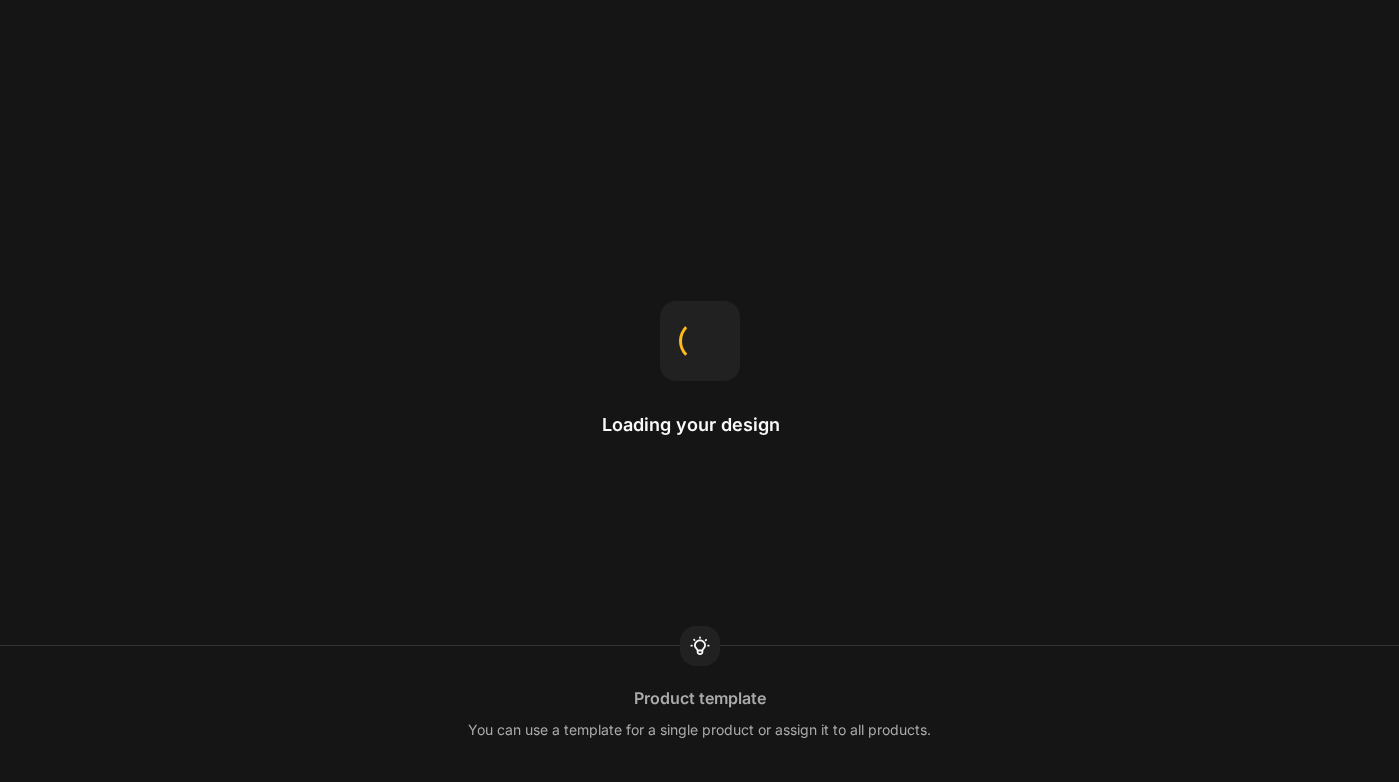 scroll, scrollTop: 0, scrollLeft: 0, axis: both 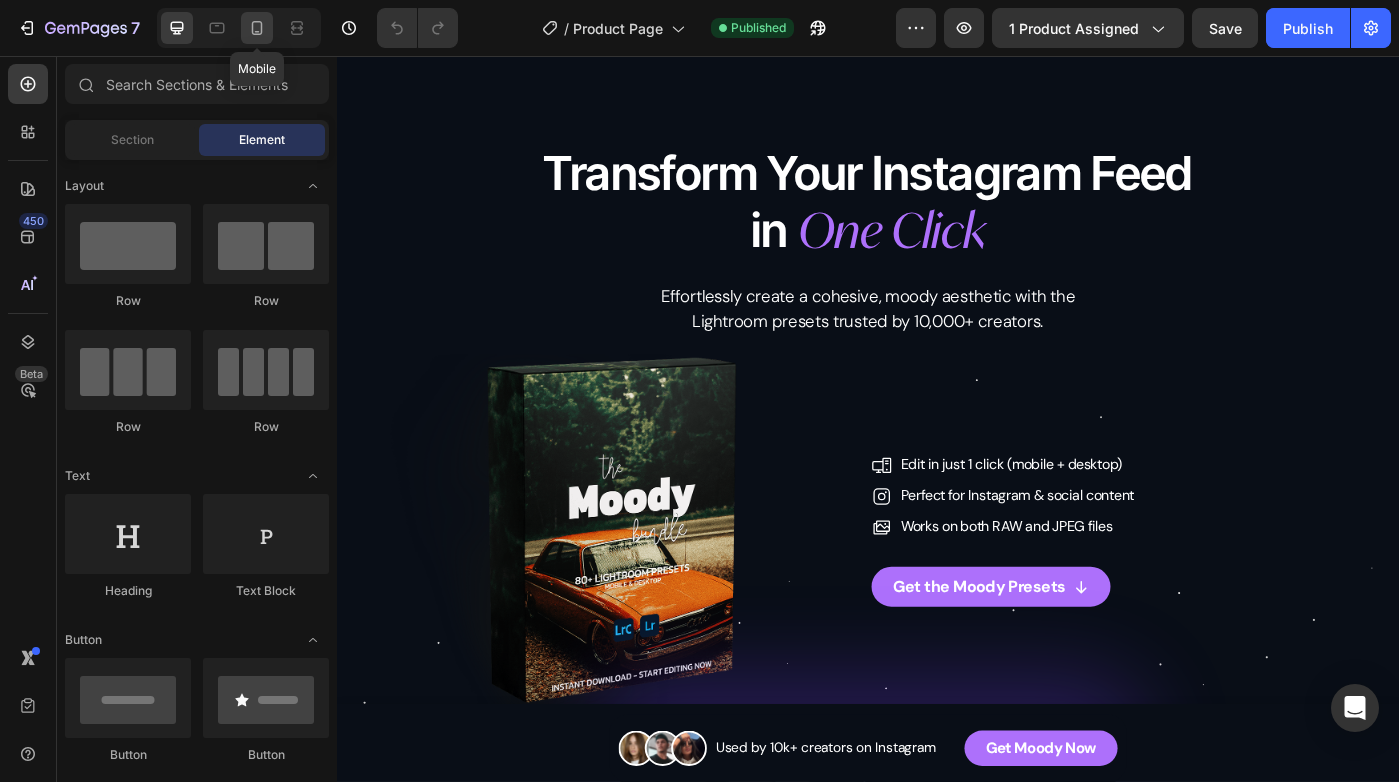 click 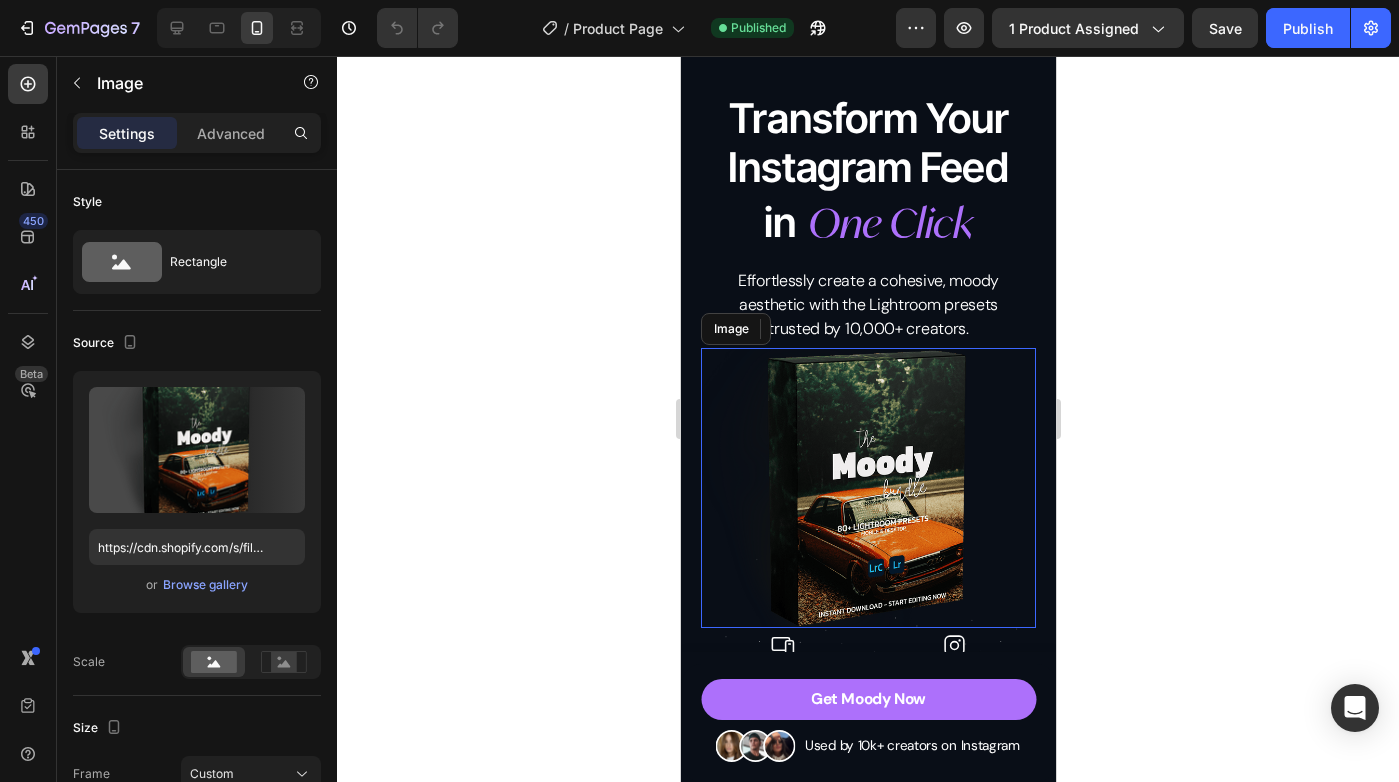click at bounding box center (867, 488) 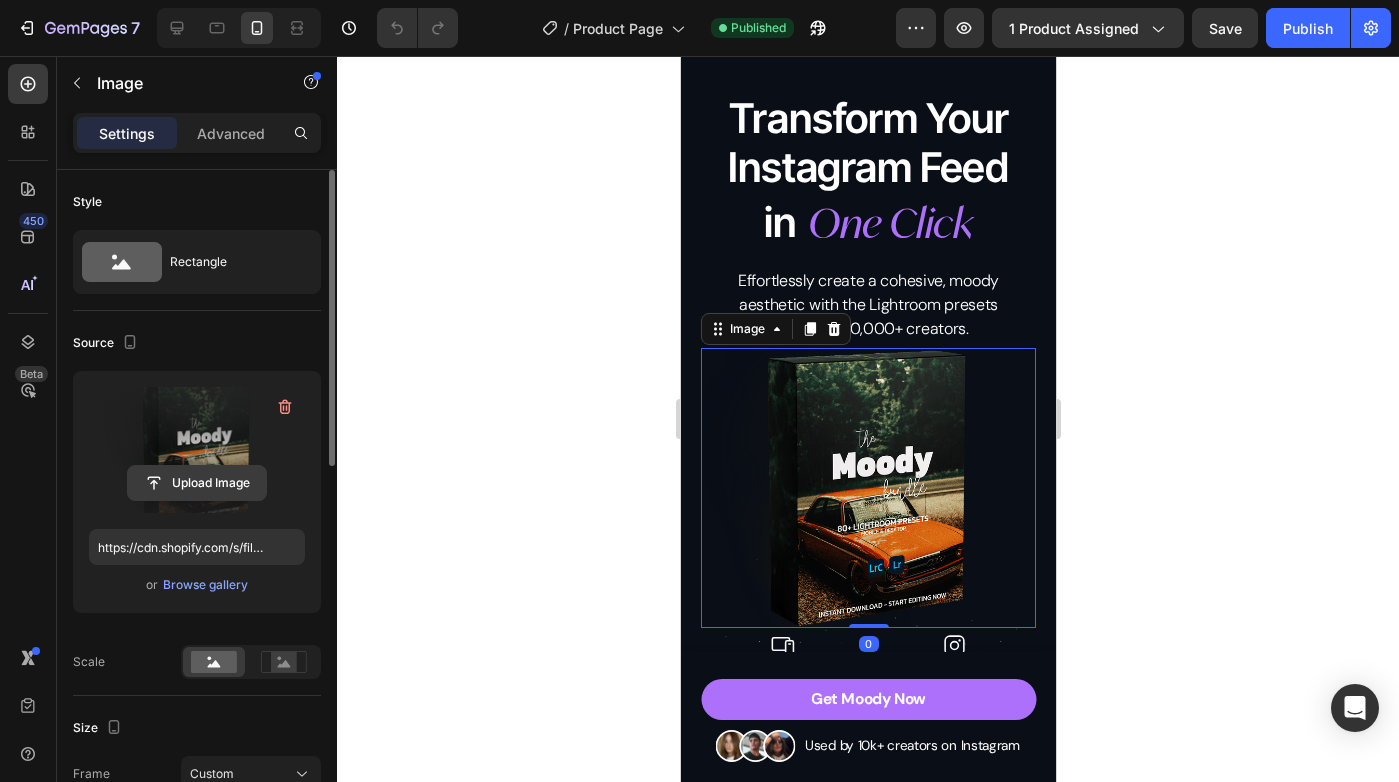 click 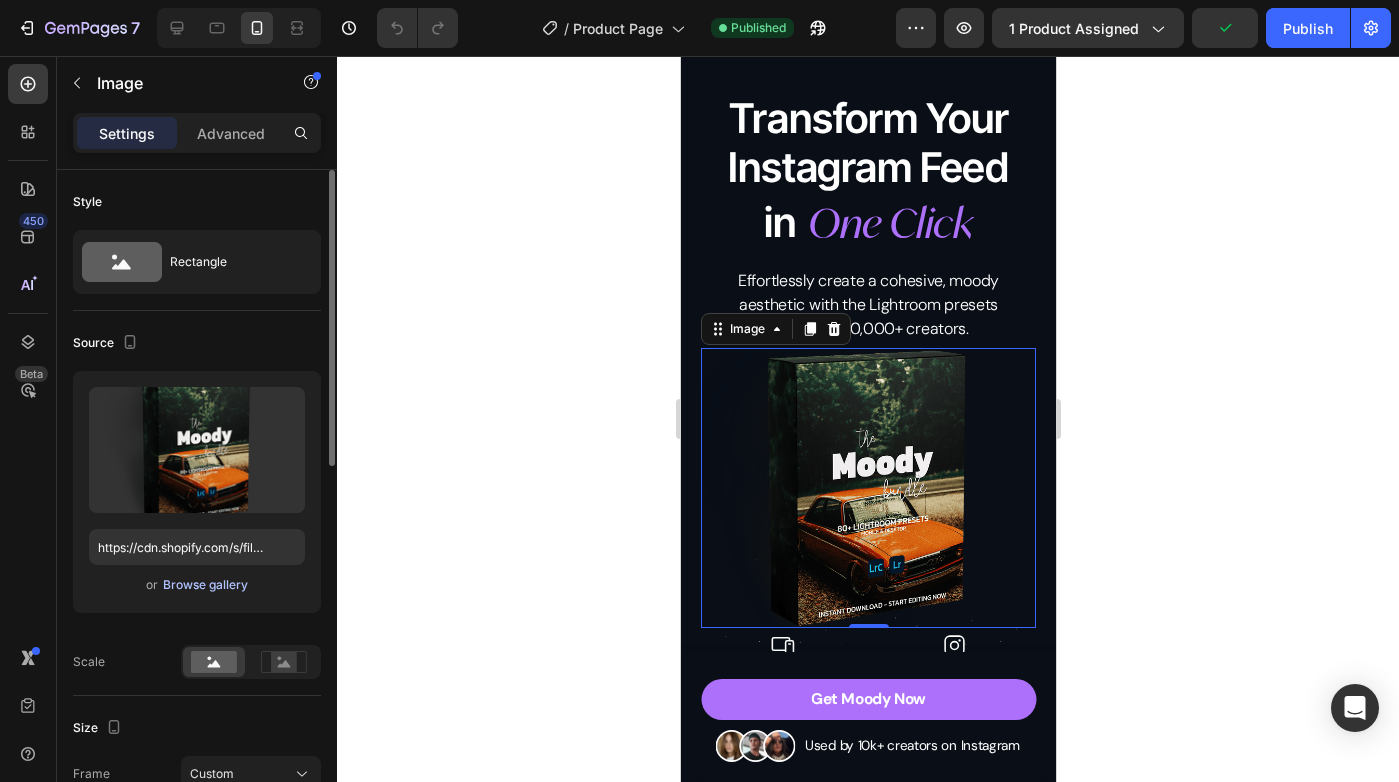 click on "Browse gallery" at bounding box center [205, 585] 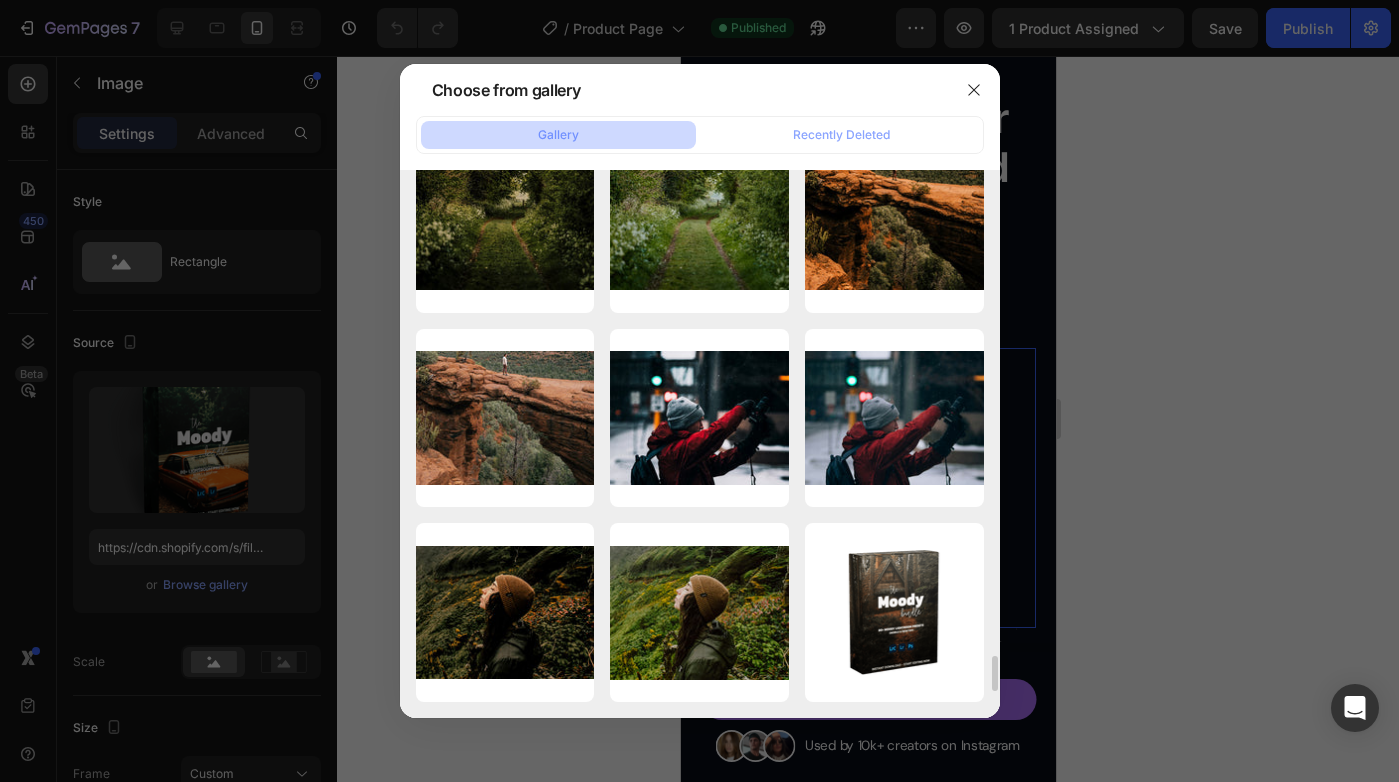 scroll, scrollTop: 7490, scrollLeft: 0, axis: vertical 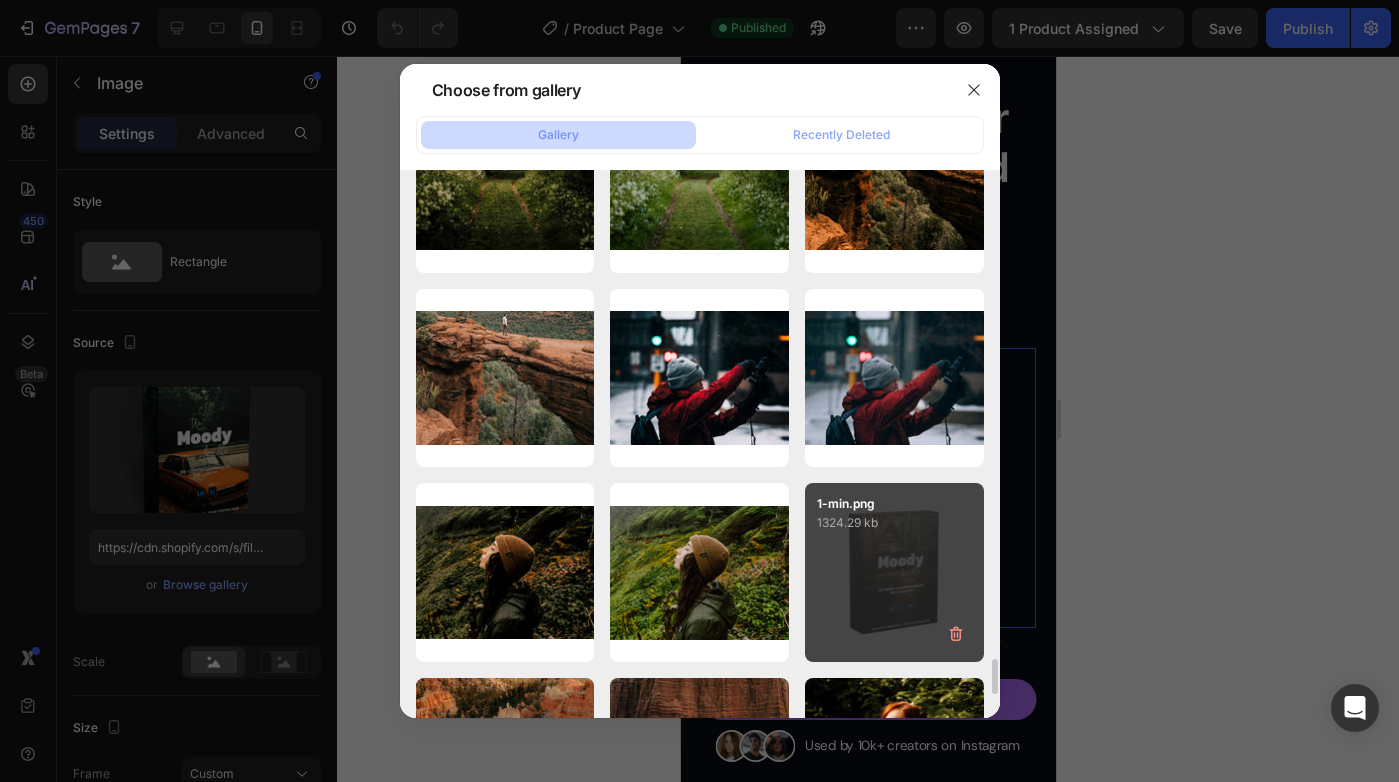 click on "1-min.png 1324.29 kb" at bounding box center (894, 572) 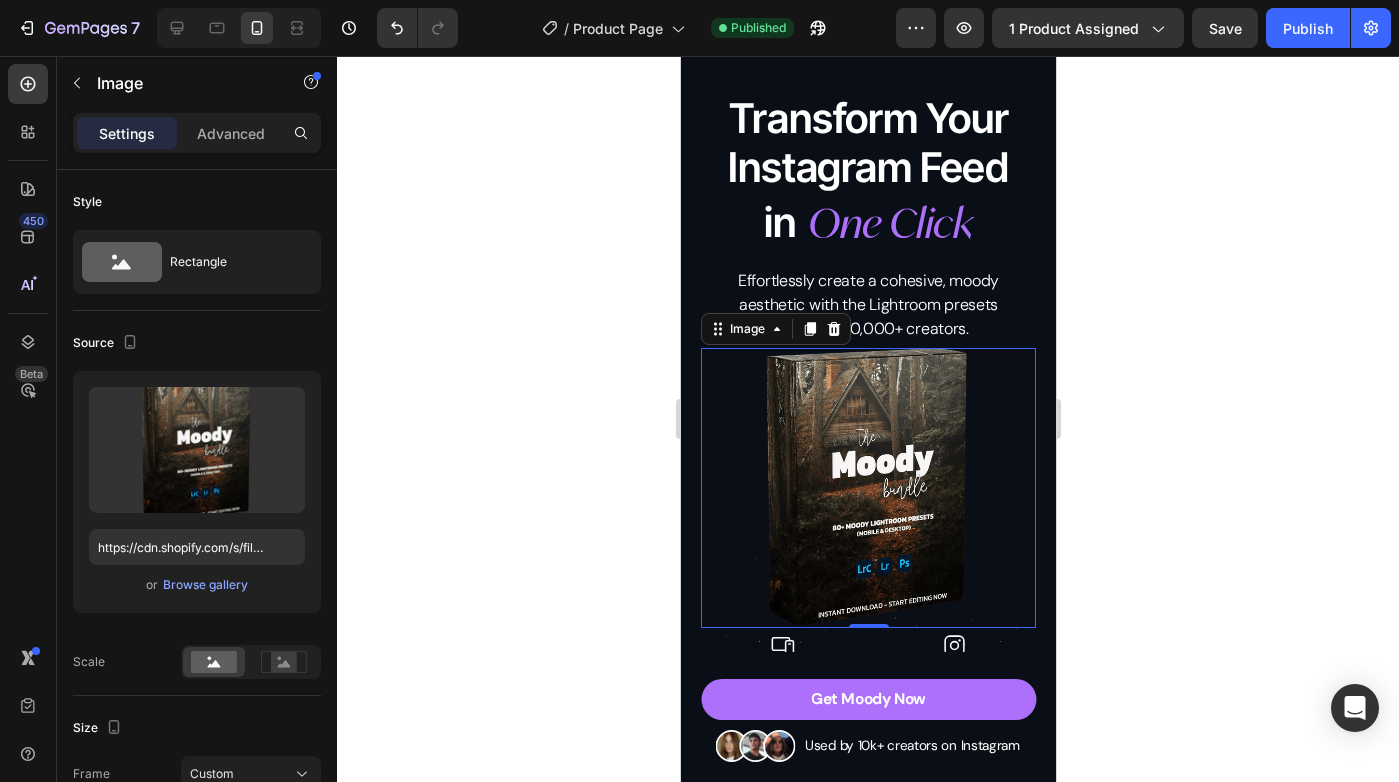 click 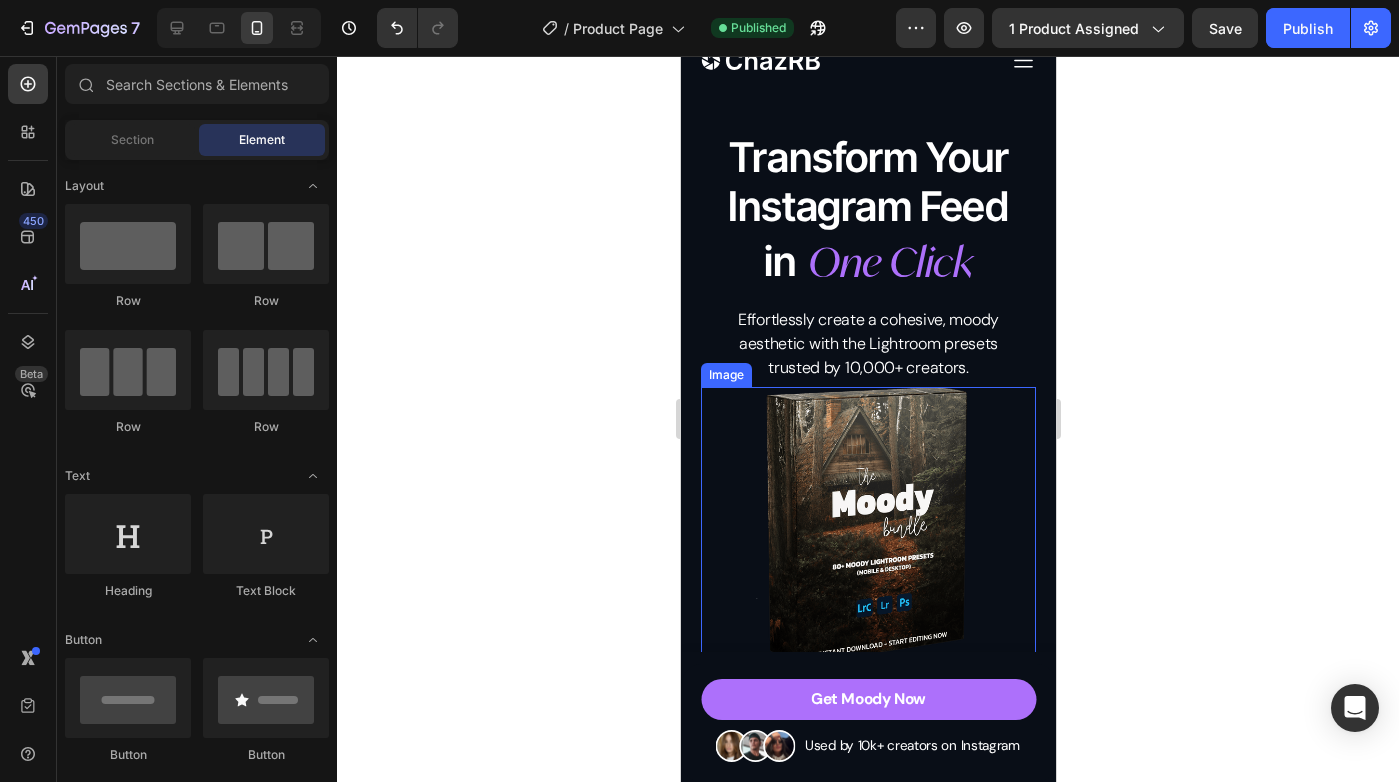 scroll, scrollTop: 0, scrollLeft: 0, axis: both 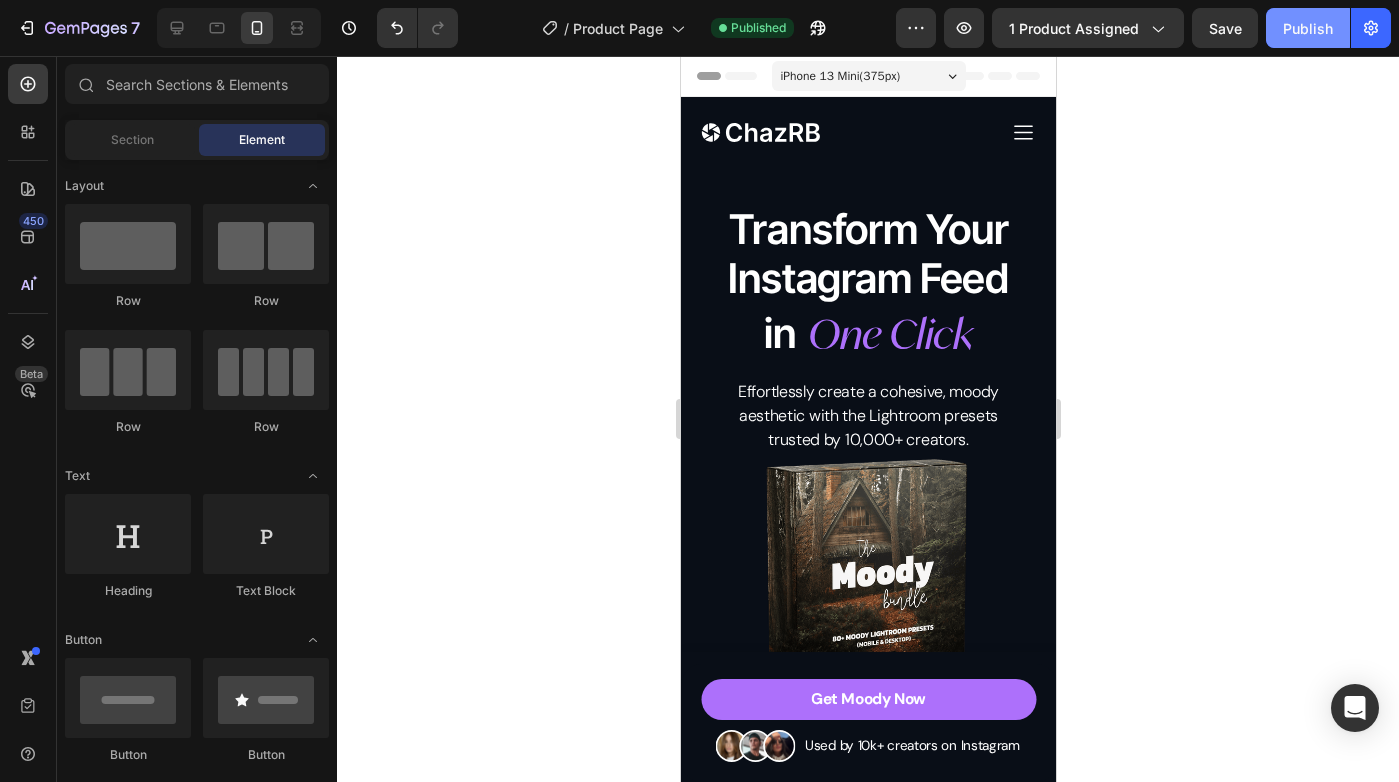 click on "Publish" 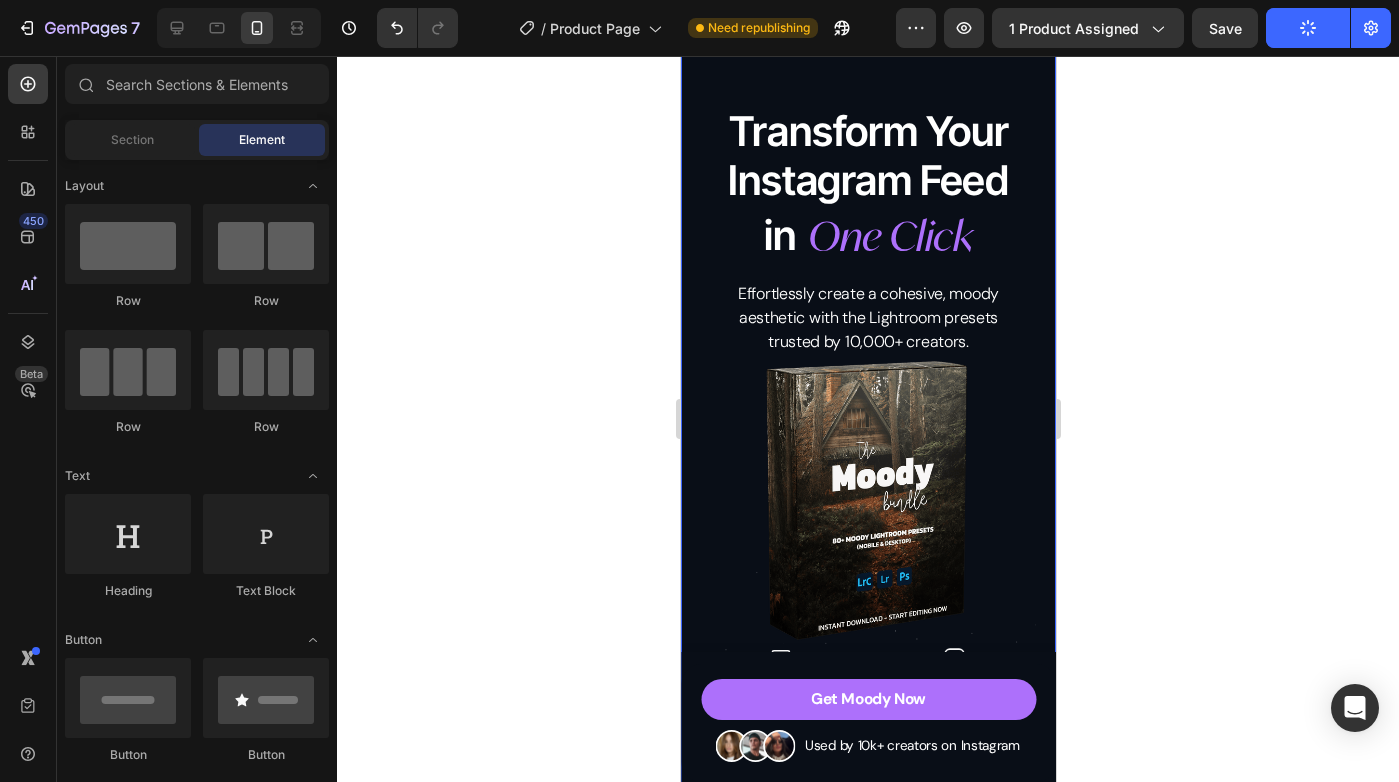 scroll, scrollTop: 94, scrollLeft: 0, axis: vertical 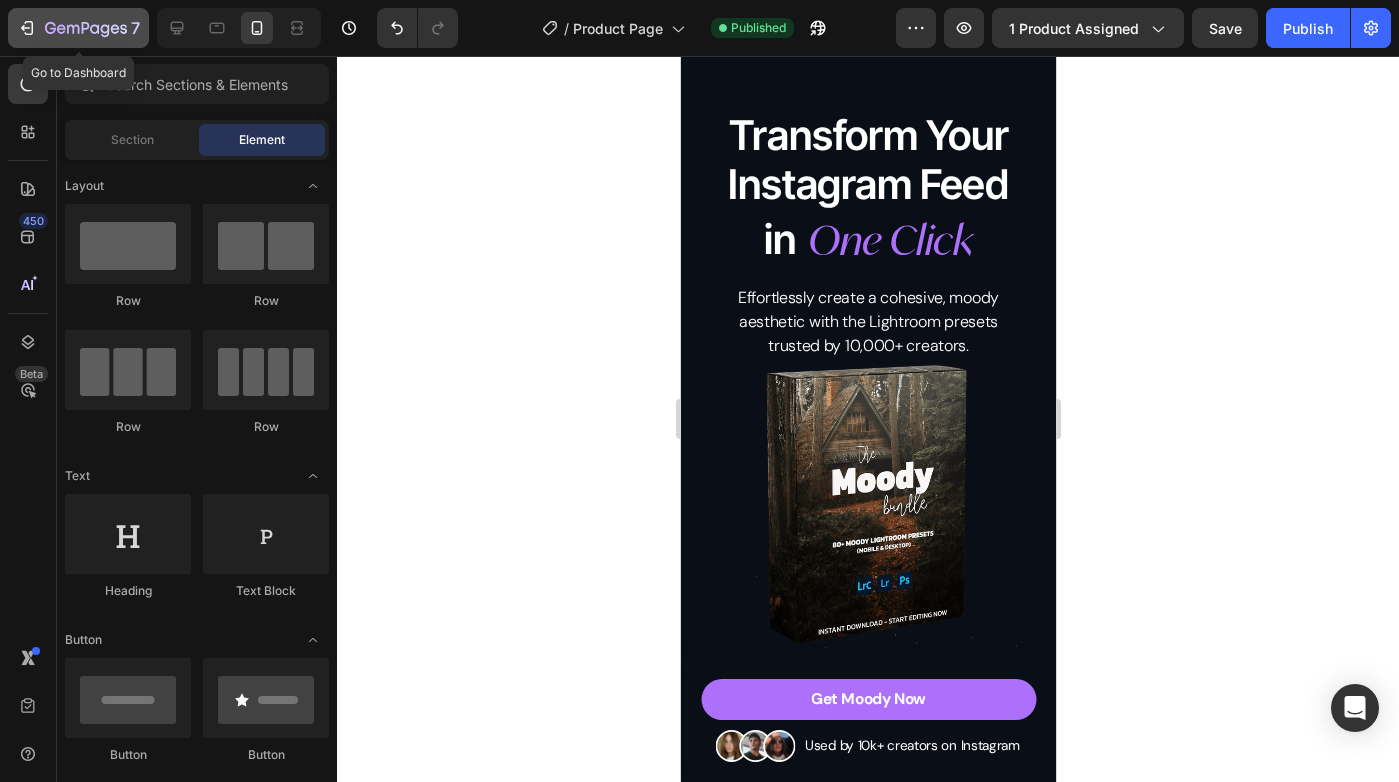 click 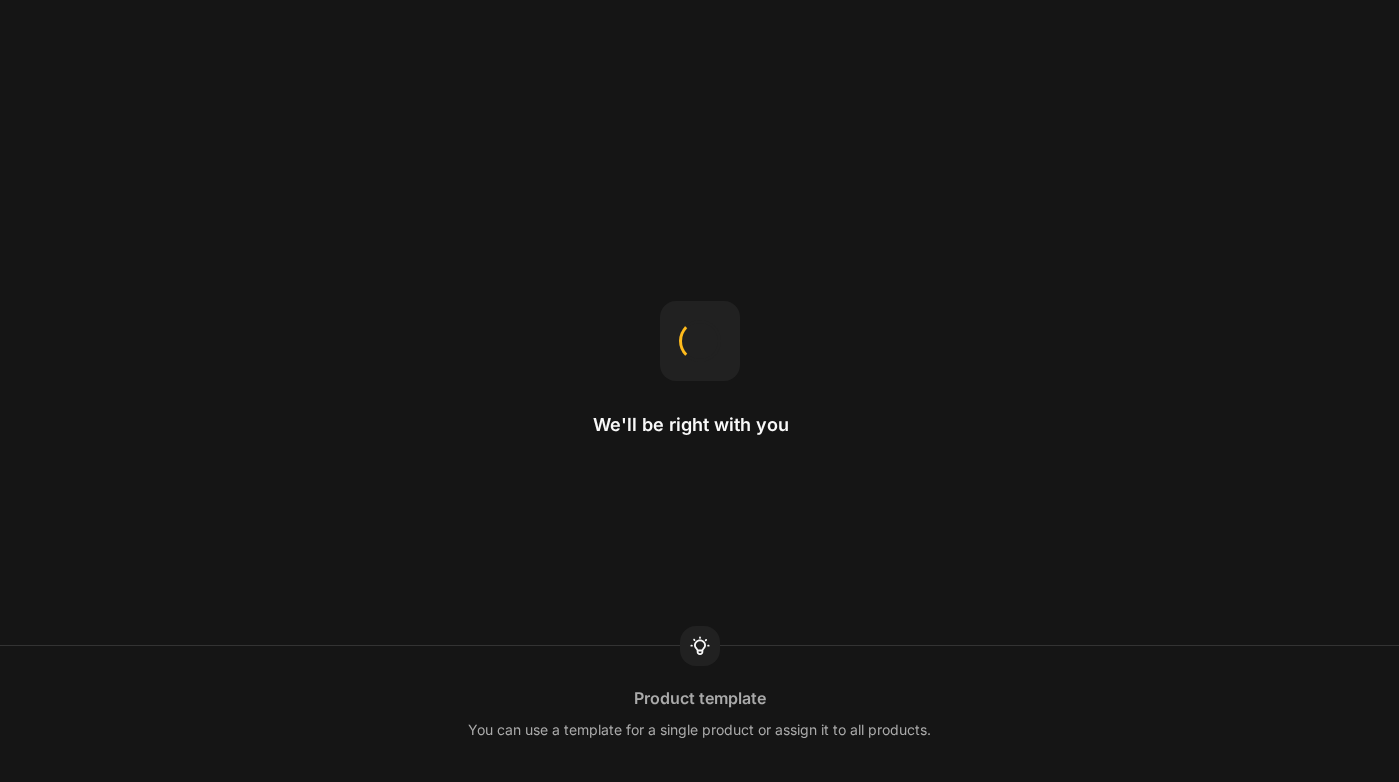 scroll, scrollTop: 0, scrollLeft: 0, axis: both 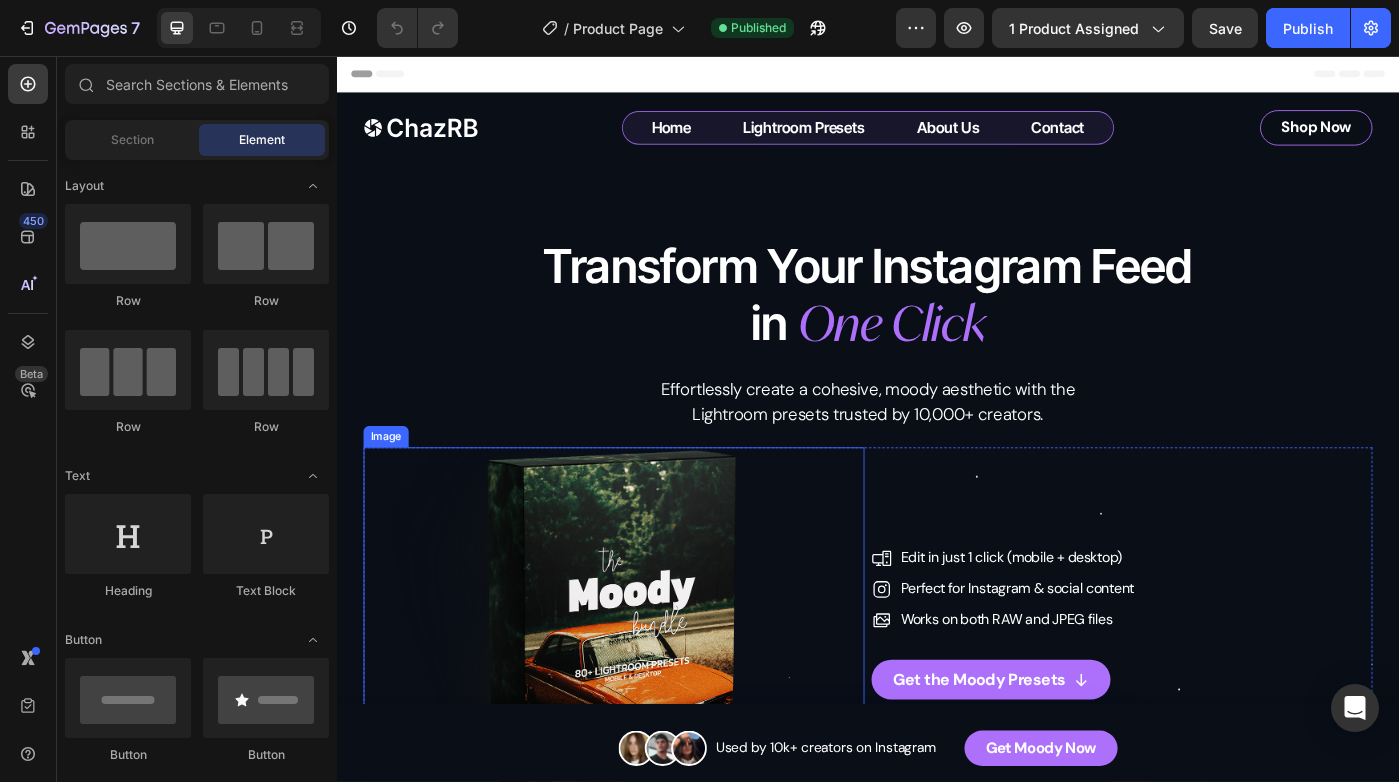 click at bounding box center (650, 696) 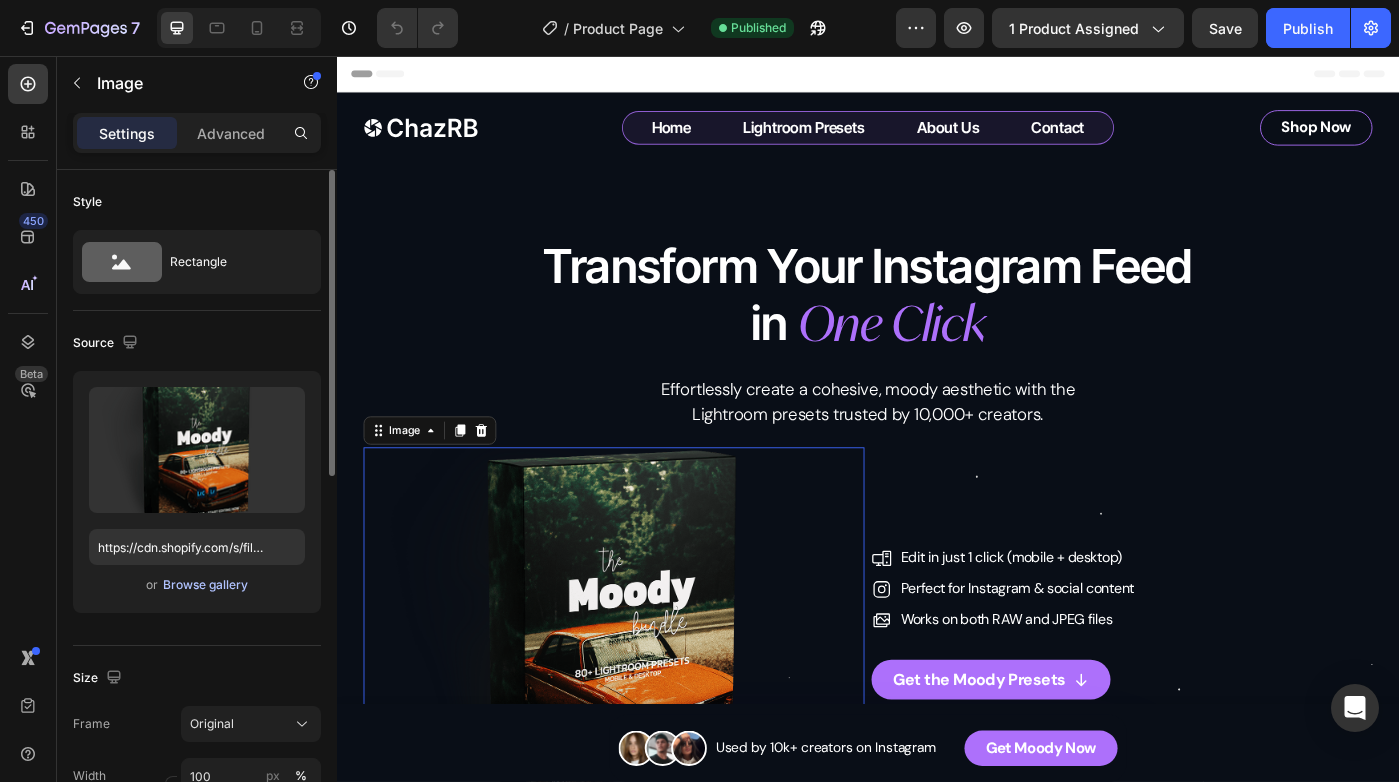 click on "Browse gallery" at bounding box center [205, 585] 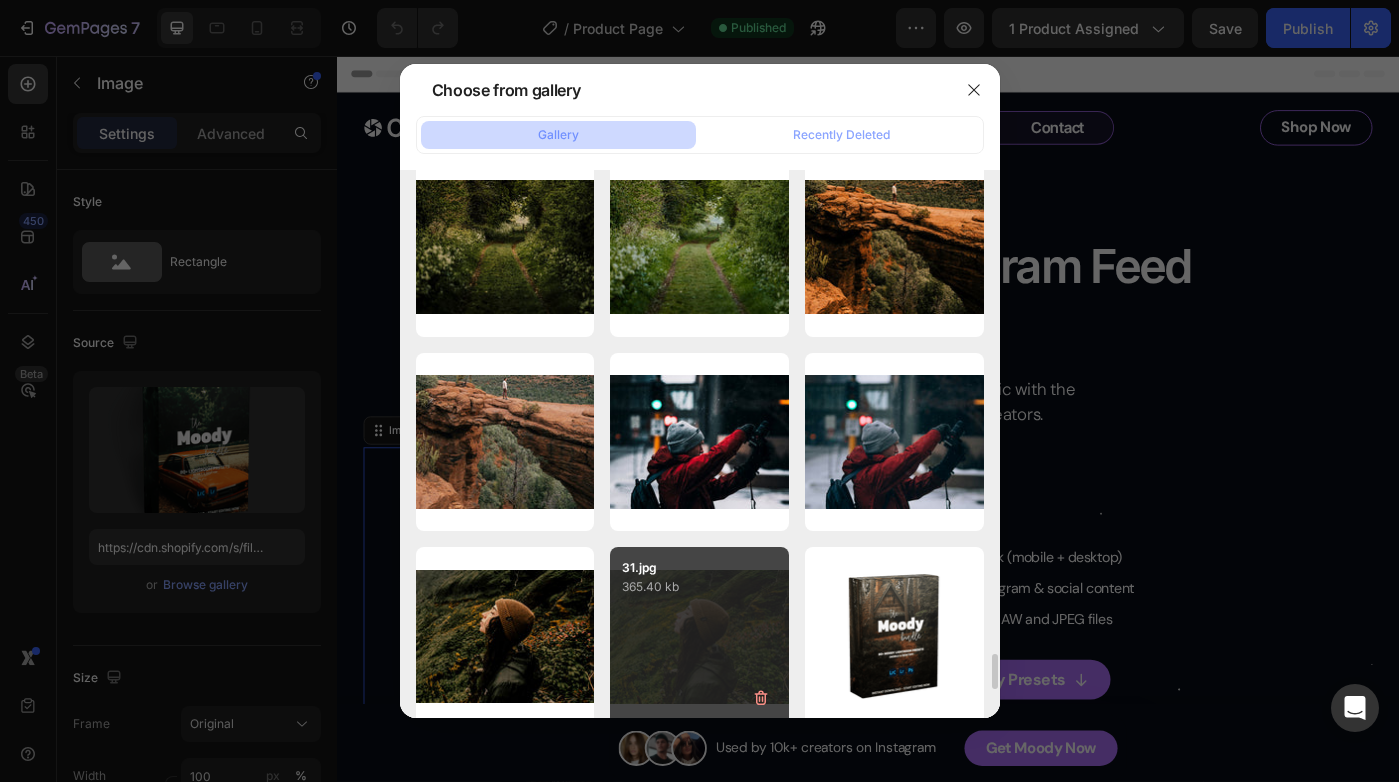 scroll, scrollTop: 7430, scrollLeft: 0, axis: vertical 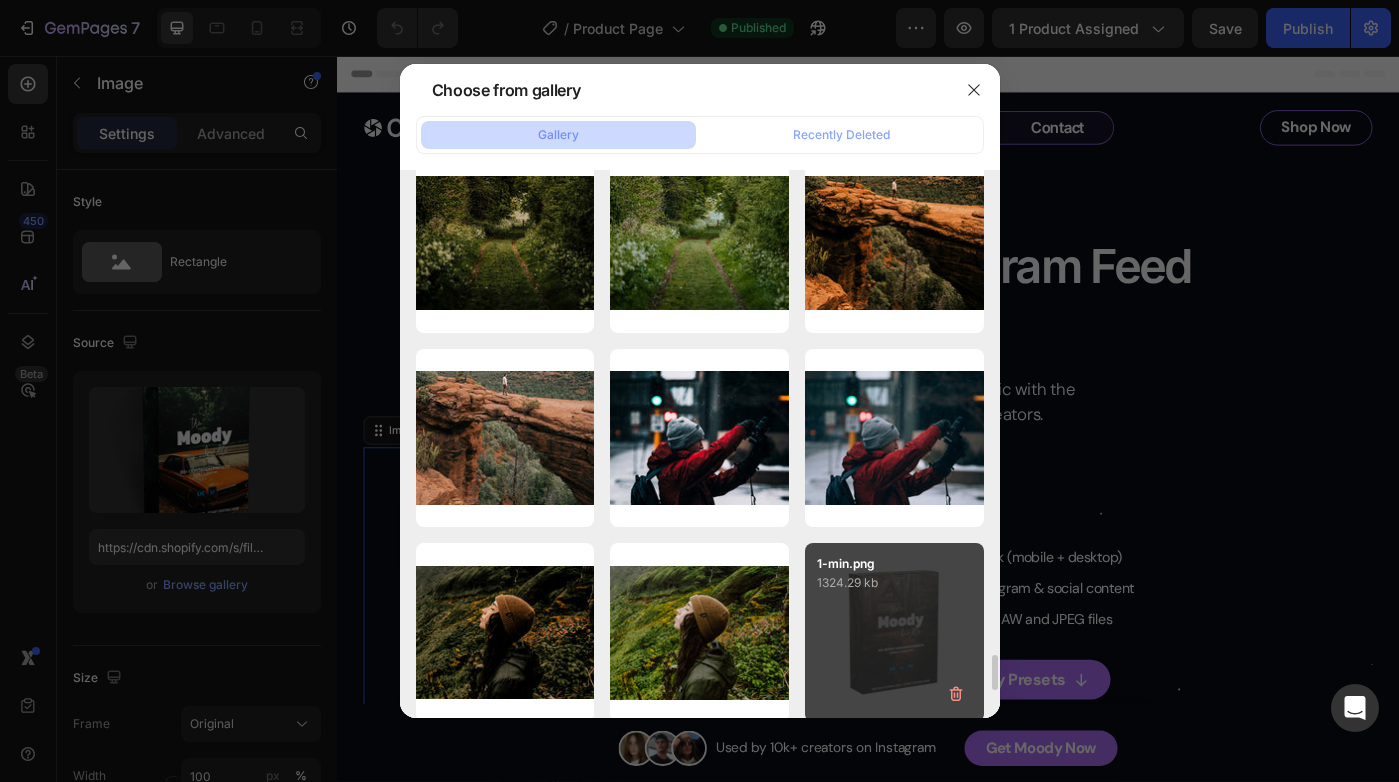 click on "1-min.png 1324.29 kb" at bounding box center (894, 632) 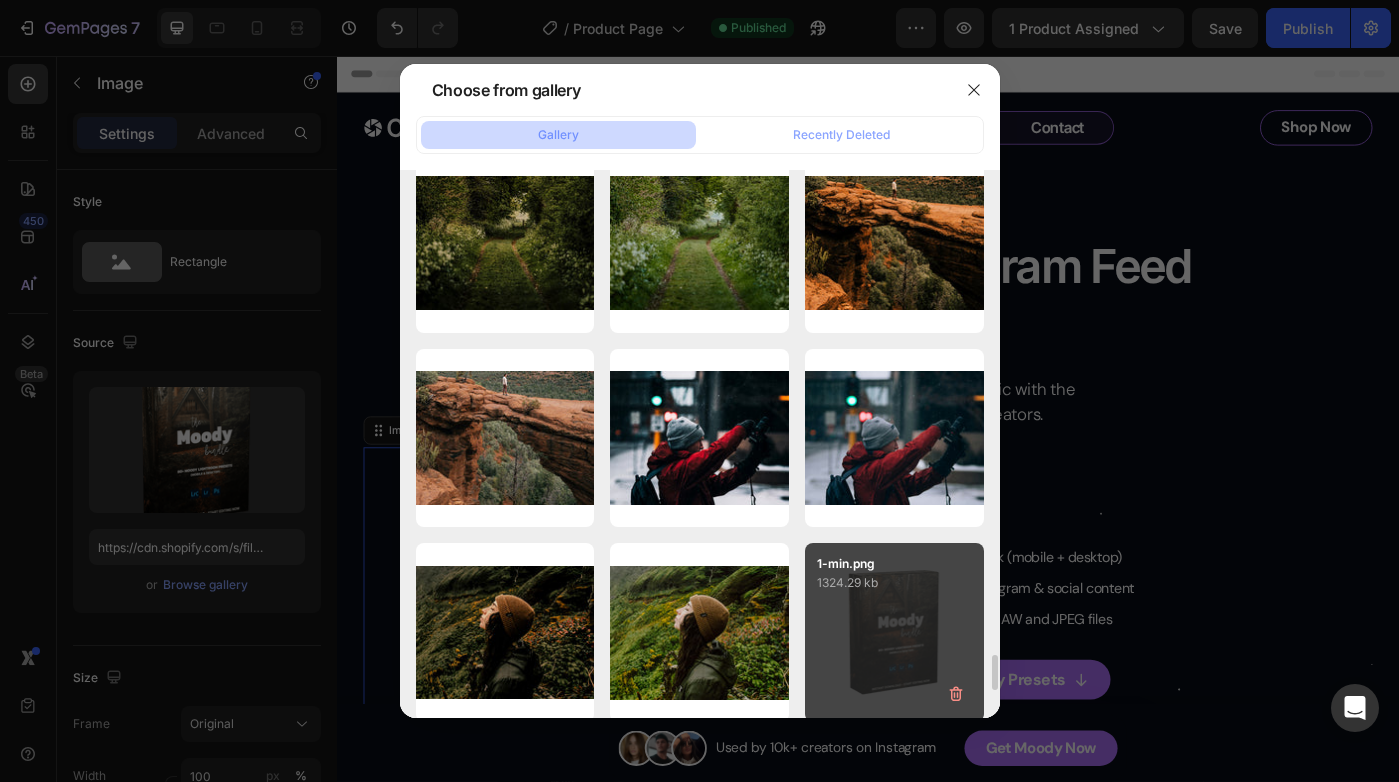 type on "https://cdn.shopify.com/s/files/1/0698/5688/6972/files/gempages_572473113388778648-f2fae2e5-2169-473f-901b-9c00814ced8e.png" 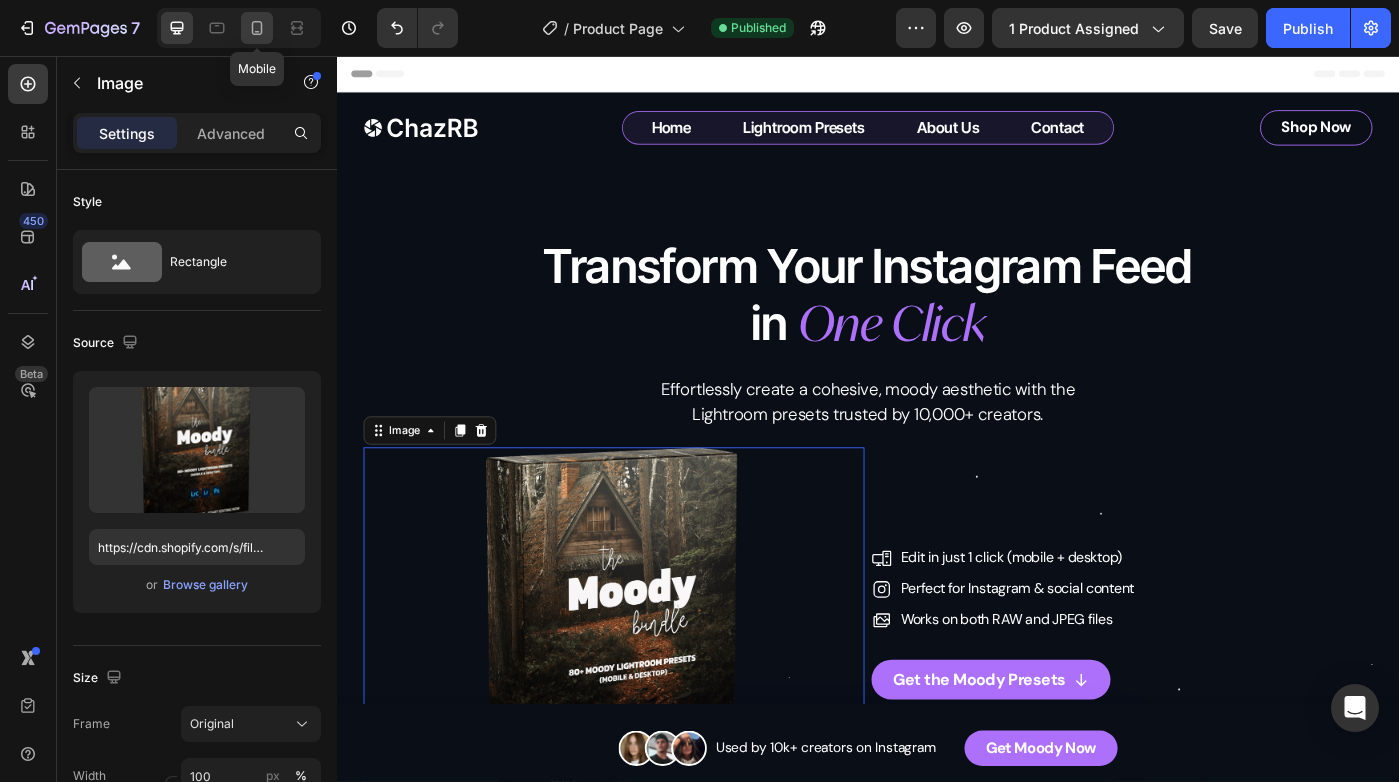 click 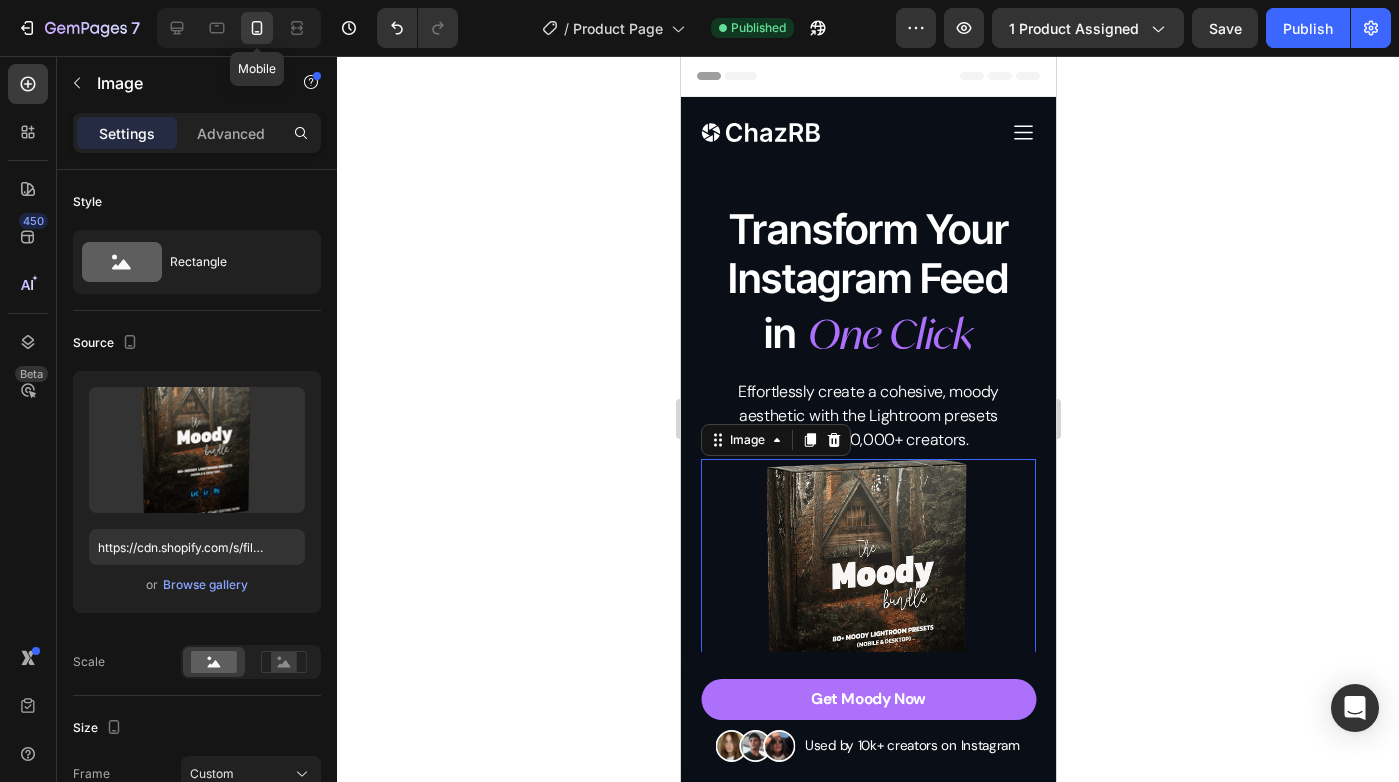 type on "280" 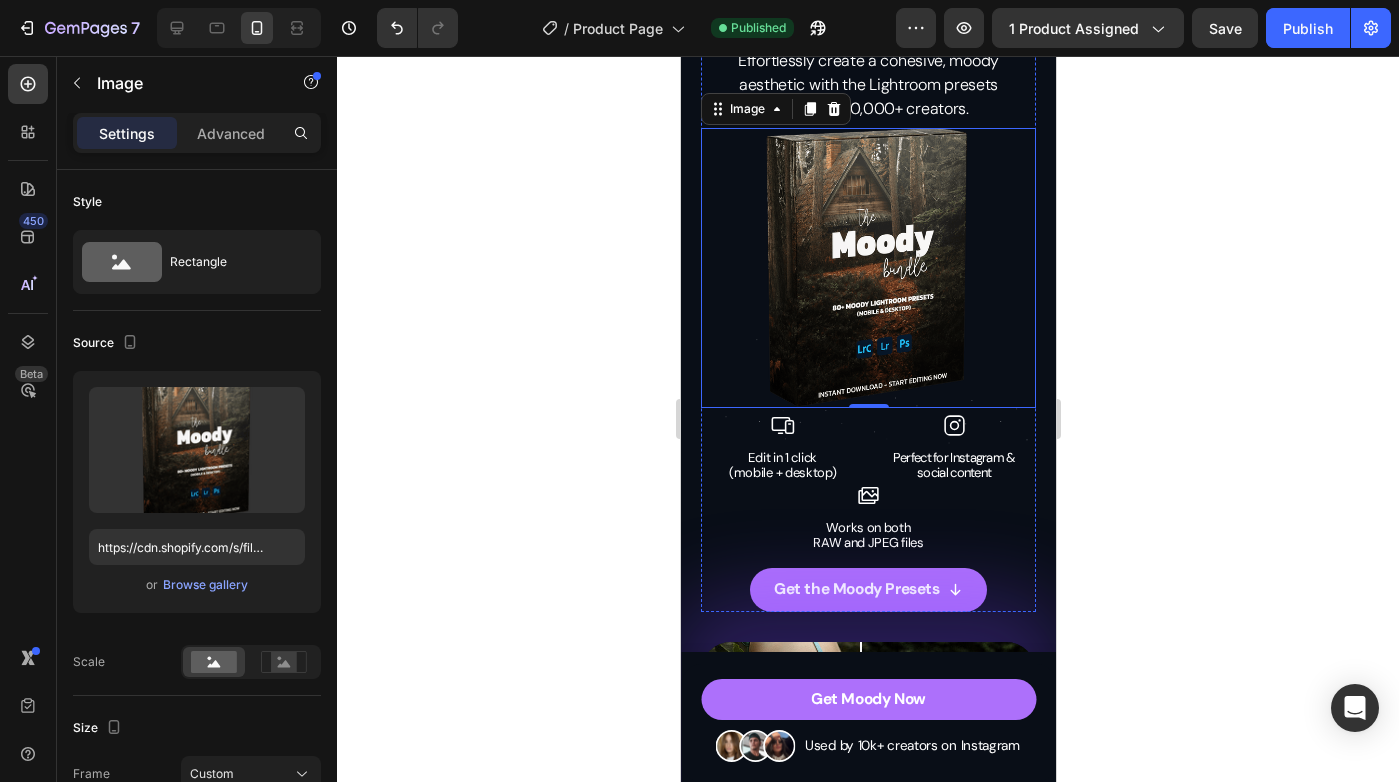 click 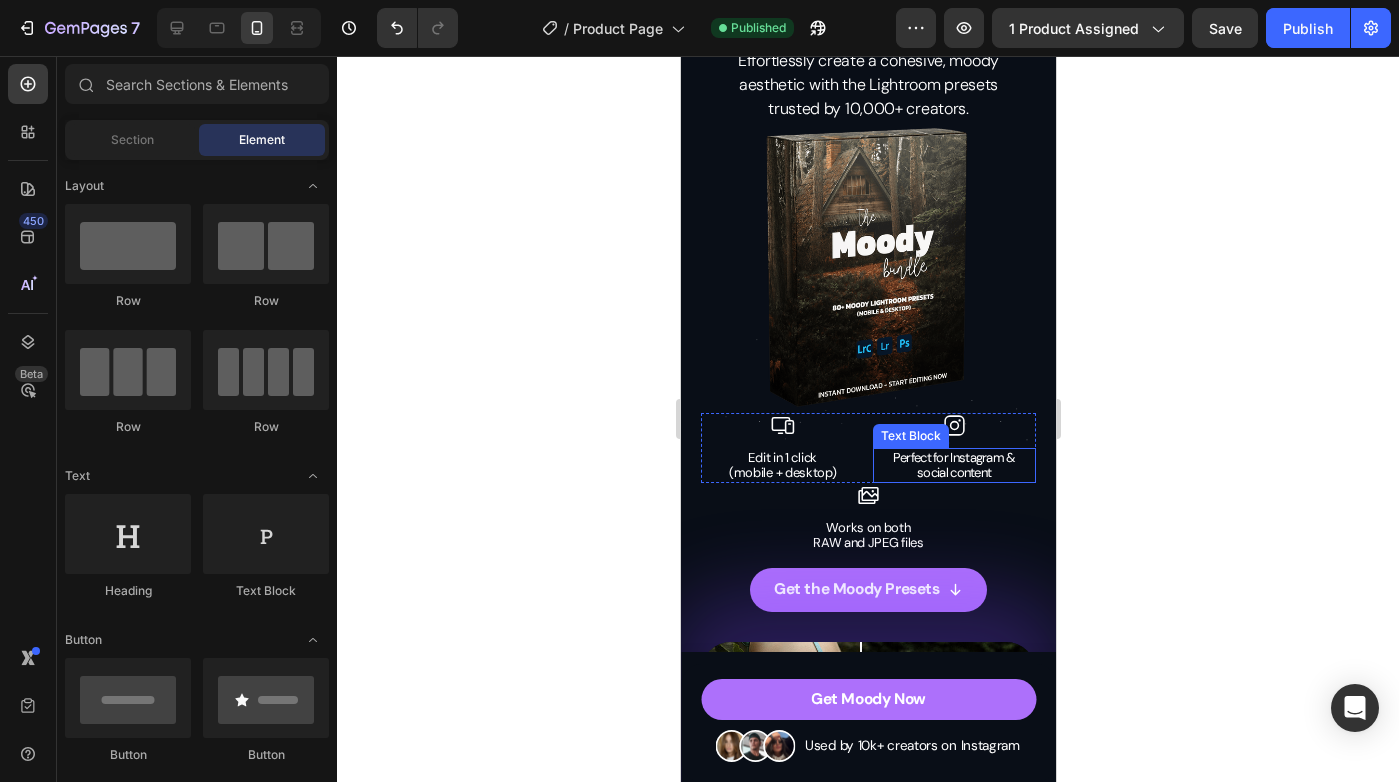 scroll, scrollTop: 28, scrollLeft: 0, axis: vertical 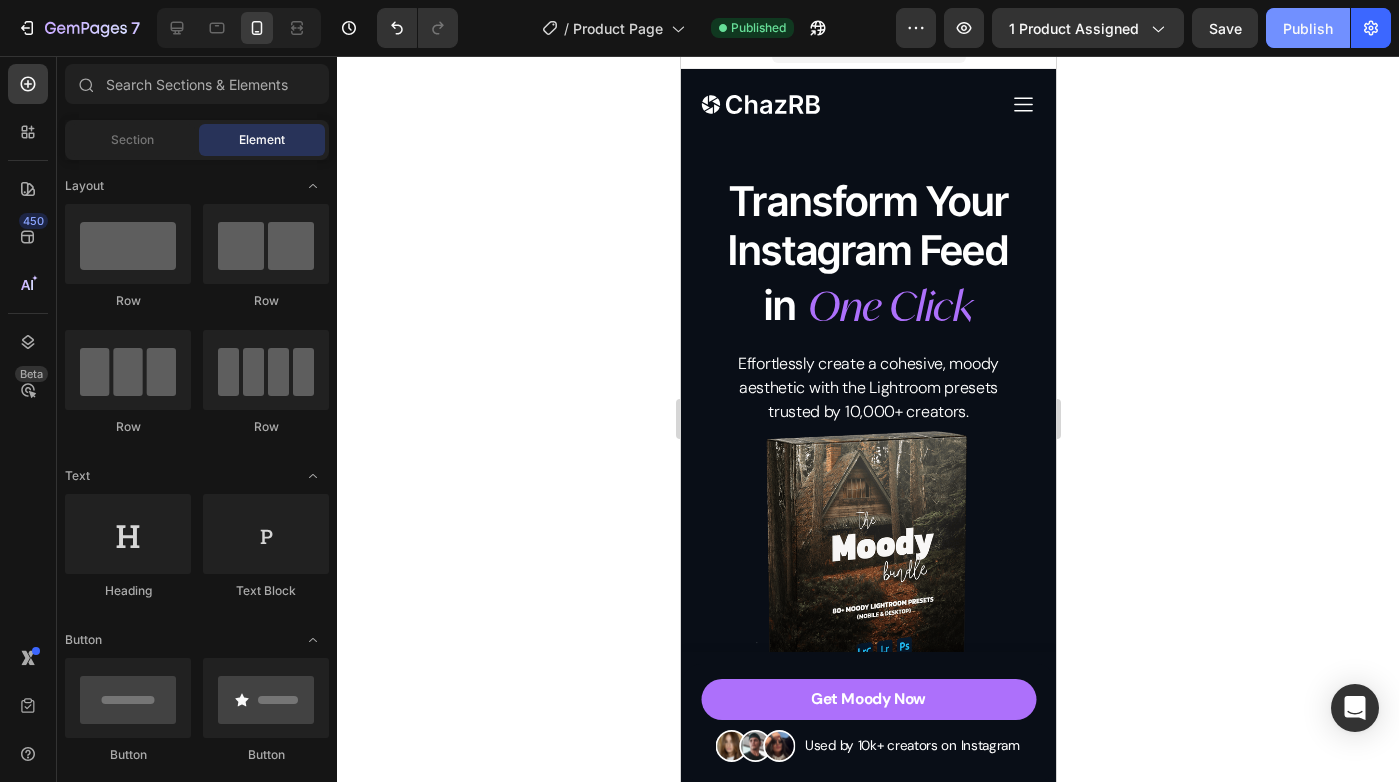 click on "Publish" at bounding box center [1308, 28] 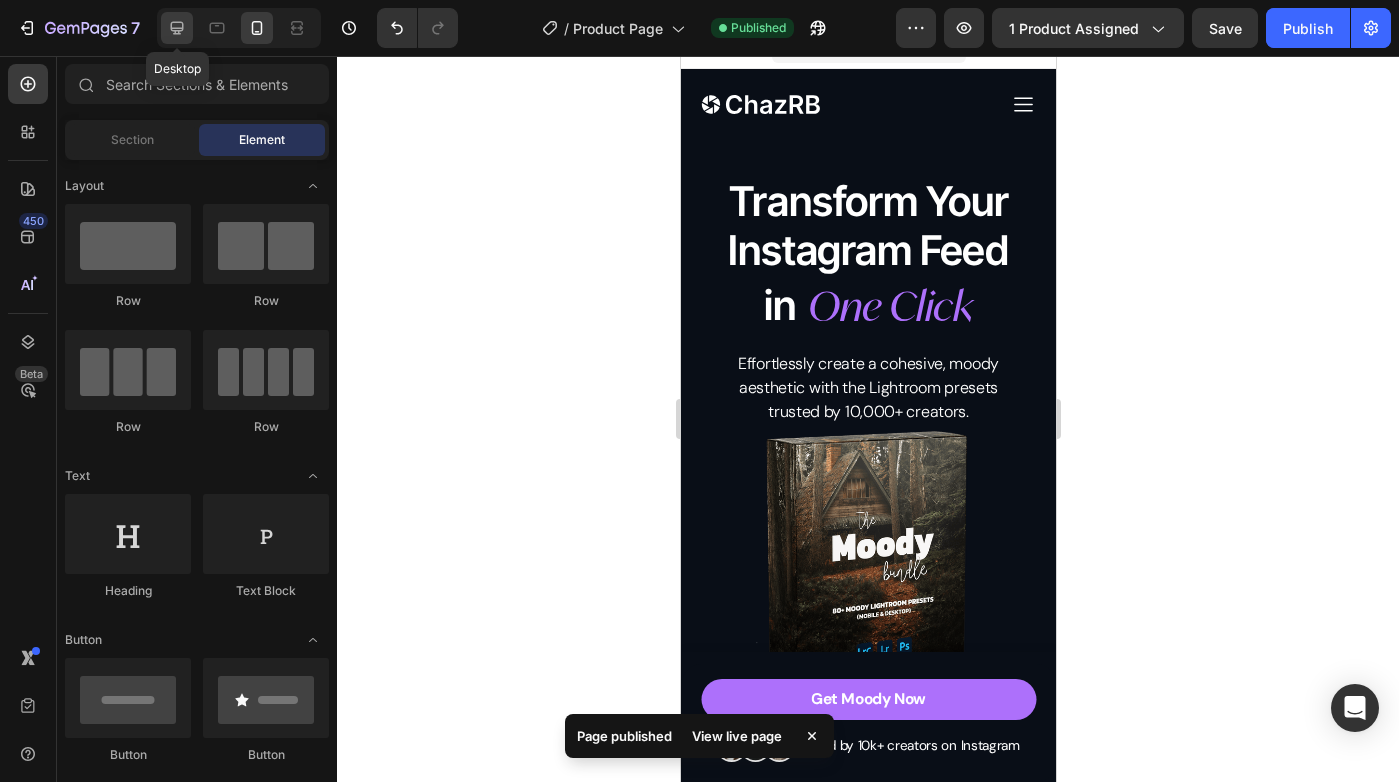 click 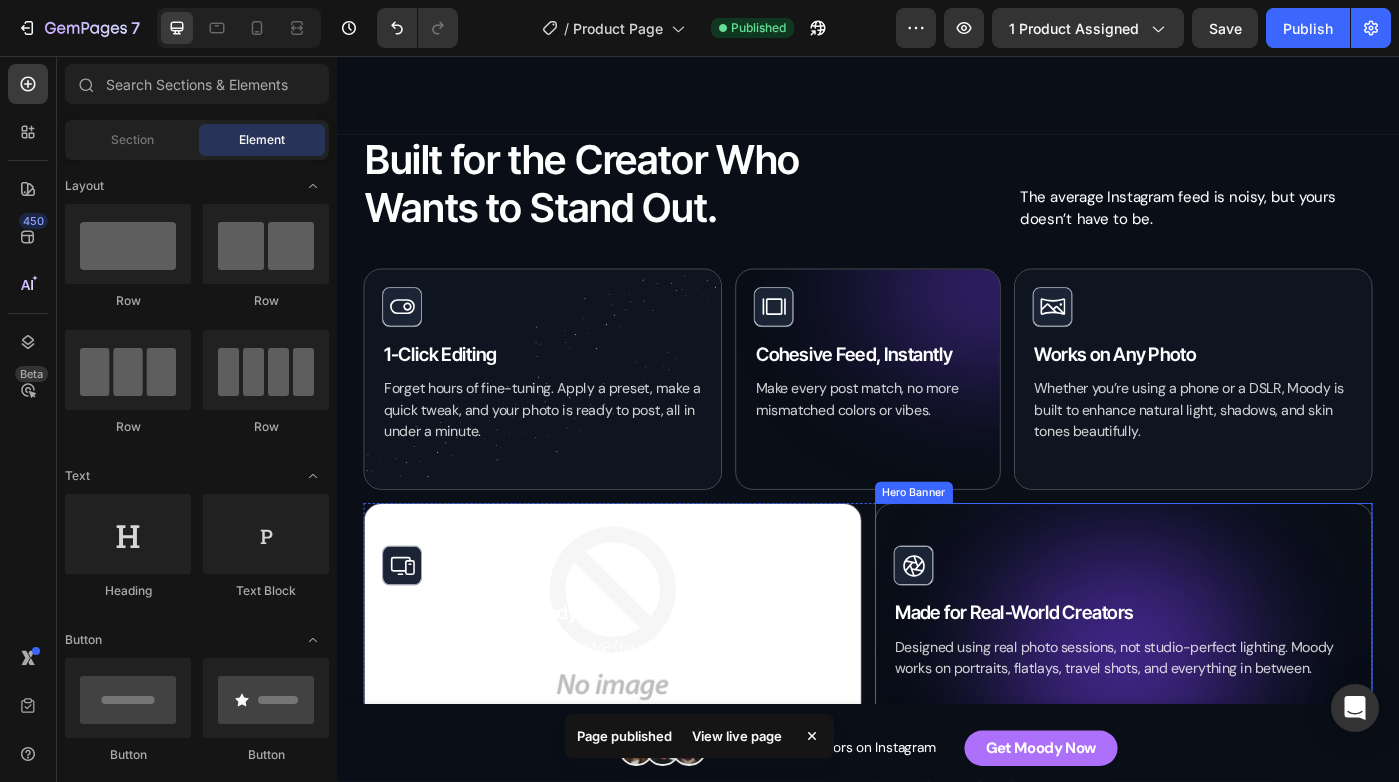 scroll, scrollTop: 1615, scrollLeft: 0, axis: vertical 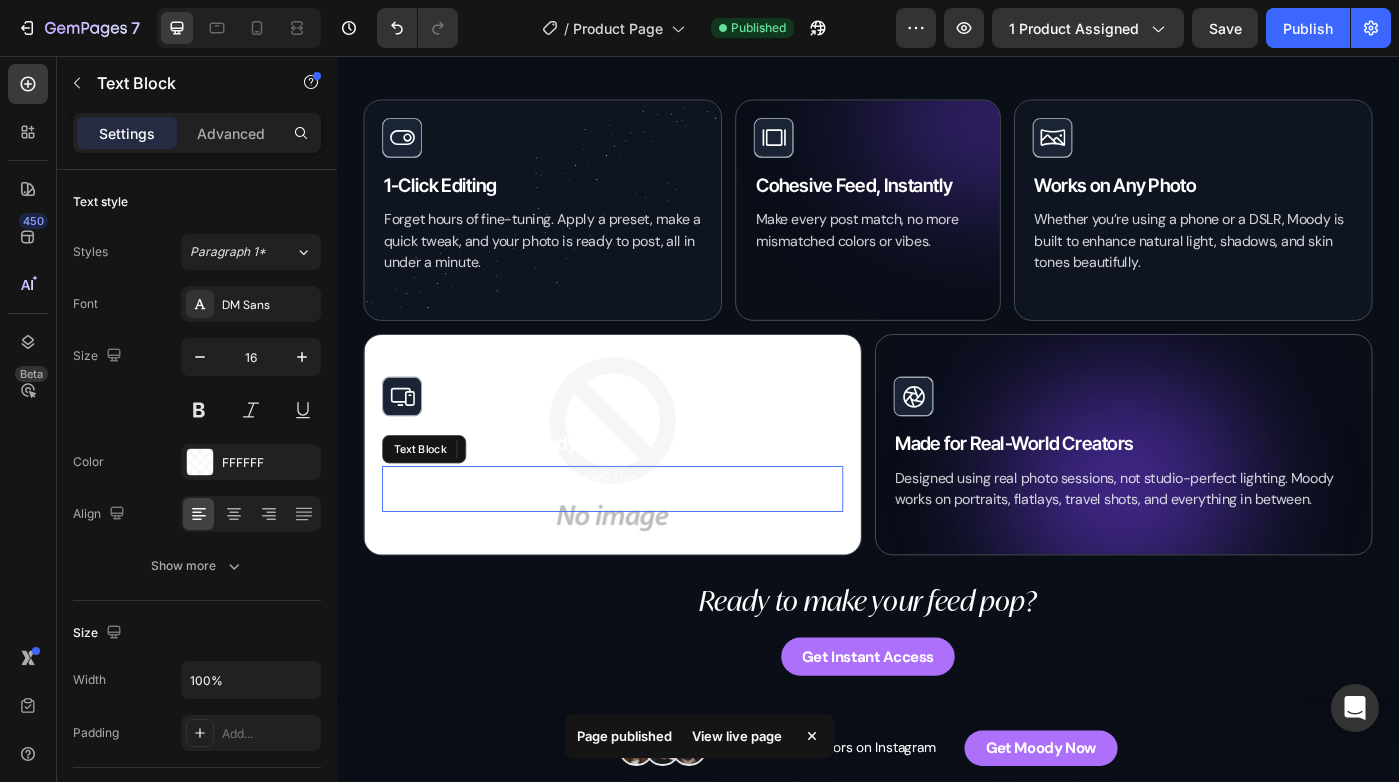click on "Get both .DNG (for mobile) and .XMP (for desktop) files — edit anywhere, anytime with the free Lightroom app or desktop version." at bounding box center (648, 545) 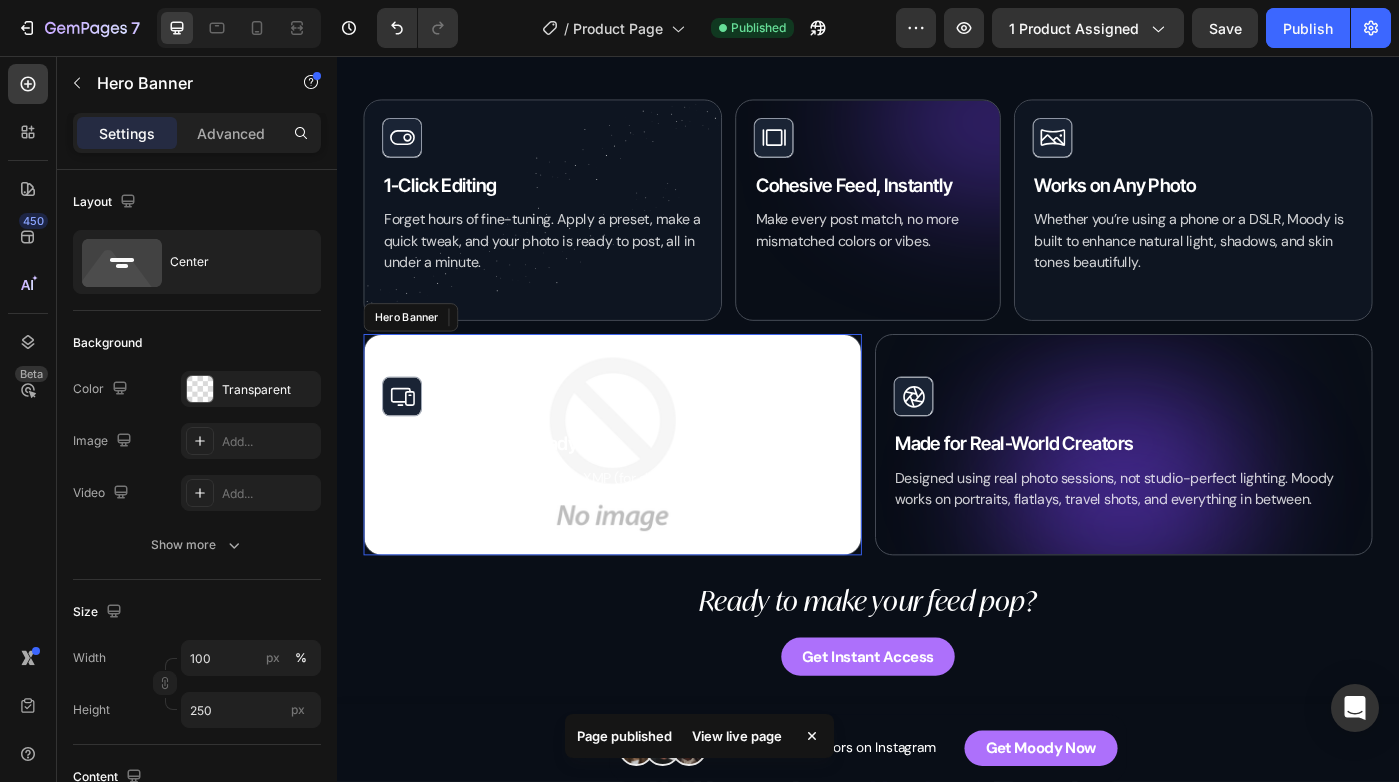 click on "Icon Hero Banner Mobile + Desktop Ready Heading Get both .DNG (for mobile) and .XMP (for desktop) files — edit anywhere, anytime with the free Lightroom app or desktop version. Text Block   0" at bounding box center [648, 494] 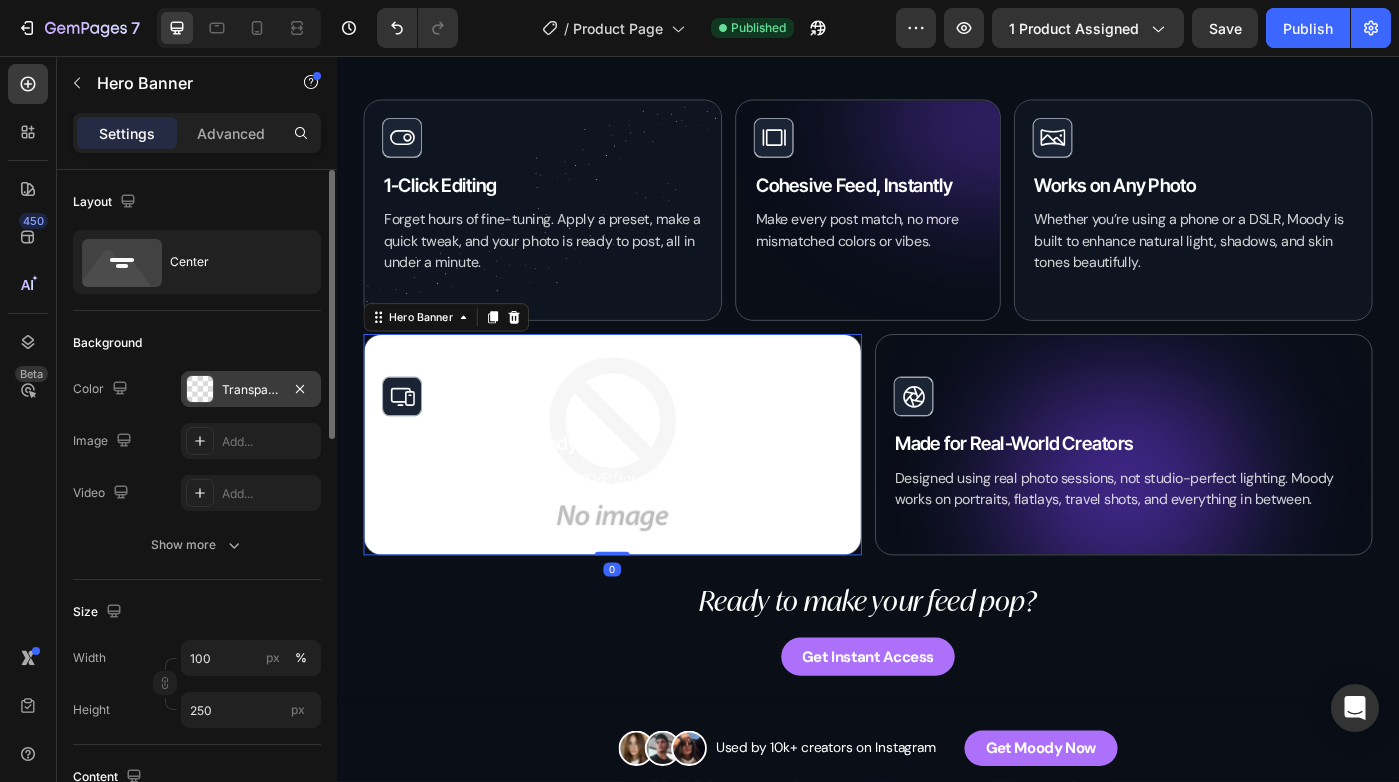 click at bounding box center [200, 389] 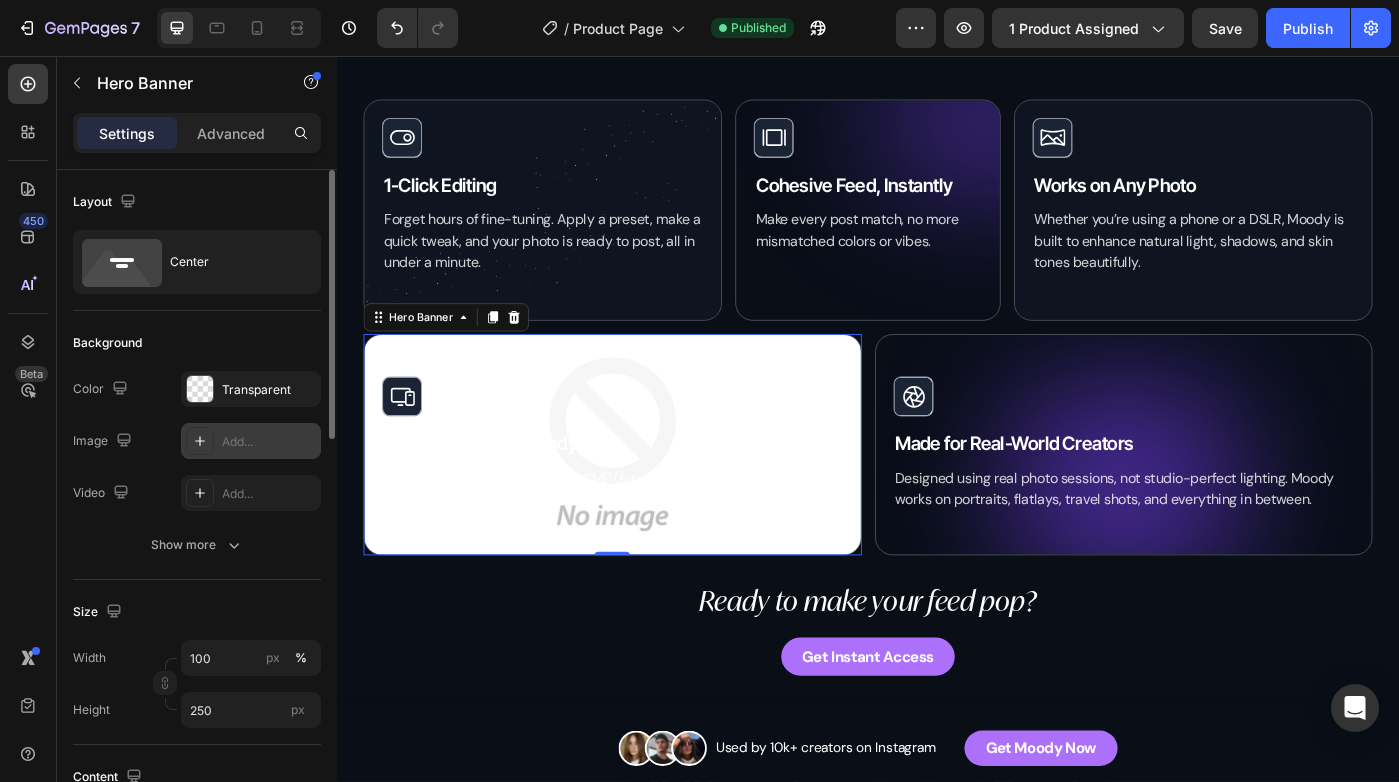 click on "Add..." at bounding box center [269, 442] 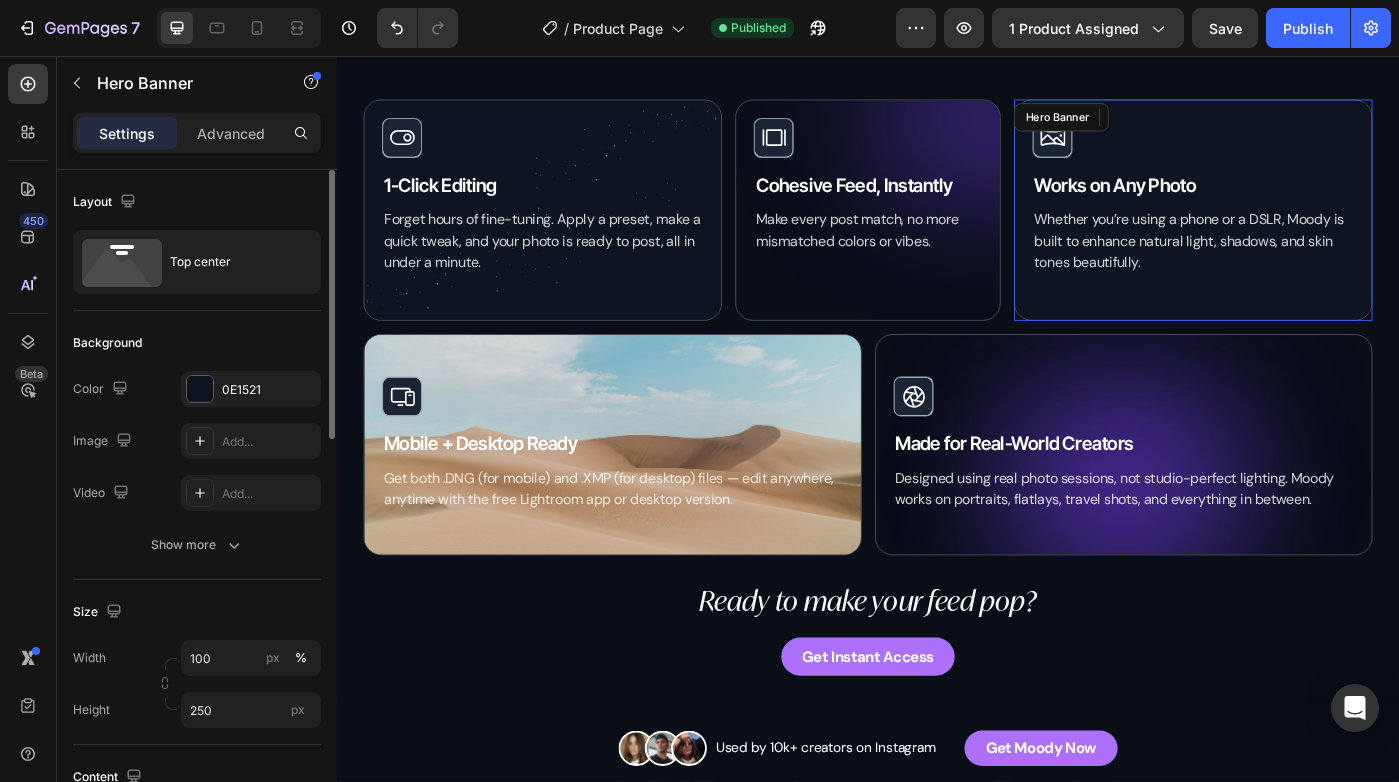 click on "Icon Hero Banner Works on Any Photo Heading Whether you’re using a phone or a DSLR, Moody is built to enhance natural light, shadows, and skin tones beautifully. Text Block" at bounding box center (1304, 214) 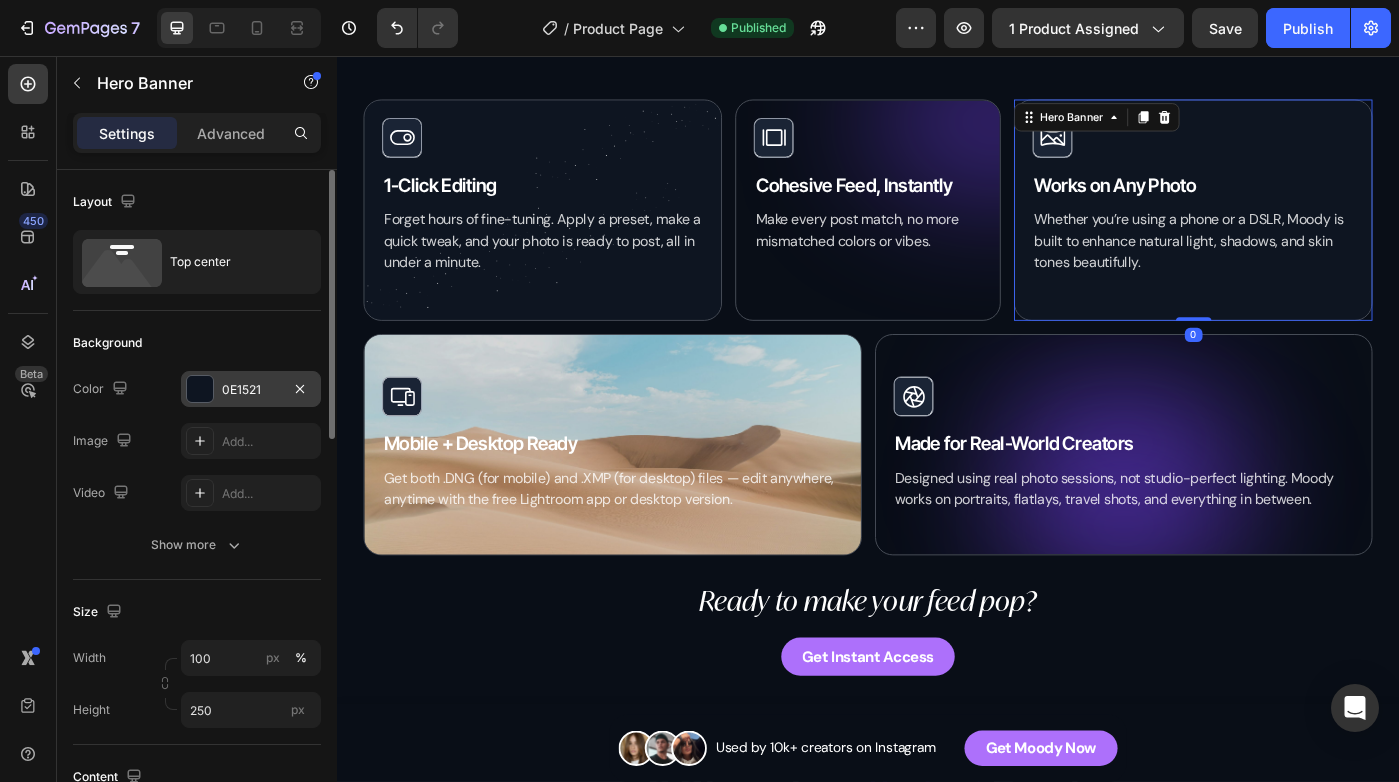 click on "0E1521" at bounding box center [251, 390] 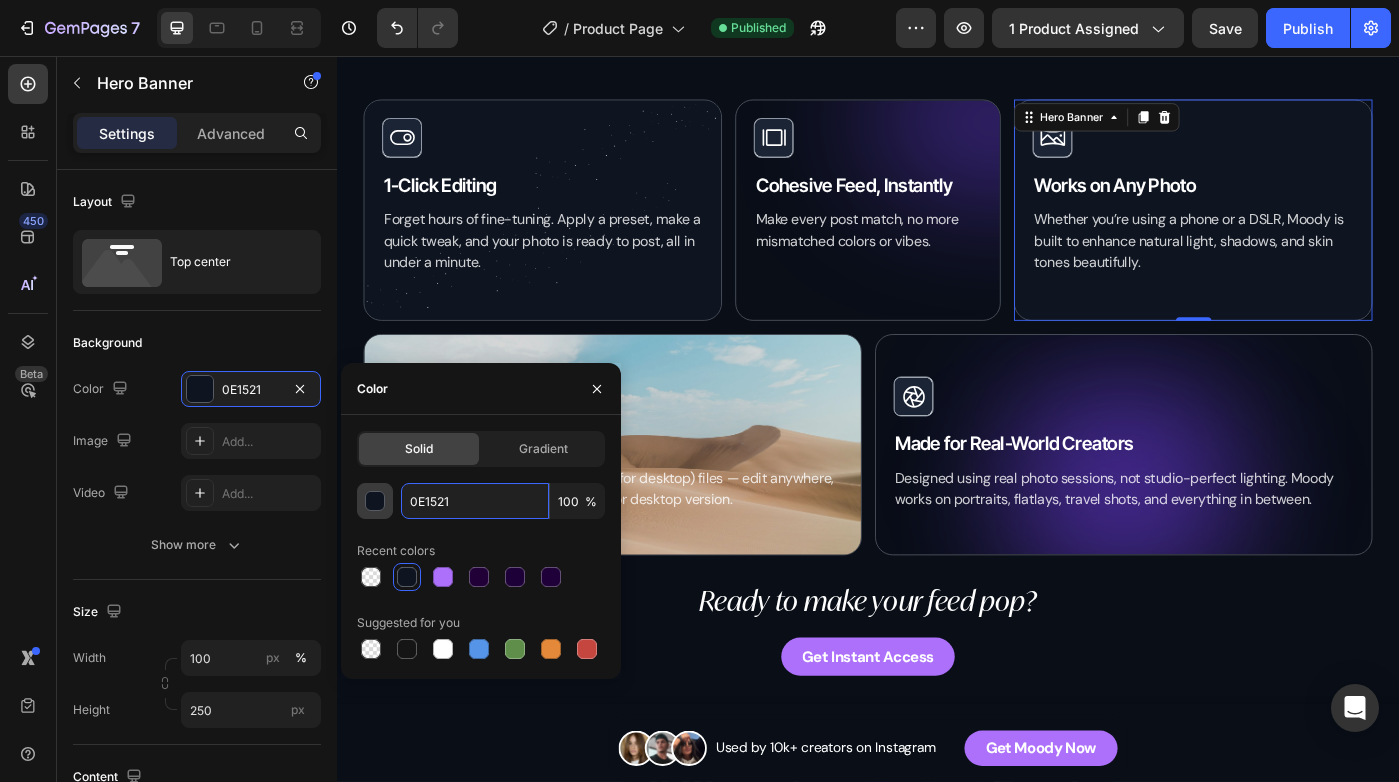 drag, startPoint x: 446, startPoint y: 497, endPoint x: 392, endPoint y: 494, distance: 54.08327 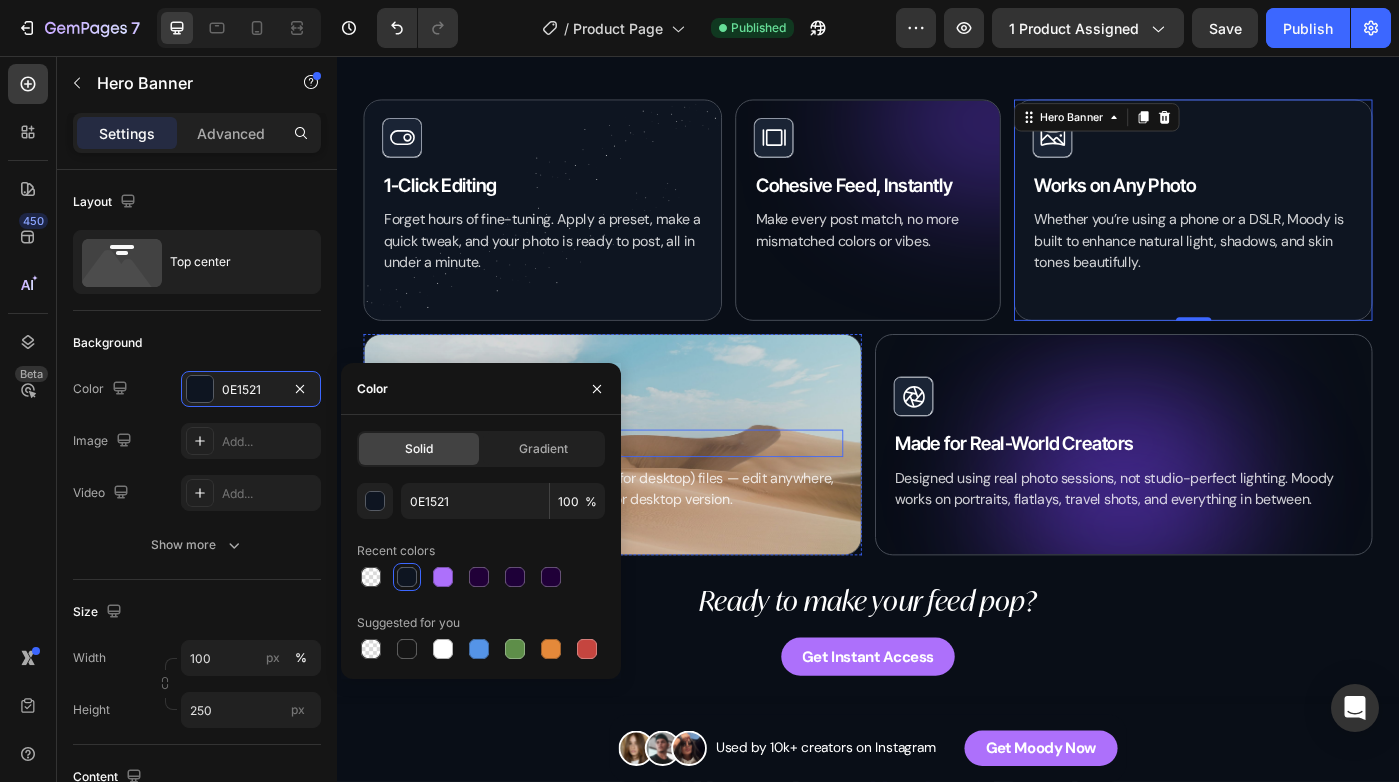 click on "Mobile + Desktop Ready" at bounding box center (648, 493) 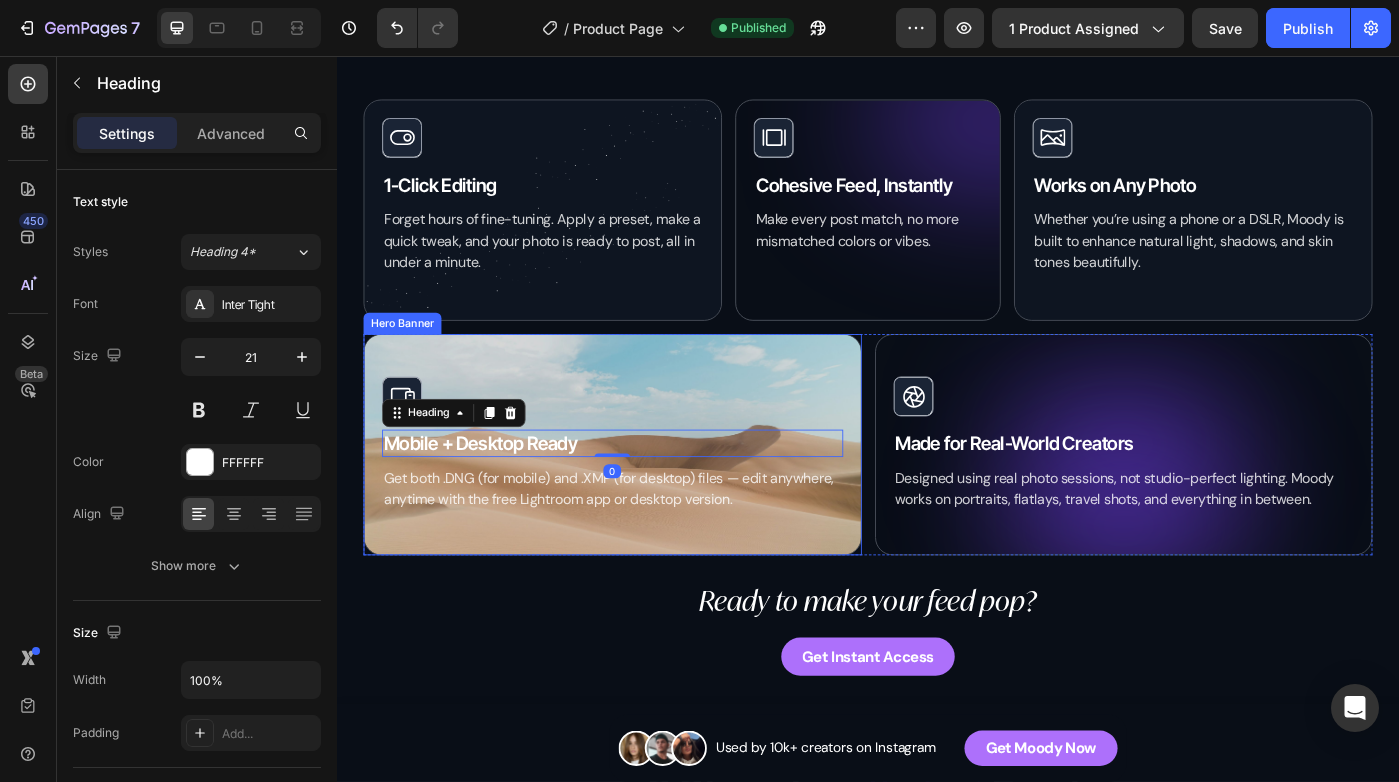 click on "Icon Hero Banner Mobile + Desktop Ready Heading   0 Get both .DNG (for mobile) and .XMP (for desktop) files — edit anywhere, anytime with the free Lightroom app or desktop version. Text Block" at bounding box center [648, 494] 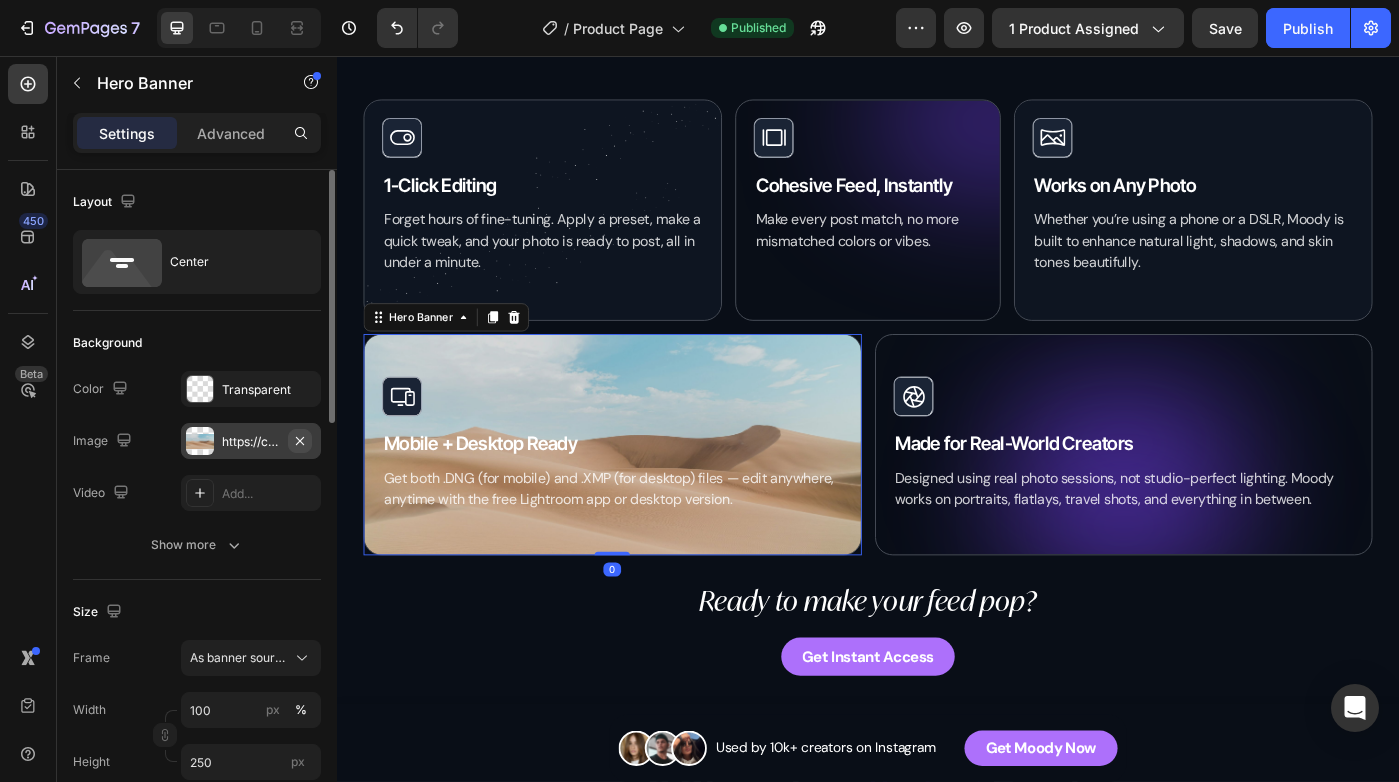 click 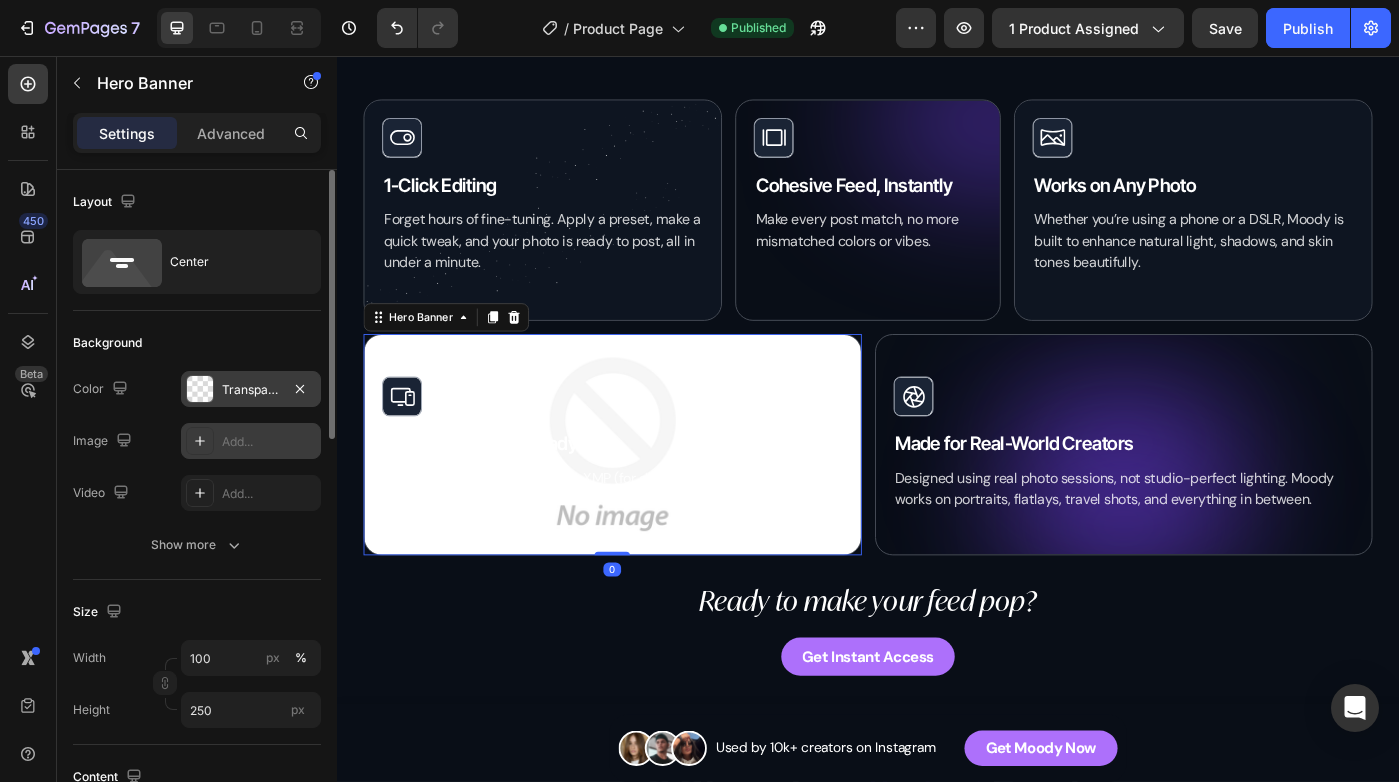 click on "Transparent" at bounding box center (251, 390) 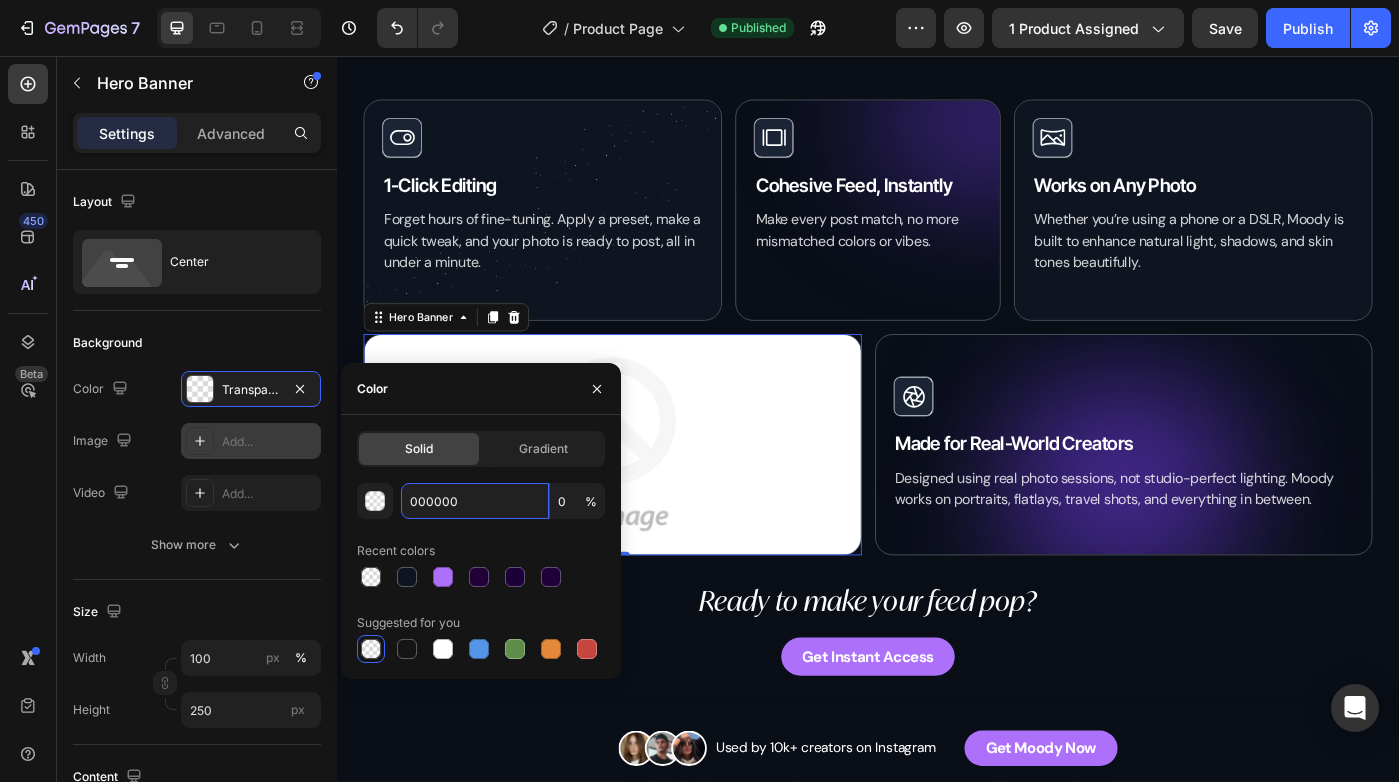 drag, startPoint x: 500, startPoint y: 498, endPoint x: 0, endPoint y: 482, distance: 500.25592 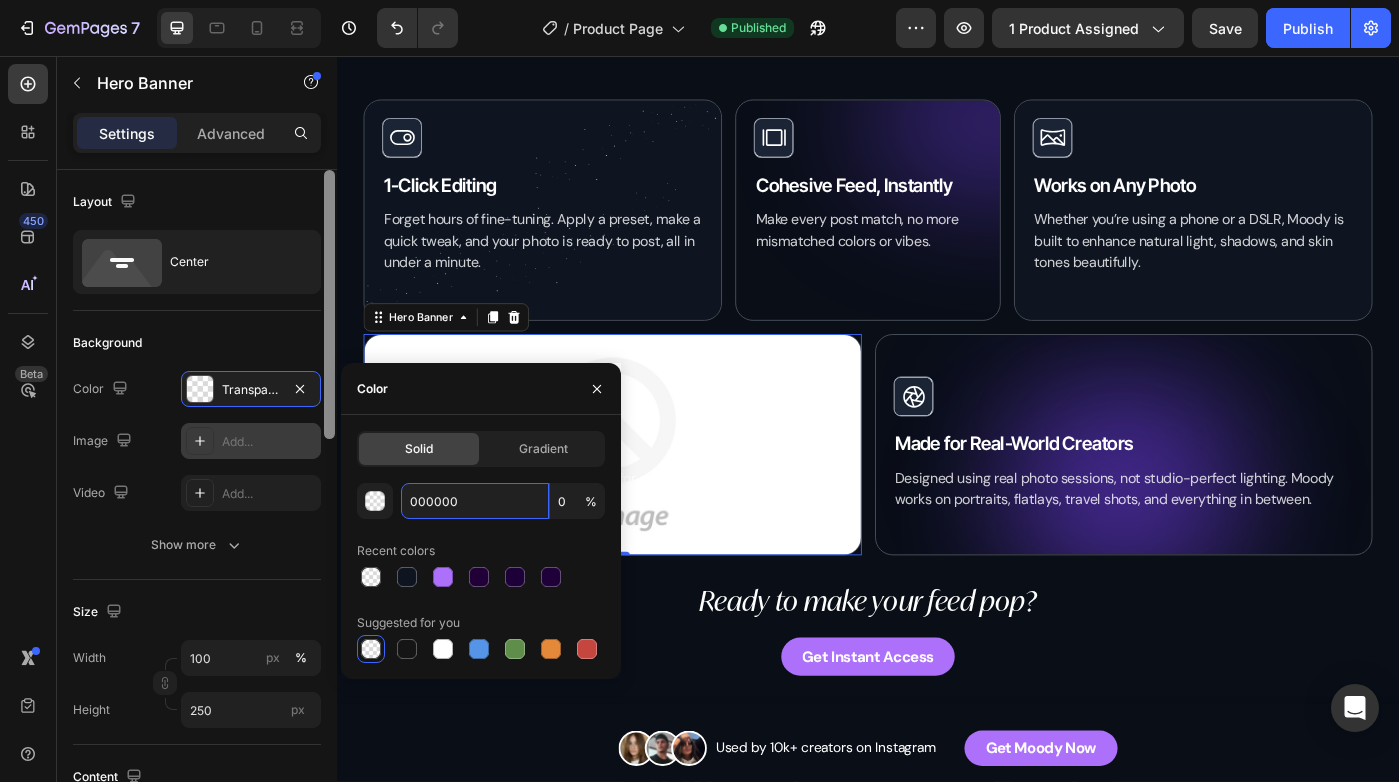 paste on "E1521" 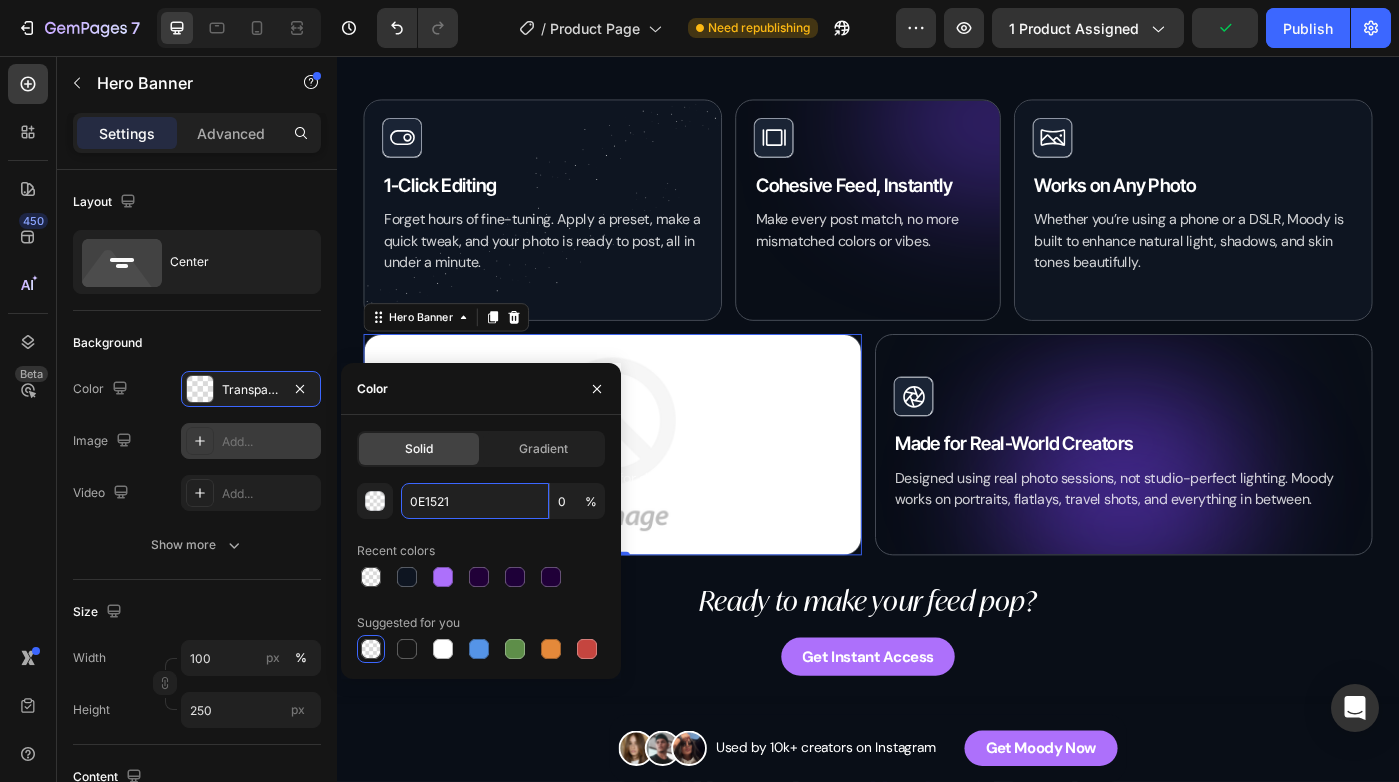 type on "0E1521" 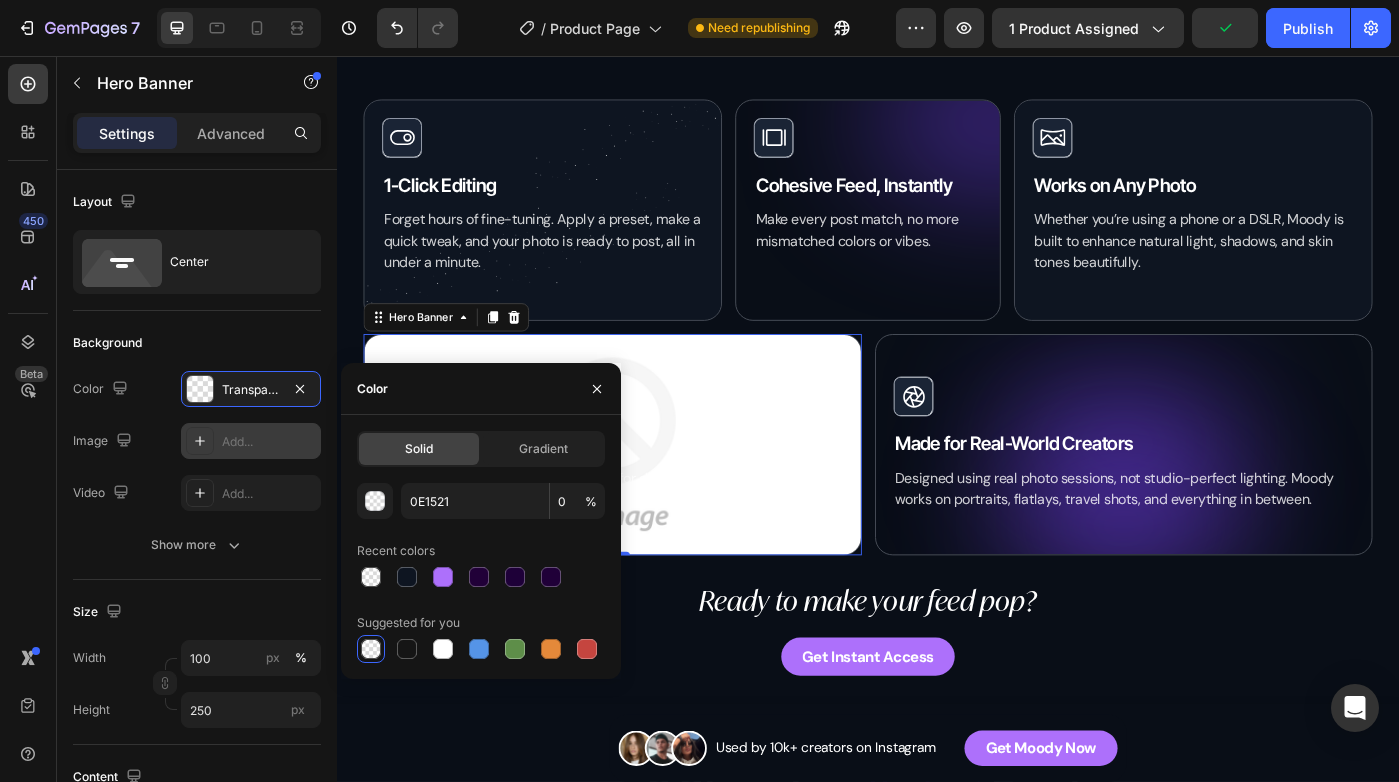click on "Color" at bounding box center (481, 389) 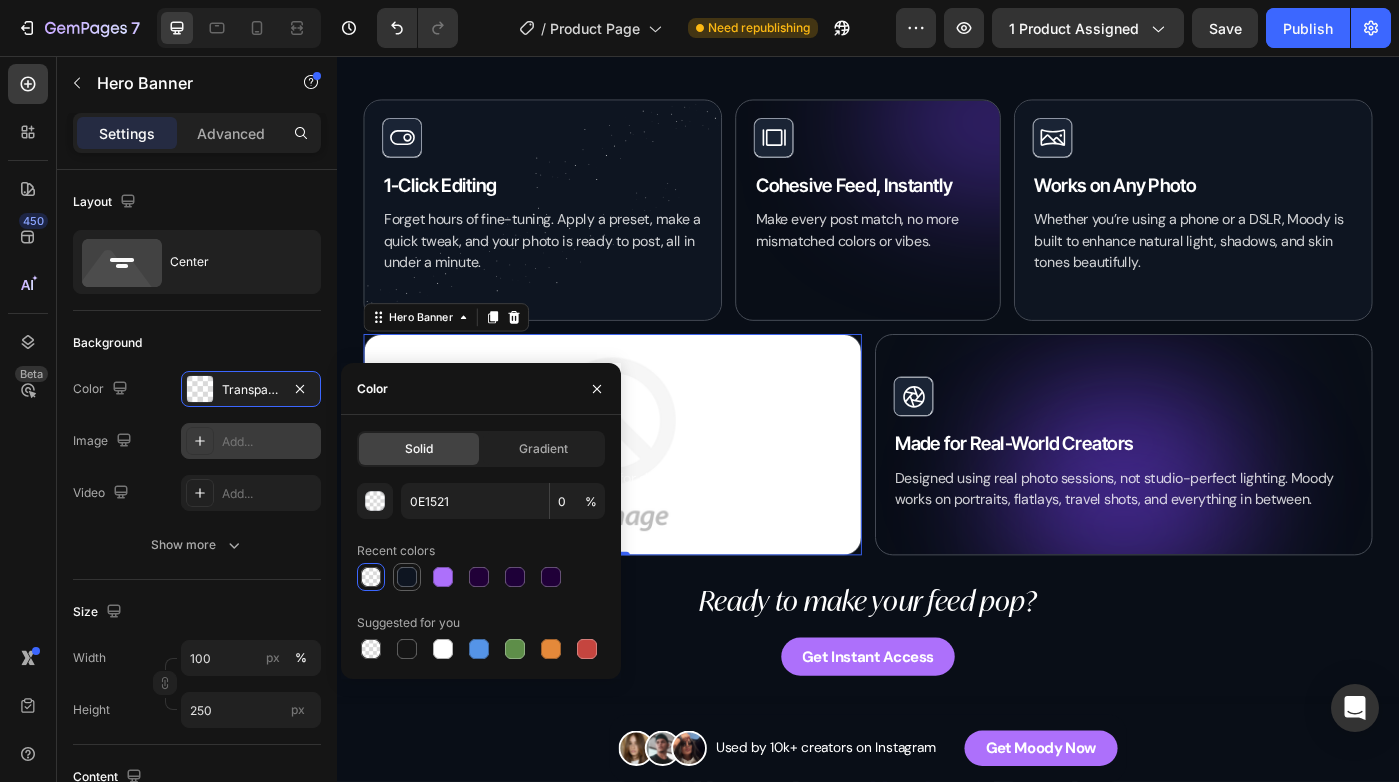 click at bounding box center [407, 577] 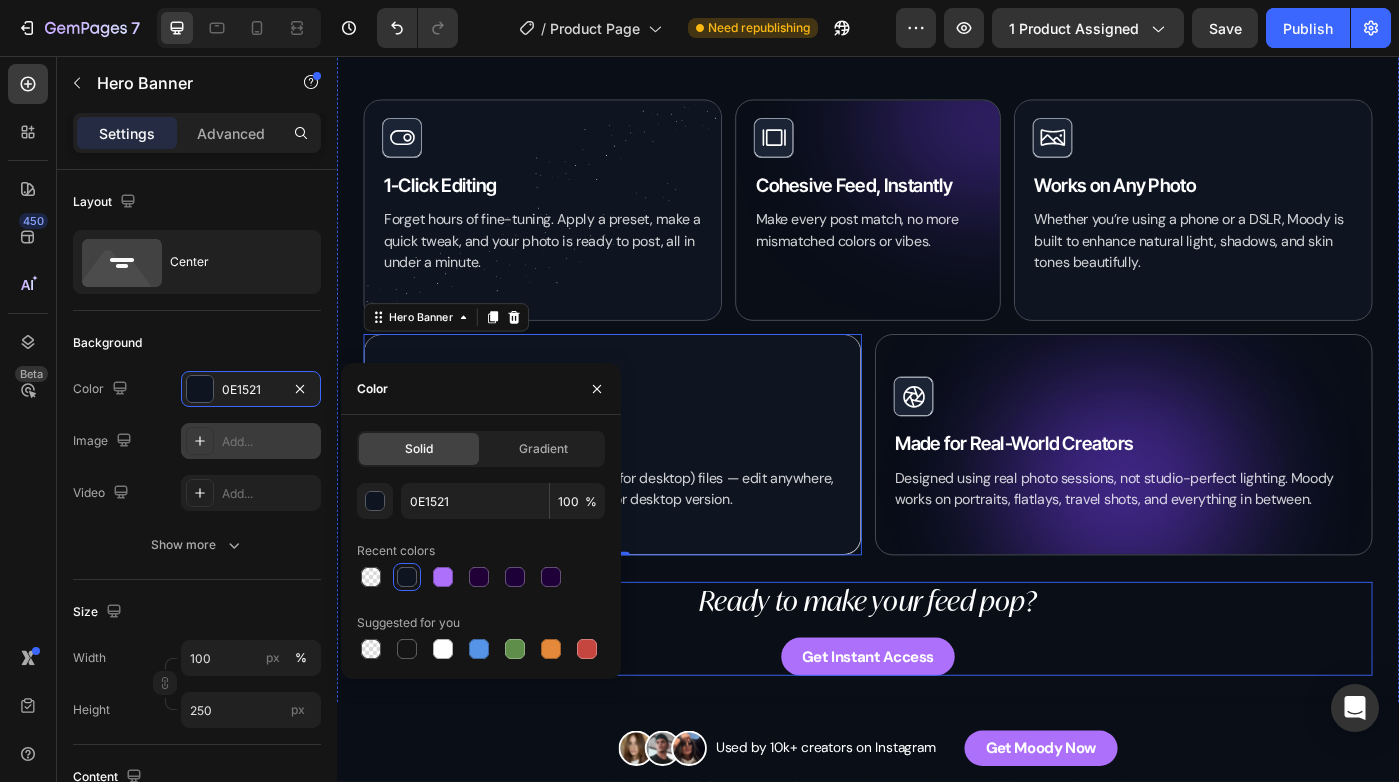click on "Get Instant Access Button" at bounding box center [937, 724] 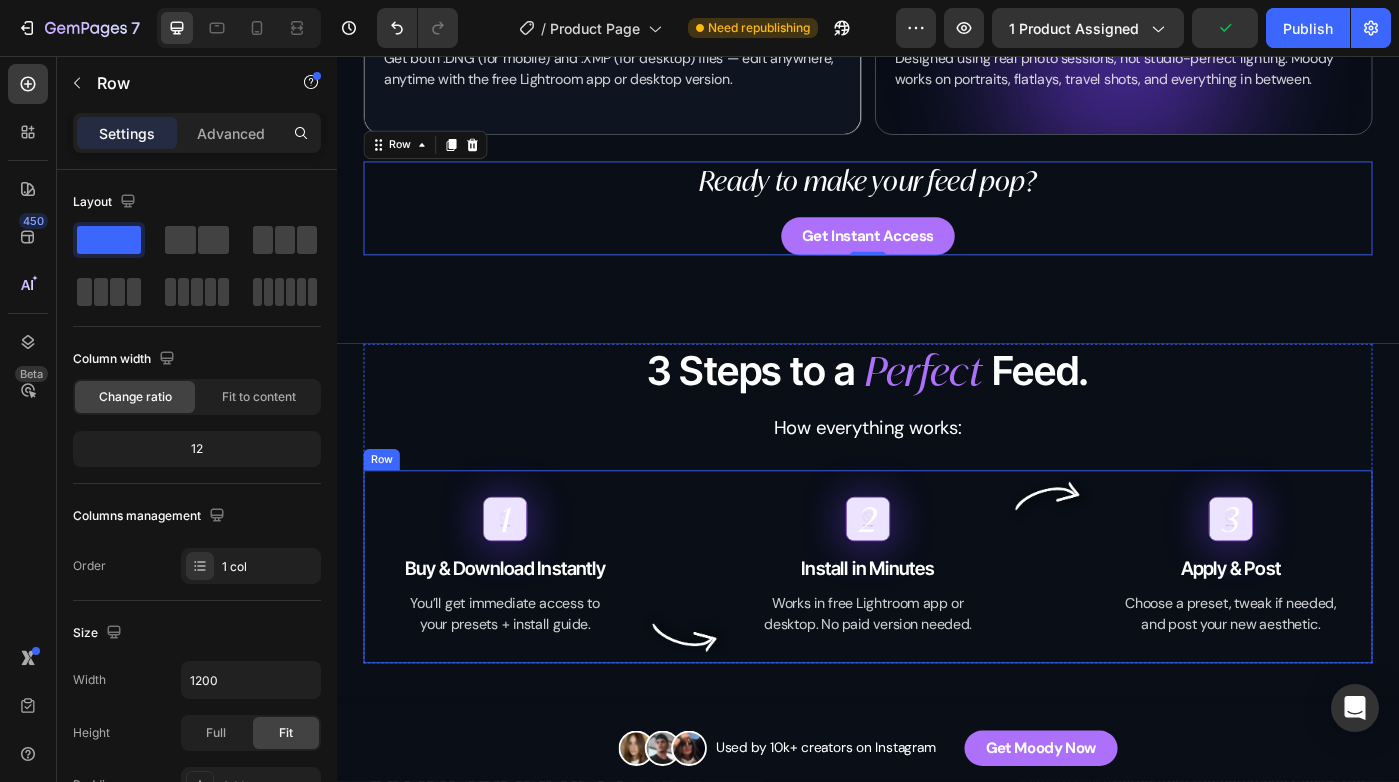 scroll, scrollTop: 1782, scrollLeft: 0, axis: vertical 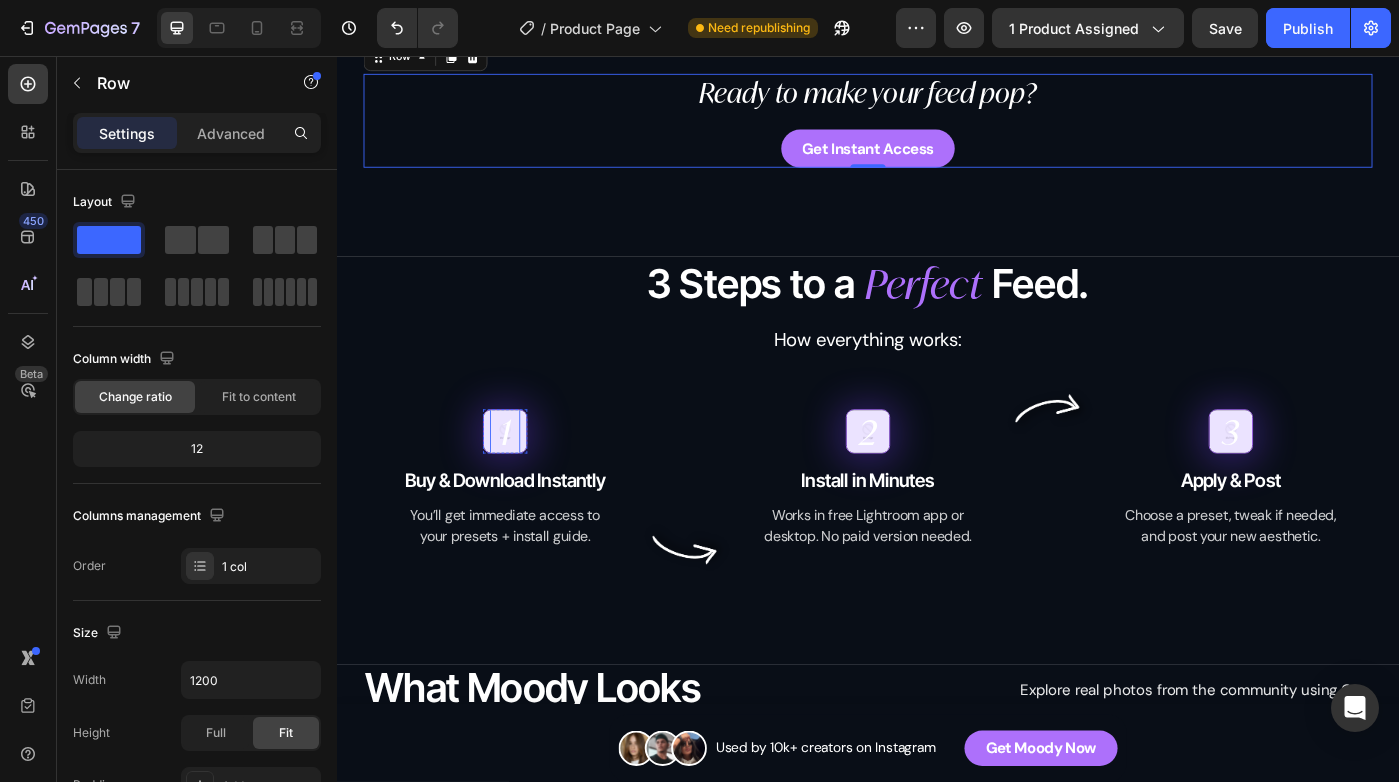 click on "1" at bounding box center [527, 480] 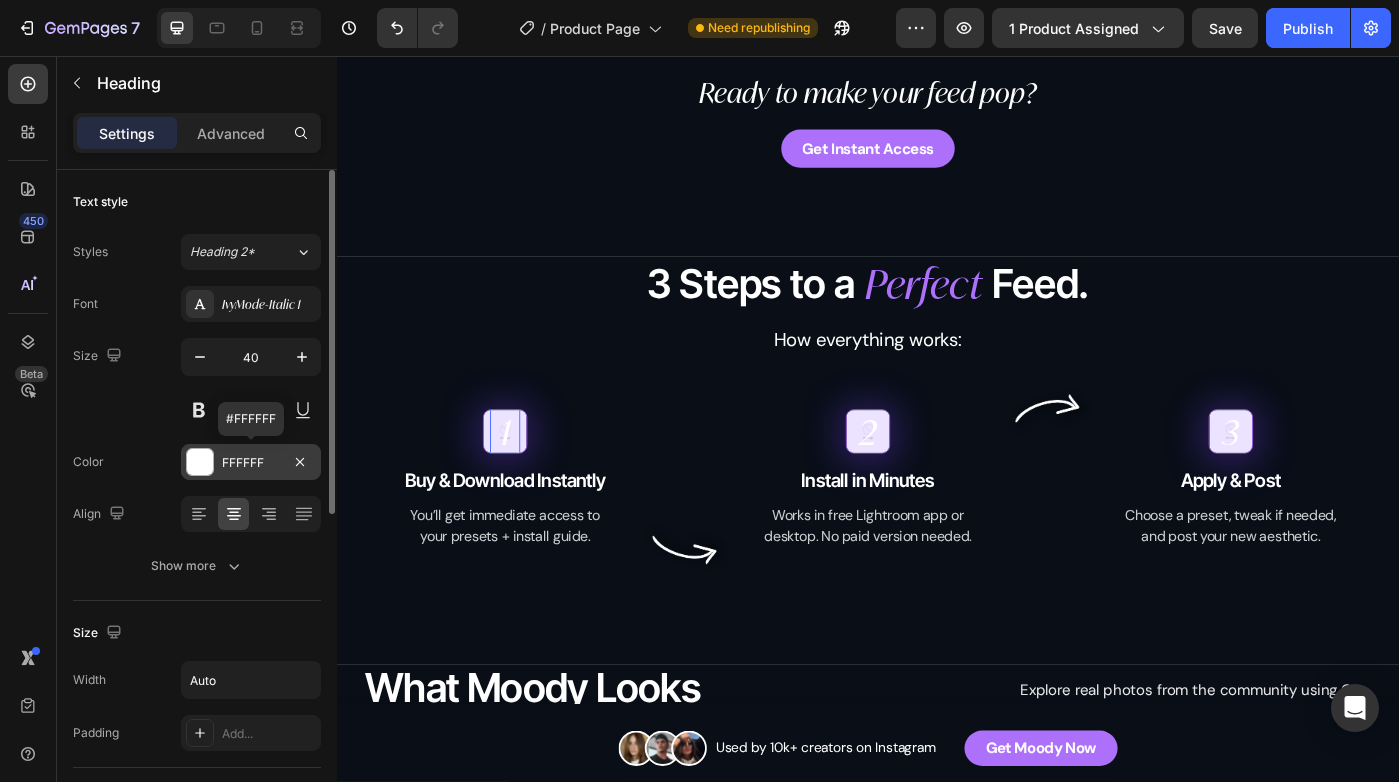 click at bounding box center (200, 462) 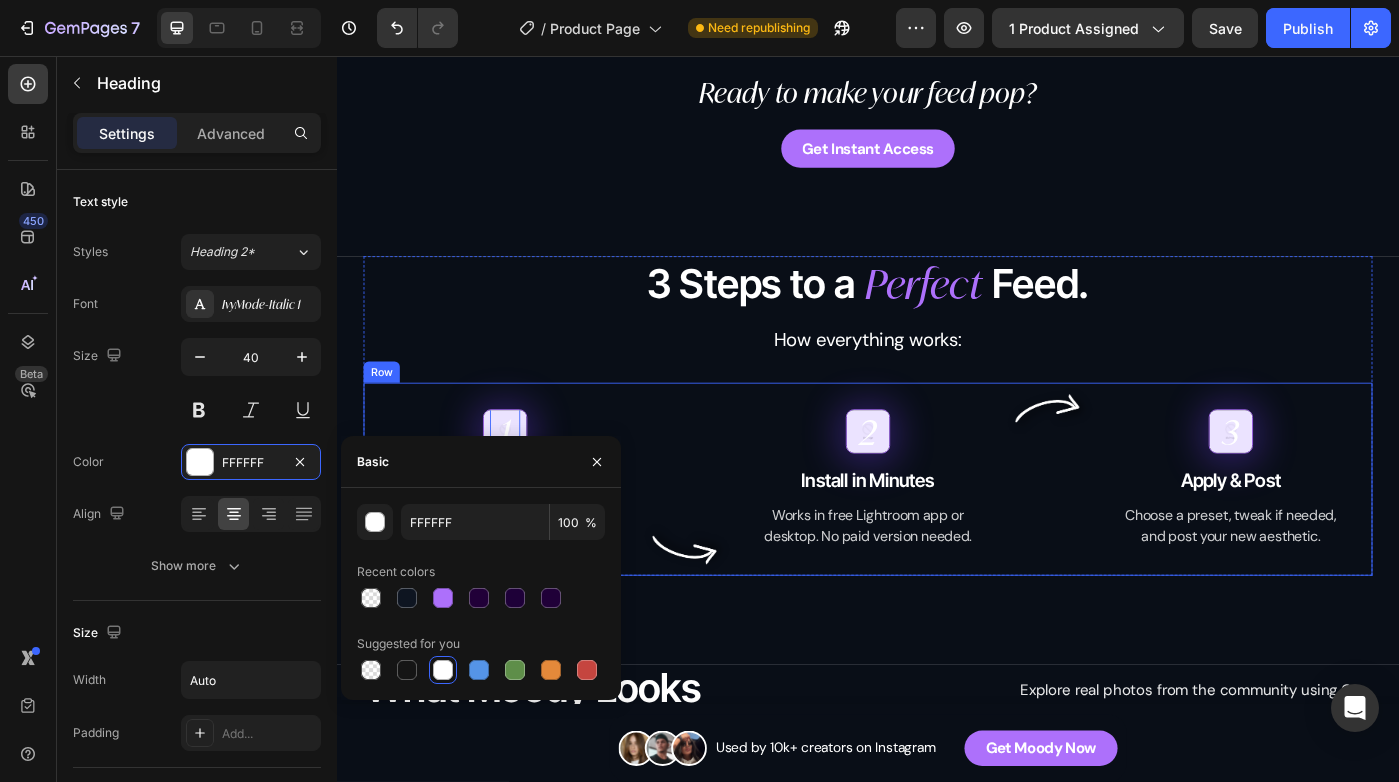 click on "1 Heading   0 Hero Banner Buy & Download Instantly Heading You’ll get immediate access to your presets + install guide. Text Block" at bounding box center [527, 534] 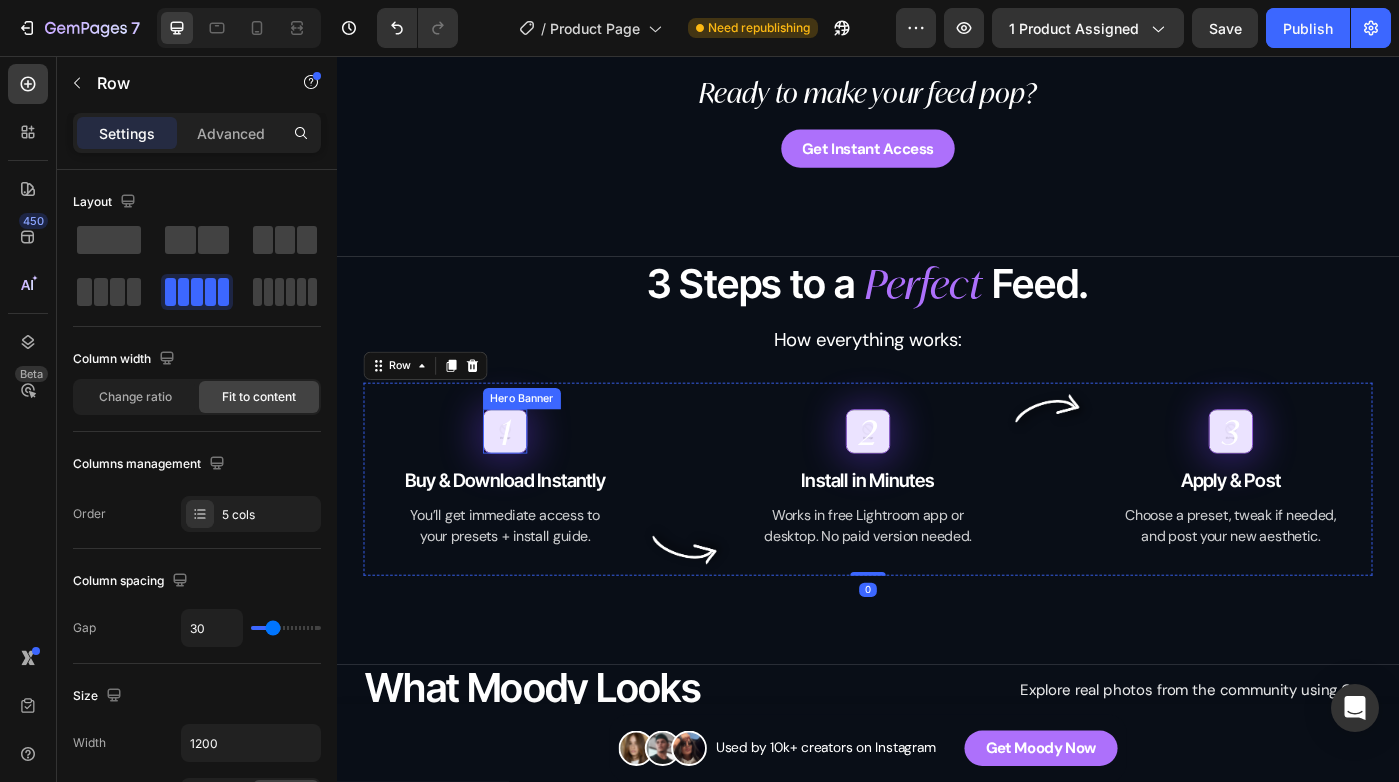 click on "1 Heading" at bounding box center [527, 480] 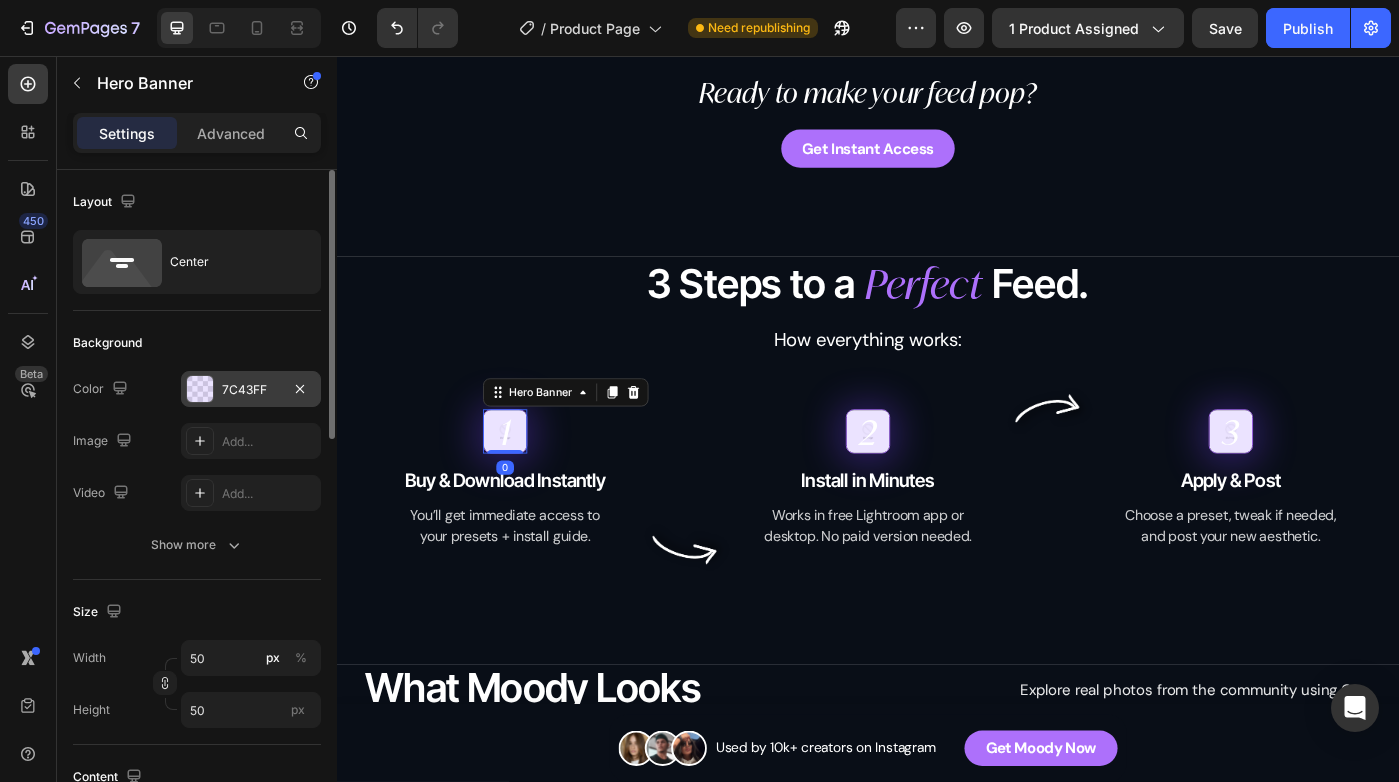 click at bounding box center [200, 389] 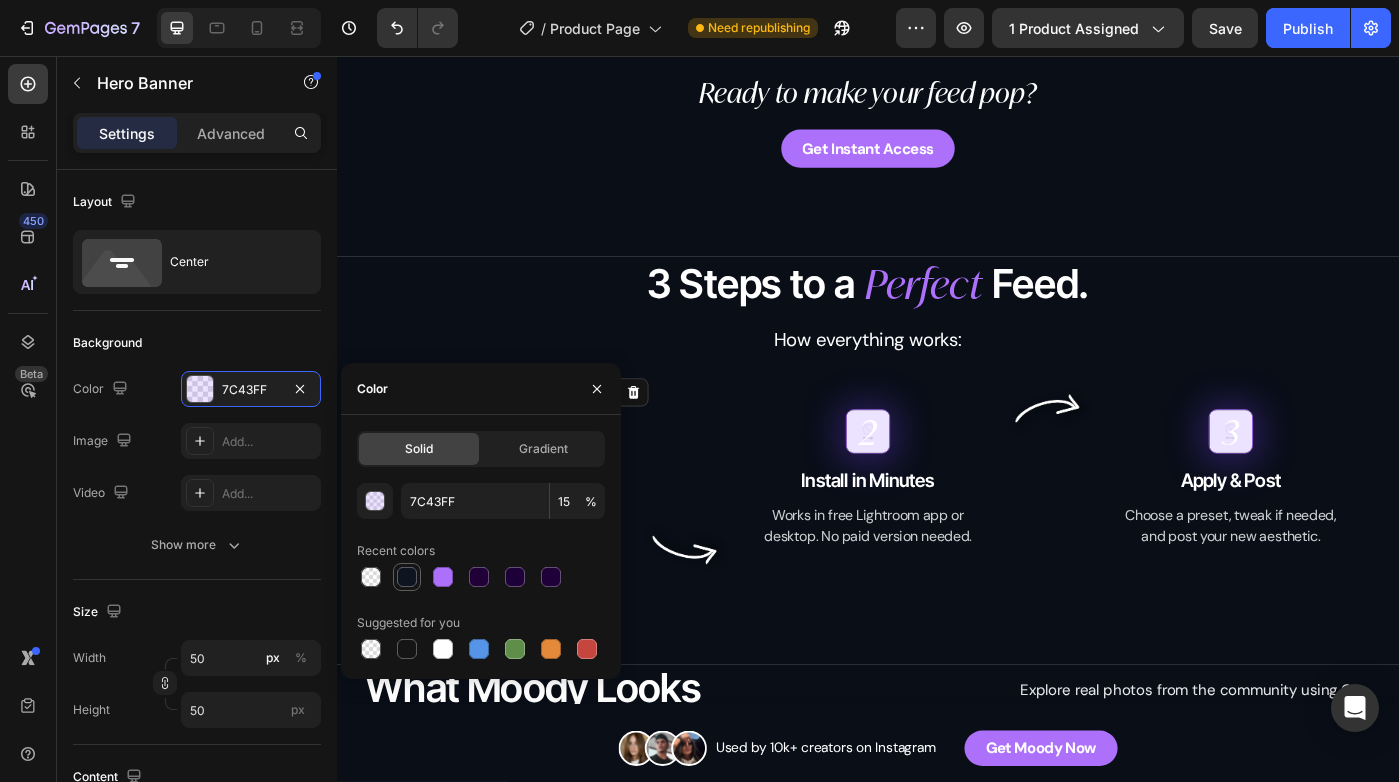 click at bounding box center [407, 577] 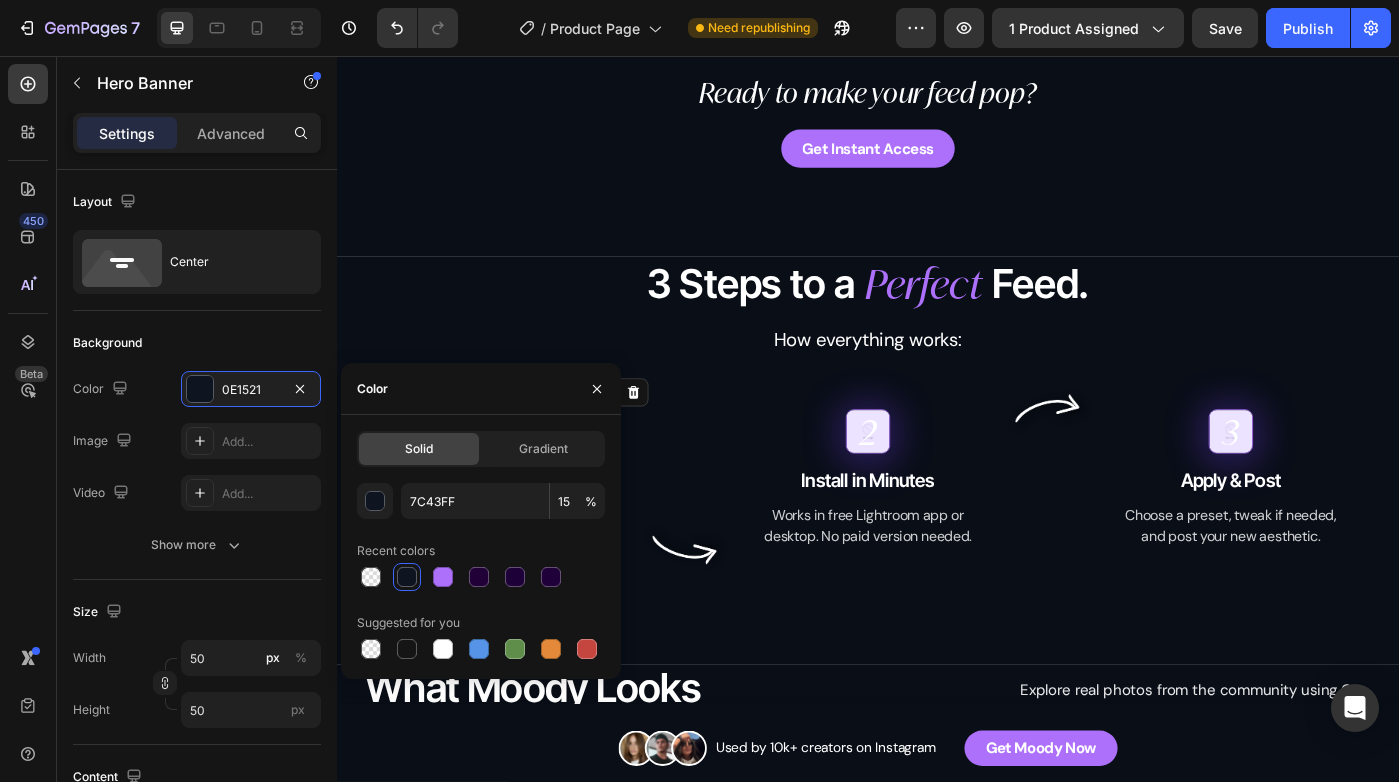 type on "0E1521" 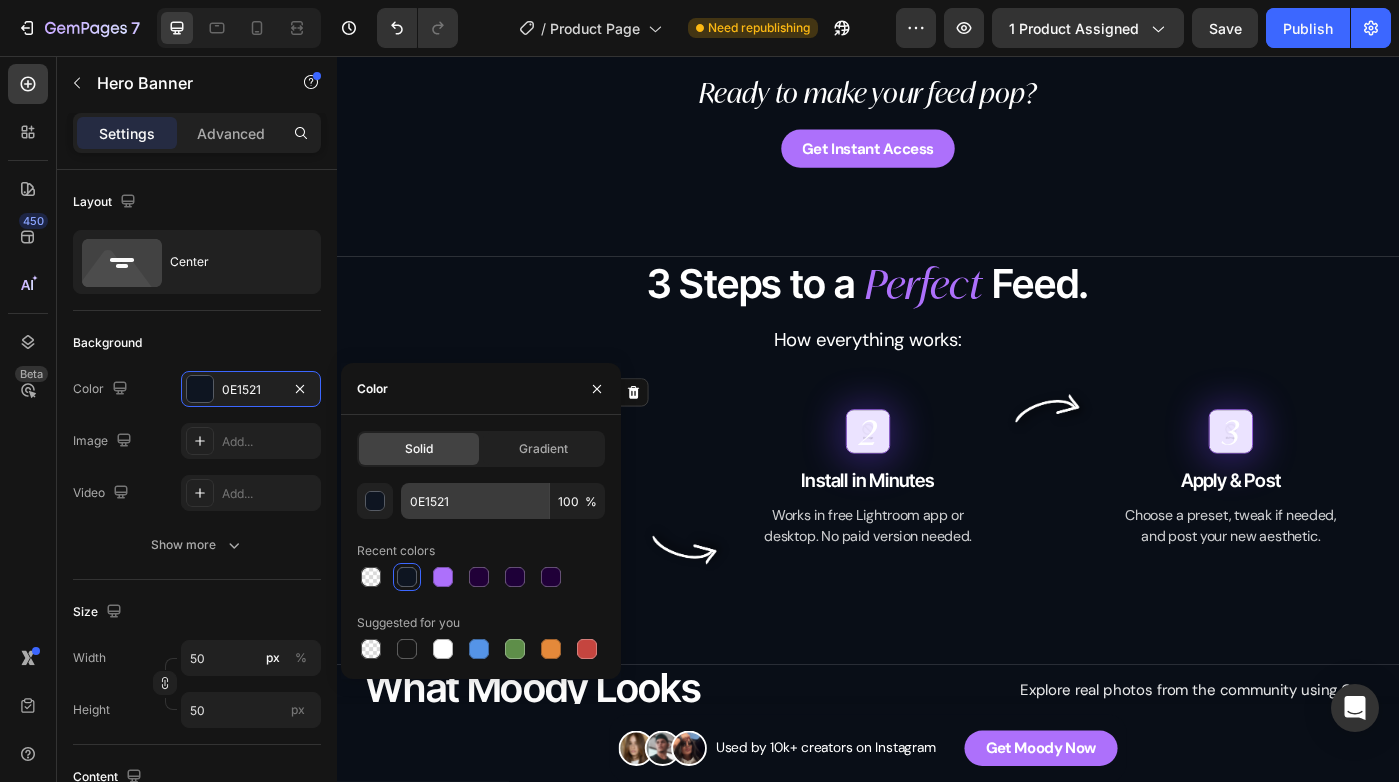 drag, startPoint x: 511, startPoint y: 394, endPoint x: 456, endPoint y: 496, distance: 115.88356 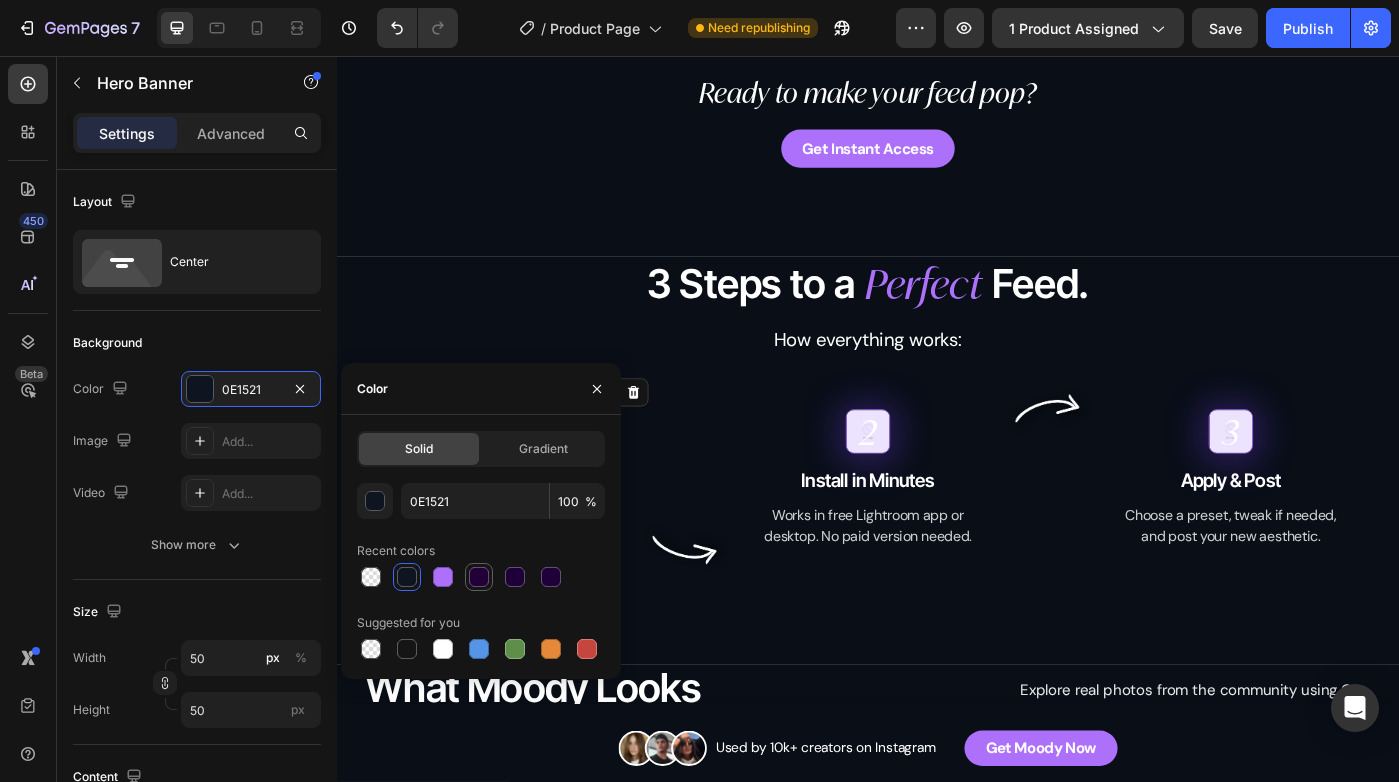 click at bounding box center [479, 577] 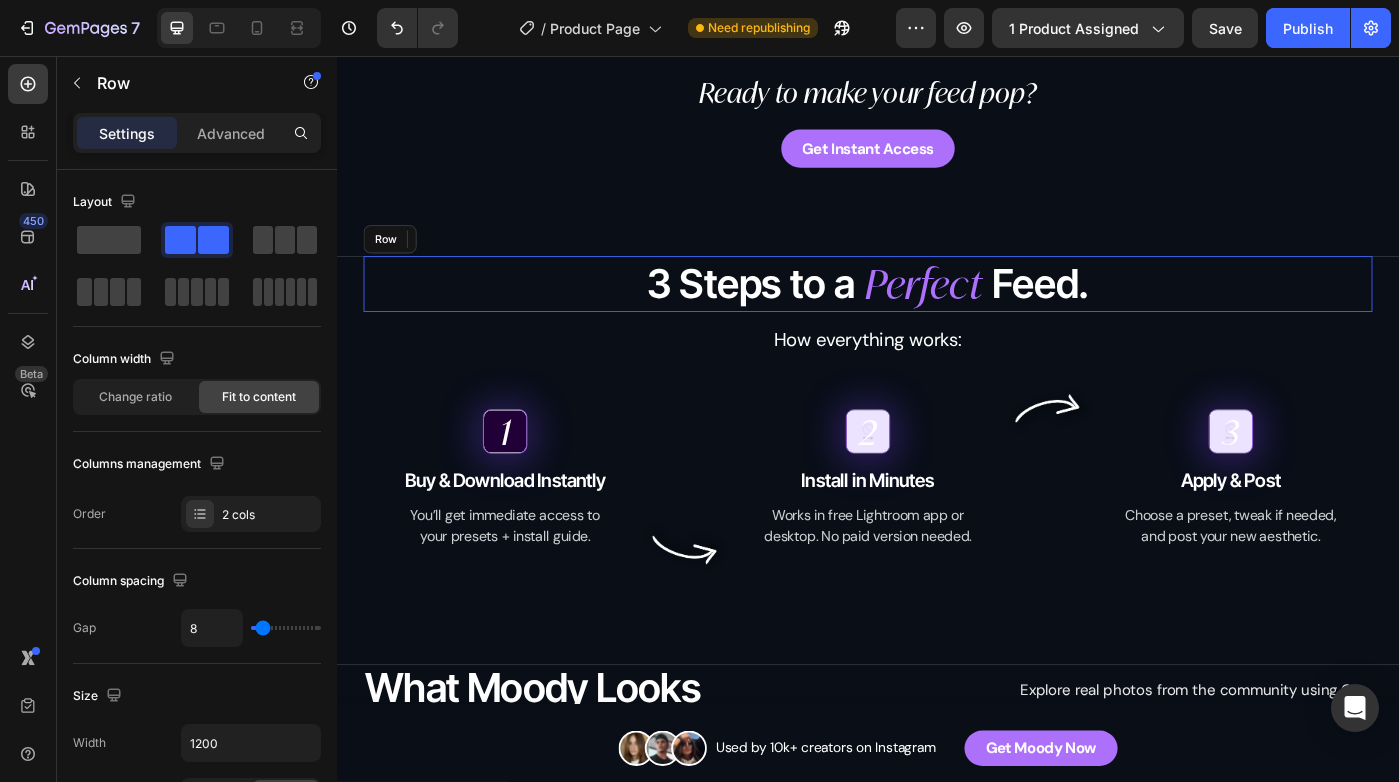 click on "3 Steps to a Heading Perfect Heading Feed. Heading Row Row" at bounding box center [937, 313] 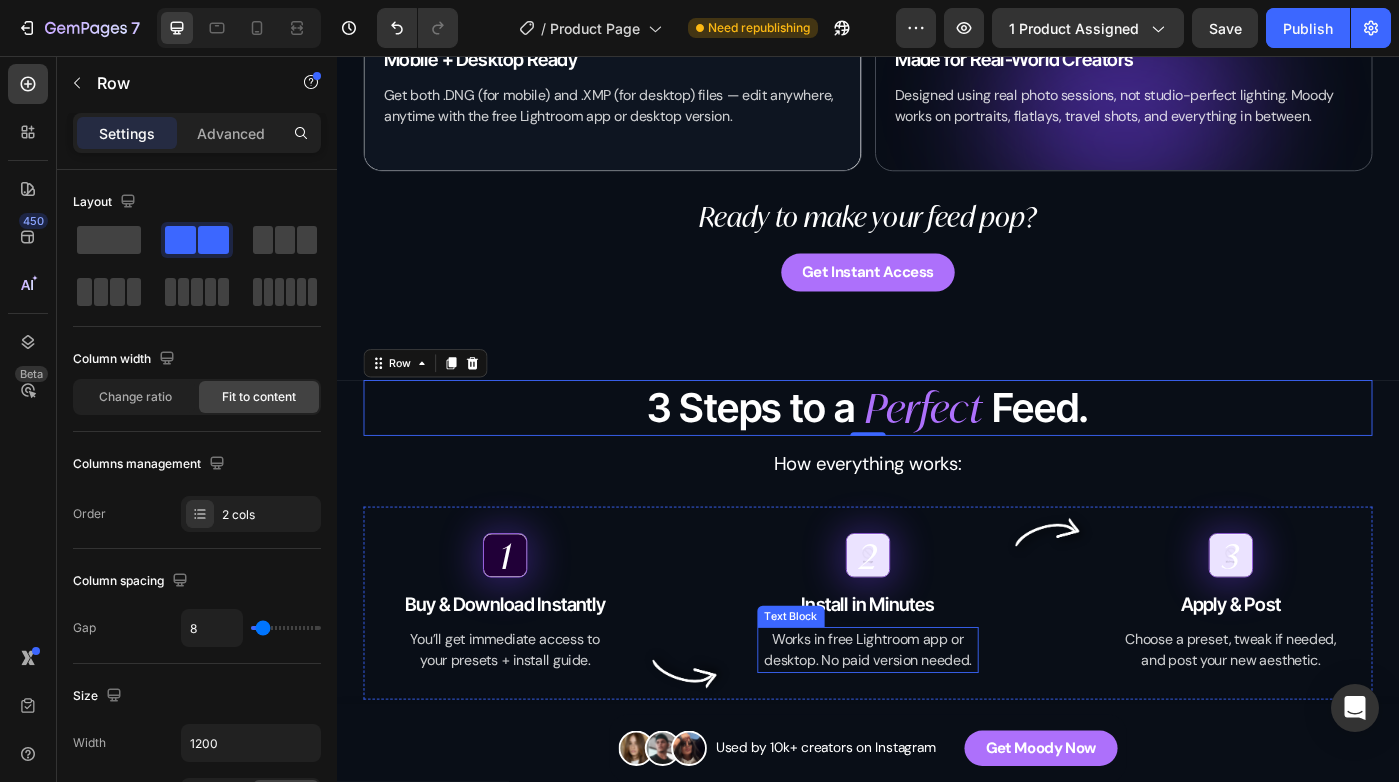 scroll, scrollTop: 1759, scrollLeft: 0, axis: vertical 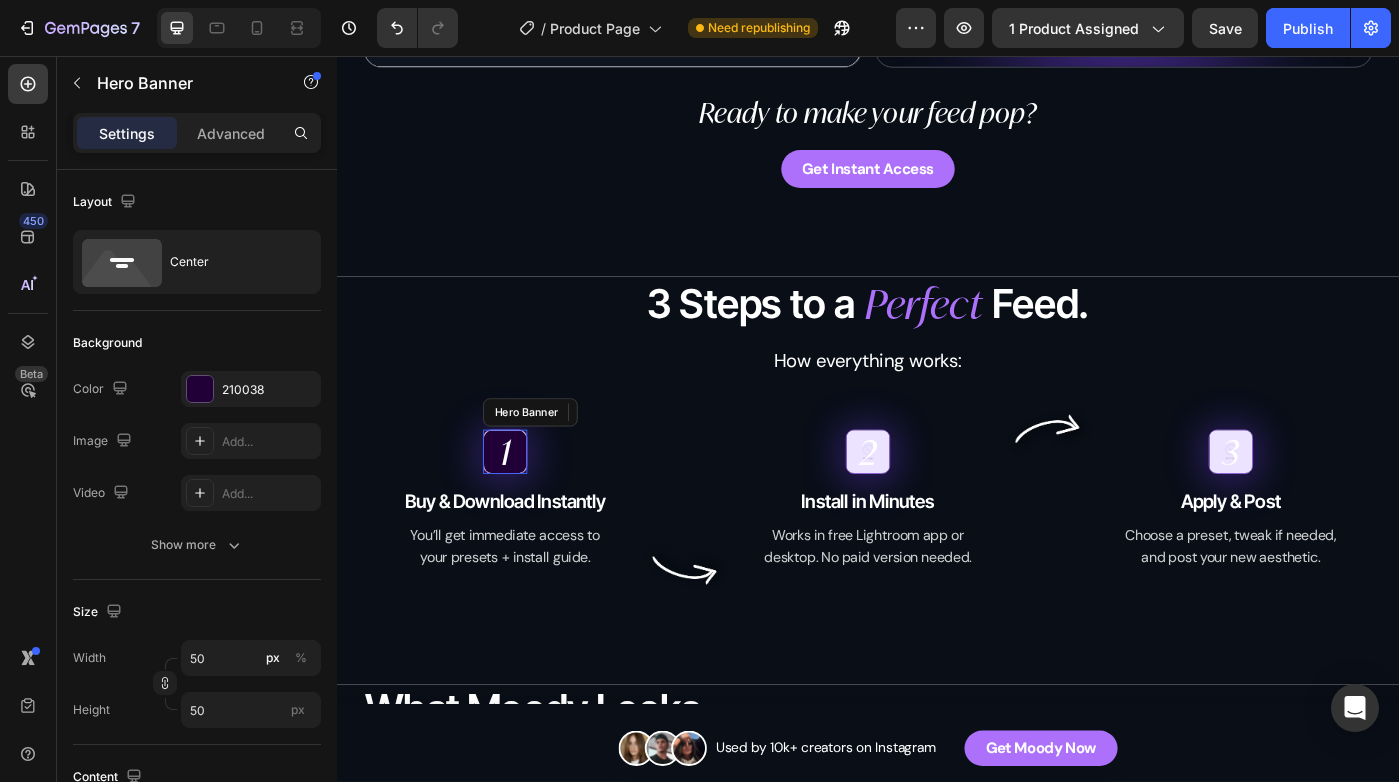 click on "1 Heading" at bounding box center [527, 503] 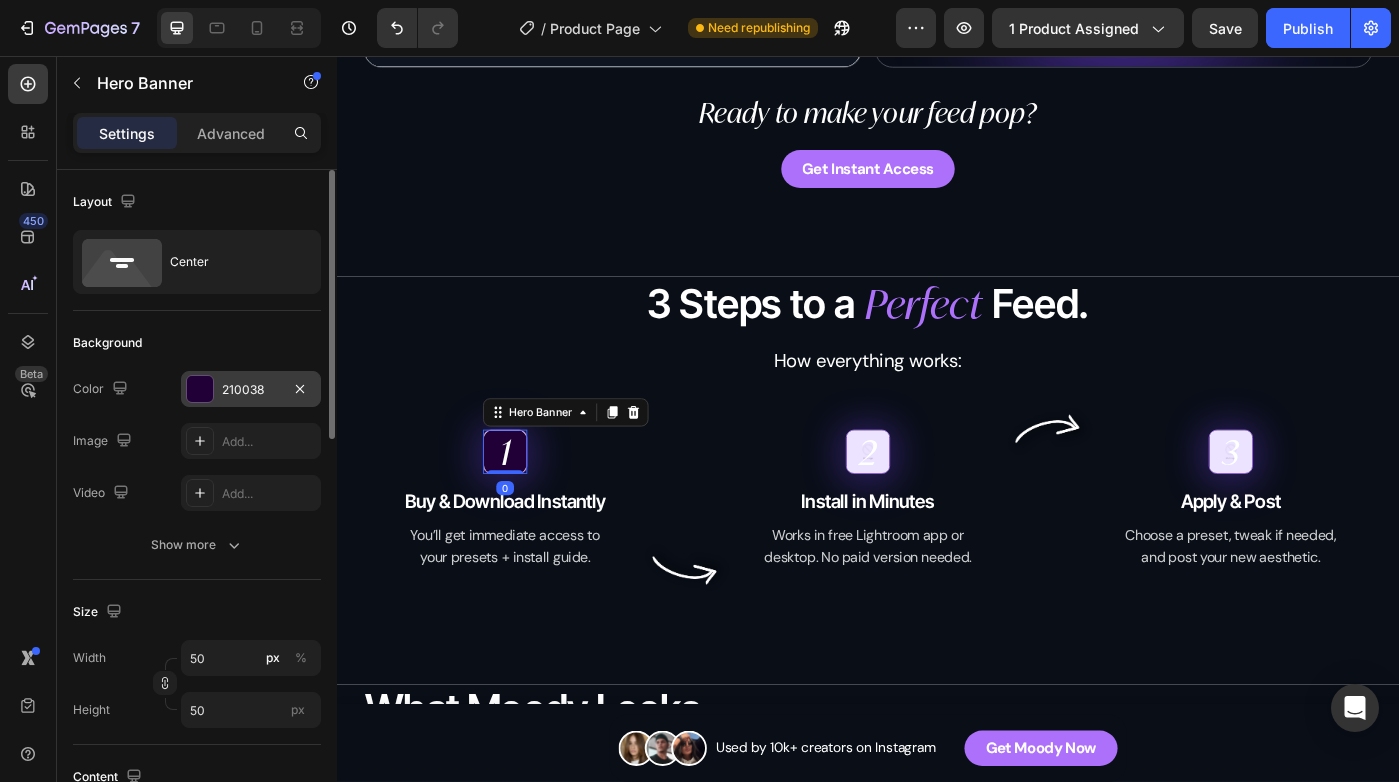 click on "210038" at bounding box center (251, 390) 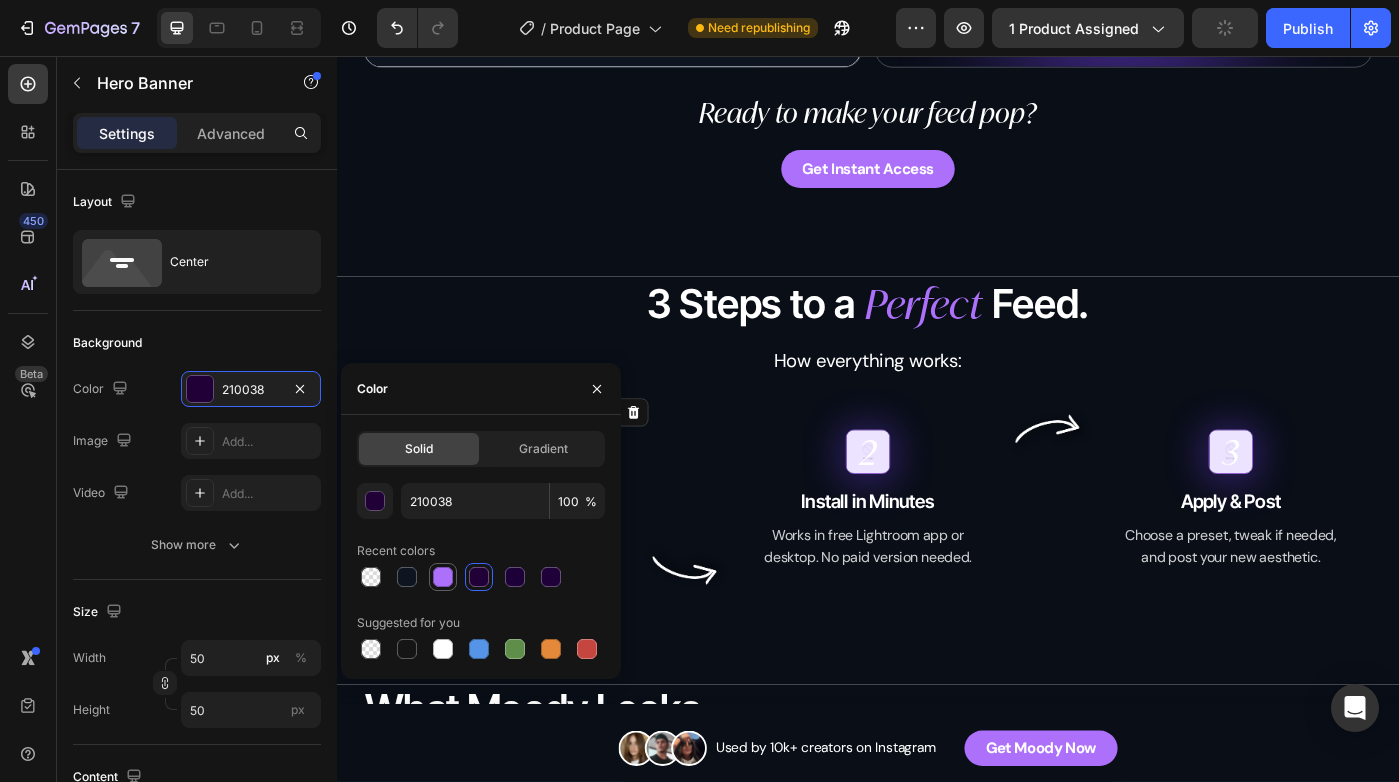 click at bounding box center [443, 577] 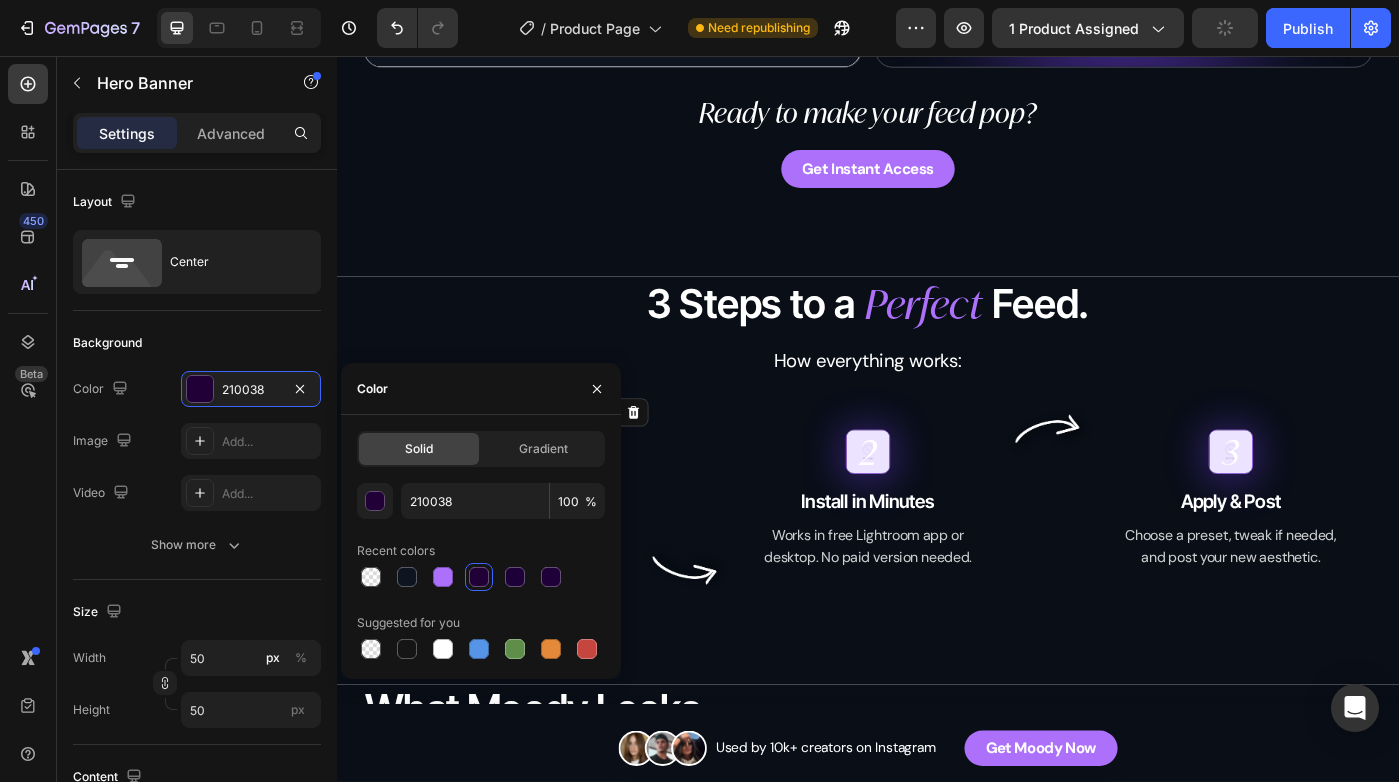 type on "AD70FB" 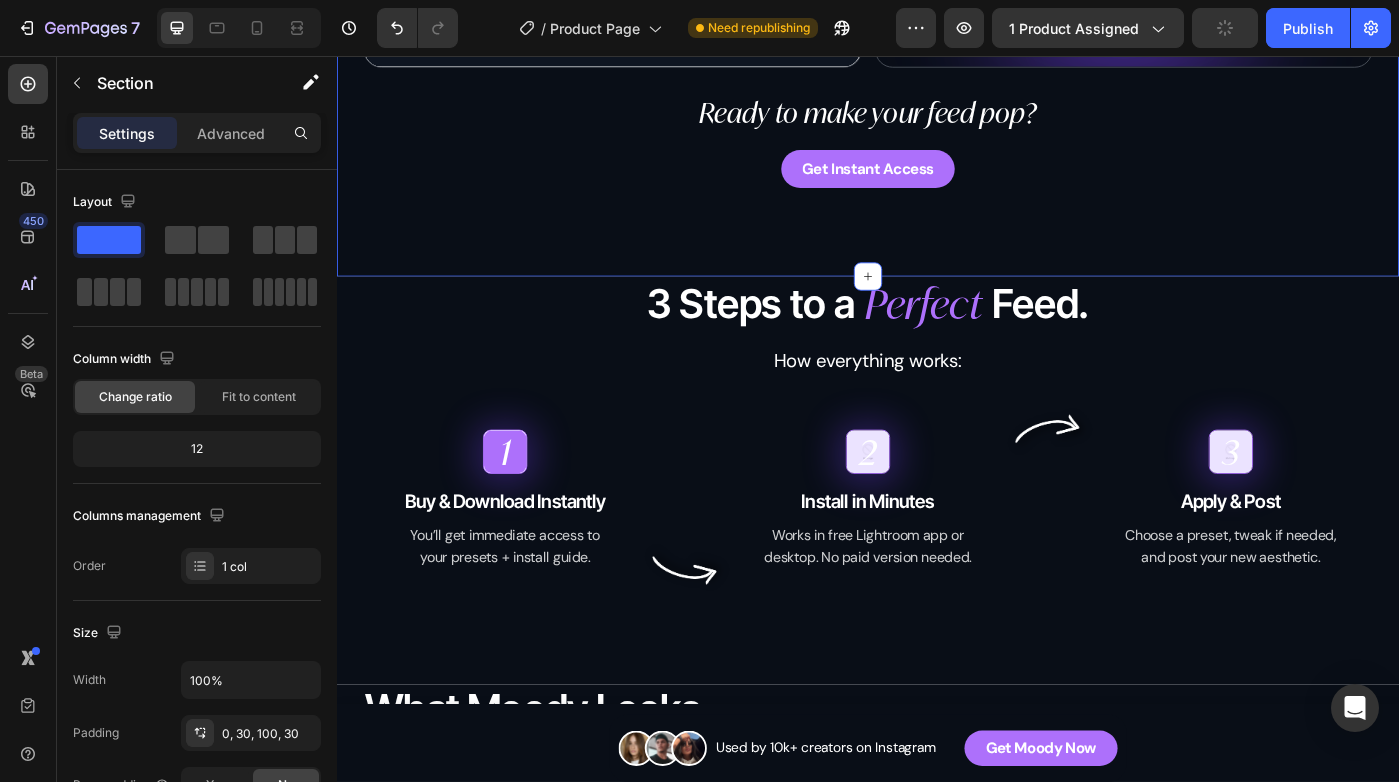 click on "Built for the Creator Who Wants to Stand Out. Heading The average Instagram feed is noisy, but yours doesn’t have to be. Text Block Row
Icon Hero Banner 1-Click Editing Heading Forget hours of fine-tuning. Apply a preset, make a quick tweak, and your photo is ready to post, all in under a minute. Text Block Hero Banner
Icon Hero Banner Cohesive Feed, Instantly Heading Make every post match, no more mismatched colors or vibes. Text Block Hero Banner
Icon Hero Banner Works on Any Photo Heading Whether you’re using a phone or a DSLR, Moody is built to enhance natural light, shadows, and skin tones beautifully. Text Block Hero Banner Row
Icon Hero Banner Mobile + Desktop Ready Heading Get both .DNG (for mobile) and .XMP (for desktop) files — edit anywhere, anytime with the free Lightroom app or desktop version. Text Block Hero Banner
Icon Hero Banner Made for Real-World Creators Heading Text Block Hero Banner Row Row Text Block" at bounding box center (937, -147) 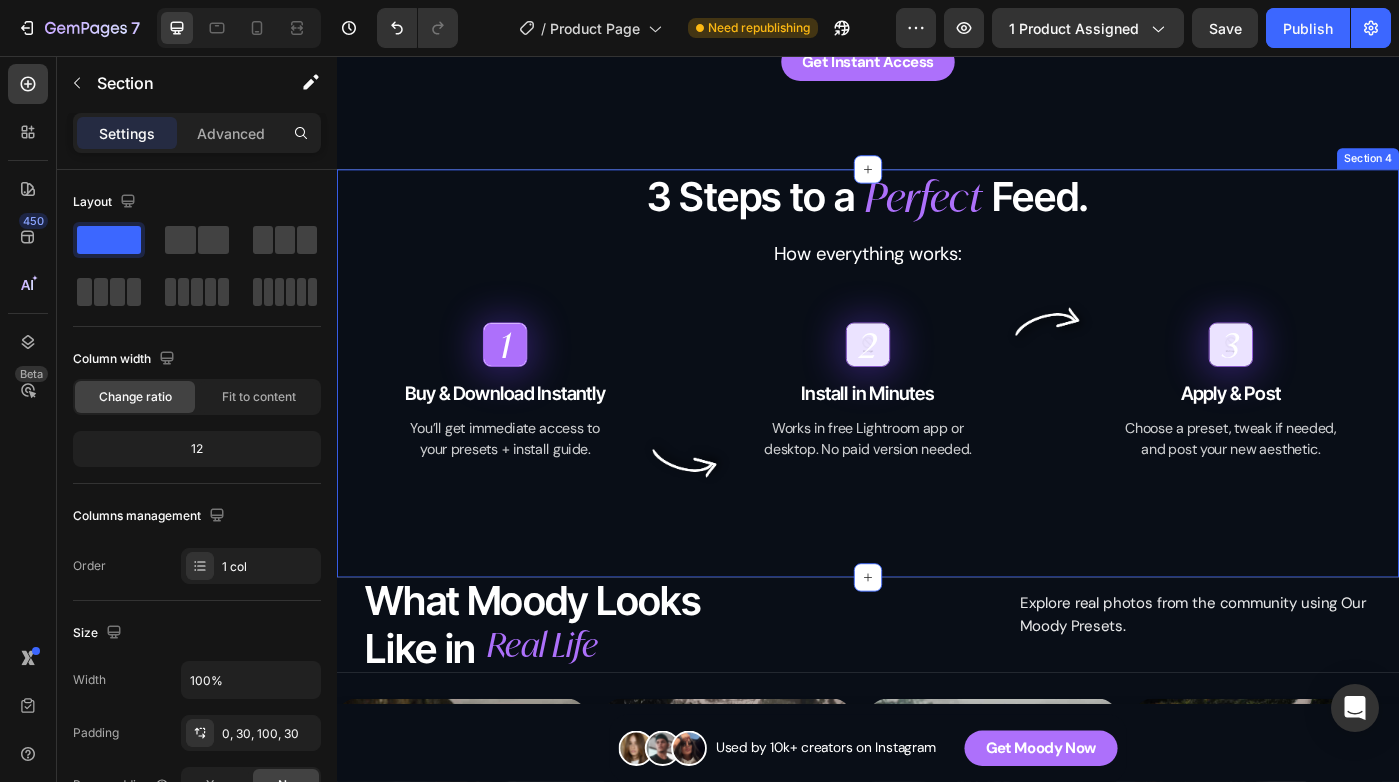 scroll, scrollTop: 1961, scrollLeft: 0, axis: vertical 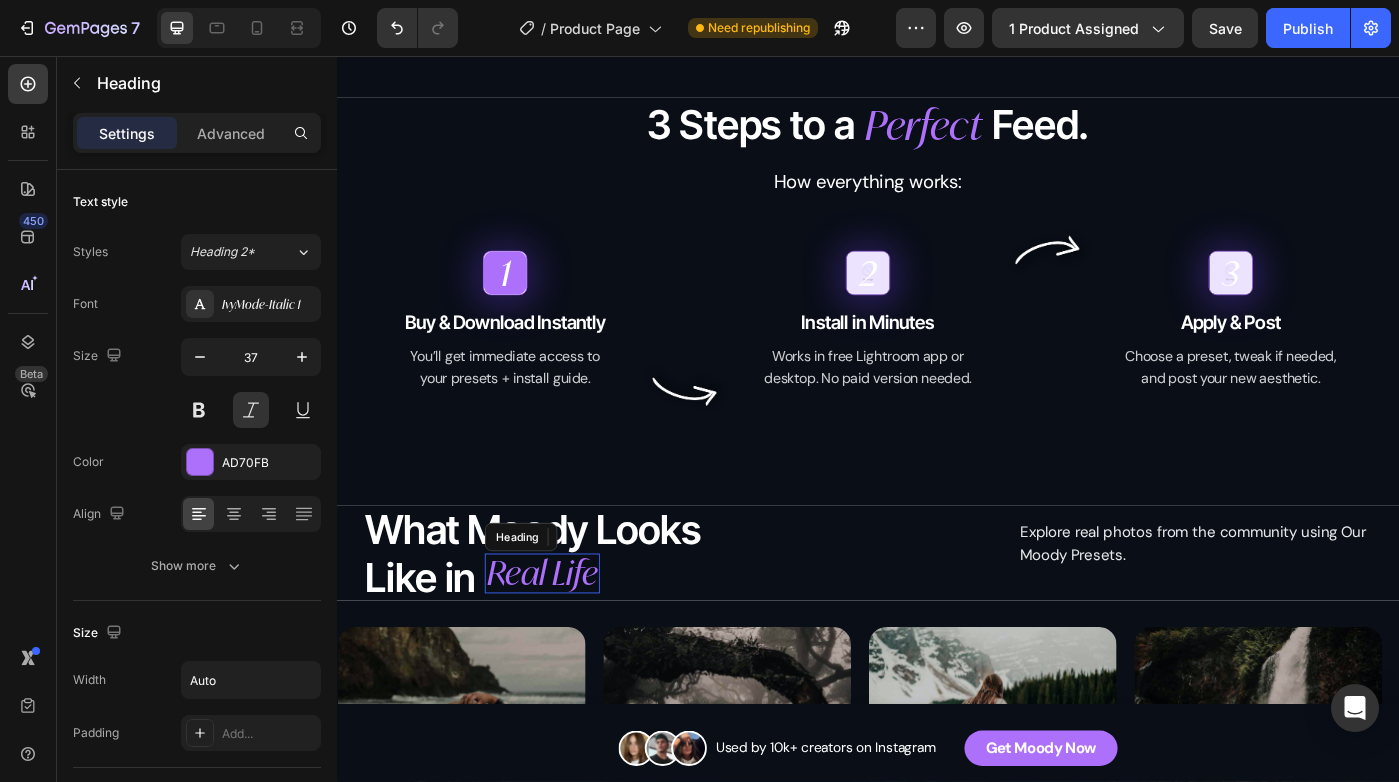 click on "Real Life" at bounding box center [568, 640] 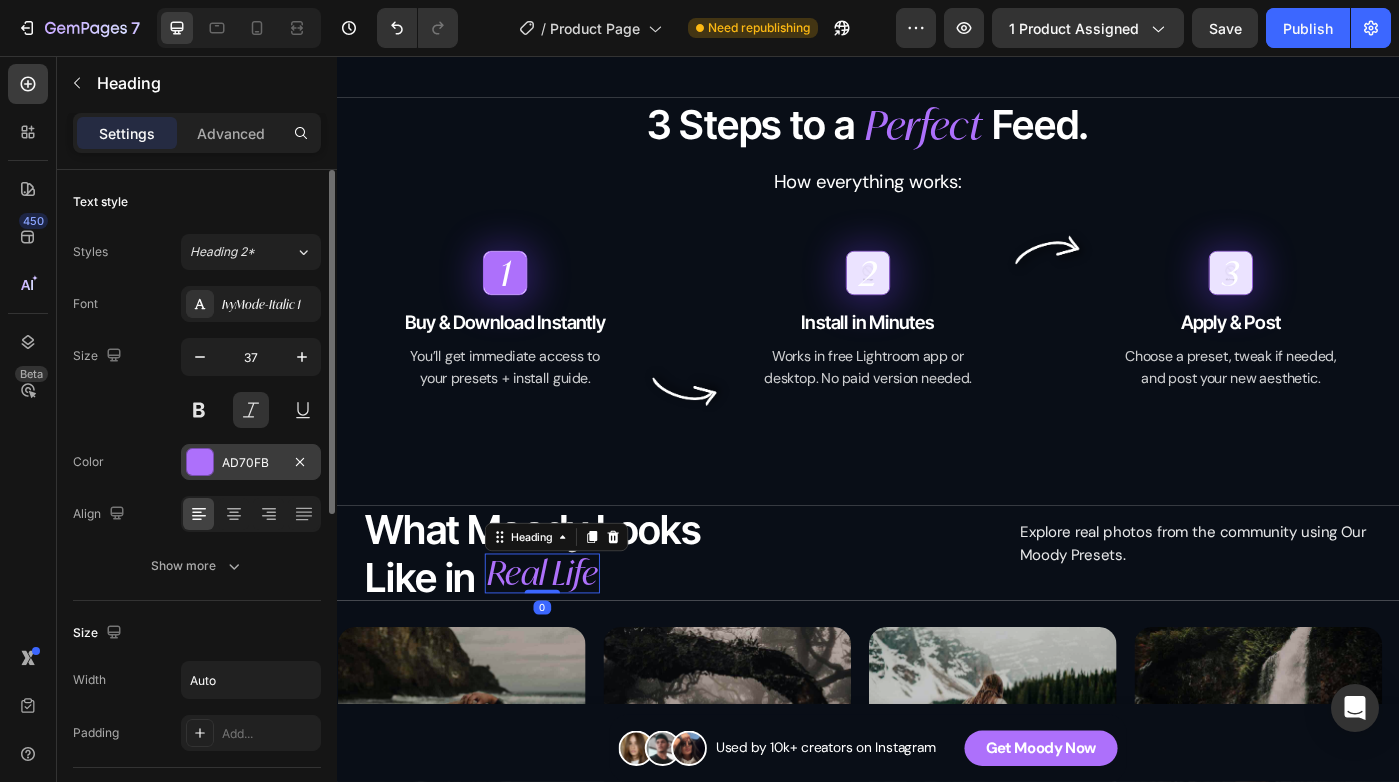 click on "AD70FB" at bounding box center [251, 463] 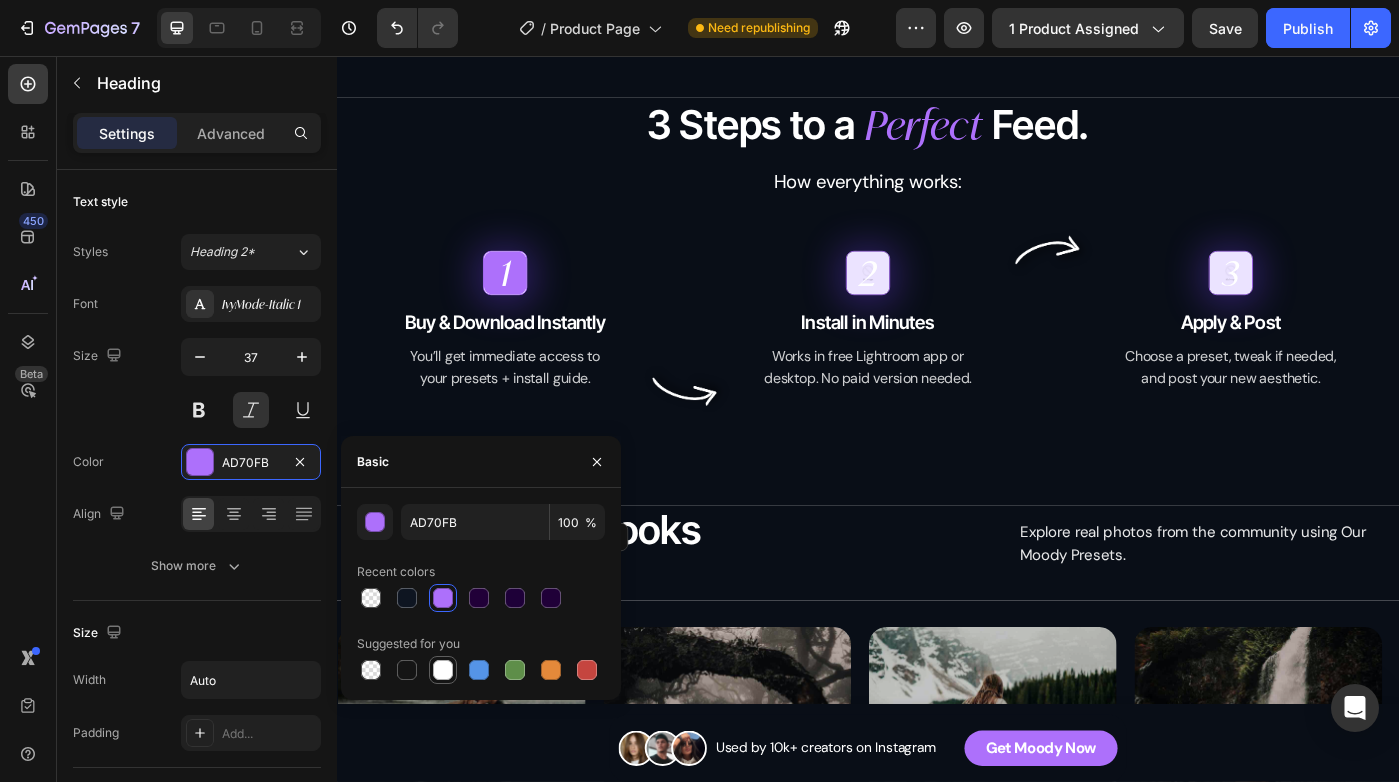click at bounding box center [443, 670] 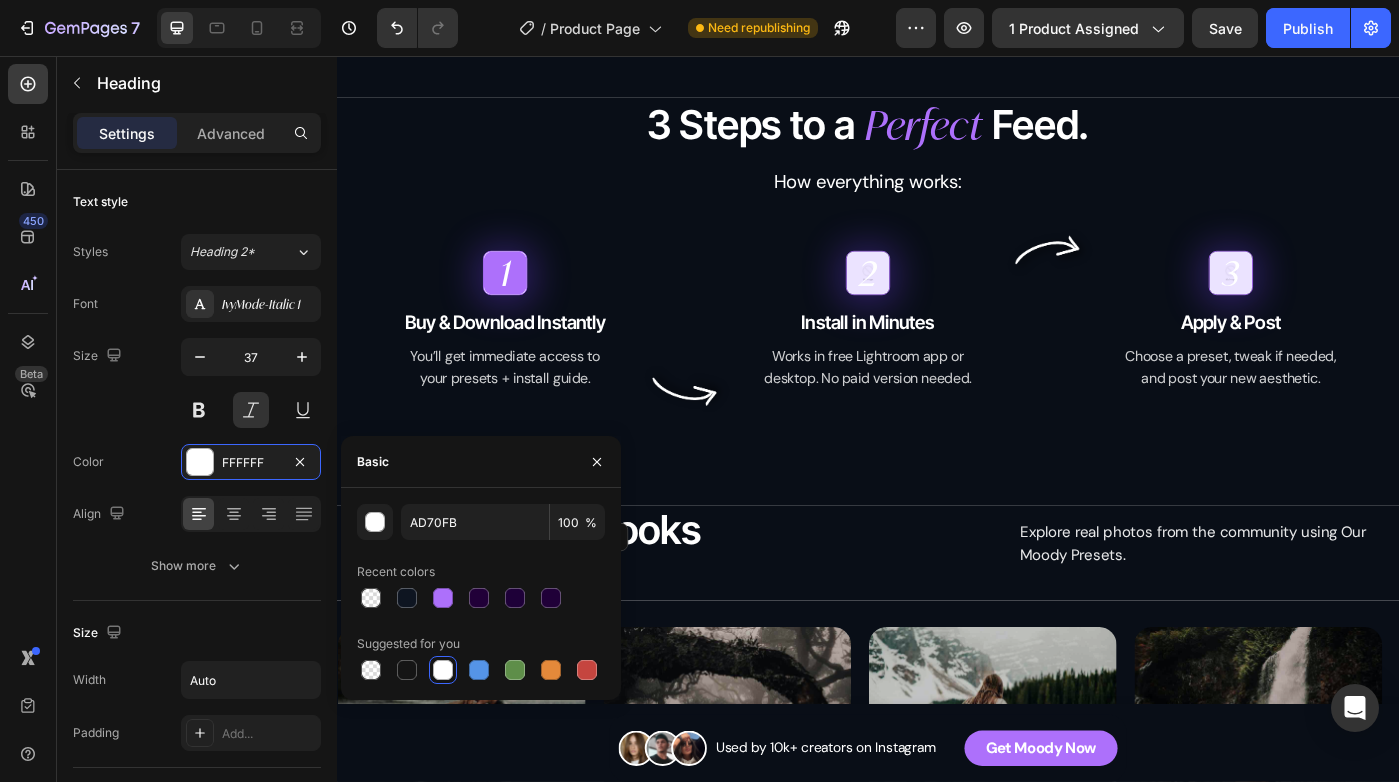 type on "FFFFFF" 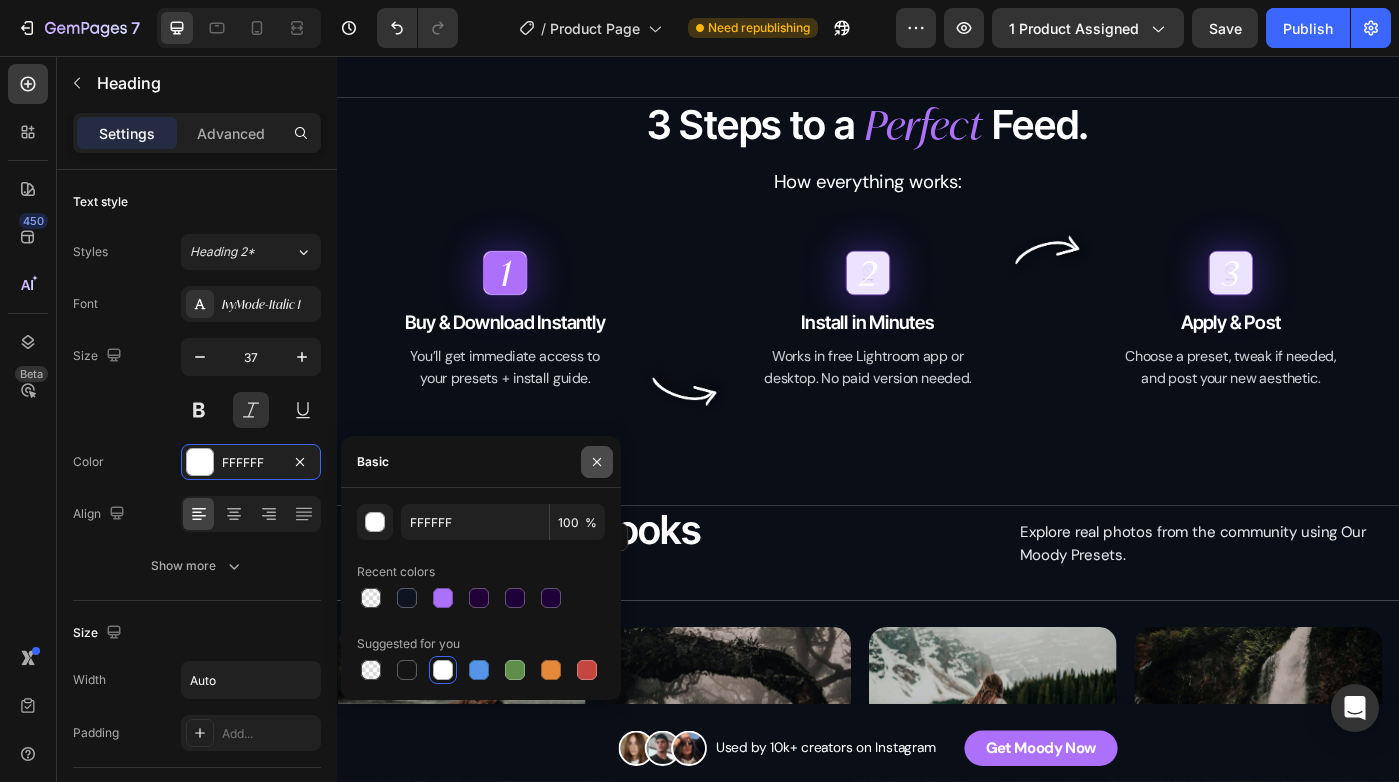 click 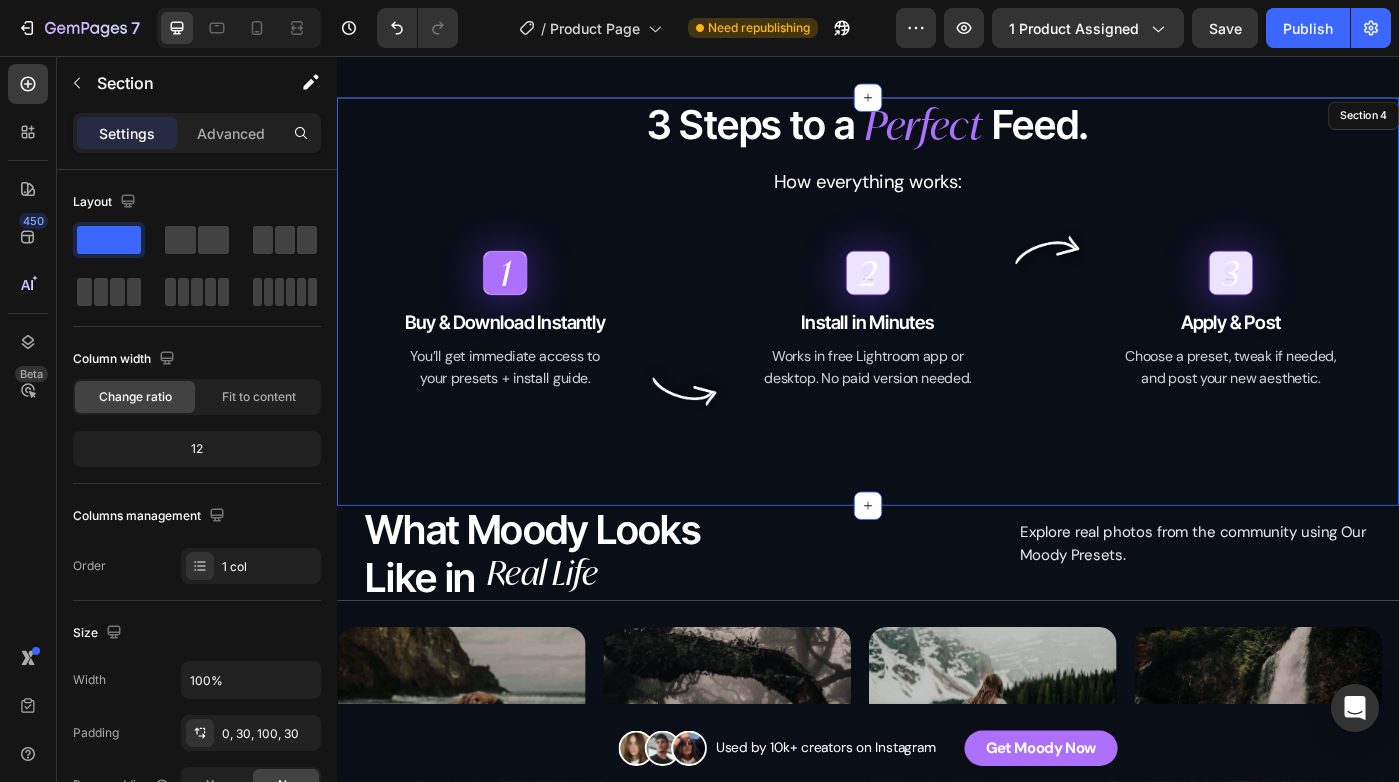 click on "3 Steps to a Heading Perfect Heading Feed. Heading Row Row How everything works: Text Block
1 Heading Hero Banner Buy & Download Instantly Heading You’ll get immediate access to your presets + install guide. Text Block 2 Heading Hero Banner Install in Minutes Heading Works in free Lightroom app or desktop. No paid version needed. Text Block 3 Heading Hero Banner Apply & Post Heading Choose a preset, tweak if needed, and post your new aesthetic. Text Block
Carousel 1 Heading Hero Banner Buy & Download Instantly Heading You’ll get immediate access to your presets + install guide. Text Block Image 2 Heading Hero Banner Install in Minutes Heading Works in free Lightroom app or desktop. No paid version needed. Text Block Image 3 Heading Hero Banner Apply & Post Heading Choose a preset, tweak if needed, and post your new aesthetic. Text Block Row Row Section 4" at bounding box center (937, 333) 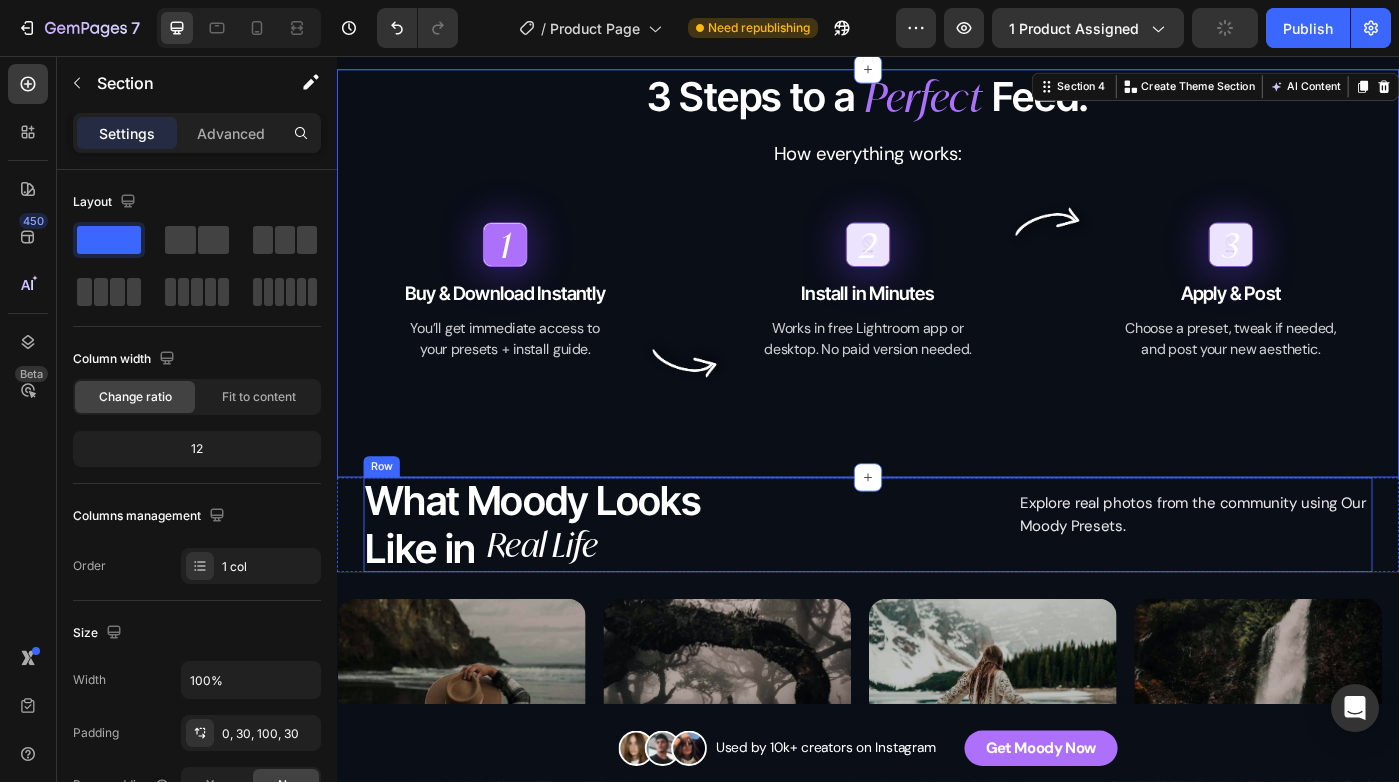 scroll, scrollTop: 2224, scrollLeft: 0, axis: vertical 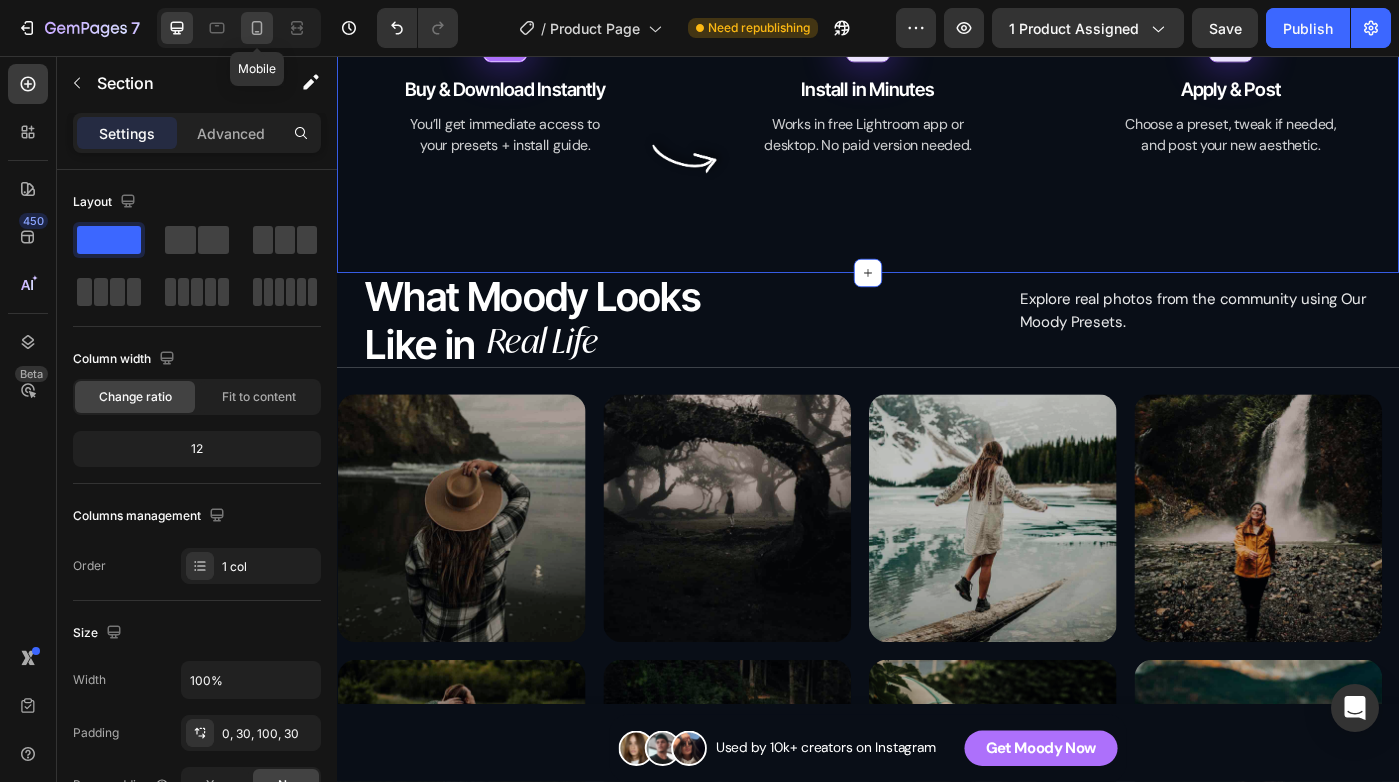 click 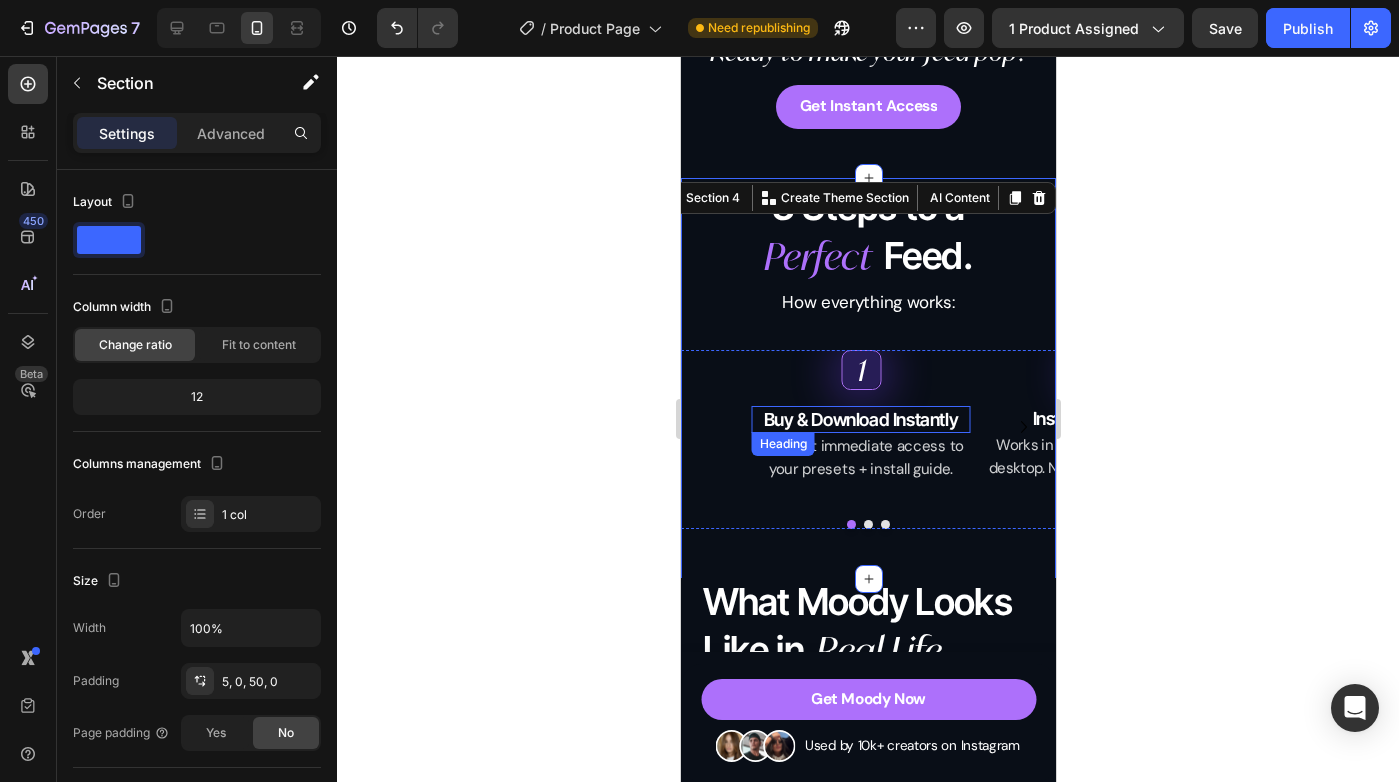 scroll, scrollTop: 2554, scrollLeft: 0, axis: vertical 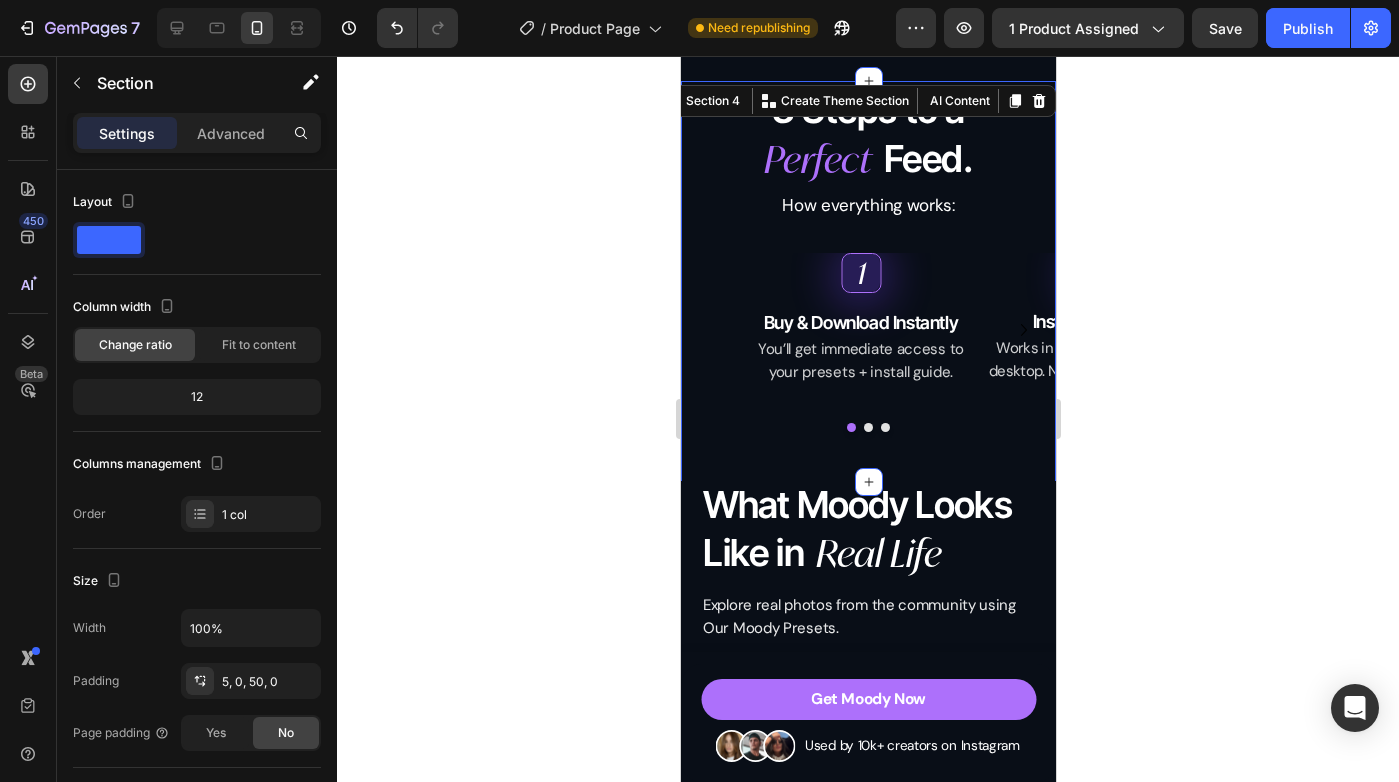 click 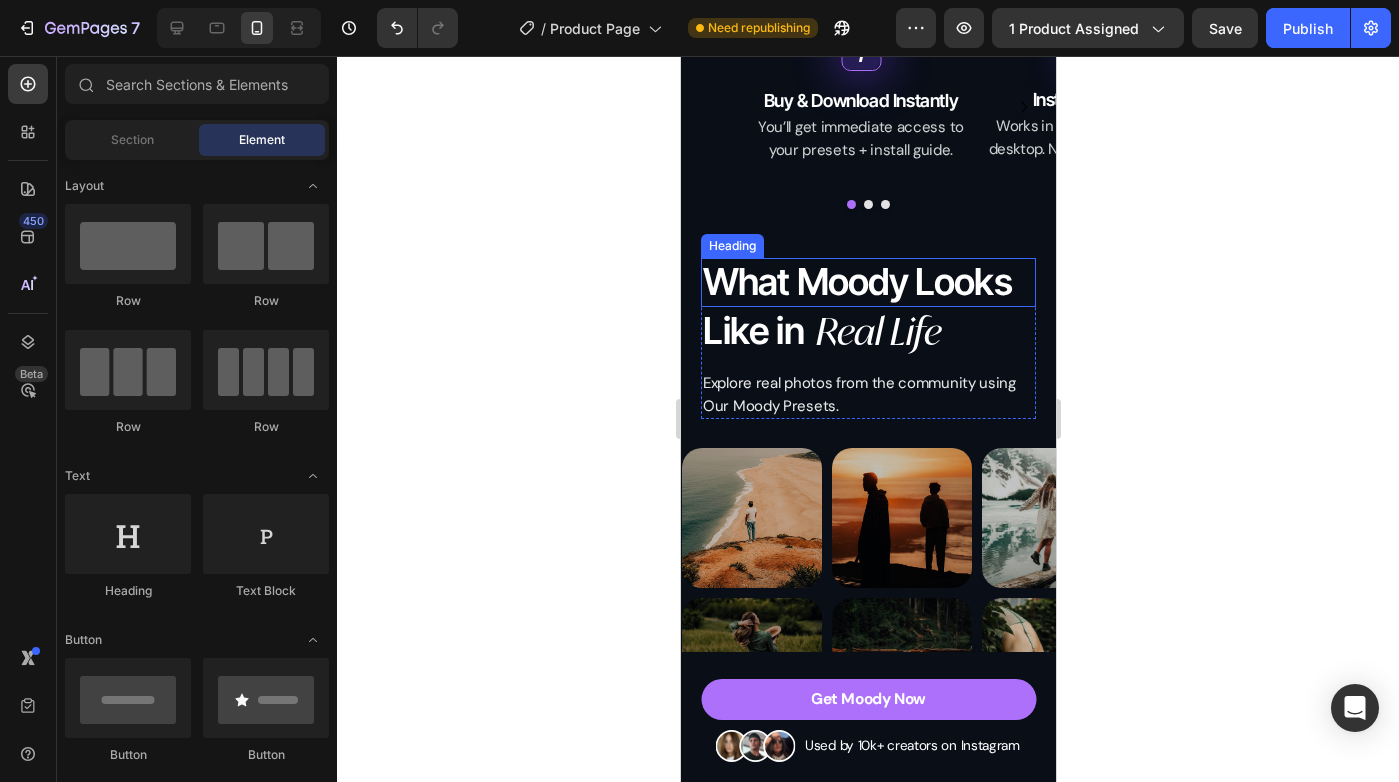 scroll, scrollTop: 2951, scrollLeft: 0, axis: vertical 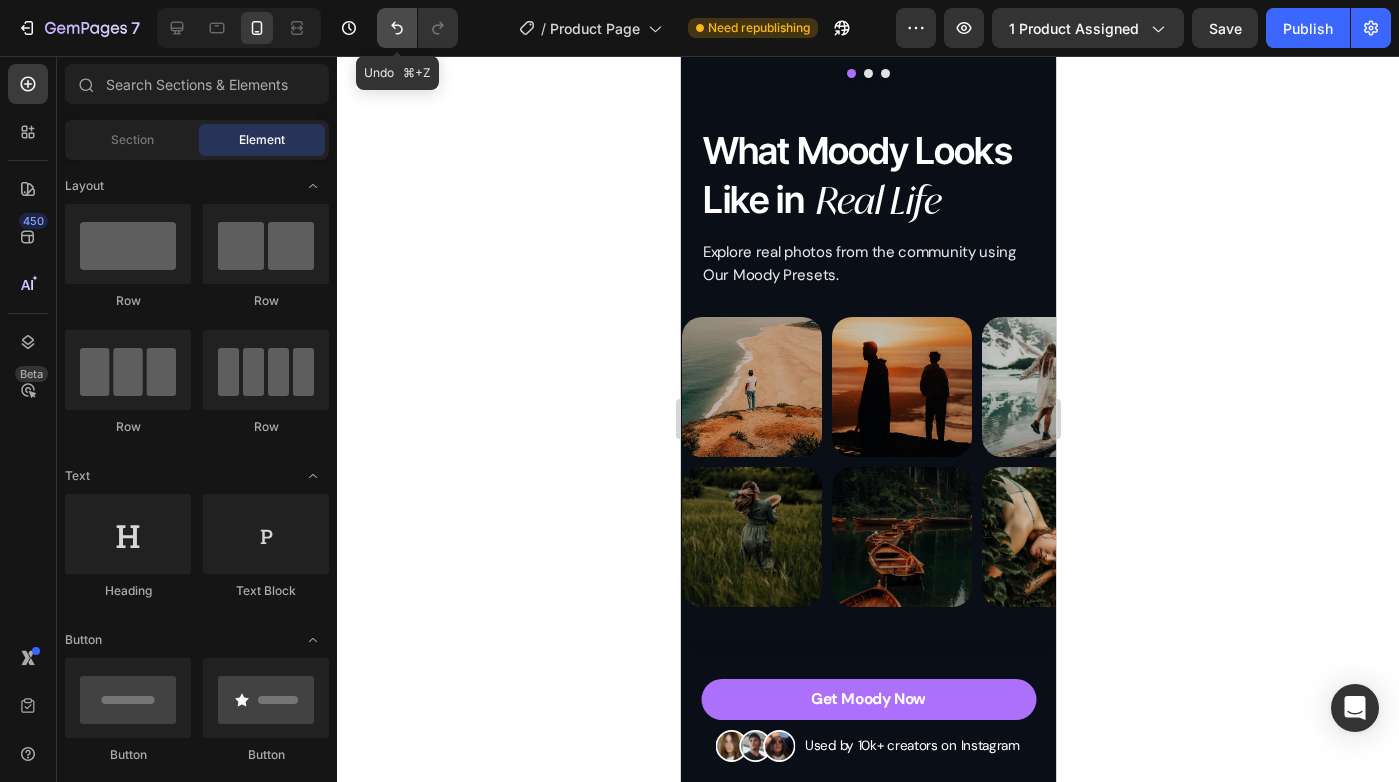 click 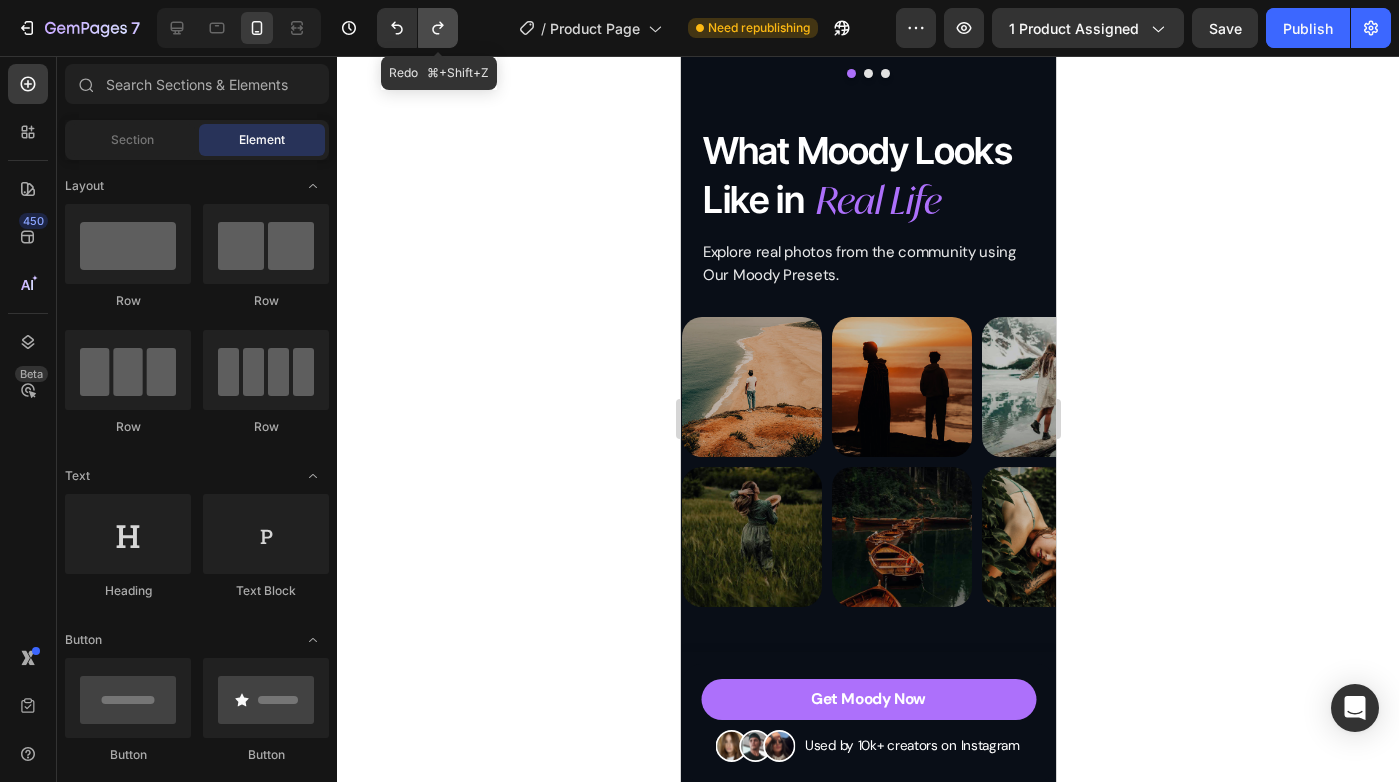click 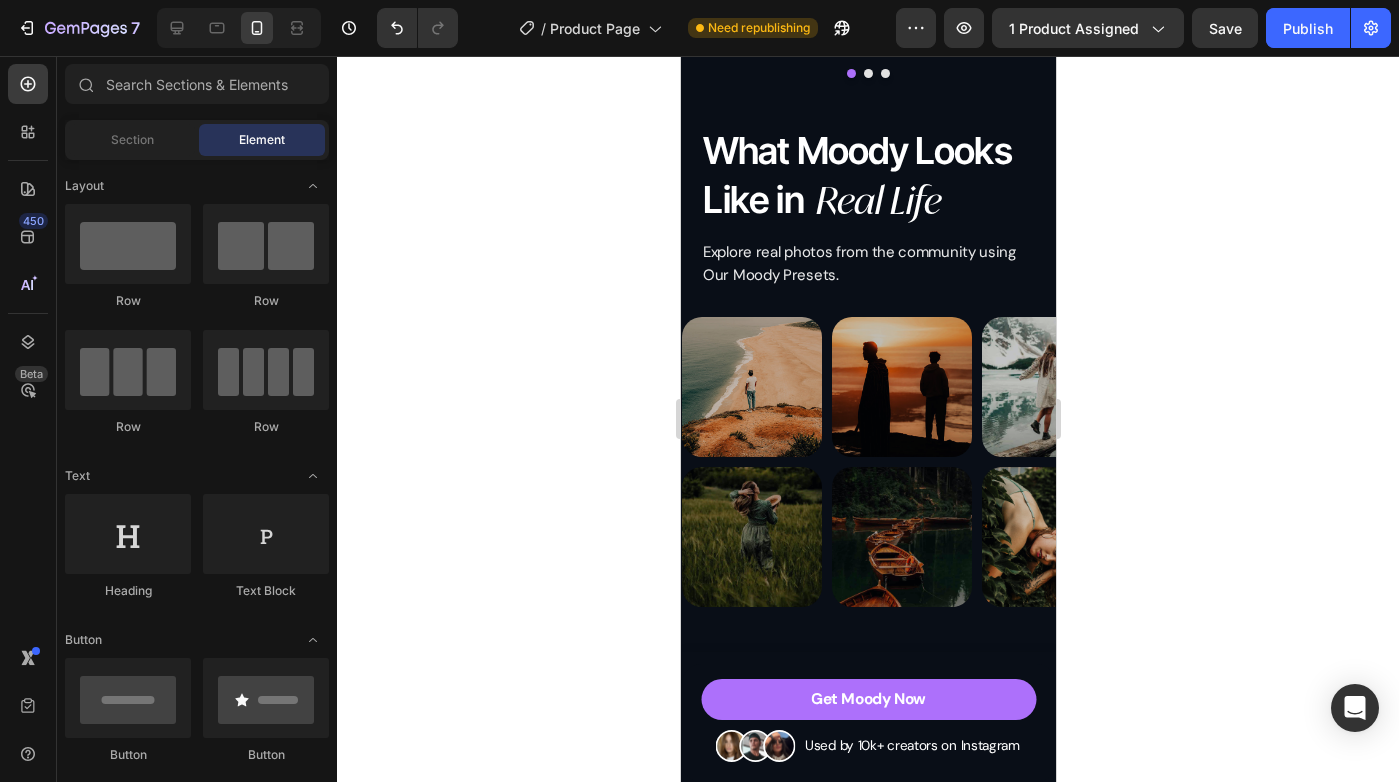 click 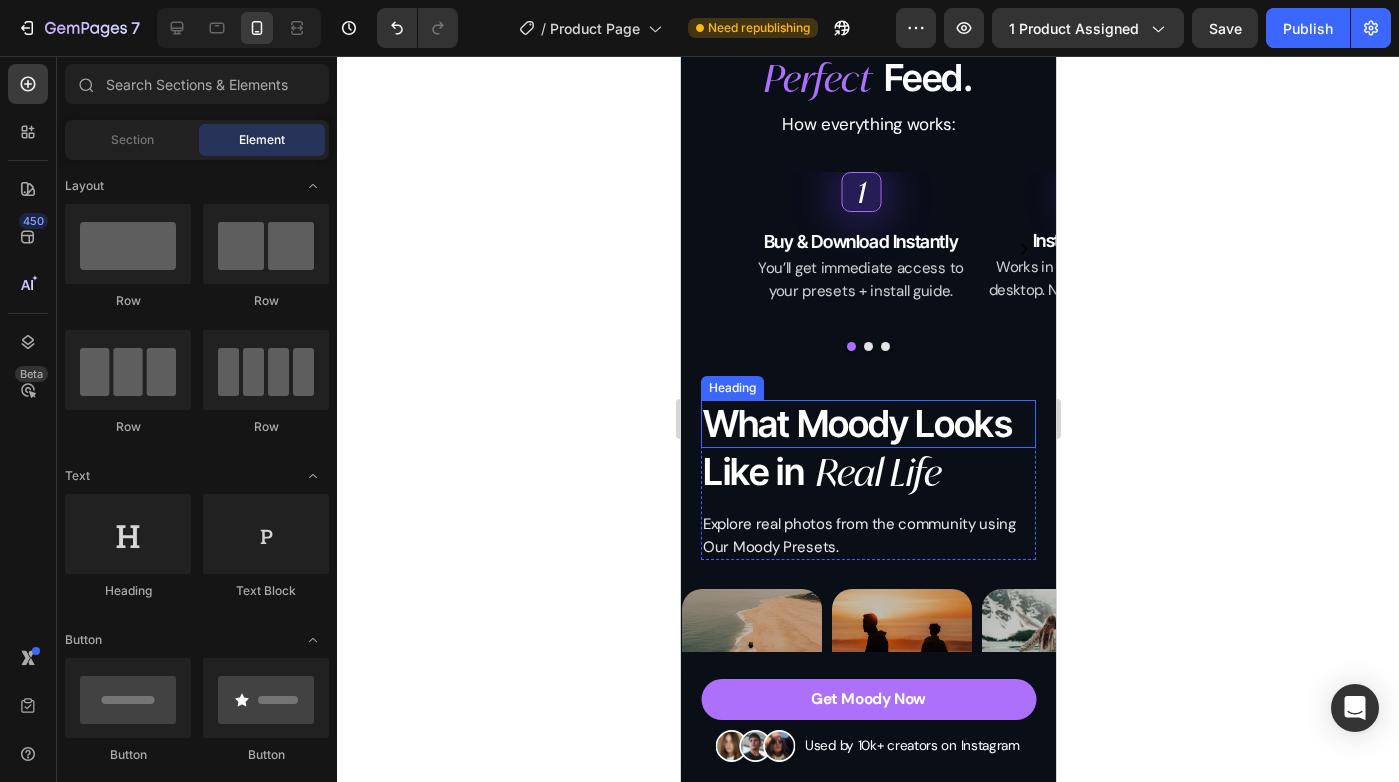 scroll, scrollTop: 2506, scrollLeft: 0, axis: vertical 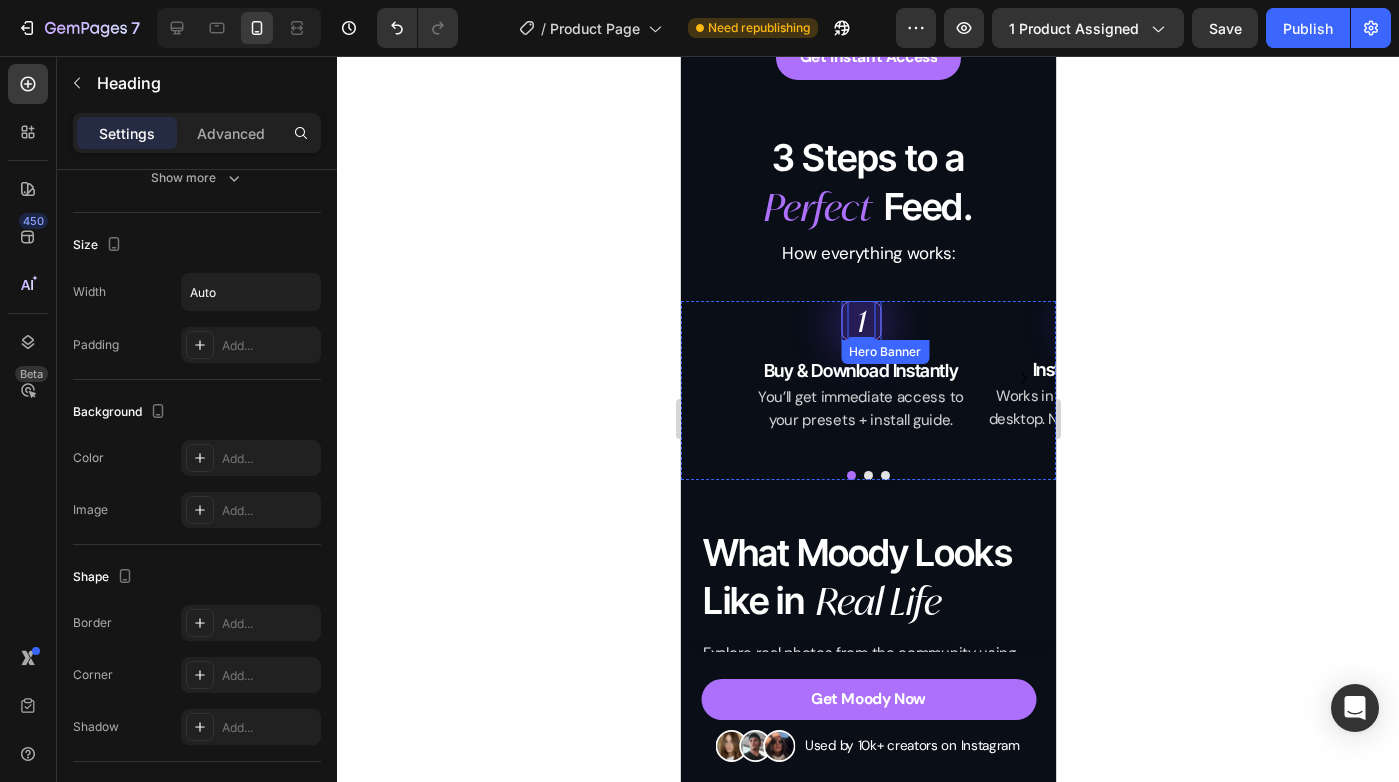 click on "1 Heading   0" at bounding box center (860, 321) 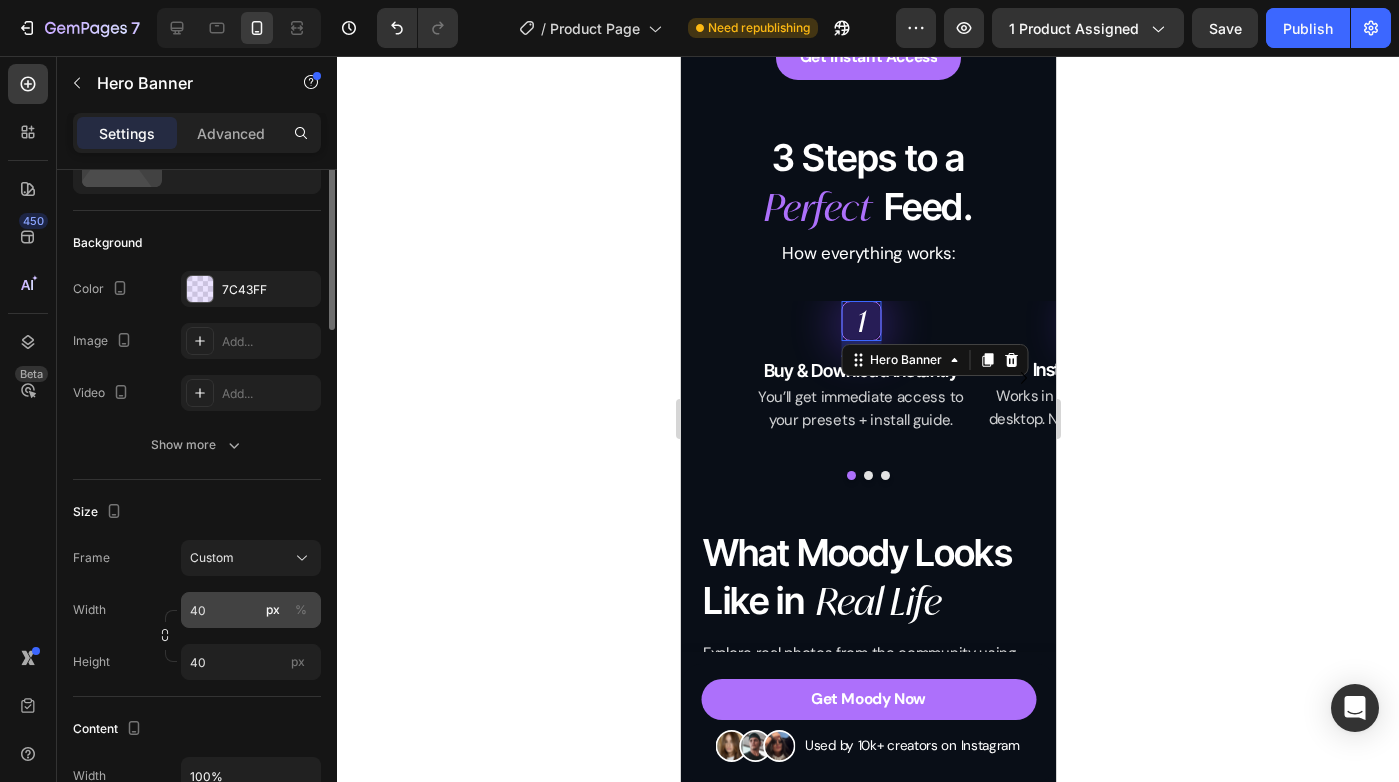 scroll, scrollTop: 0, scrollLeft: 0, axis: both 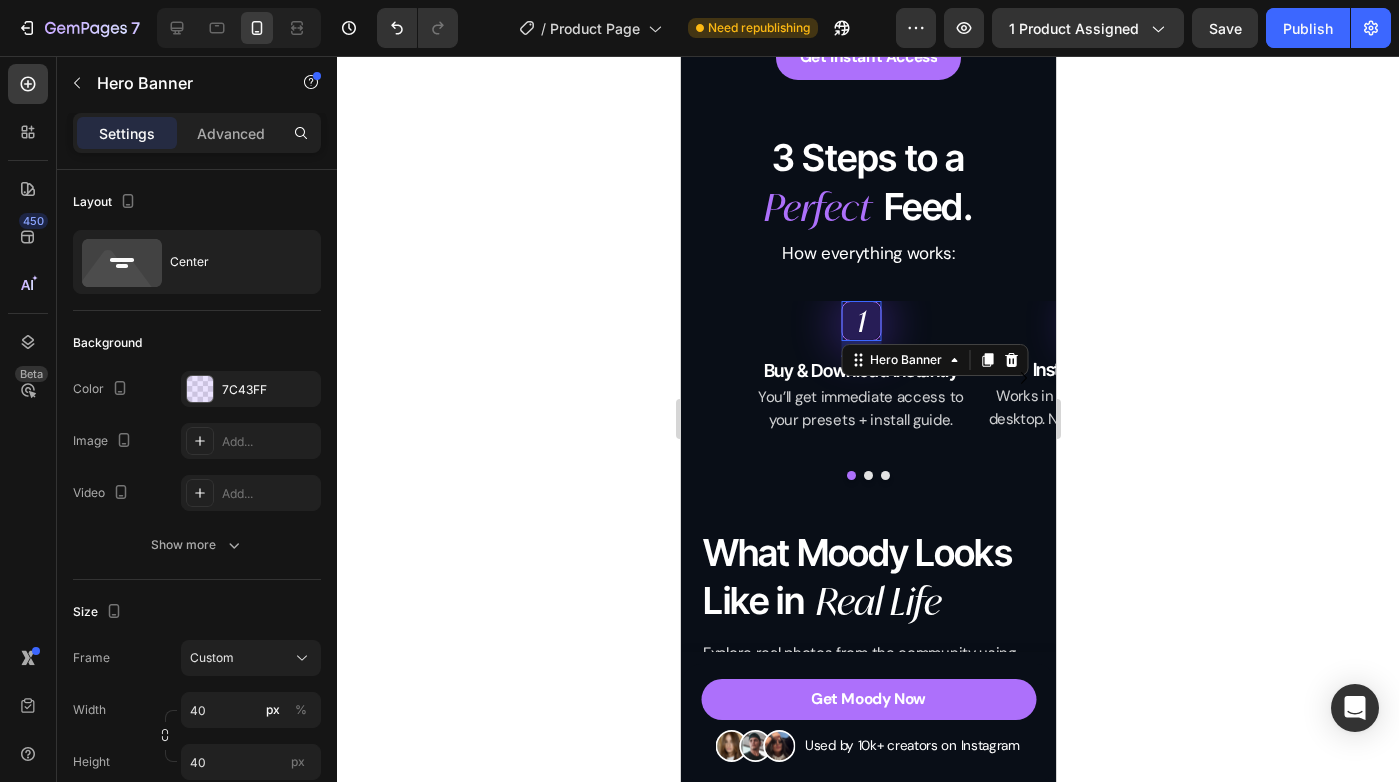 click 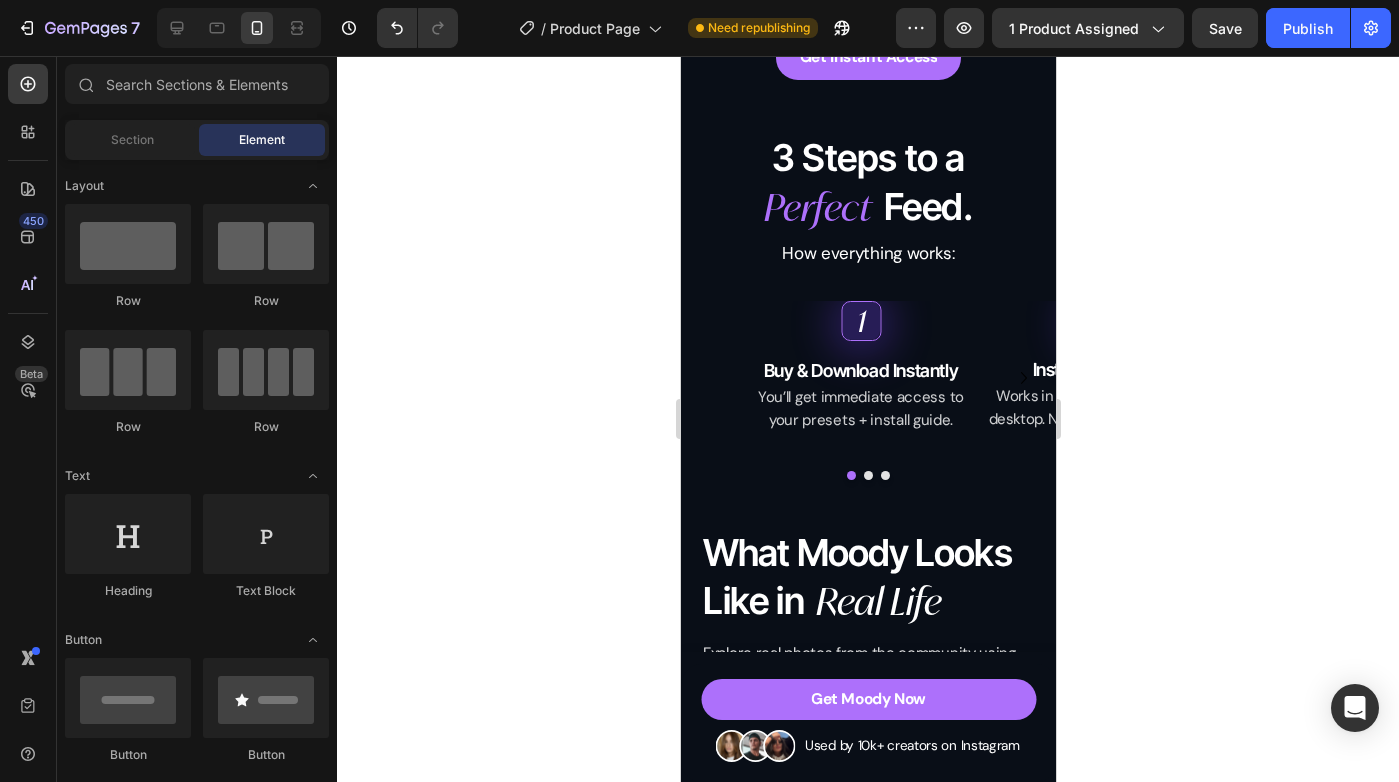 click 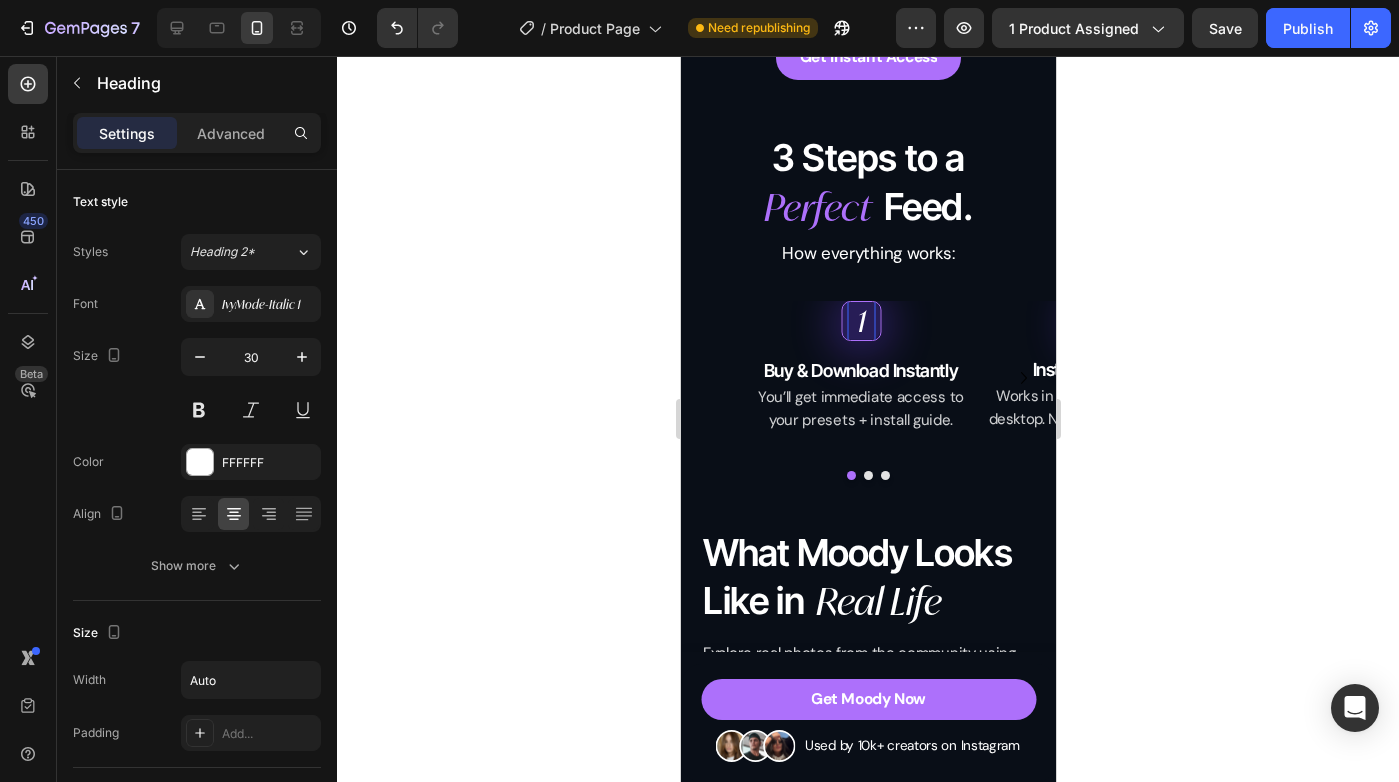 click on "1" at bounding box center [860, 321] 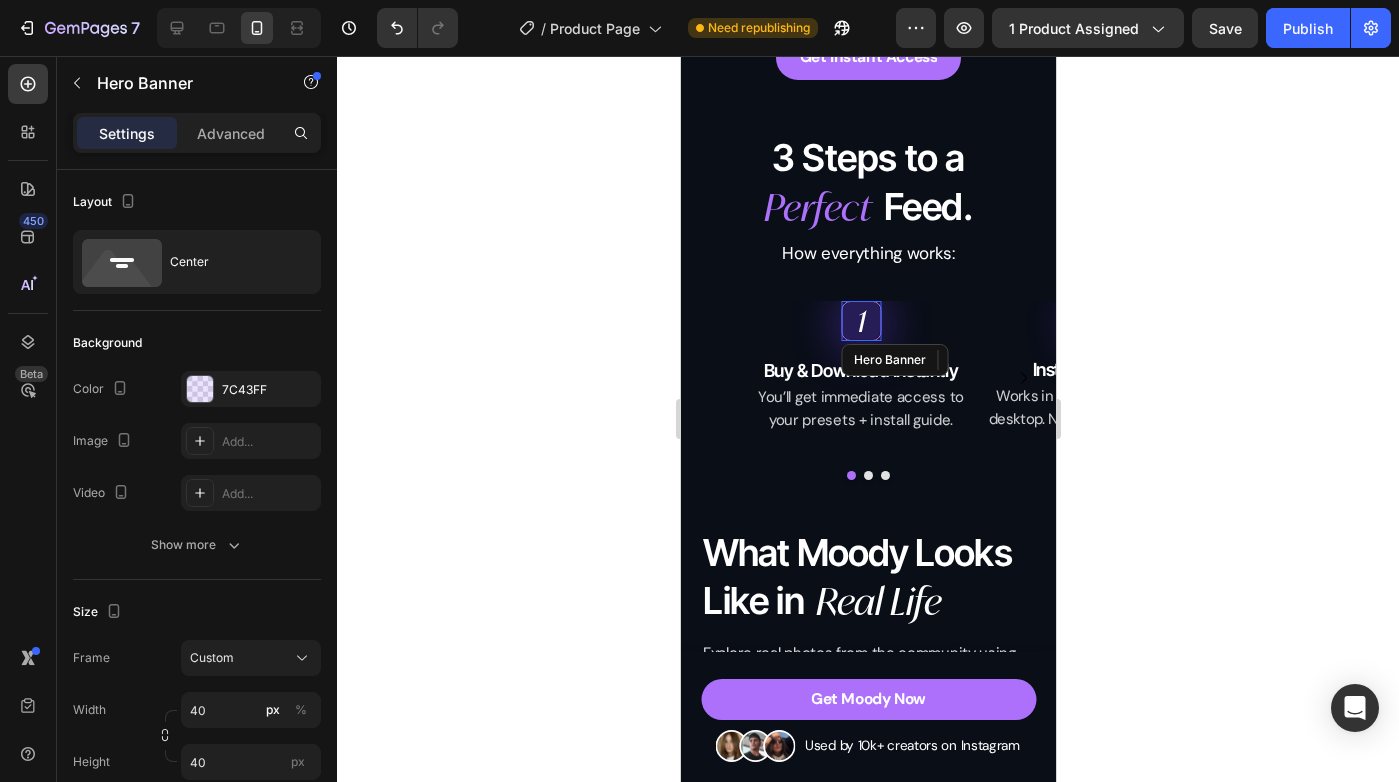 click on "1 Heading   0" at bounding box center [860, 321] 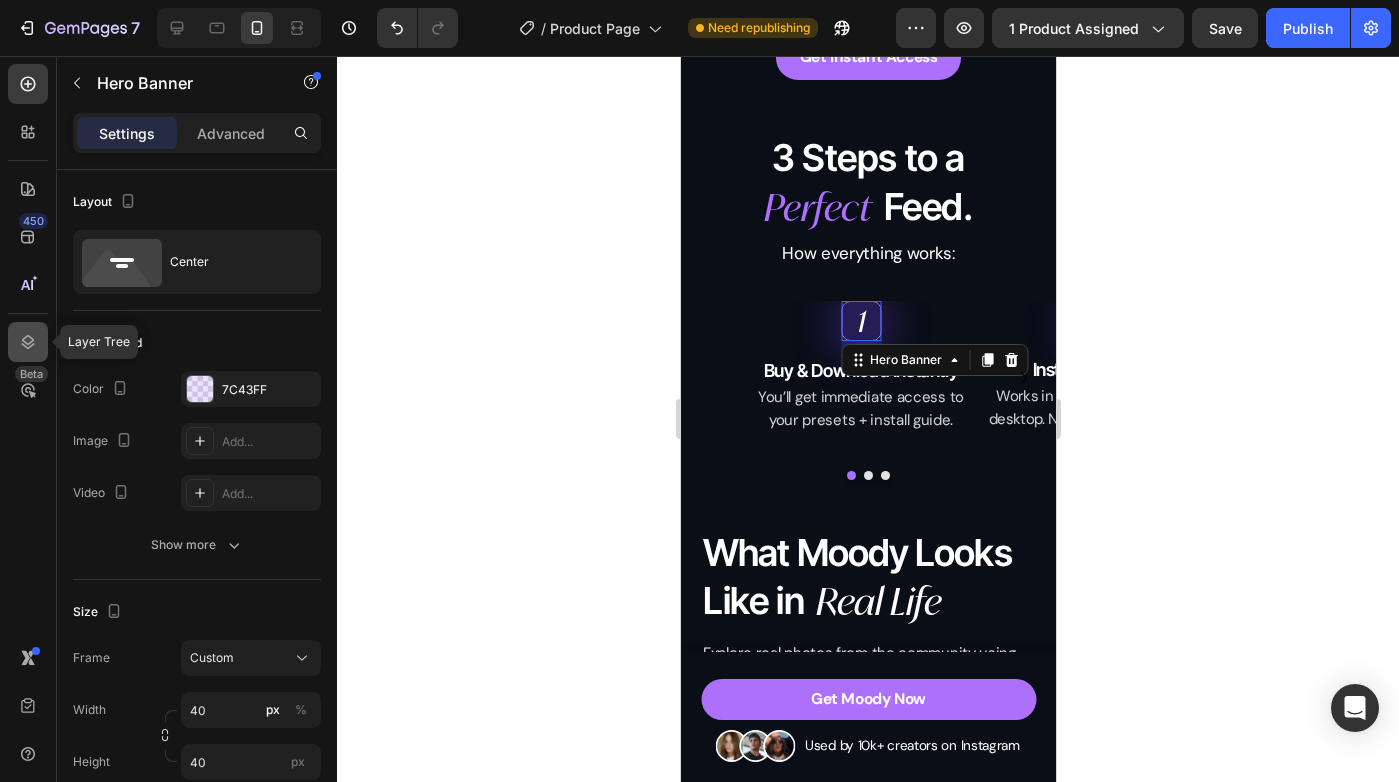 click 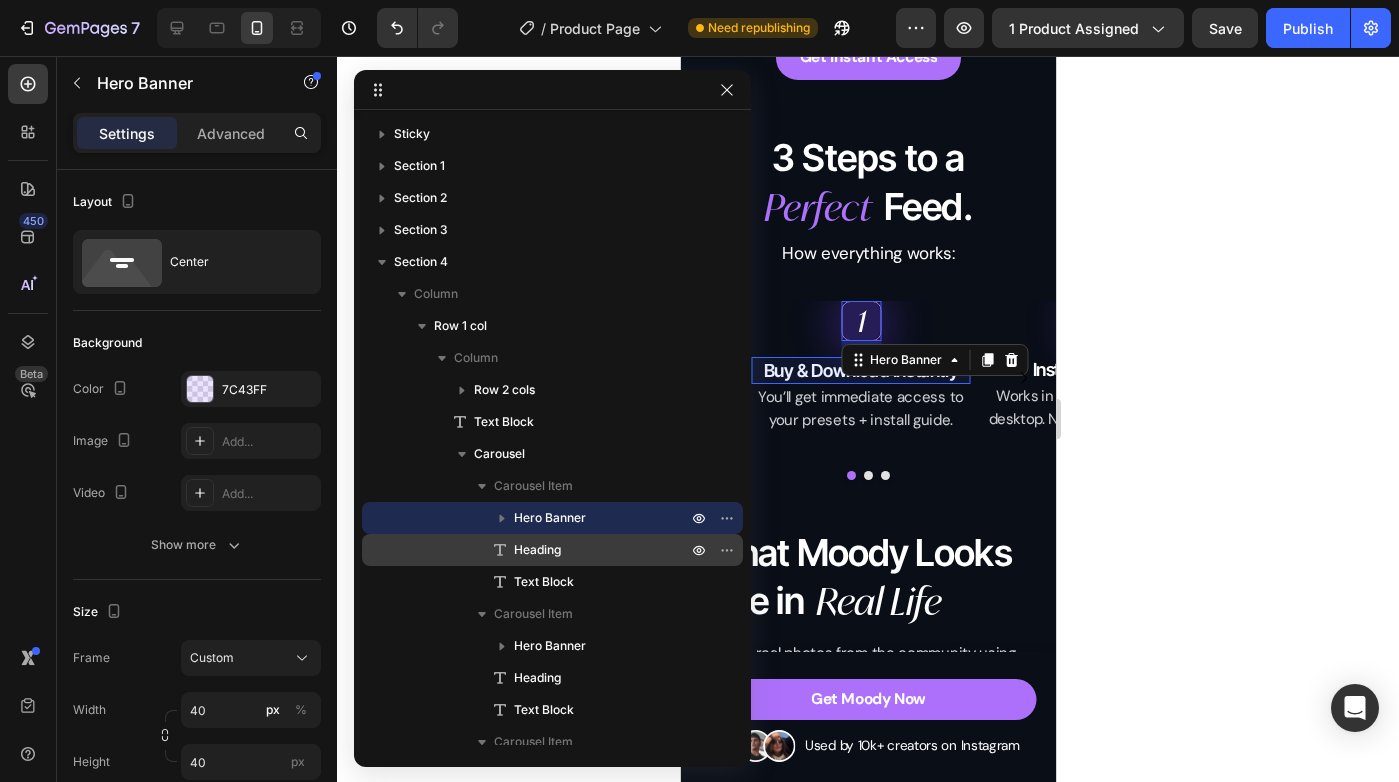 click on "Heading" at bounding box center [552, 550] 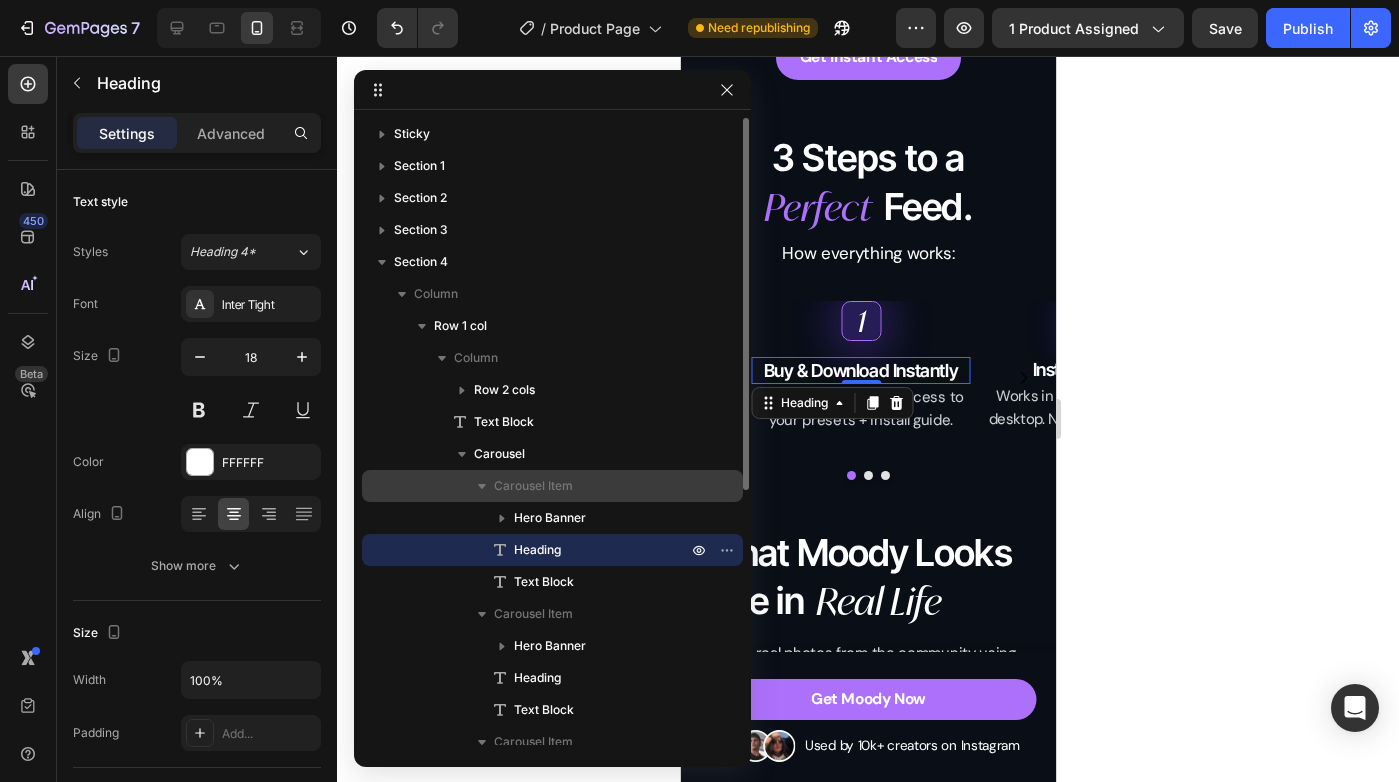 click on "Carousel Item" at bounding box center [533, 486] 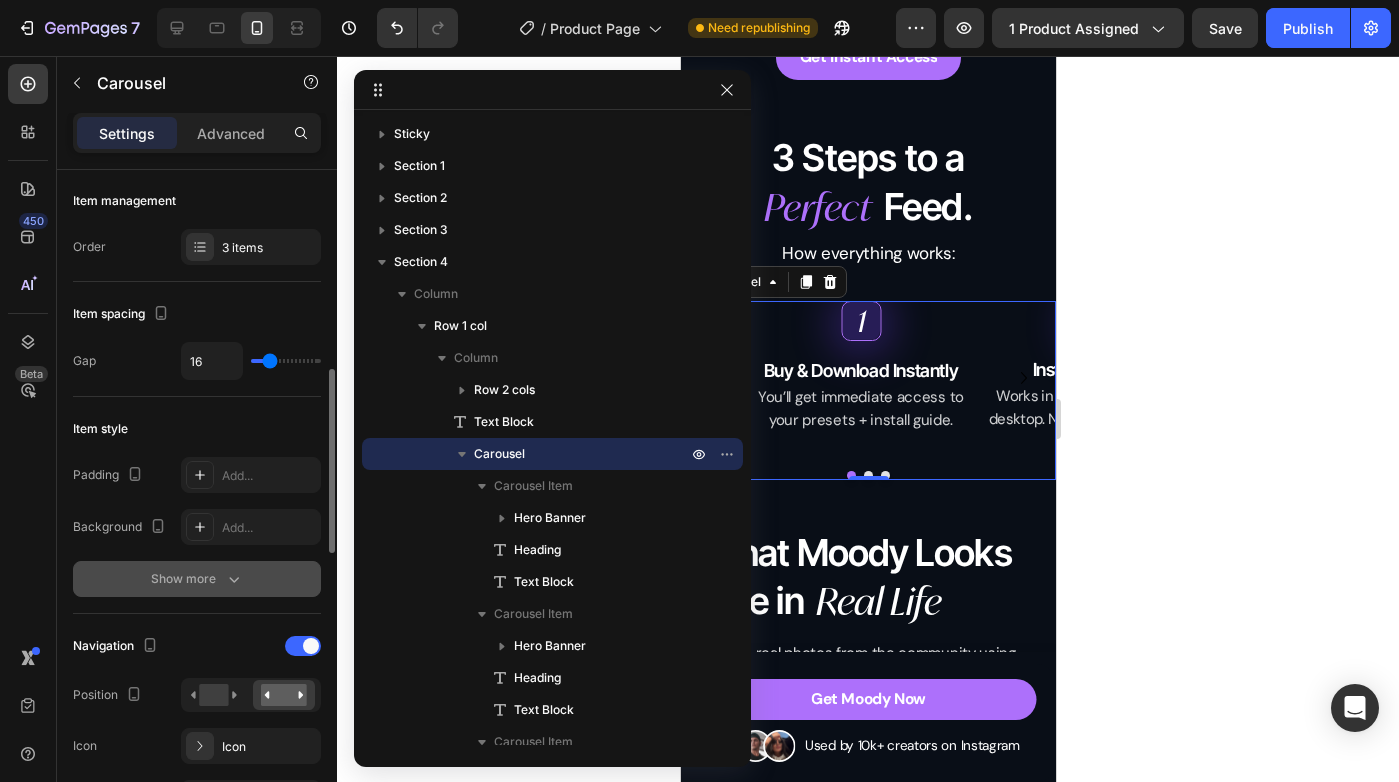 scroll, scrollTop: 98, scrollLeft: 0, axis: vertical 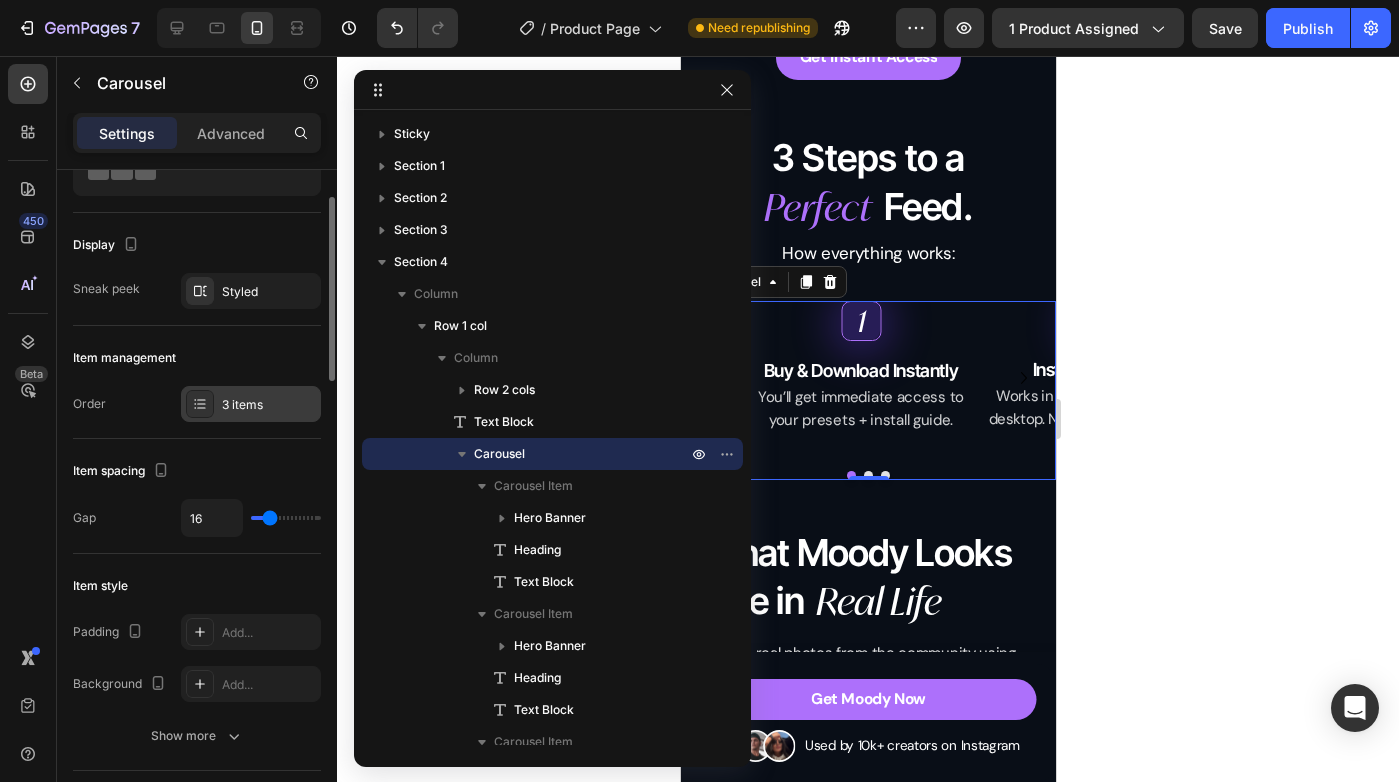 click on "3 items" at bounding box center (269, 405) 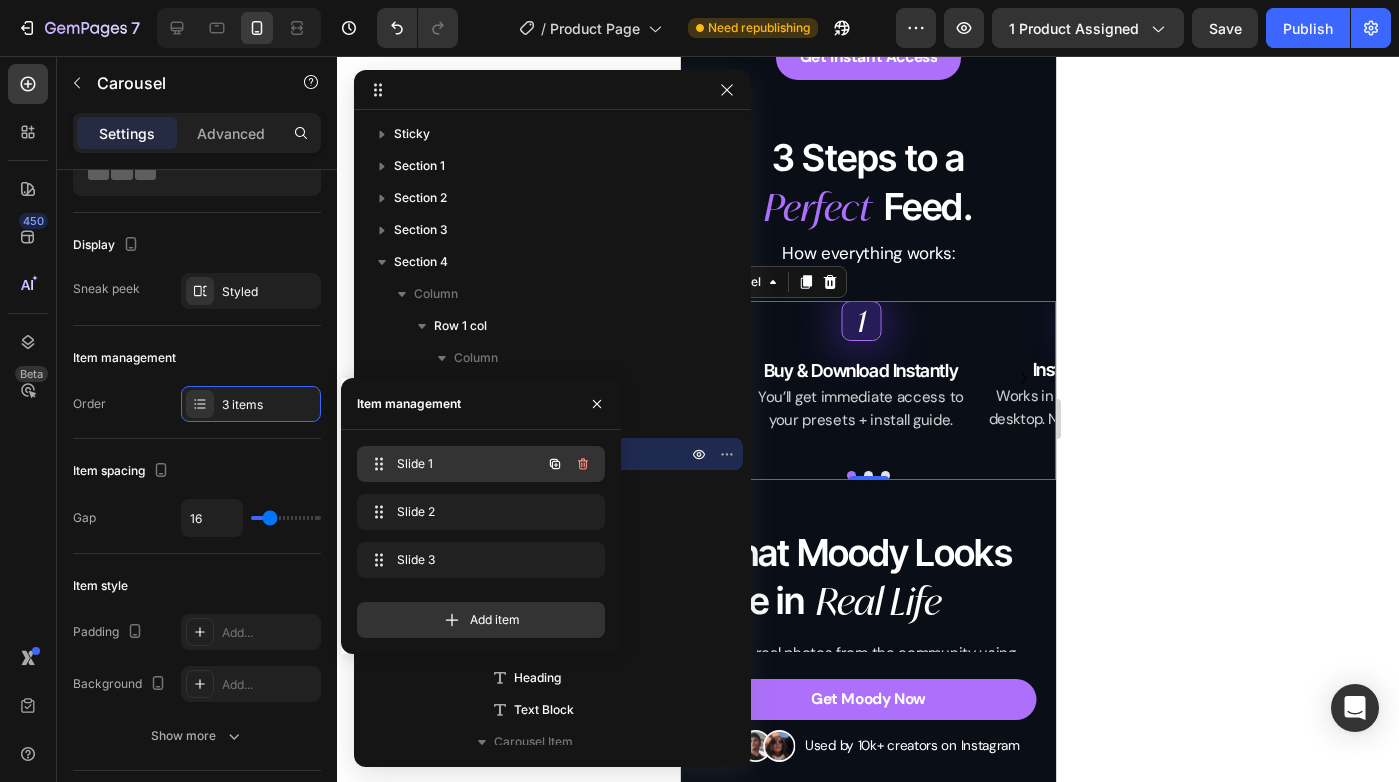 click on "Slide 1" at bounding box center (453, 464) 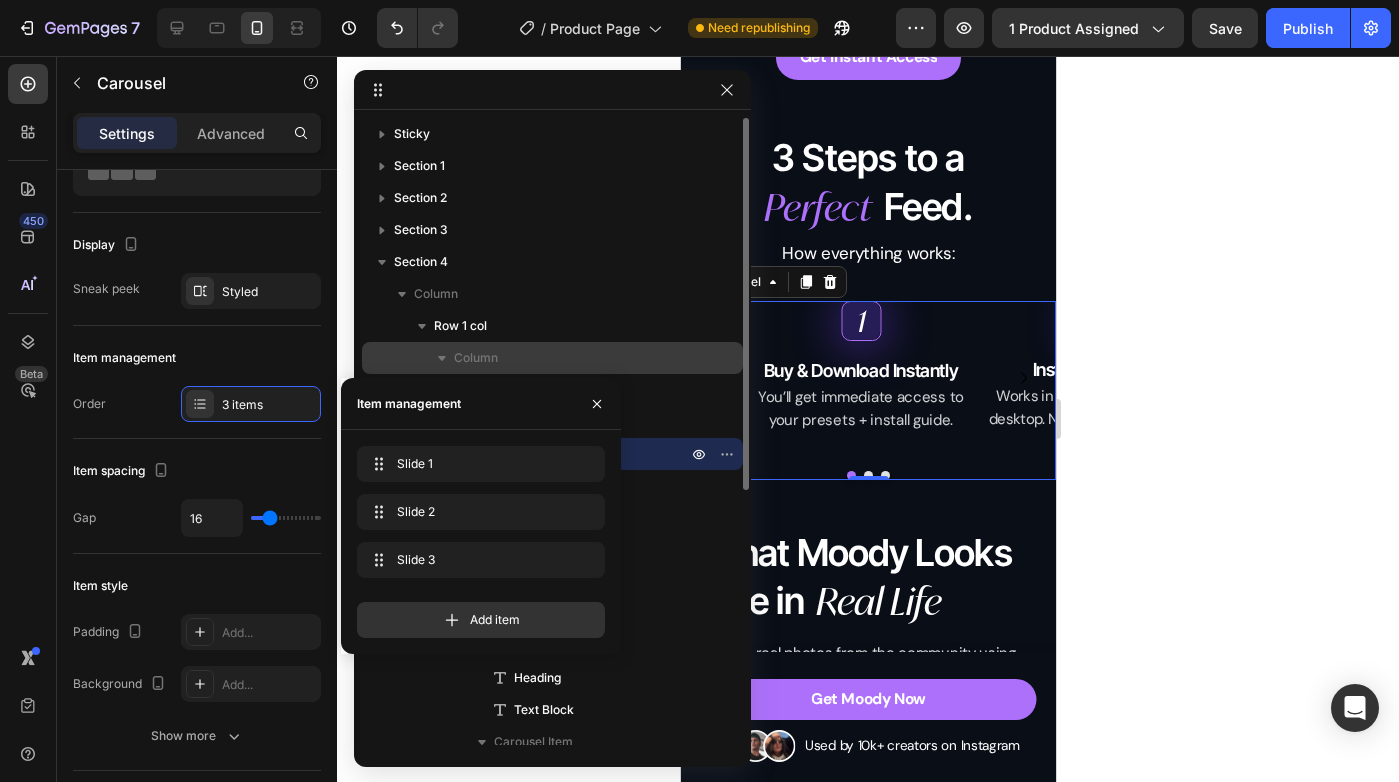 click on "Column" at bounding box center [552, 358] 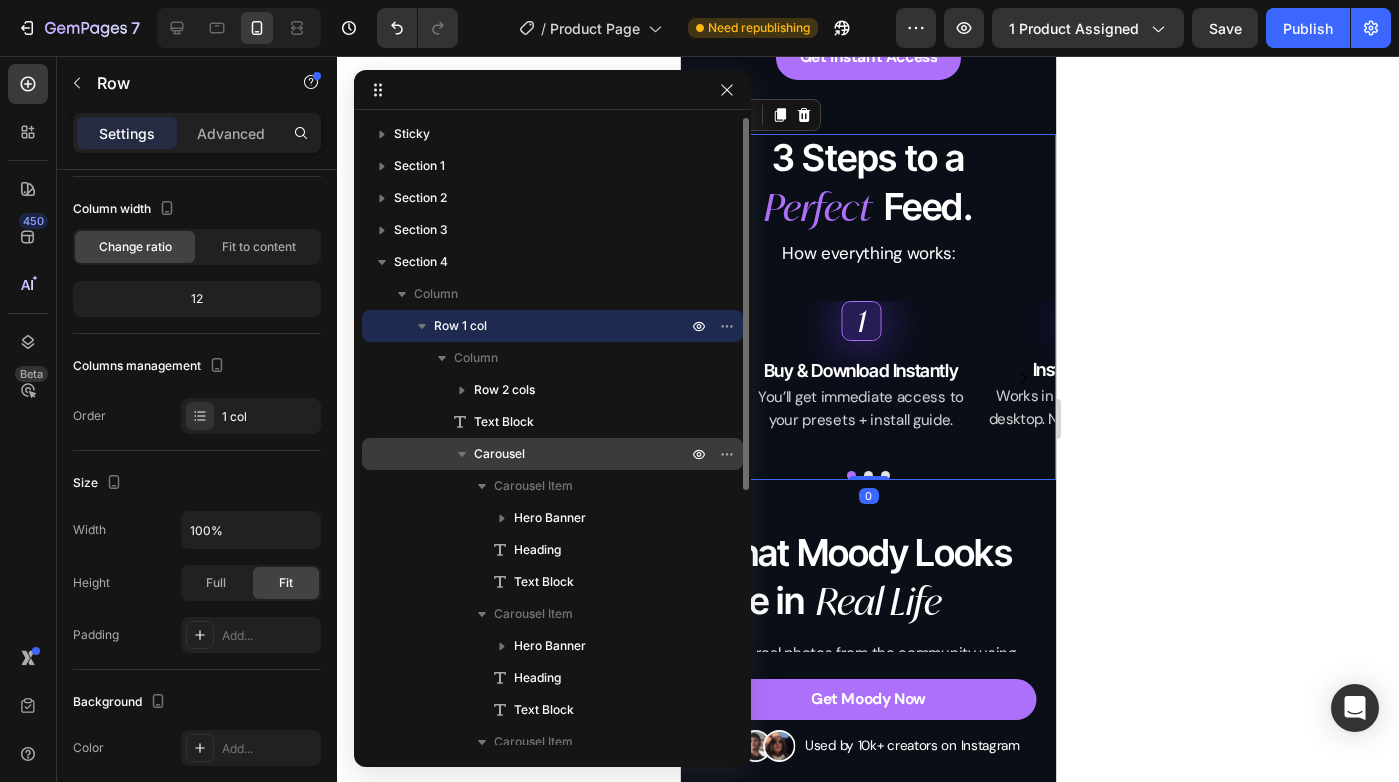 scroll, scrollTop: 0, scrollLeft: 0, axis: both 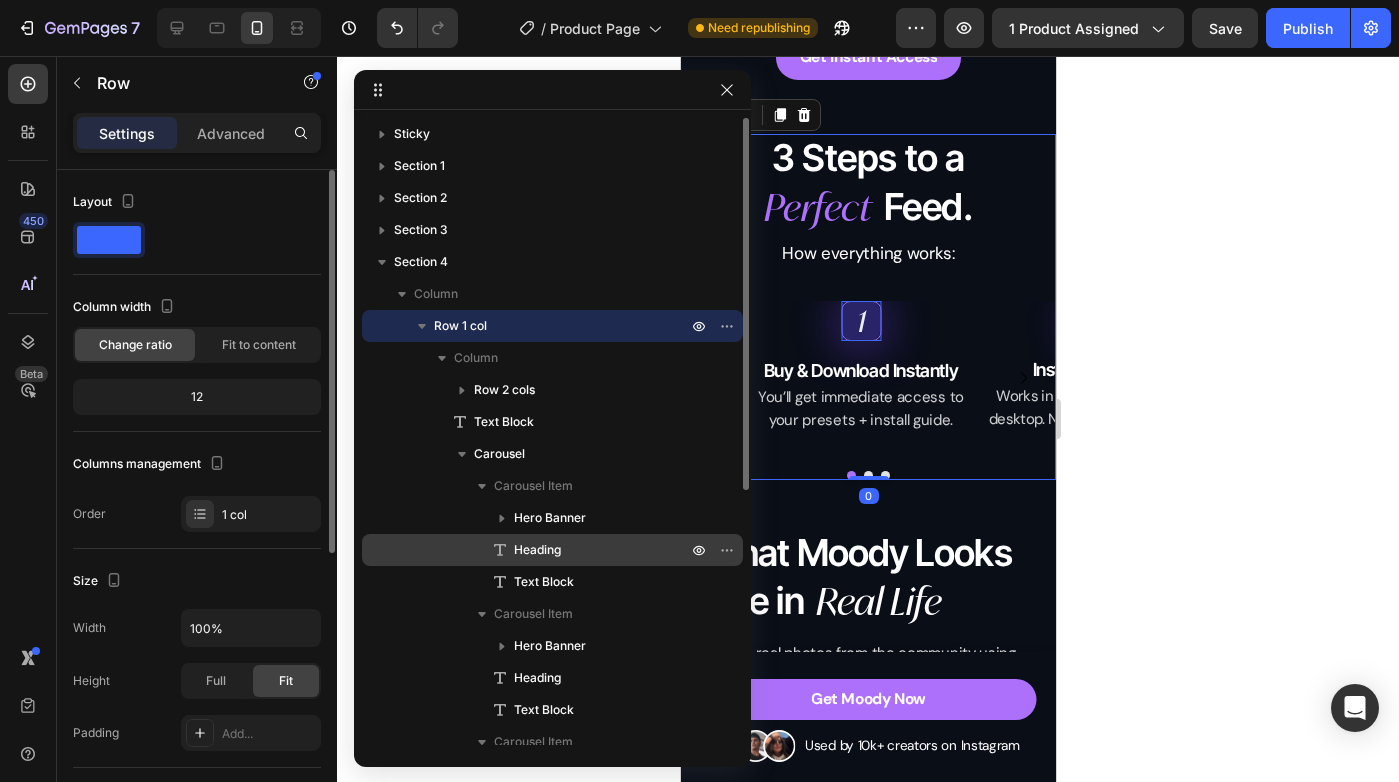 click on "Heading" at bounding box center (578, 550) 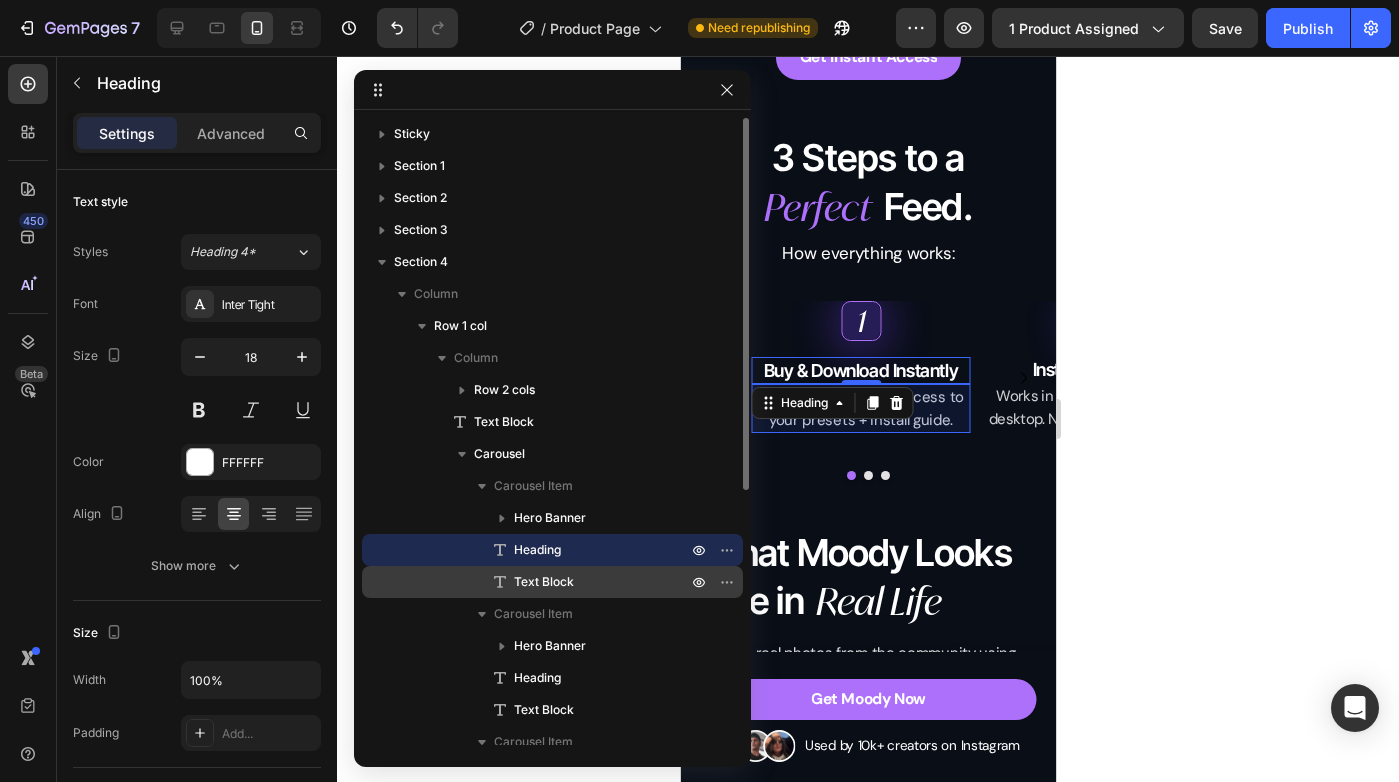 click on "Text Block" at bounding box center [544, 582] 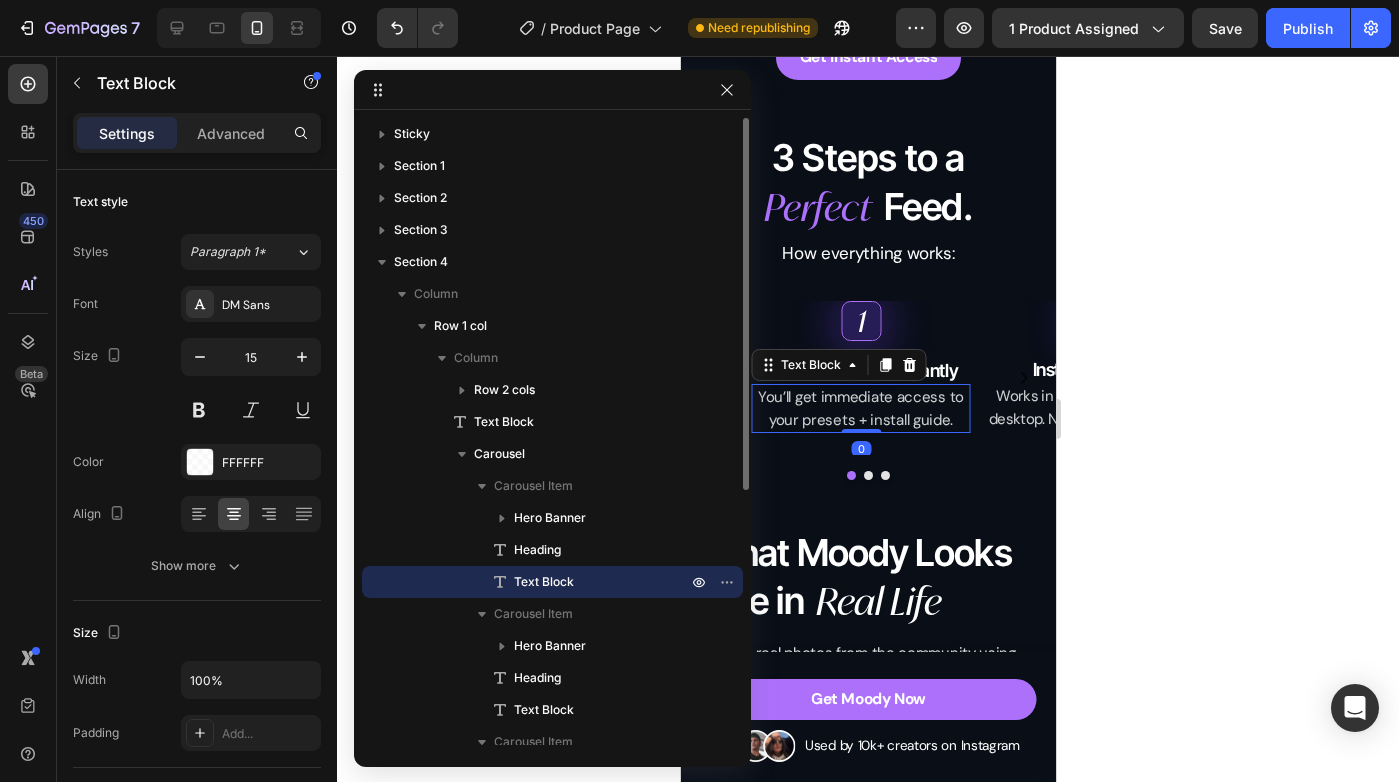 scroll, scrollTop: 51, scrollLeft: 0, axis: vertical 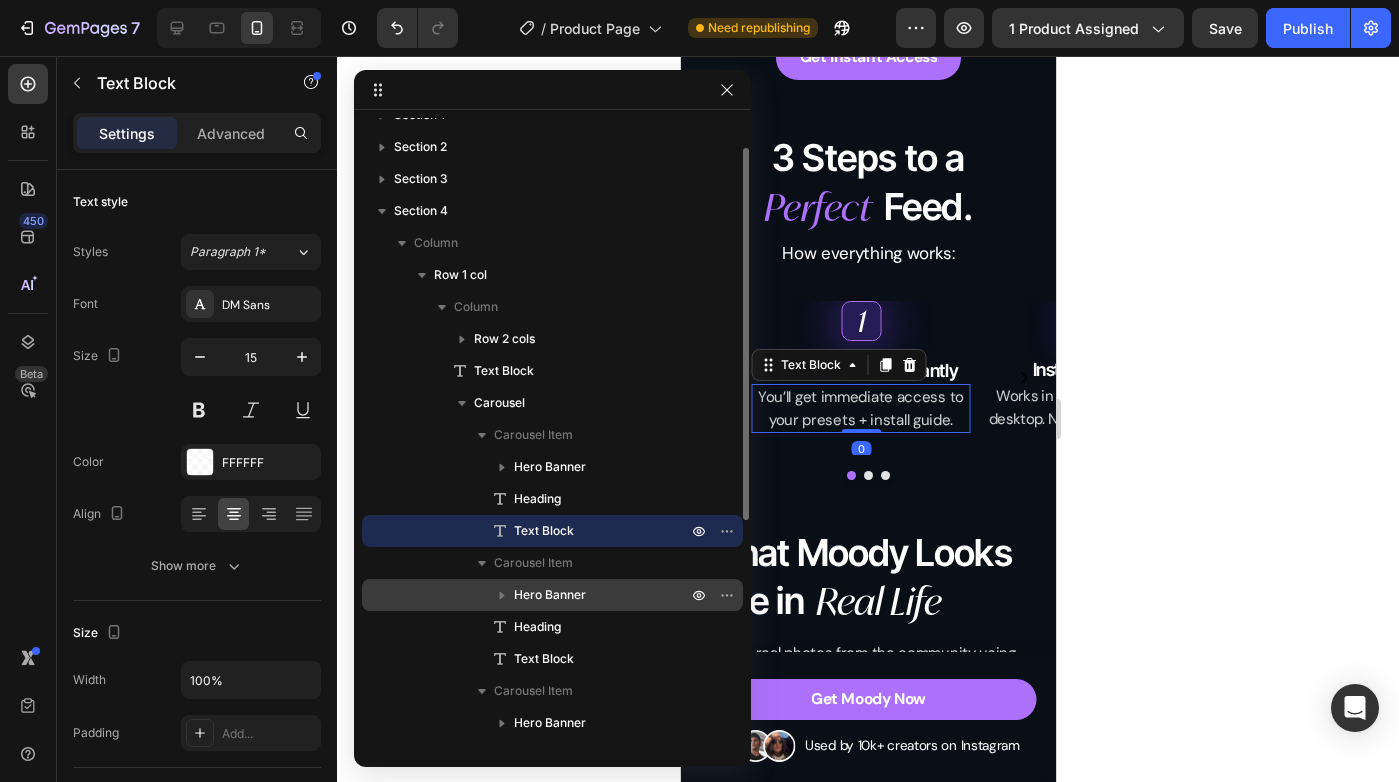 click on "Hero Banner" at bounding box center (550, 595) 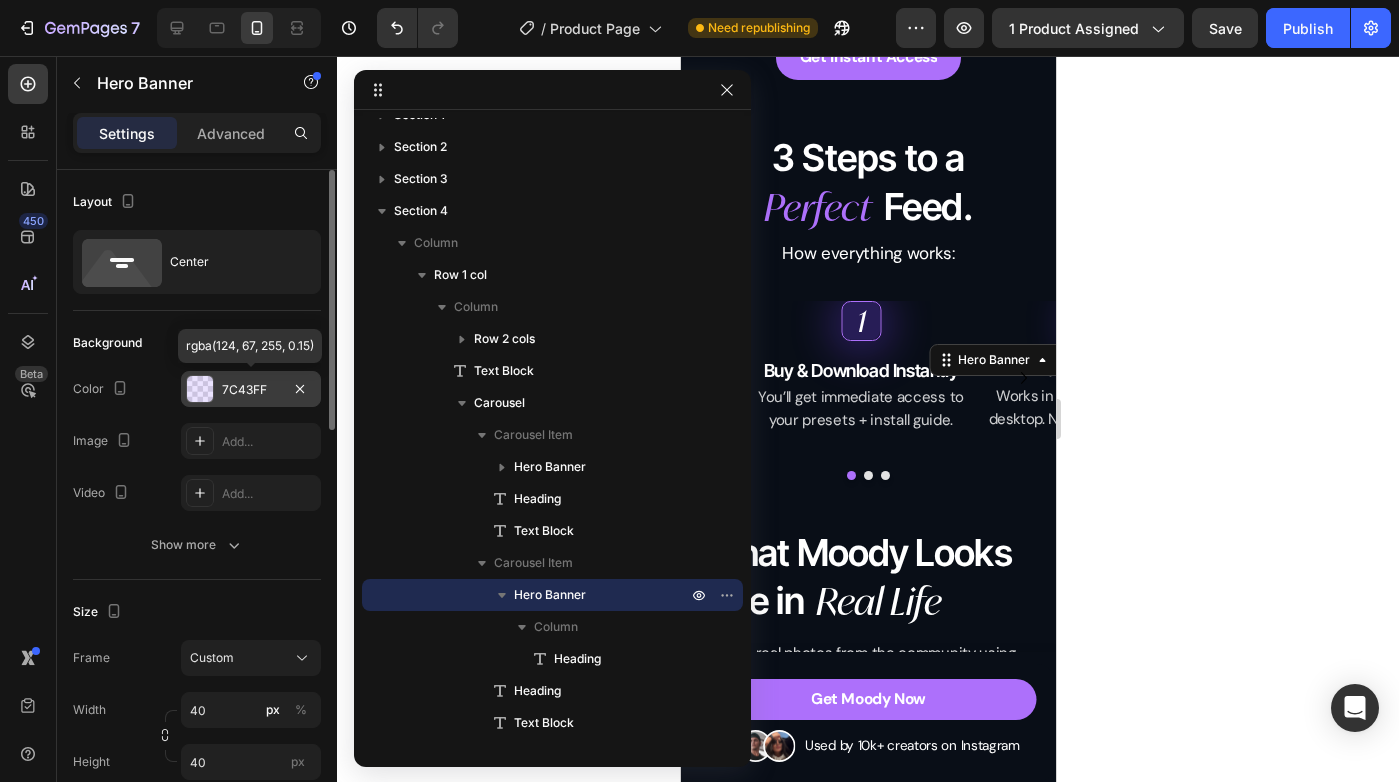 click on "7C43FF" at bounding box center (251, 390) 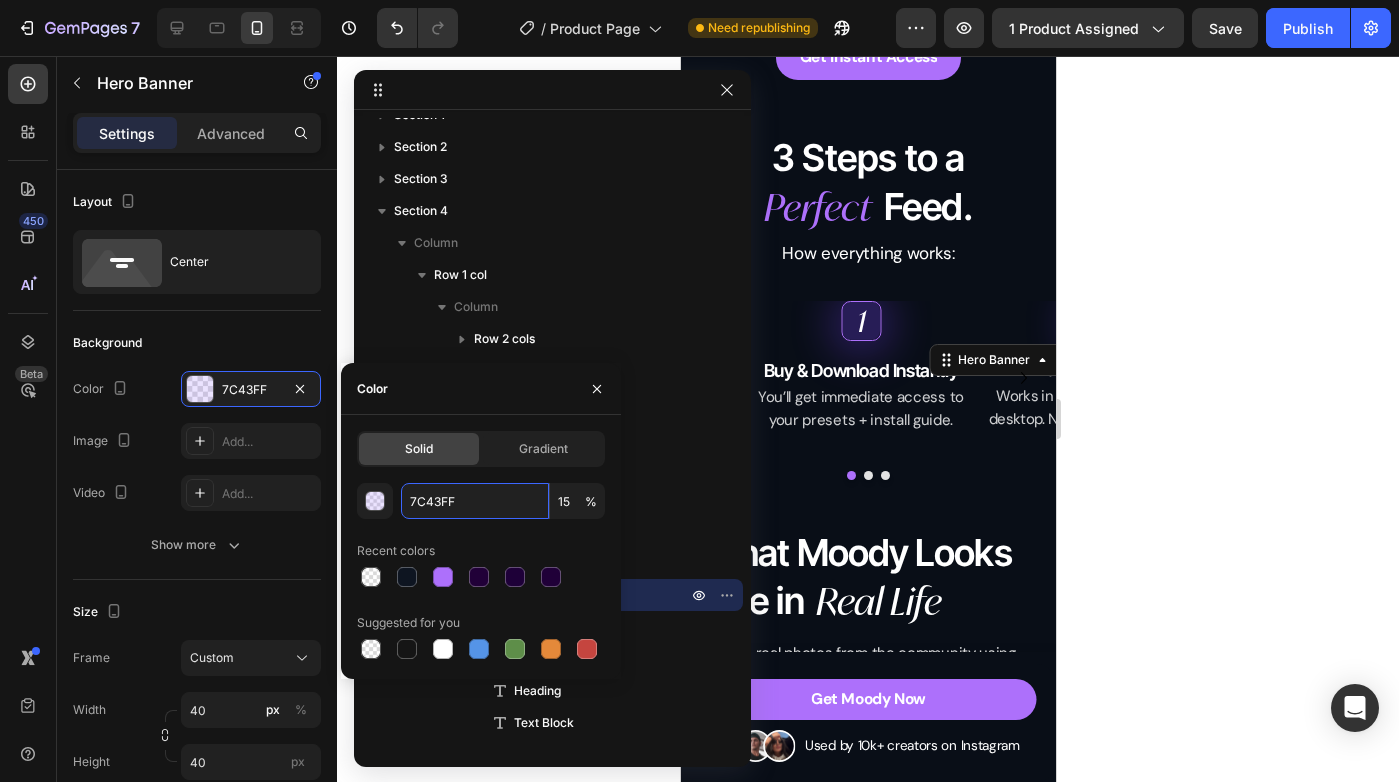 drag, startPoint x: 514, startPoint y: 509, endPoint x: 395, endPoint y: 505, distance: 119.06721 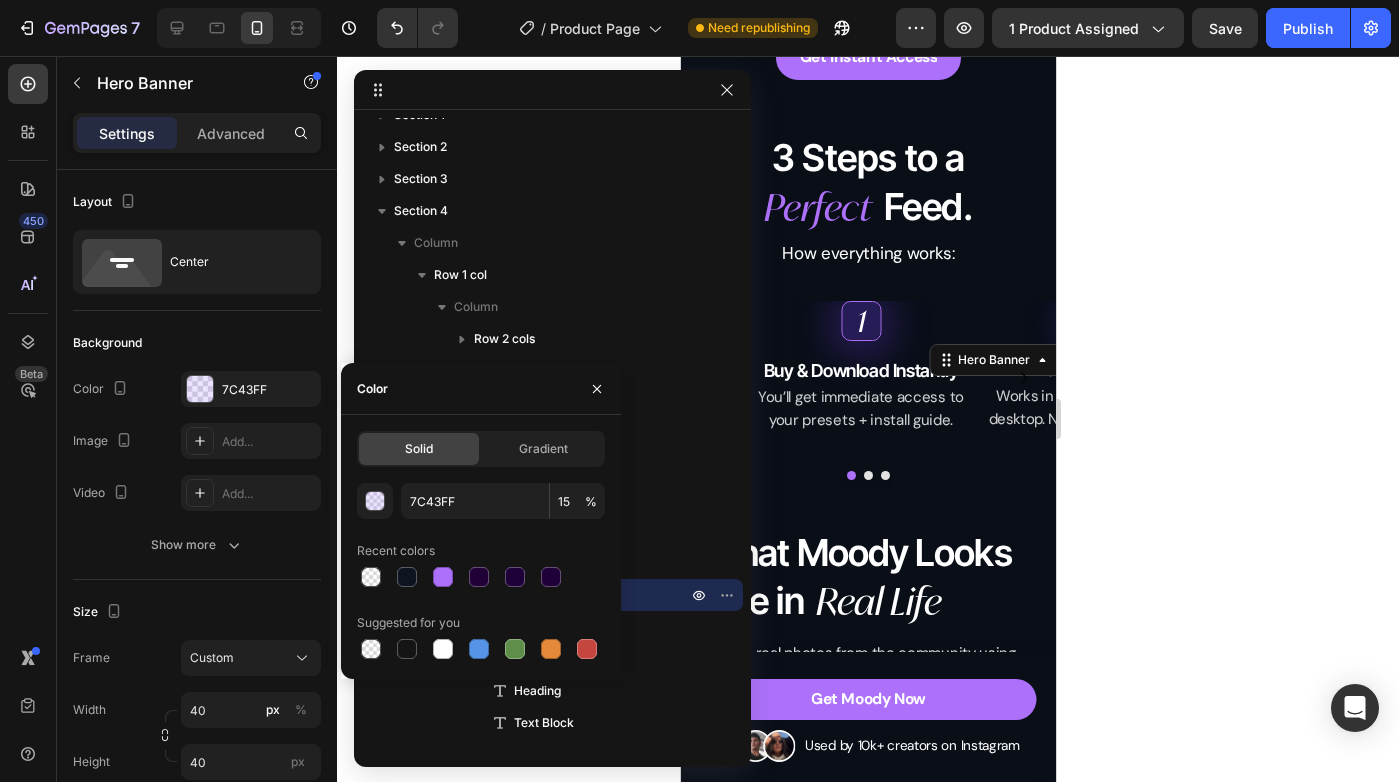 click 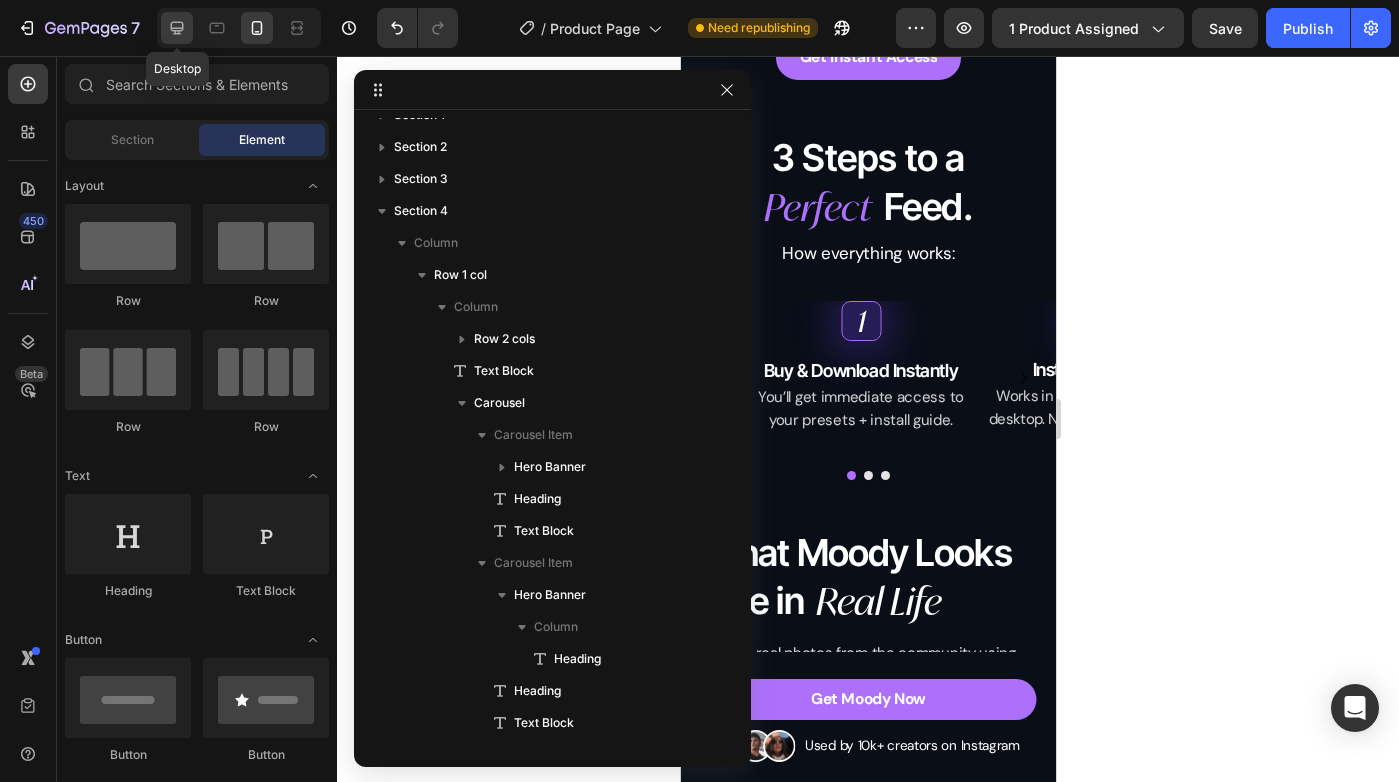 click 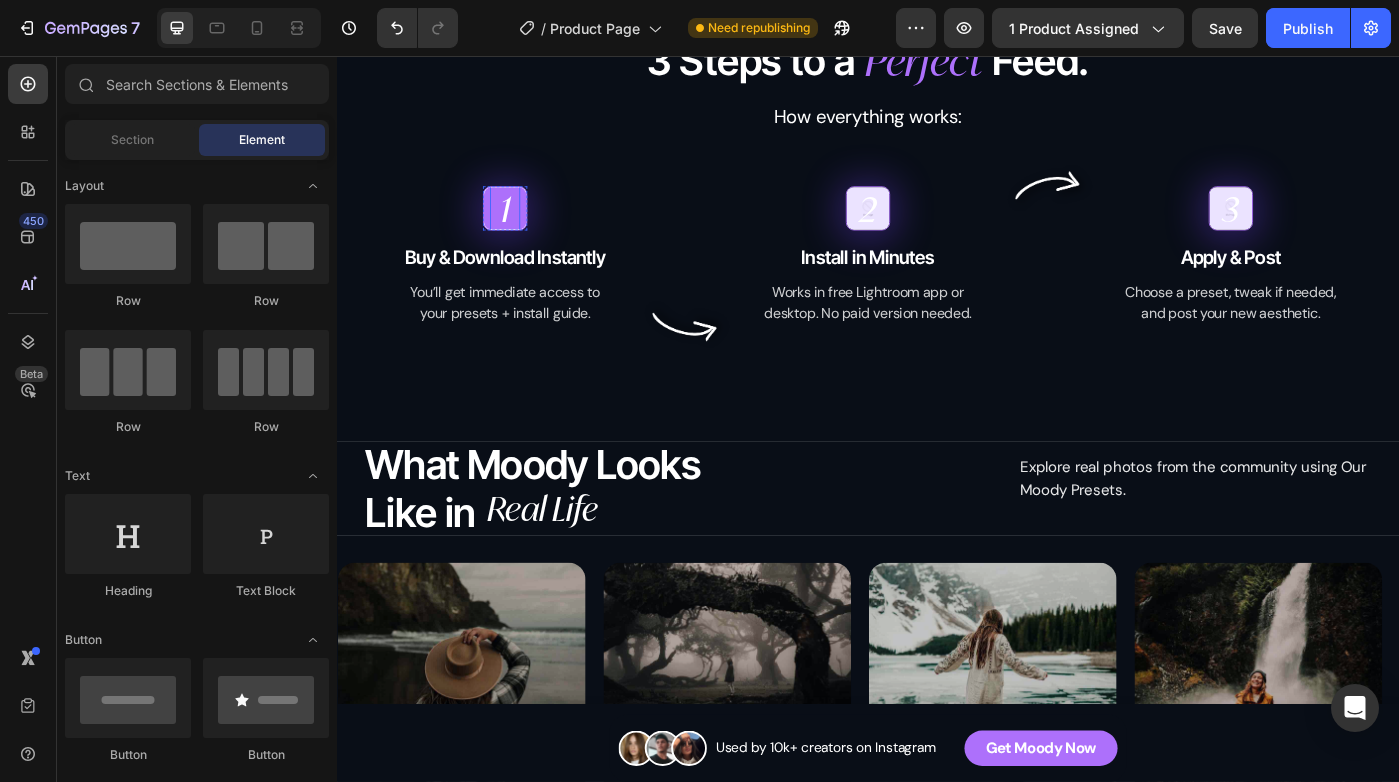 click on "1" at bounding box center [527, 228] 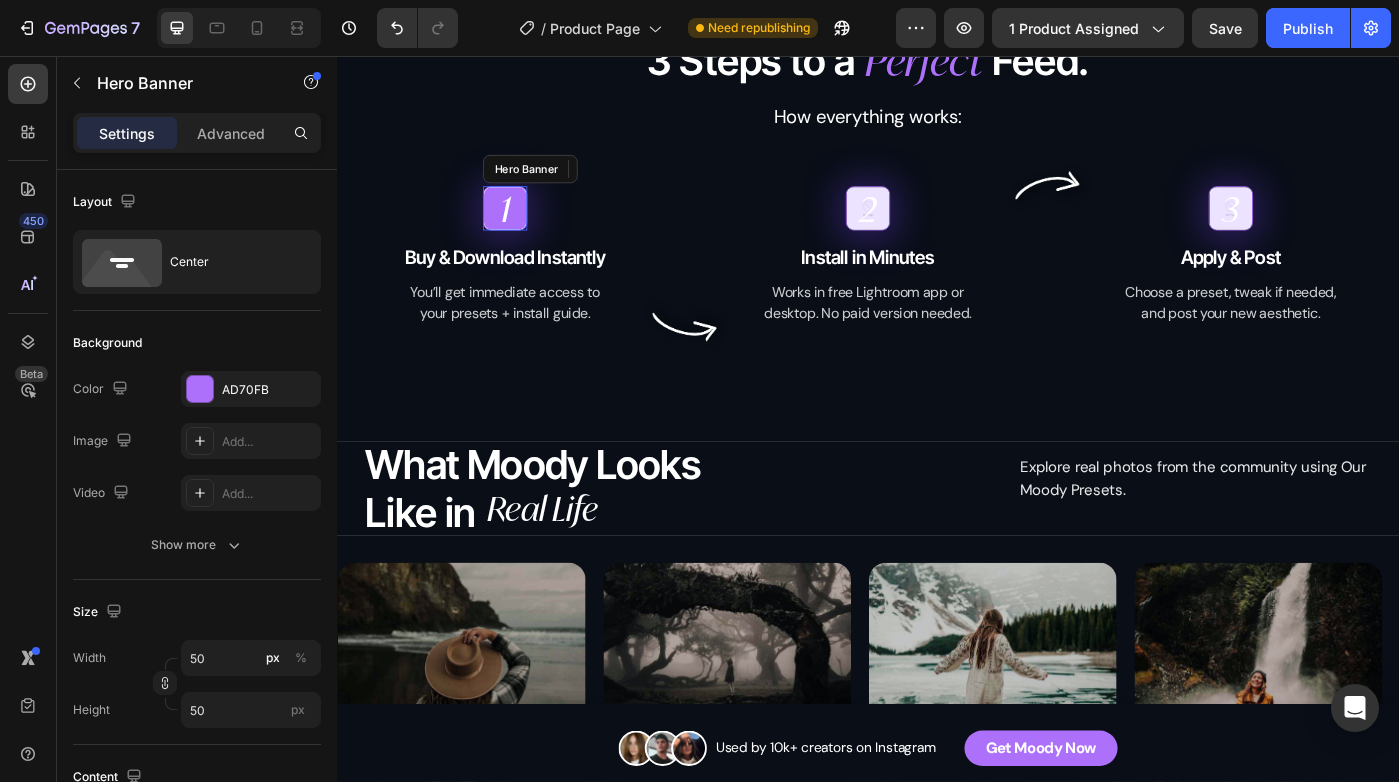 click on "1 Heading   0" at bounding box center [527, 228] 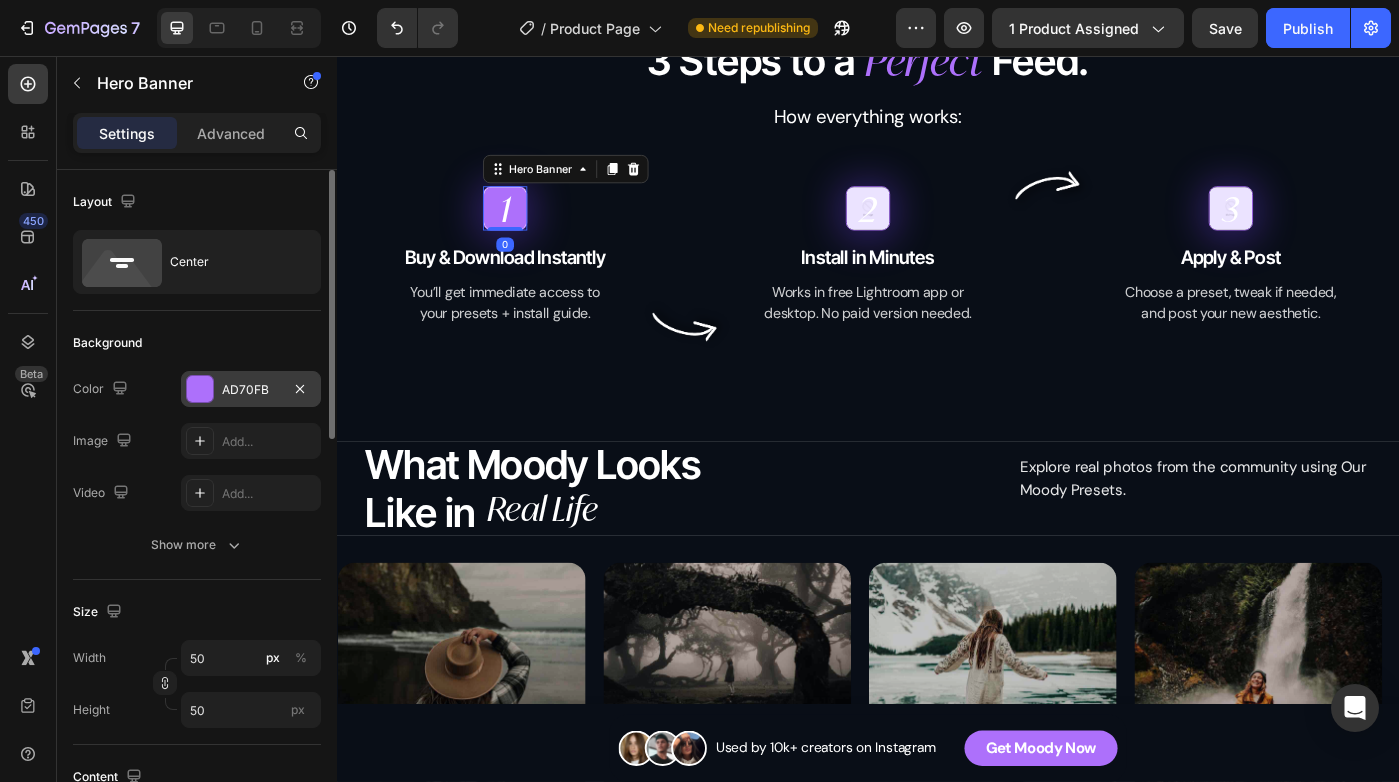 click on "AD70FB" at bounding box center [251, 390] 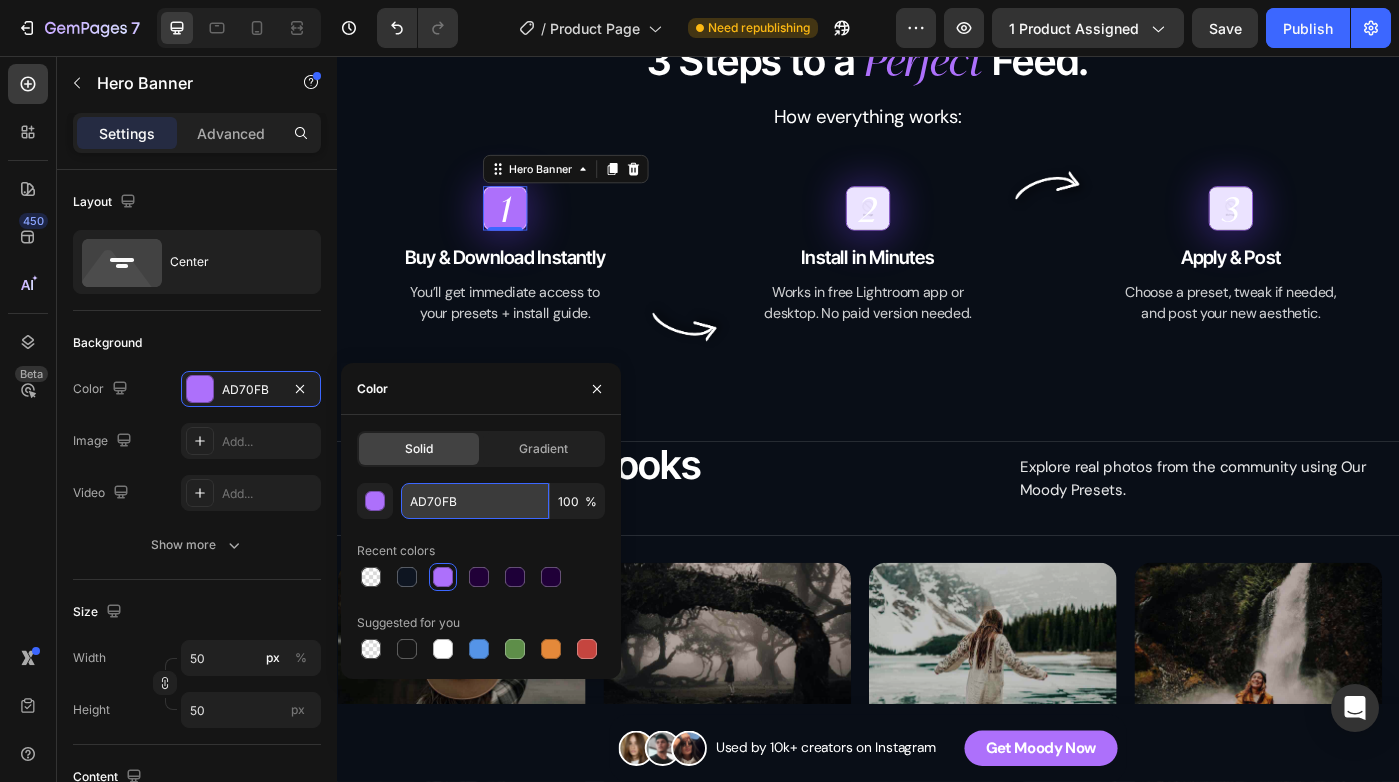click on "AD70FB" at bounding box center [475, 501] 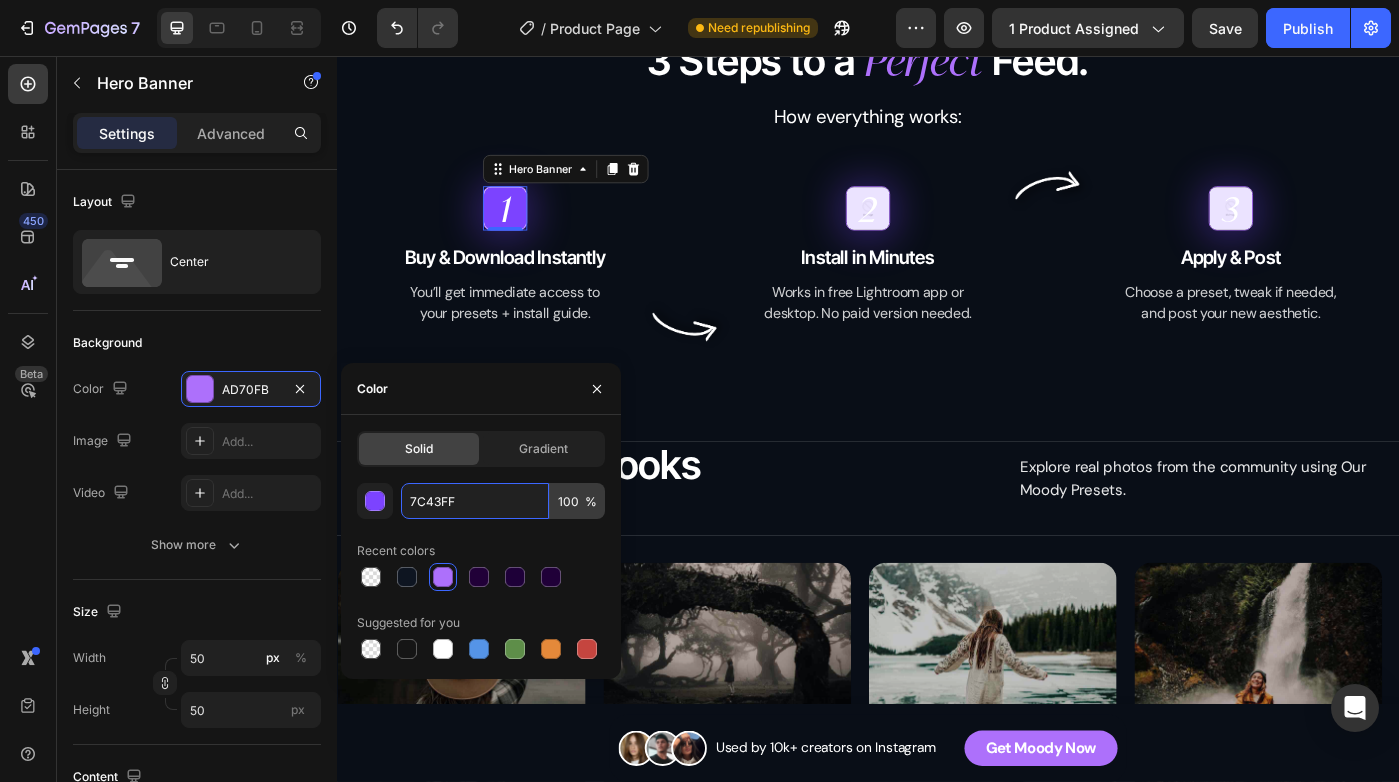type on "7C43FF" 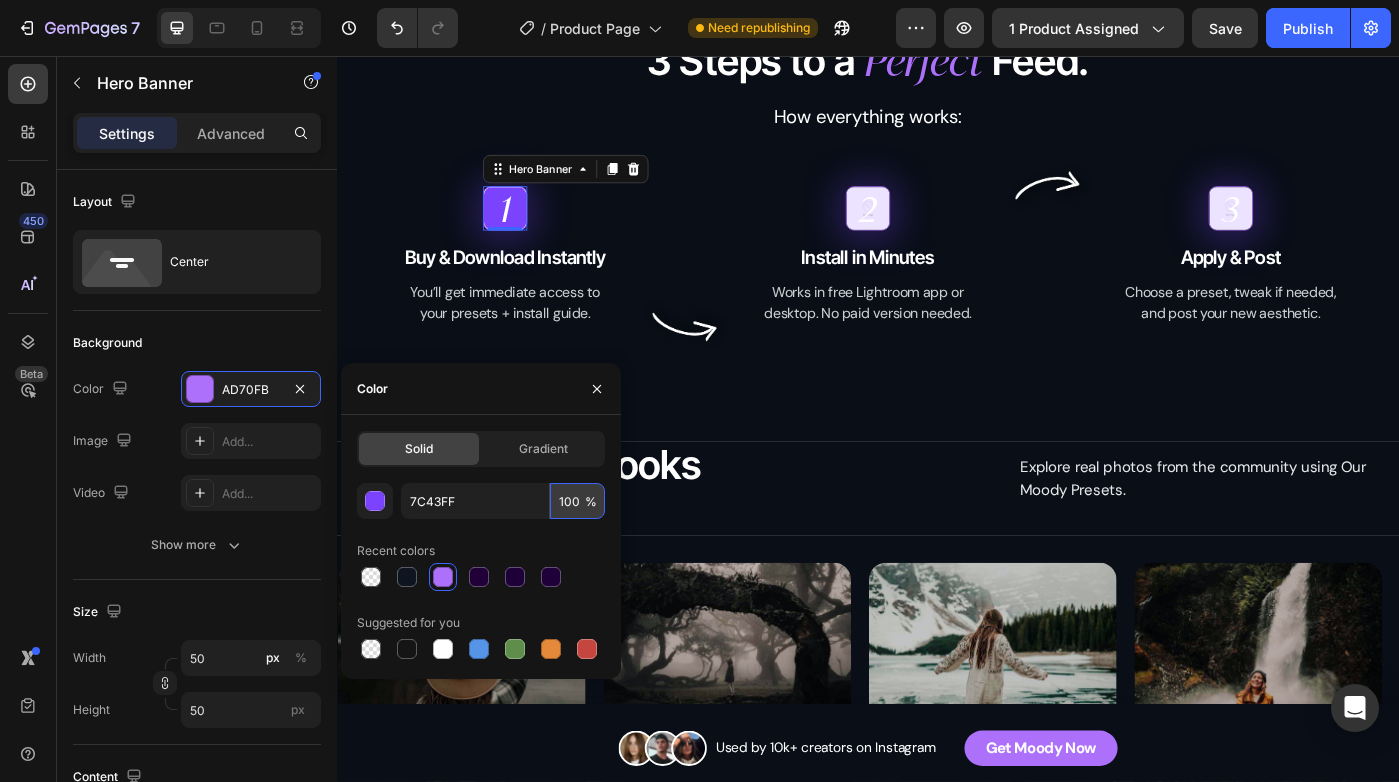 click on "100" at bounding box center (577, 501) 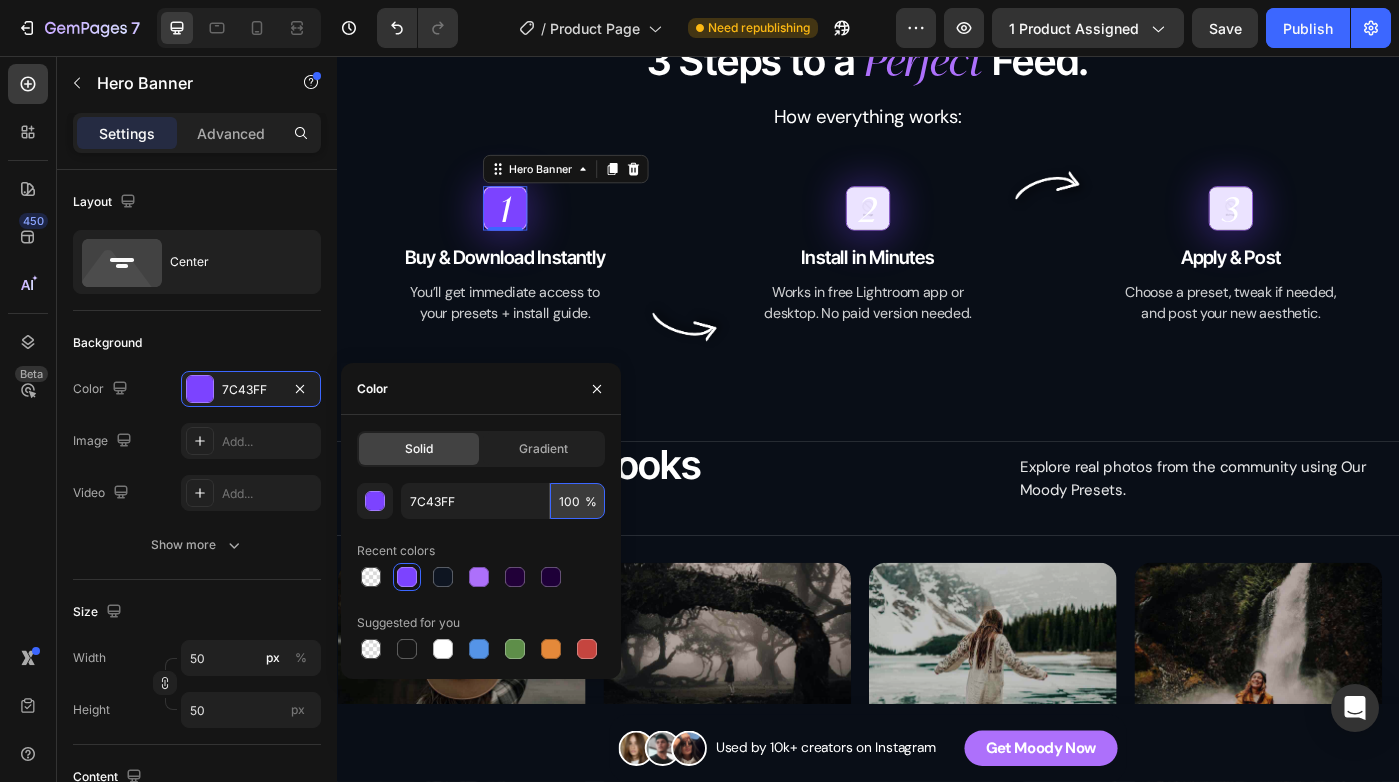 click on "100" at bounding box center [577, 501] 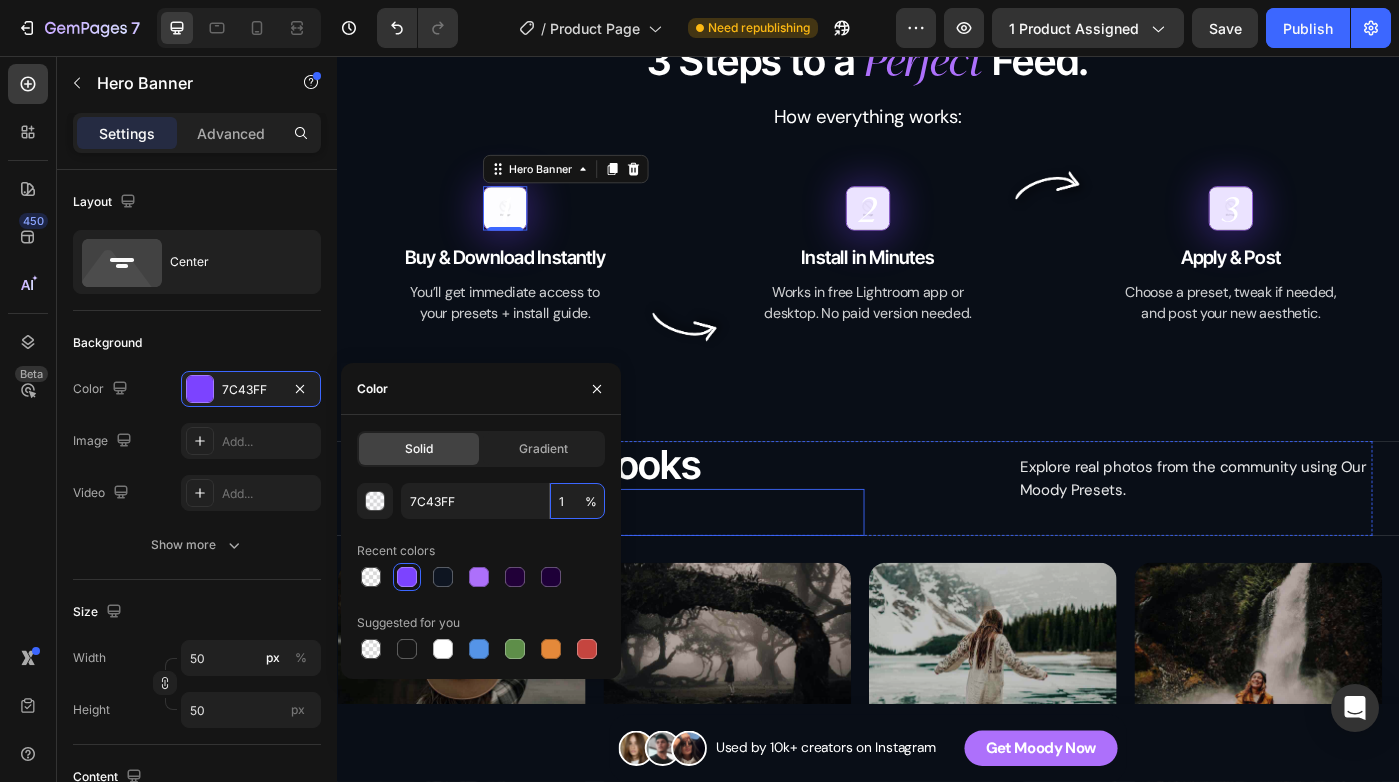 type on "15" 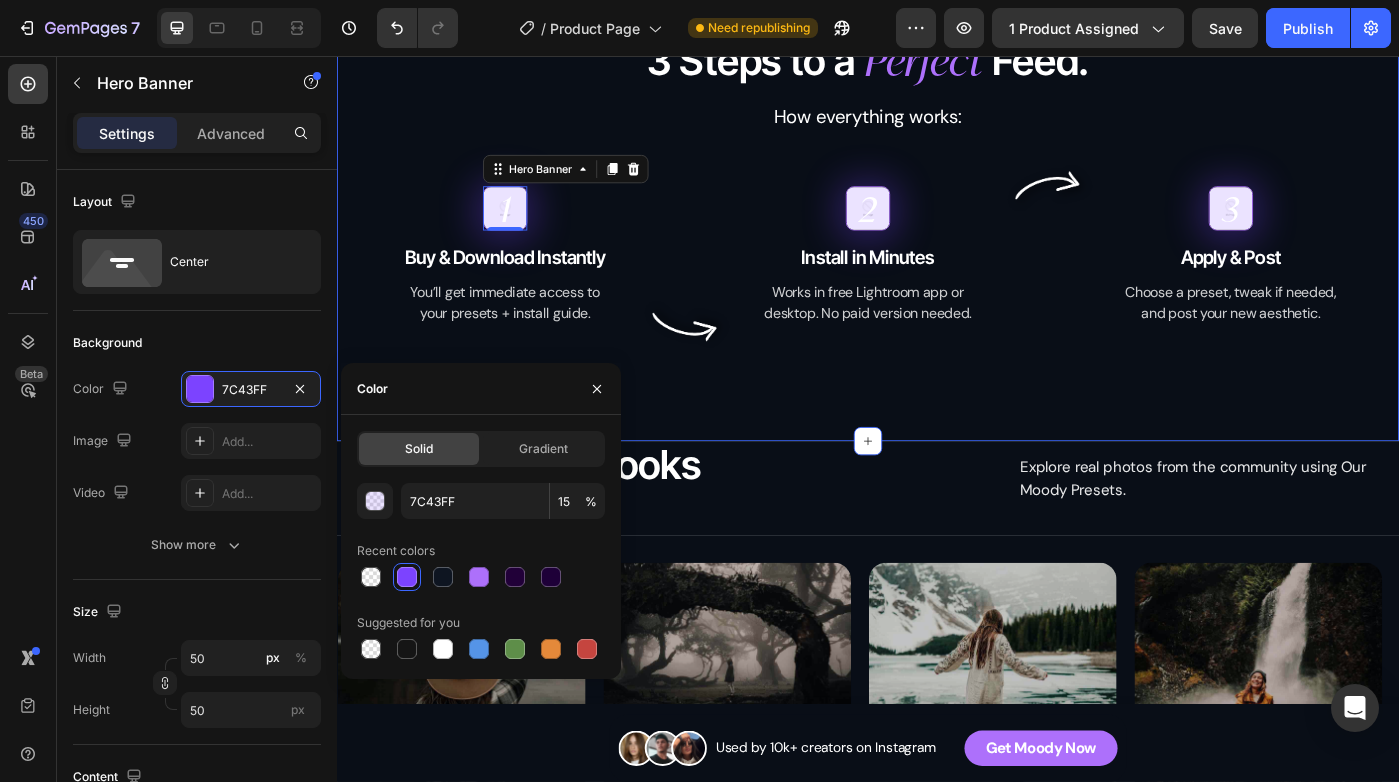click on "3 Steps to a Heading Perfect Heading Feed. Heading Row Row How everything works: Text Block
1 Heading Hero Banner Buy & Download Instantly Heading You’ll get immediate access to your presets + install guide. Text Block 2 Heading Hero Banner Install in Minutes Heading Works in free Lightroom app or desktop. No paid version needed. Text Block 3 Heading Hero Banner Apply & Post Heading Choose a preset, tweak if needed, and post your new aesthetic. Text Block
Carousel 1 Heading Hero Banner   0 Buy & Download Instantly Heading You’ll get immediate access to your presets + install guide. Text Block Image 2 Heading Hero Banner Install in Minutes Heading Works in free Lightroom app or desktop. No paid version needed. Text Block Image 3 Heading Hero Banner Apply & Post Heading Choose a preset, tweak if needed, and post your new aesthetic. Text Block Row Row Section 4" at bounding box center [937, 260] 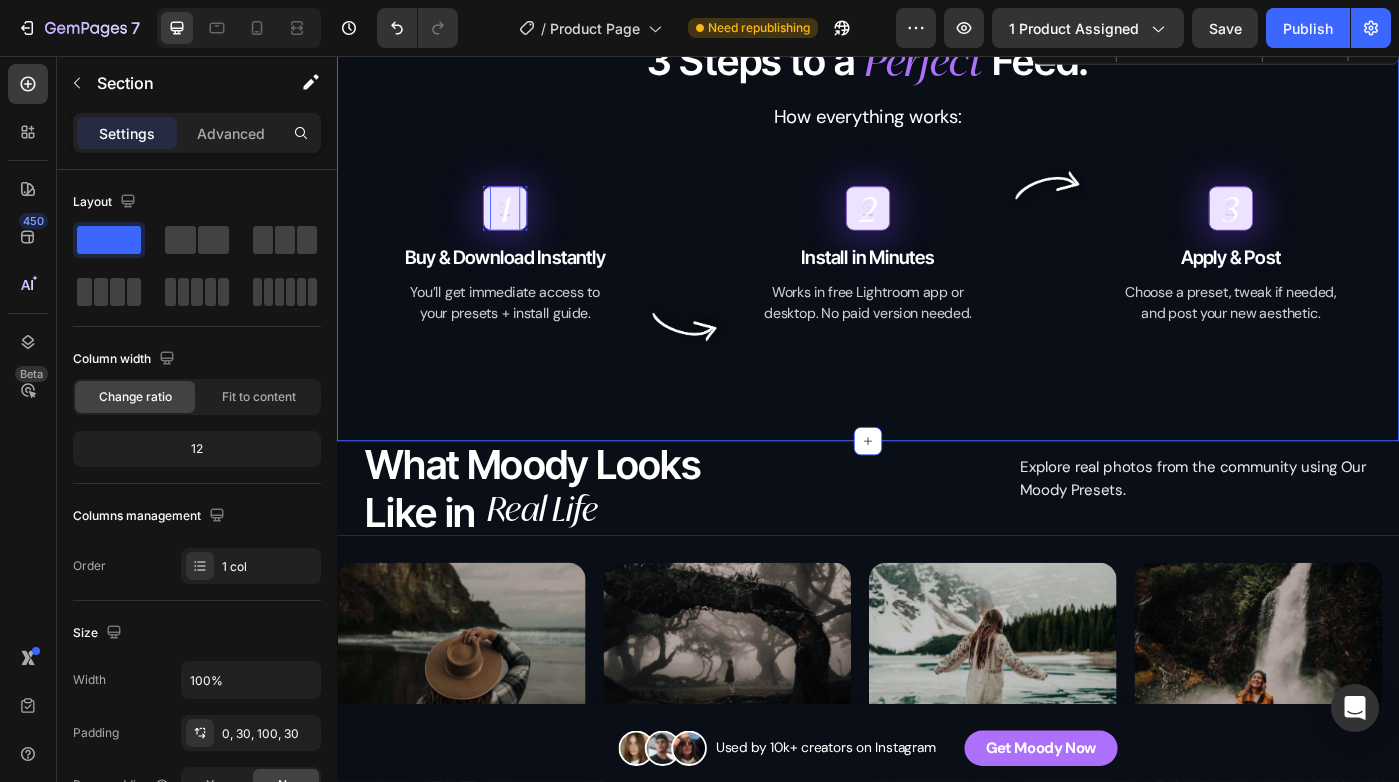 click on "1" at bounding box center (527, 228) 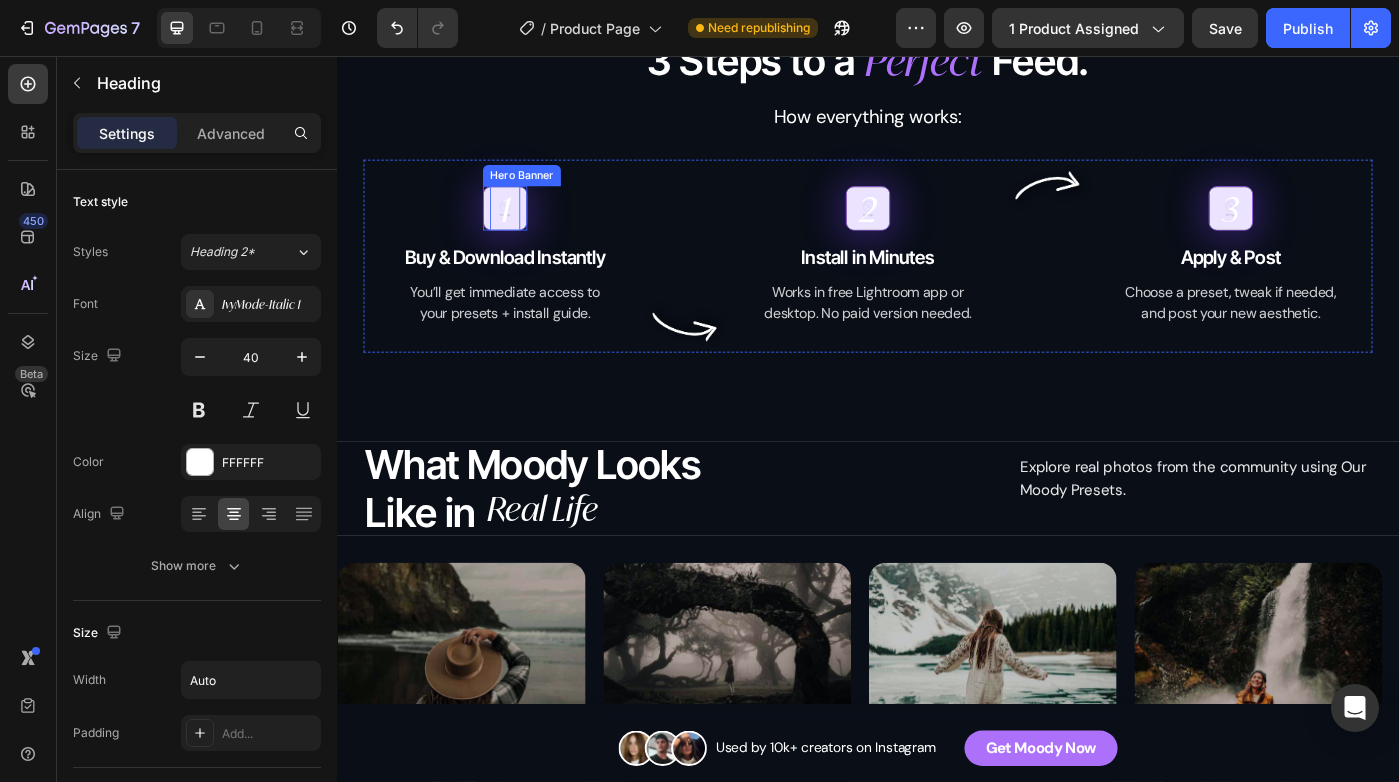 click on "1 Heading   0" at bounding box center [527, 228] 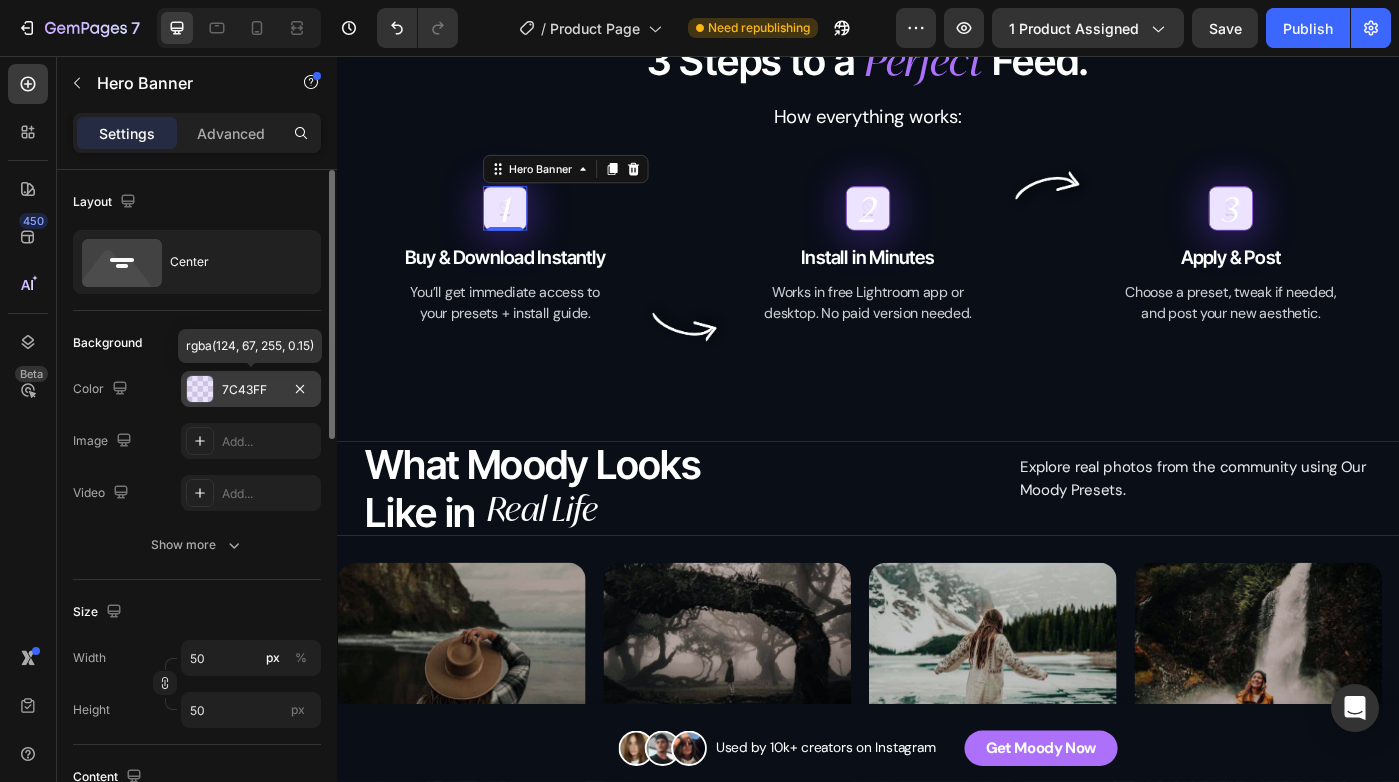 click on "7C43FF" at bounding box center [251, 390] 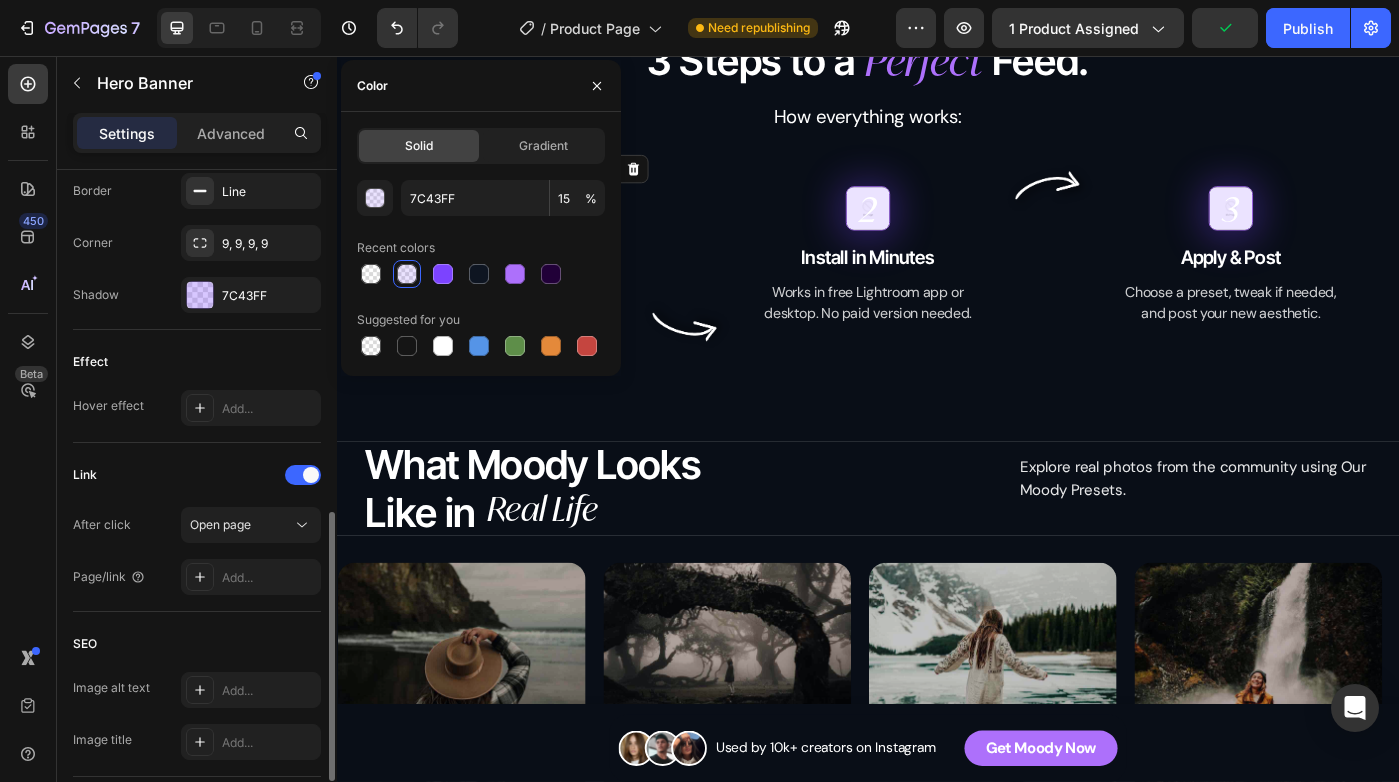 scroll, scrollTop: 994, scrollLeft: 0, axis: vertical 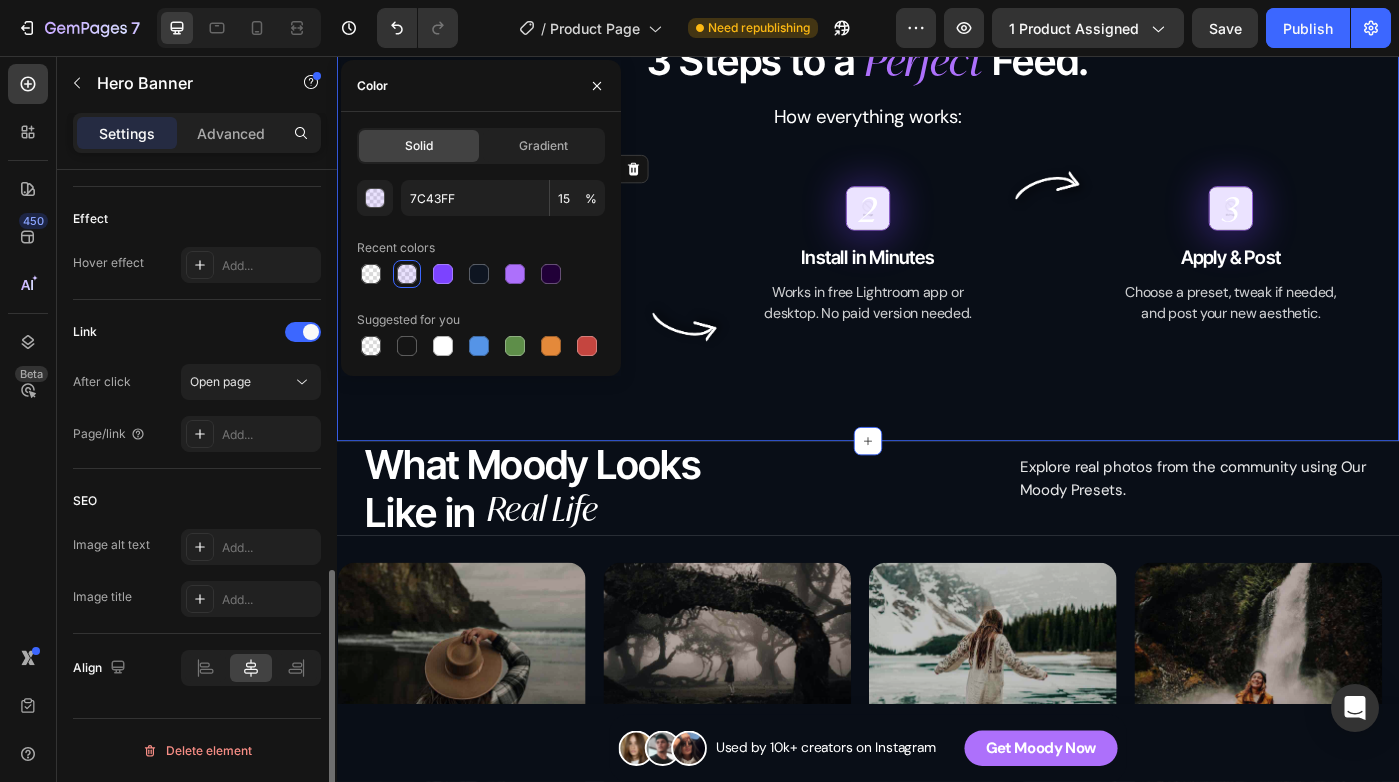click on "3 Steps to a Heading Perfect Heading Feed. Heading Row Row How everything works: Text Block
1 Heading Hero Banner Buy & Download Instantly Heading You’ll get immediate access to your presets + install guide. Text Block 2 Heading Hero Banner Install in Minutes Heading Works in free Lightroom app or desktop. No paid version needed. Text Block 3 Heading Hero Banner Apply & Post Heading Choose a preset, tweak if needed, and post your new aesthetic. Text Block
Carousel 1 Heading Hero Banner   0 Buy & Download Instantly Heading You’ll get immediate access to your presets + install guide. Text Block Image 2 Heading Hero Banner Install in Minutes Heading Works in free Lightroom app or desktop. No paid version needed. Text Block Image 3 Heading Hero Banner Apply & Post Heading Choose a preset, tweak if needed, and post your new aesthetic. Text Block Row Row Section 4" at bounding box center [937, 260] 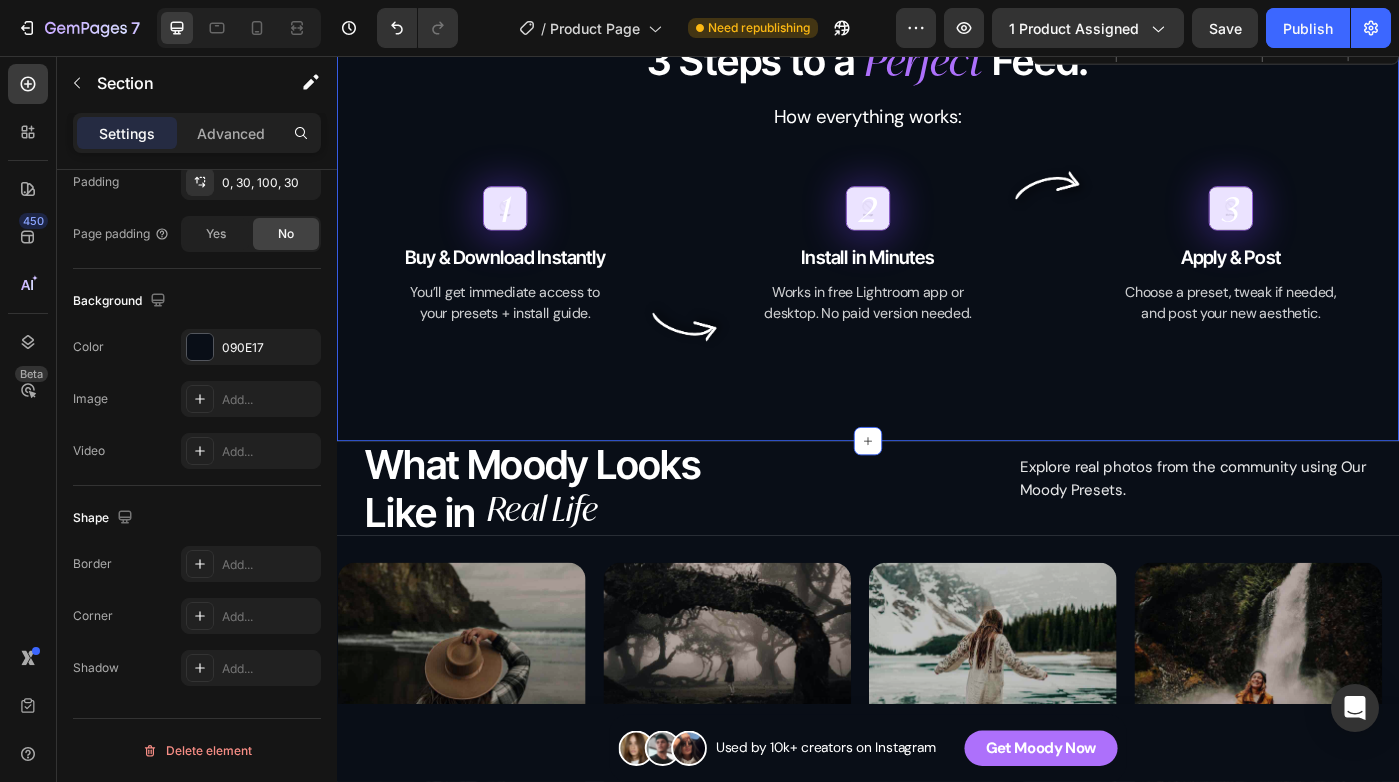 scroll, scrollTop: 0, scrollLeft: 0, axis: both 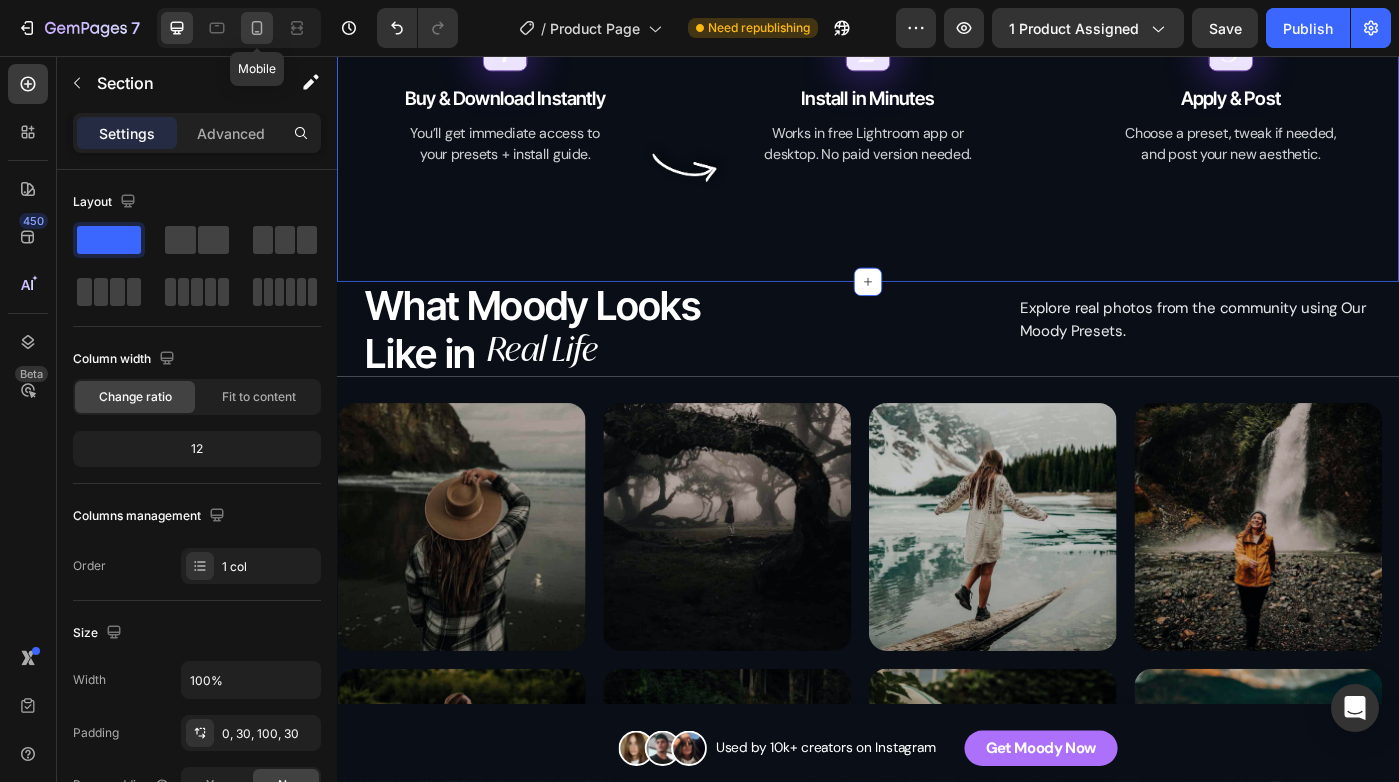 click 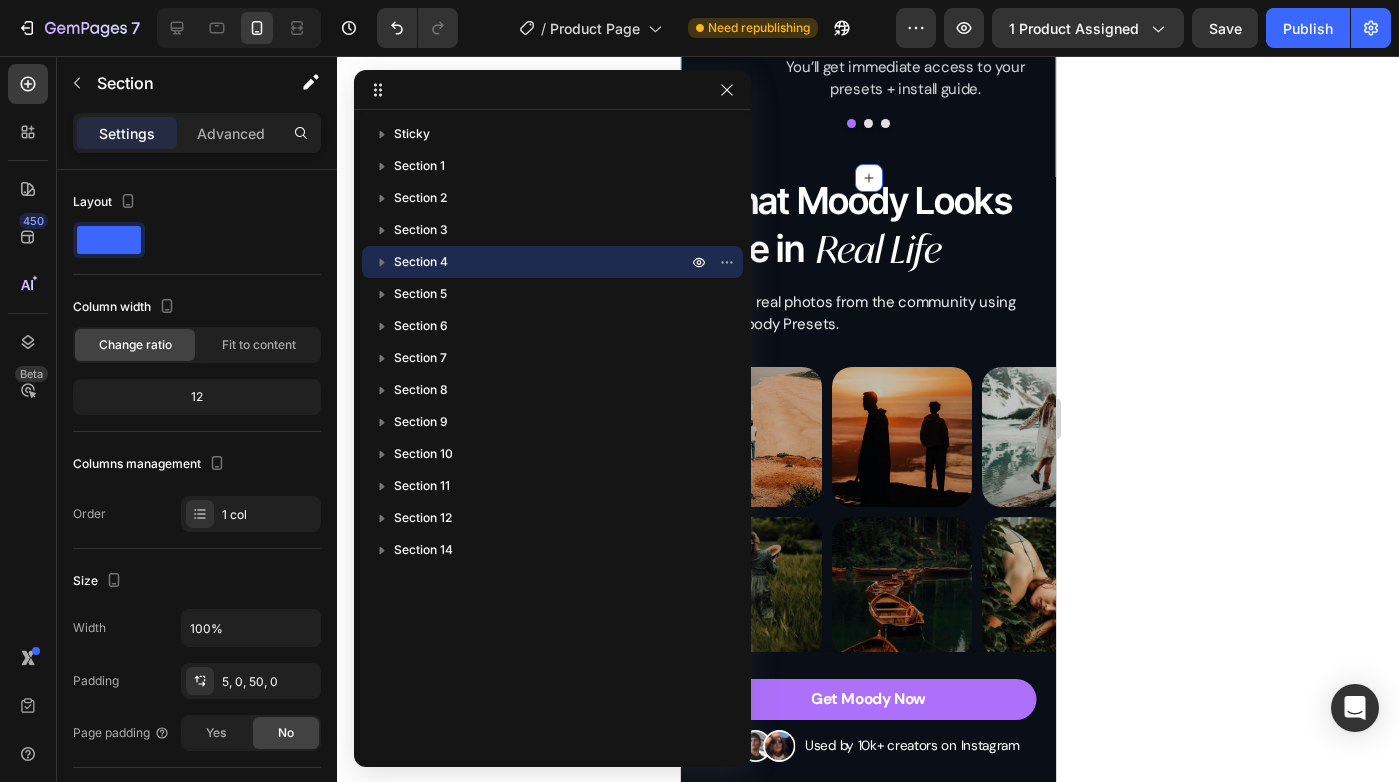 scroll, scrollTop: 1886, scrollLeft: 0, axis: vertical 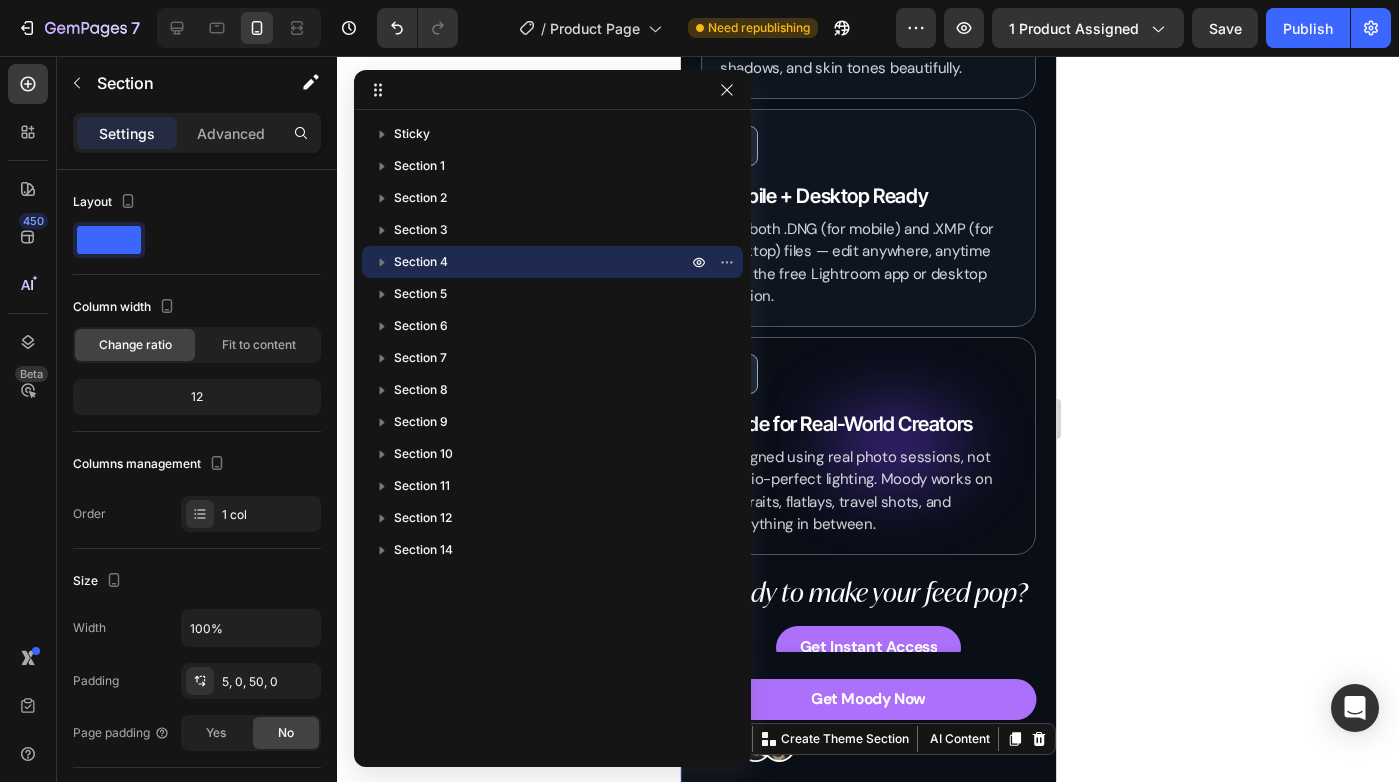 click 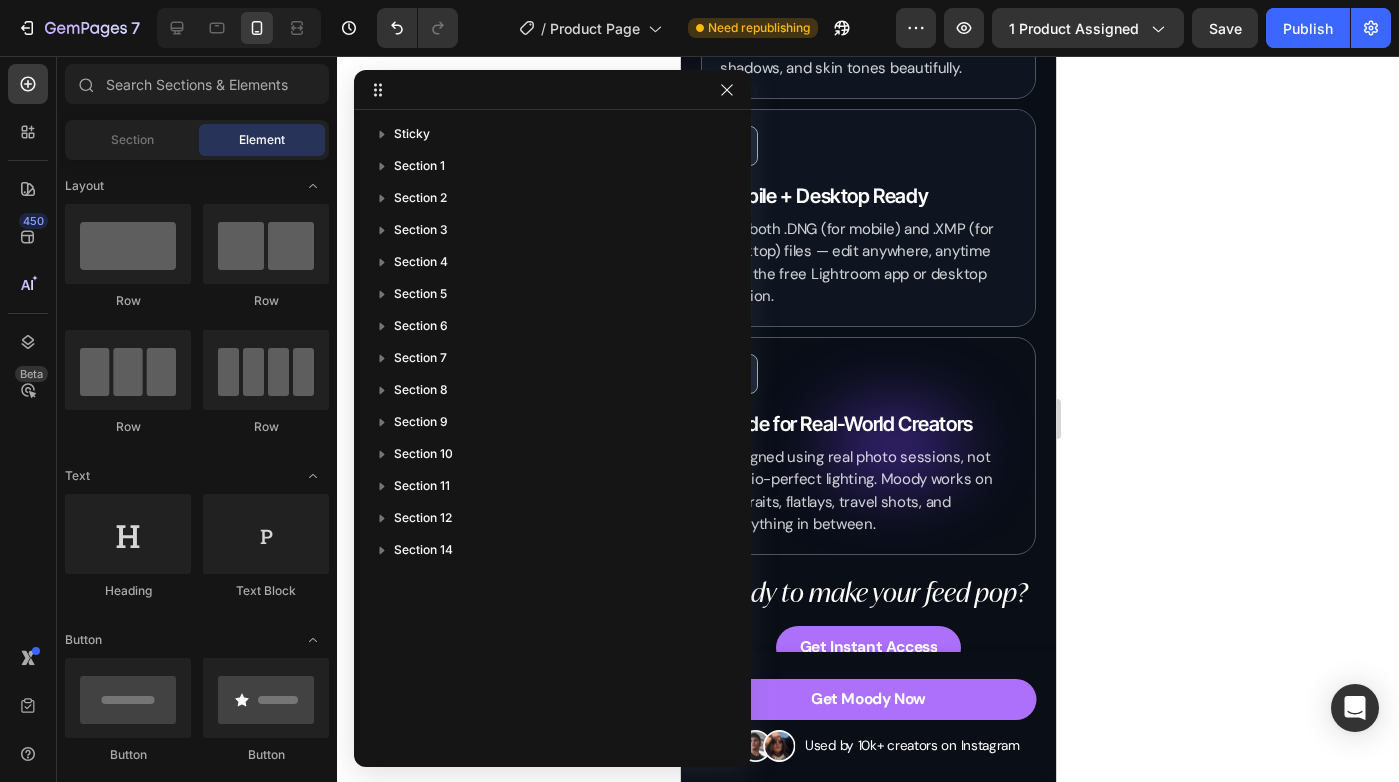 click 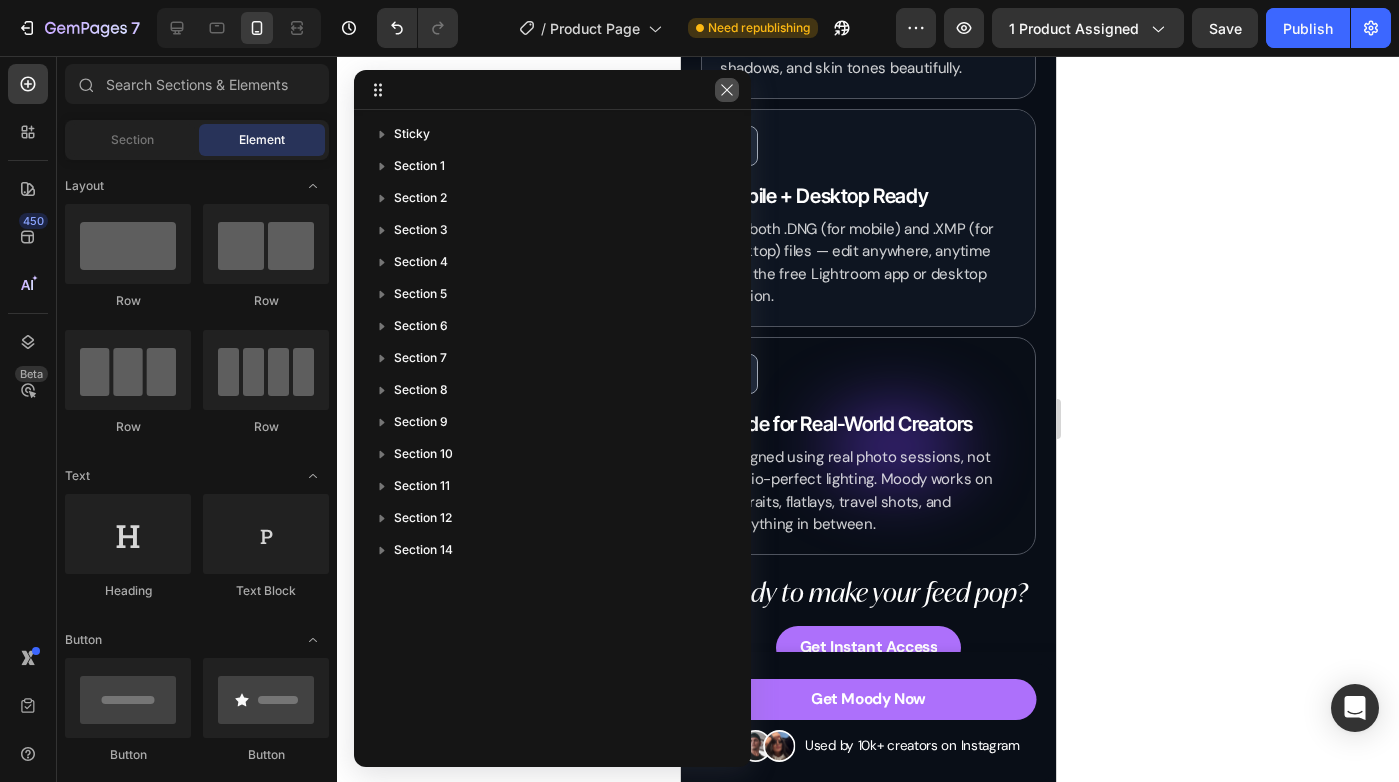 click 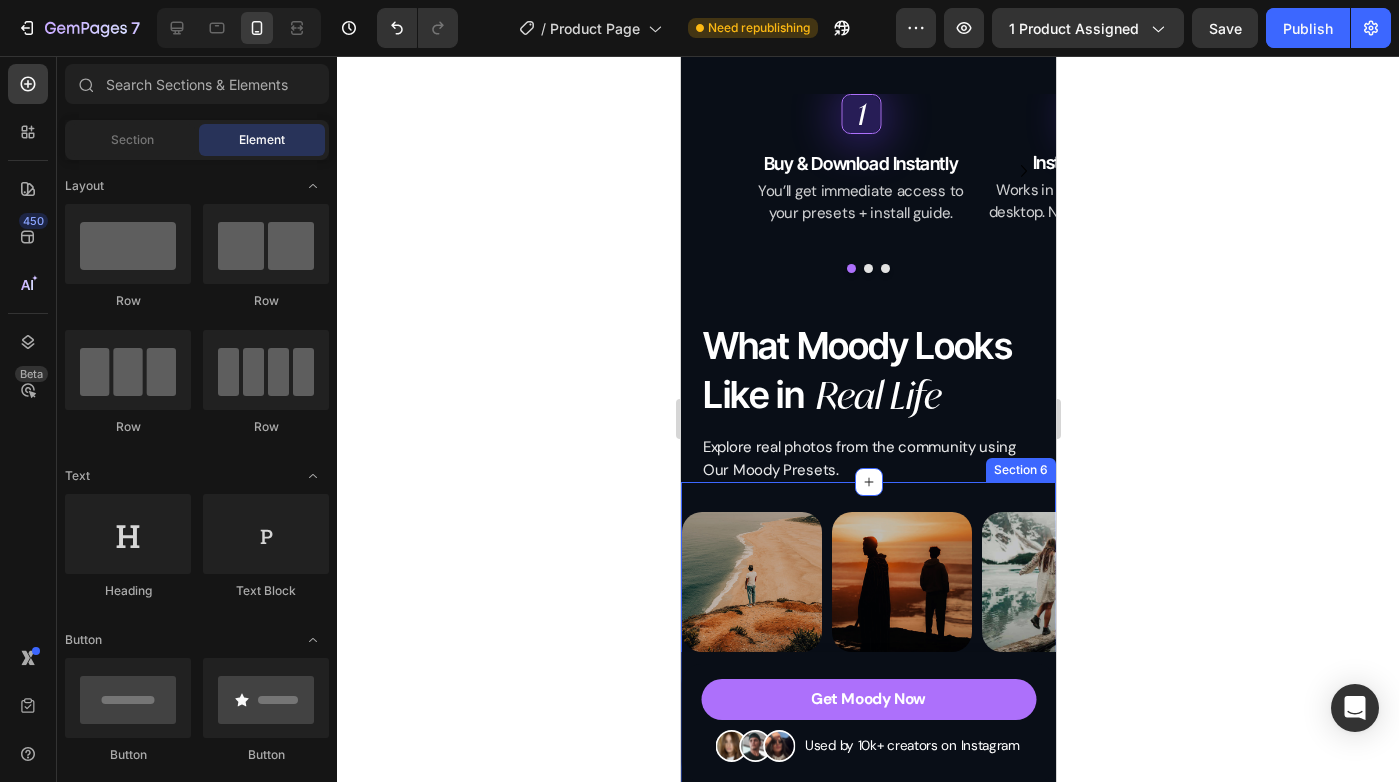 scroll, scrollTop: 2840, scrollLeft: 0, axis: vertical 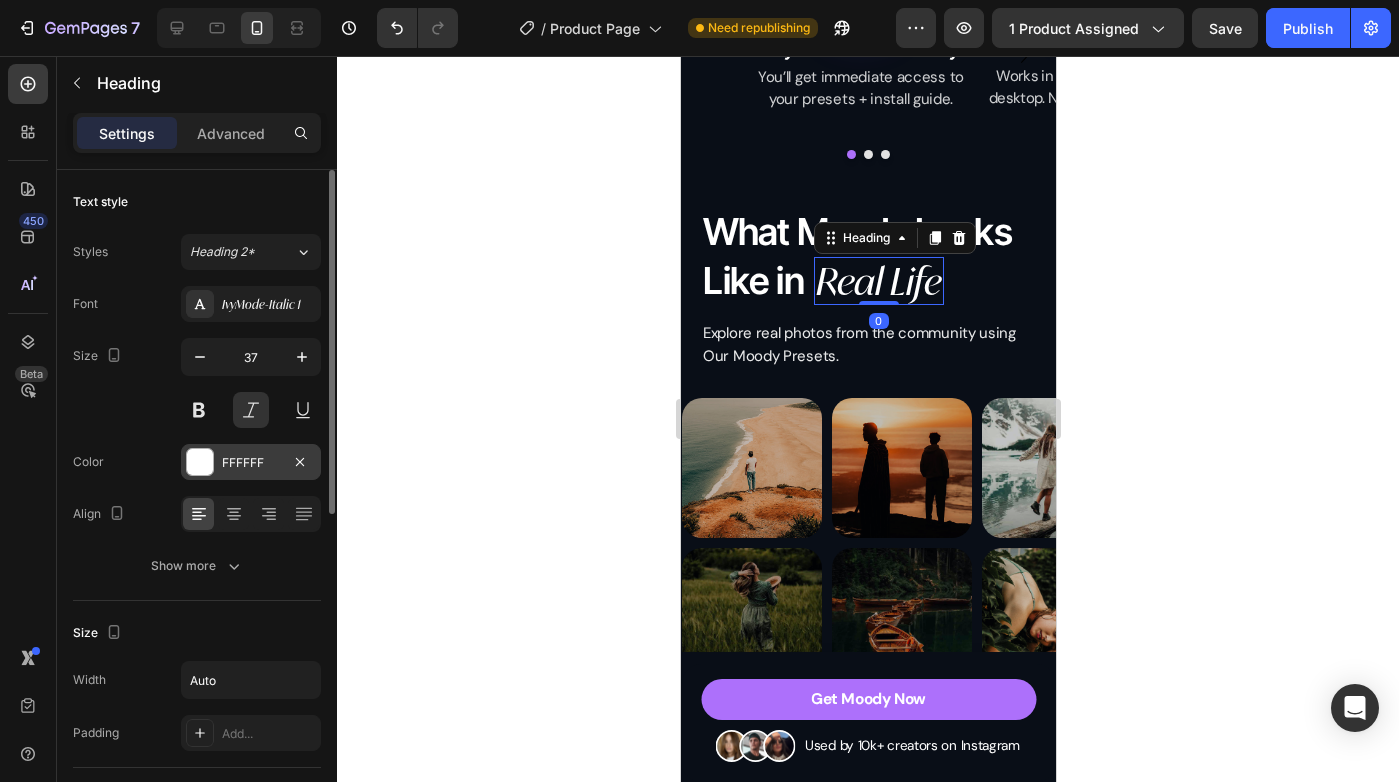 click on "FFFFFF" at bounding box center [251, 462] 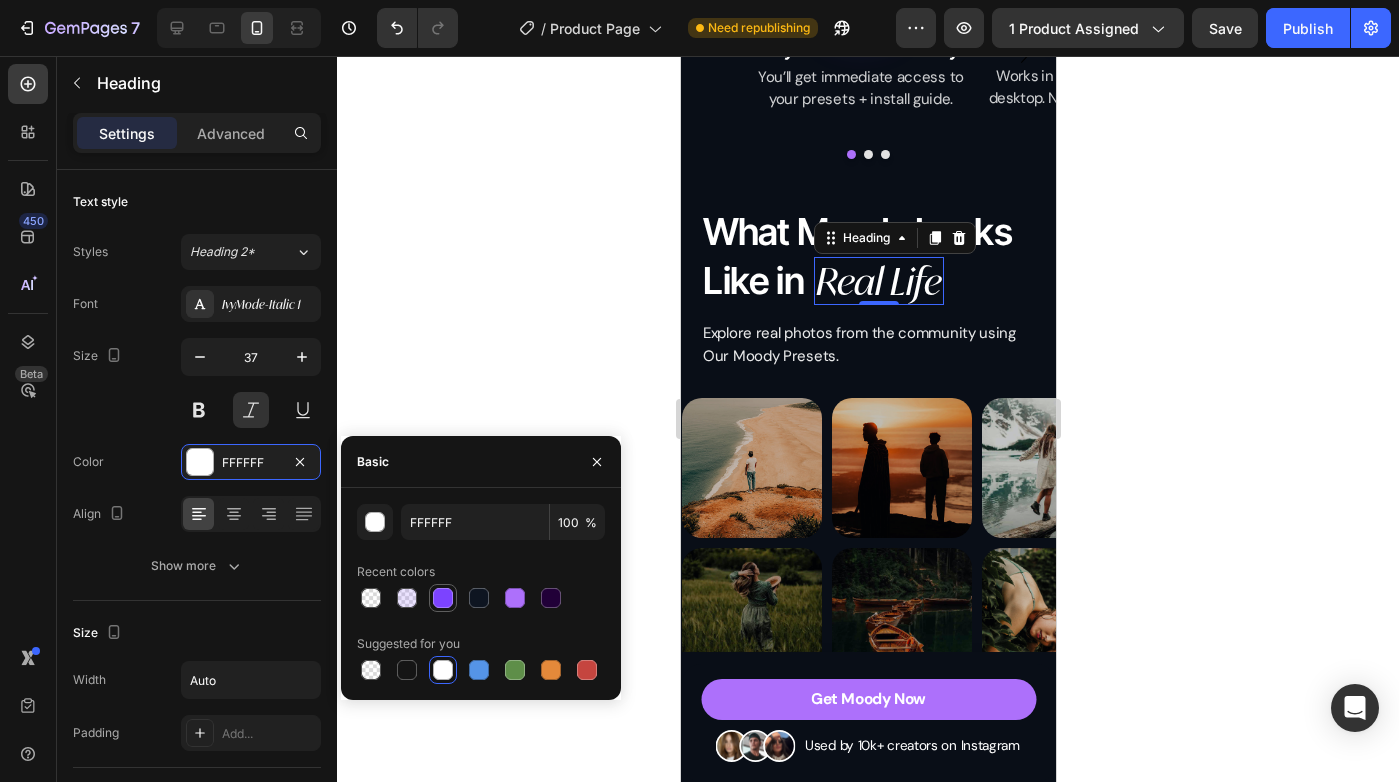 click at bounding box center (443, 598) 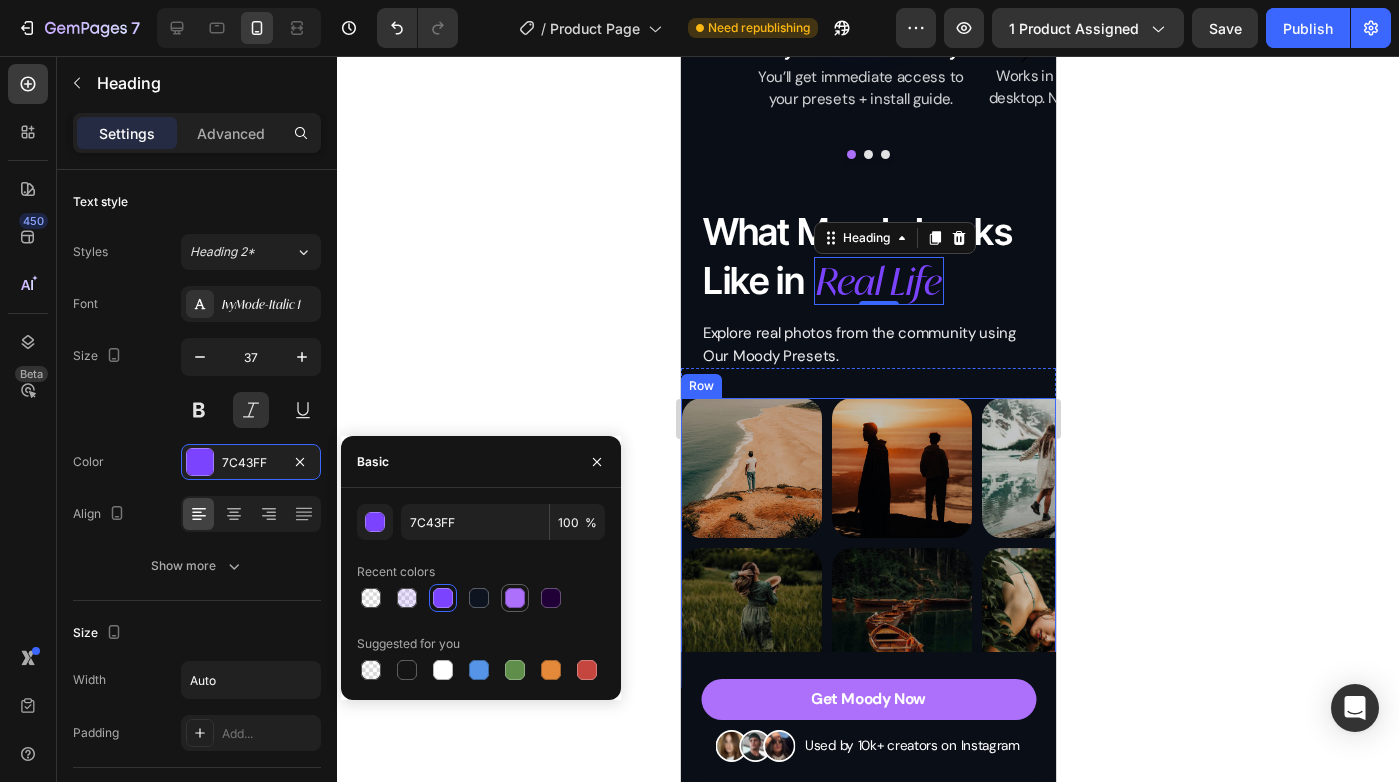 click at bounding box center [515, 598] 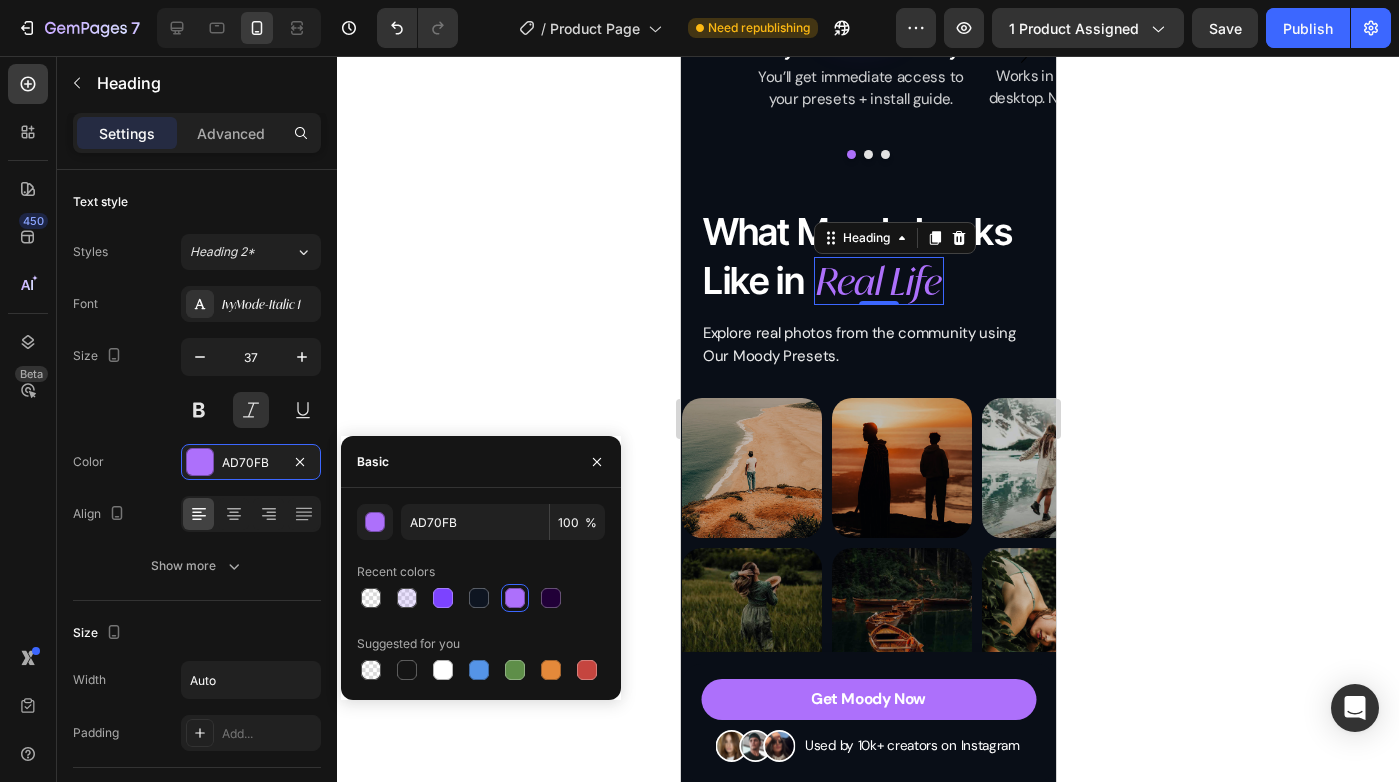 click 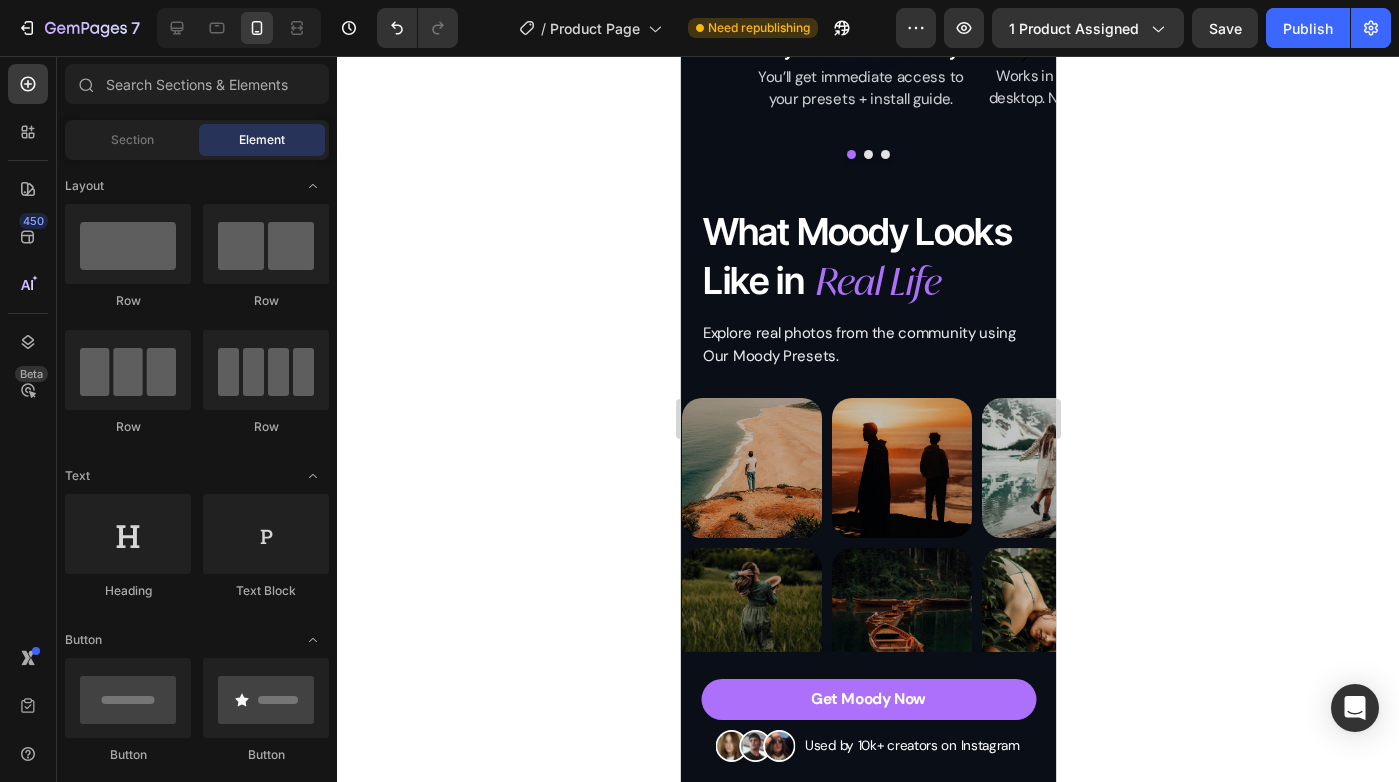 click 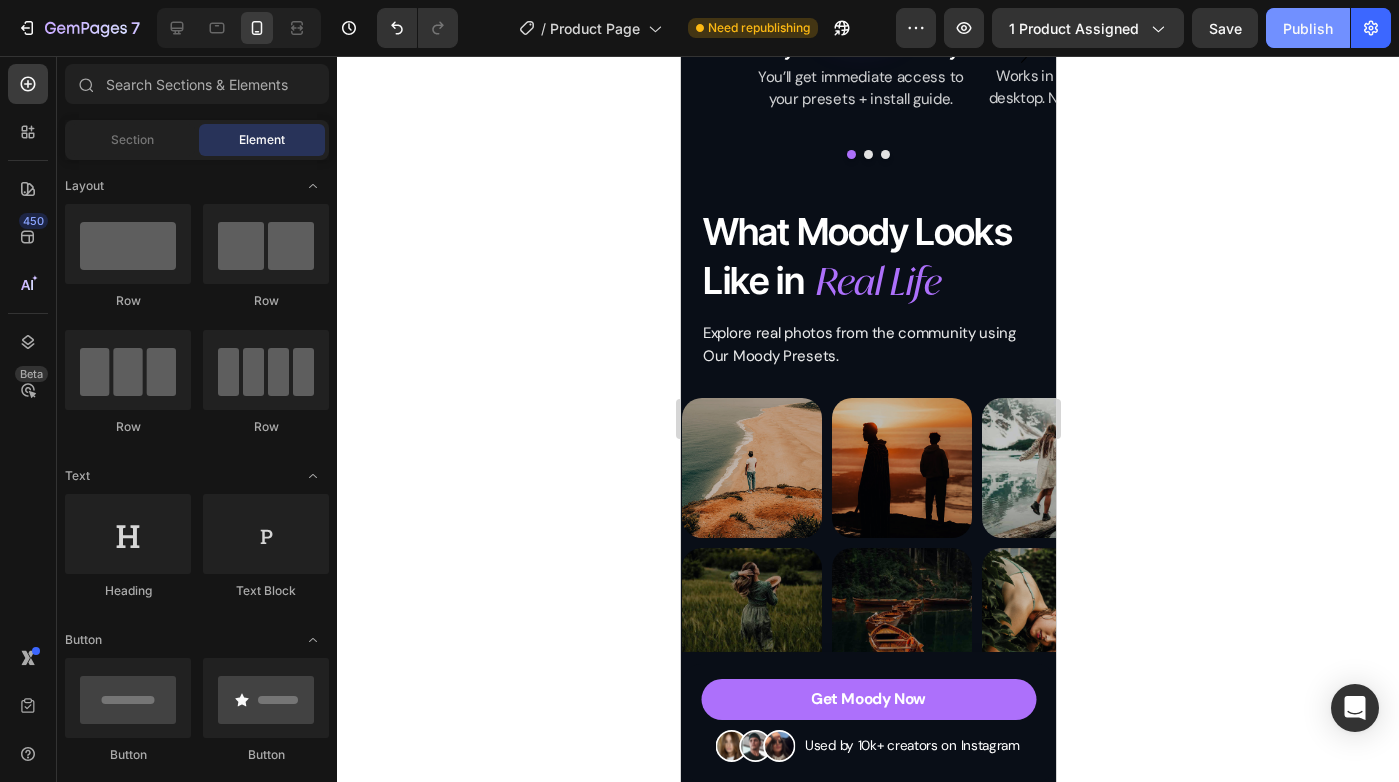 click on "Publish" at bounding box center (1308, 28) 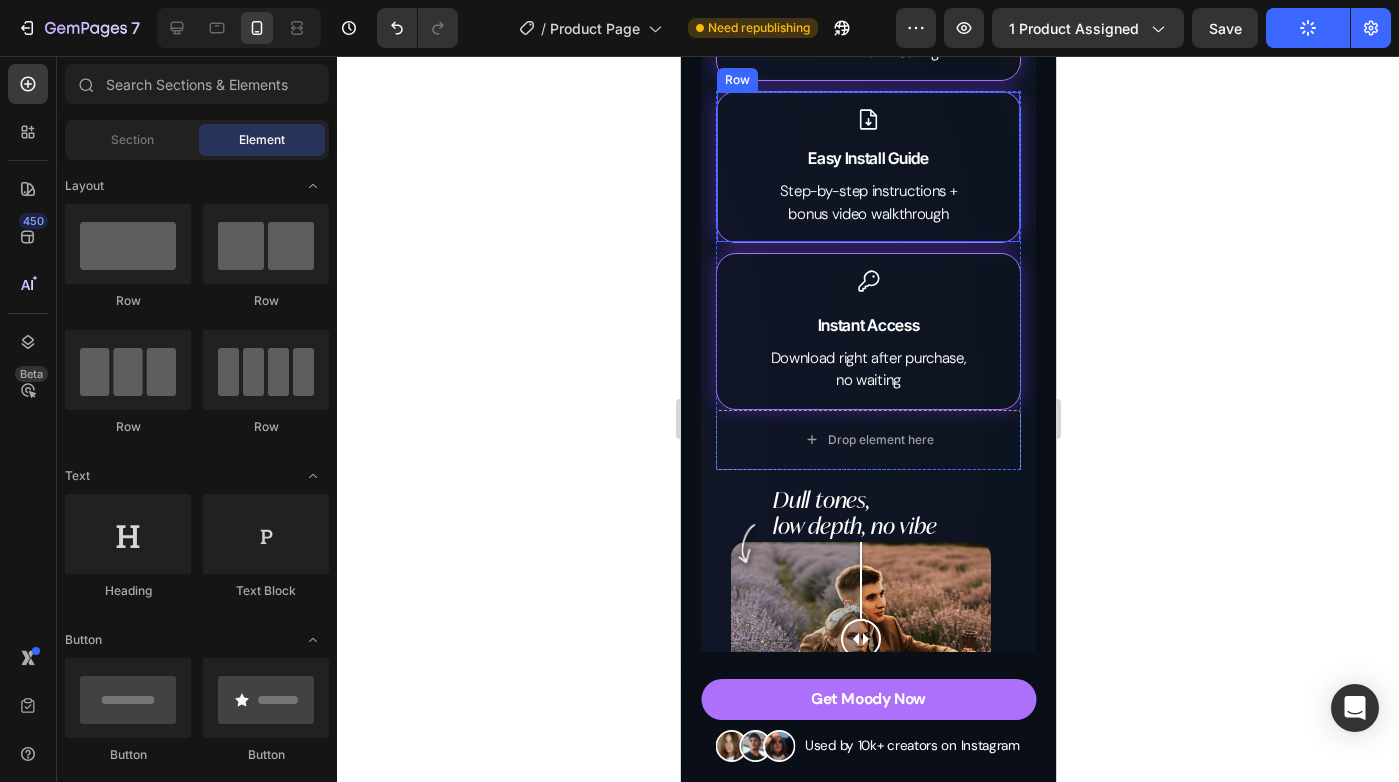 scroll, scrollTop: 4296, scrollLeft: 0, axis: vertical 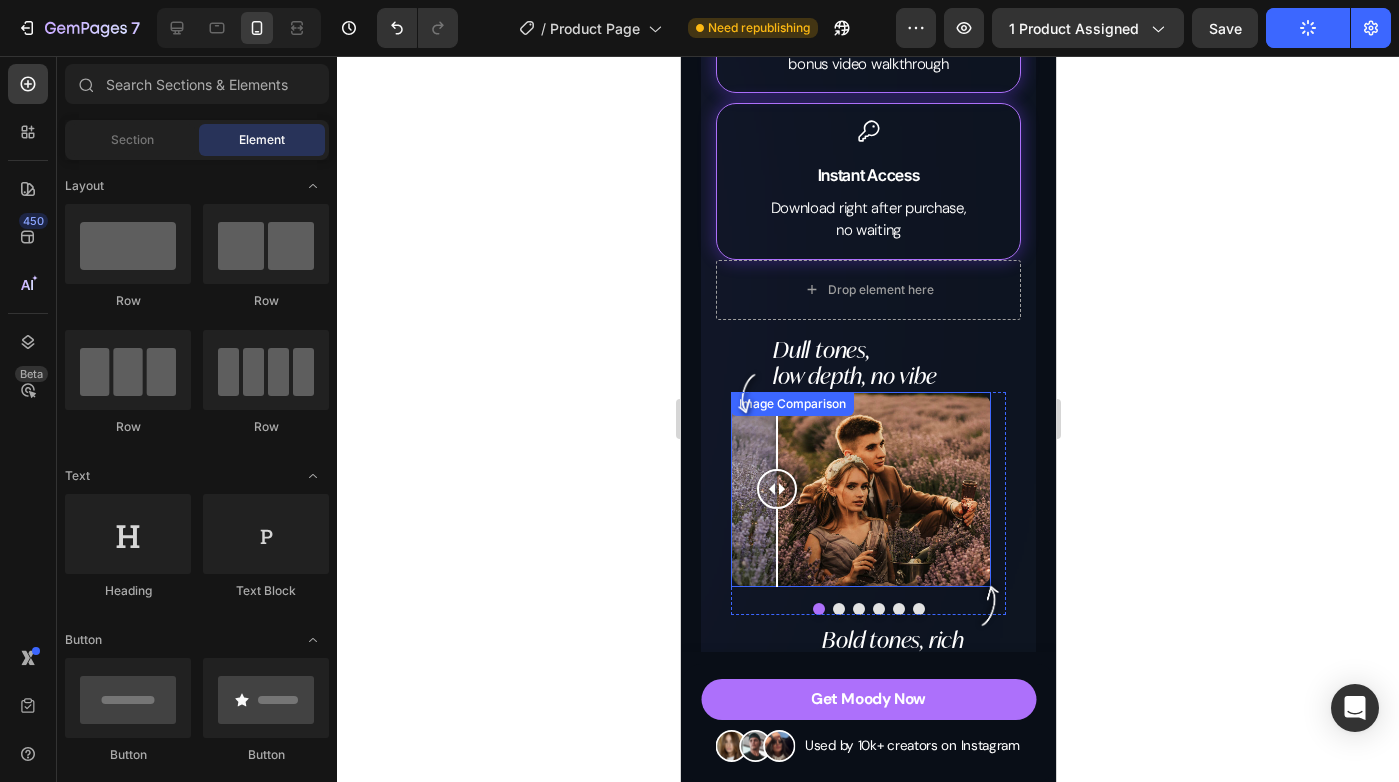 drag, startPoint x: 918, startPoint y: 484, endPoint x: 770, endPoint y: 486, distance: 148.01352 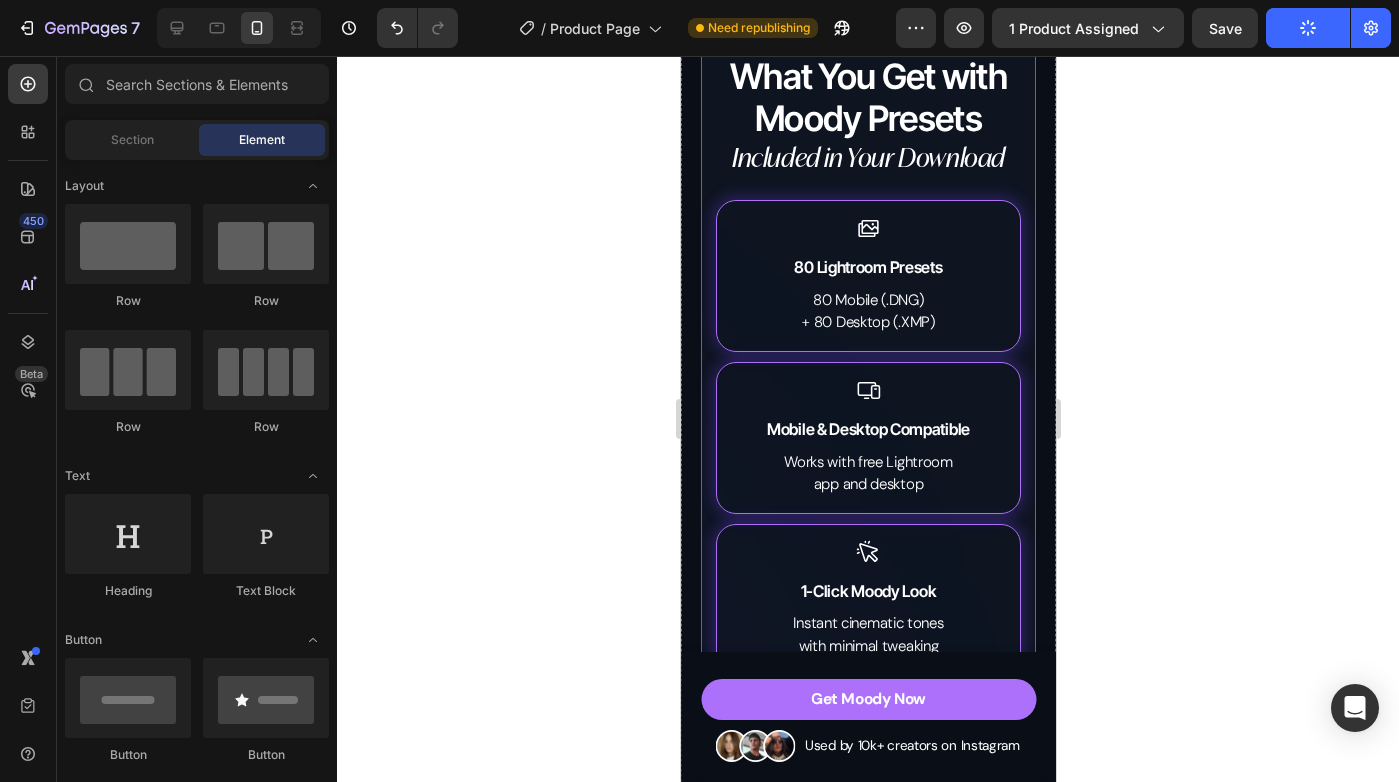 scroll, scrollTop: 3496, scrollLeft: 0, axis: vertical 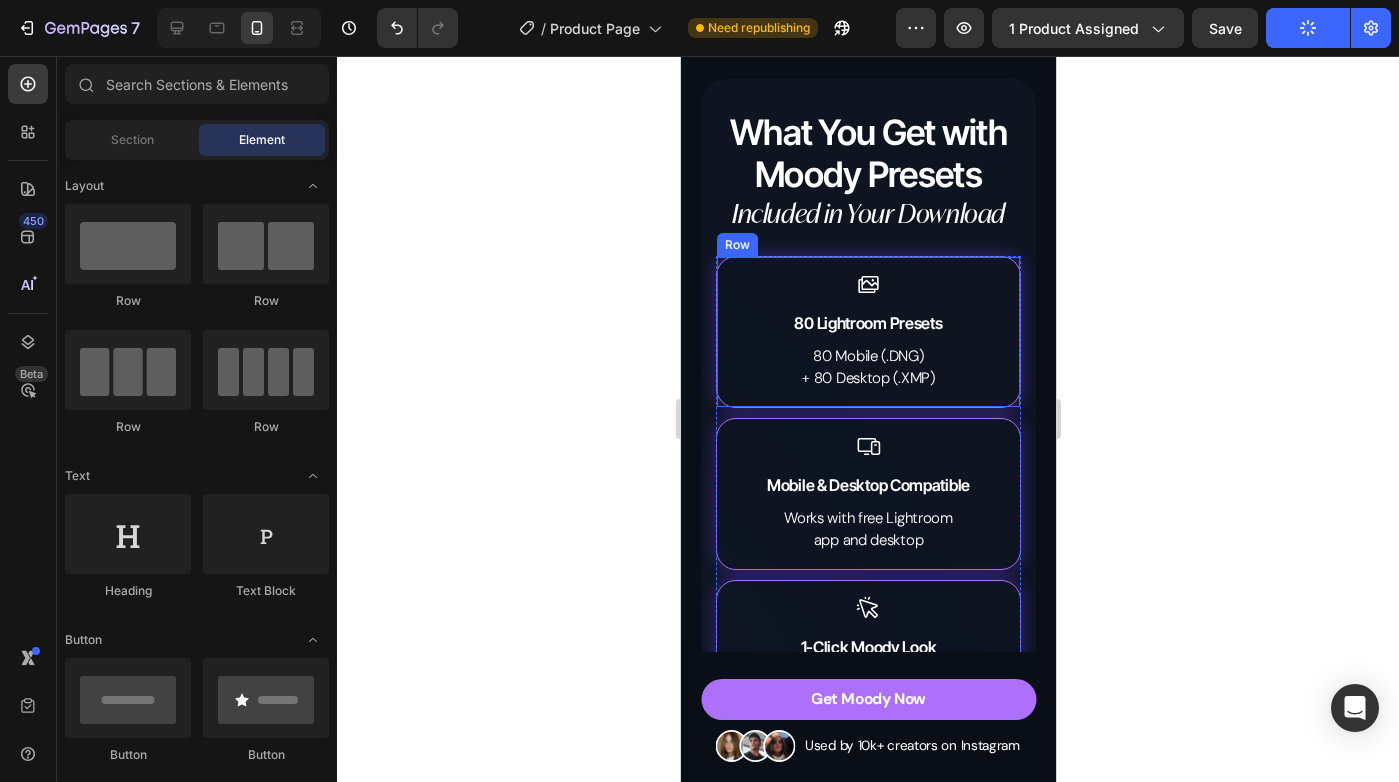 click on "Icon 80 Lightroom Presets Text Block 80 Mobile (.DNG)  + 80 Desktop (.XMP) Text Block" at bounding box center [867, 332] 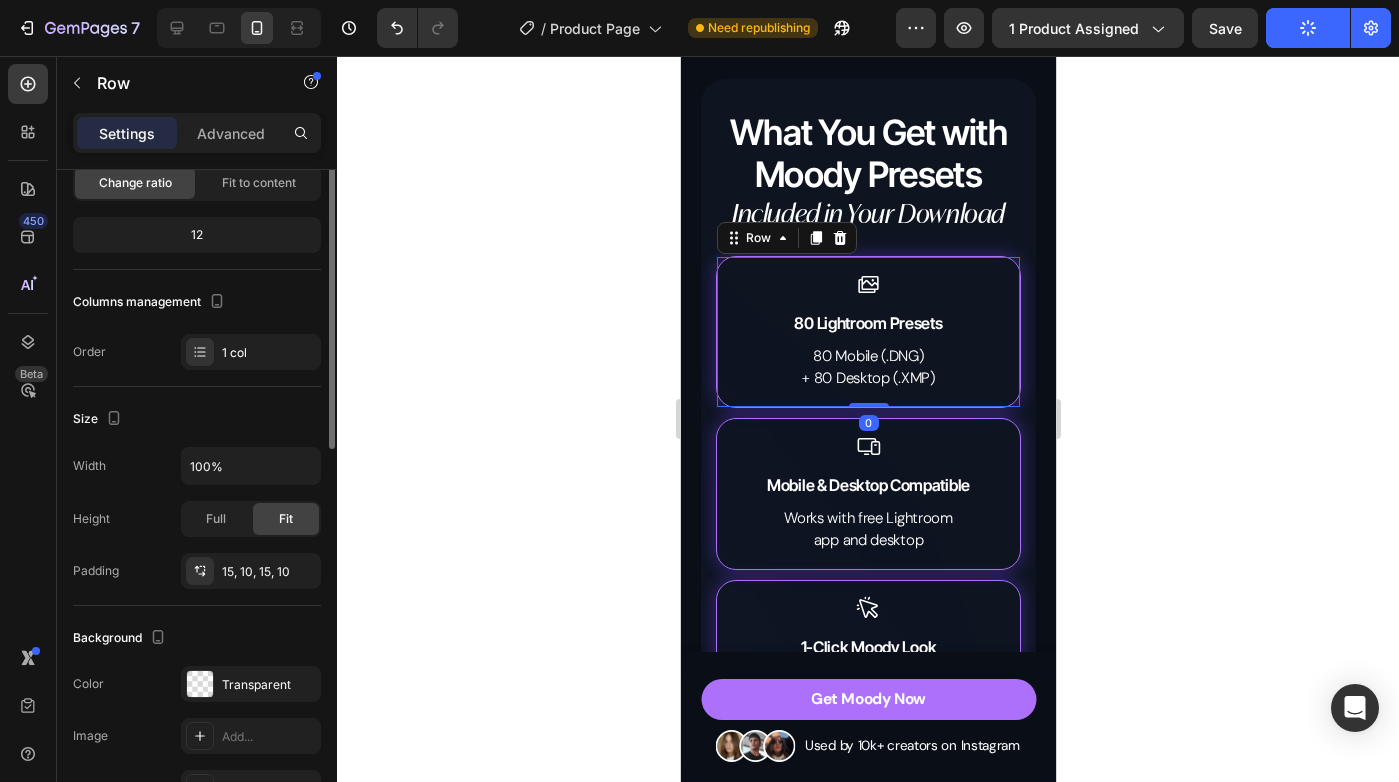 scroll, scrollTop: 499, scrollLeft: 0, axis: vertical 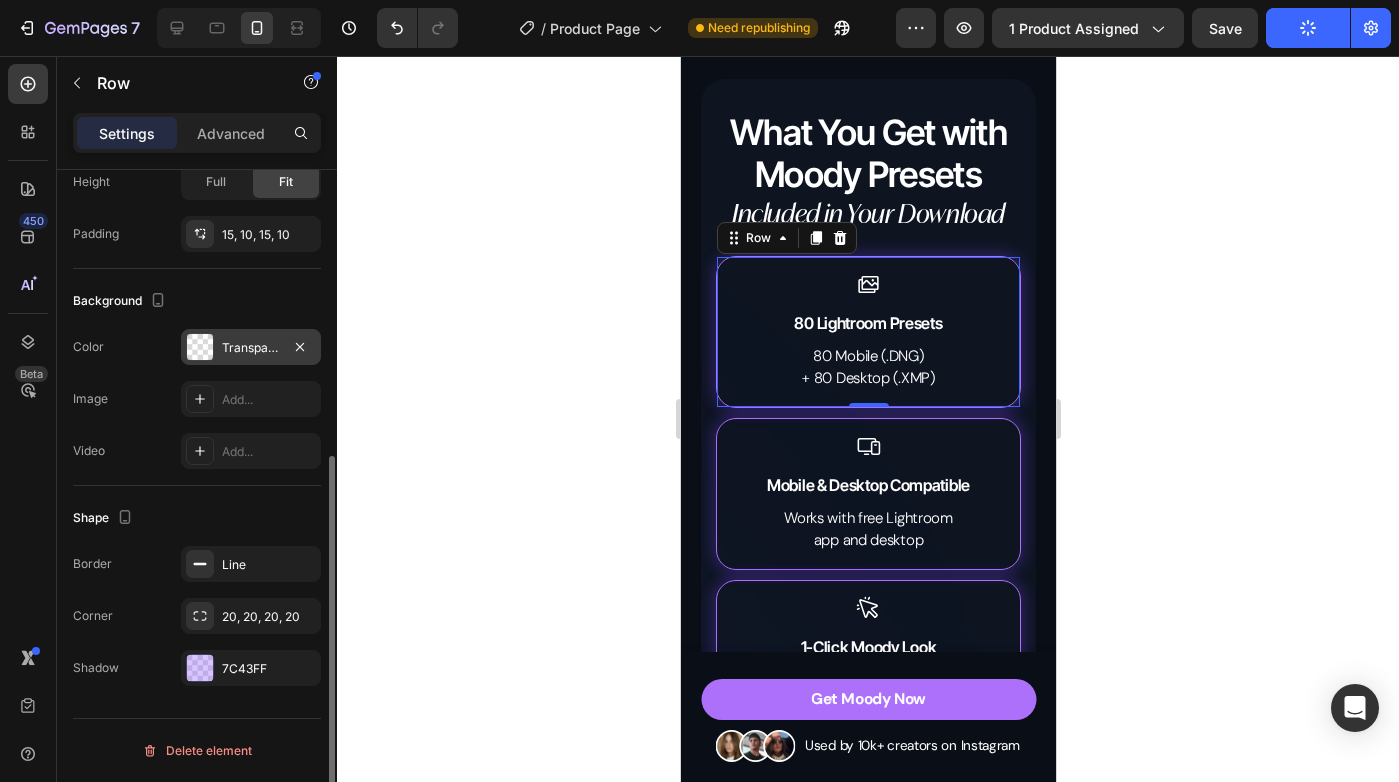 click on "Transparent" at bounding box center [251, 348] 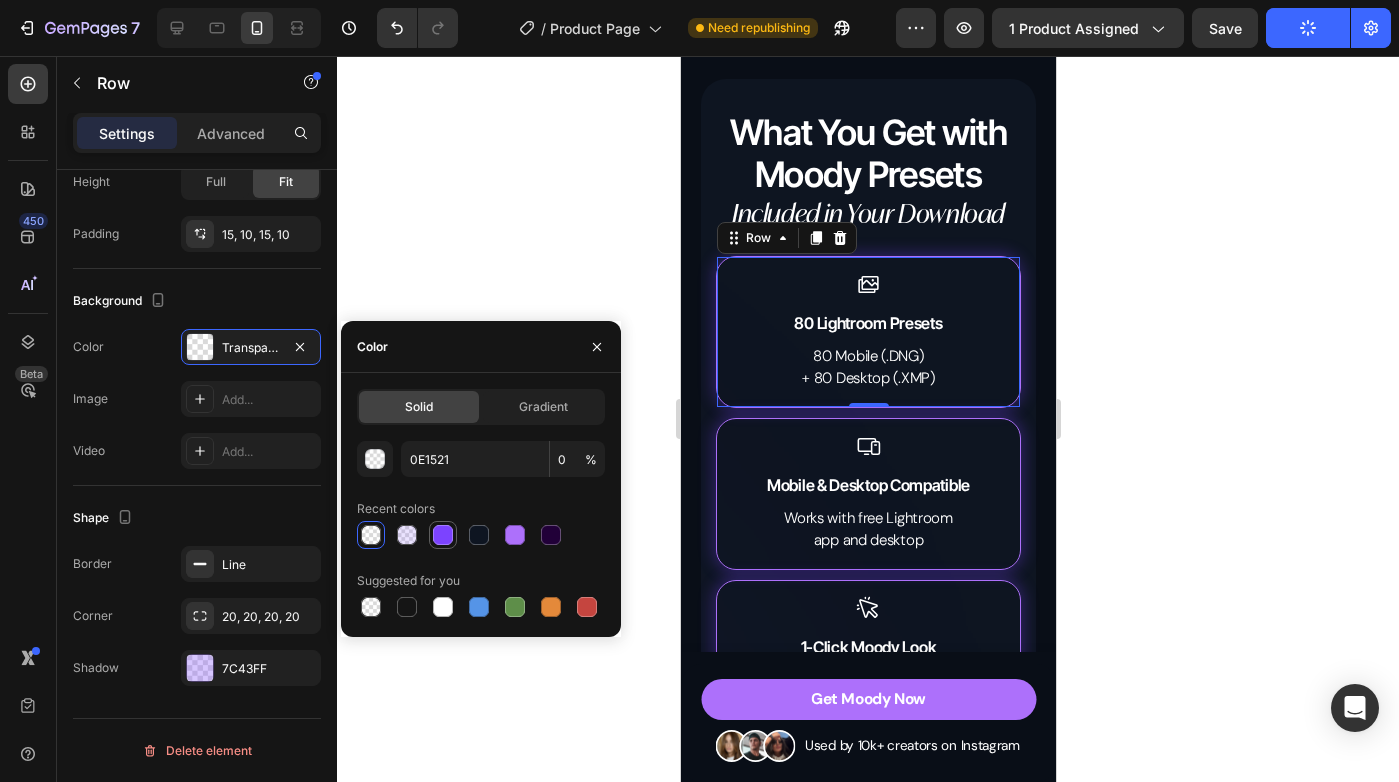 click at bounding box center [443, 535] 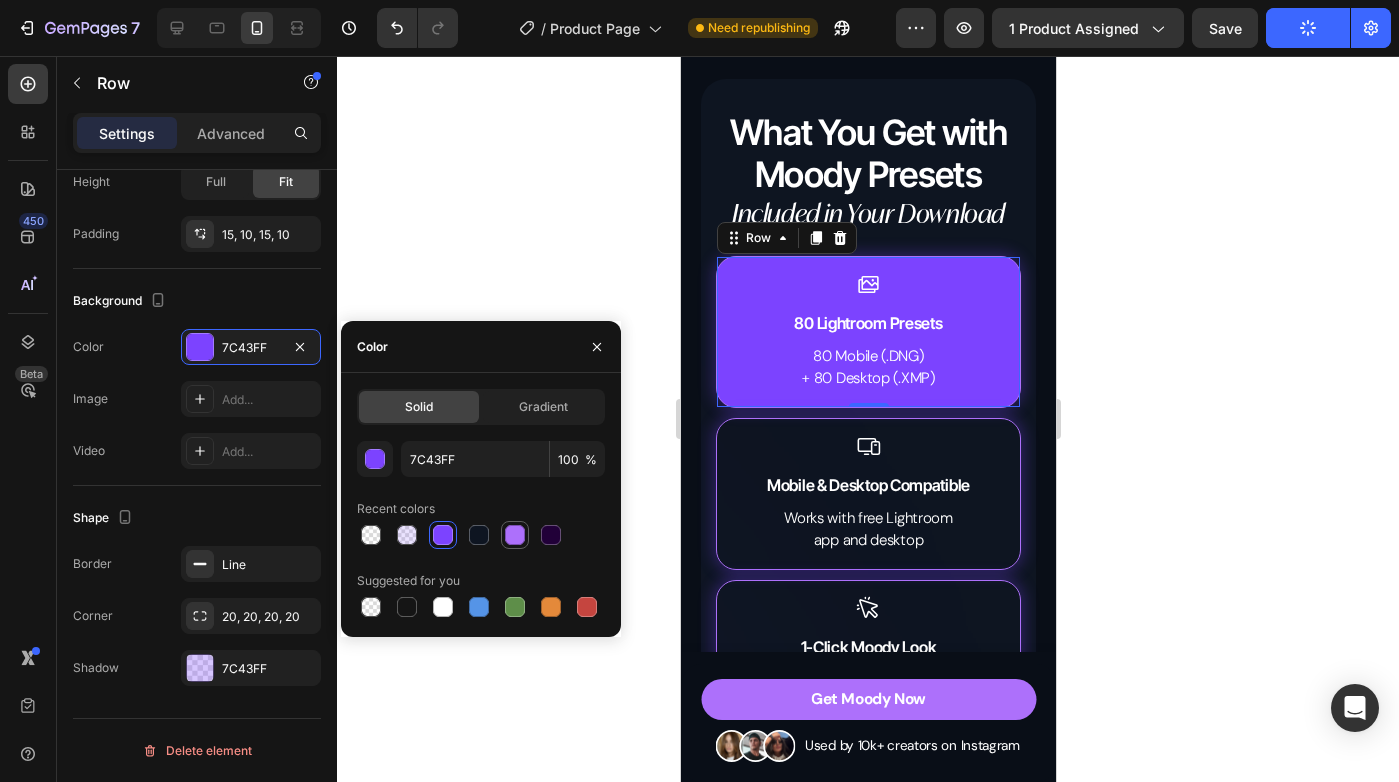 click at bounding box center [515, 535] 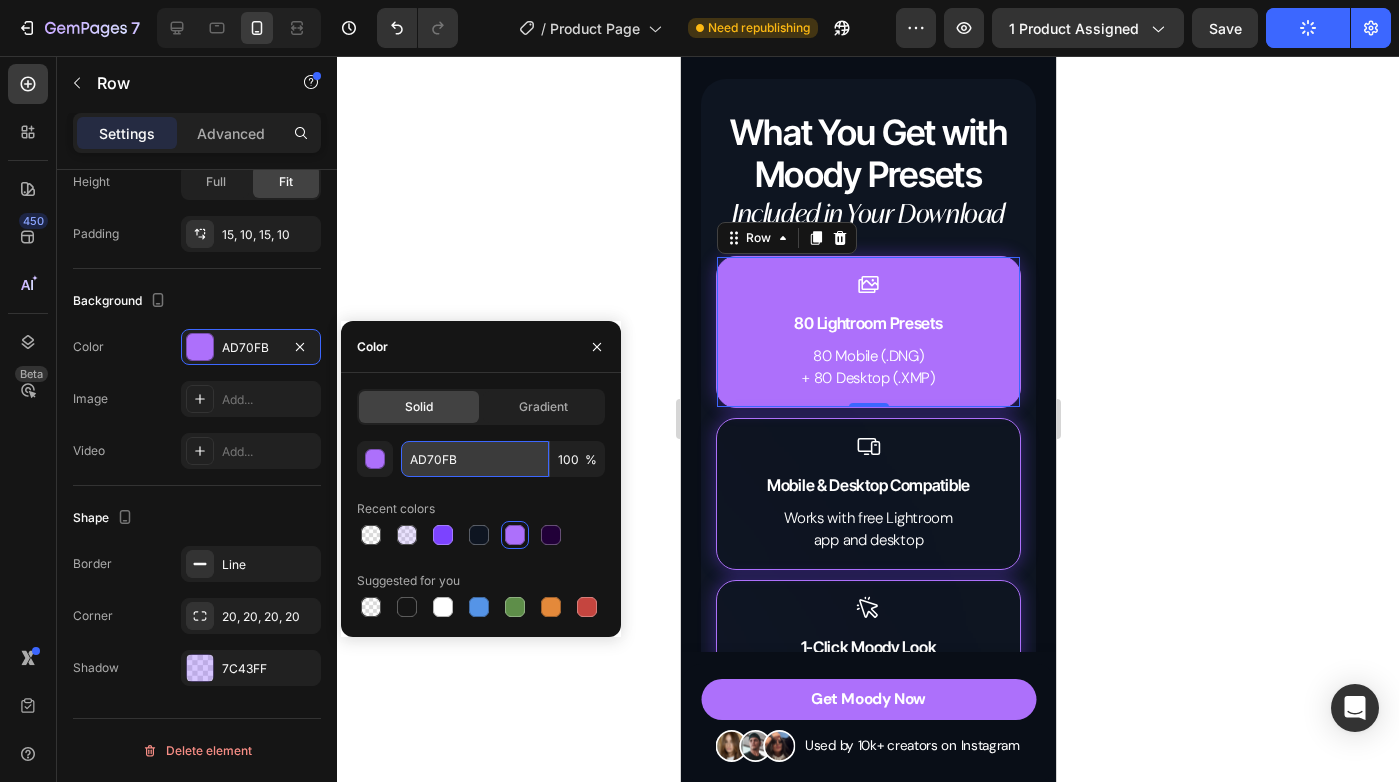 click on "AD70FB" at bounding box center (475, 459) 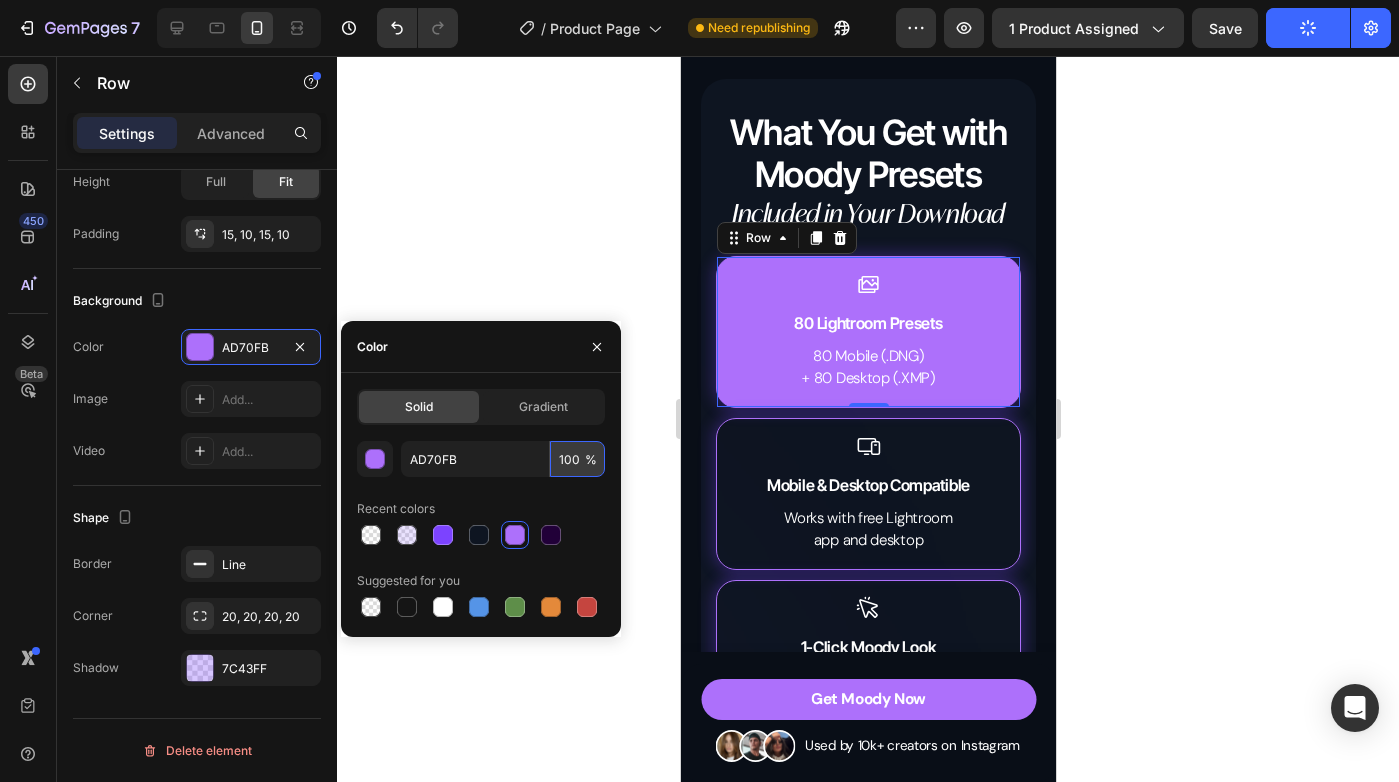 click on "100" at bounding box center (577, 459) 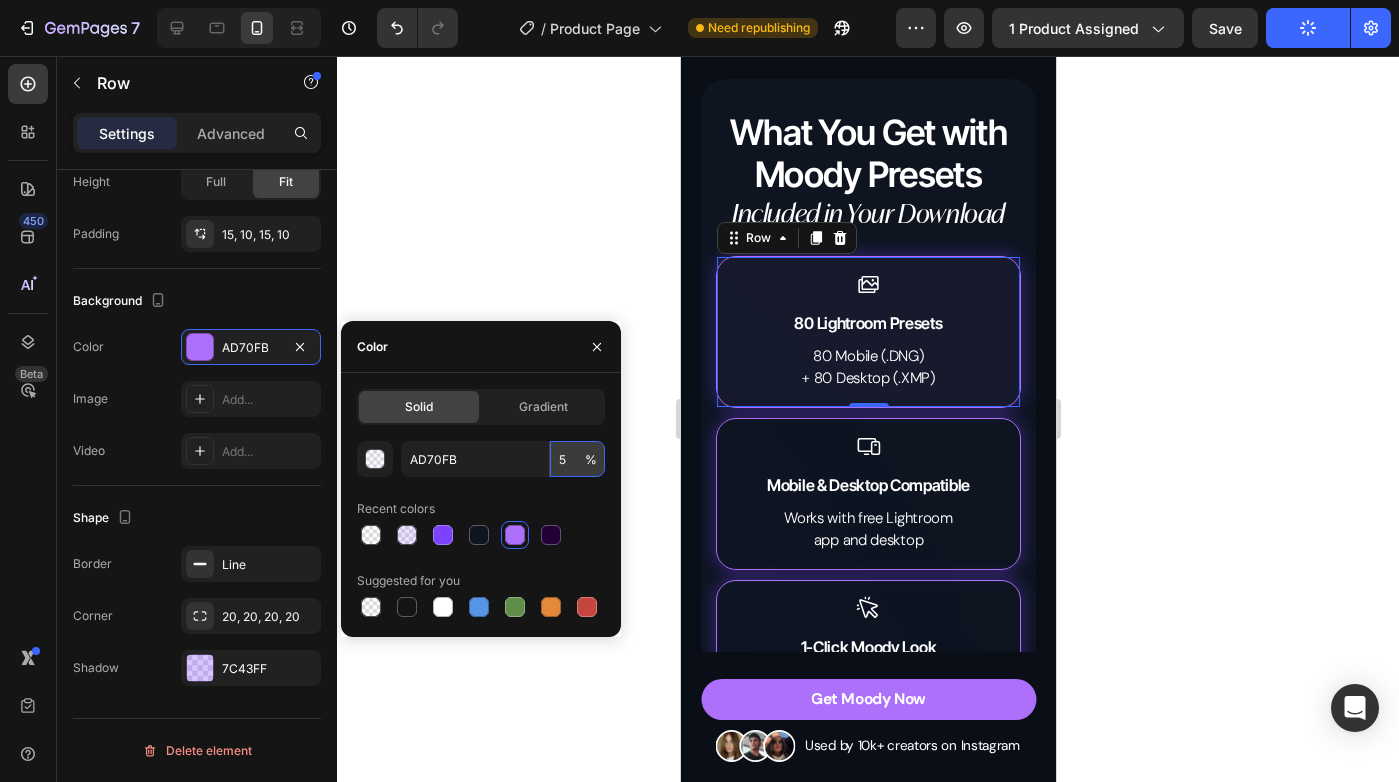 type on "50" 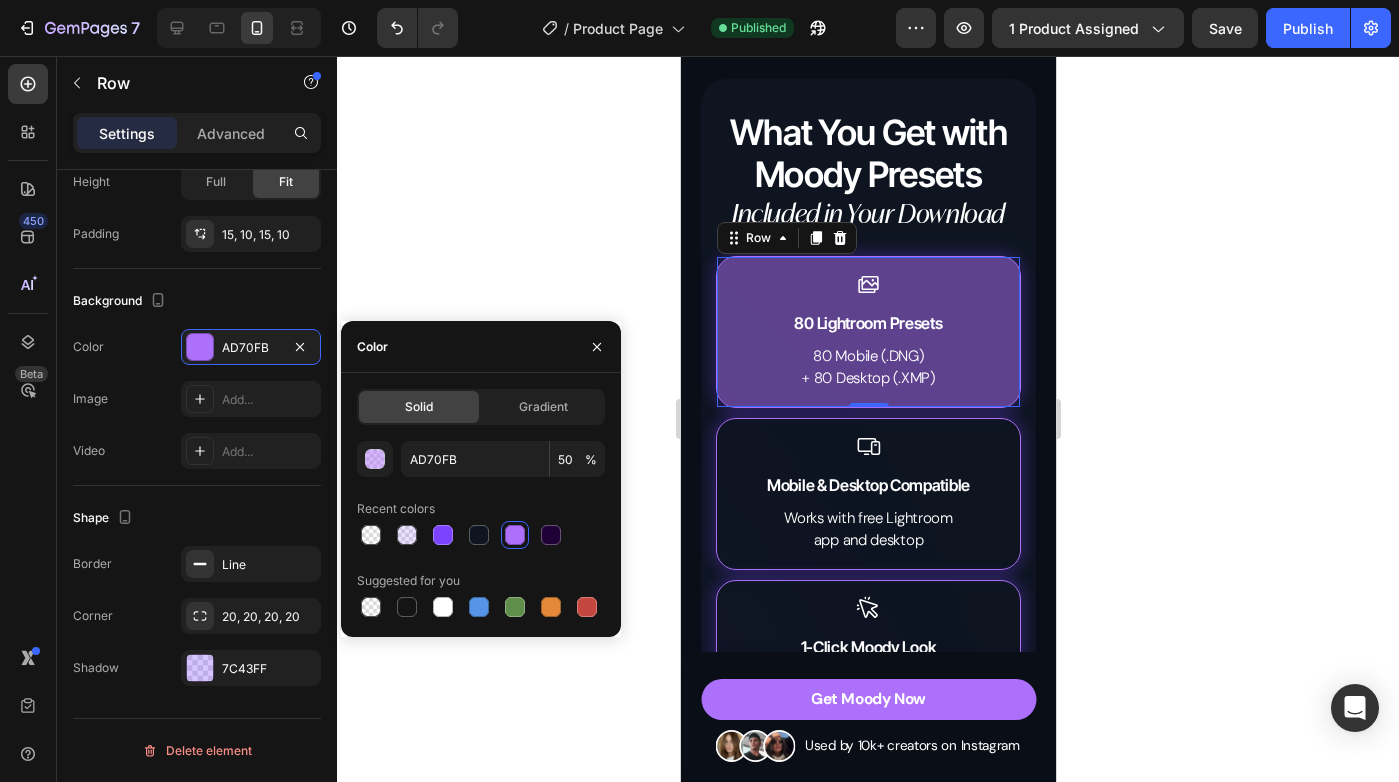 click 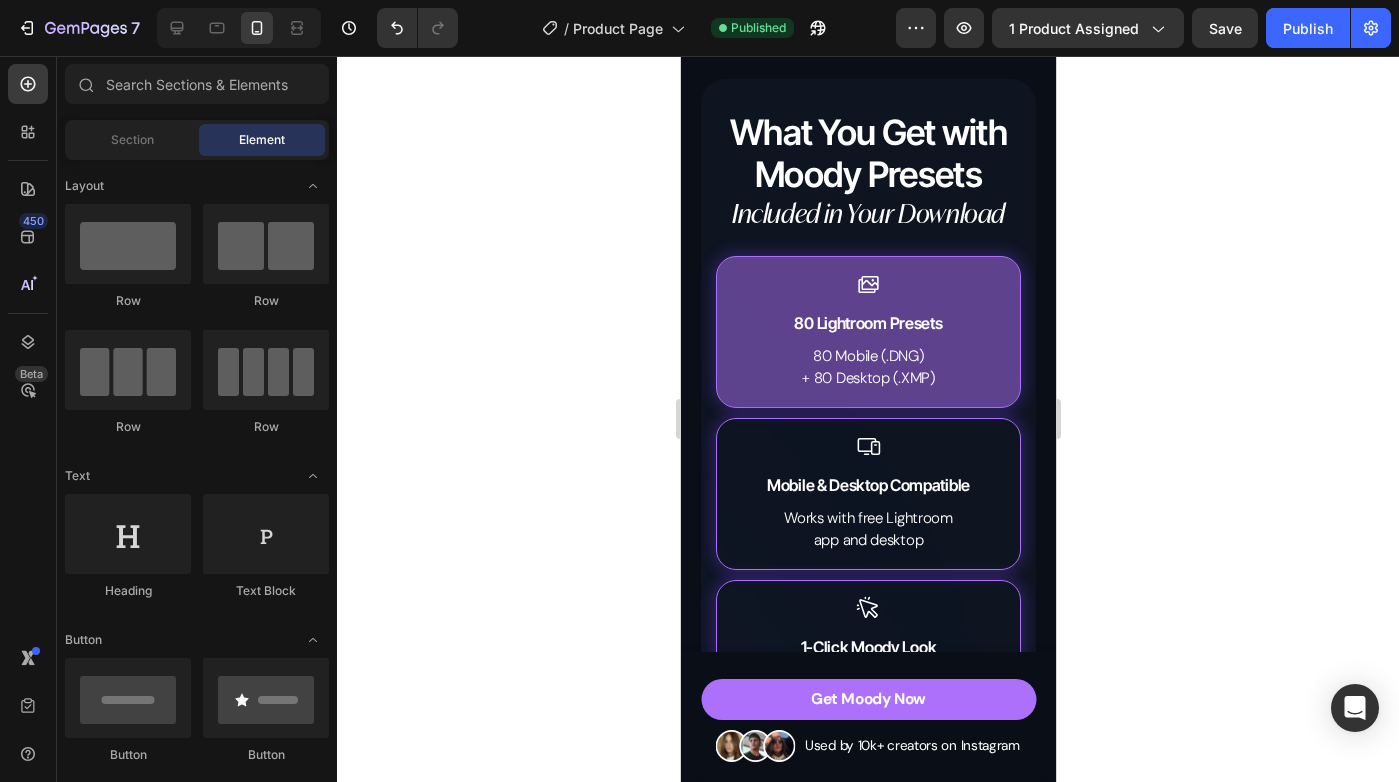 click 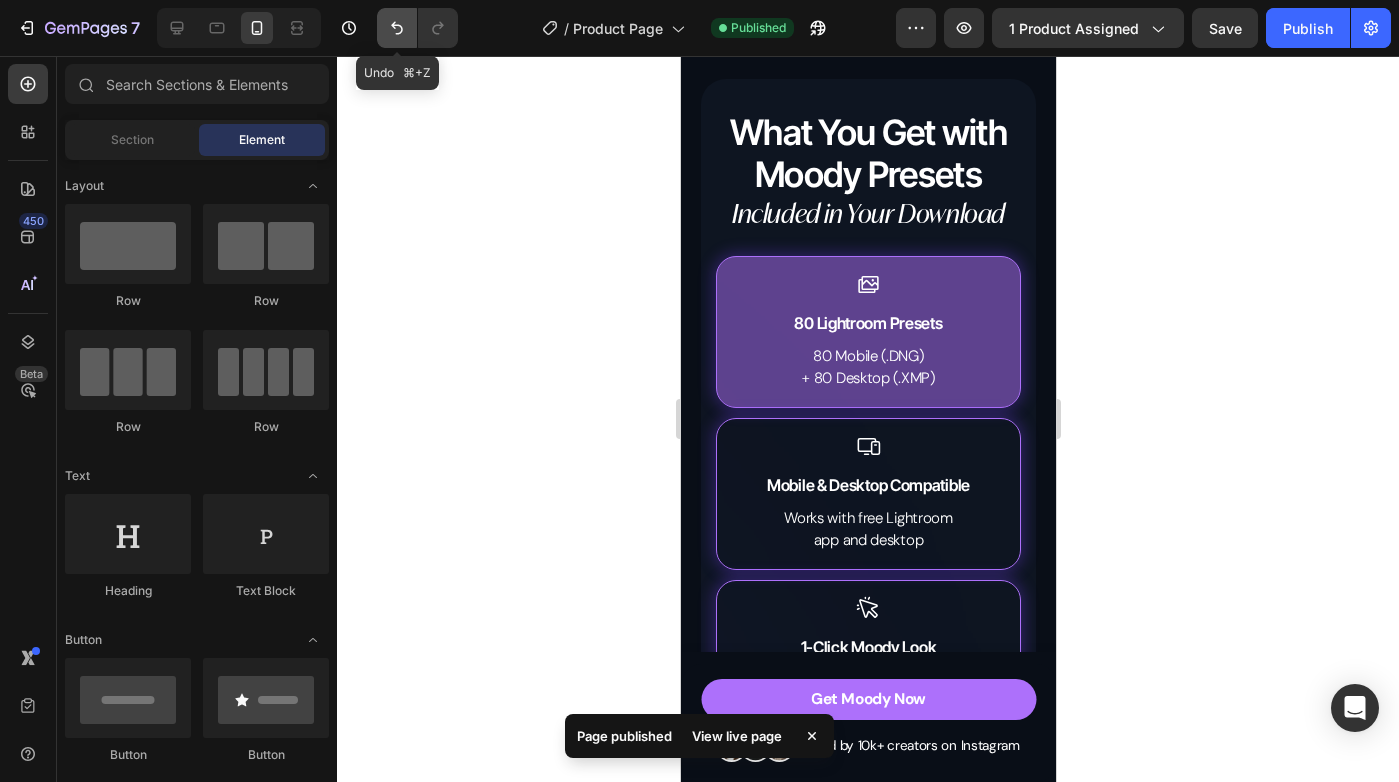 click 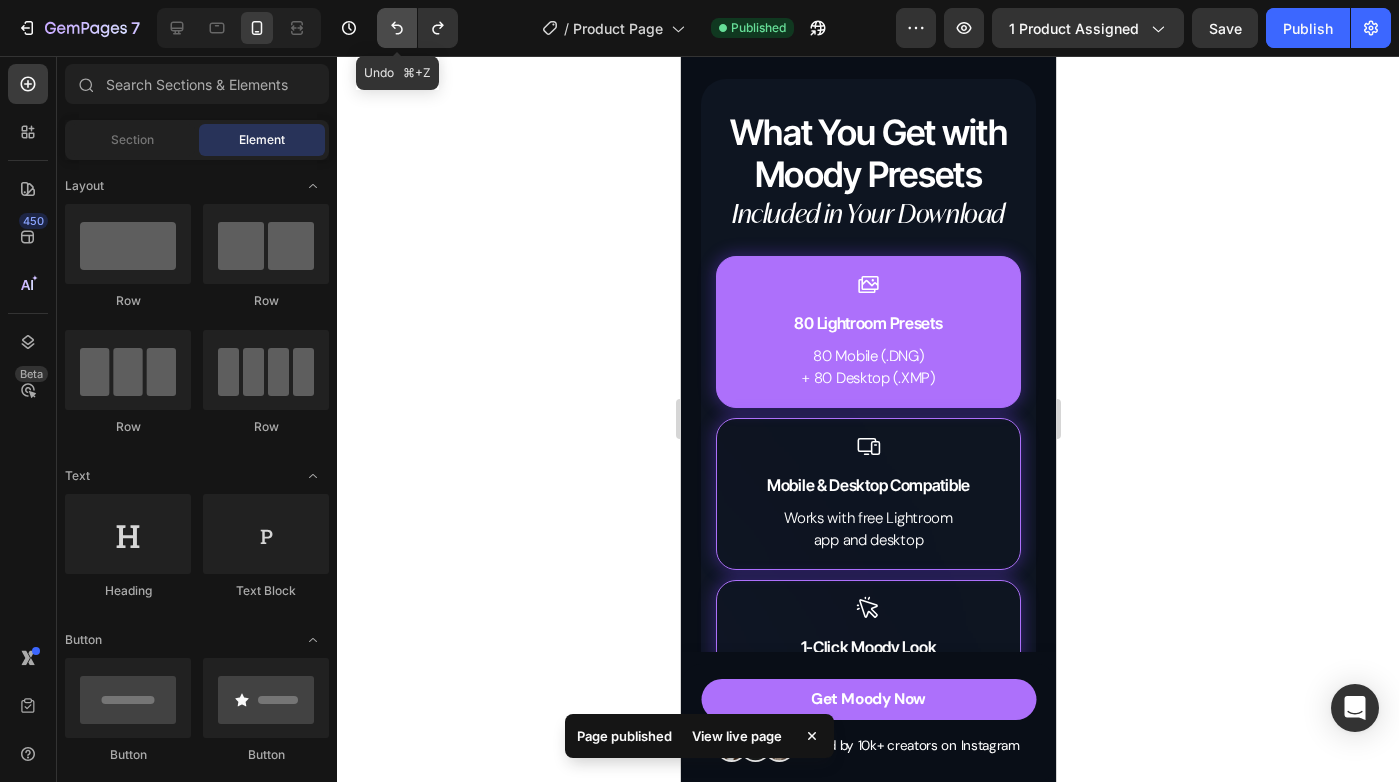 click 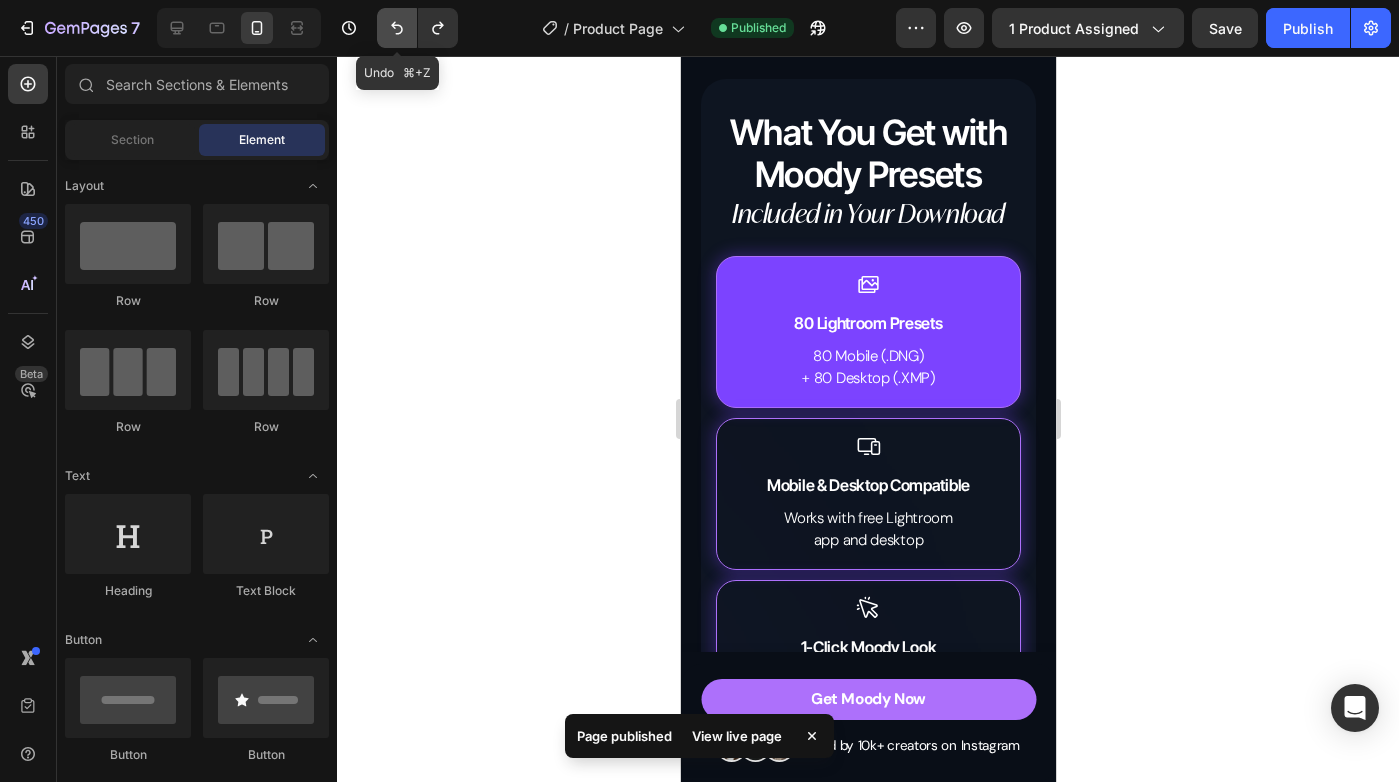 click 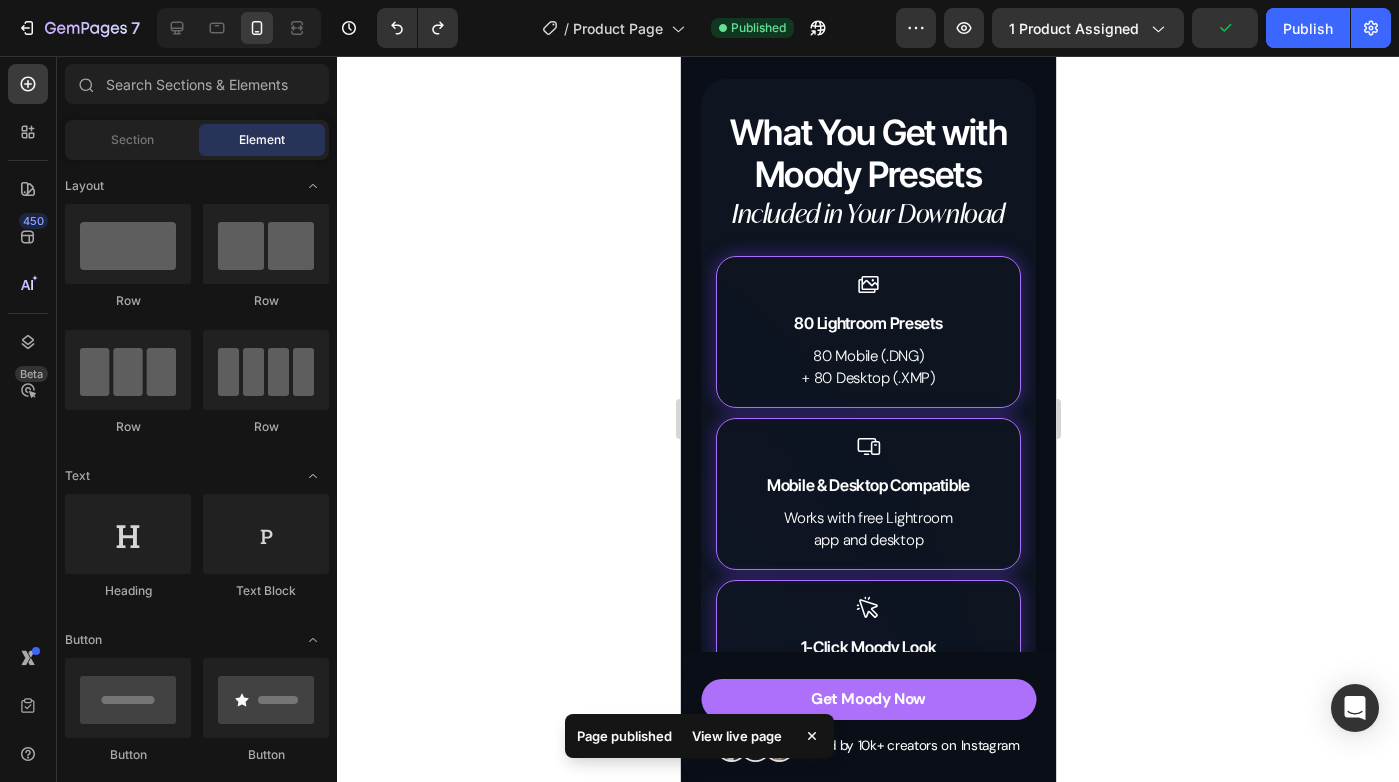 click 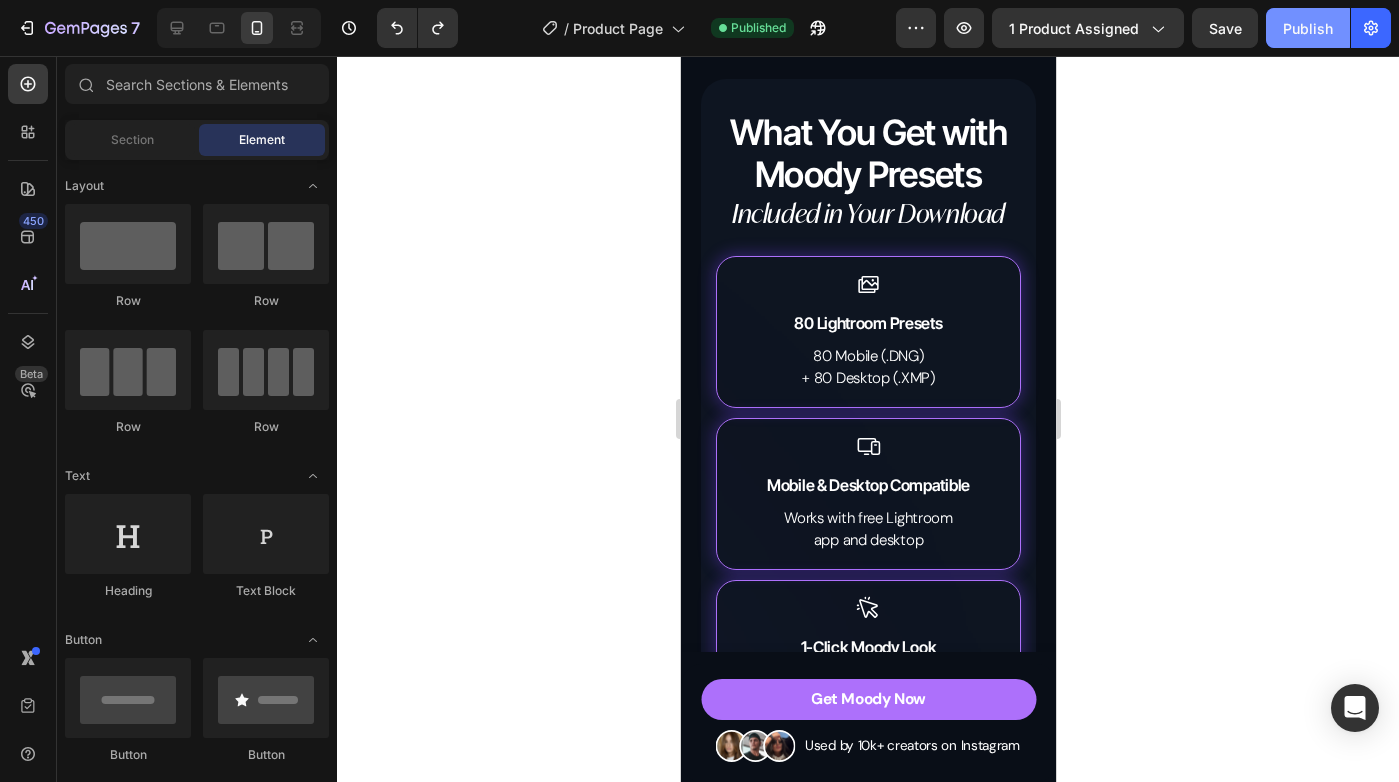 click on "Publish" at bounding box center (1308, 28) 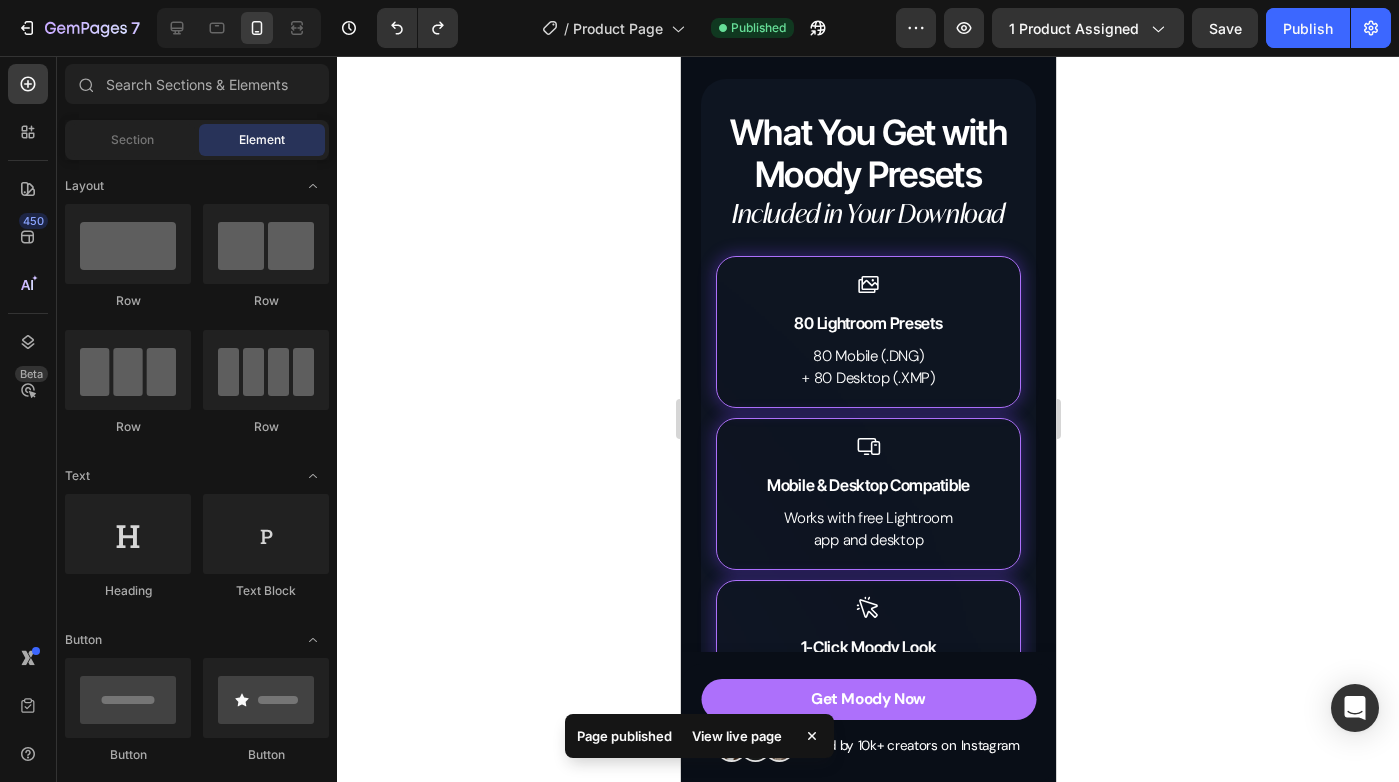 click on "View live page" at bounding box center [737, 736] 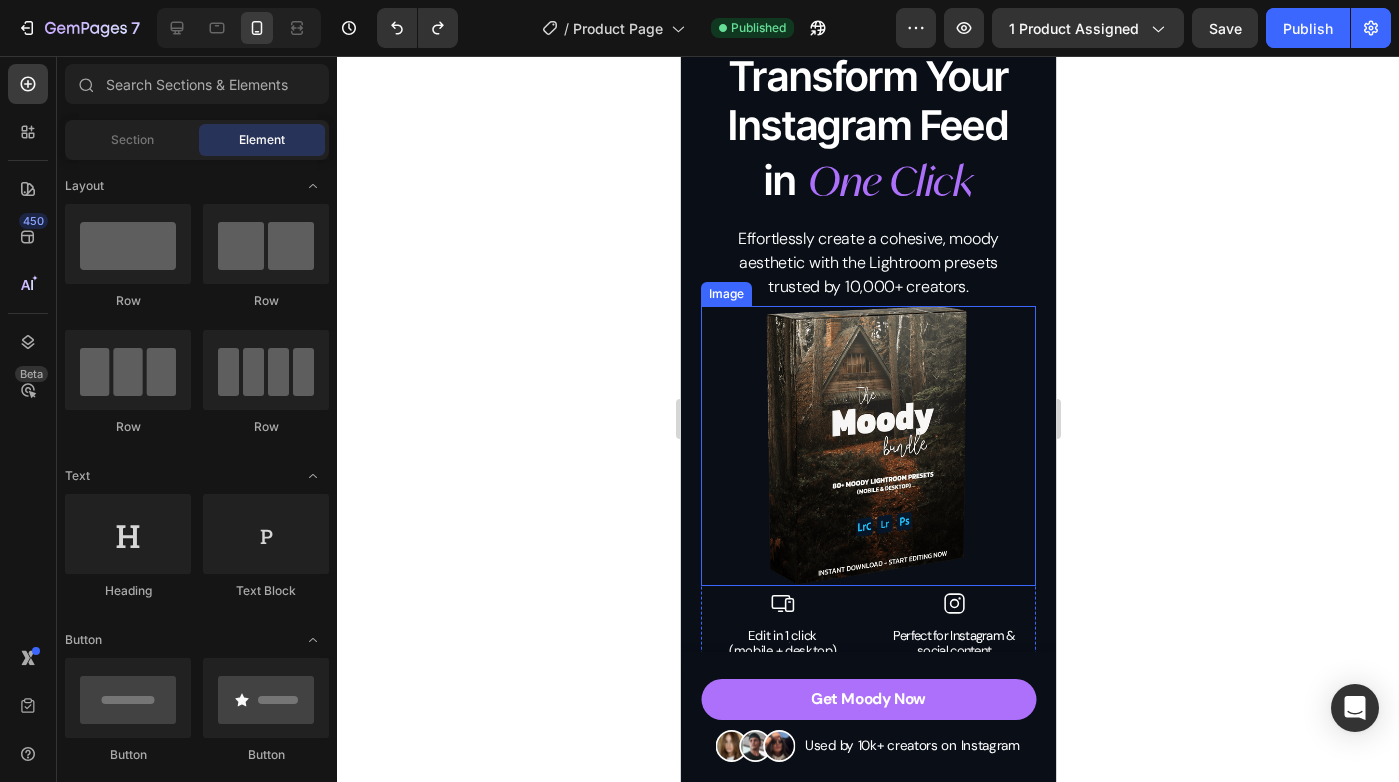 scroll, scrollTop: 78, scrollLeft: 0, axis: vertical 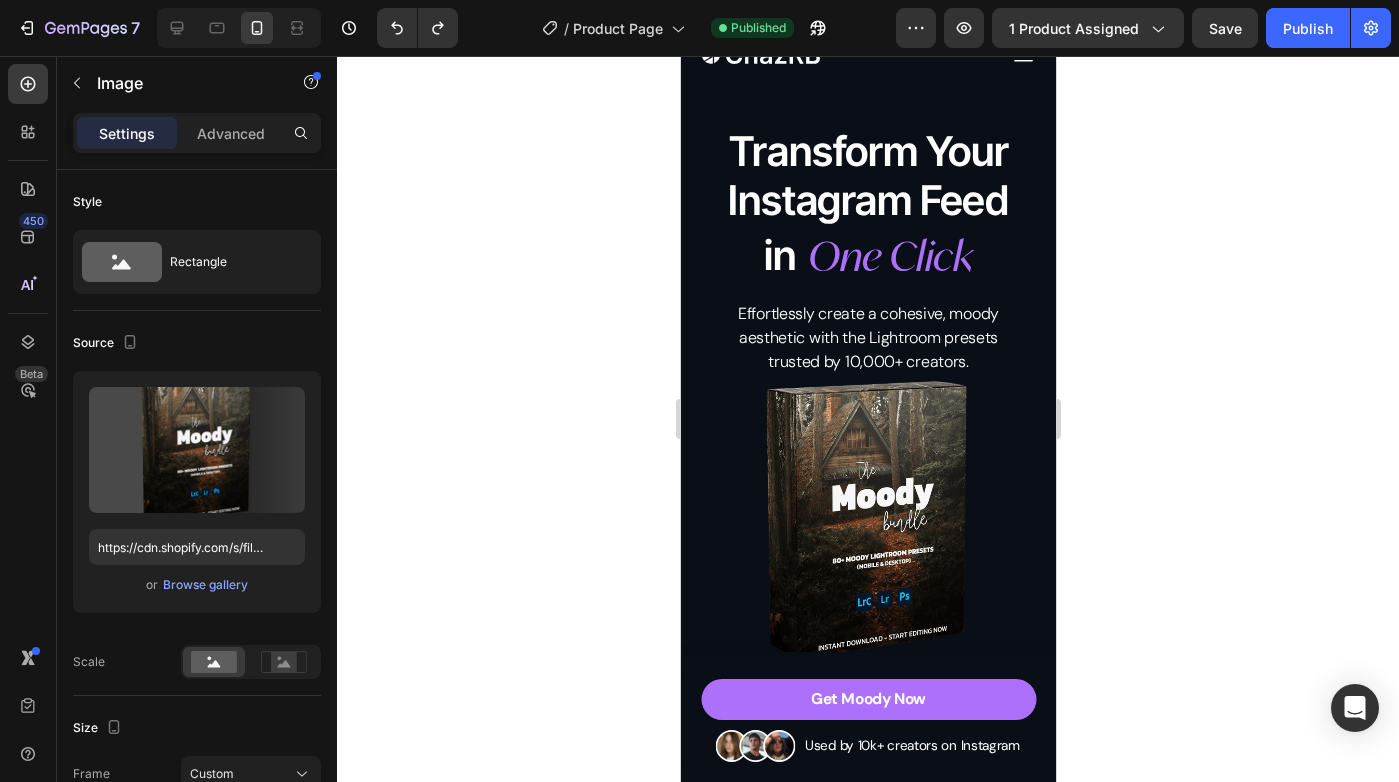 click at bounding box center [867, 521] 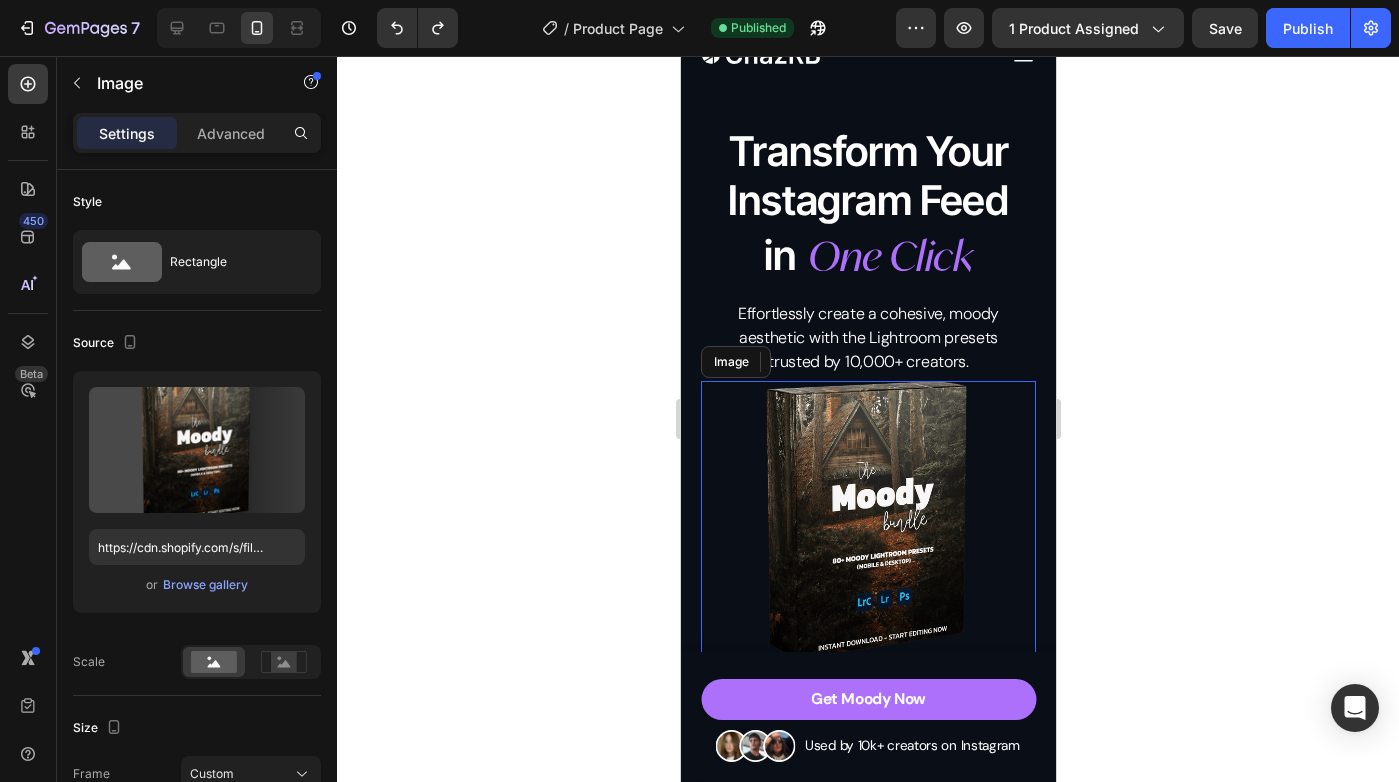 click at bounding box center [867, 521] 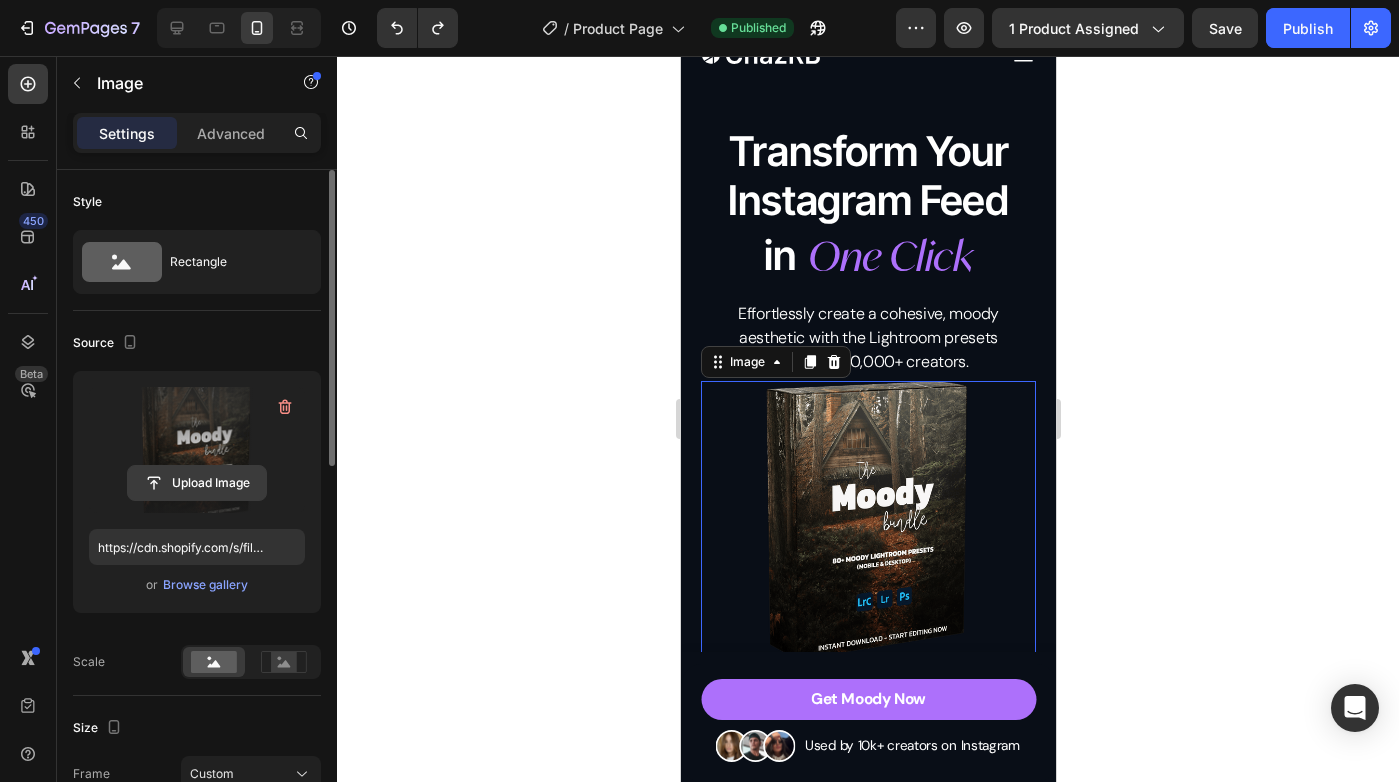 click 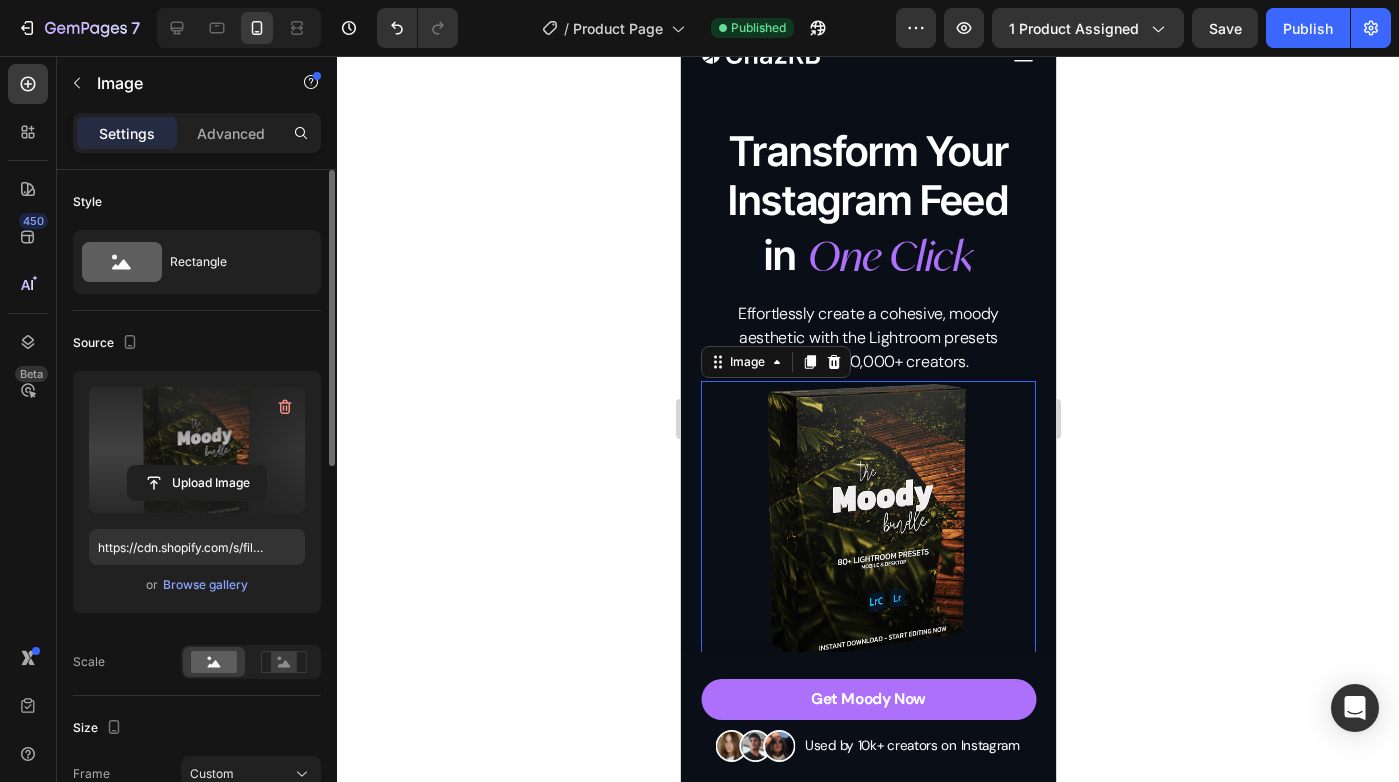 type on "https://cdn.shopify.com/s/files/1/0698/5688/6972/files/gempages_572473113388778648-c93d02aa-2a9b-4862-811c-0dc2afa55158.png" 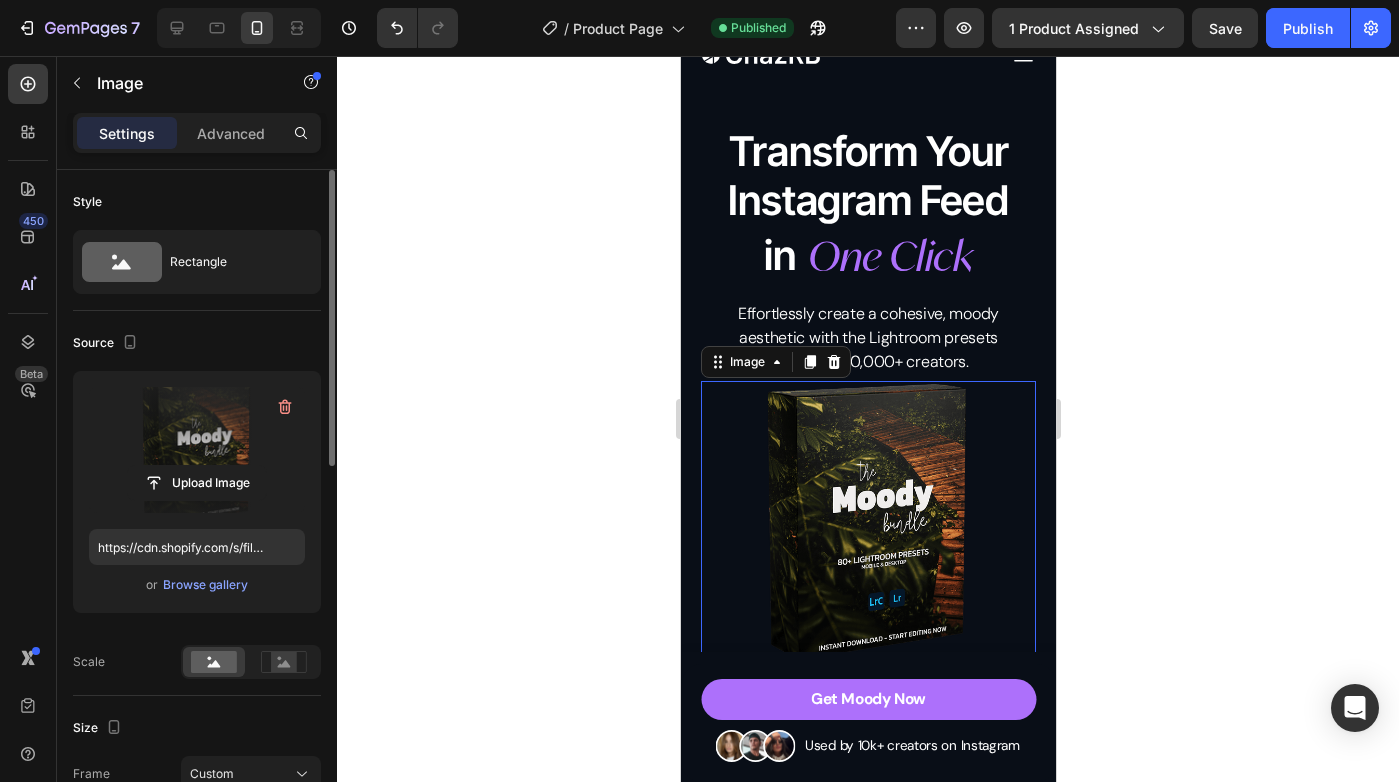 click 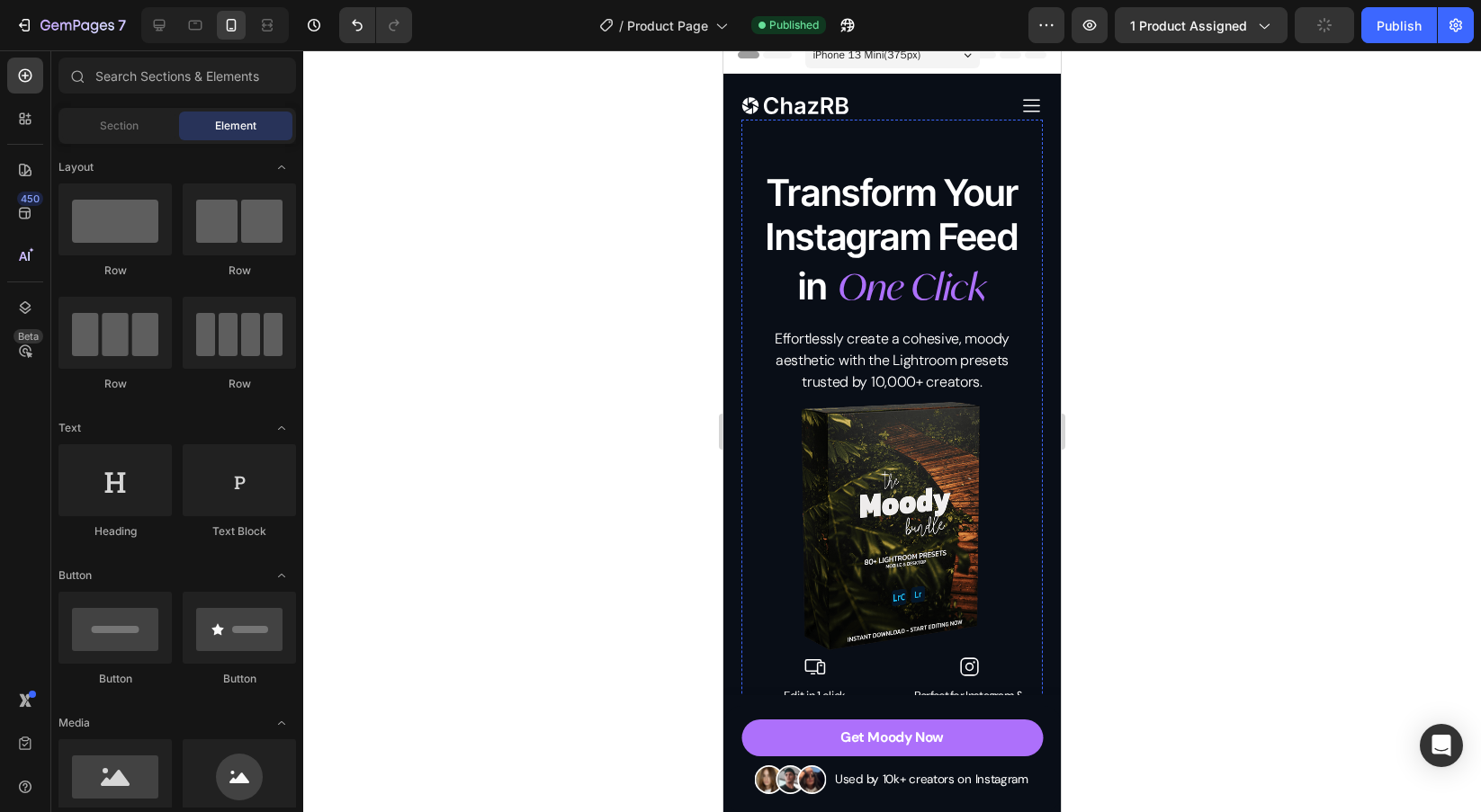 scroll, scrollTop: 0, scrollLeft: 0, axis: both 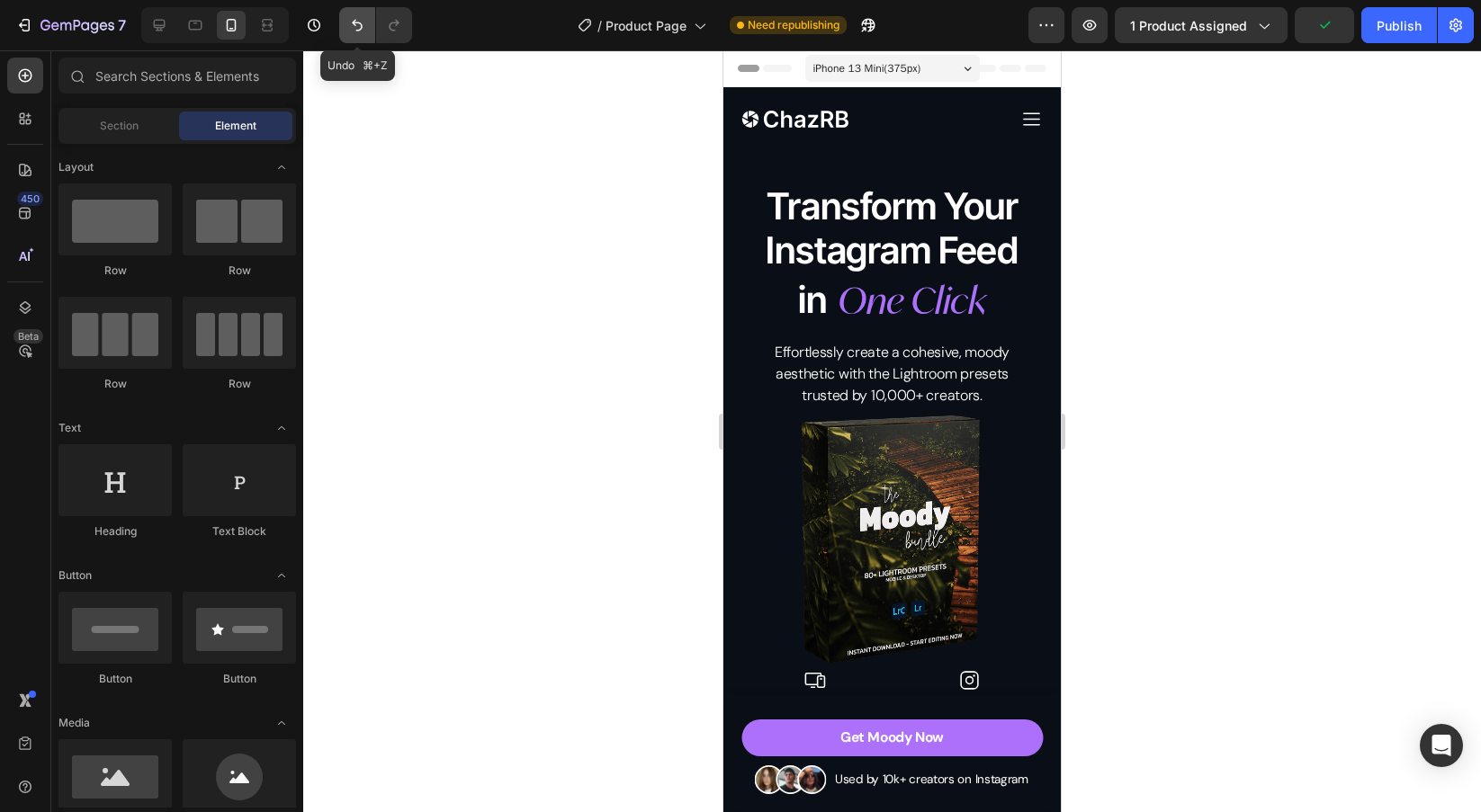 click 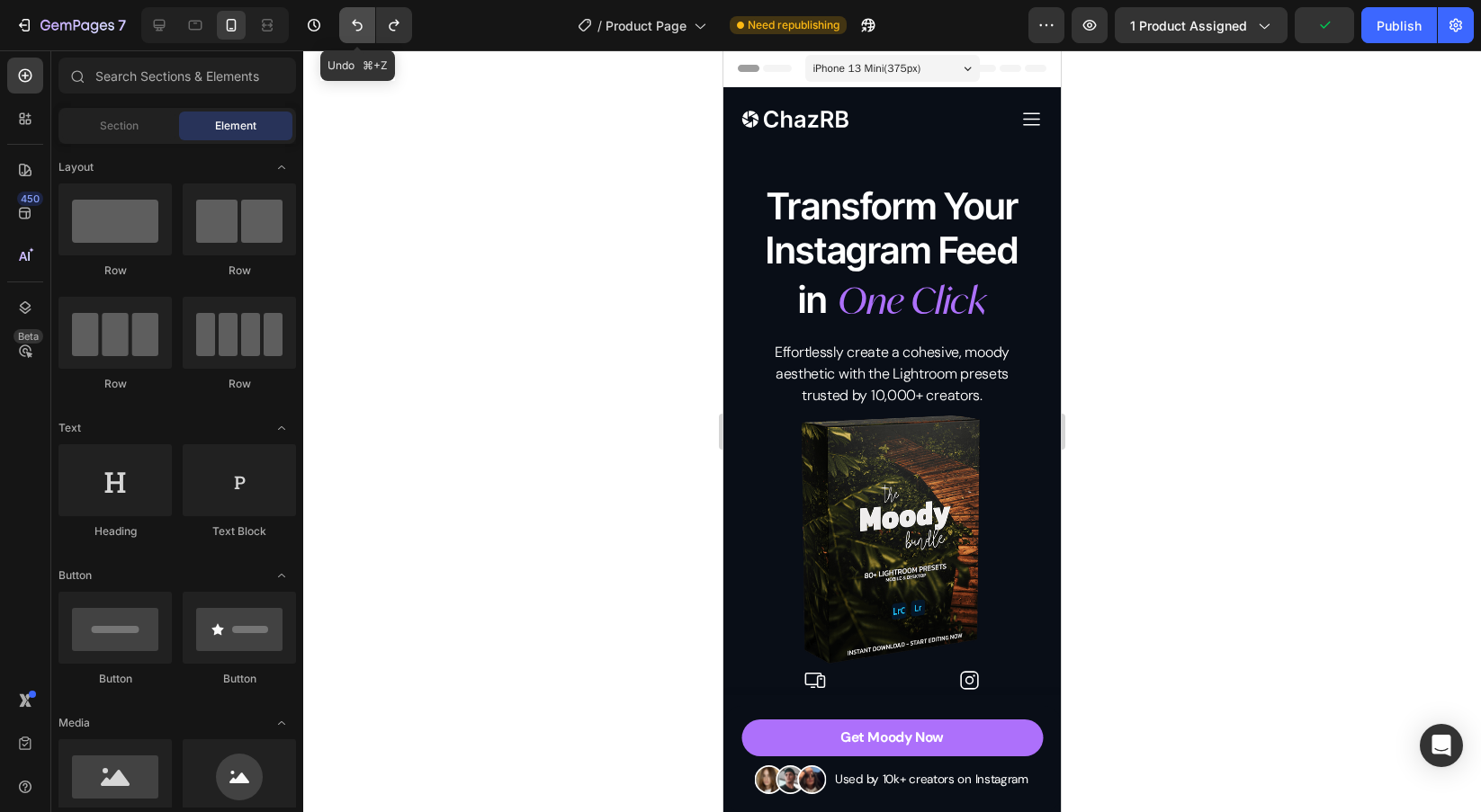 click 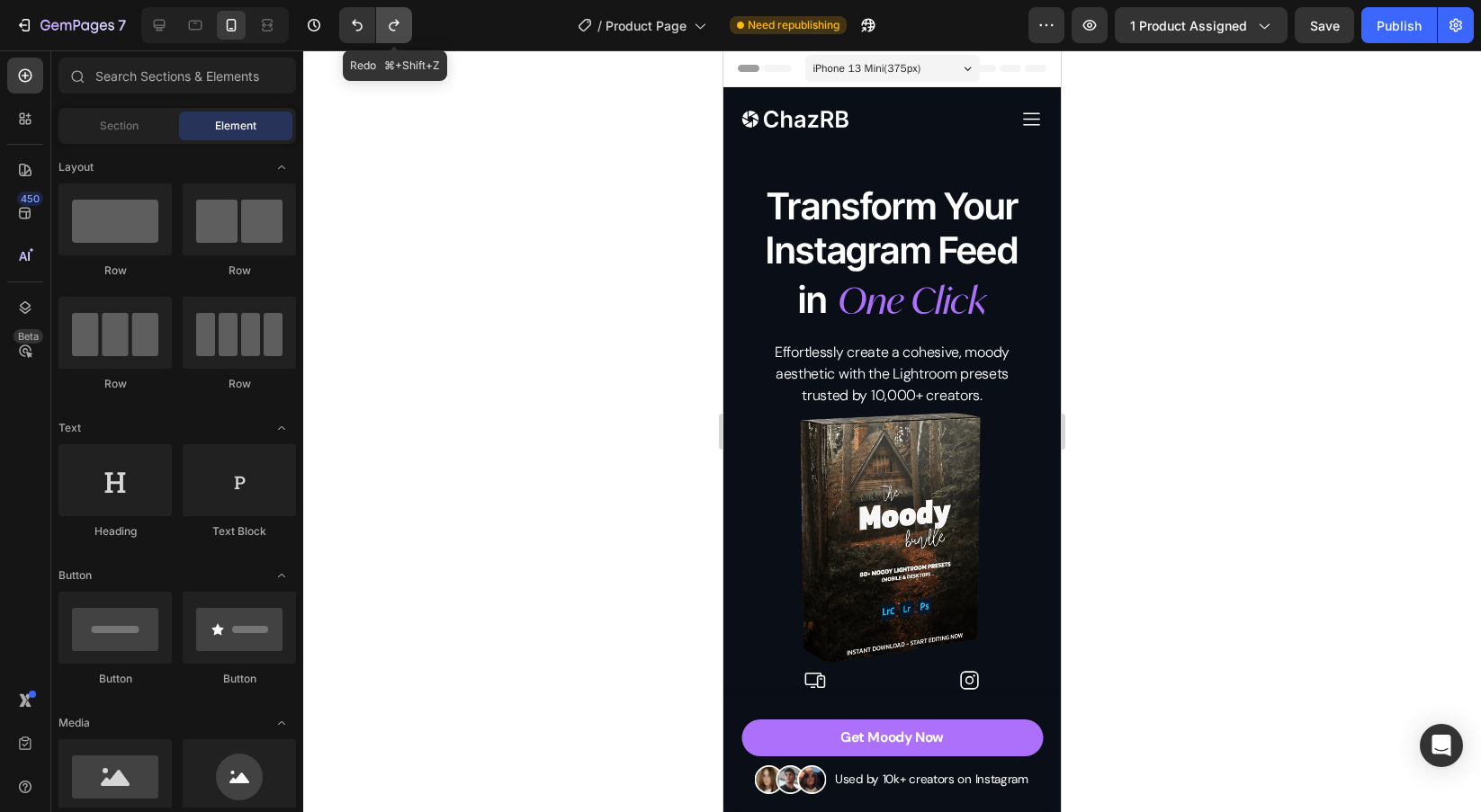 click 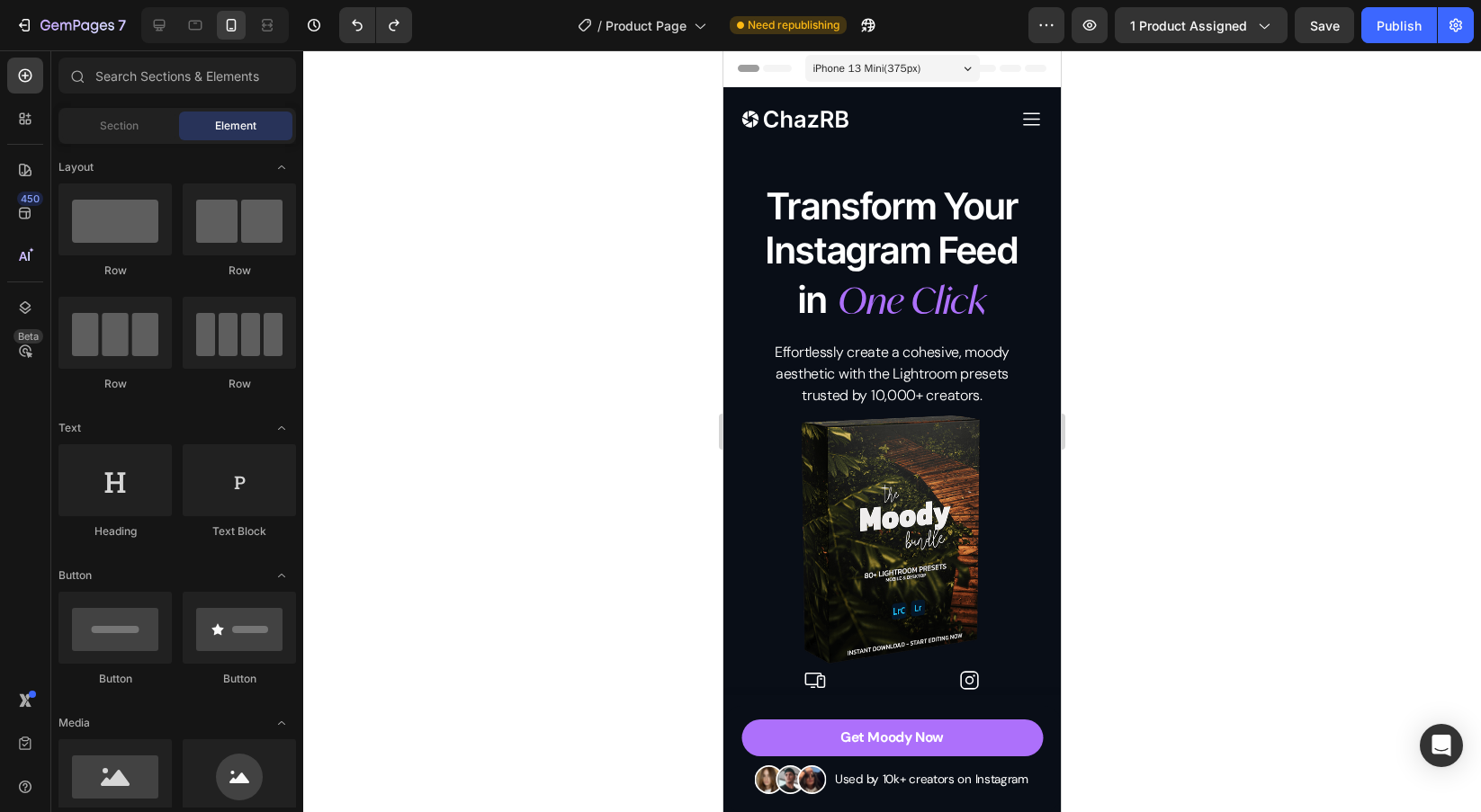 click 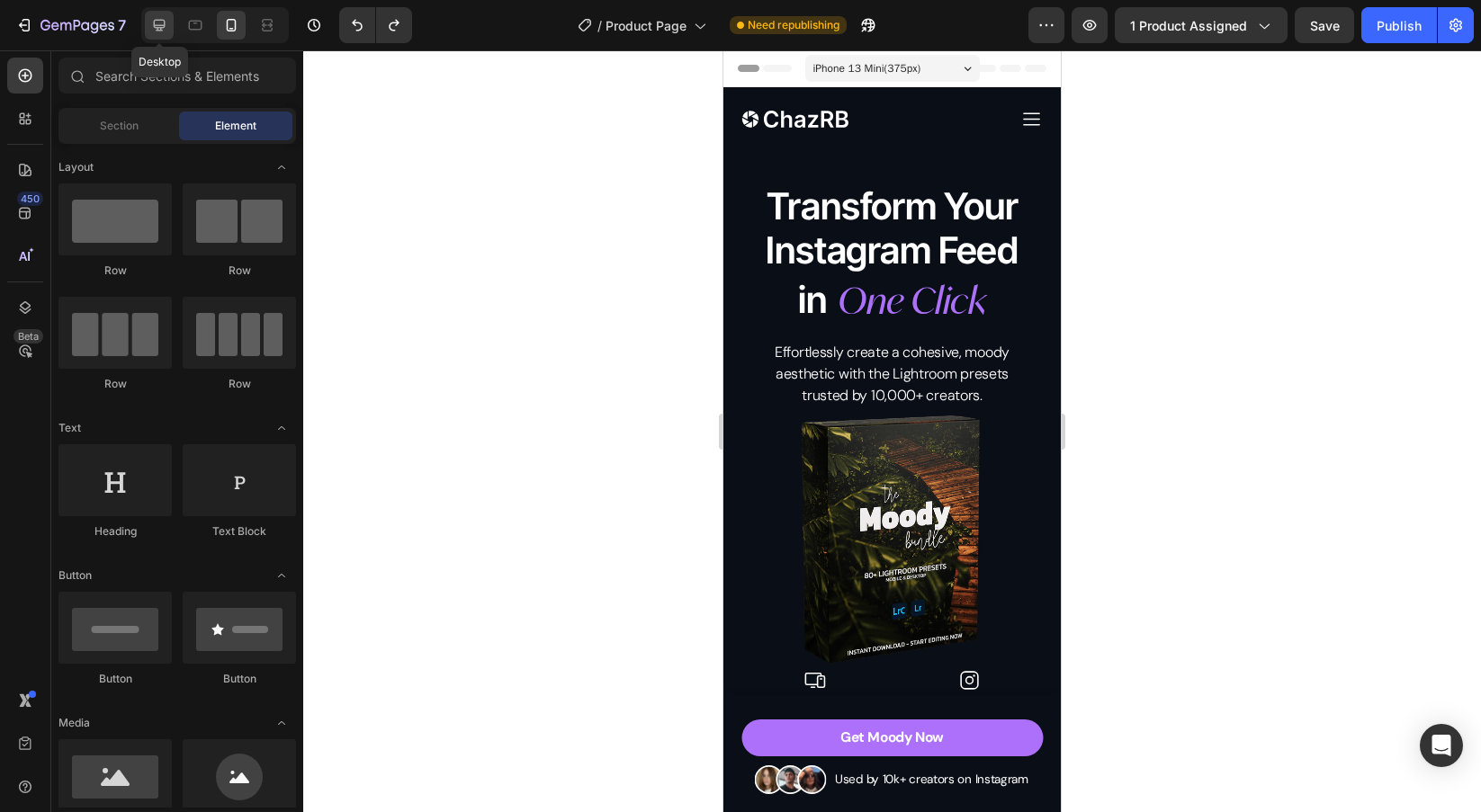 click 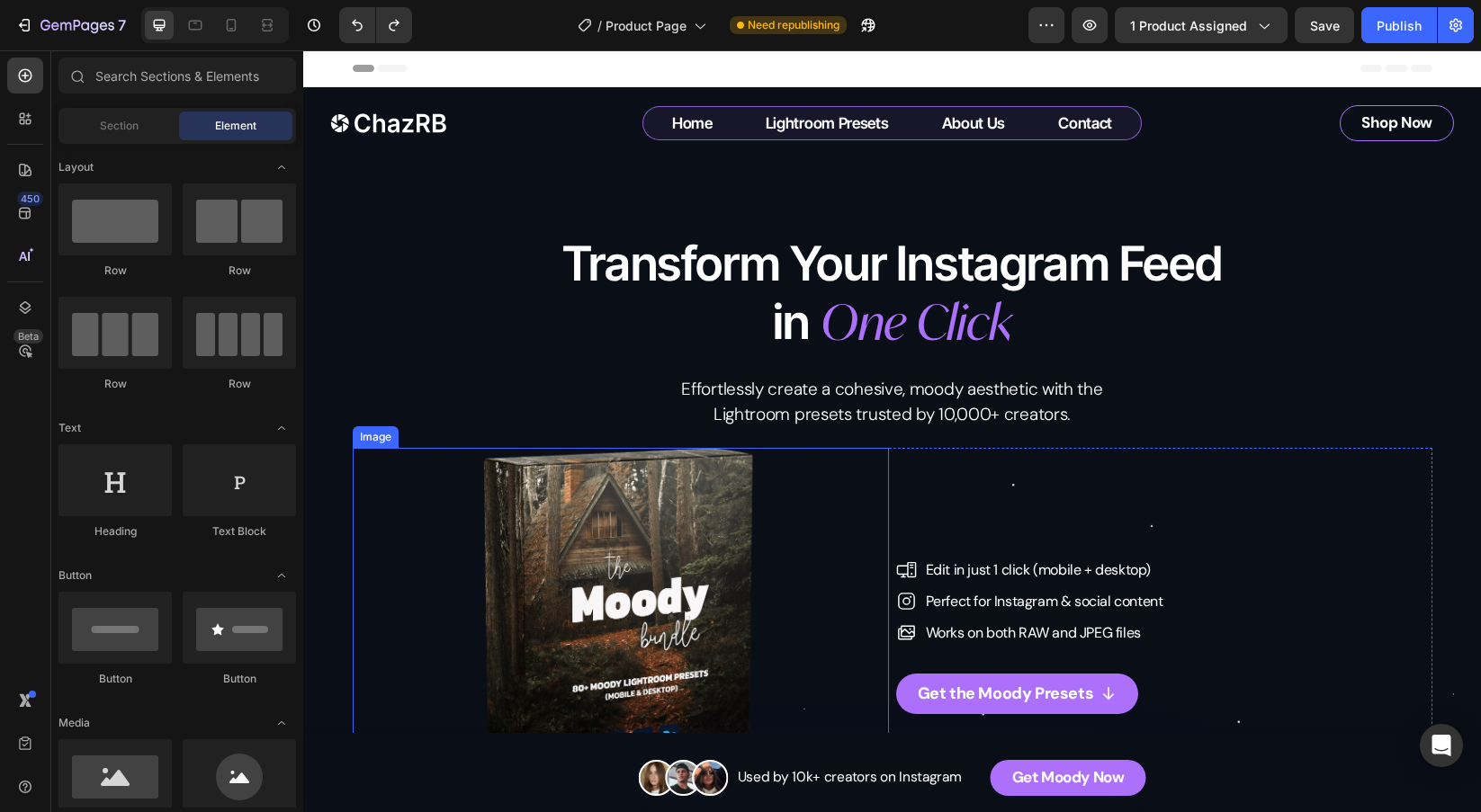 click at bounding box center (621, 635) 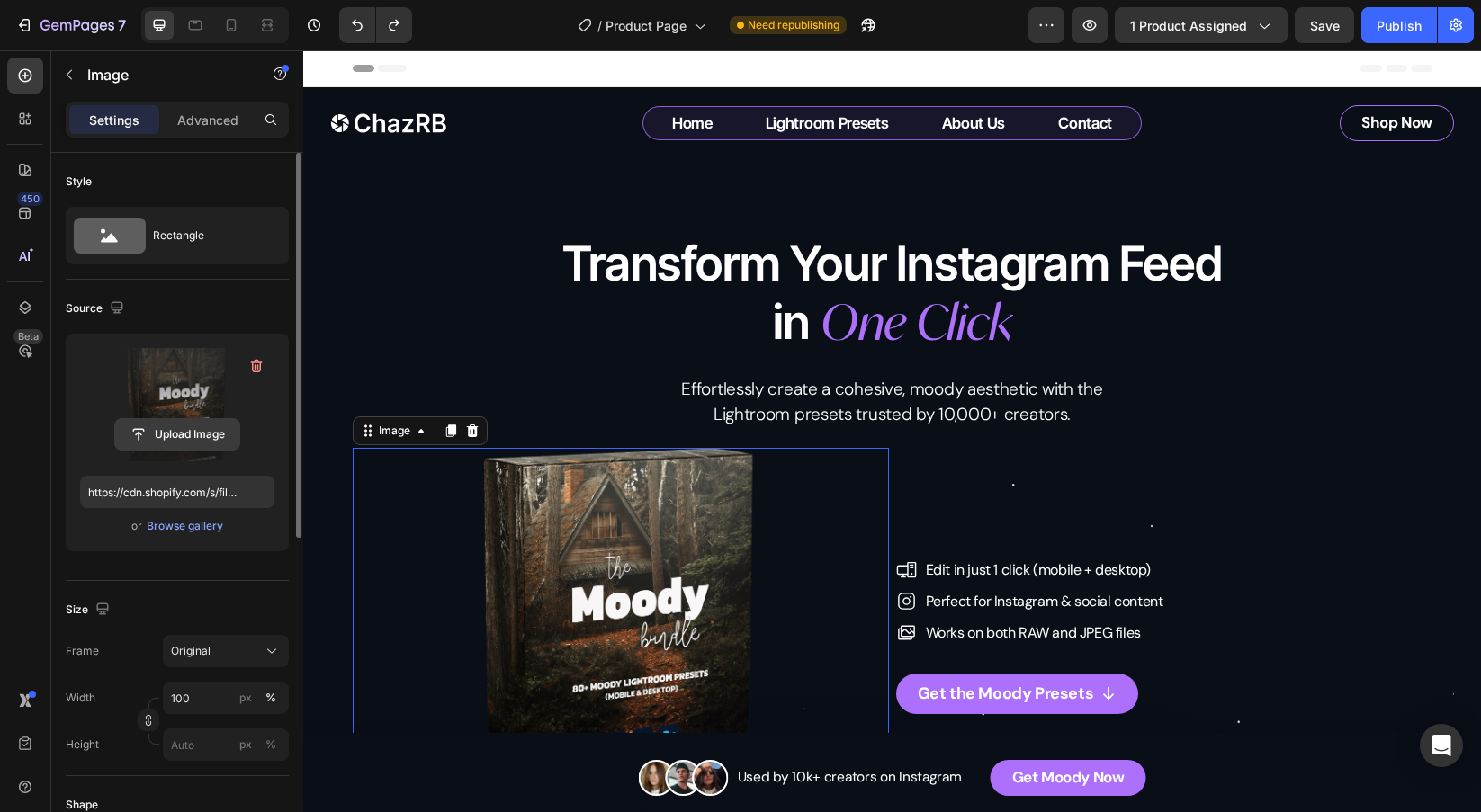 click 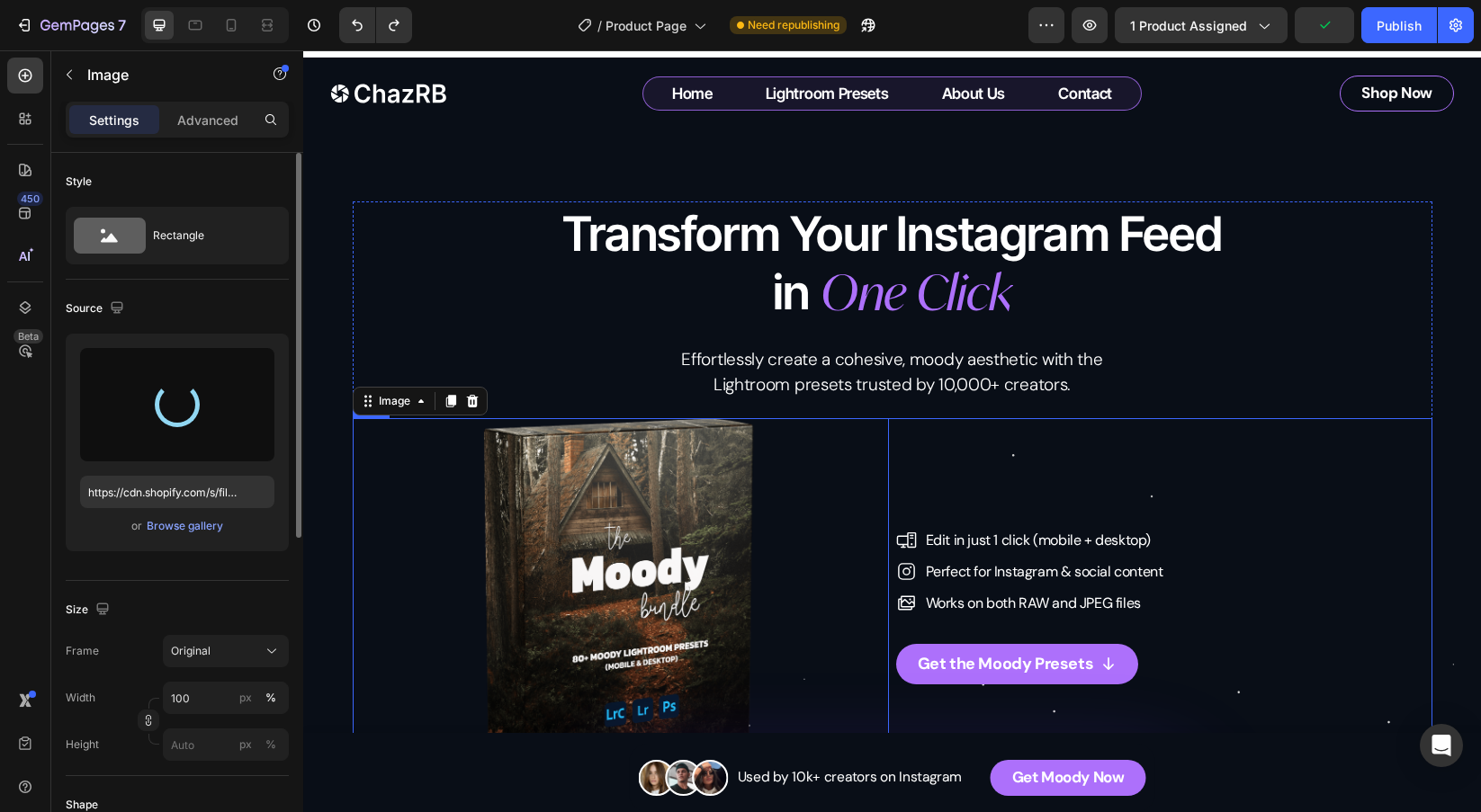 scroll, scrollTop: 127, scrollLeft: 0, axis: vertical 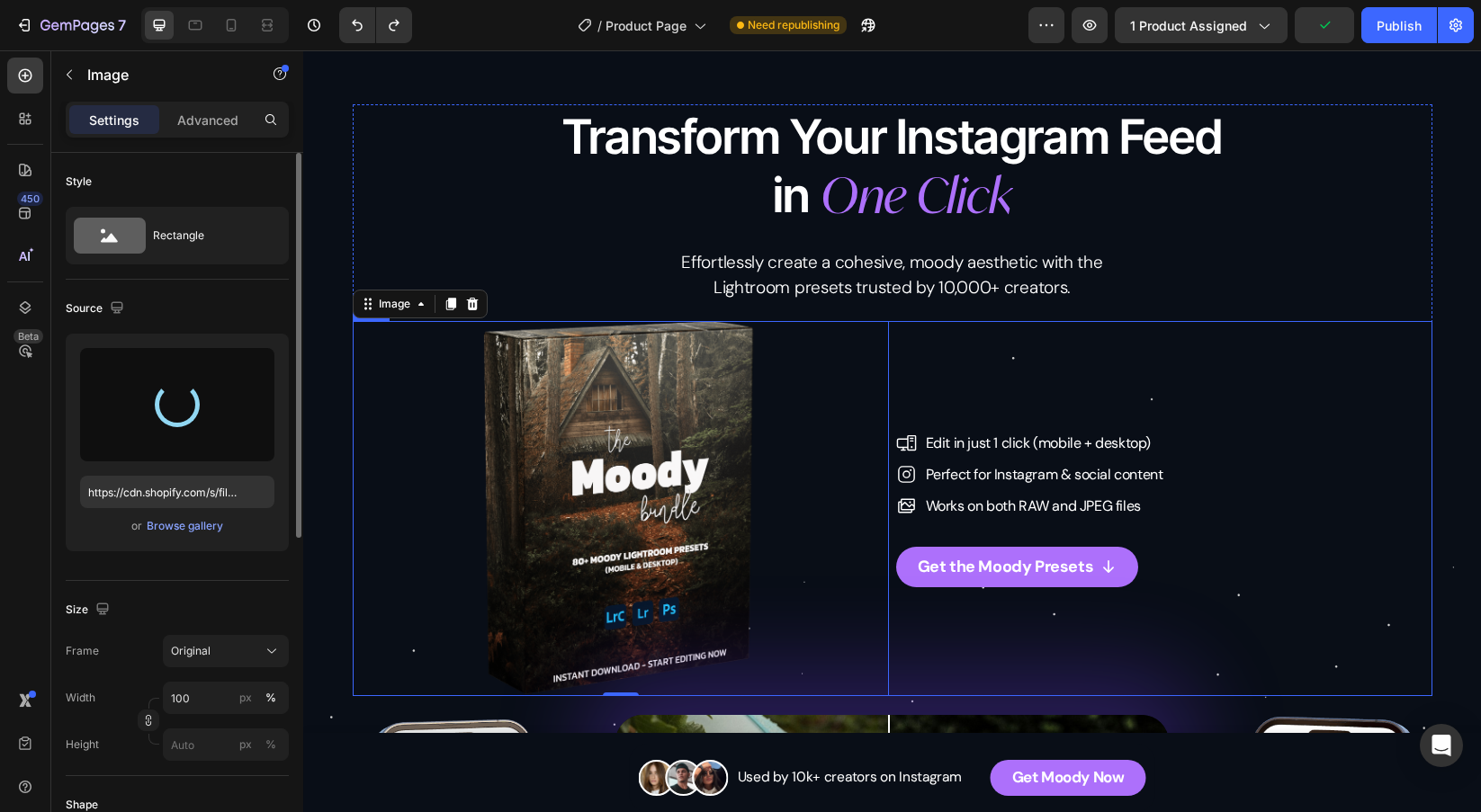type on "https://cdn.shopify.com/s/files/1/0698/5688/6972/files/gempages_572473113388778648-c93d02aa-2a9b-4862-811c-0dc2afa55158.png" 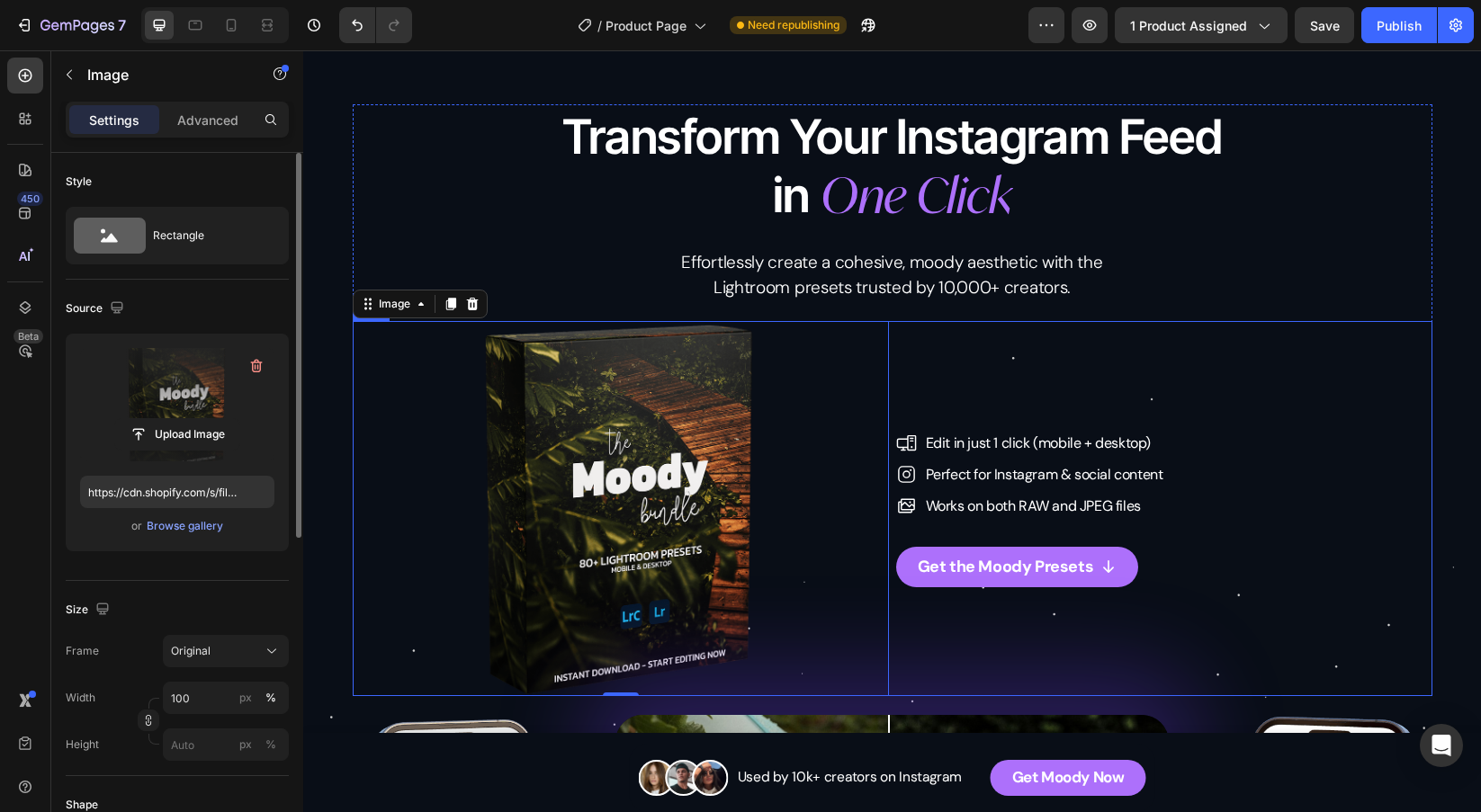 click on "Icon Edit in 1 click  (mobile + desktop) Text Block
Icon Perfect for Instagram & social content Text Block Row
Edit in just 1 click (mobile + desktop)
Perfect for Instagram & social content
Works on both RAW and JPEG files Item List
Icon Works on both  RAW and JPEG files Text Block Row
Get the Moody Presets   Button" at bounding box center [1164, 508] 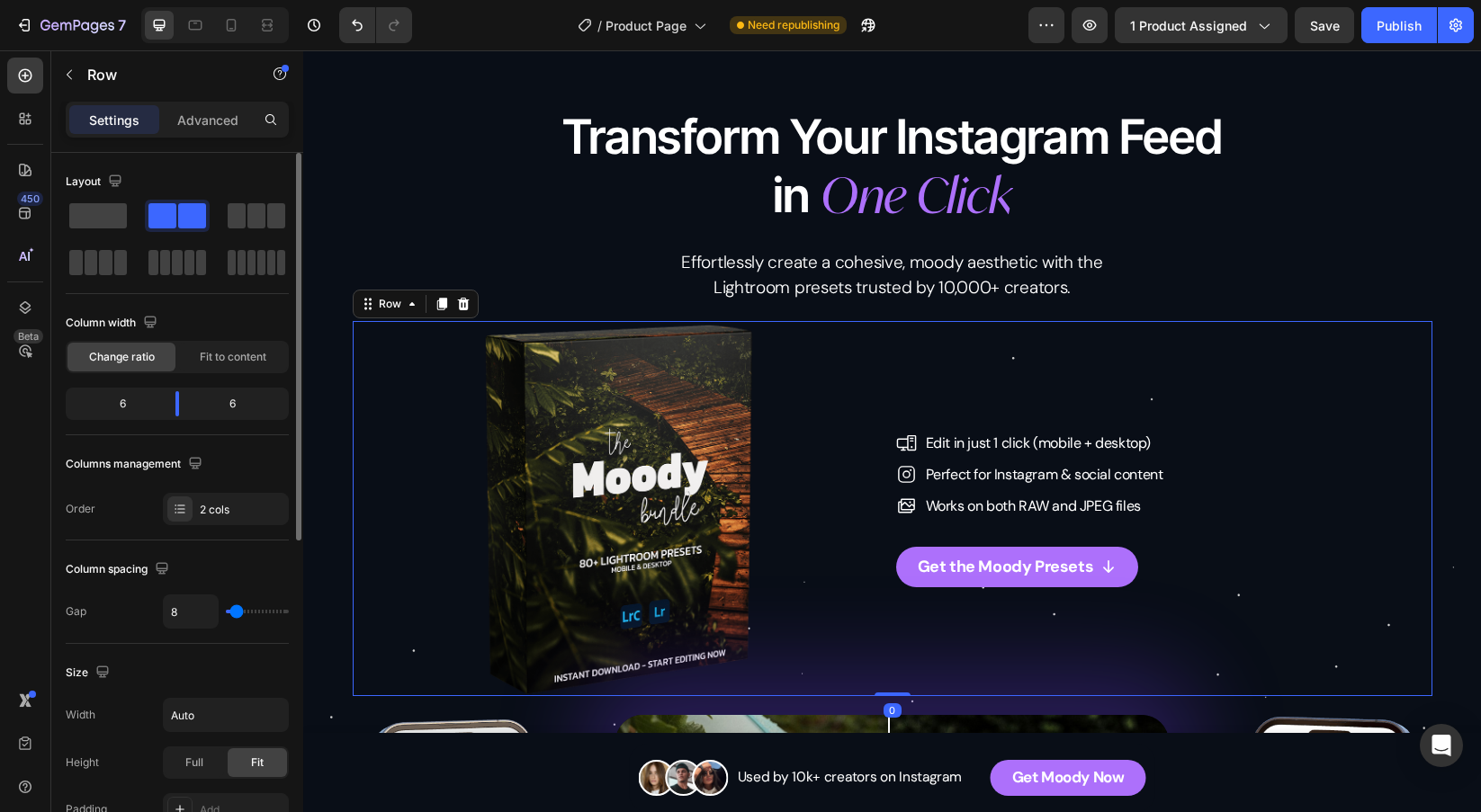 scroll, scrollTop: 17, scrollLeft: 0, axis: vertical 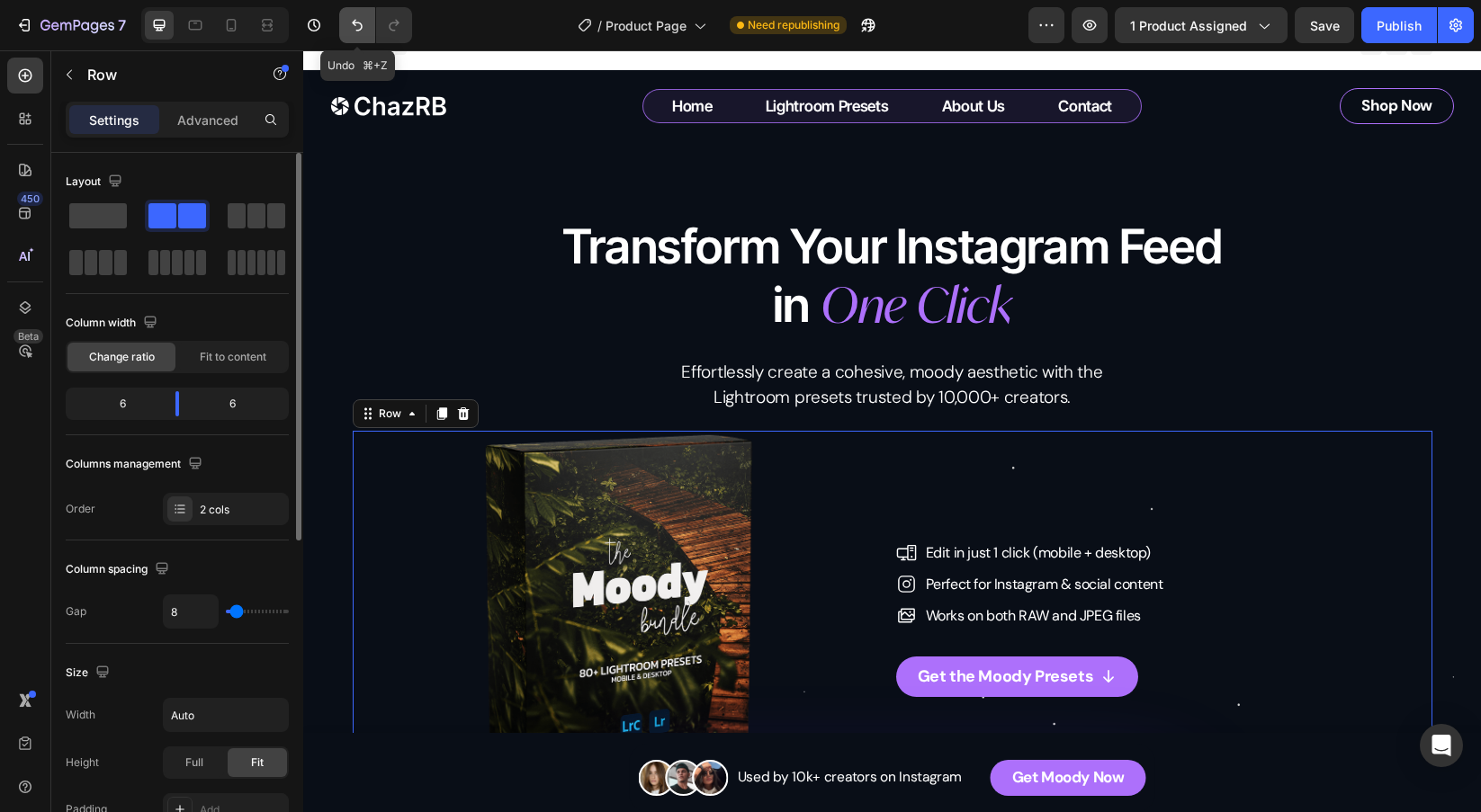 click 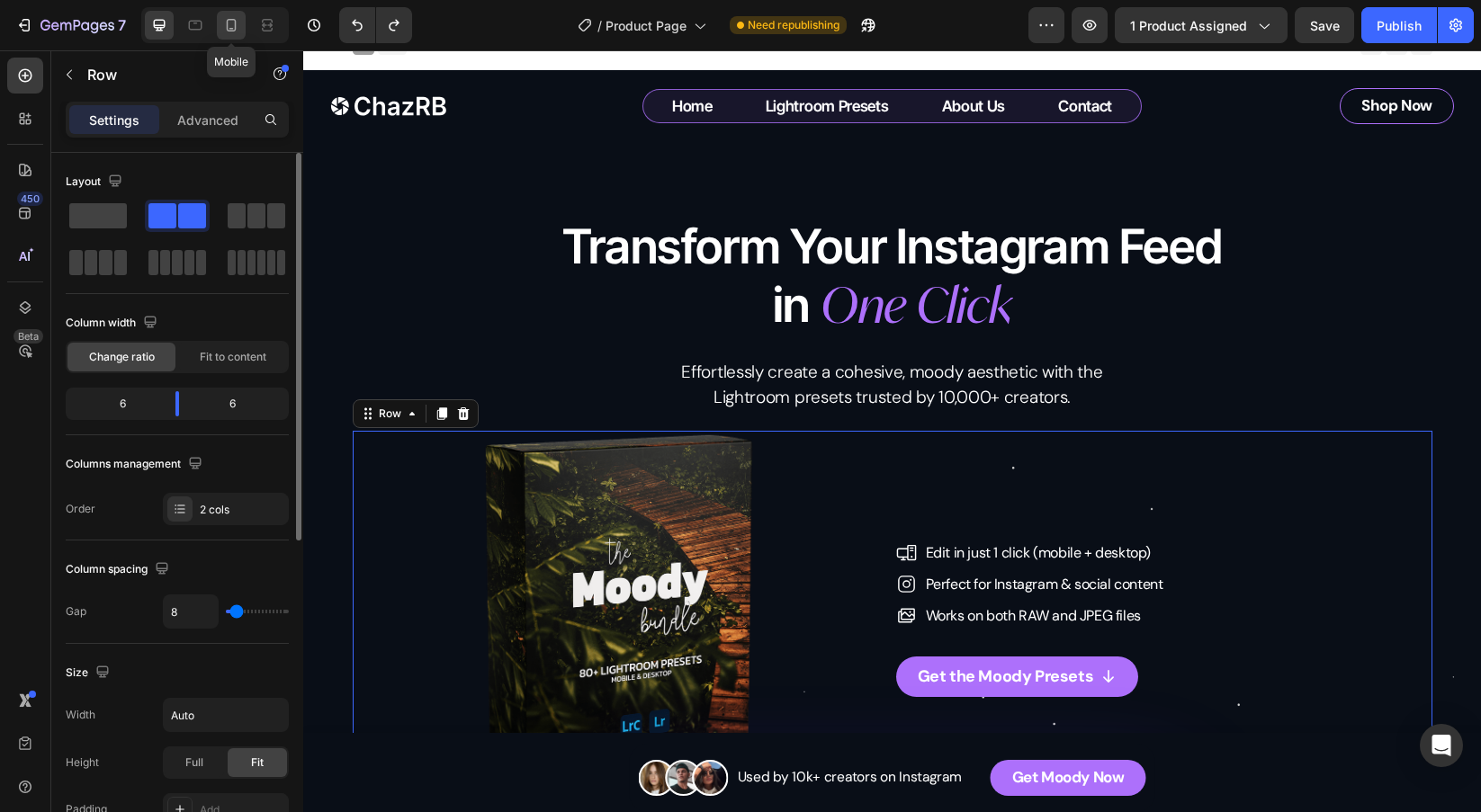 click 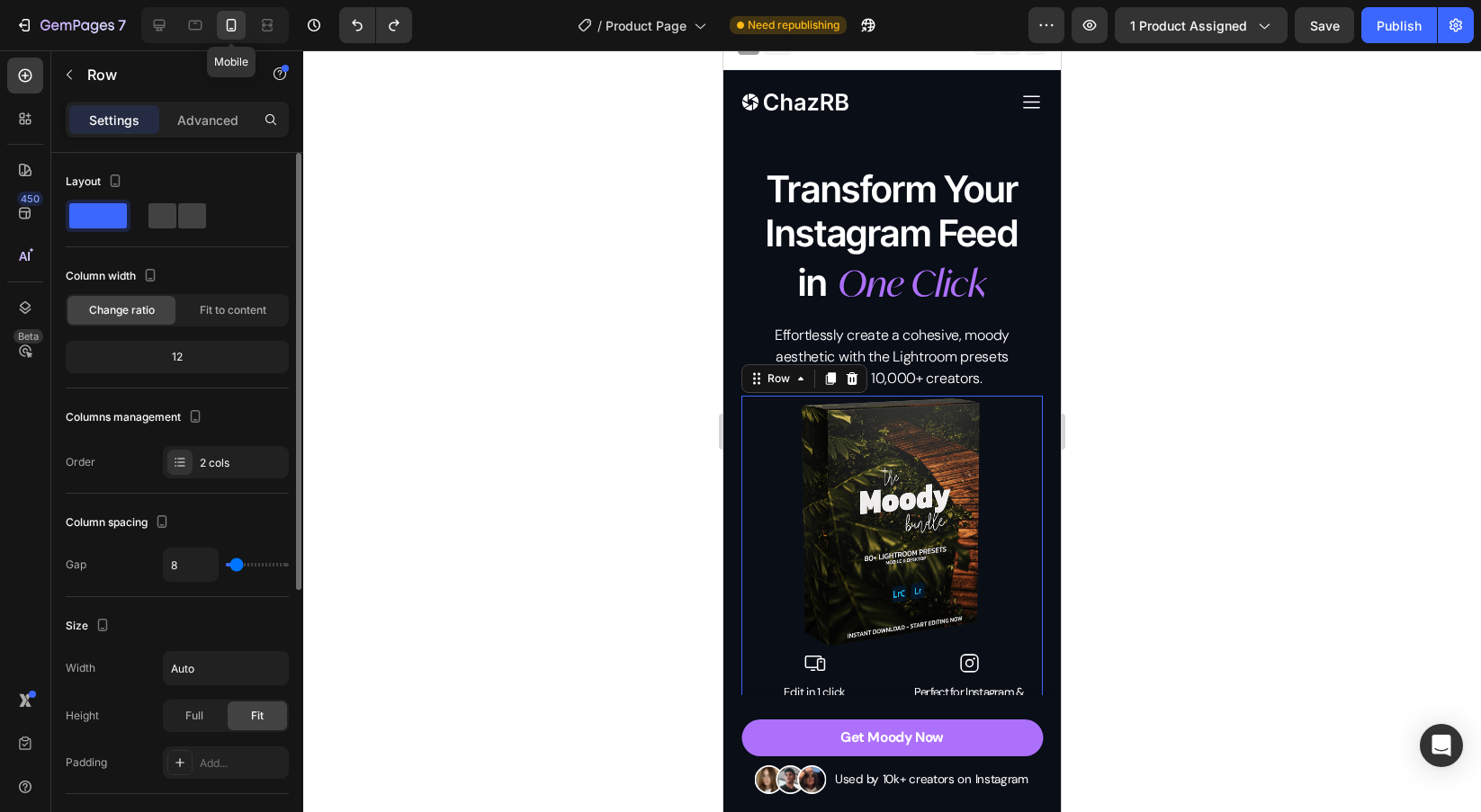 type on "0" 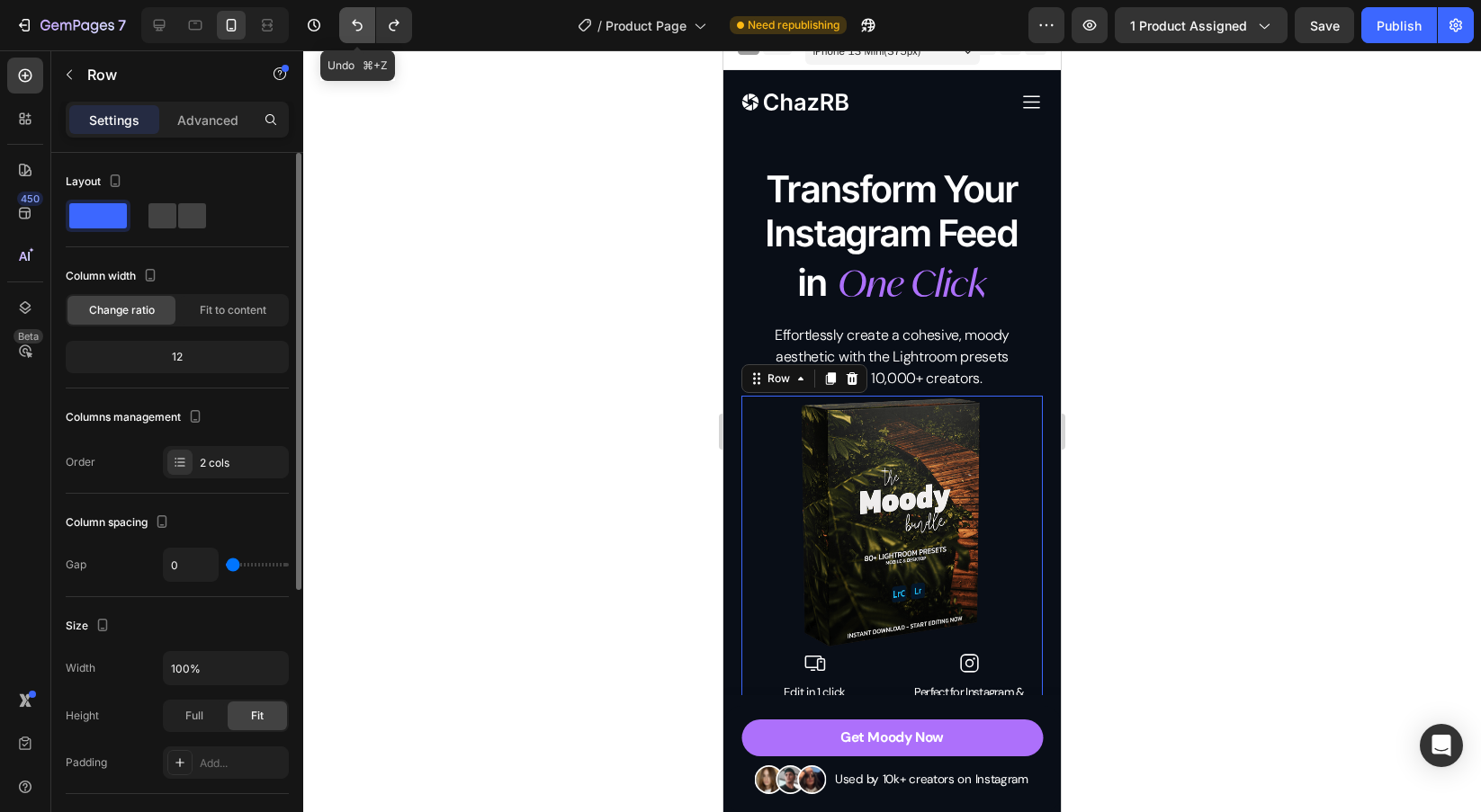 scroll, scrollTop: 298, scrollLeft: 0, axis: vertical 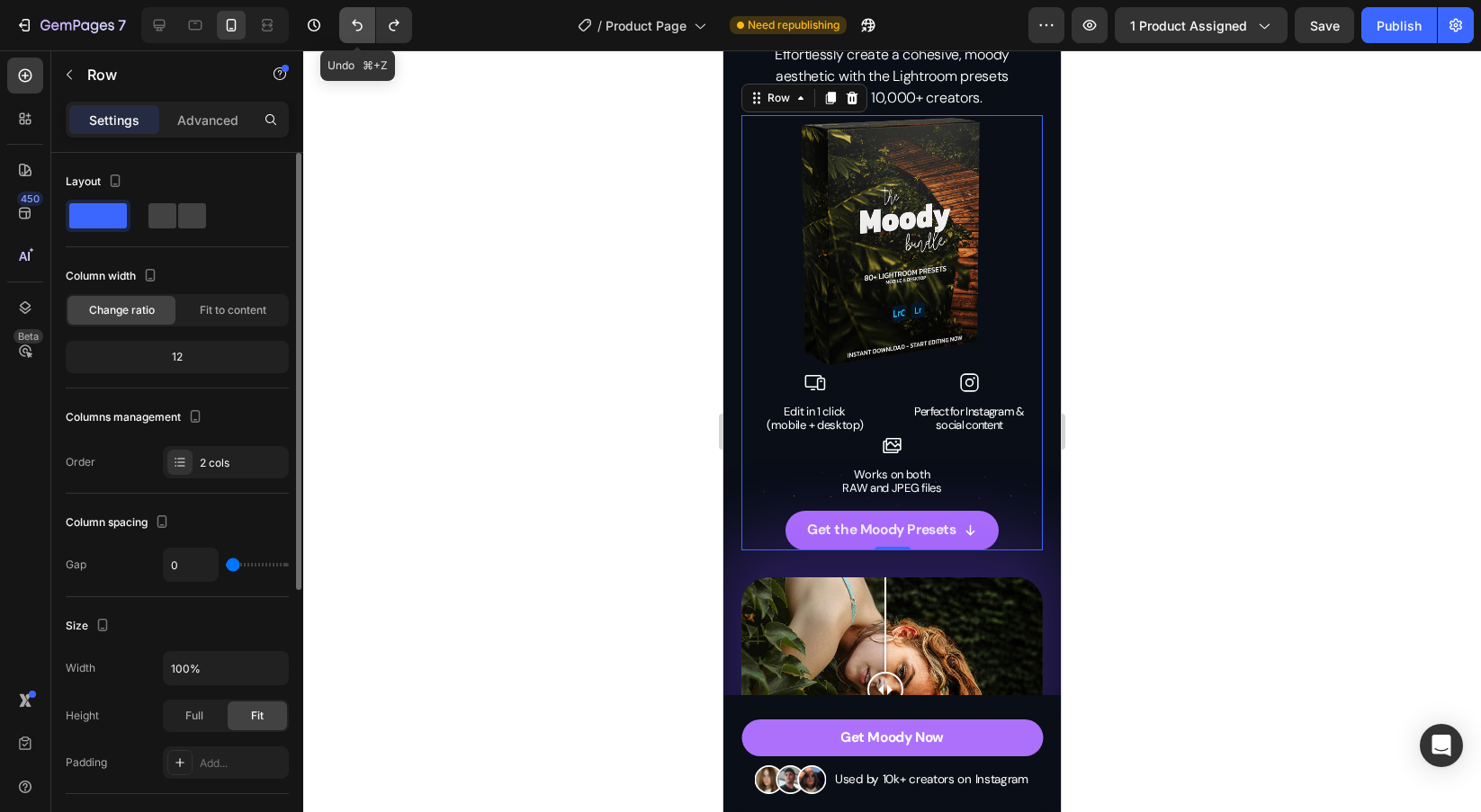 click 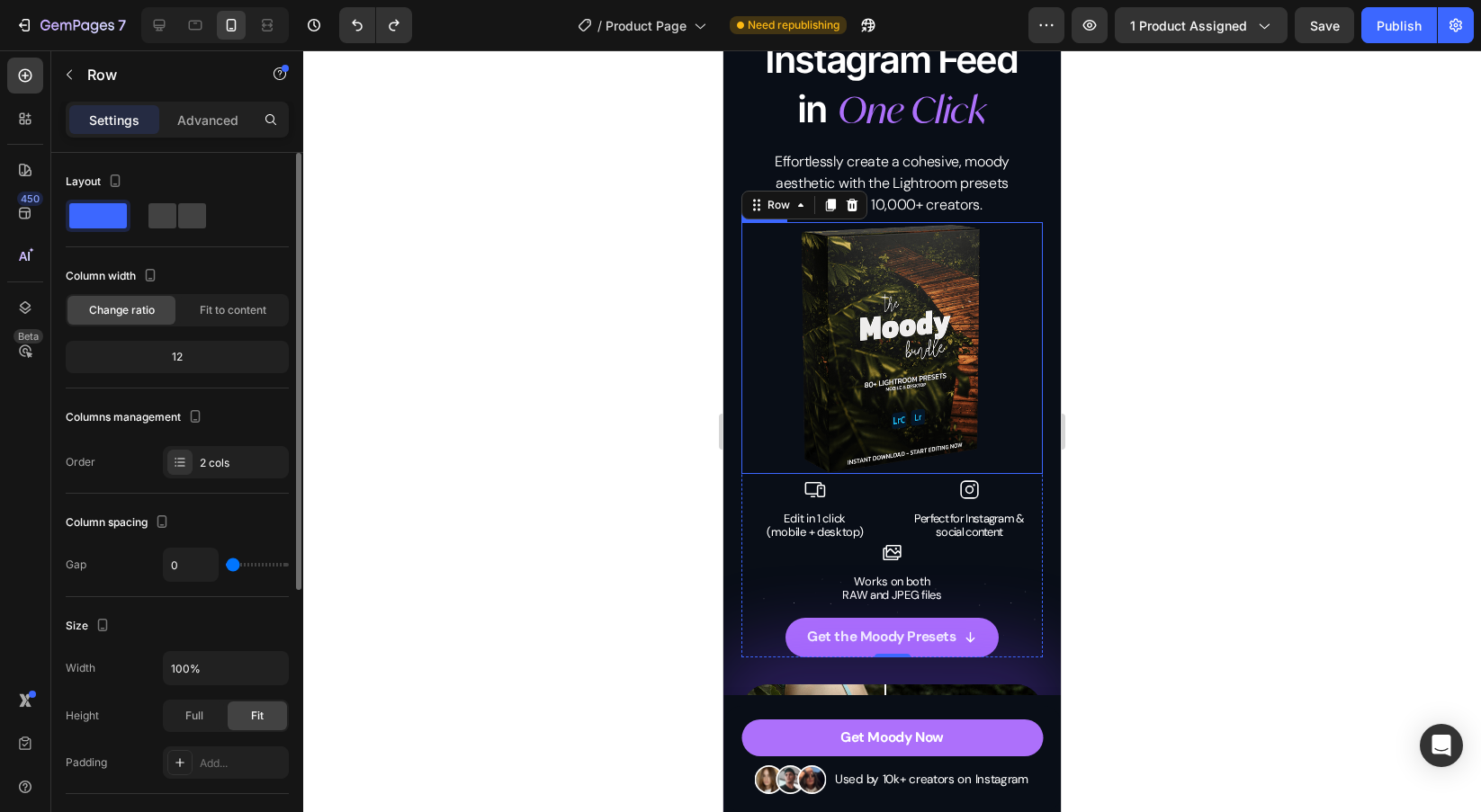 scroll, scrollTop: 88, scrollLeft: 0, axis: vertical 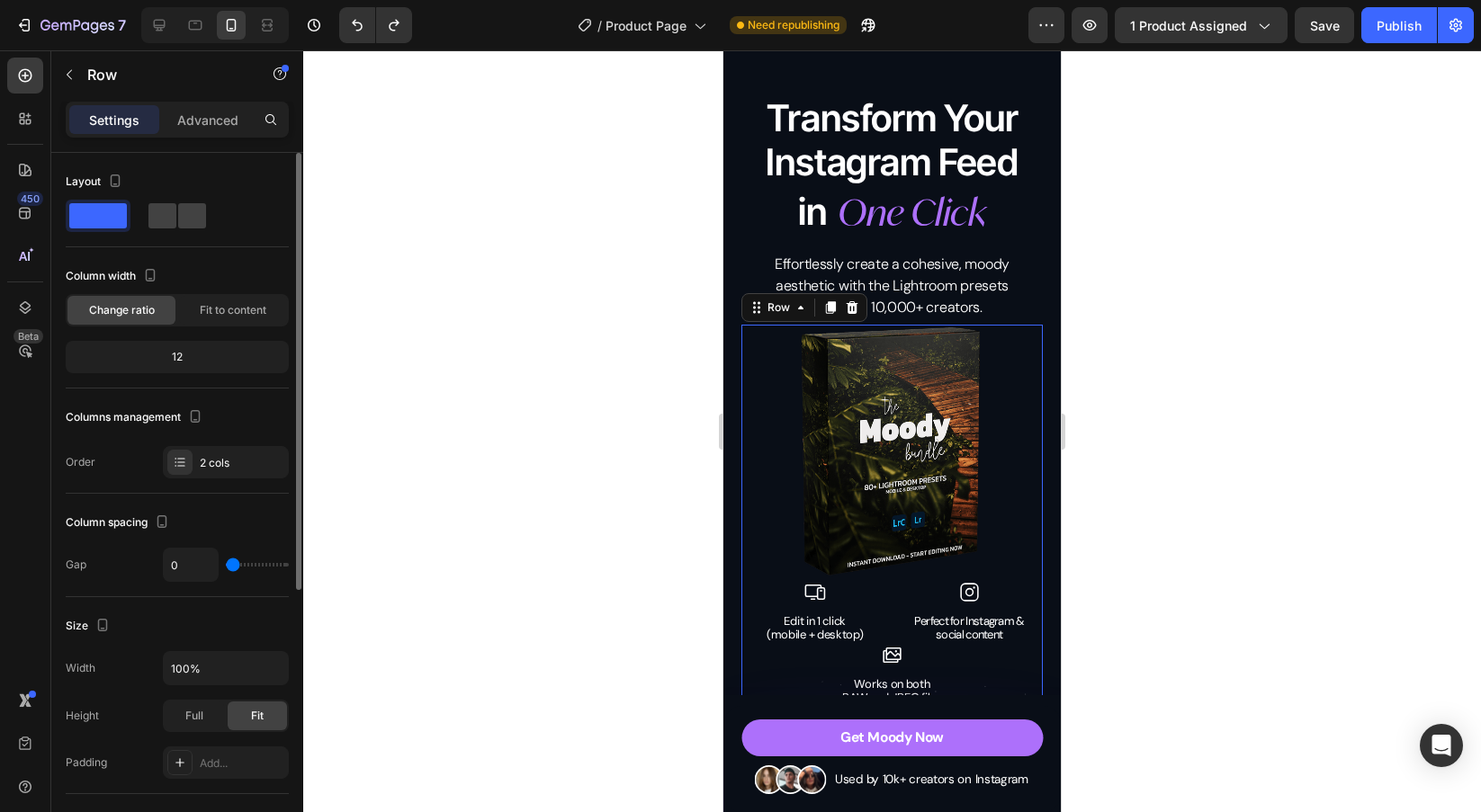 click 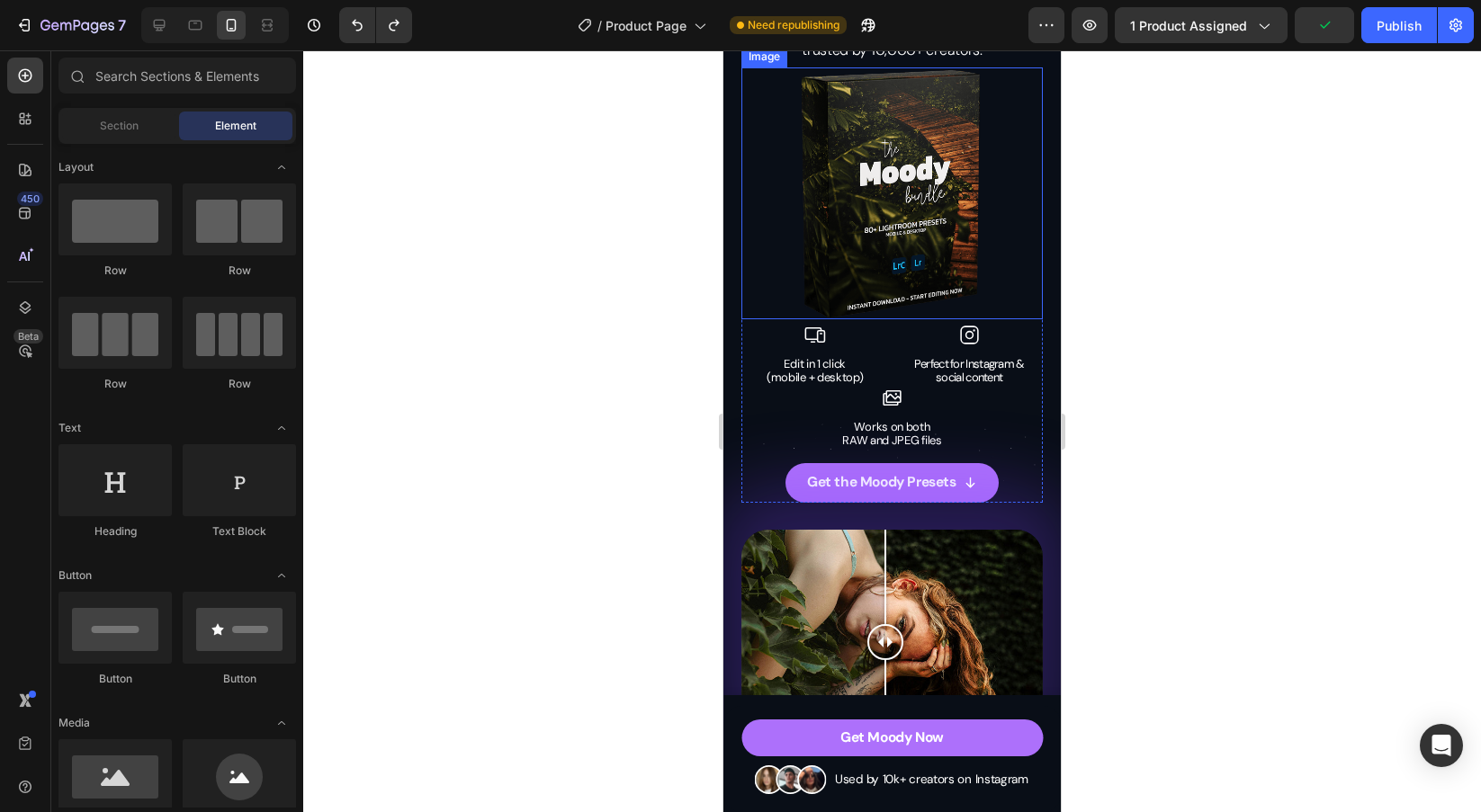 scroll, scrollTop: 0, scrollLeft: 0, axis: both 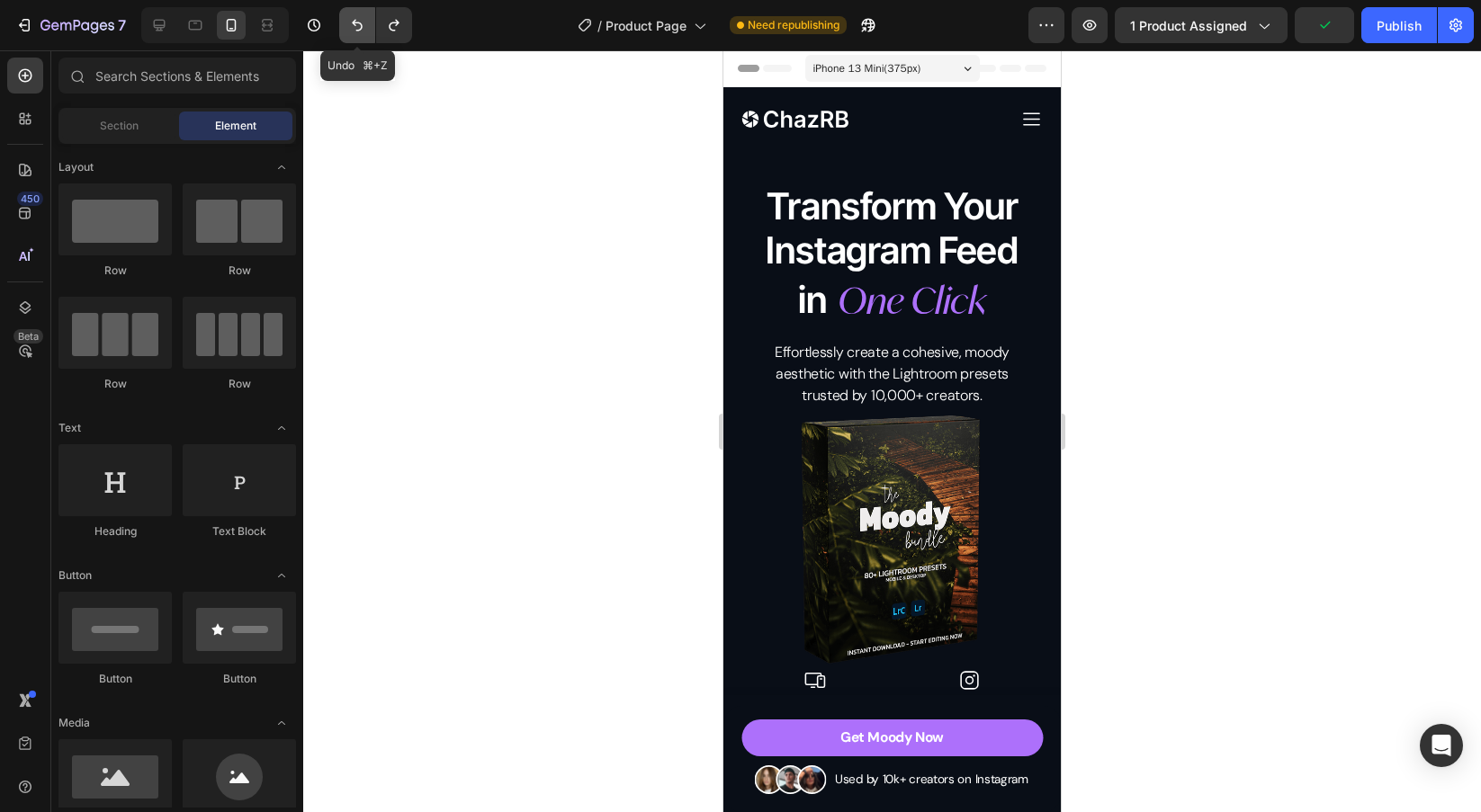 click 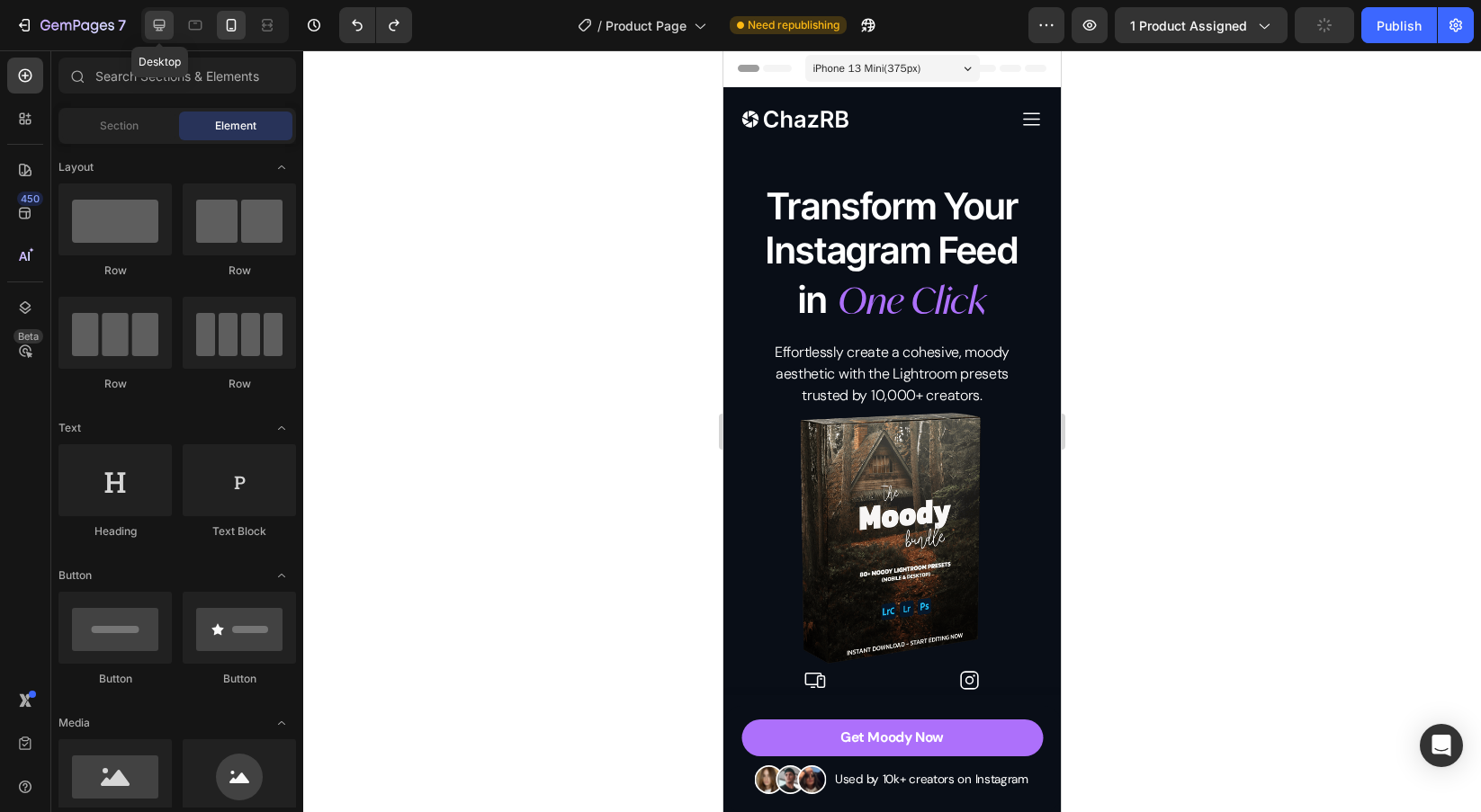 click 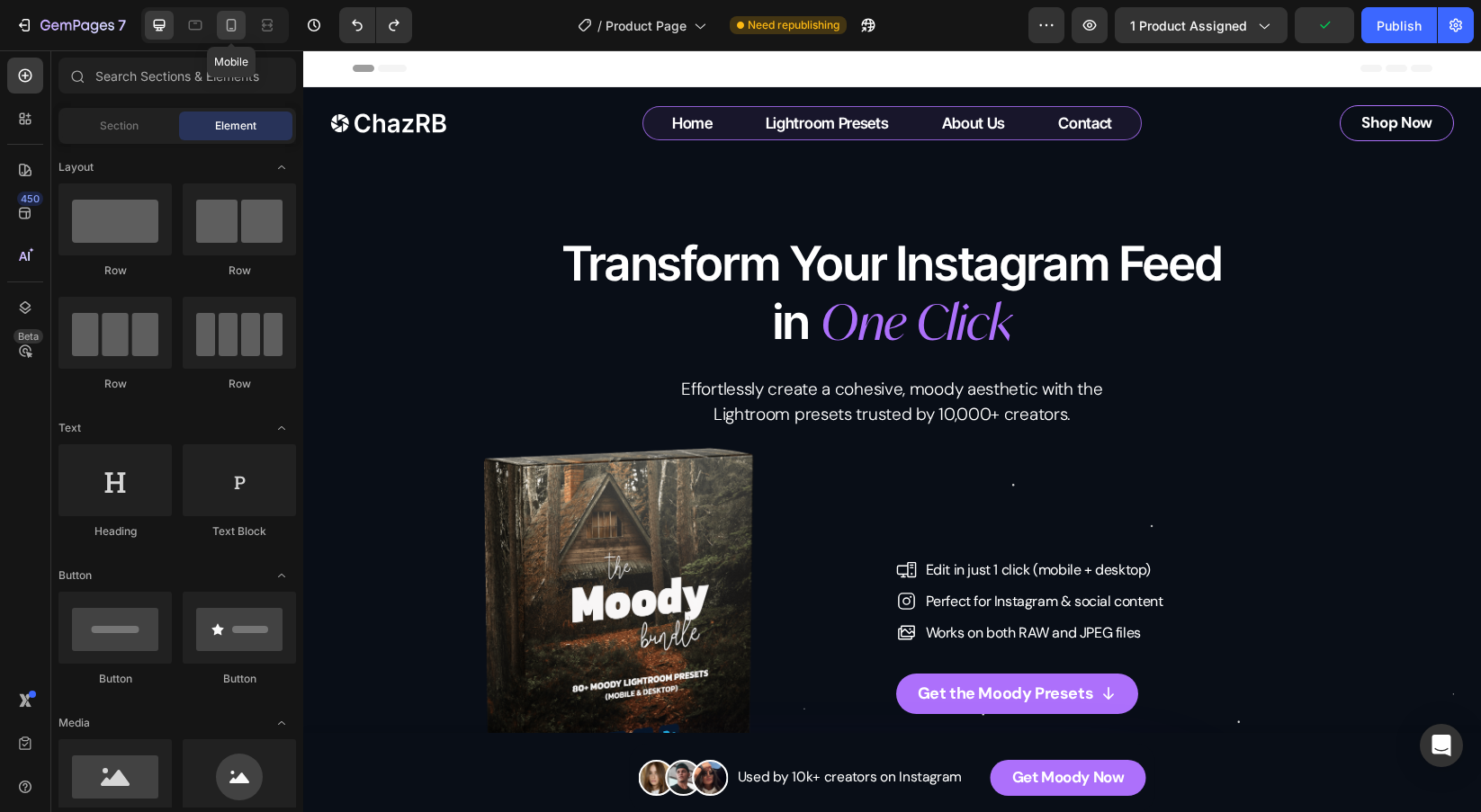 click 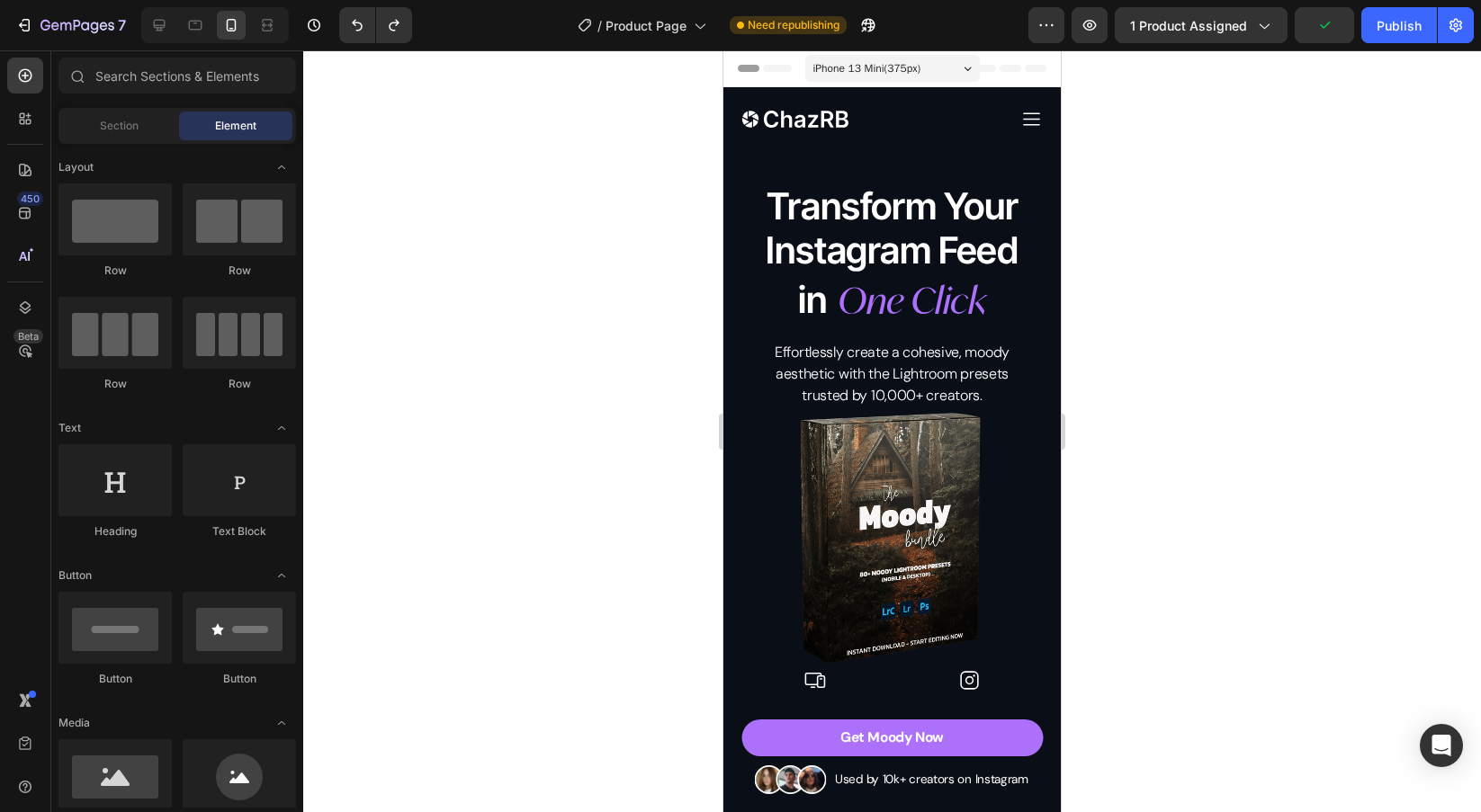 drag, startPoint x: 1294, startPoint y: 460, endPoint x: 1252, endPoint y: 602, distance: 148.08106 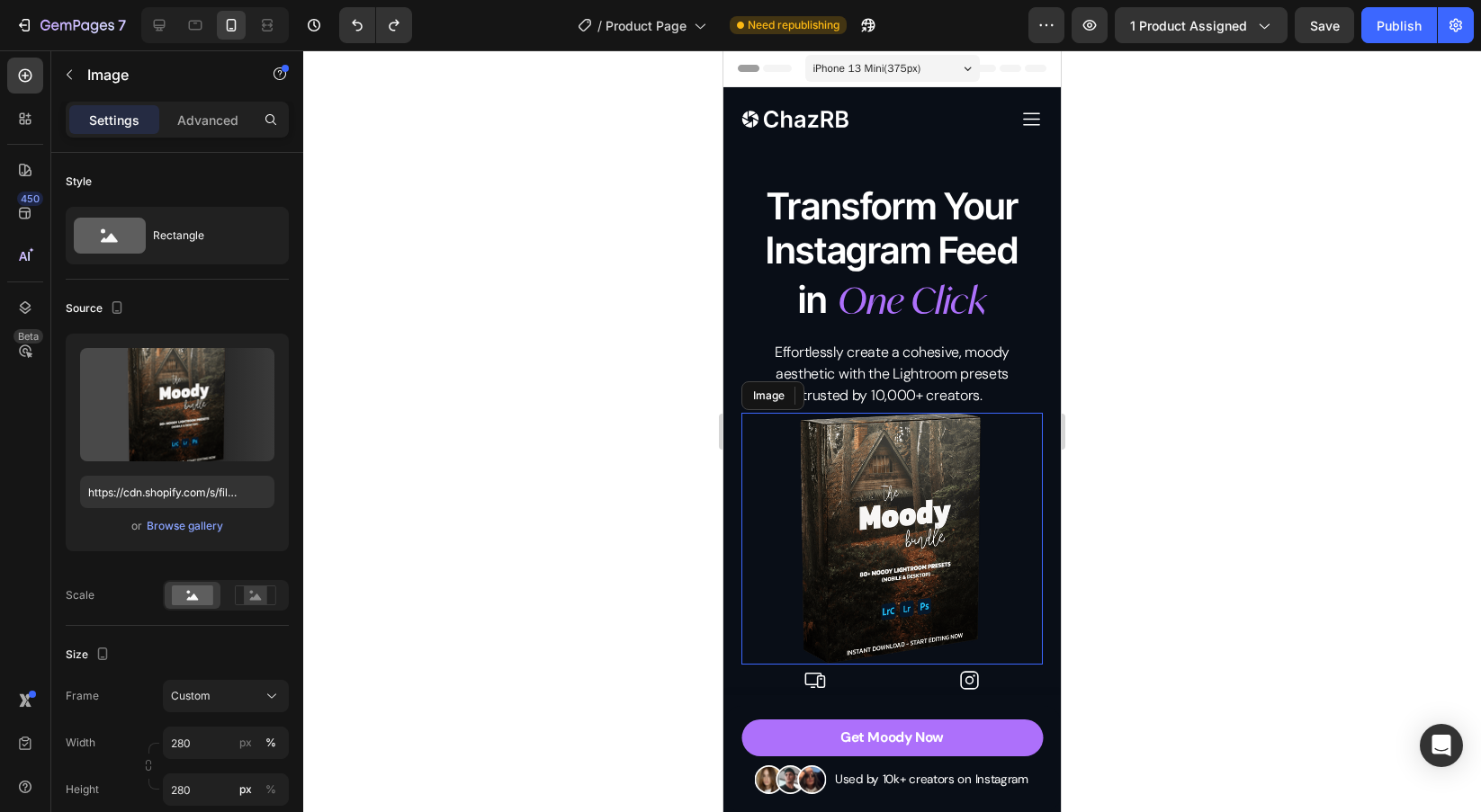 click at bounding box center (892, 539) 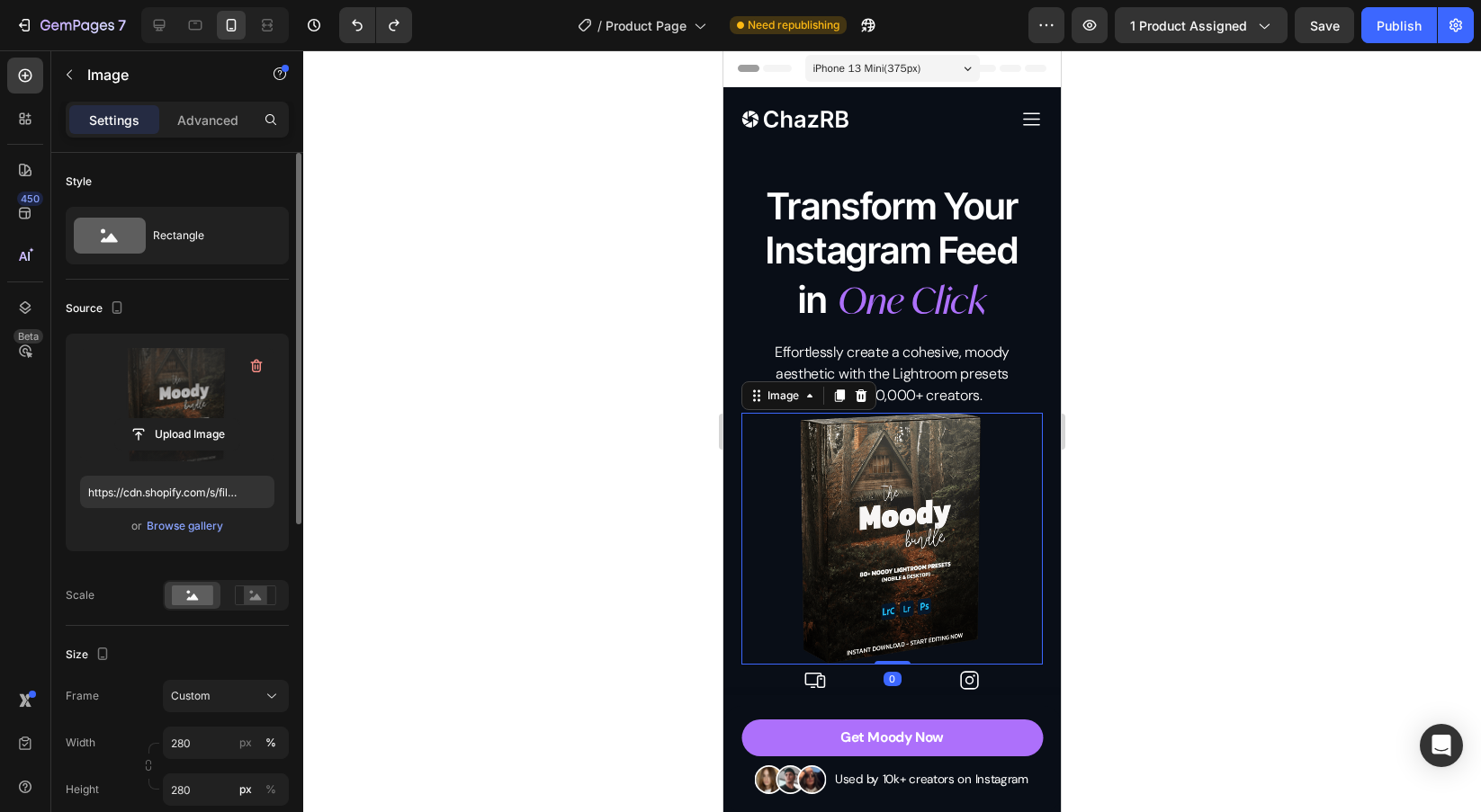 click at bounding box center (177, 405) 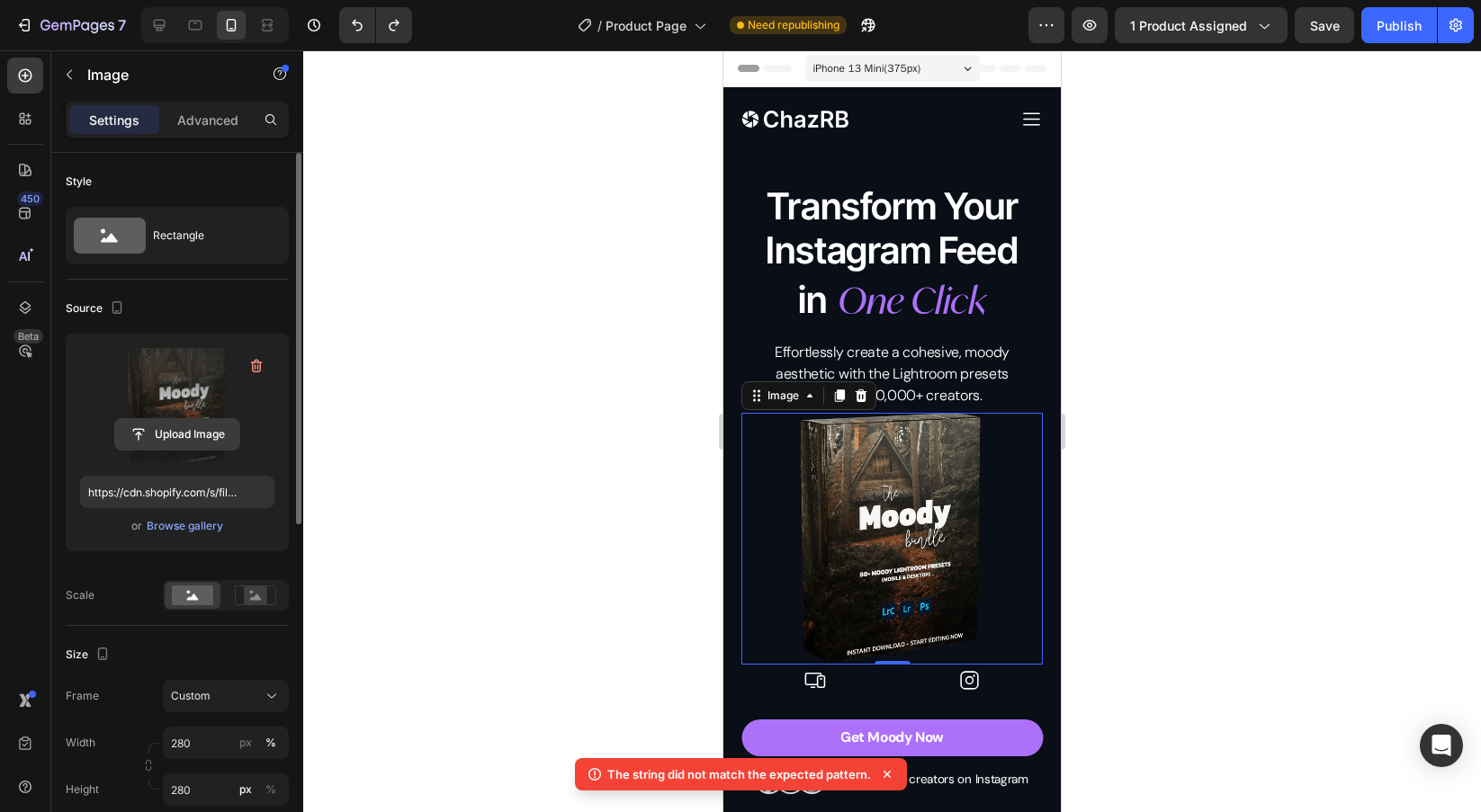 click 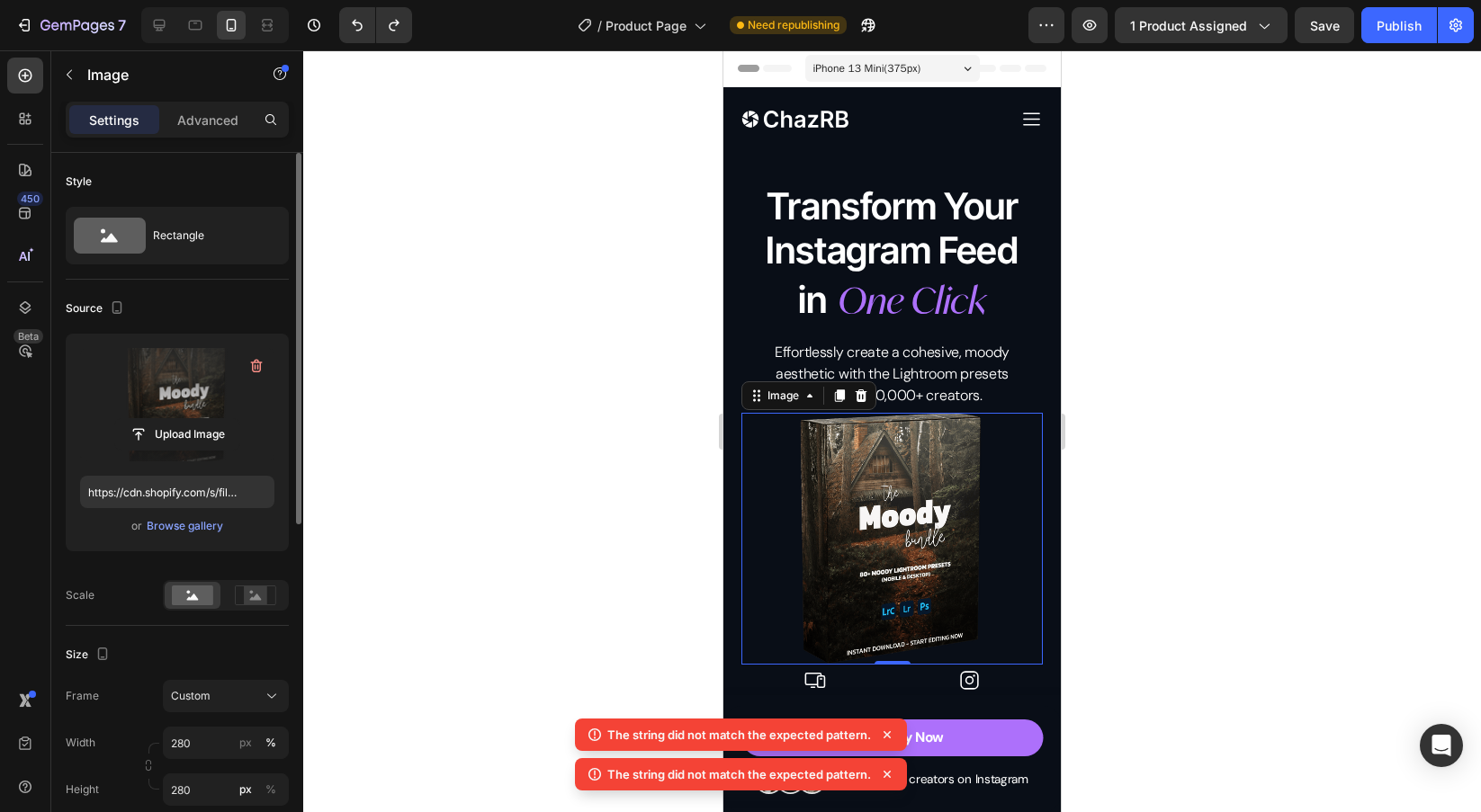 click 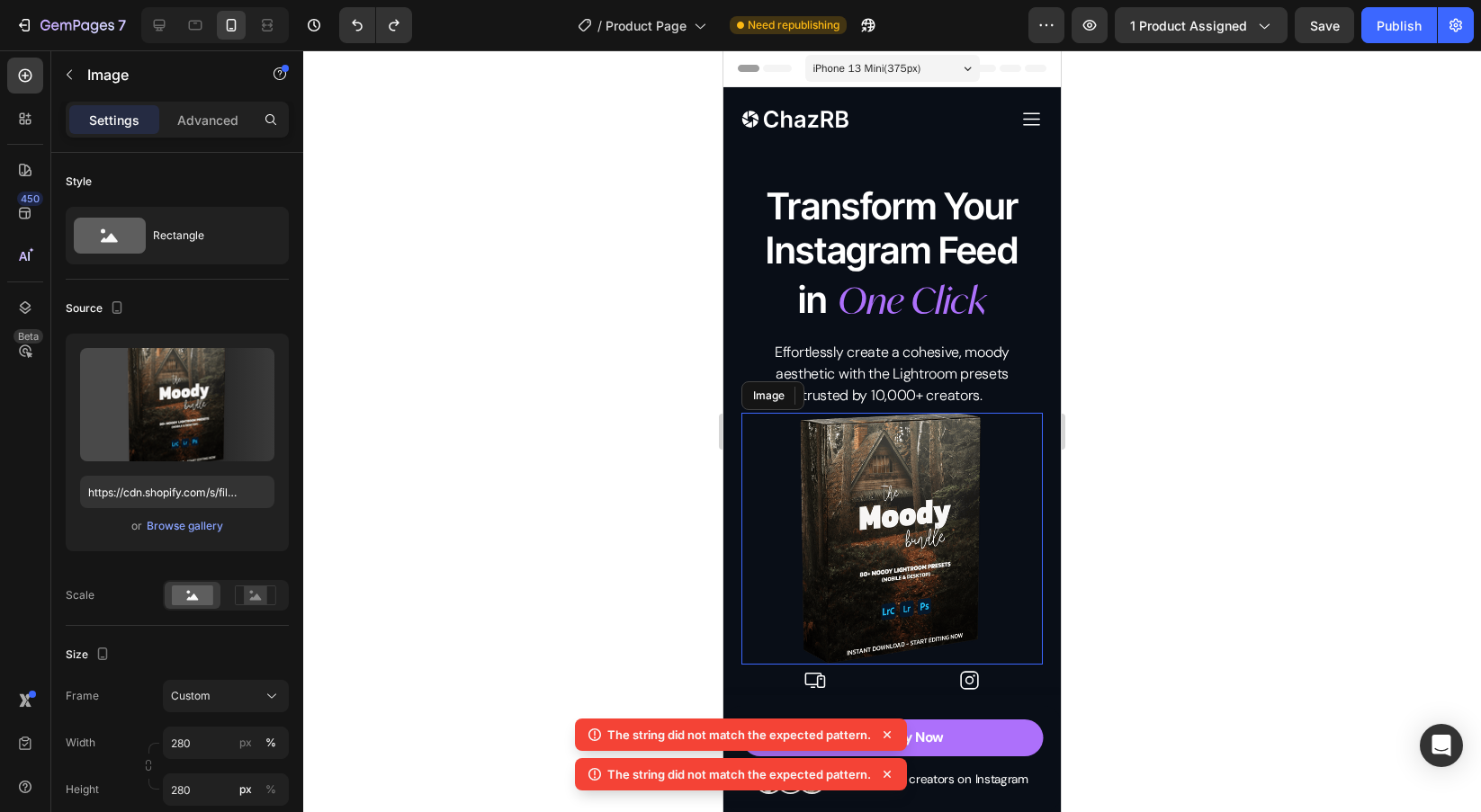 click at bounding box center (892, 539) 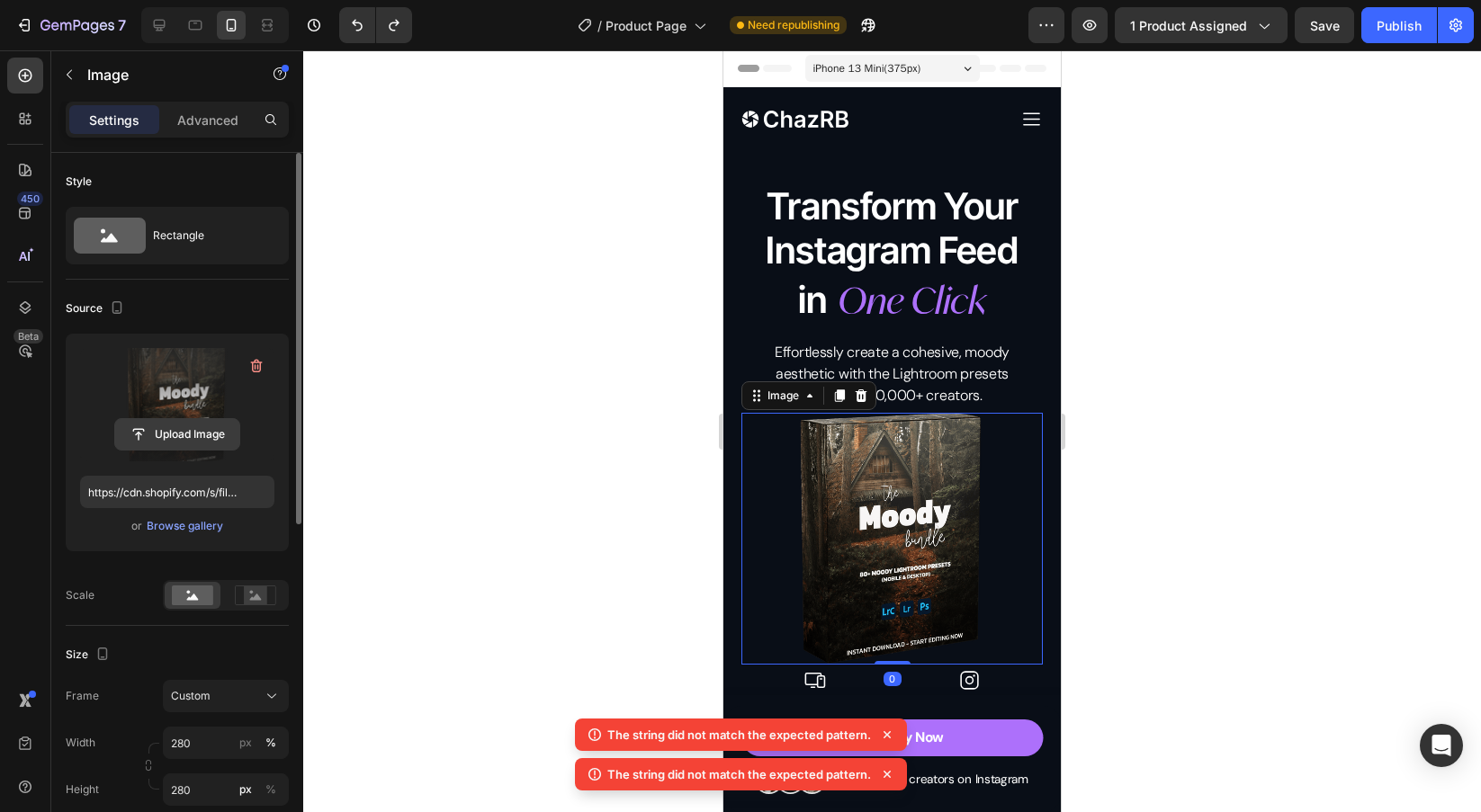 click 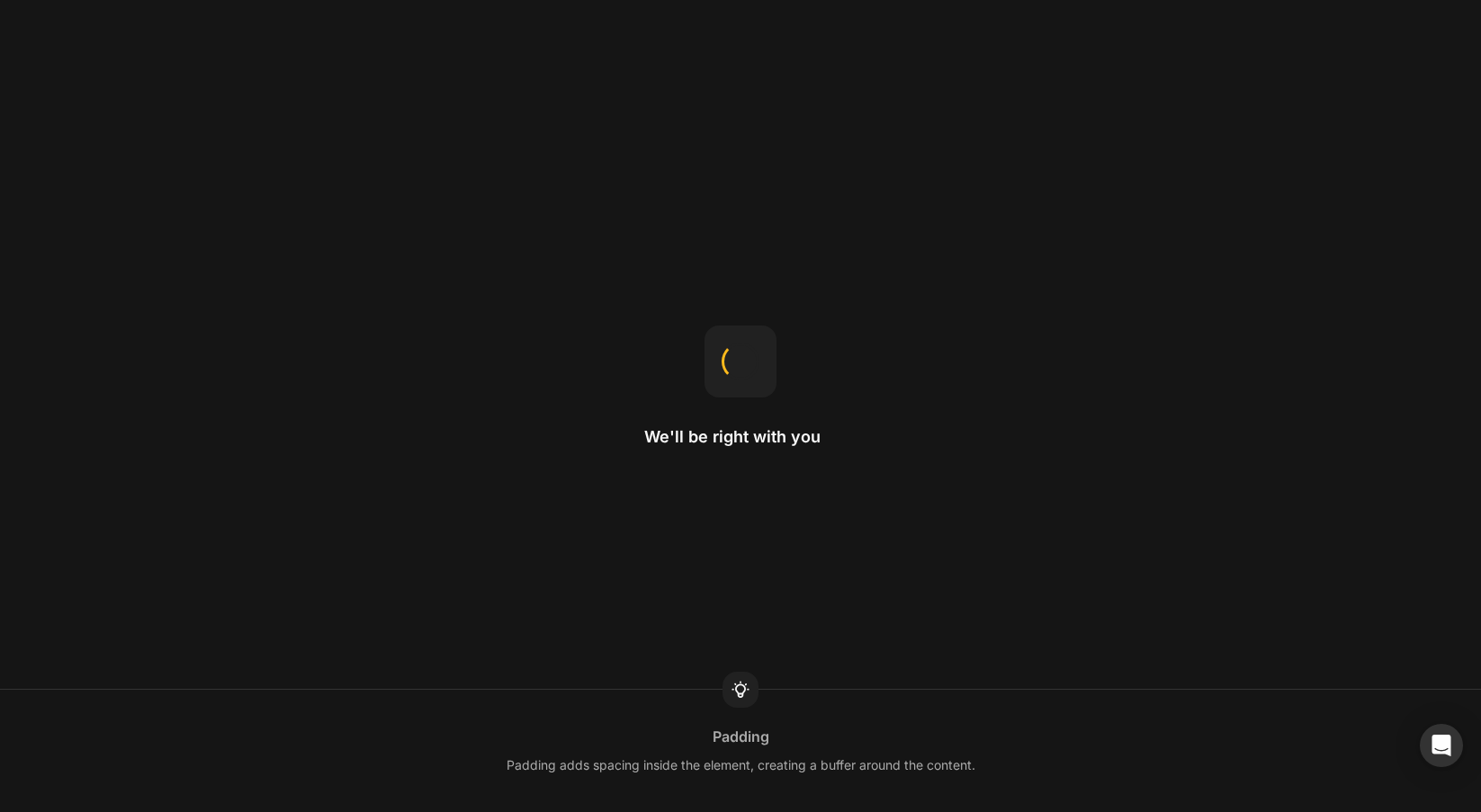 scroll, scrollTop: 0, scrollLeft: 0, axis: both 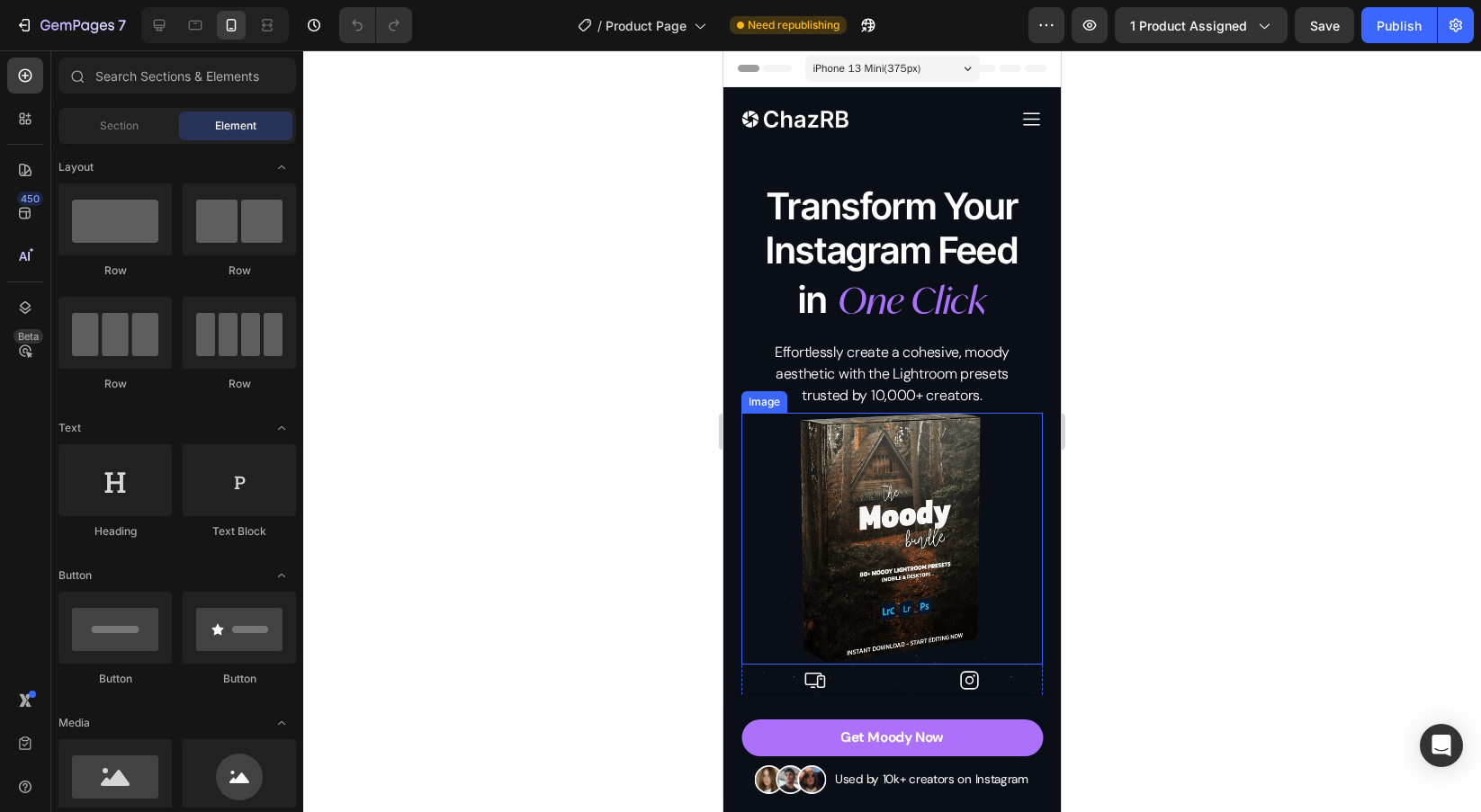 click at bounding box center [892, 539] 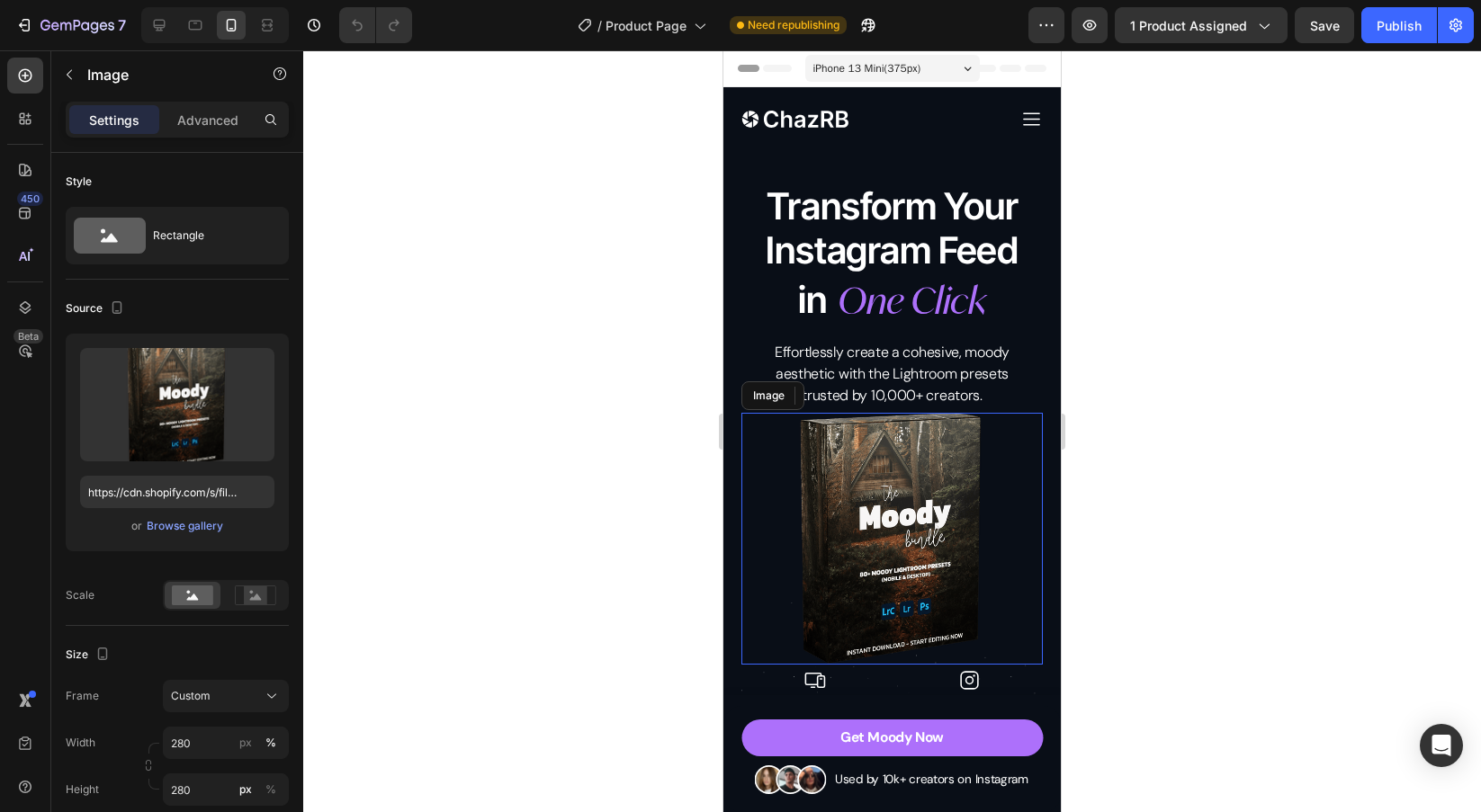 drag, startPoint x: 900, startPoint y: 506, endPoint x: 920, endPoint y: 506, distance: 20 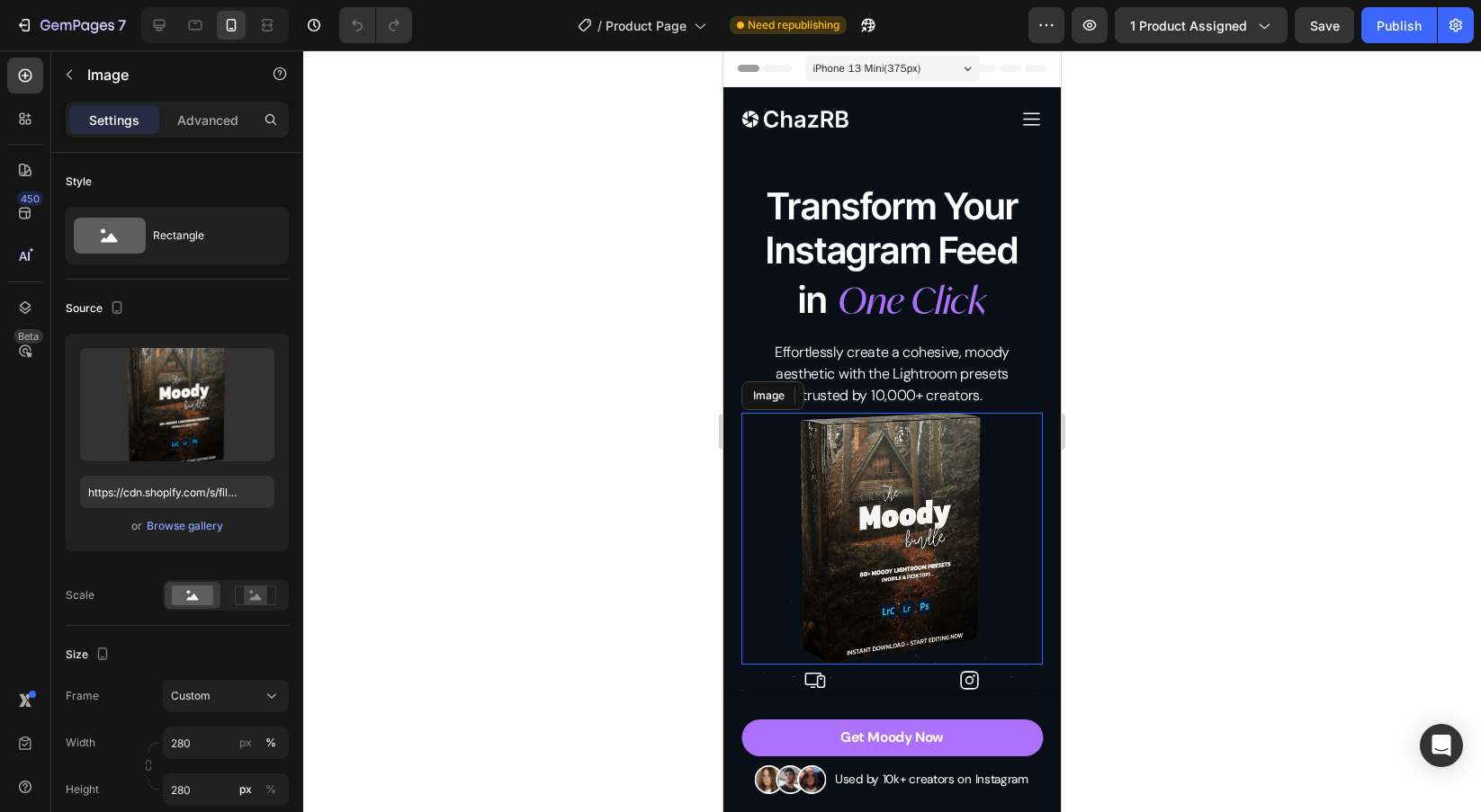click at bounding box center [892, 539] 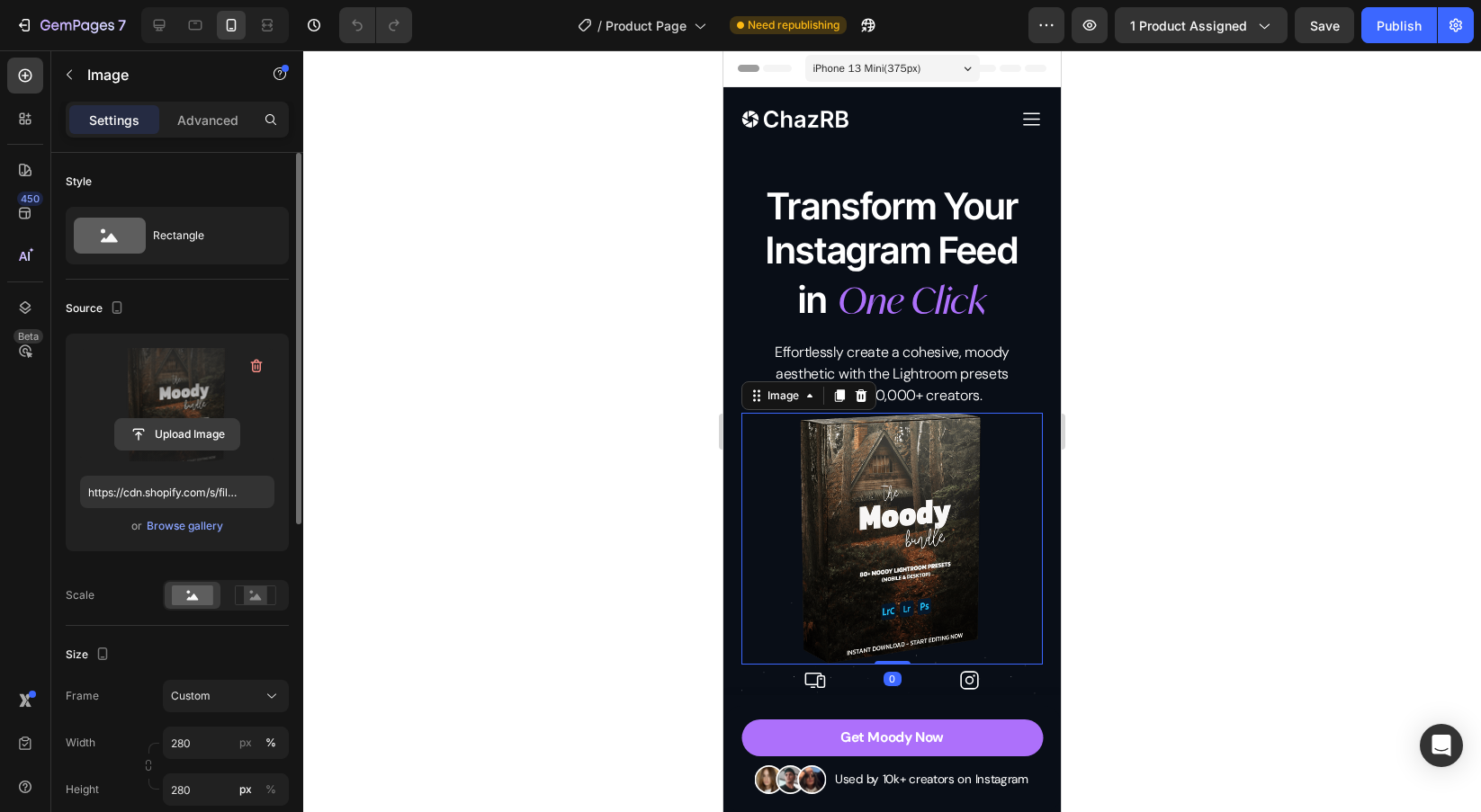 click 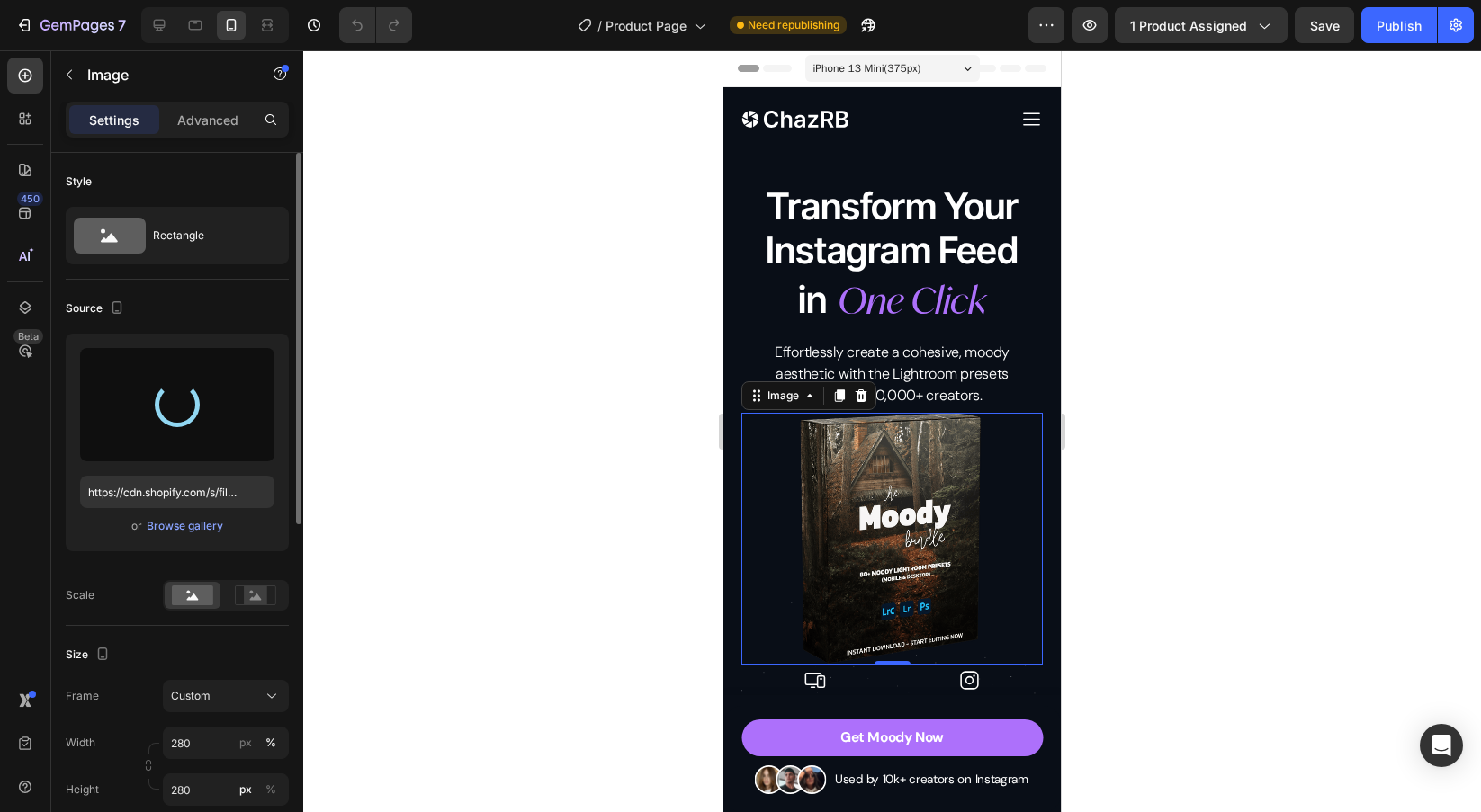 type on "https://cdn.shopify.com/s/files/1/0698/5688/6972/files/gempages_572473113388778648-9f9ad754-70fc-4370-8325-c36c4d9cdfb1.png" 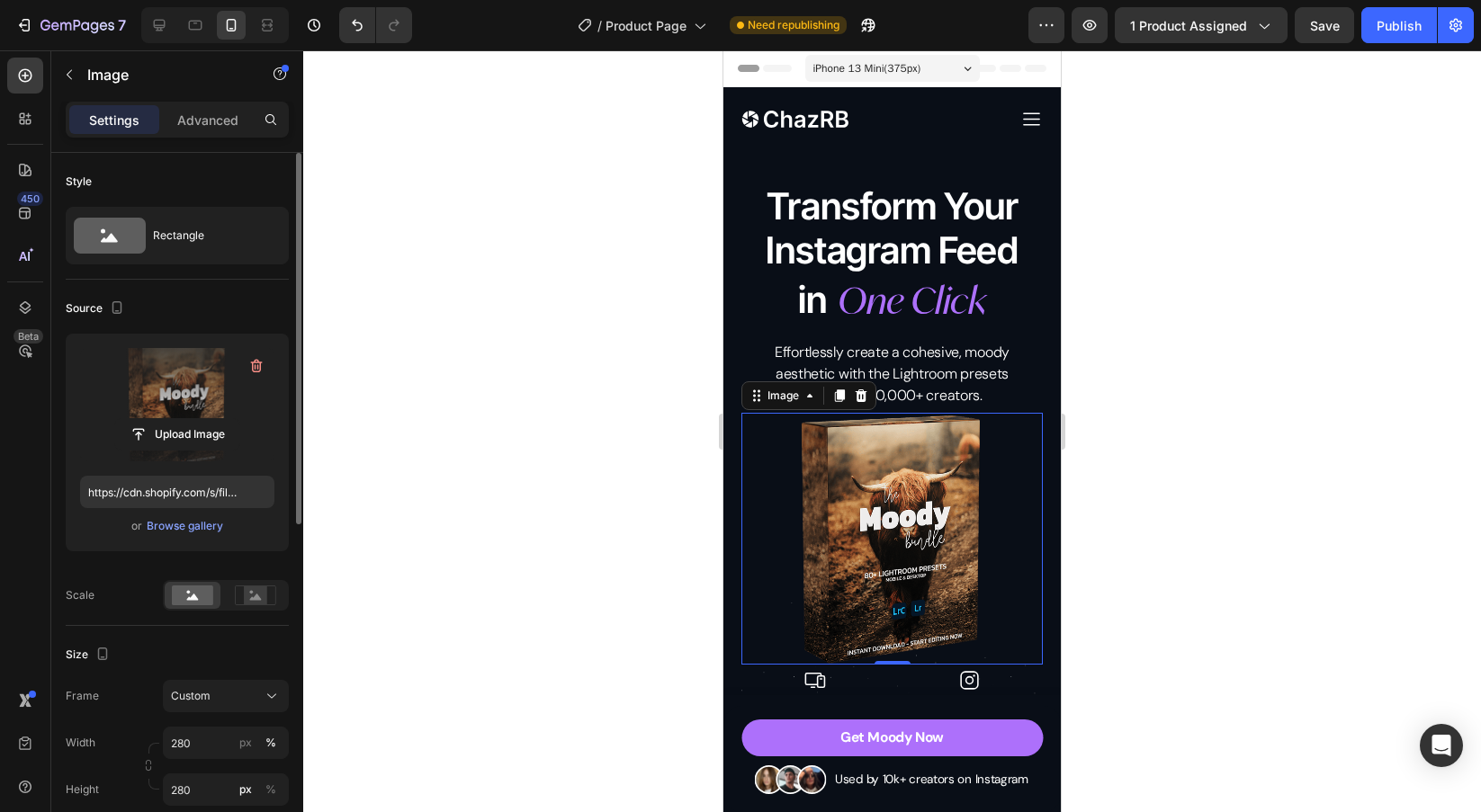 click 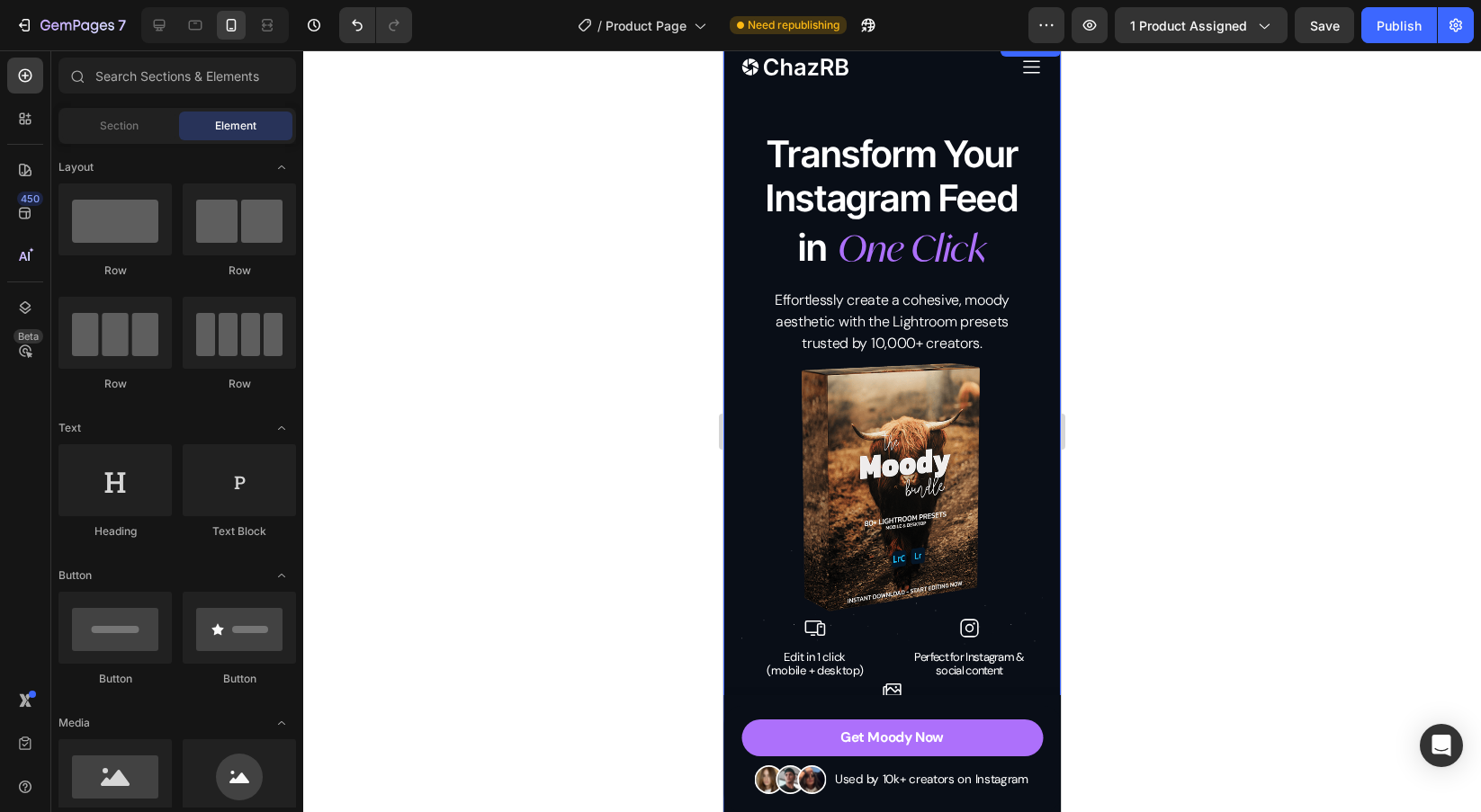 scroll, scrollTop: 0, scrollLeft: 0, axis: both 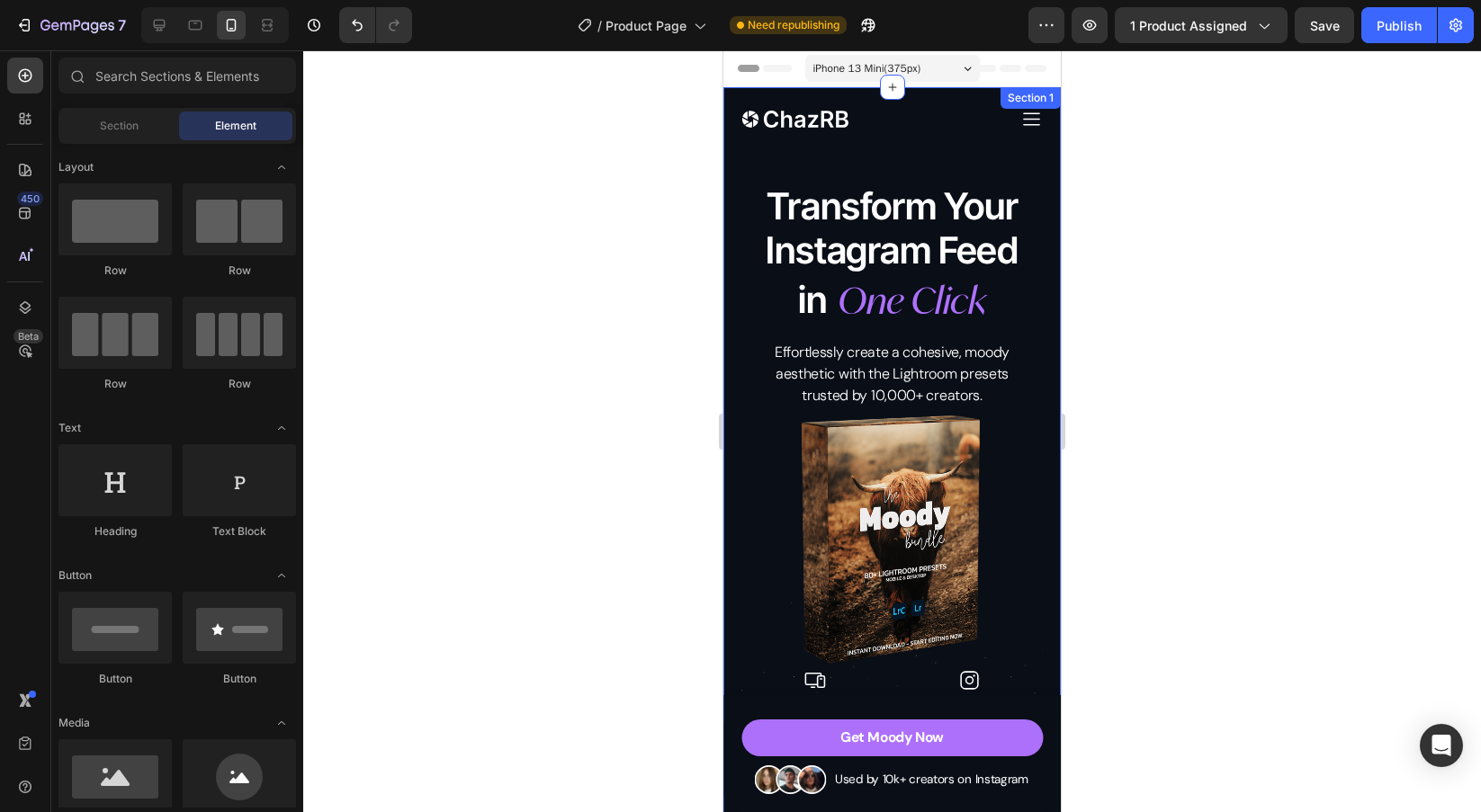 click 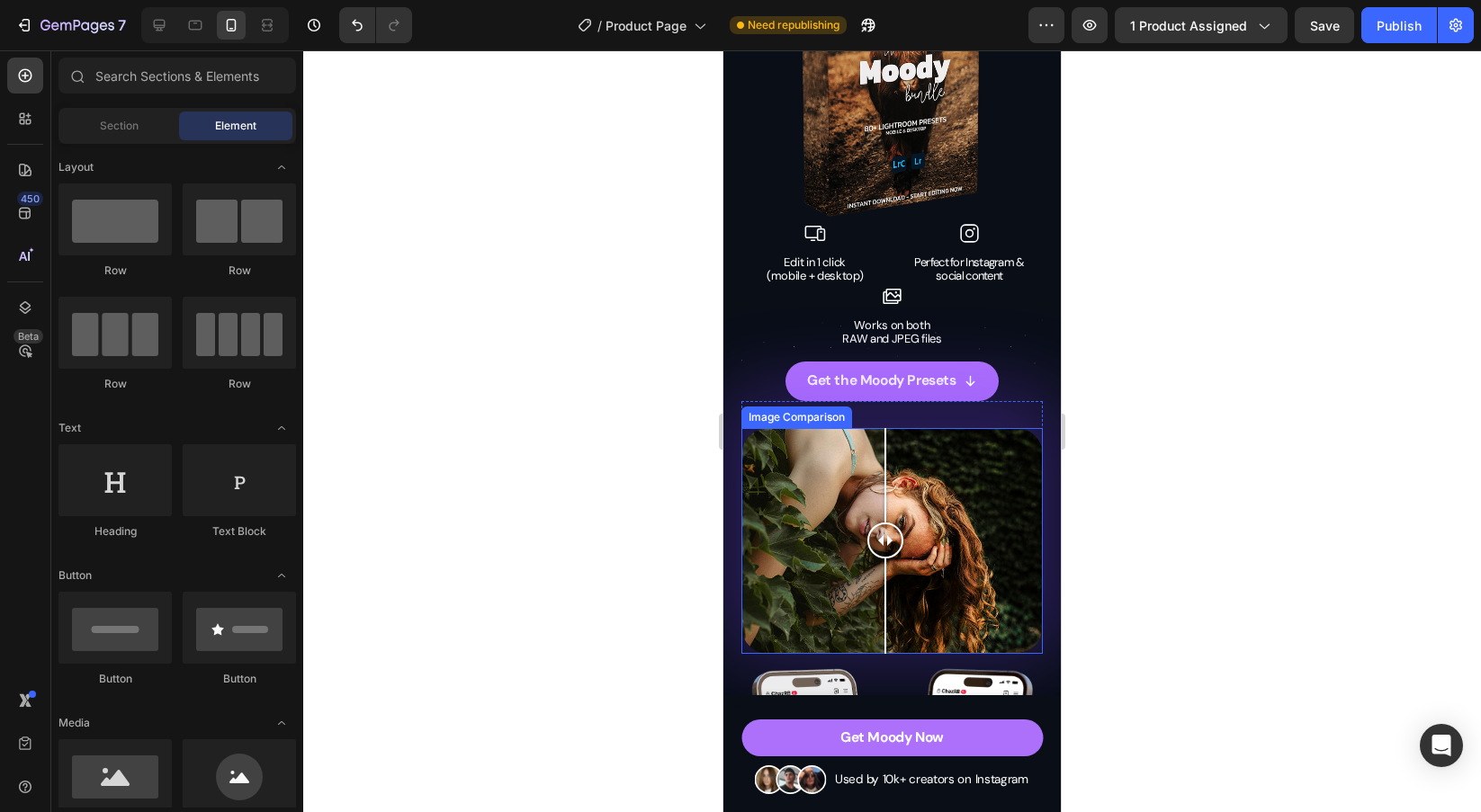 scroll, scrollTop: 0, scrollLeft: 0, axis: both 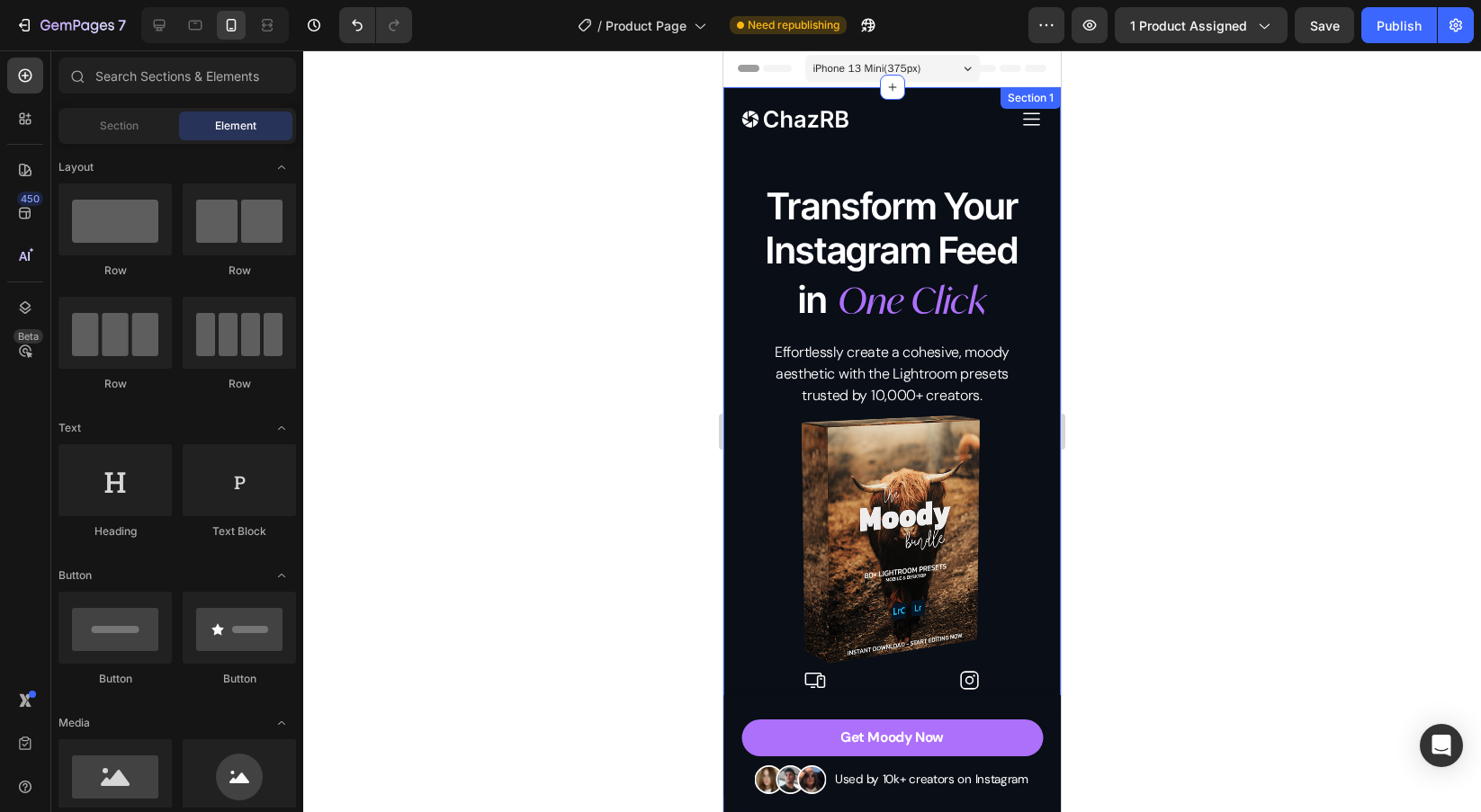 click 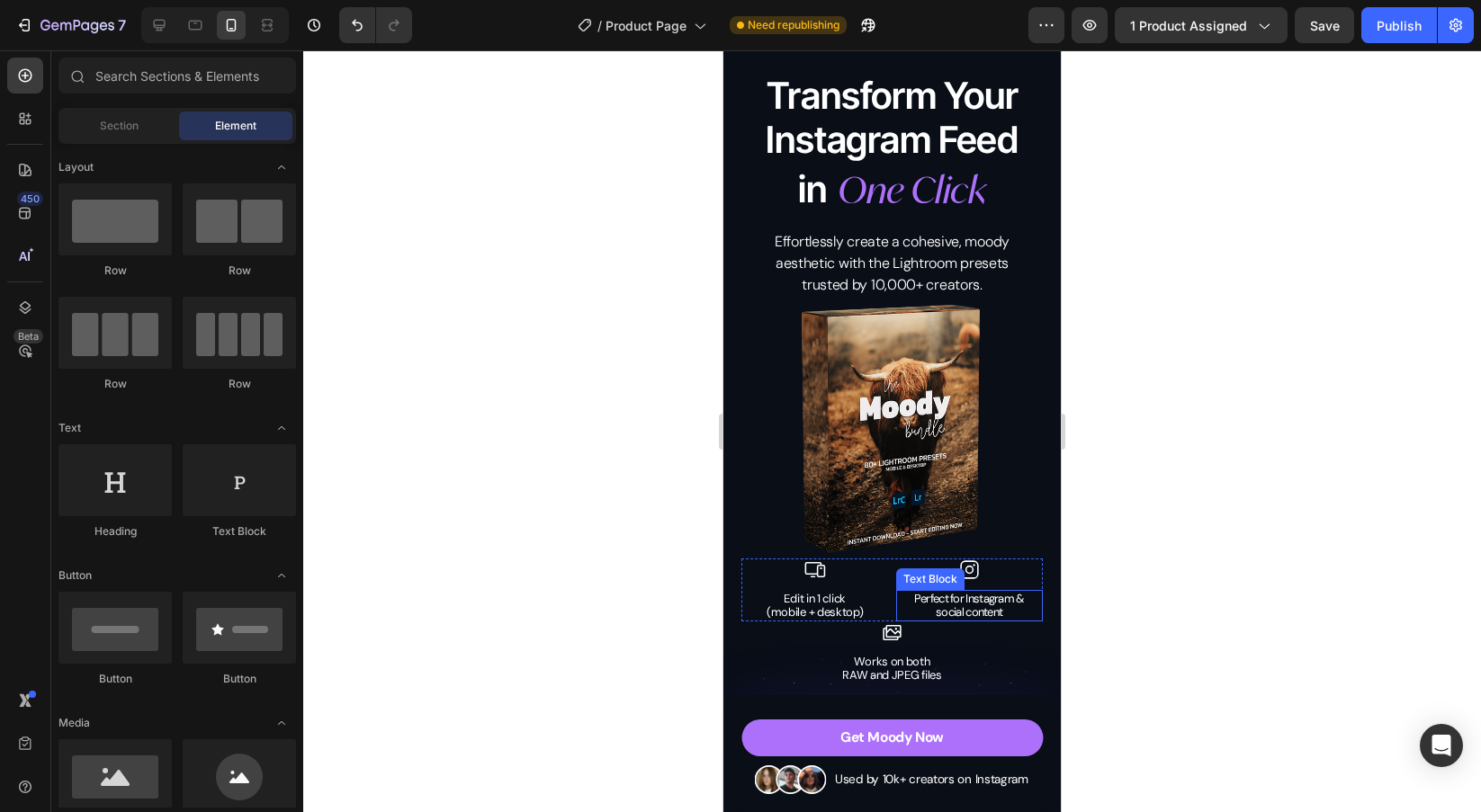 scroll, scrollTop: 0, scrollLeft: 0, axis: both 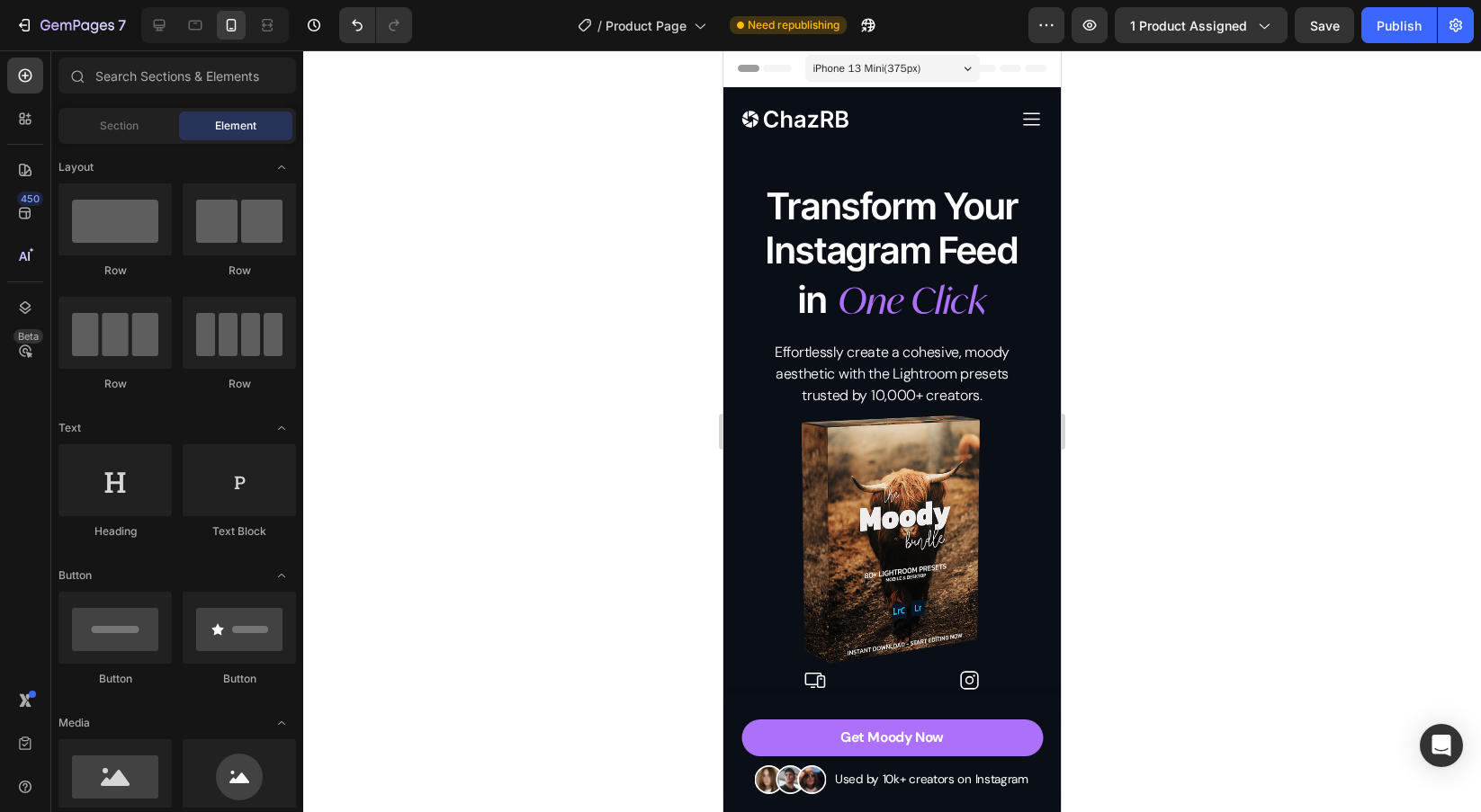 click 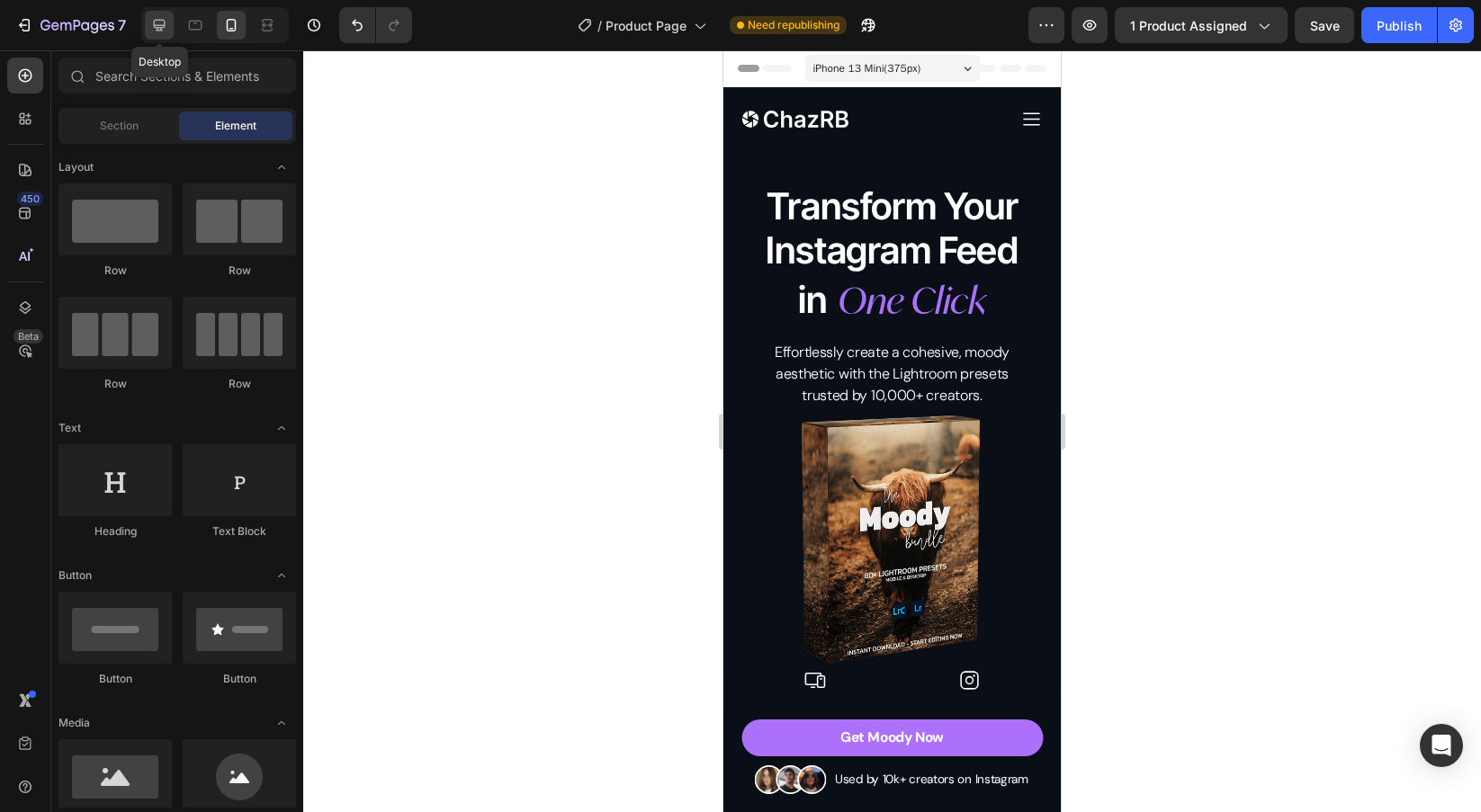 click 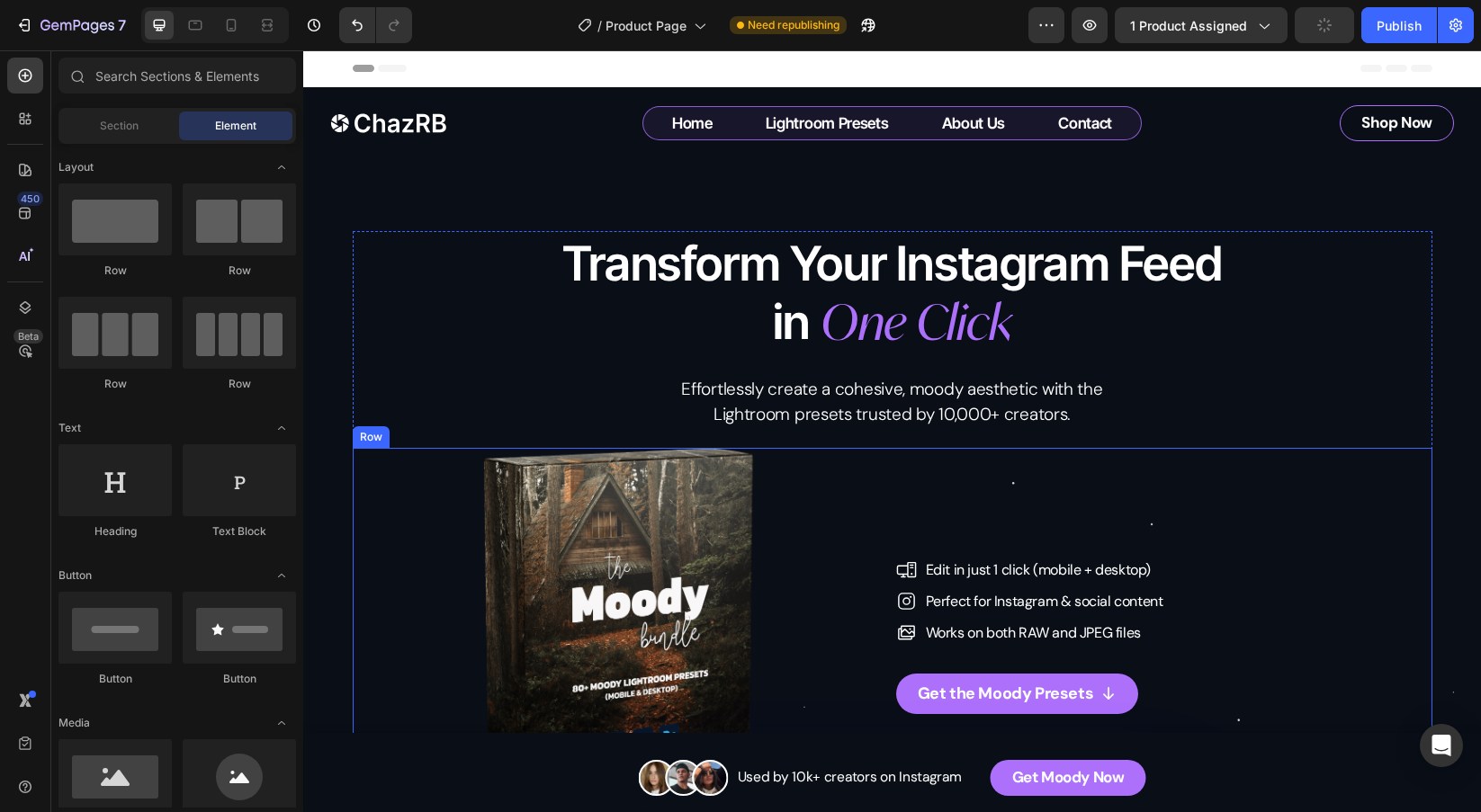 scroll, scrollTop: 80, scrollLeft: 0, axis: vertical 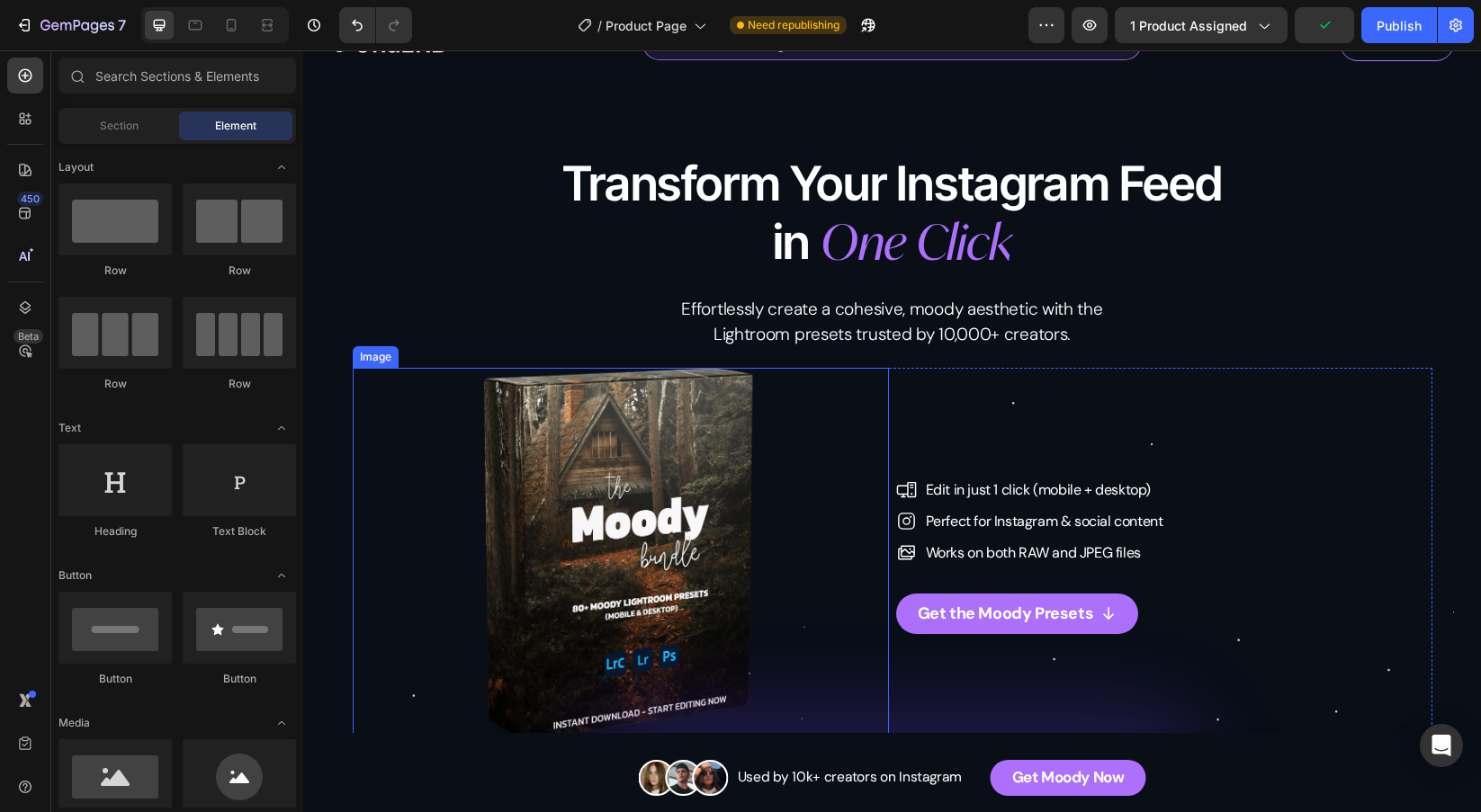 click at bounding box center (621, 555) 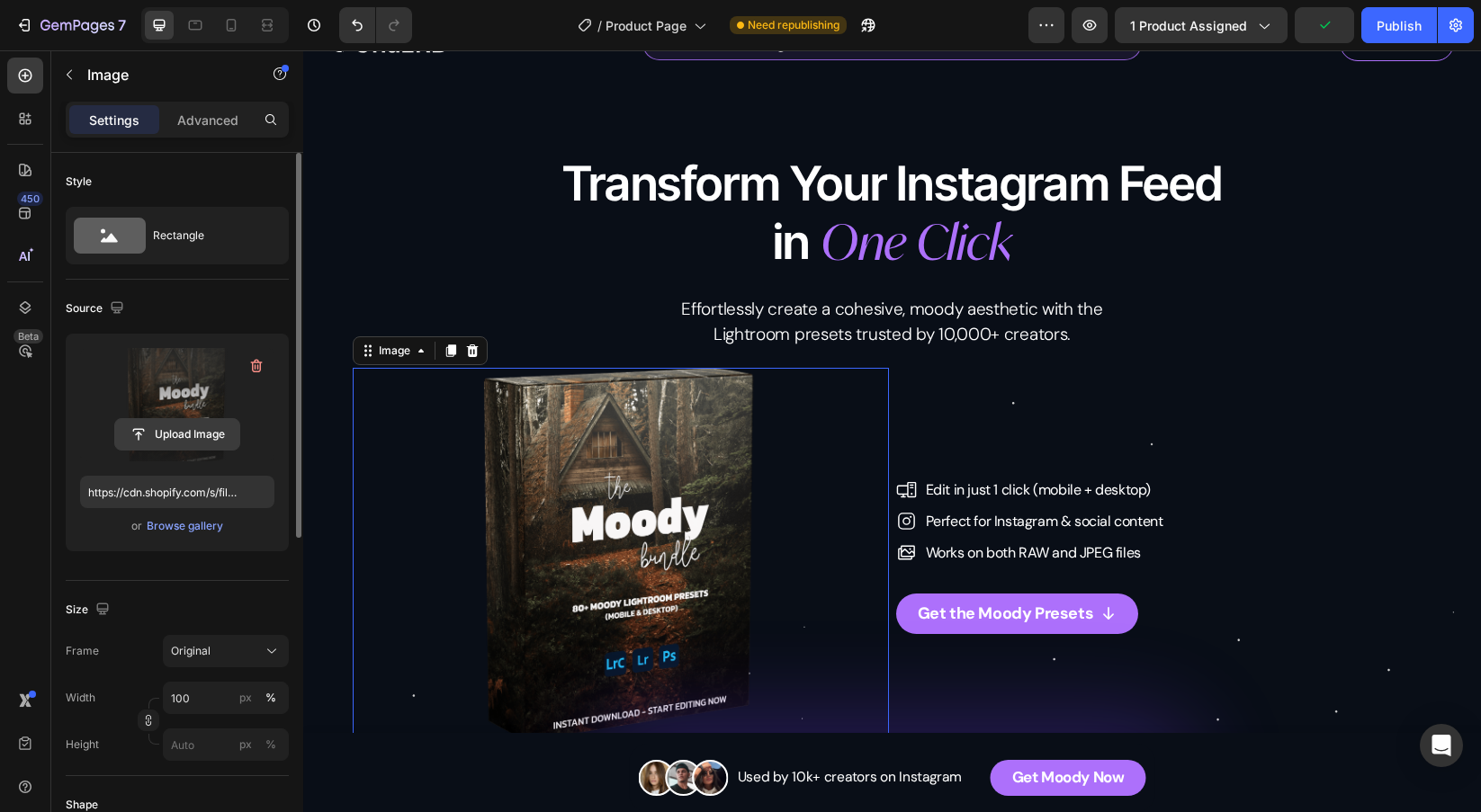 click 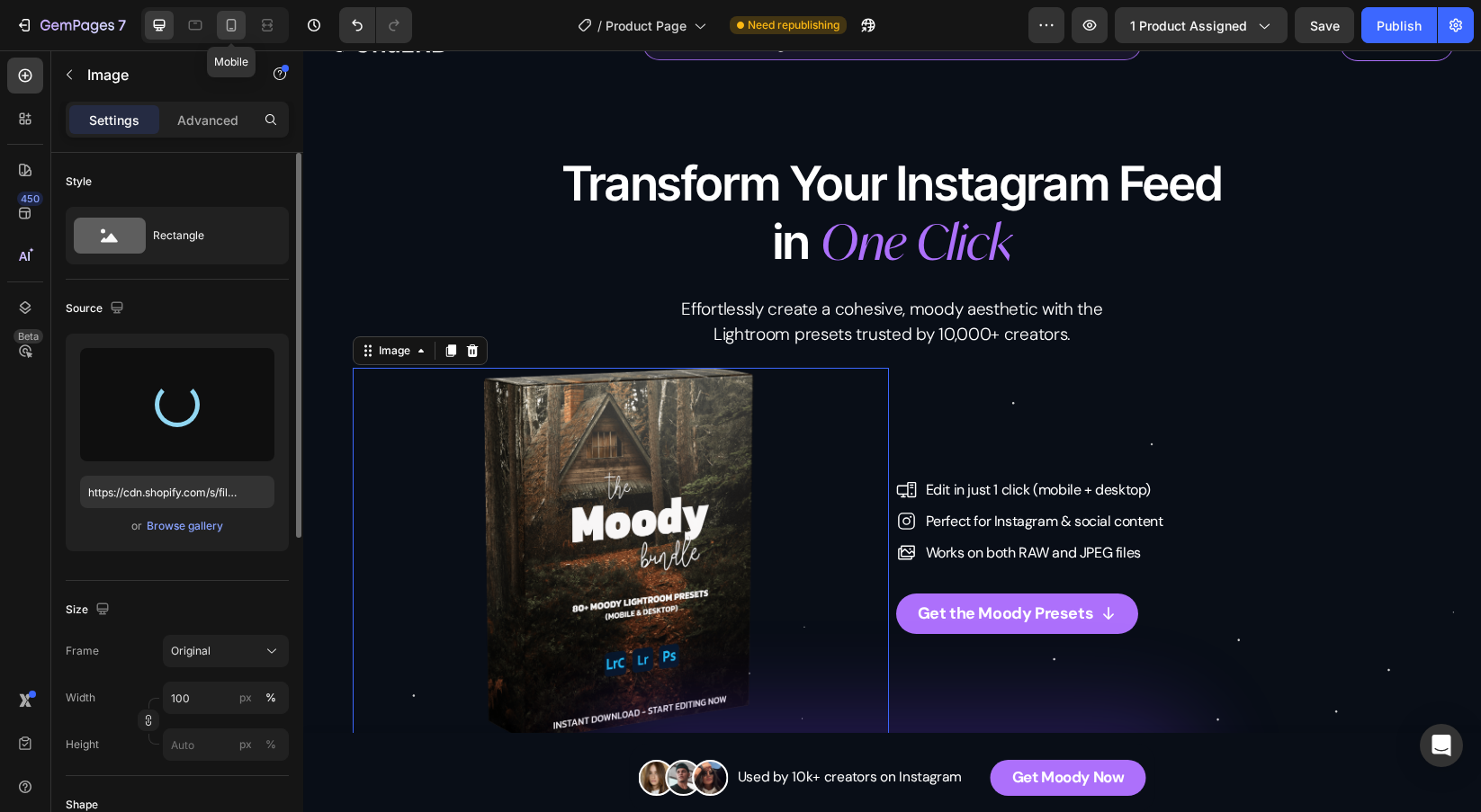 type on "https://cdn.shopify.com/s/files/1/0698/5688/6972/files/gempages_572473113388778648-9f9ad754-70fc-4370-8325-c36c4d9cdfb1.png" 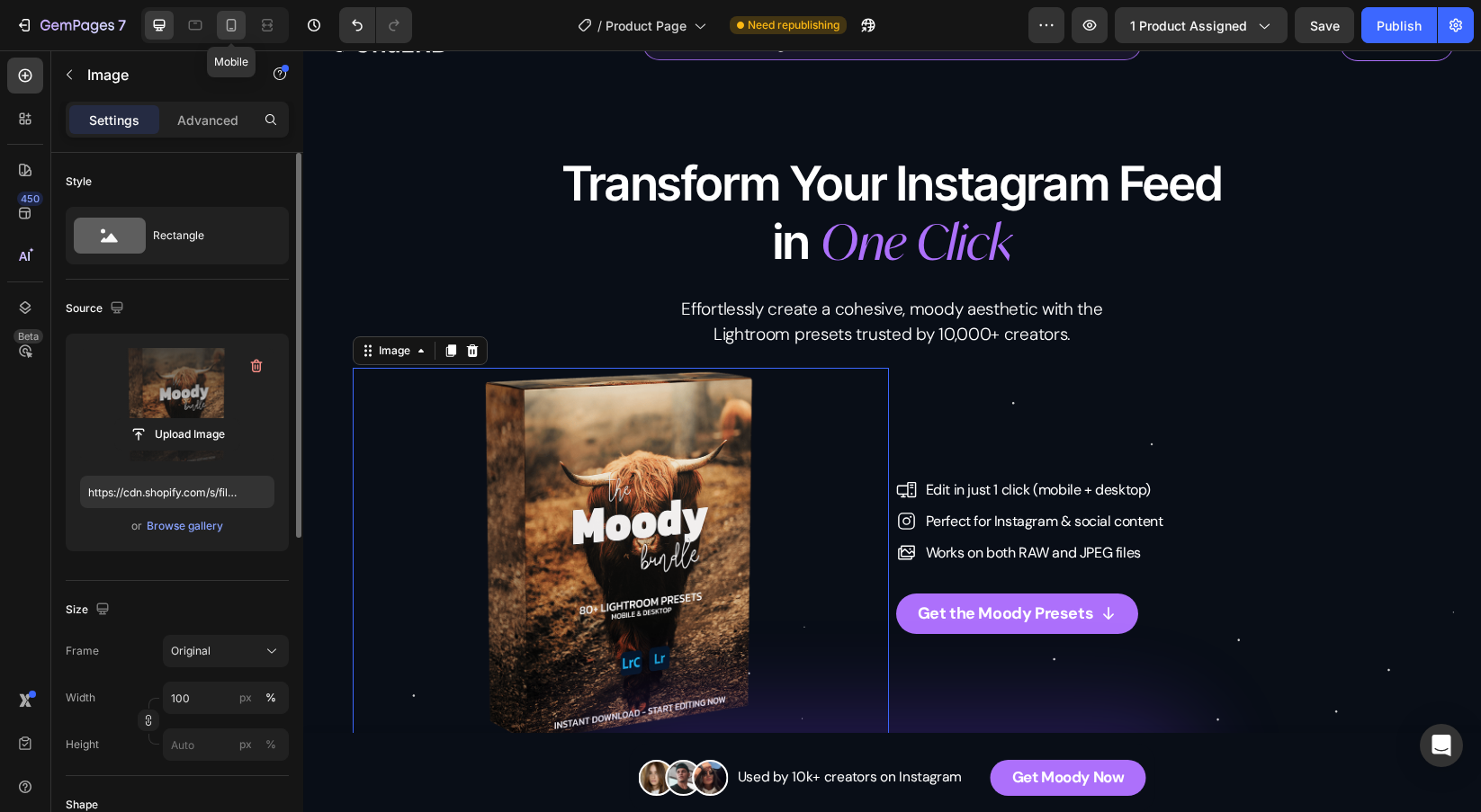 click 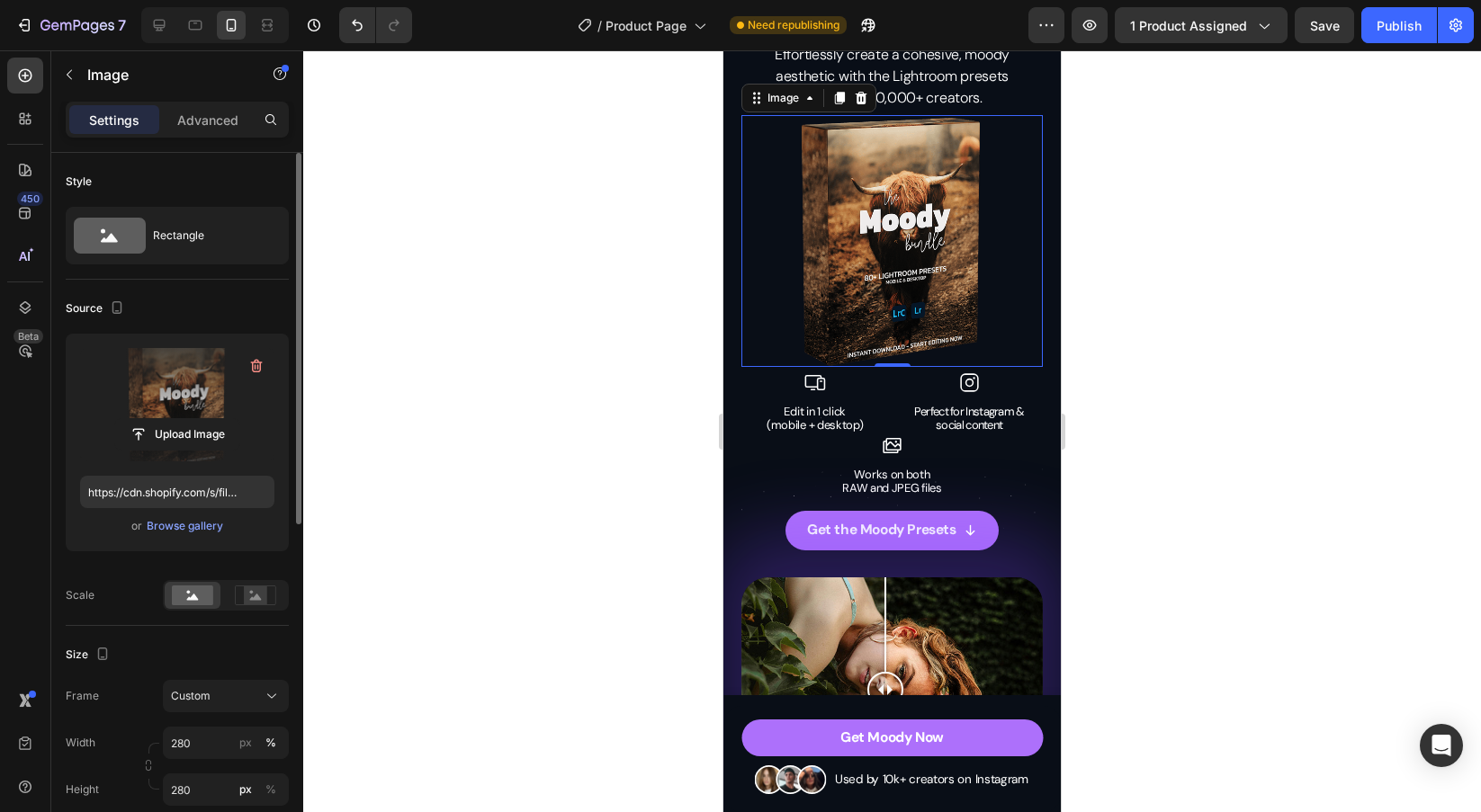 drag, startPoint x: 1171, startPoint y: 372, endPoint x: 1156, endPoint y: 378, distance: 16.155494 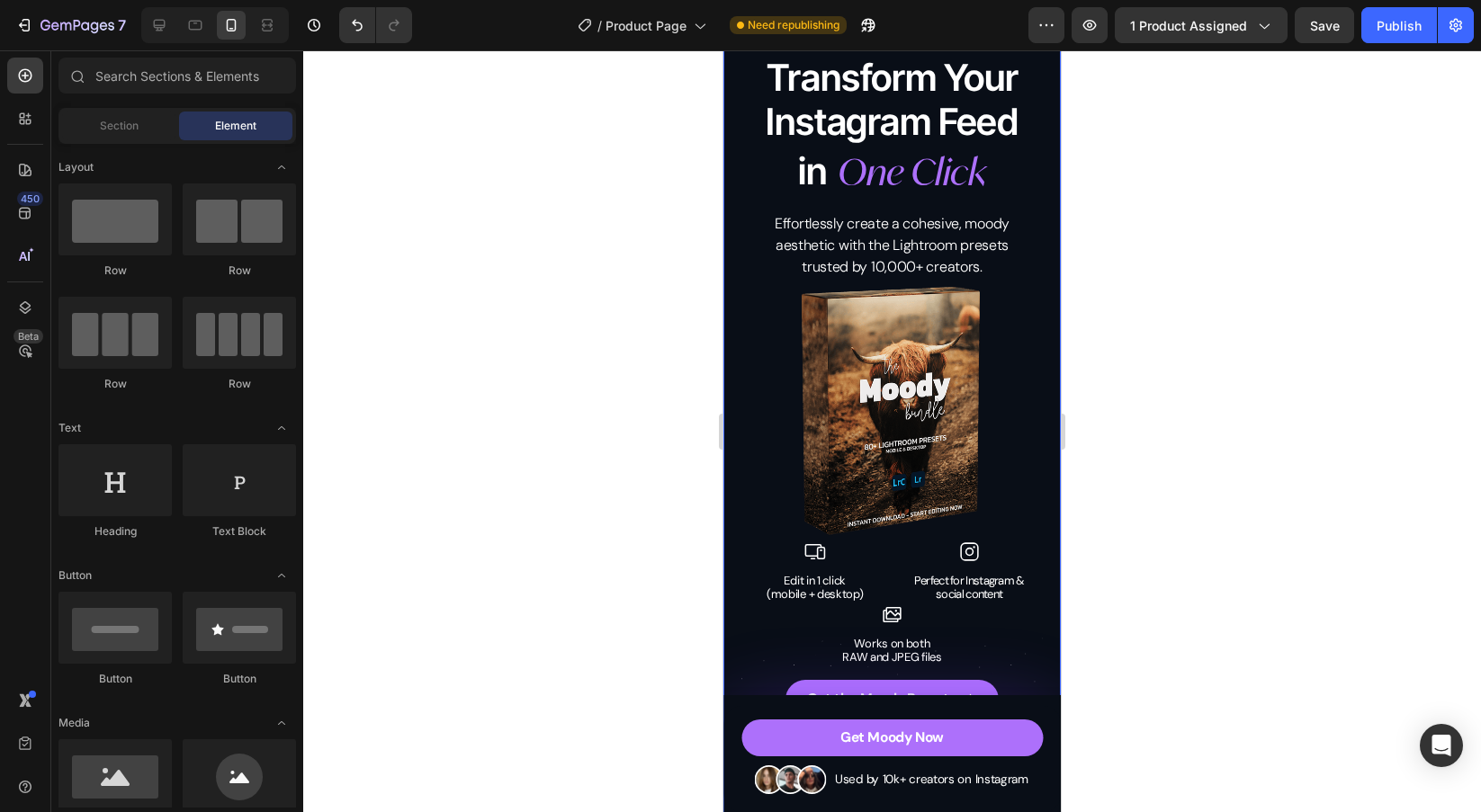 scroll, scrollTop: 0, scrollLeft: 0, axis: both 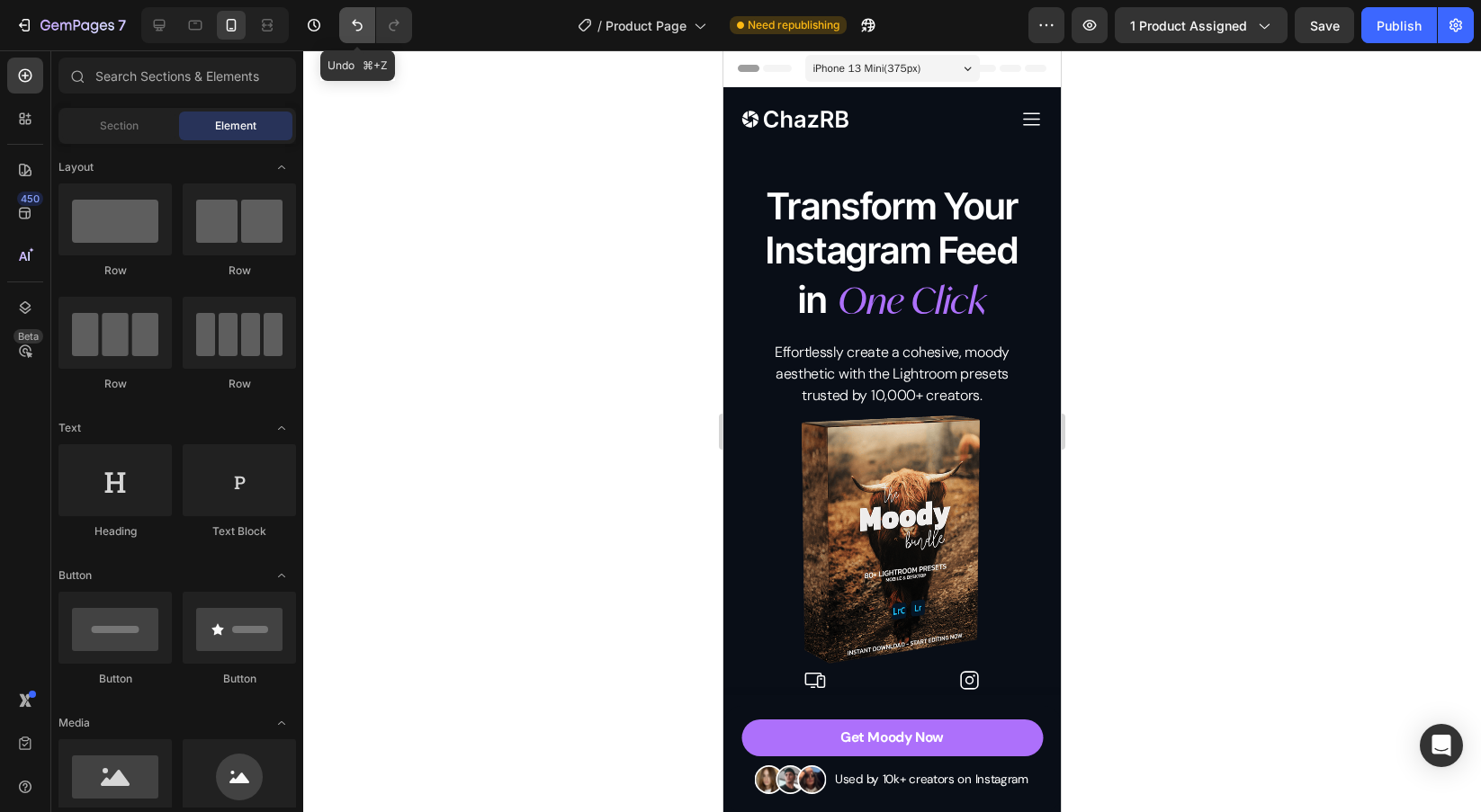 click 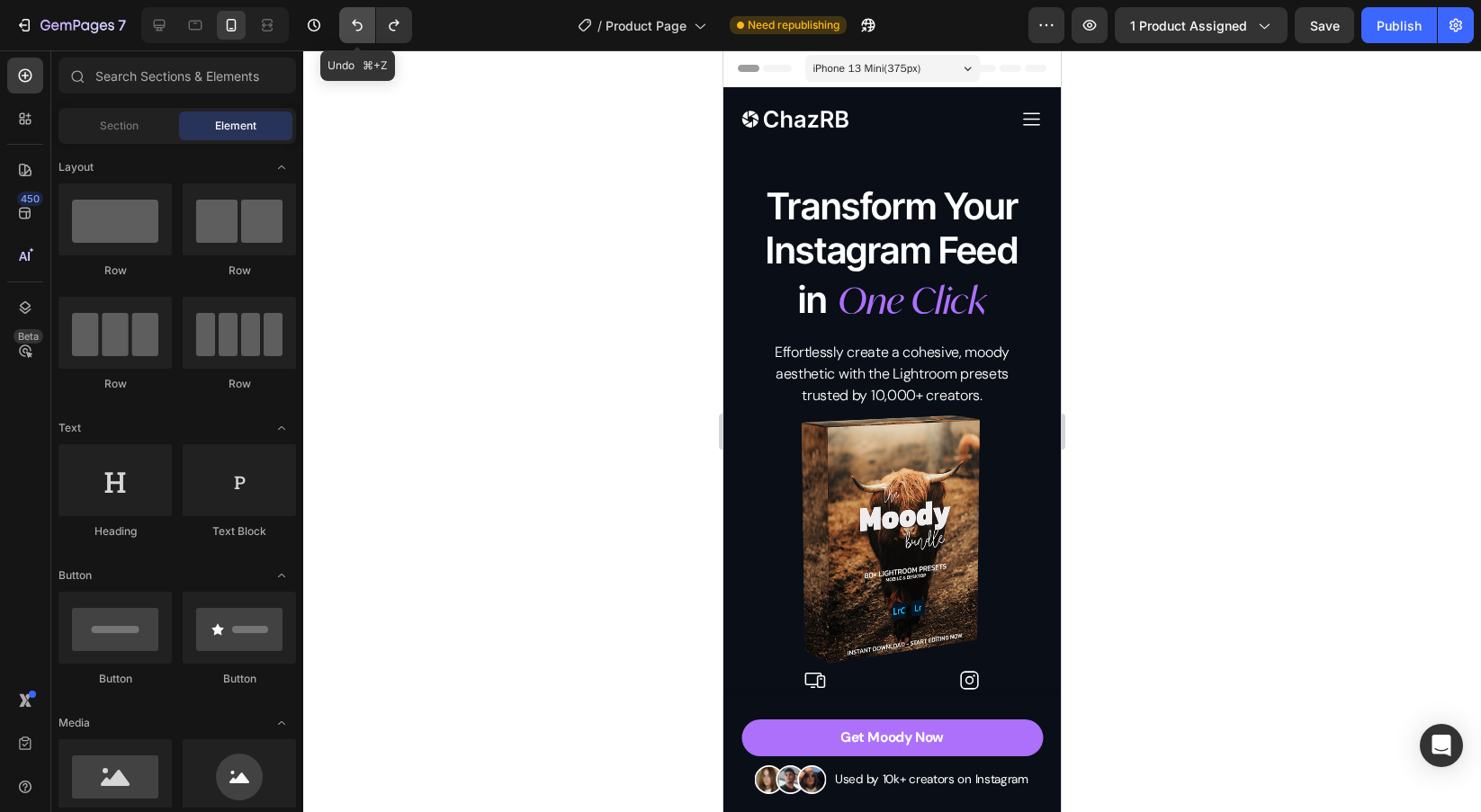 click 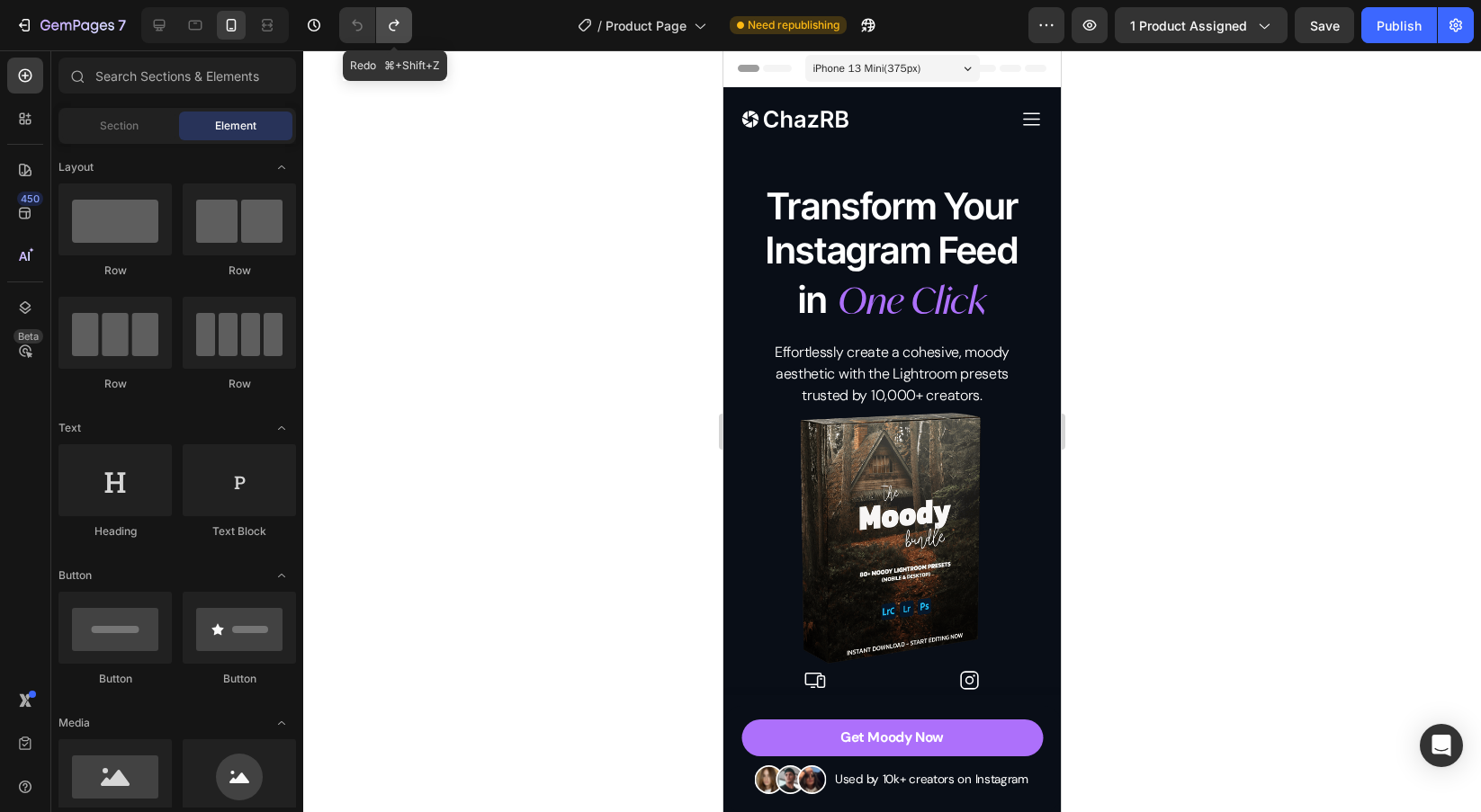 click 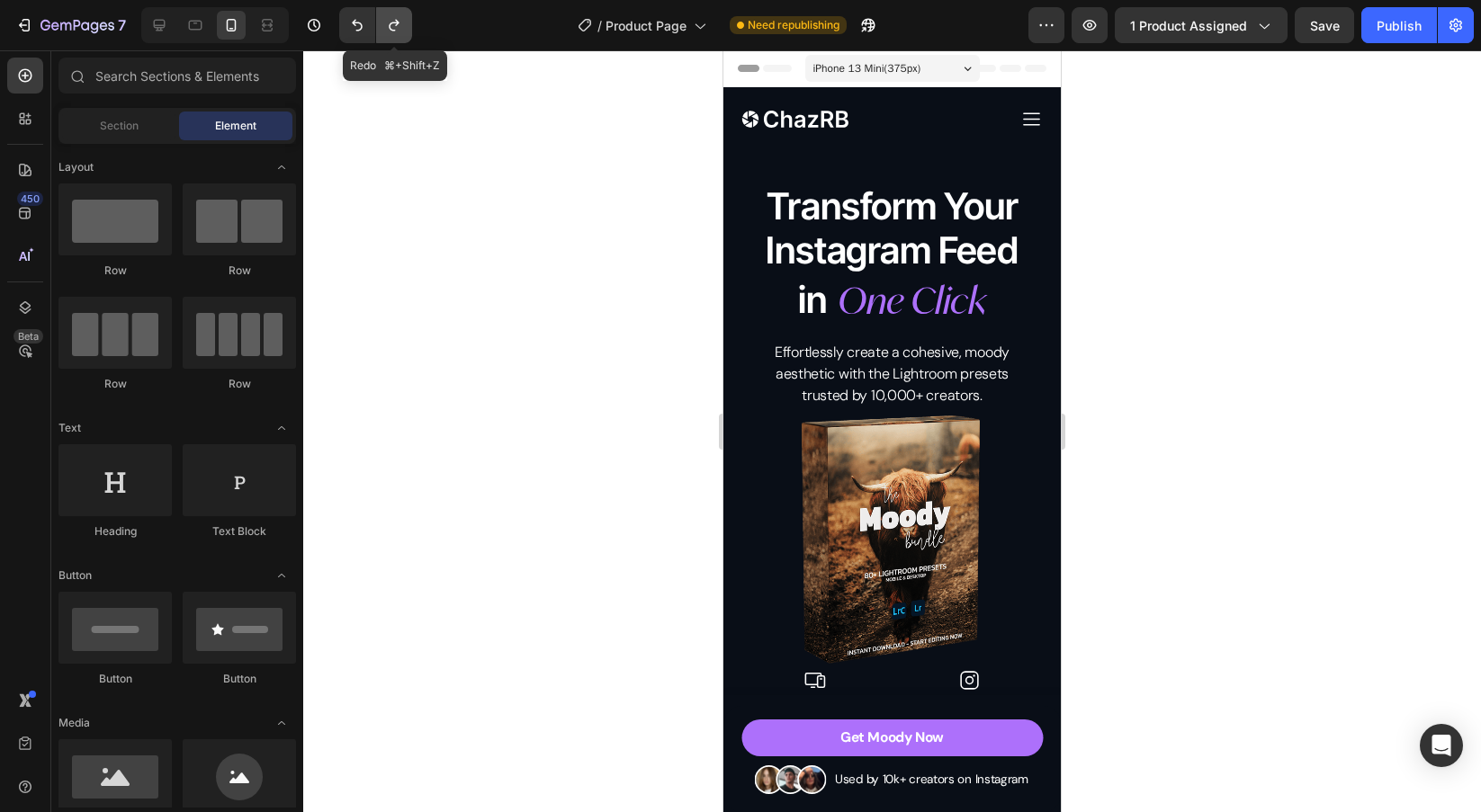 click 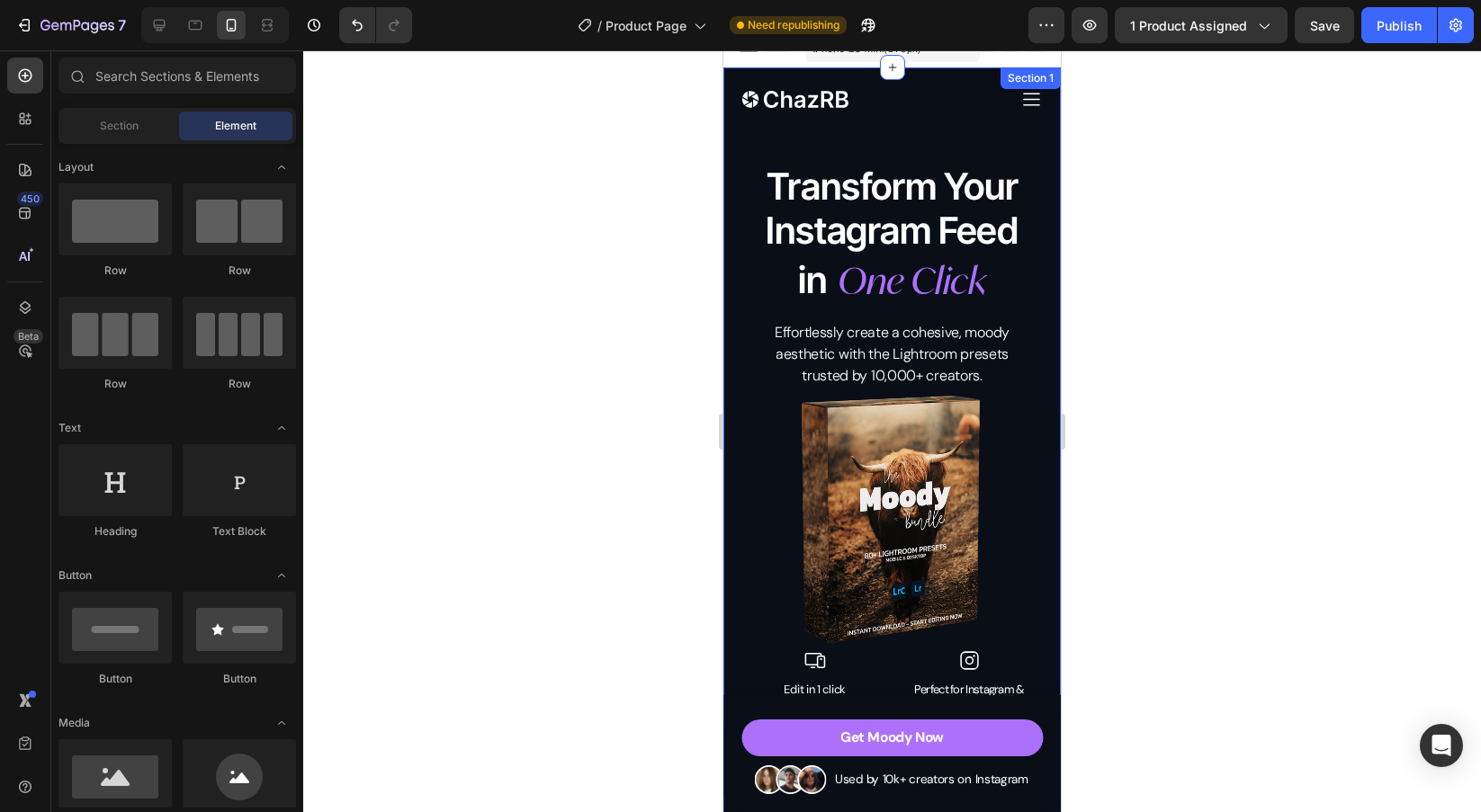 scroll, scrollTop: 65, scrollLeft: 0, axis: vertical 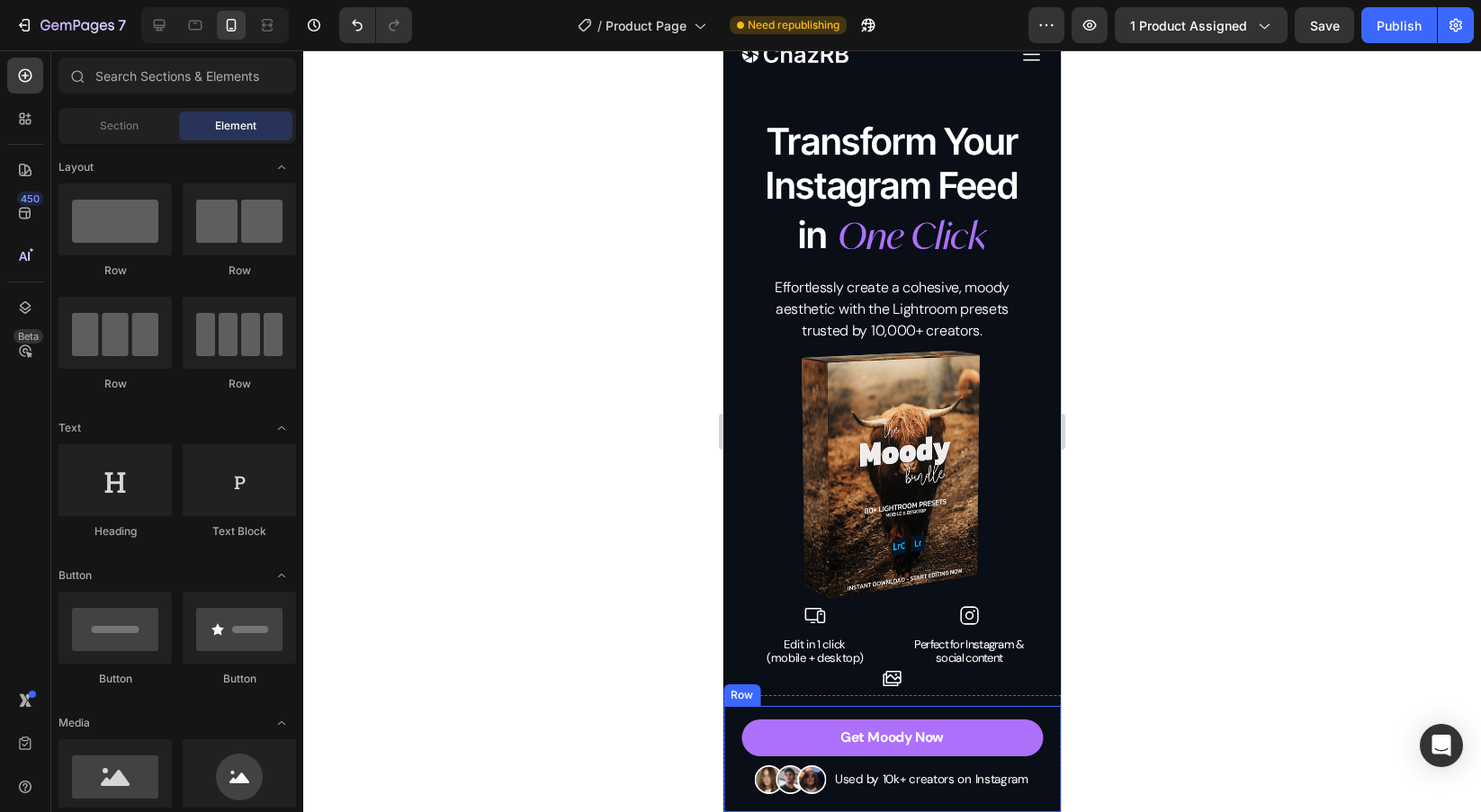 click 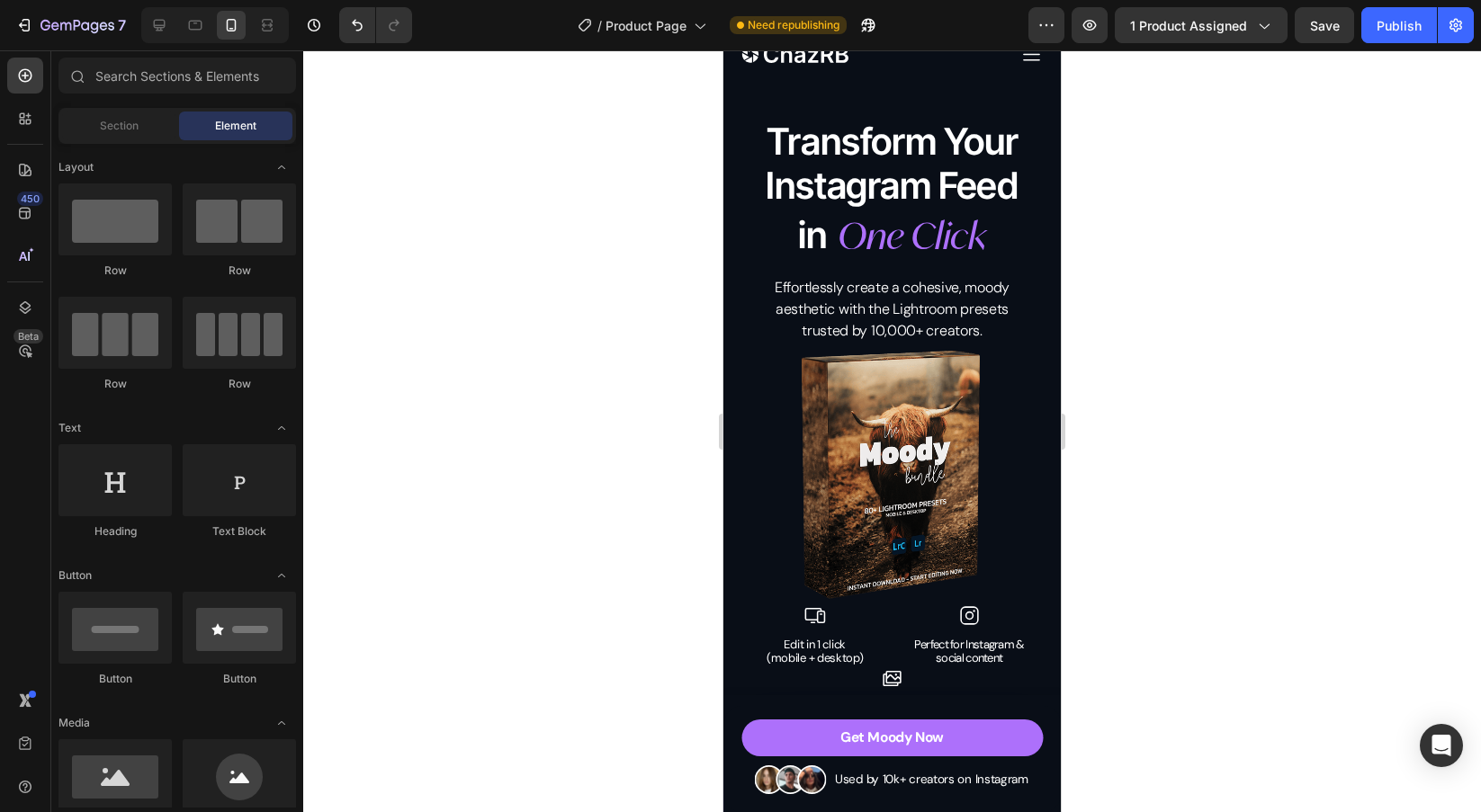 click 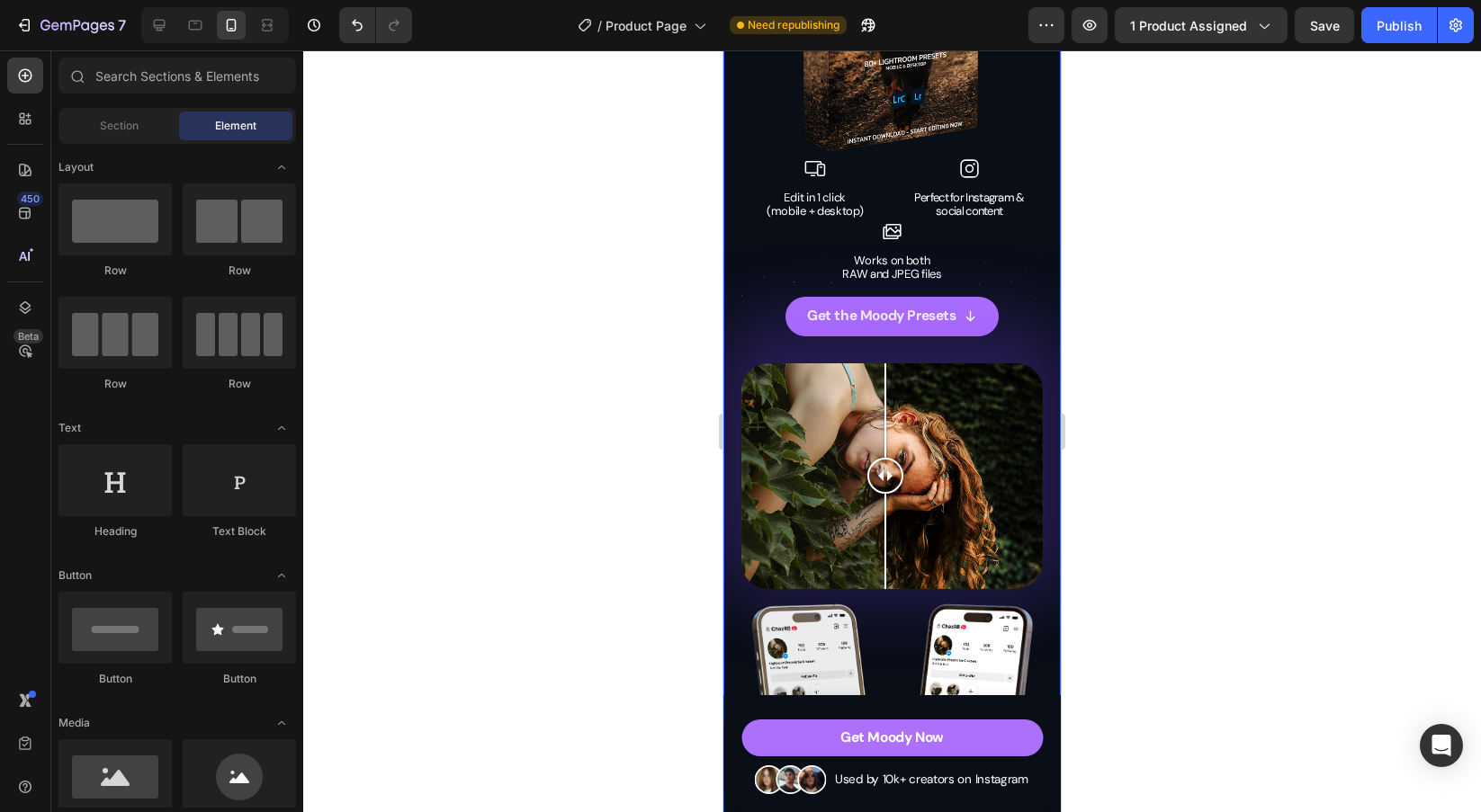 scroll, scrollTop: 0, scrollLeft: 0, axis: both 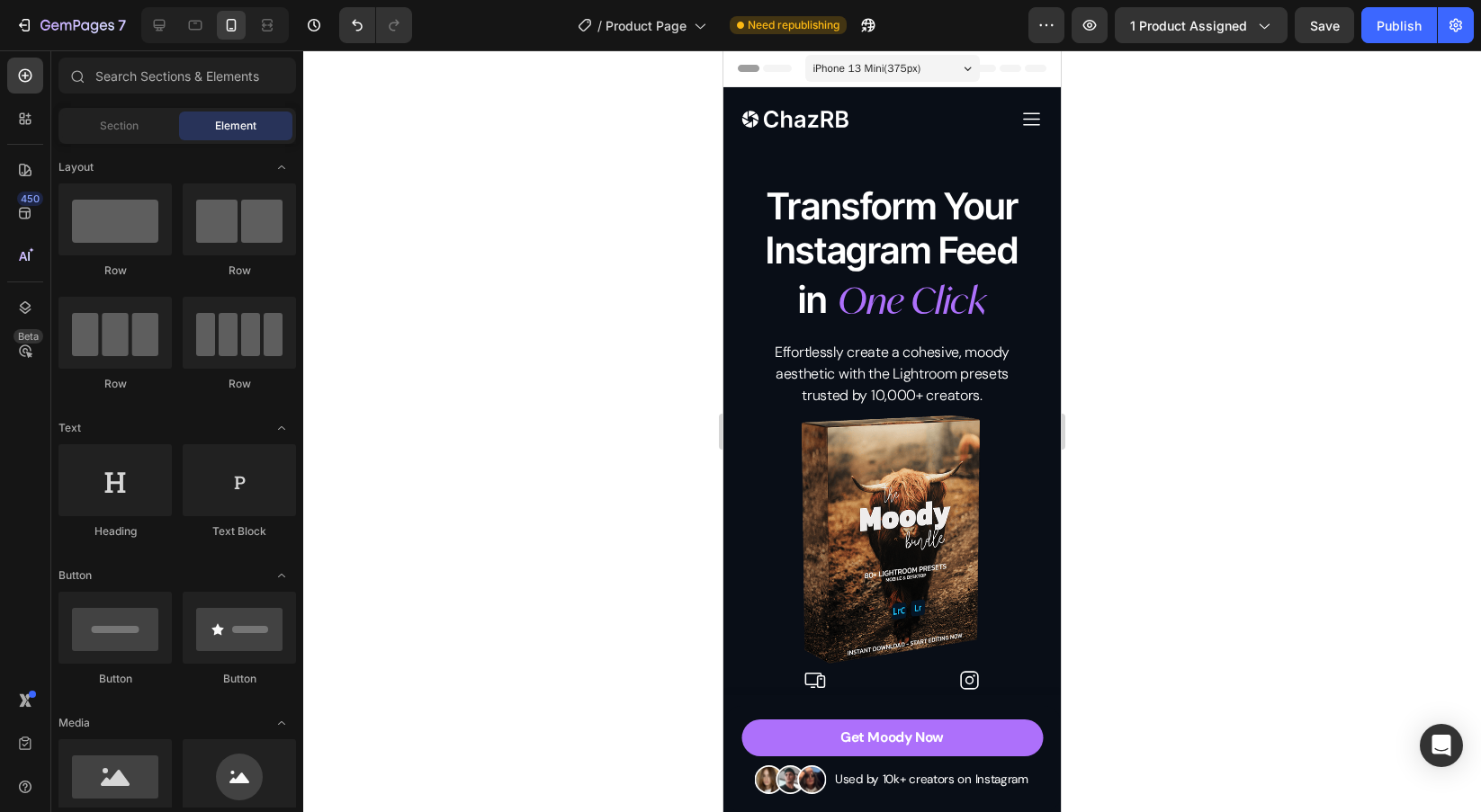 click 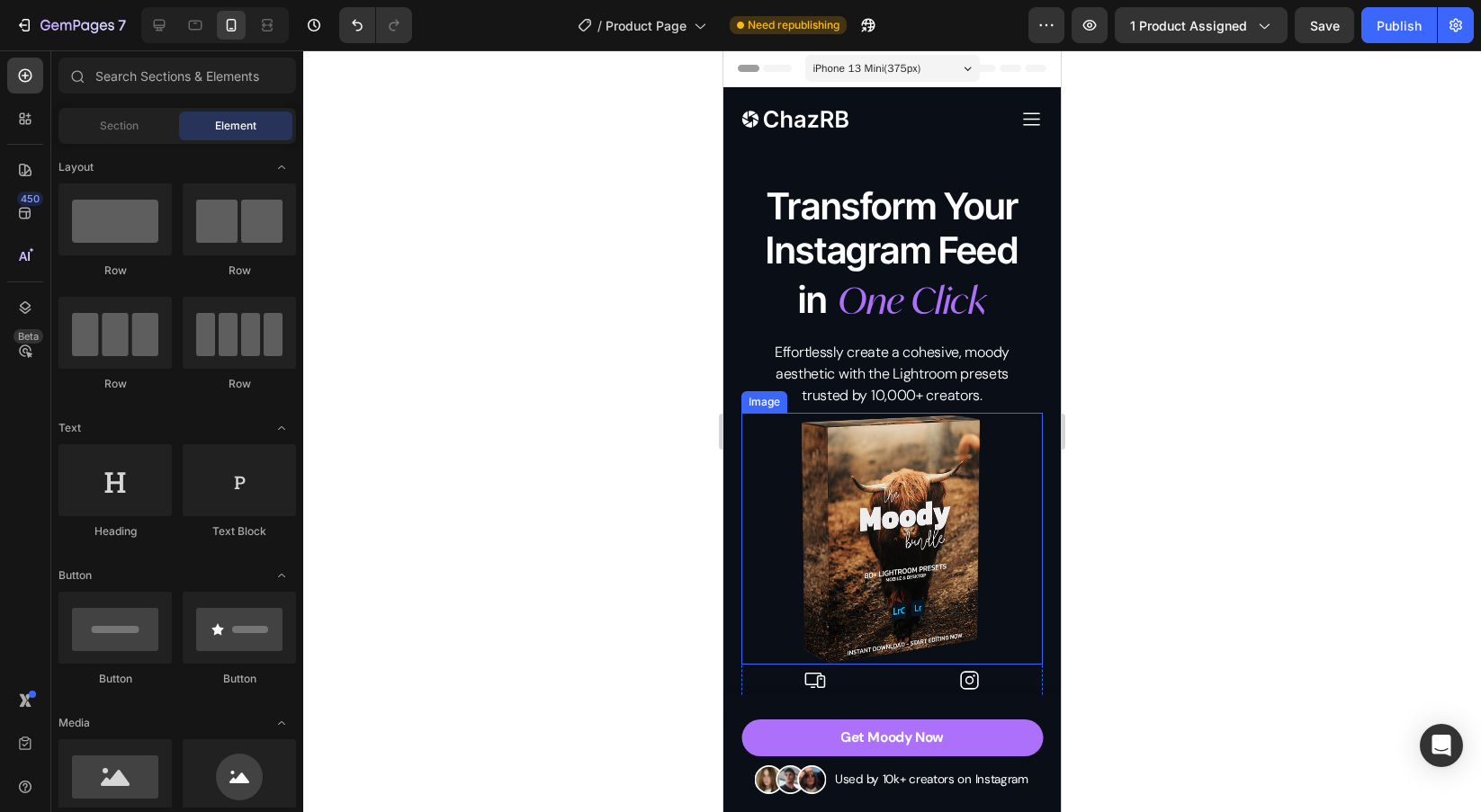 click at bounding box center [892, 539] 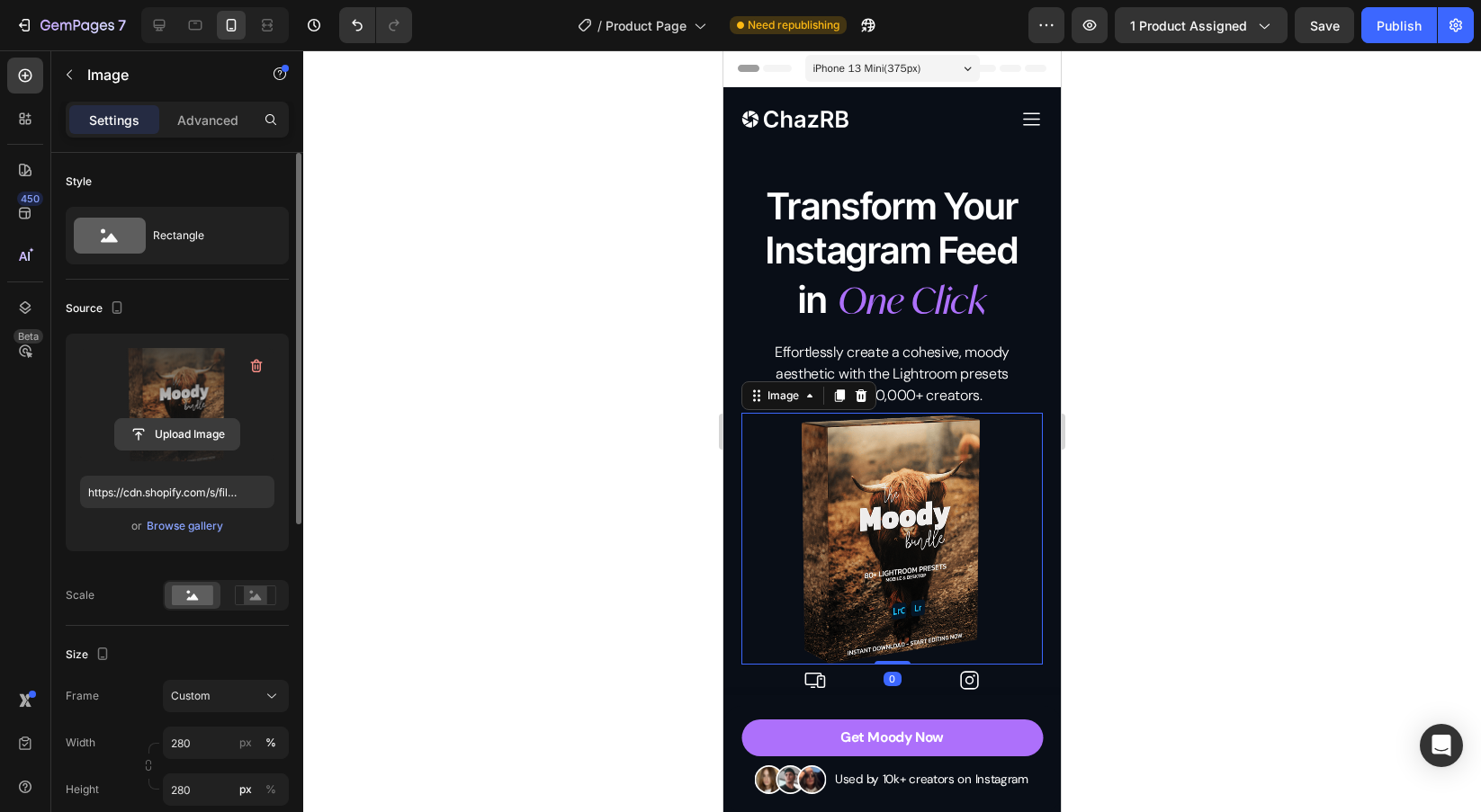 click 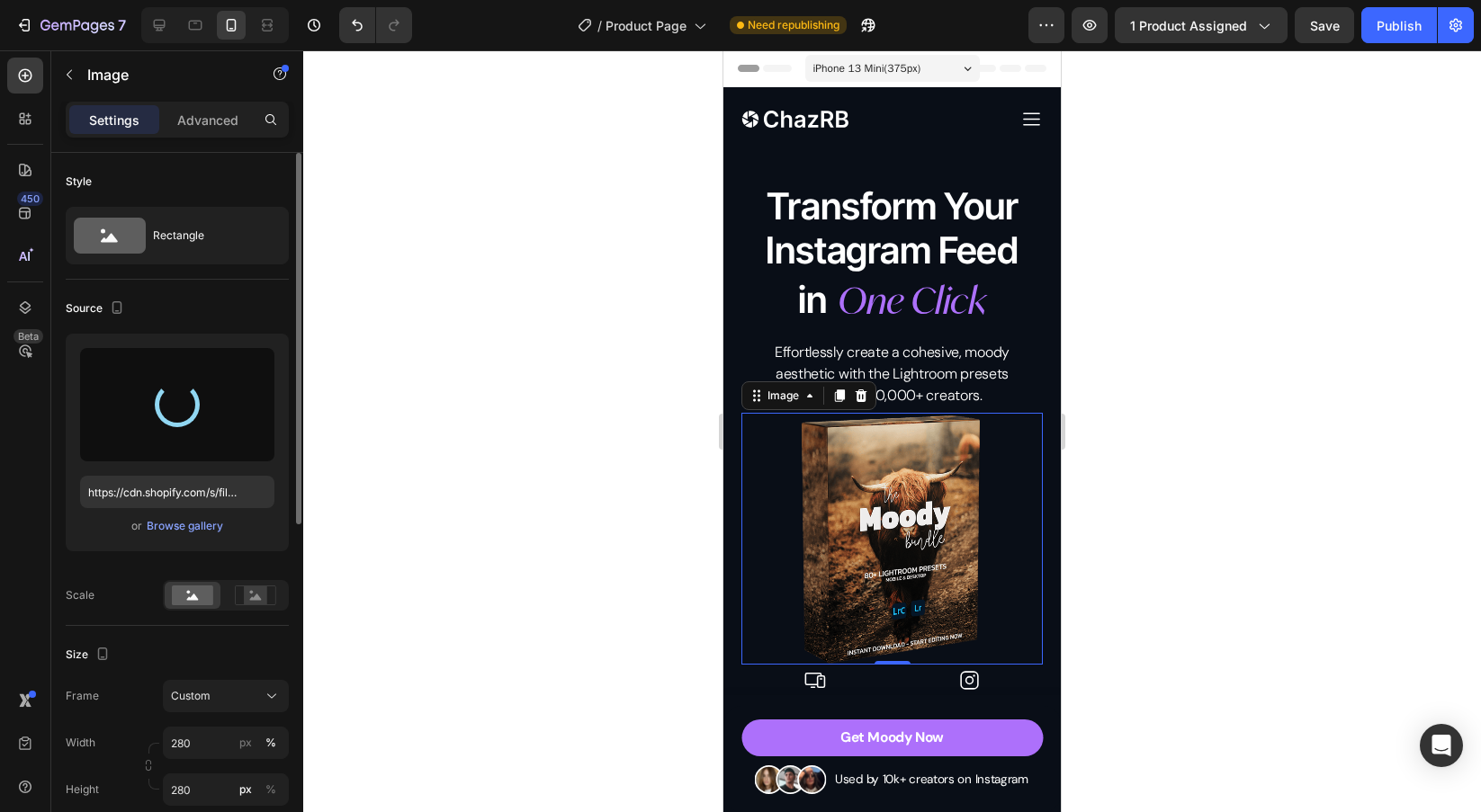 type on "https://cdn.shopify.com/s/files/1/0698/5688/6972/files/gempages_572473113388778648-b992bf20-0a9e-46a0-901c-e71a63396baf.png" 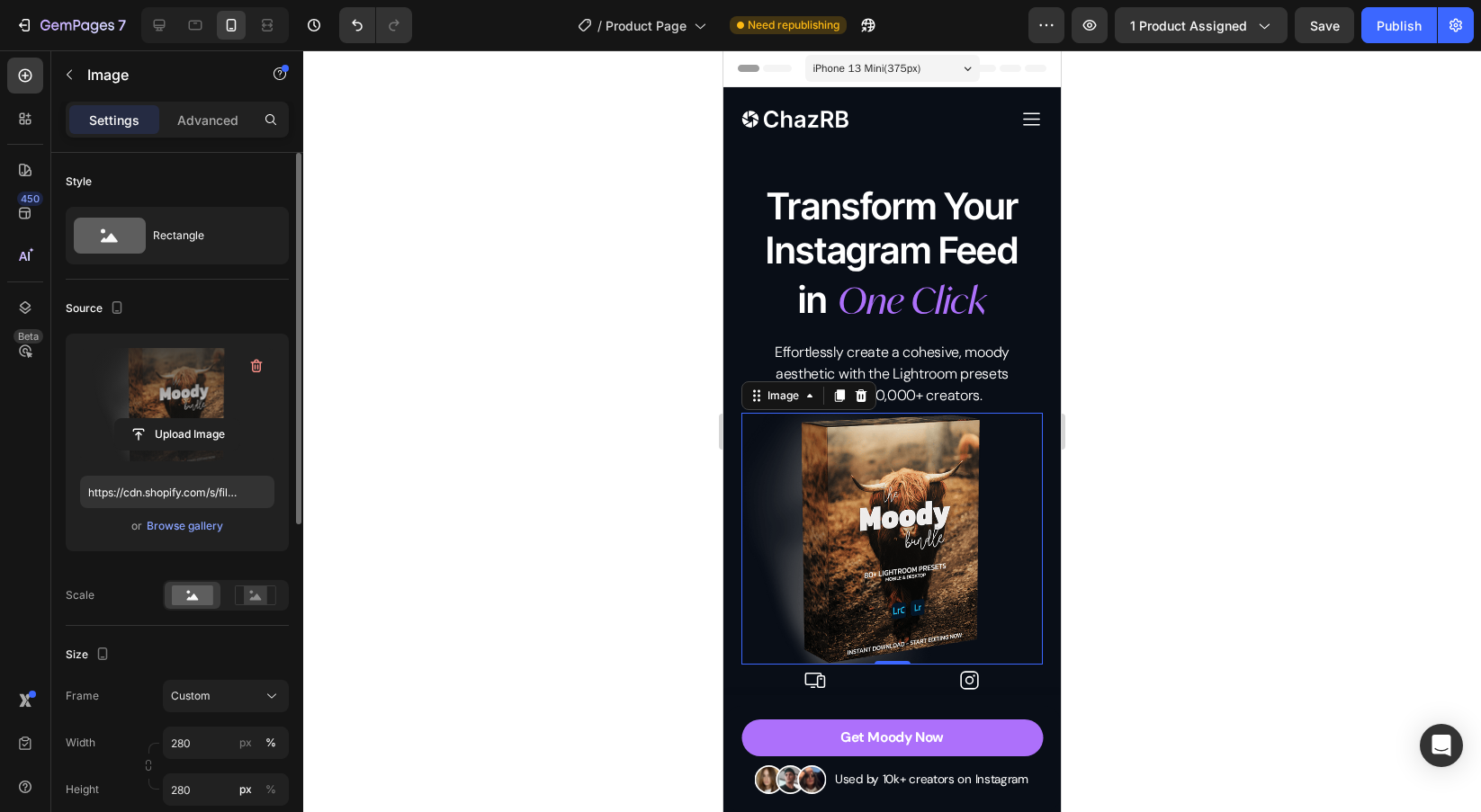 click 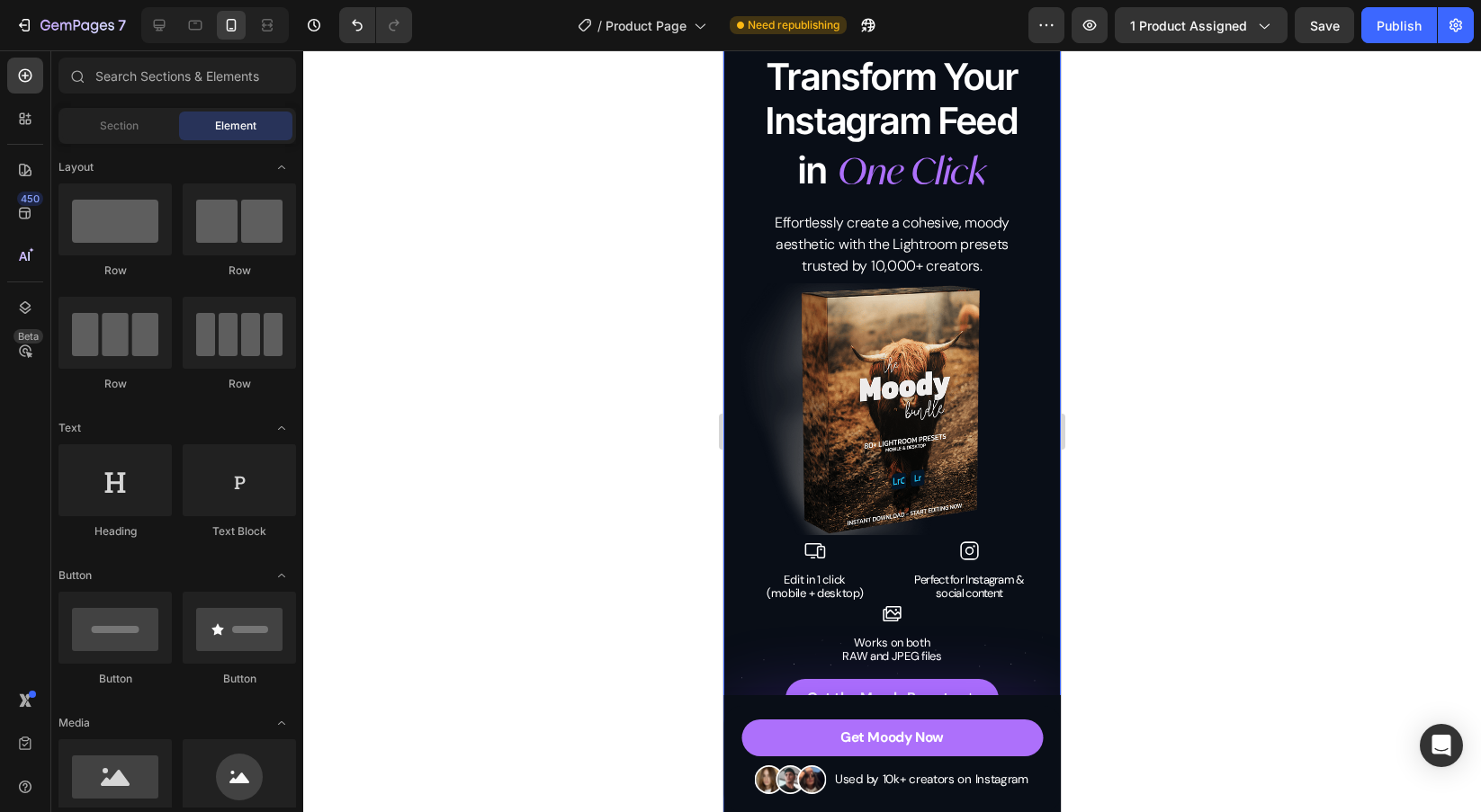 scroll, scrollTop: 40, scrollLeft: 0, axis: vertical 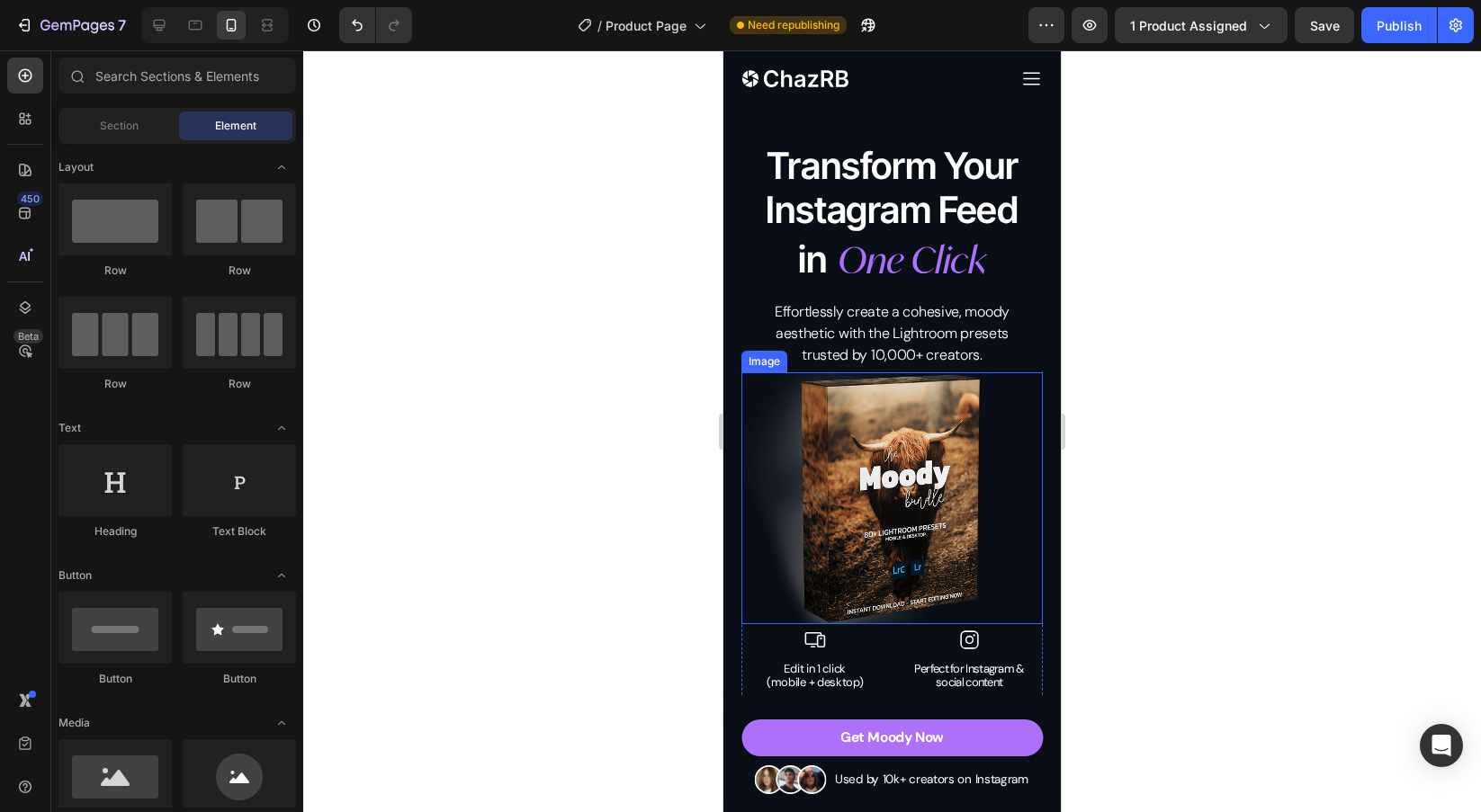 click at bounding box center [892, 498] 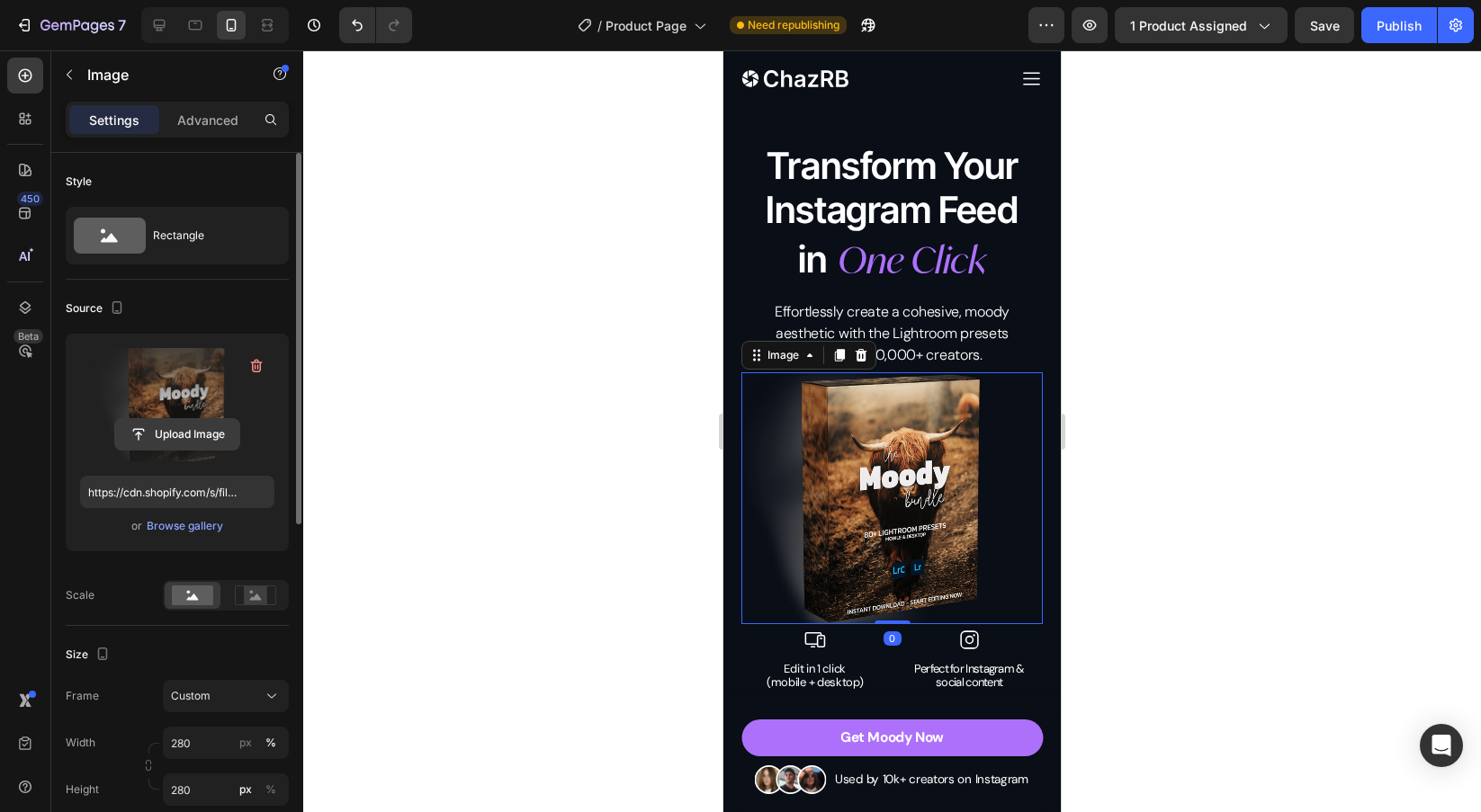 click 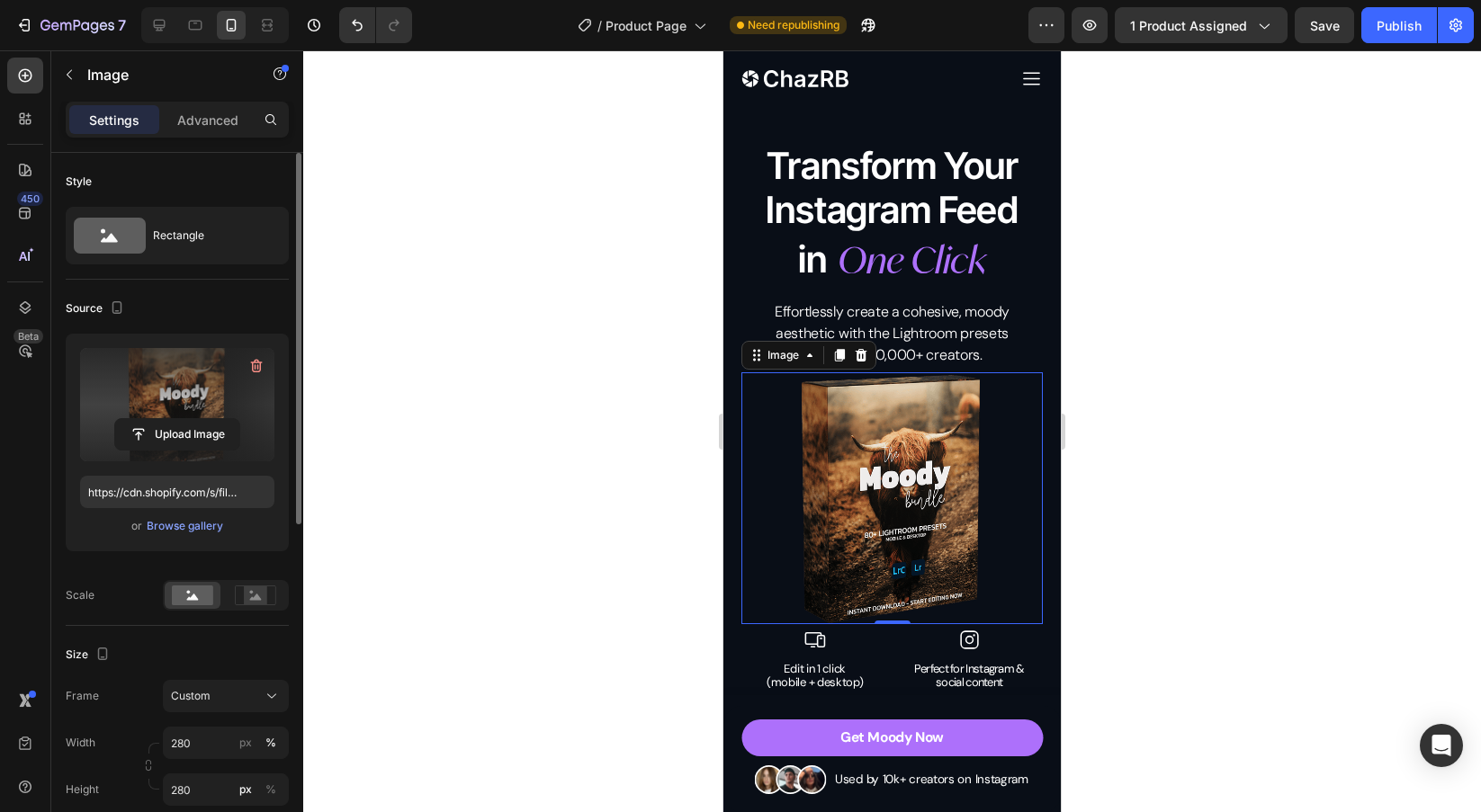 type on "https://cdn.shopify.com/s/files/1/0698/5688/6972/files/gempages_572473113388778648-e7fd3d92-f3c4-481d-9ff7-408374197e41.png" 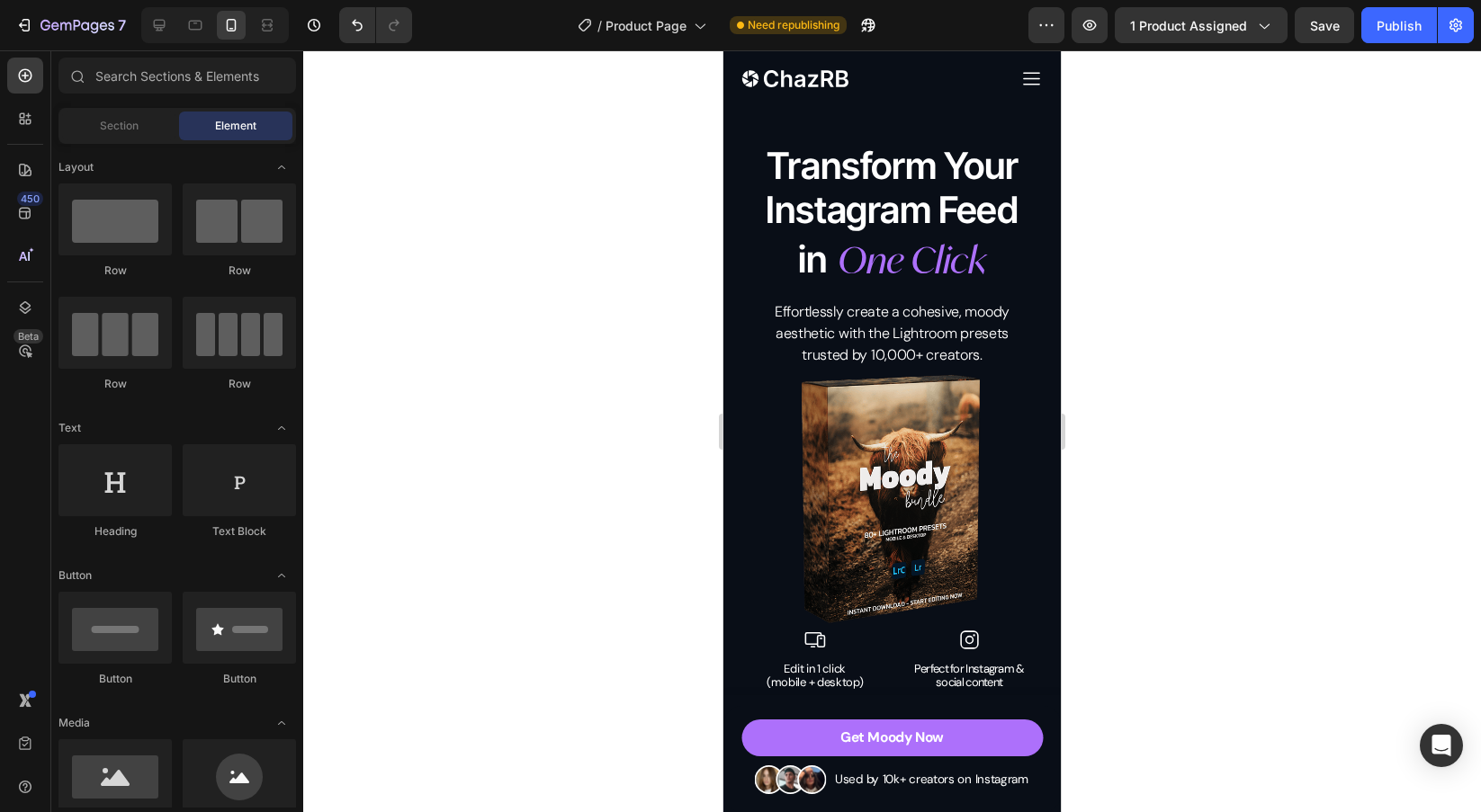 click 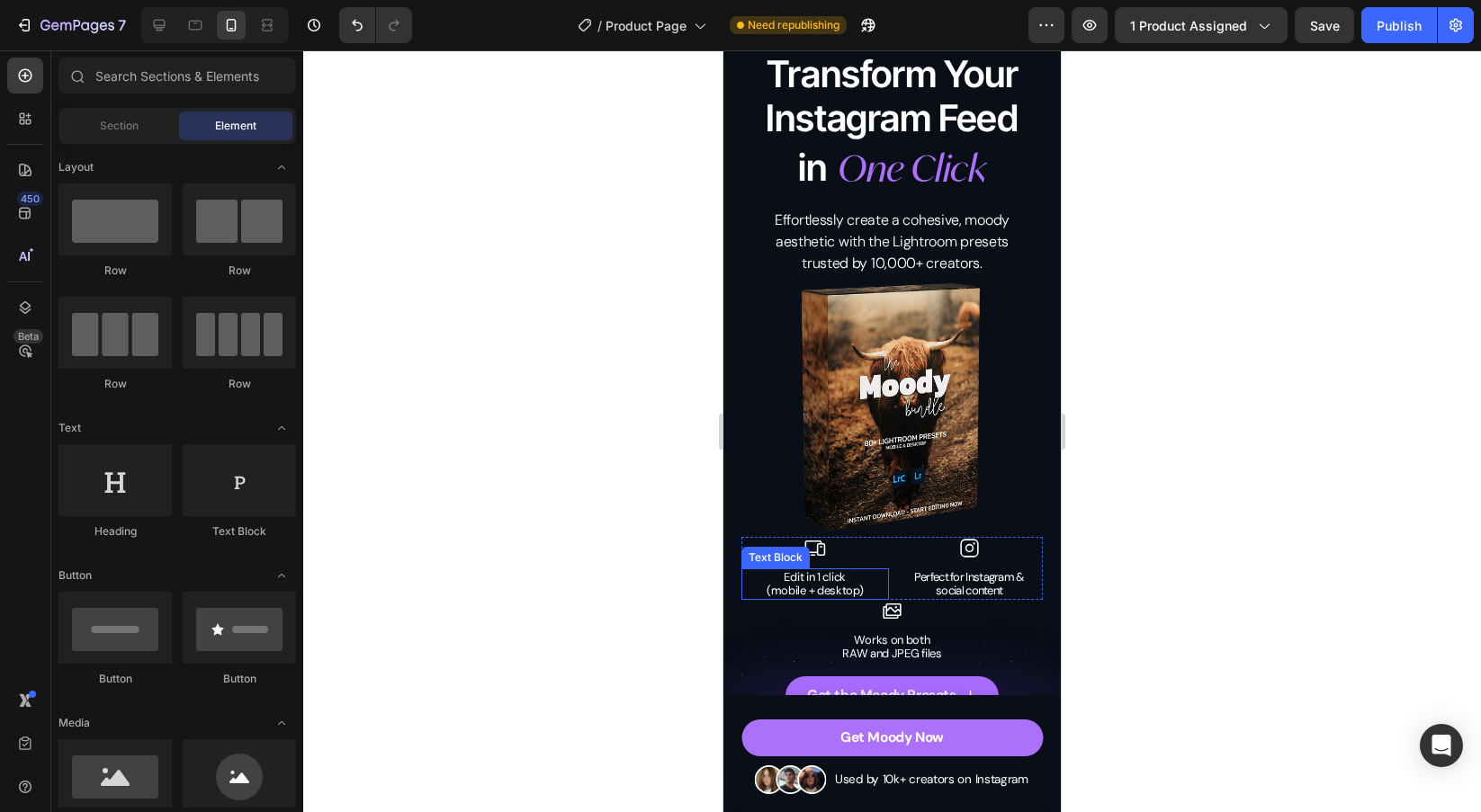 scroll, scrollTop: 0, scrollLeft: 0, axis: both 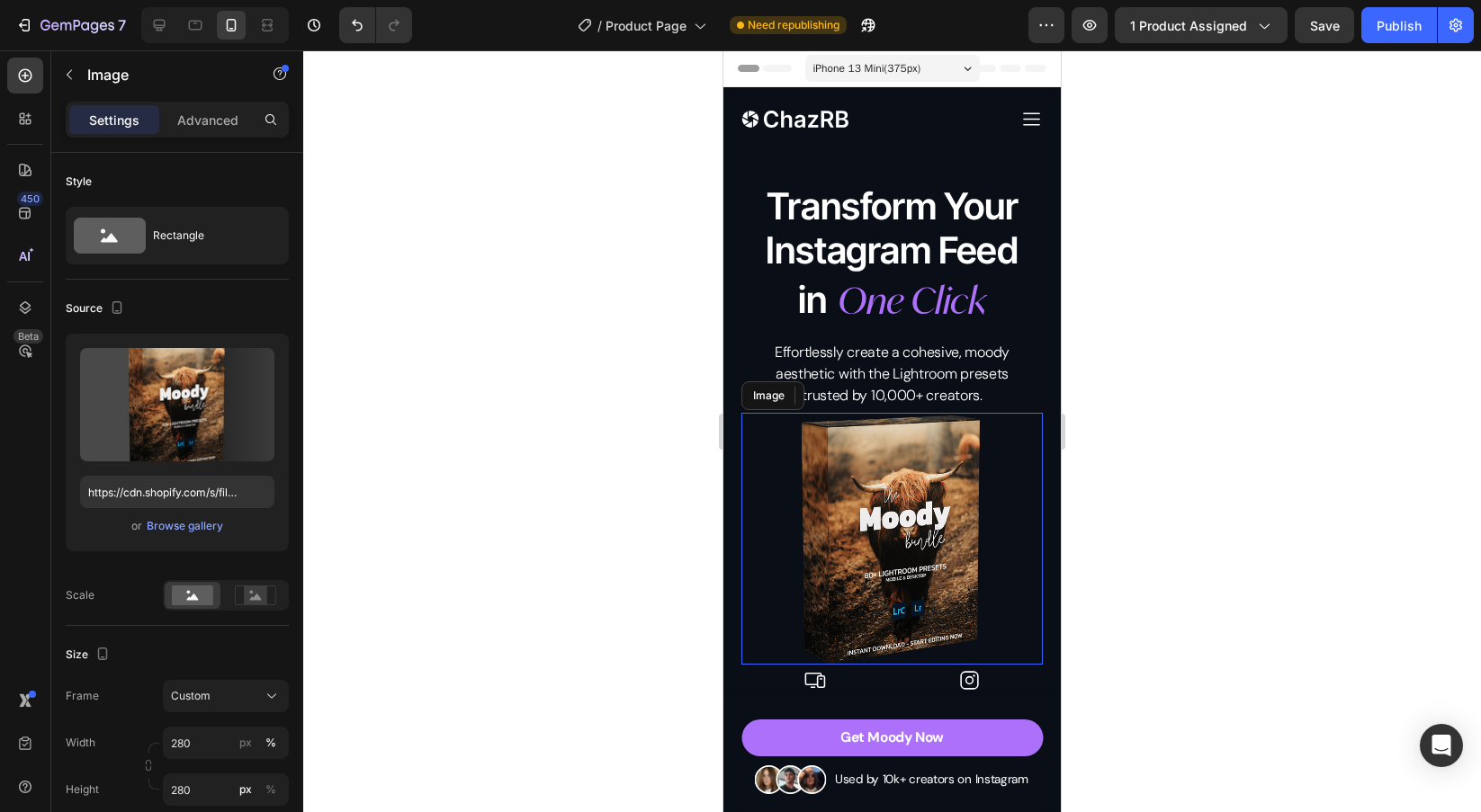click at bounding box center (892, 539) 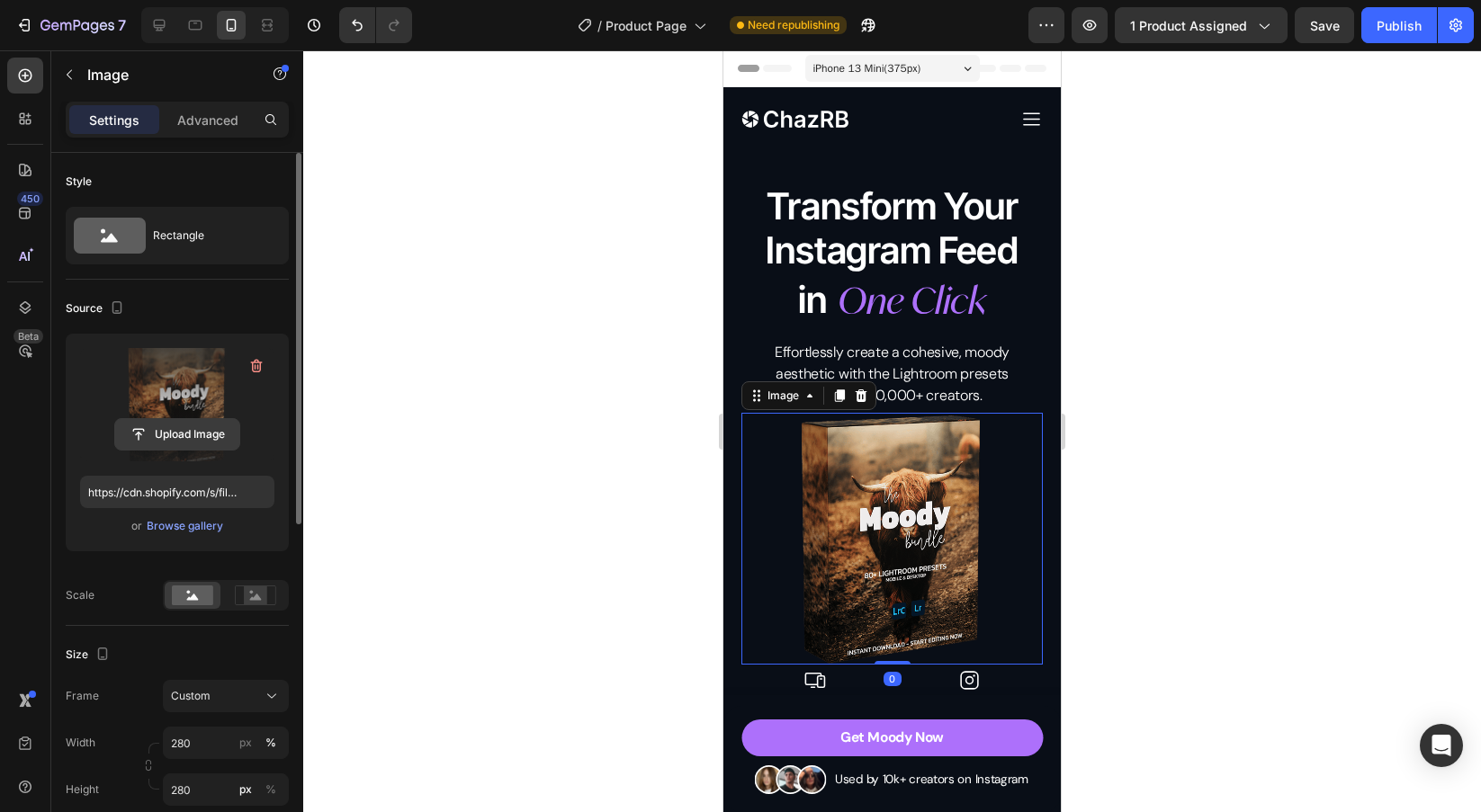 click 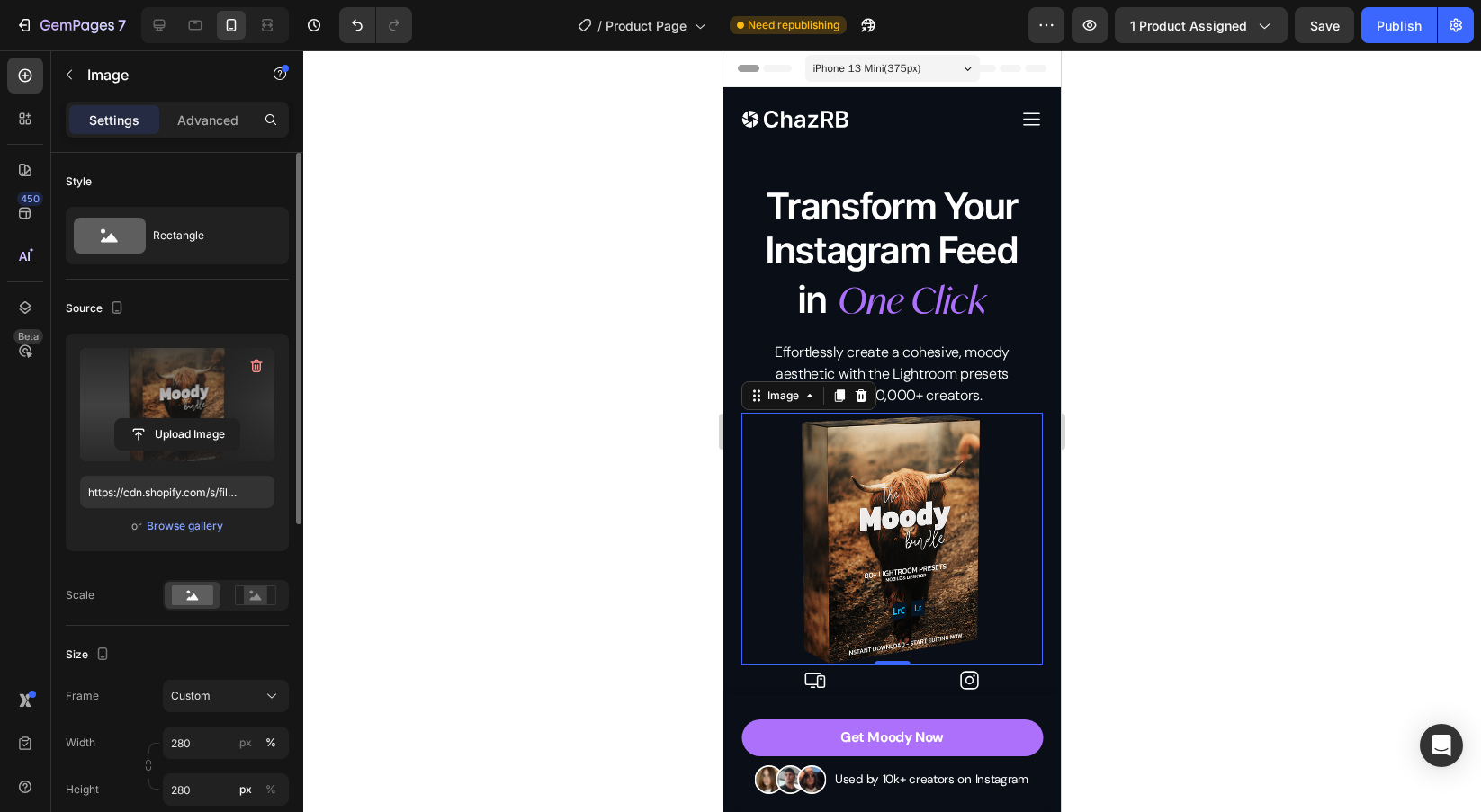 type on "https://cdn.shopify.com/s/files/1/0698/5688/6972/files/gempages_572473113388778648-84901d32-1a06-4e57-bc80-6a85745b8231.png" 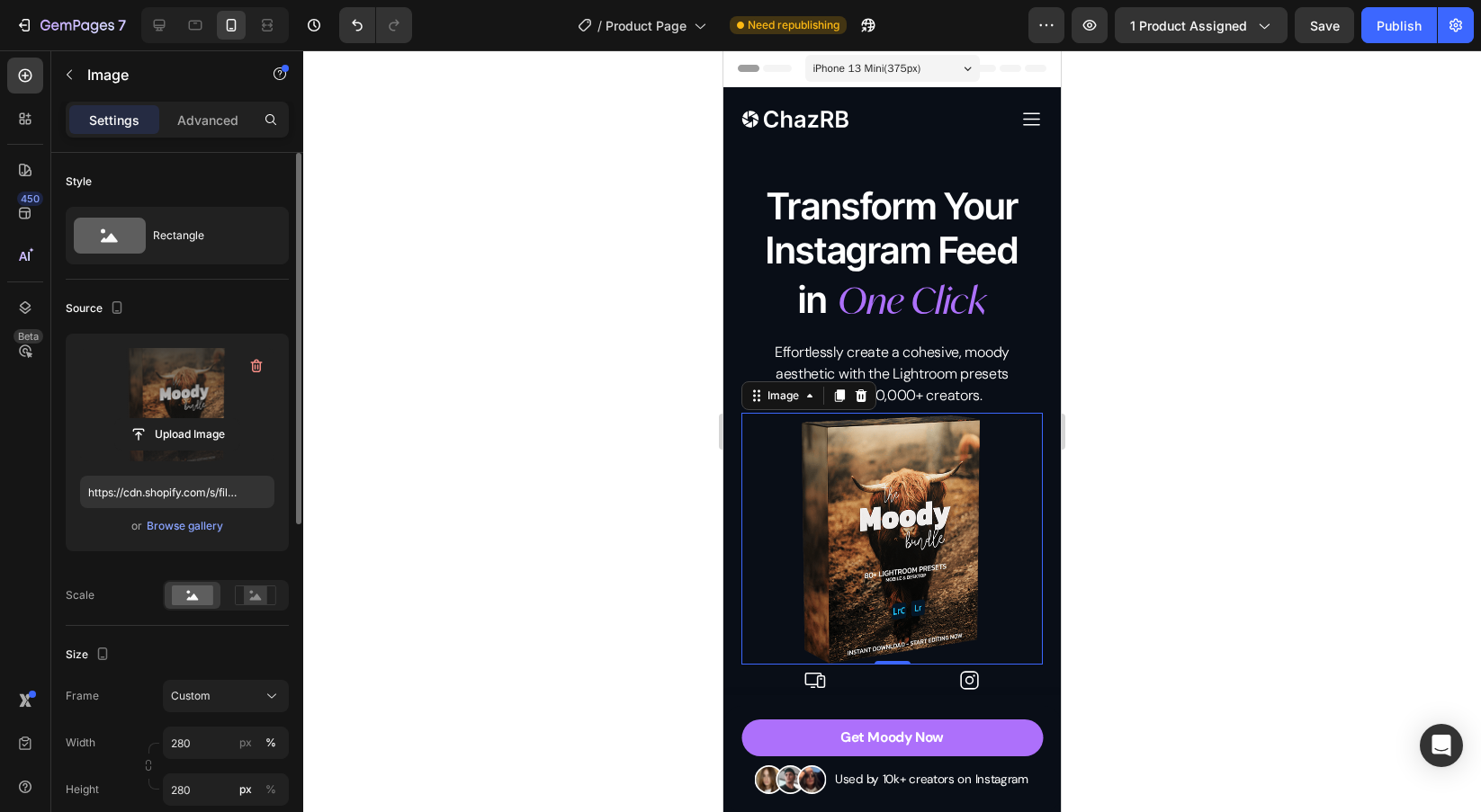 click 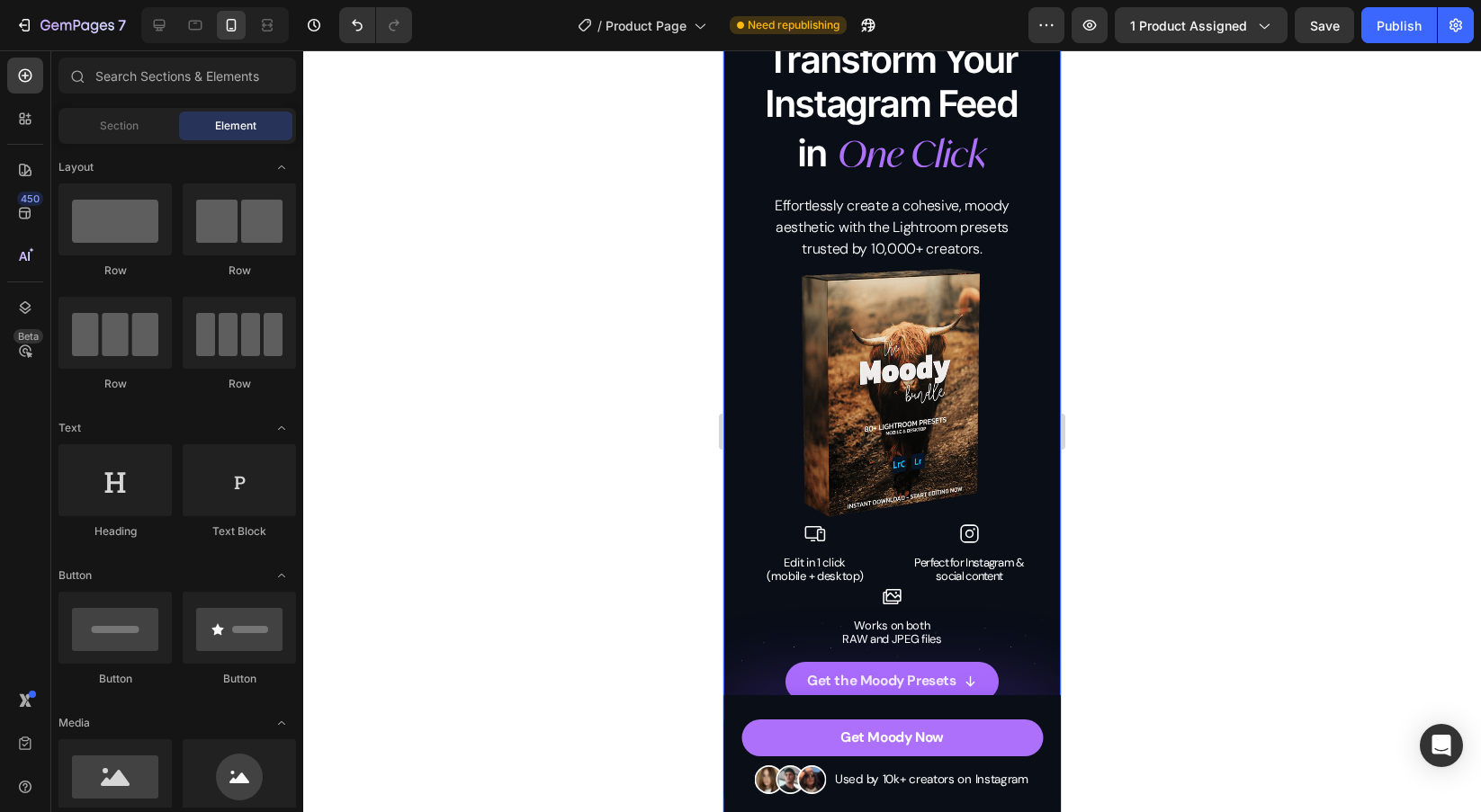 scroll, scrollTop: 0, scrollLeft: 0, axis: both 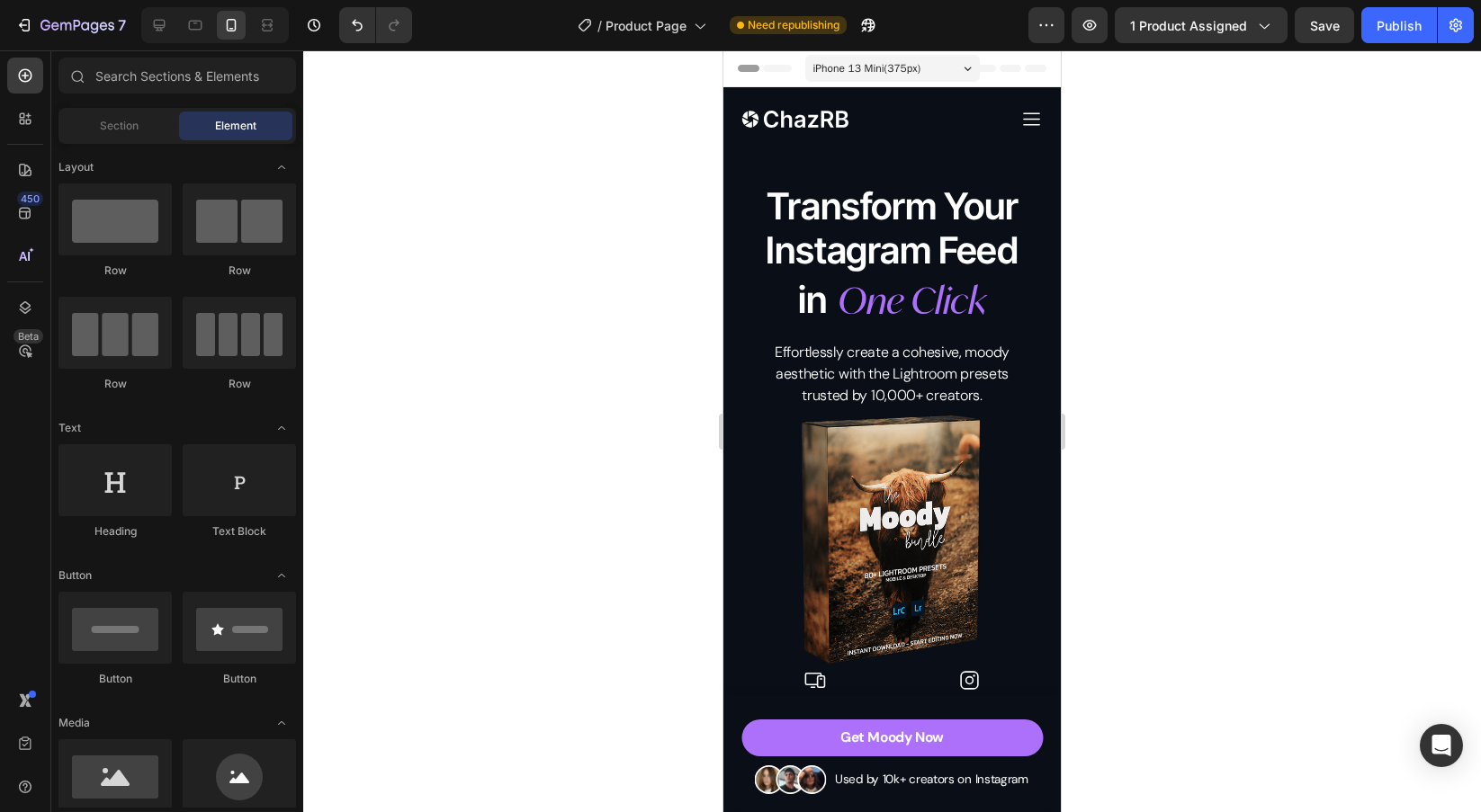 click 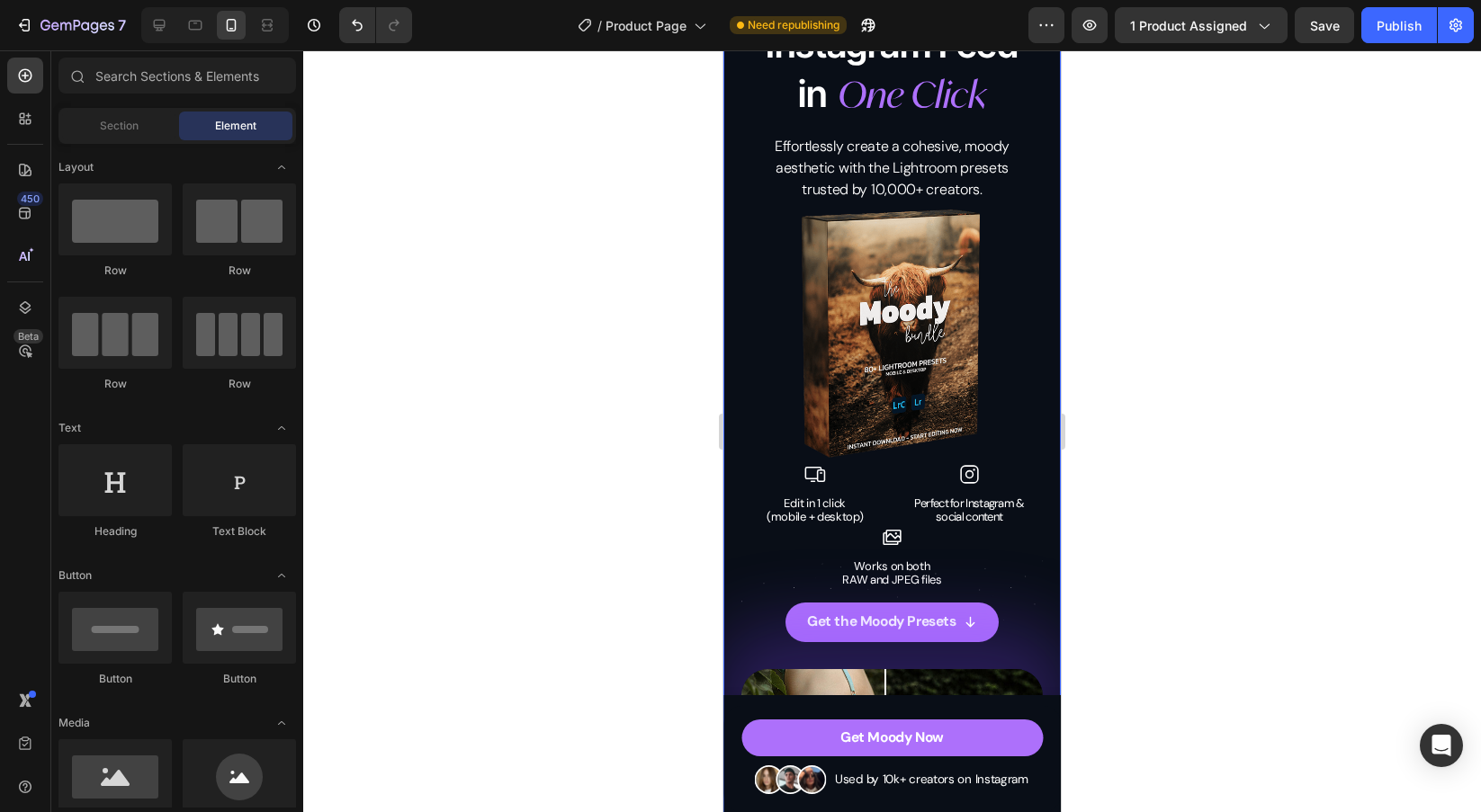 scroll, scrollTop: 148, scrollLeft: 0, axis: vertical 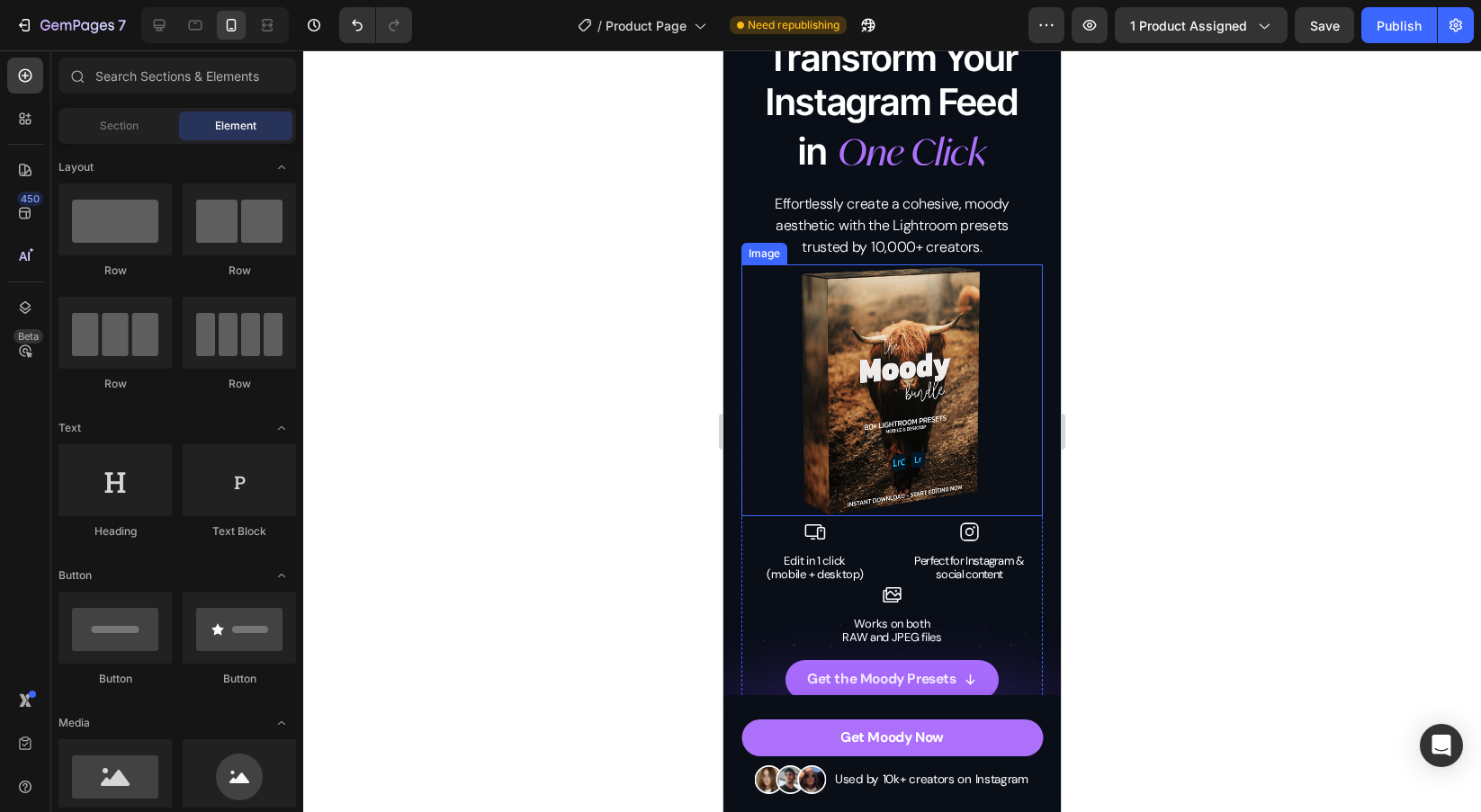 click at bounding box center [892, 390] 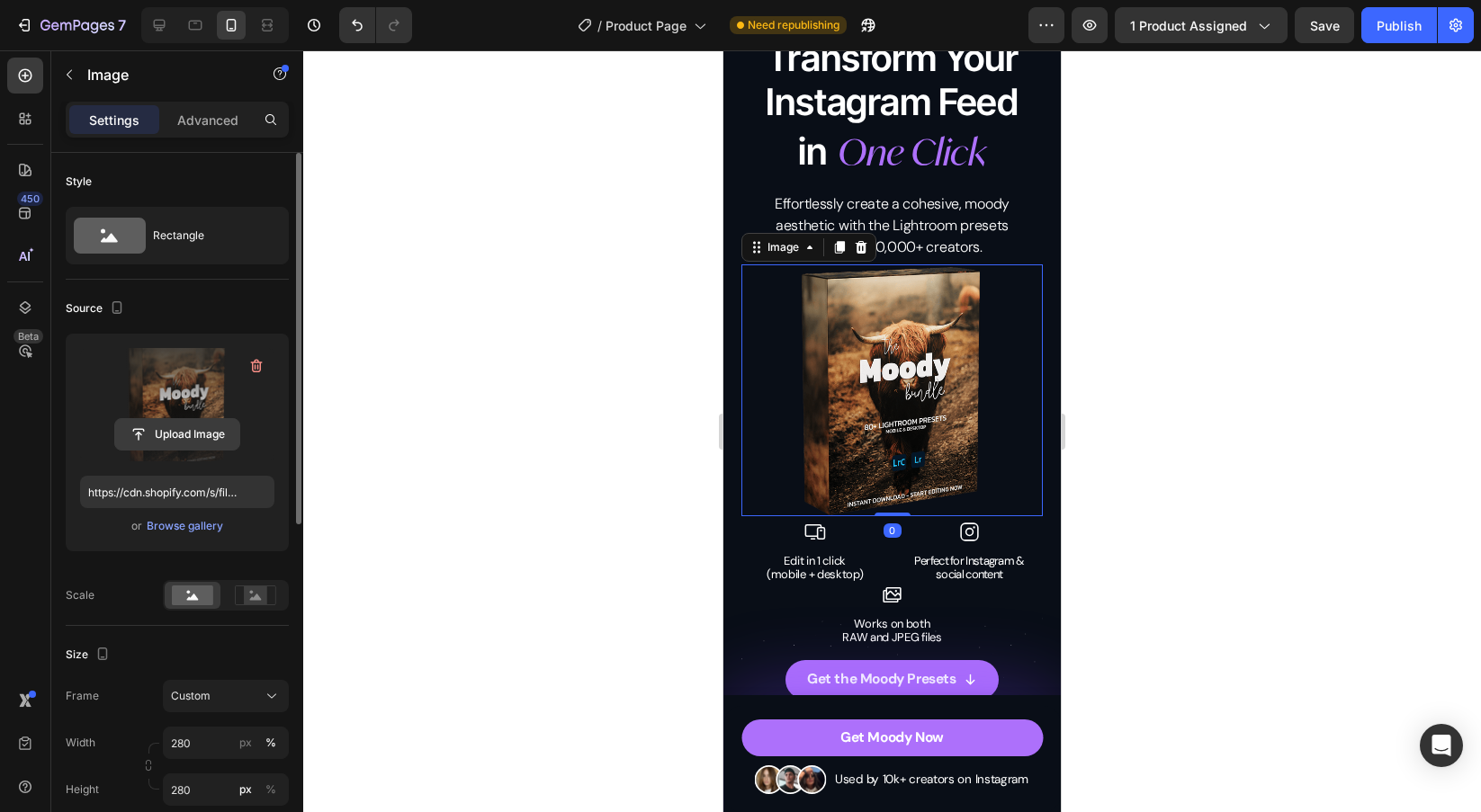 click 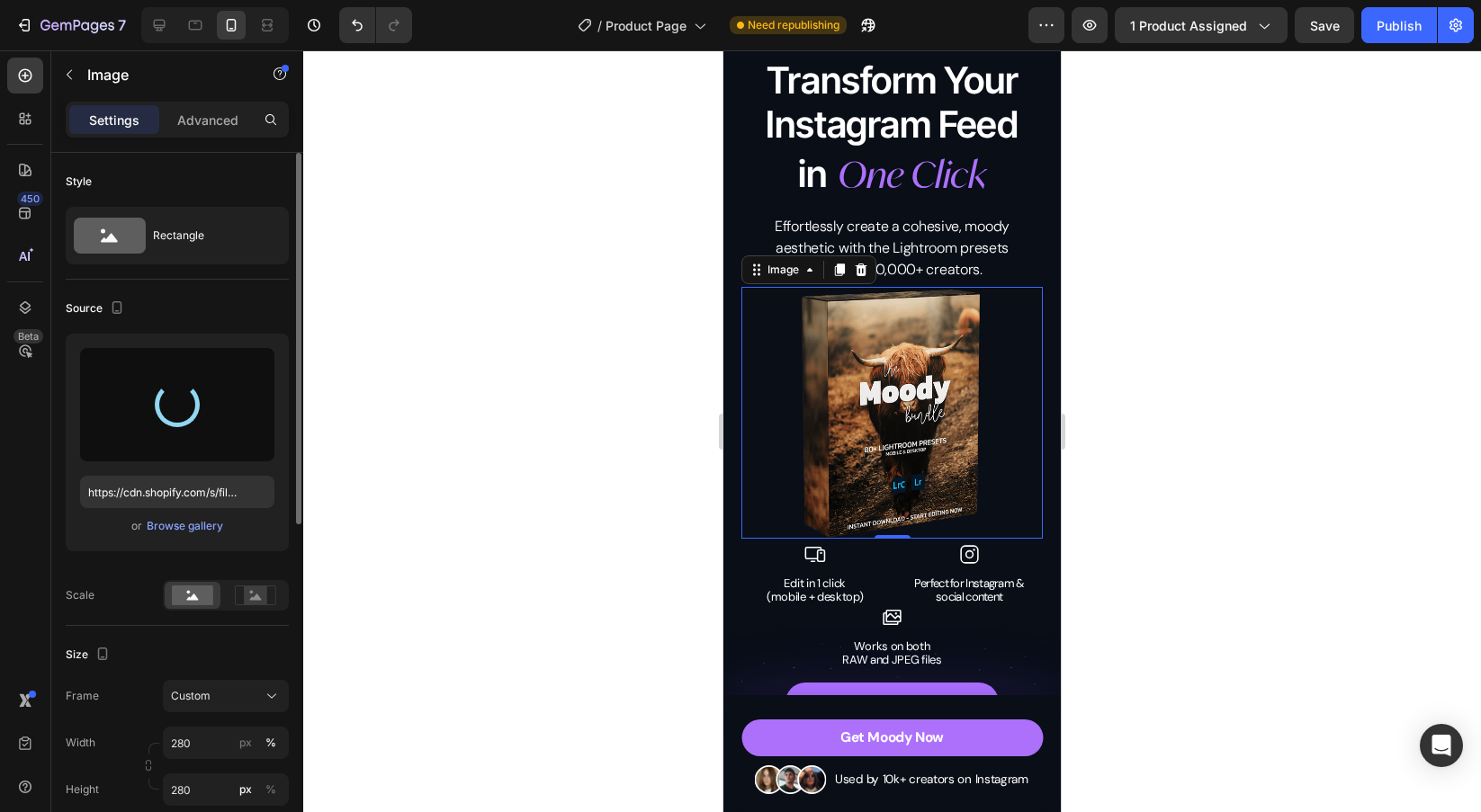 scroll, scrollTop: 91, scrollLeft: 0, axis: vertical 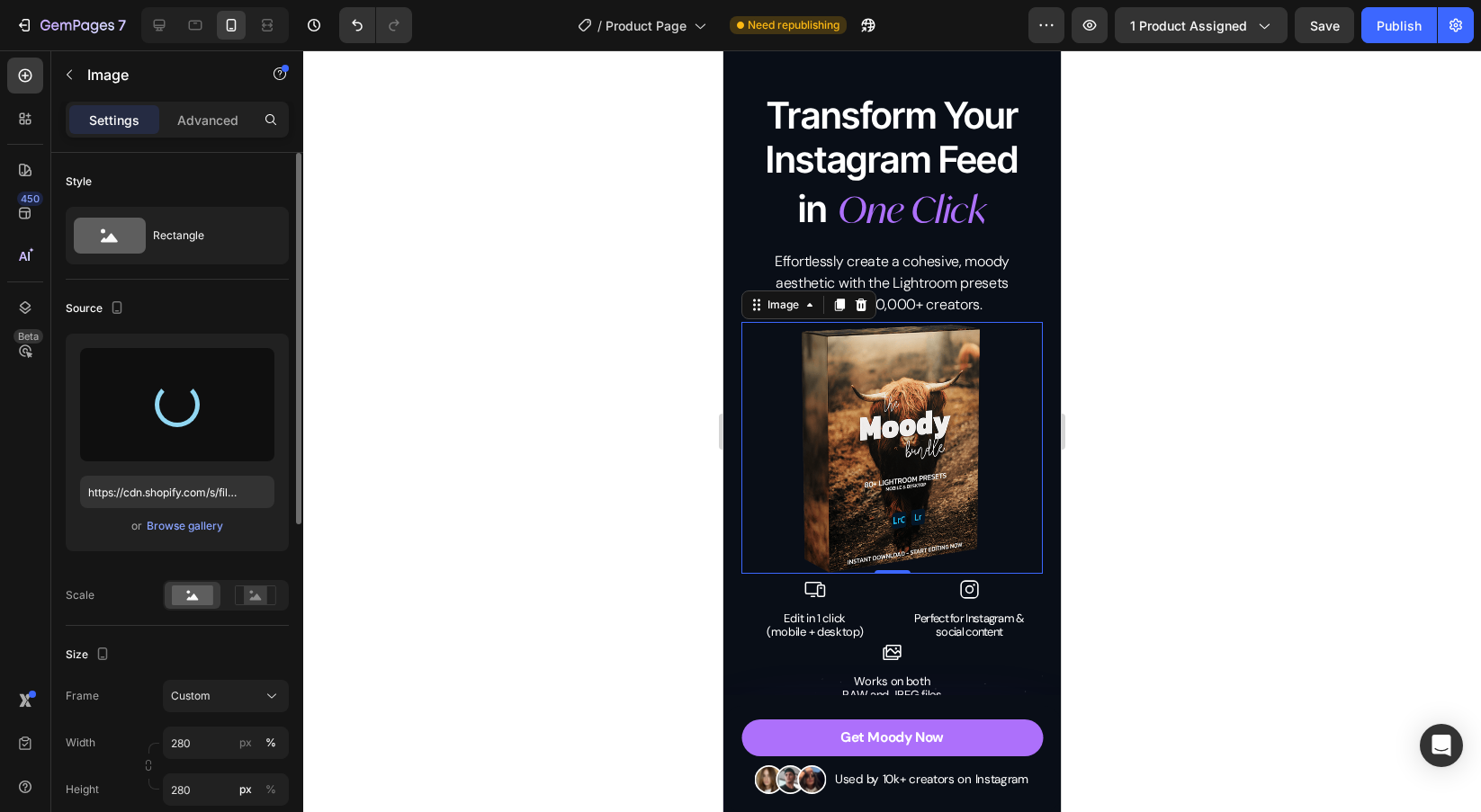 click 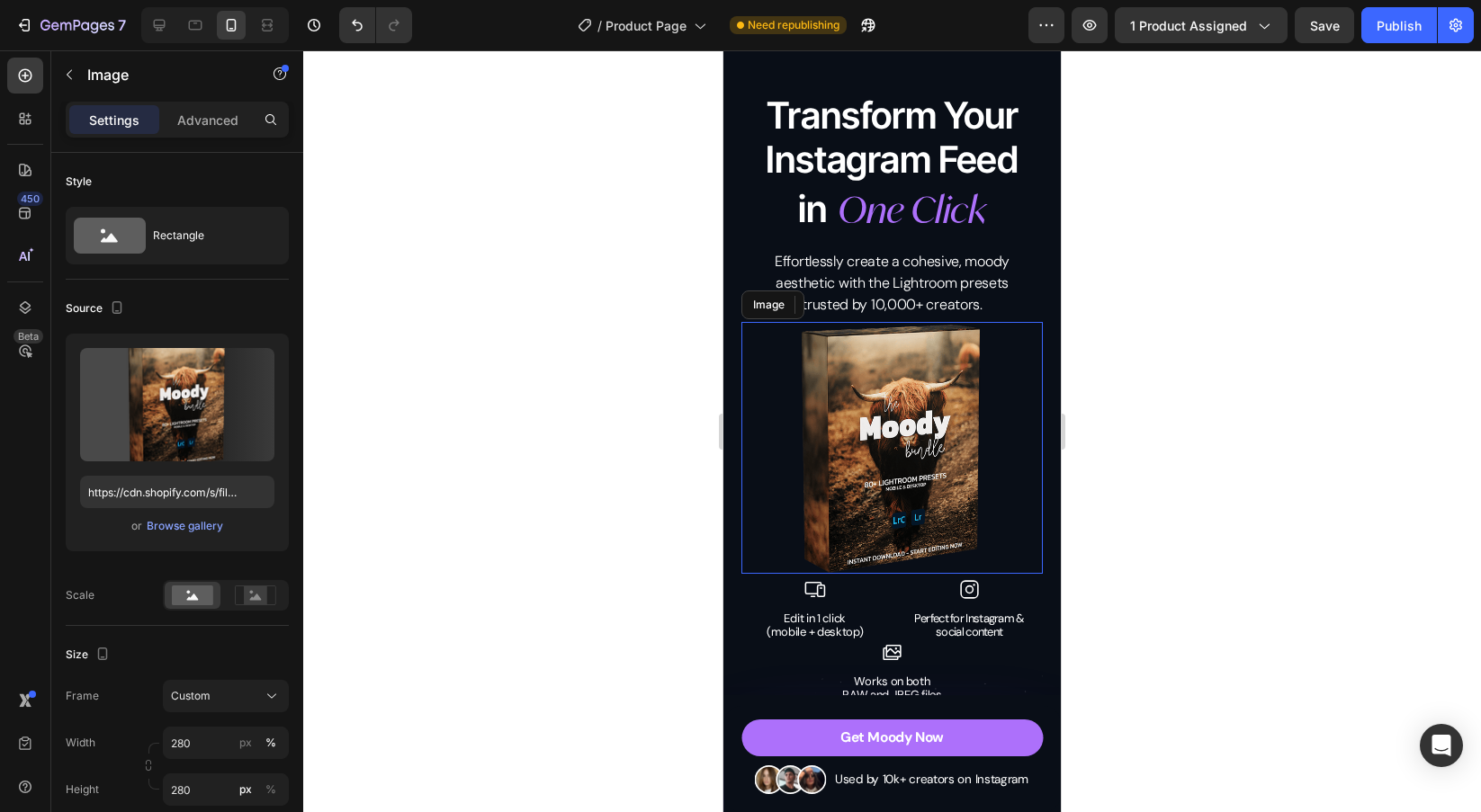 click at bounding box center (892, 448) 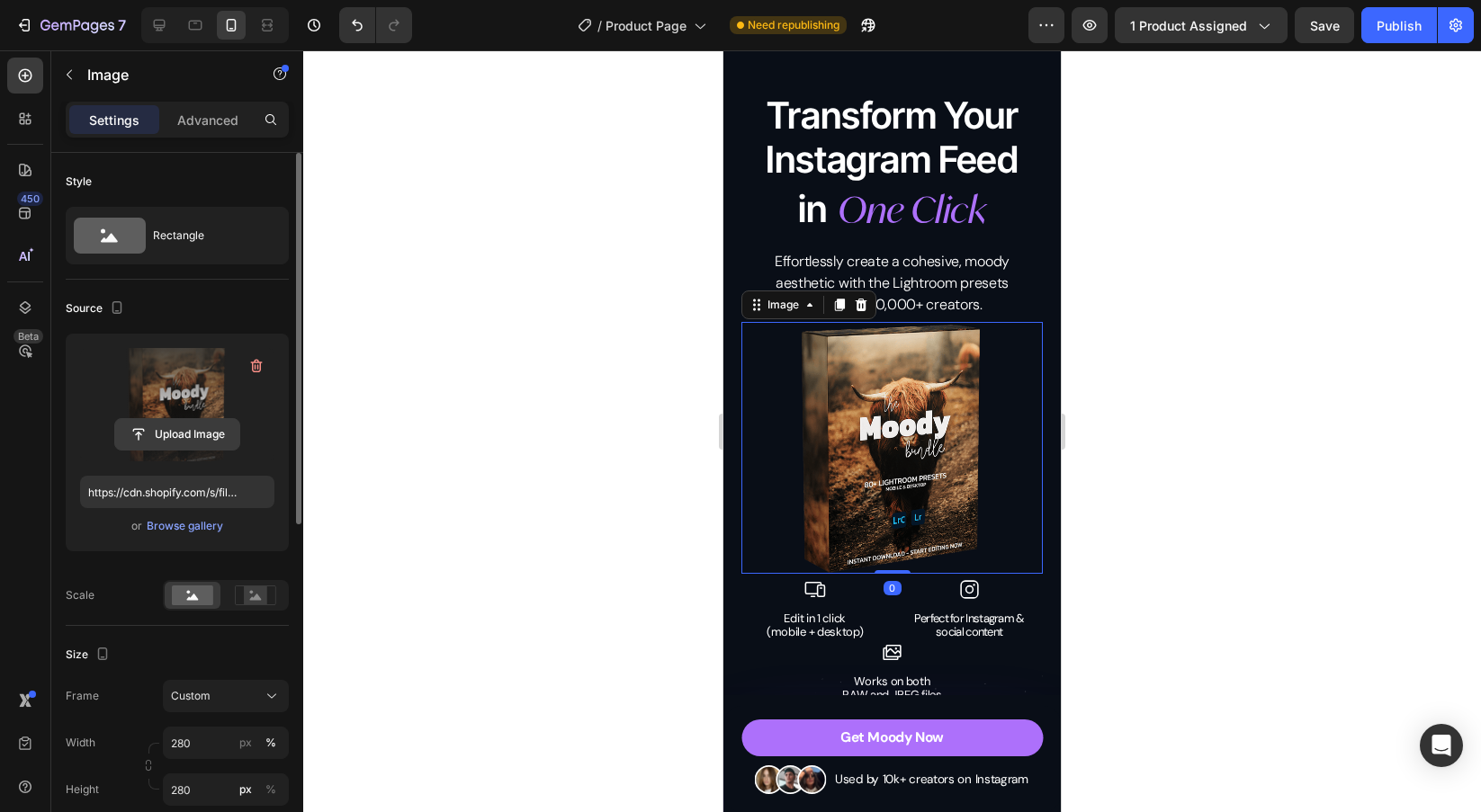 click 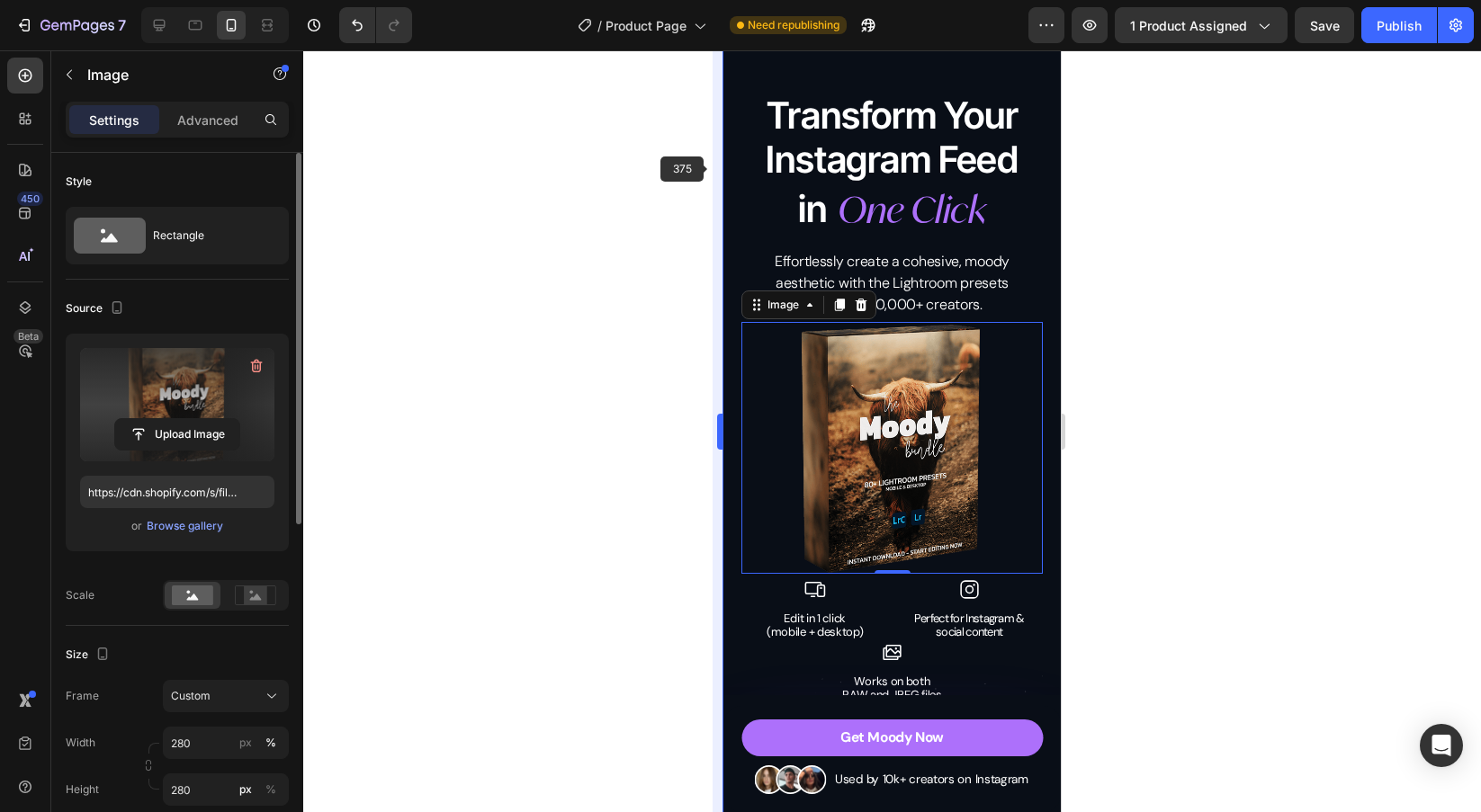 type on "https://cdn.shopify.com/s/files/1/0698/5688/6972/files/gempages_572473113388778648-3385b75c-46e8-489f-b5c6-73eb85ceac65.png" 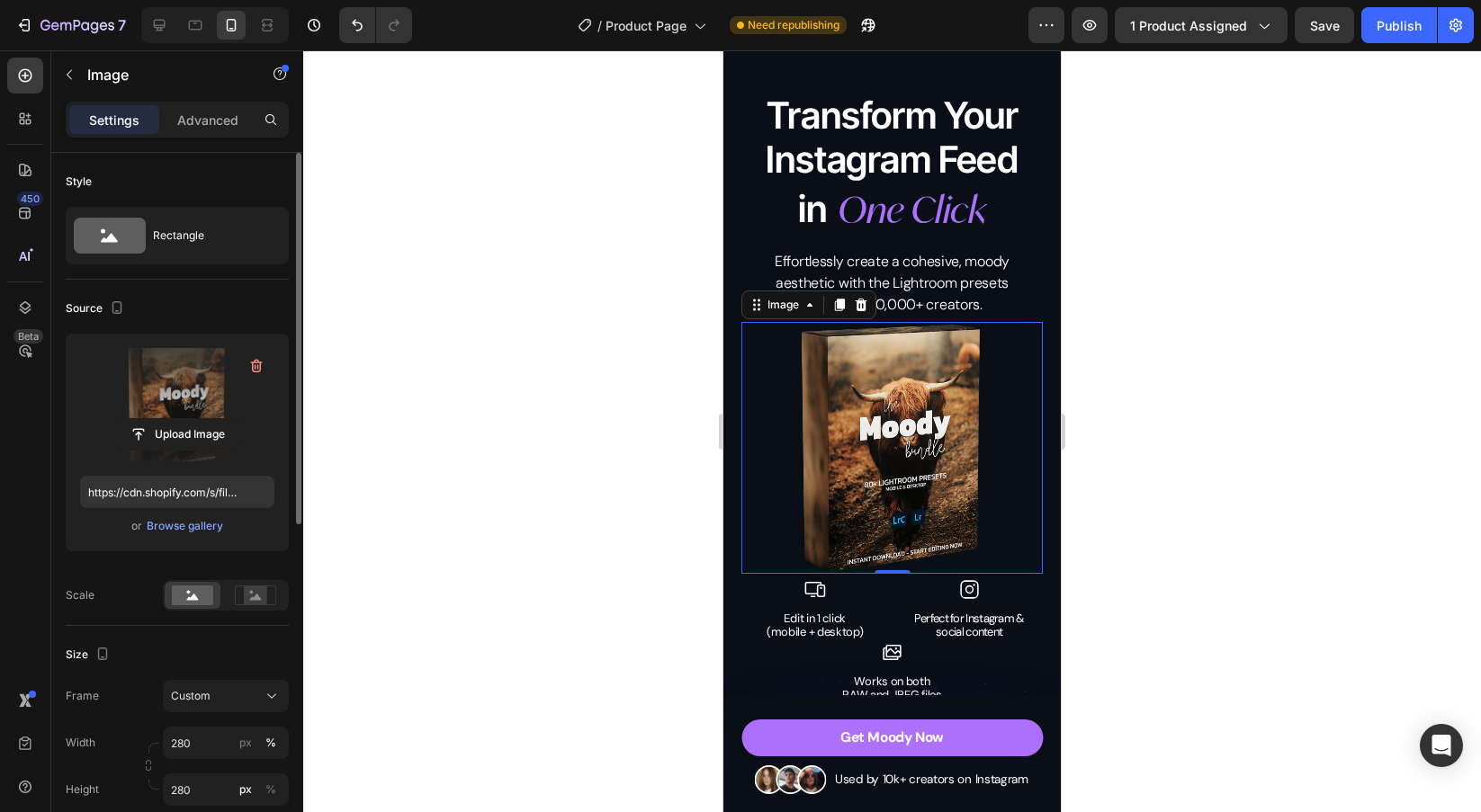 click 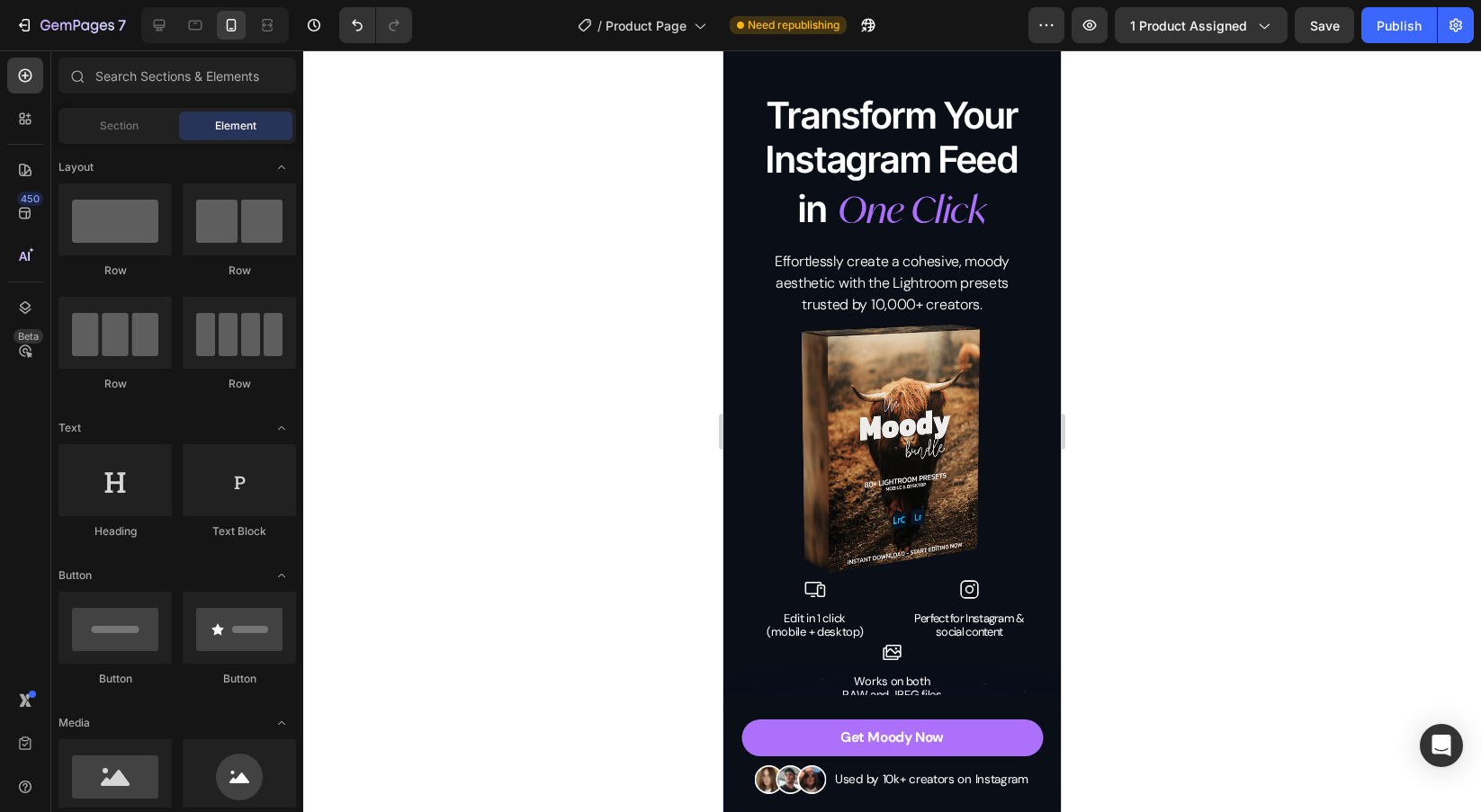 click 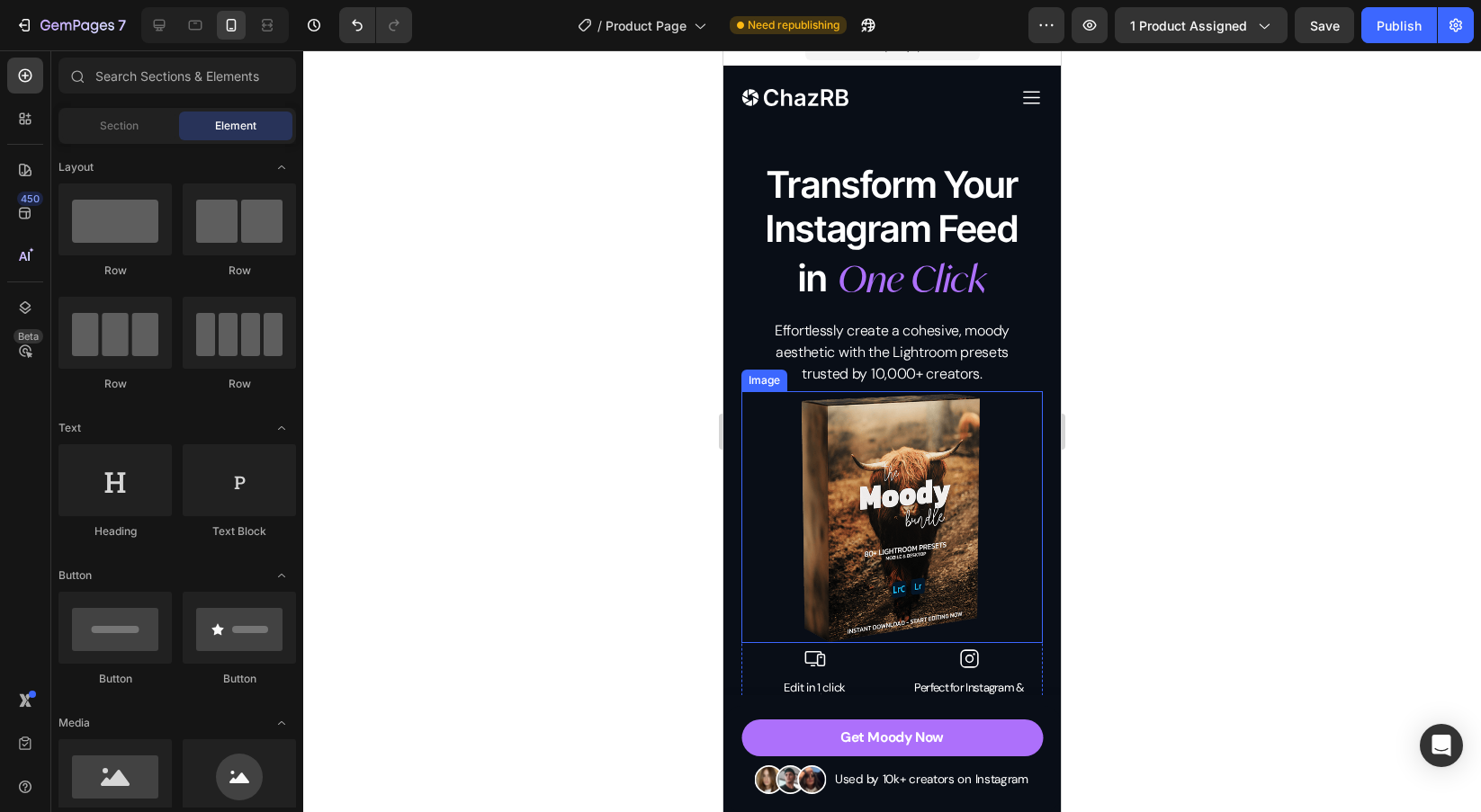 scroll, scrollTop: 5, scrollLeft: 0, axis: vertical 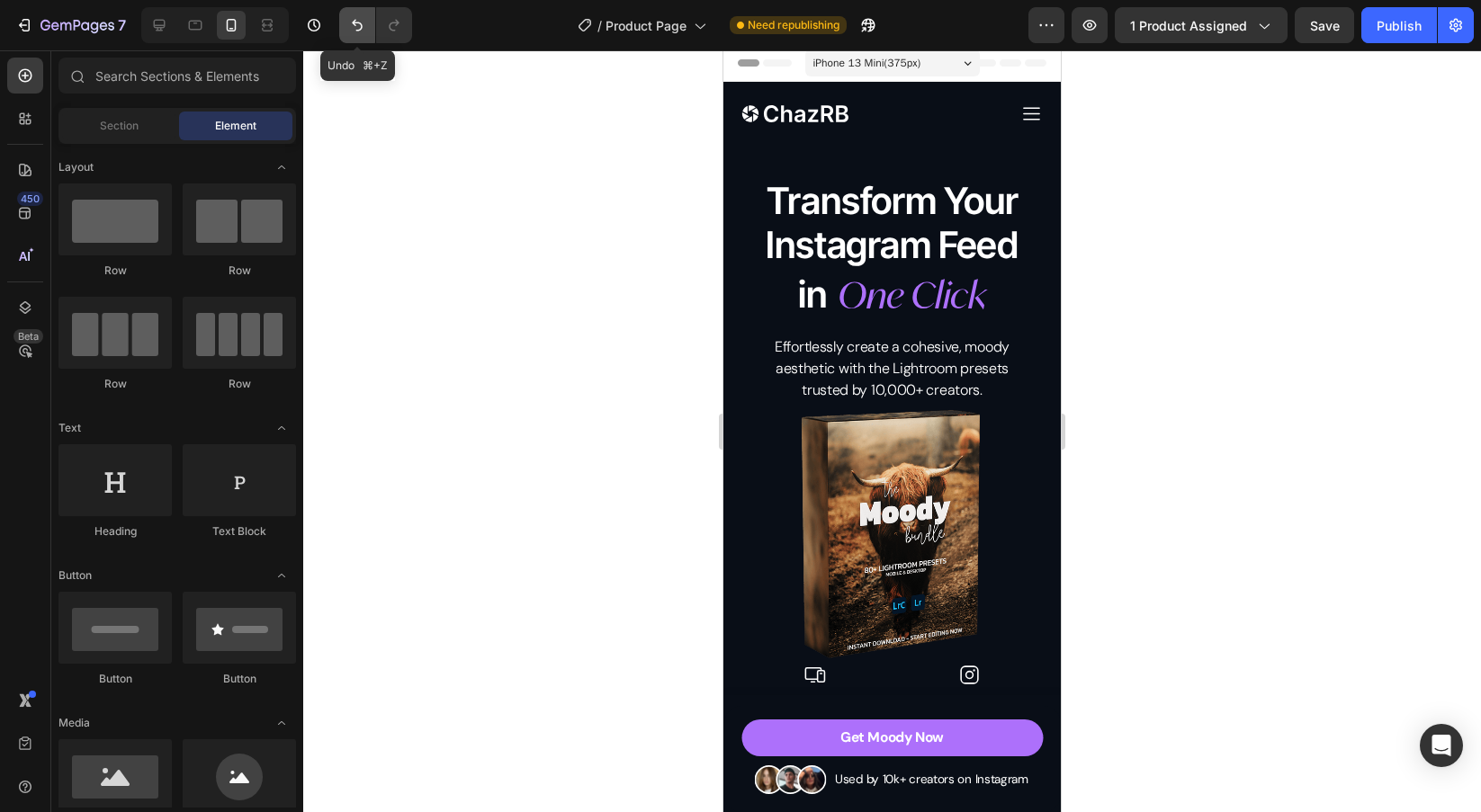 click 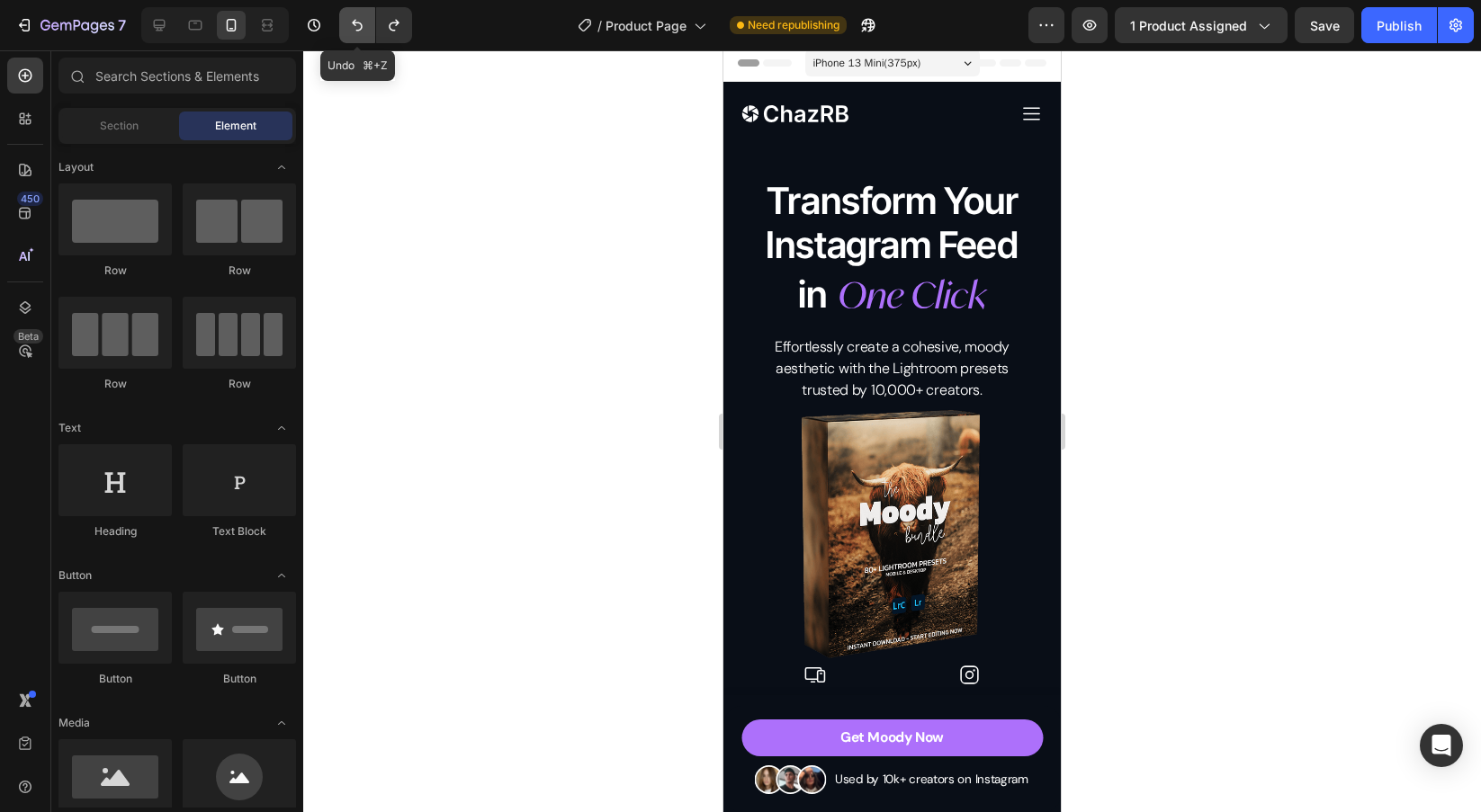 click 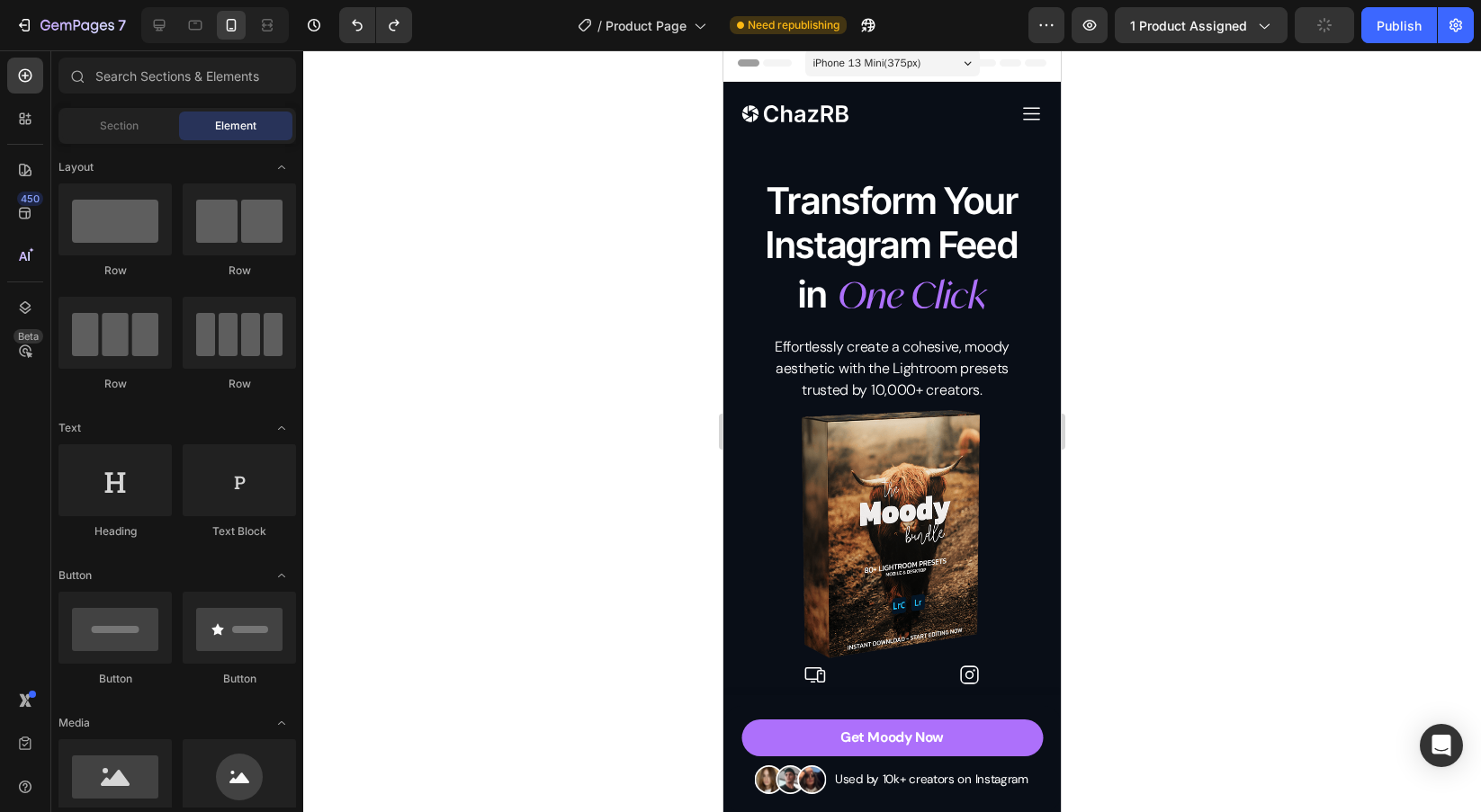 click 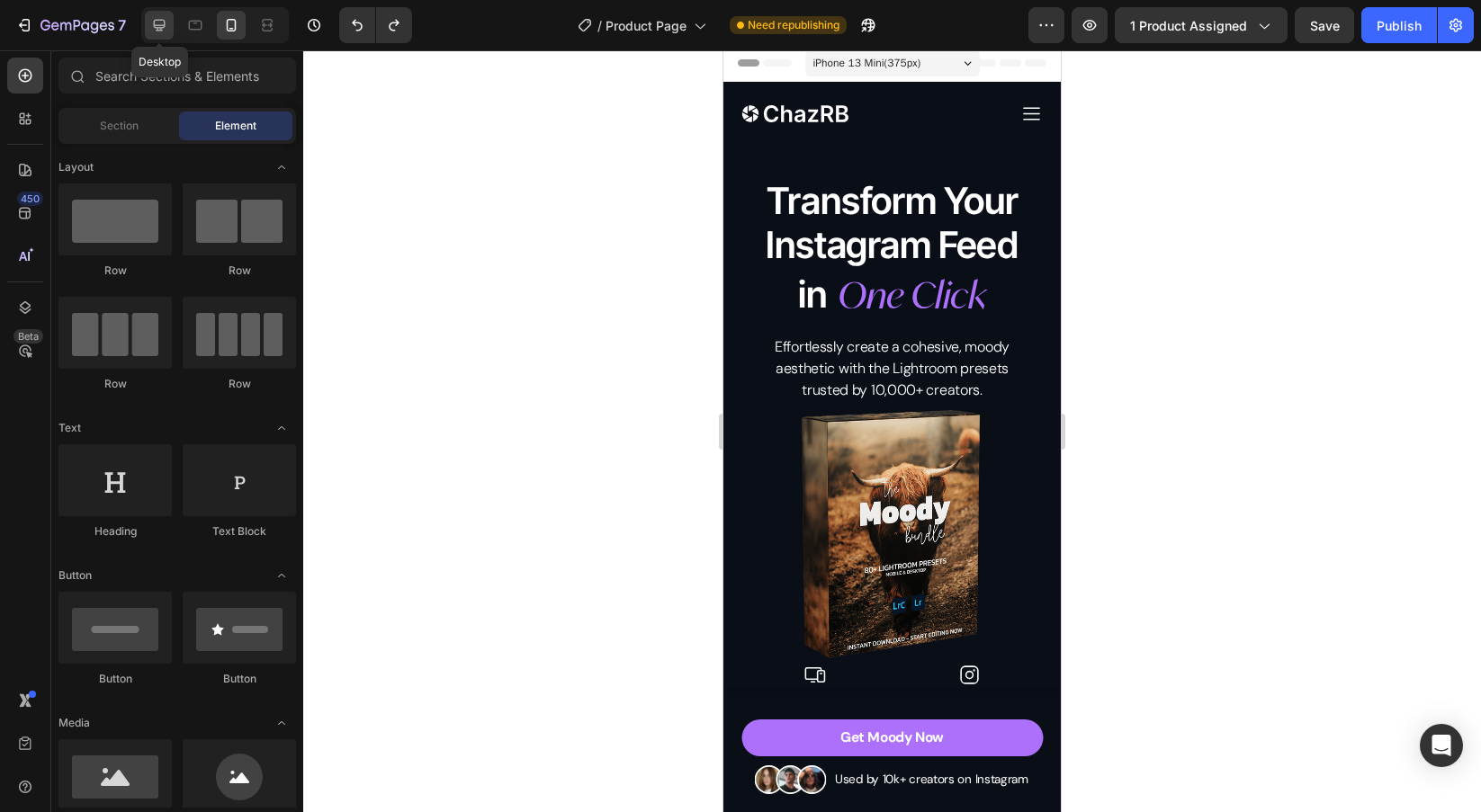 click 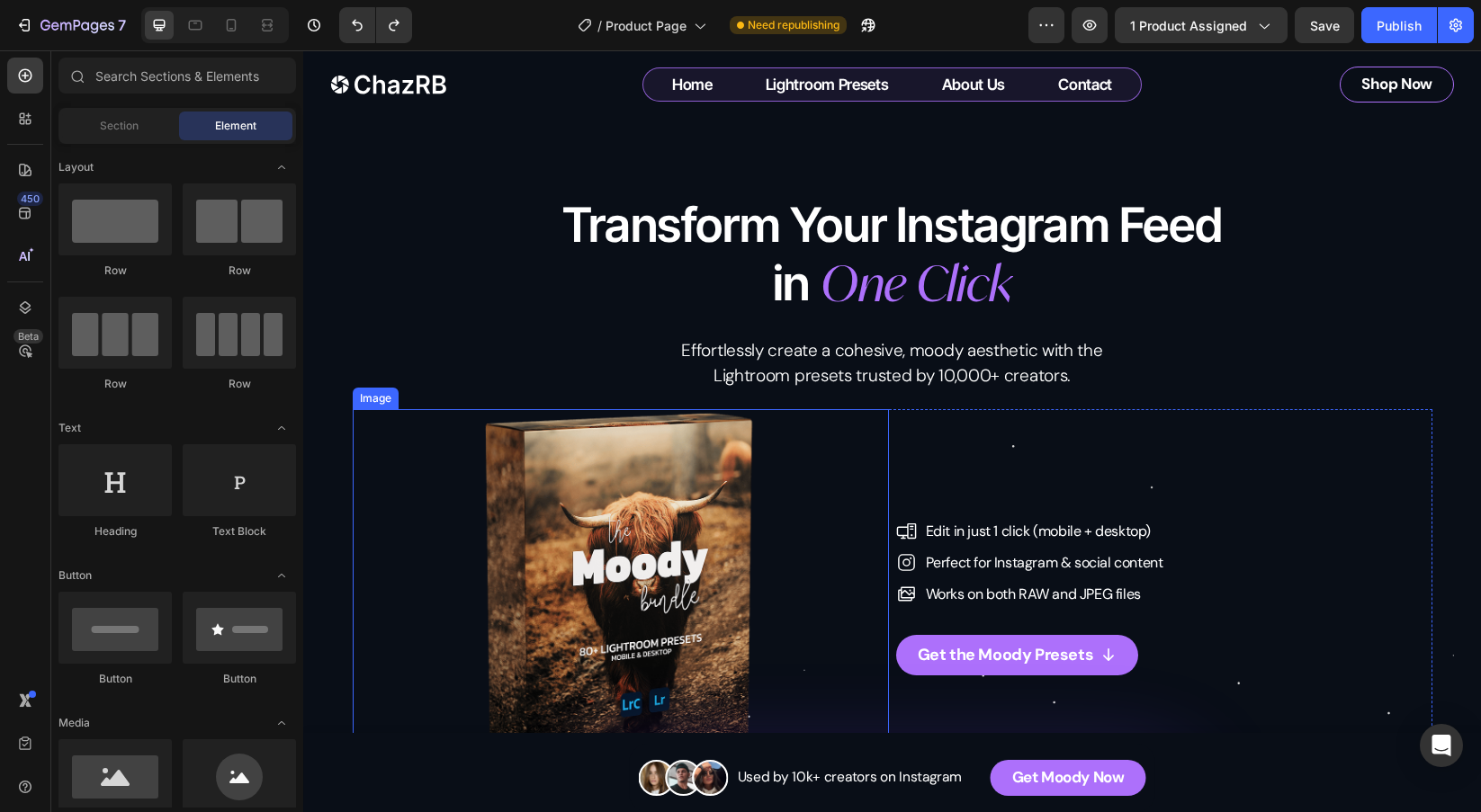 scroll, scrollTop: 138, scrollLeft: 0, axis: vertical 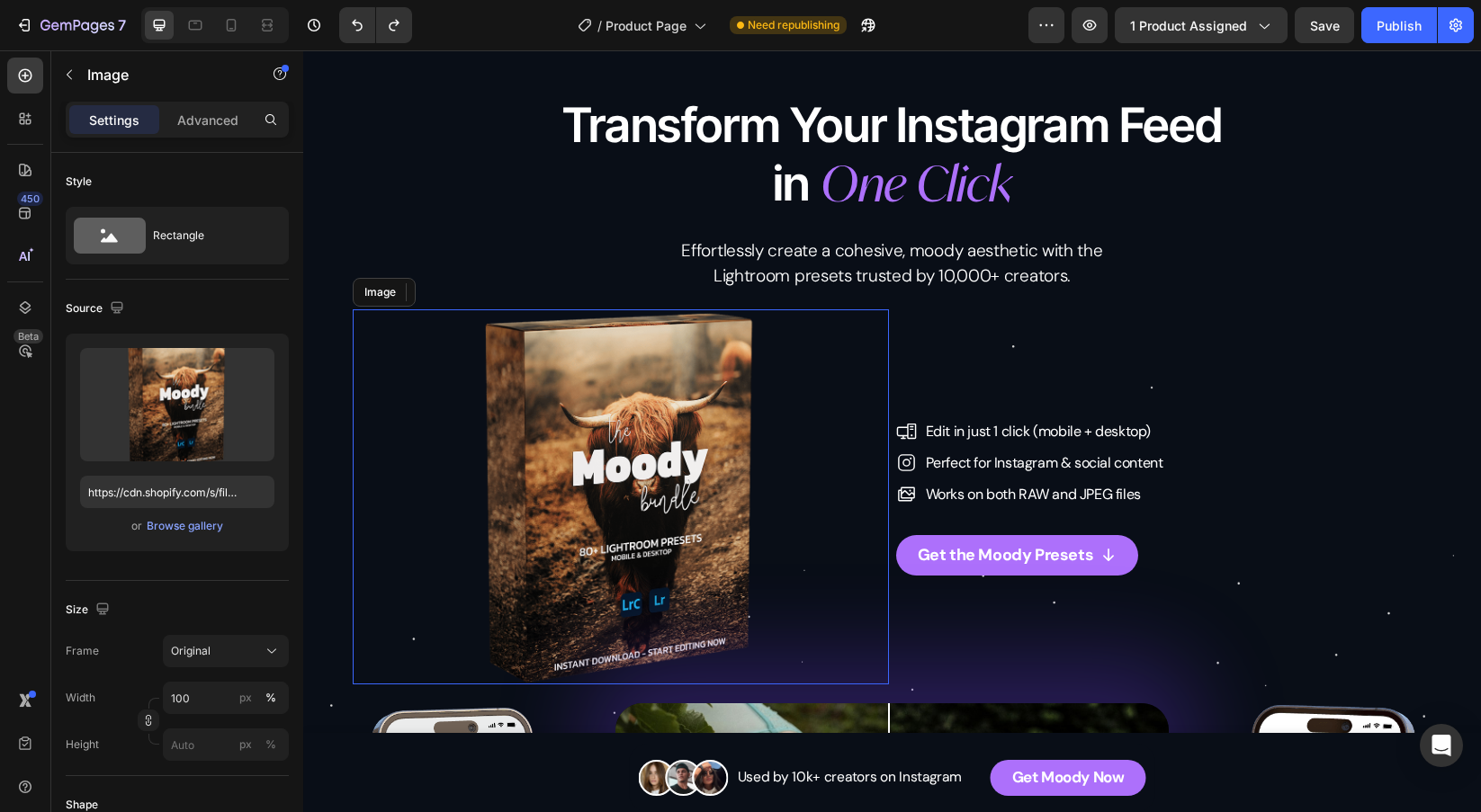 click at bounding box center (621, 496) 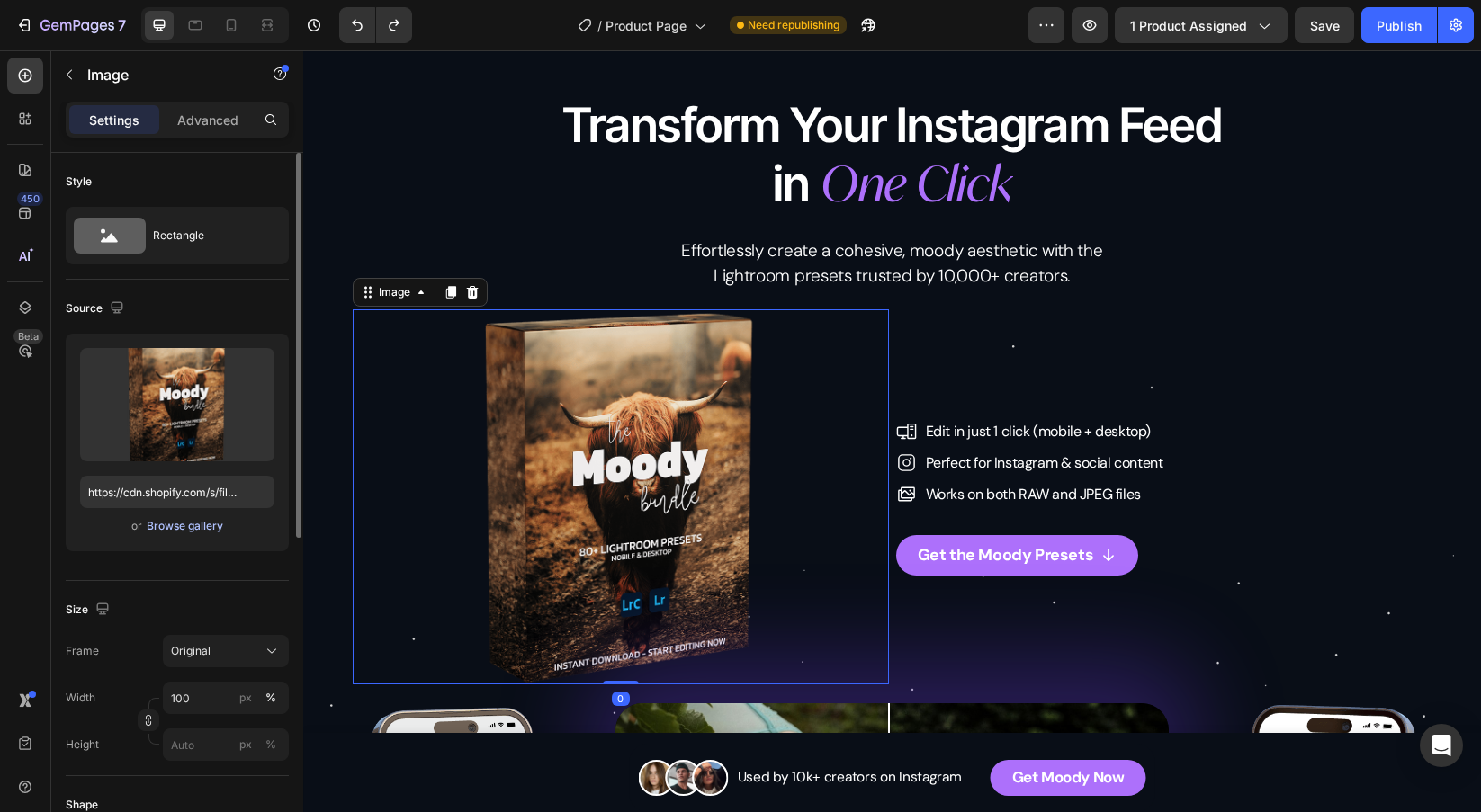 click on "Browse gallery" at bounding box center [184, 526] 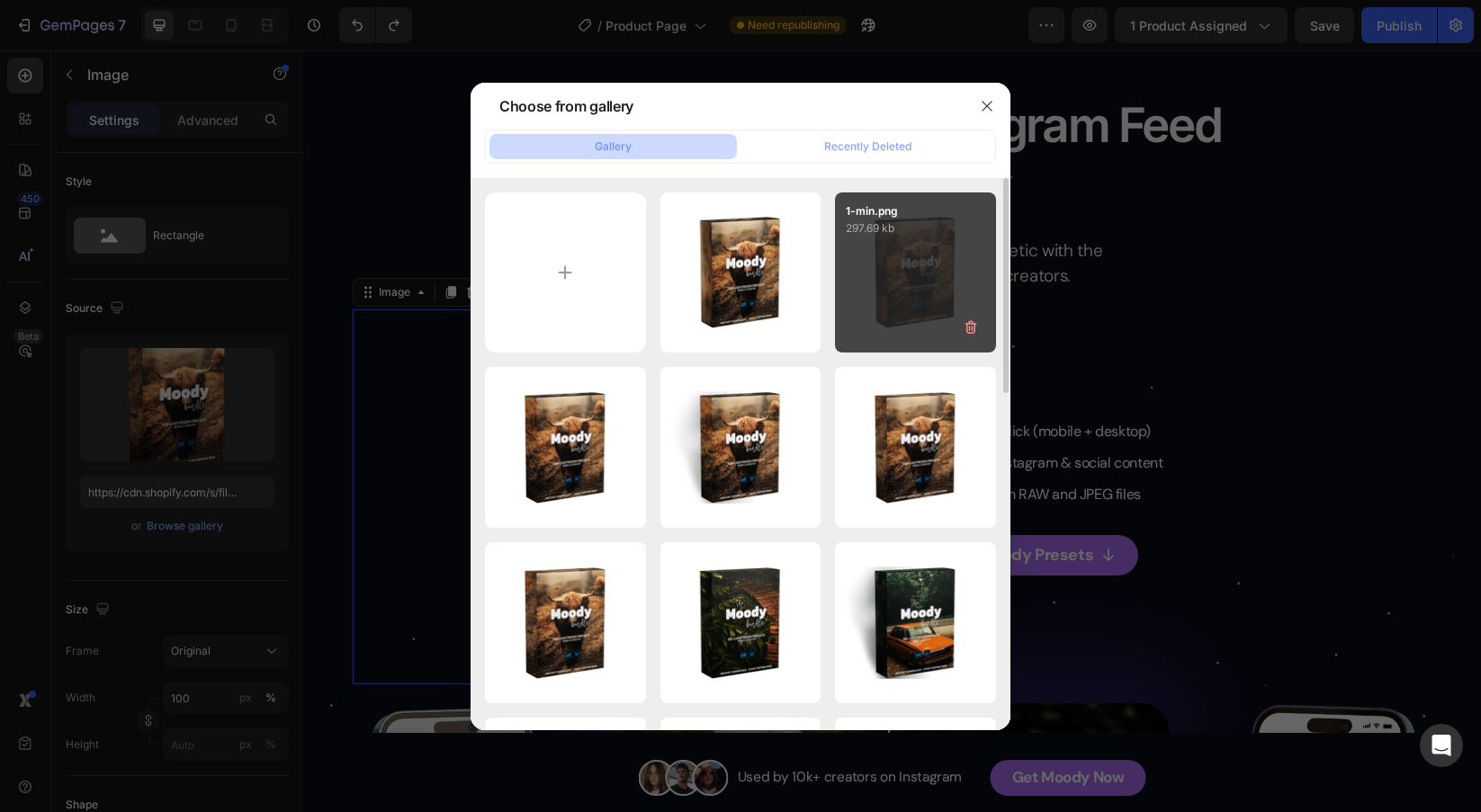click on "1-min.png 297.69 kb" at bounding box center [915, 272] 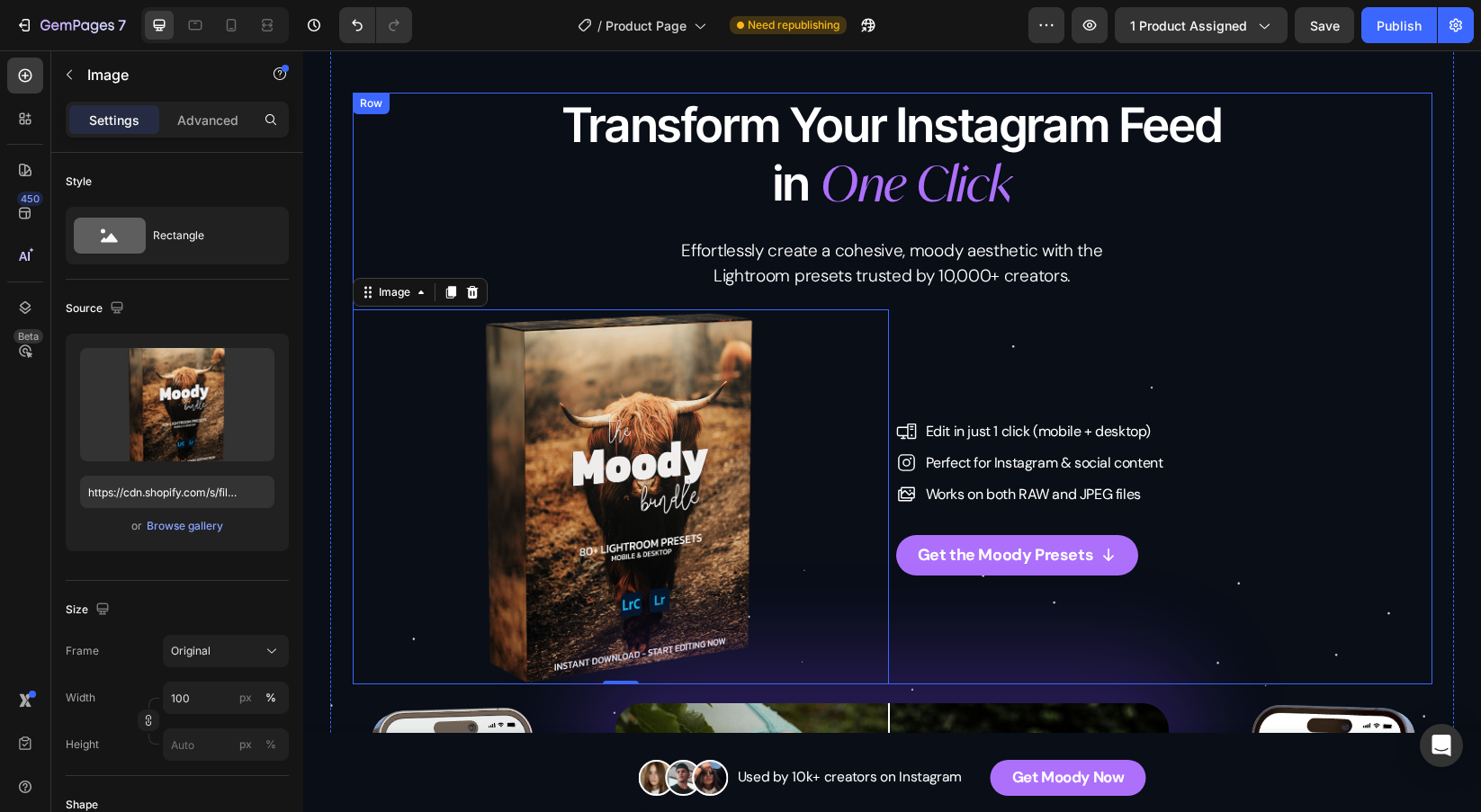 click on "Transform Your Instagram Feed Heading Row in Heading One Click Heading Row Effortlessly create a cohesive, moody aesthetic with the Lightroom presets trusted by 10,000+ creators. Text Block Image   0
Icon Edit in 1 click  (mobile + desktop) Text Block
Icon Perfect for Instagram & social content Text Block Row
Edit in just 1 click (mobile + desktop)
Perfect for Instagram & social content
Works on both RAW and JPEG files Item List
Icon Works on both  RAW and JPEG files Text Block Row
Get the Moody Presets   Button Row" at bounding box center (893, 388) 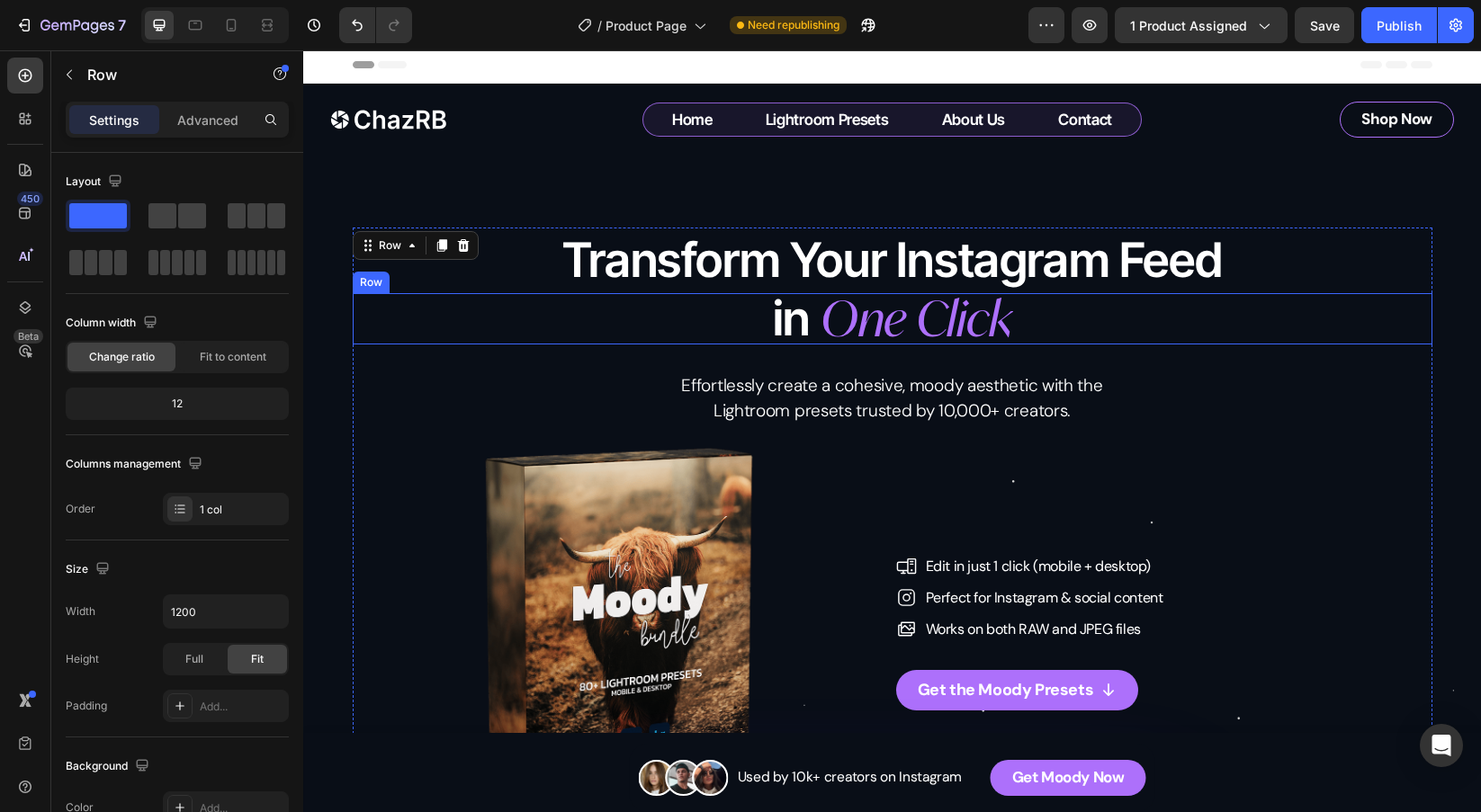 scroll, scrollTop: 134, scrollLeft: 0, axis: vertical 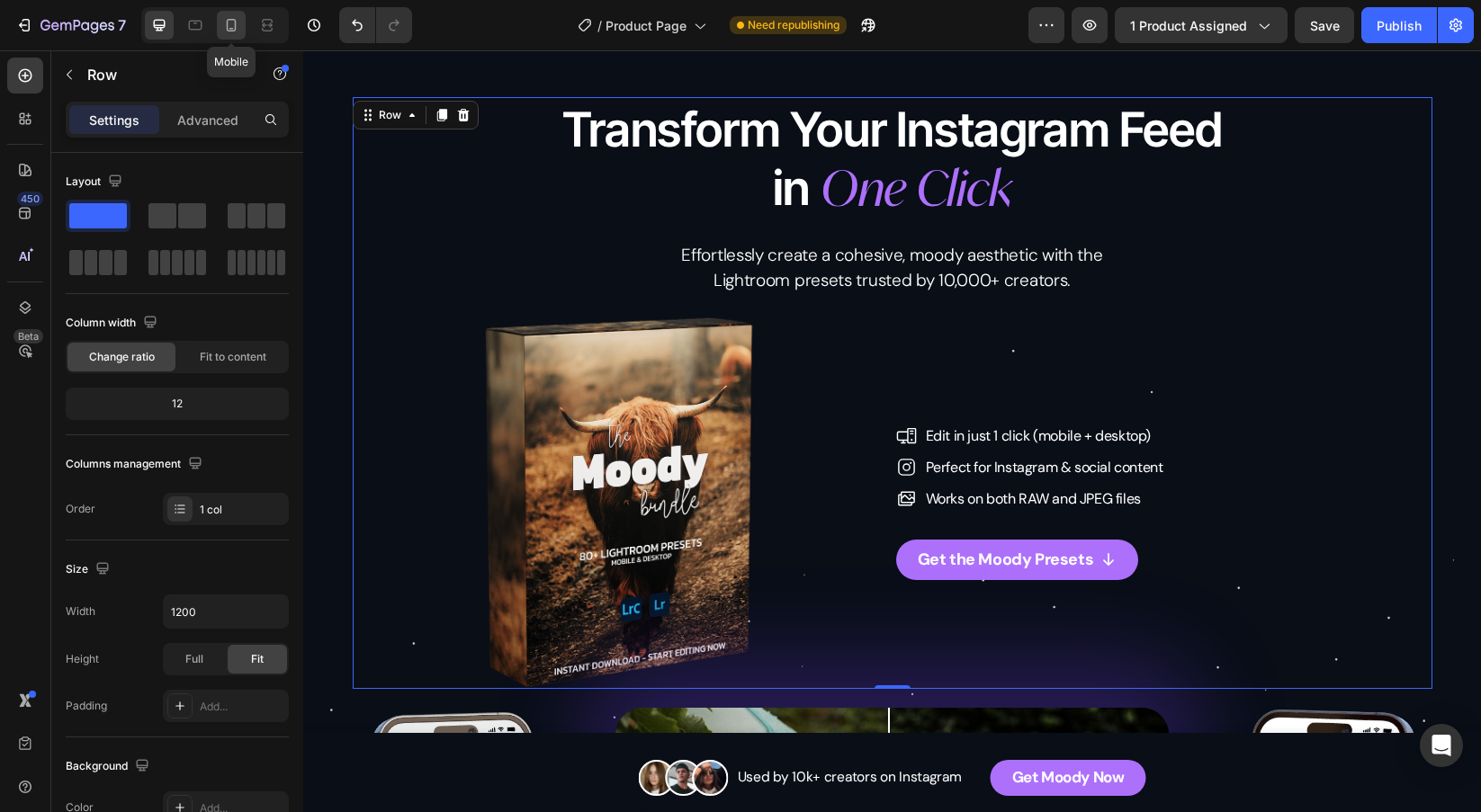 click 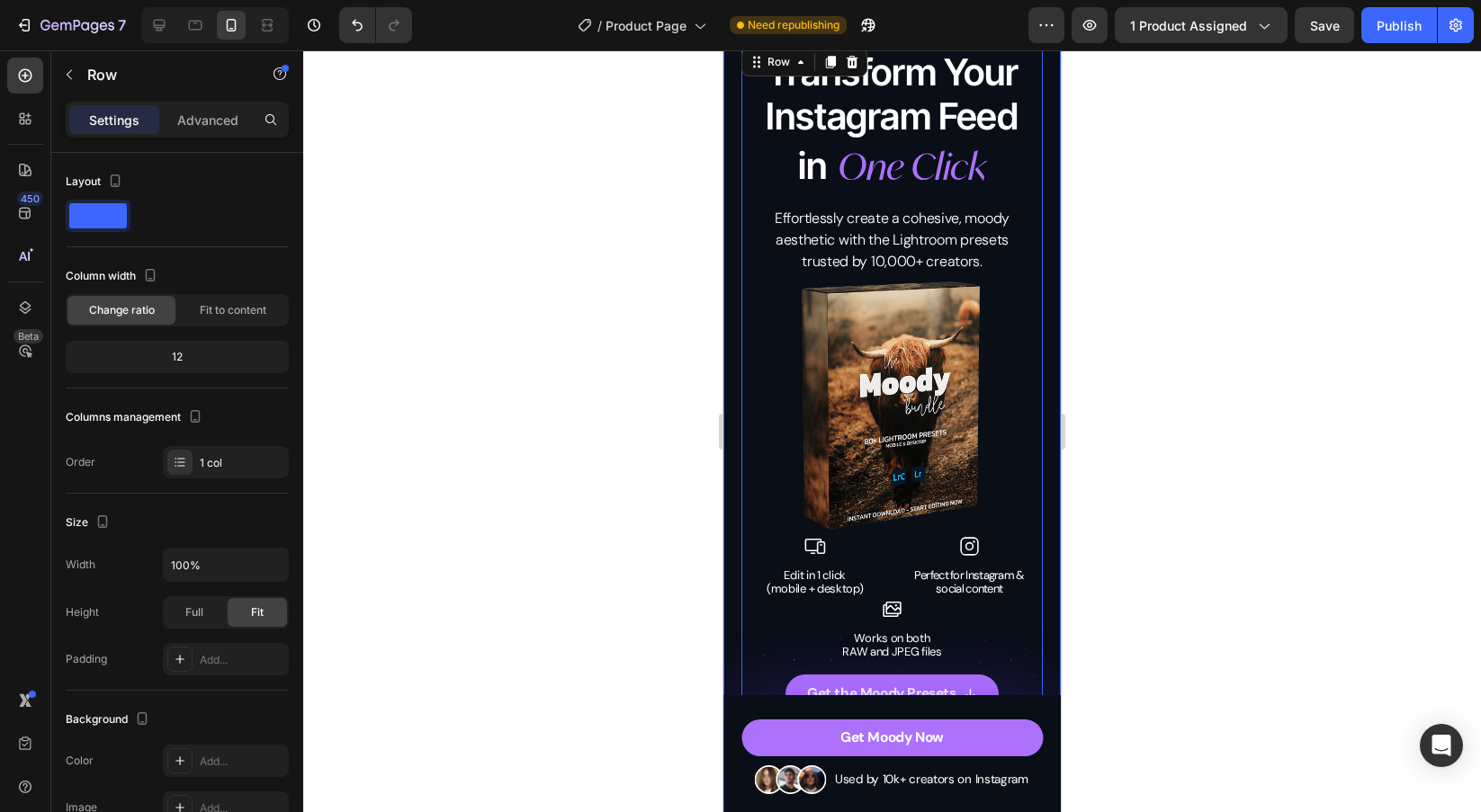 scroll, scrollTop: 64, scrollLeft: 0, axis: vertical 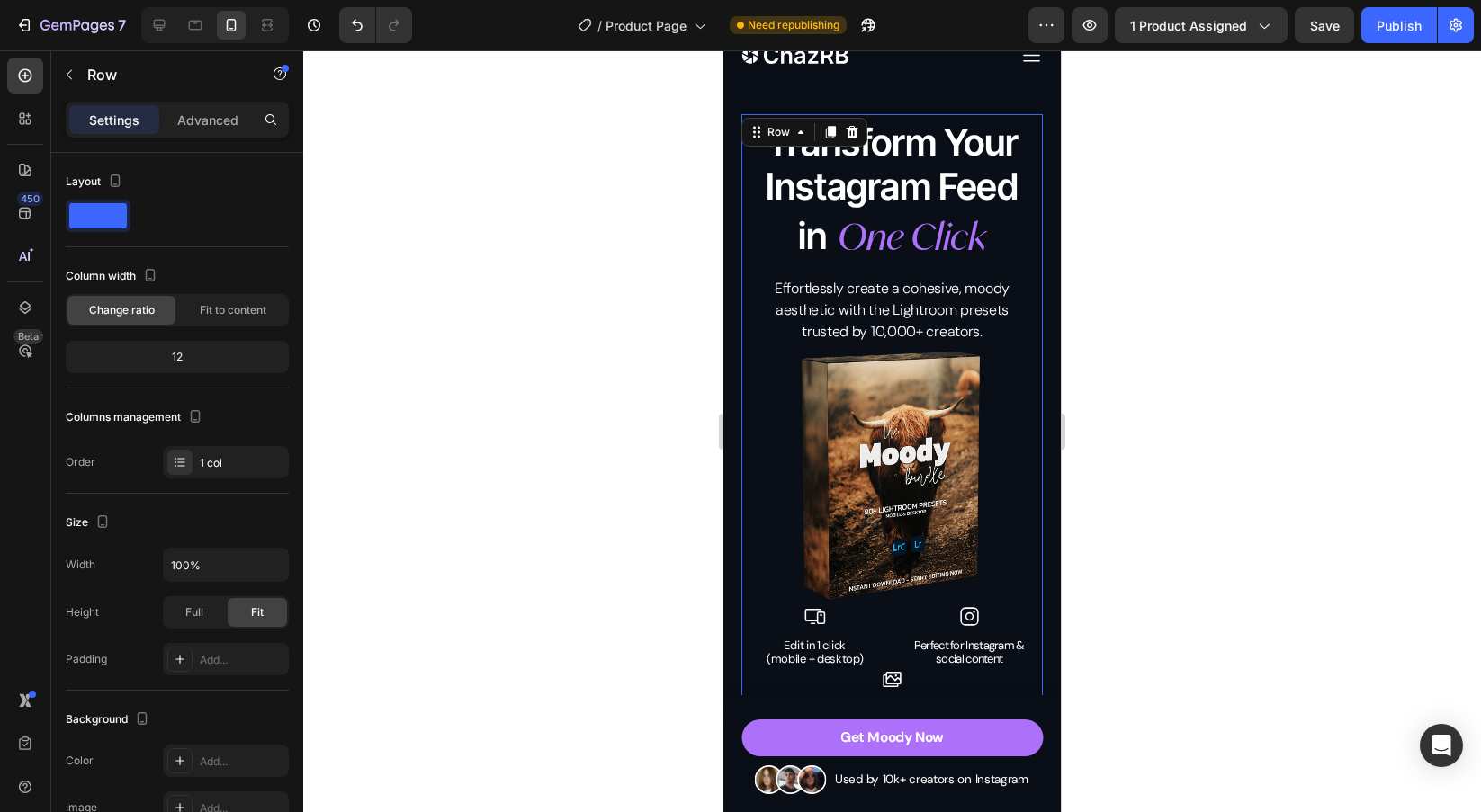 click 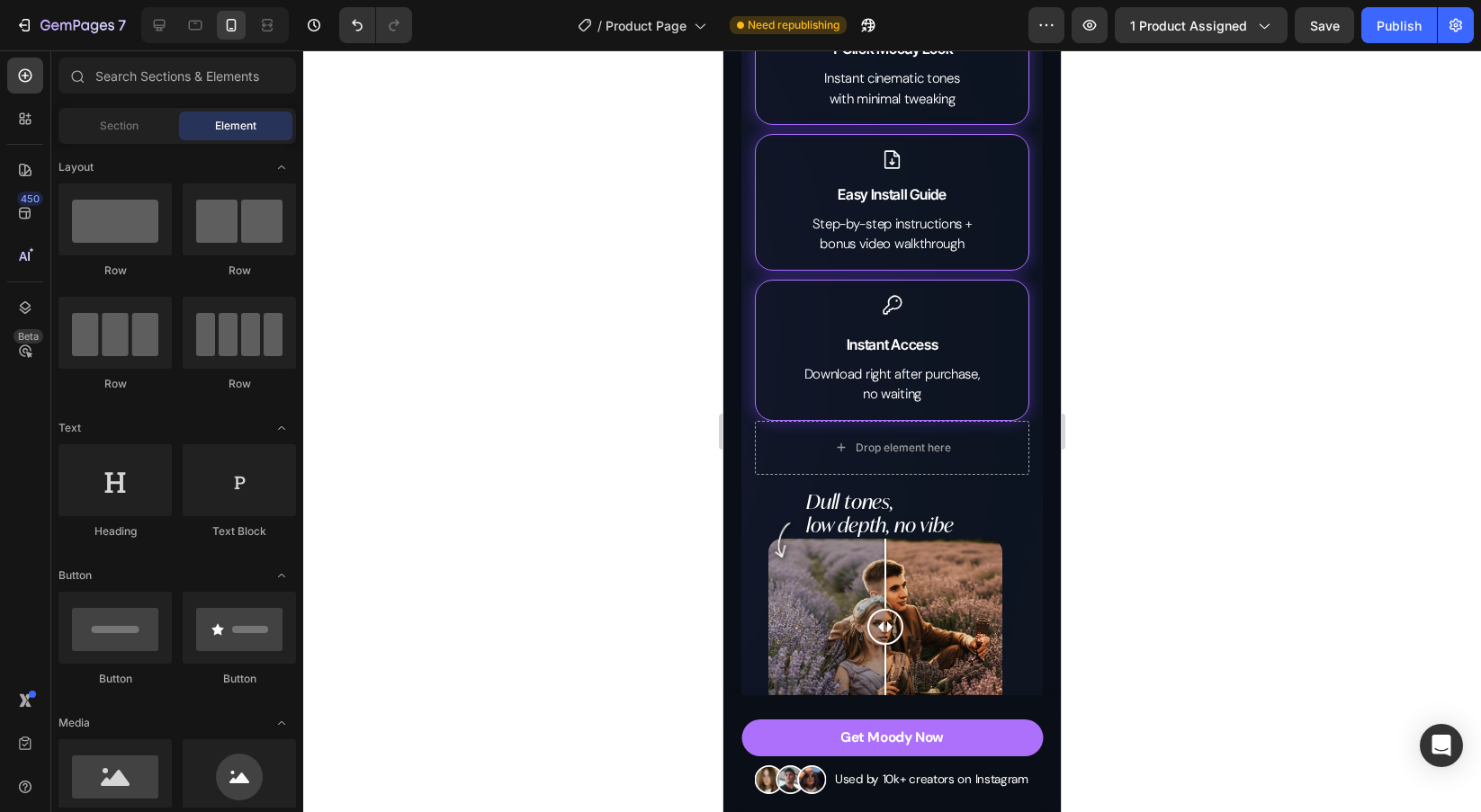 scroll, scrollTop: 4460, scrollLeft: 0, axis: vertical 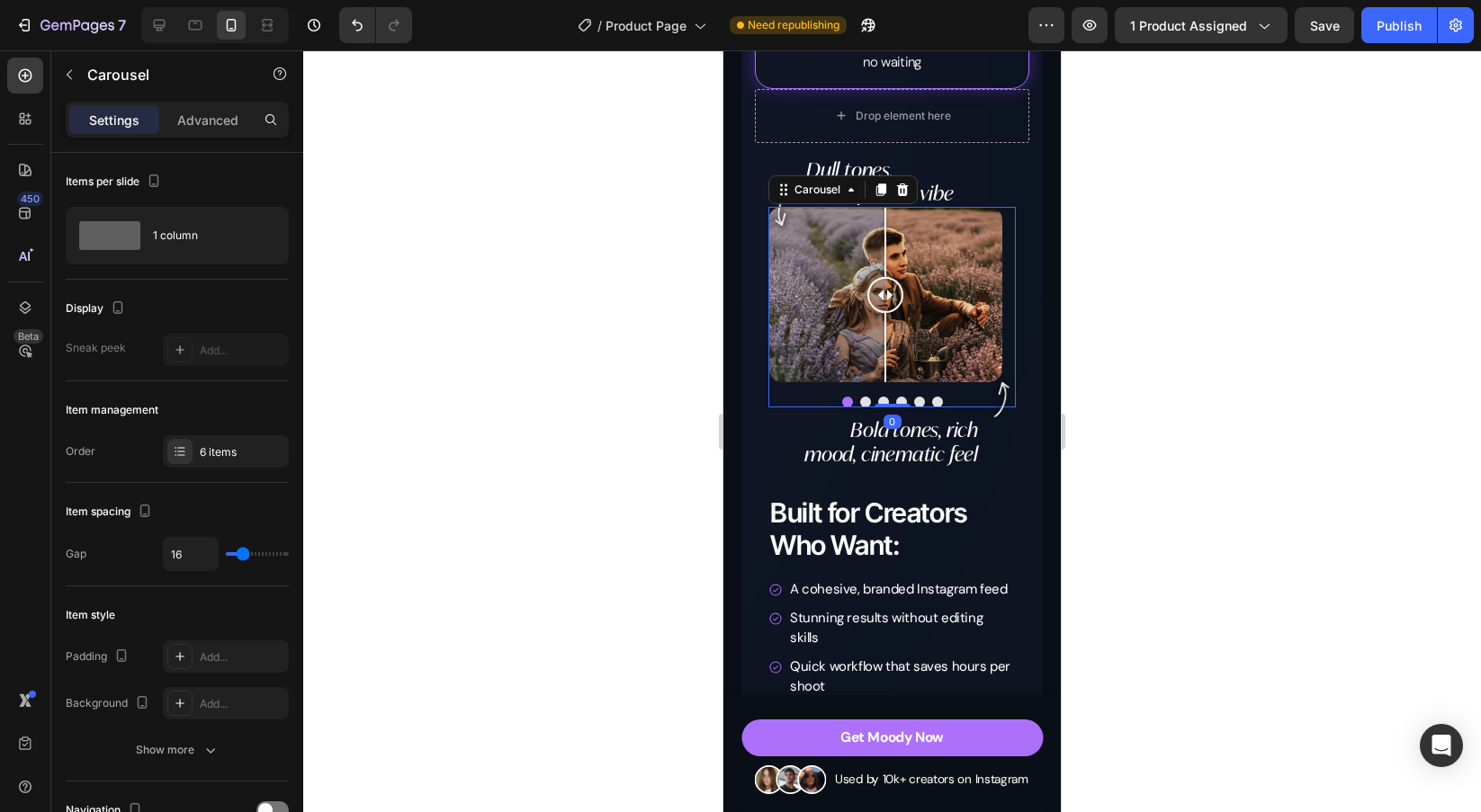click at bounding box center [866, 402] 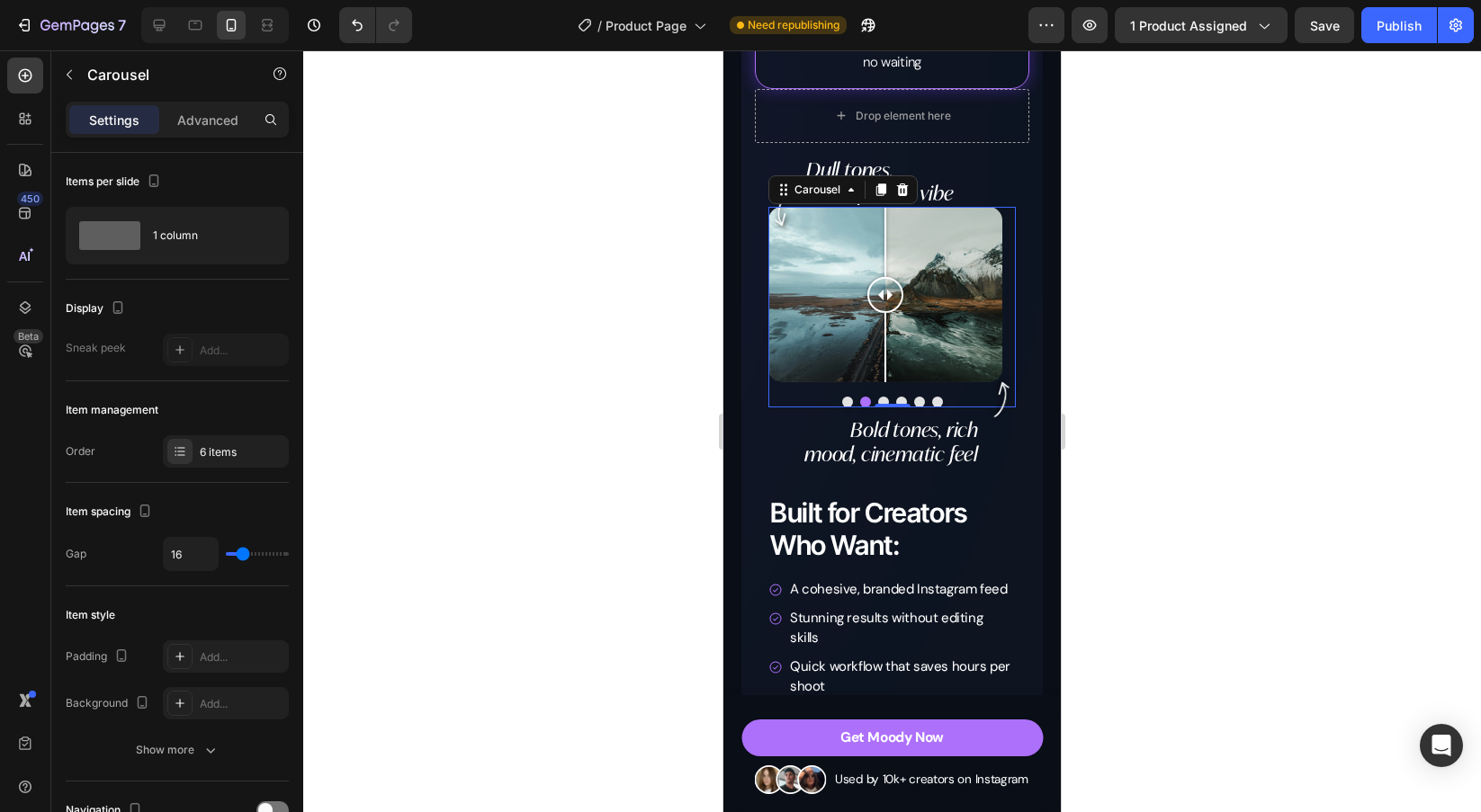 click at bounding box center [884, 402] 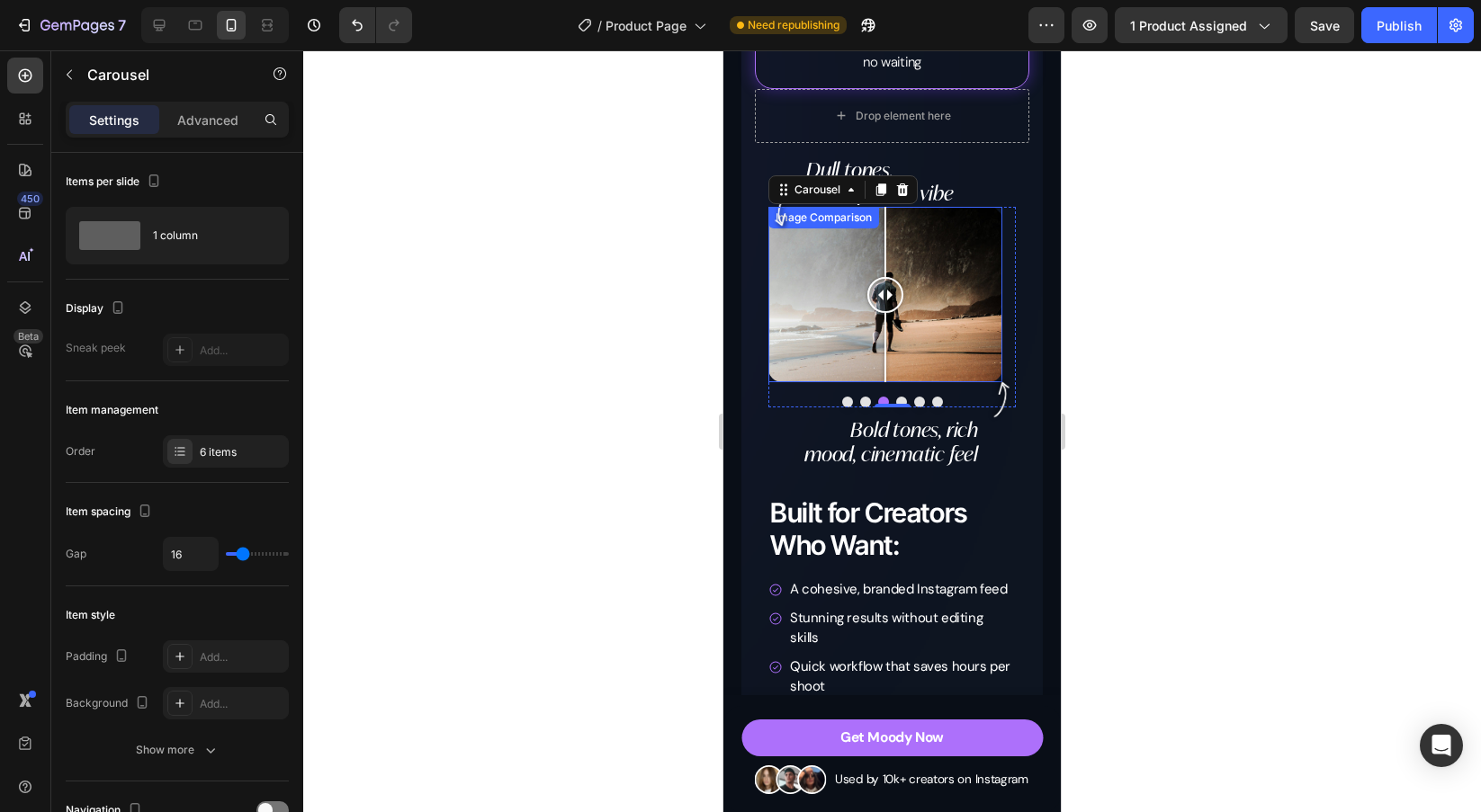 click at bounding box center [885, 294] 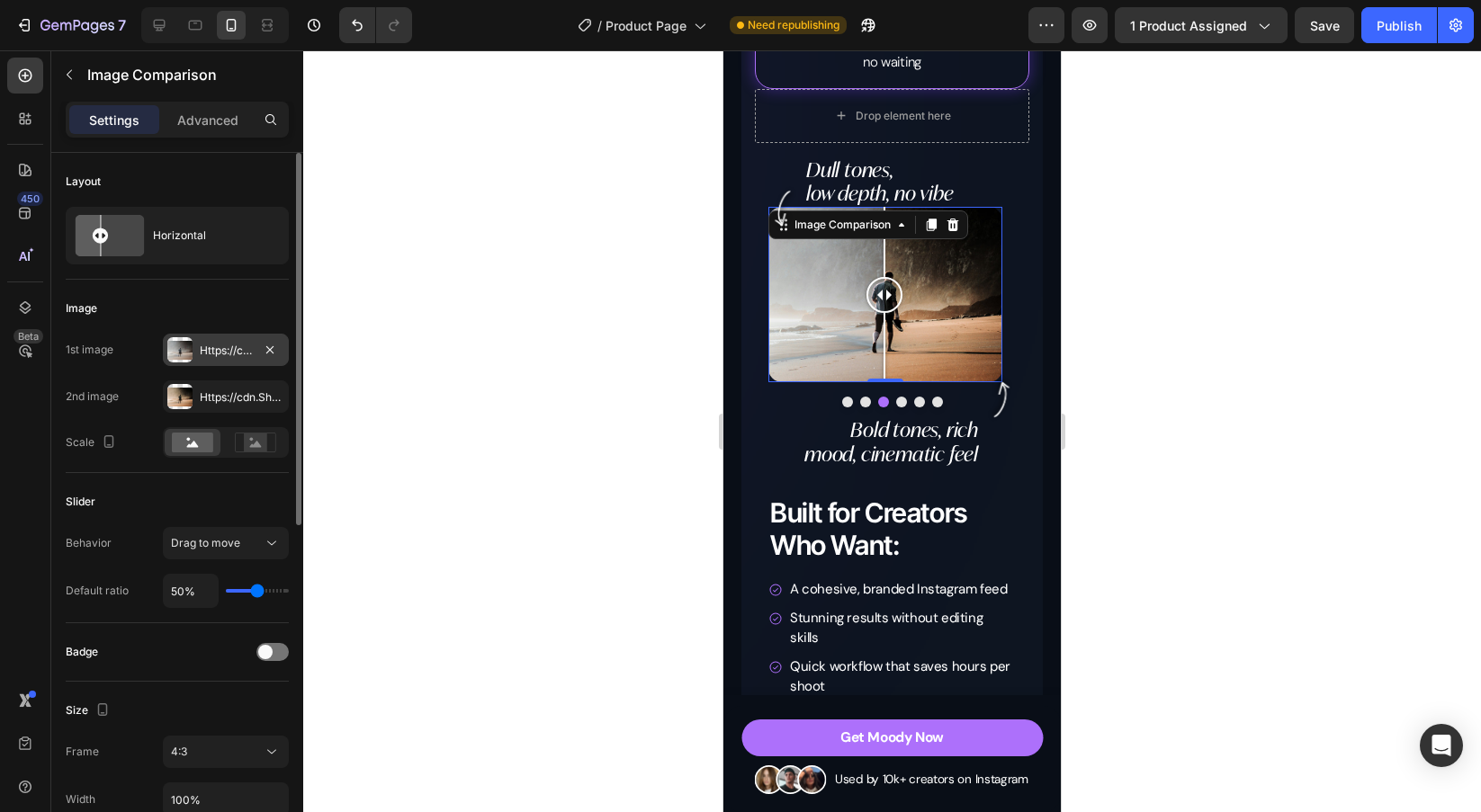 click on "Https://cdn.Shopify.Com/s/files/1/0698/5688/6972/files/gempages_572473113388778648-80402f67-839d-455e-844a-68d8a54c29e5.Jpg" at bounding box center (226, 350) 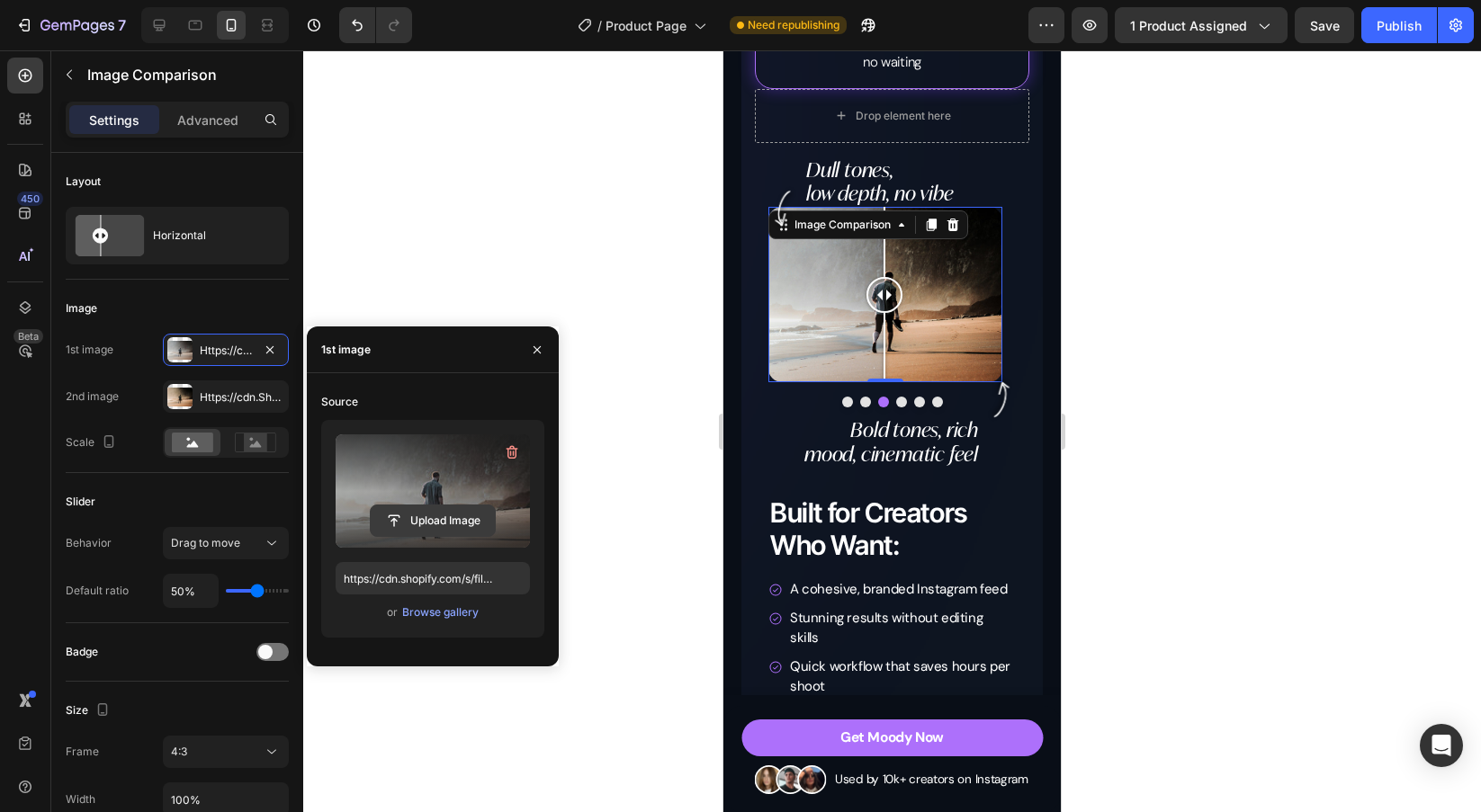 click 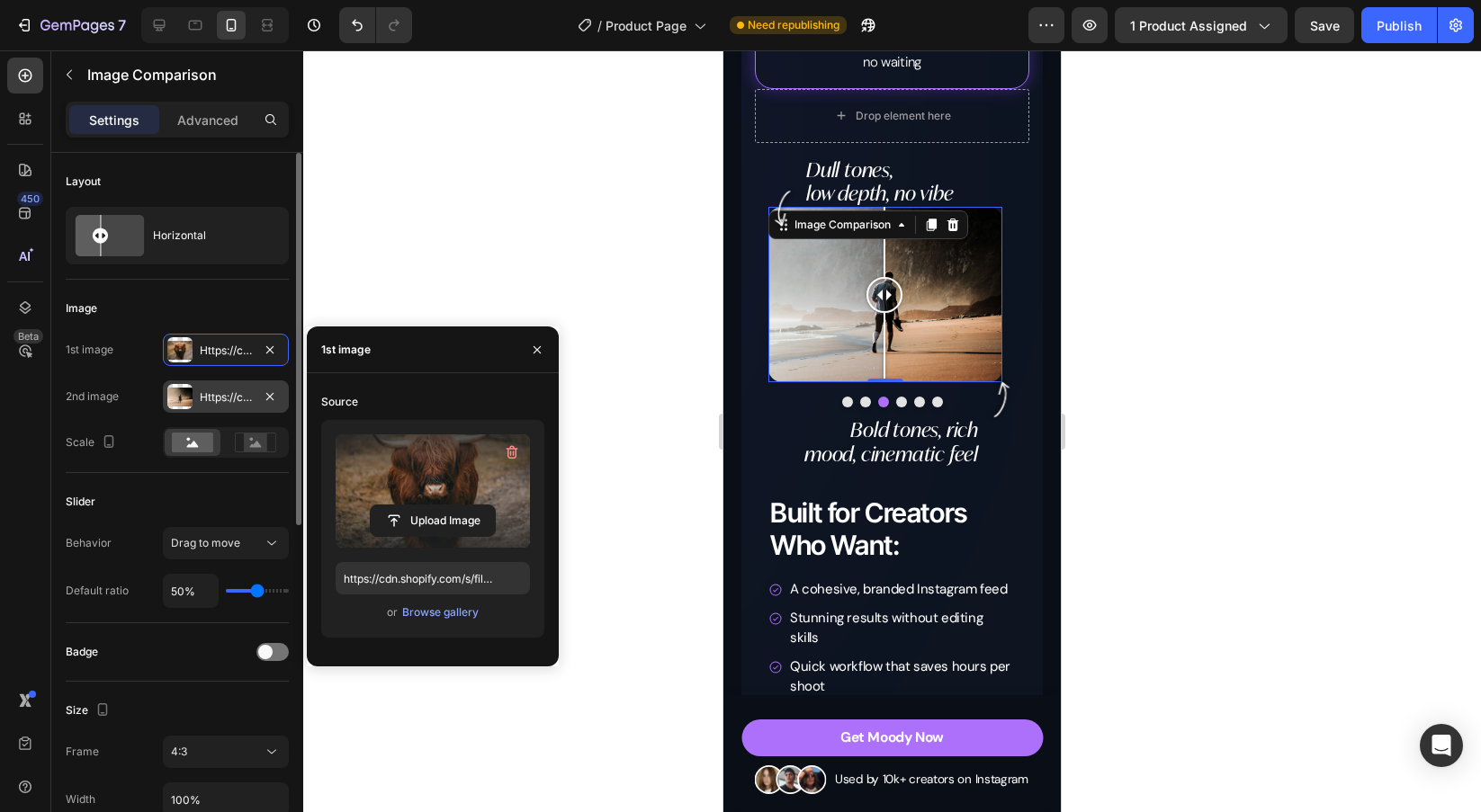 type on "https://cdn.shopify.com/s/files/1/0698/5688/6972/files/gempages_572473113388778648-b908b299-0b99-4533-96ac-3a37aa07e5a7.jpg" 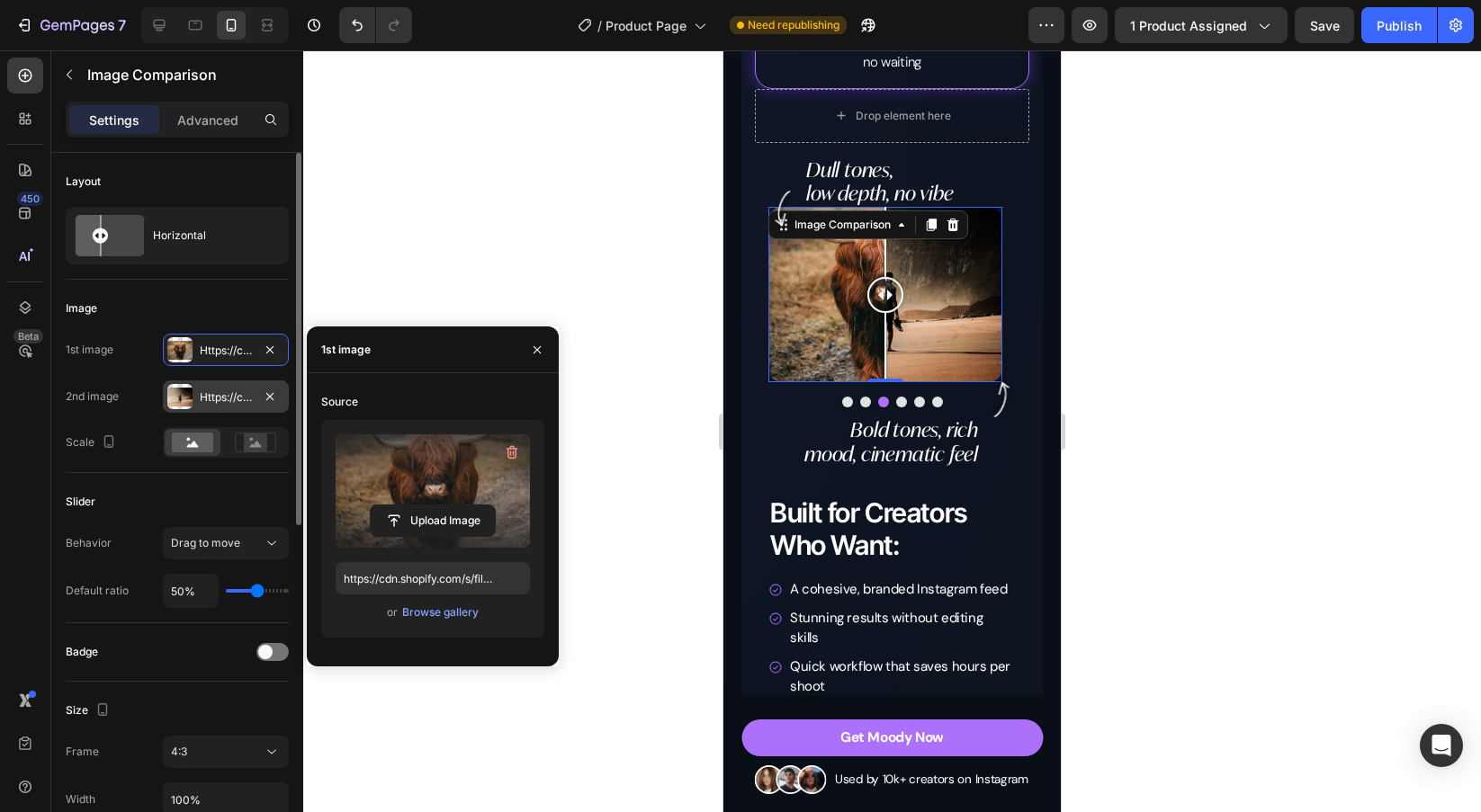 click on "Https://cdn.Shopify.Com/s/files/1/0698/5688/6972/files/gempages_572473113388778648-4e7af855-f92d-4586-99b6-6ce9b2a7a108.Jpg" at bounding box center (226, 397) 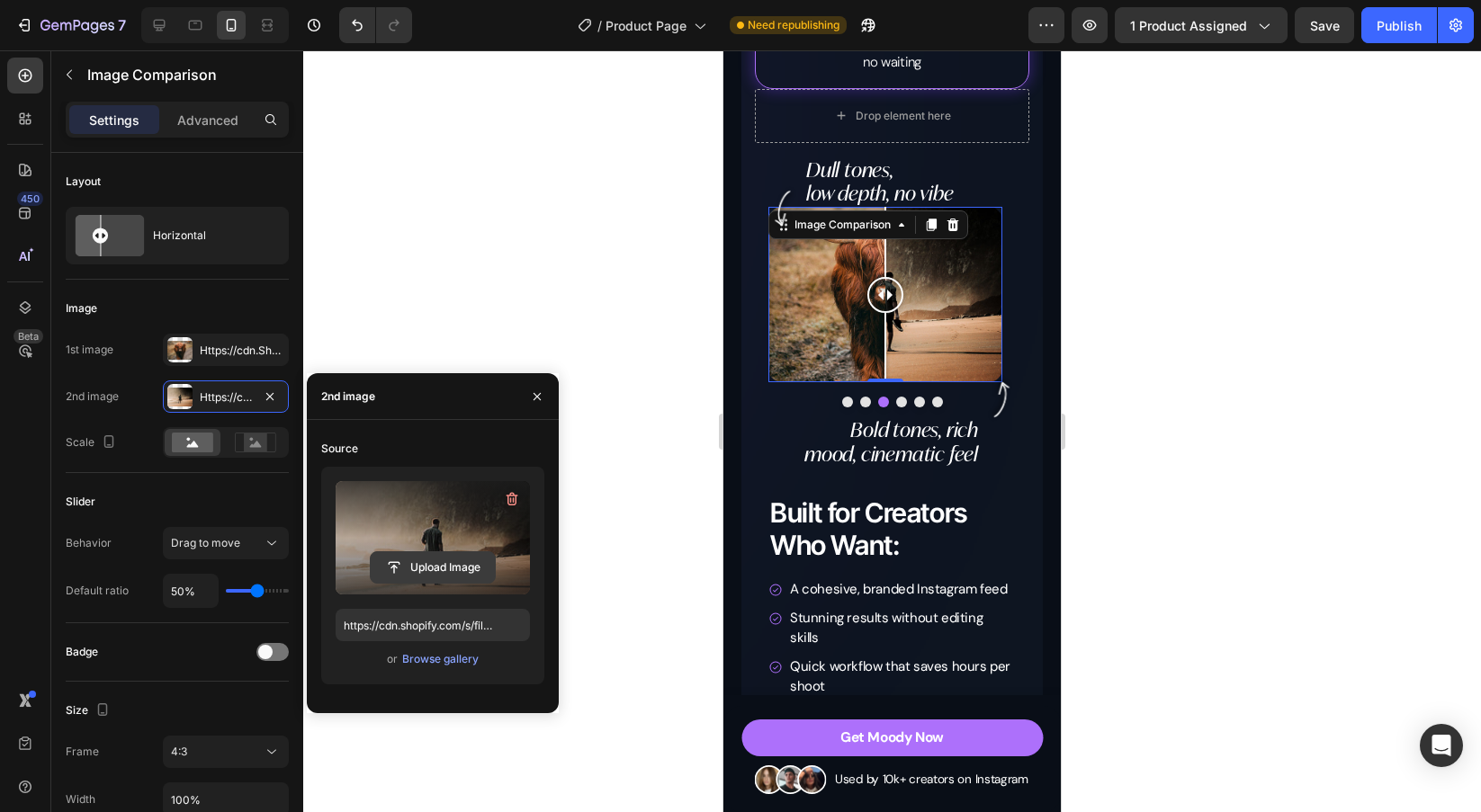 click 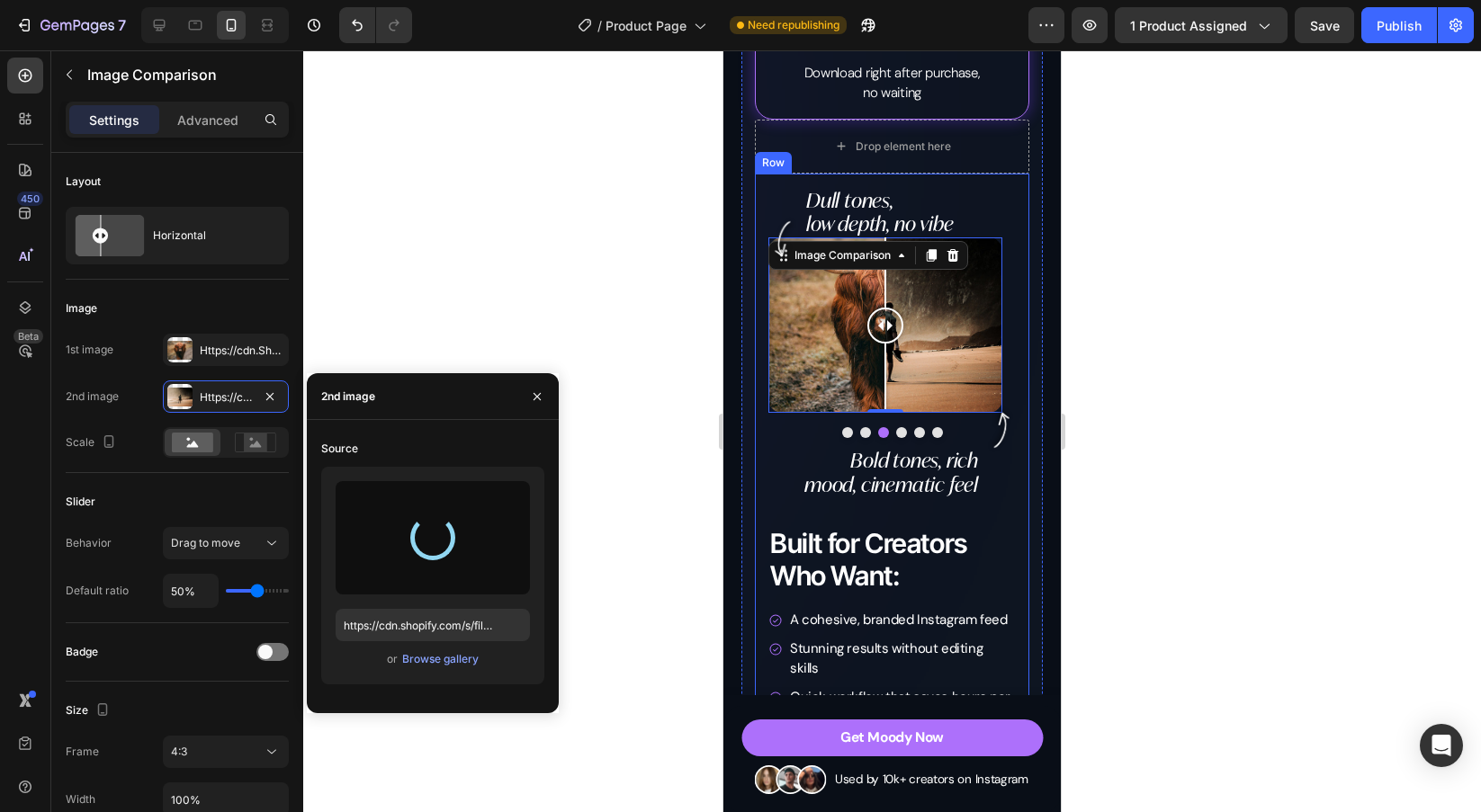 scroll, scrollTop: 4361, scrollLeft: 0, axis: vertical 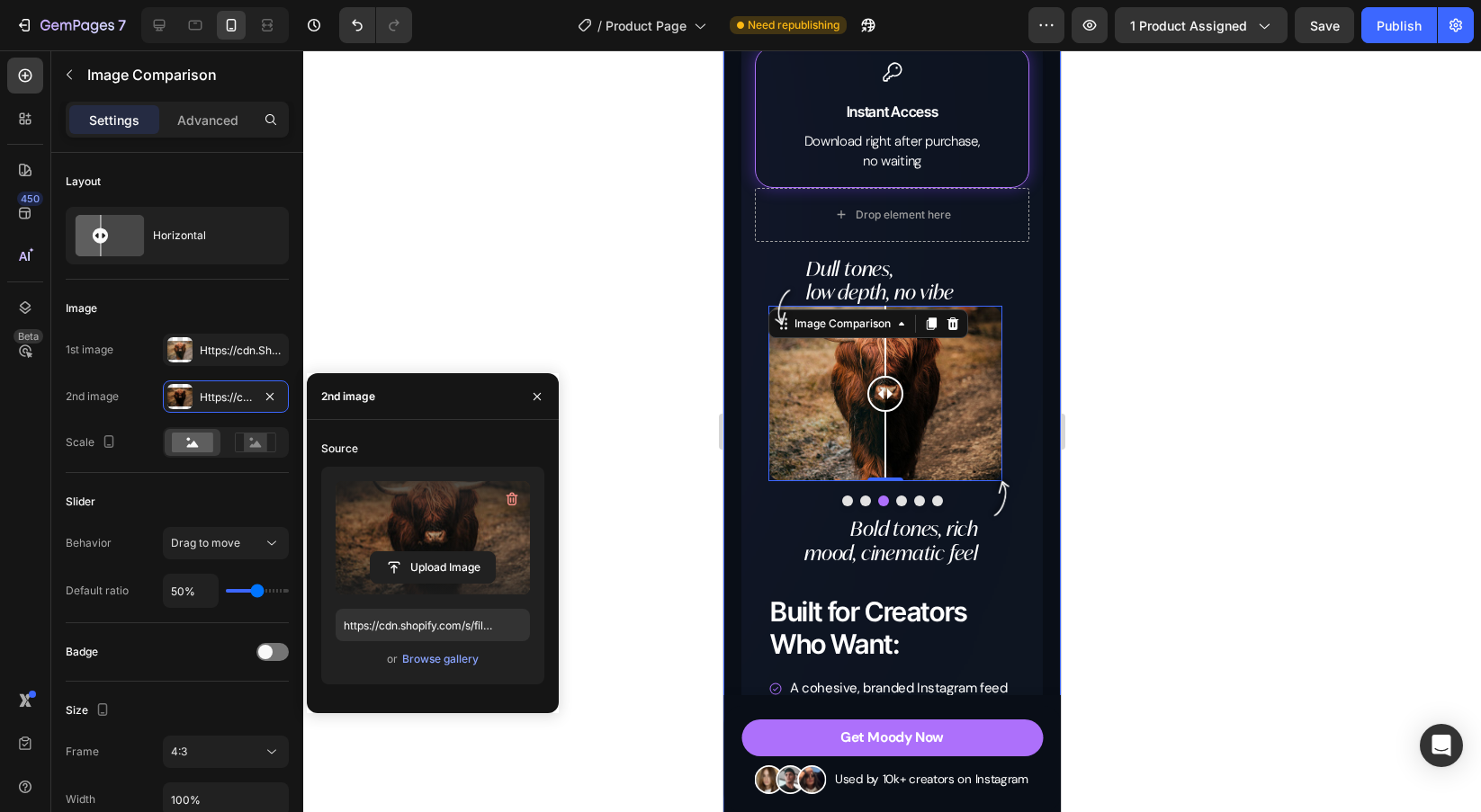 type on "https://cdn.shopify.com/s/files/1/0698/5688/6972/files/gempages_572473113388778648-a59c4942-b390-450f-8599-80a6c09fae8a.jpg" 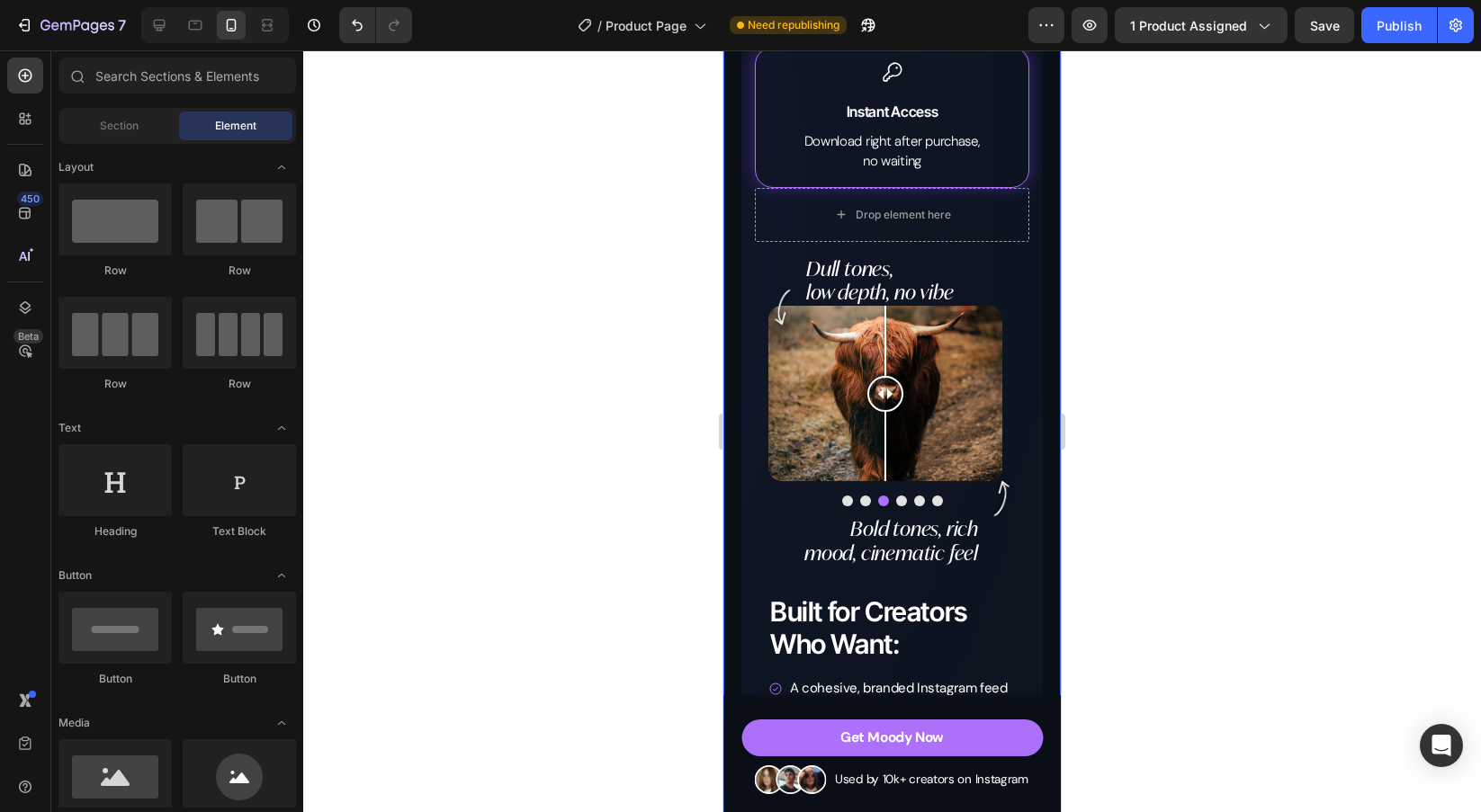 click 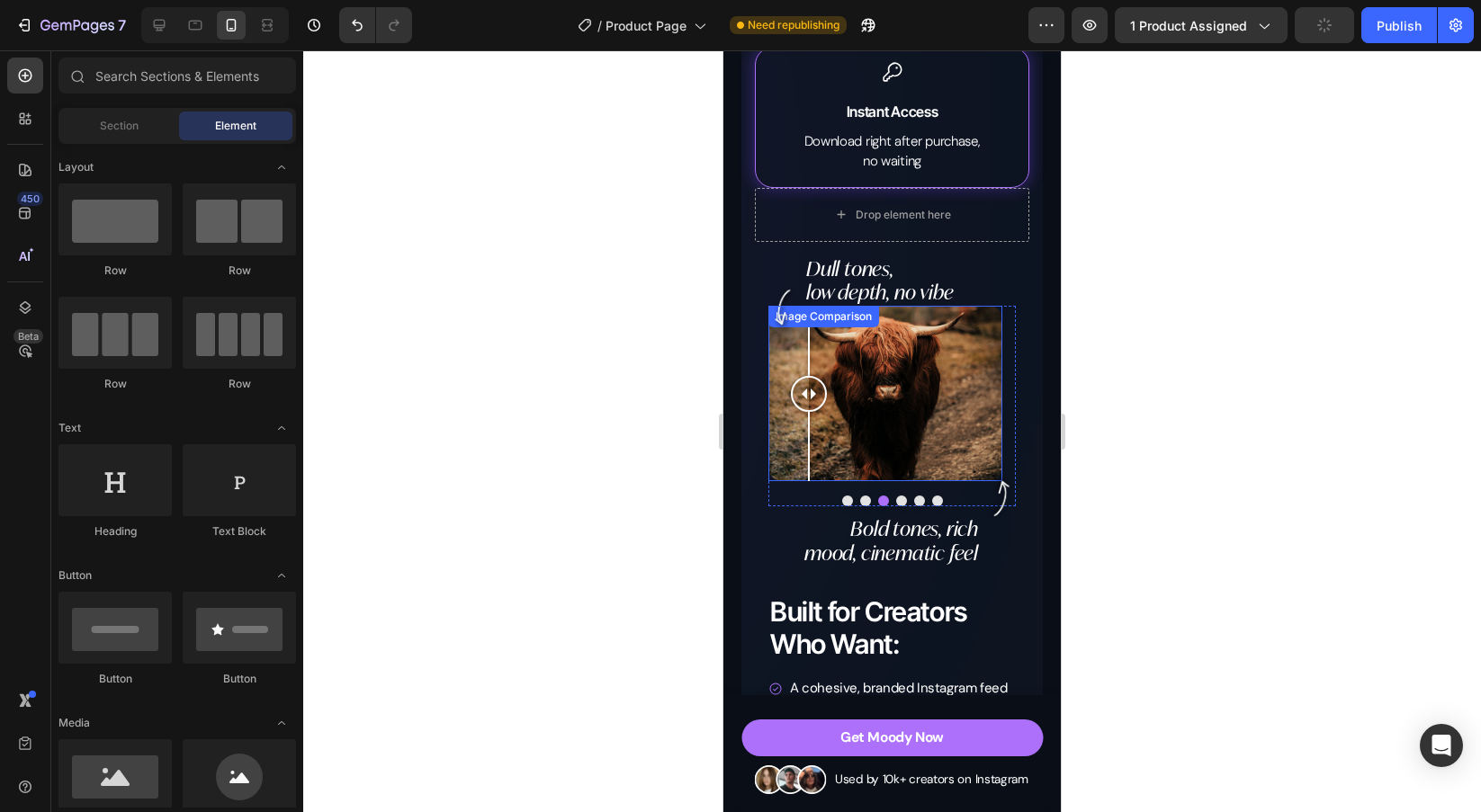 drag, startPoint x: 921, startPoint y: 389, endPoint x: 809, endPoint y: 376, distance: 112.75194 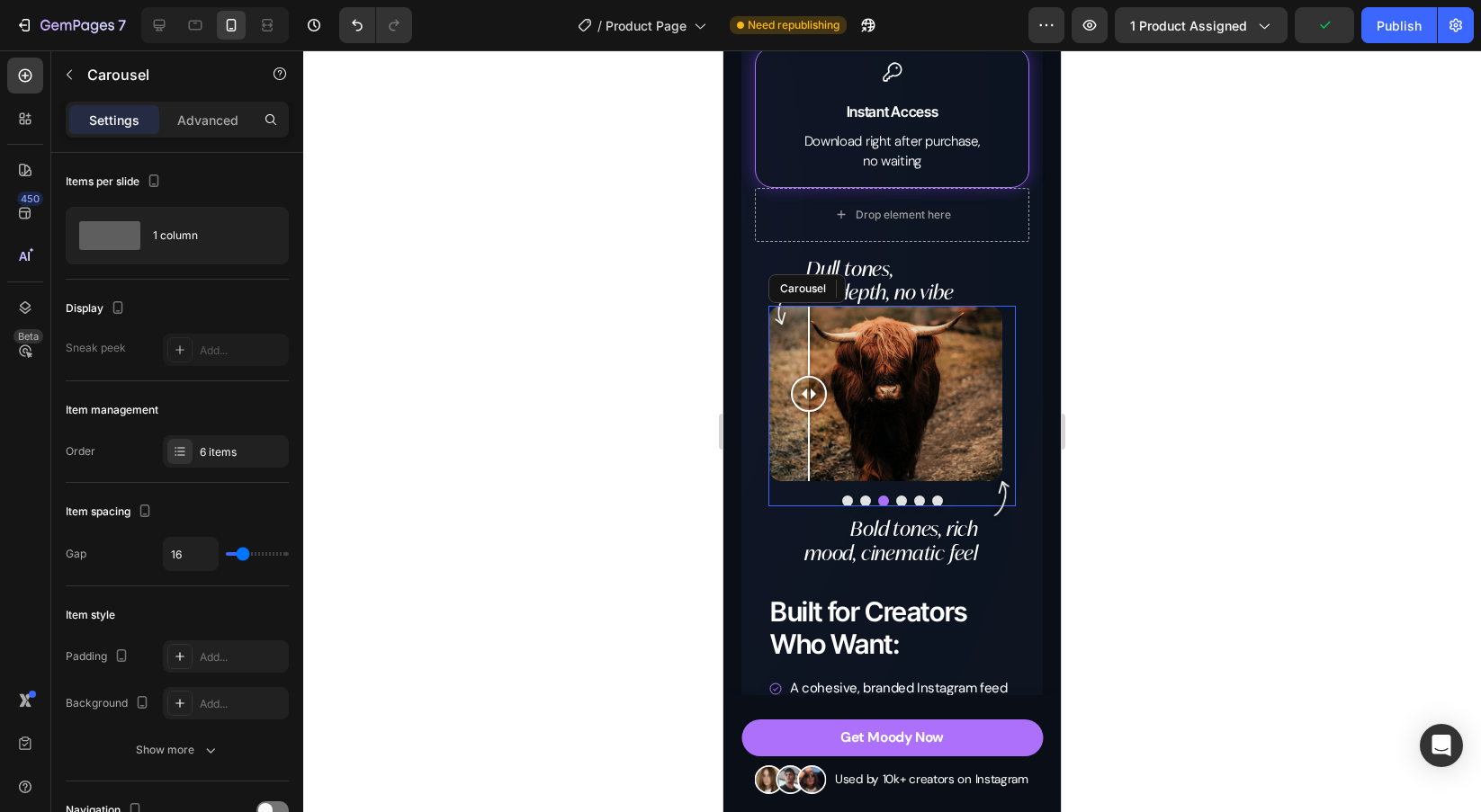 click at bounding box center [848, 501] 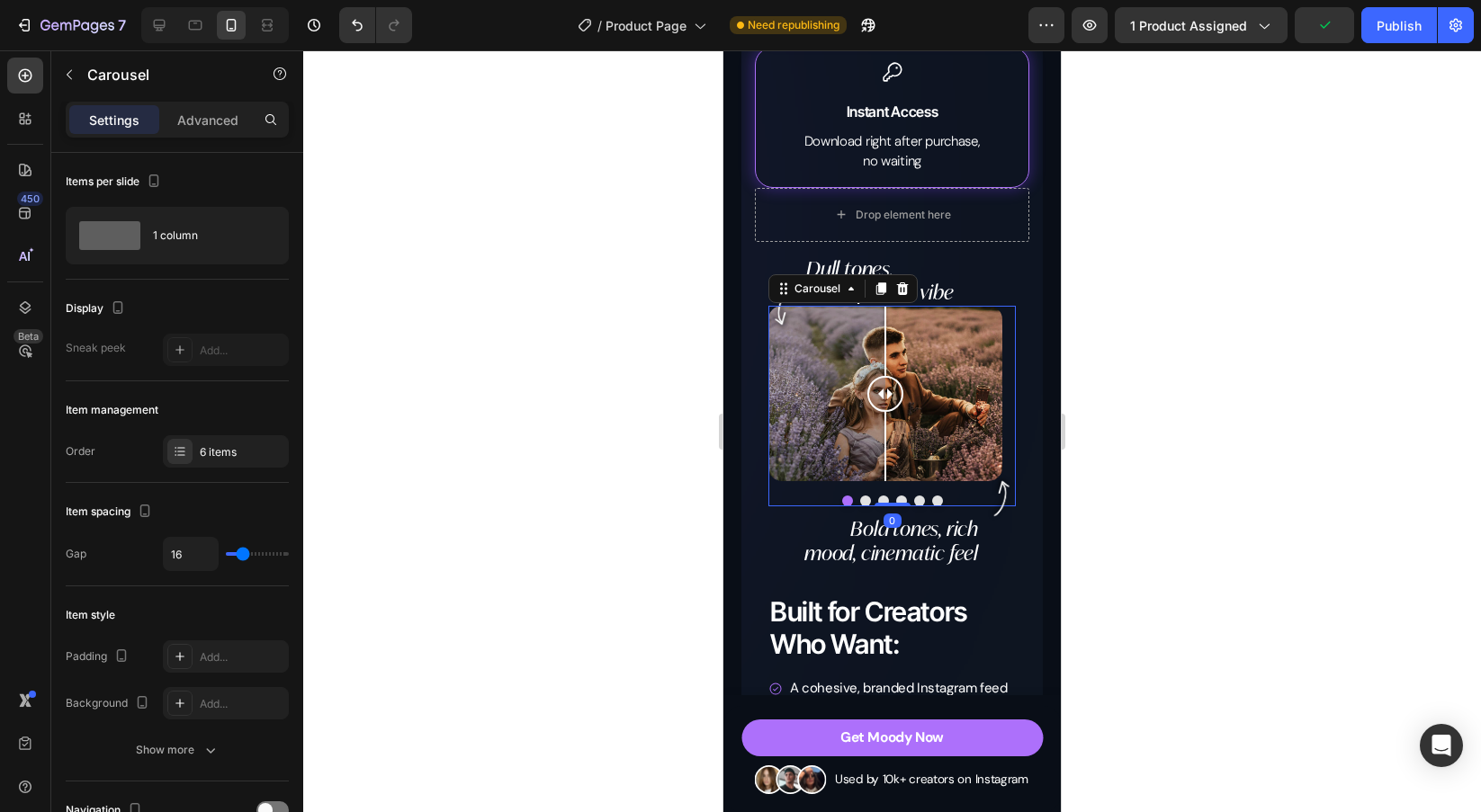 click at bounding box center [866, 501] 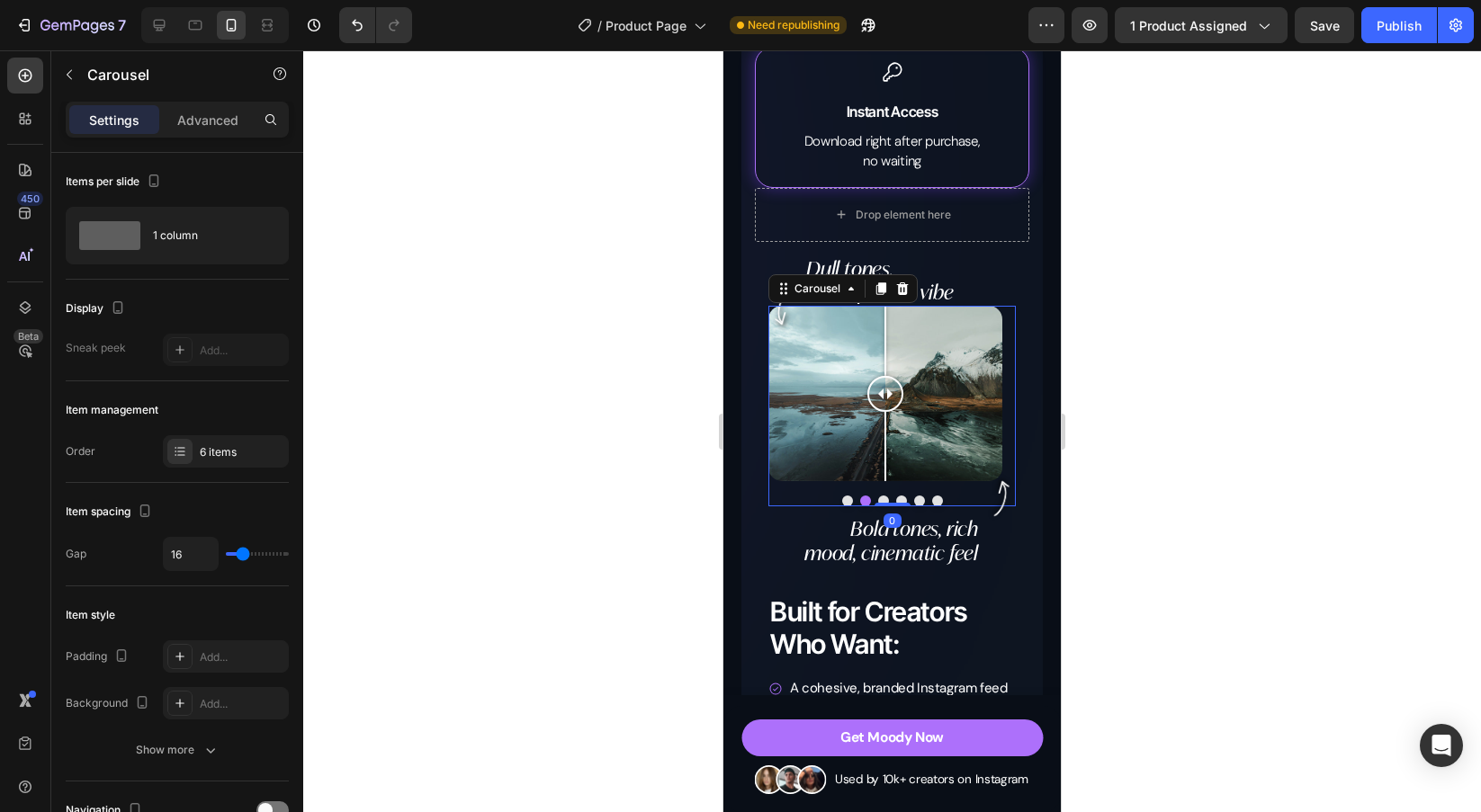click at bounding box center (884, 501) 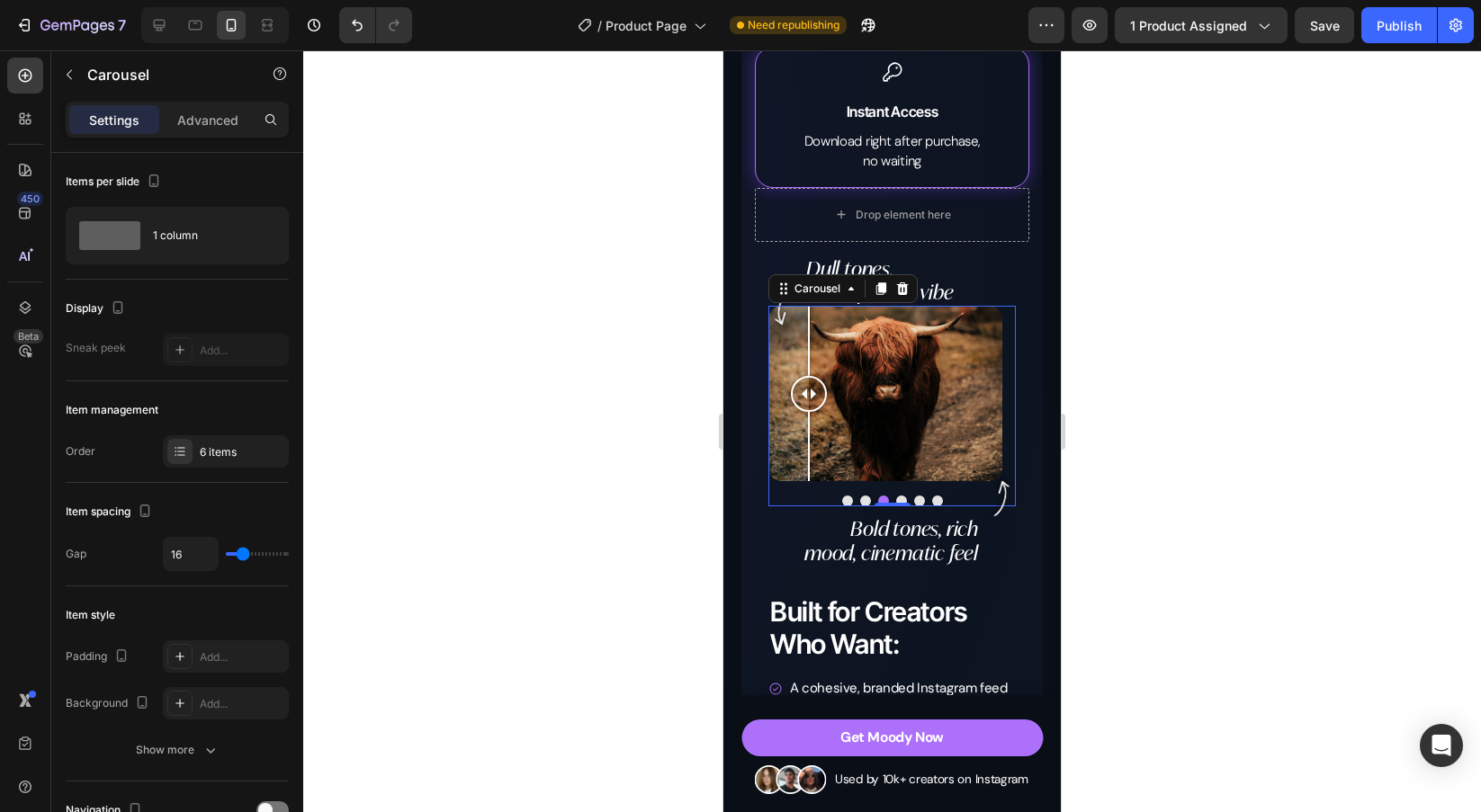 click at bounding box center (902, 501) 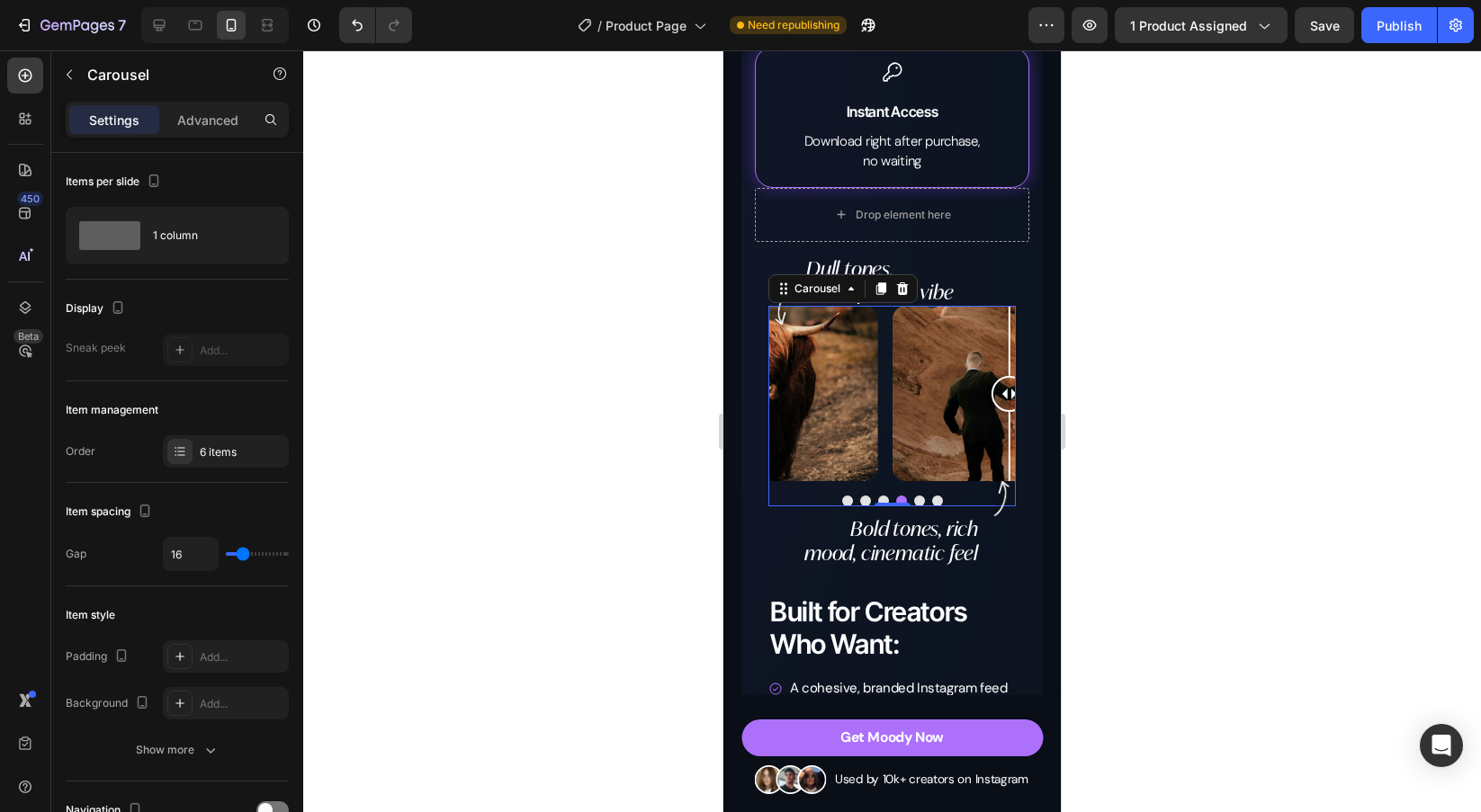 click at bounding box center [920, 501] 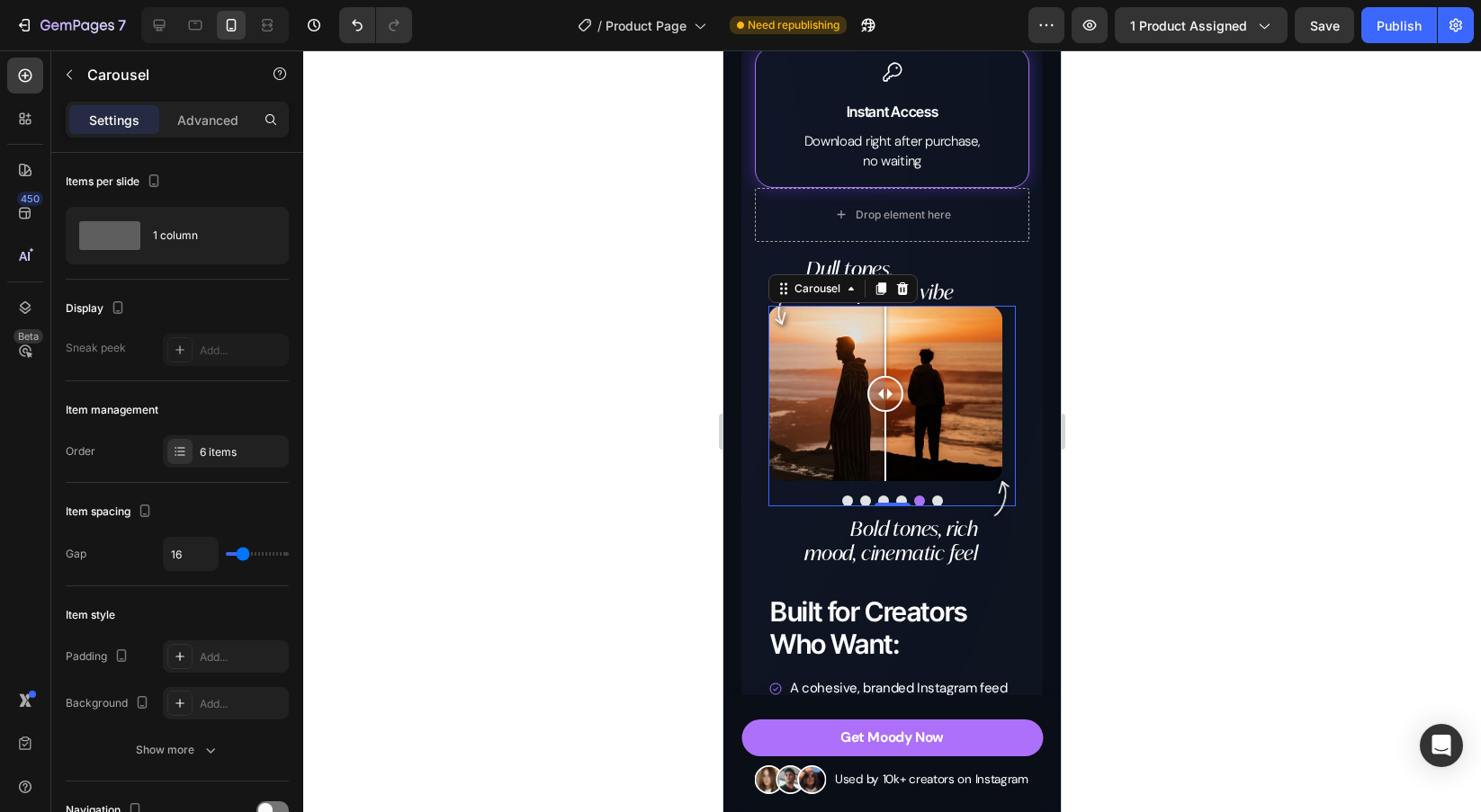 click at bounding box center [938, 501] 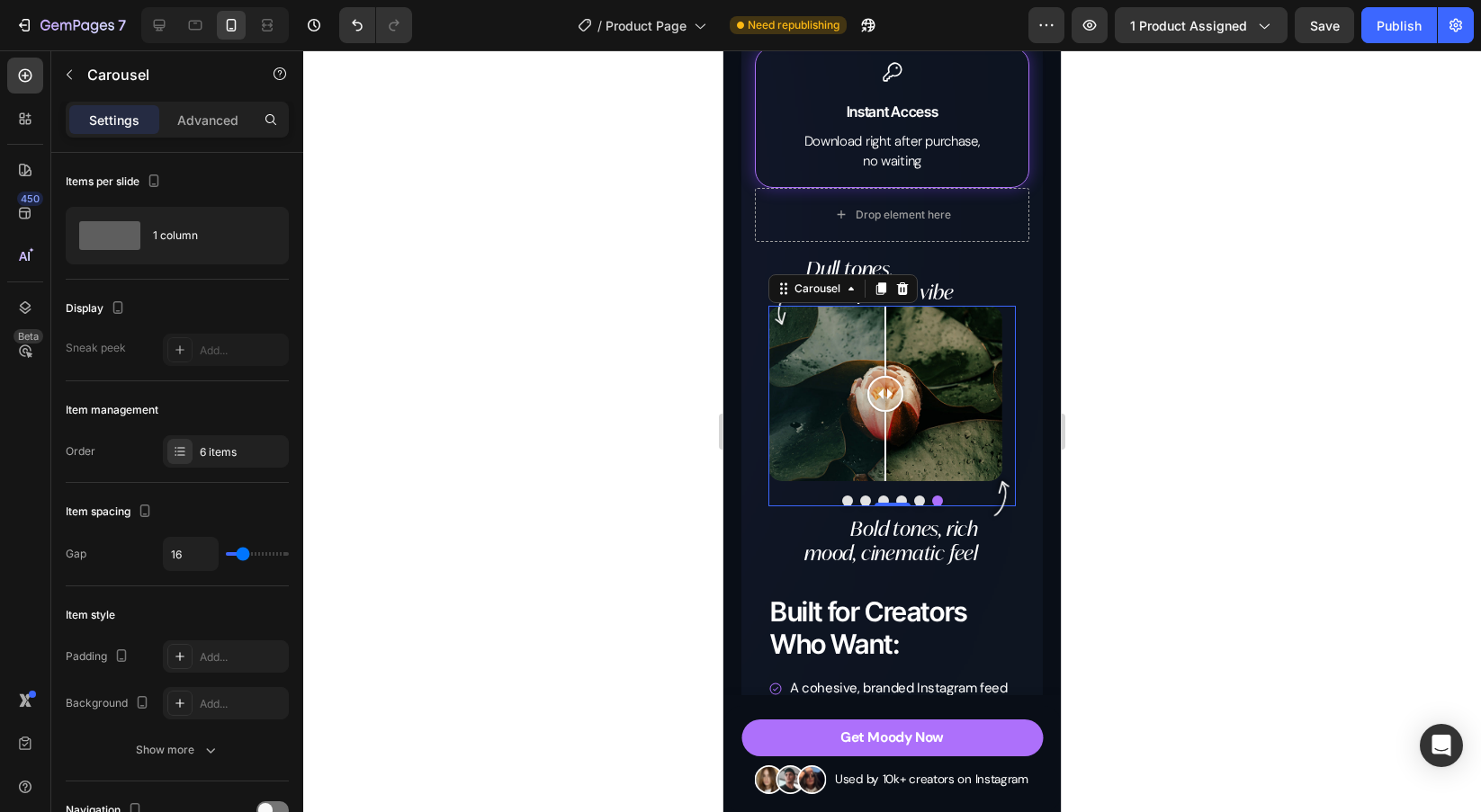 click on "Image Comparison Image Comparison Image Comparison Image Comparison Image Comparison Image Comparison Carousel   0" at bounding box center (892, 406) 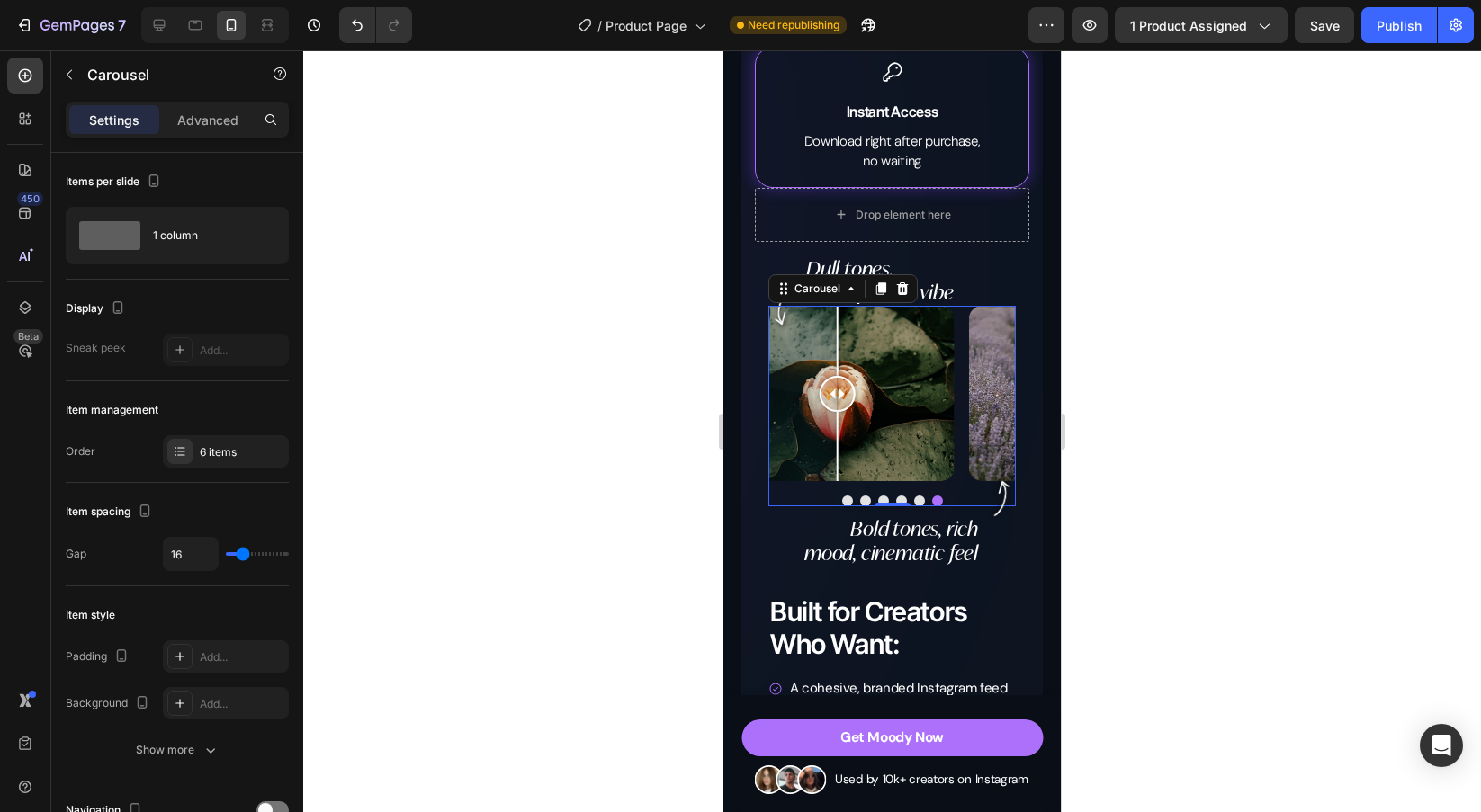click 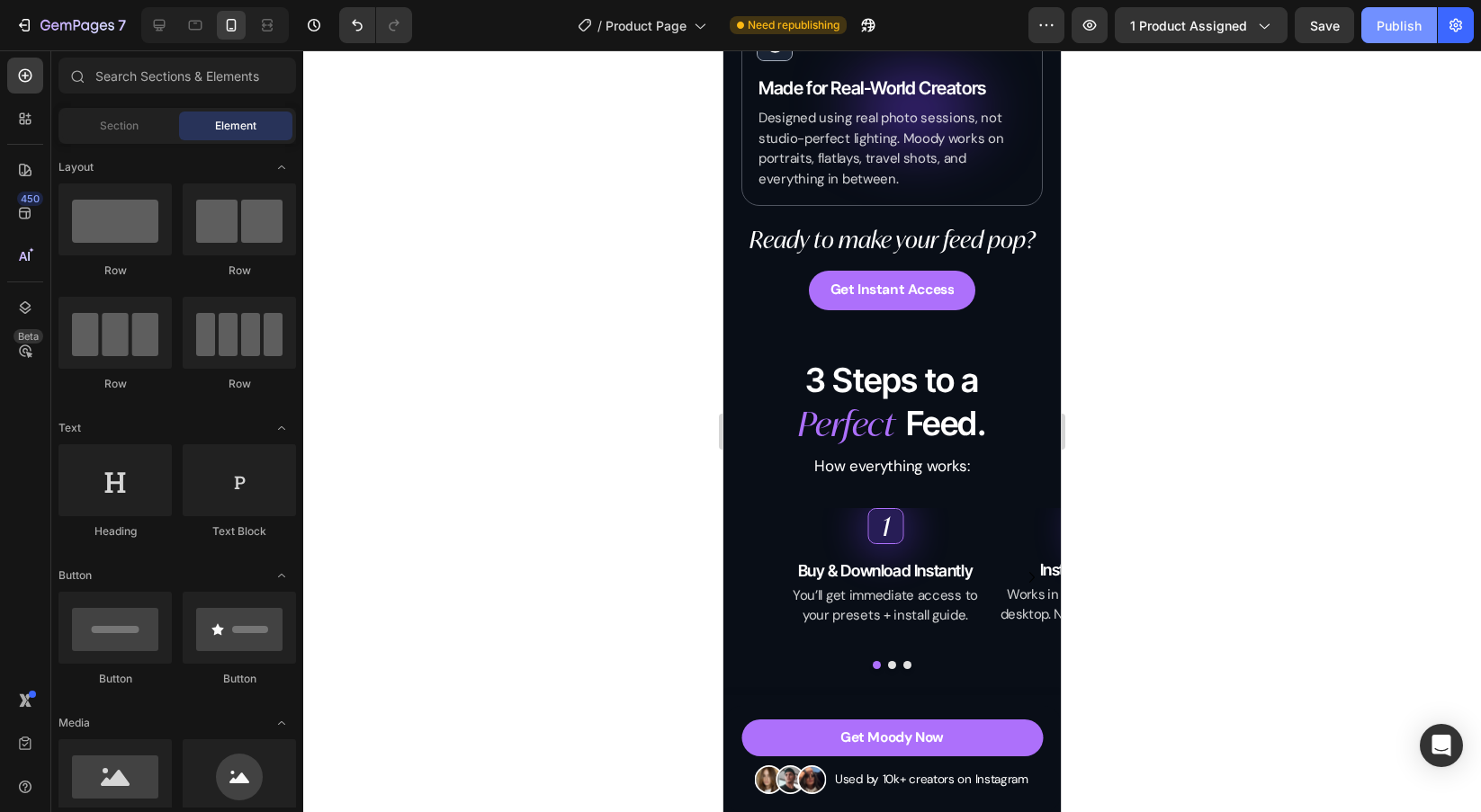 click on "Publish" at bounding box center (1399, 25) 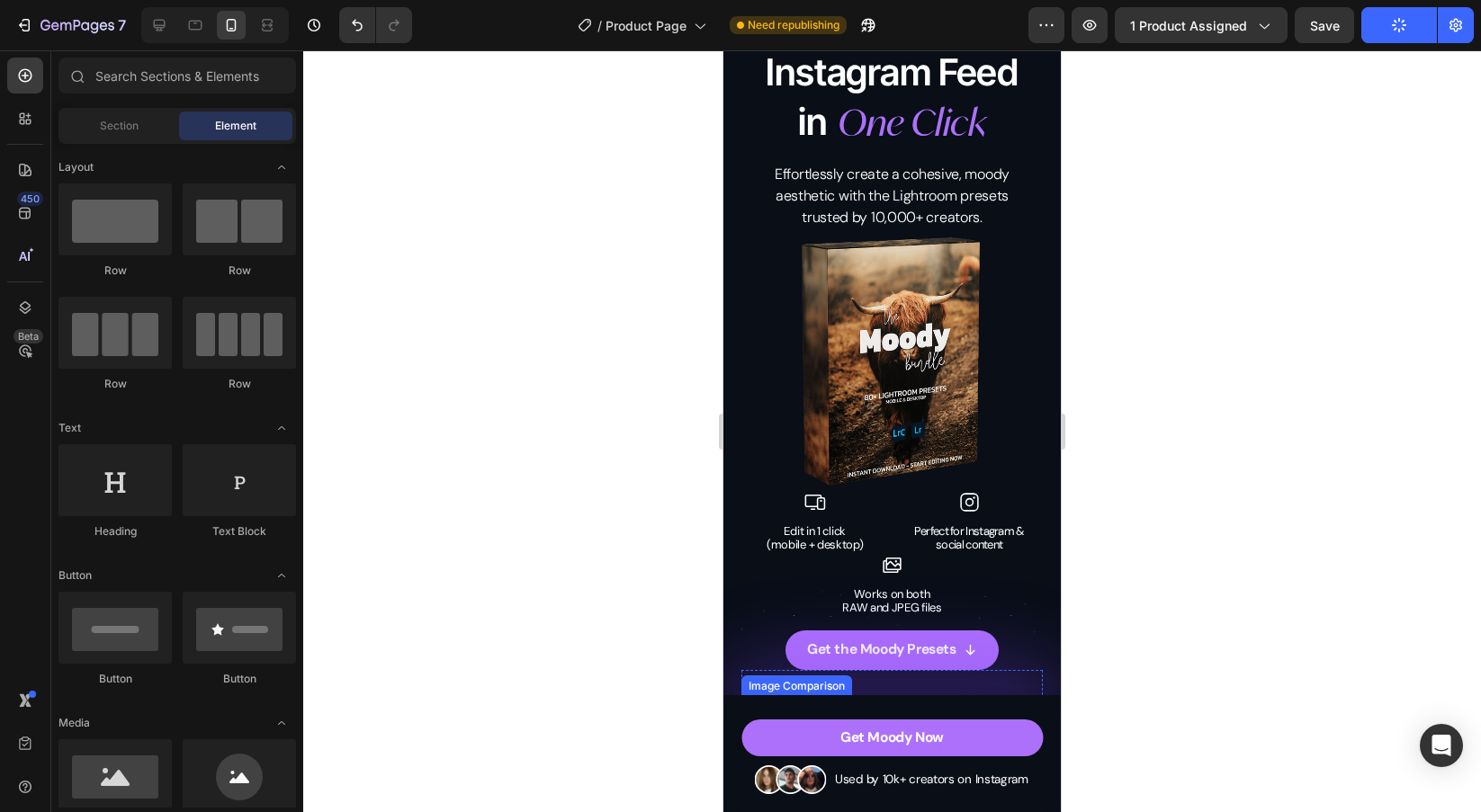scroll, scrollTop: 0, scrollLeft: 0, axis: both 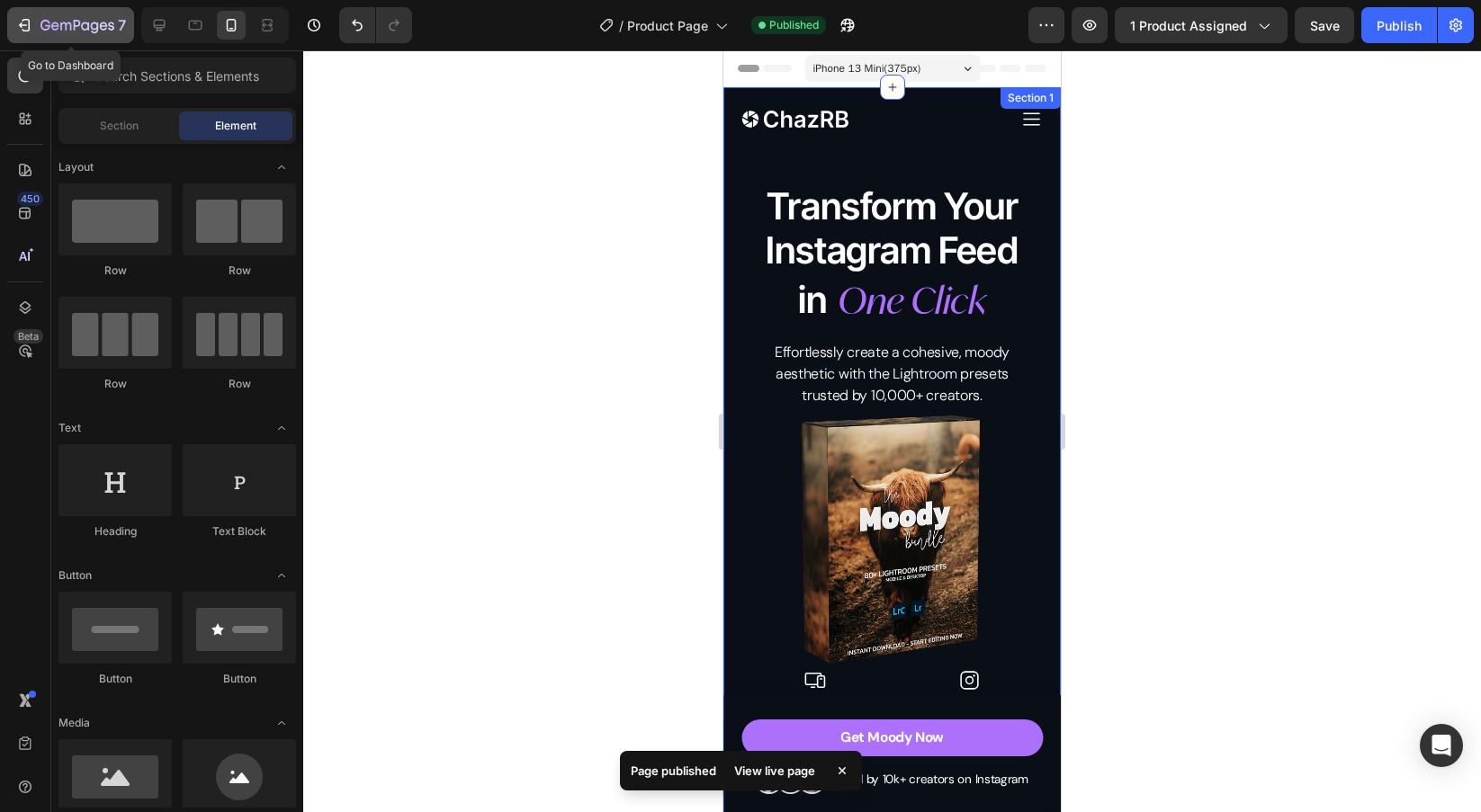 click 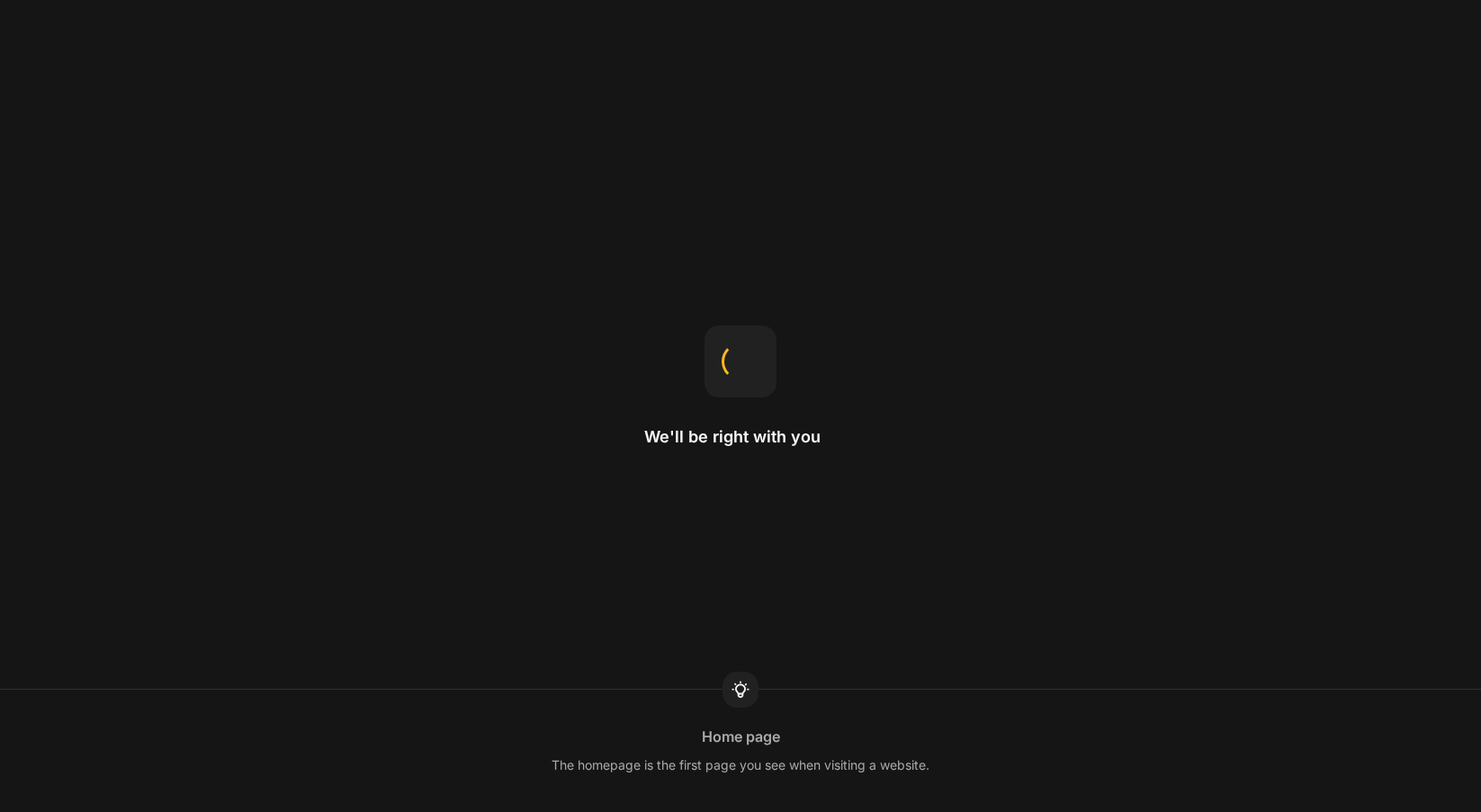 scroll, scrollTop: 0, scrollLeft: 0, axis: both 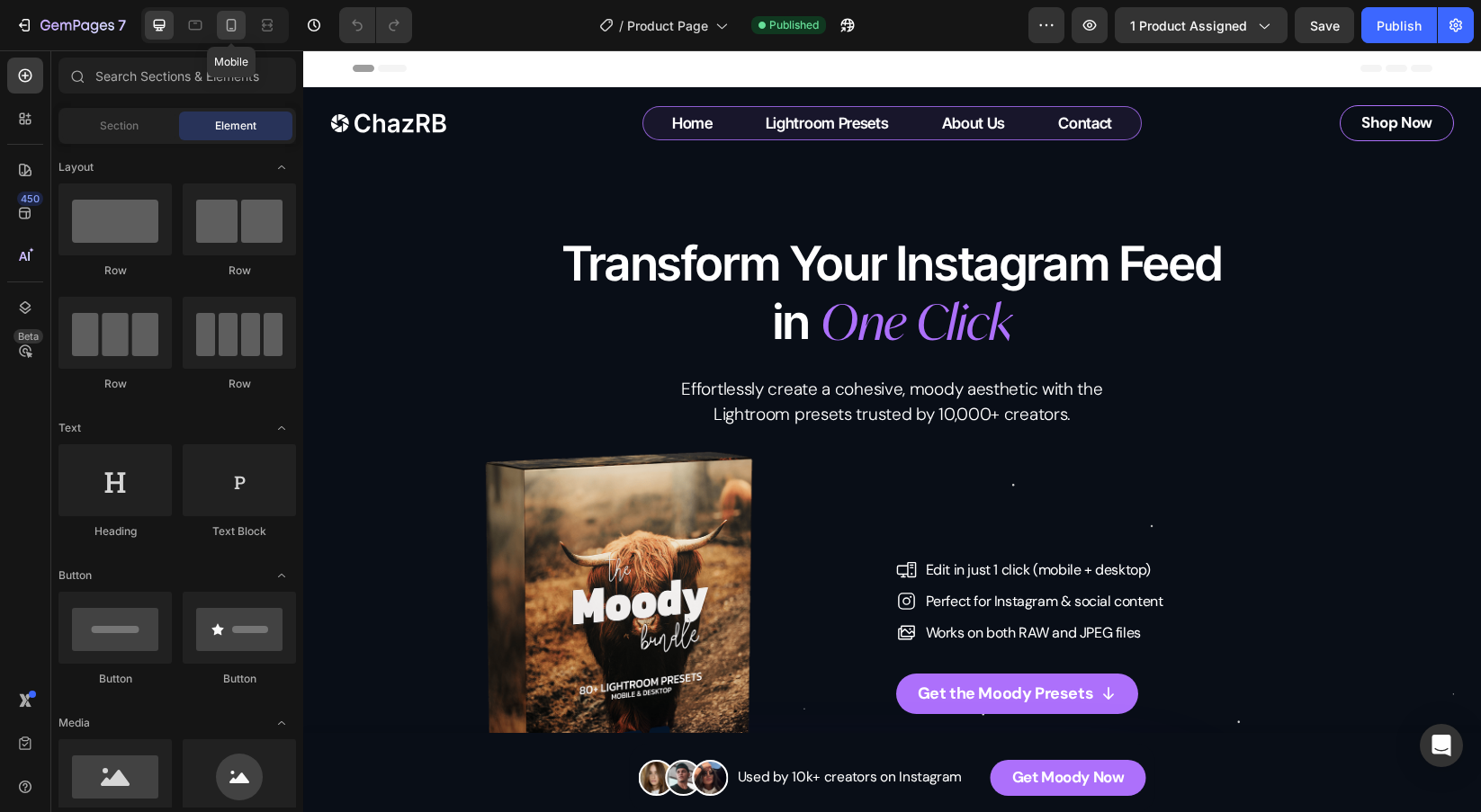 click 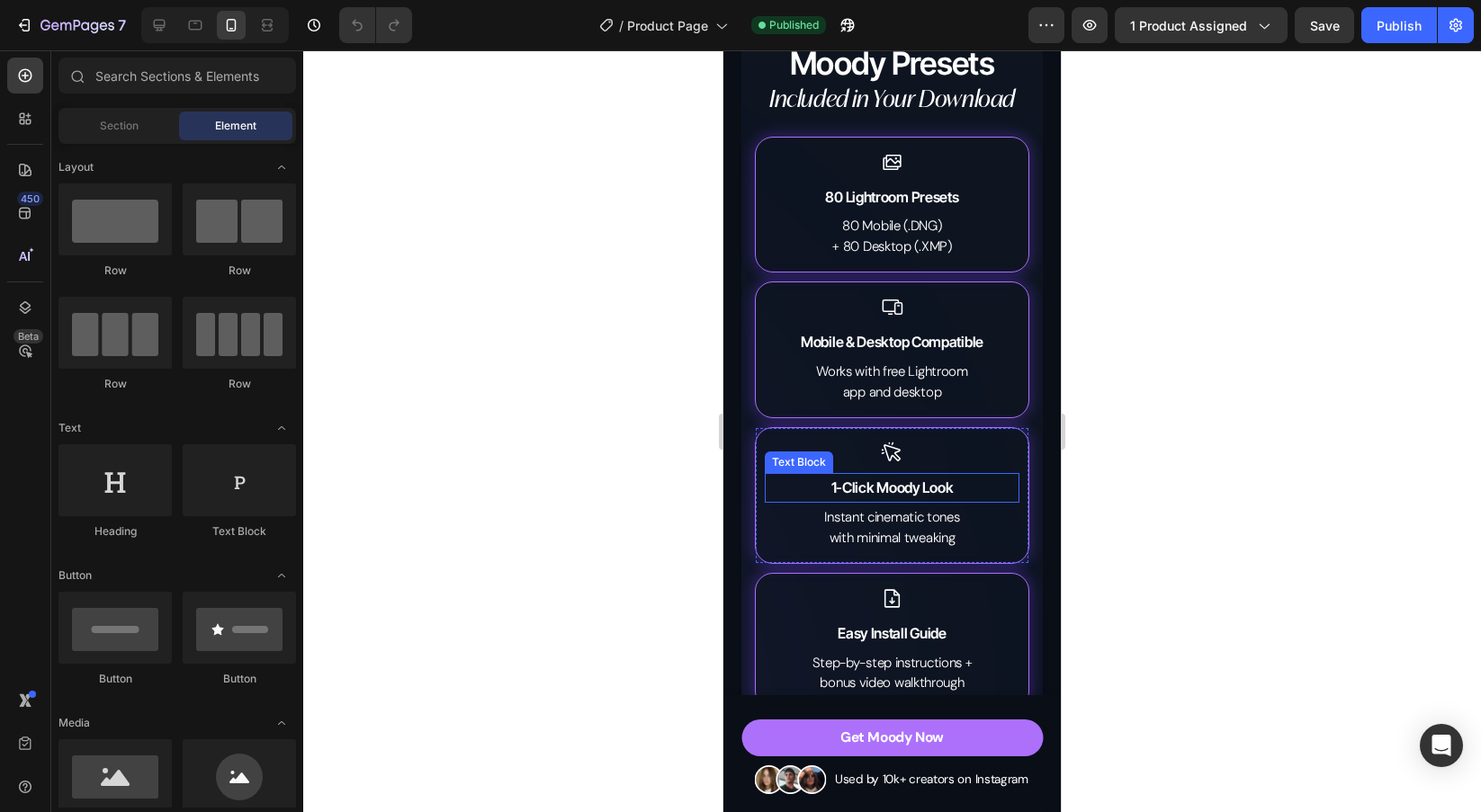 scroll, scrollTop: 4243, scrollLeft: 0, axis: vertical 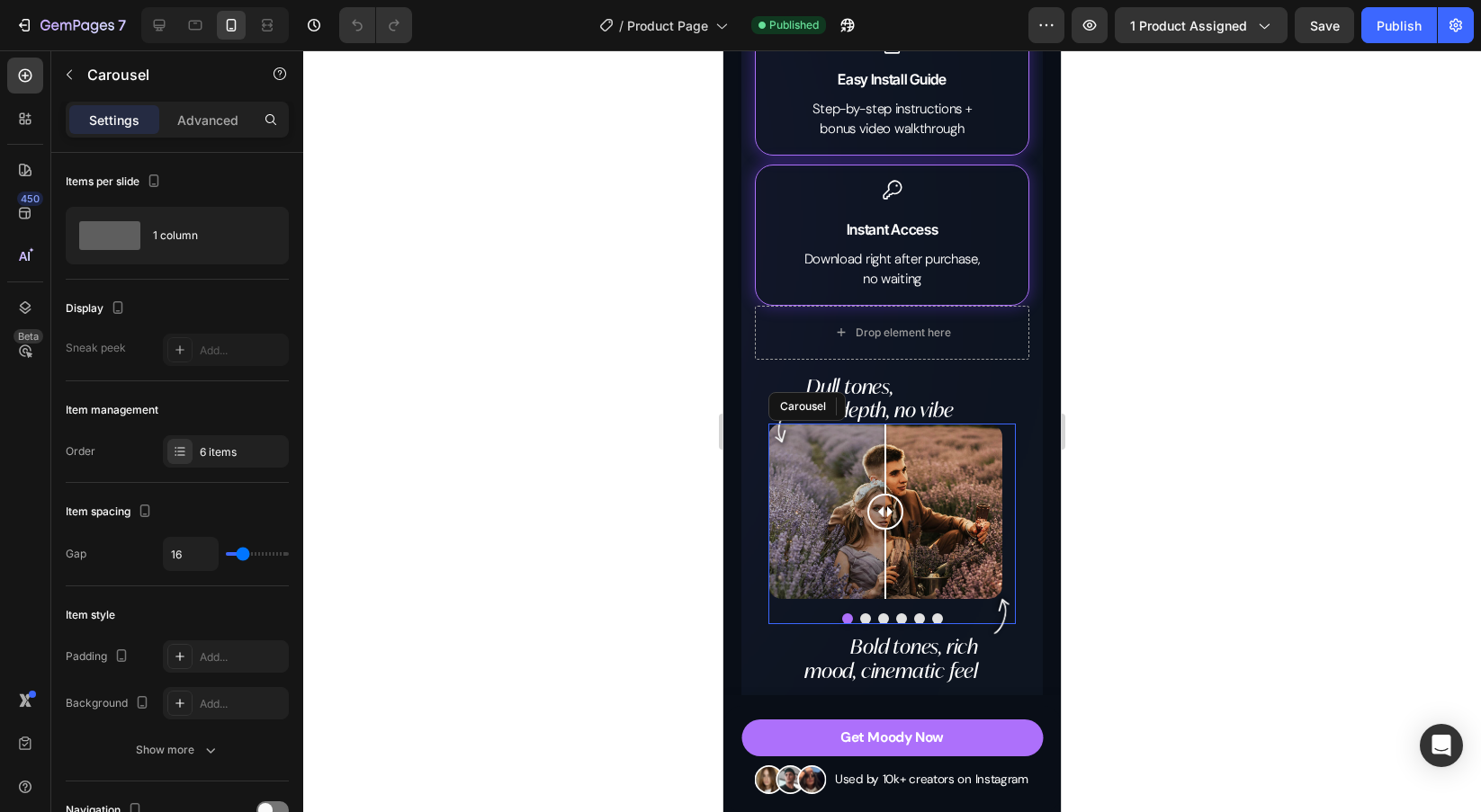 click at bounding box center (884, 619) 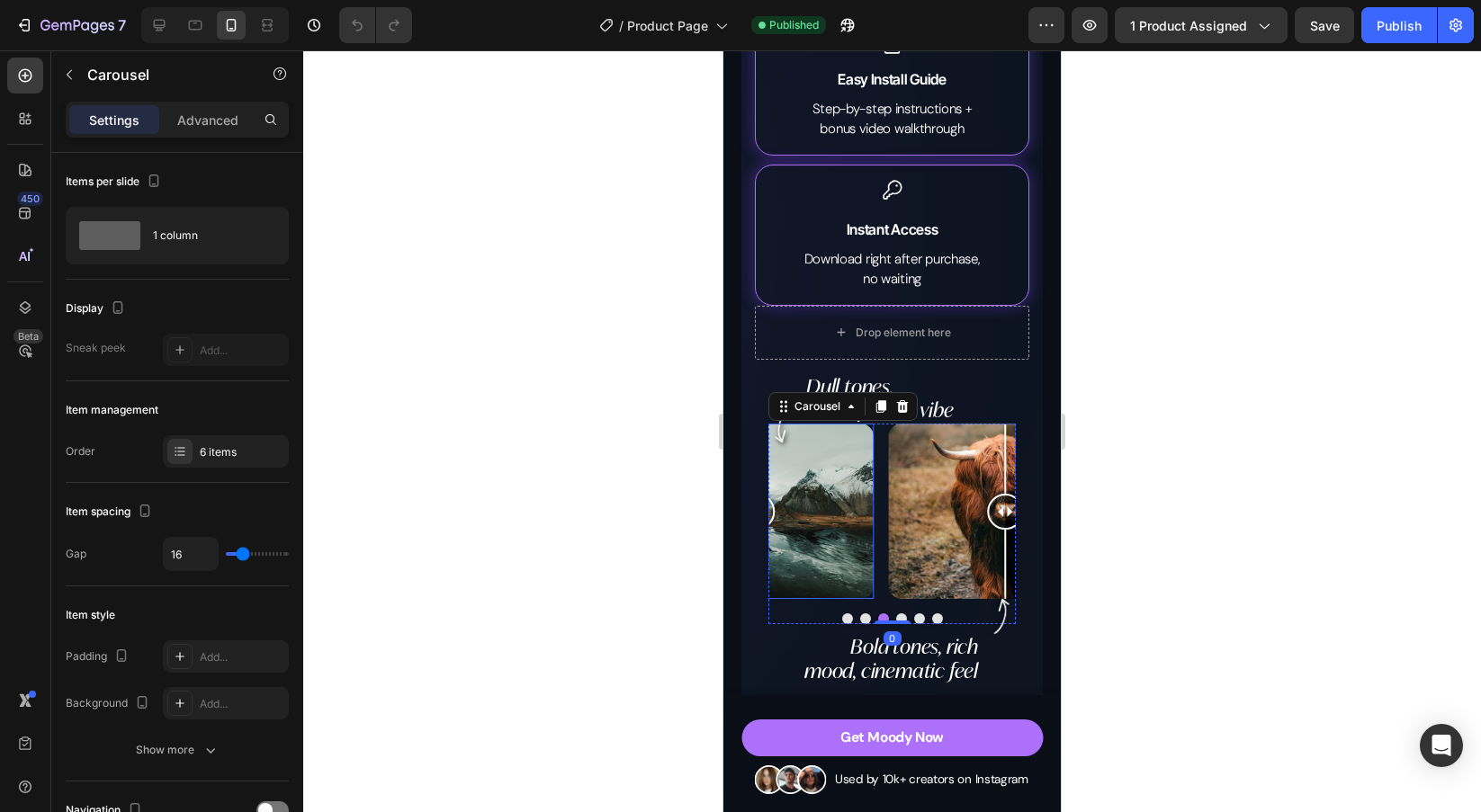 click at bounding box center (1005, 511) 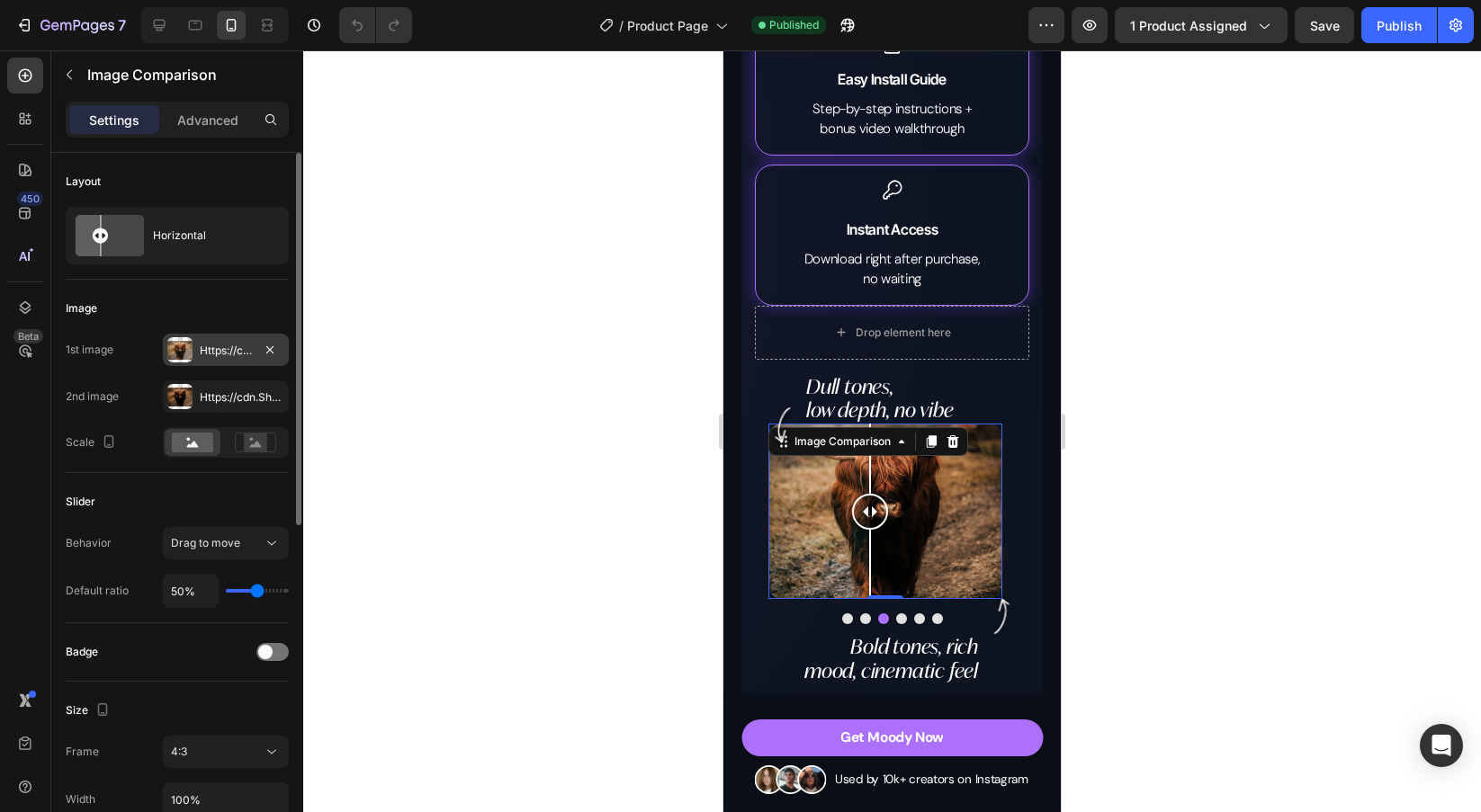 click on "Https://cdn.Shopify.Com/s/files/1/0698/5688/6972/files/gempages_572473113388778648-b908b299-0b99-4533-96ac-3a37aa07e5a7.Jpg" at bounding box center (226, 350) 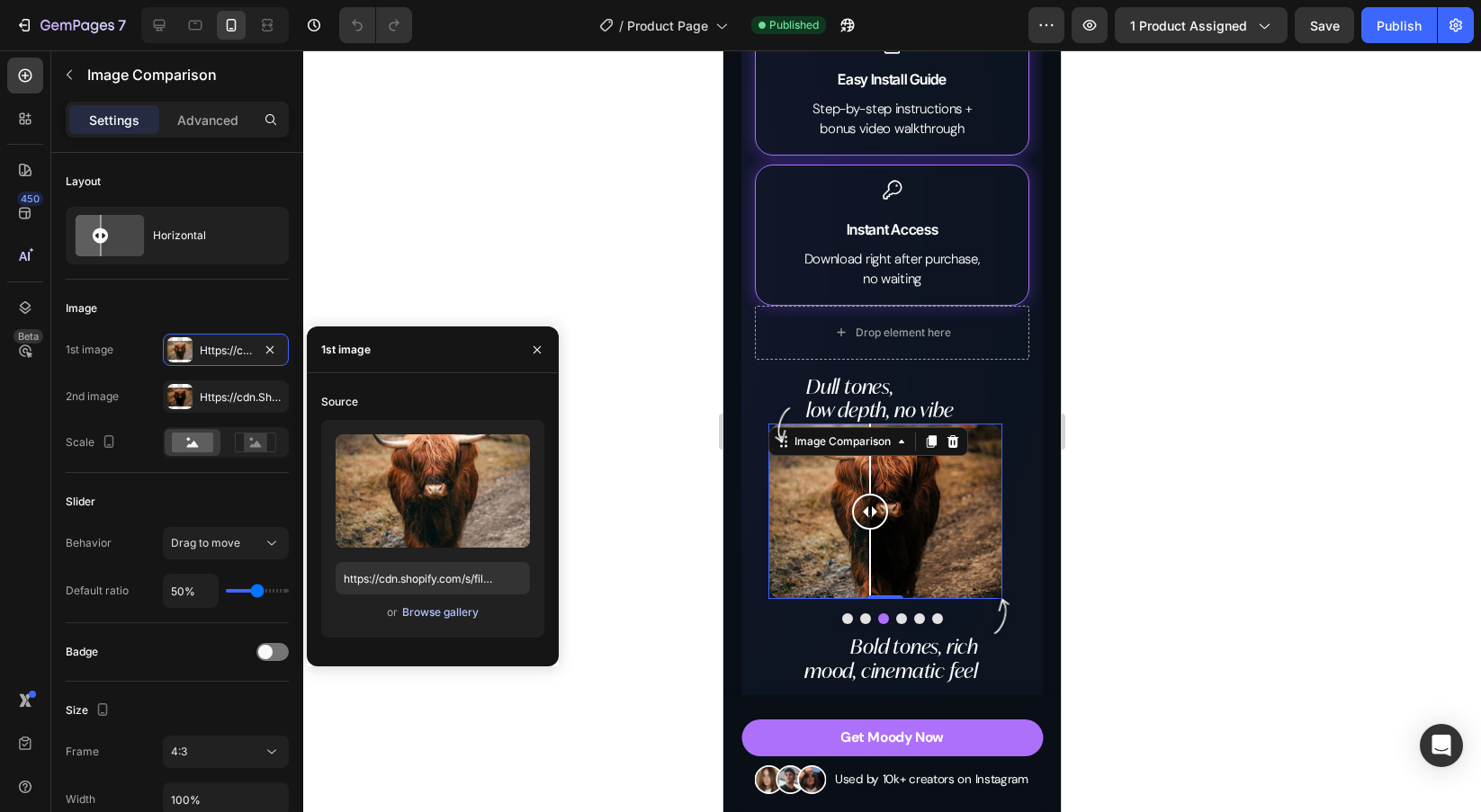click on "Browse gallery" at bounding box center [440, 612] 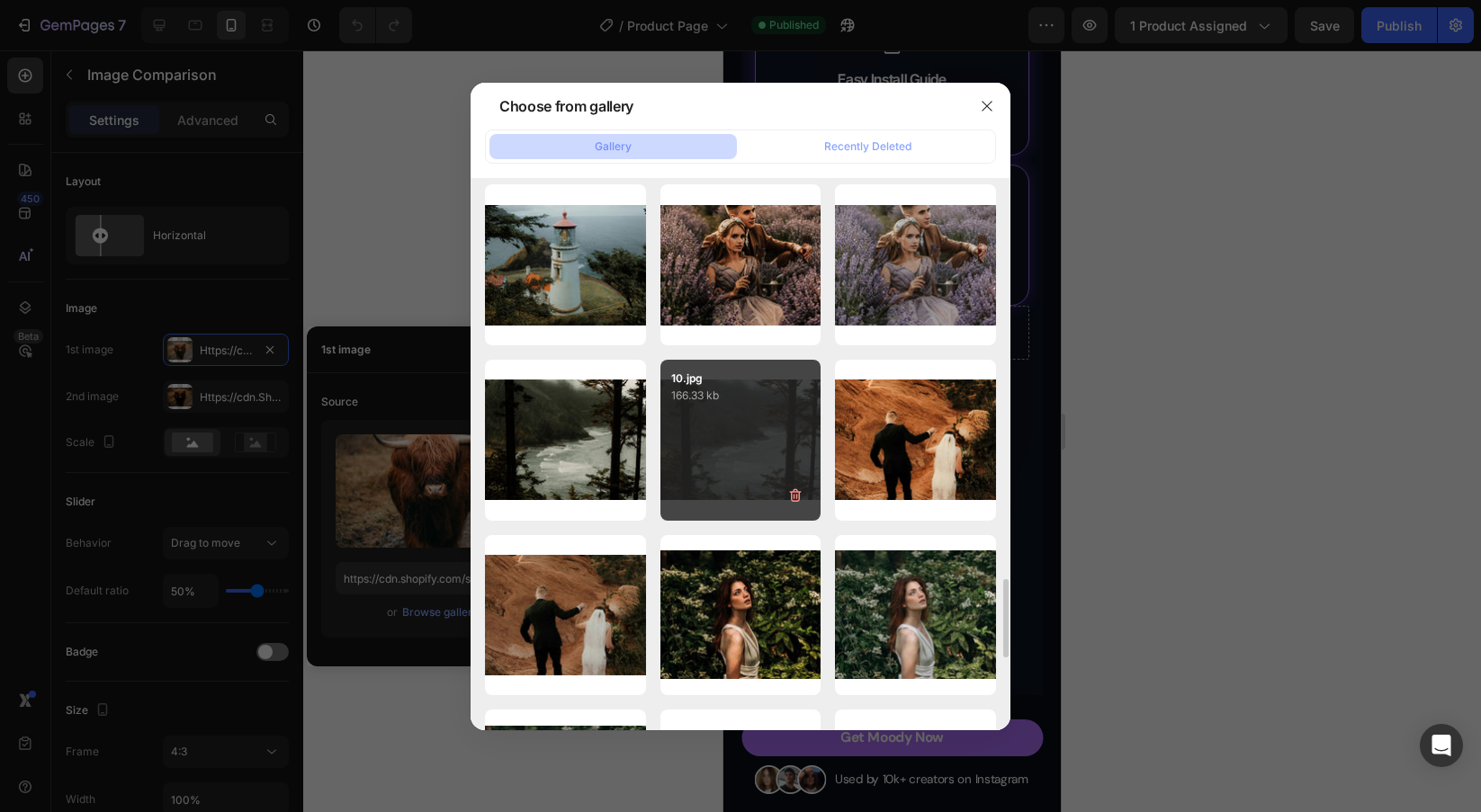 scroll, scrollTop: 2942, scrollLeft: 0, axis: vertical 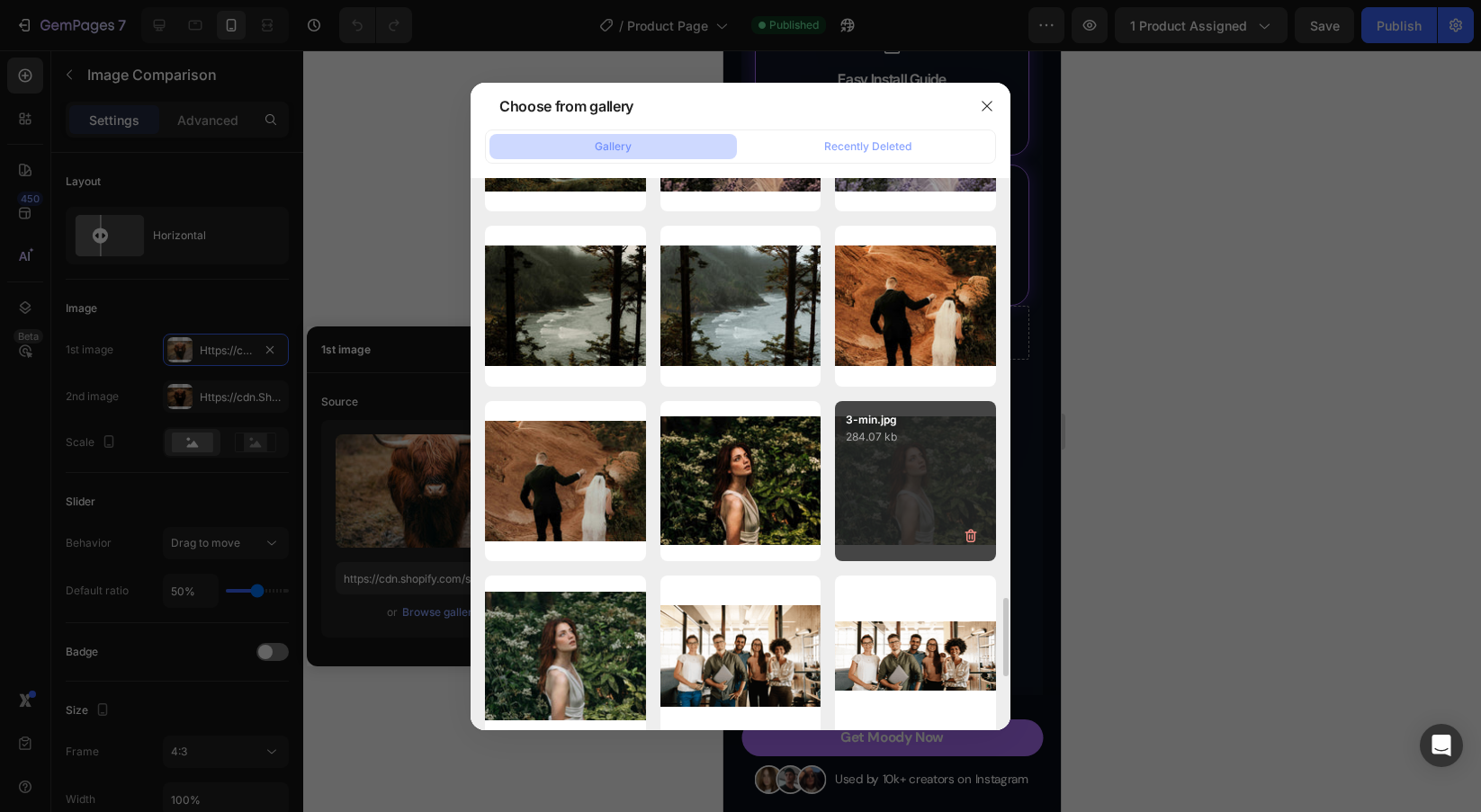 click on "3-min.jpg 284.07 kb" at bounding box center [915, 481] 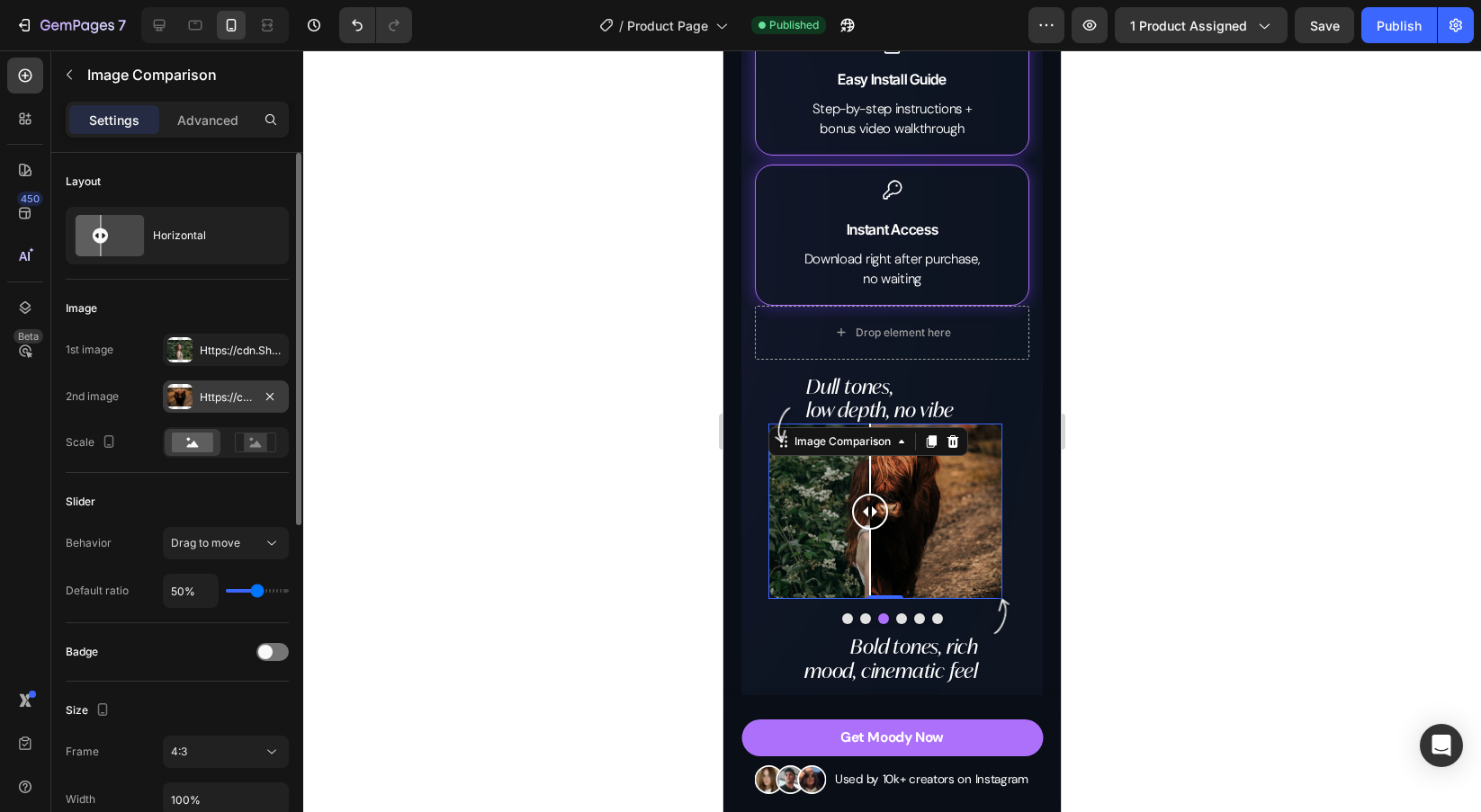 click at bounding box center (180, 397) 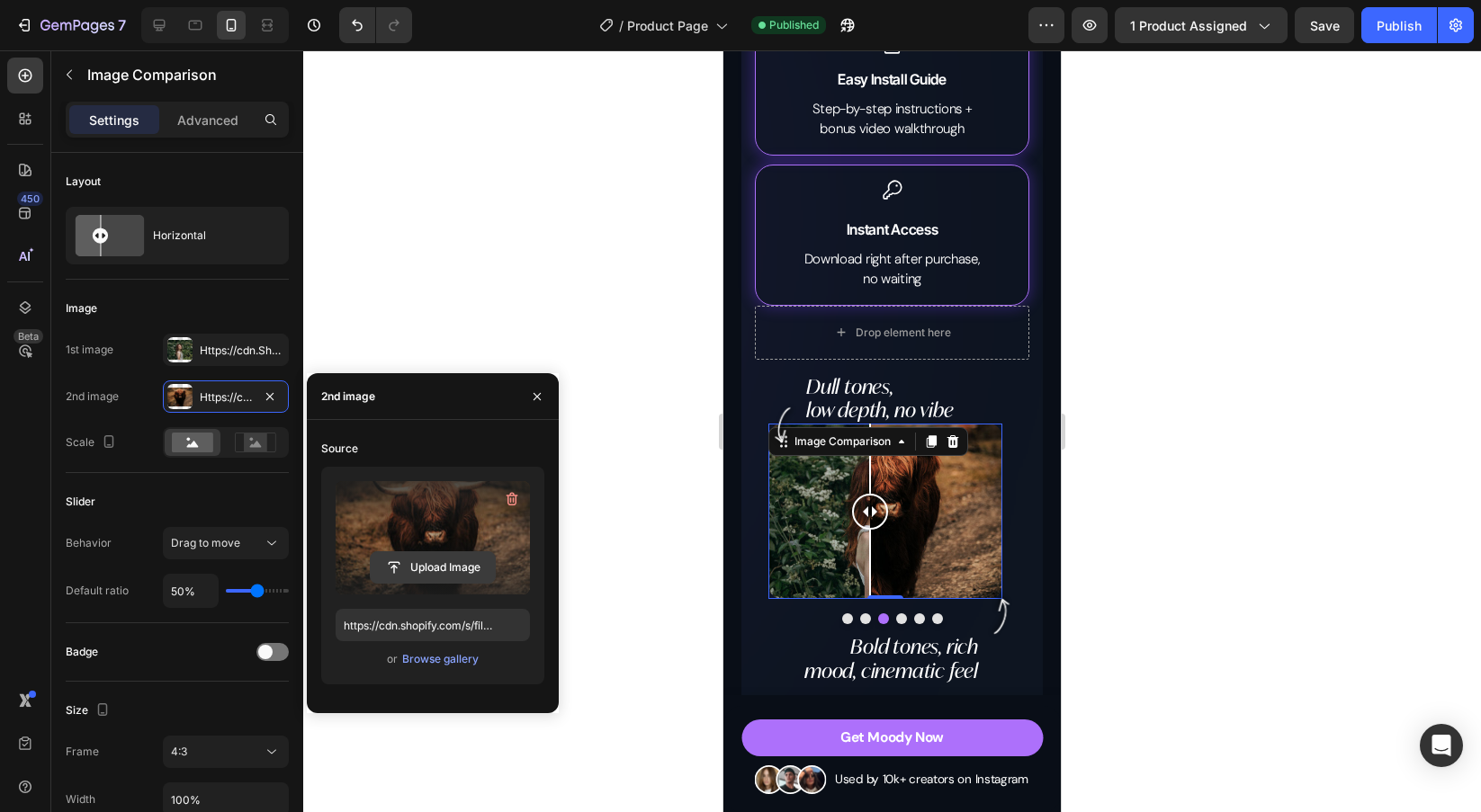 click 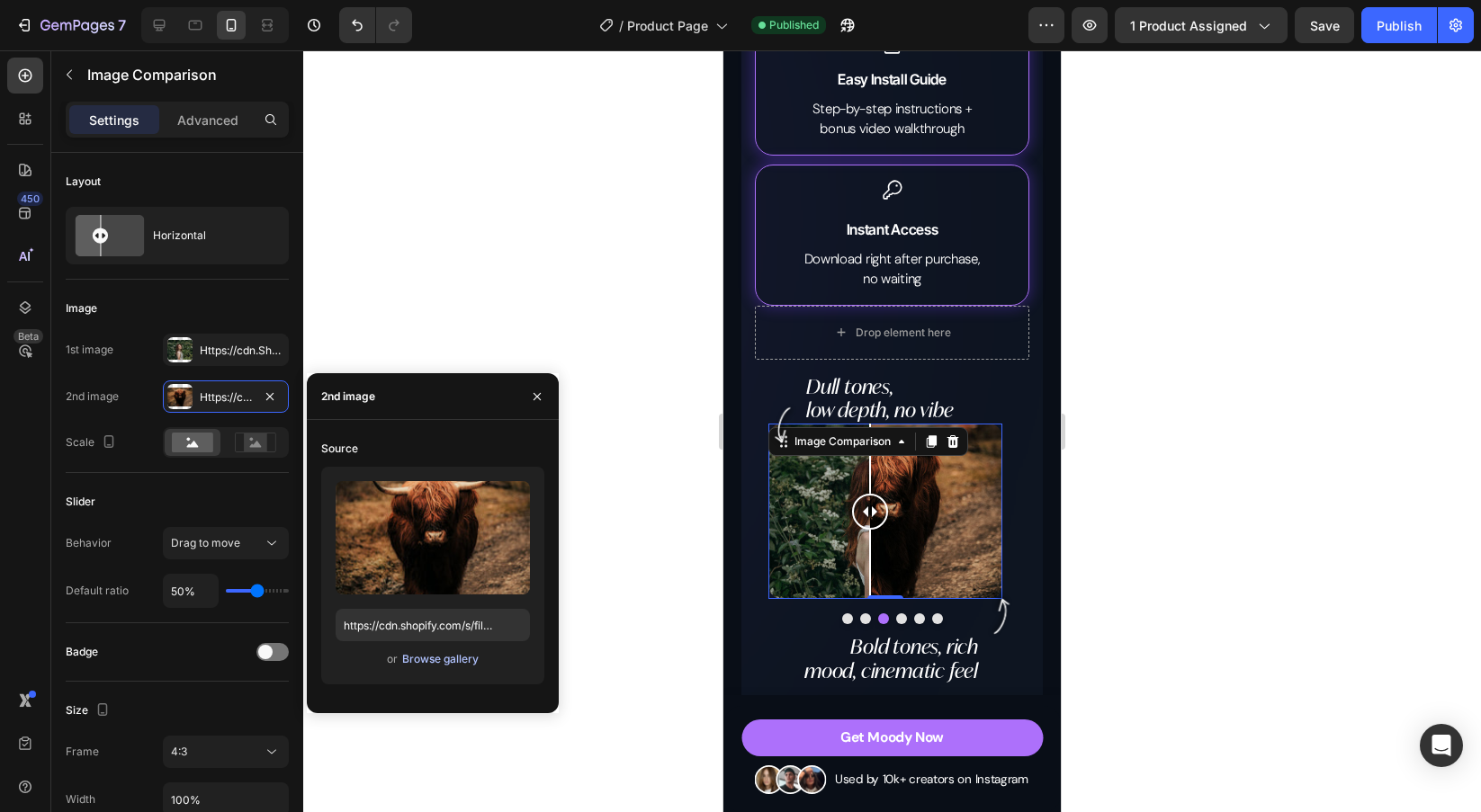 click on "Browse gallery" at bounding box center [440, 659] 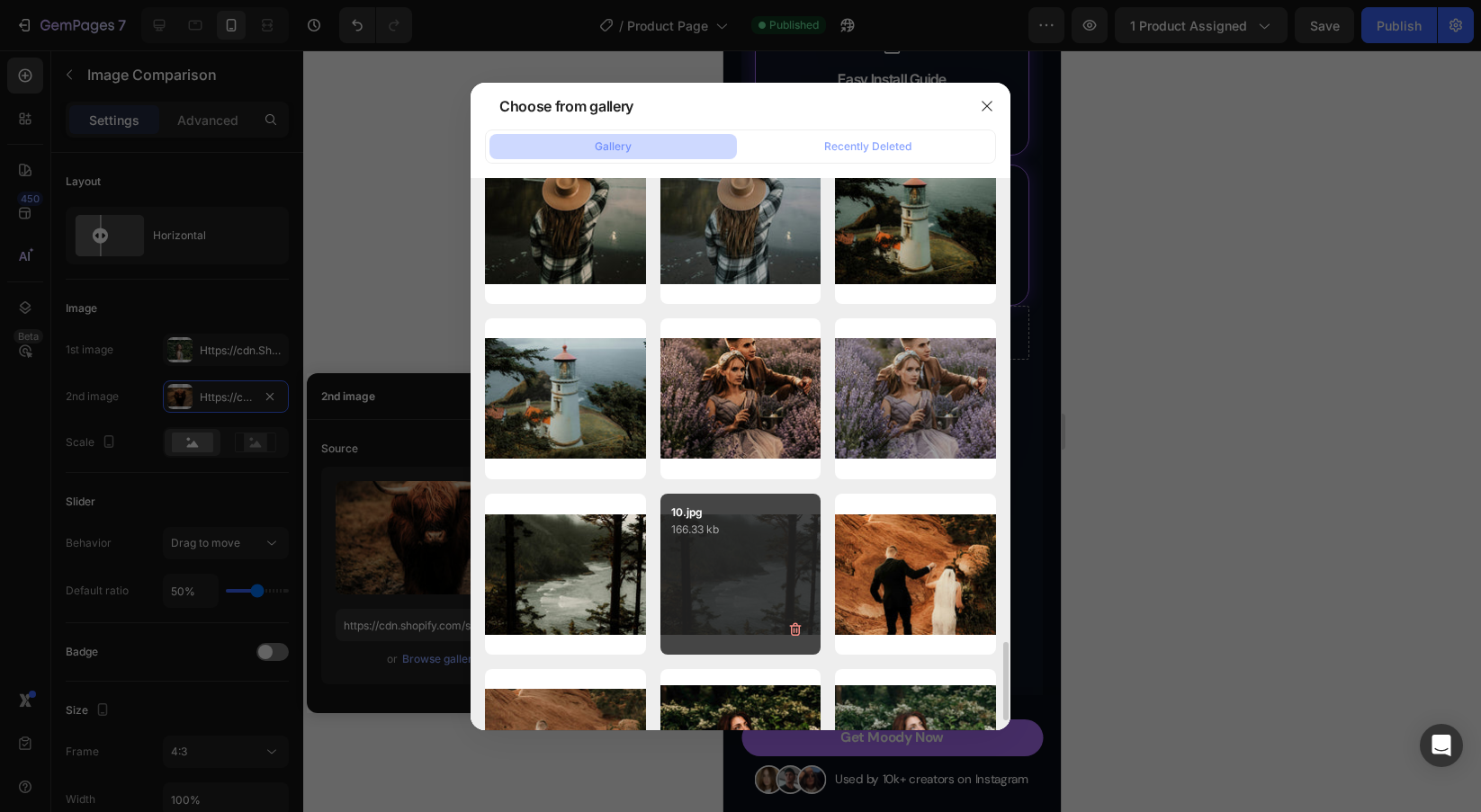 scroll, scrollTop: 3048, scrollLeft: 0, axis: vertical 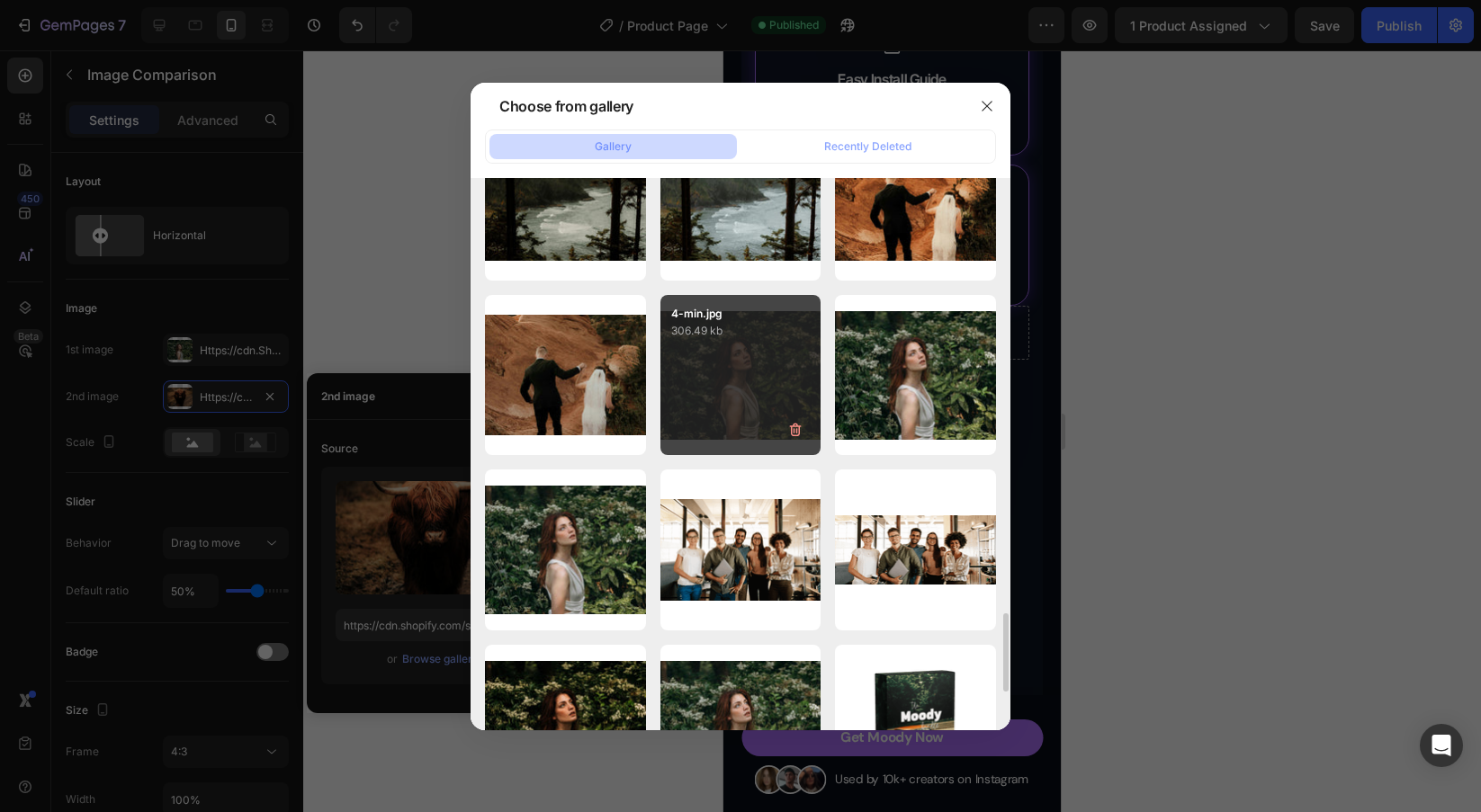 click on "4-min.jpg 306.49 kb" at bounding box center (740, 375) 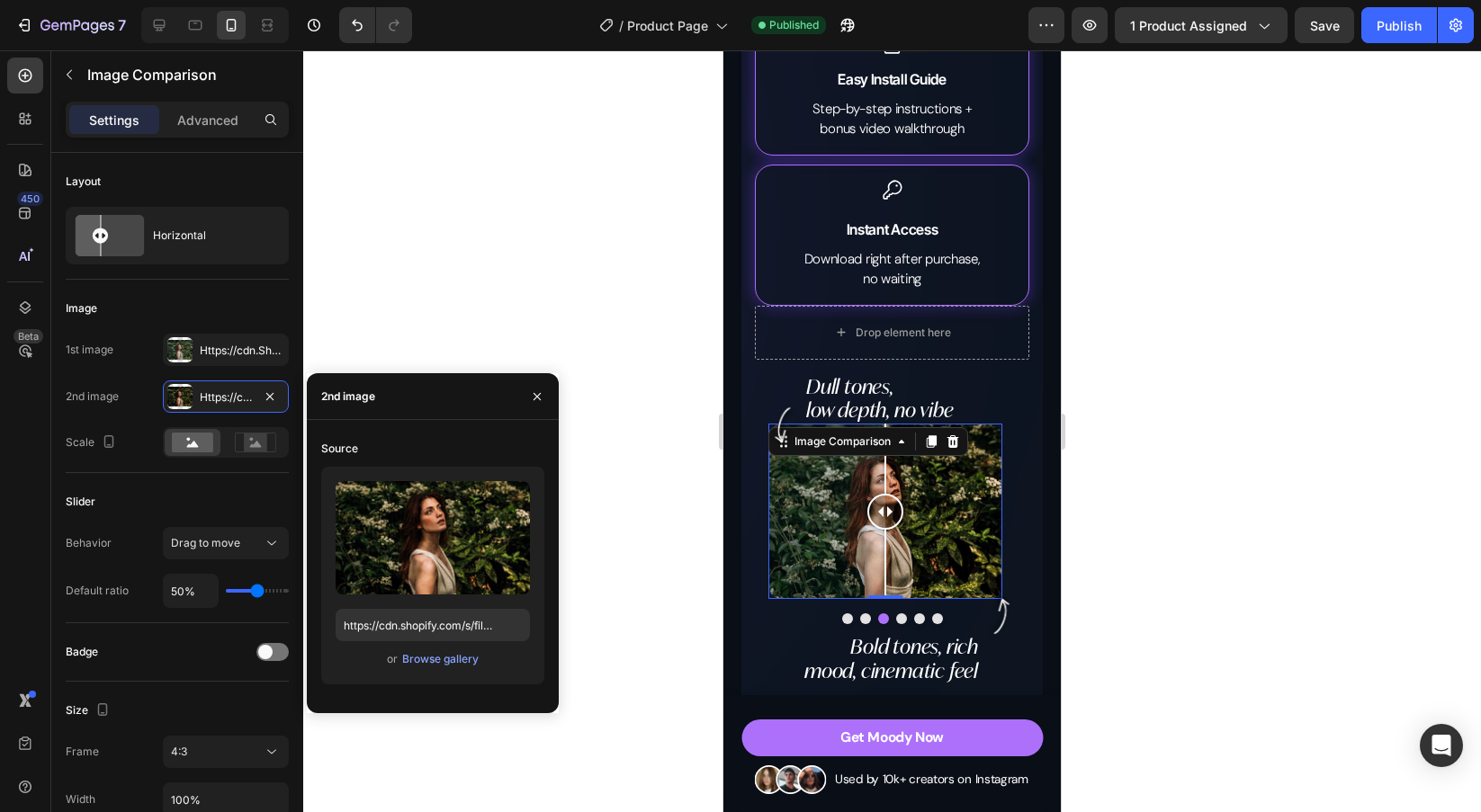 click 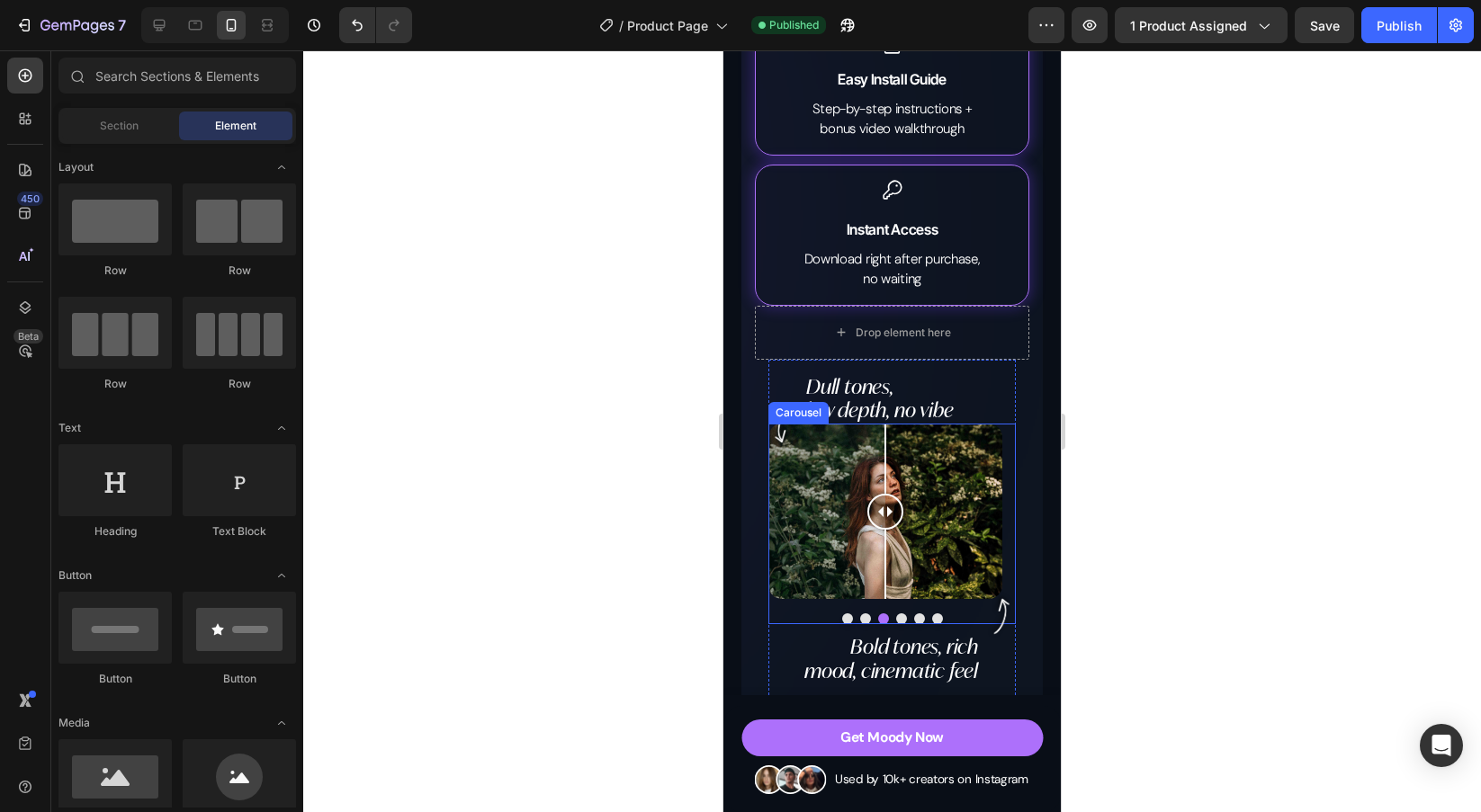 click at bounding box center [848, 619] 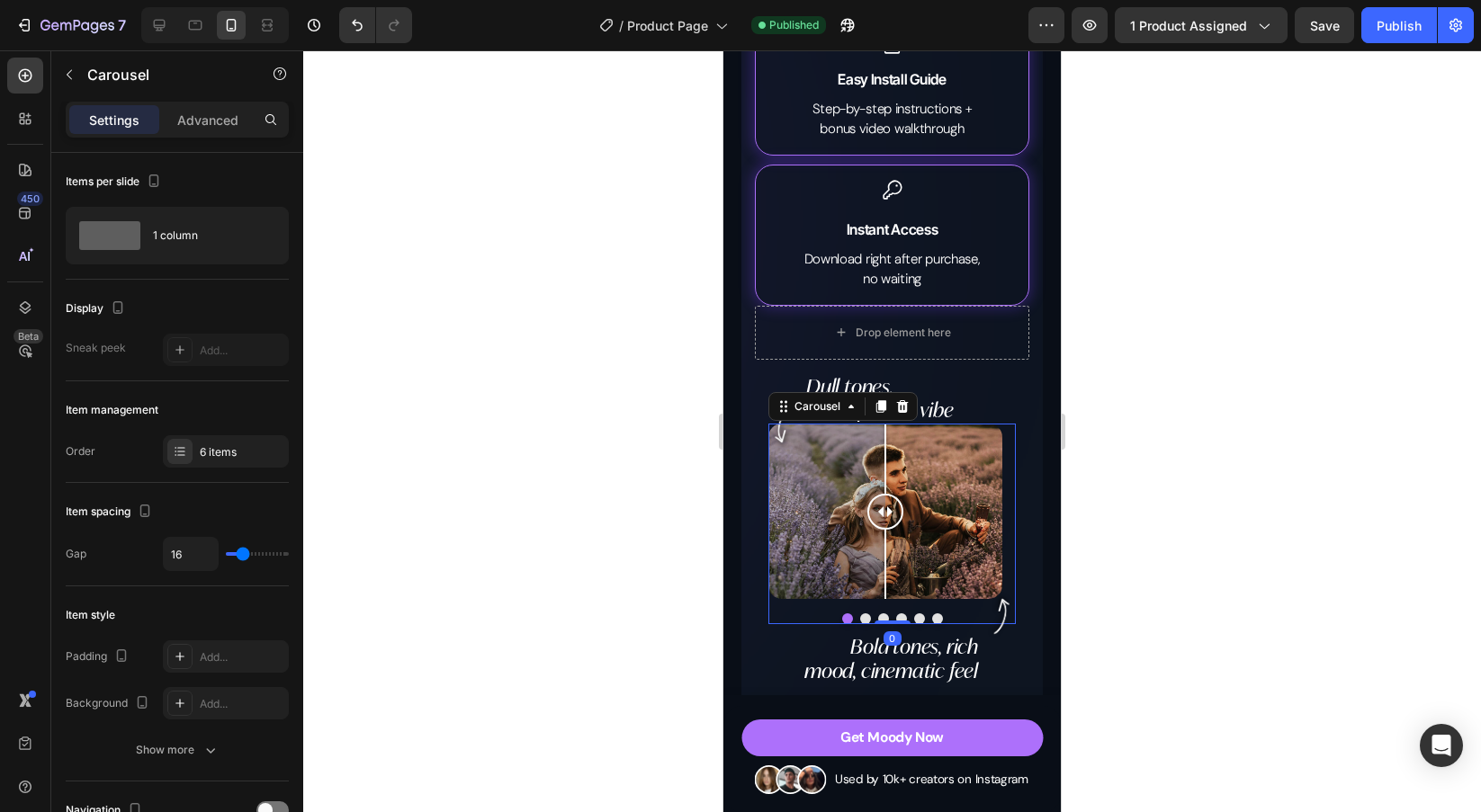 click at bounding box center (866, 619) 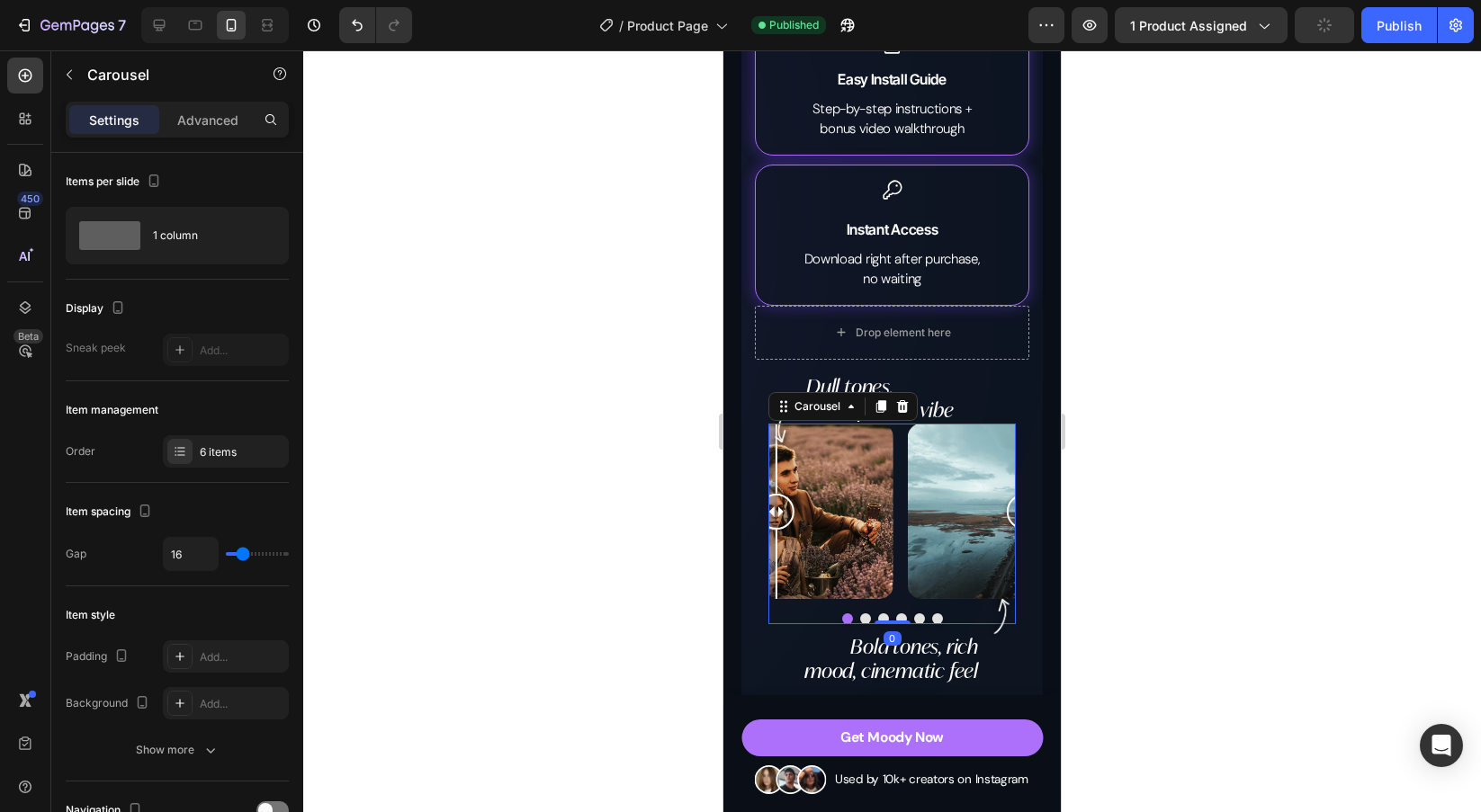 click at bounding box center (884, 619) 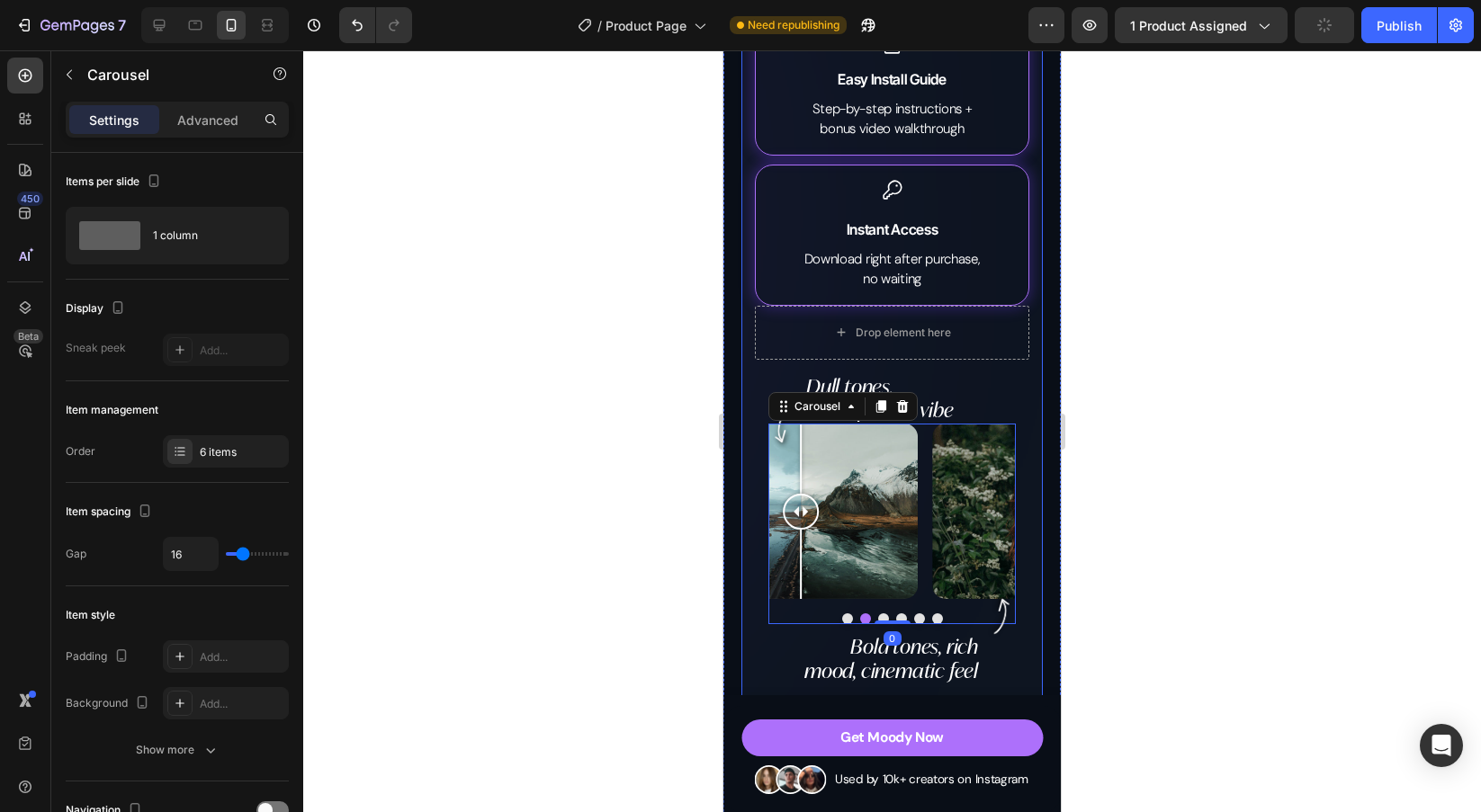 click 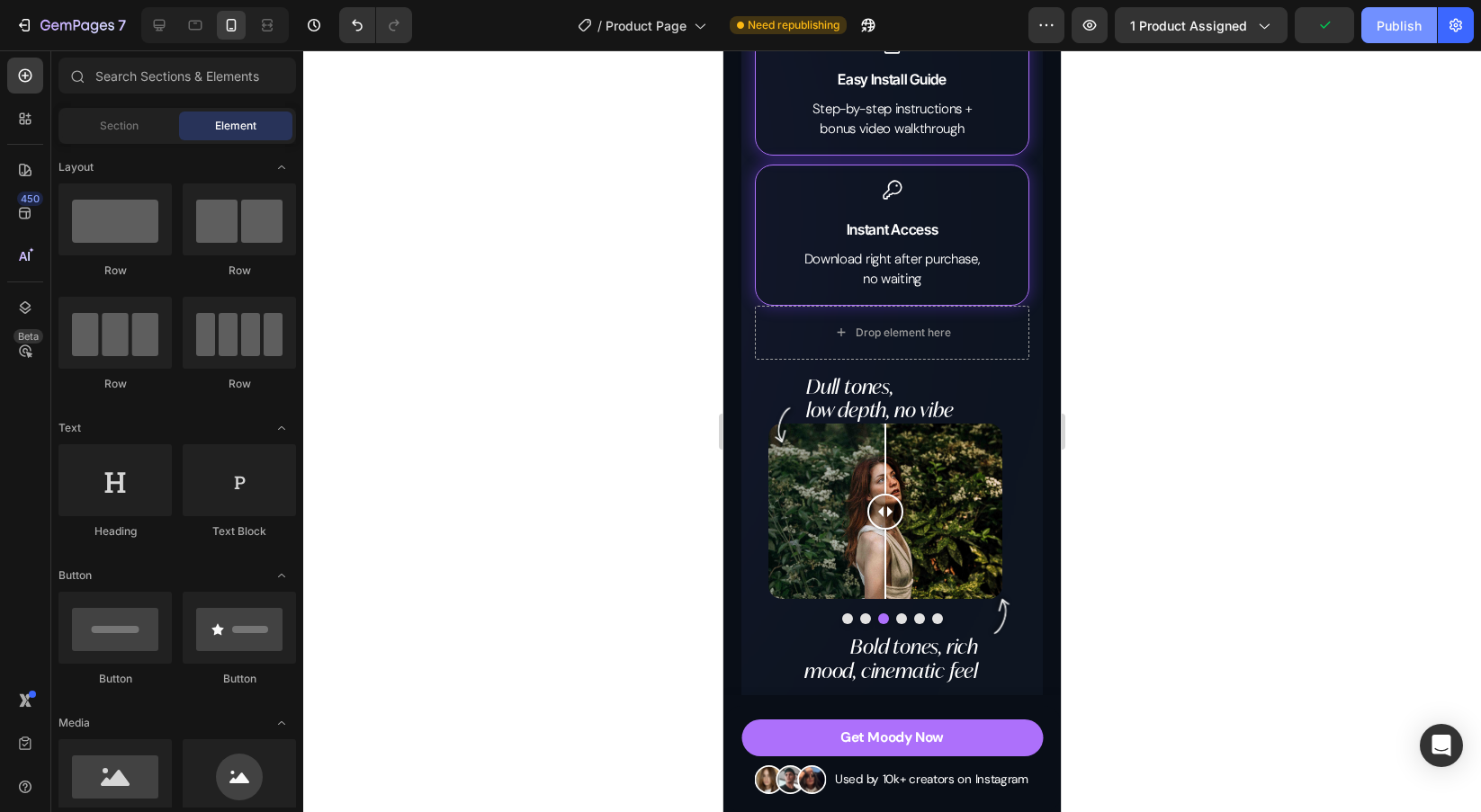 click on "Publish" at bounding box center [1399, 25] 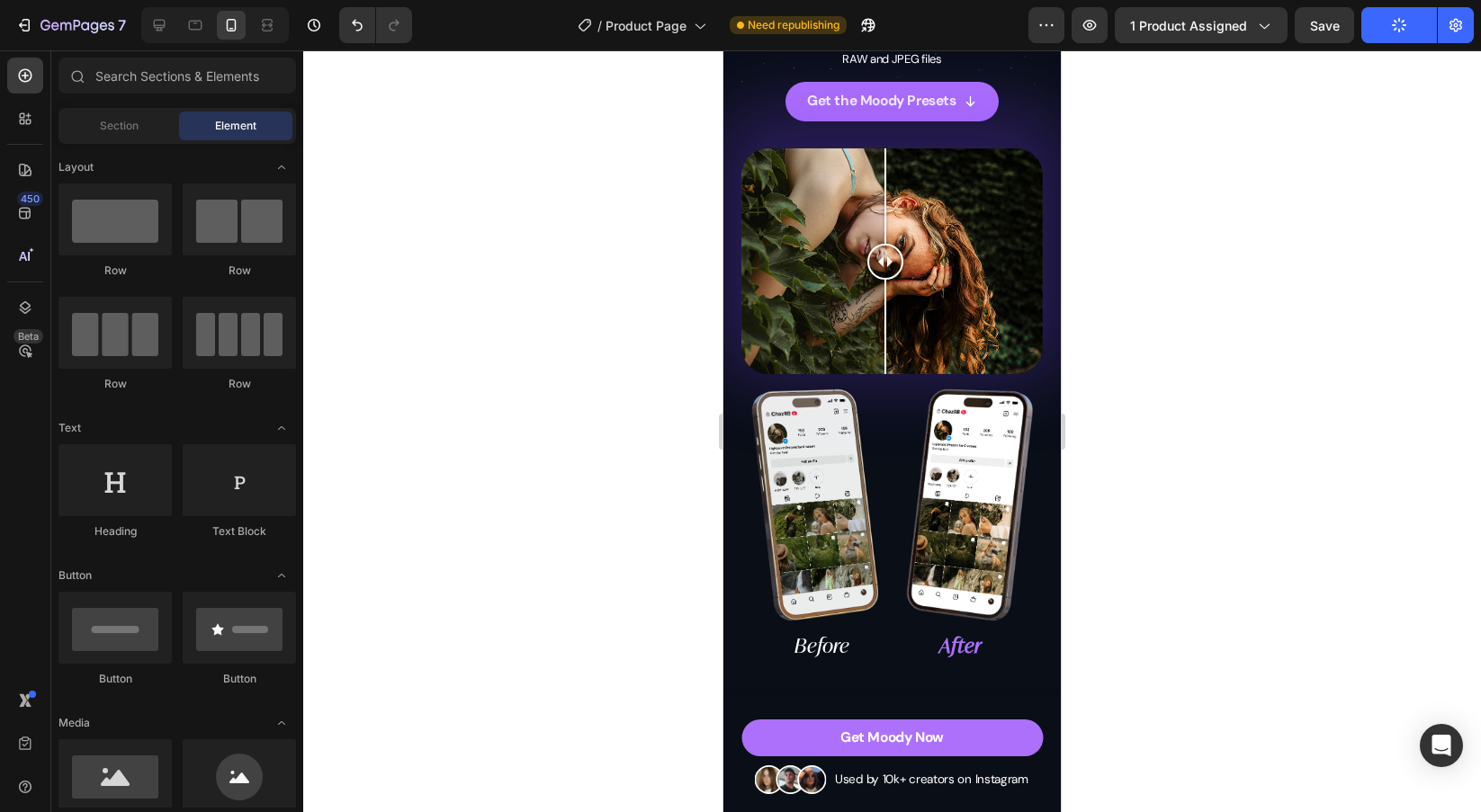 scroll, scrollTop: 393, scrollLeft: 0, axis: vertical 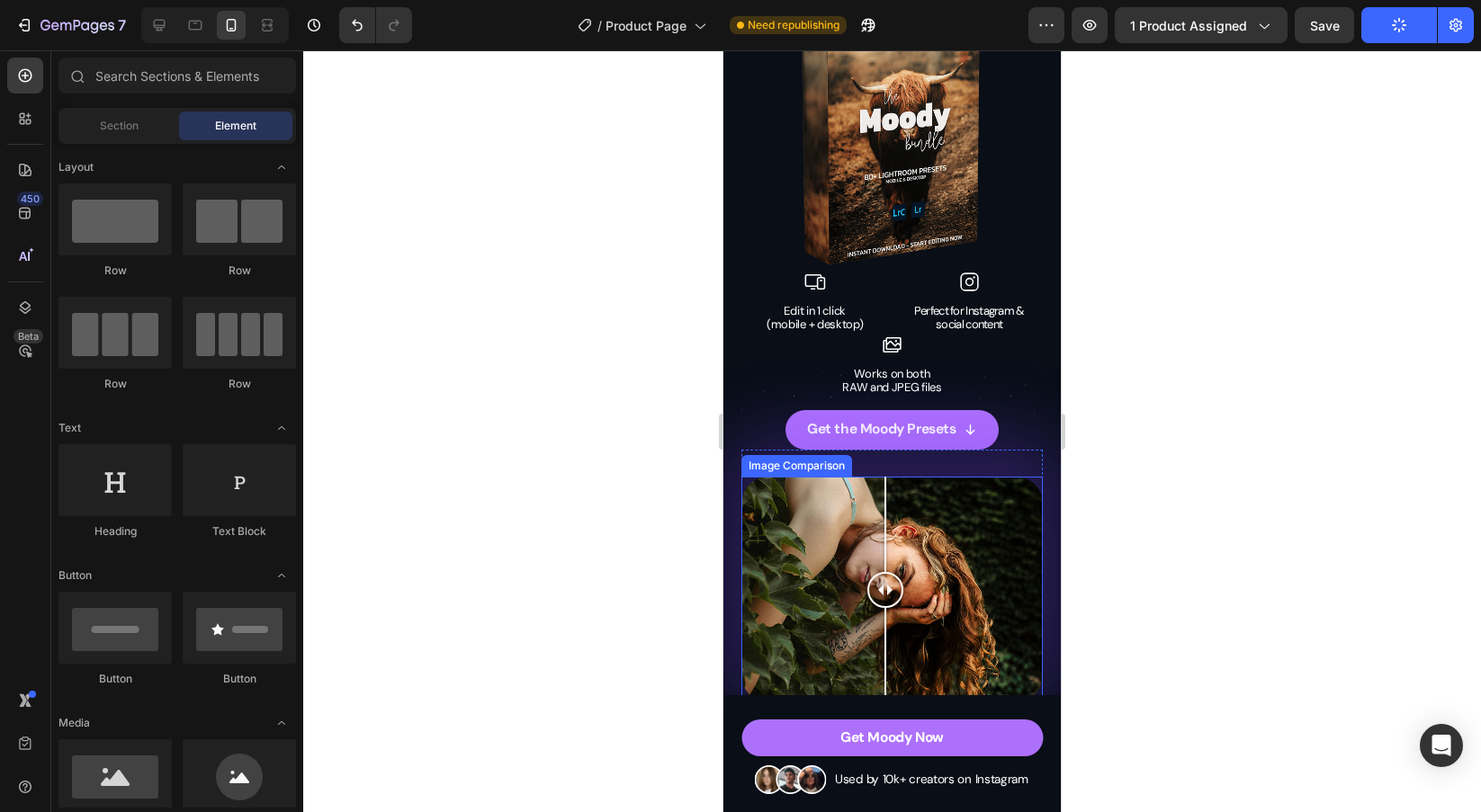 click at bounding box center [892, 589] 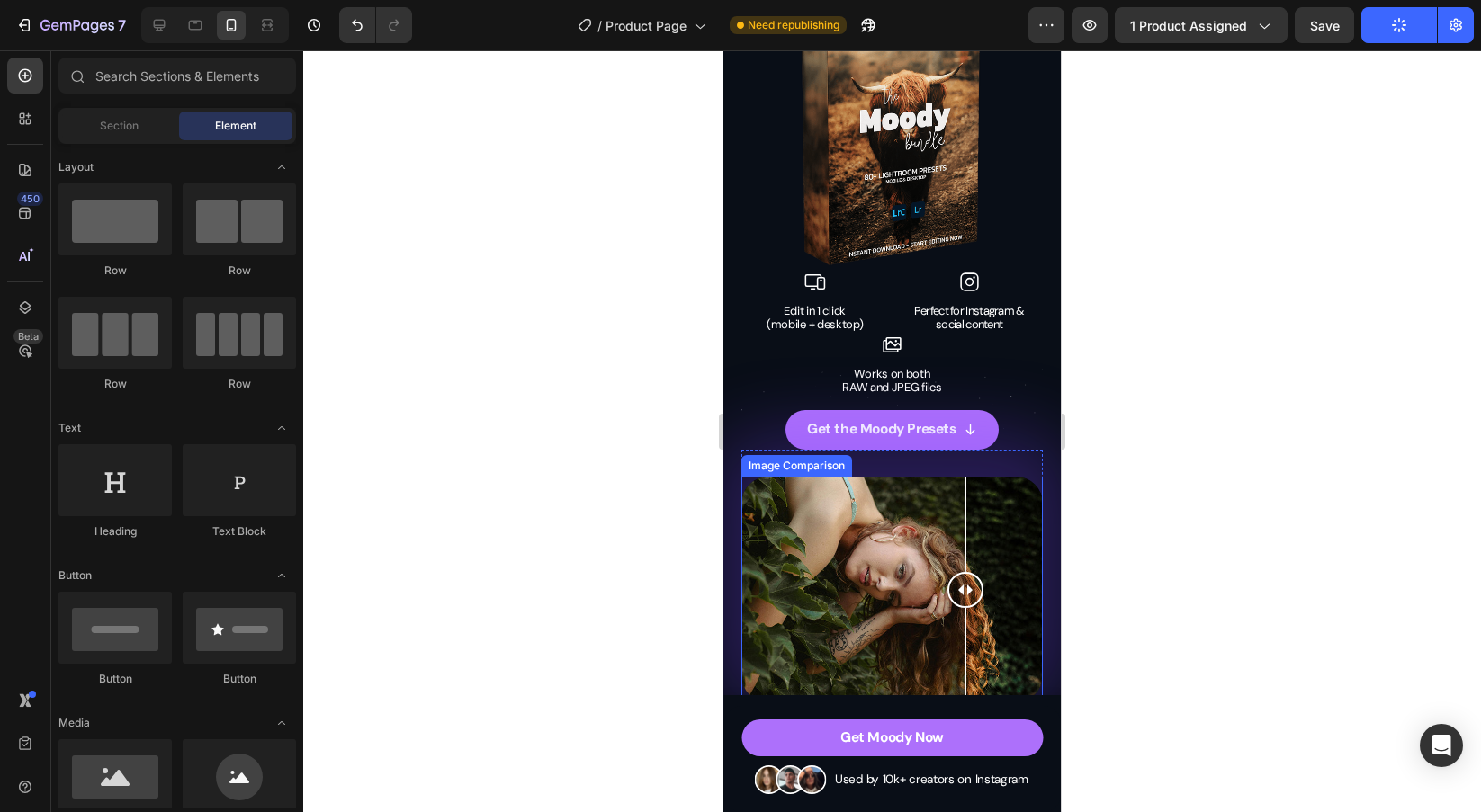 click at bounding box center [892, 589] 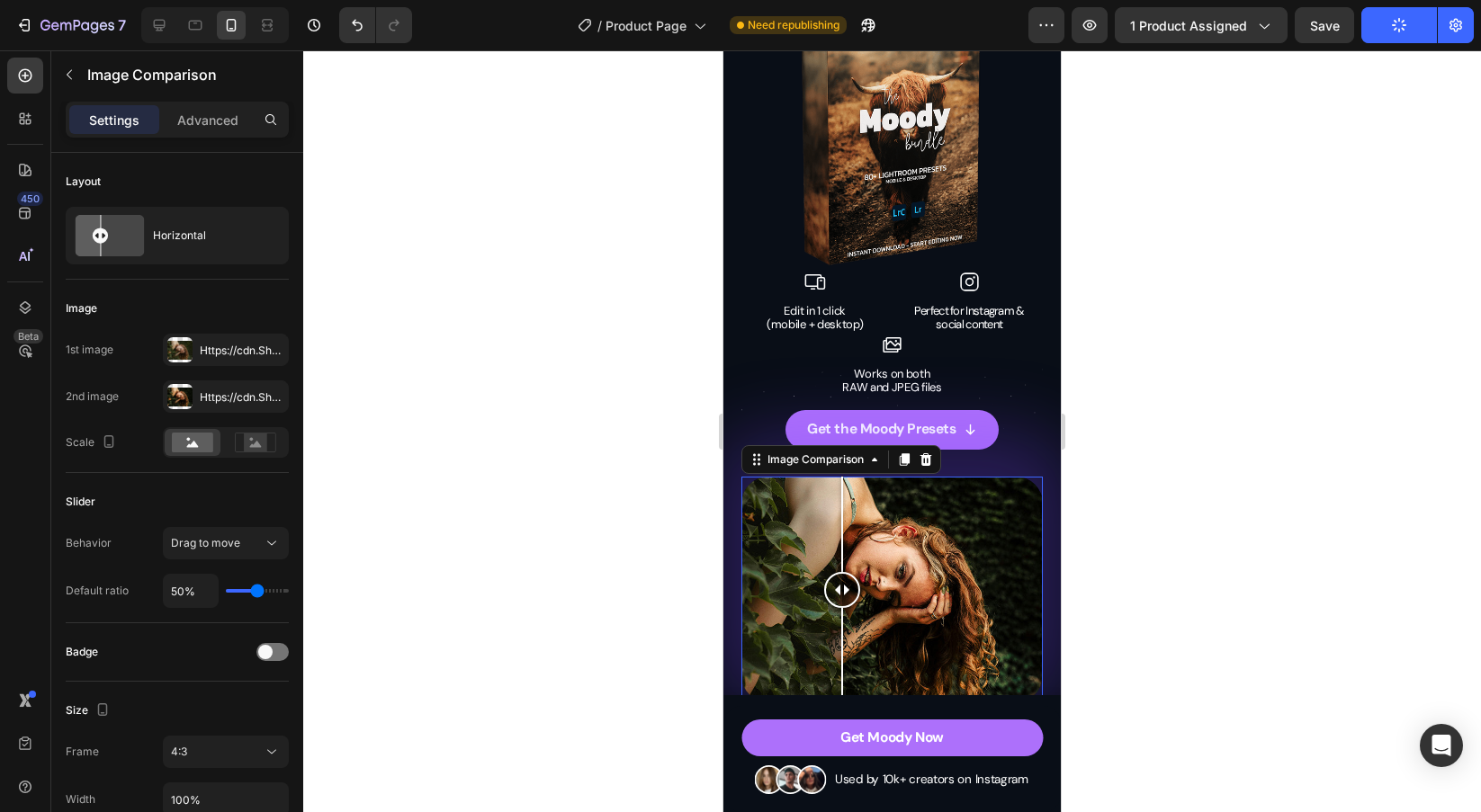 click at bounding box center [892, 589] 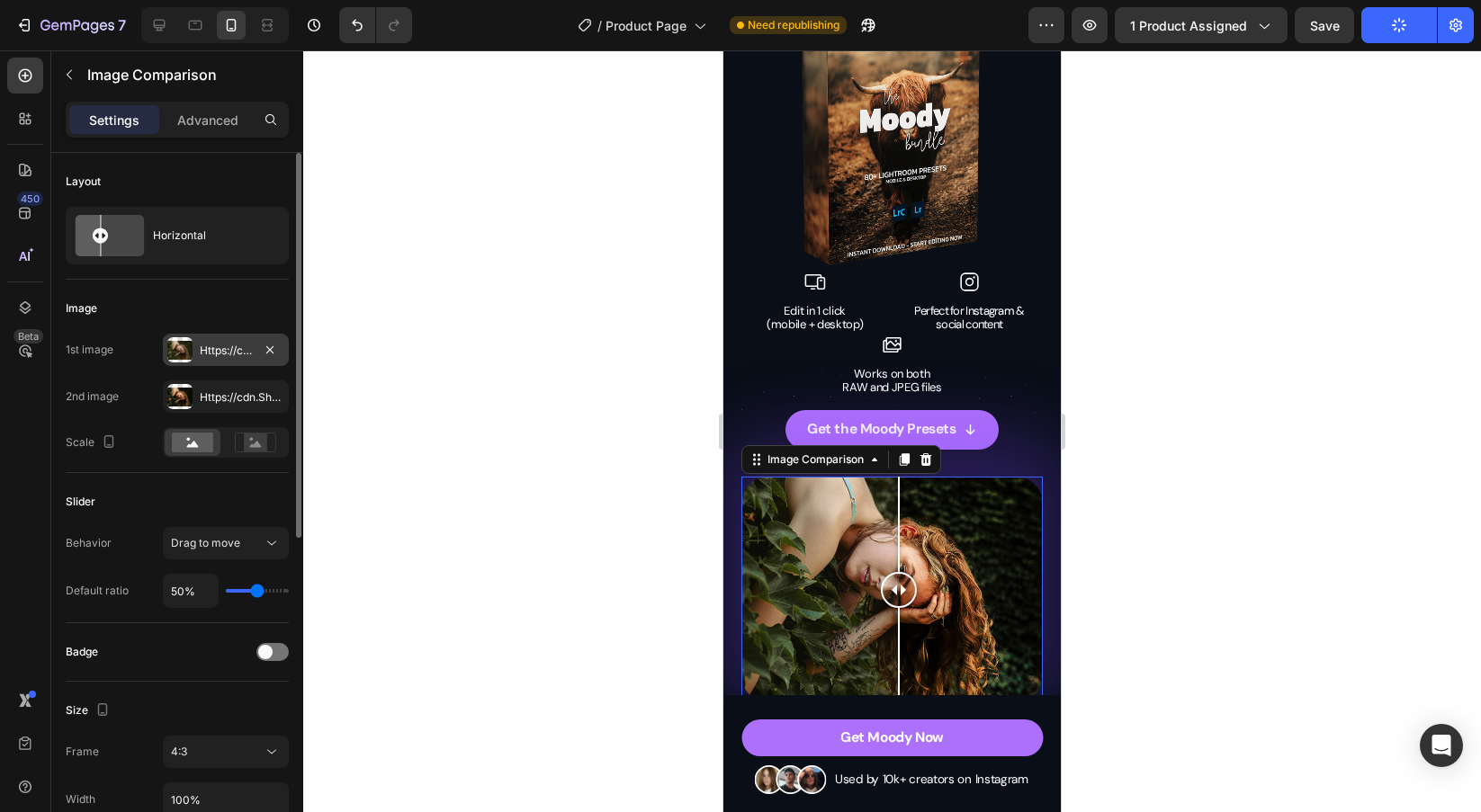 click on "Https://cdn.Shopify.Com/s/files/1/0698/5688/6972/files/gempages_572473113388778648-f3dec90a-b44a-4307-8fce-a684f39436e5.Jpg" at bounding box center [226, 350] 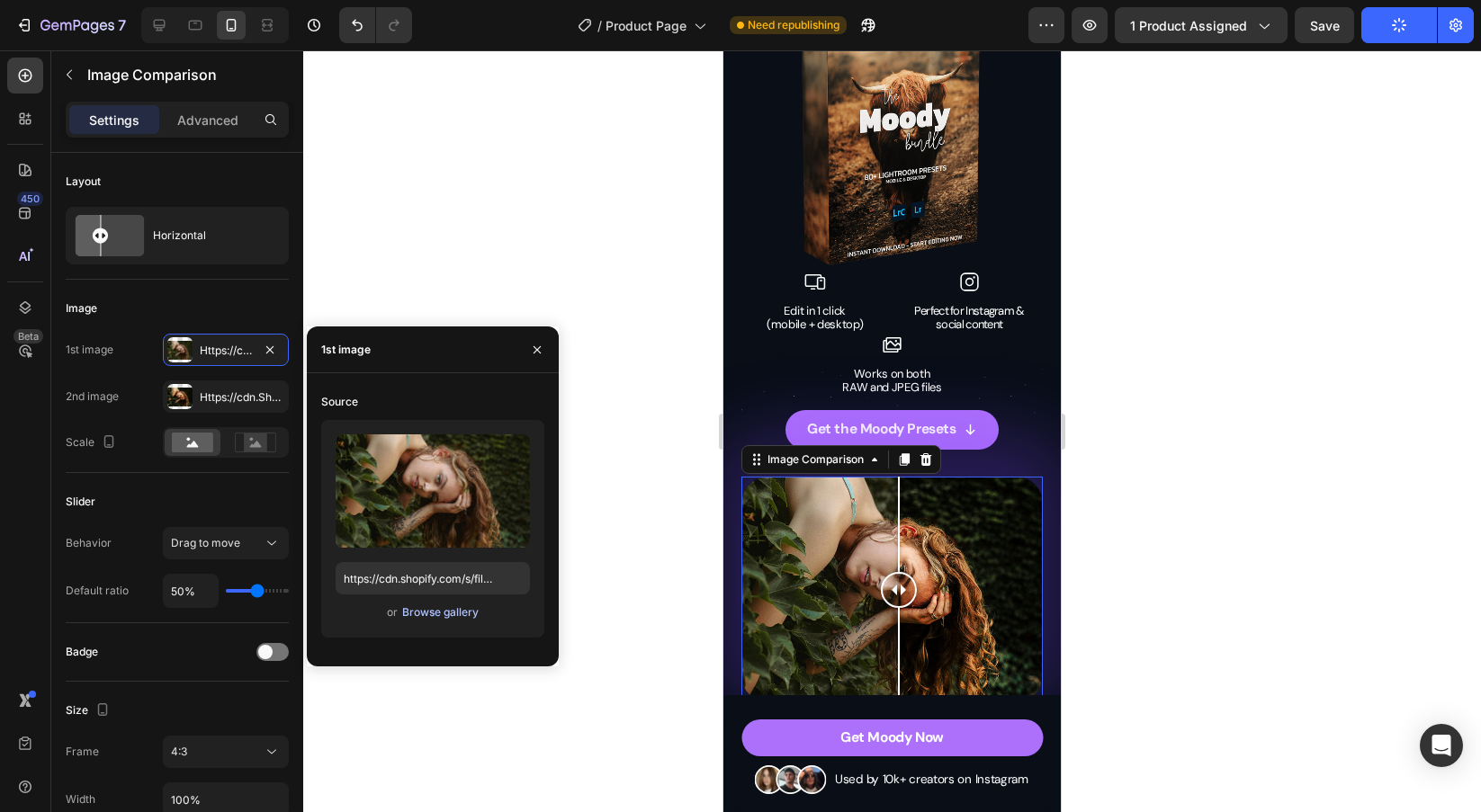 click on "Browse gallery" at bounding box center [440, 612] 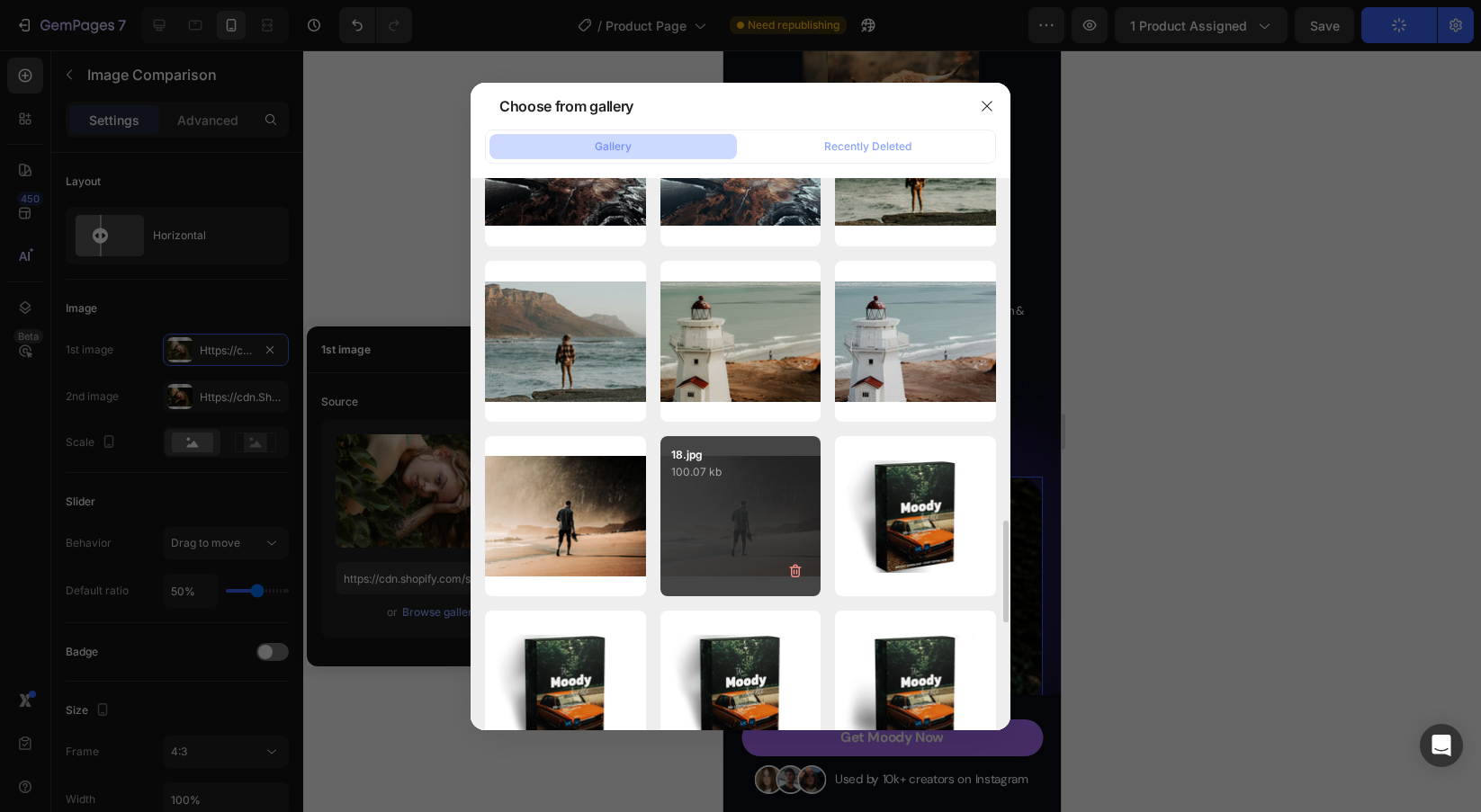 scroll, scrollTop: 1860, scrollLeft: 0, axis: vertical 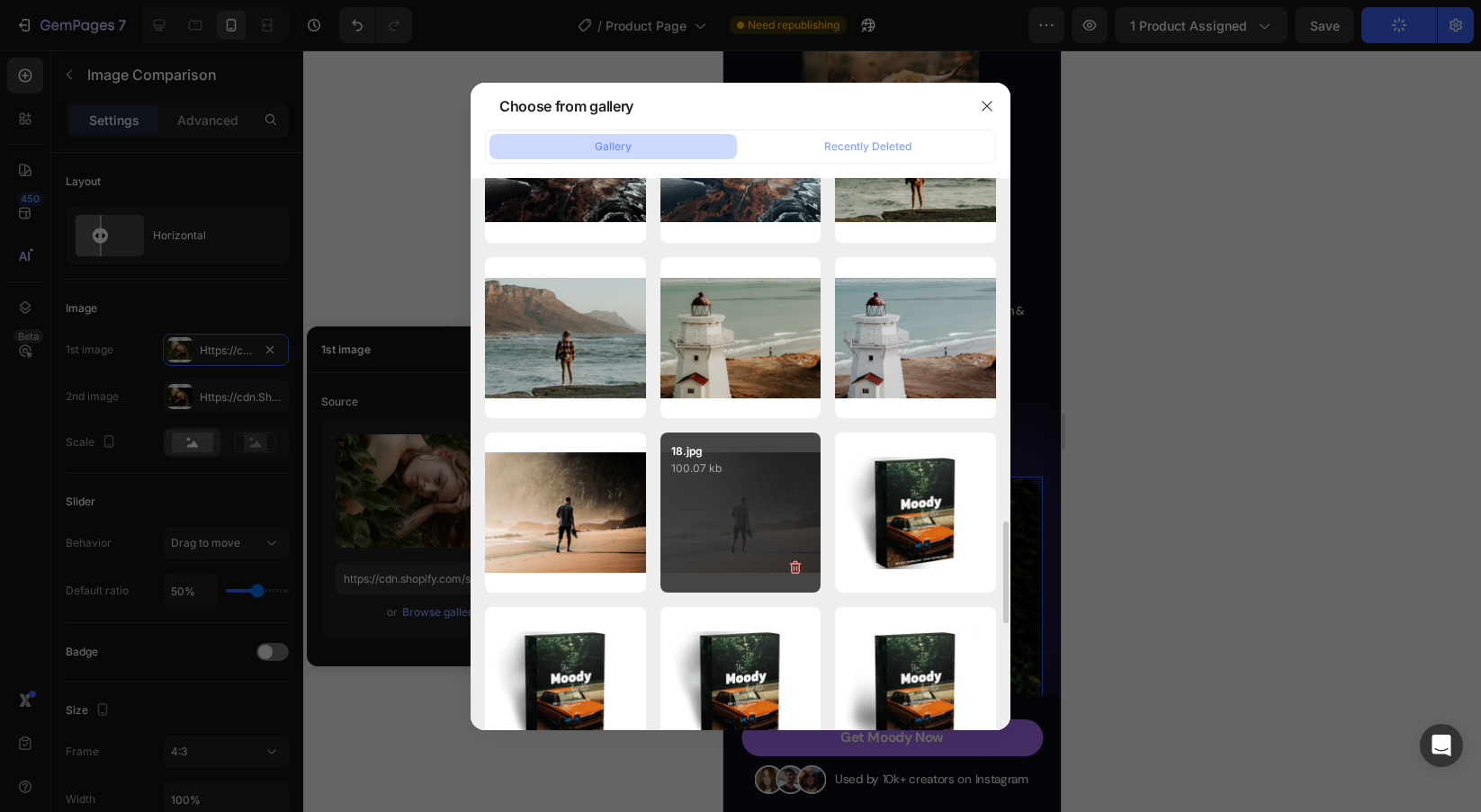 click on "18.jpg 100.07 kb" at bounding box center (740, 513) 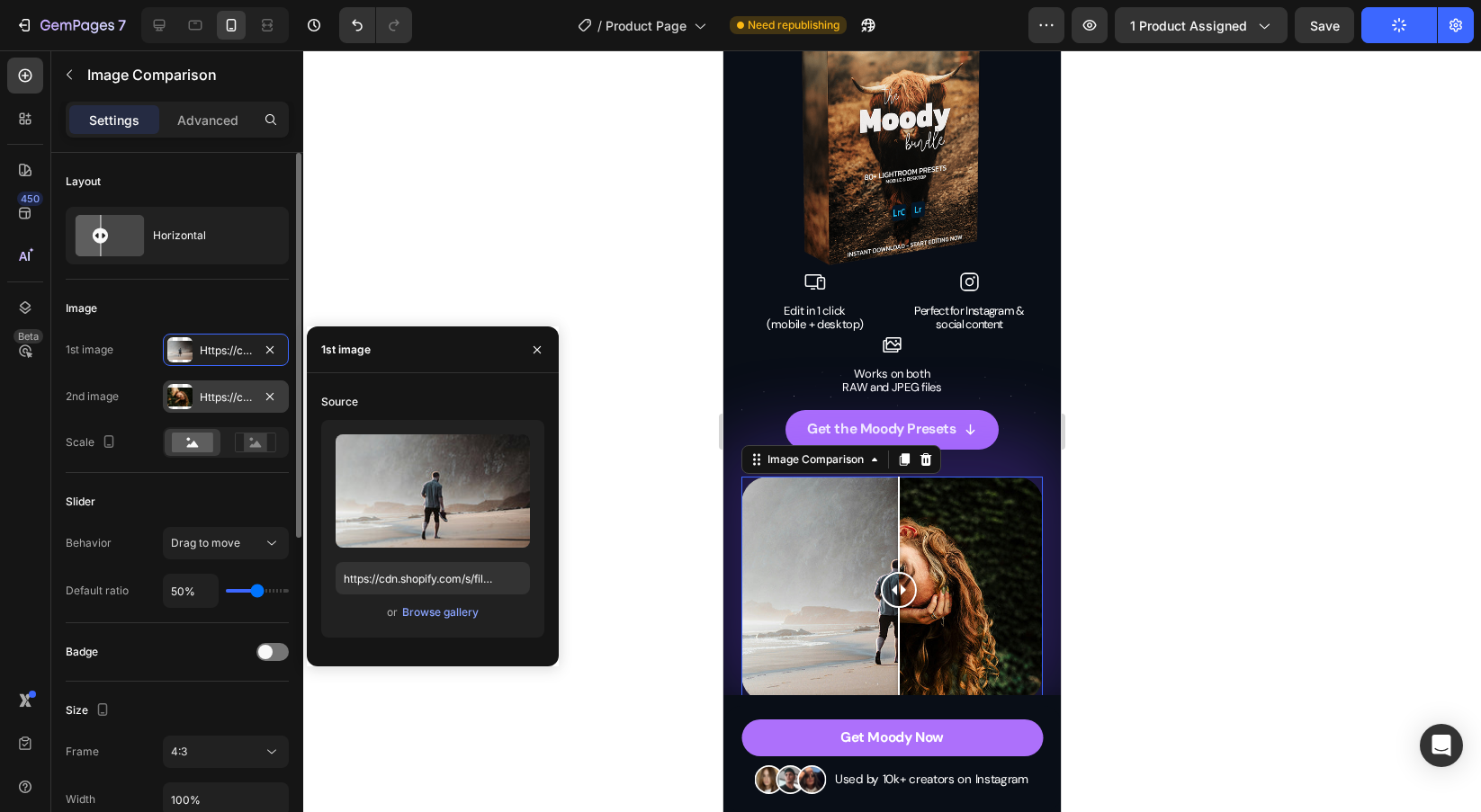 click on "Https://cdn.Shopify.Com/s/files/1/0698/5688/6972/files/gempages_572473113388778648-e6078ded-2a31-4a9b-a72d-af27d940cf31.Jpg" at bounding box center (226, 397) 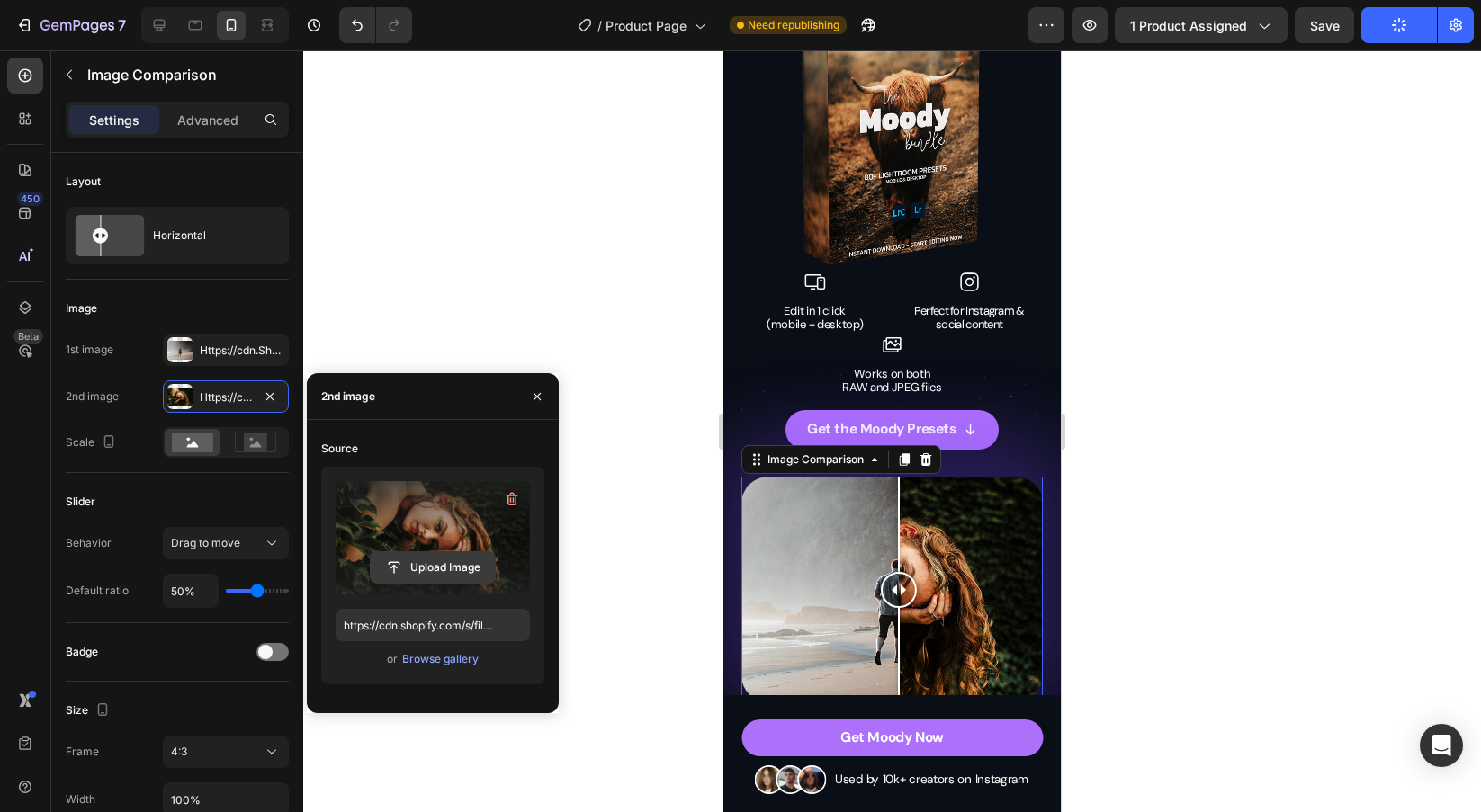 click 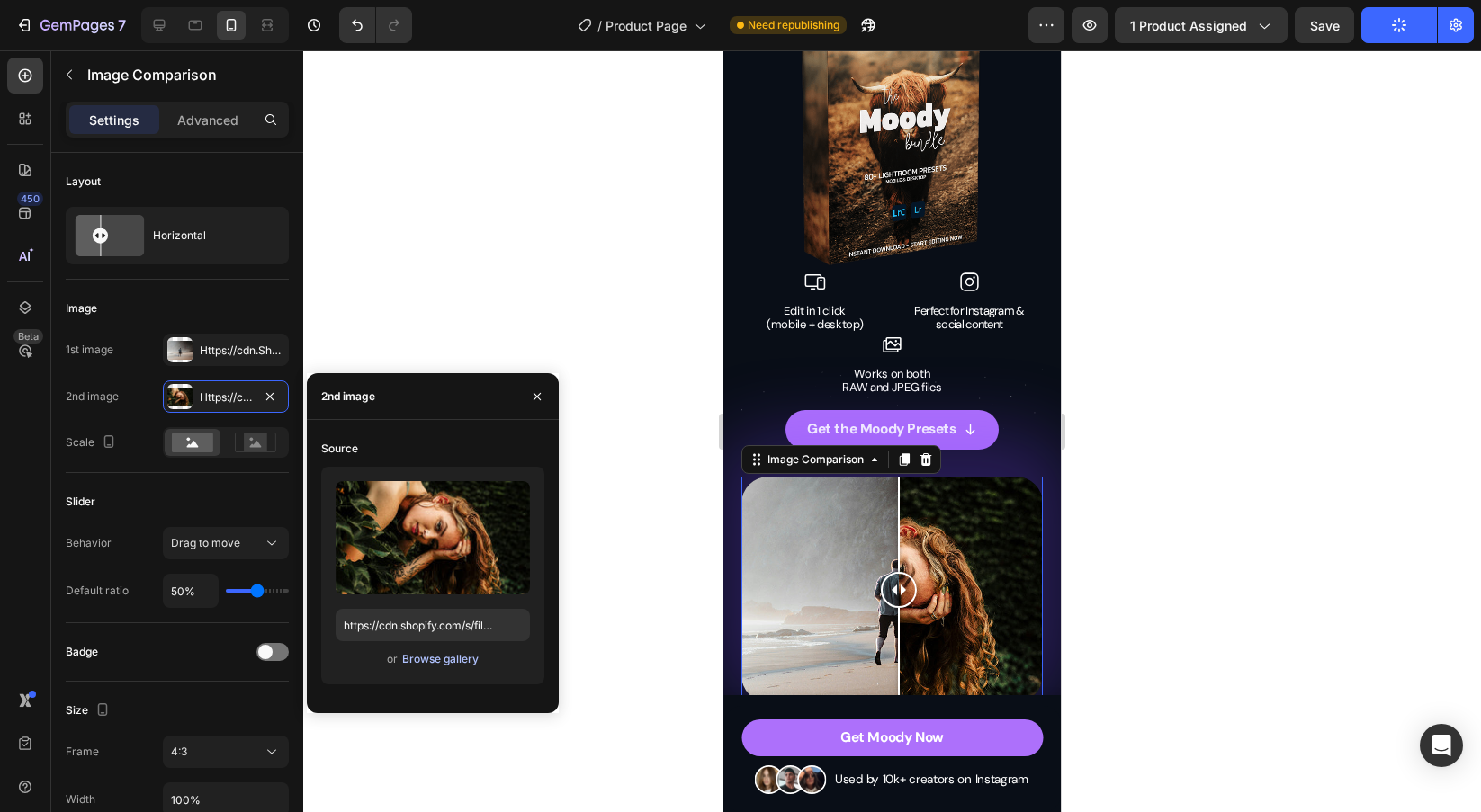 click on "Browse gallery" at bounding box center (440, 659) 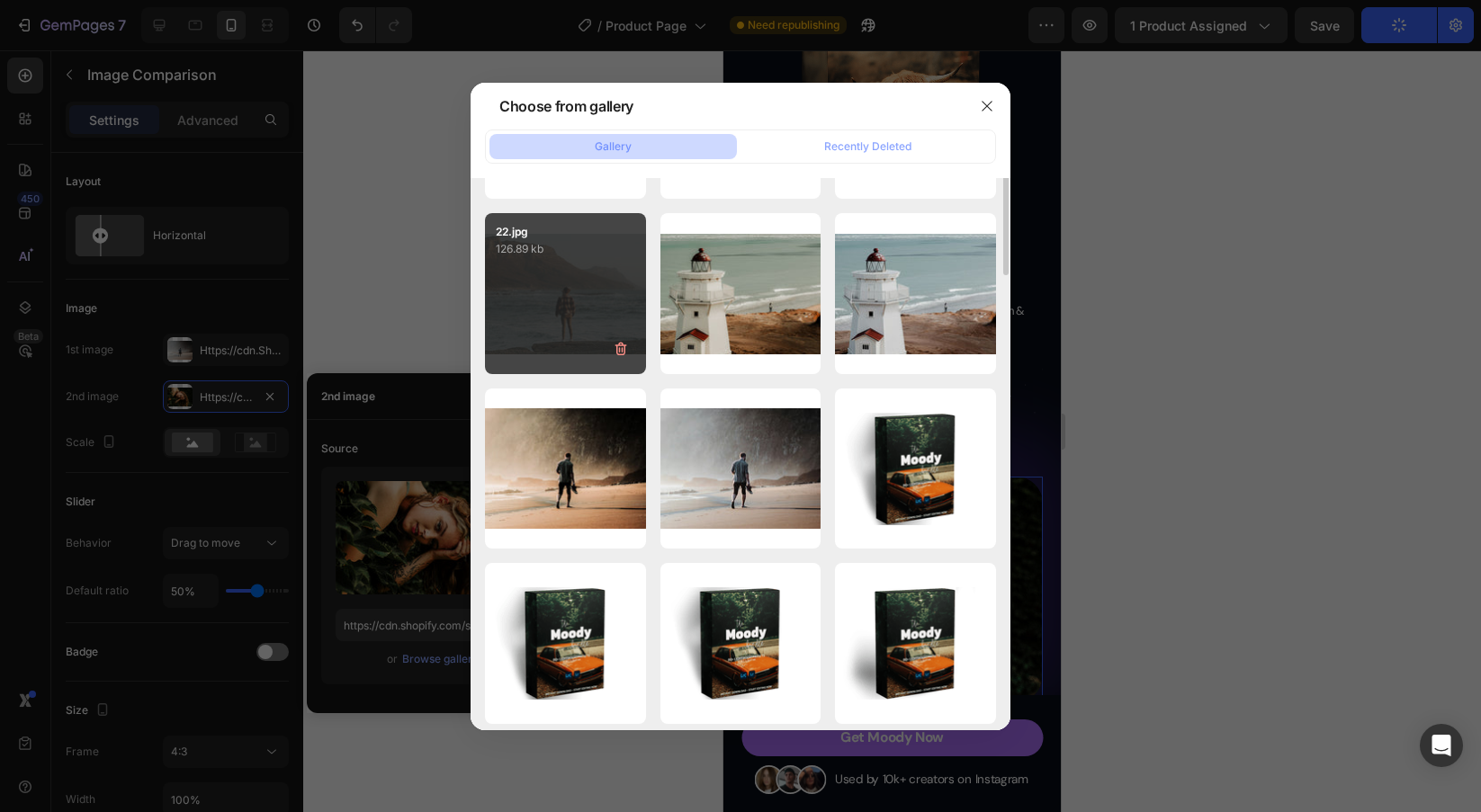 scroll, scrollTop: 2105, scrollLeft: 0, axis: vertical 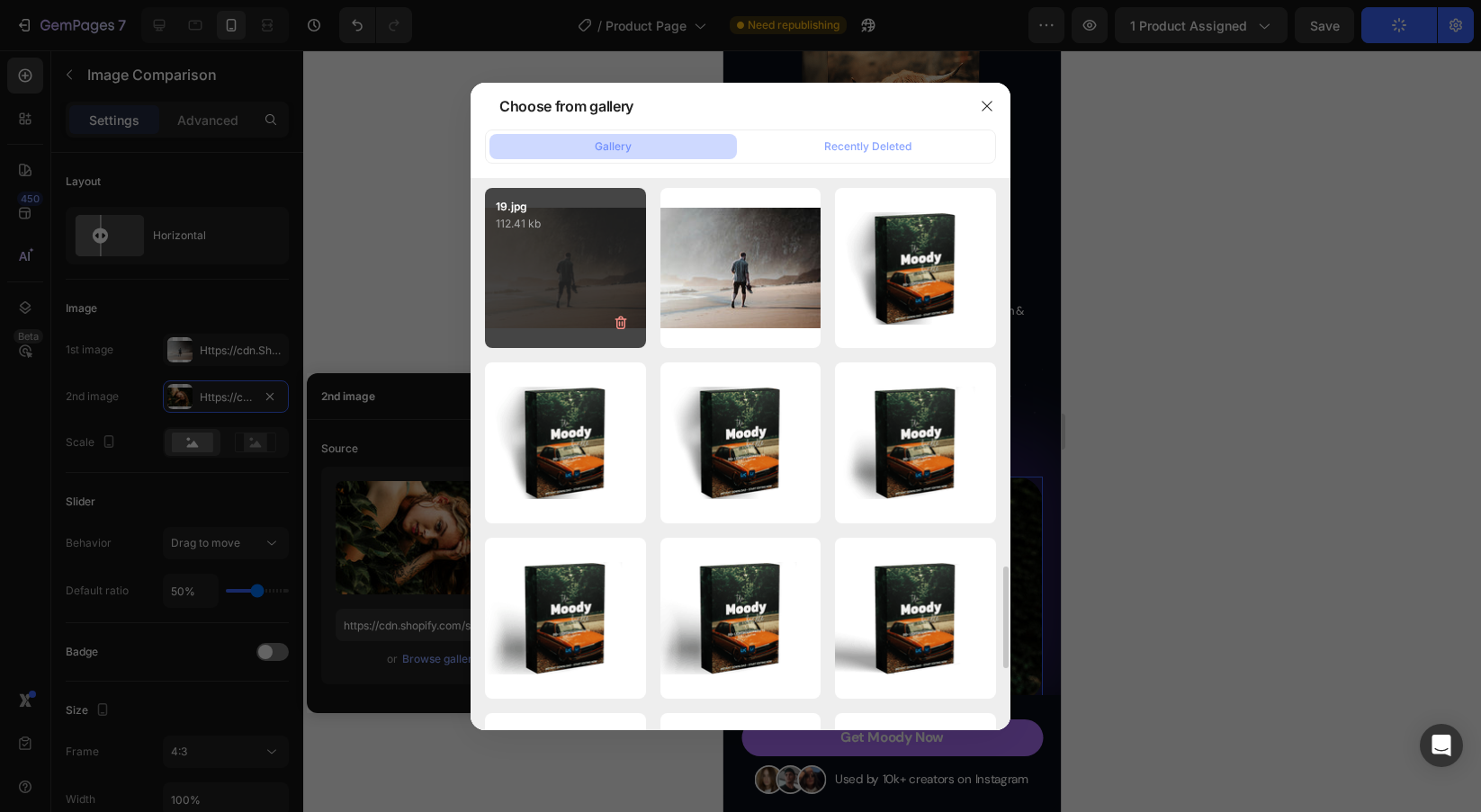click on "19.jpg 112.41 kb" at bounding box center [565, 268] 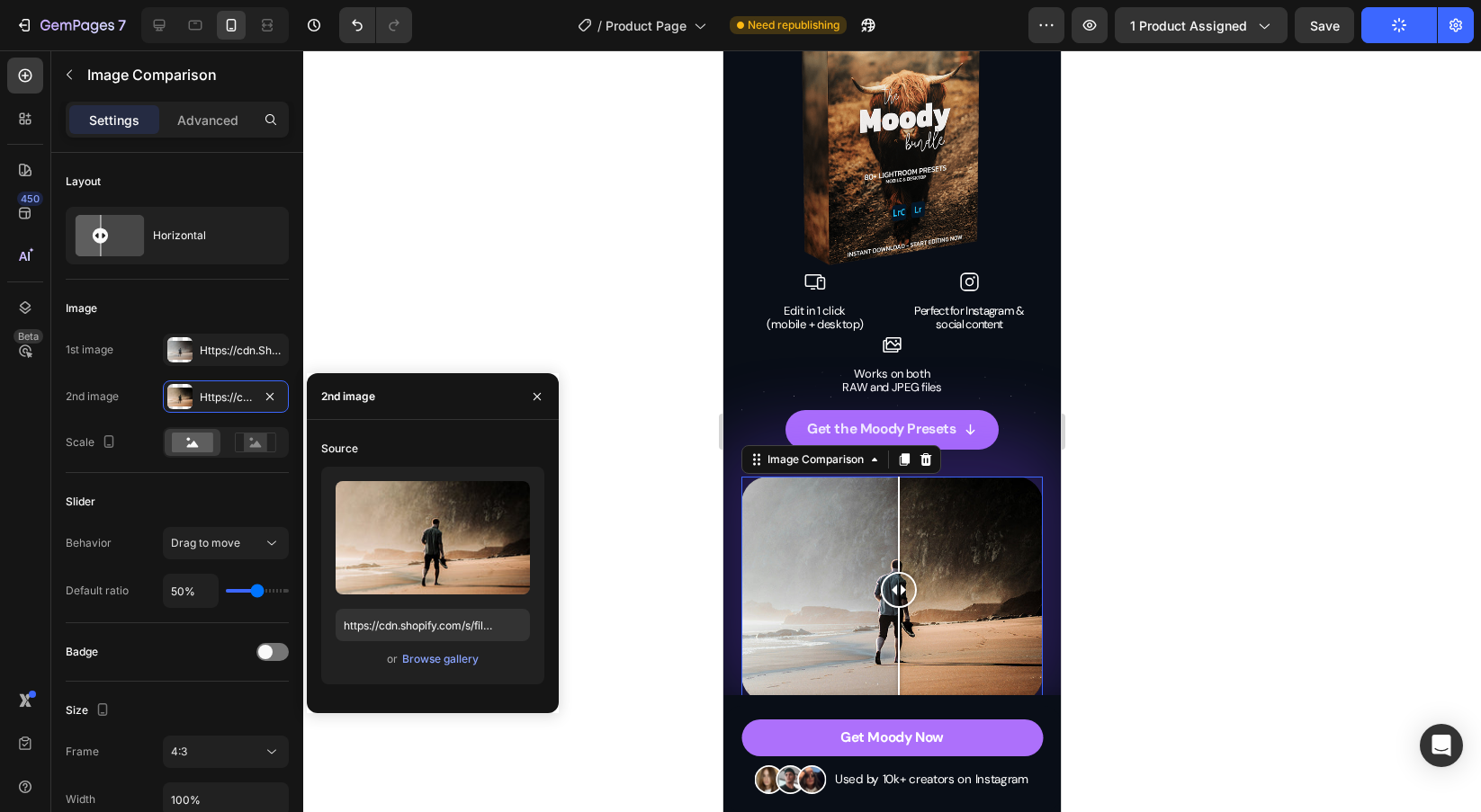 click 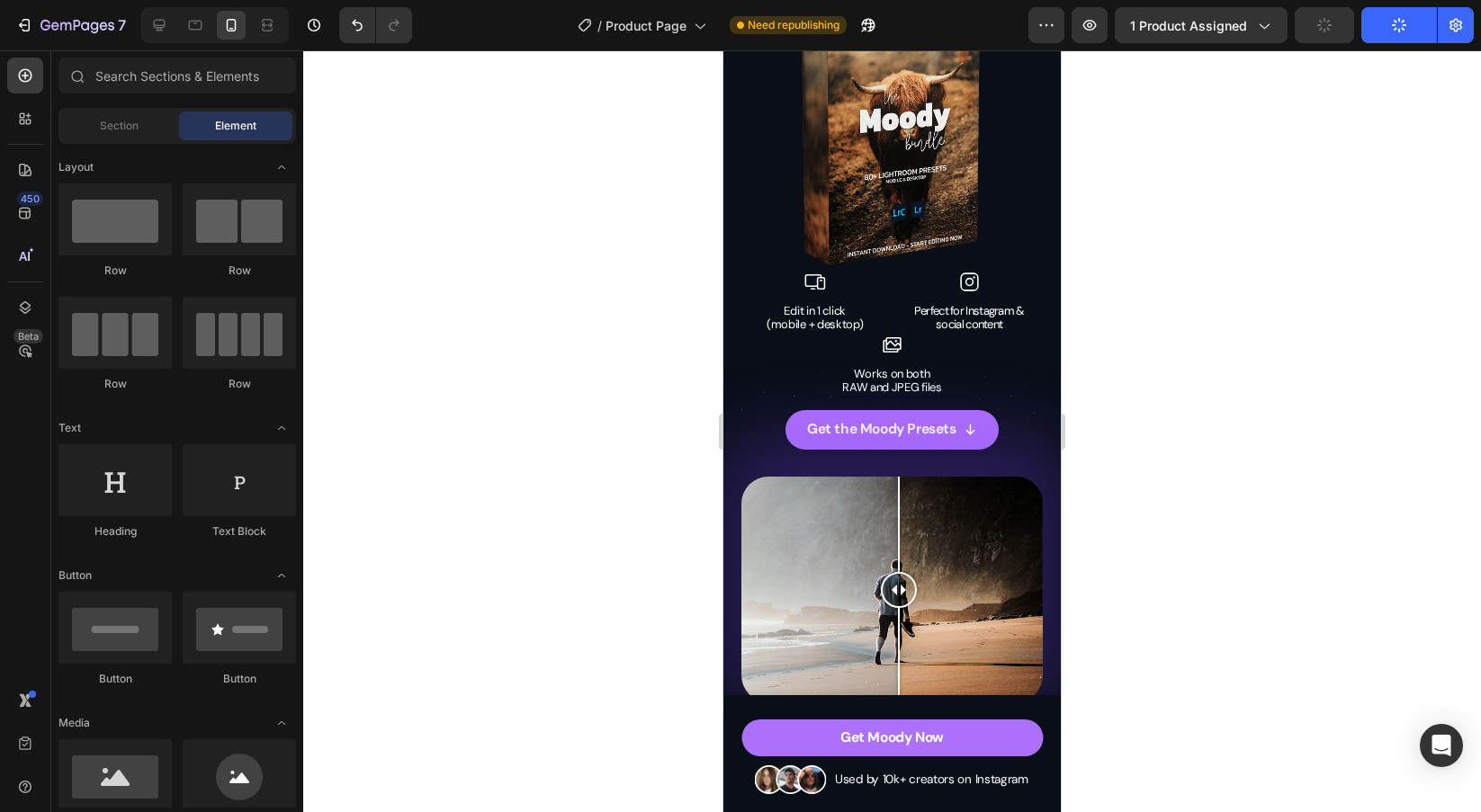 click 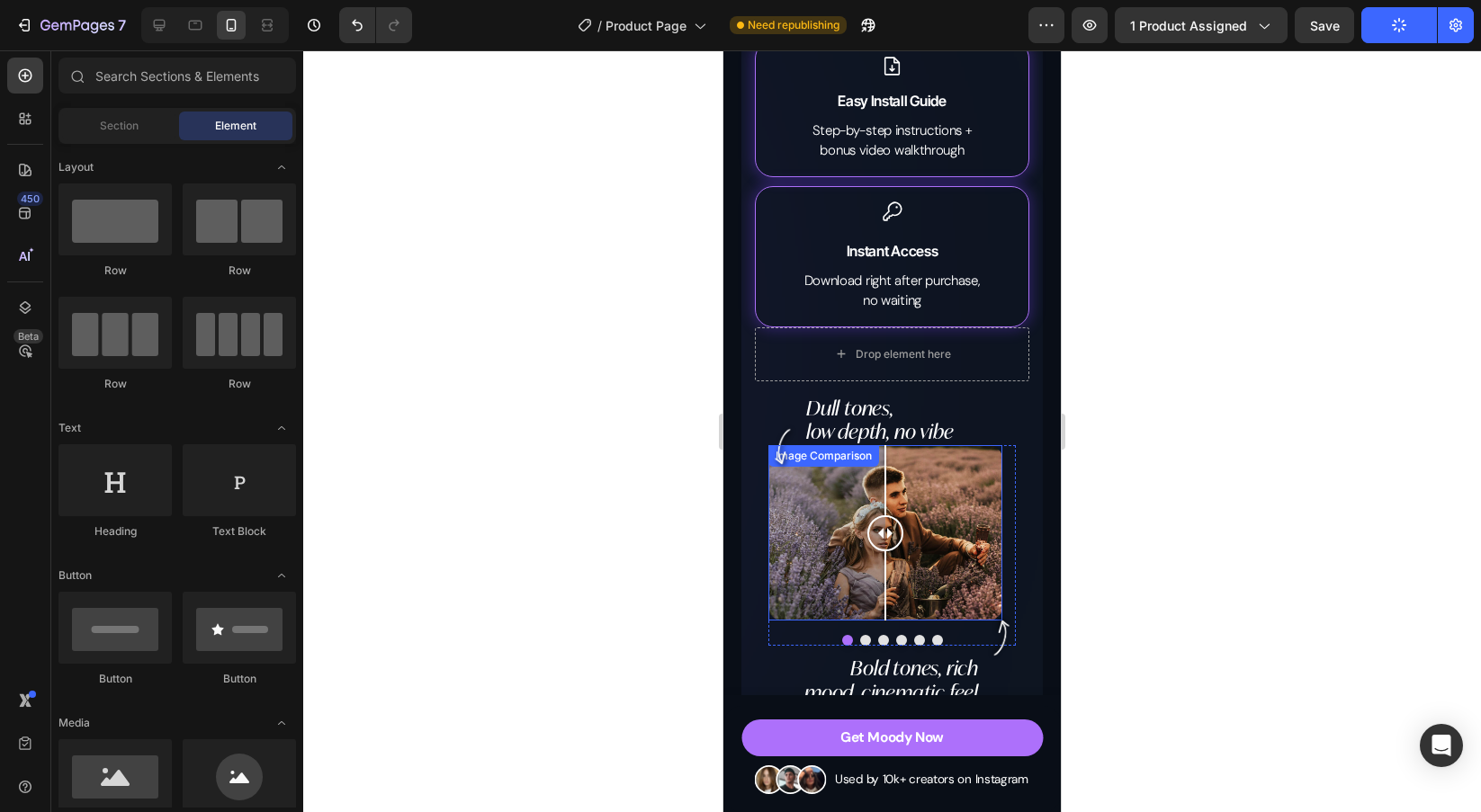scroll, scrollTop: 4515, scrollLeft: 0, axis: vertical 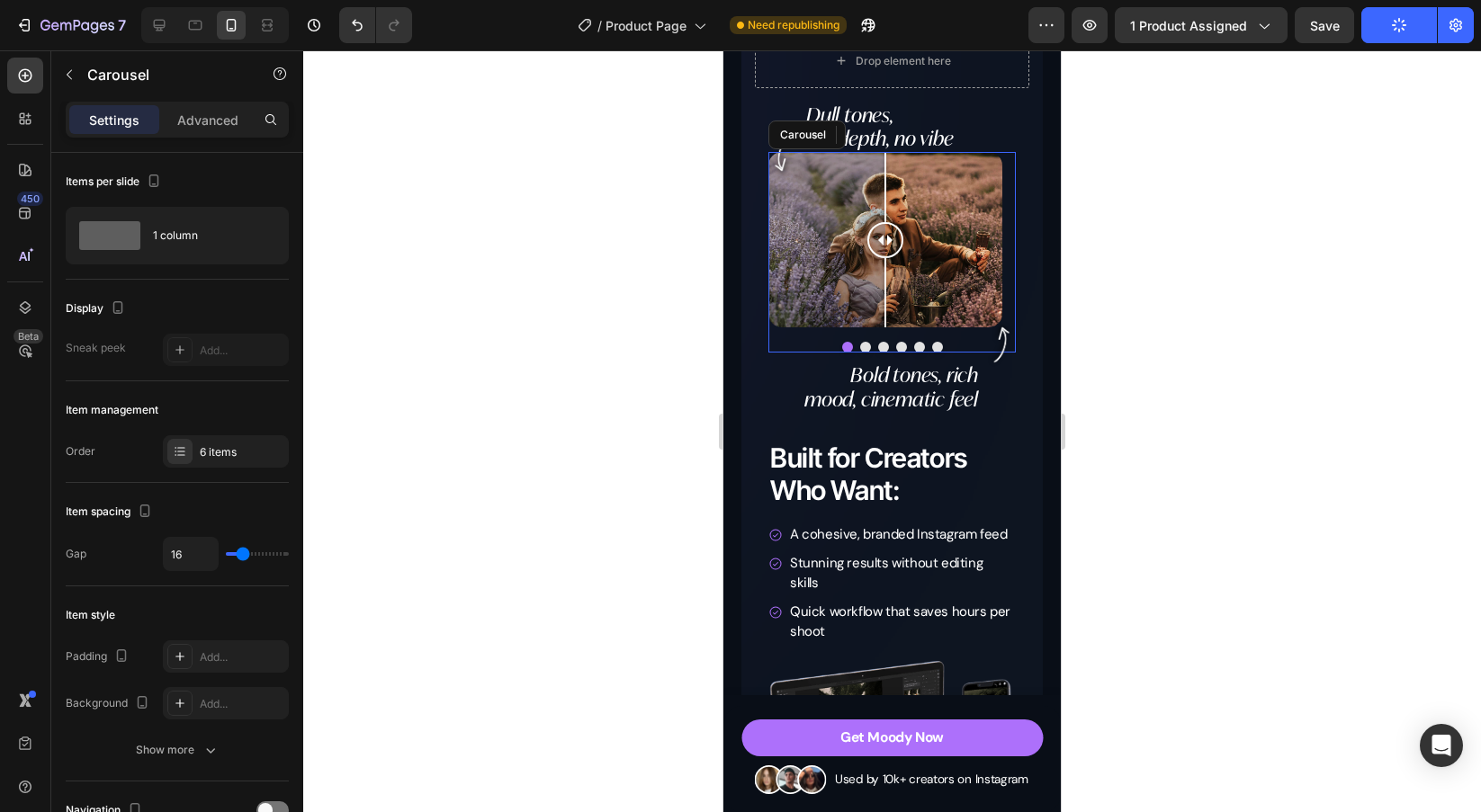 click at bounding box center [866, 347] 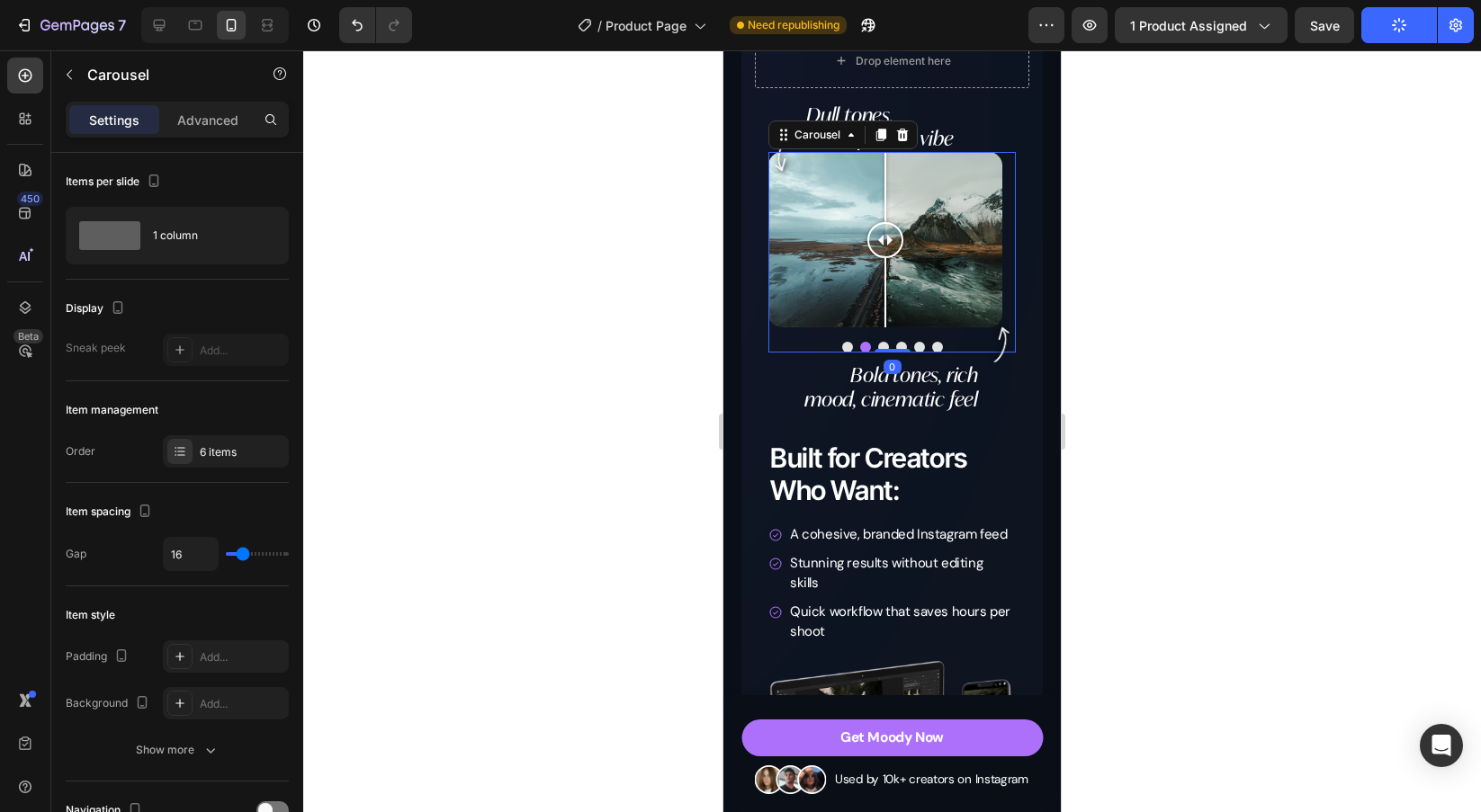 click at bounding box center (884, 347) 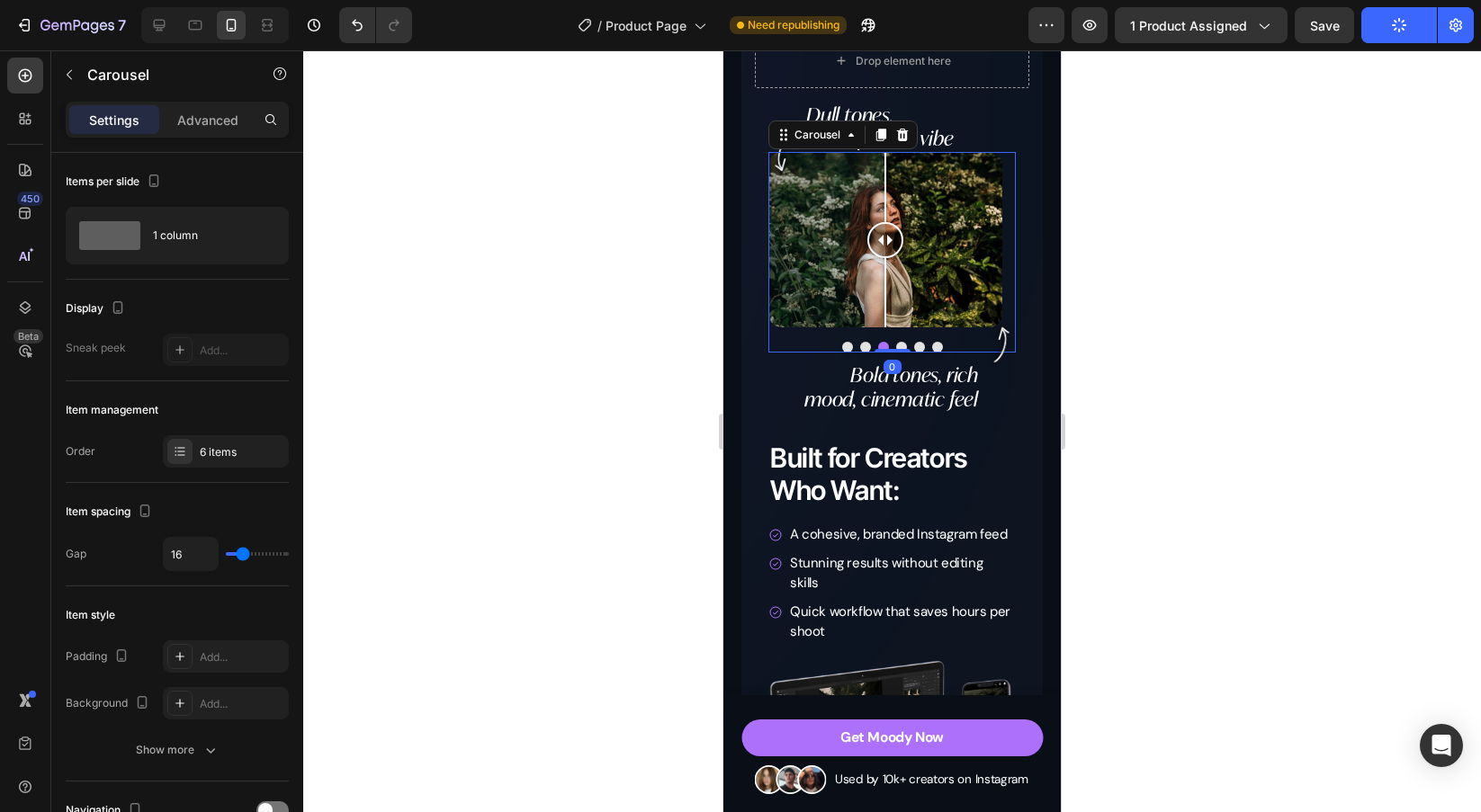 click at bounding box center [892, 347] 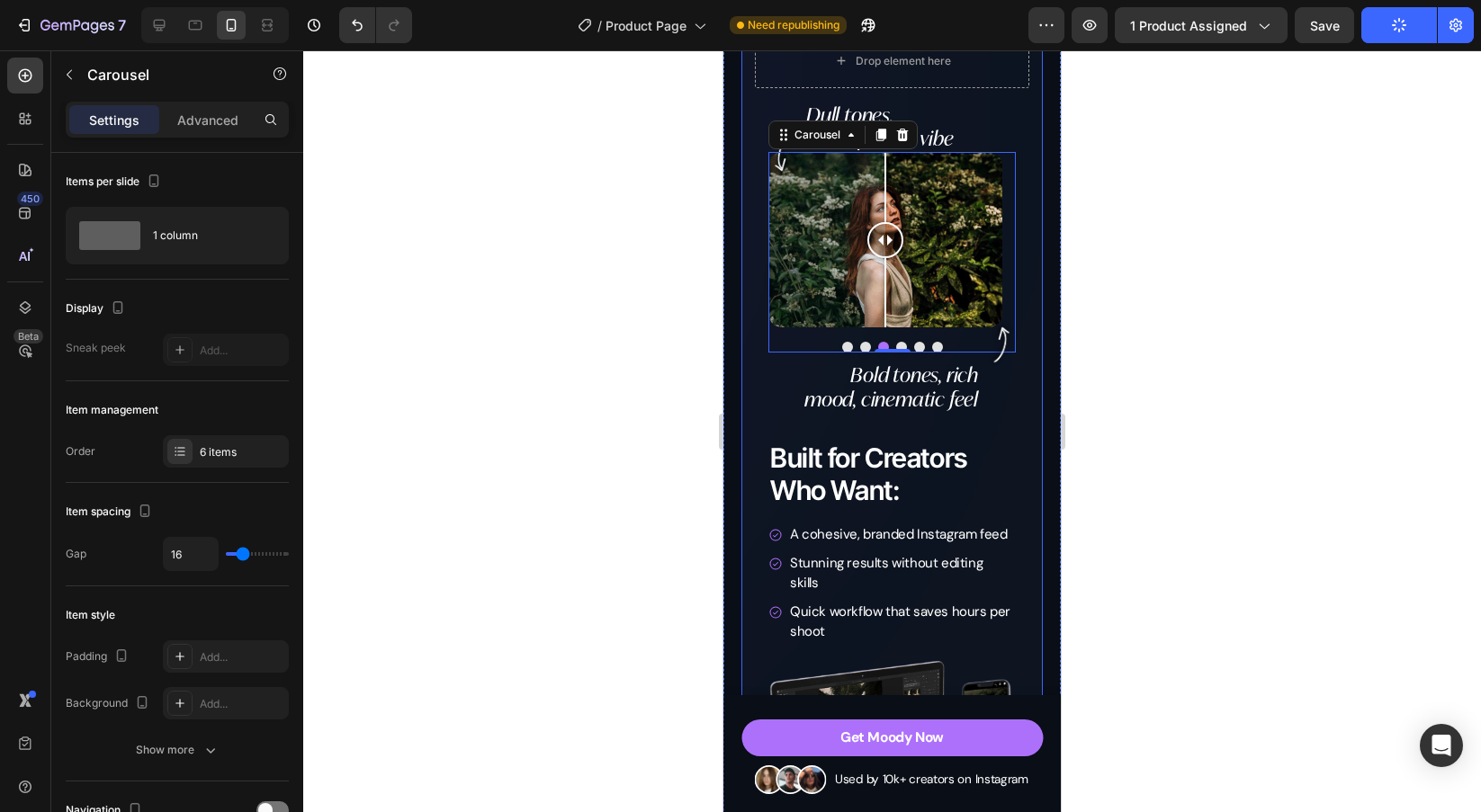 click 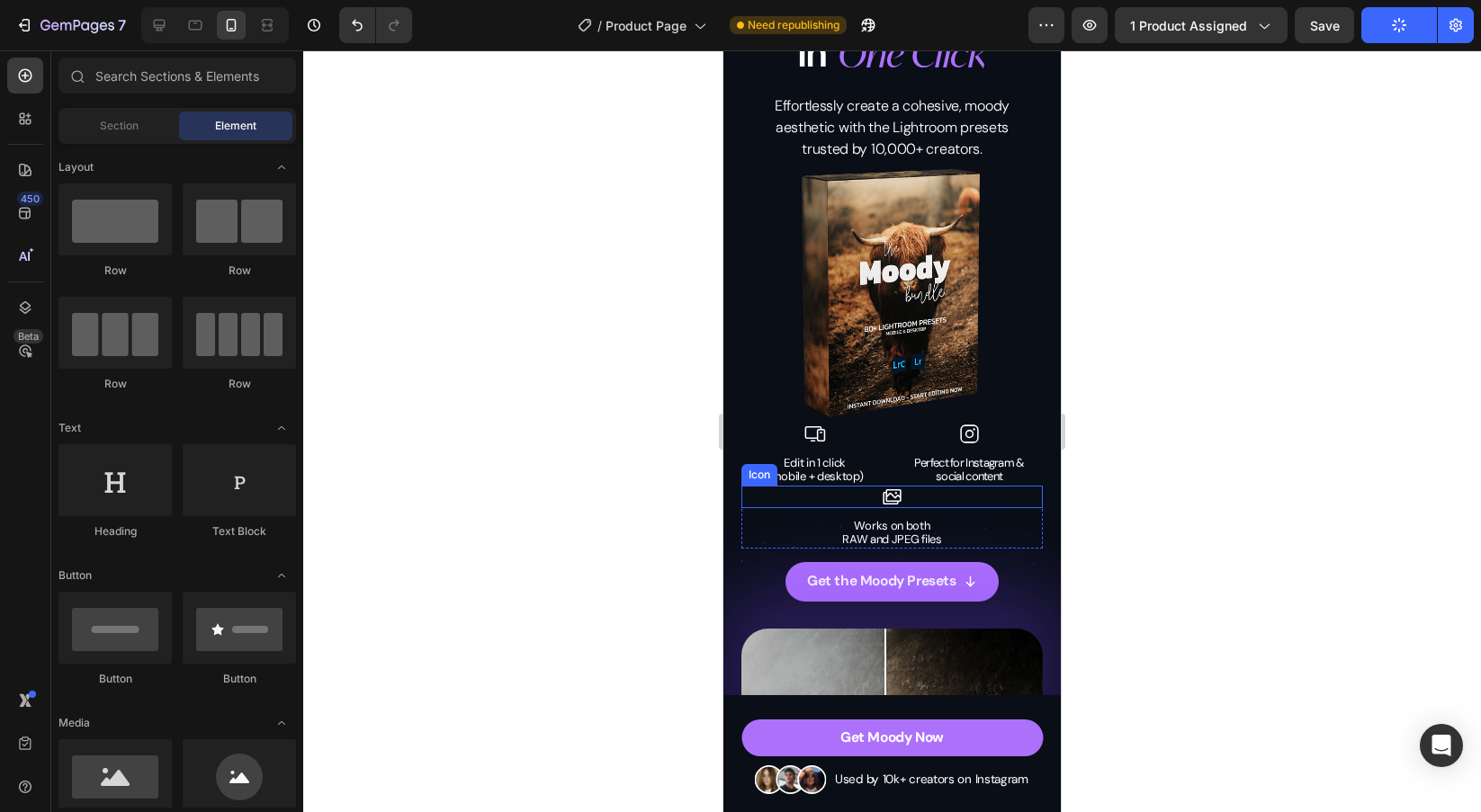 scroll, scrollTop: 104, scrollLeft: 0, axis: vertical 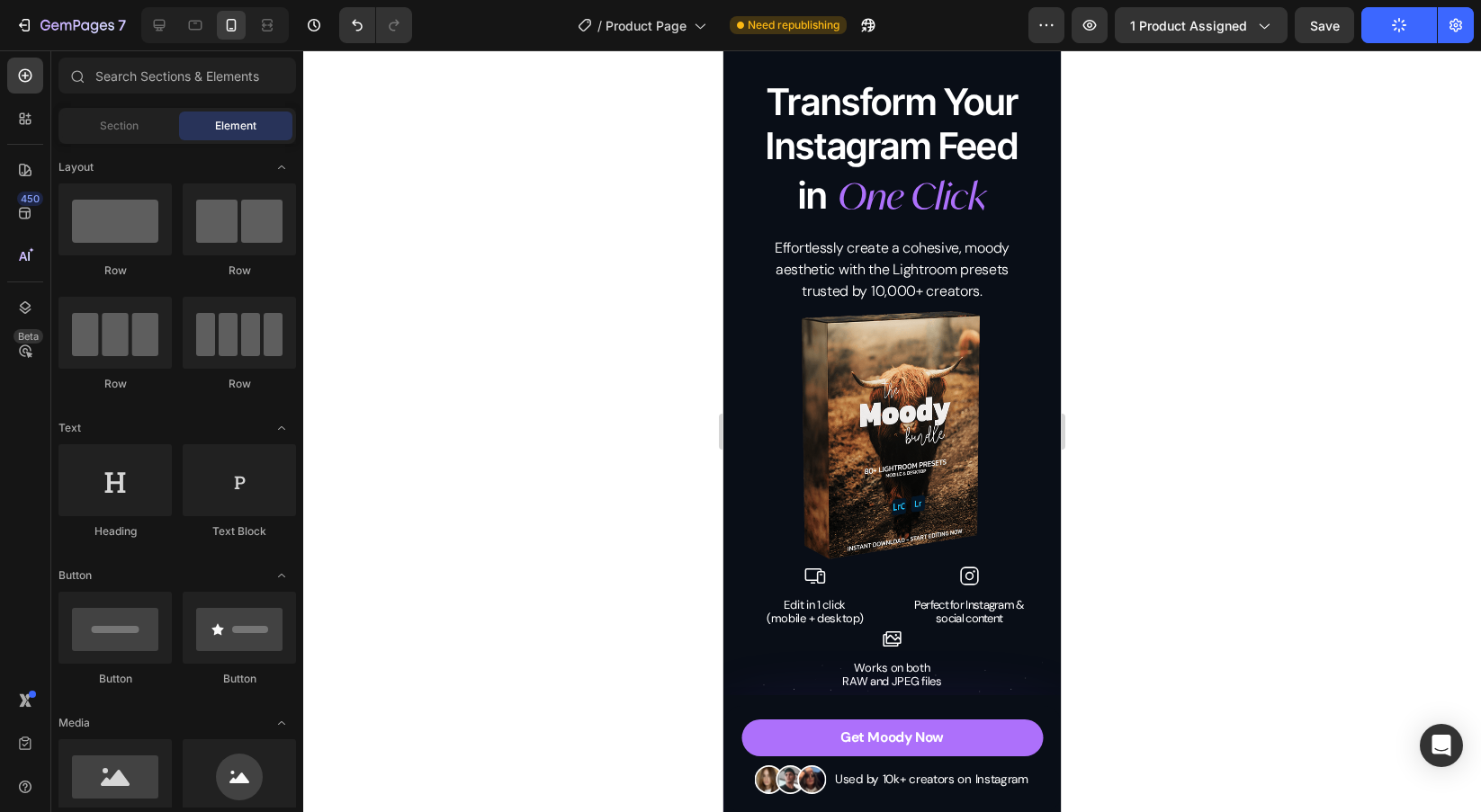 click 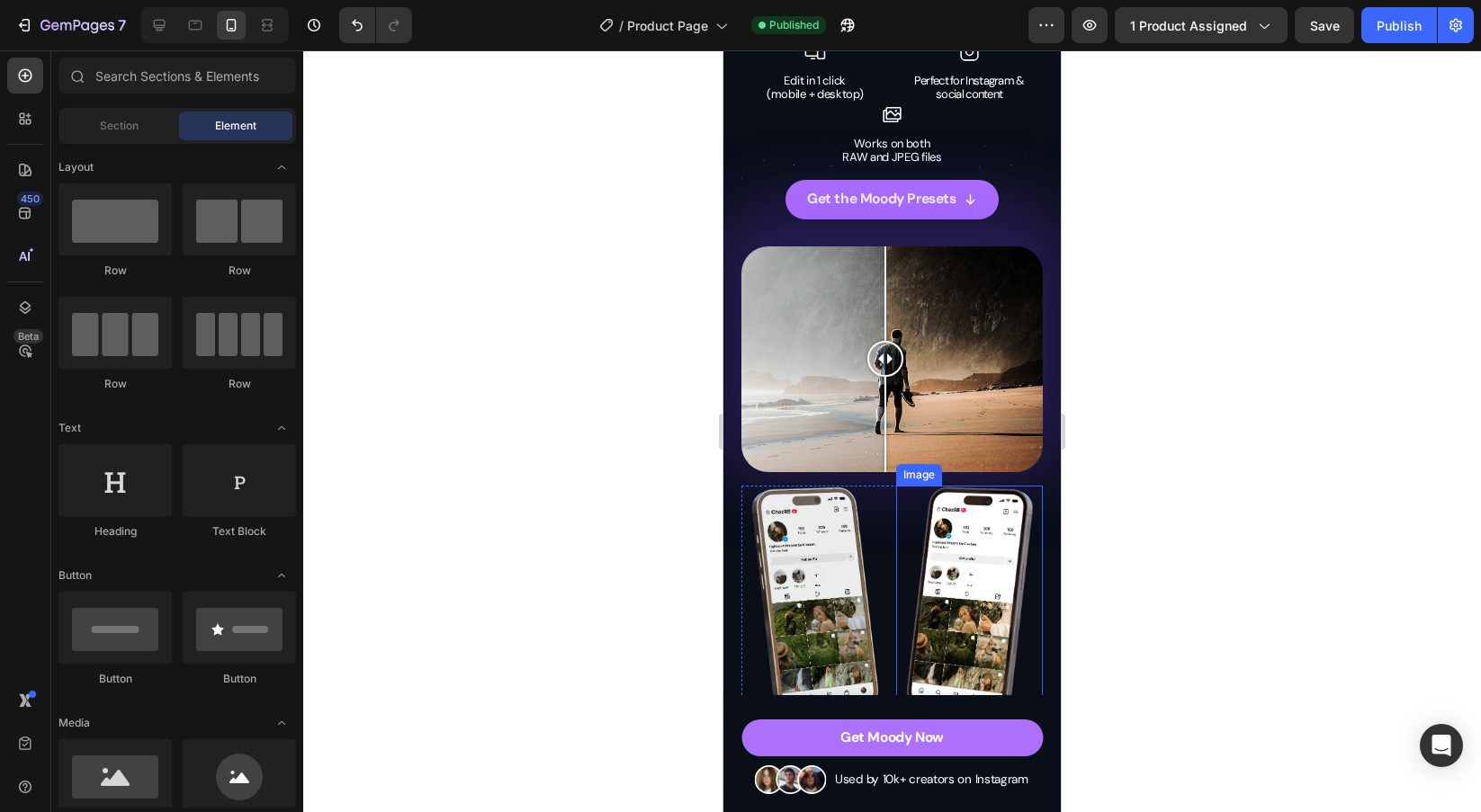 scroll, scrollTop: 656, scrollLeft: 0, axis: vertical 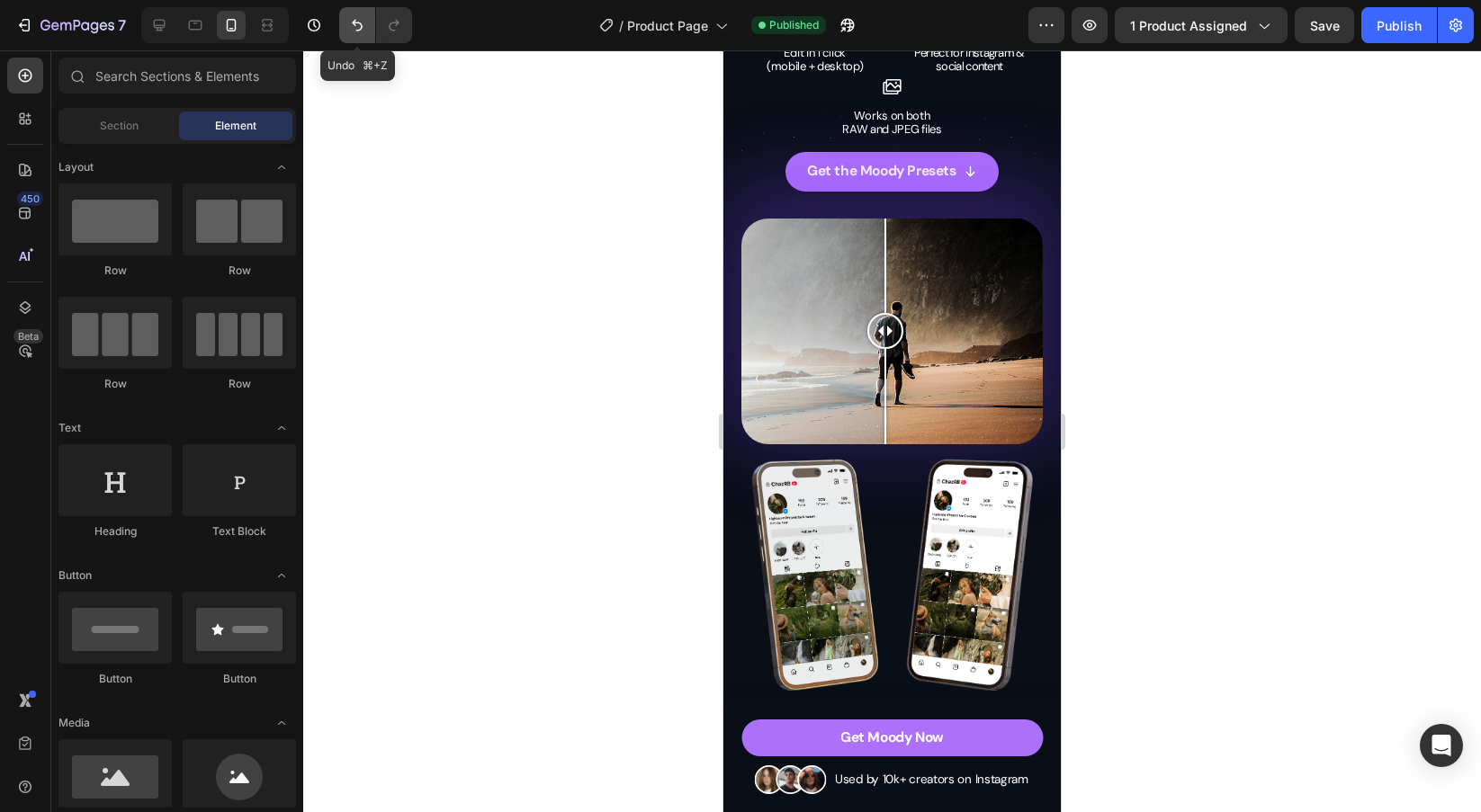 click 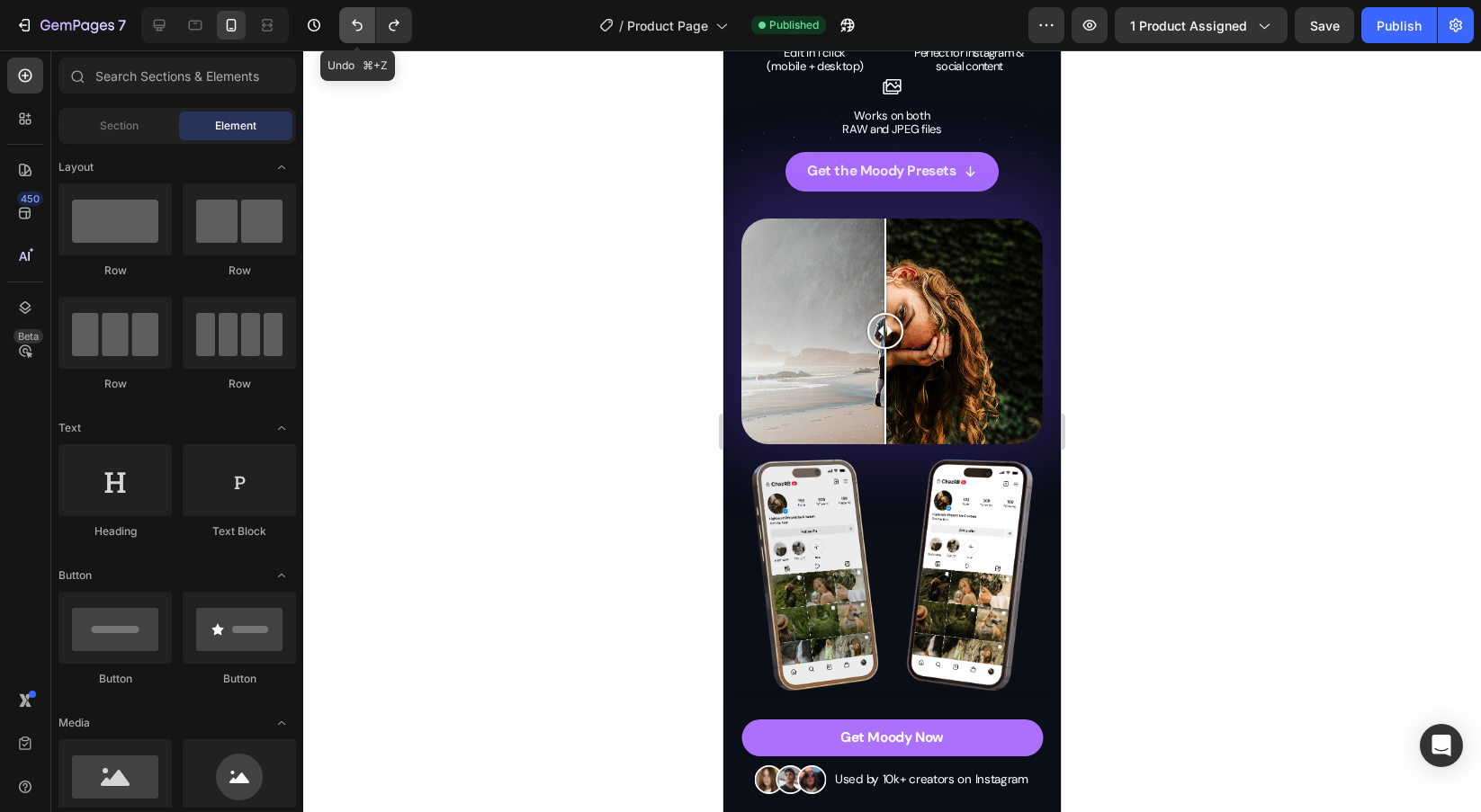 click 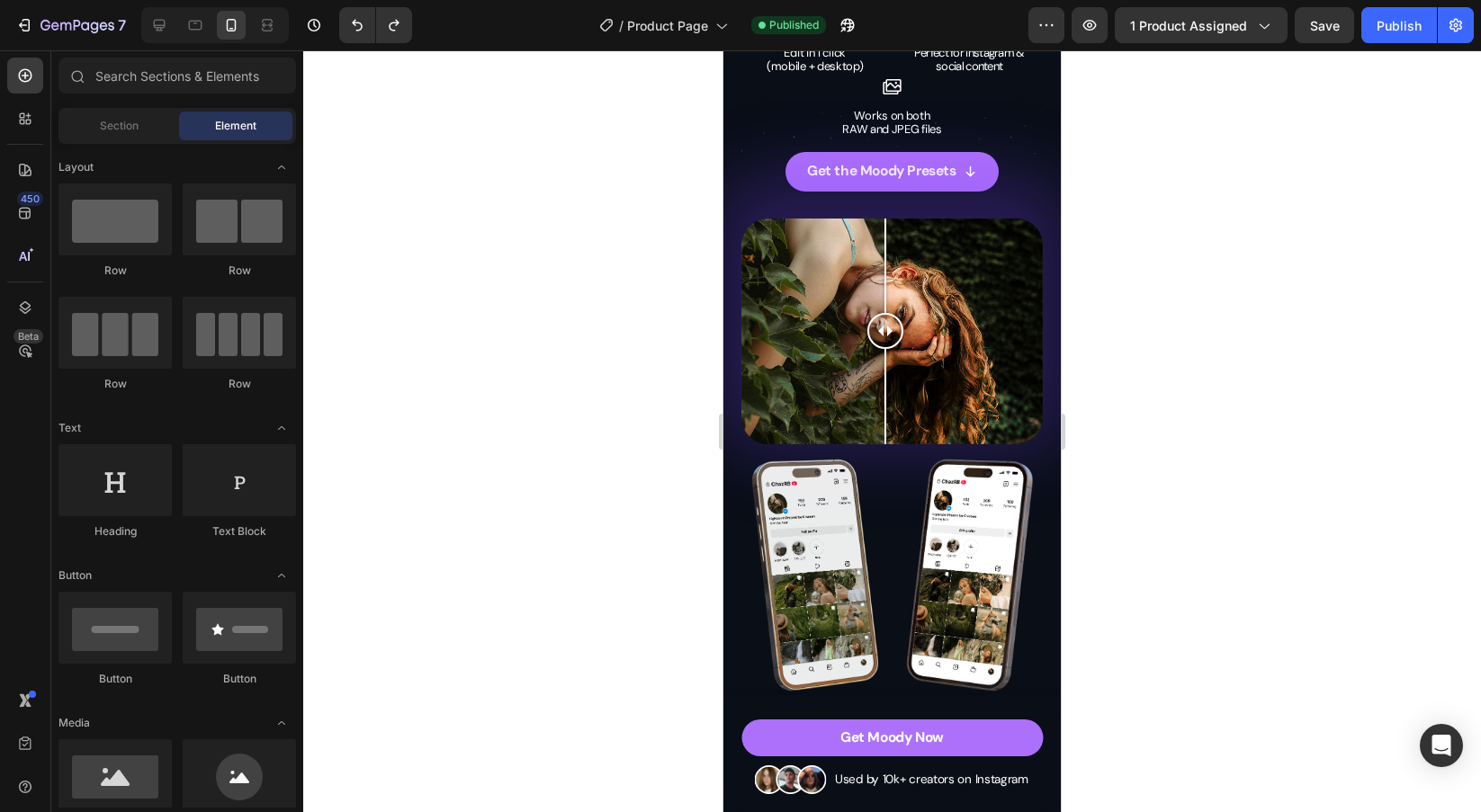 click 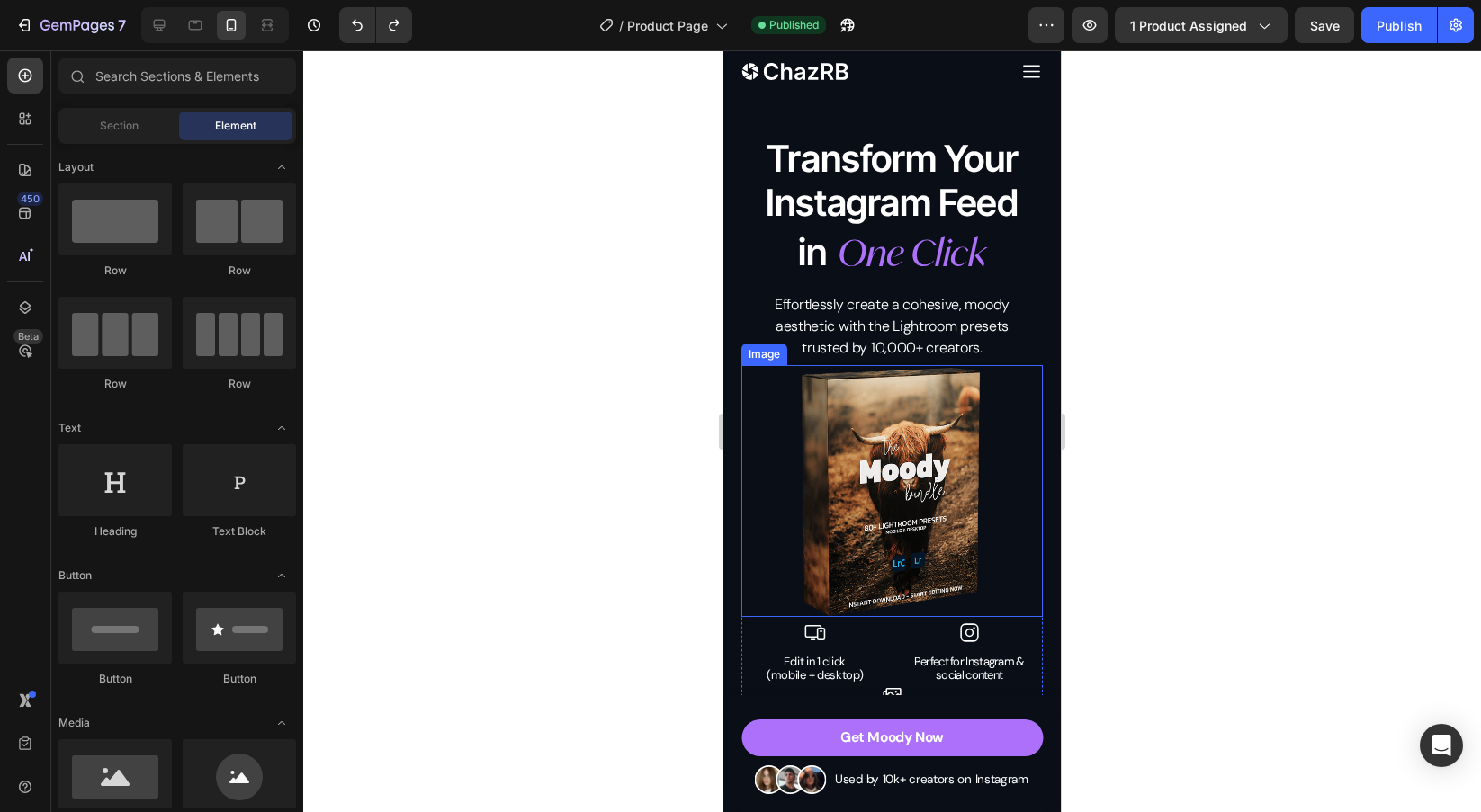 scroll, scrollTop: 0, scrollLeft: 0, axis: both 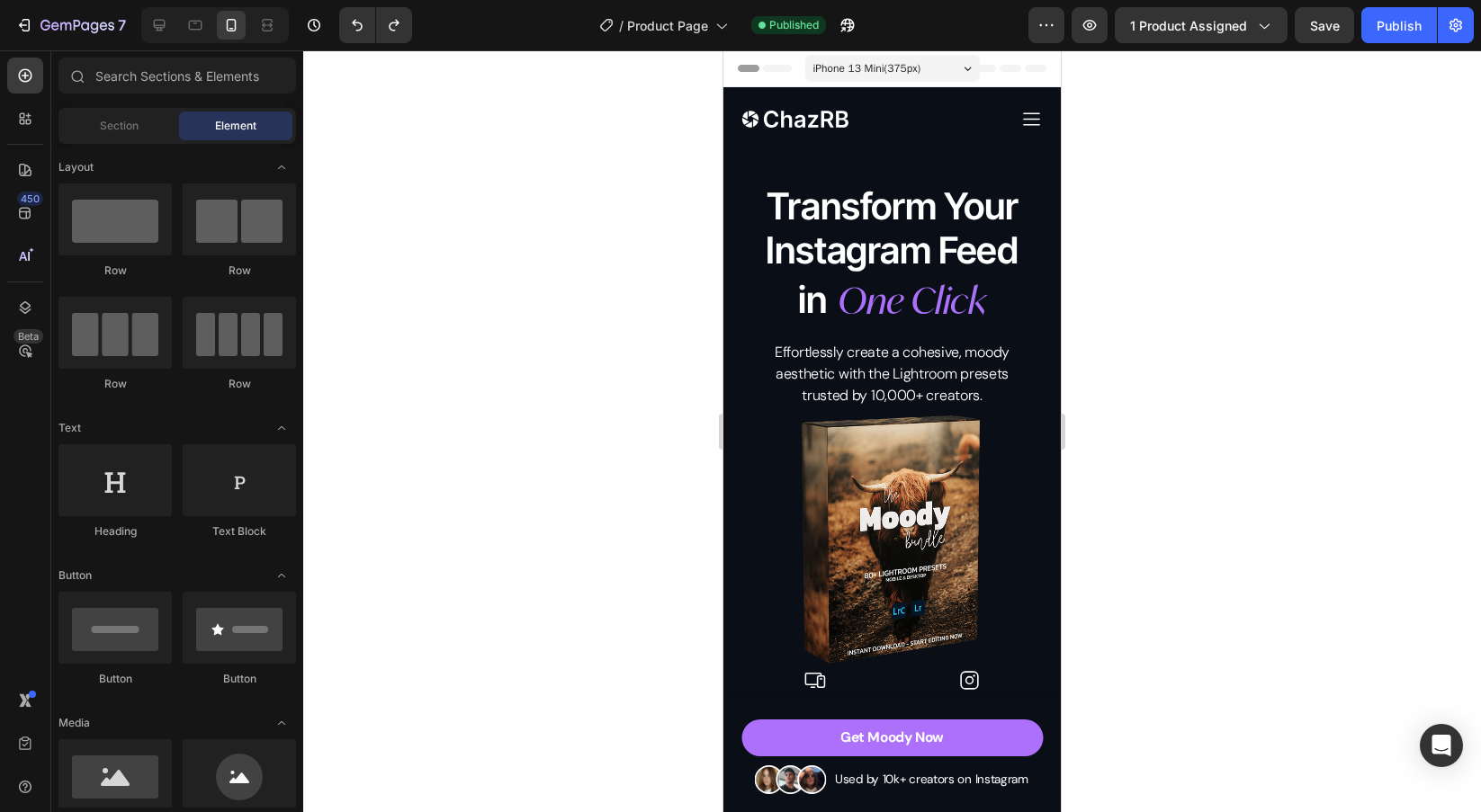 click 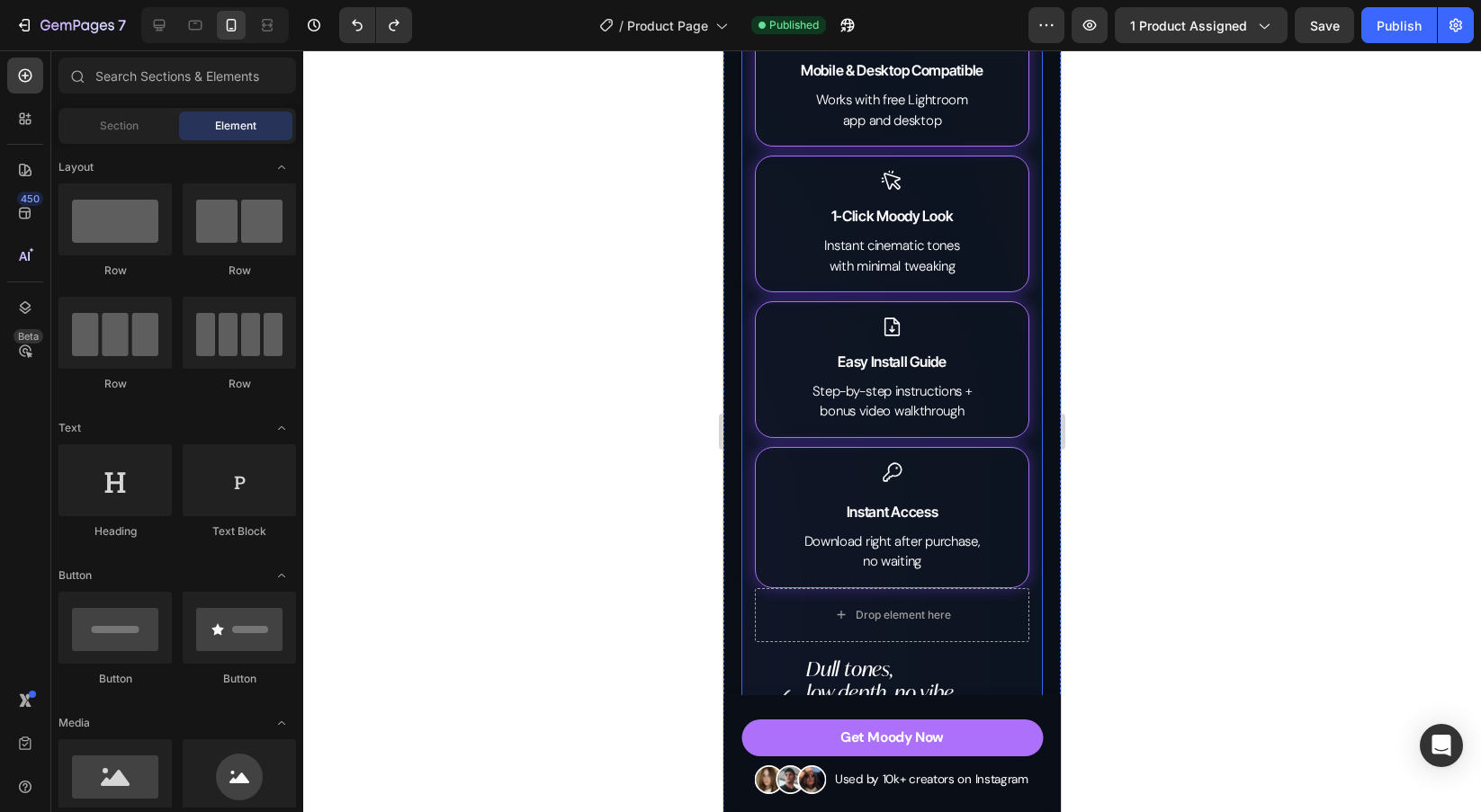 scroll, scrollTop: 4358, scrollLeft: 0, axis: vertical 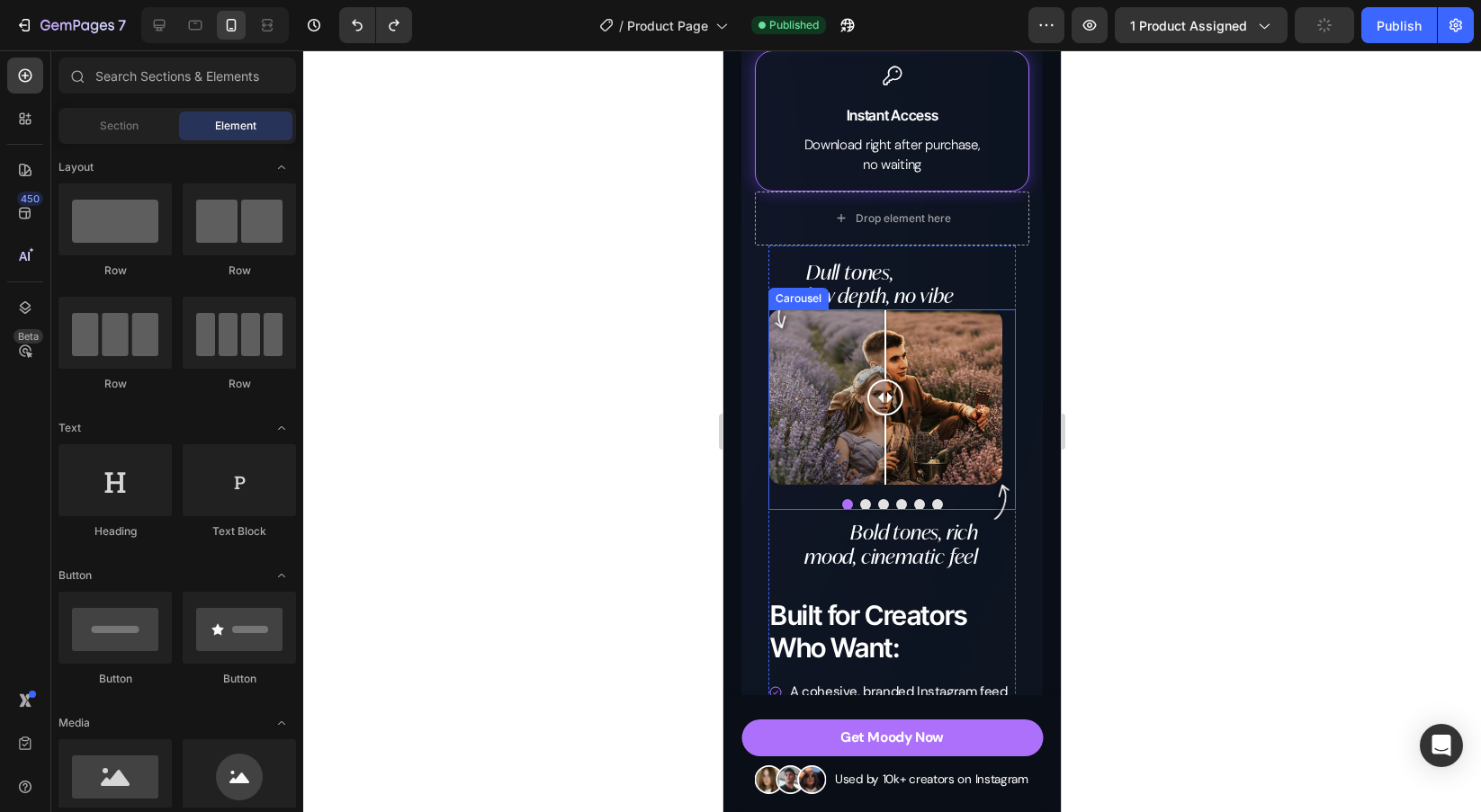 click at bounding box center (866, 504) 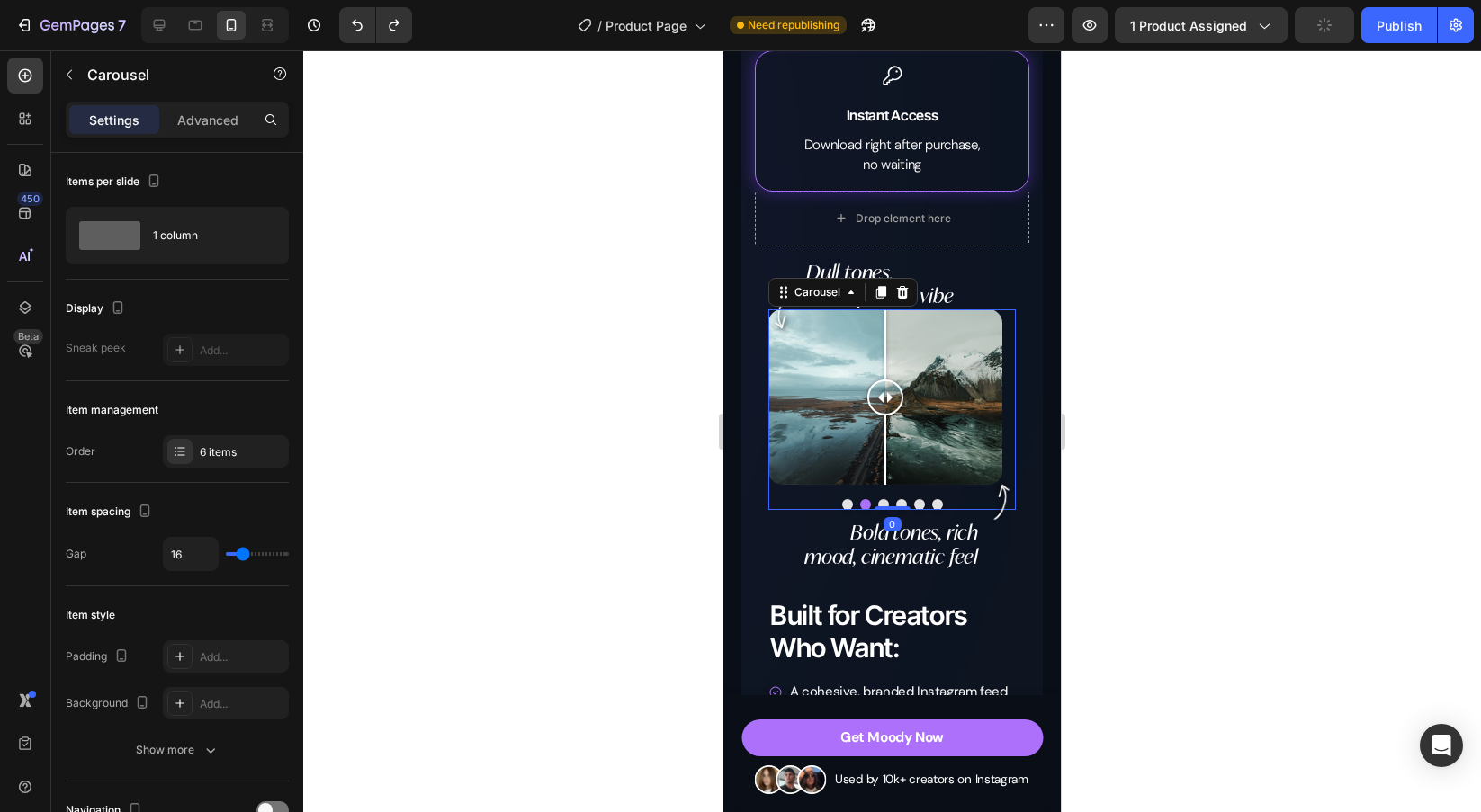 click at bounding box center (884, 504) 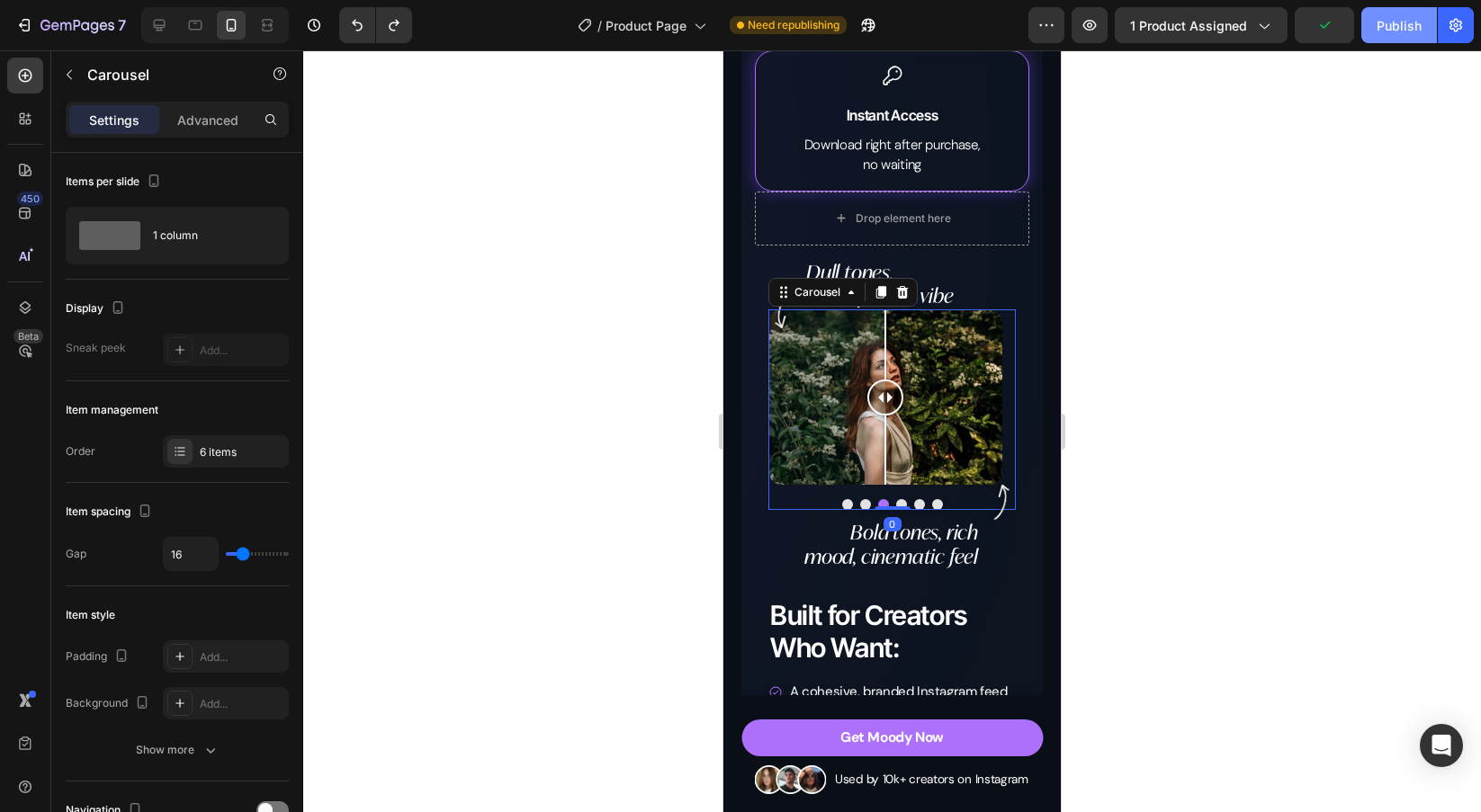 click on "Publish" at bounding box center [1399, 25] 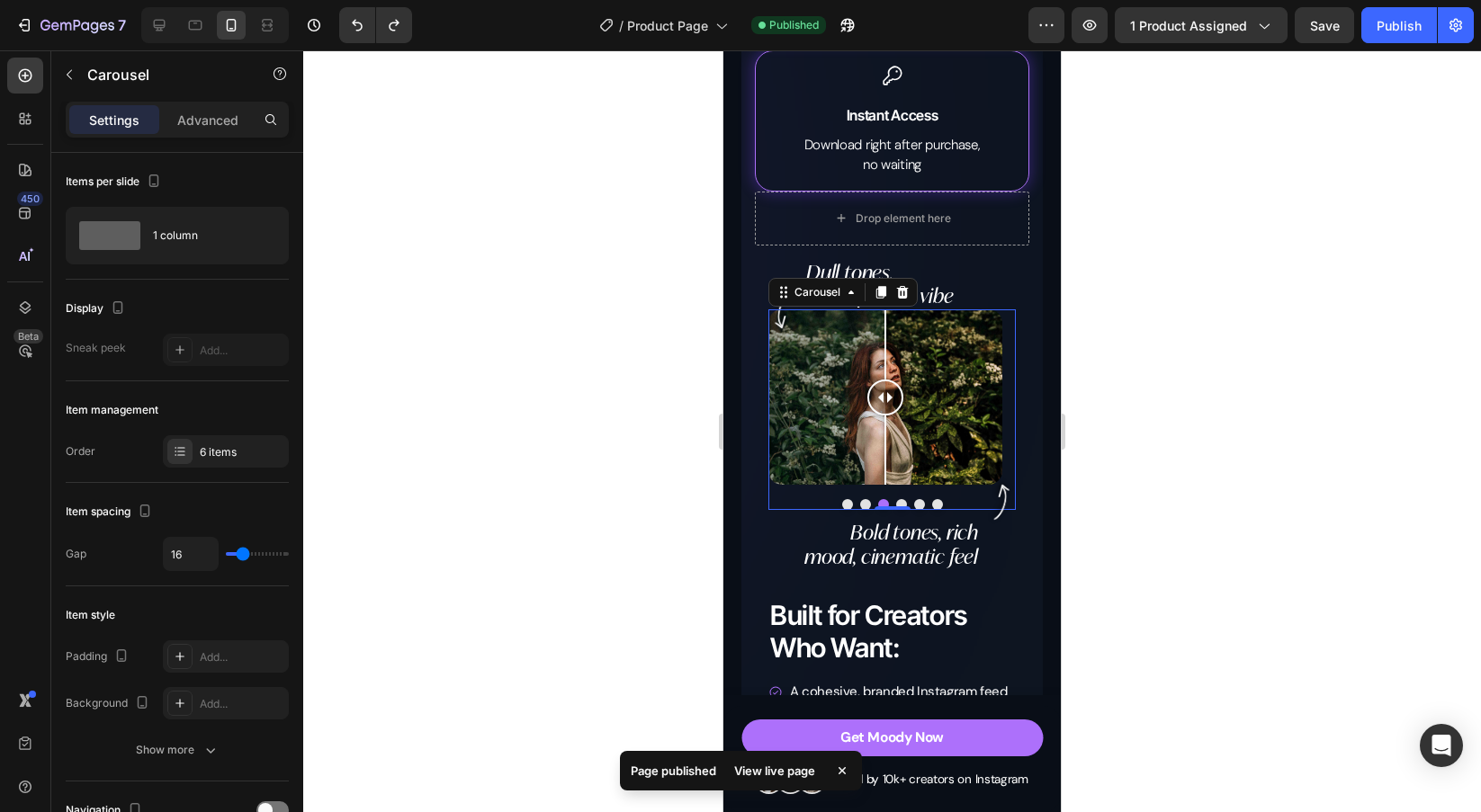 click at bounding box center [848, 504] 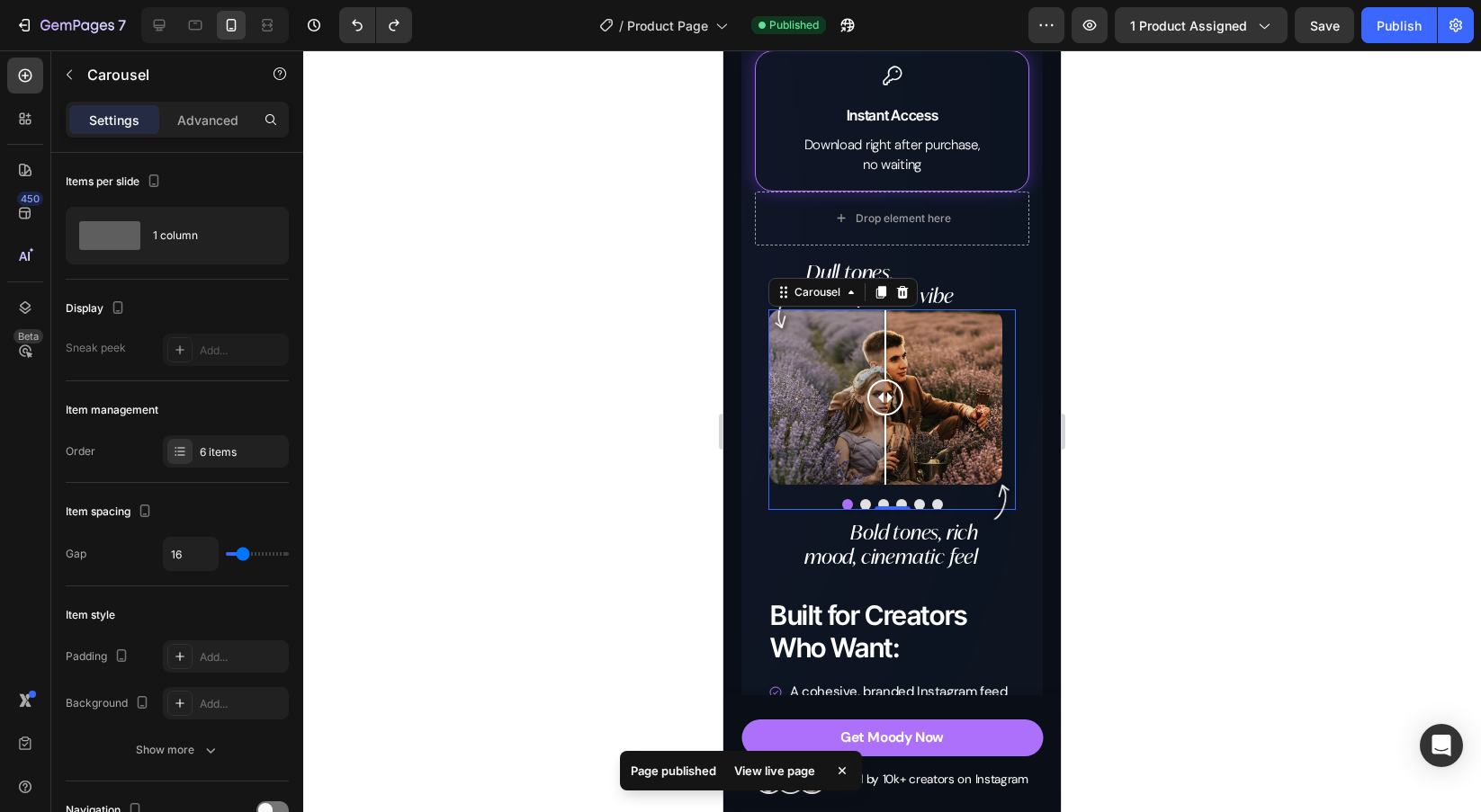 click at bounding box center [866, 504] 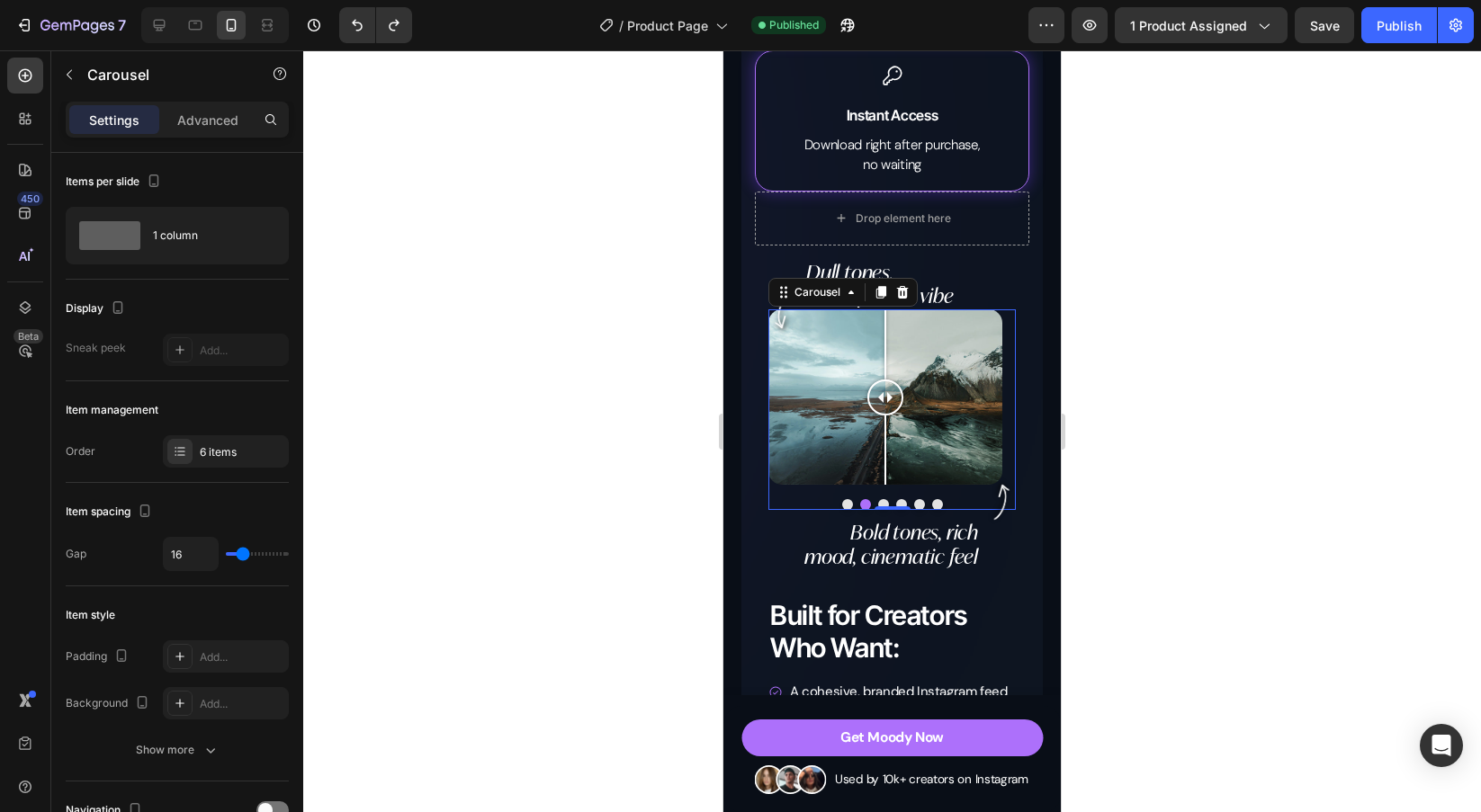 click at bounding box center (884, 504) 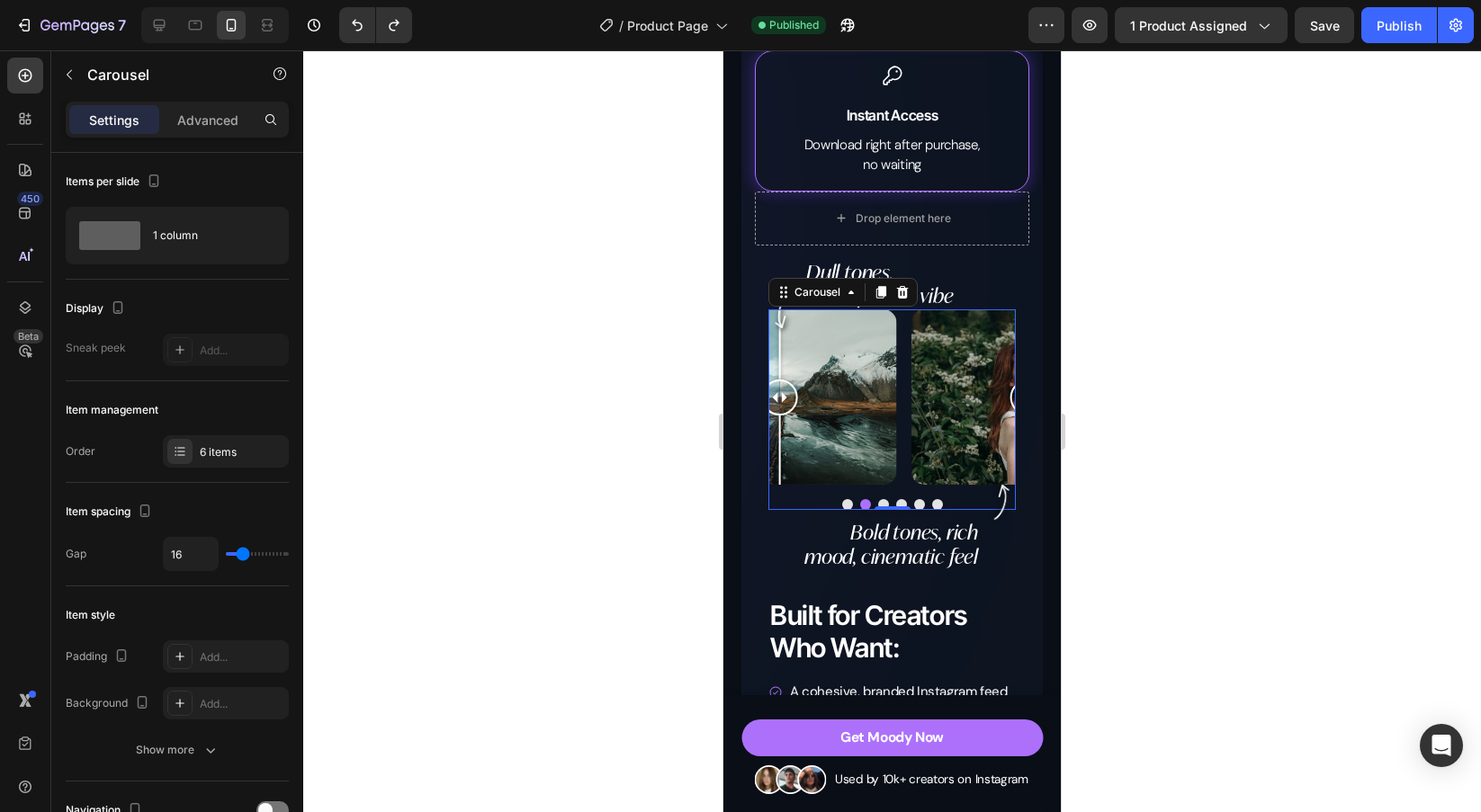 click at bounding box center (902, 504) 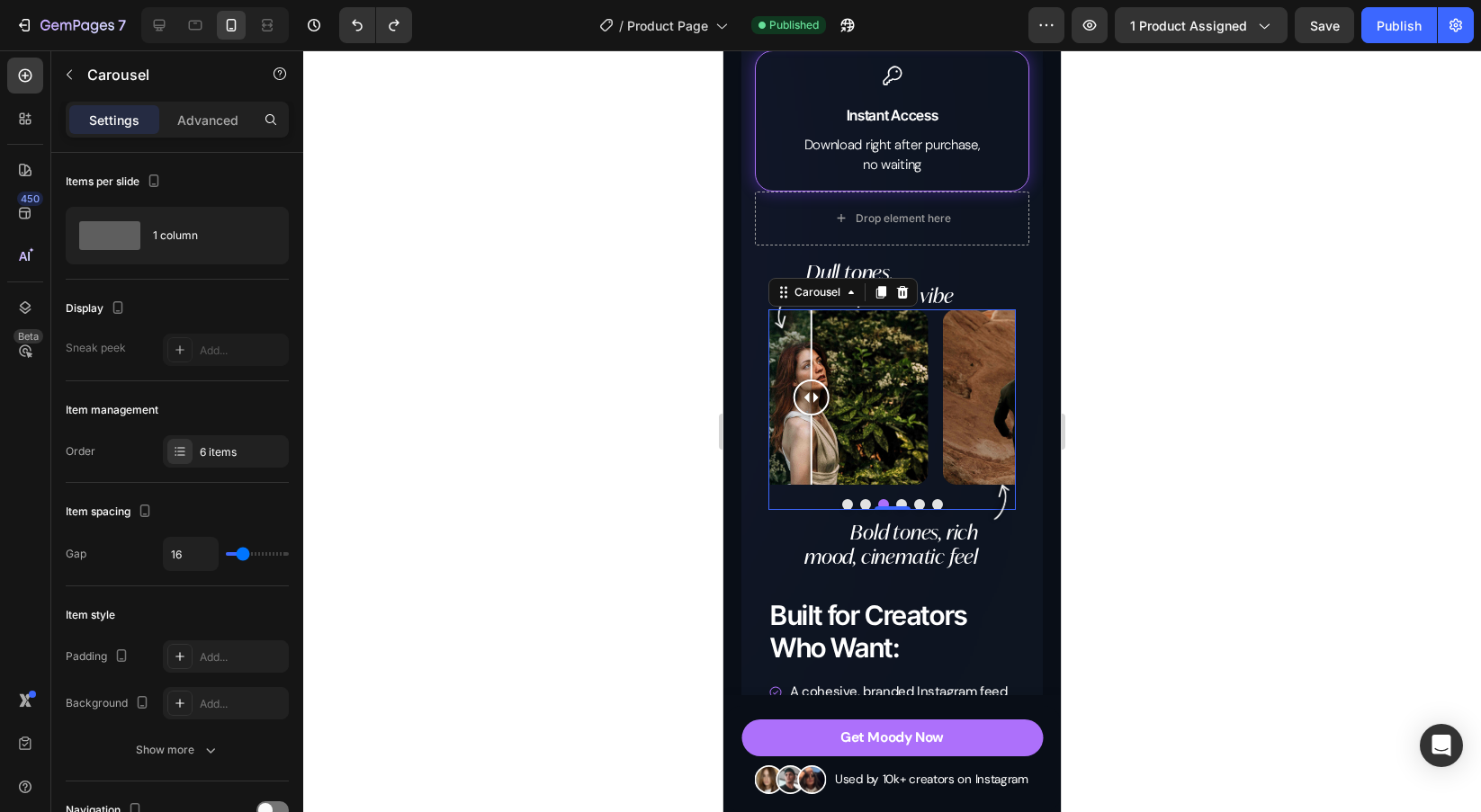 click at bounding box center (920, 504) 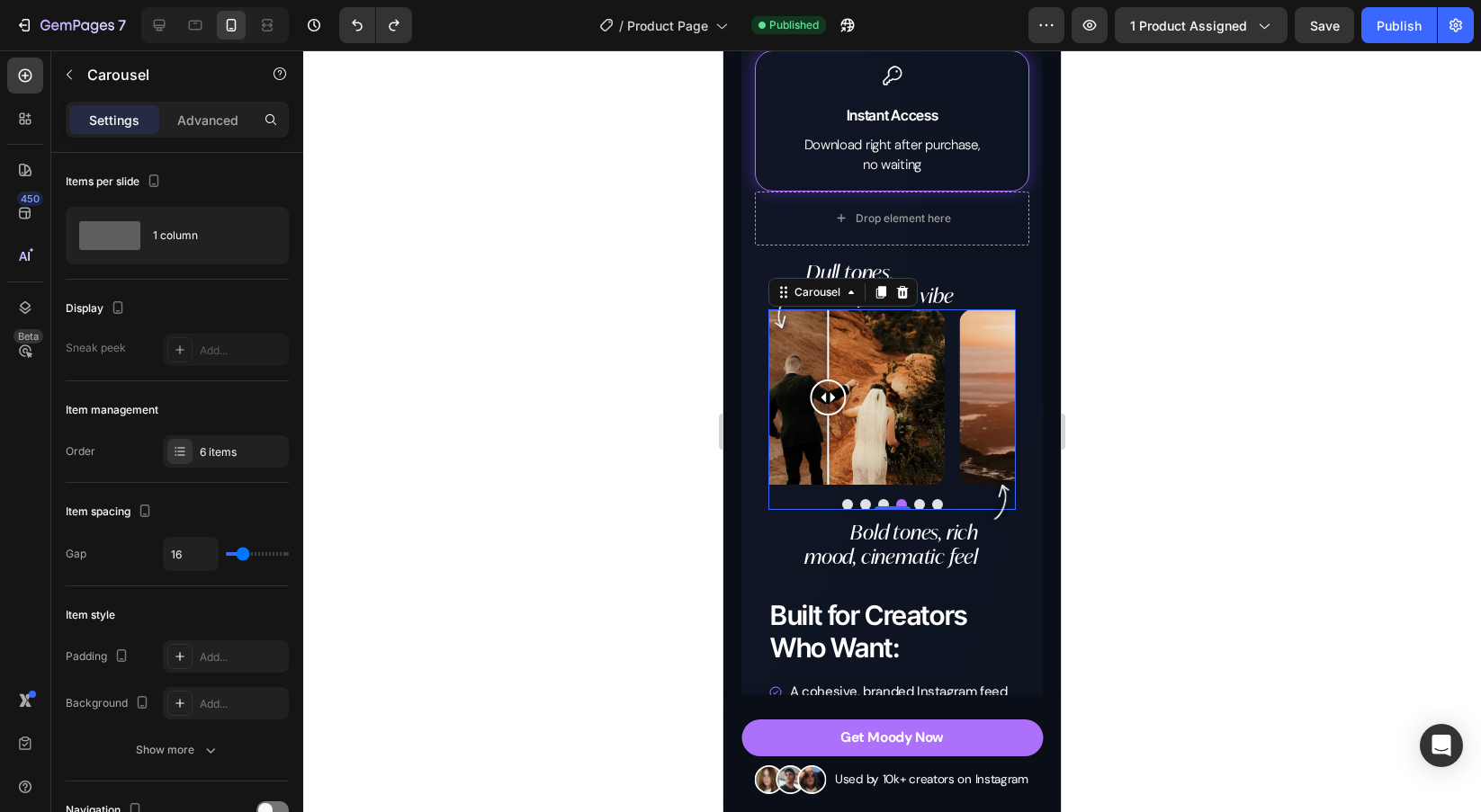 click at bounding box center (938, 504) 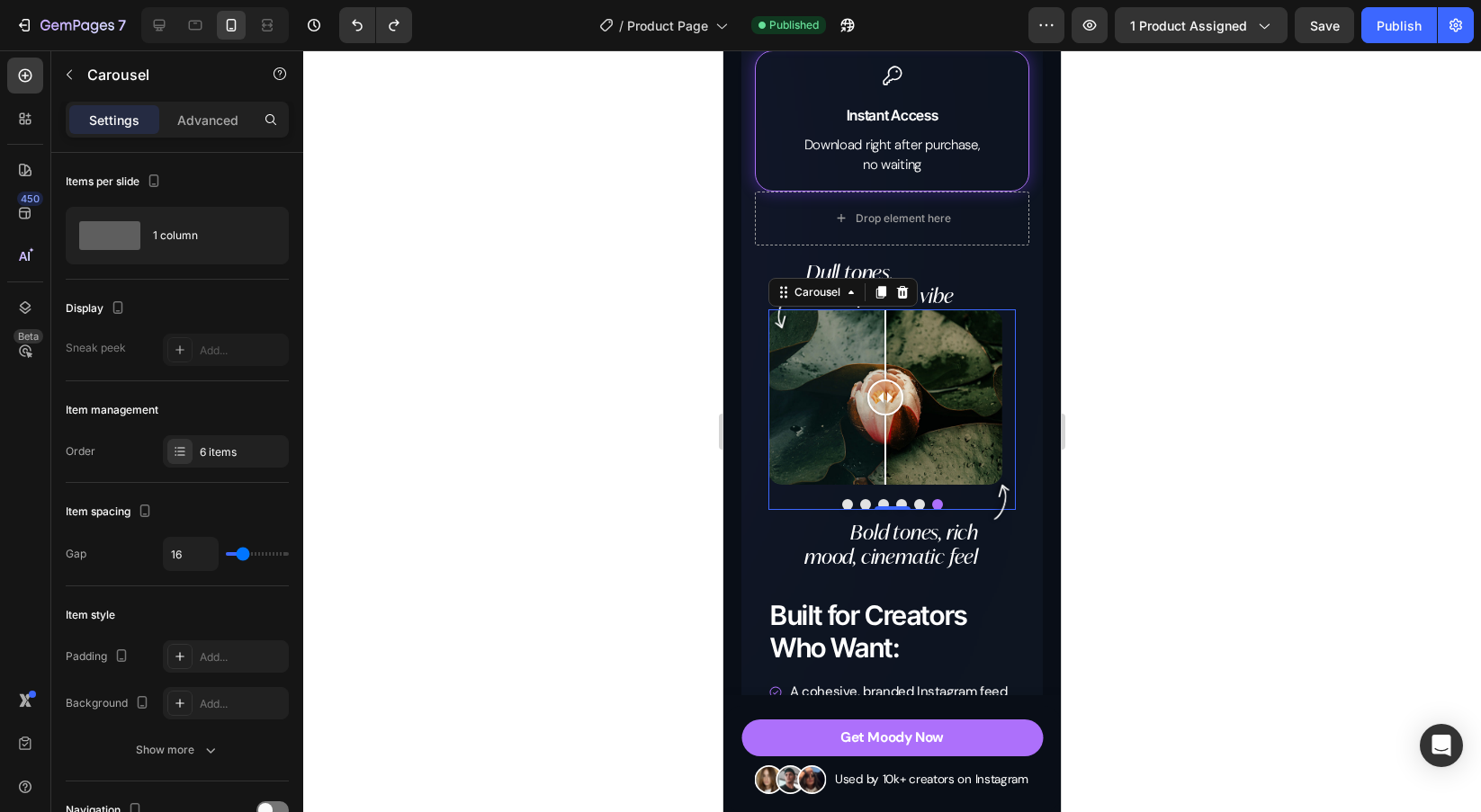 click at bounding box center (848, 504) 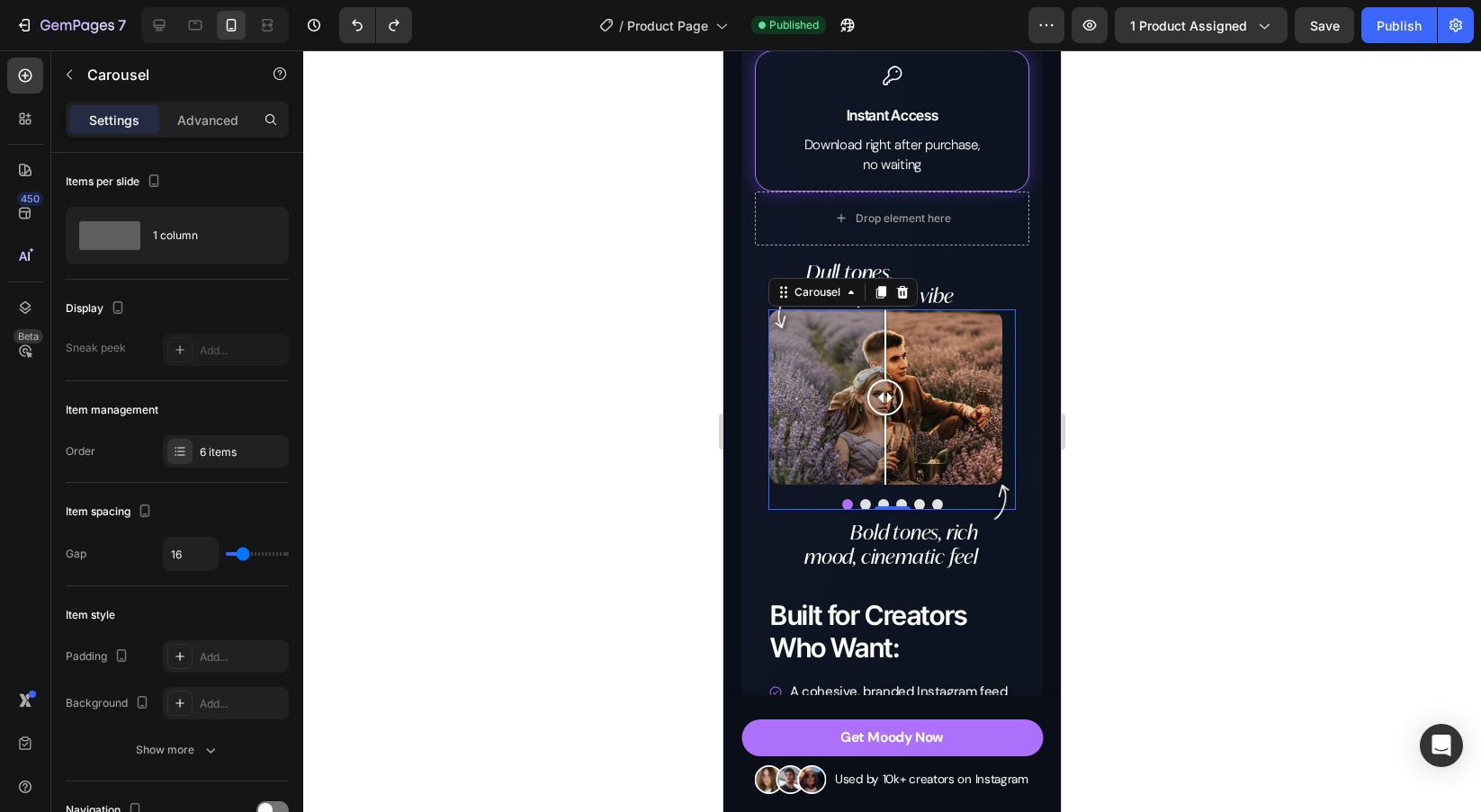 click 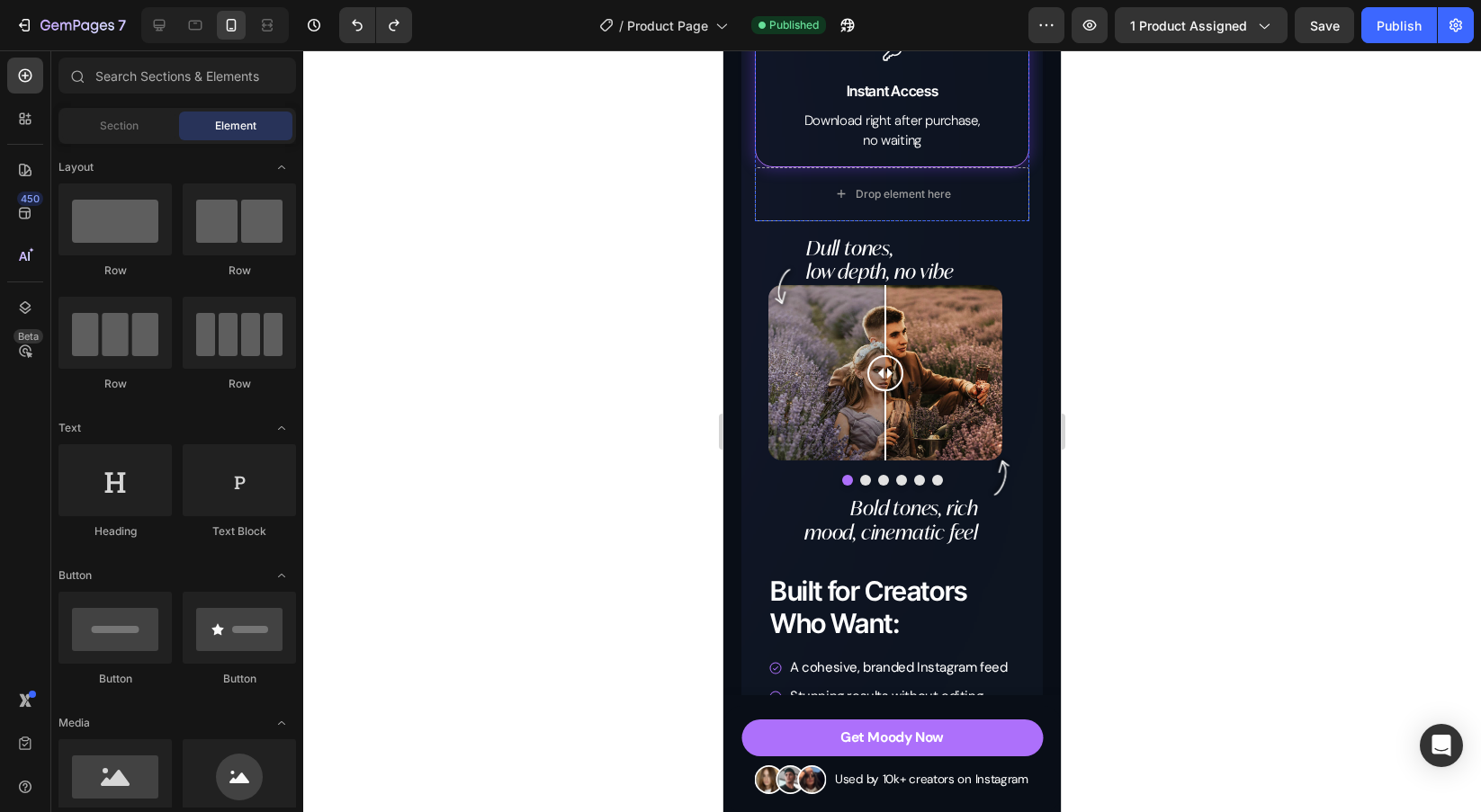 scroll, scrollTop: 4400, scrollLeft: 0, axis: vertical 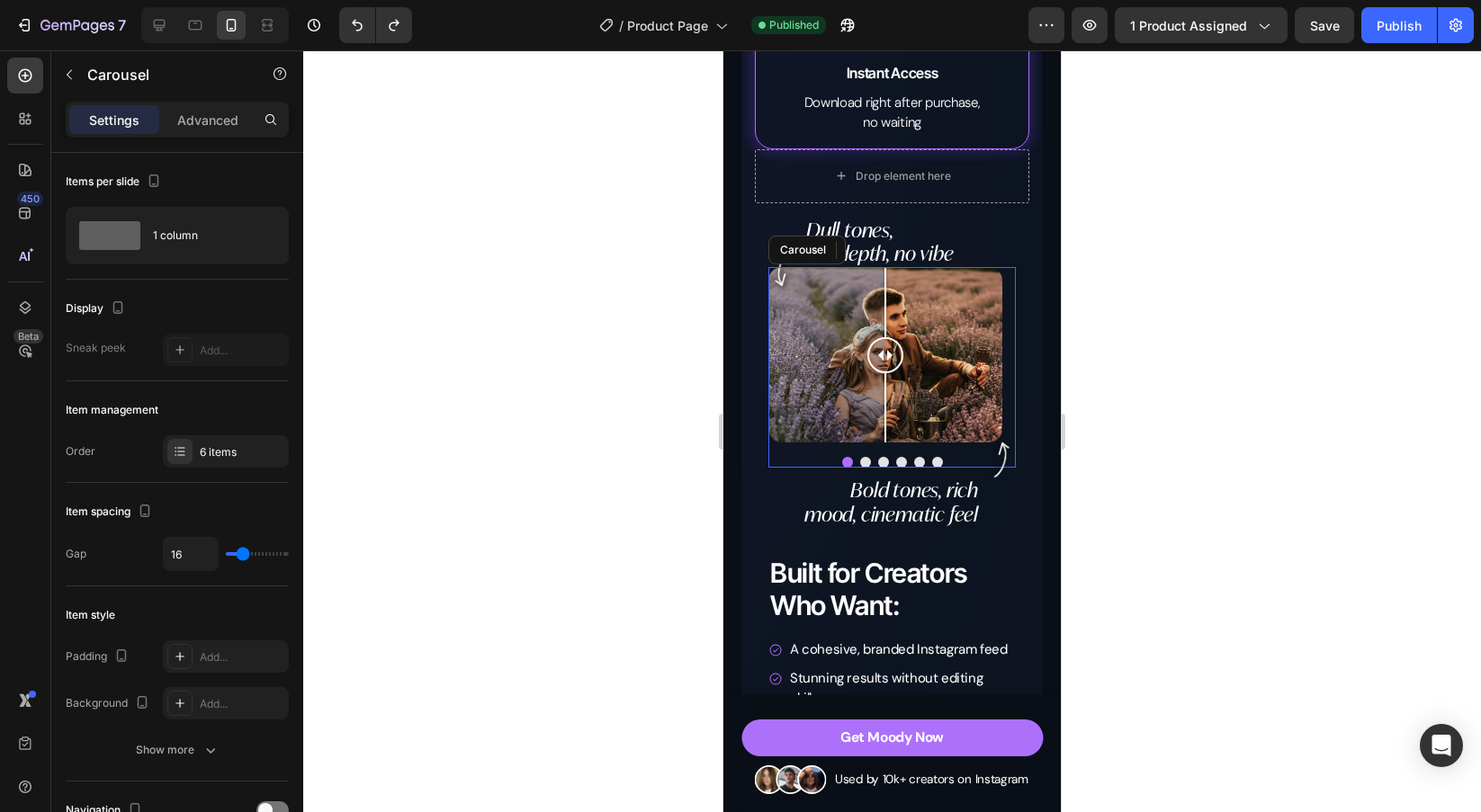 click at bounding box center (866, 462) 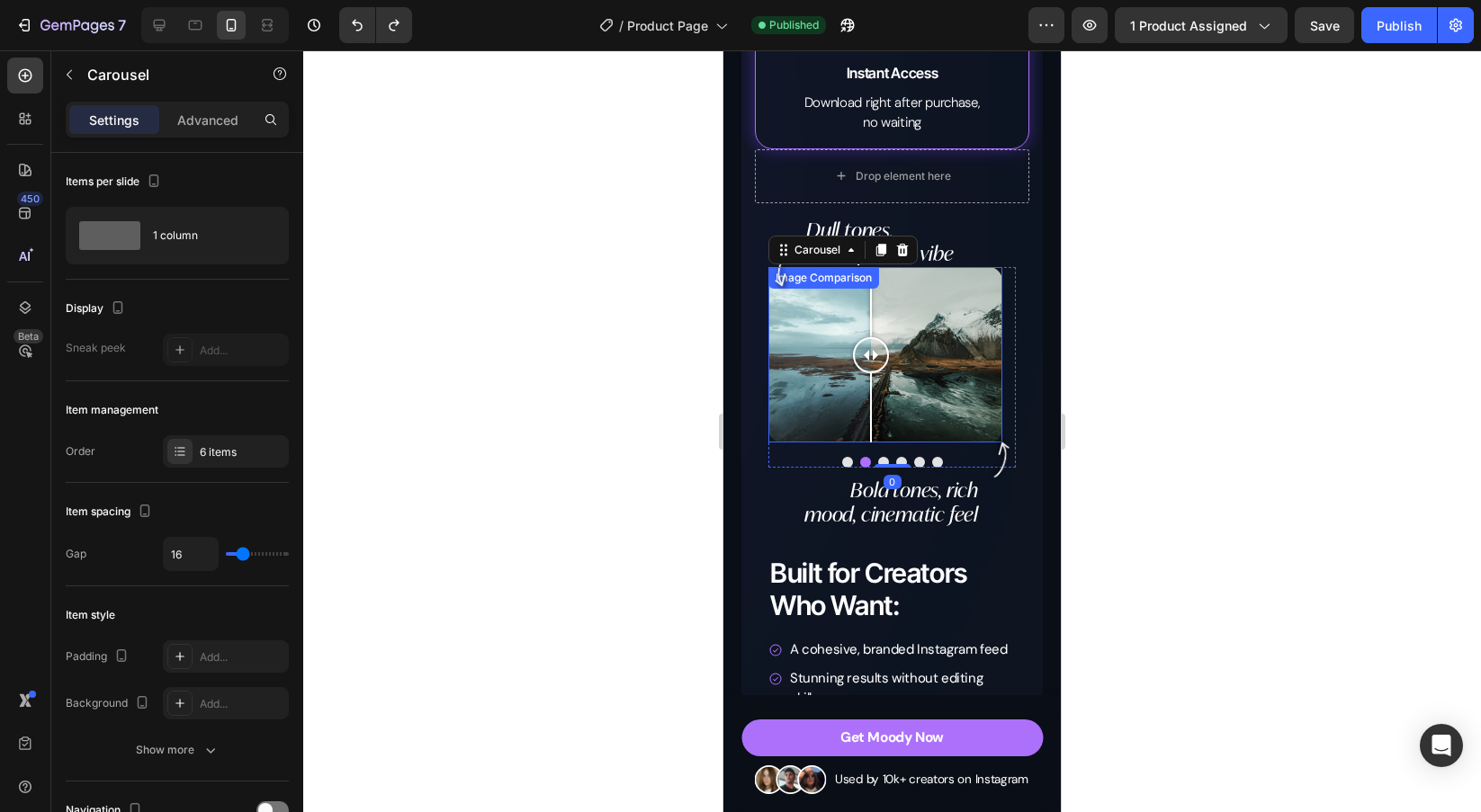 click at bounding box center (871, 354) 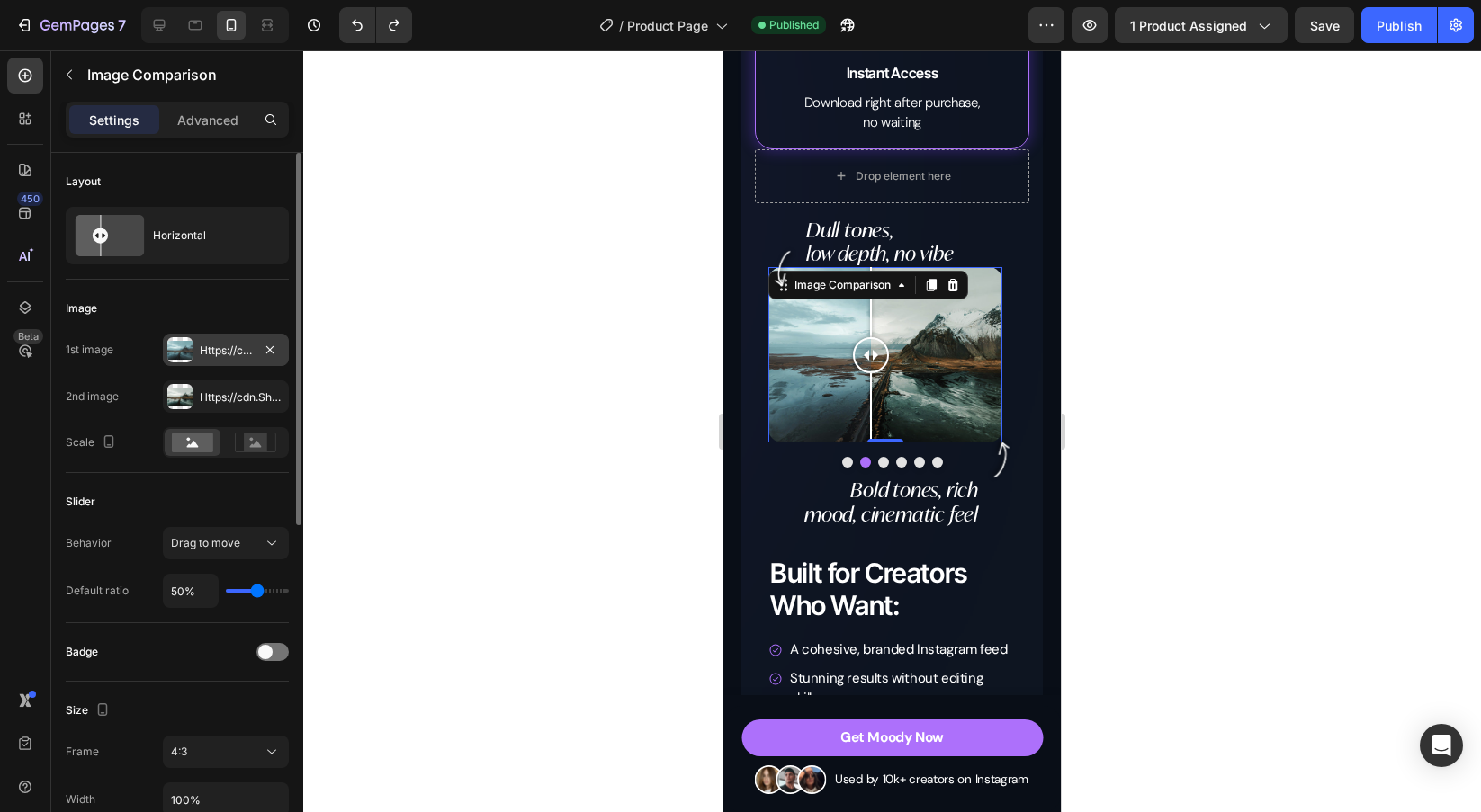 click at bounding box center (180, 350) 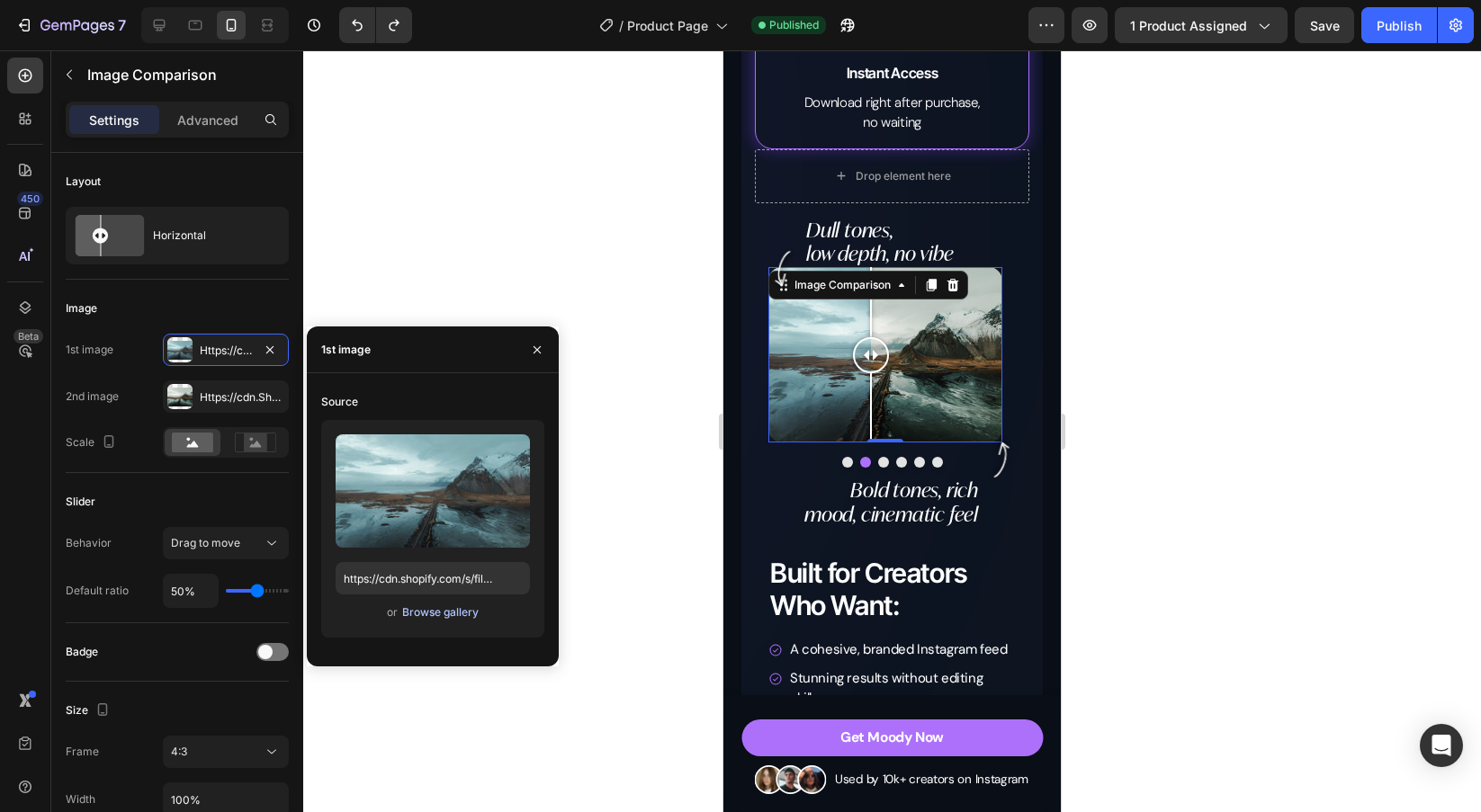 click on "Browse gallery" at bounding box center [440, 612] 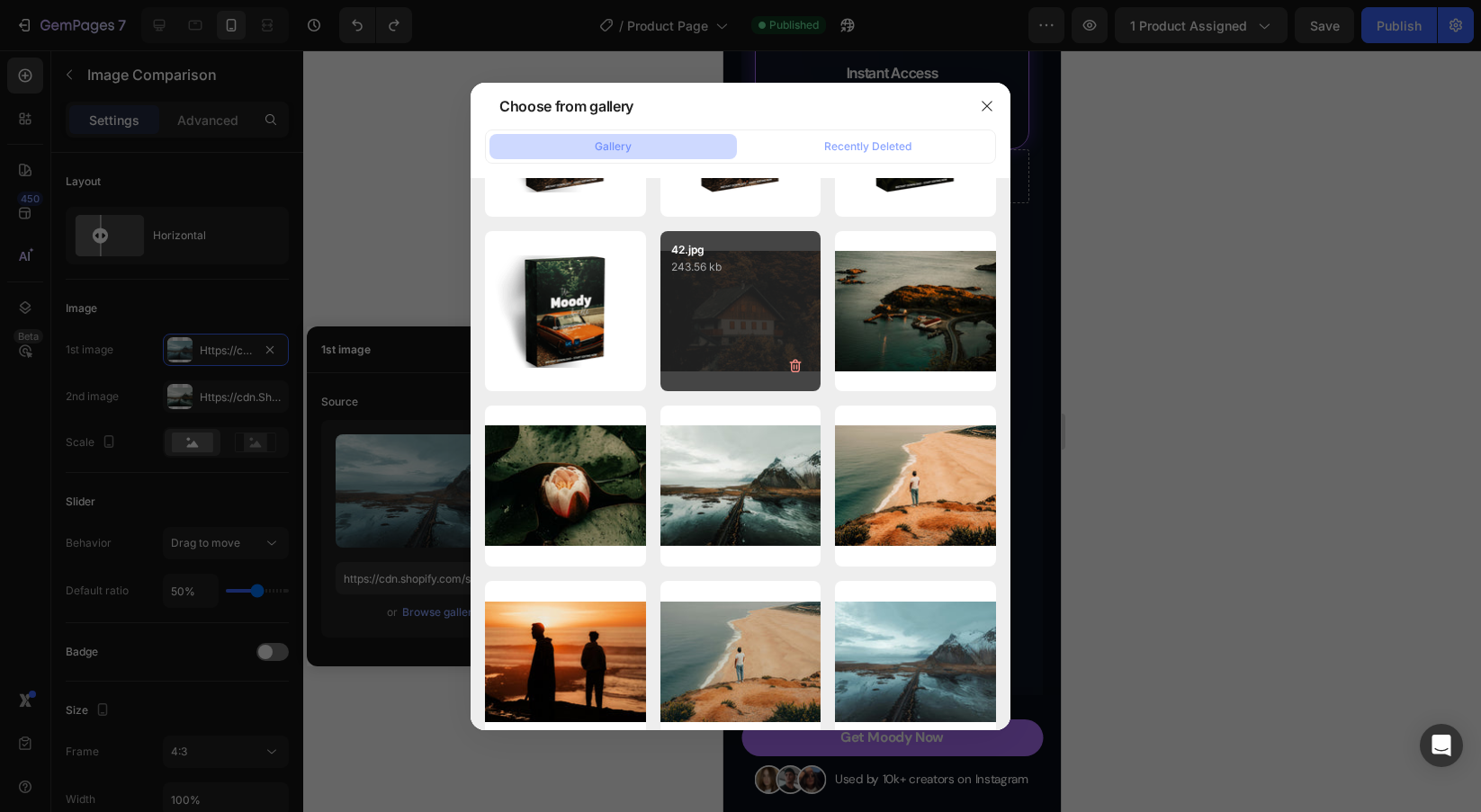 scroll, scrollTop: 820, scrollLeft: 0, axis: vertical 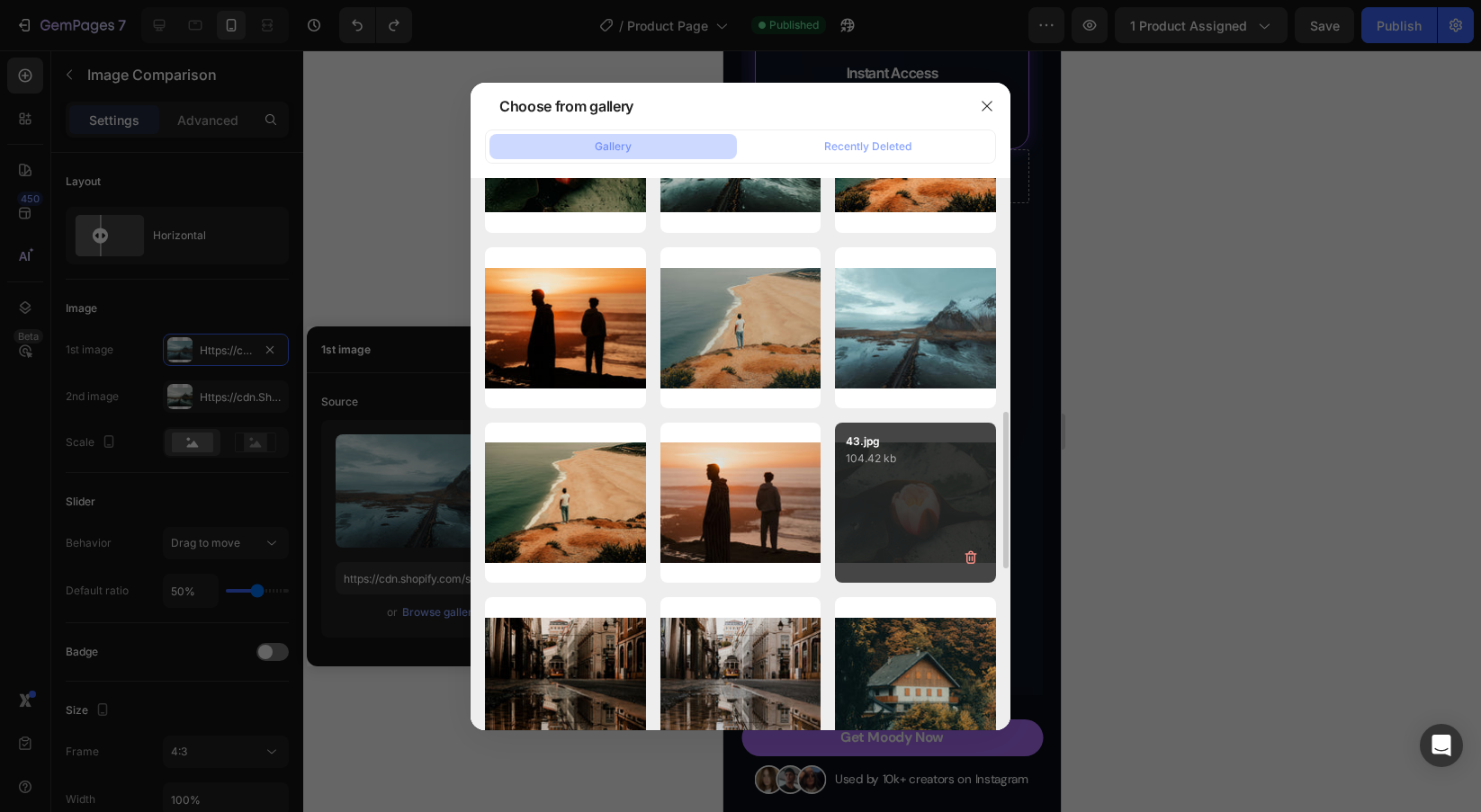 click on "43.jpg 104.42 kb" at bounding box center (915, 503) 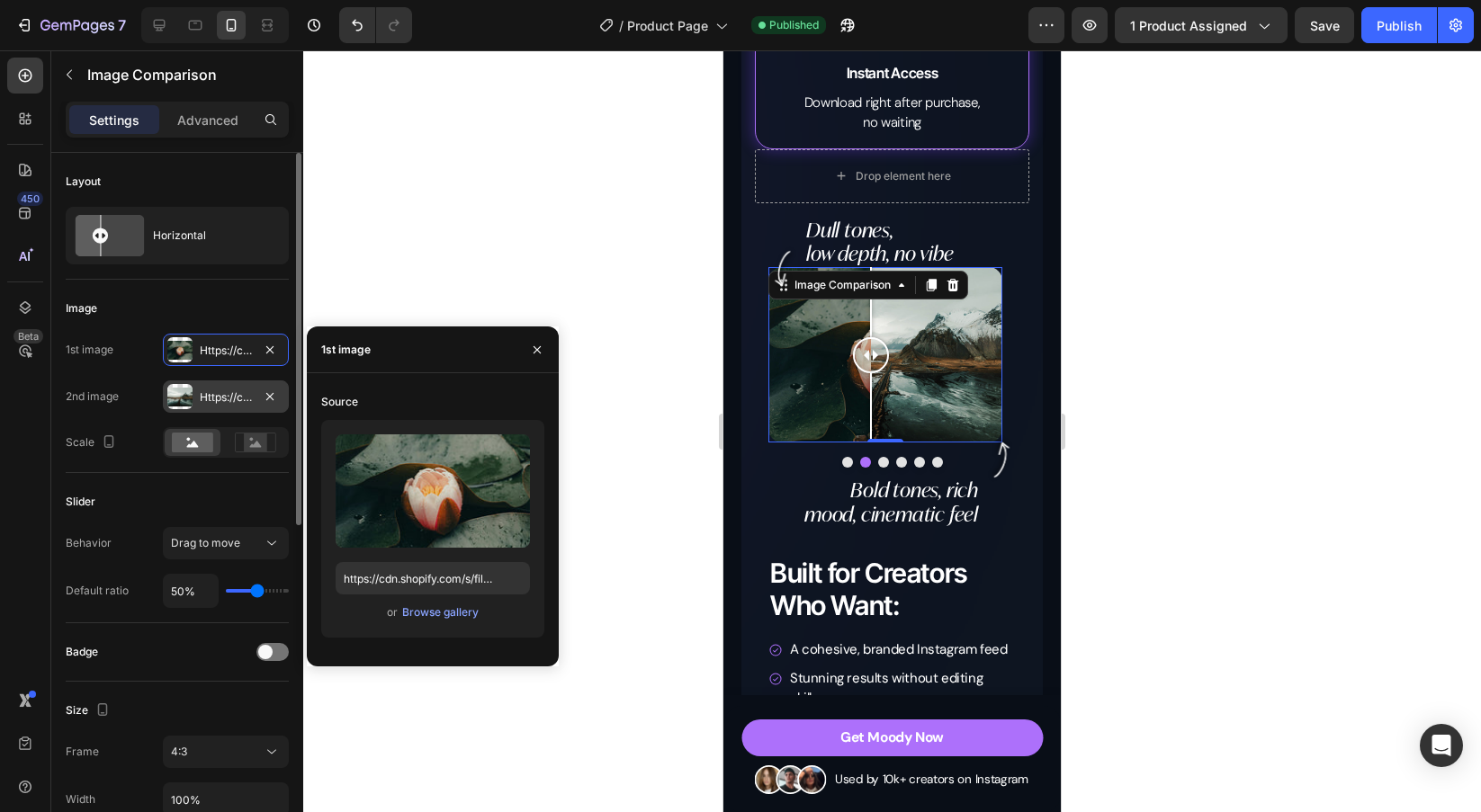 click on "Https://cdn.Shopify.Com/s/files/1/0698/5688/6972/files/gempages_572473113388778648-1f2decc6-48d6-49b0-ac63-a5bdff9f3d59.Jpg" at bounding box center [226, 397] 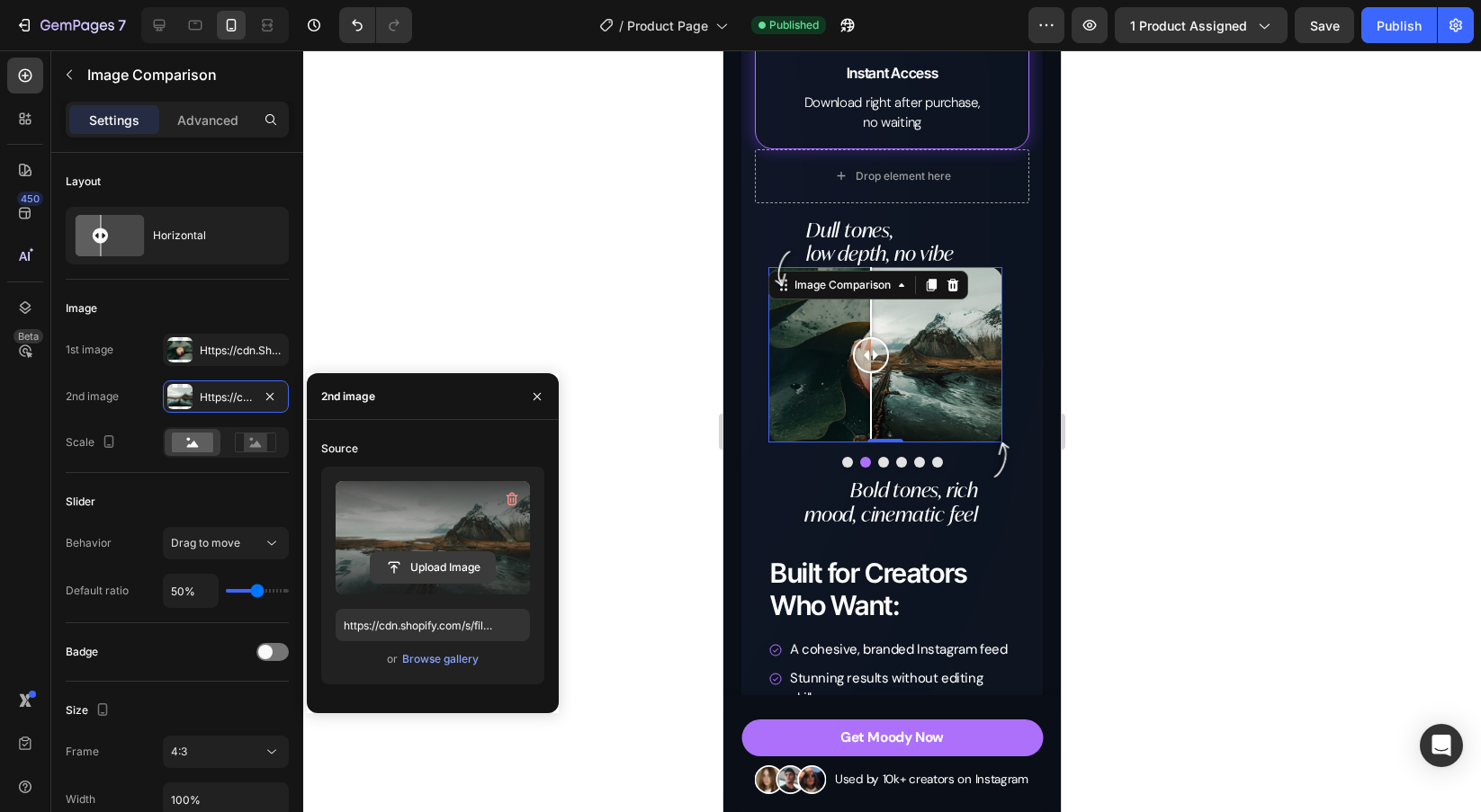 click 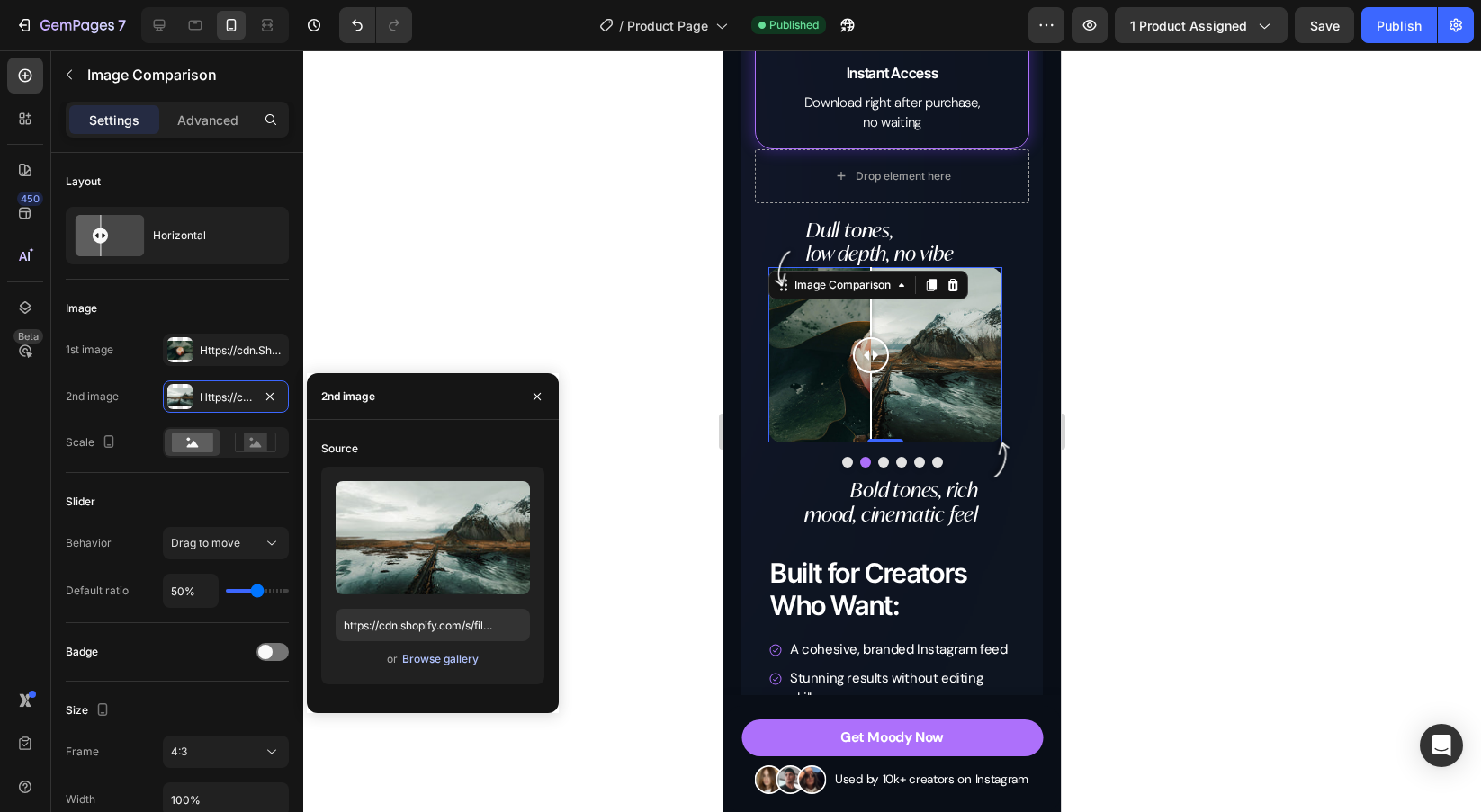 click on "Browse gallery" at bounding box center [440, 659] 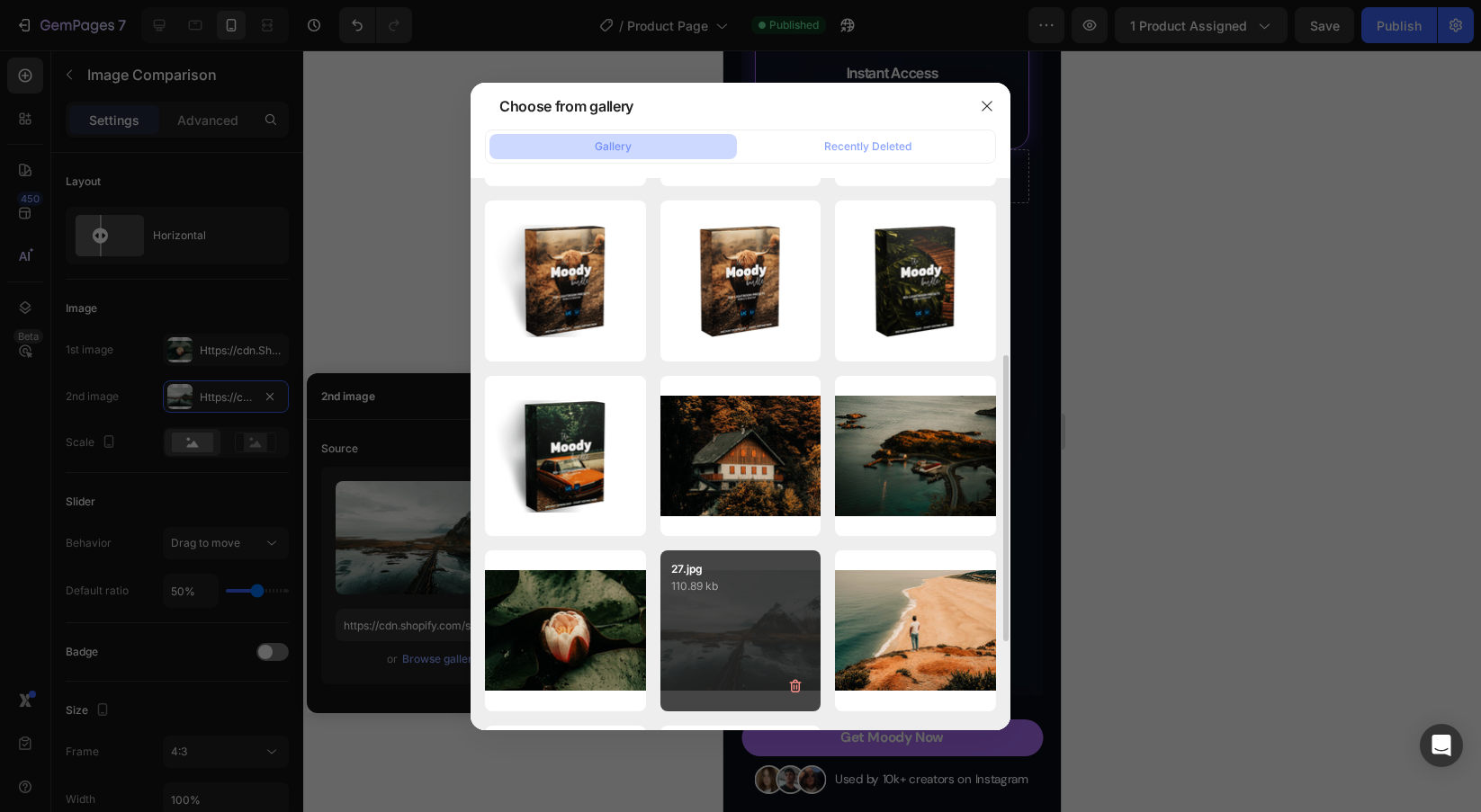 scroll, scrollTop: 513, scrollLeft: 0, axis: vertical 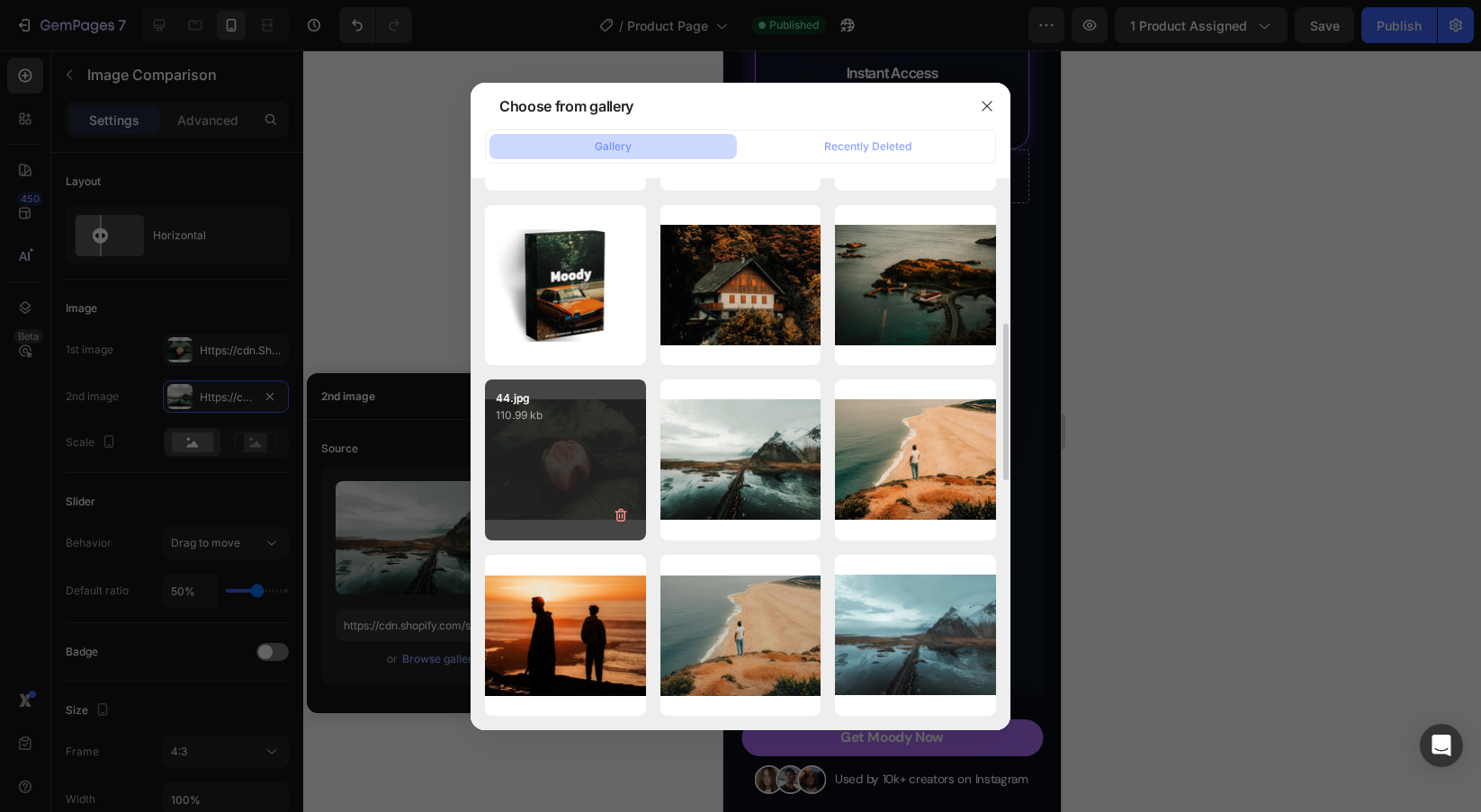 click on "44.jpg 110.99 kb" at bounding box center [565, 460] 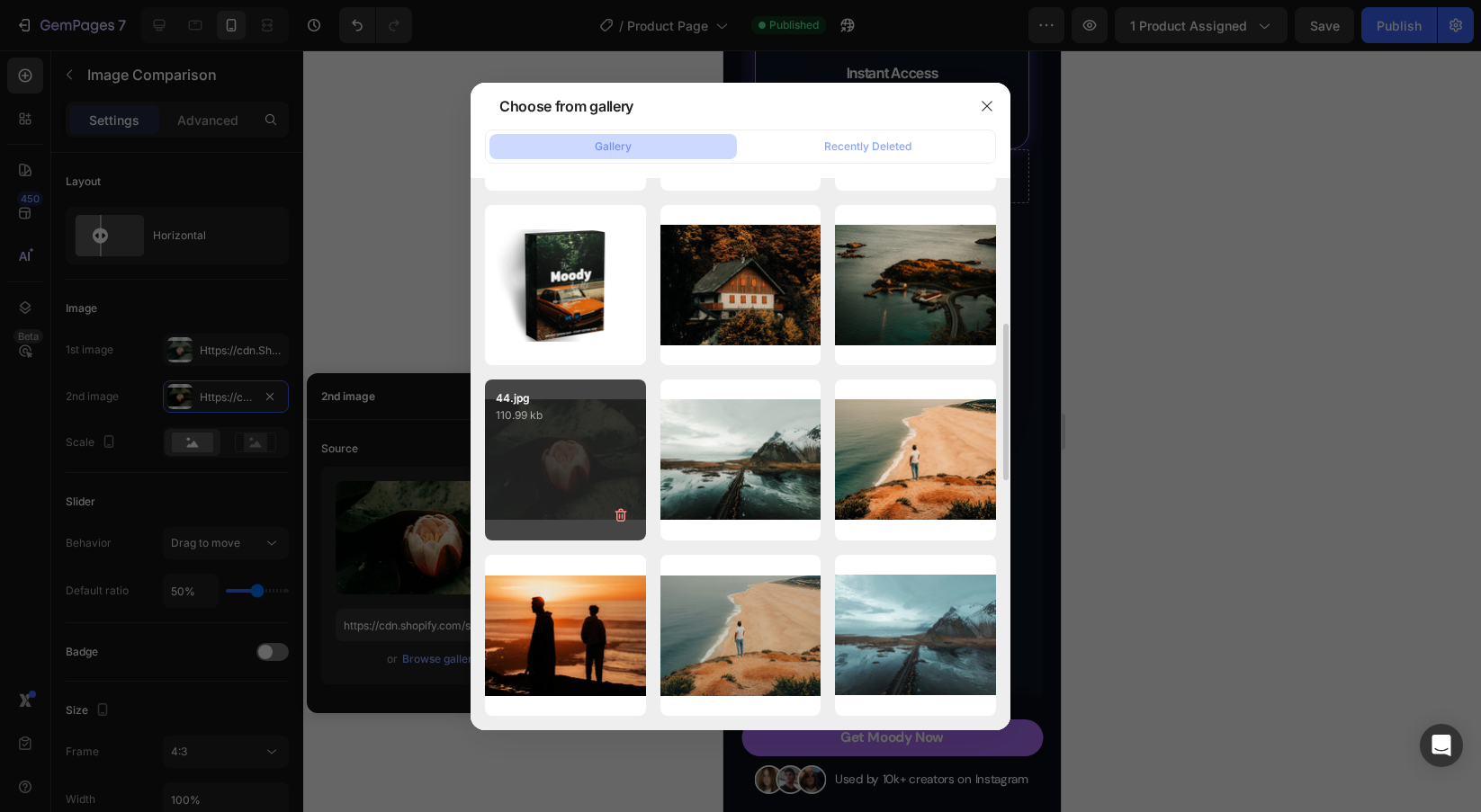 type on "https://cdn.shopify.com/s/files/1/0698/5688/6972/files/gempages_572473113388778648-a8698fa6-5c13-413a-aab8-db129d7e2ba2.jpg" 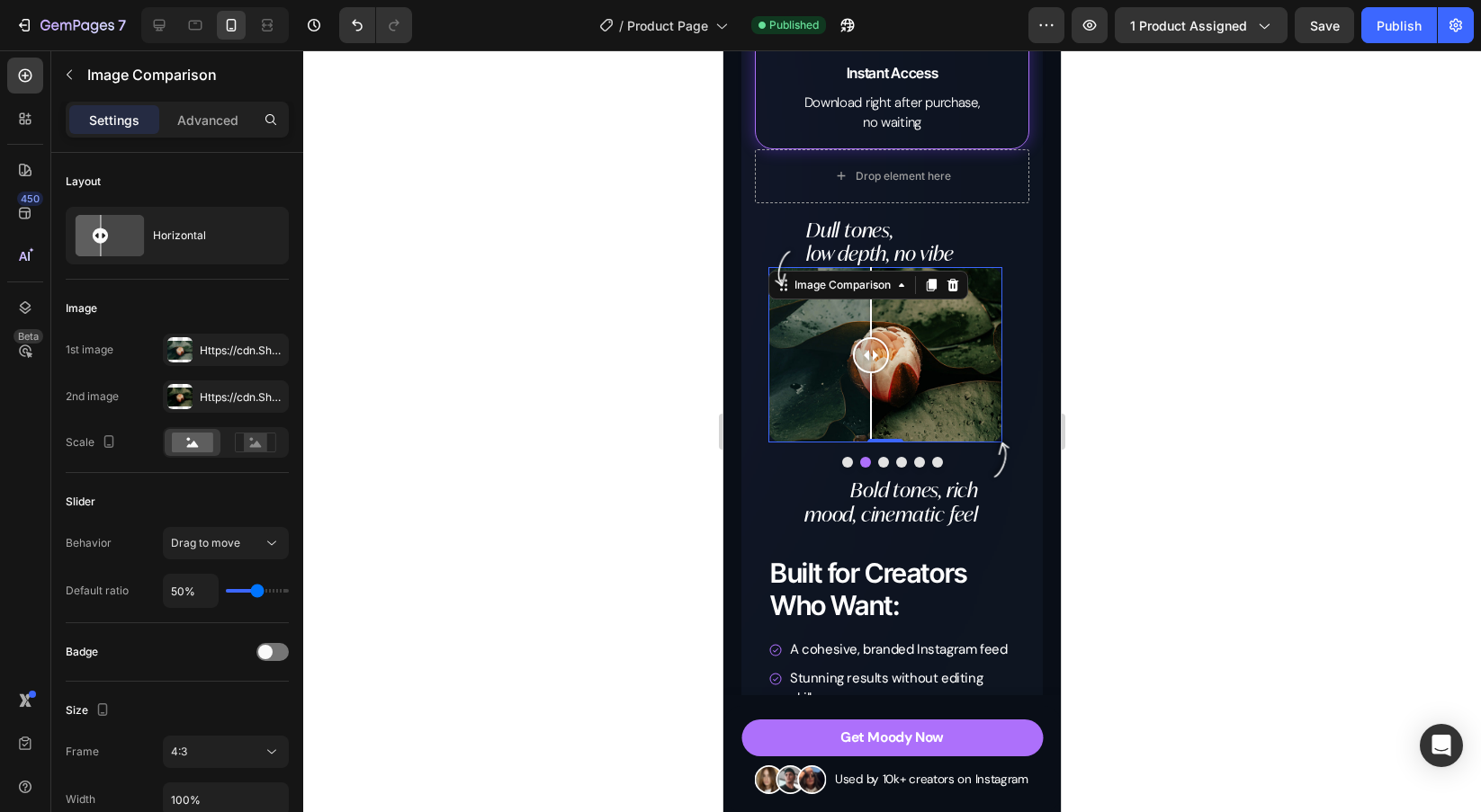 click 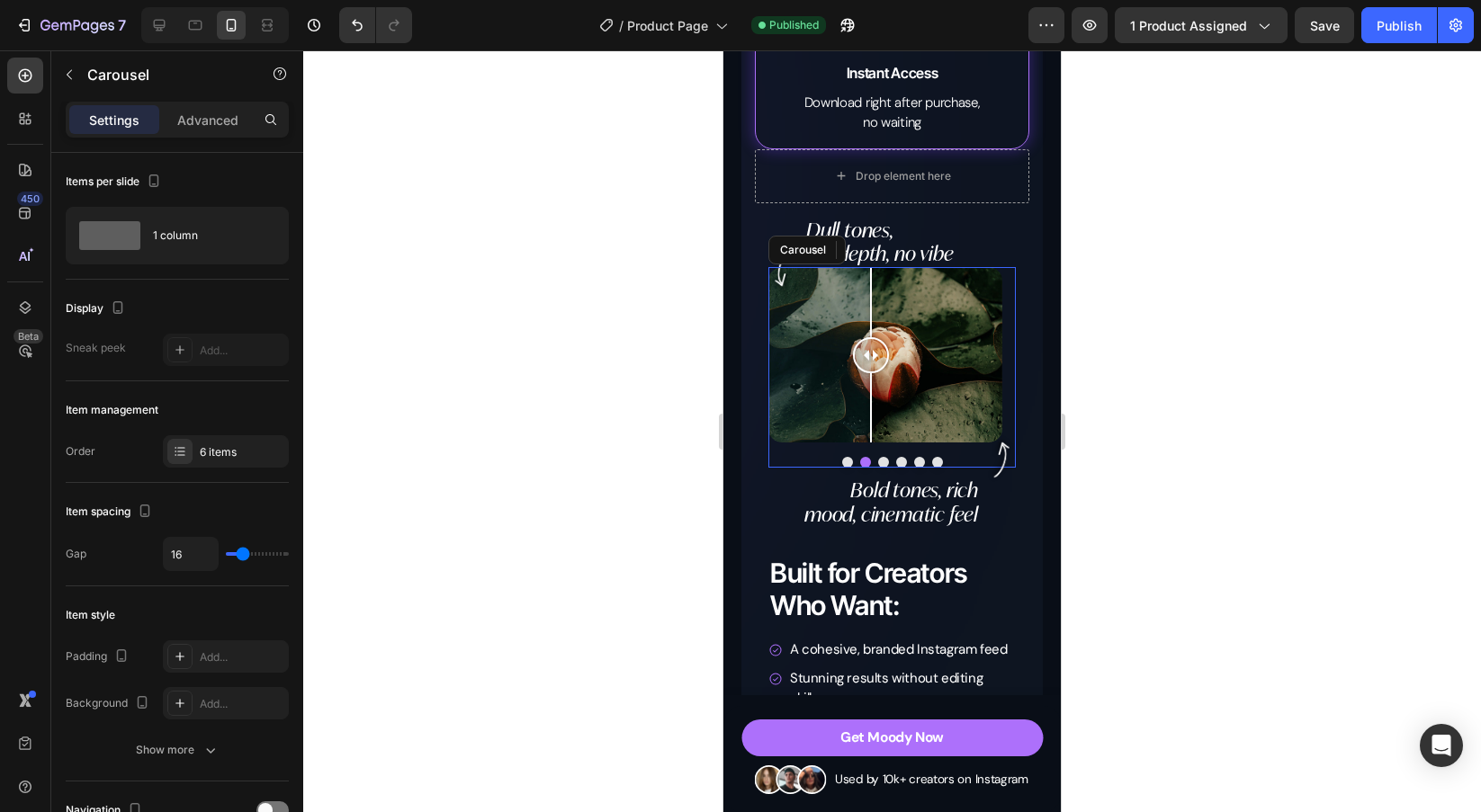 click at bounding box center (848, 462) 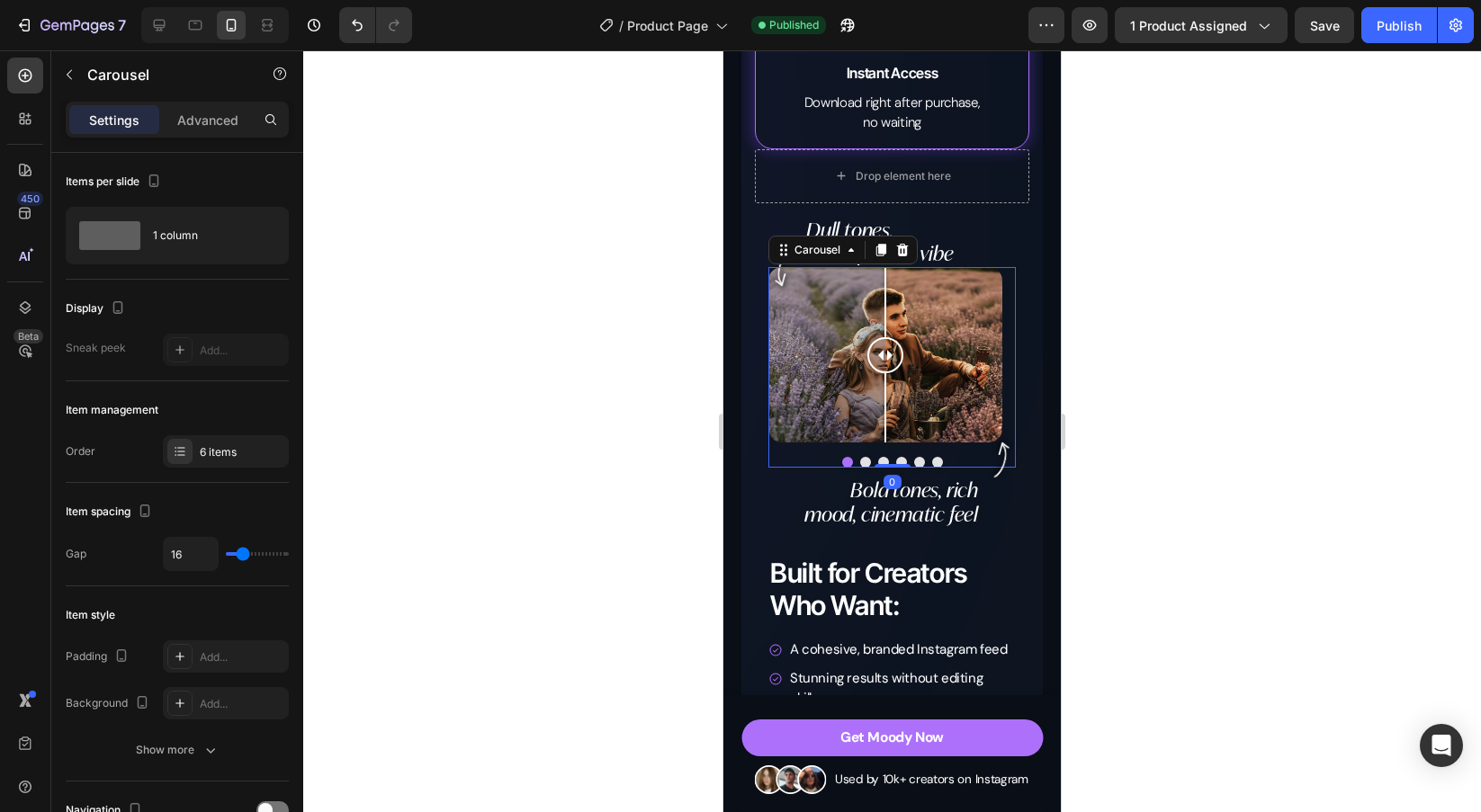 click at bounding box center (866, 462) 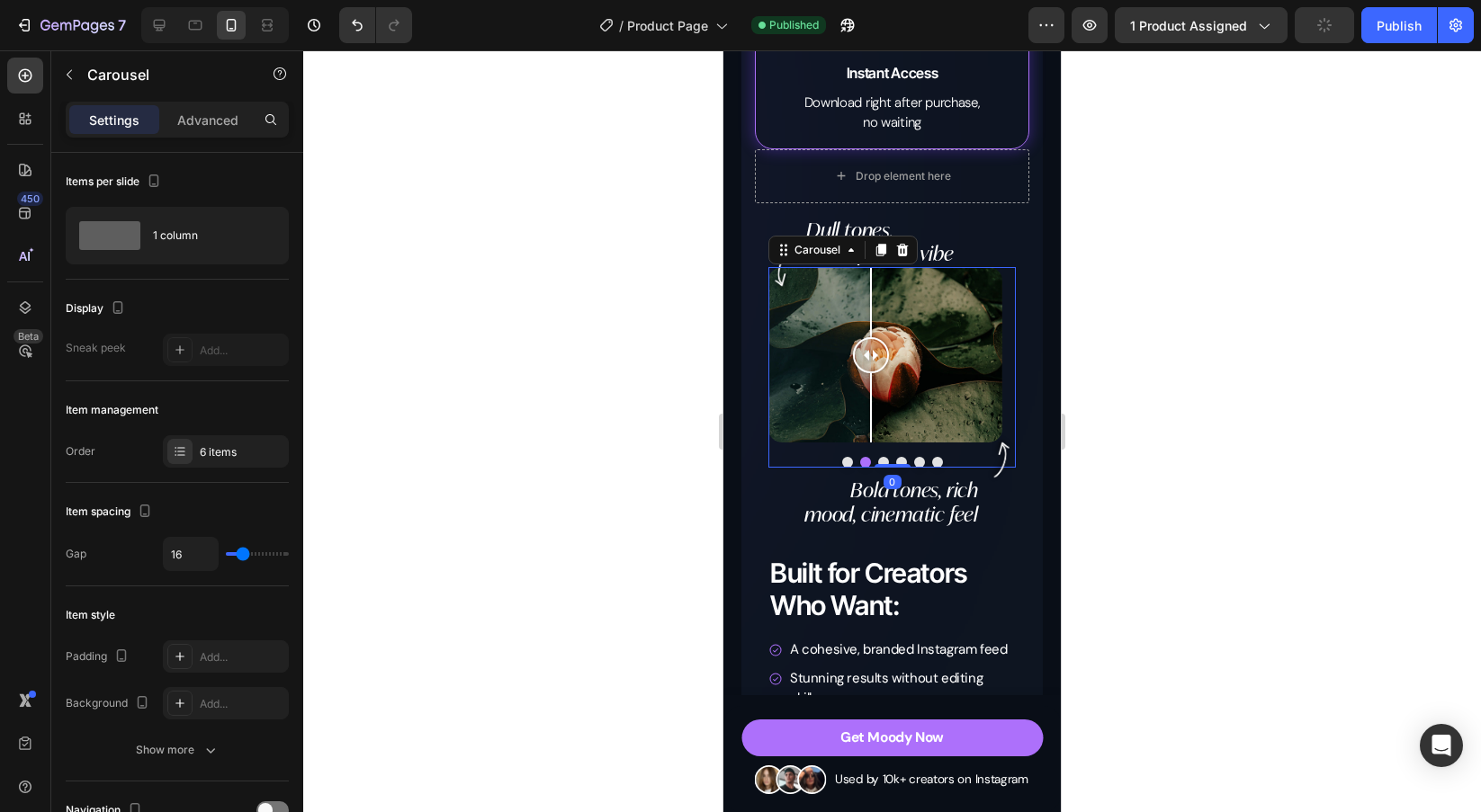 click at bounding box center [884, 462] 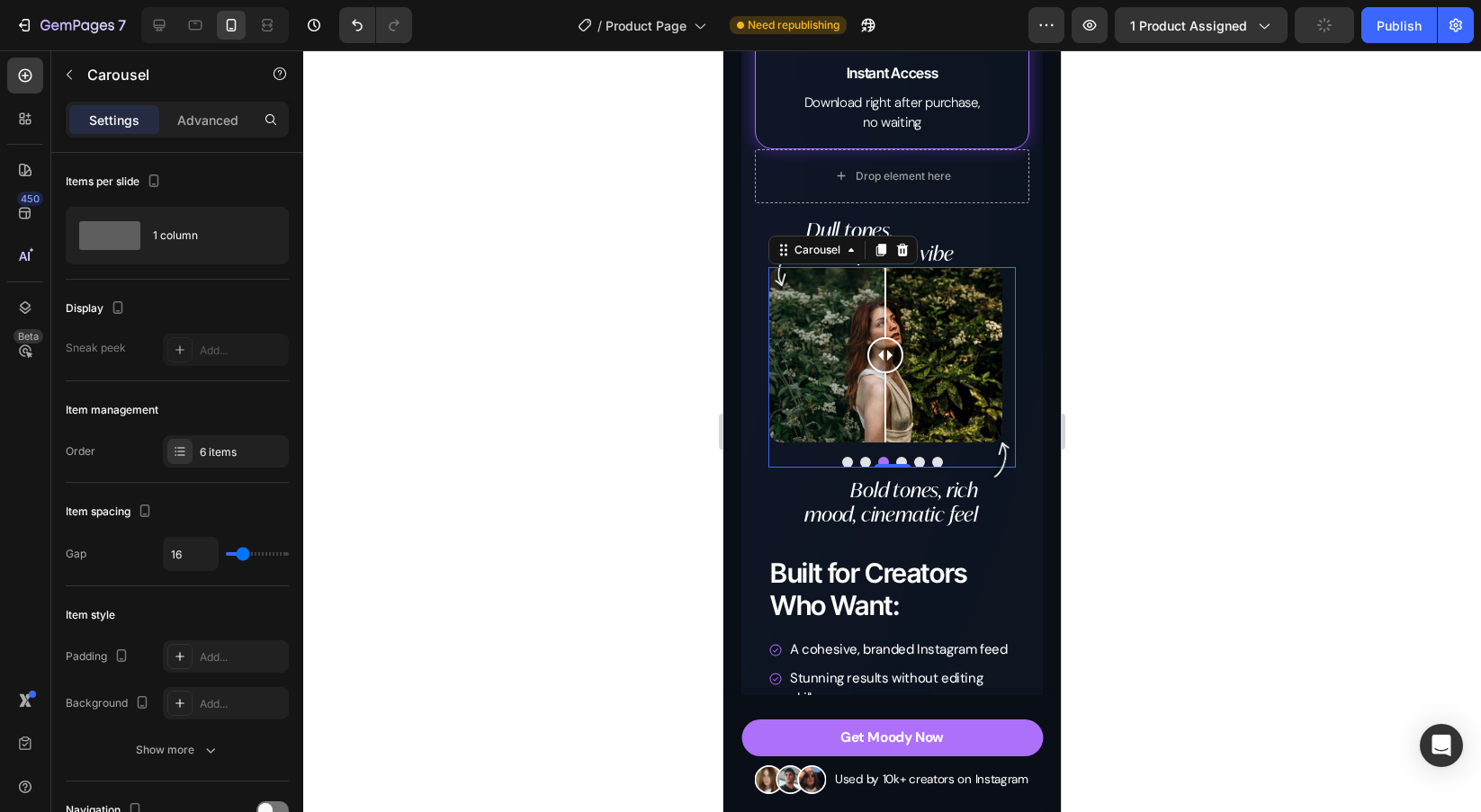 click at bounding box center (892, 462) 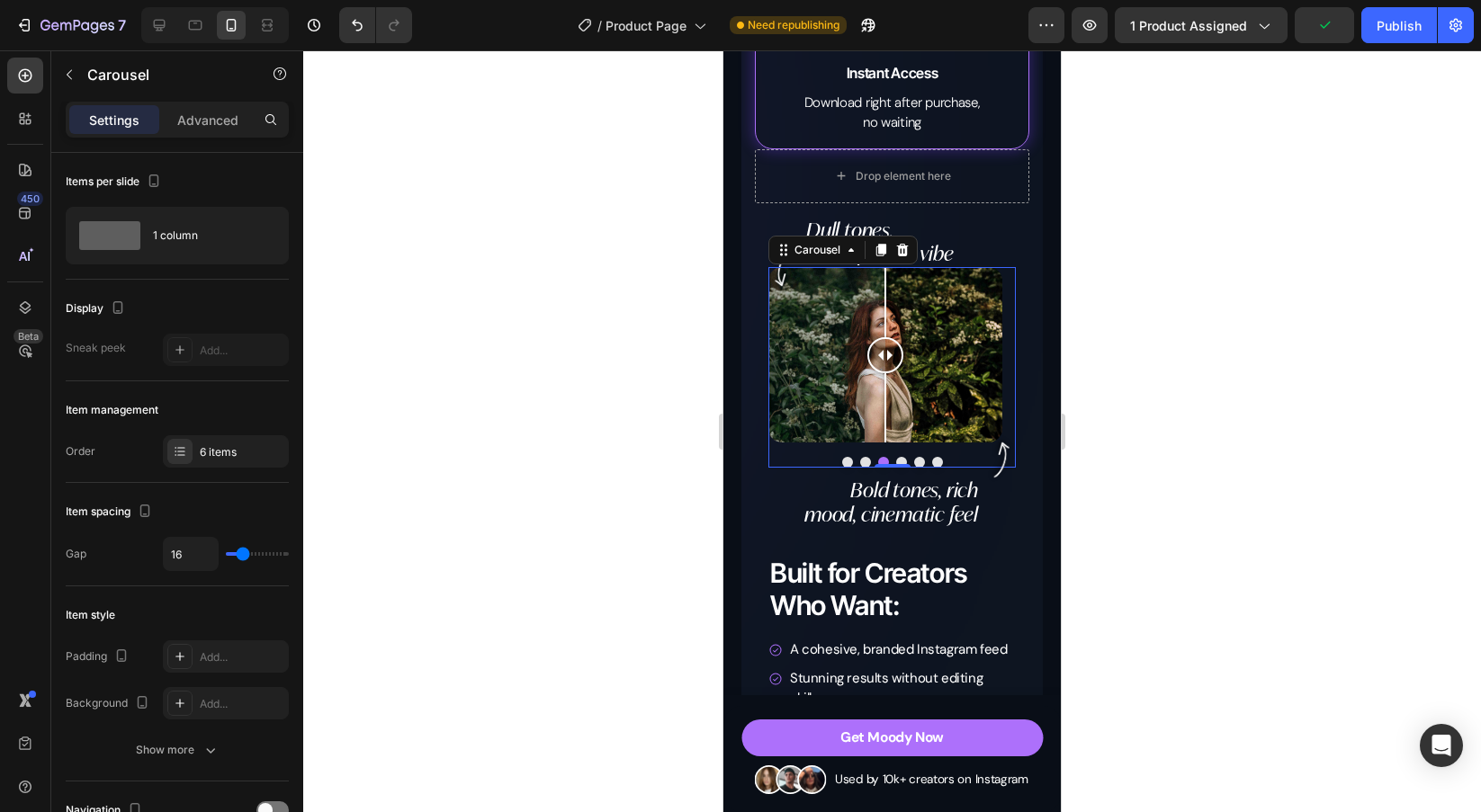 click at bounding box center (902, 462) 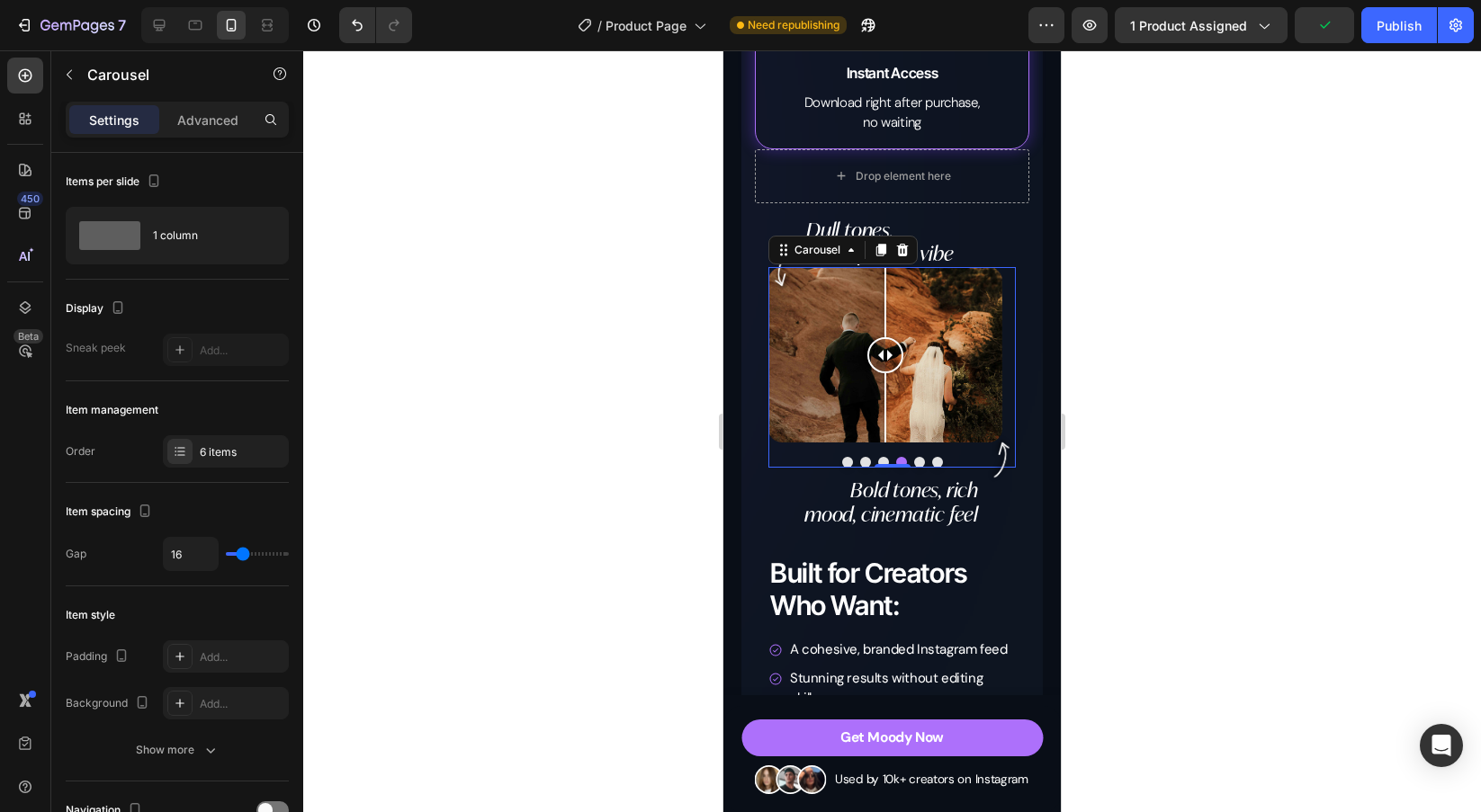 click at bounding box center [920, 462] 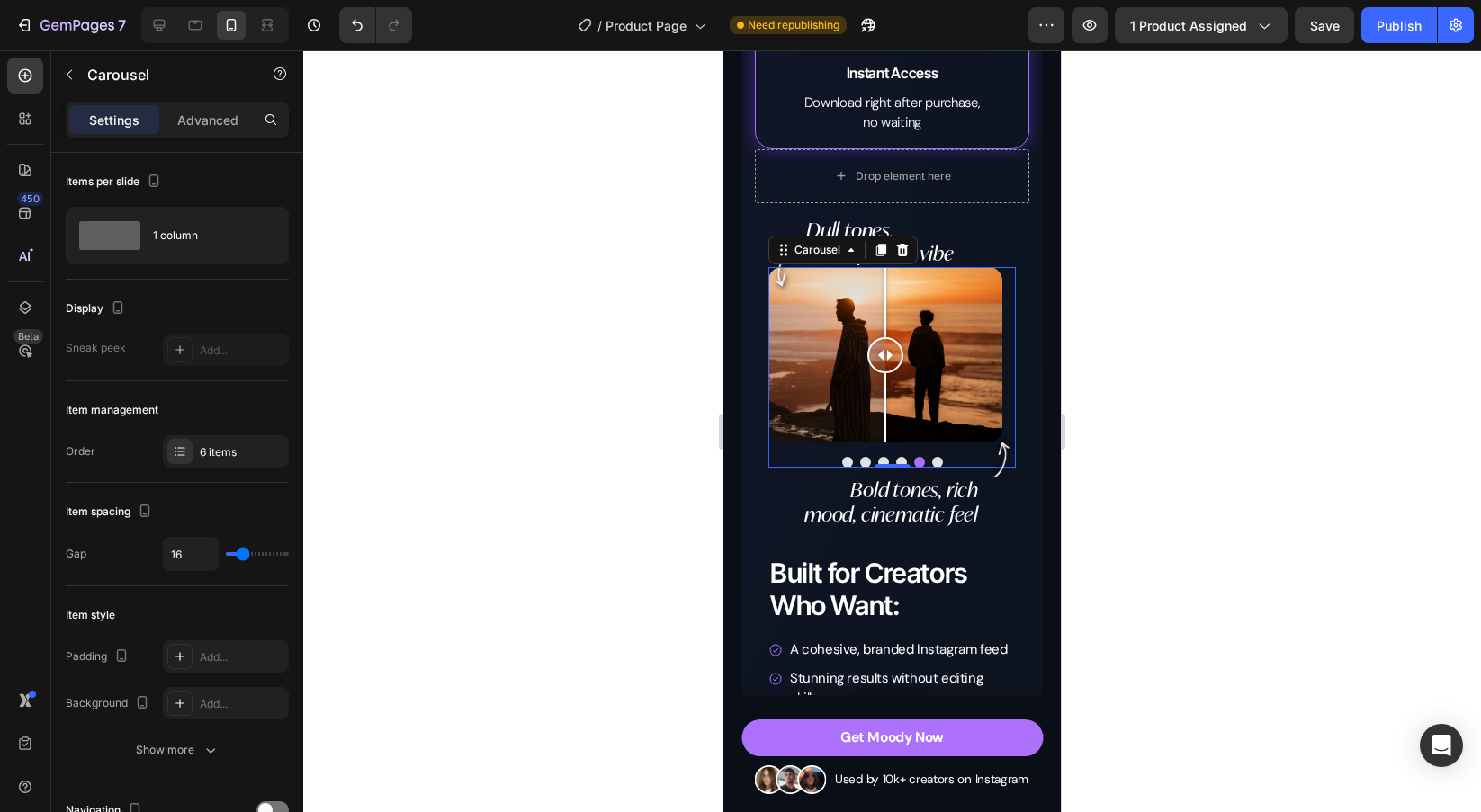 click at bounding box center (938, 462) 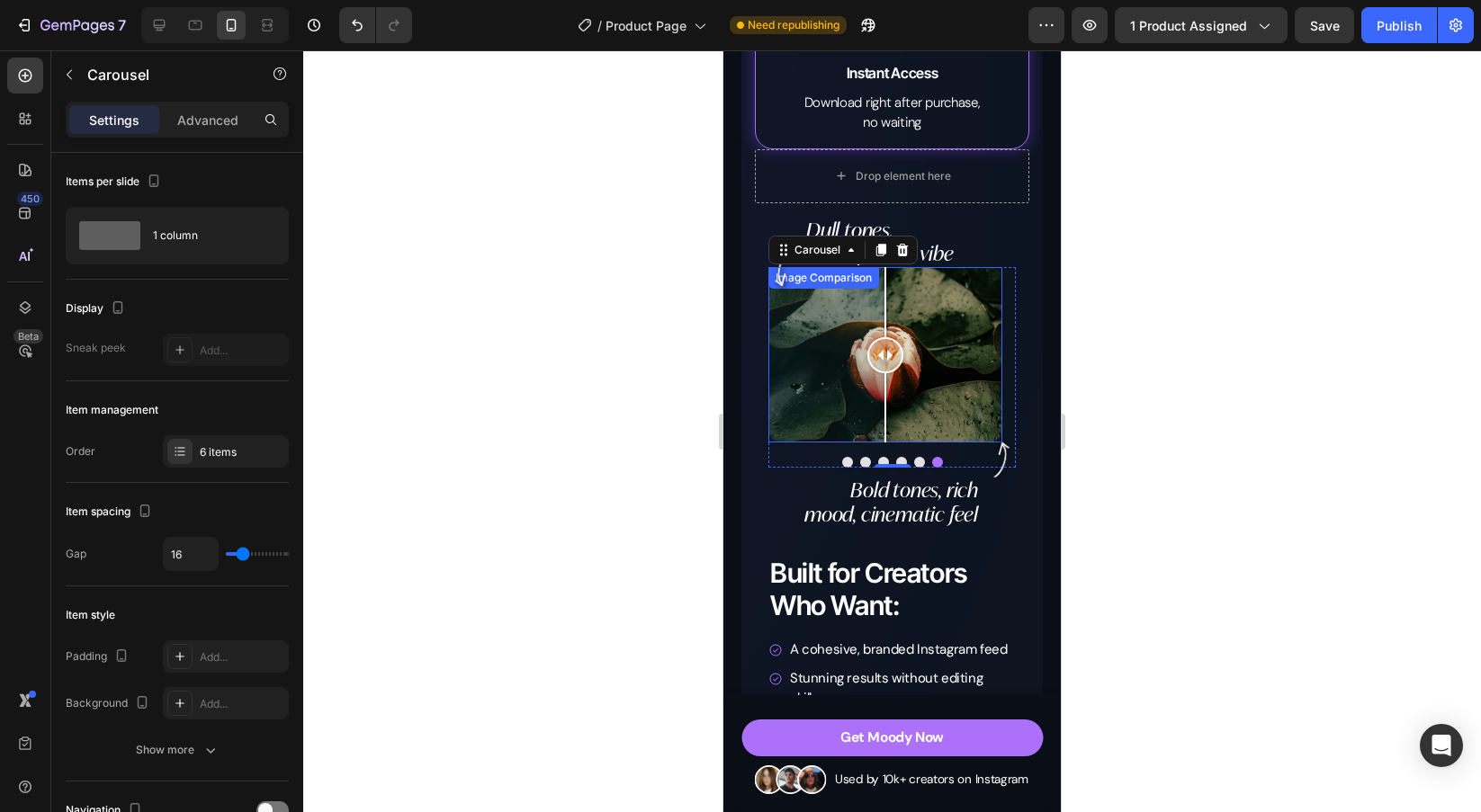 click at bounding box center [885, 354] 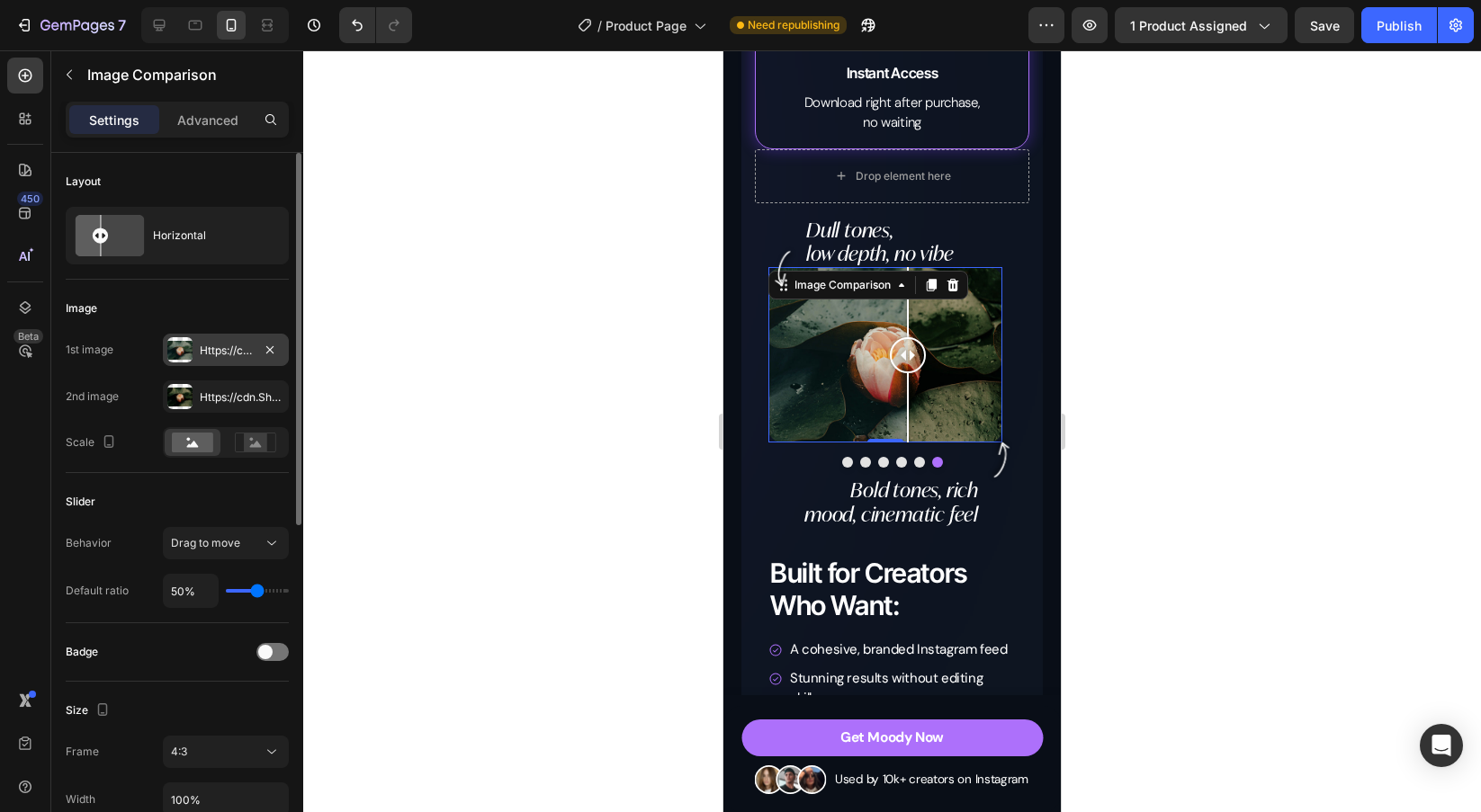 click on "Https://cdn.Shopify.Com/s/files/1/0698/5688/6972/files/gempages_572473113388778648-7686468e-b010-49a4-bd8f-7674d6c4766c.Jpg" at bounding box center (226, 351) 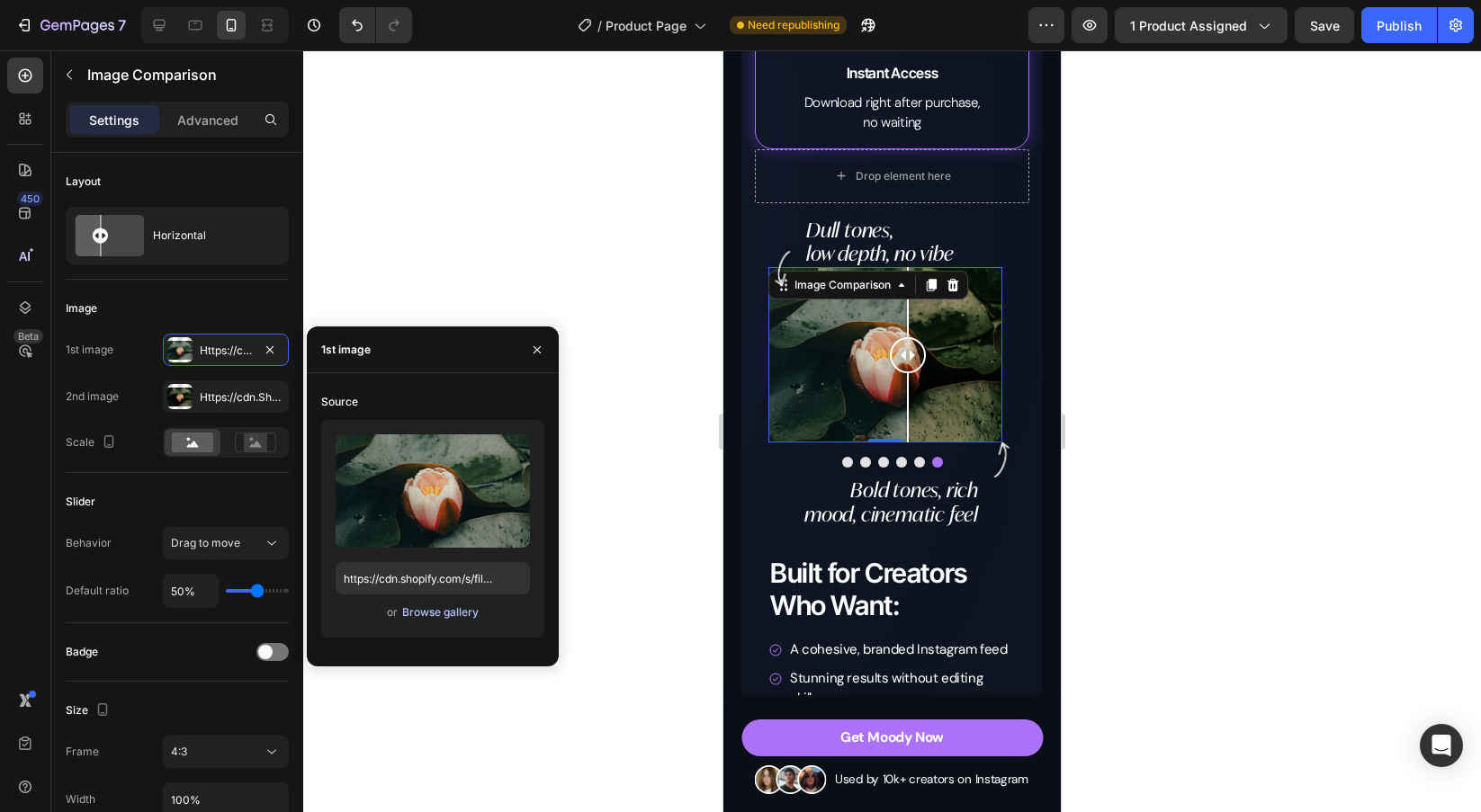 click on "Browse gallery" at bounding box center [440, 612] 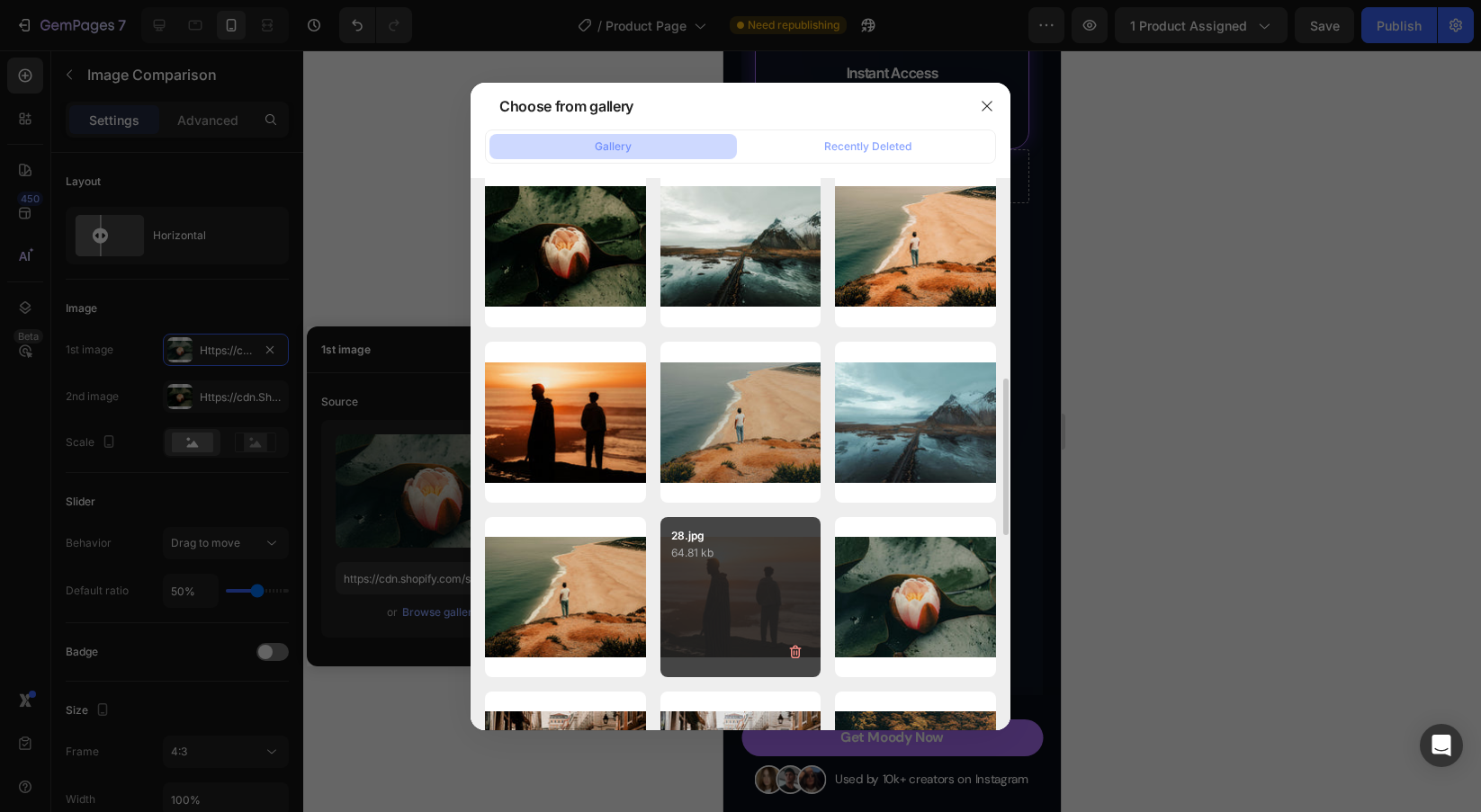 scroll, scrollTop: 721, scrollLeft: 0, axis: vertical 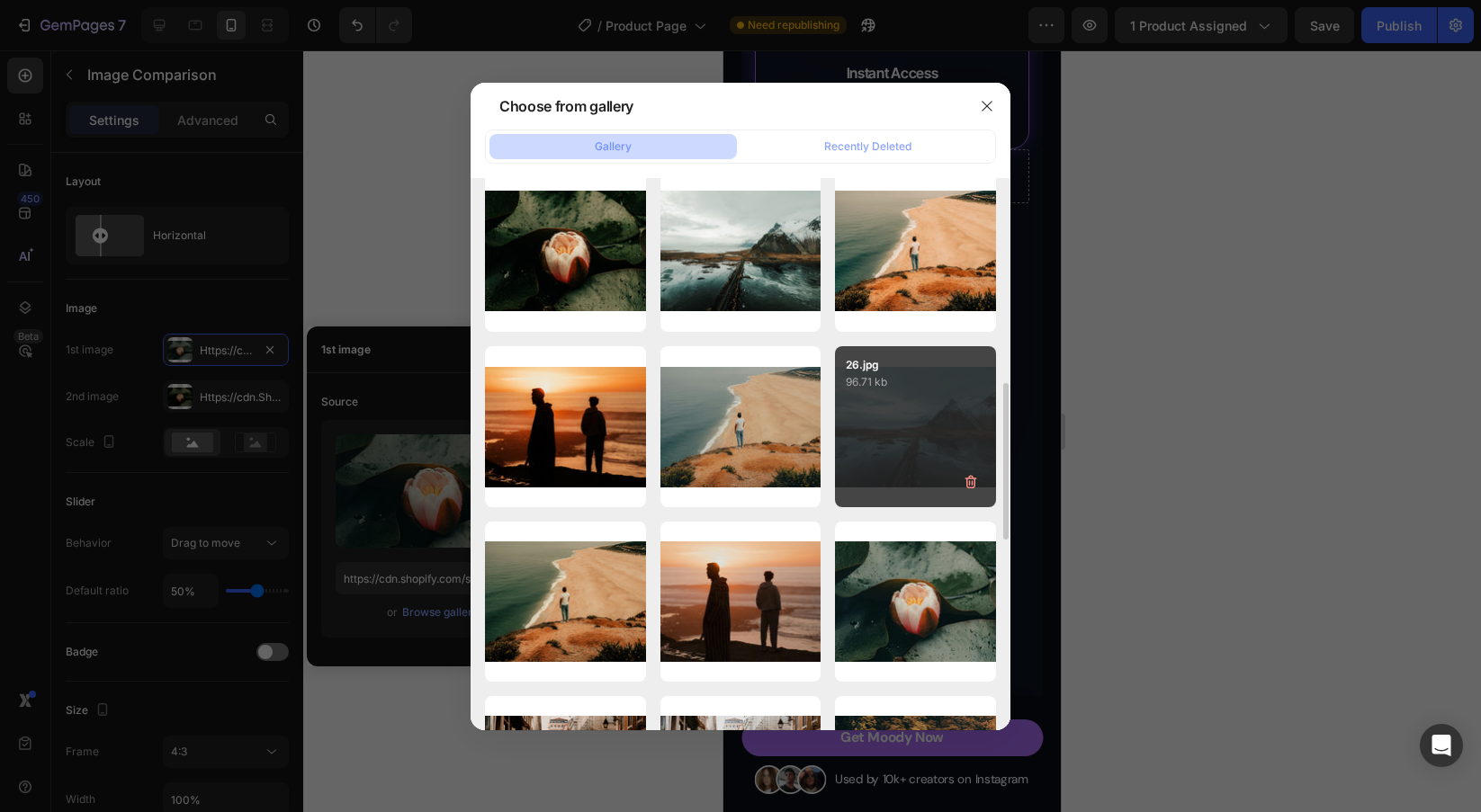 click on "26.jpg 96.71 kb" at bounding box center (915, 426) 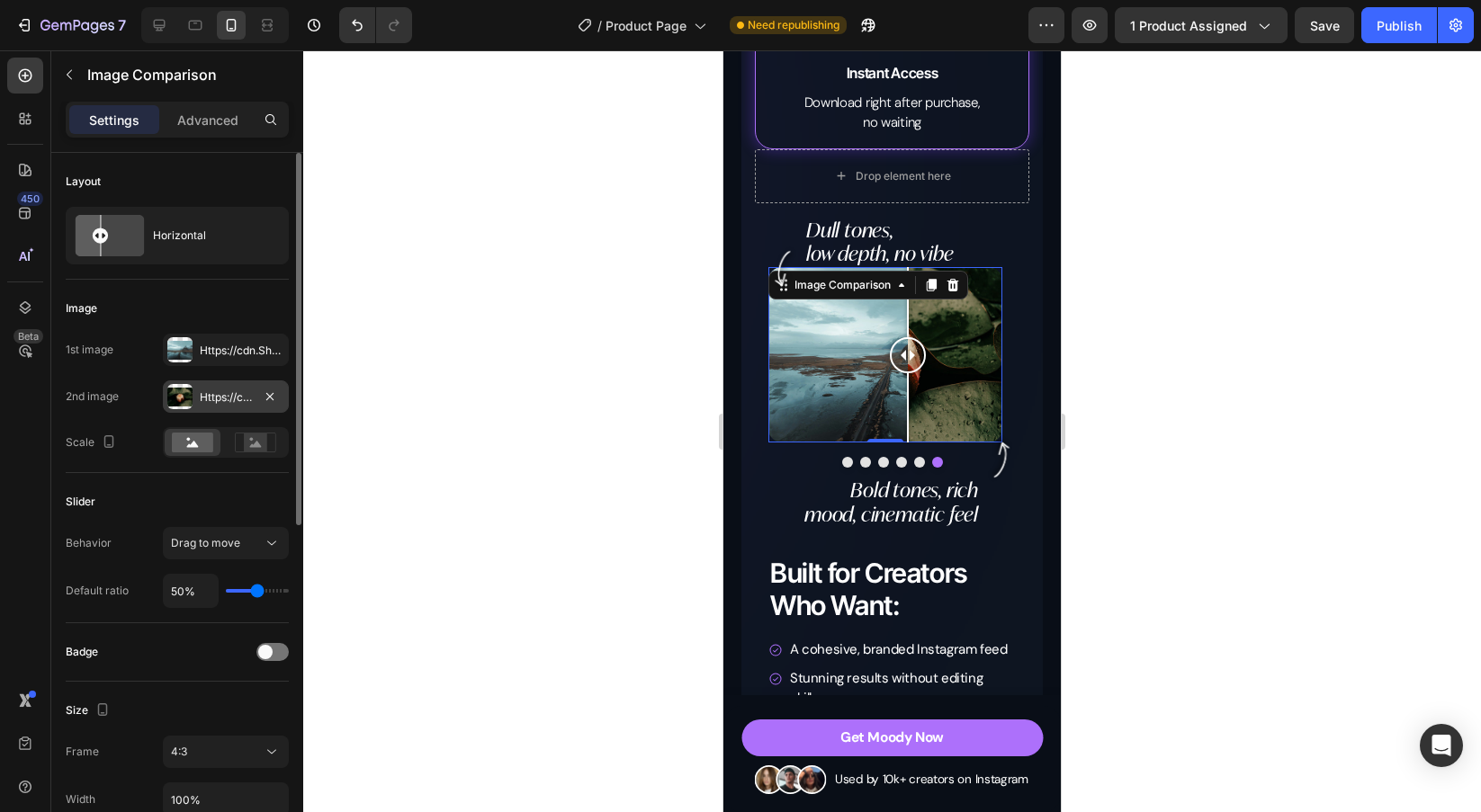 click on "Https://cdn.Shopify.Com/s/files/1/0698/5688/6972/files/gempages_572473113388778648-a8698fa6-5c13-413a-aab8-db129d7e2ba2.Jpg" at bounding box center (226, 397) 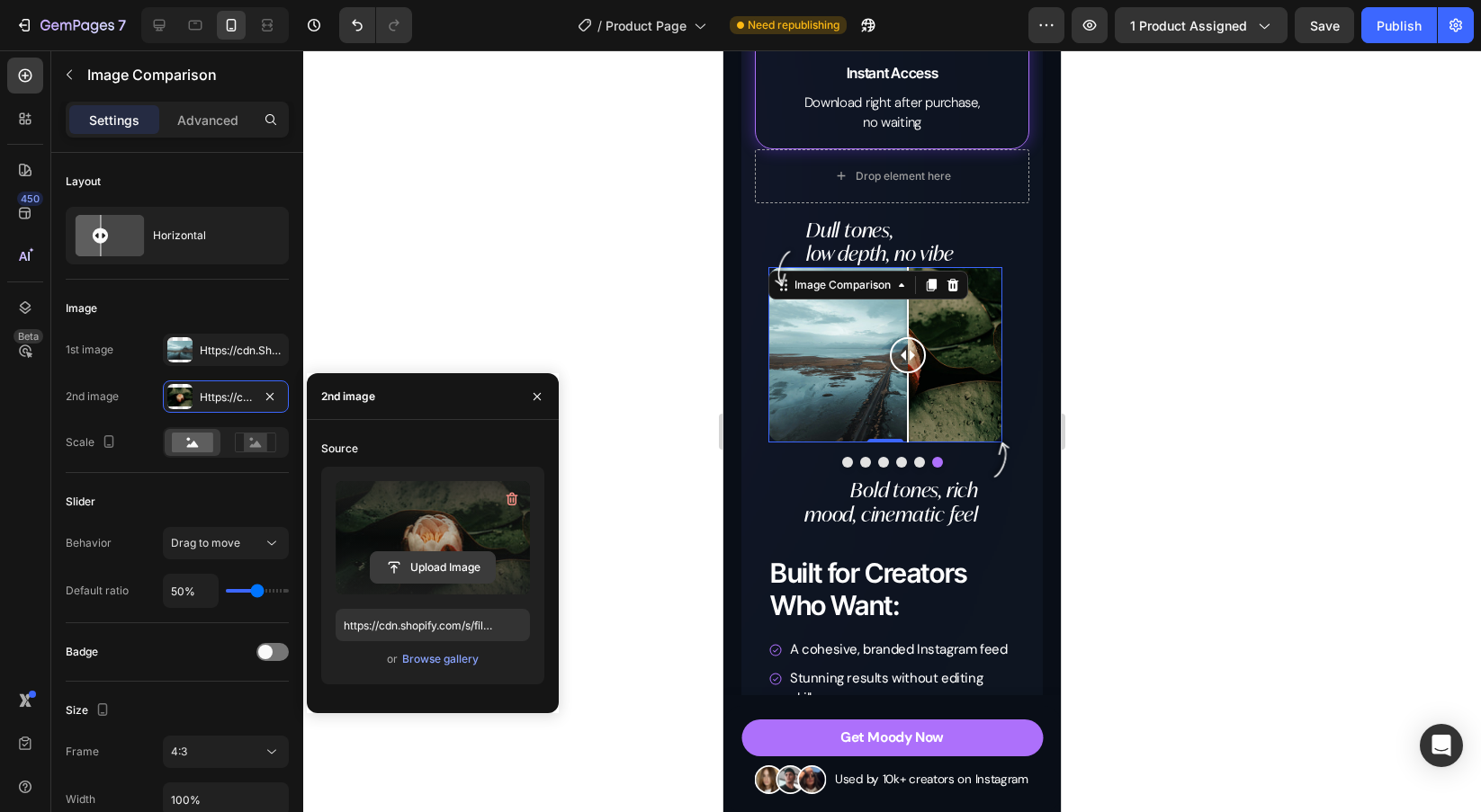 click 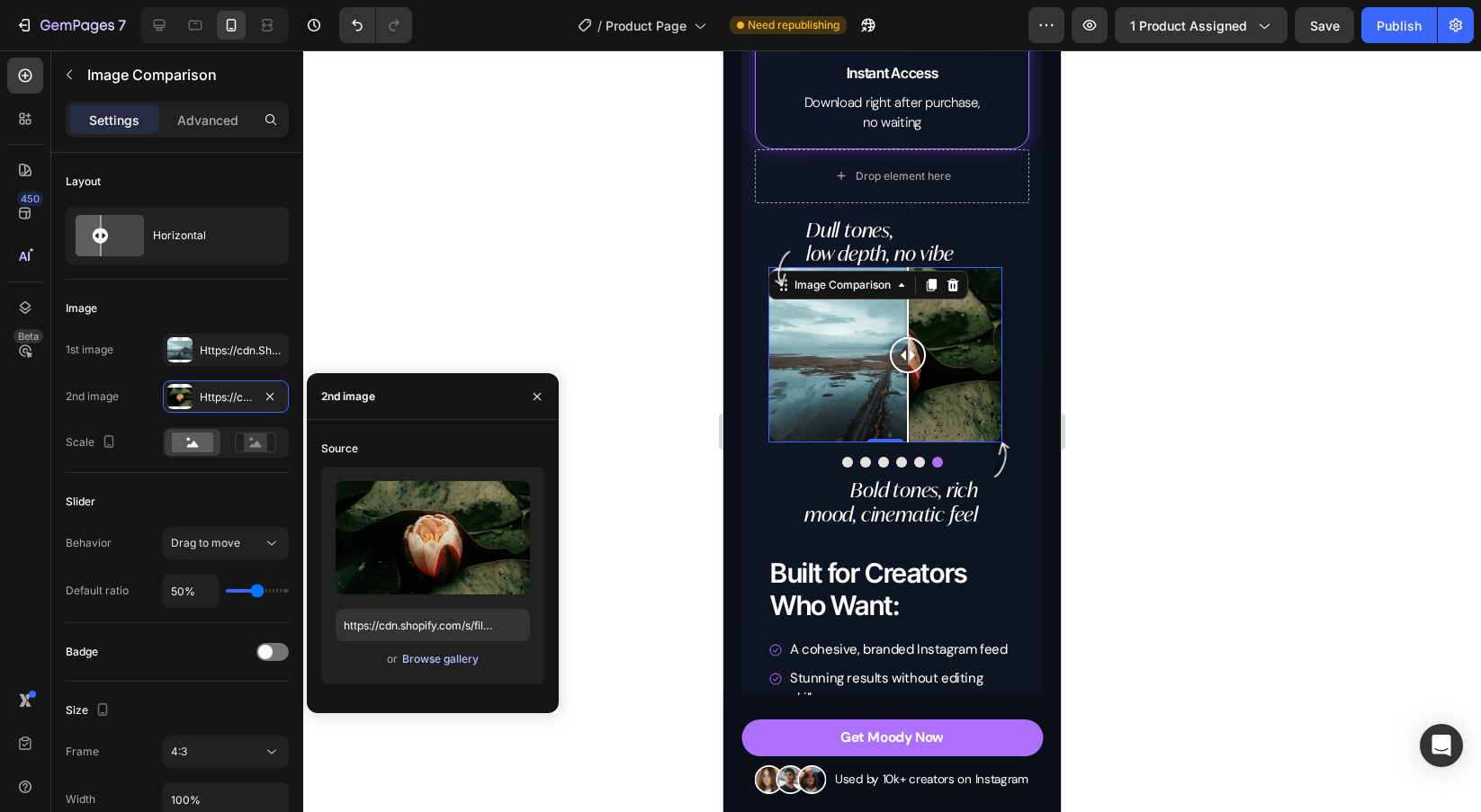click on "Browse gallery" at bounding box center (440, 659) 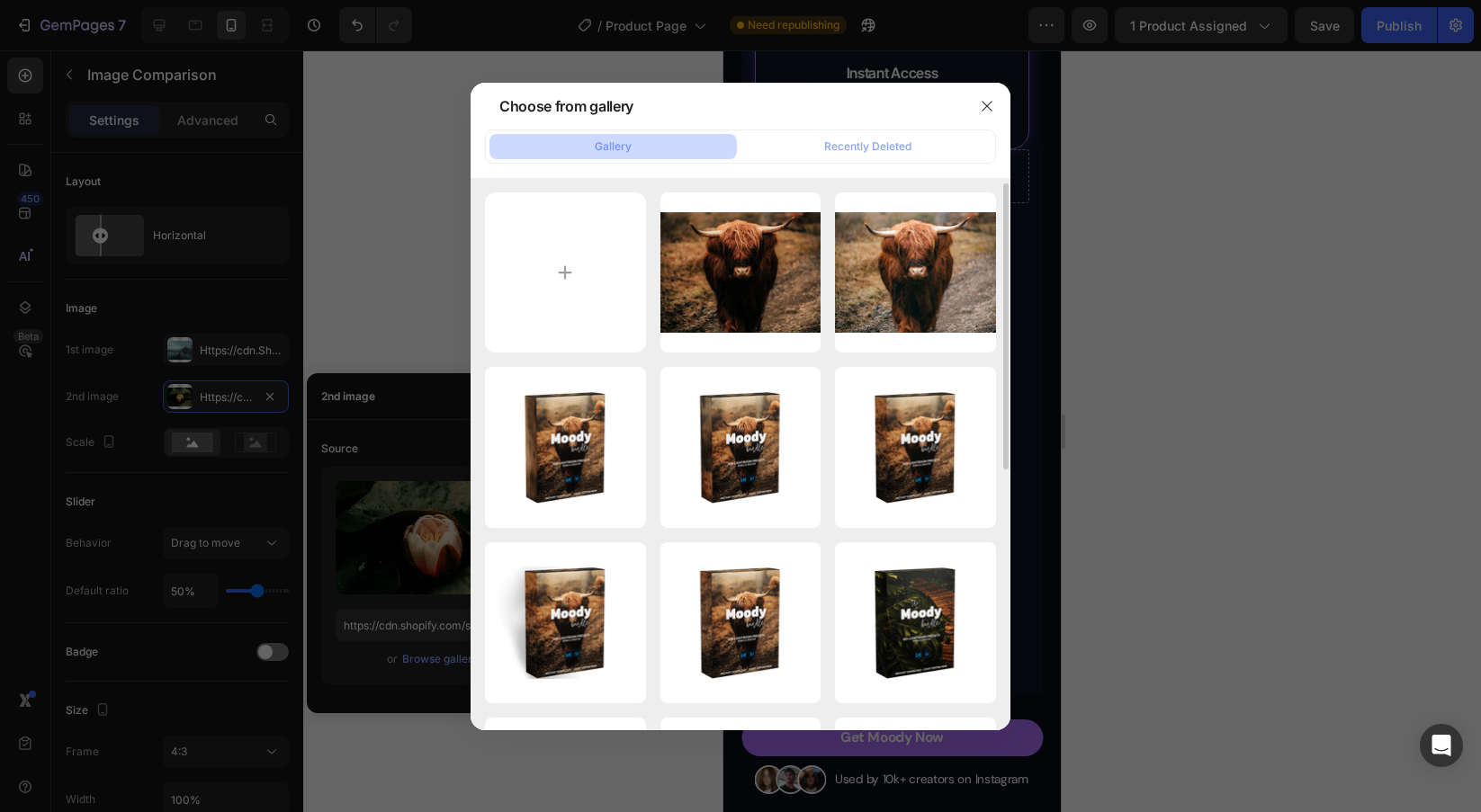 scroll, scrollTop: 751, scrollLeft: 0, axis: vertical 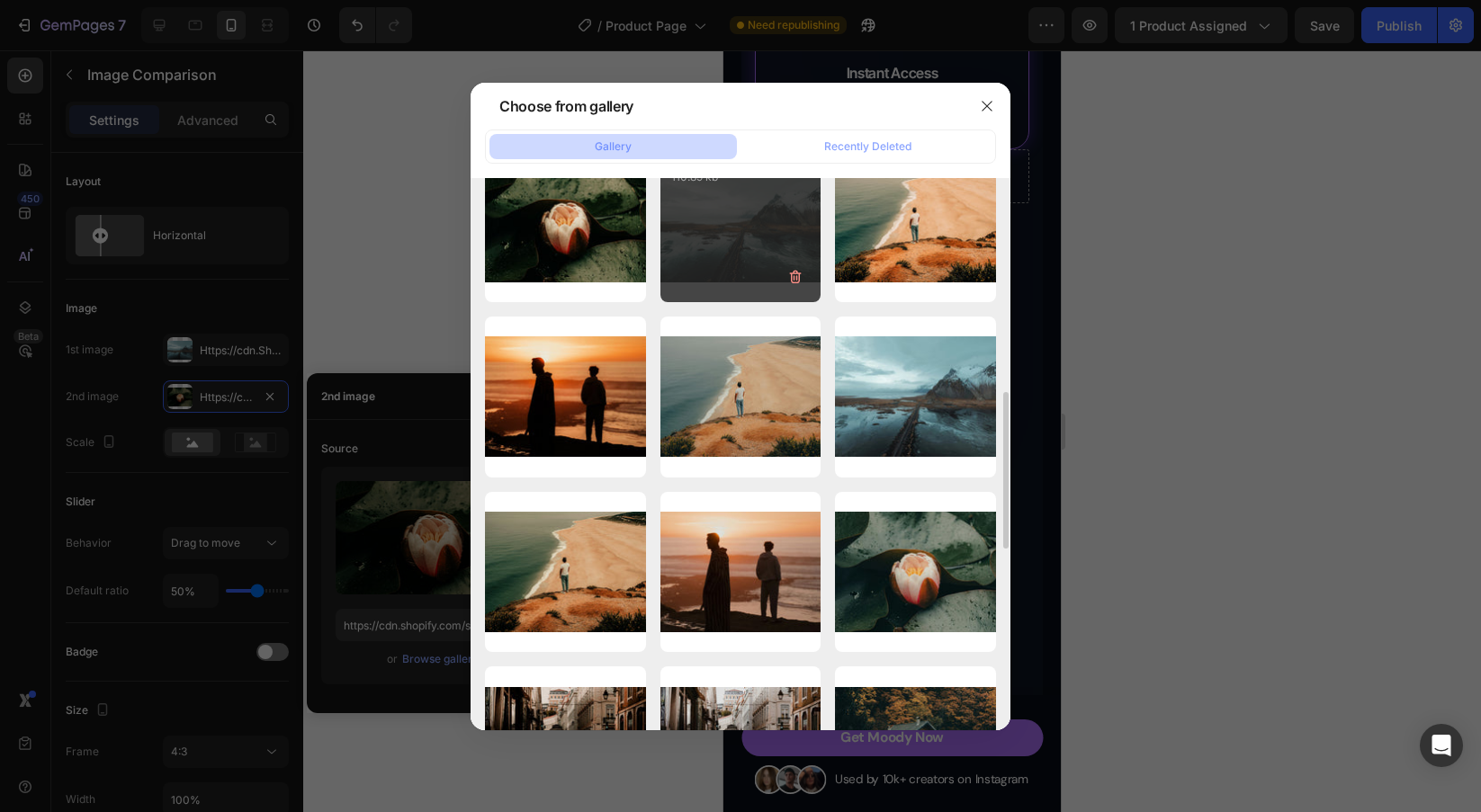 click on "27.jpg 110.89 kb" at bounding box center (740, 221) 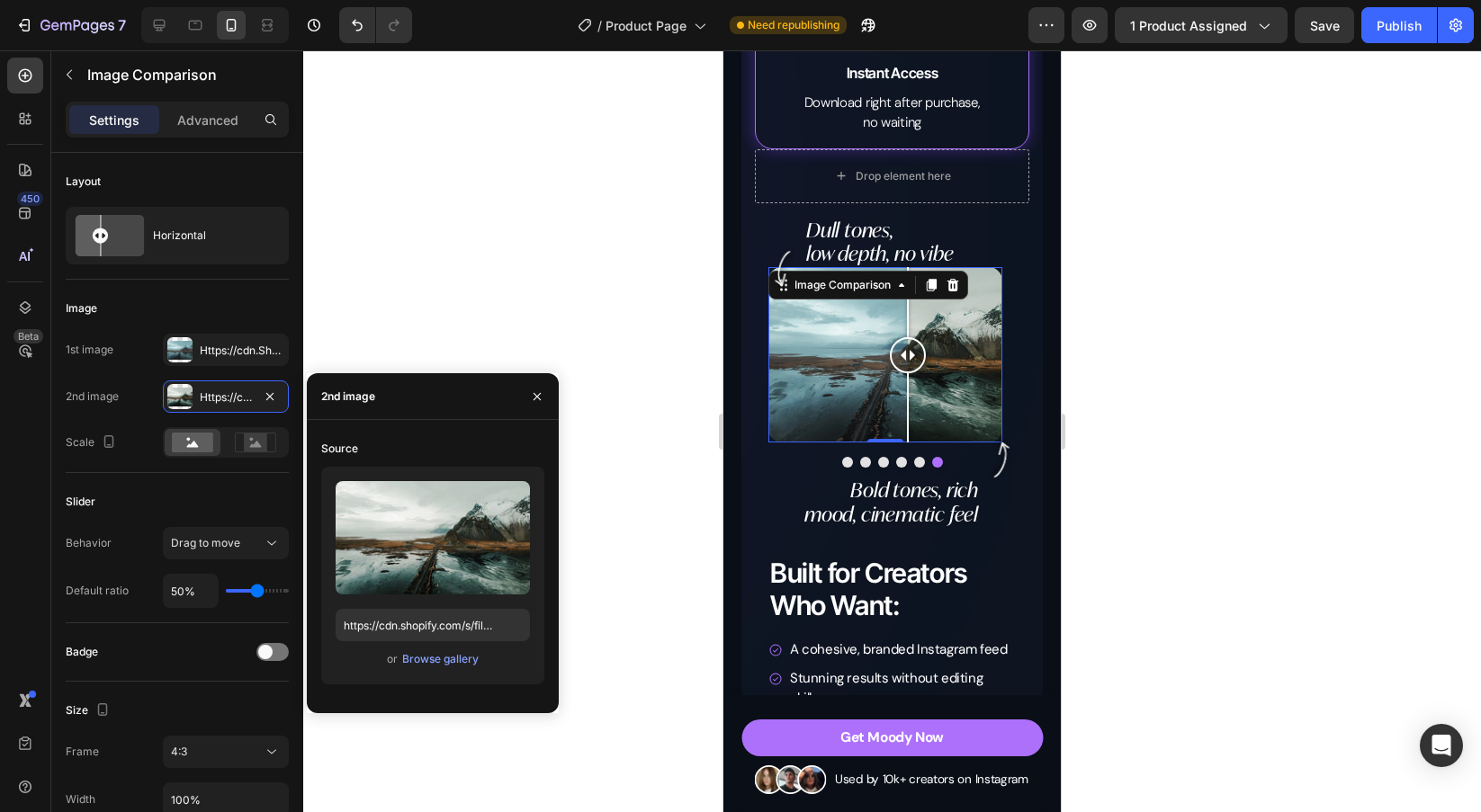 click 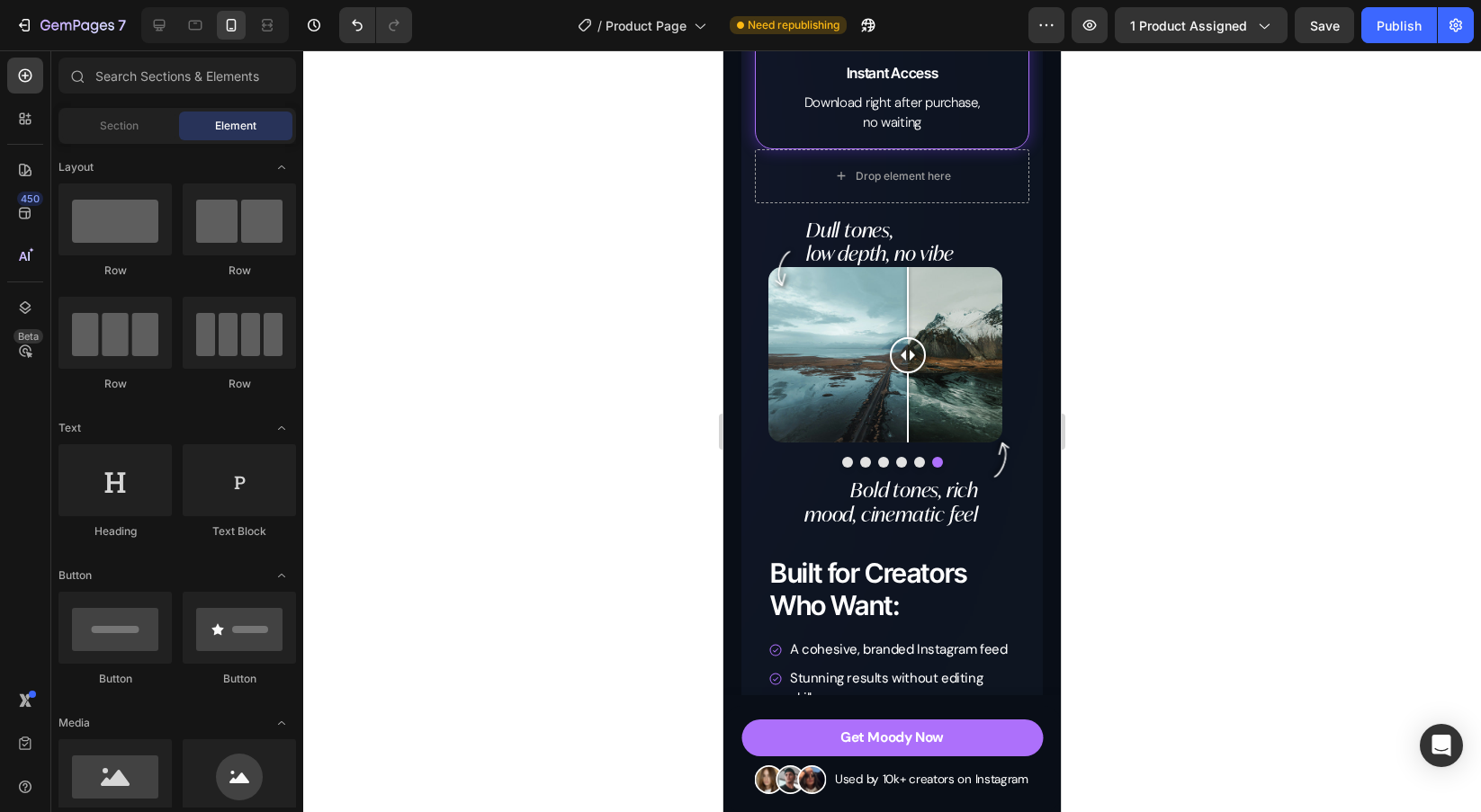 click 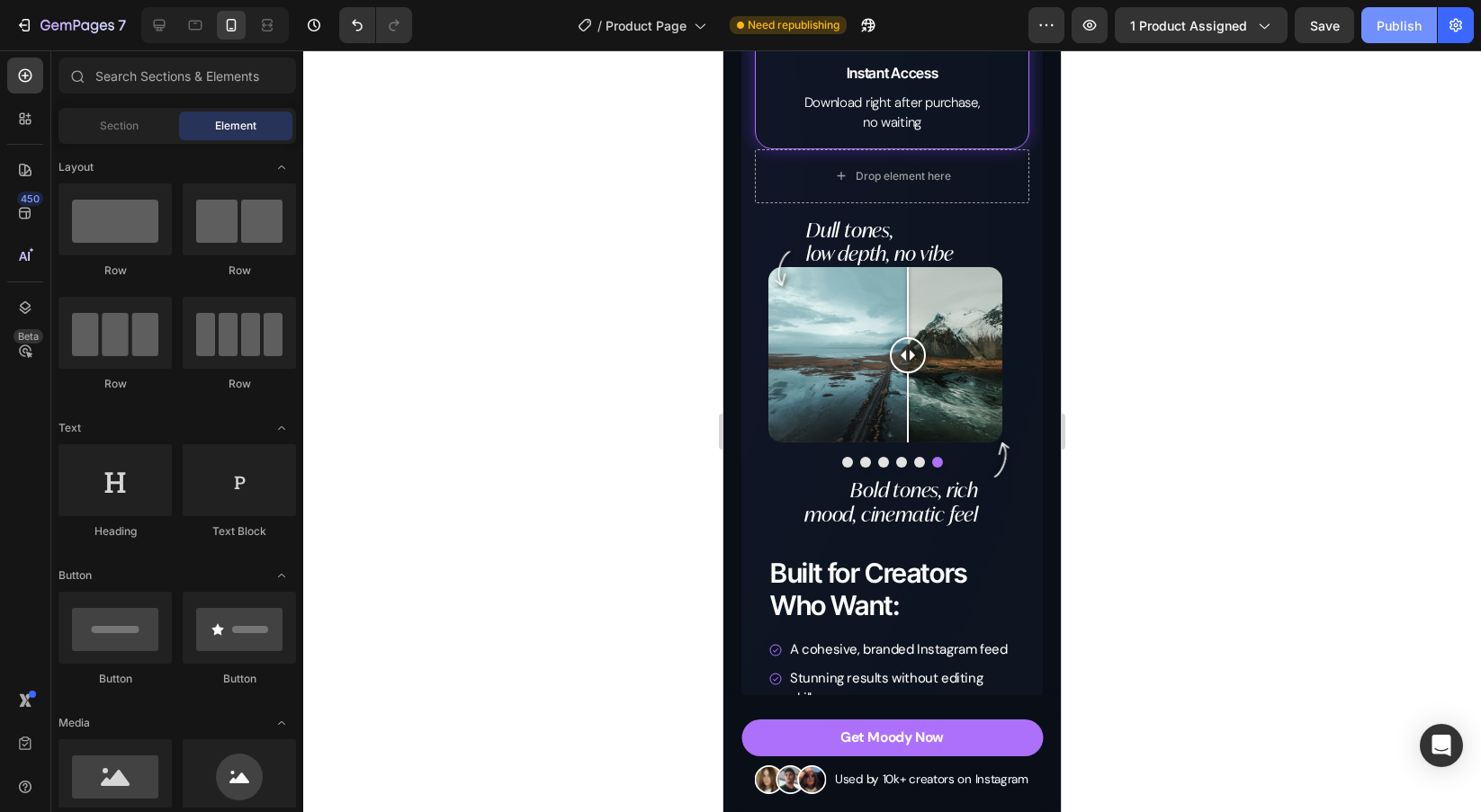 click on "Publish" at bounding box center (1399, 25) 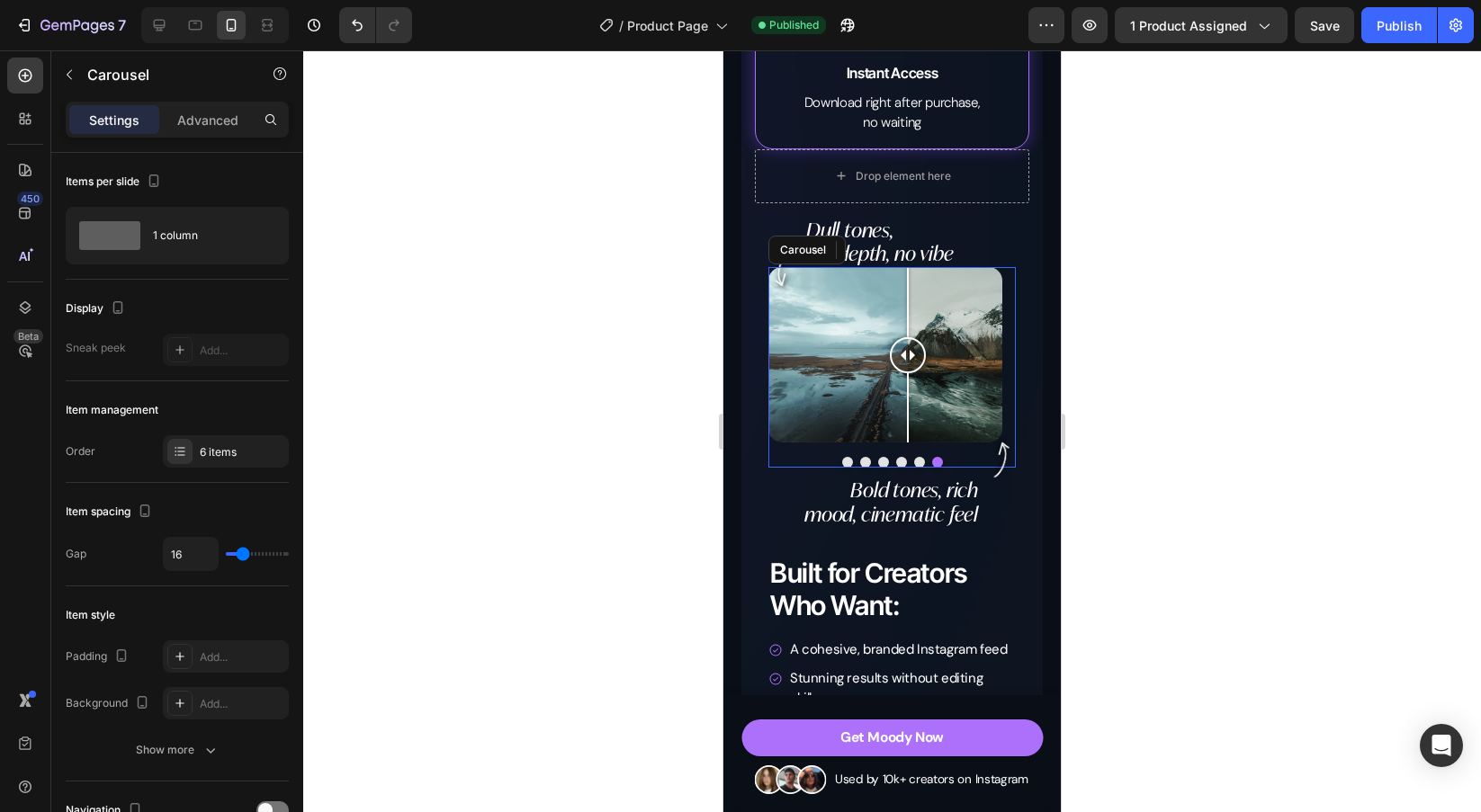 click at bounding box center (848, 462) 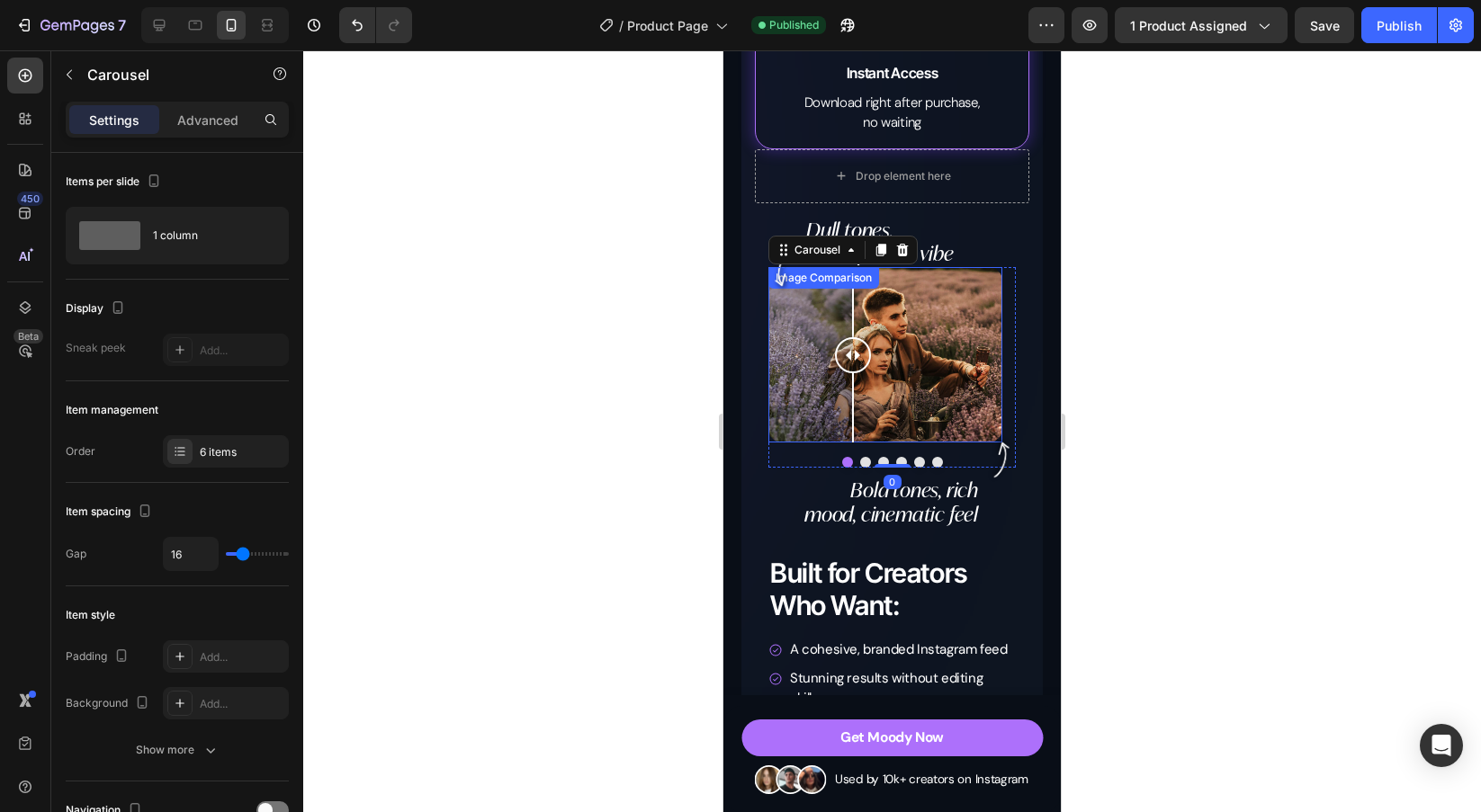 click at bounding box center (885, 354) 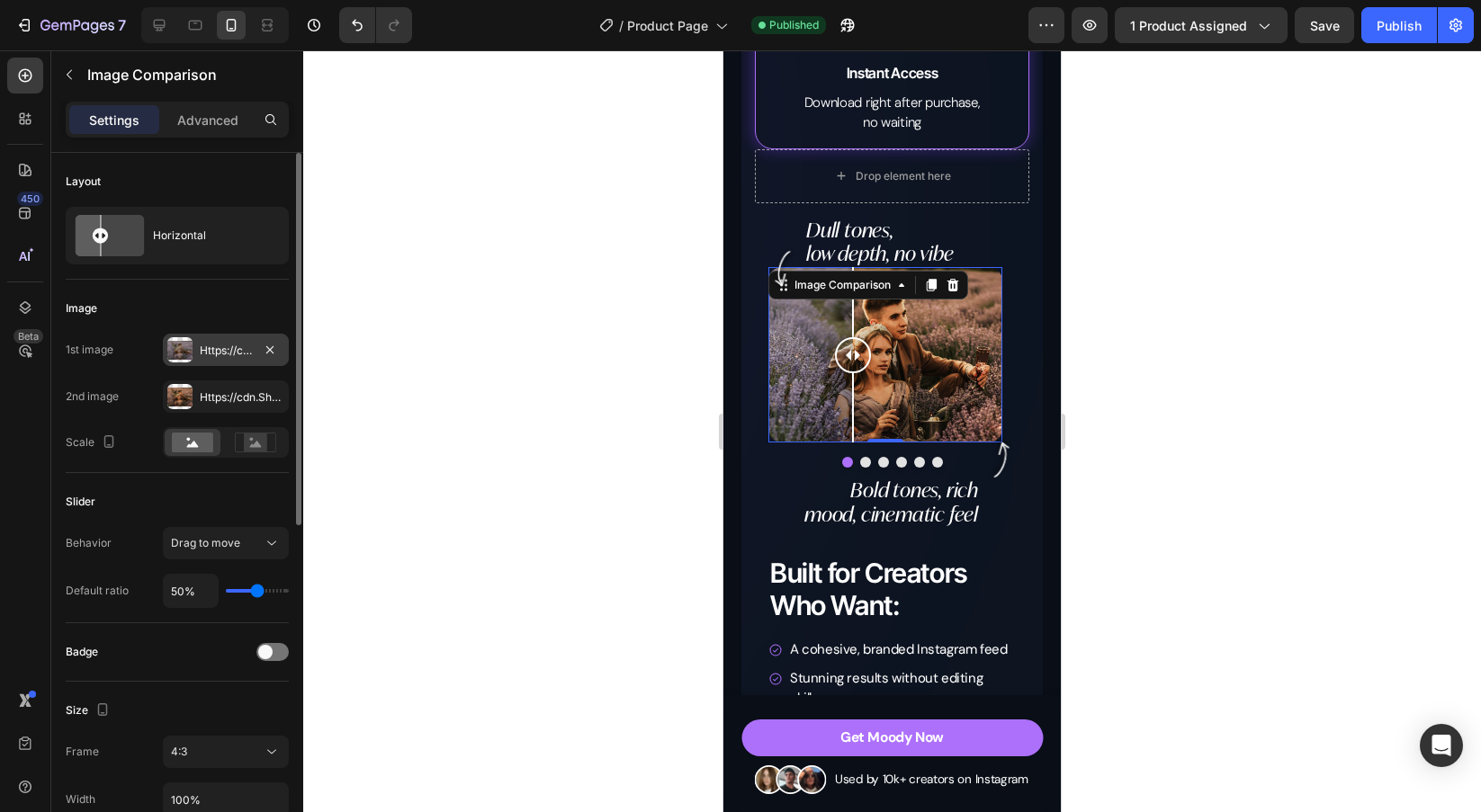click at bounding box center (180, 350) 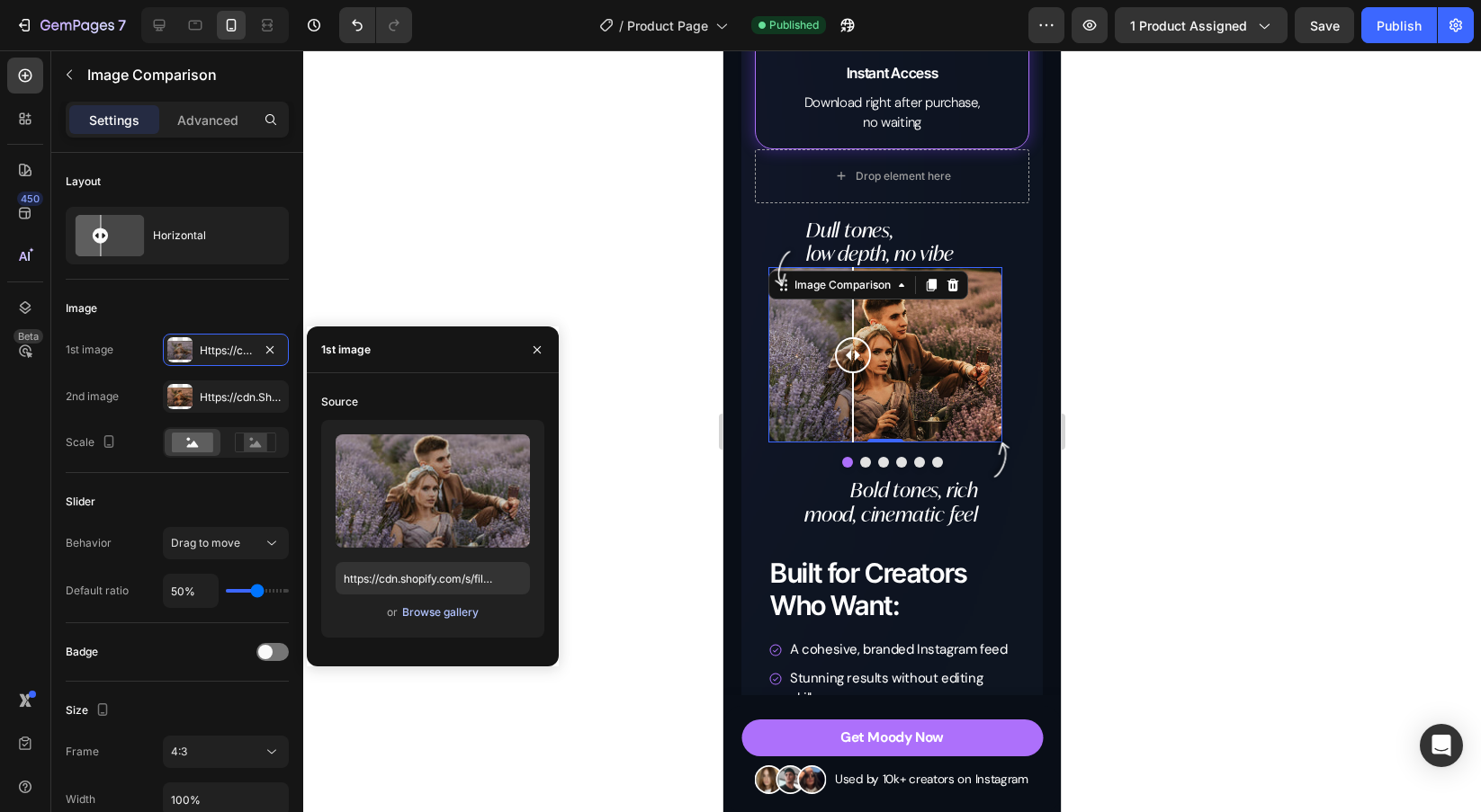 click on "Browse gallery" at bounding box center [440, 612] 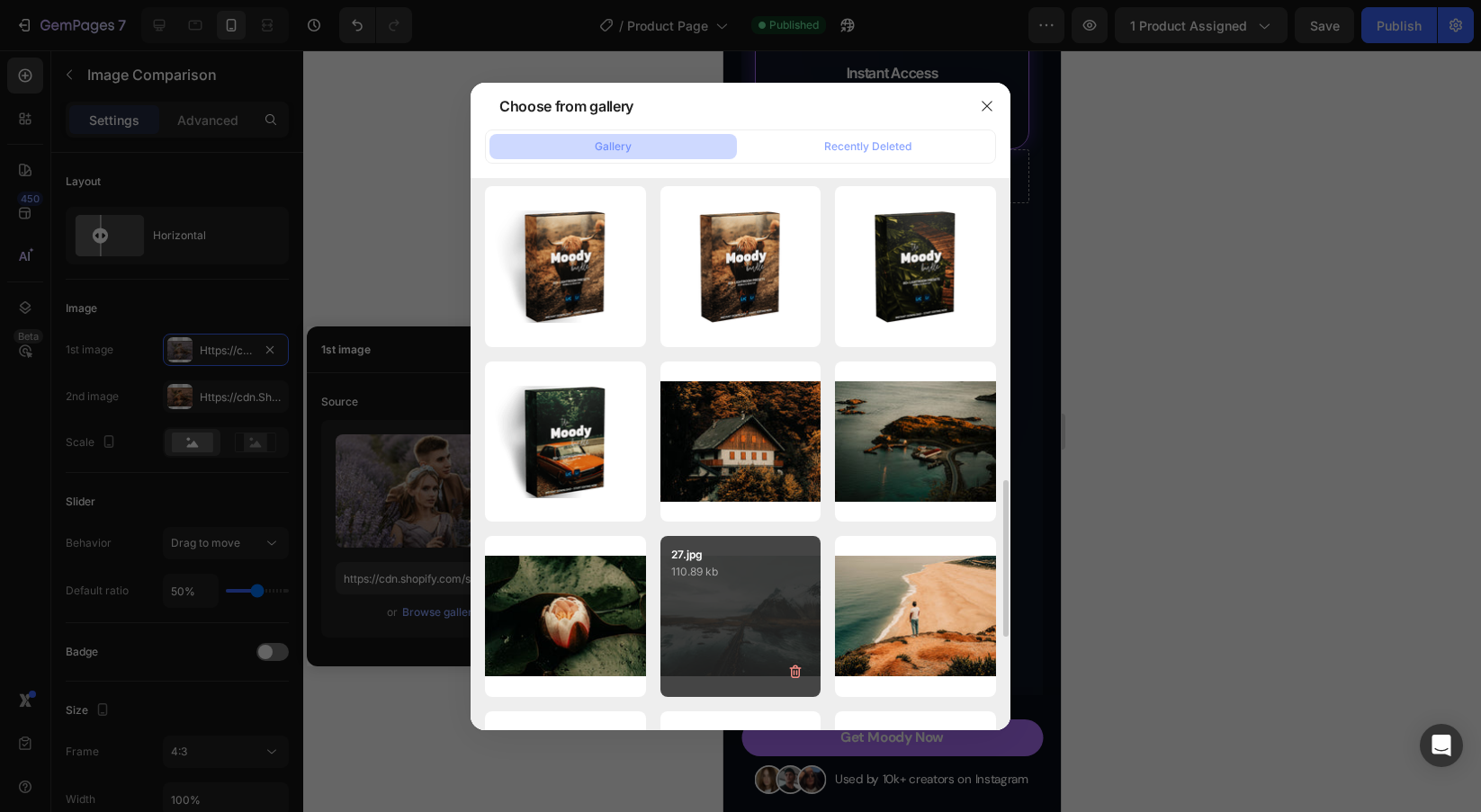 scroll, scrollTop: 513, scrollLeft: 0, axis: vertical 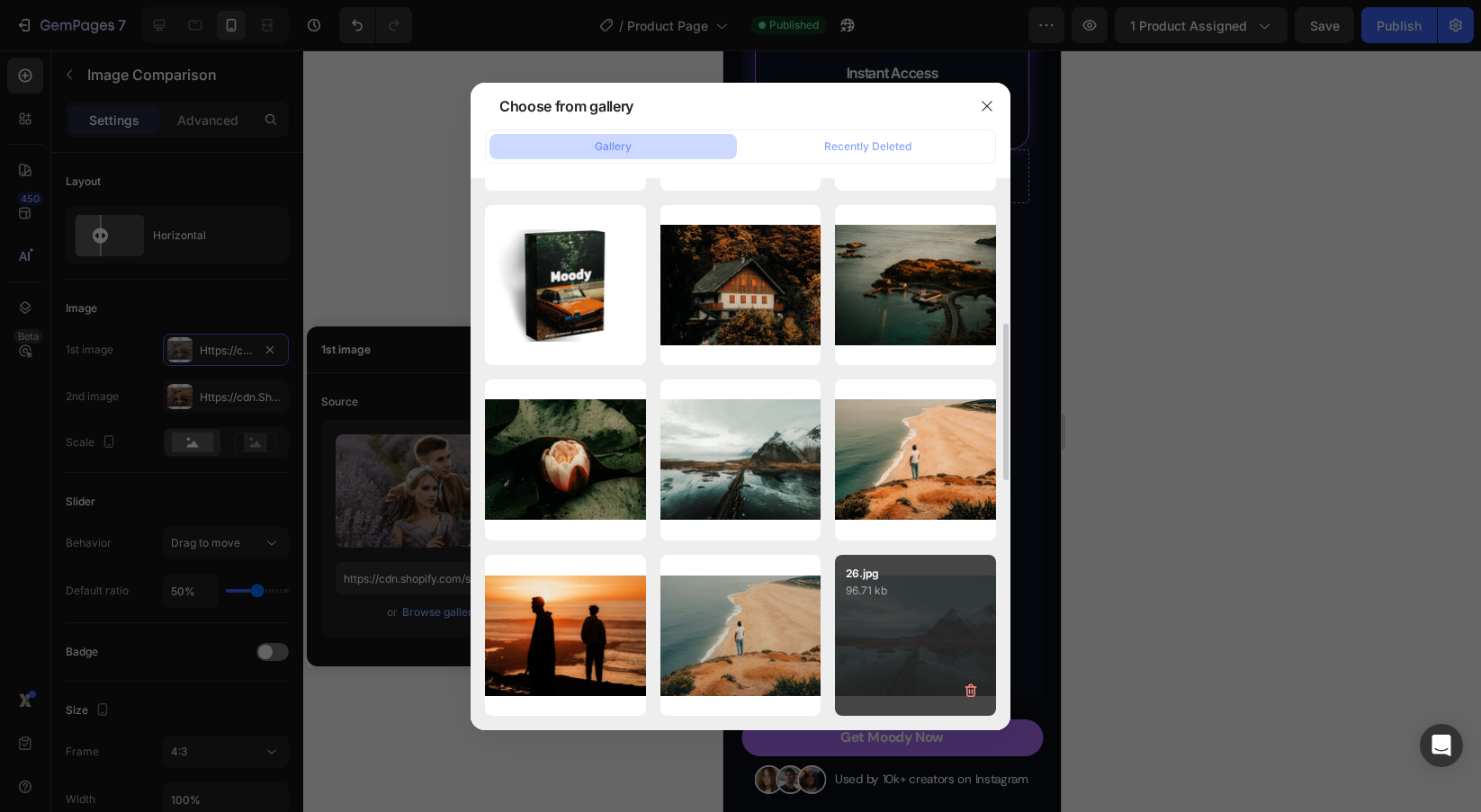 click on "26.jpg 96.71 kb" at bounding box center [915, 635] 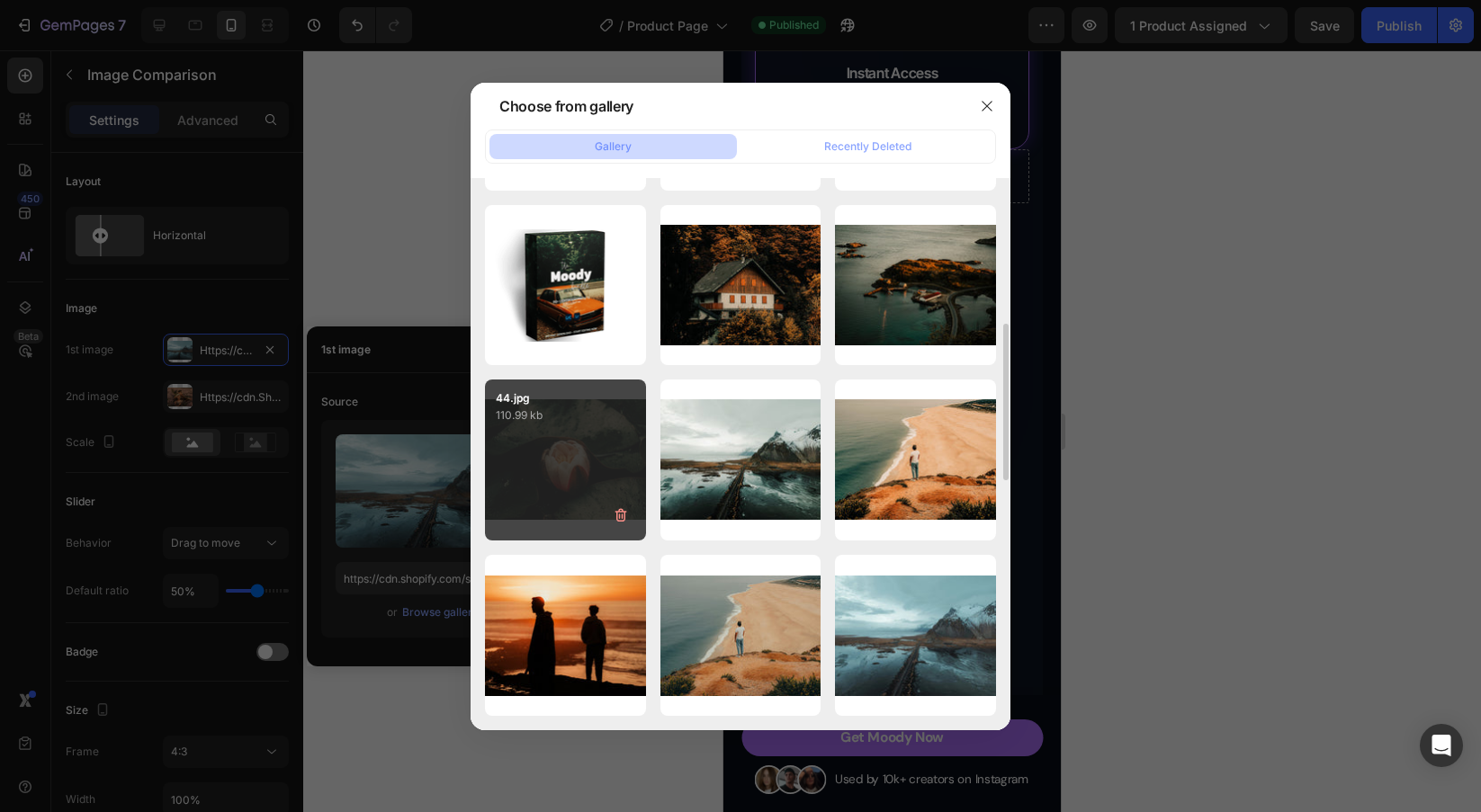type on "https://cdn.shopify.com/s/files/1/0698/5688/6972/files/gempages_572473113388778648-7e0d1981-a439-4bcc-bbc9-07bf26b538a0.jpg" 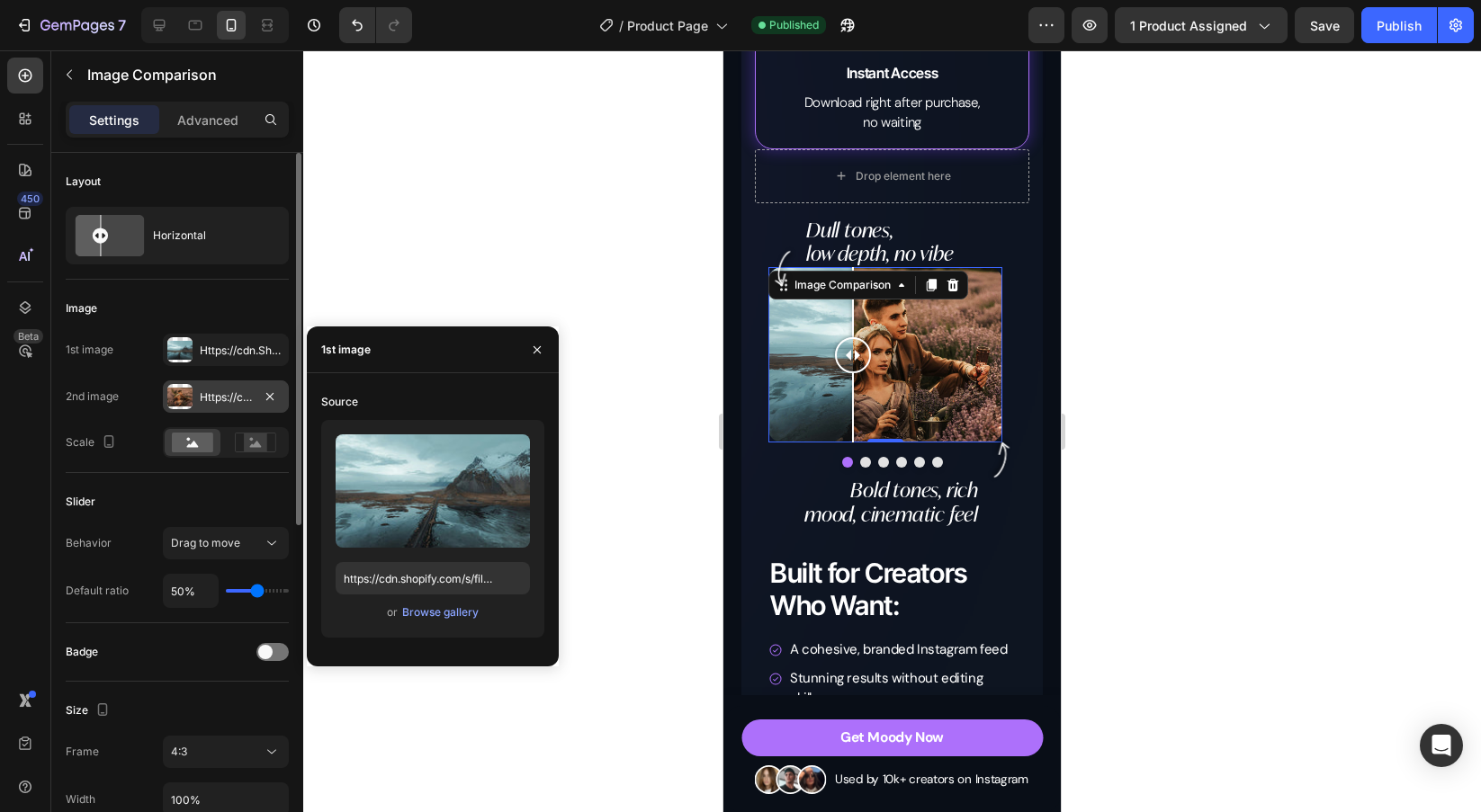 click at bounding box center (180, 397) 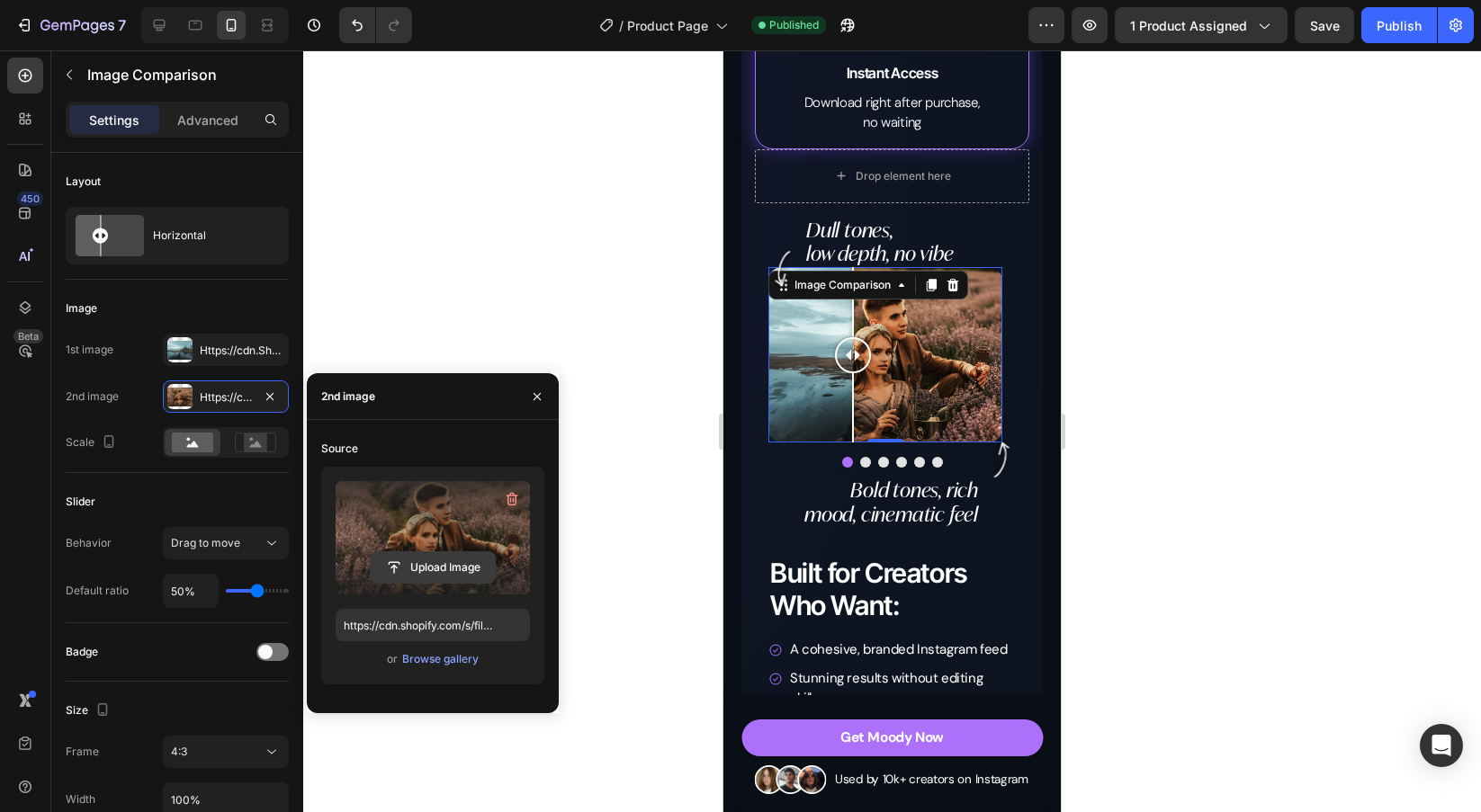 click 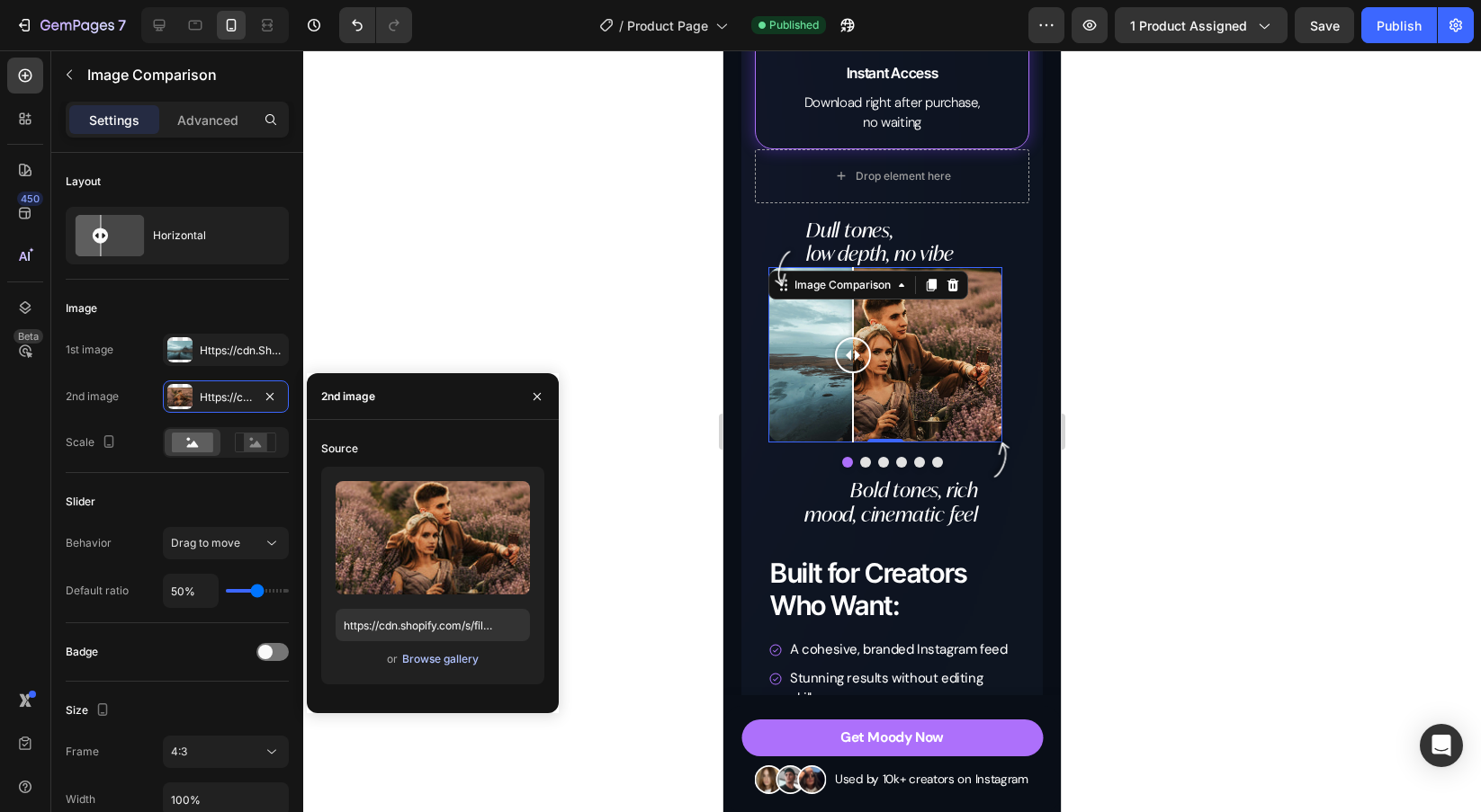 click on "Browse gallery" at bounding box center [440, 659] 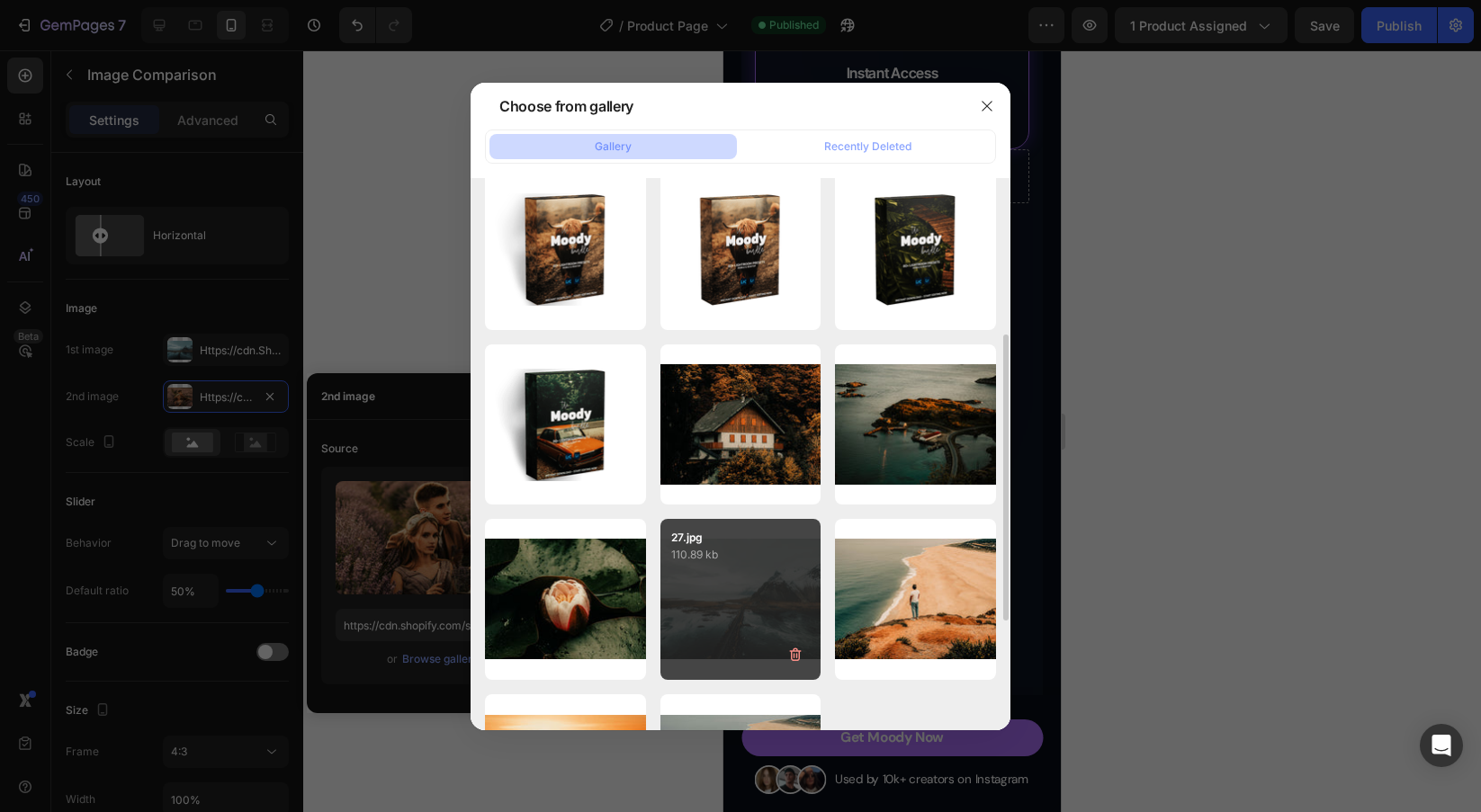 scroll, scrollTop: 452, scrollLeft: 0, axis: vertical 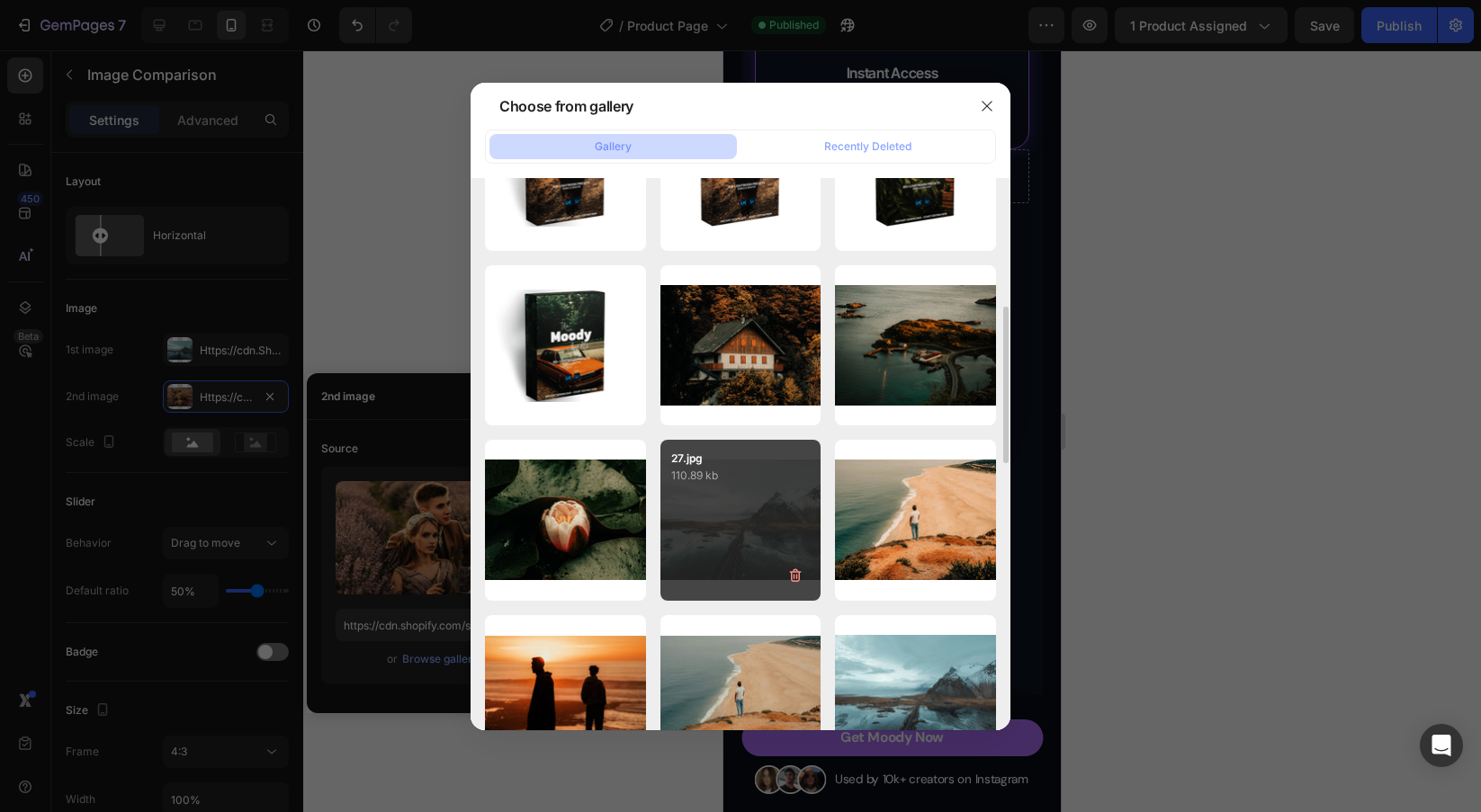click on "27.jpg 110.89 kb" at bounding box center [740, 520] 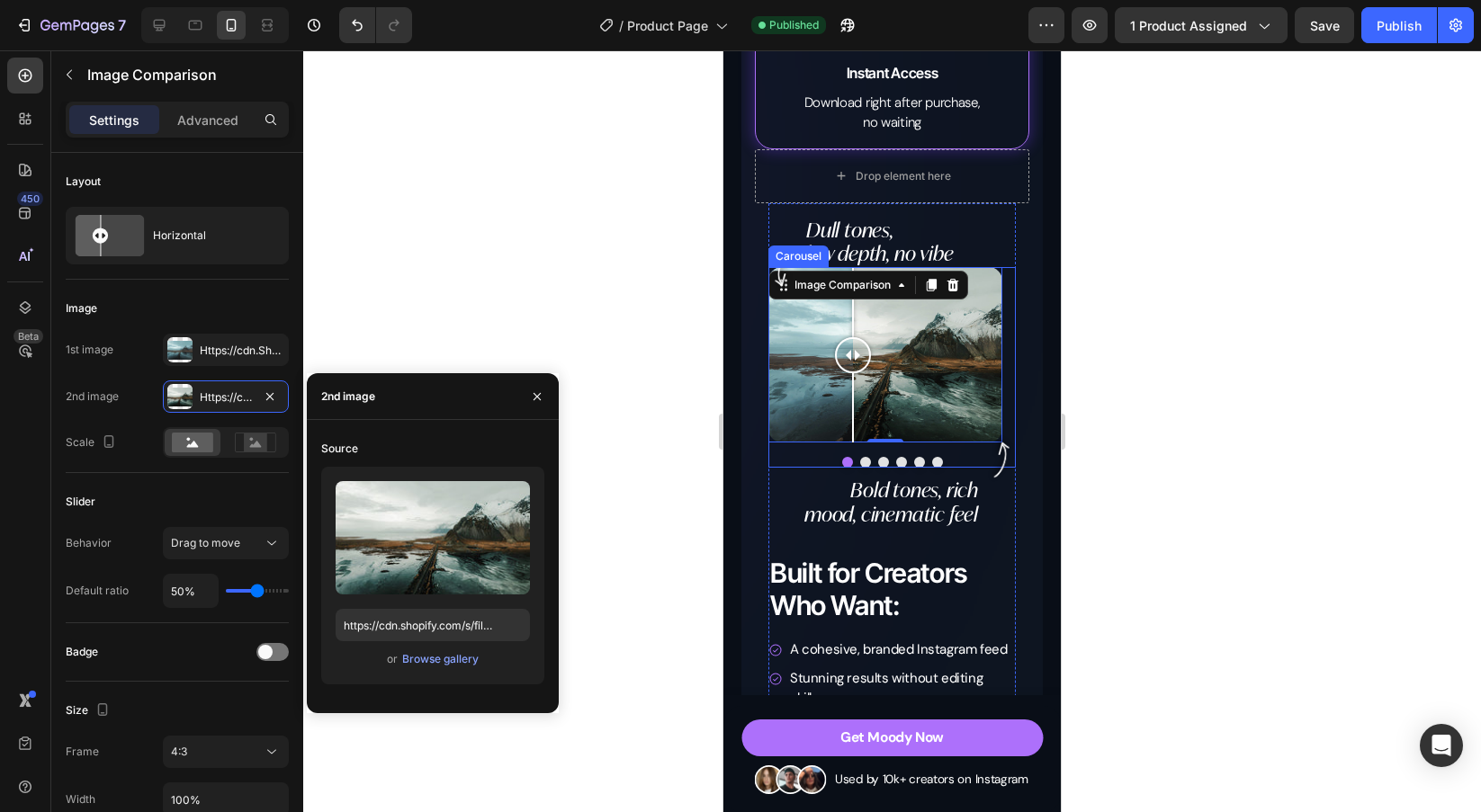 click at bounding box center [866, 462] 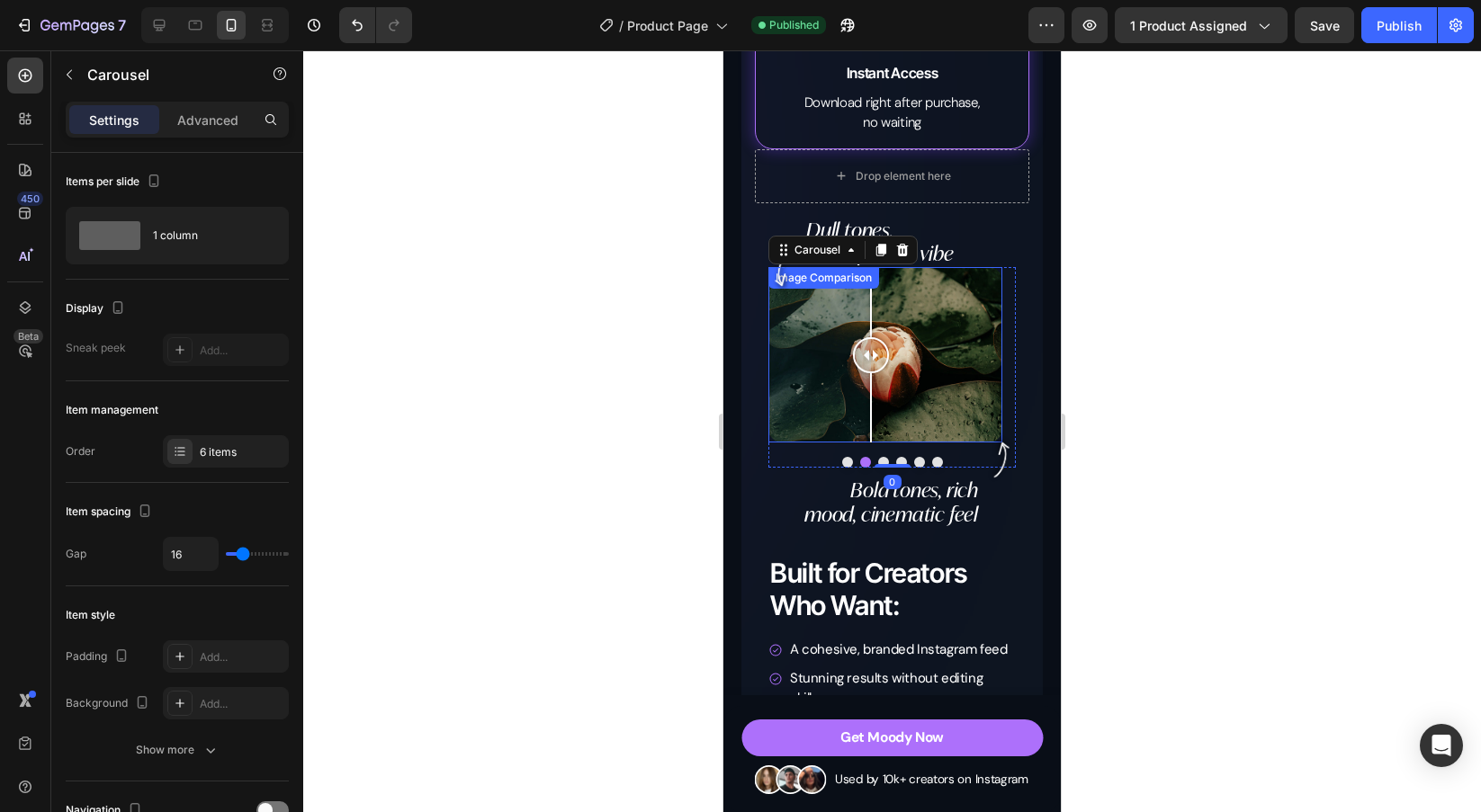 click at bounding box center [871, 354] 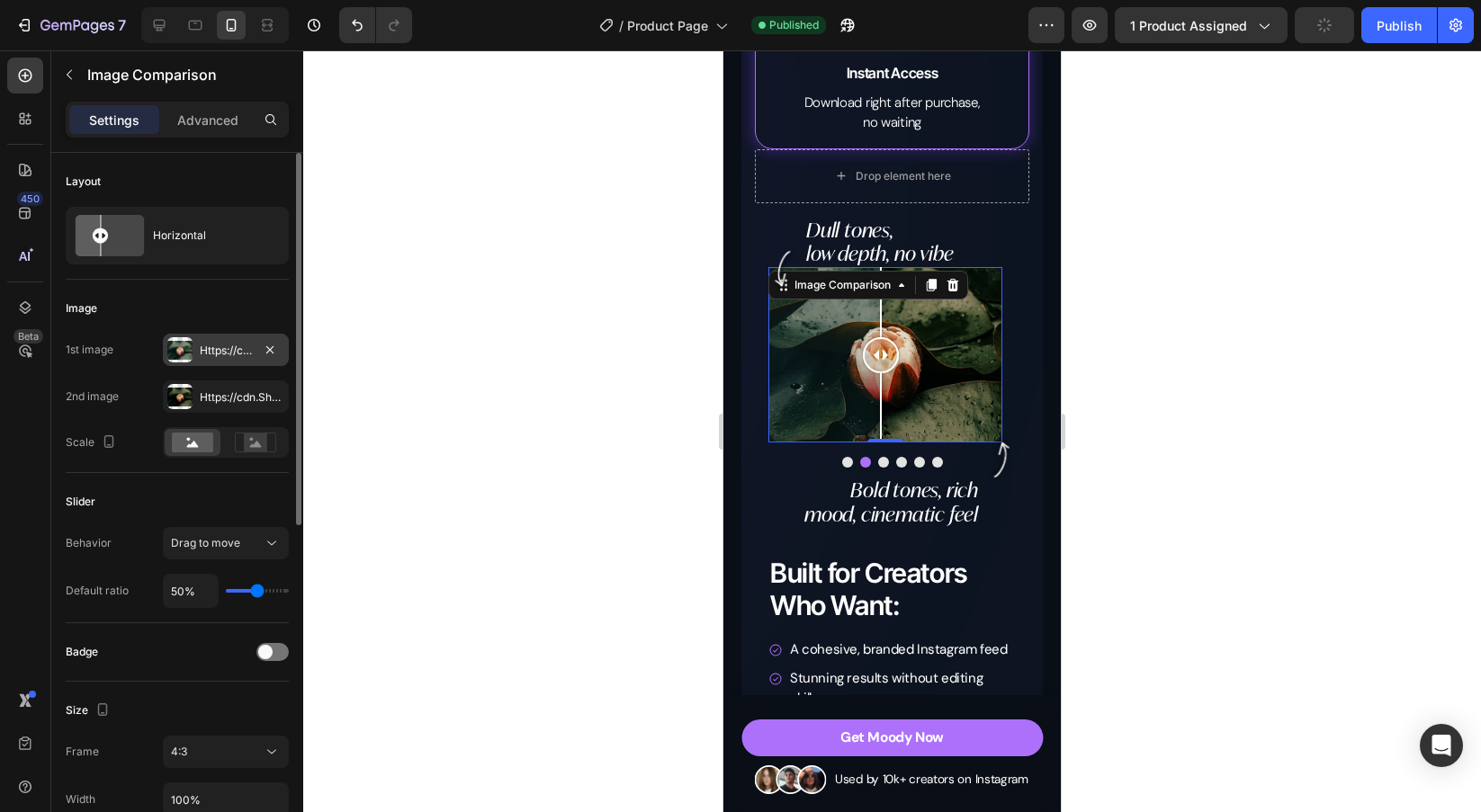 click on "Https://cdn.Shopify.Com/s/files/1/0698/5688/6972/files/gempages_572473113388778648-7686468e-b010-49a4-bd8f-7674d6c4766c.Jpg" at bounding box center [226, 350] 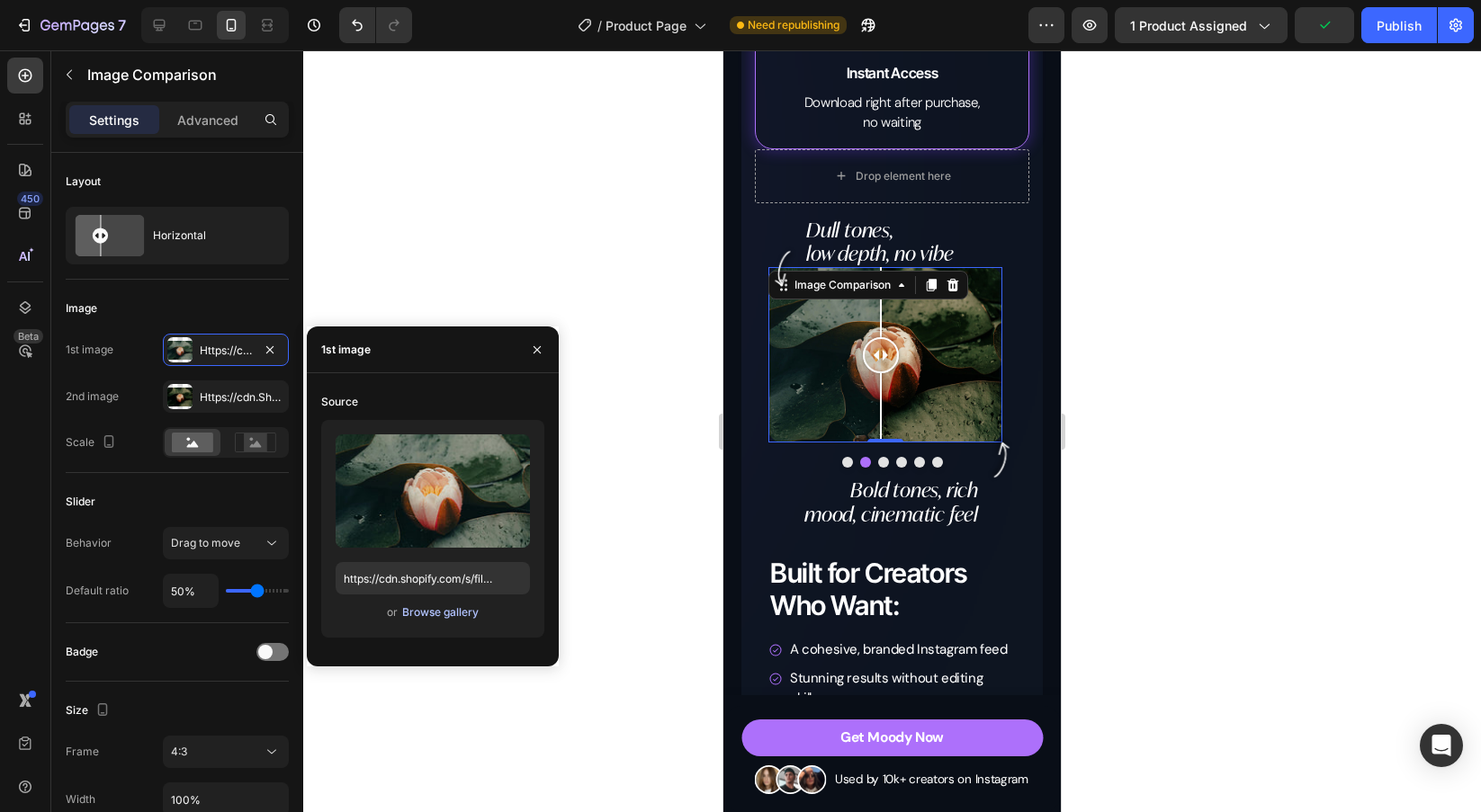 click on "Browse gallery" at bounding box center (440, 612) 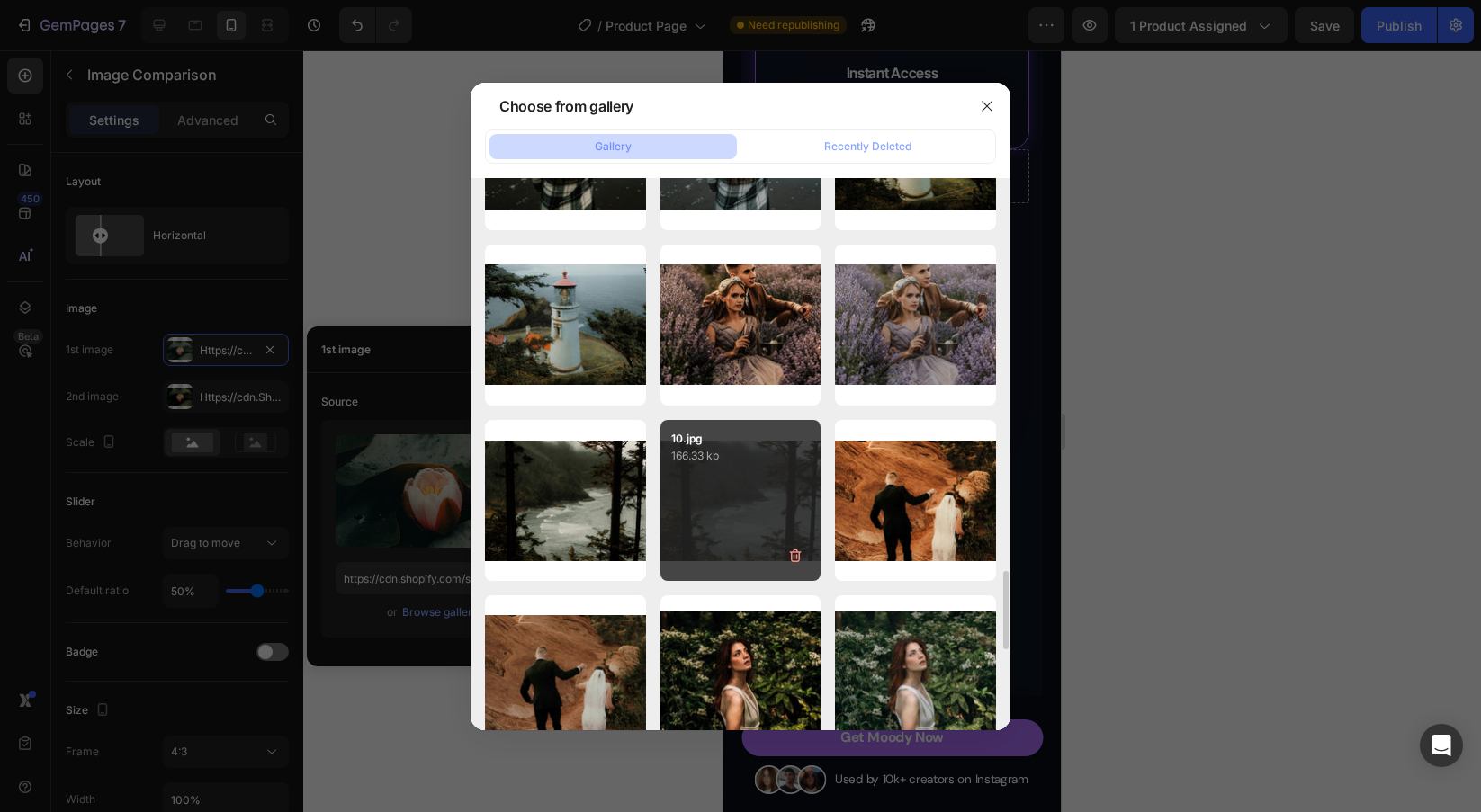 scroll, scrollTop: 2877, scrollLeft: 0, axis: vertical 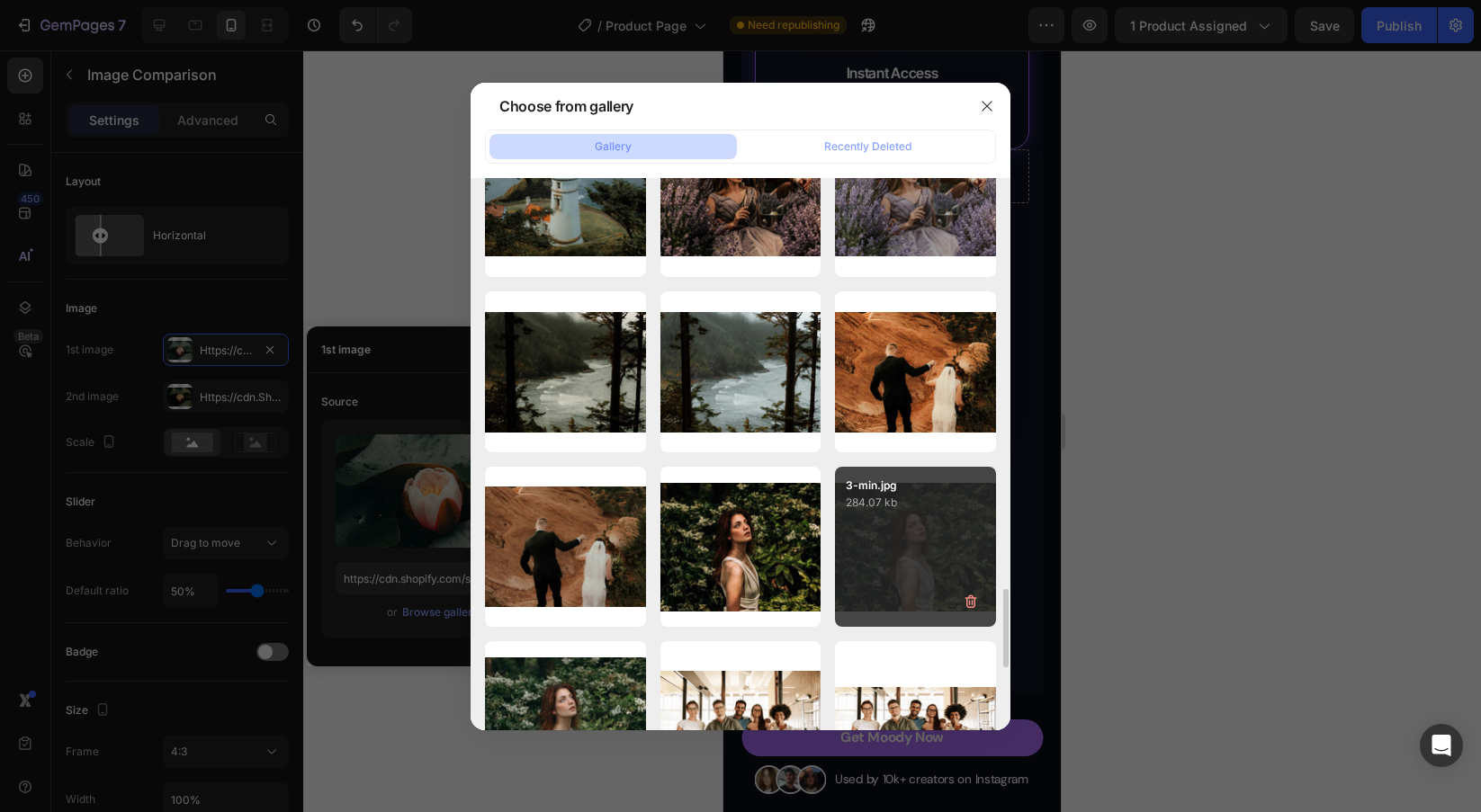 click on "3-min.jpg 284.07 kb" at bounding box center (915, 547) 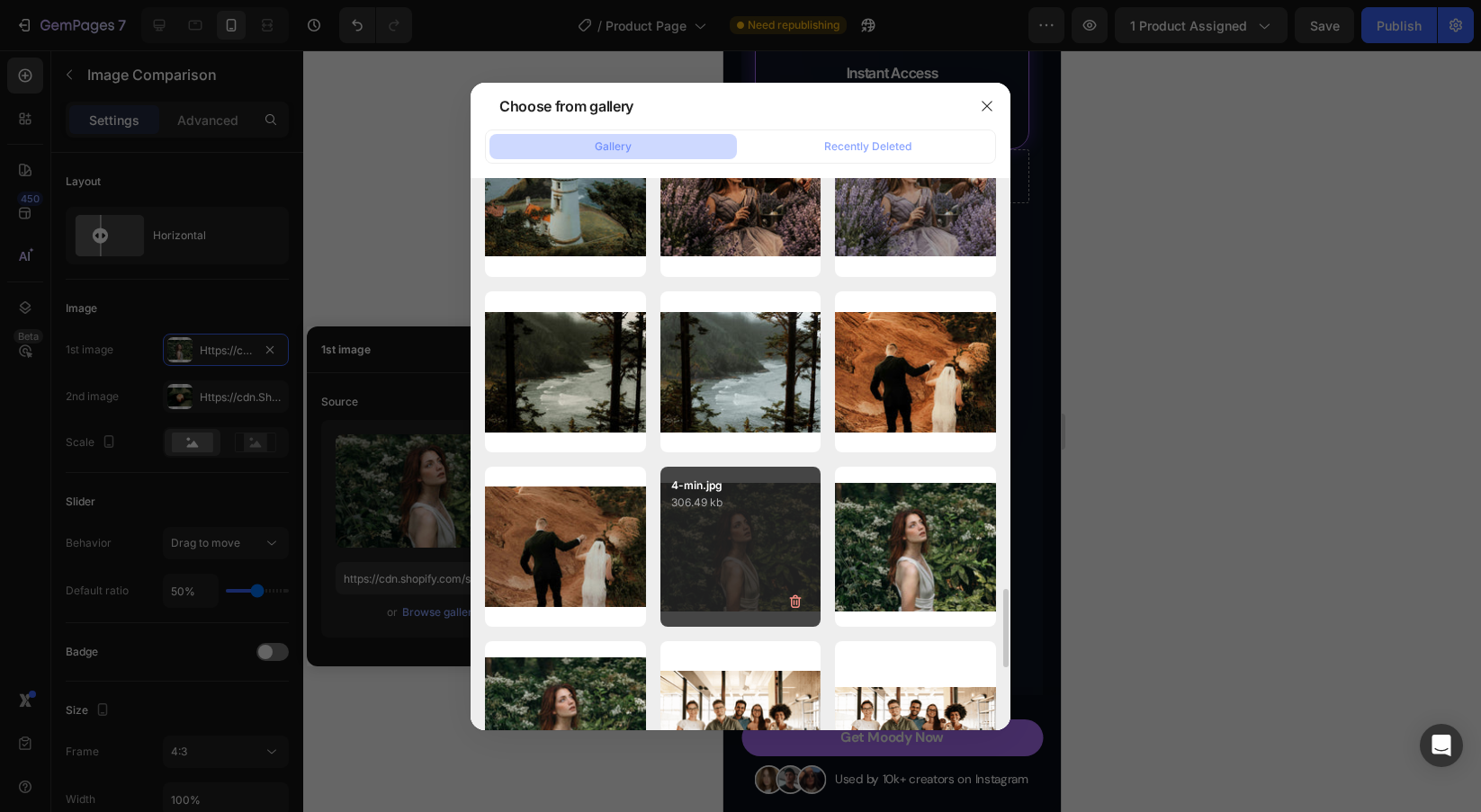 type on "https://cdn.shopify.com/s/files/1/0698/5688/6972/files/gempages_572473113388778648-b2de75e6-e4f3-422b-9d19-1984b57b9609.jpg" 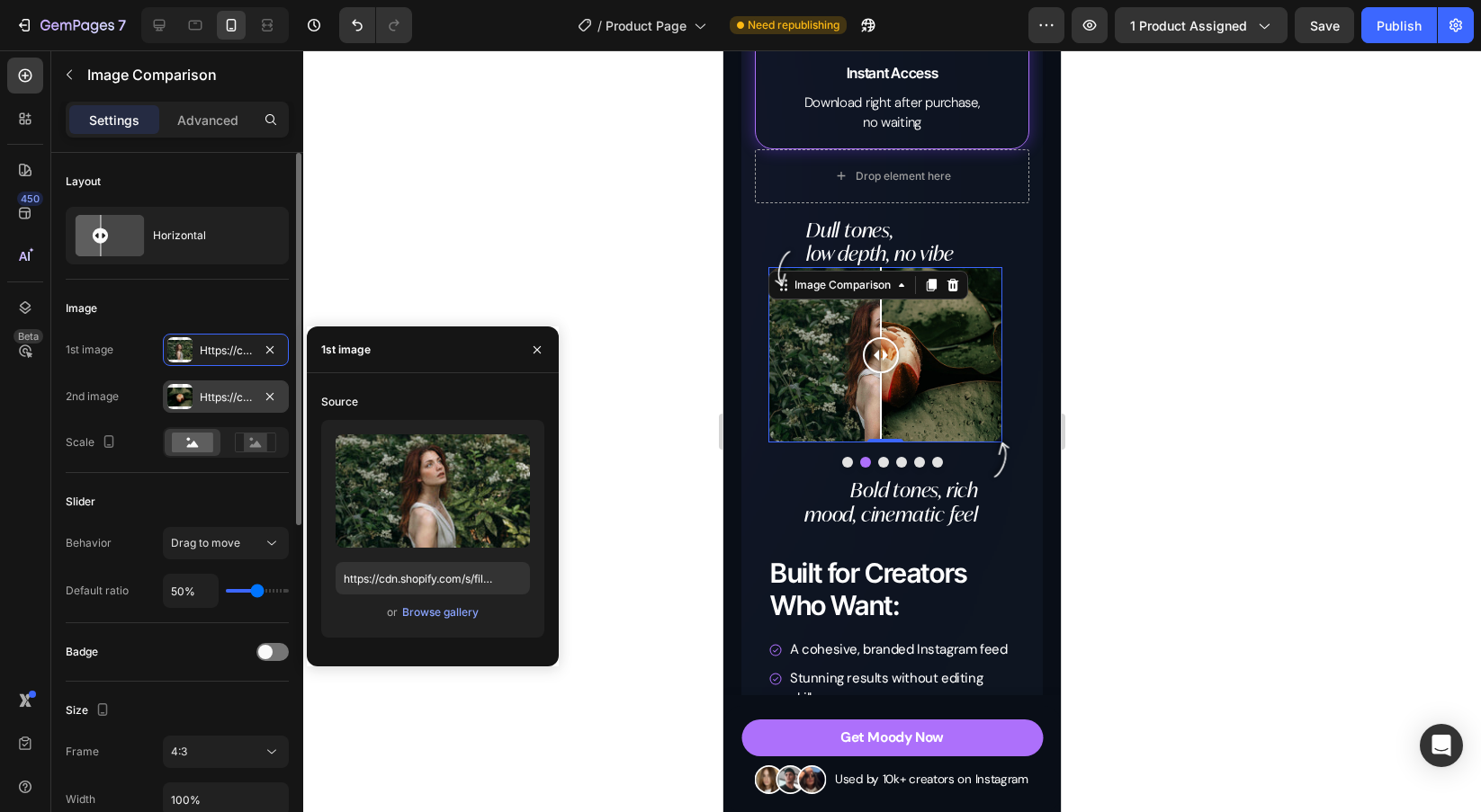 click on "Https://cdn.Shopify.Com/s/files/1/0698/5688/6972/files/gempages_572473113388778648-a8698fa6-5c13-413a-aab8-db129d7e2ba2.Jpg" at bounding box center (226, 397) 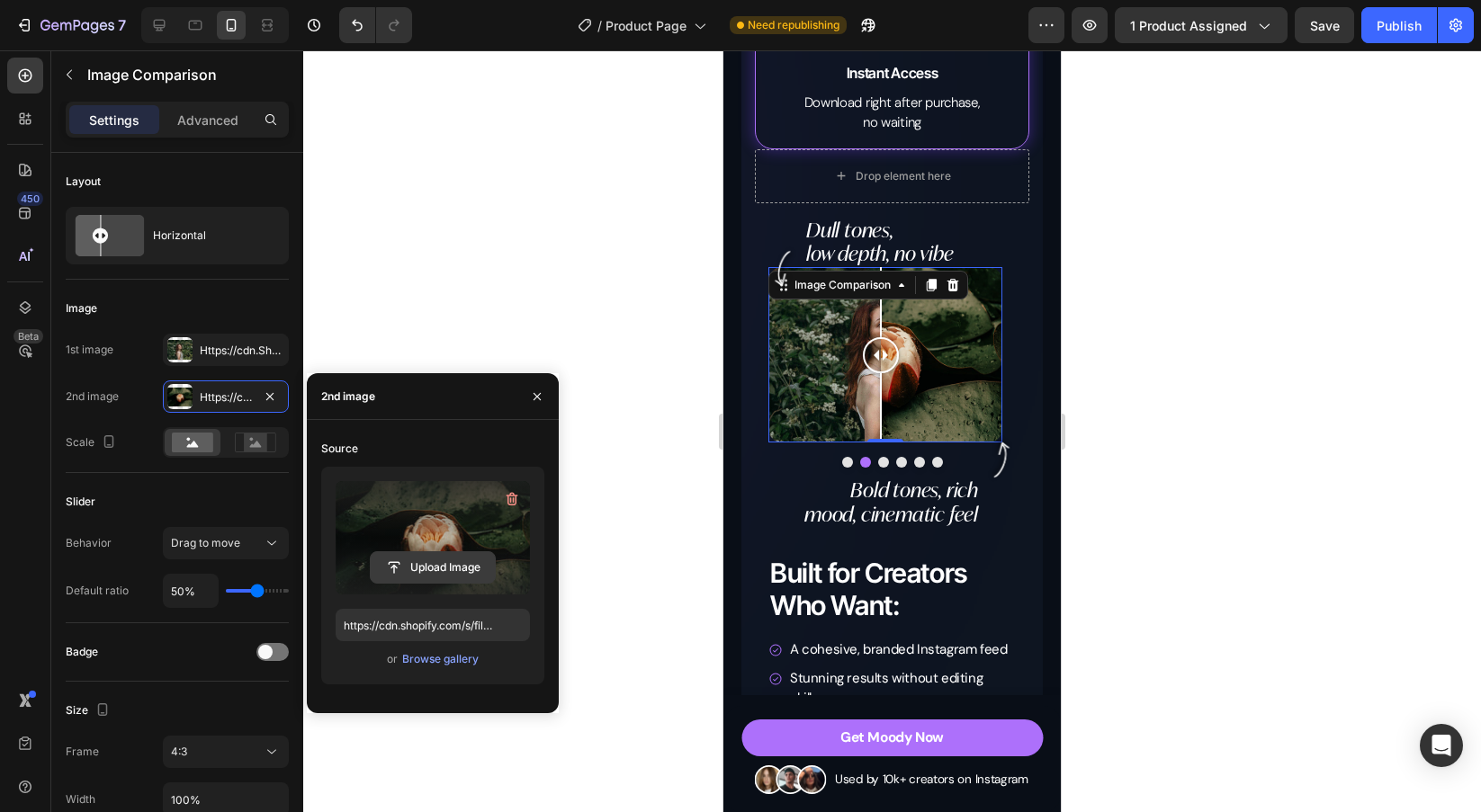 click 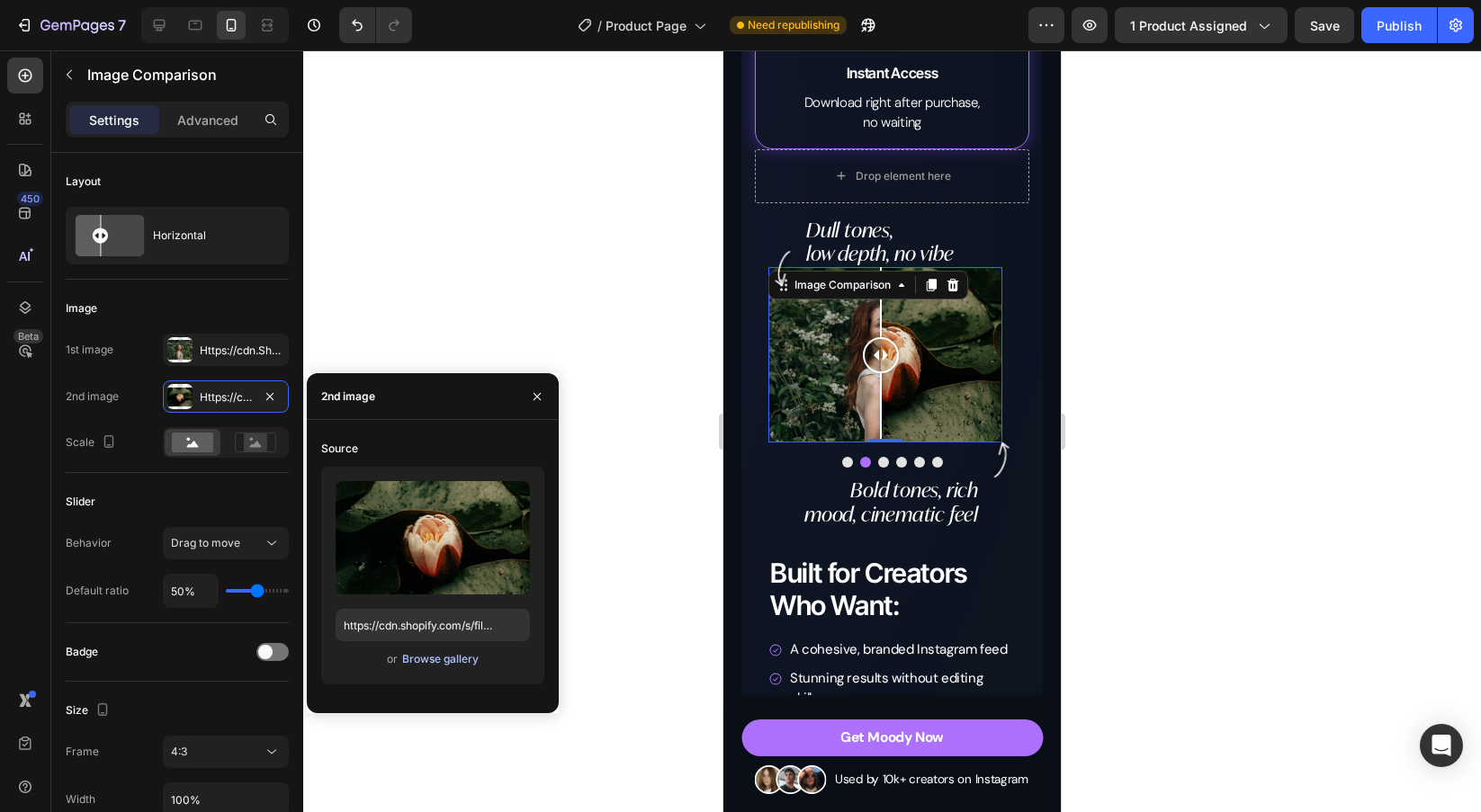 click on "Browse gallery" at bounding box center [440, 659] 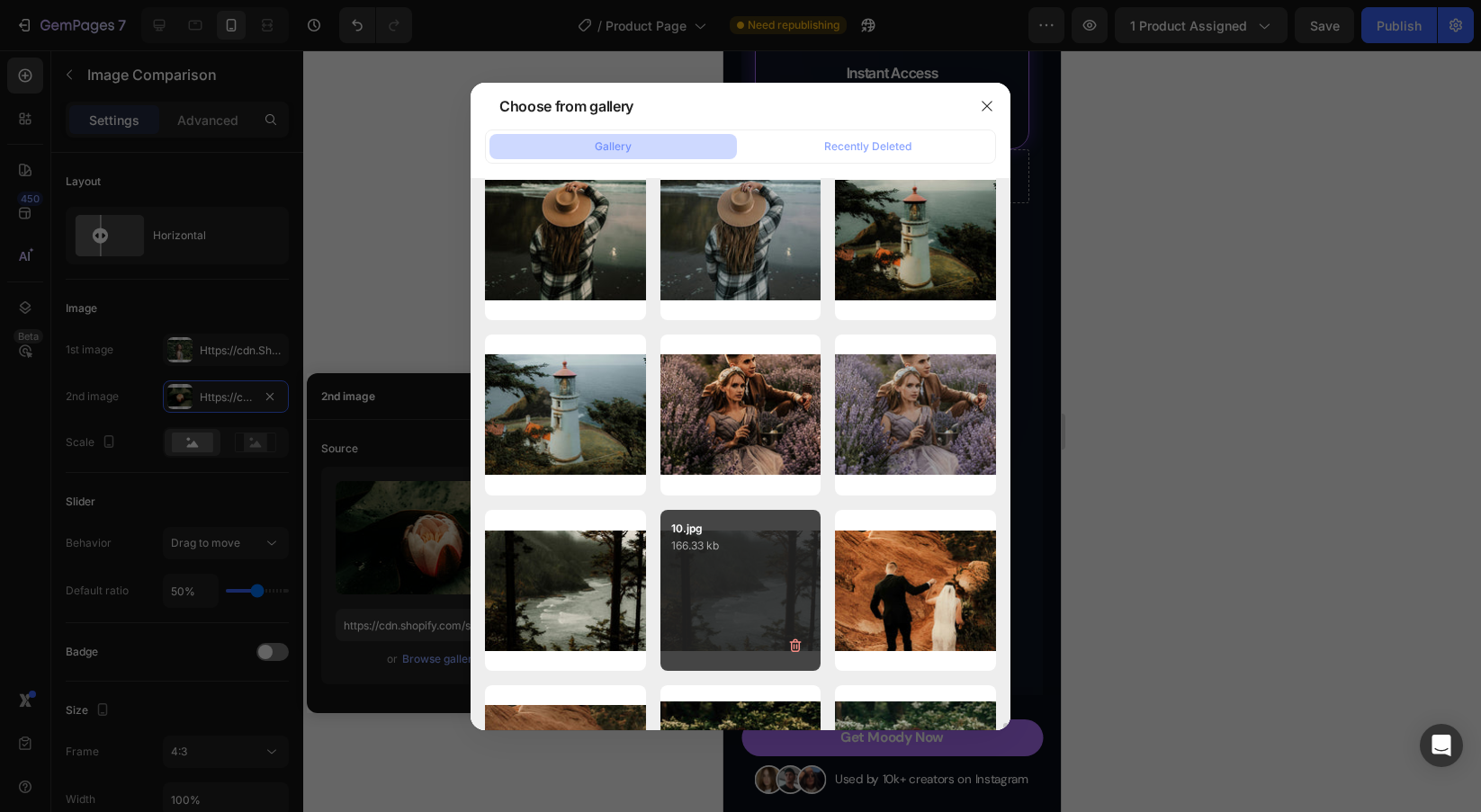 scroll, scrollTop: 2964, scrollLeft: 0, axis: vertical 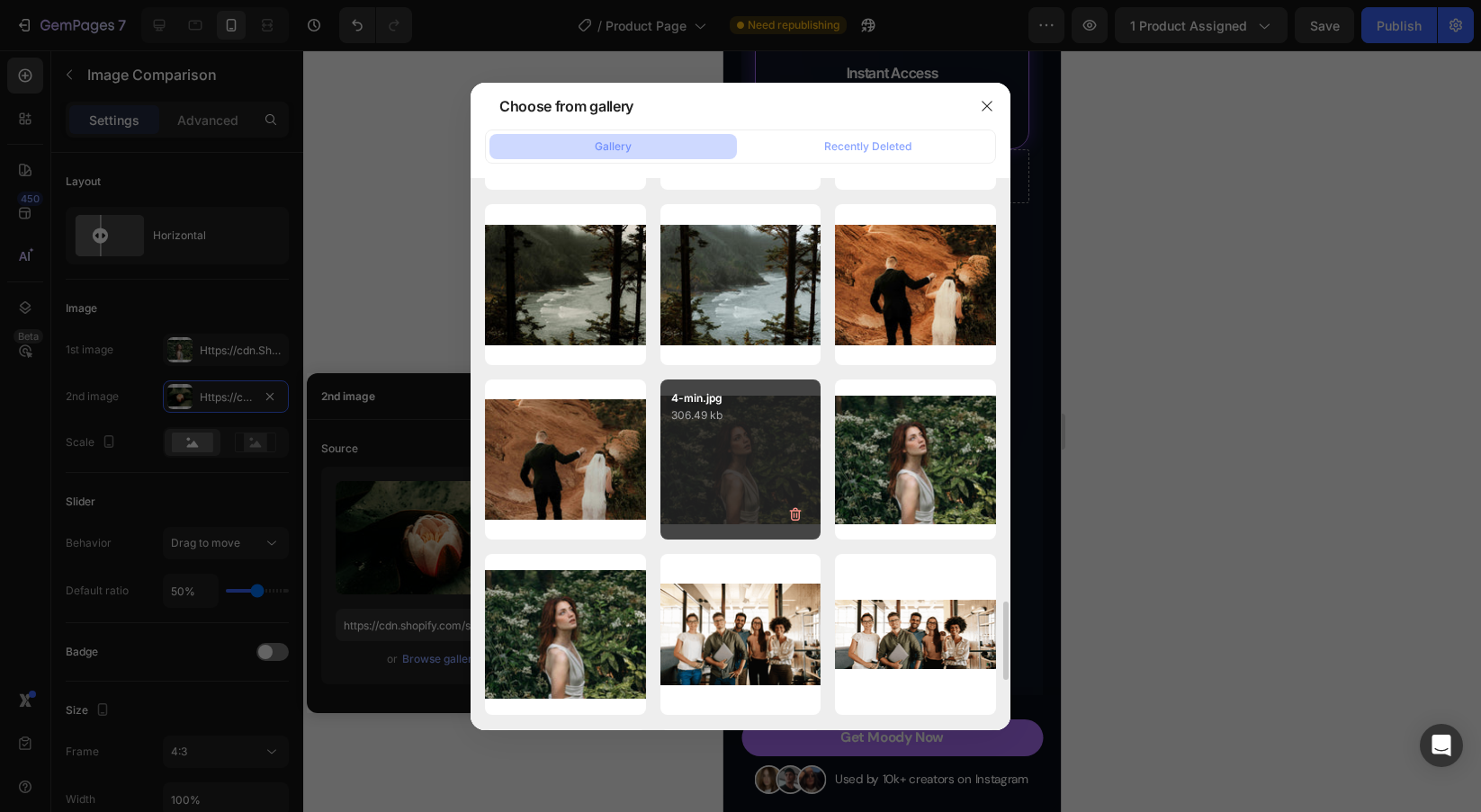 click on "4-min.jpg 306.49 kb" at bounding box center [740, 460] 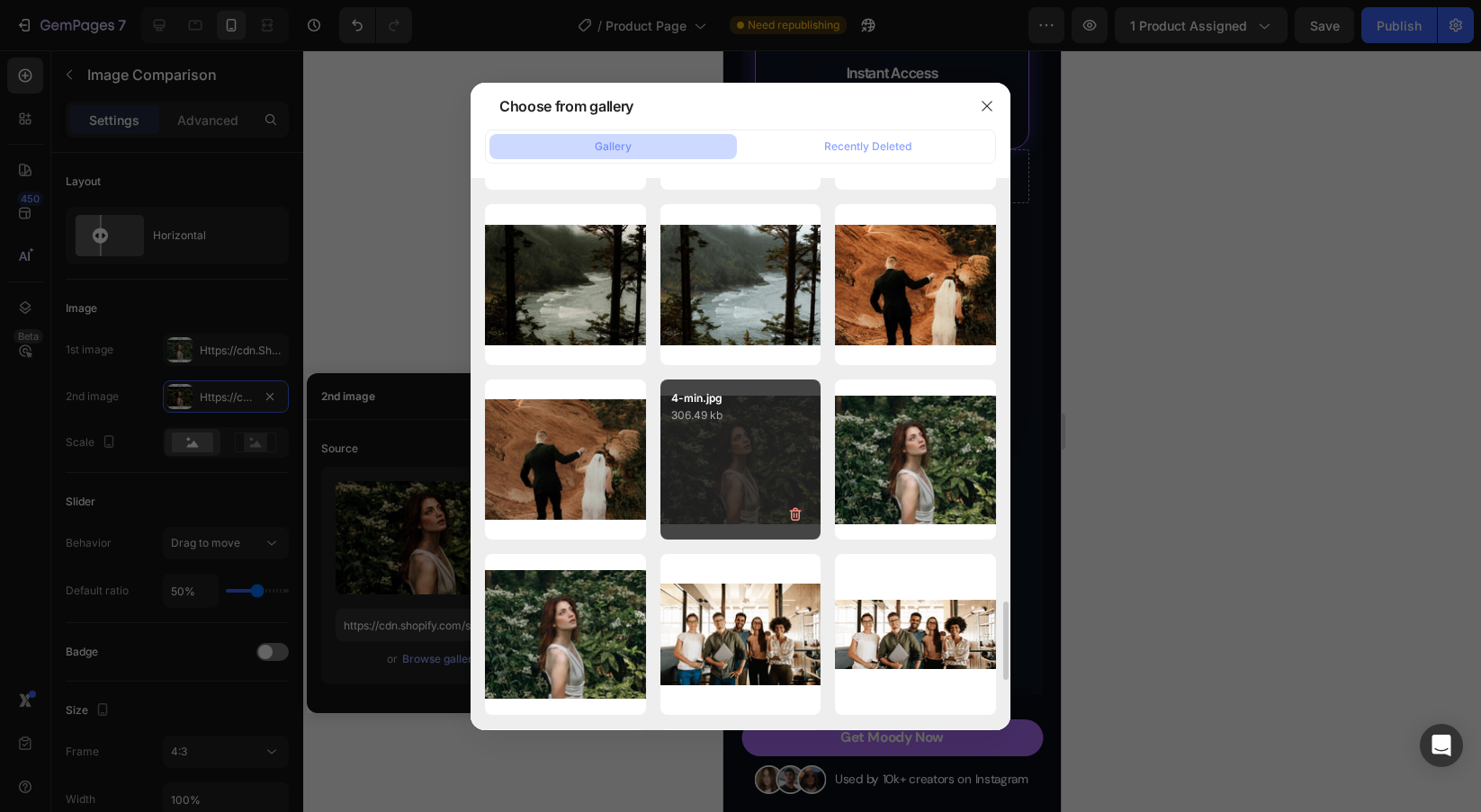 type on "https://cdn.shopify.com/s/files/1/0698/5688/6972/files/gempages_572473113388778648-75c2cdae-119b-4bc6-88e4-061c9a1185fa.jpg" 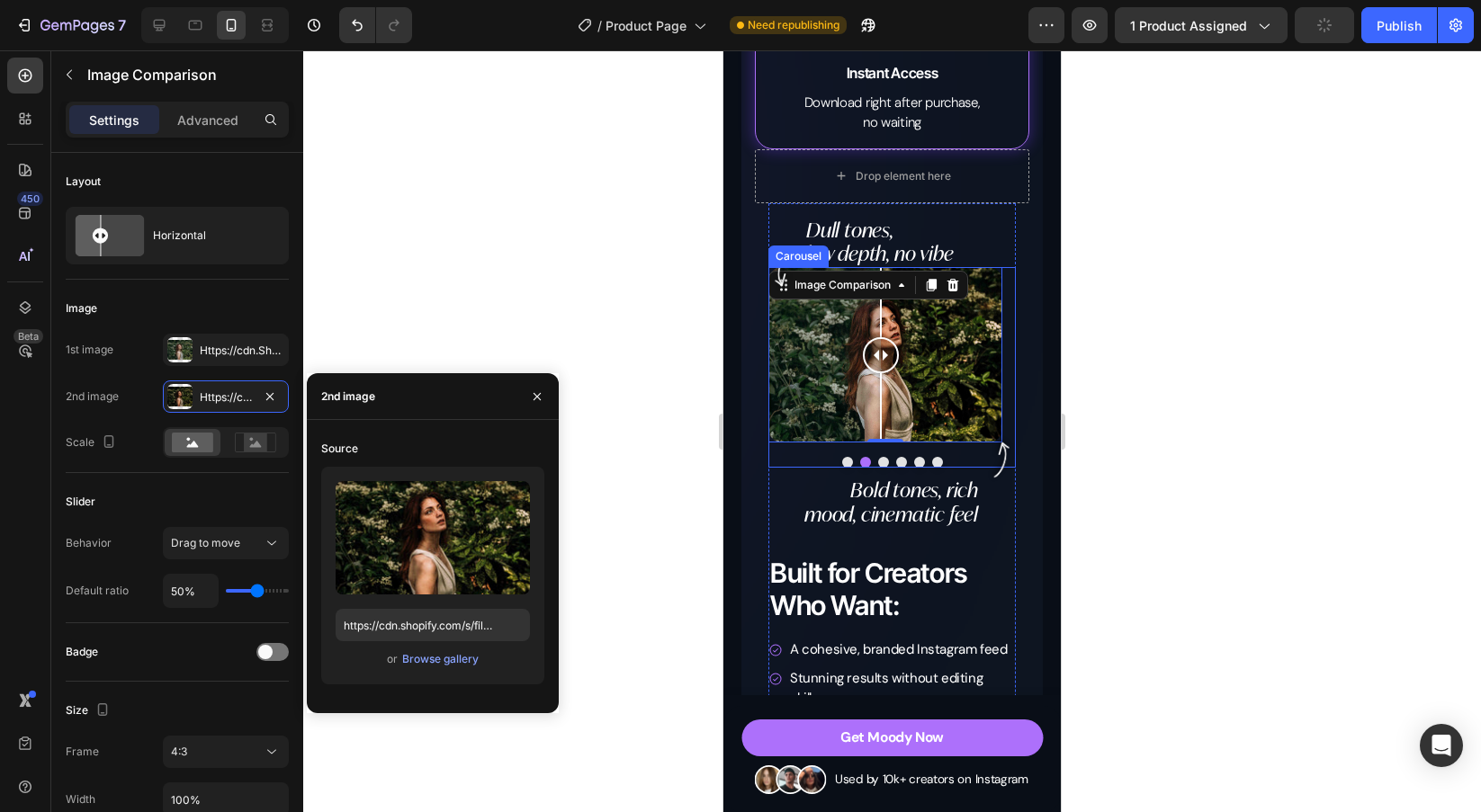 click at bounding box center [848, 462] 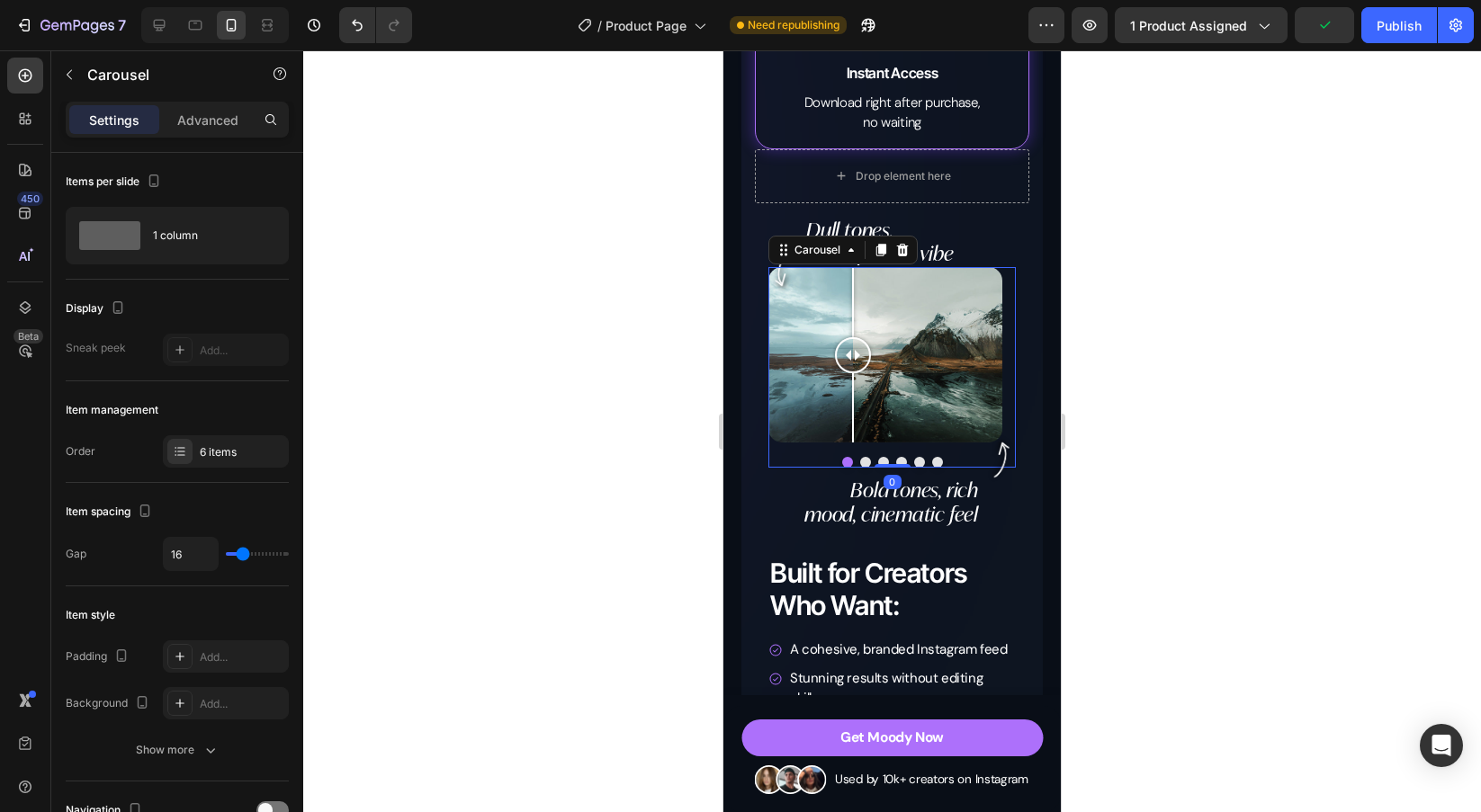 click at bounding box center [892, 462] 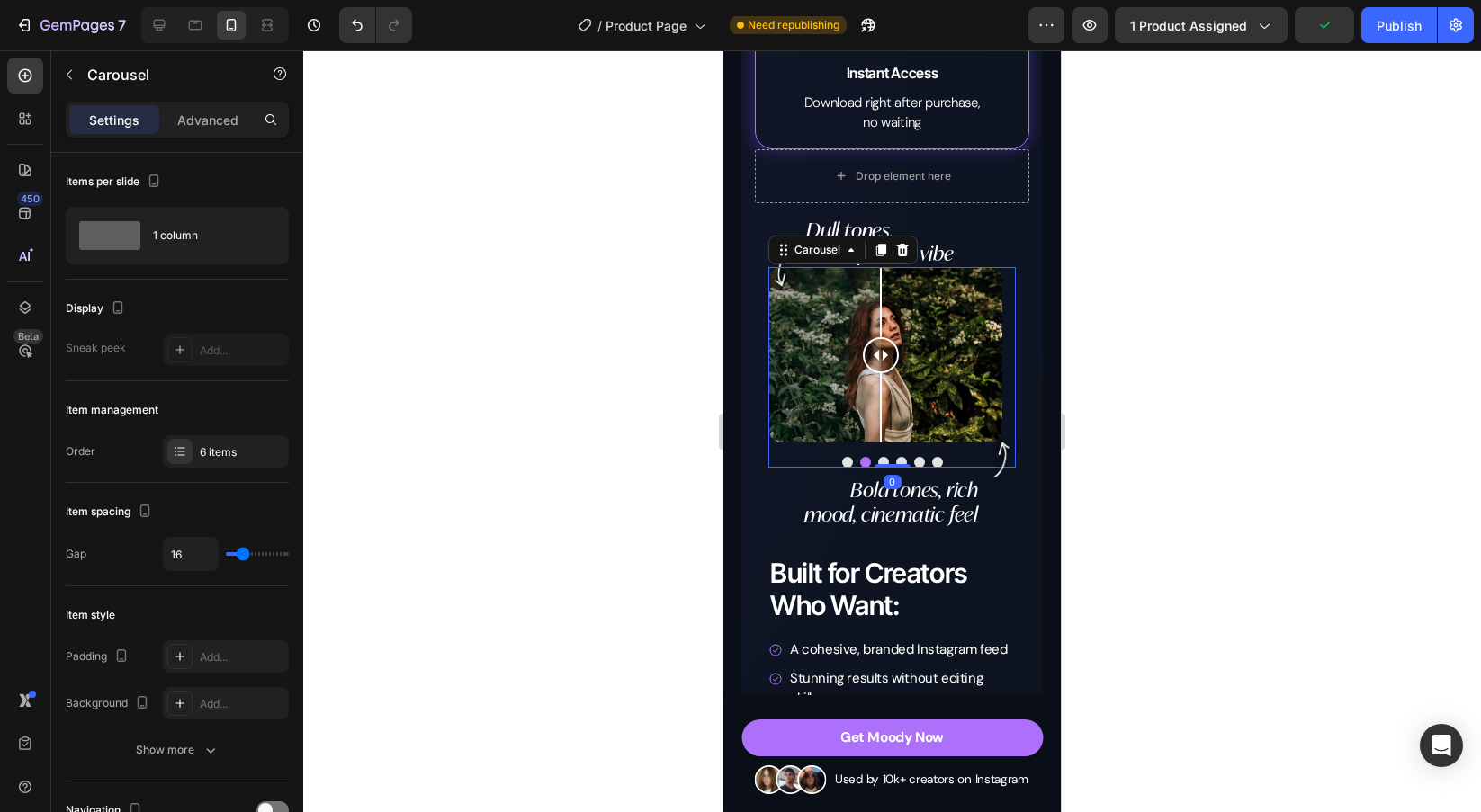 click at bounding box center (884, 462) 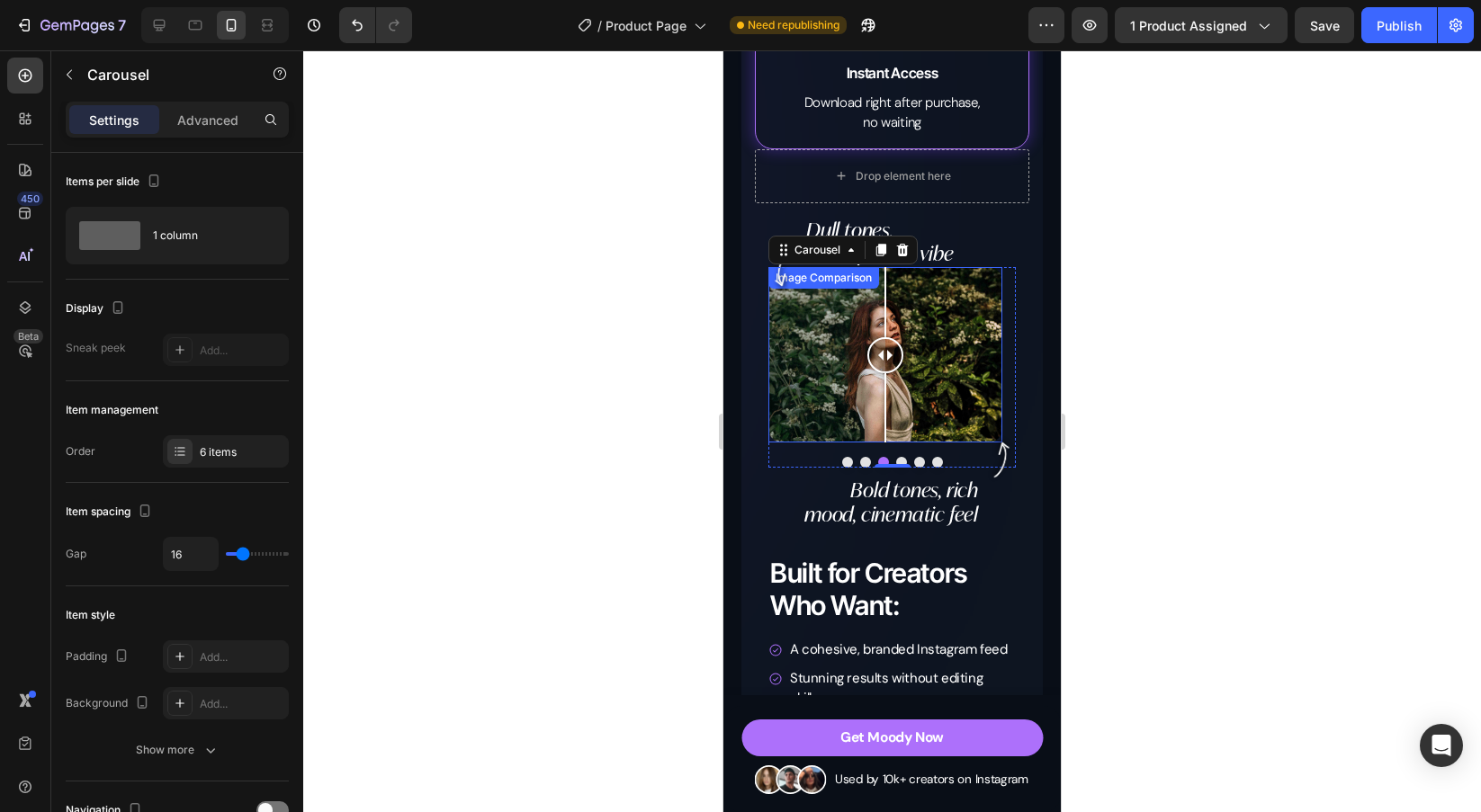 click at bounding box center (885, 354) 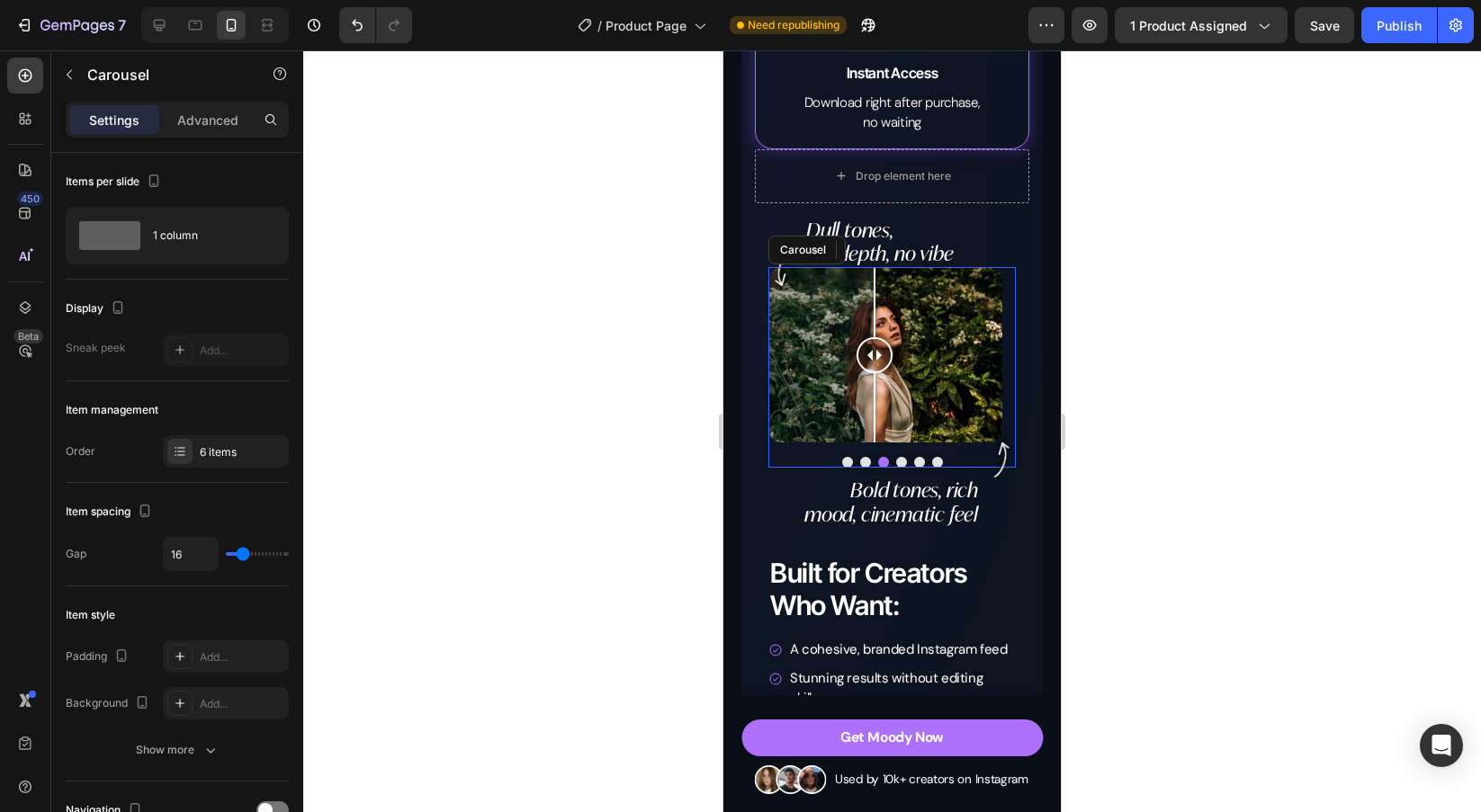 click at bounding box center (866, 462) 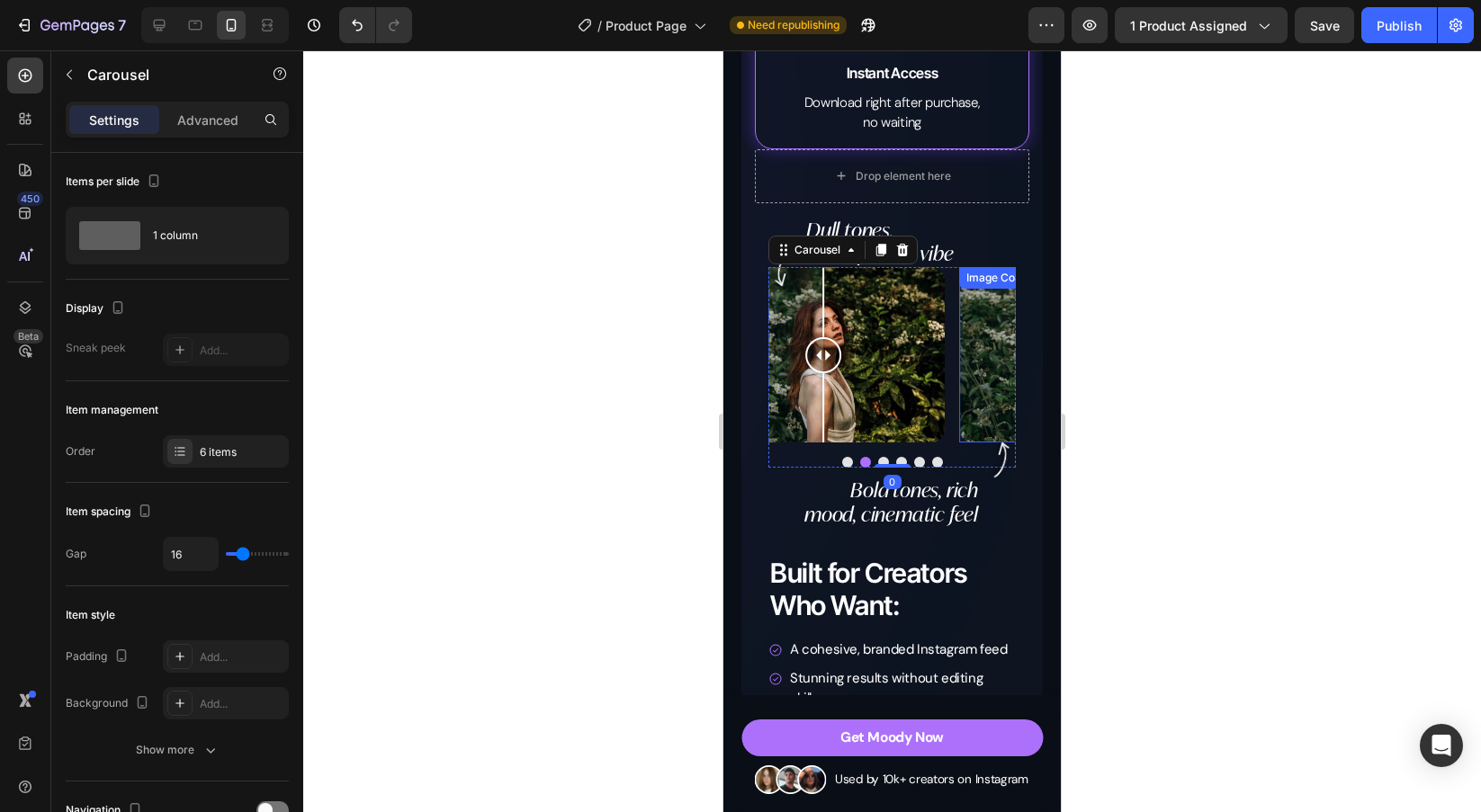 click at bounding box center [828, 354] 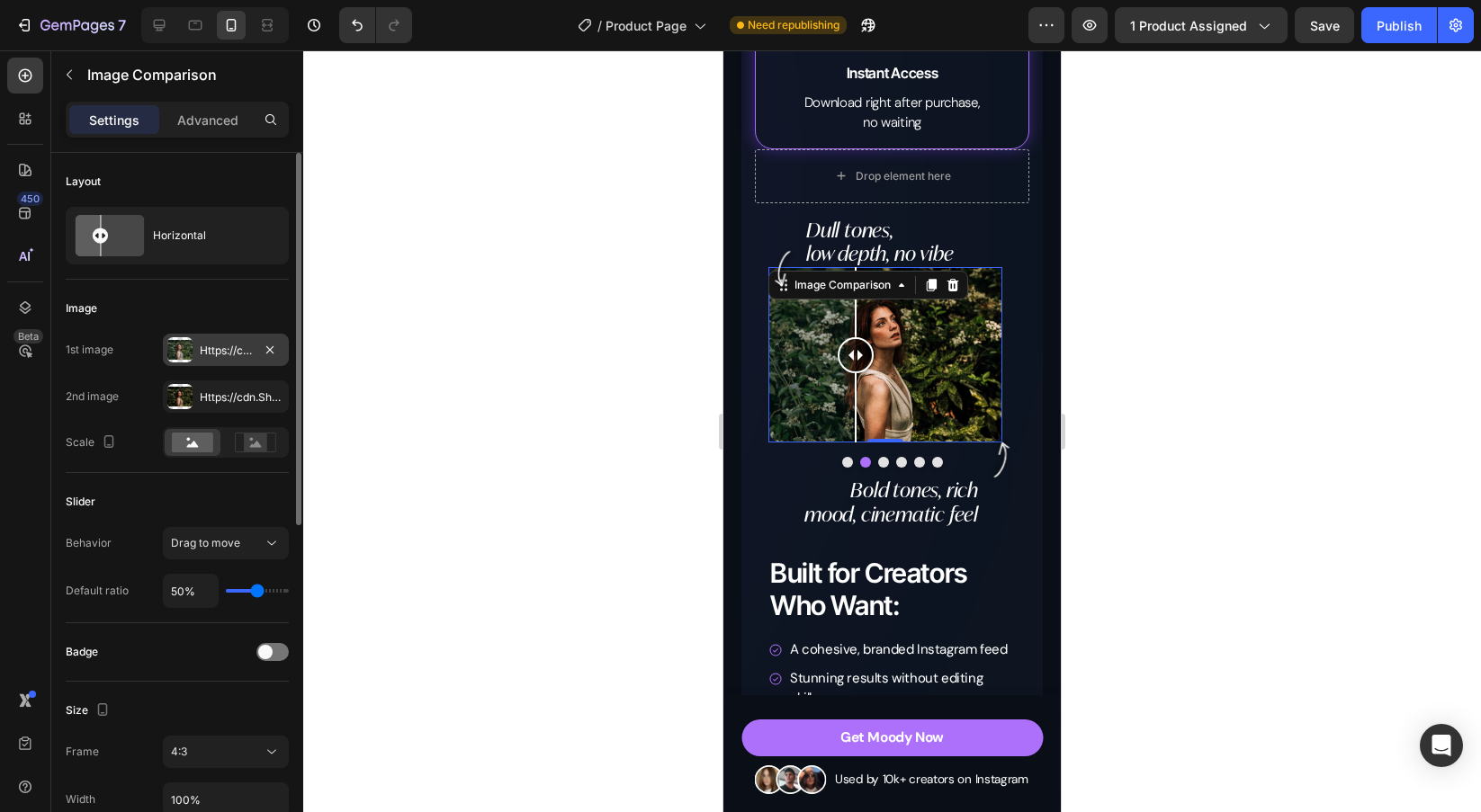 click on "Https://cdn.Shopify.Com/s/files/1/0698/5688/6972/files/gempages_572473113388778648-b2de75e6-e4f3-422b-9d19-1984b57b9609.Jpg" at bounding box center (226, 350) 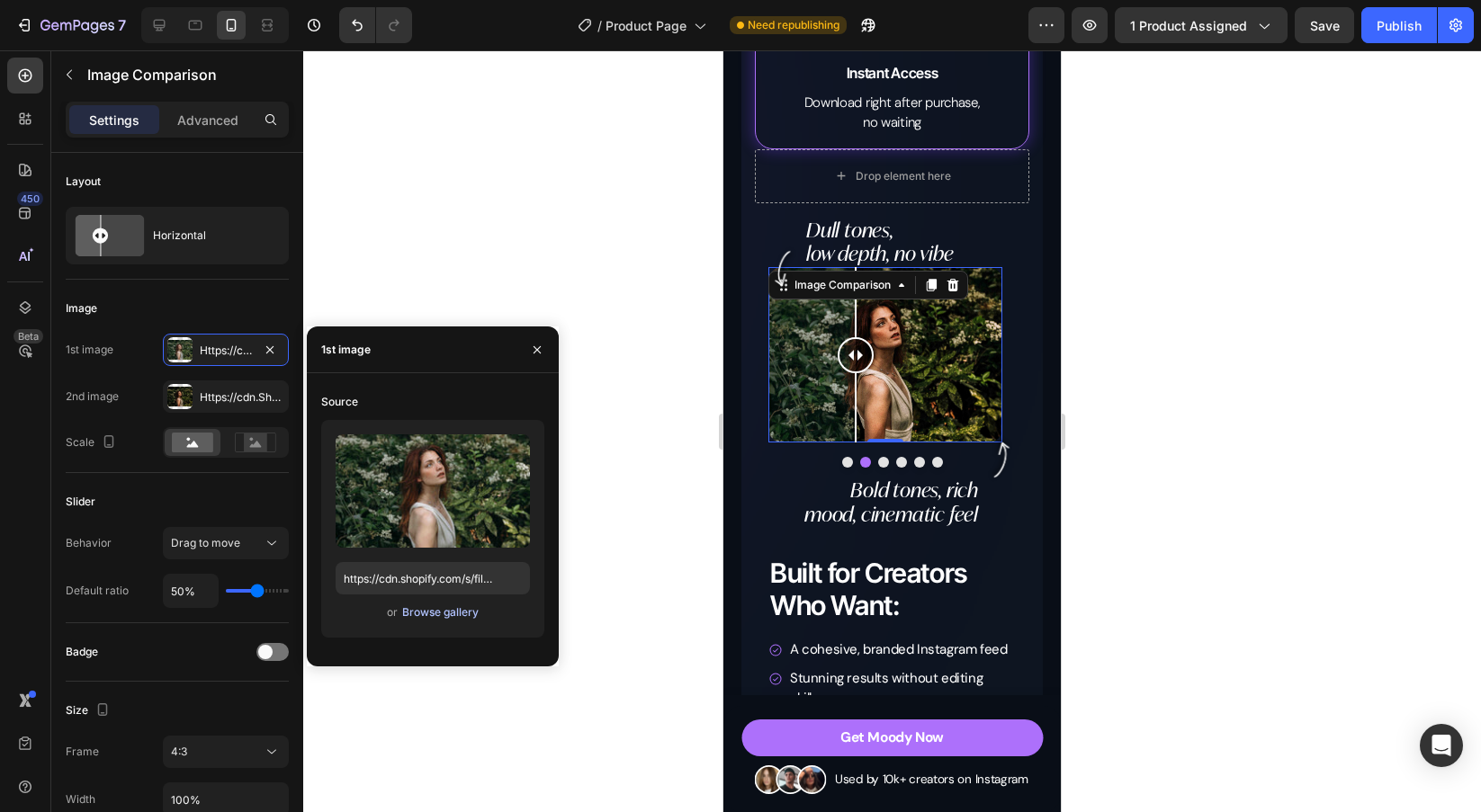 click on "Browse gallery" at bounding box center [440, 612] 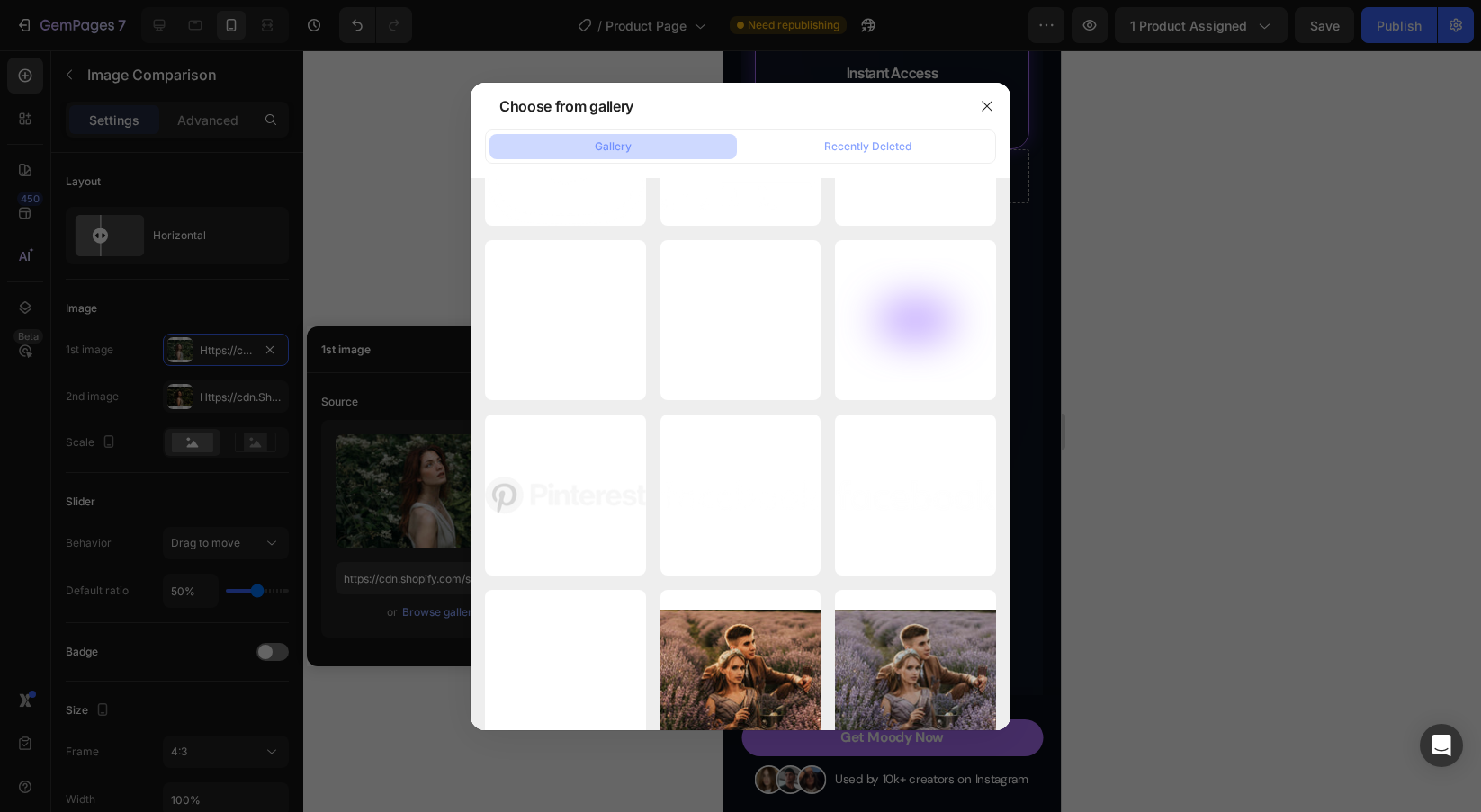 scroll, scrollTop: 13992, scrollLeft: 0, axis: vertical 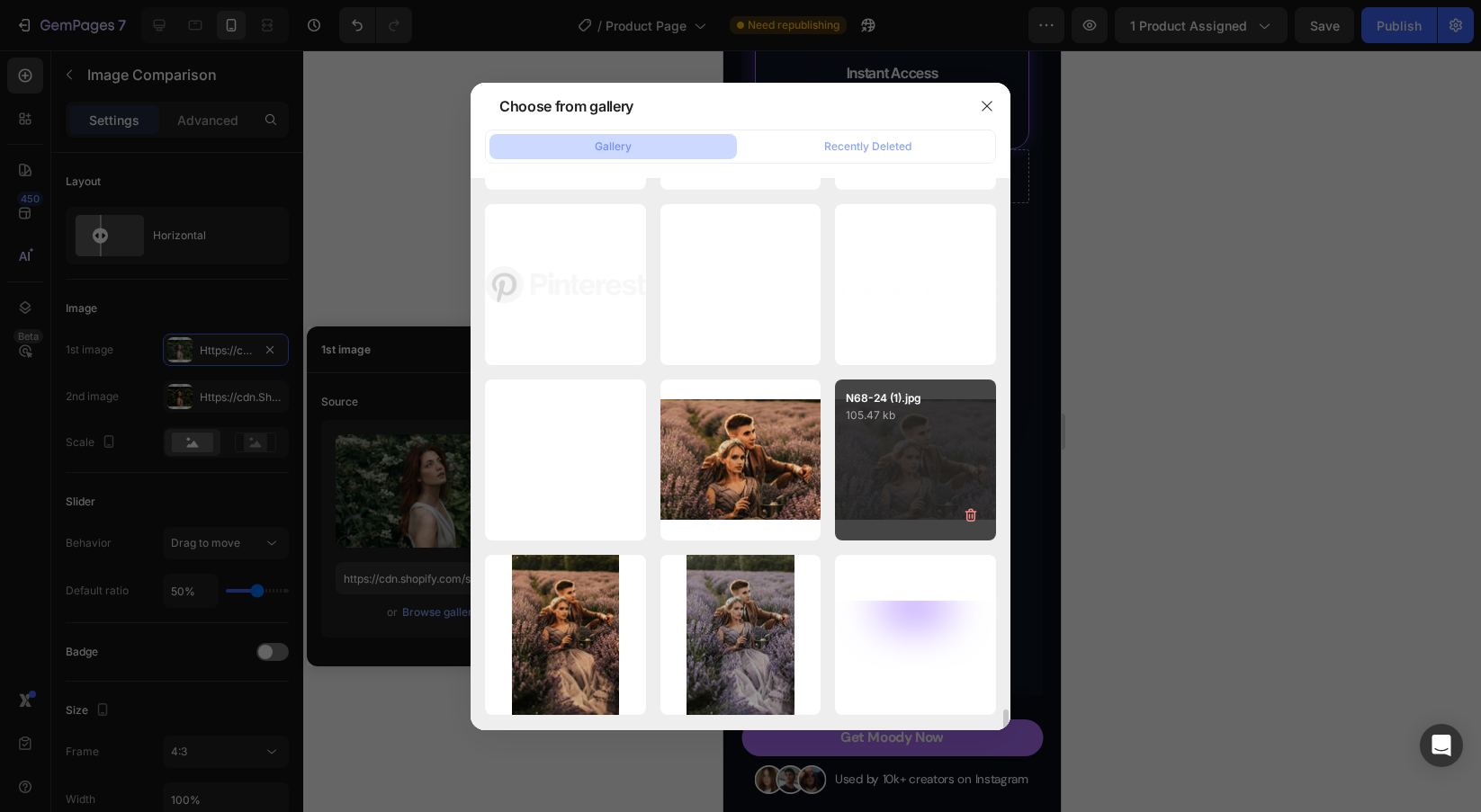 click on "N68-24 (1).jpg 105.47 kb" at bounding box center (915, 460) 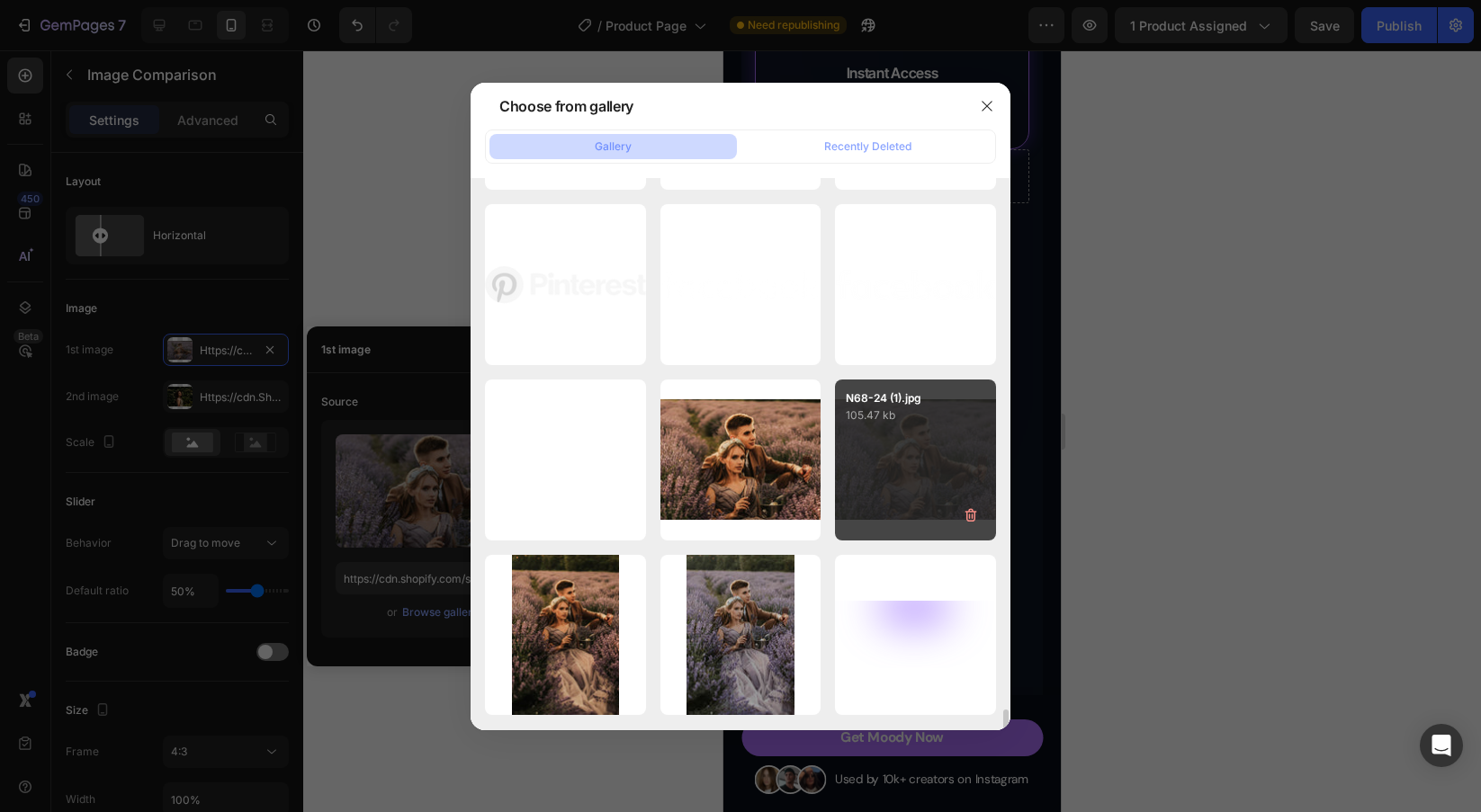 type on "https://cdn.shopify.com/s/files/1/0698/5688/6972/files/gempages_572473113388778648-8983b74b-920b-422b-a391-587c0b4e1580.jpg" 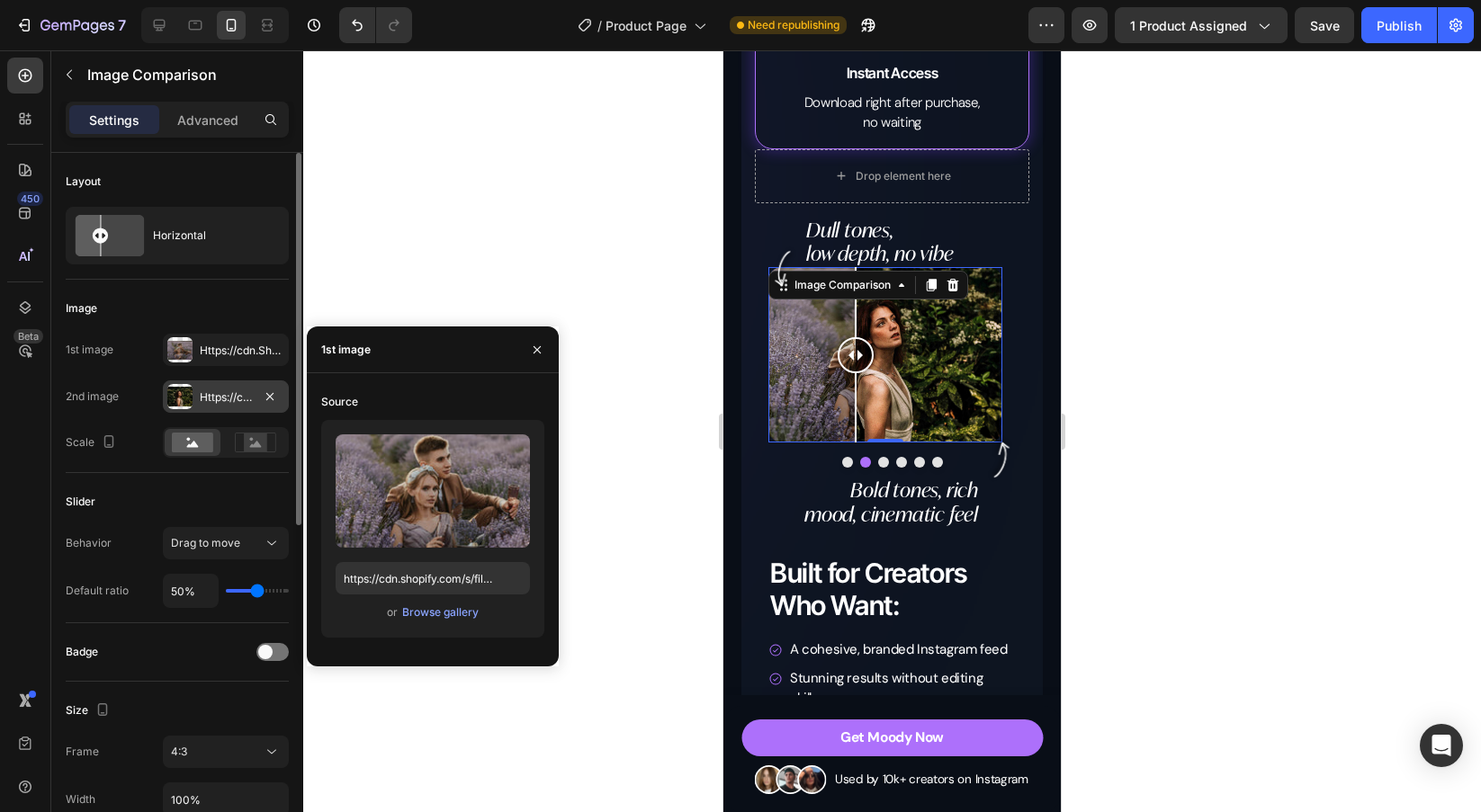 click on "Https://cdn.Shopify.Com/s/files/1/0698/5688/6972/files/gempages_572473113388778648-75c2cdae-119b-4bc6-88e4-061c9a1185fa.Jpg" at bounding box center (226, 397) 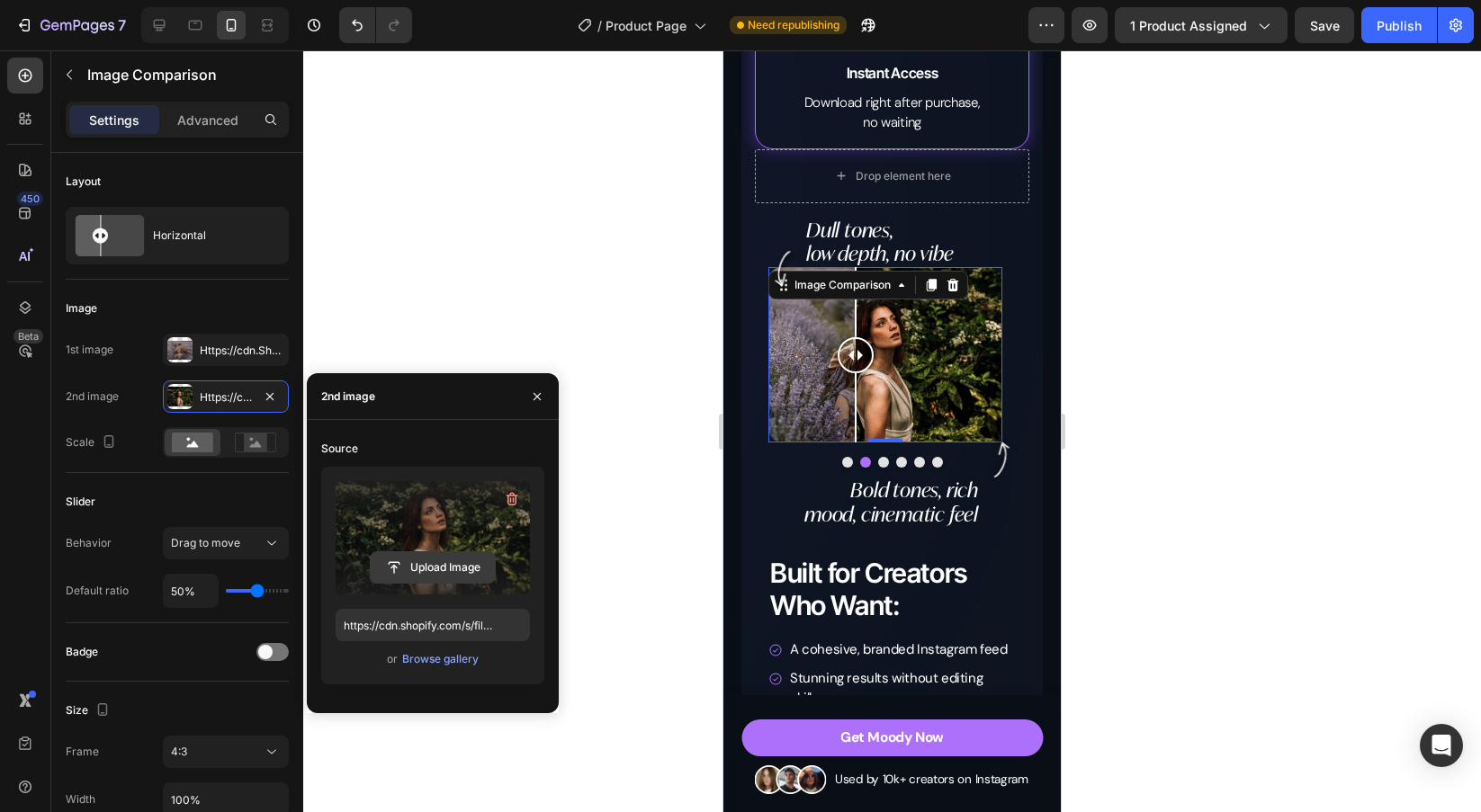 click 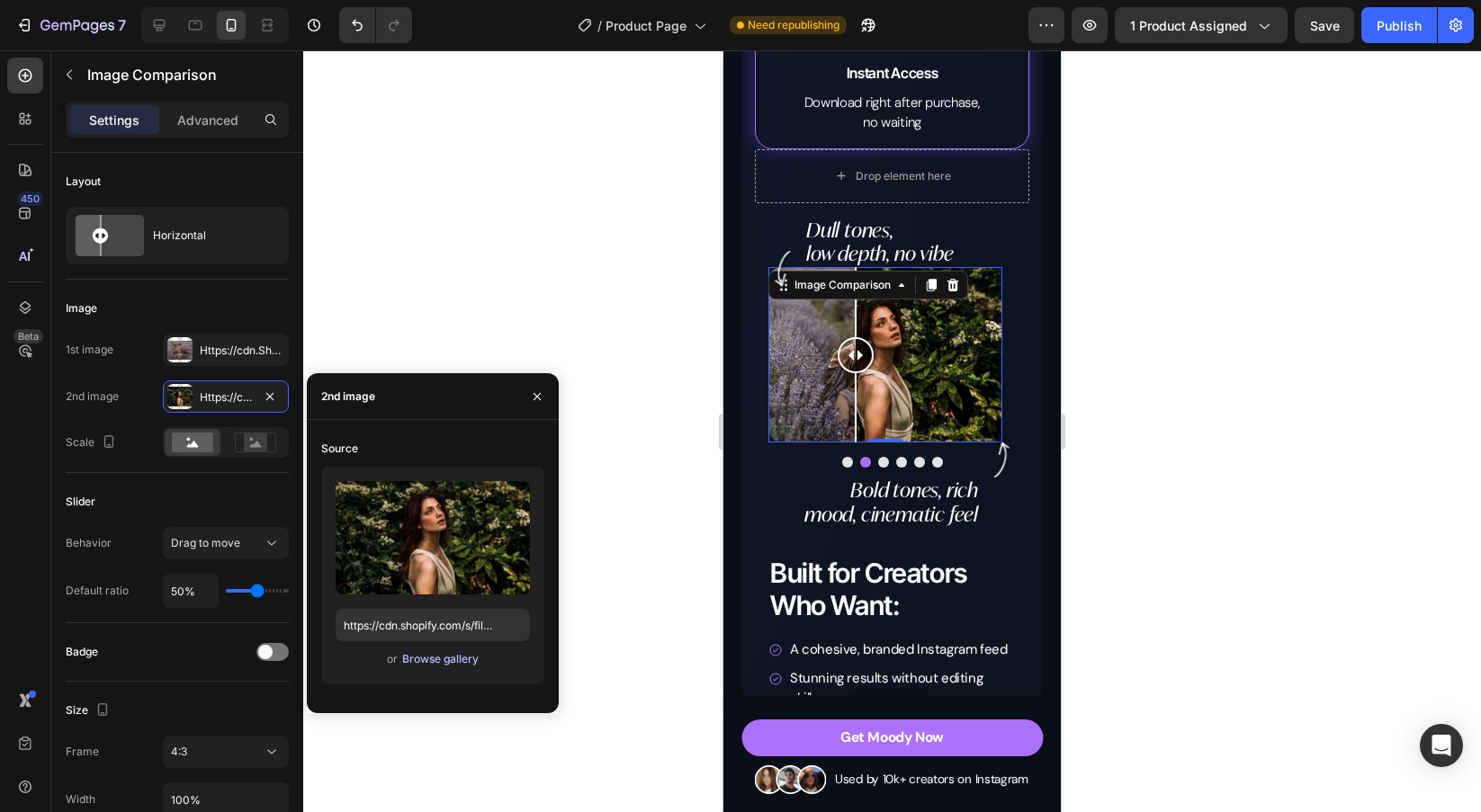 click on "Browse gallery" at bounding box center (440, 659) 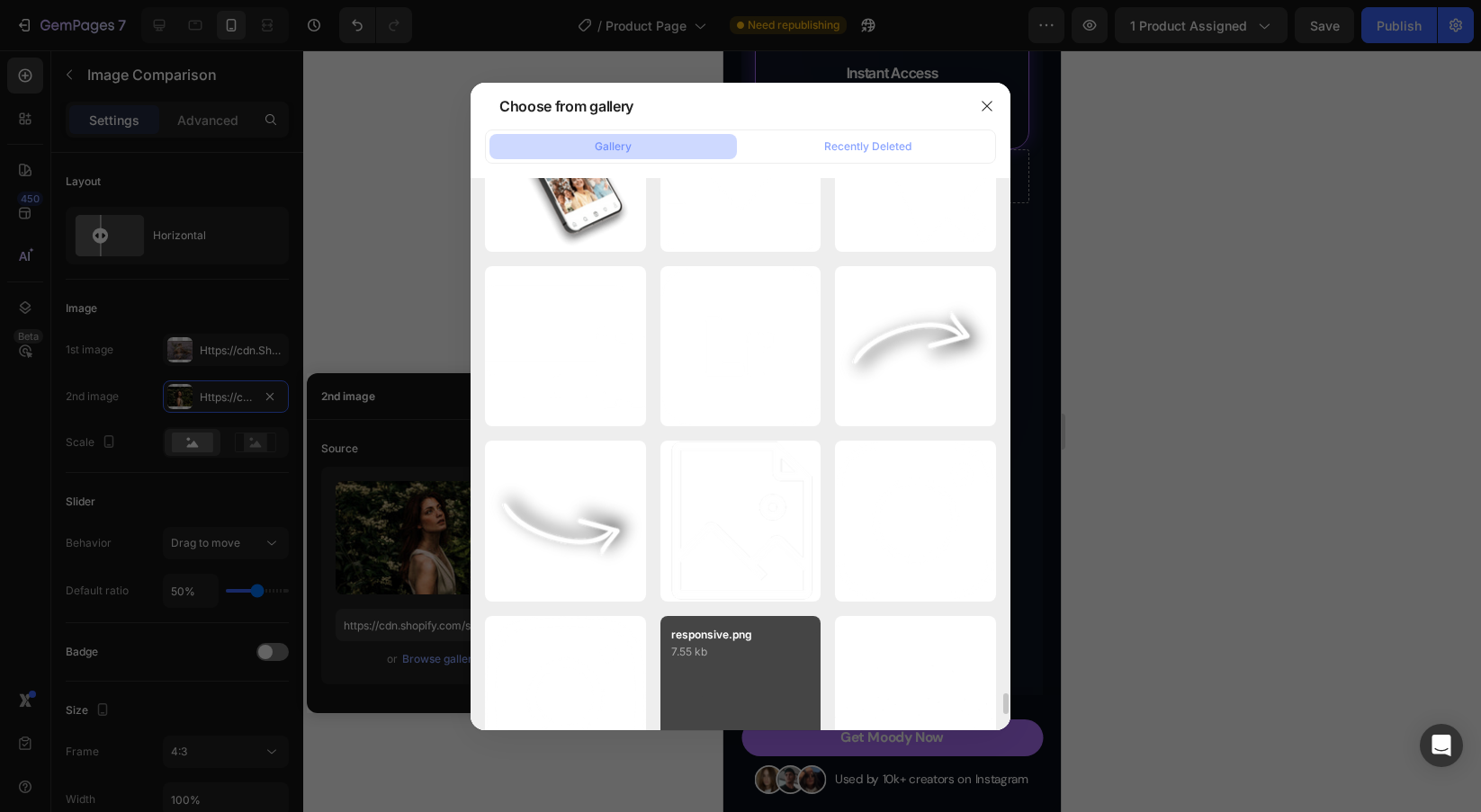 scroll, scrollTop: 13992, scrollLeft: 0, axis: vertical 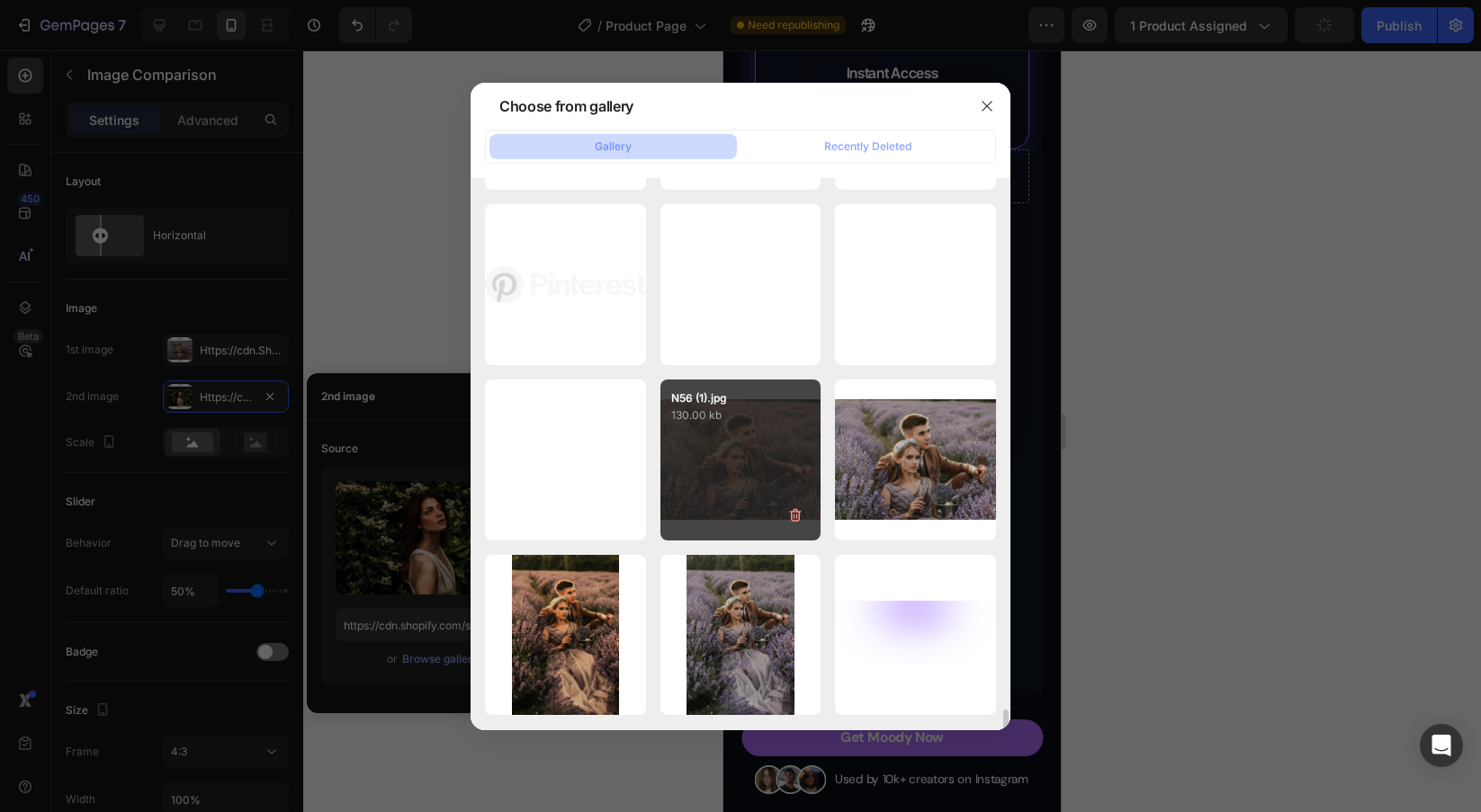 click on "N56 (1).jpg 130.00 kb" at bounding box center [740, 460] 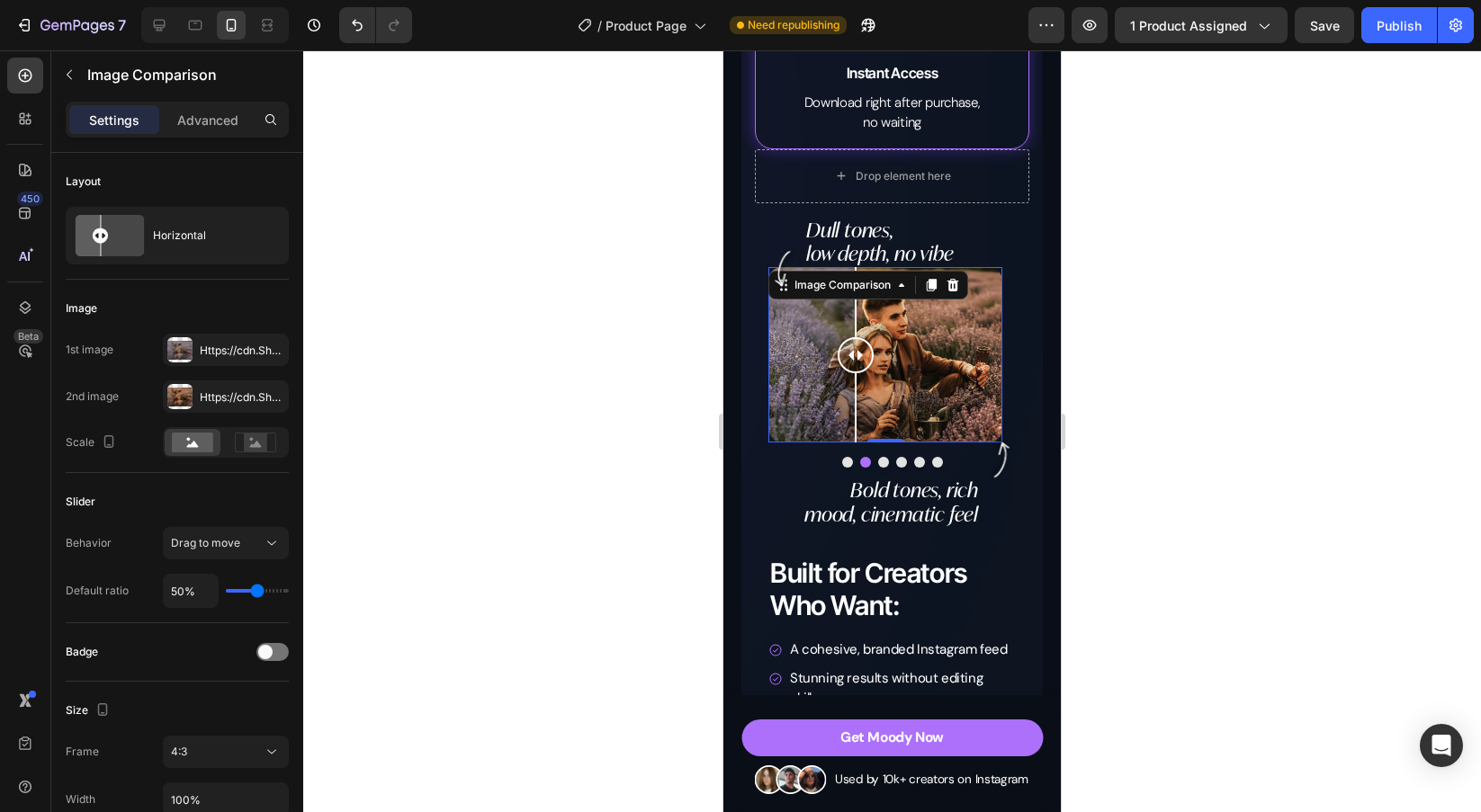 click 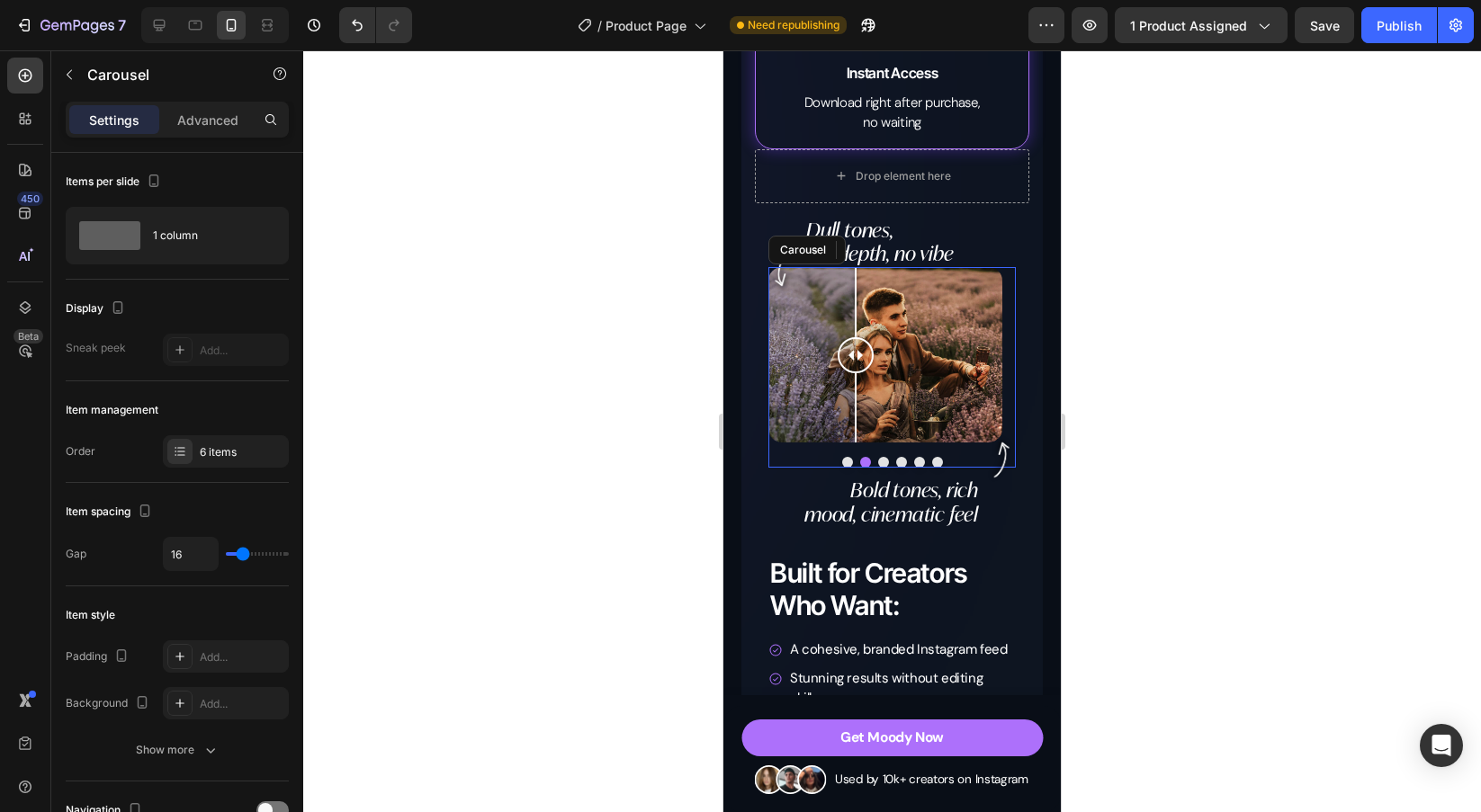 click at bounding box center [848, 462] 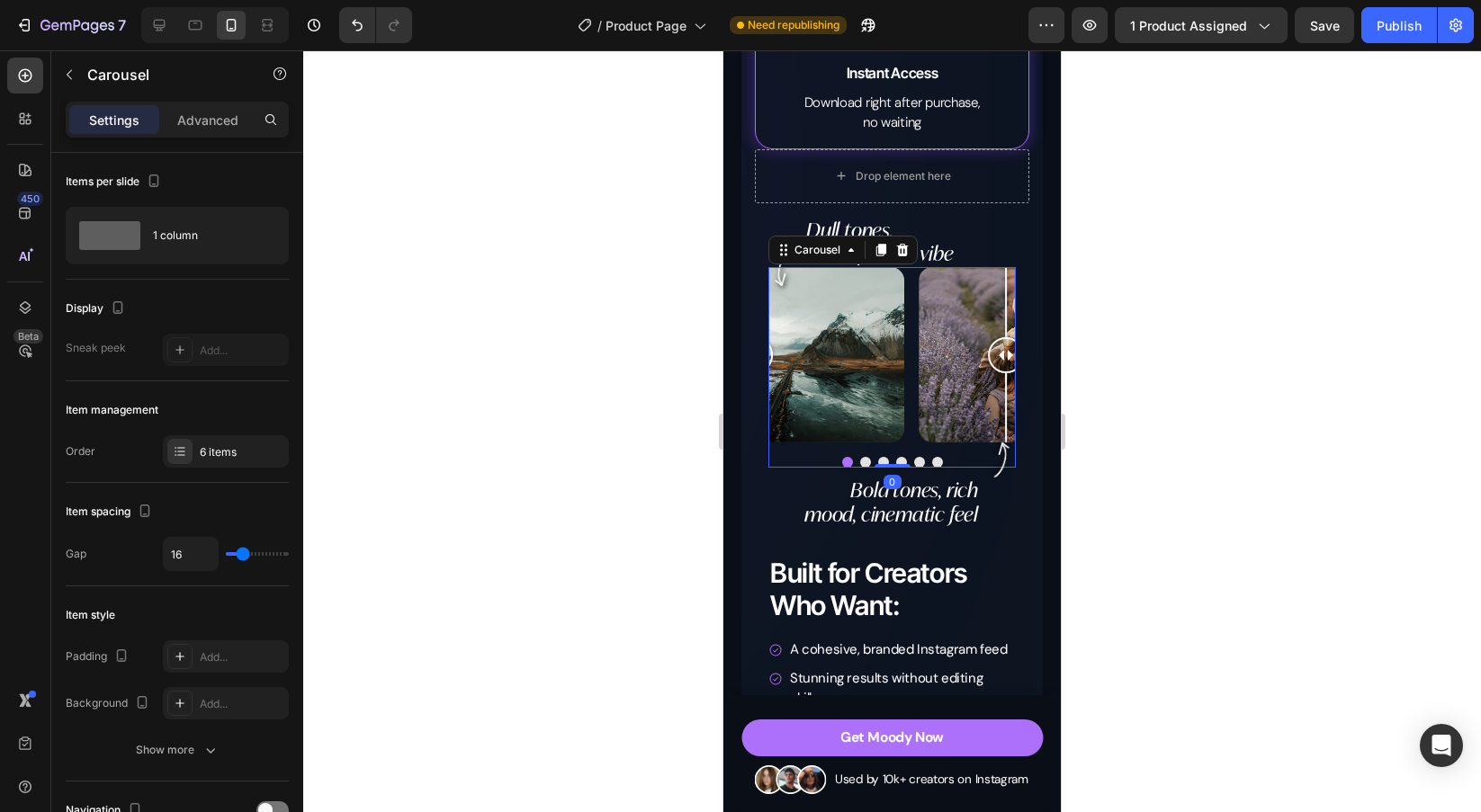 click at bounding box center [866, 462] 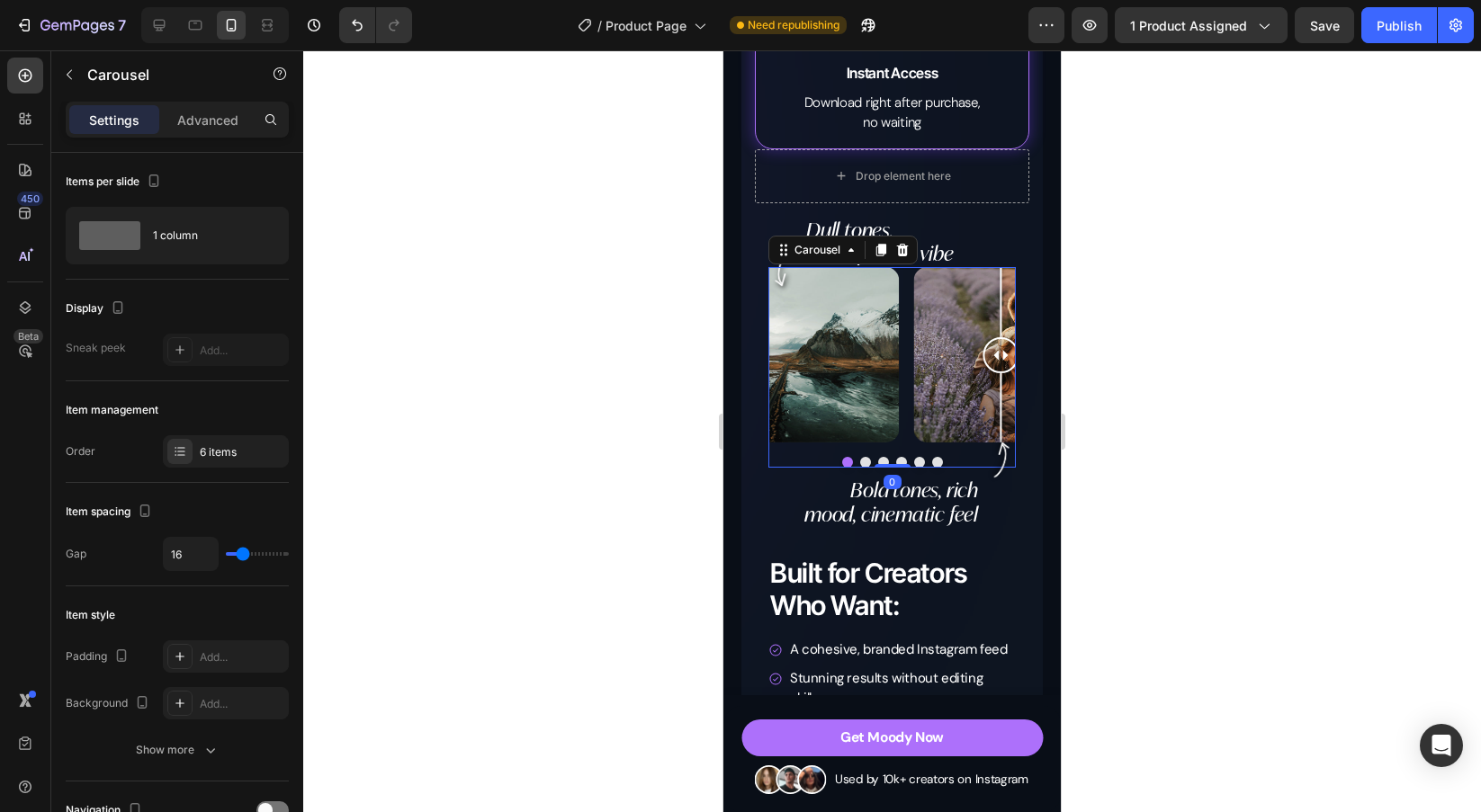 click at bounding box center (884, 462) 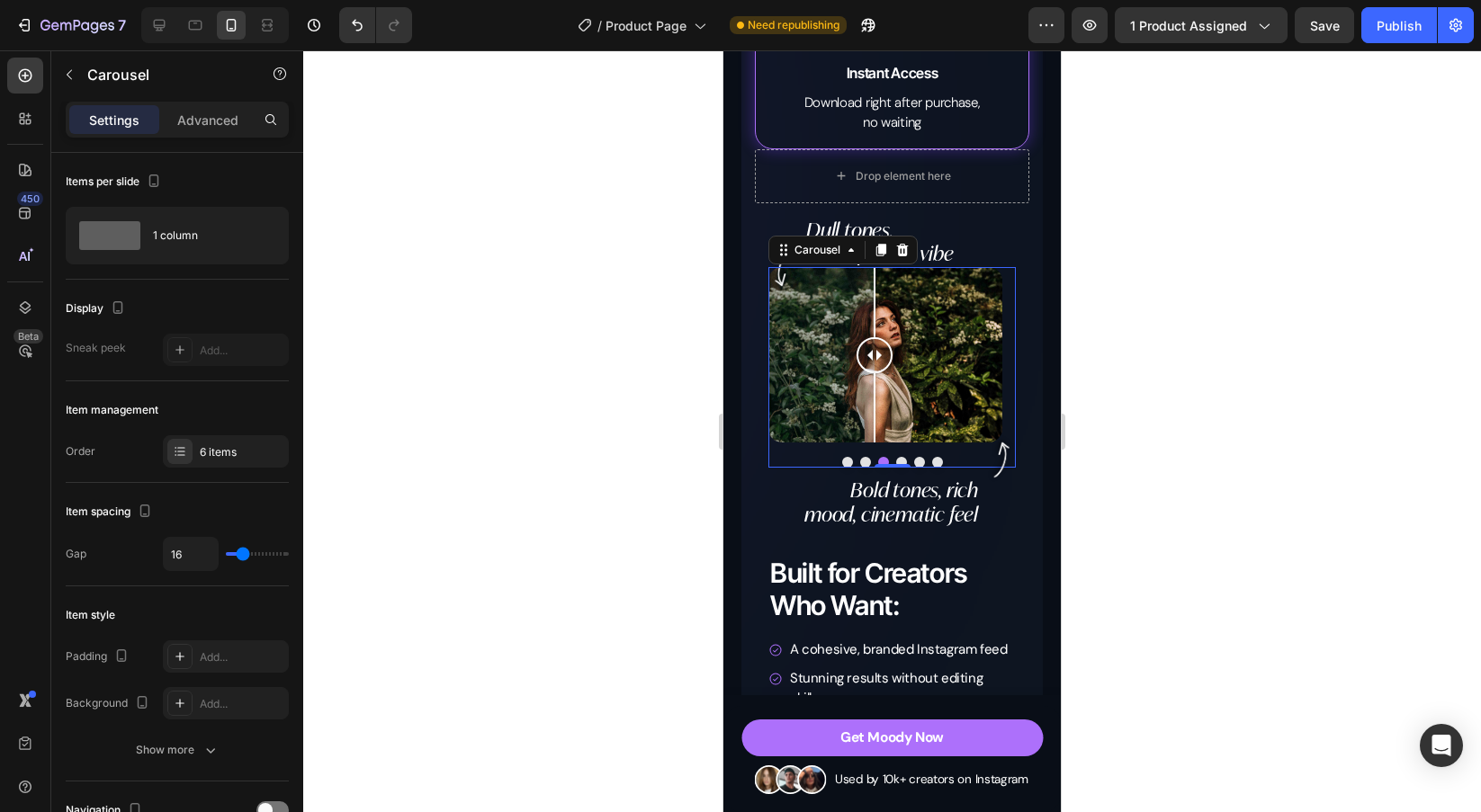 click at bounding box center [902, 462] 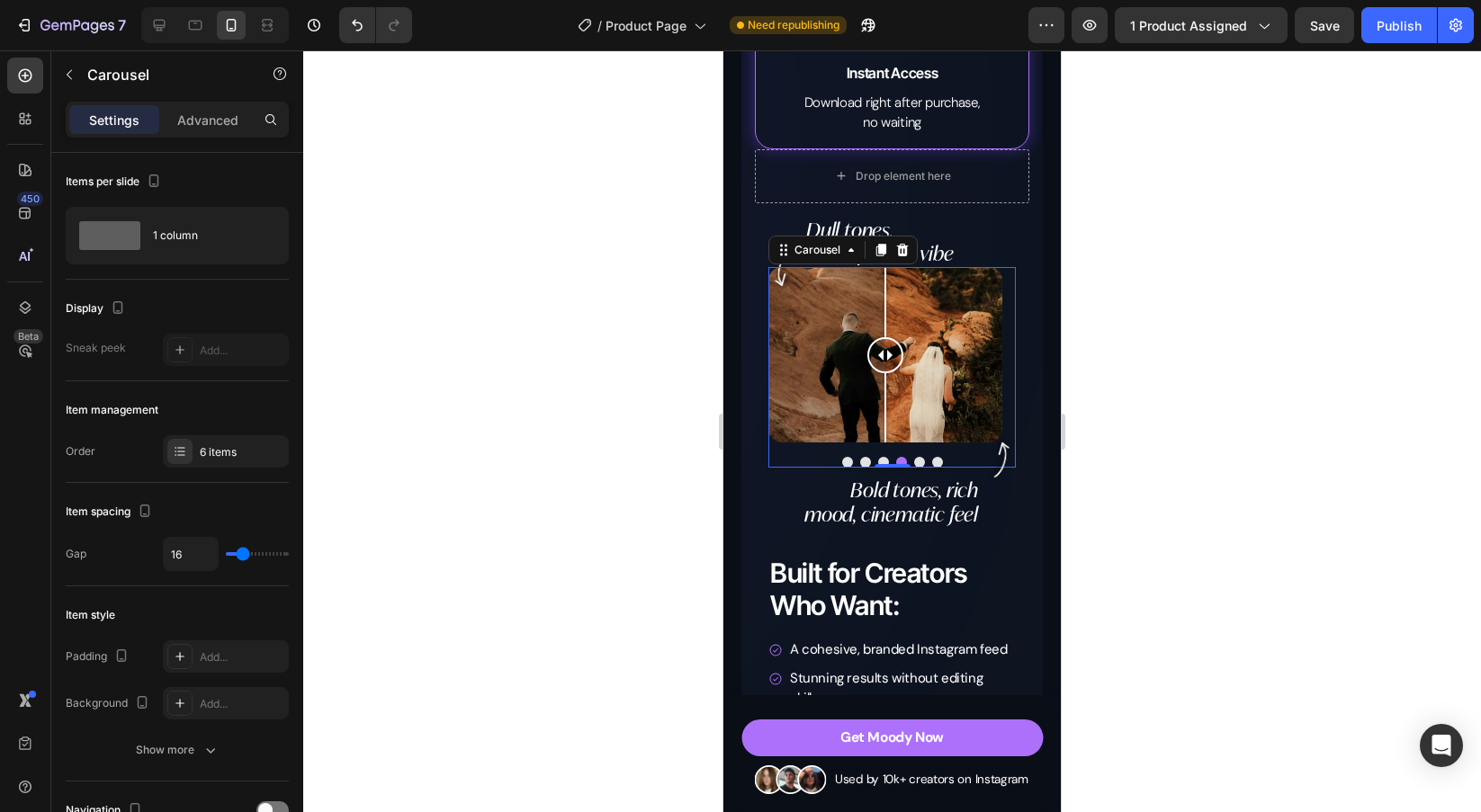 click at bounding box center (920, 462) 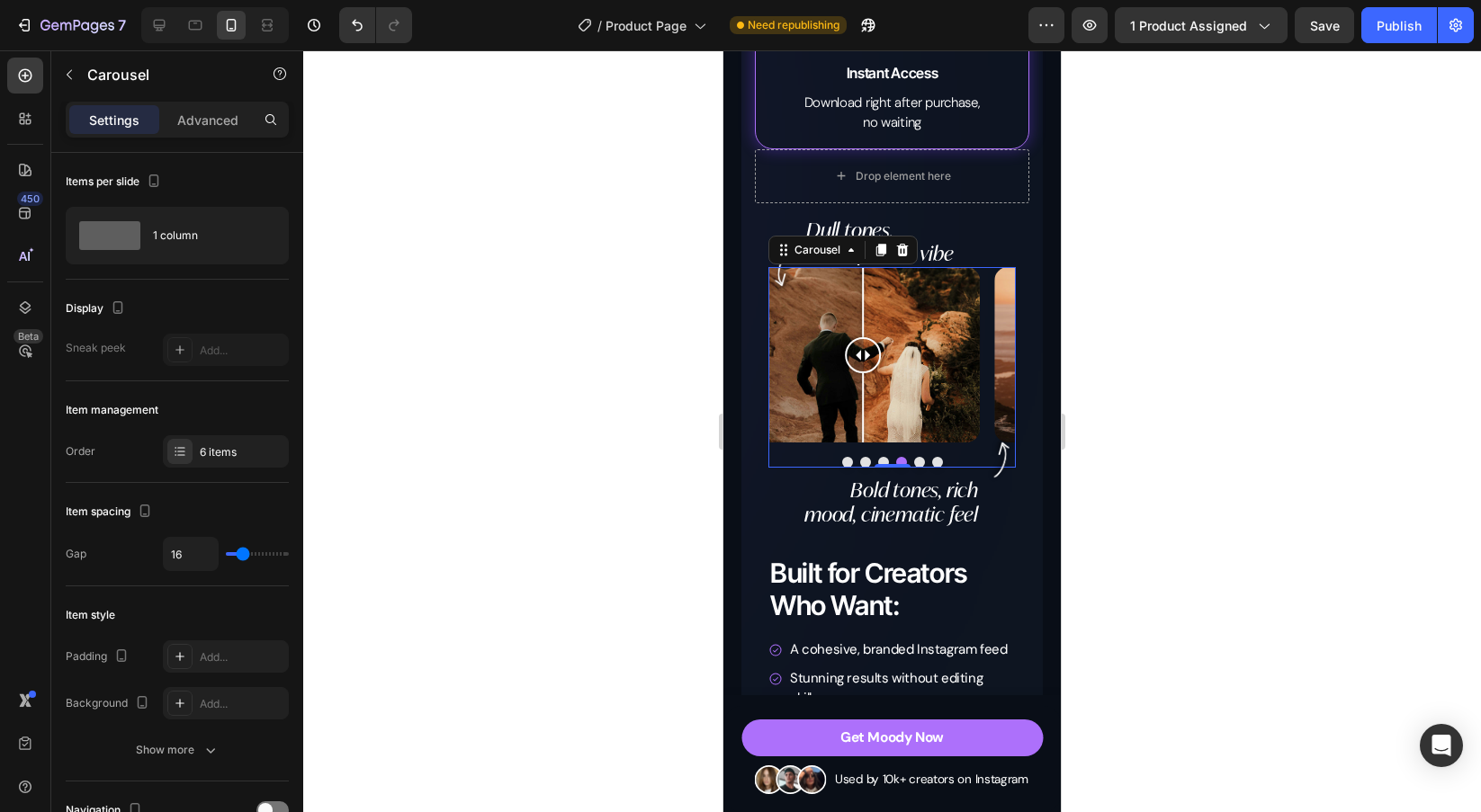 click at bounding box center [938, 462] 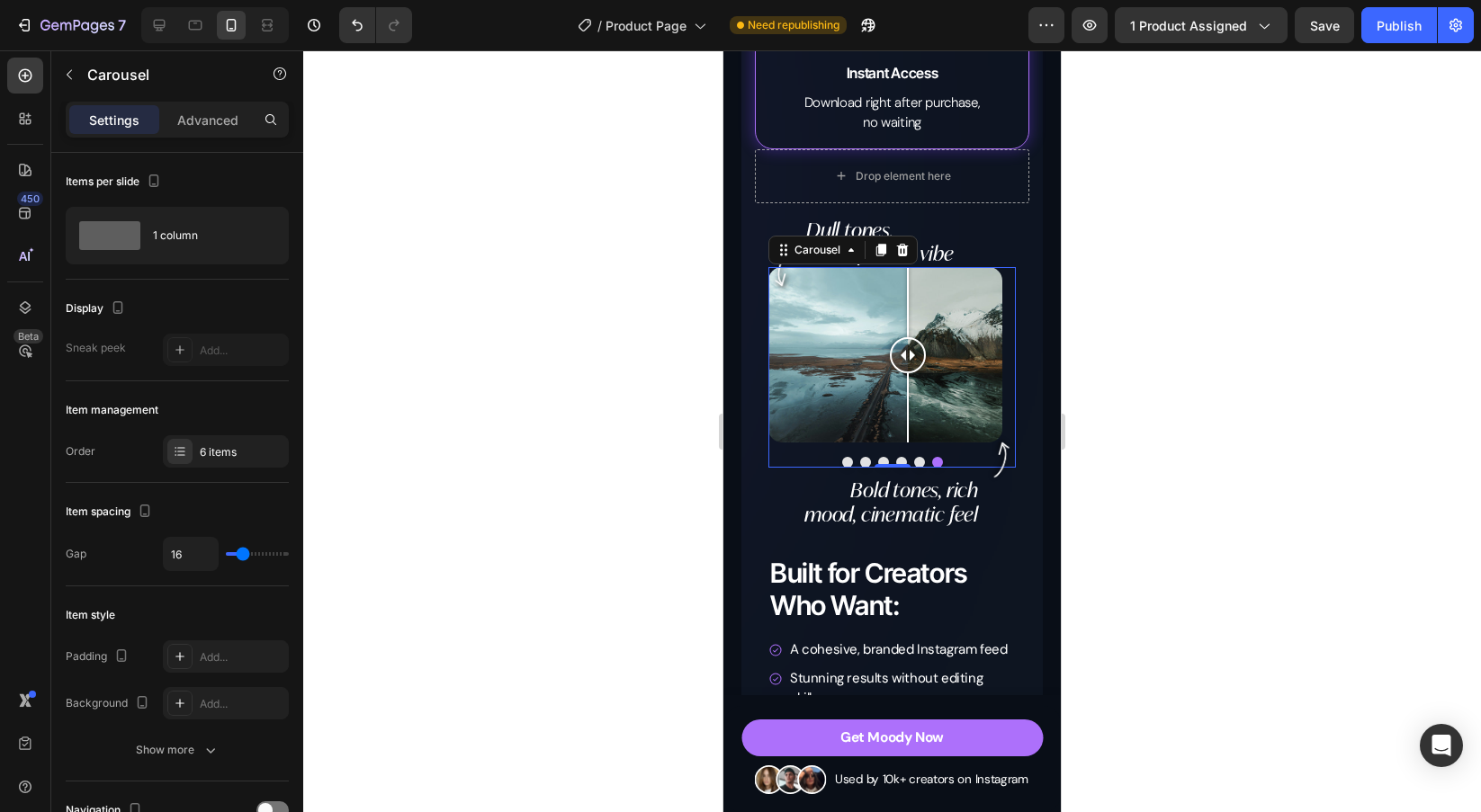 click at bounding box center (892, 462) 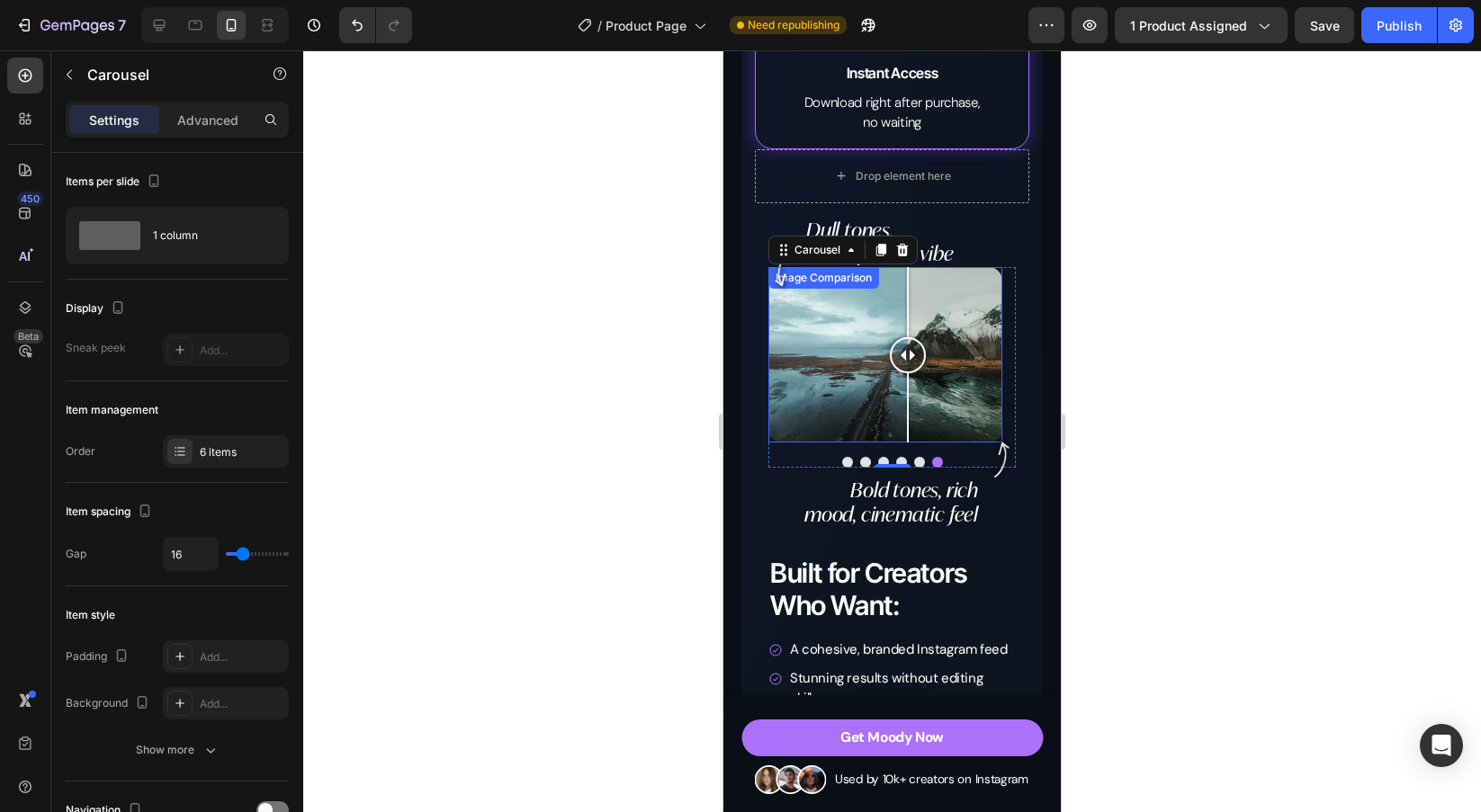 click at bounding box center (885, 354) 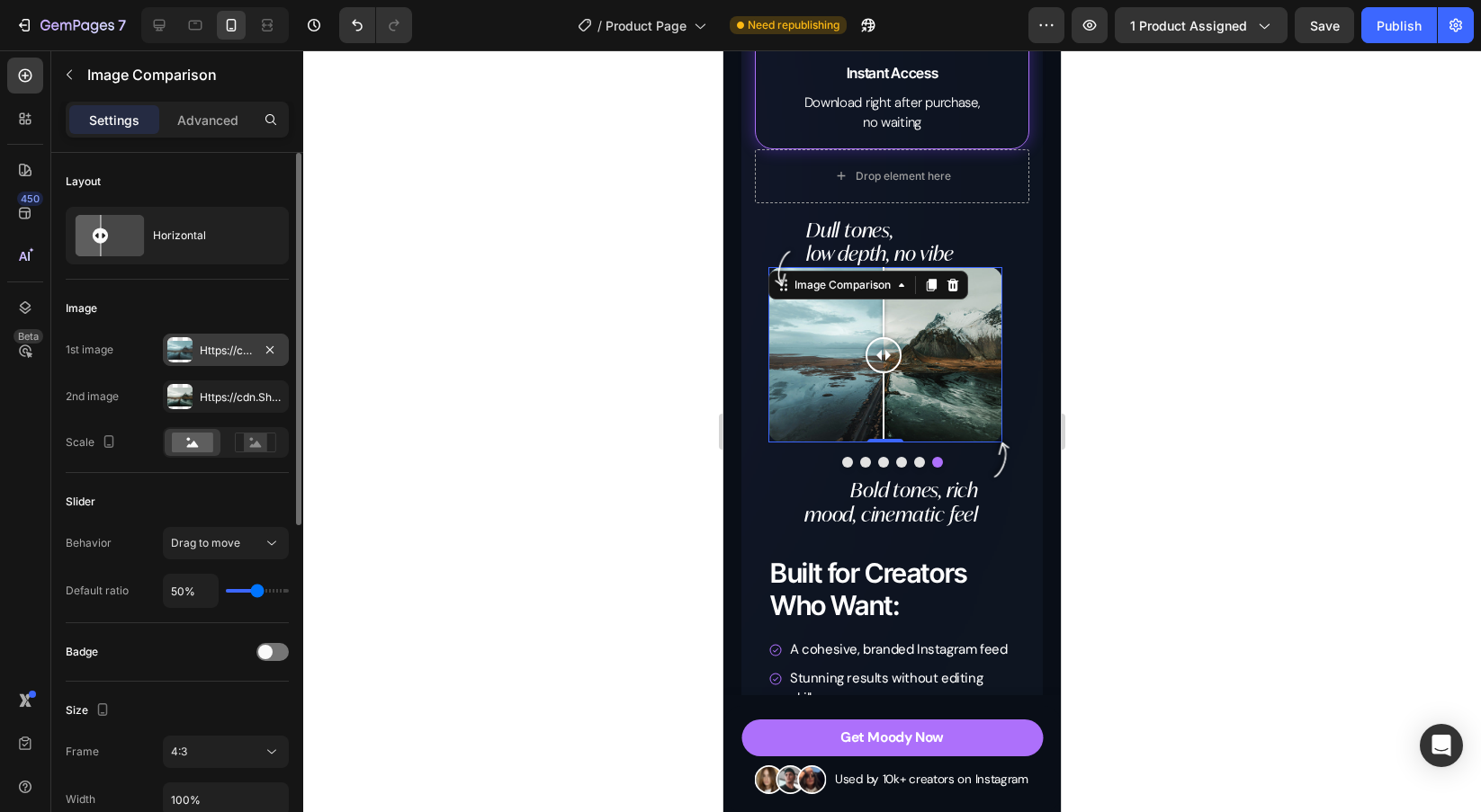 click on "Https://cdn.Shopify.Com/s/files/1/0698/5688/6972/files/gempages_572473113388778648-7e0d1981-a439-4bcc-bbc9-07bf26b538a0.Jpg" at bounding box center (226, 350) 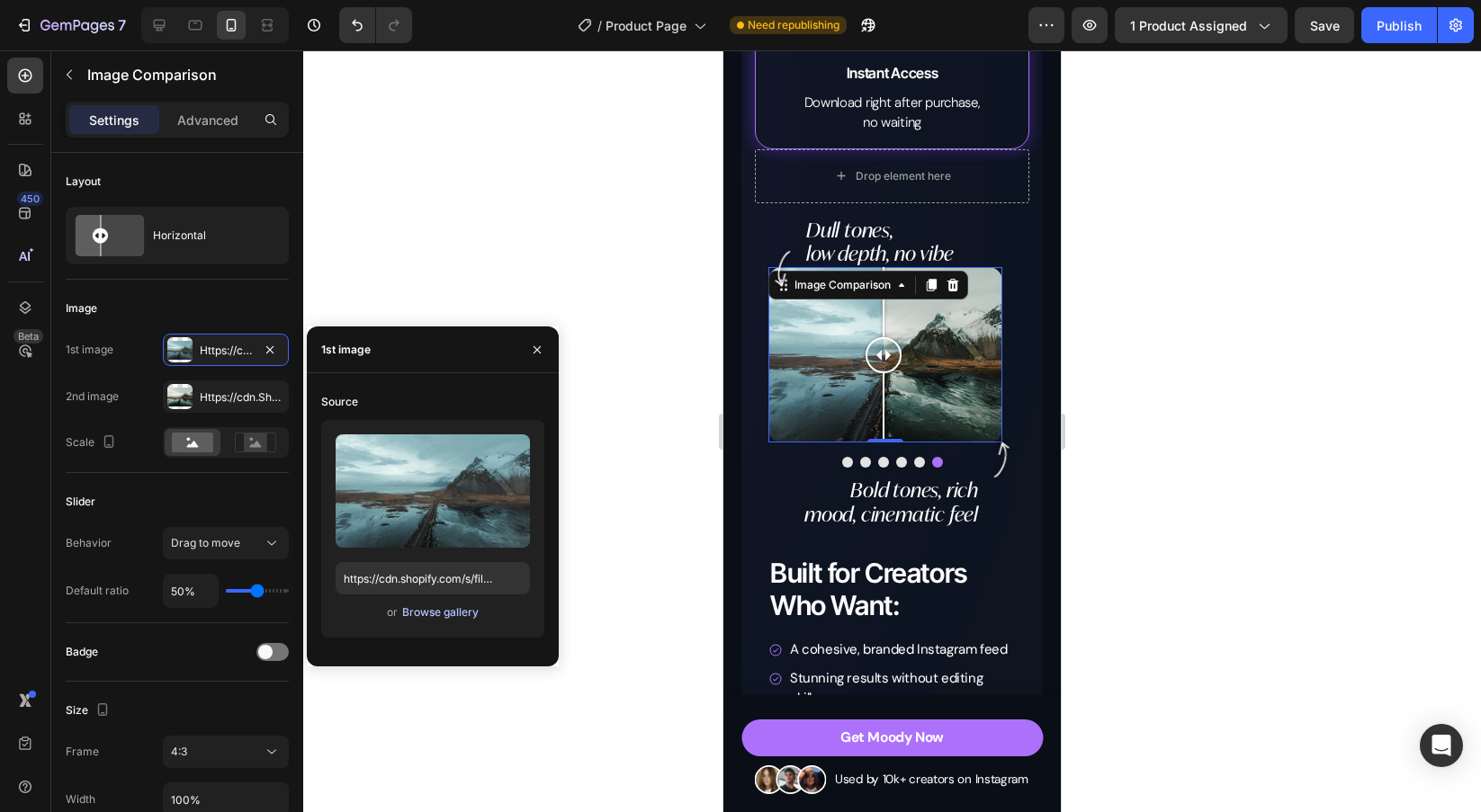 click on "Browse gallery" at bounding box center (440, 612) 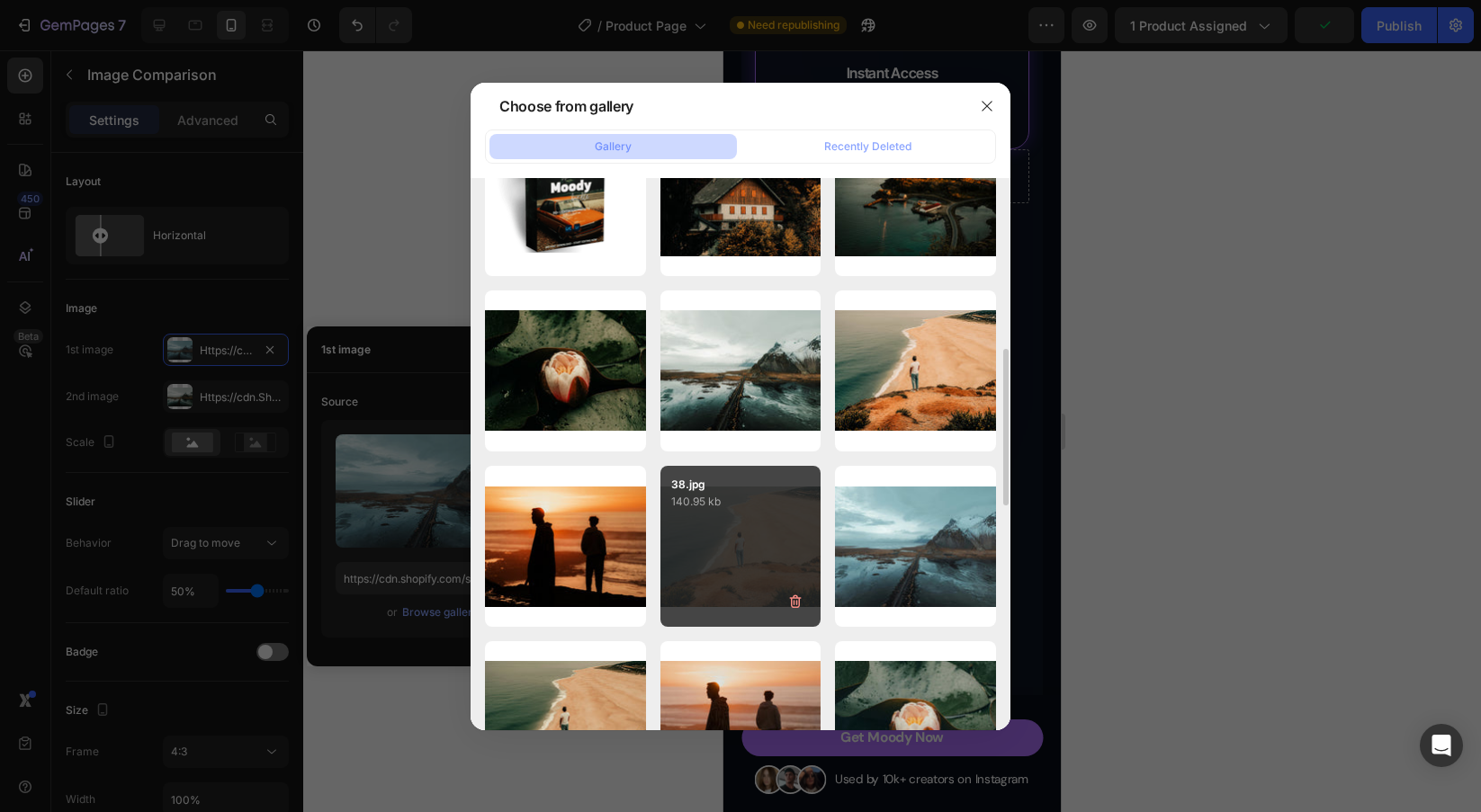 scroll, scrollTop: 747, scrollLeft: 0, axis: vertical 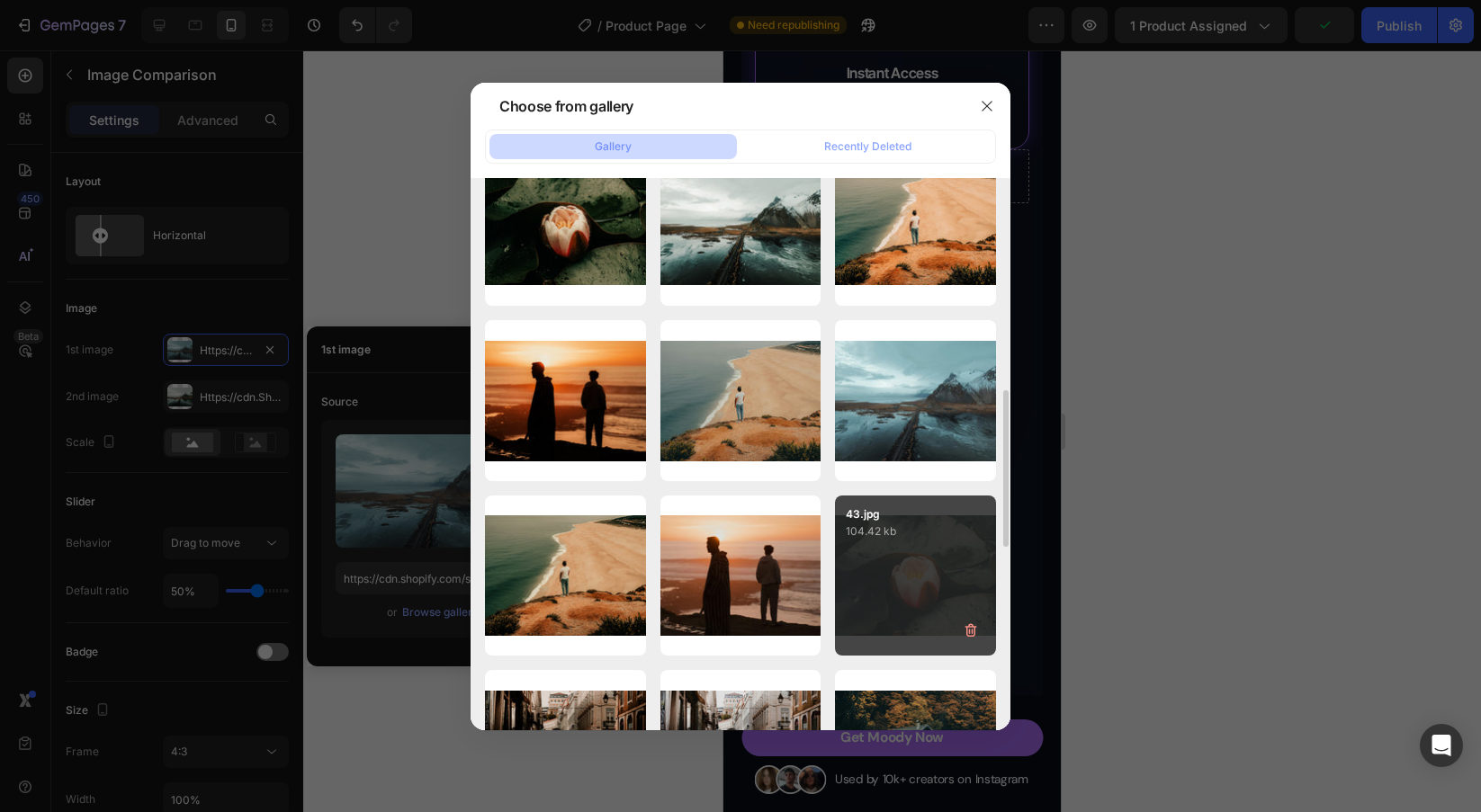 click on "43.jpg 104.42 kb" at bounding box center [915, 576] 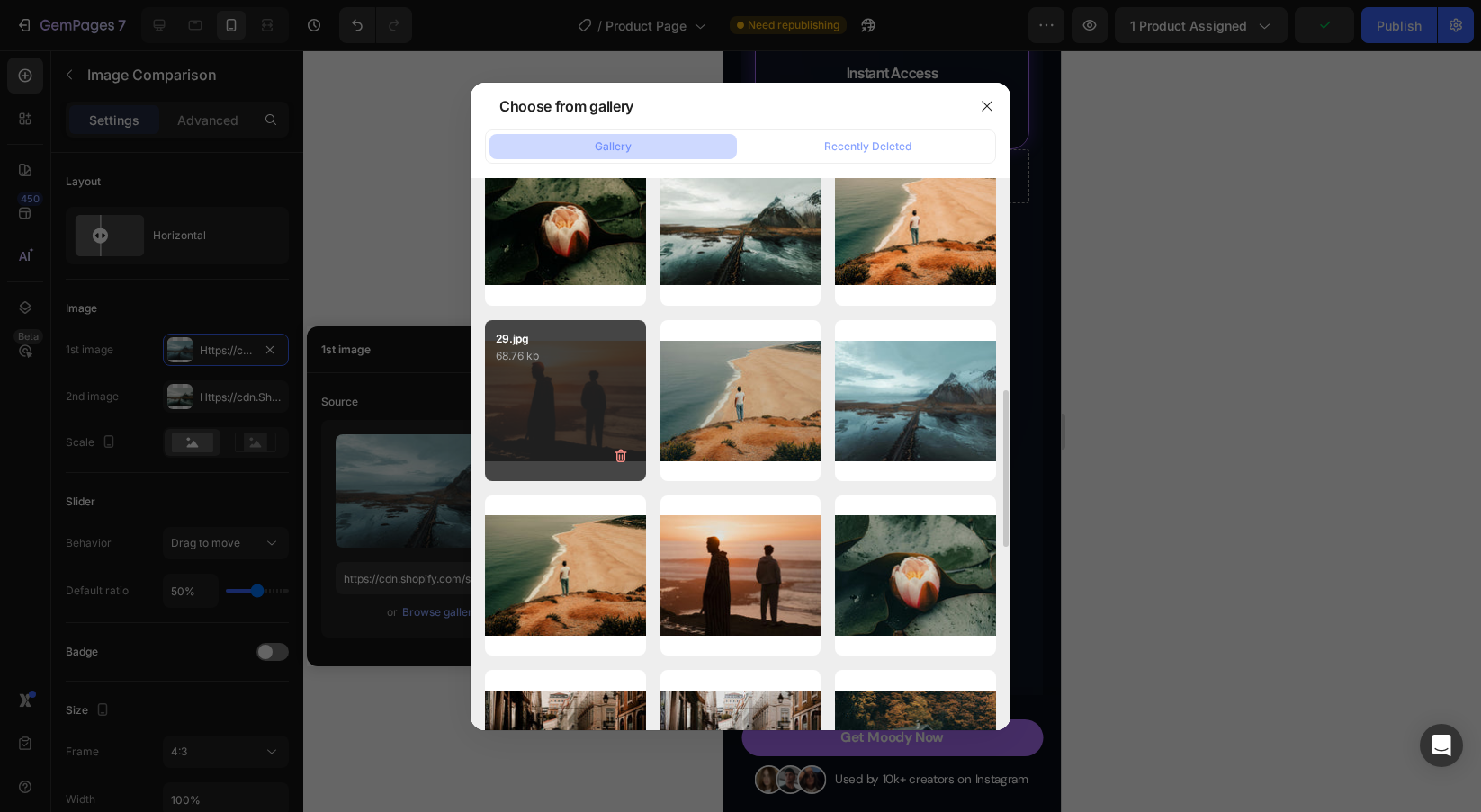 type on "https://cdn.shopify.com/s/files/1/0698/5688/6972/files/gempages_572473113388778648-7686468e-b010-49a4-bd8f-7674d6c4766c.jpg" 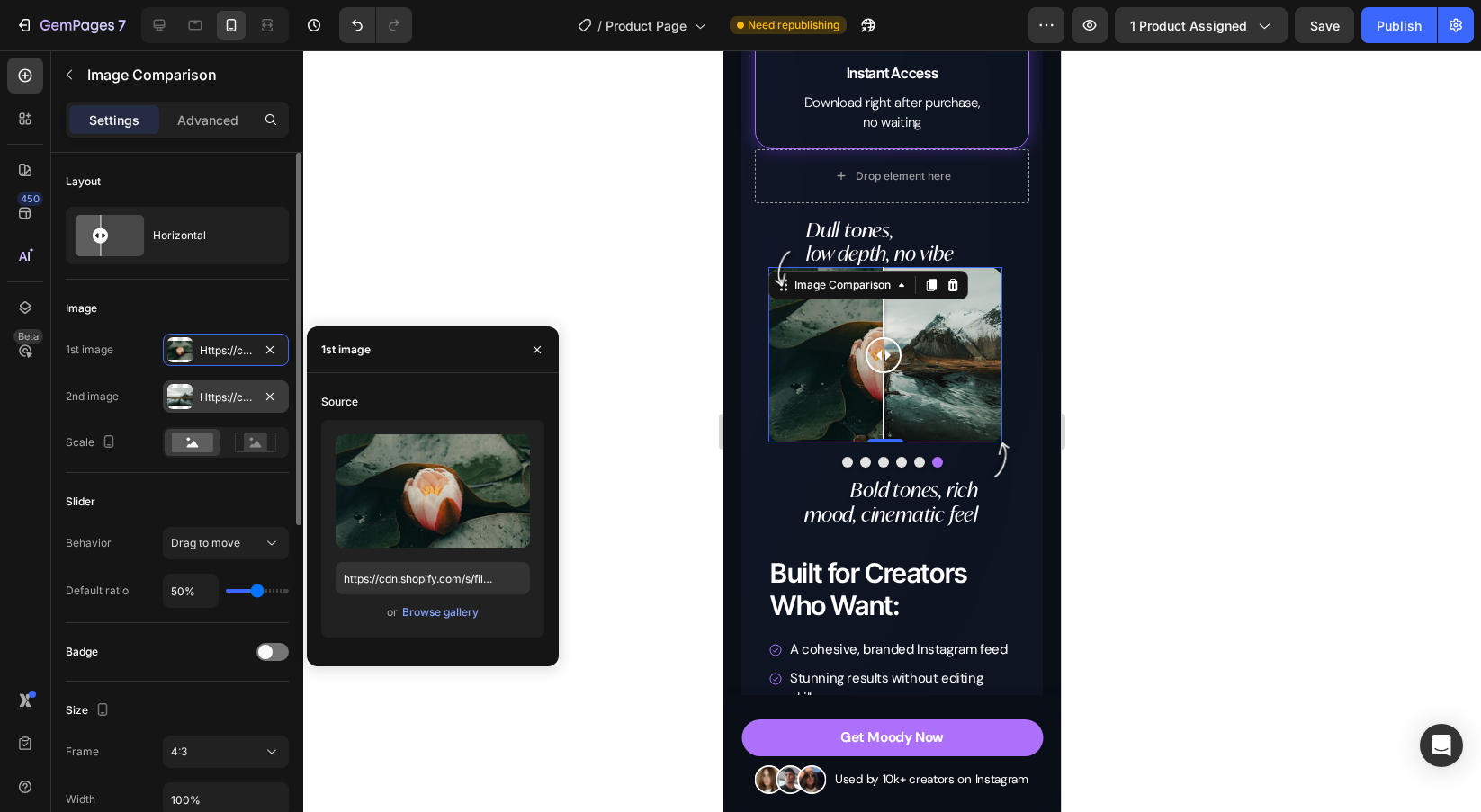 click on "Https://cdn.Shopify.Com/s/files/1/0698/5688/6972/files/gempages_572473113388778648-1f2decc6-48d6-49b0-ac63-a5bdff9f3d59.Jpg" at bounding box center [226, 397] 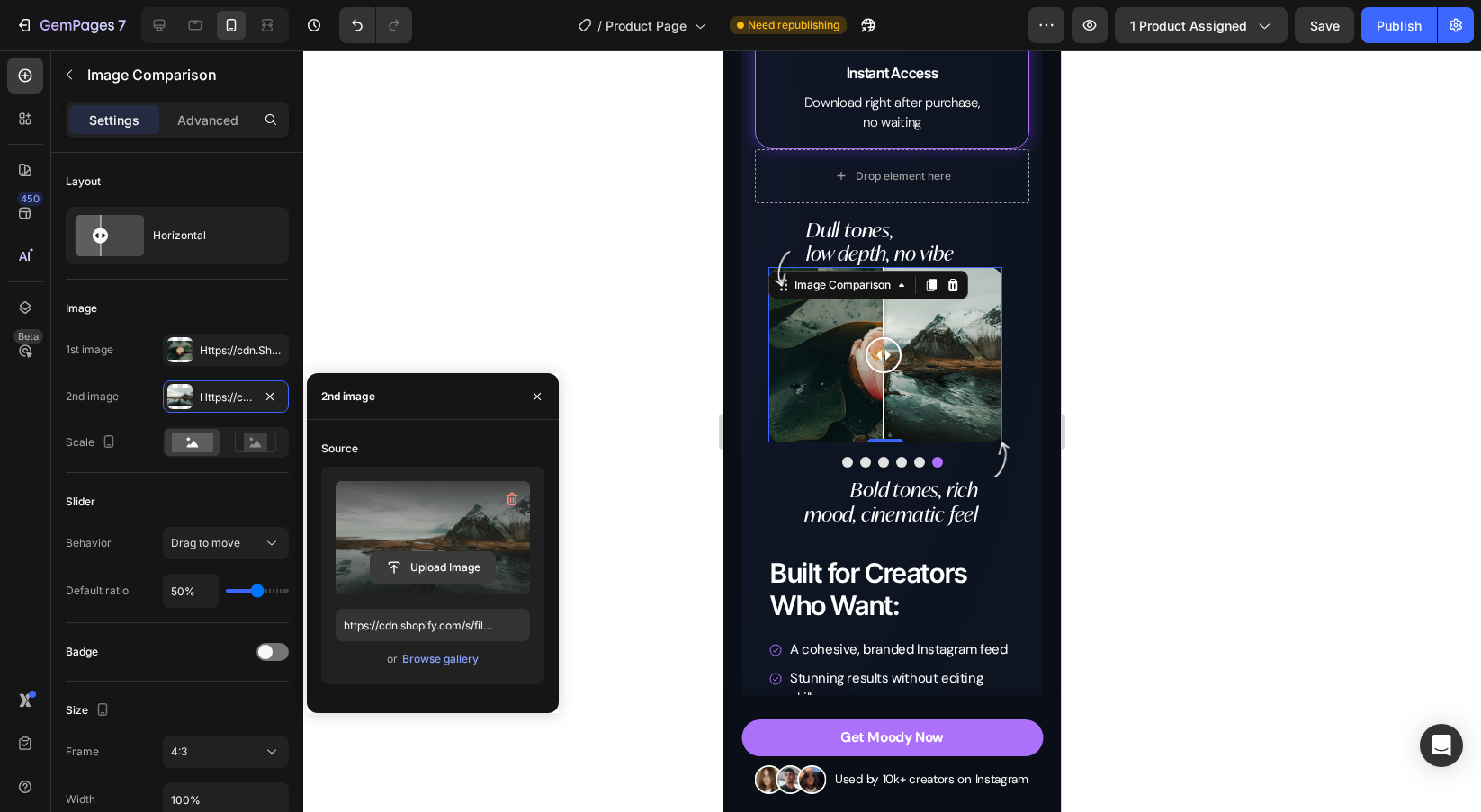click 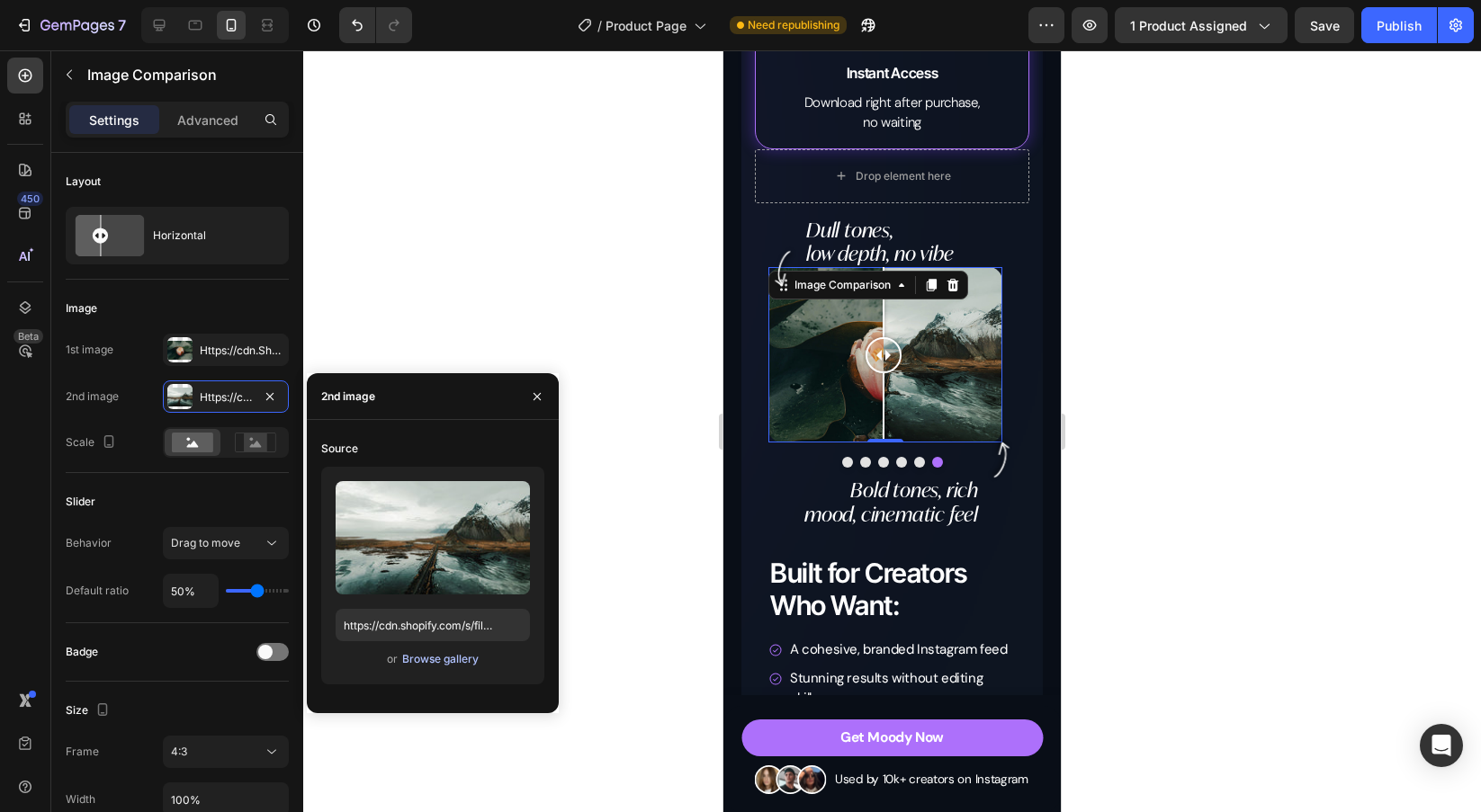 click on "Browse gallery" at bounding box center [440, 659] 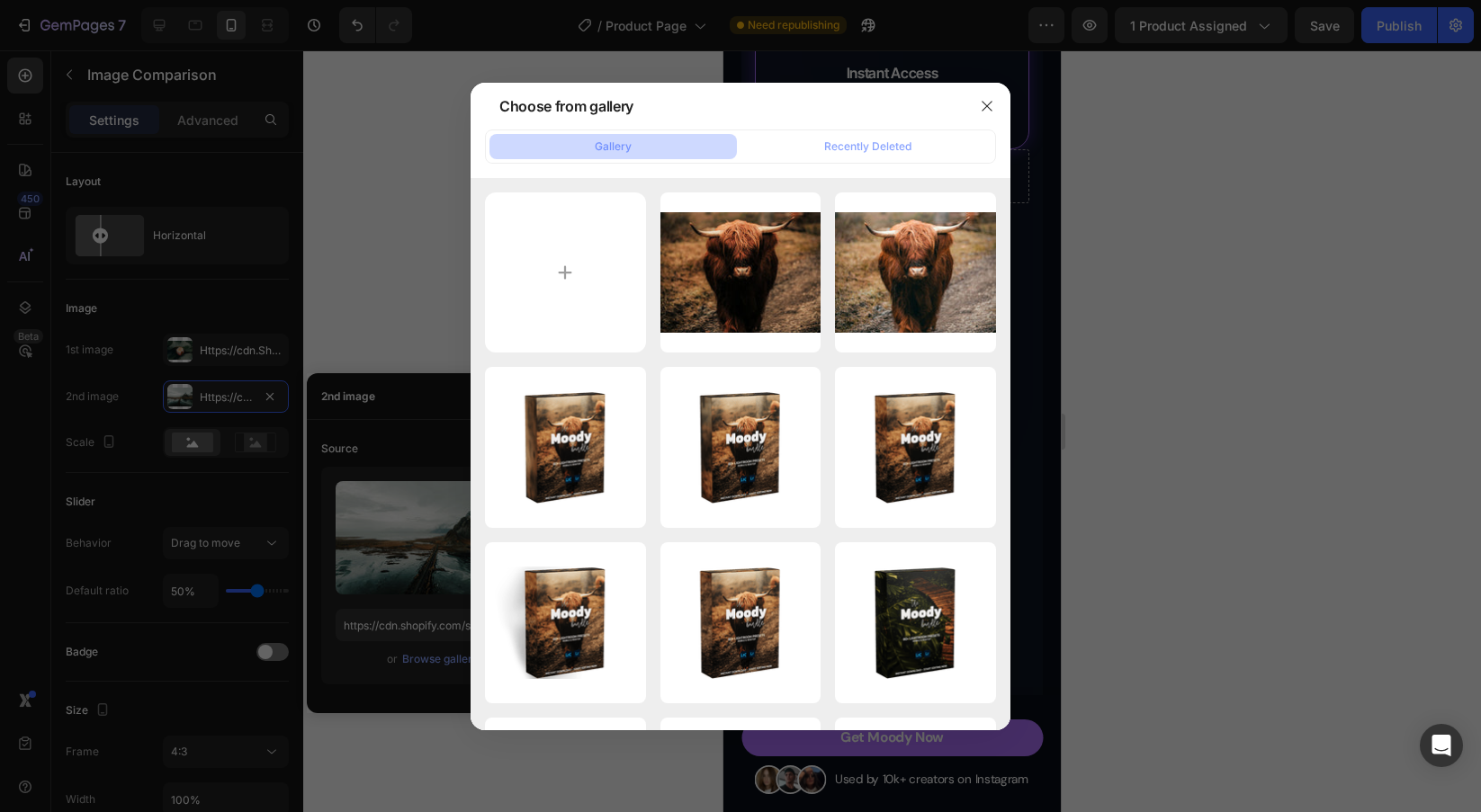 scroll, scrollTop: 513, scrollLeft: 0, axis: vertical 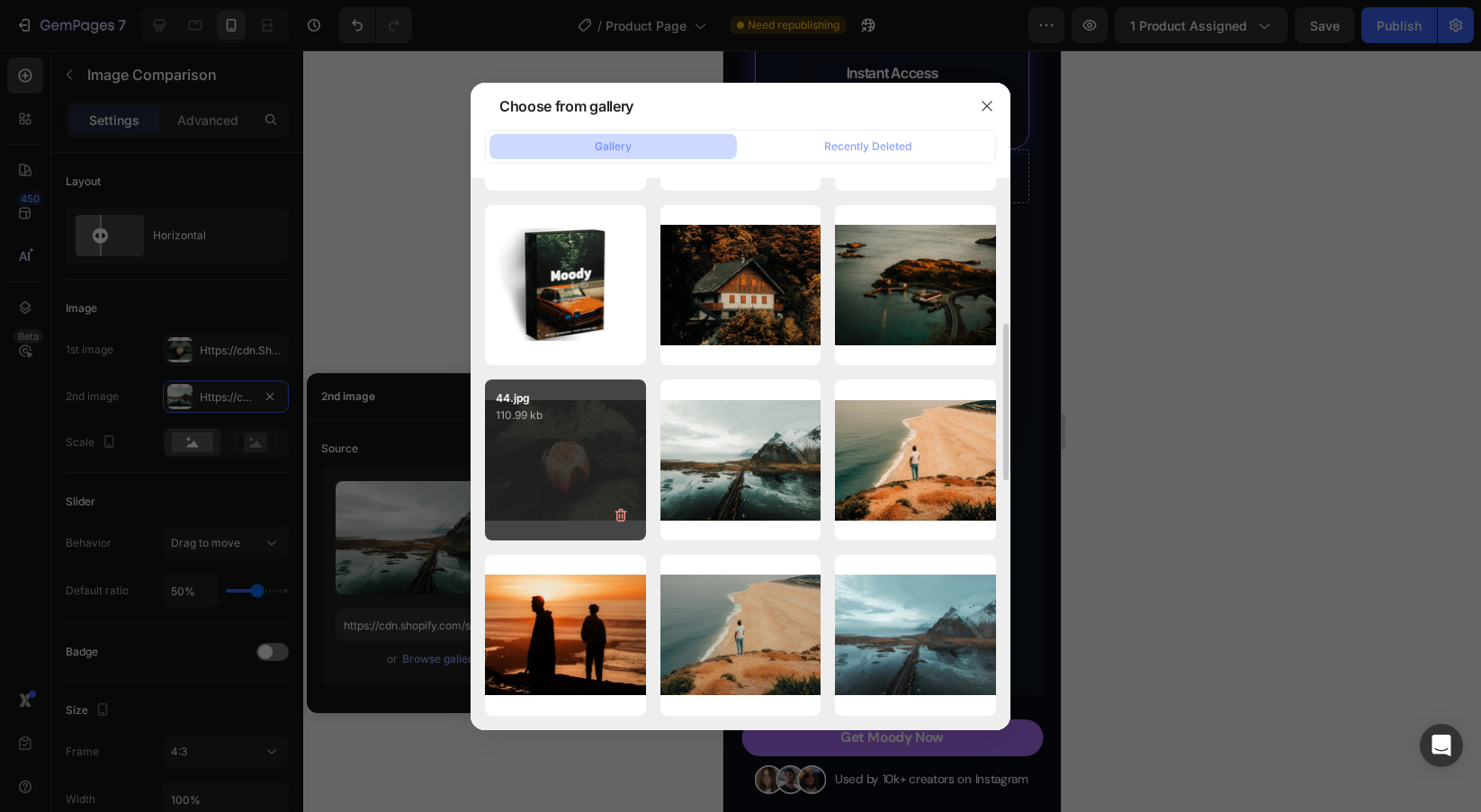 click on "44.jpg 110.99 kb" at bounding box center (565, 460) 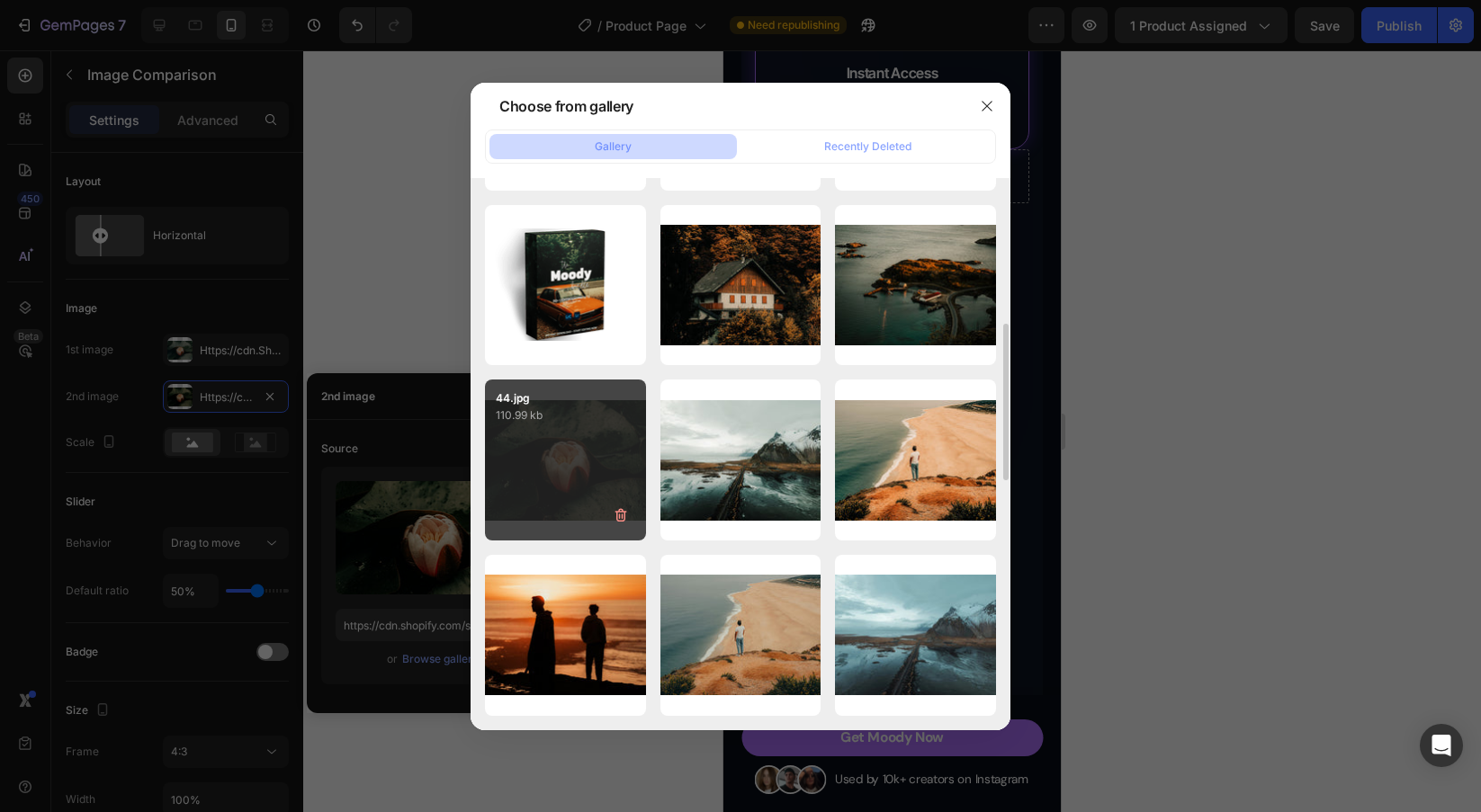 type on "https://cdn.shopify.com/s/files/1/0698/5688/6972/files/gempages_572473113388778648-a8698fa6-5c13-413a-aab8-db129d7e2ba2.jpg" 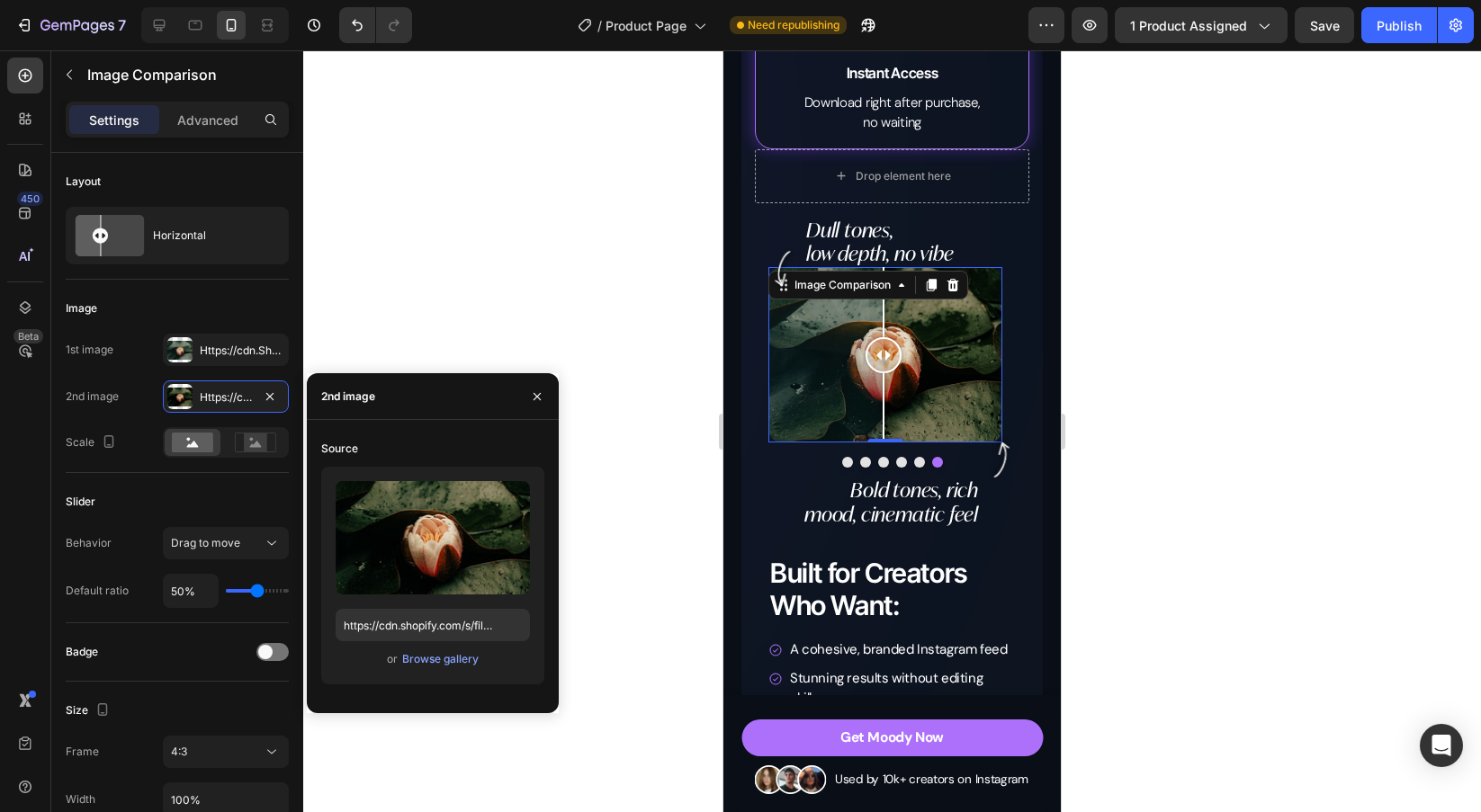 click 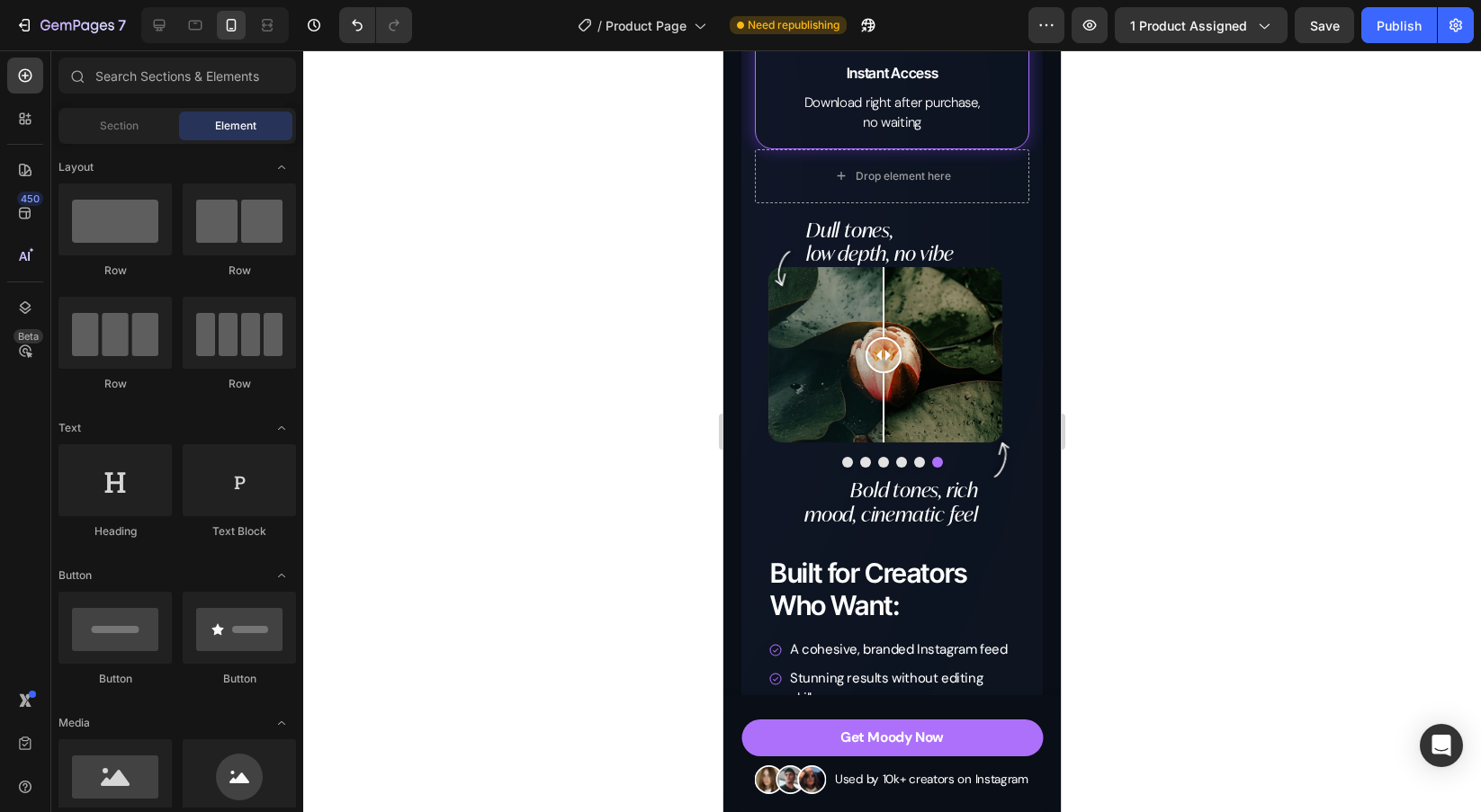 click 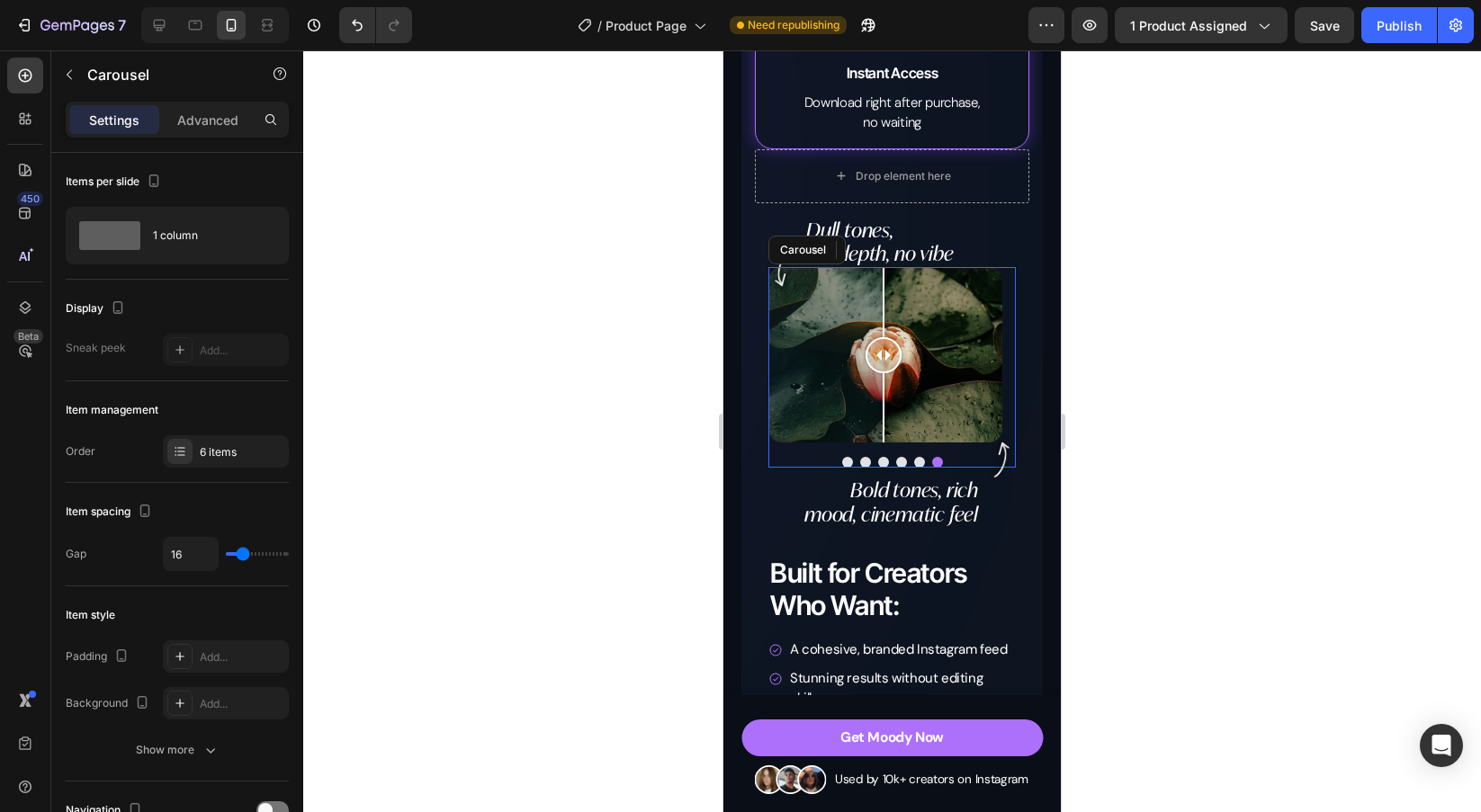 click at bounding box center (848, 462) 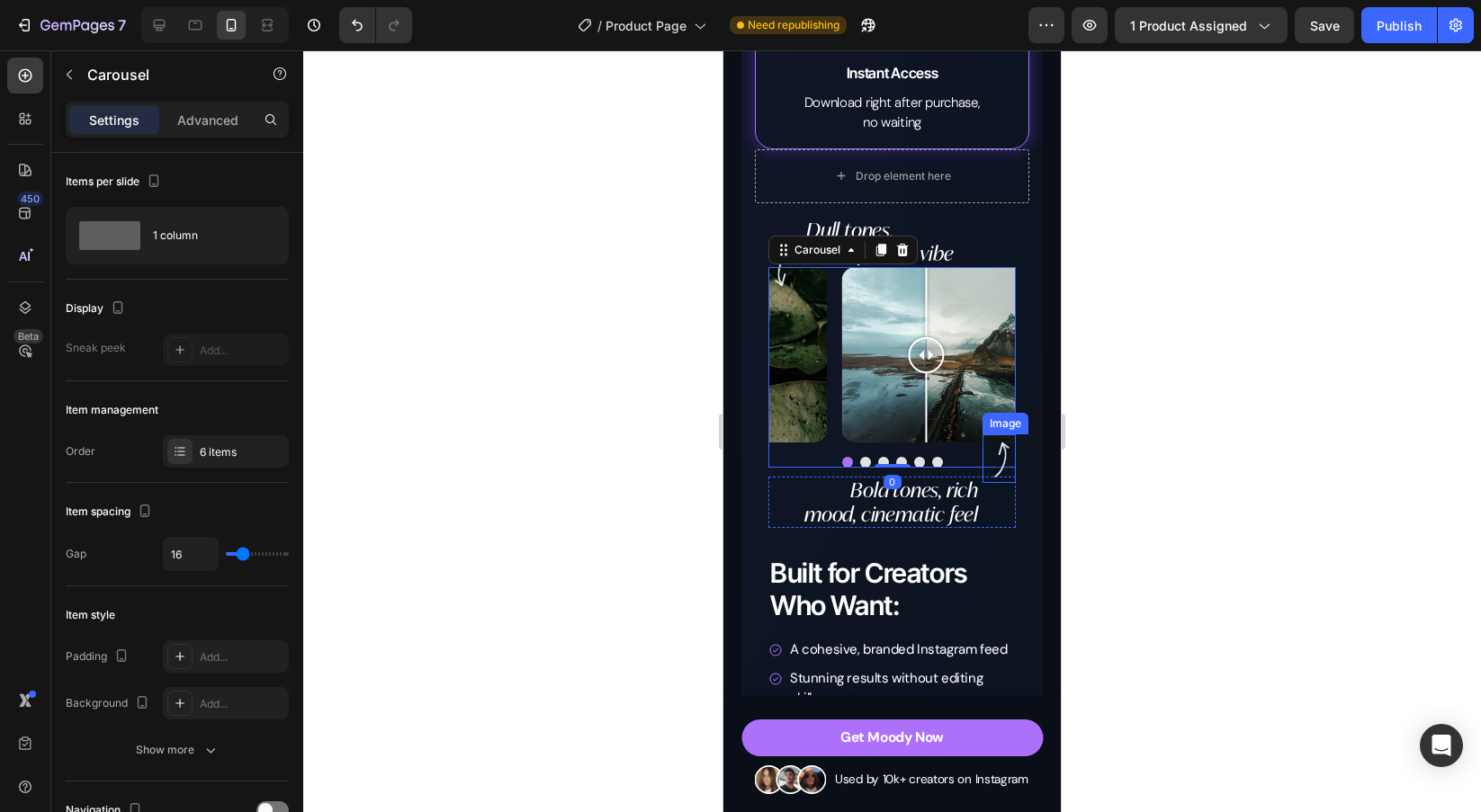 click 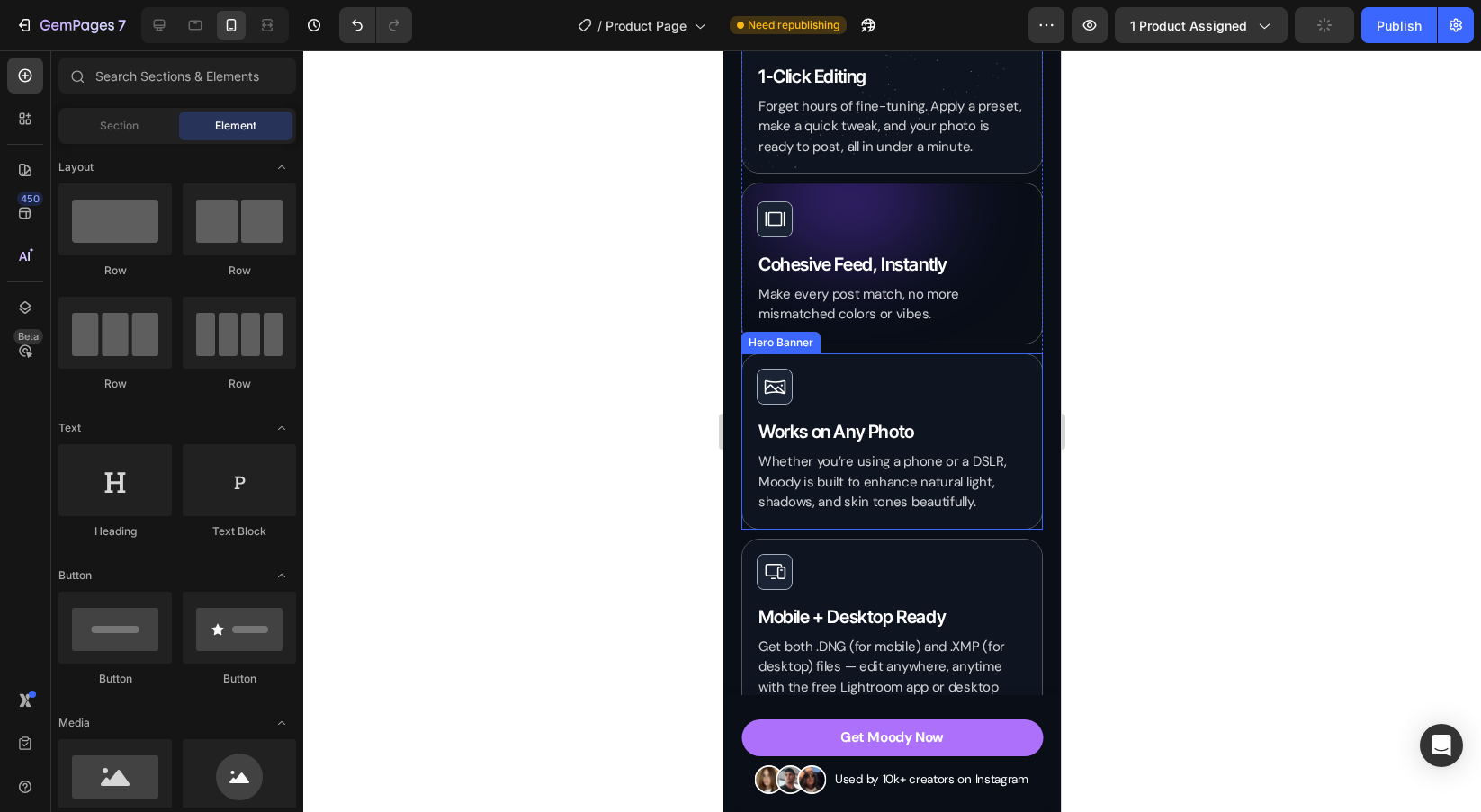 scroll, scrollTop: 948, scrollLeft: 0, axis: vertical 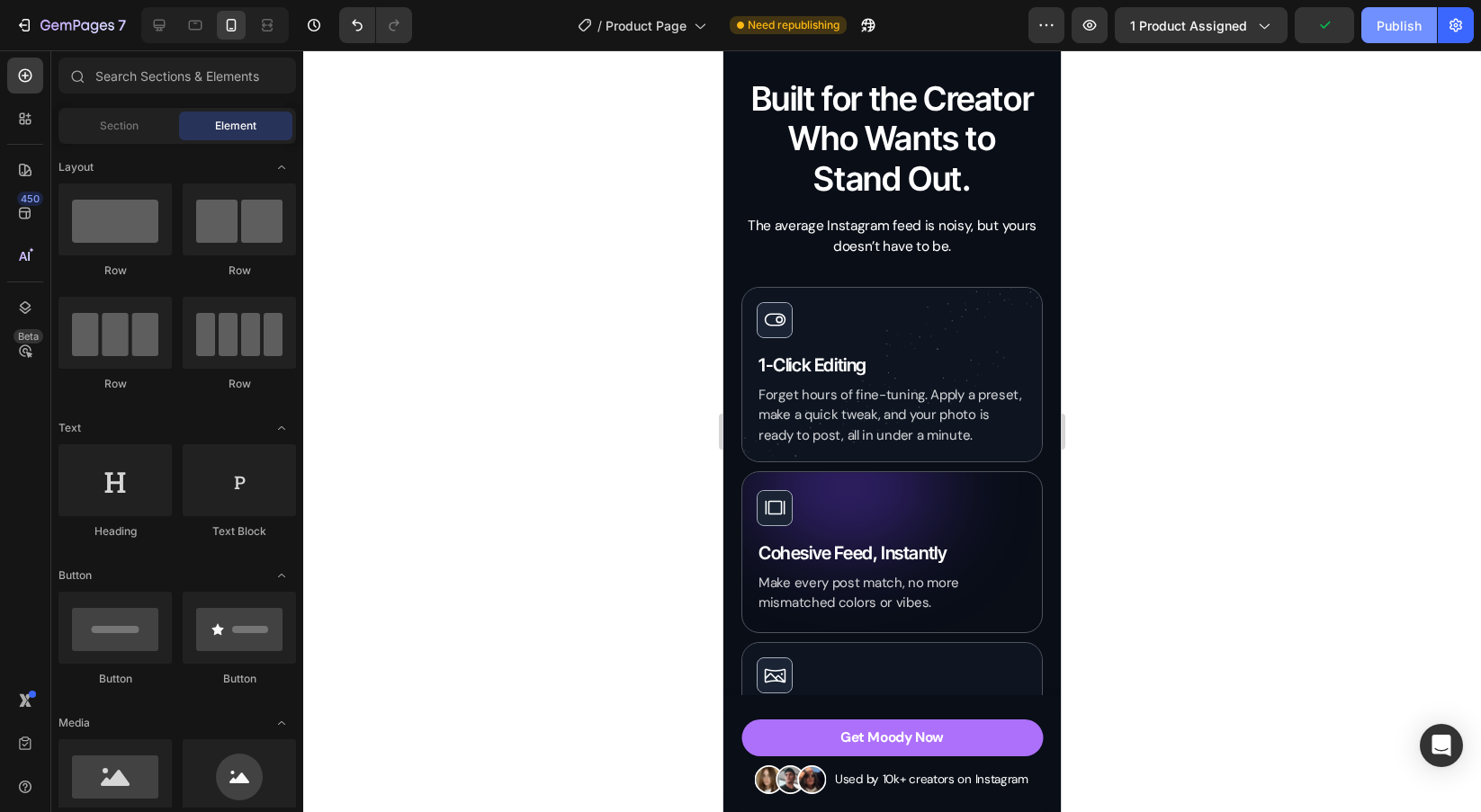 click on "Publish" at bounding box center [1399, 25] 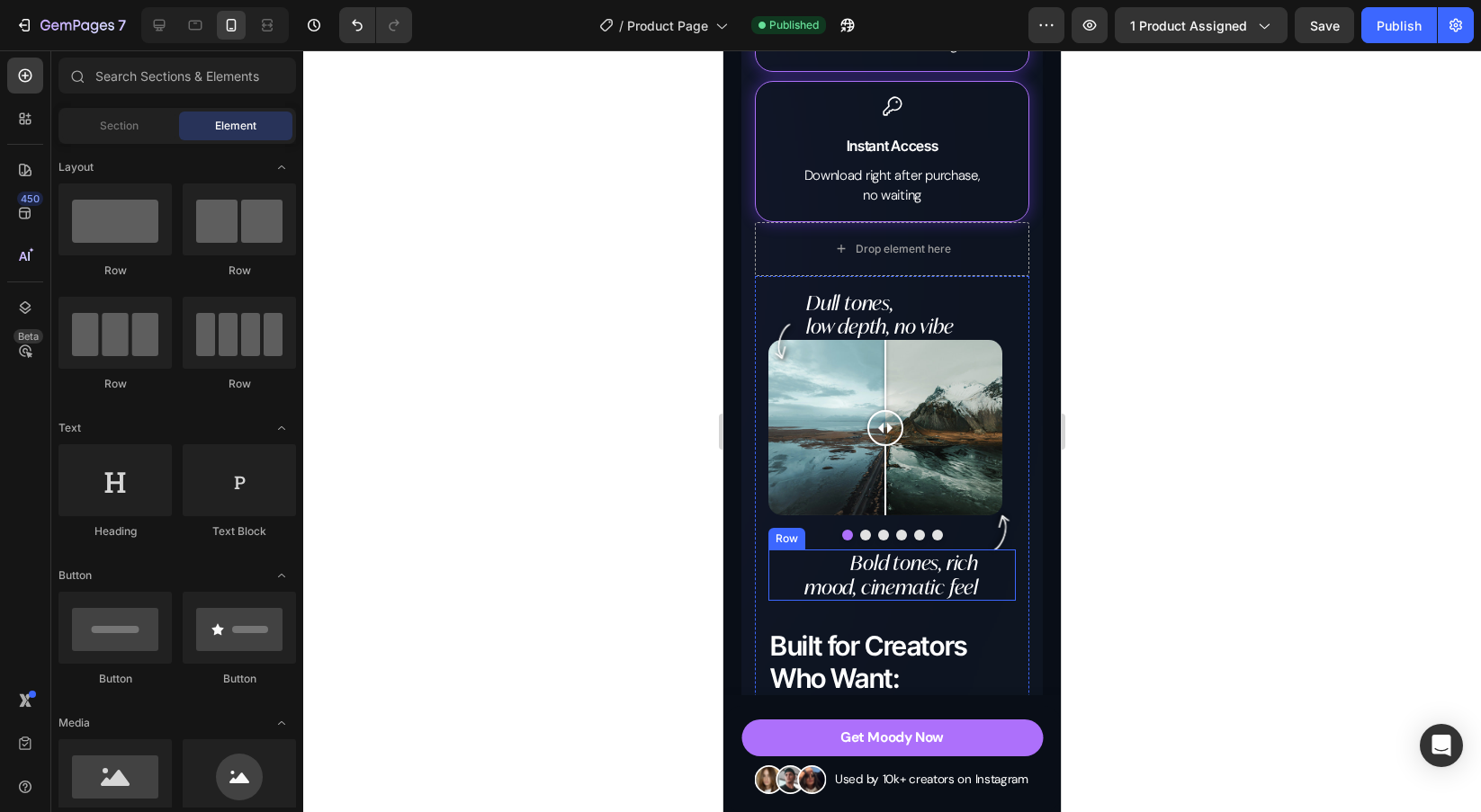 scroll, scrollTop: 4353, scrollLeft: 0, axis: vertical 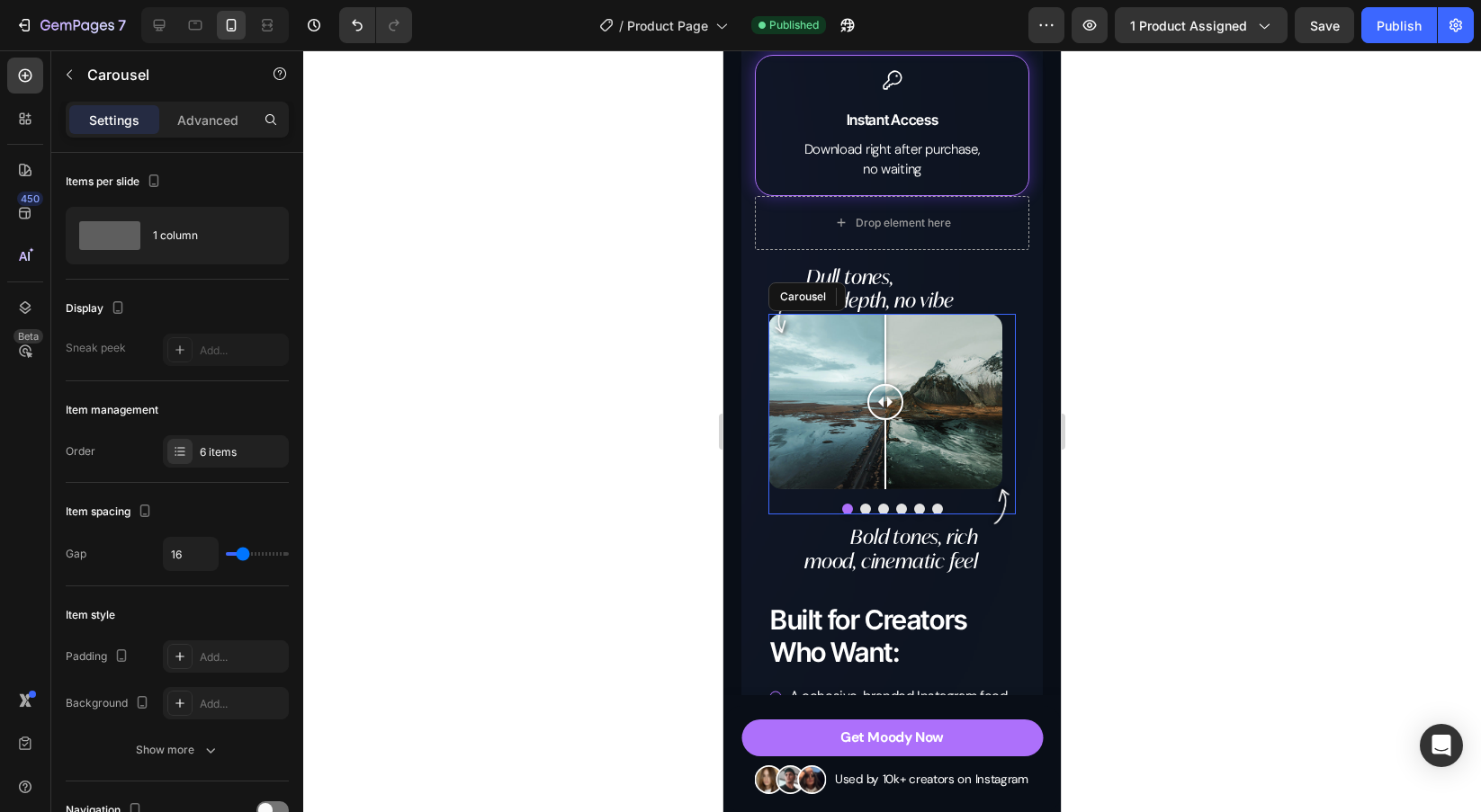 drag, startPoint x: 876, startPoint y: 501, endPoint x: 910, endPoint y: 481, distance: 39.446166 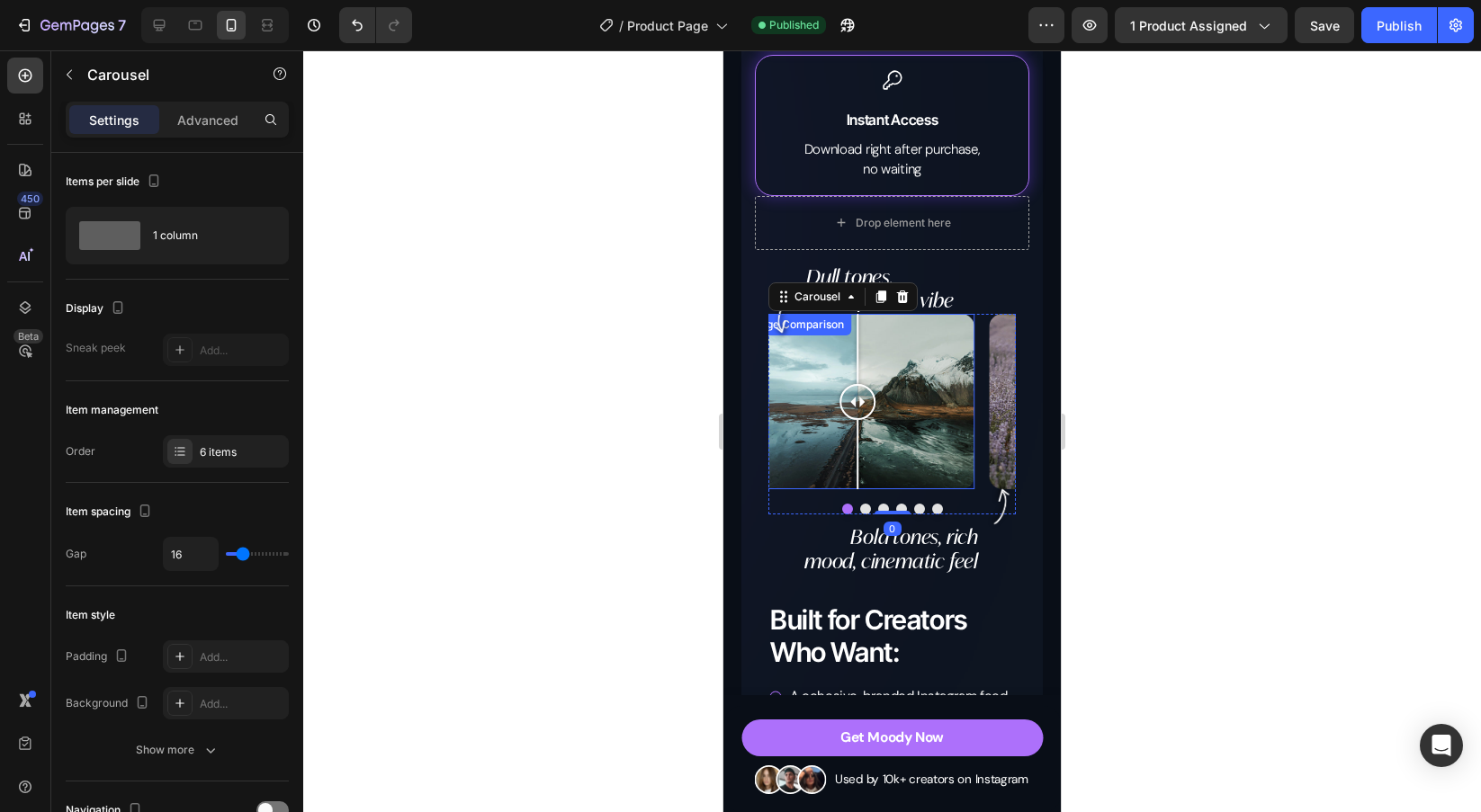 click on "Image Comparison Image Comparison Image Comparison Image Comparison Image Comparison Image Comparison" at bounding box center (892, 401) 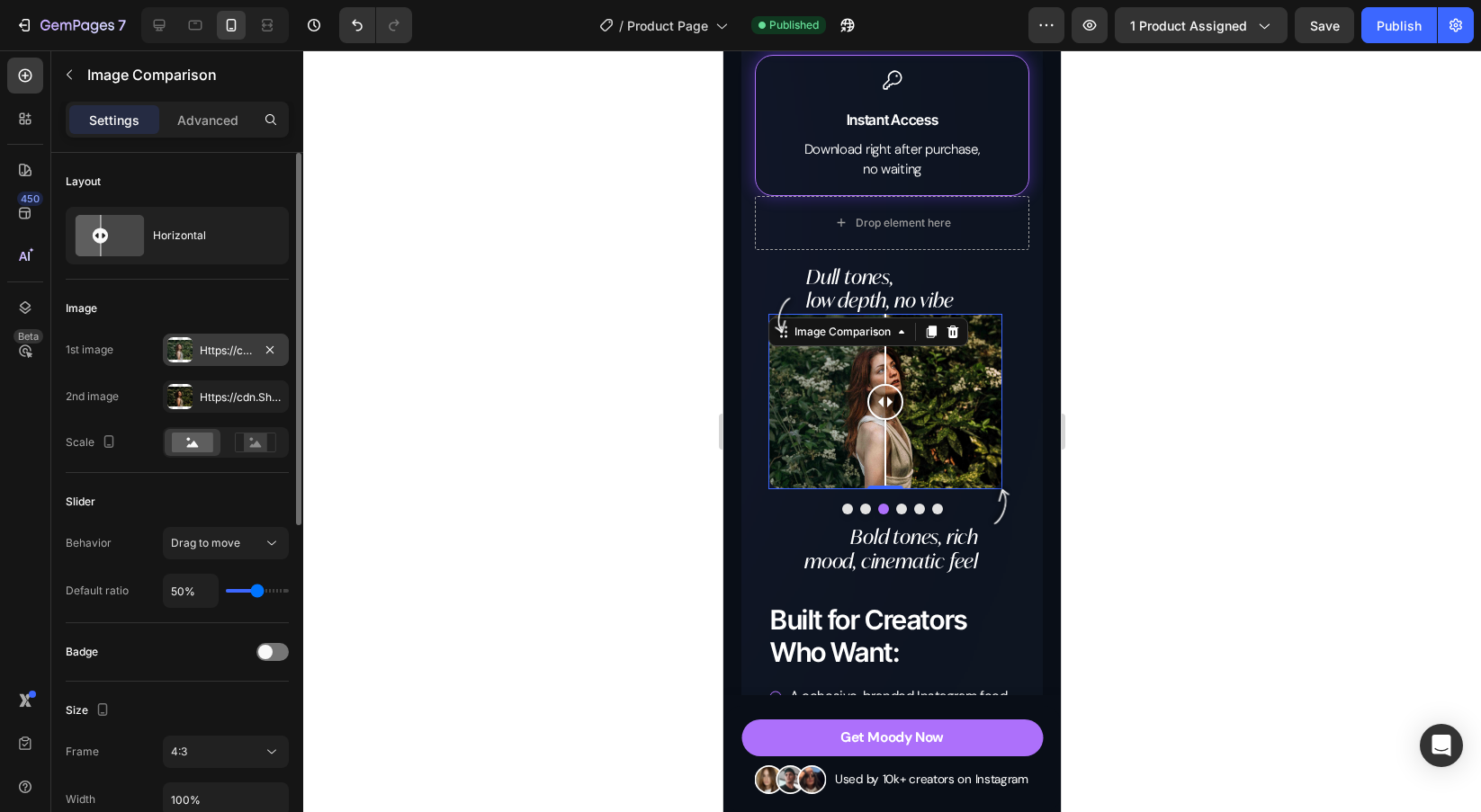 click at bounding box center (180, 350) 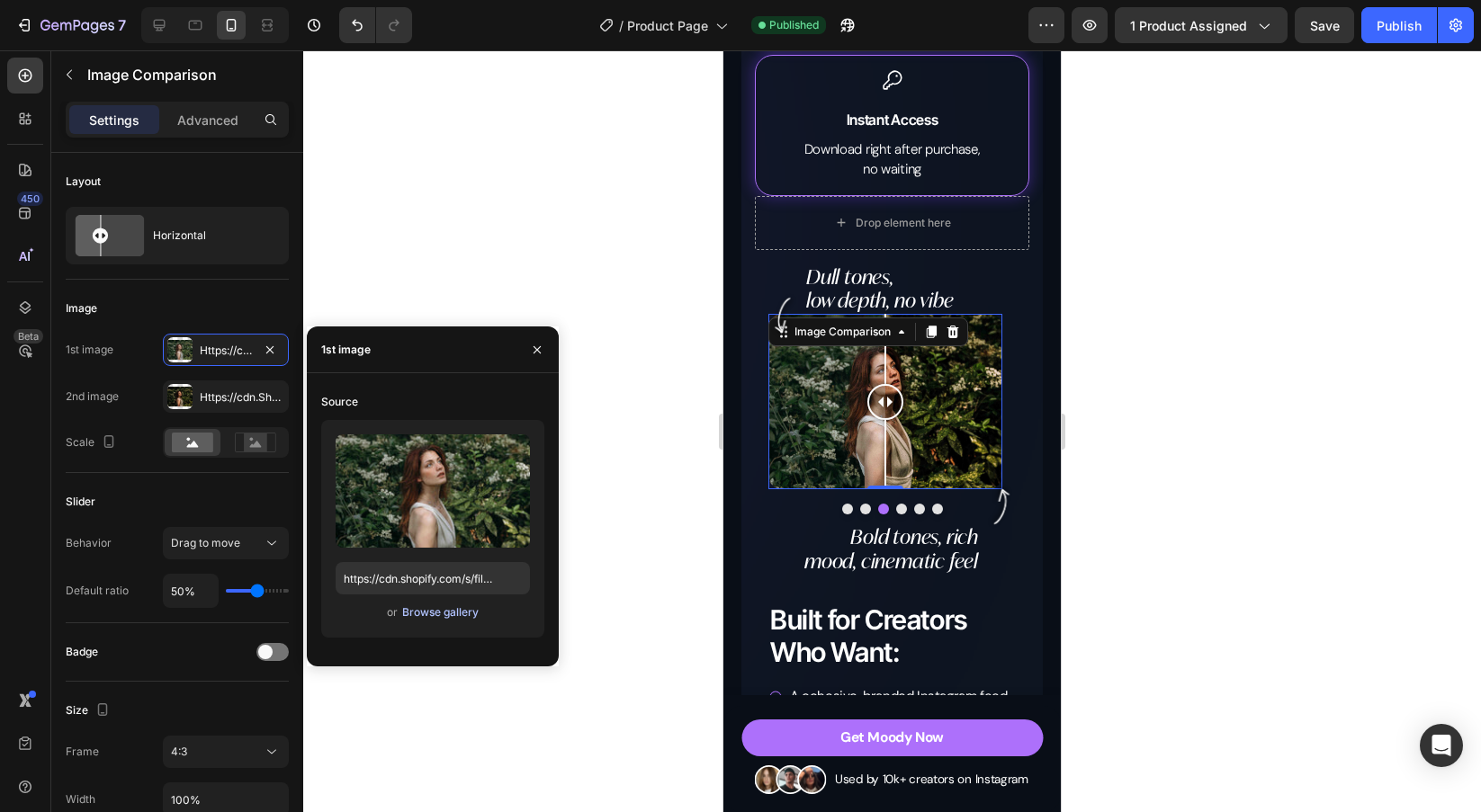 click on "Browse gallery" at bounding box center (440, 612) 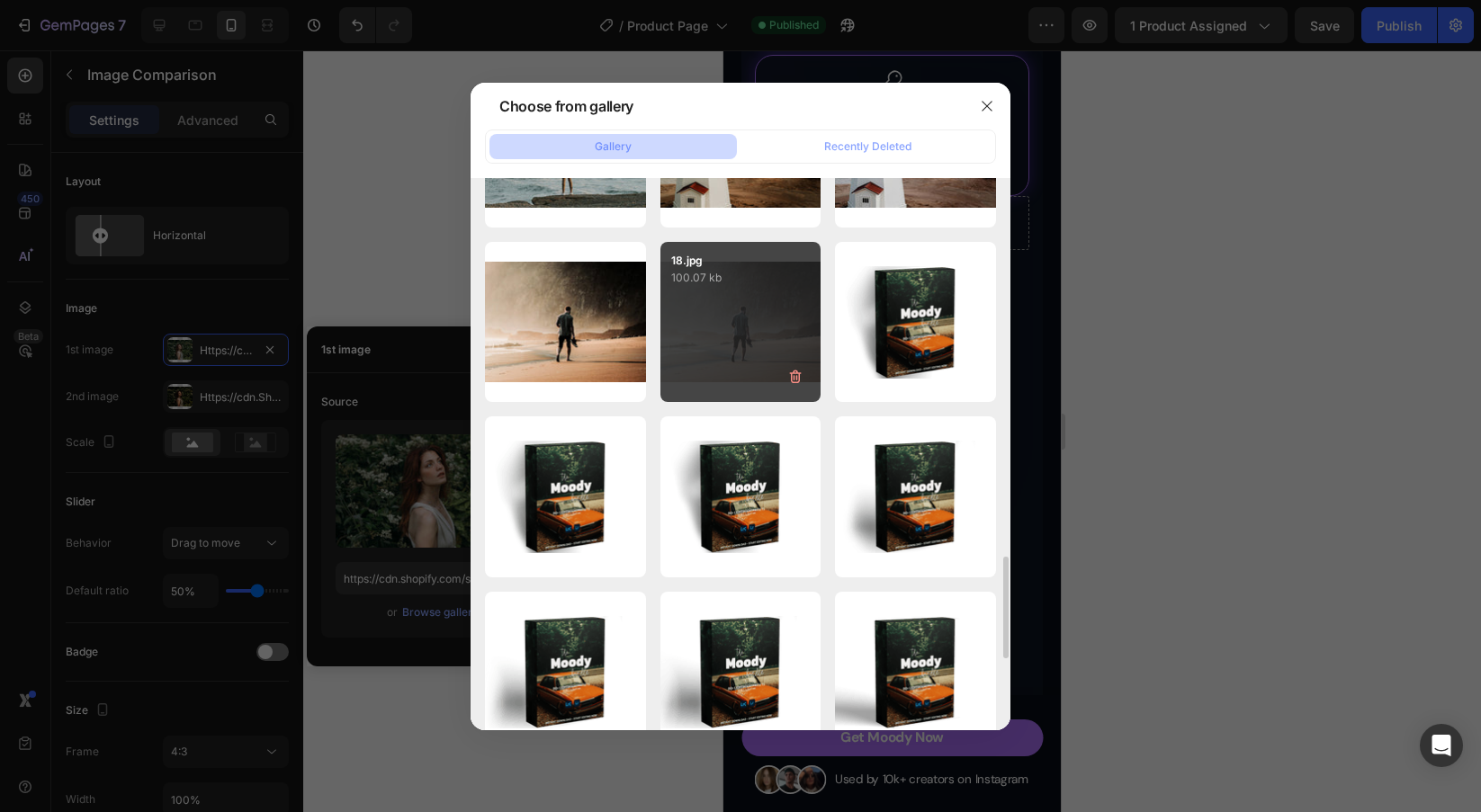 scroll, scrollTop: 1958, scrollLeft: 0, axis: vertical 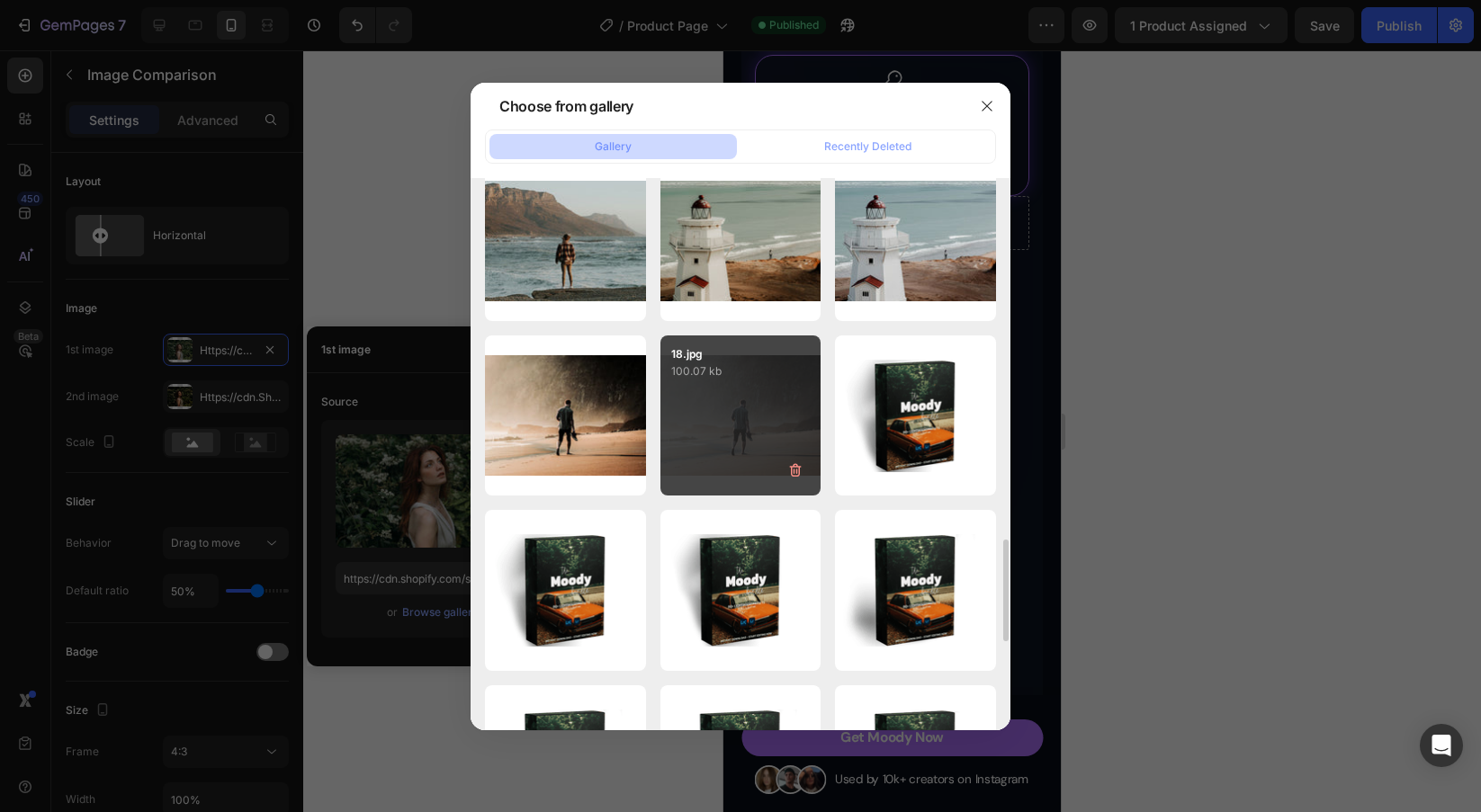 click on "18.jpg 100.07 kb" at bounding box center [740, 415] 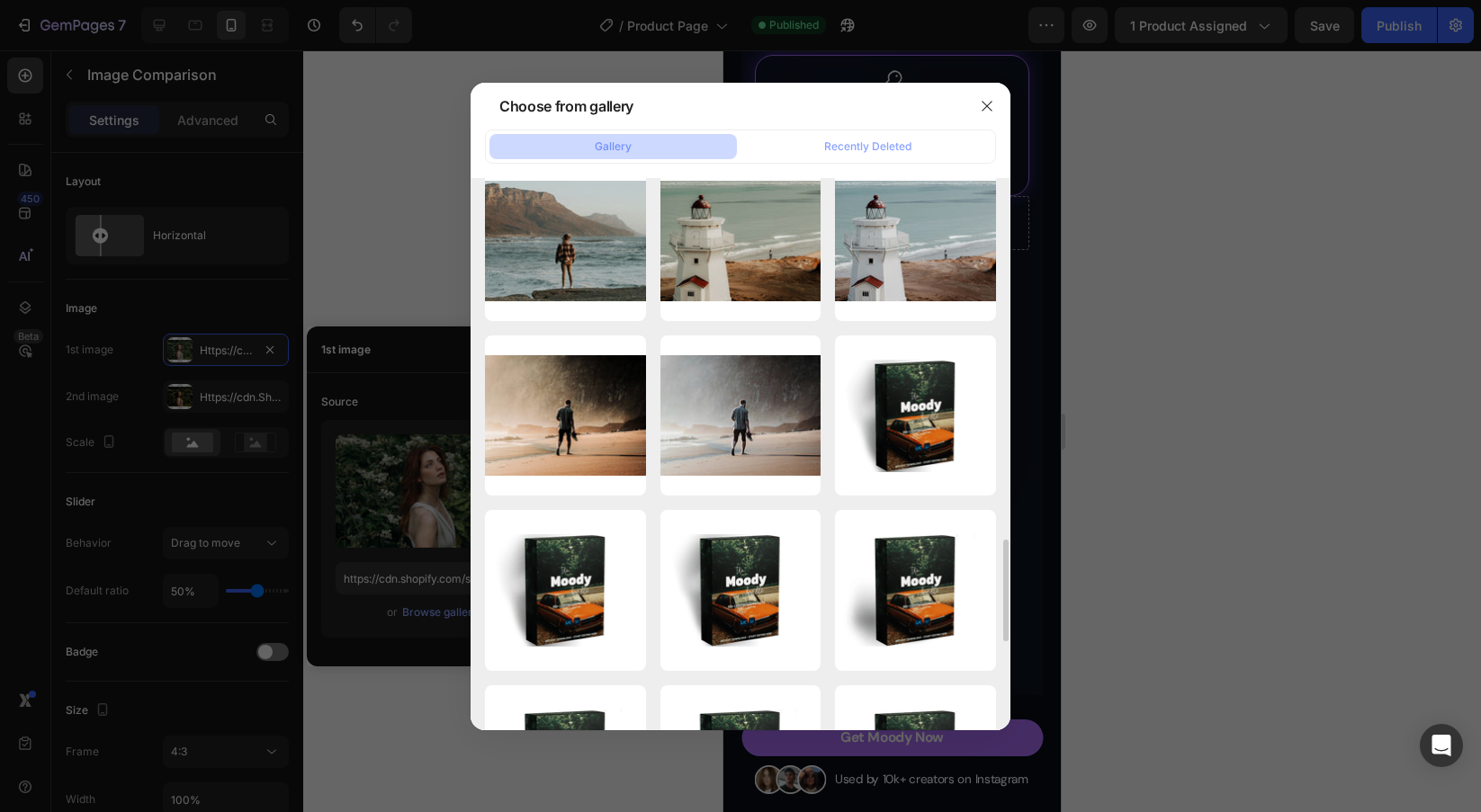 type on "https://cdn.shopify.com/s/files/1/0698/5688/6972/files/gempages_572473113388778648-80402f67-839d-455e-844a-68d8a54c29e5.jpg" 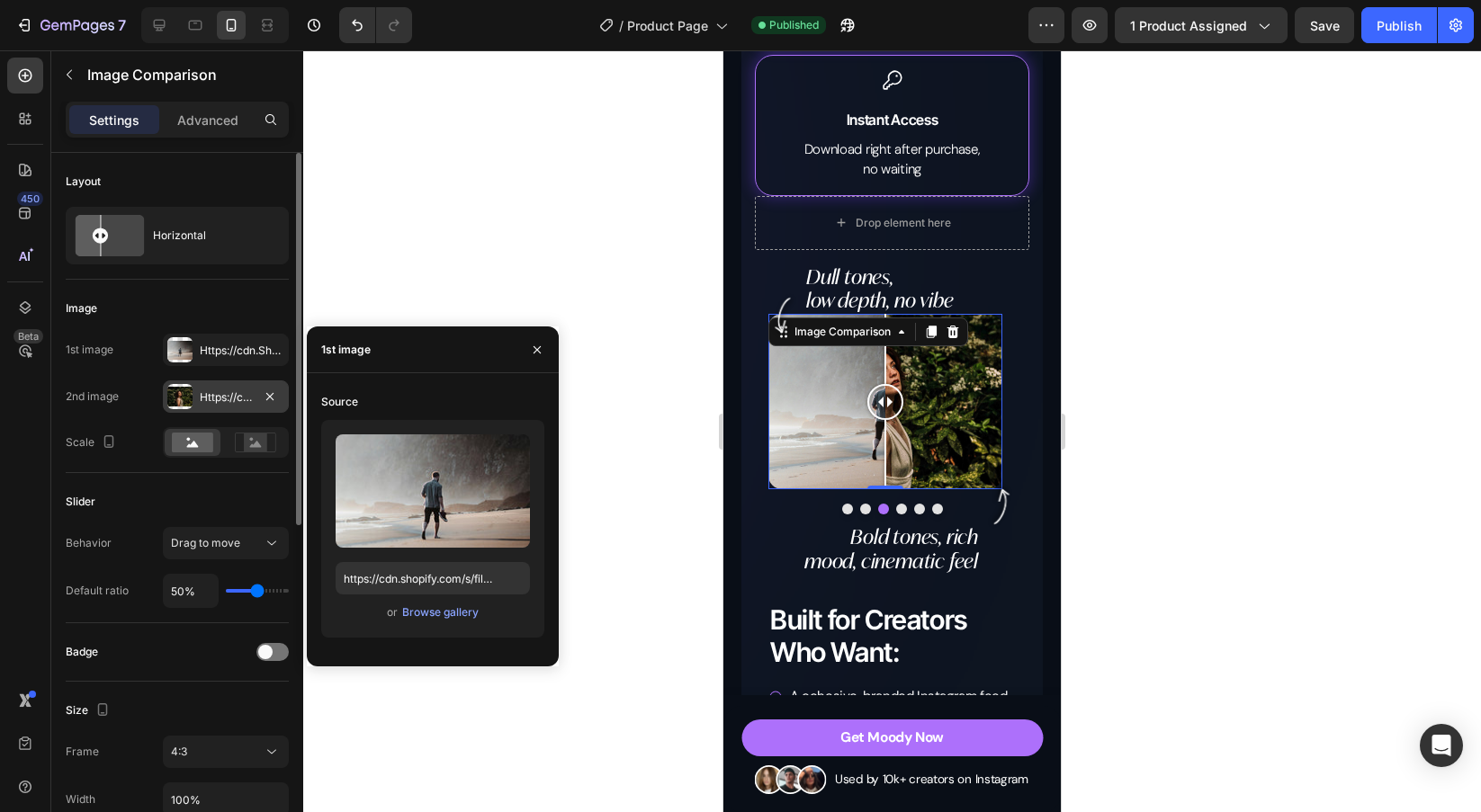 click on "Https://cdn.Shopify.Com/s/files/1/0698/5688/6972/files/gempages_572473113388778648-75c2cdae-119b-4bc6-88e4-061c9a1185fa.Jpg" at bounding box center [226, 397] 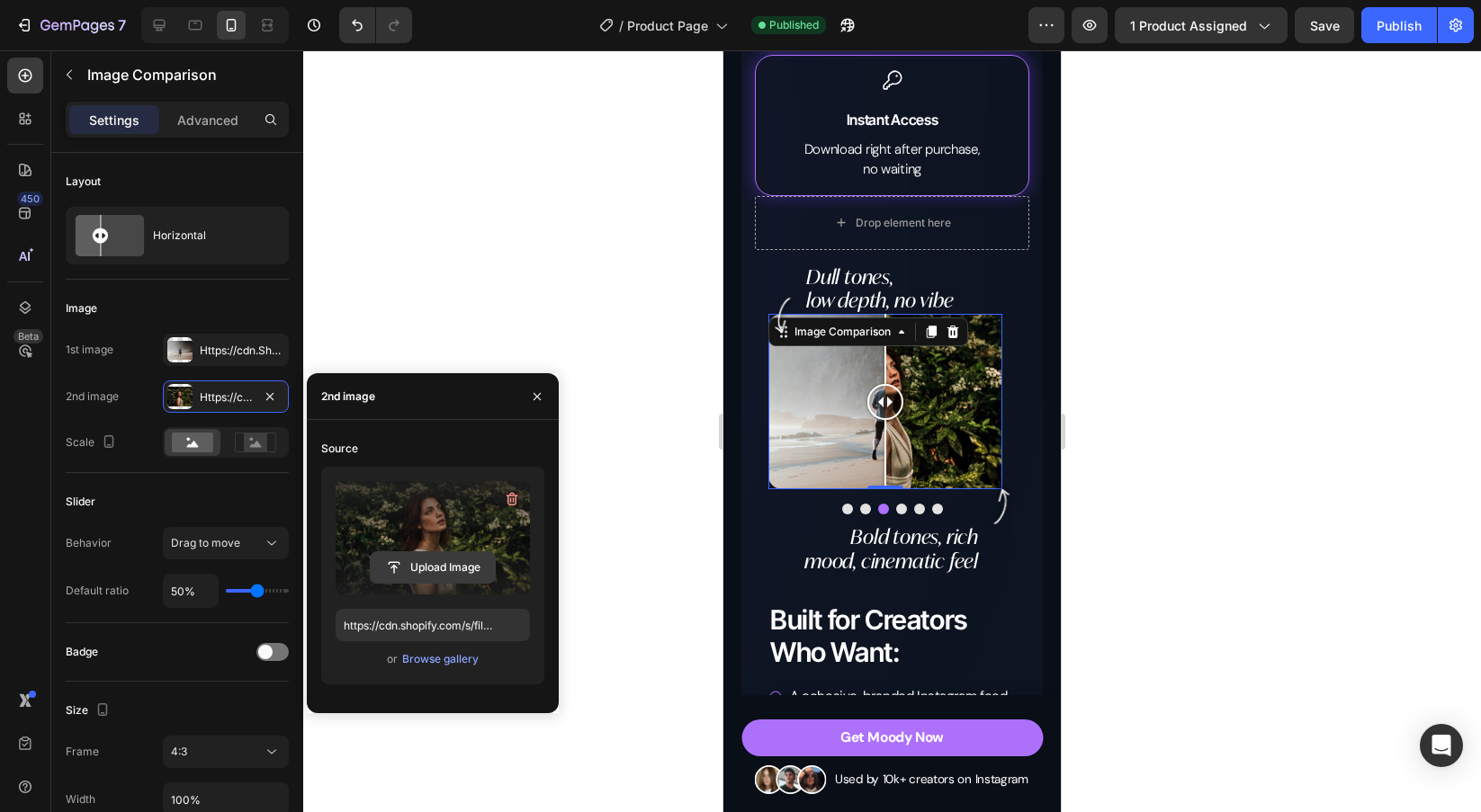 click 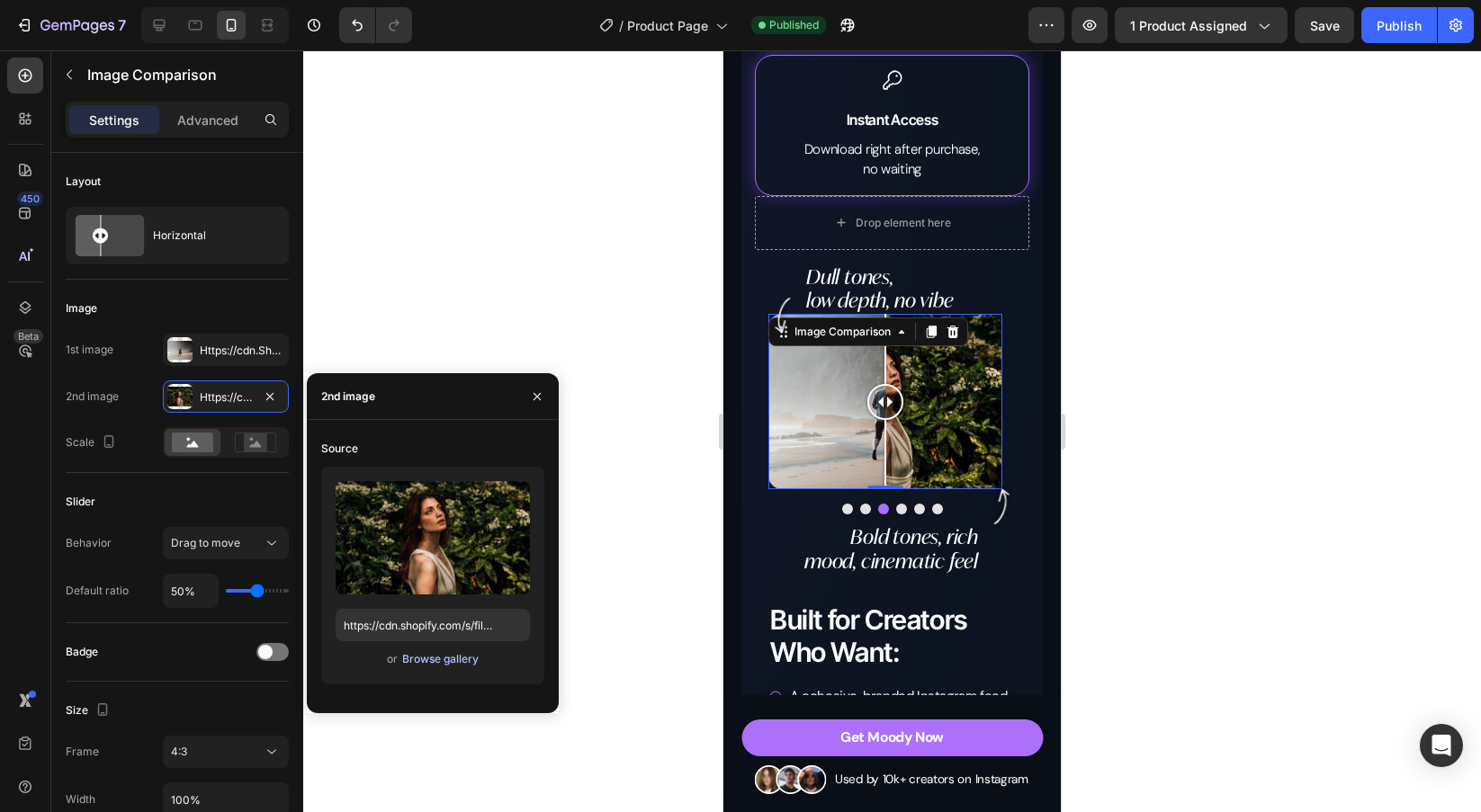 click on "Browse gallery" at bounding box center (440, 659) 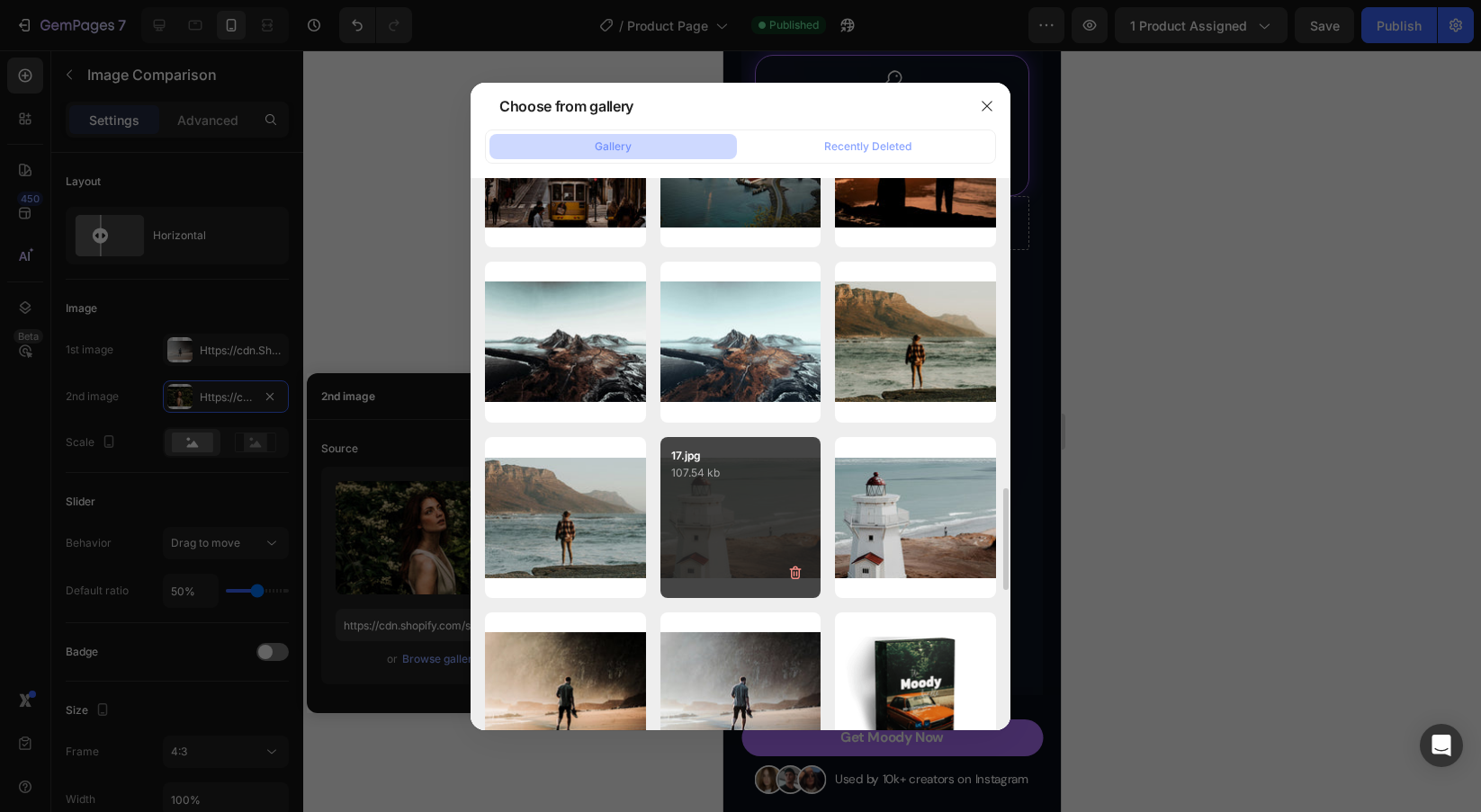scroll, scrollTop: 1857, scrollLeft: 0, axis: vertical 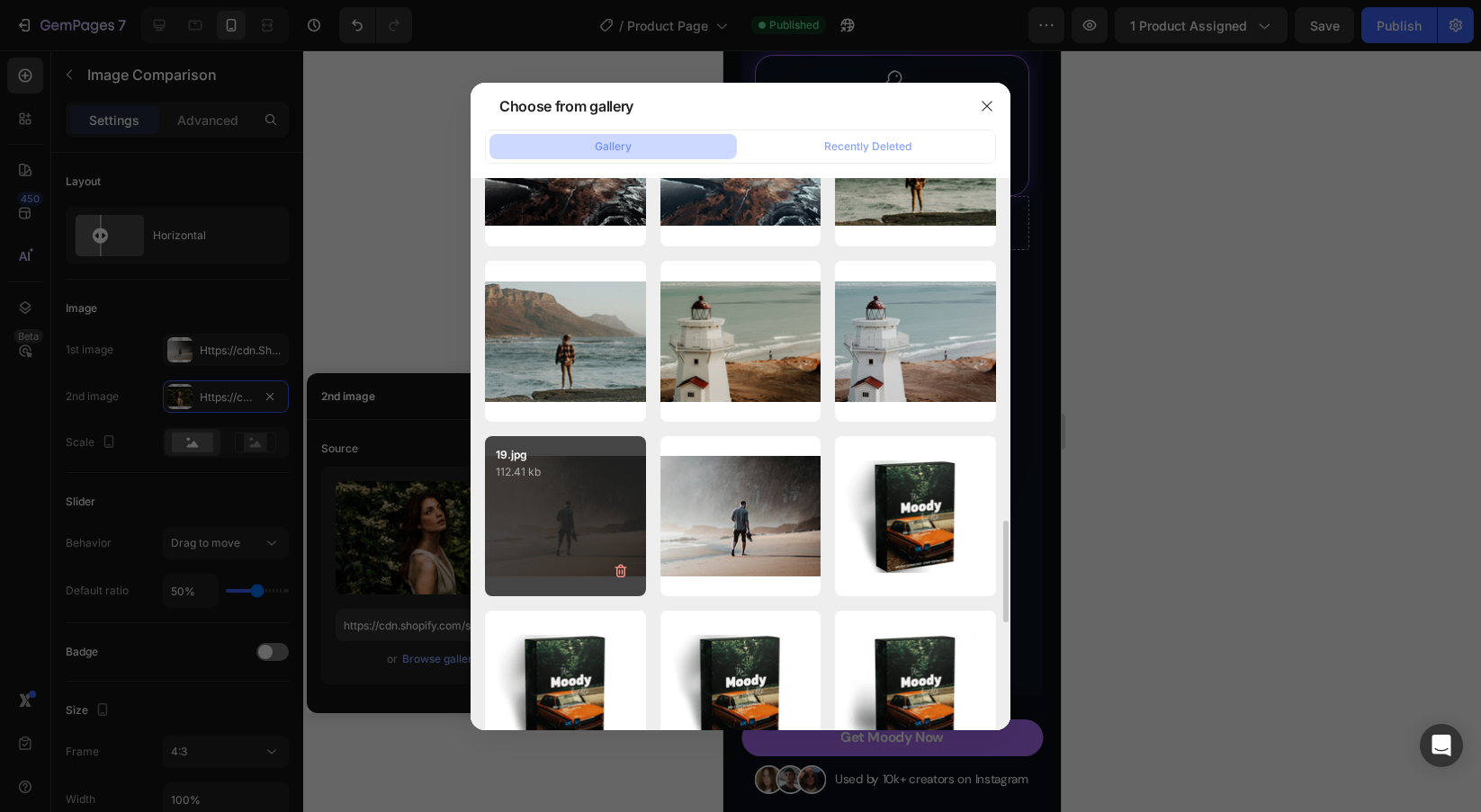 click on "19.jpg 112.41 kb" at bounding box center [565, 516] 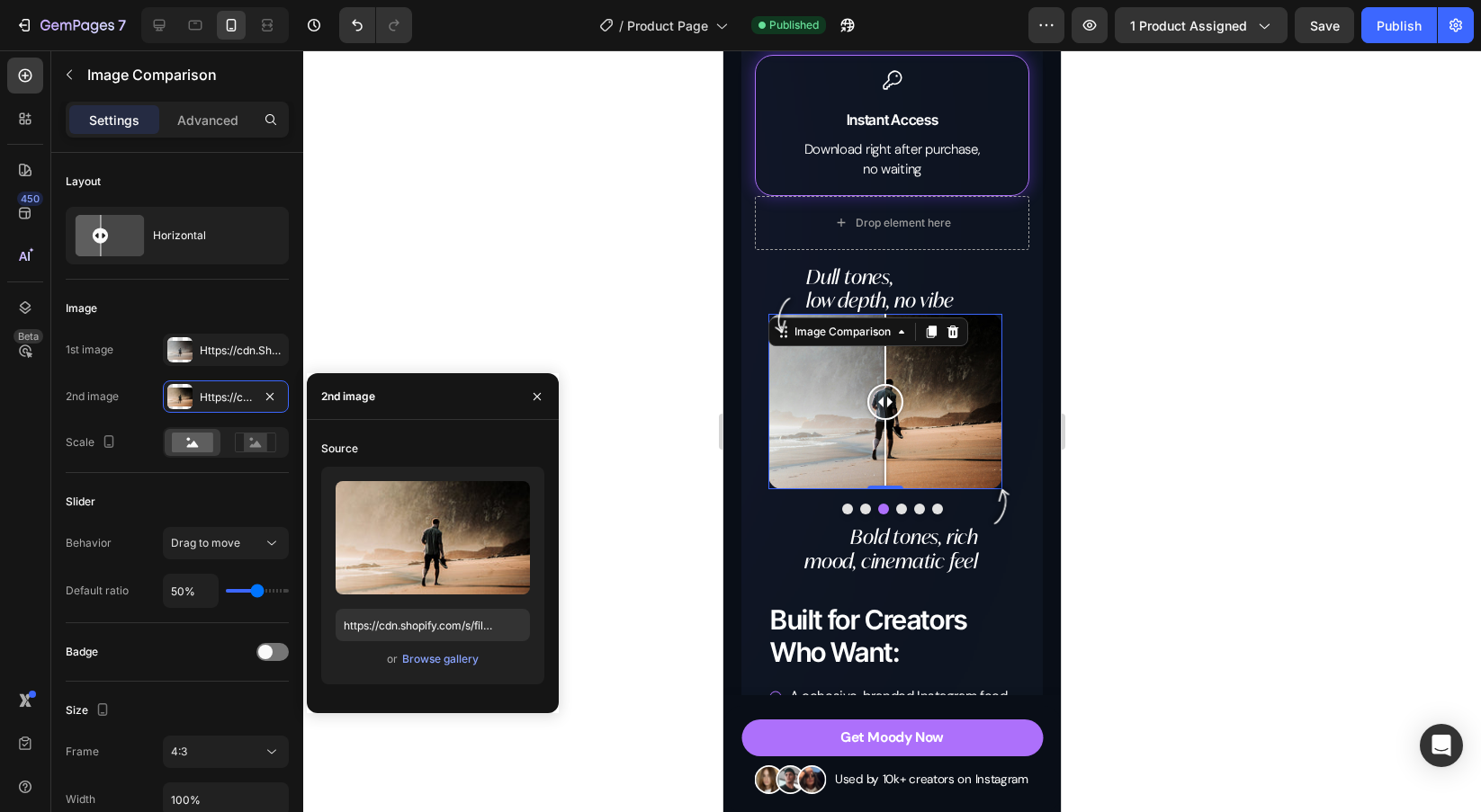 click 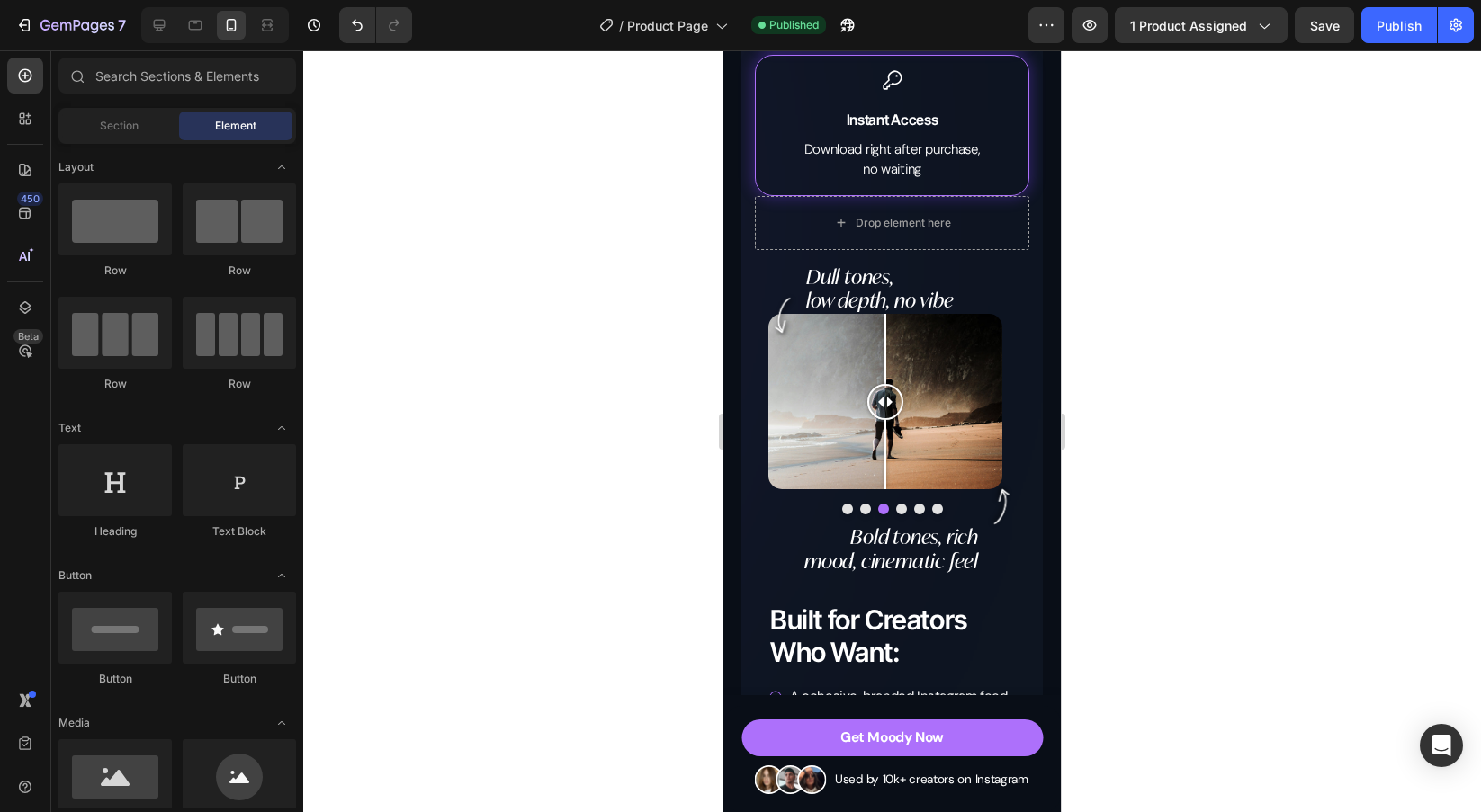 click 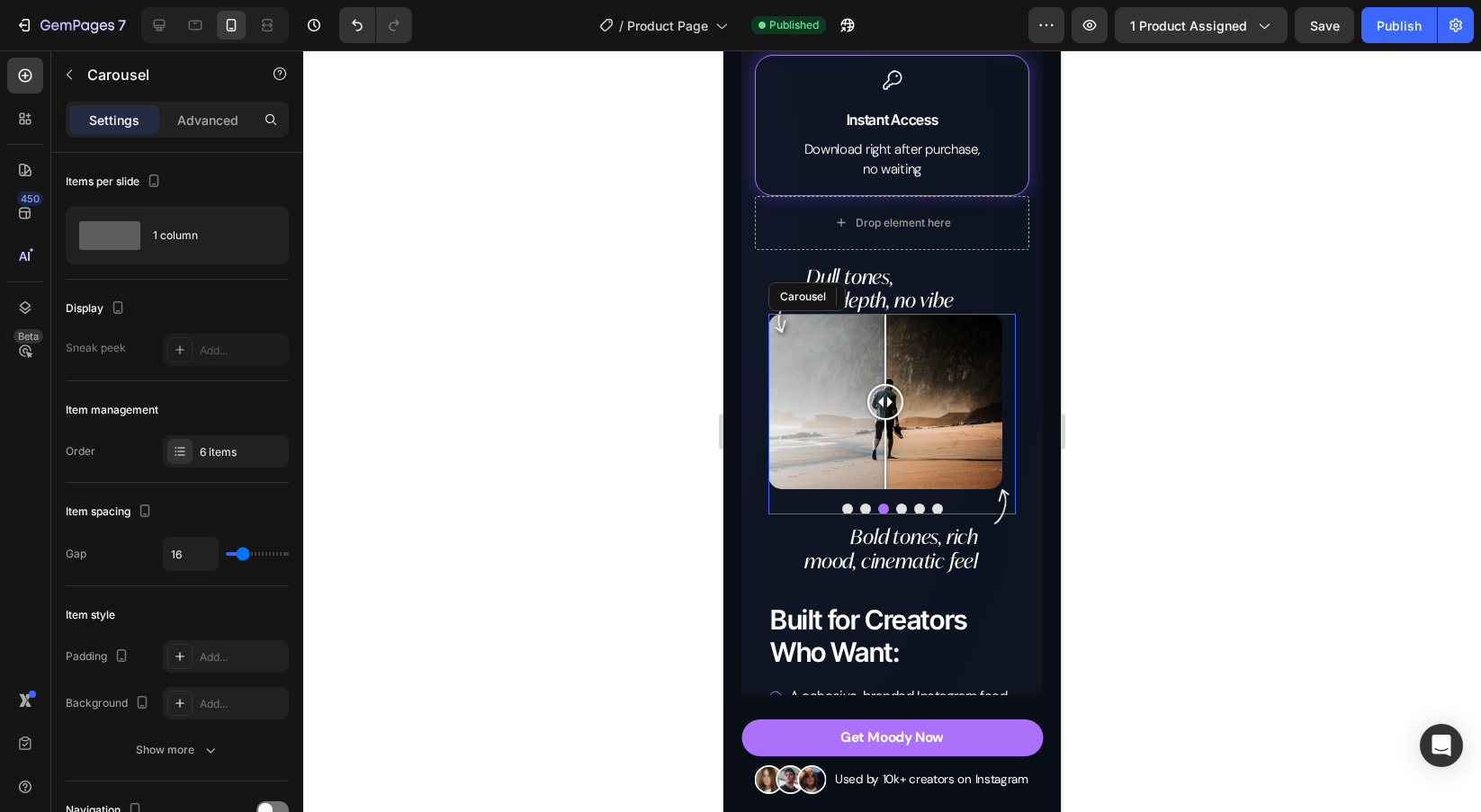 click at bounding box center [848, 509] 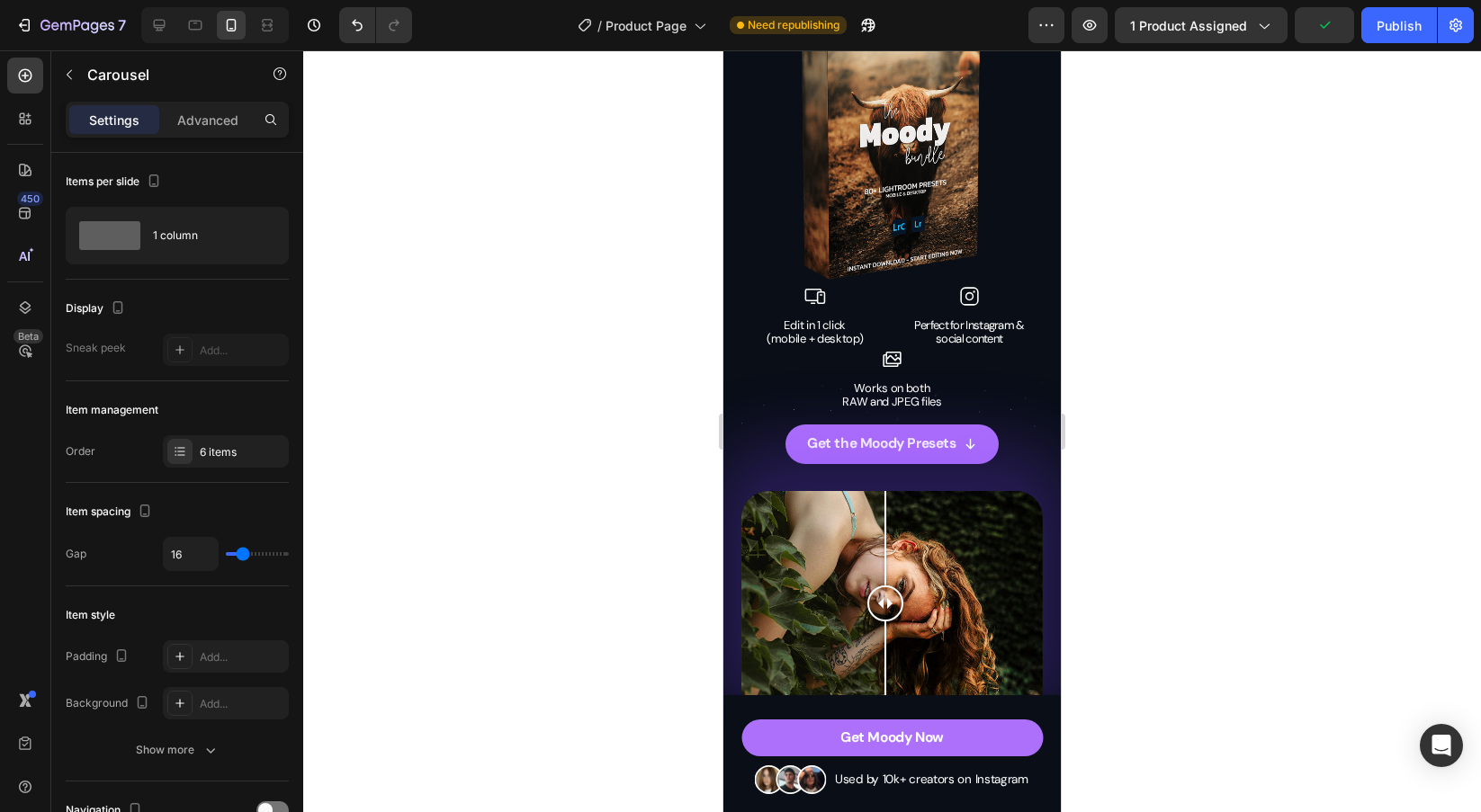scroll, scrollTop: 558, scrollLeft: 0, axis: vertical 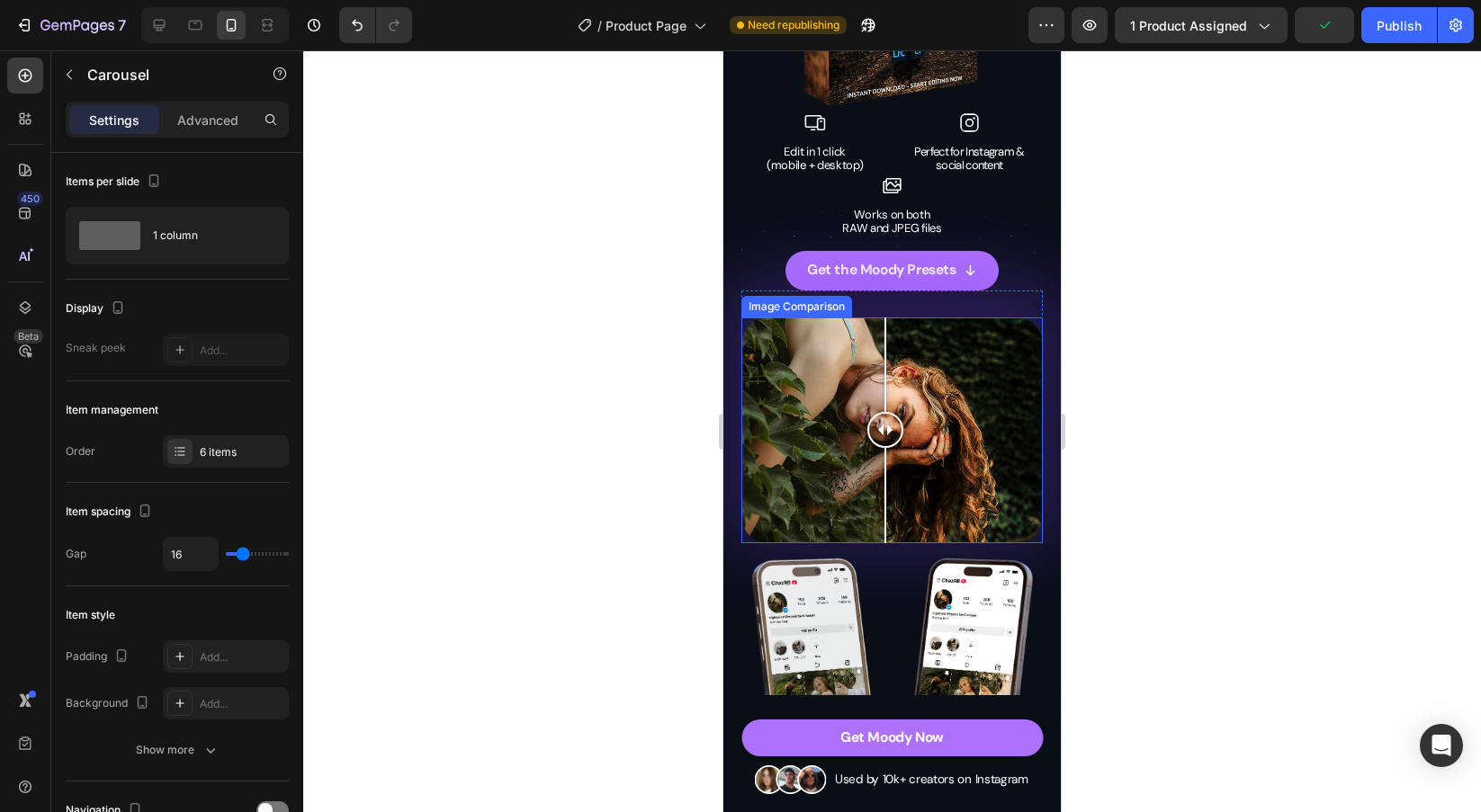 click at bounding box center (892, 430) 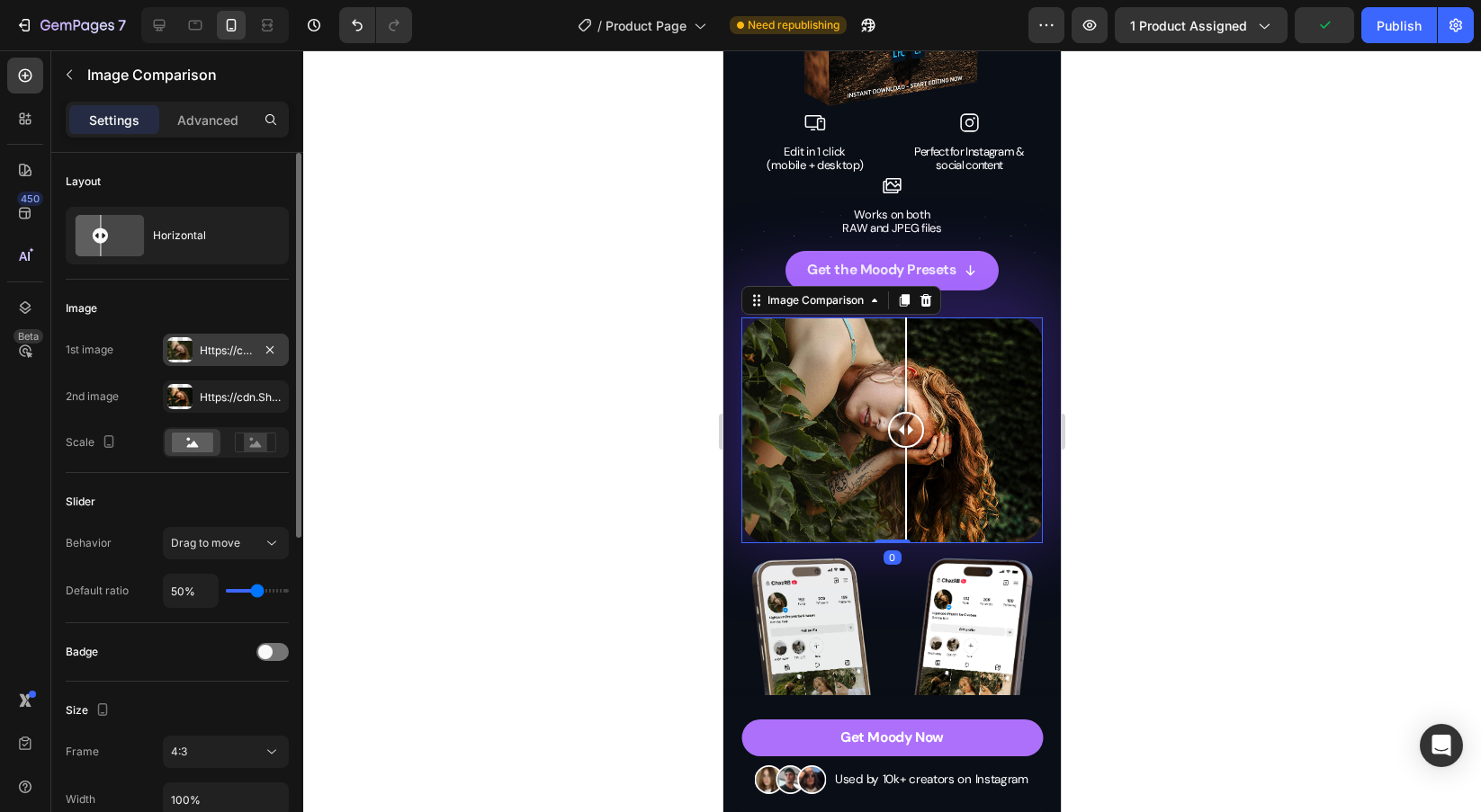 click on "Https://cdn.Shopify.Com/s/files/1/0698/5688/6972/files/gempages_572473113388778648-f3dec90a-b44a-4307-8fce-a684f39436e5.Jpg" at bounding box center (226, 351) 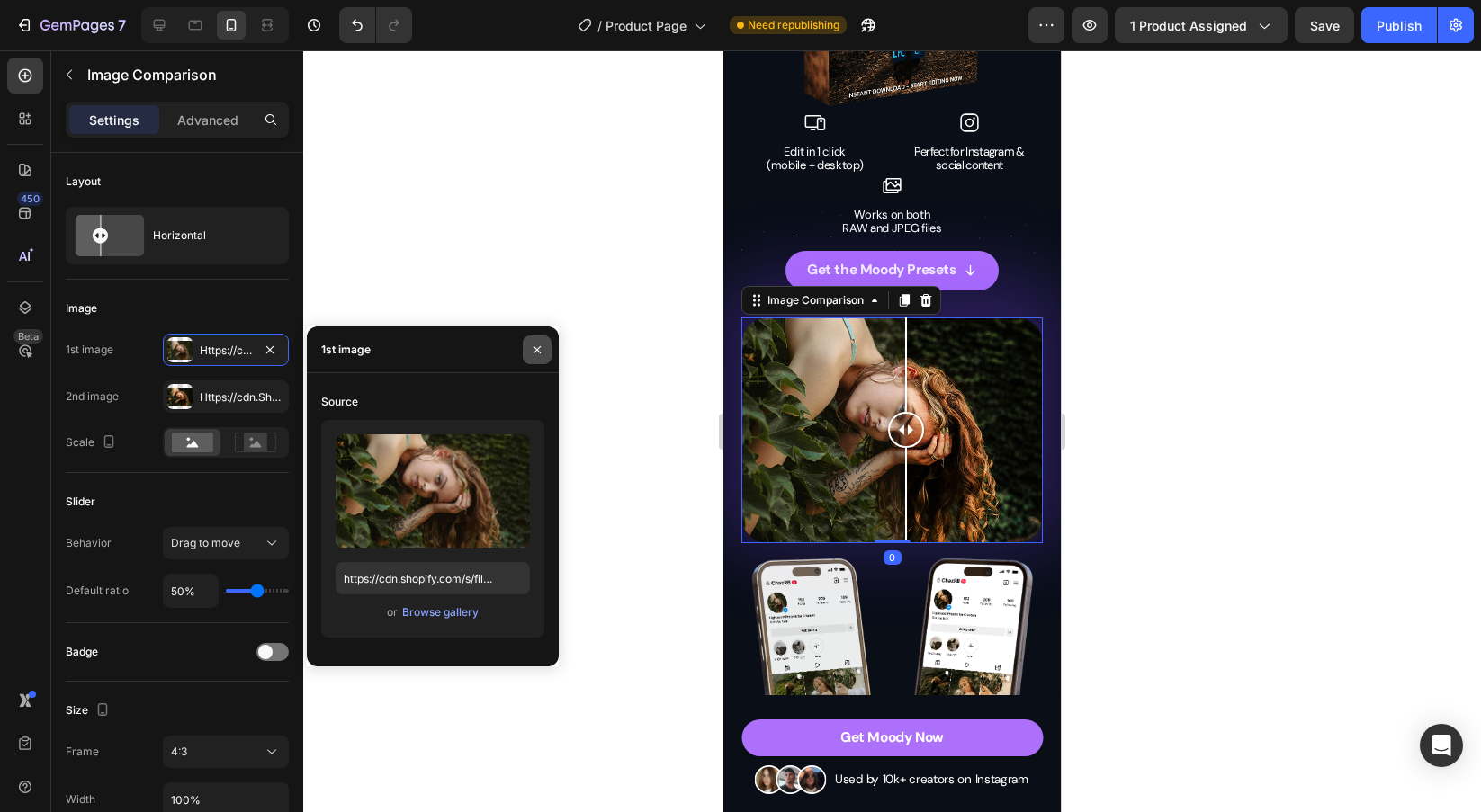 click 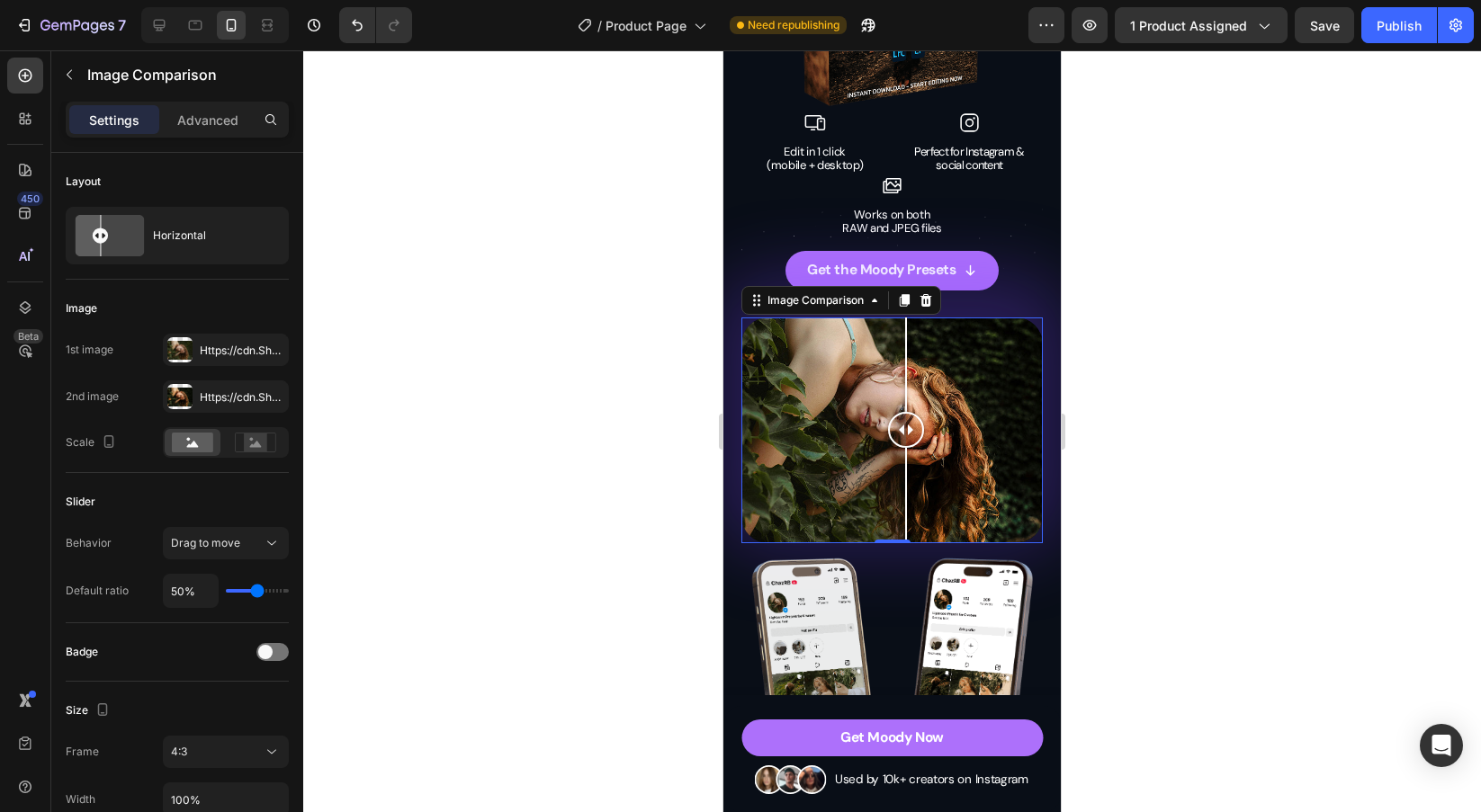 click 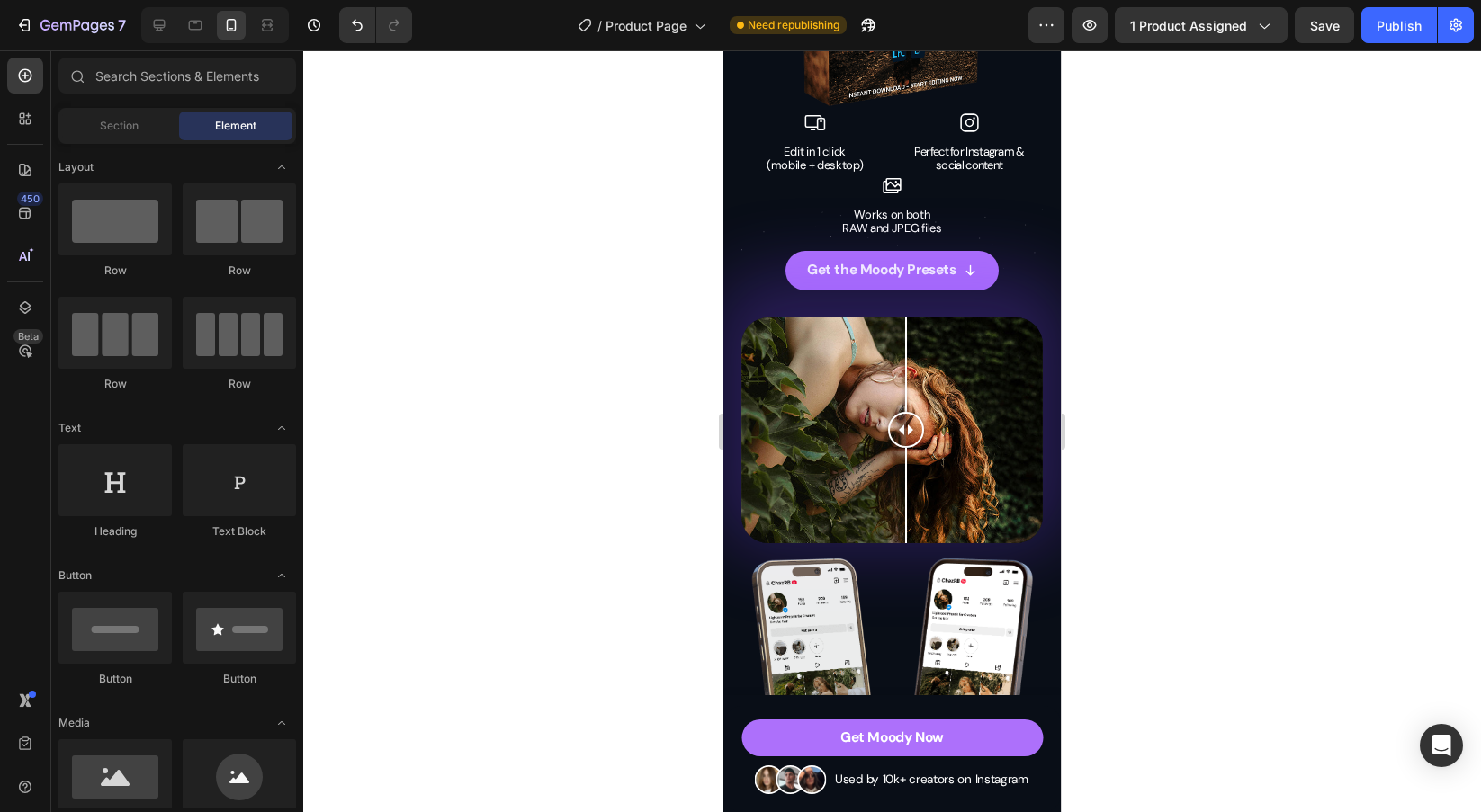 click 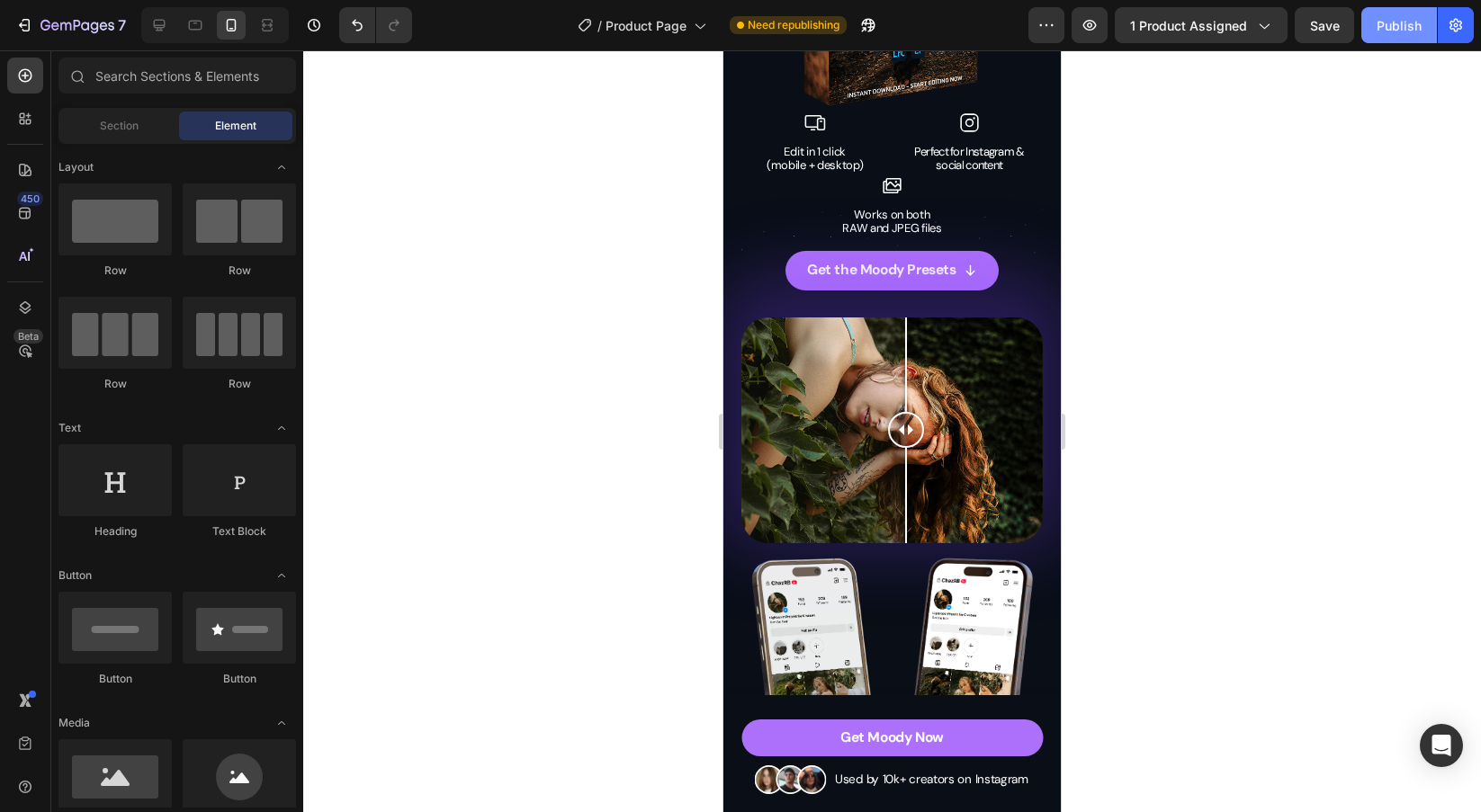 click on "Publish" 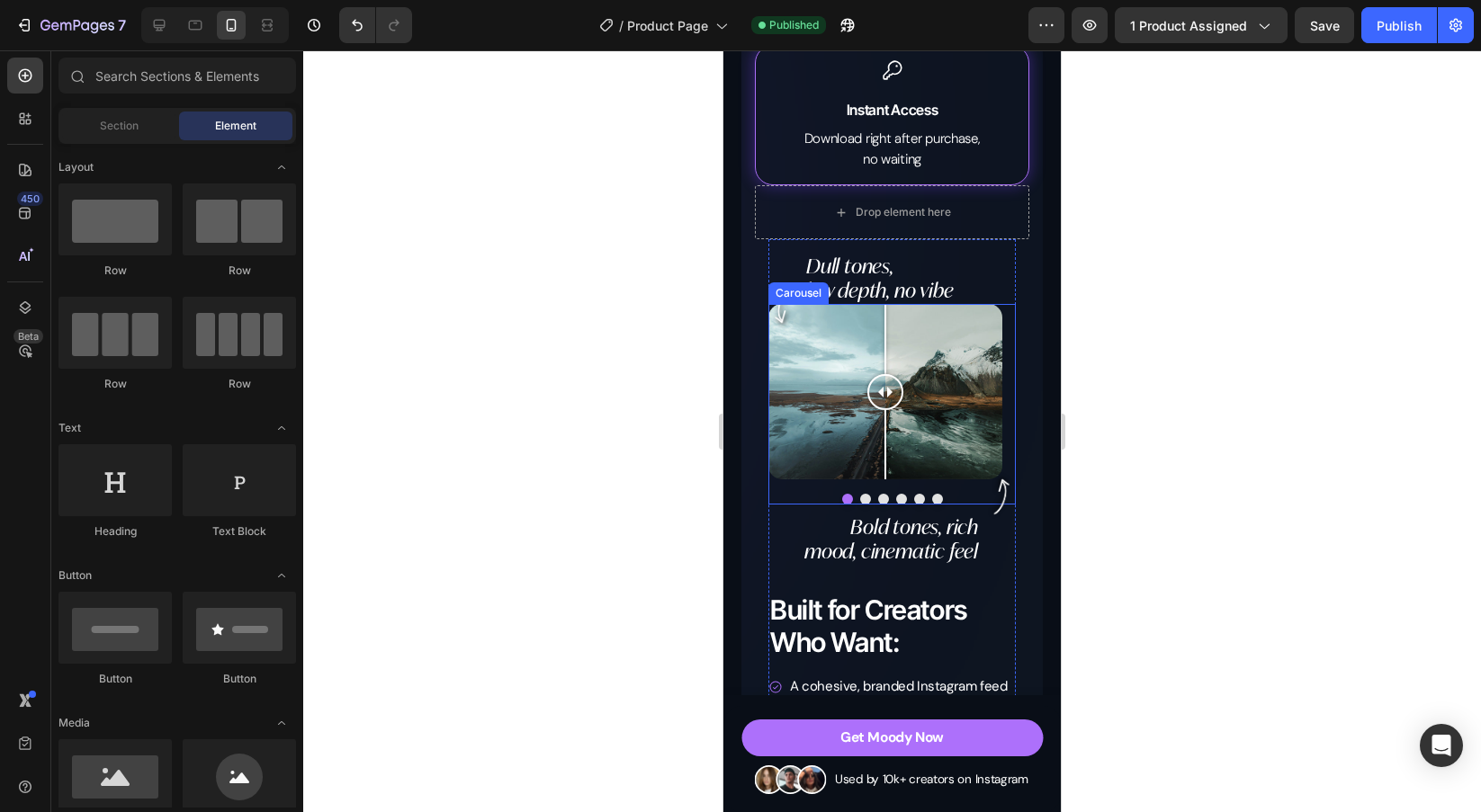 scroll, scrollTop: 4413, scrollLeft: 0, axis: vertical 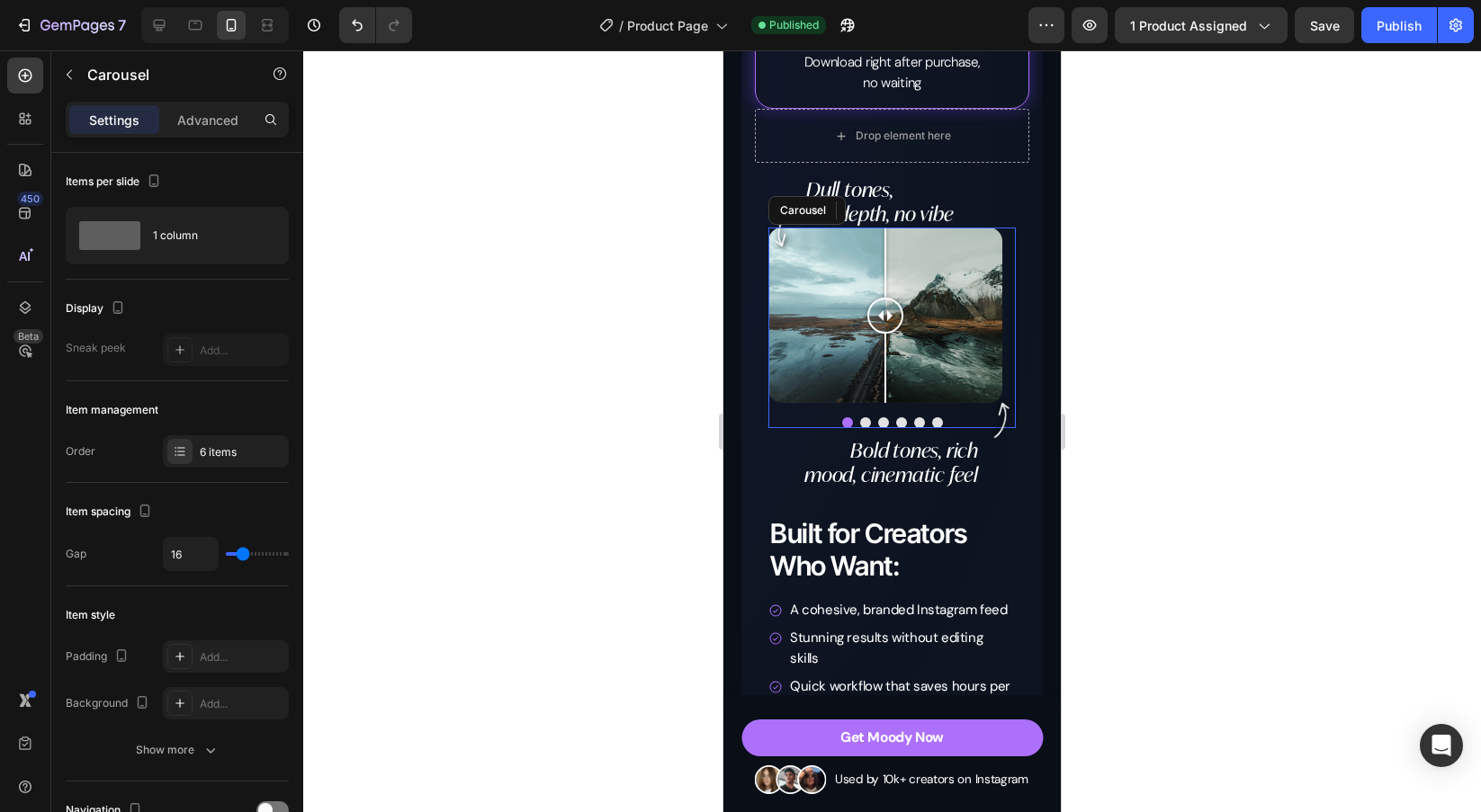 click at bounding box center [884, 423] 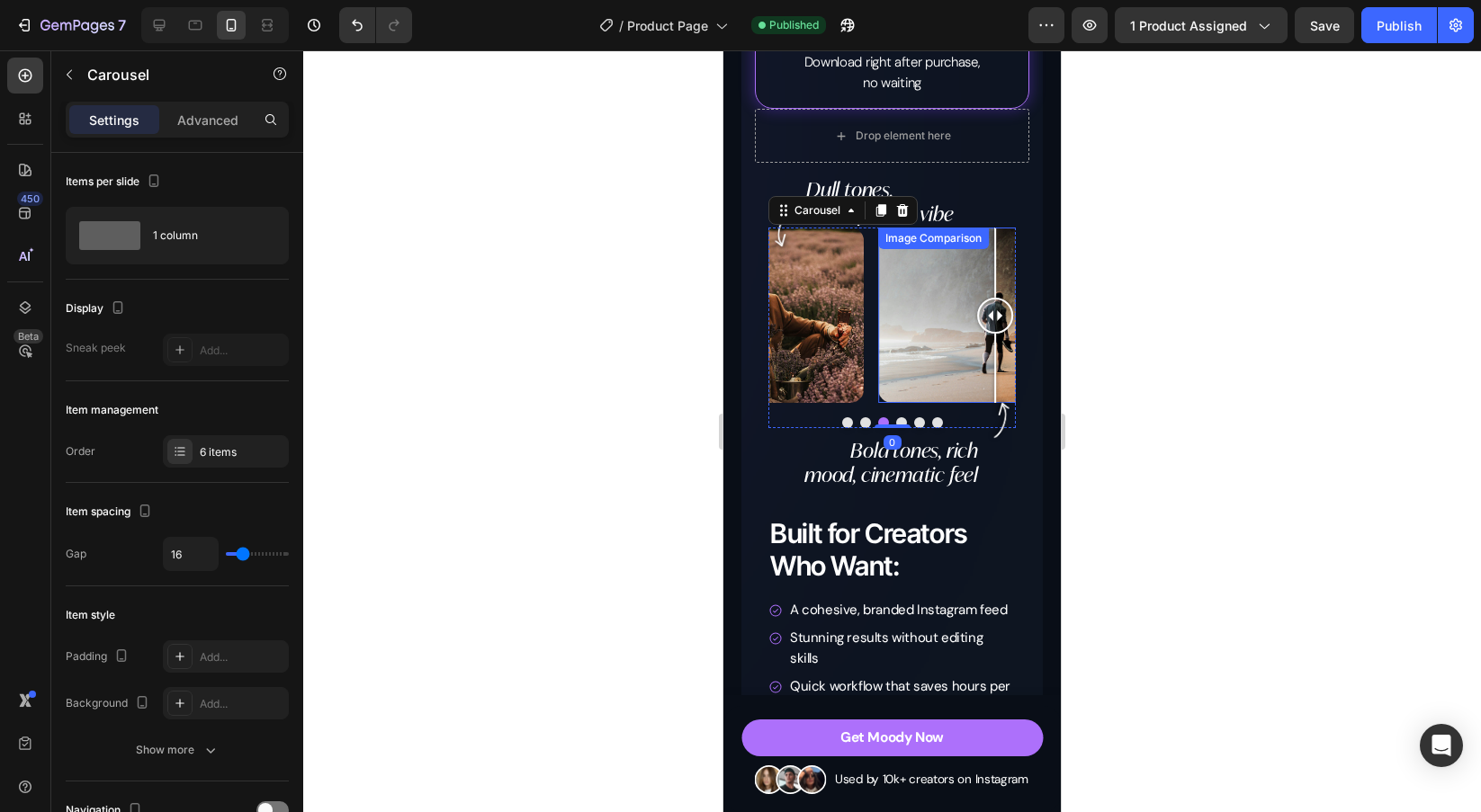 click at bounding box center (995, 315) 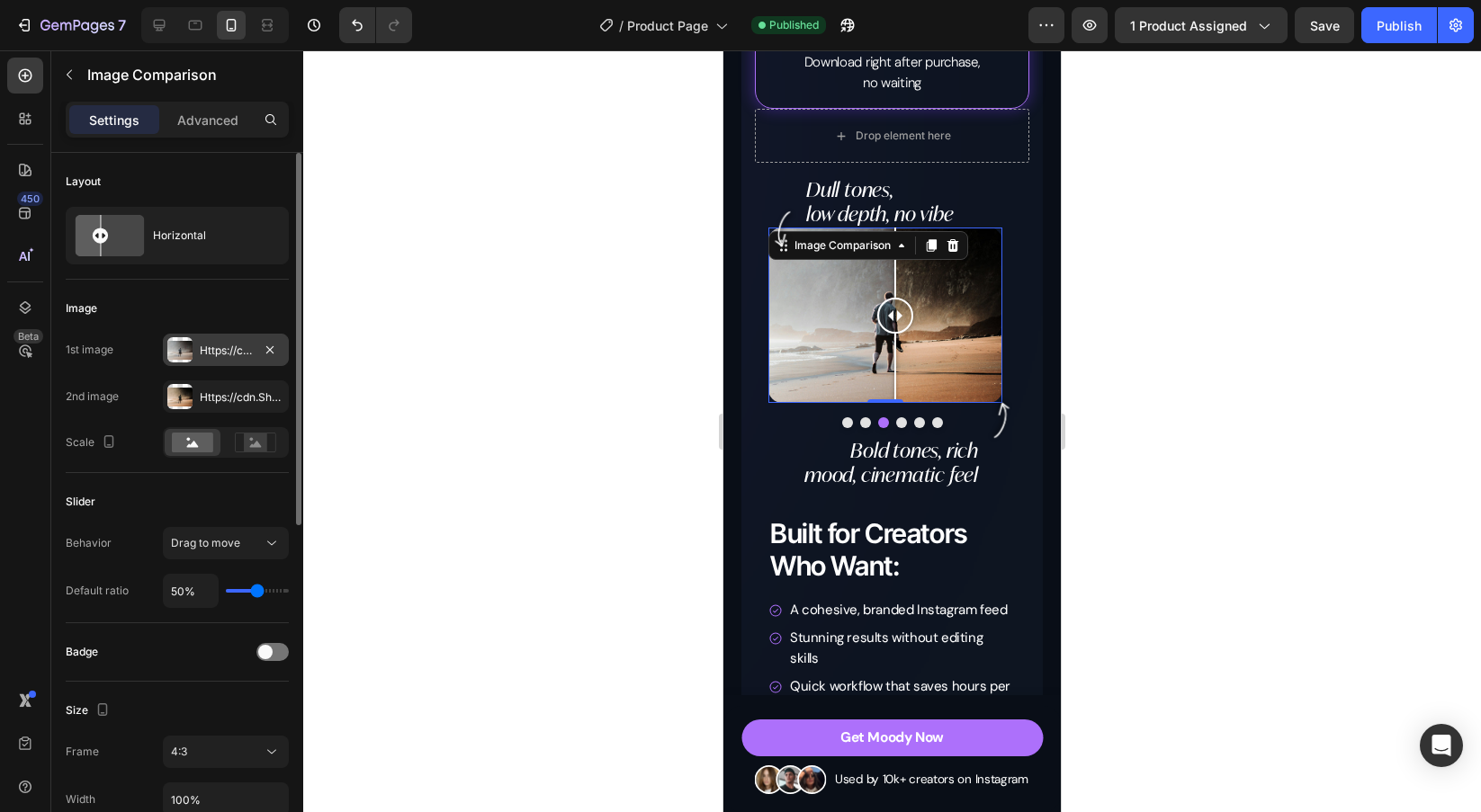 click at bounding box center (180, 350) 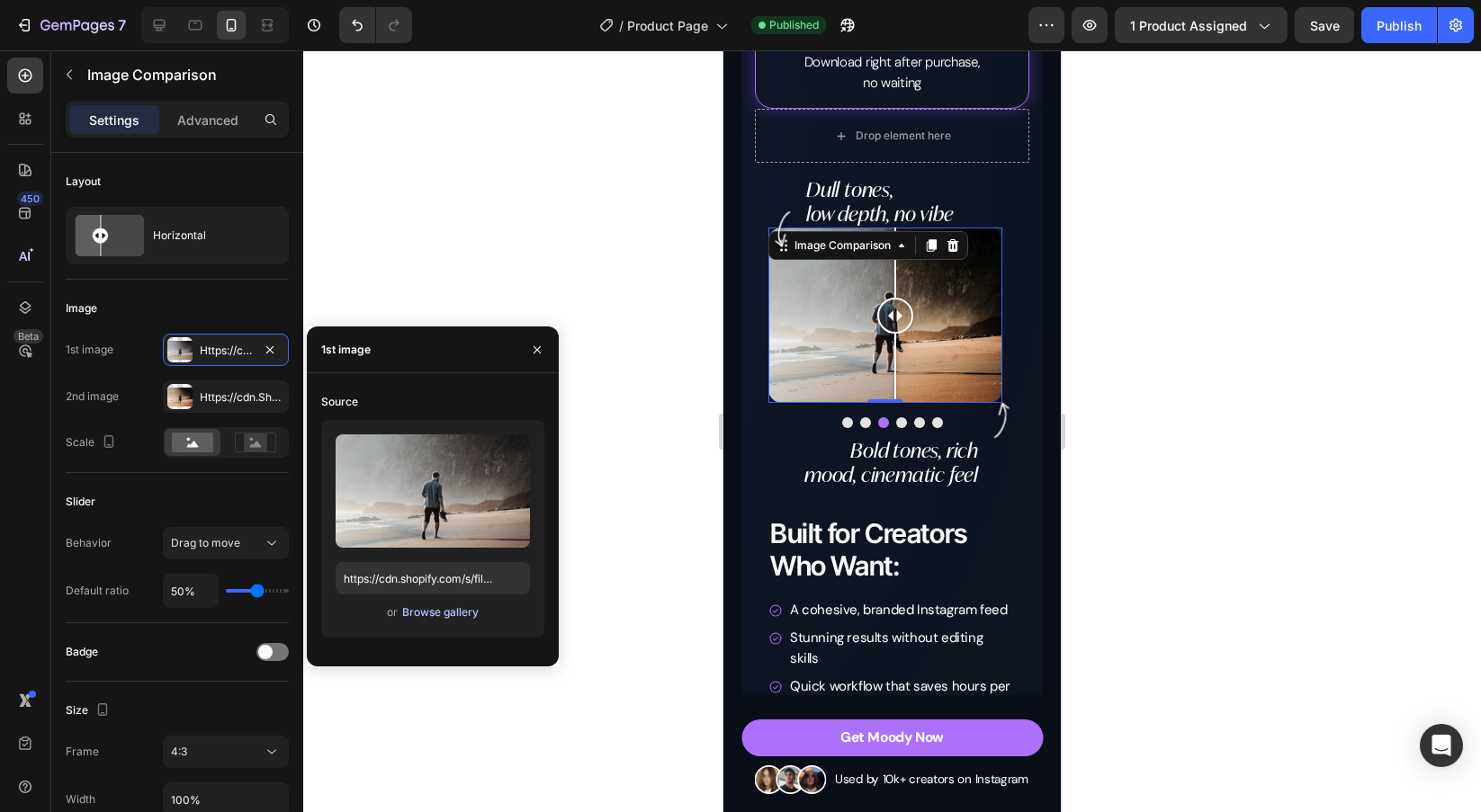 click on "Browse gallery" at bounding box center [440, 612] 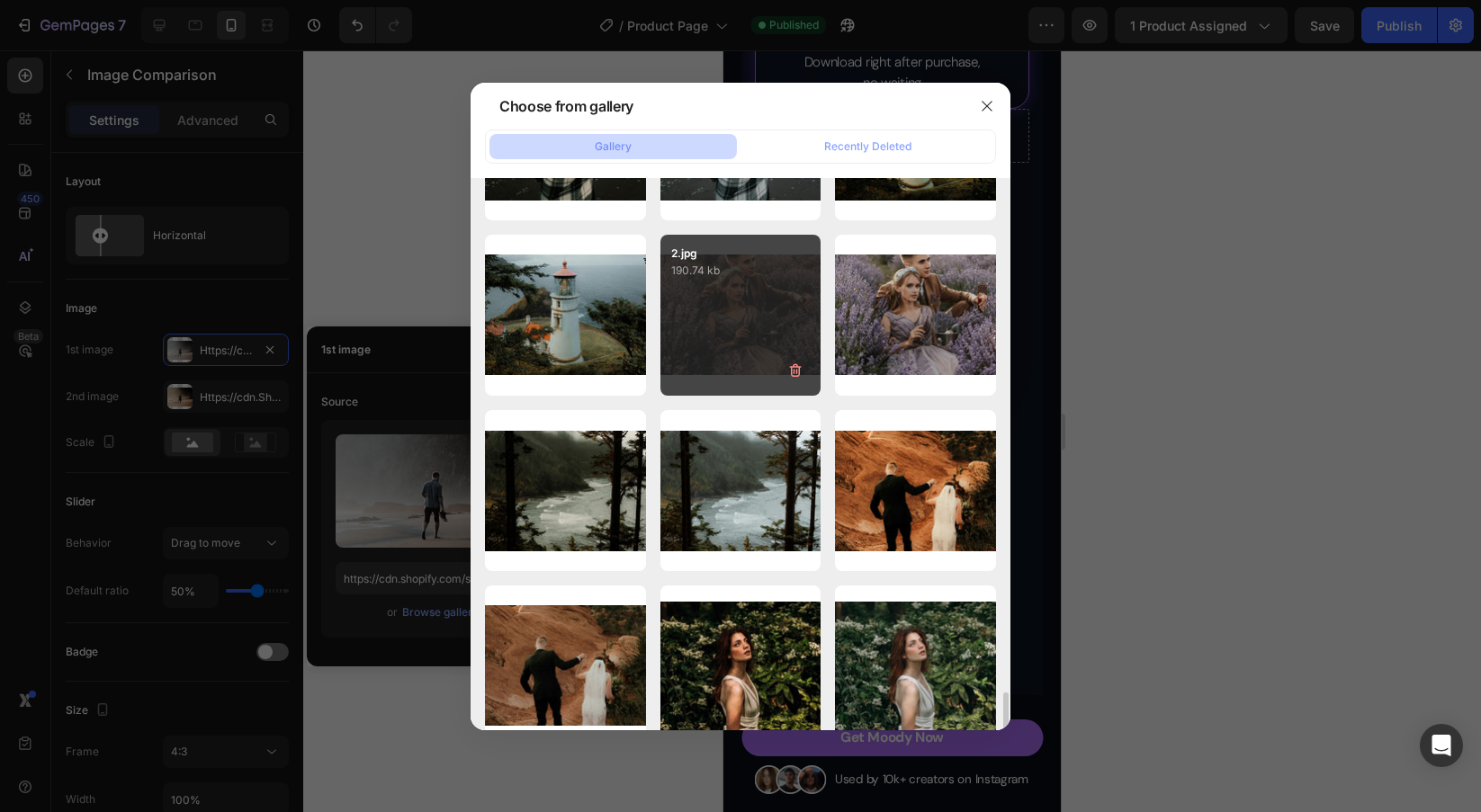 scroll, scrollTop: 2863, scrollLeft: 0, axis: vertical 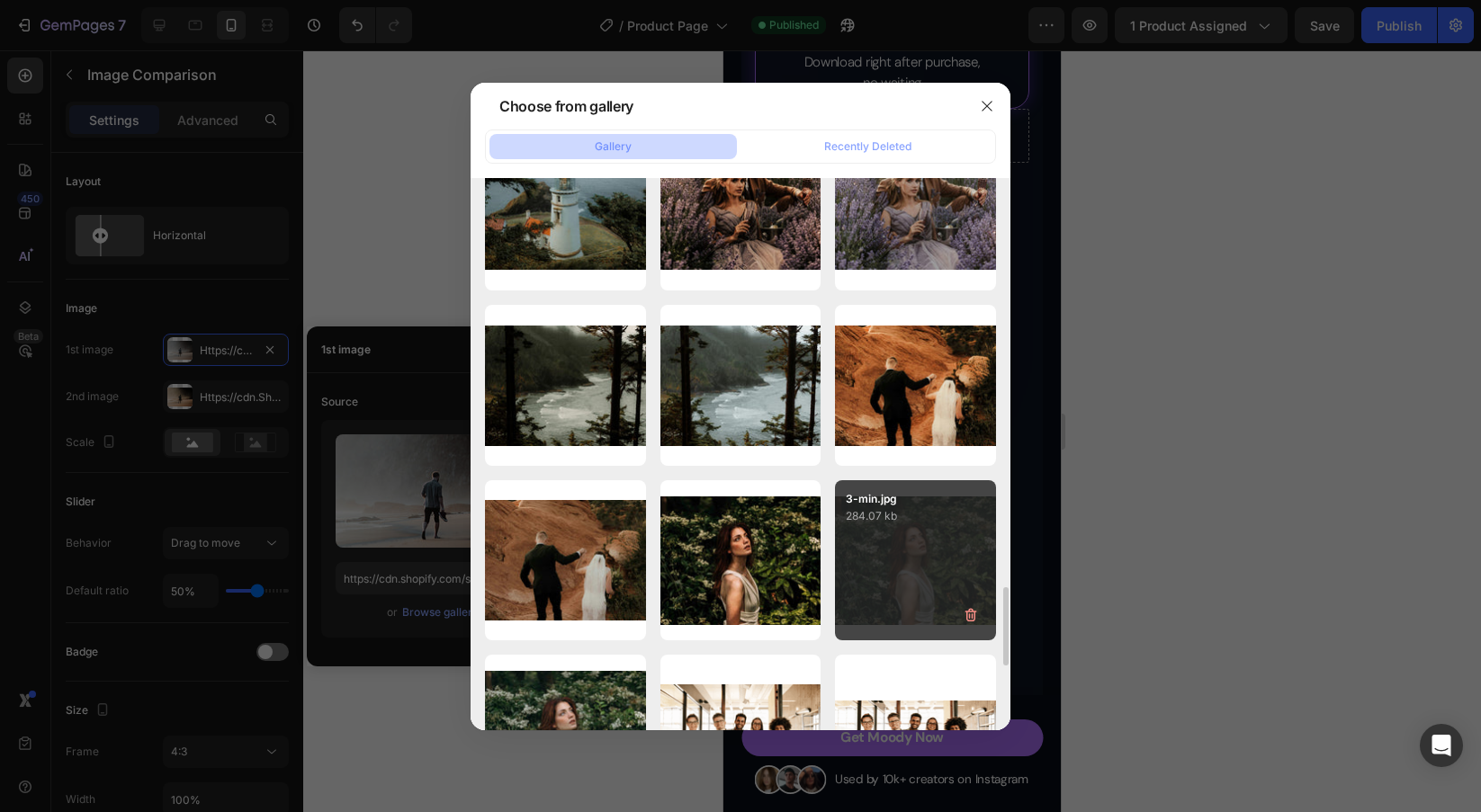 click on "3-min.jpg 284.07 kb" at bounding box center [915, 560] 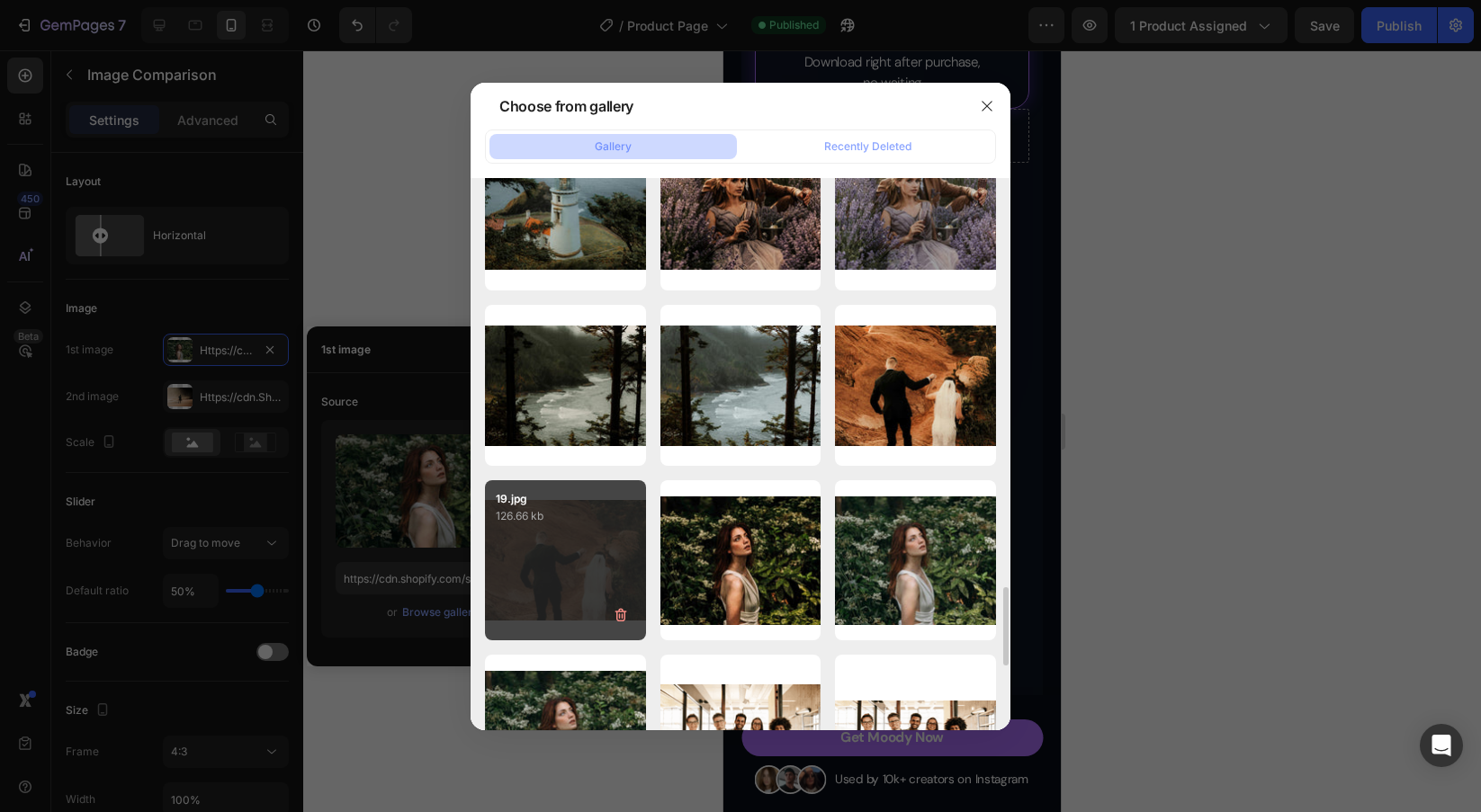 type on "https://cdn.shopify.com/s/files/1/0698/5688/6972/files/gempages_572473113388778648-b2de75e6-e4f3-422b-9d19-1984b57b9609.jpg" 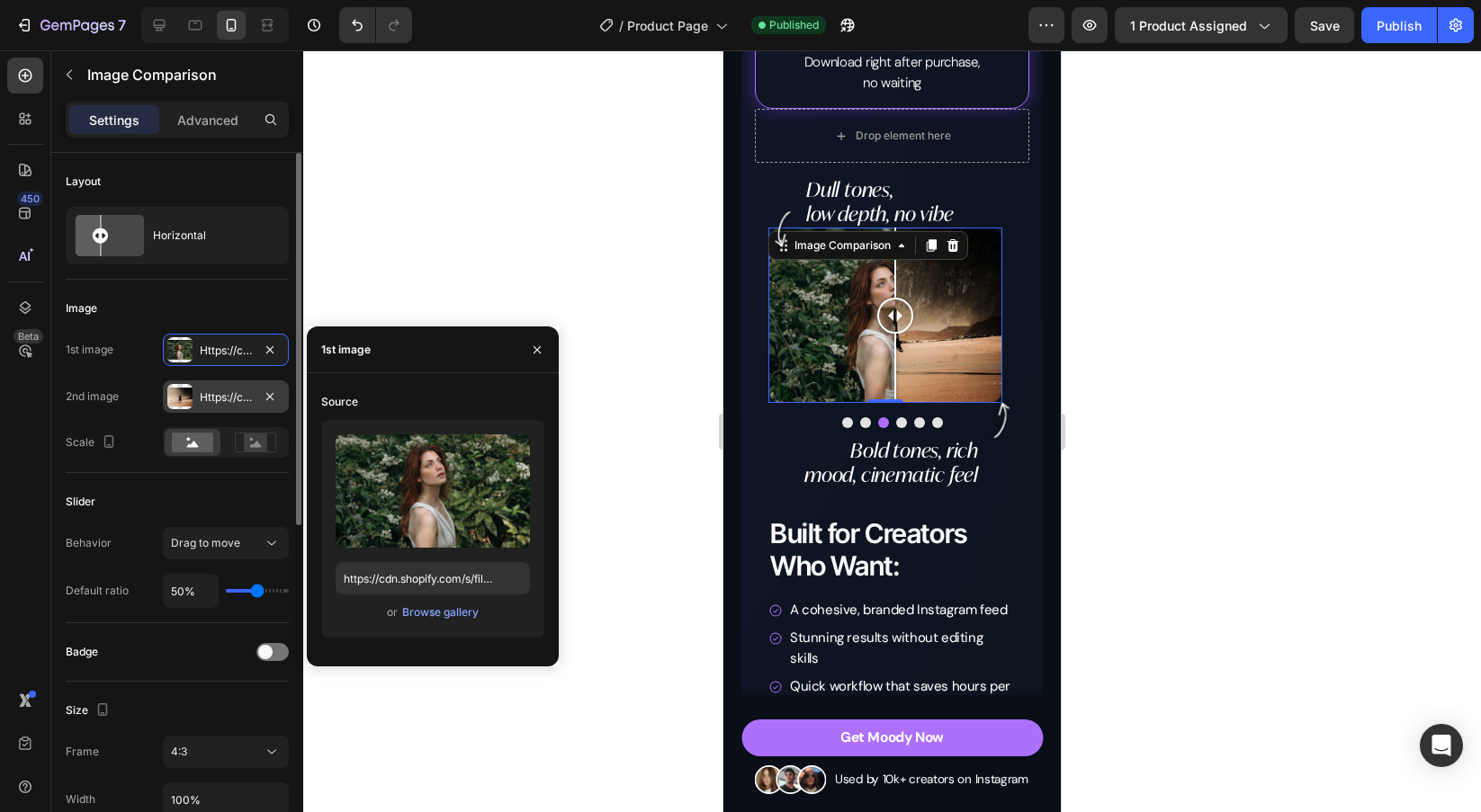 click on "Https://cdn.Shopify.Com/s/files/1/0698/5688/6972/files/gempages_572473113388778648-4e7af855-f92d-4586-99b6-6ce9b2a7a108.Jpg" at bounding box center [226, 397] 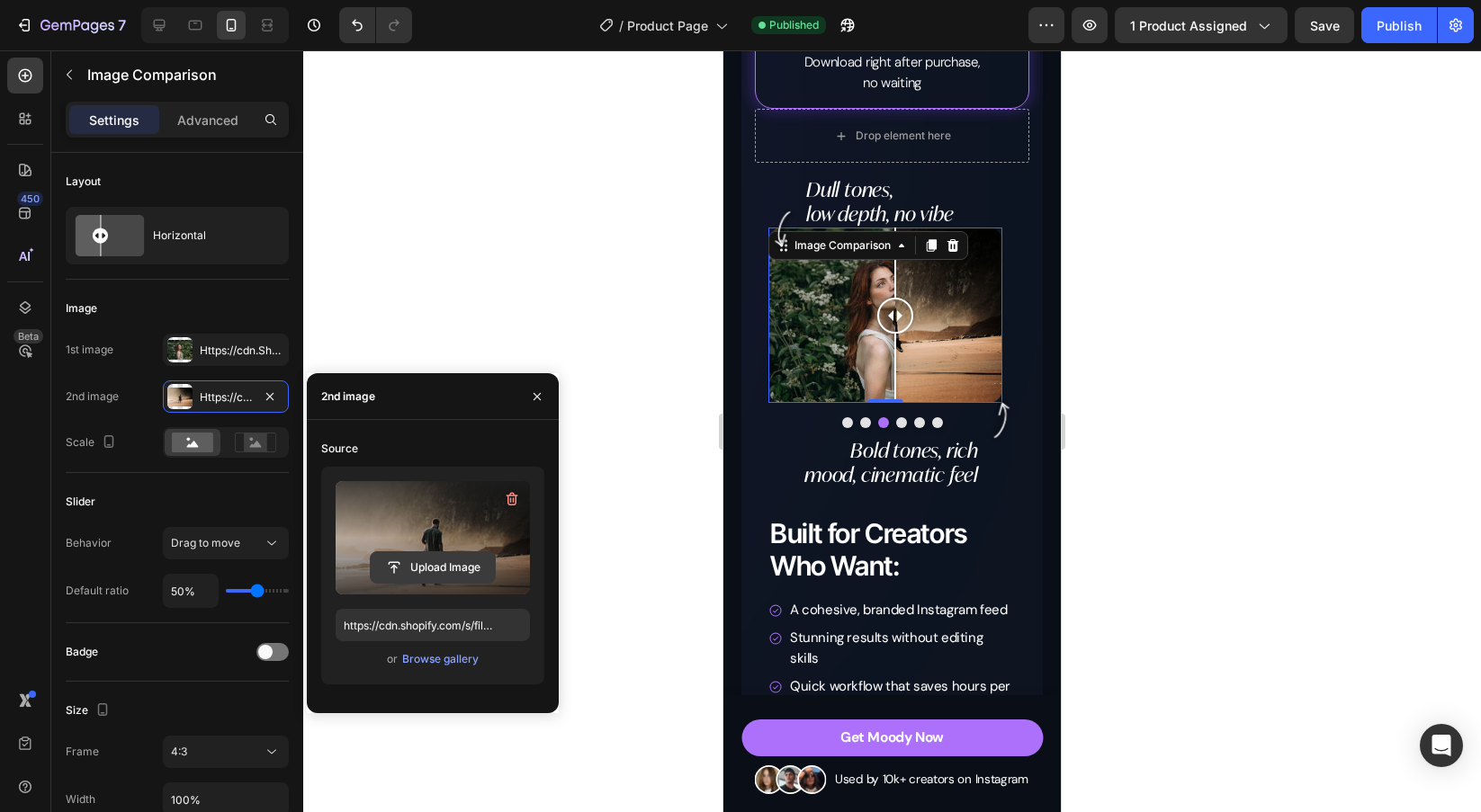 click 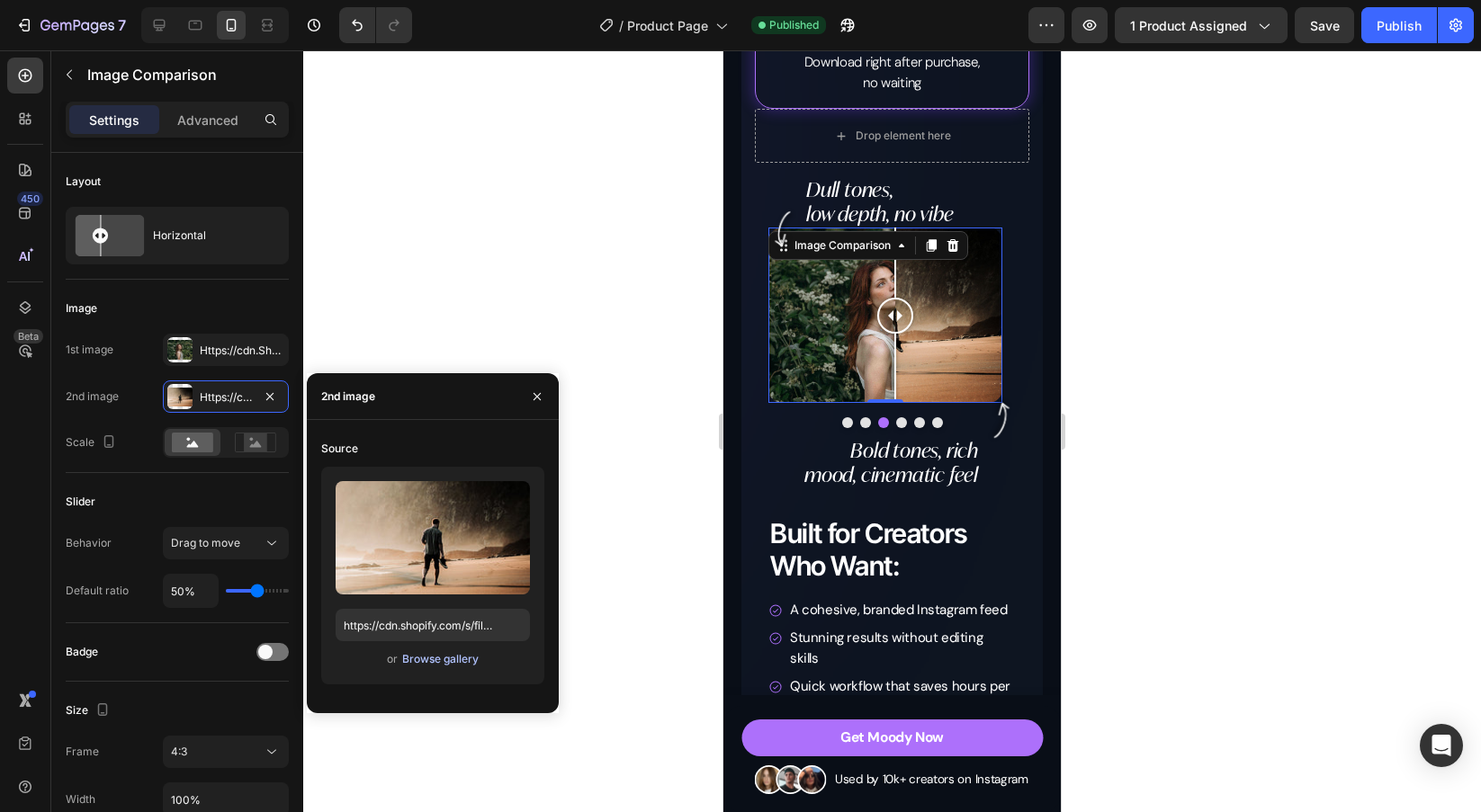 click on "Browse gallery" at bounding box center (440, 659) 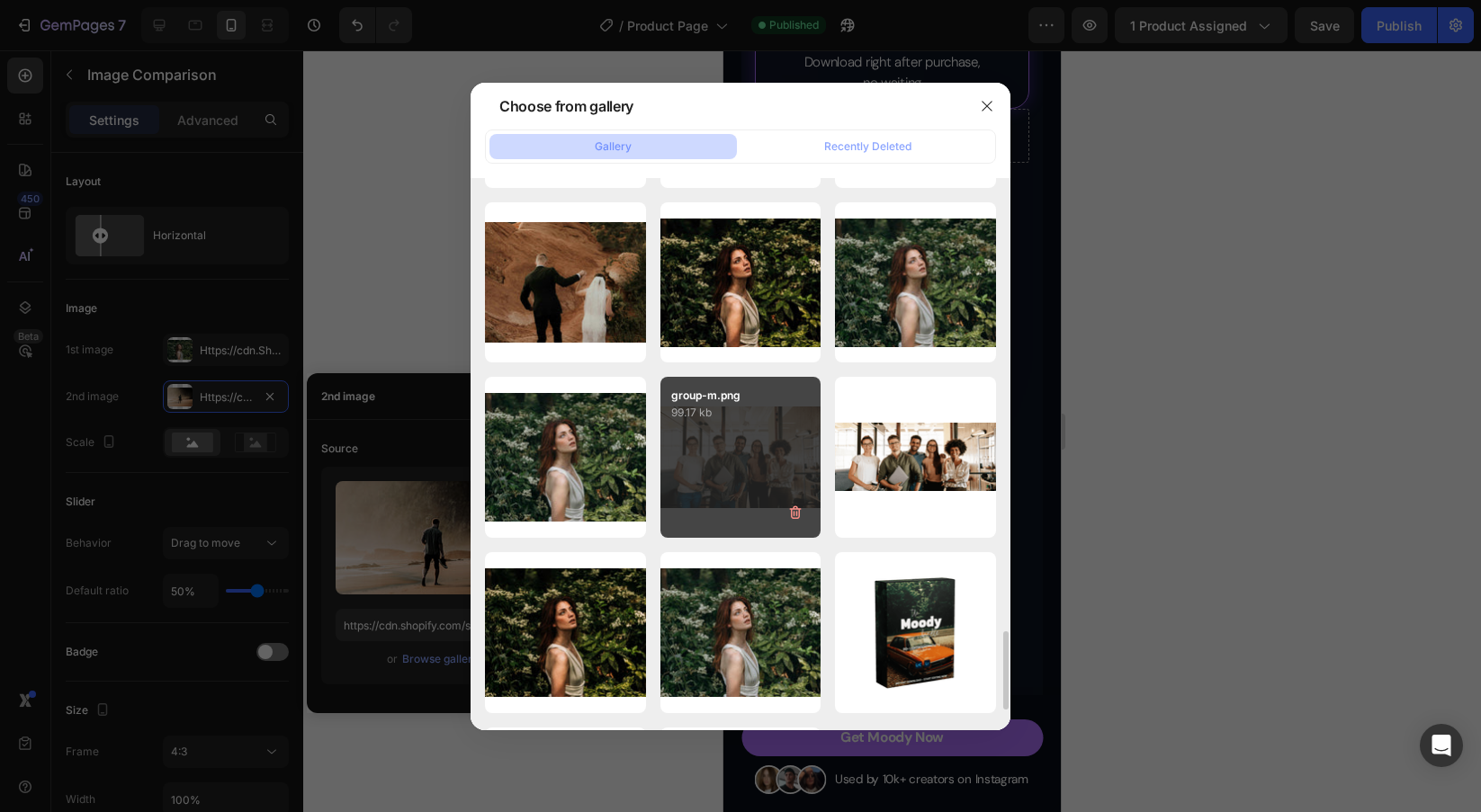 scroll, scrollTop: 3145, scrollLeft: 0, axis: vertical 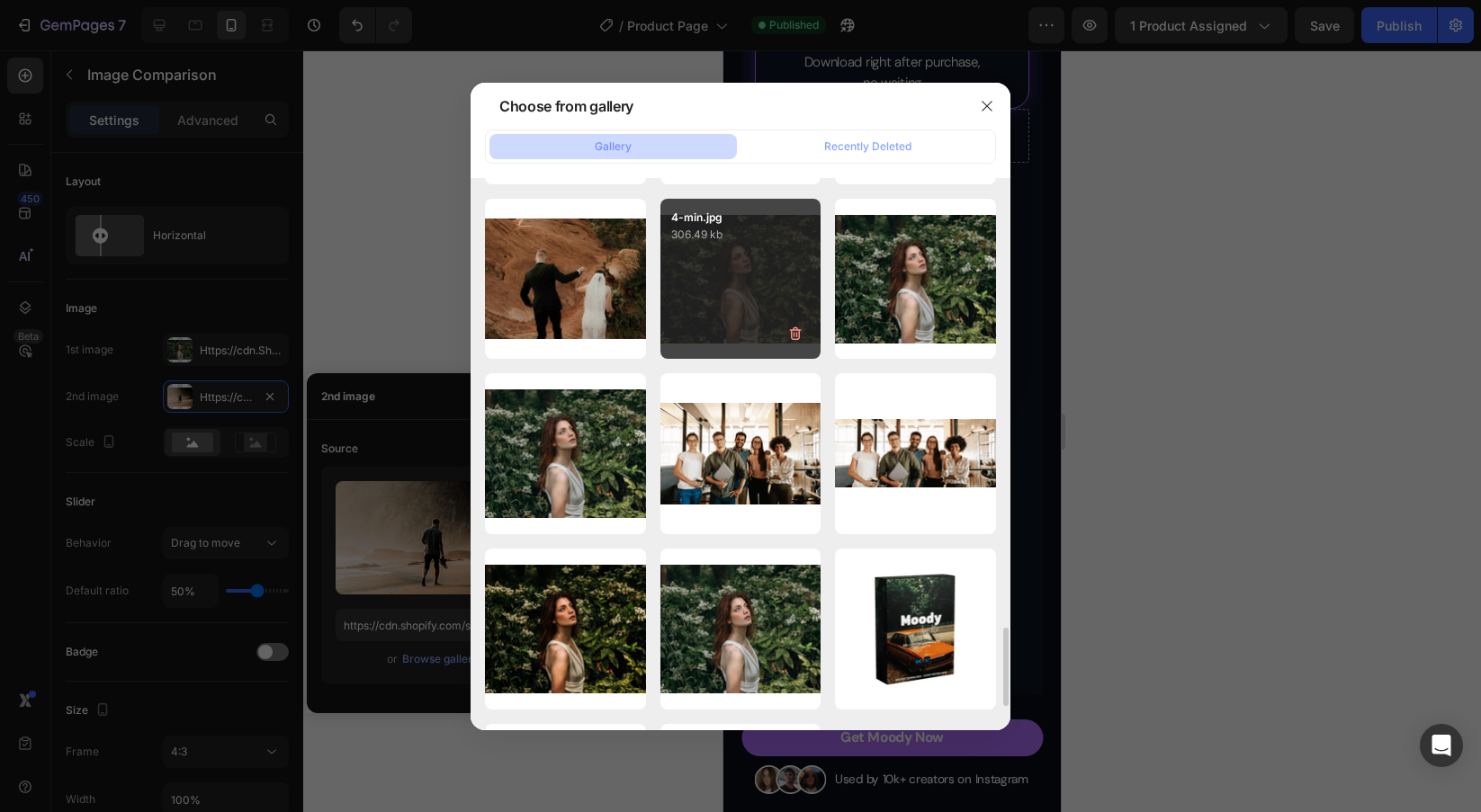 click on "4-min.jpg 306.49 kb" at bounding box center [740, 279] 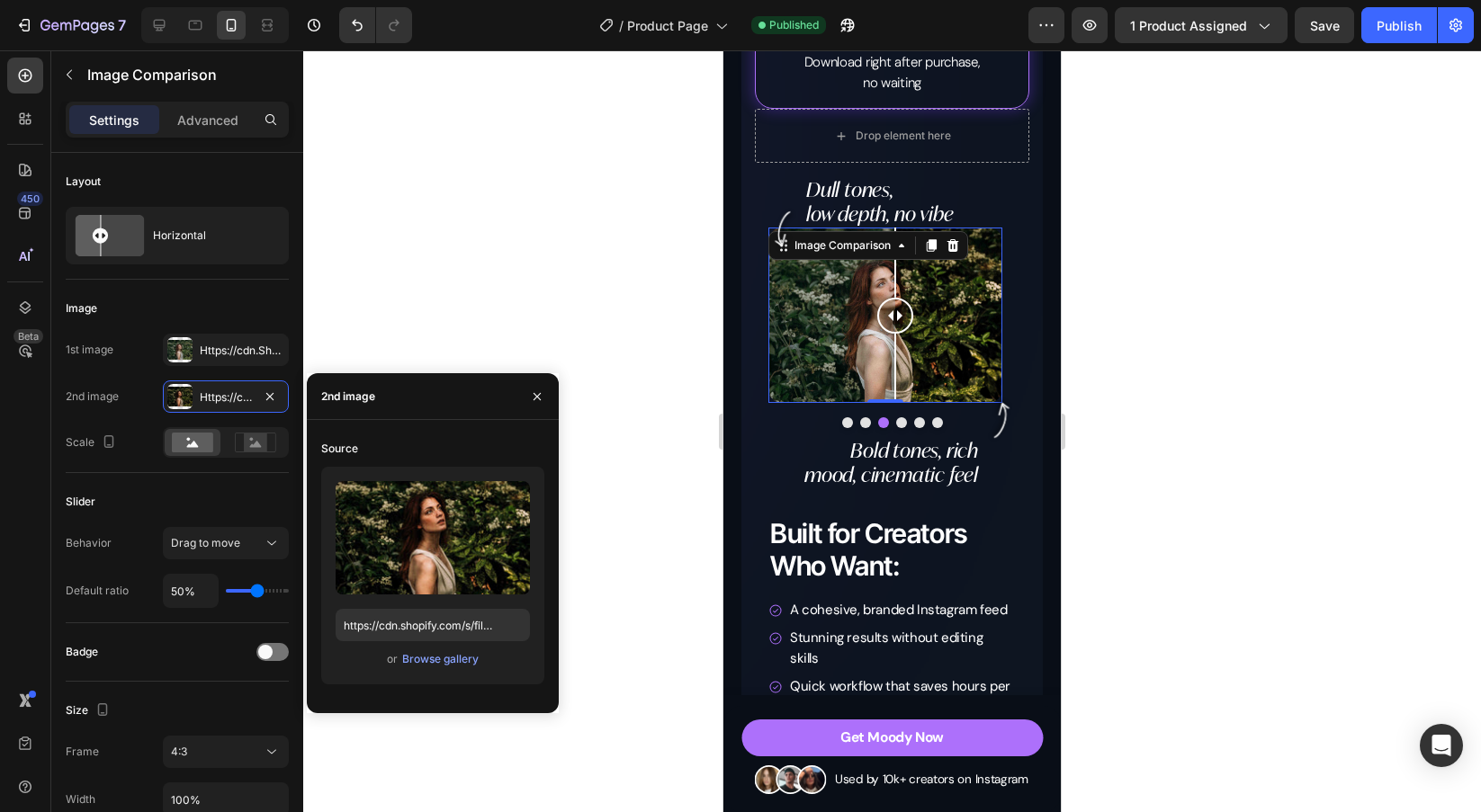 drag, startPoint x: 1126, startPoint y: 384, endPoint x: 1184, endPoint y: 241, distance: 154.3146 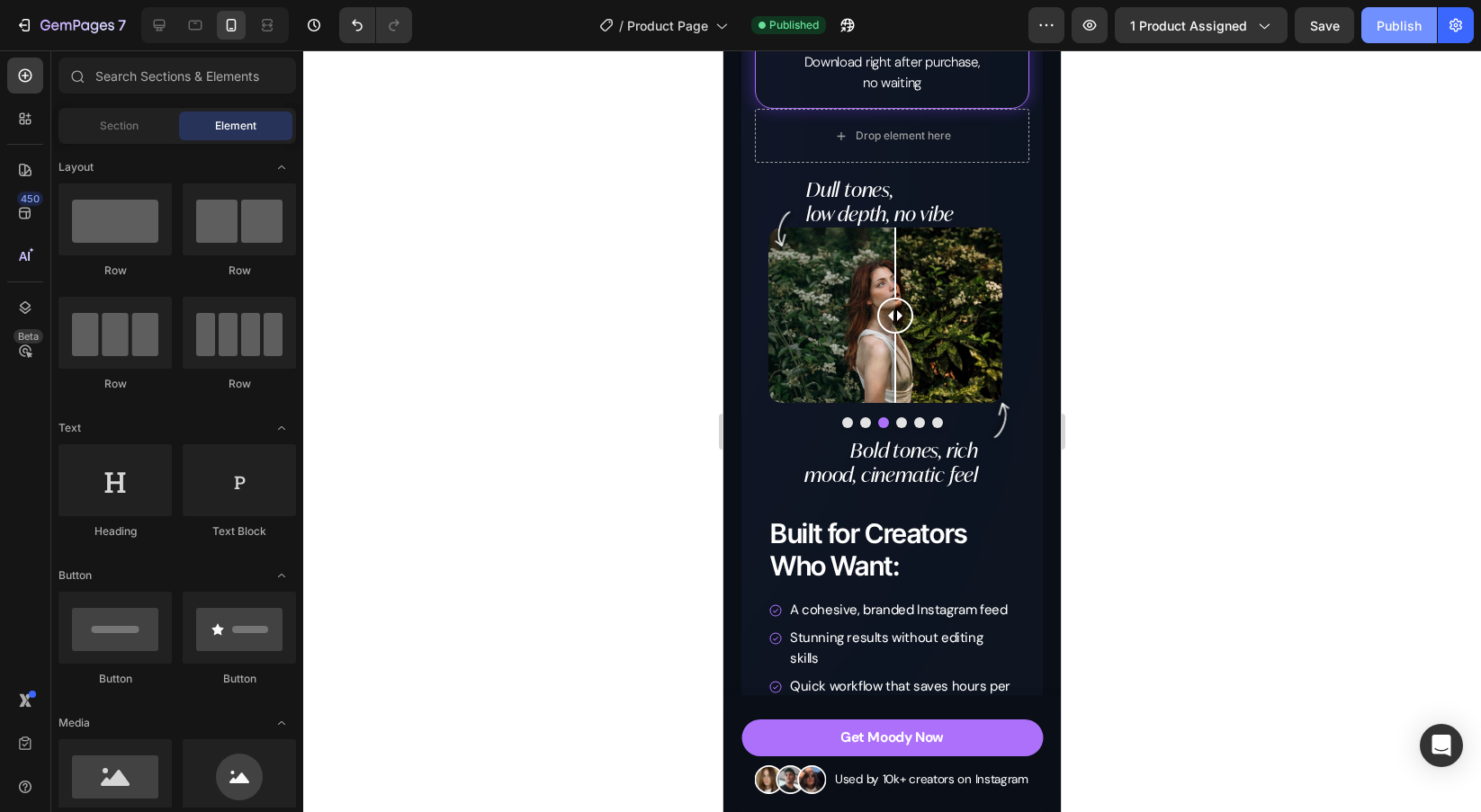 click on "Publish" at bounding box center (1399, 25) 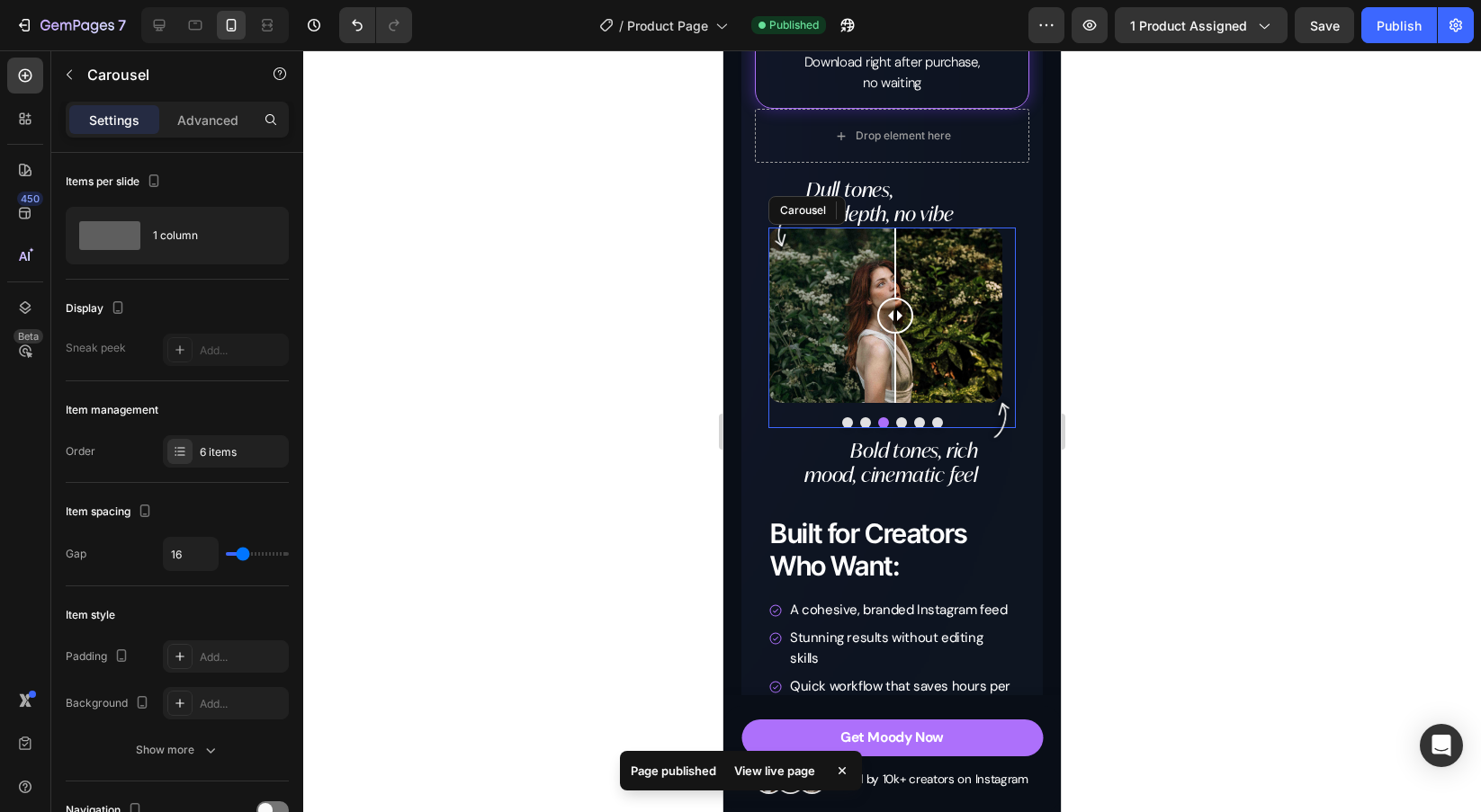 click at bounding box center [848, 423] 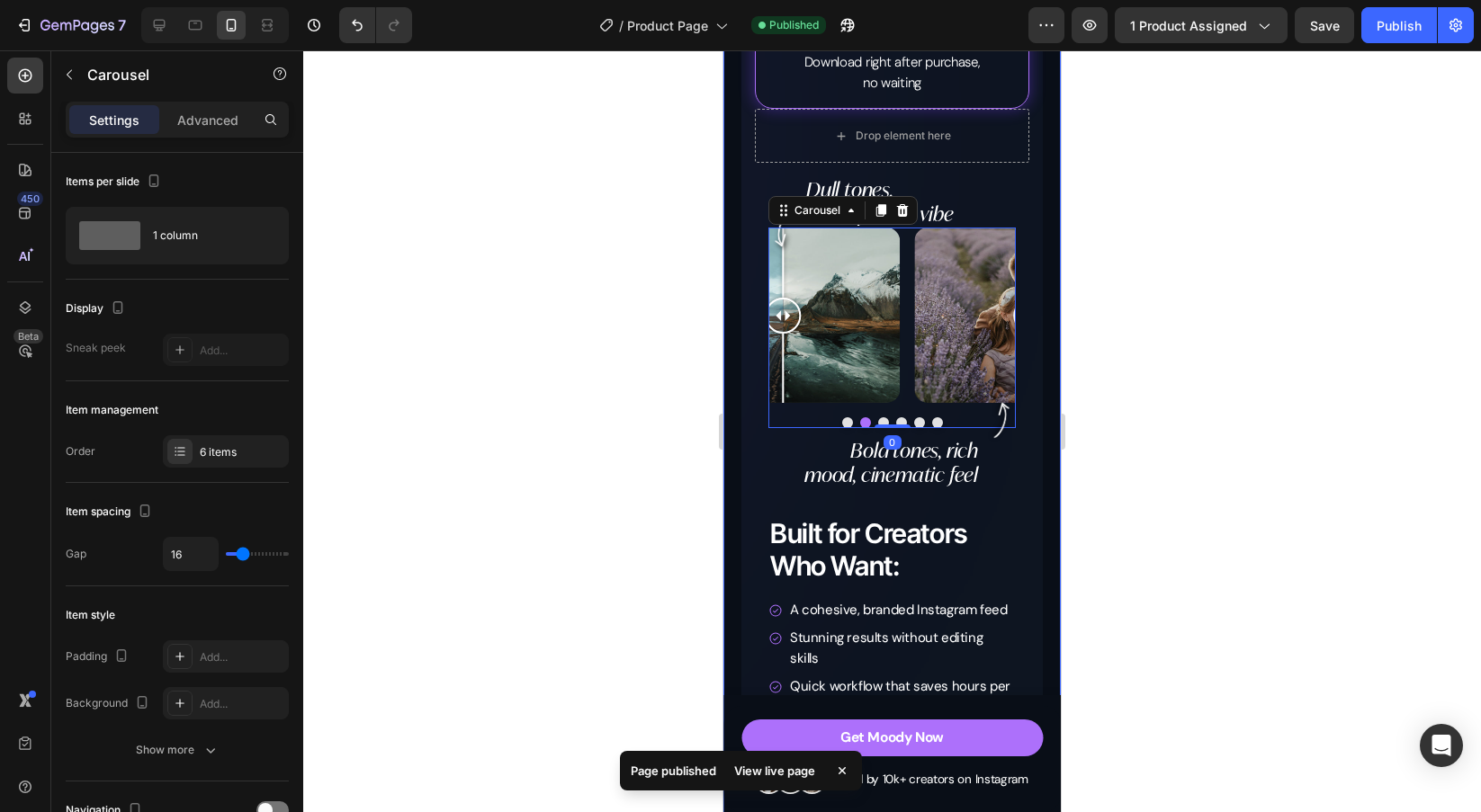 click 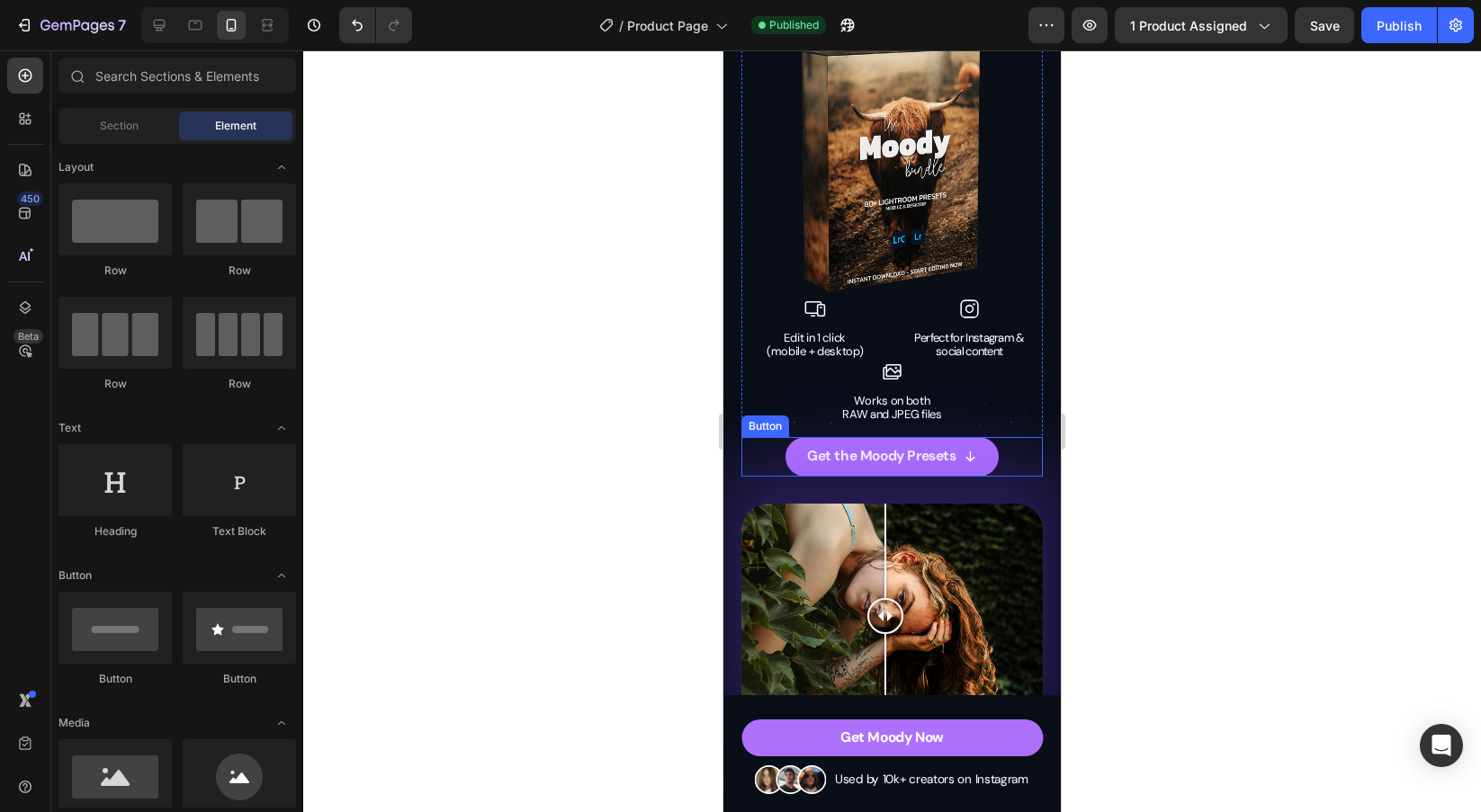scroll, scrollTop: 52, scrollLeft: 0, axis: vertical 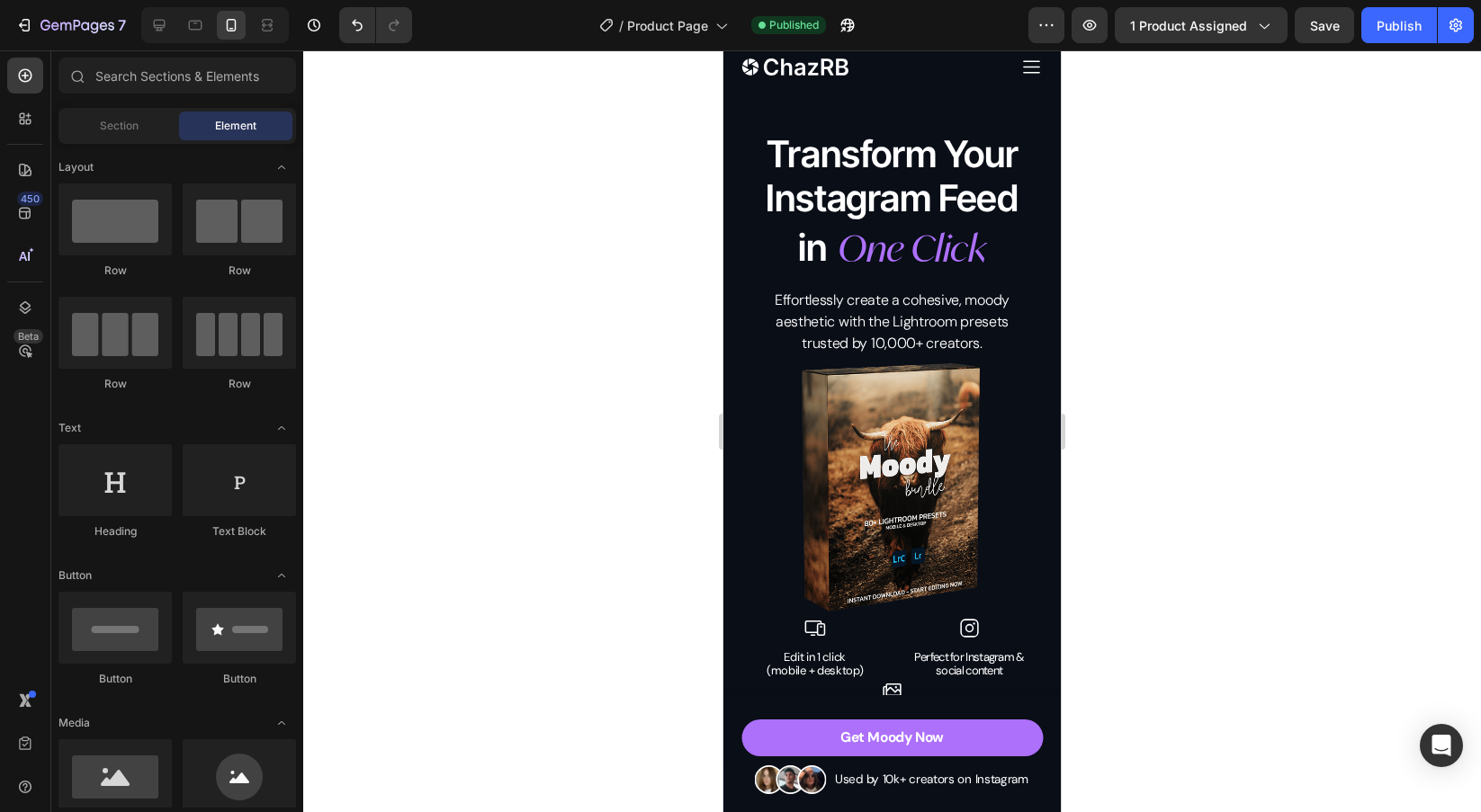 click 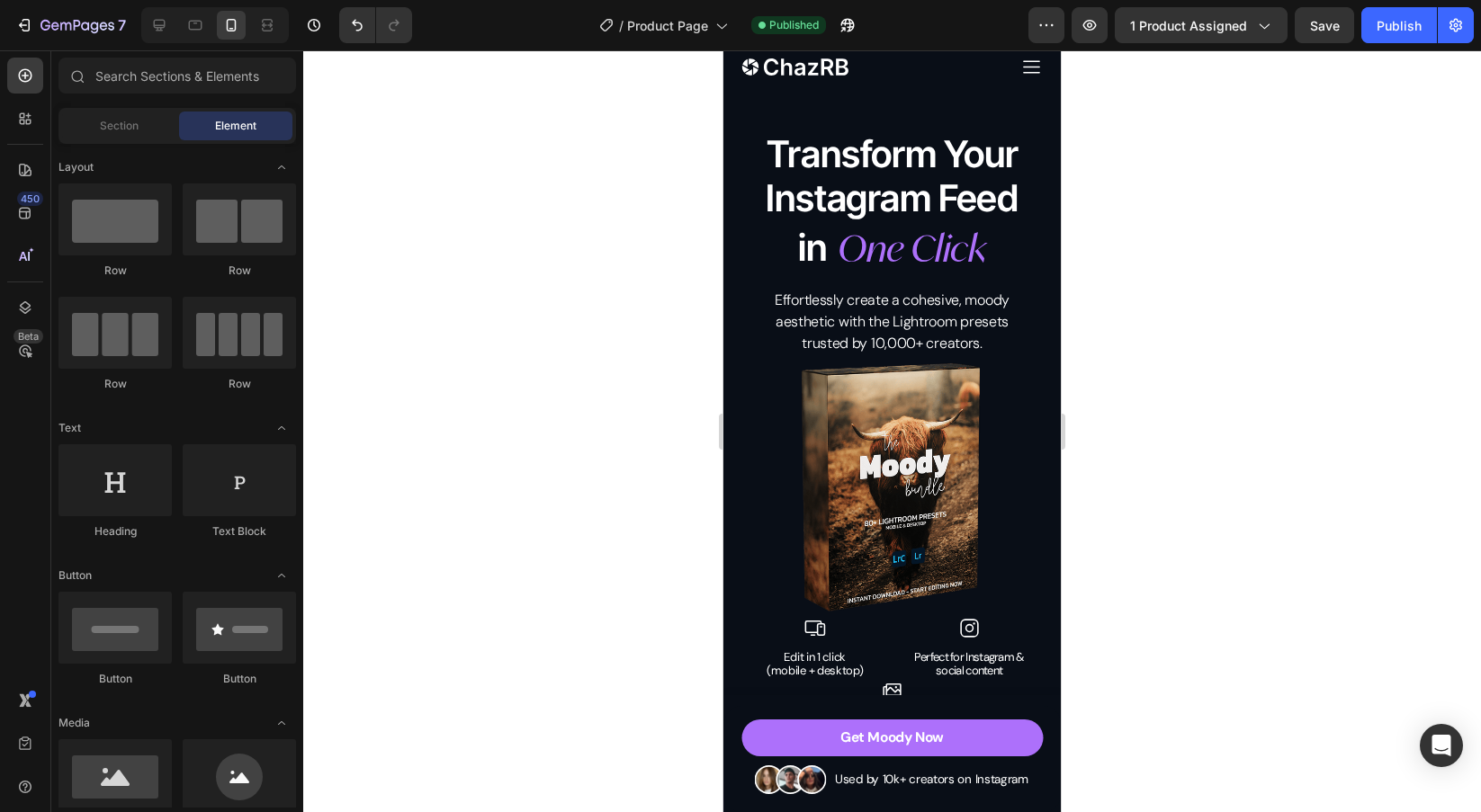 click 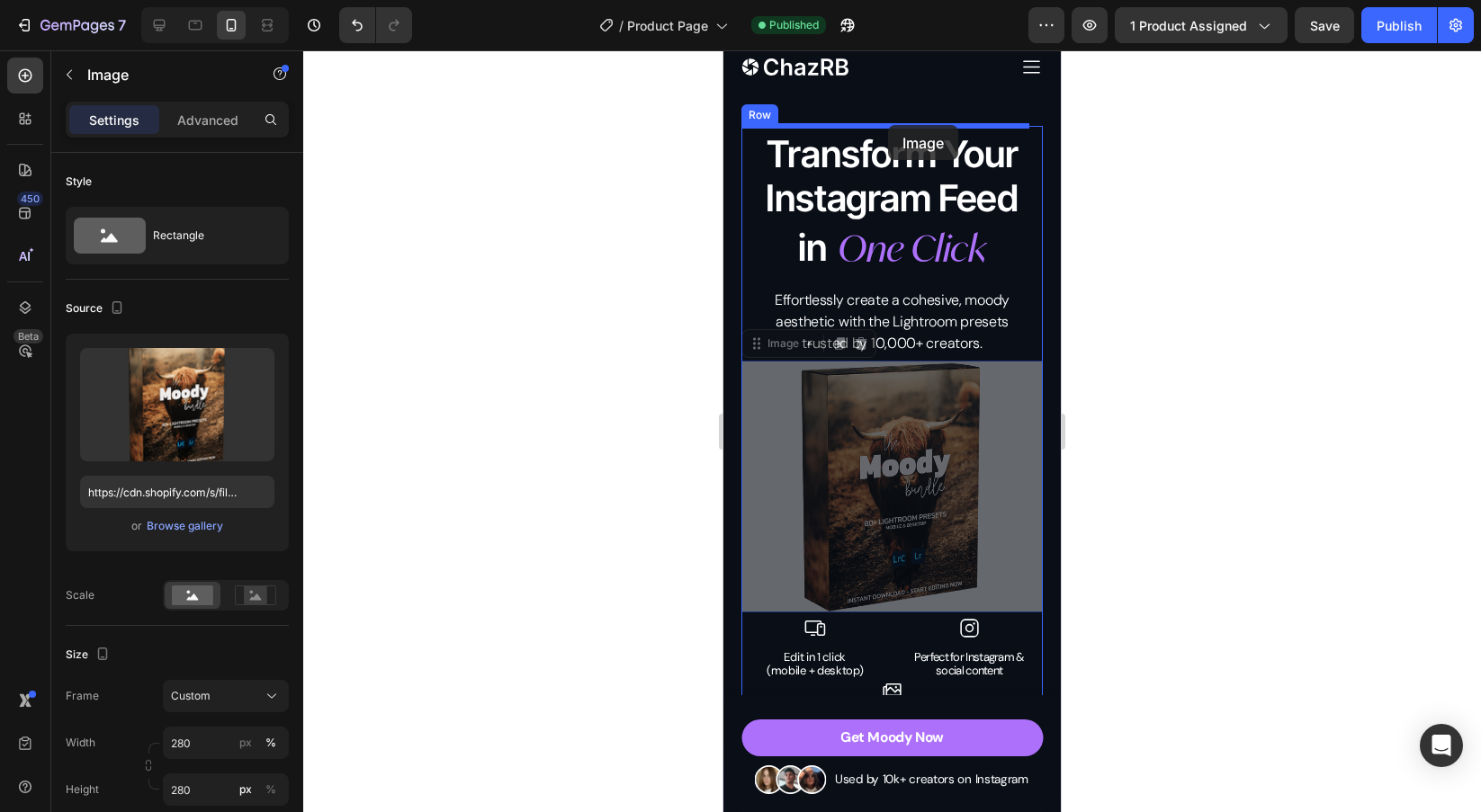 drag, startPoint x: 911, startPoint y: 462, endPoint x: 888, endPoint y: 125, distance: 337.78395 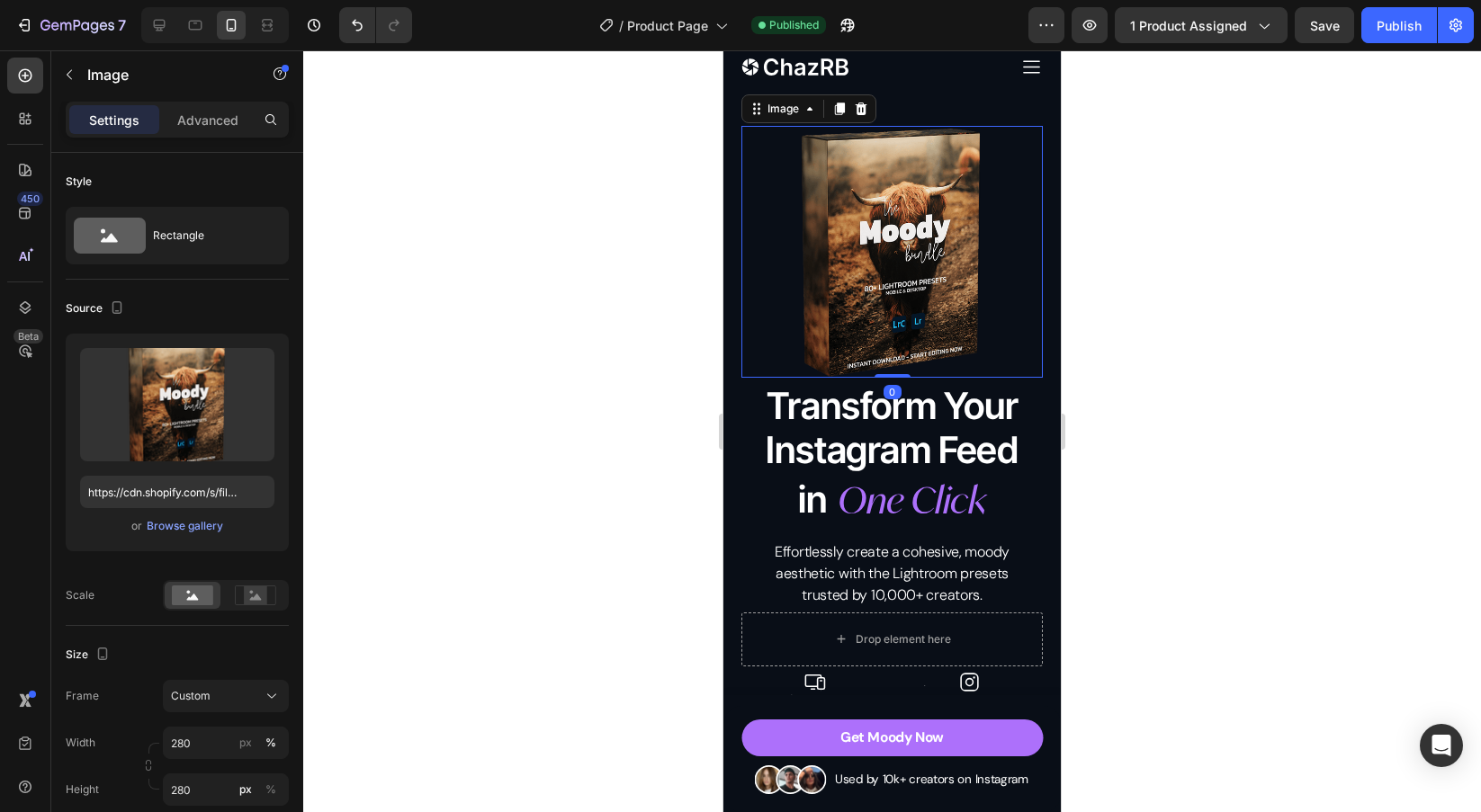 click 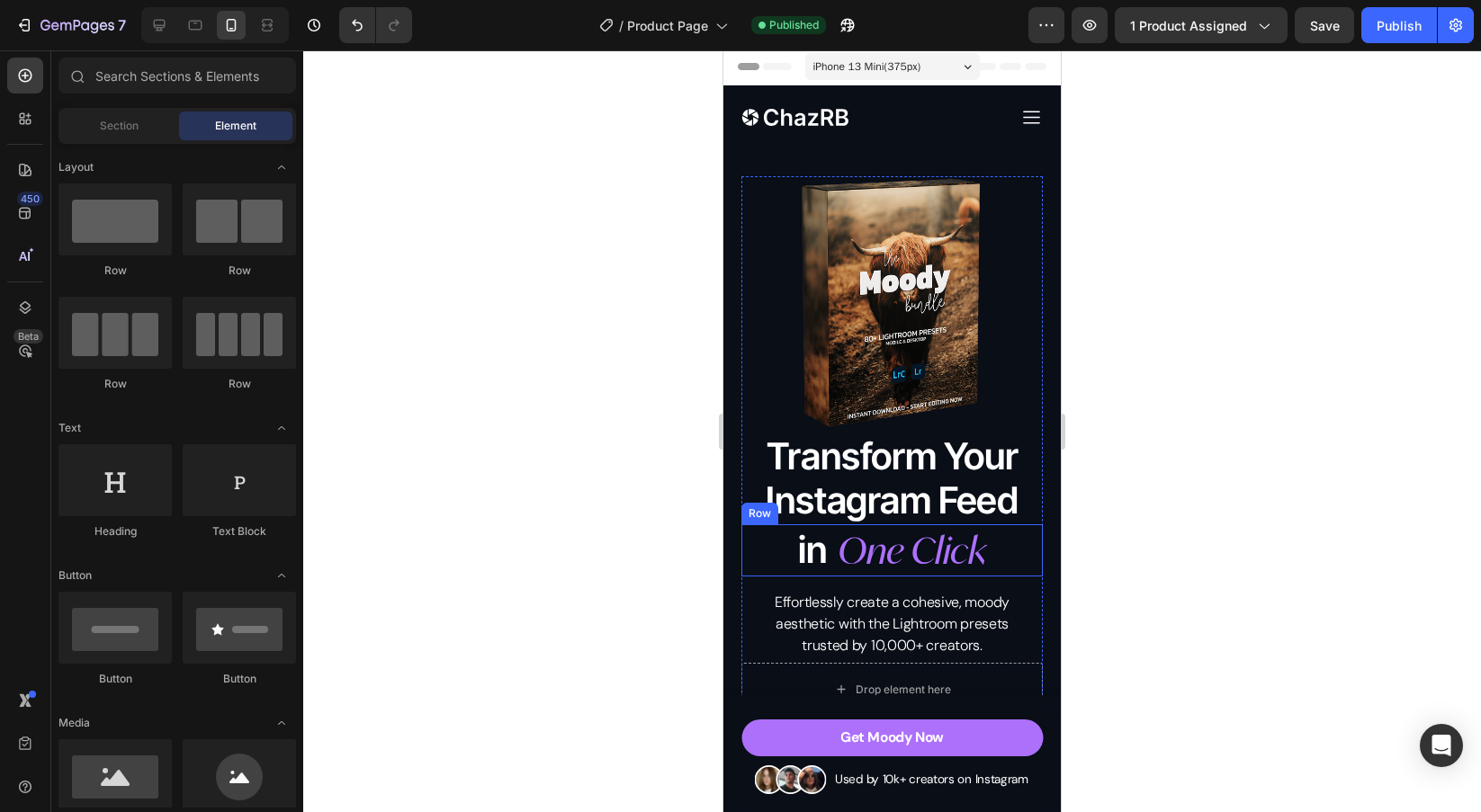 scroll, scrollTop: 0, scrollLeft: 0, axis: both 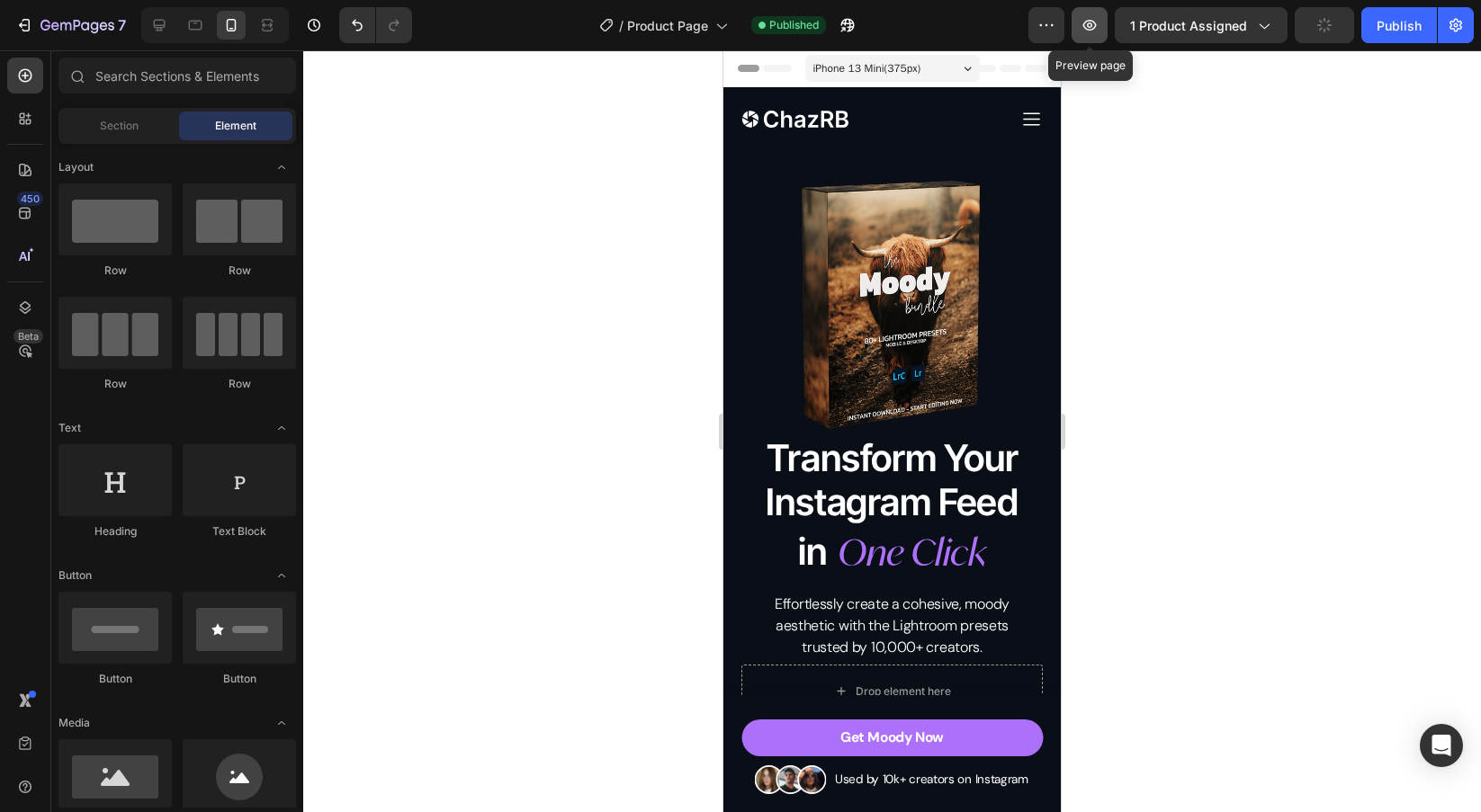 click 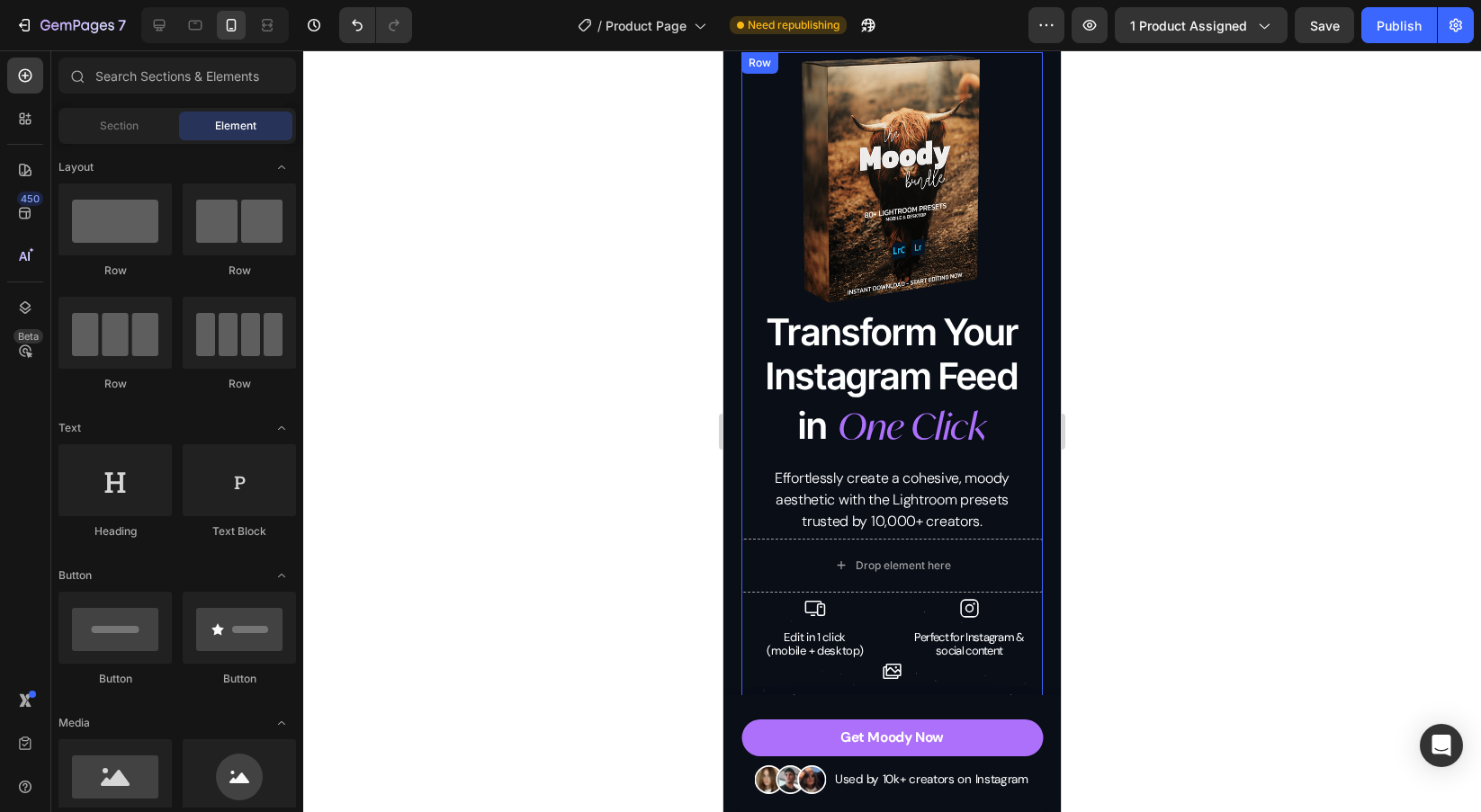 scroll, scrollTop: 293, scrollLeft: 0, axis: vertical 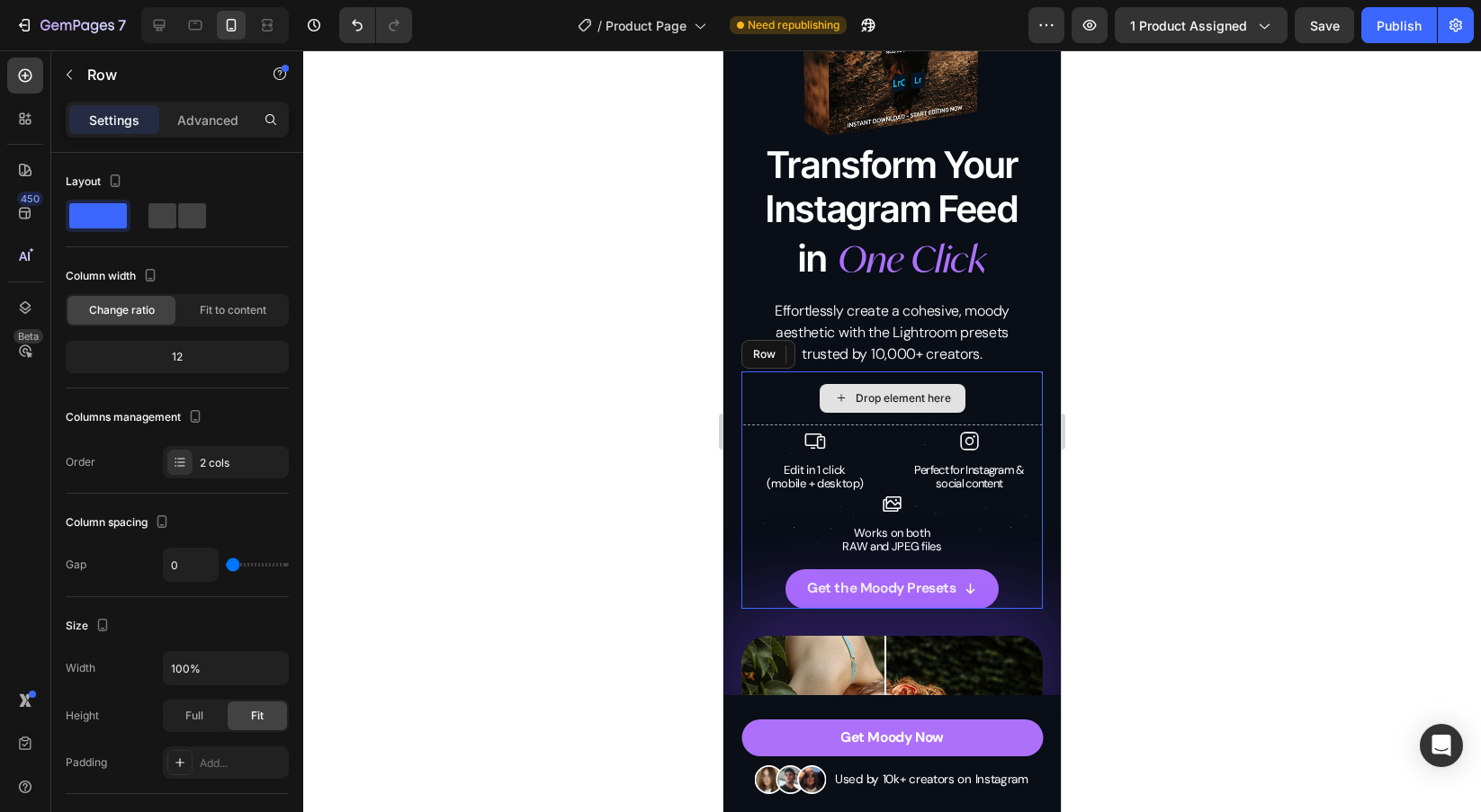 click on "Drop element here" at bounding box center [892, 398] 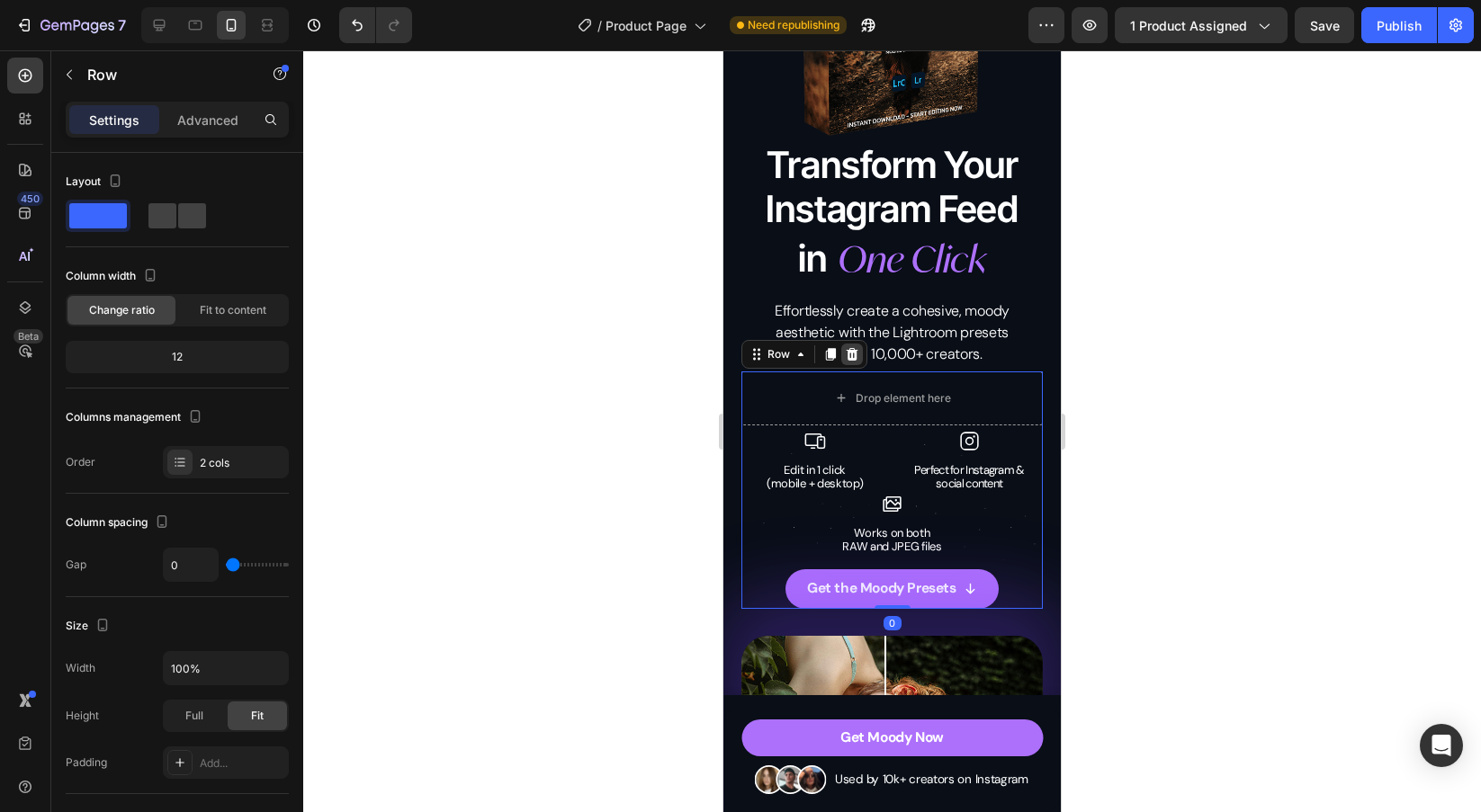 click 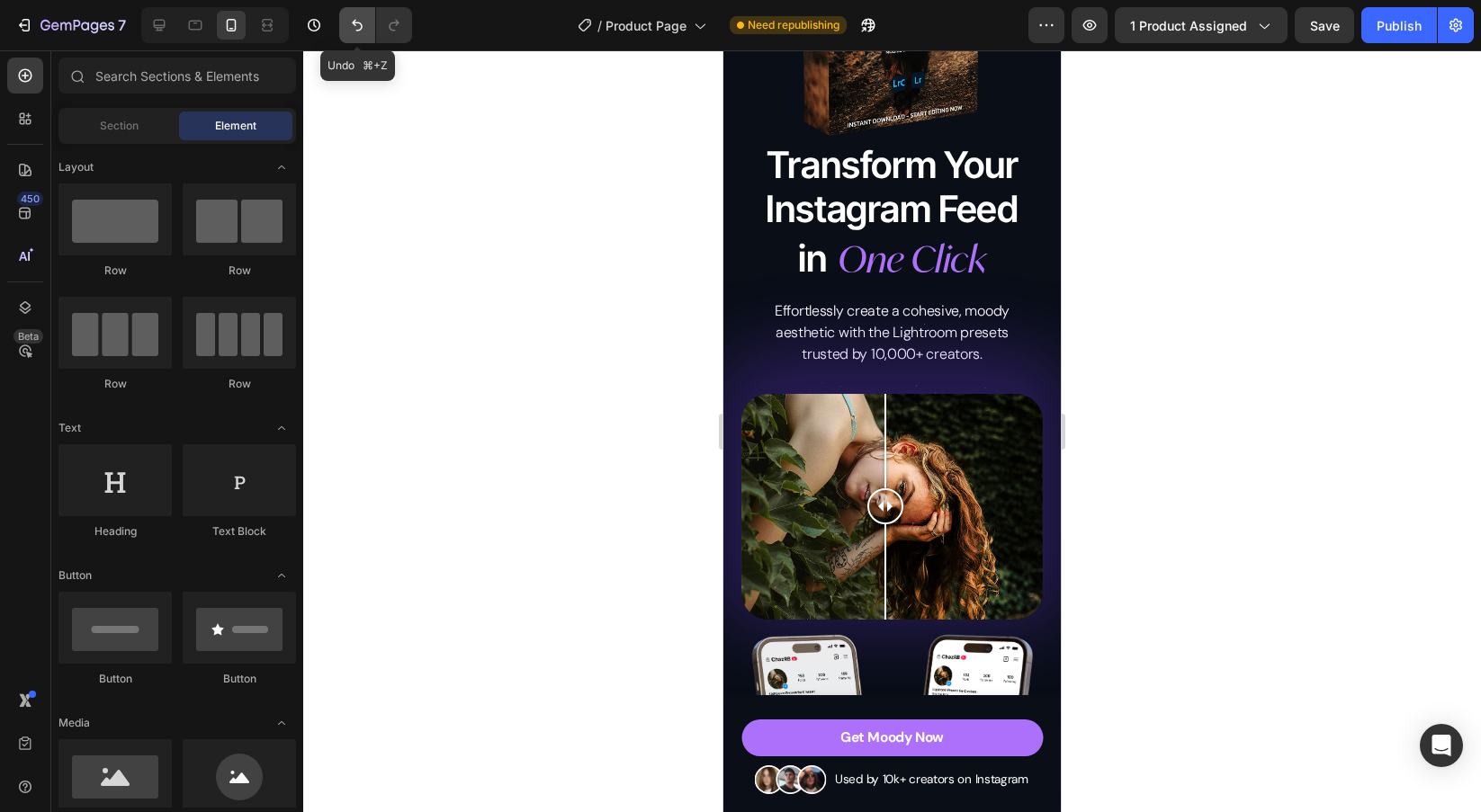 click 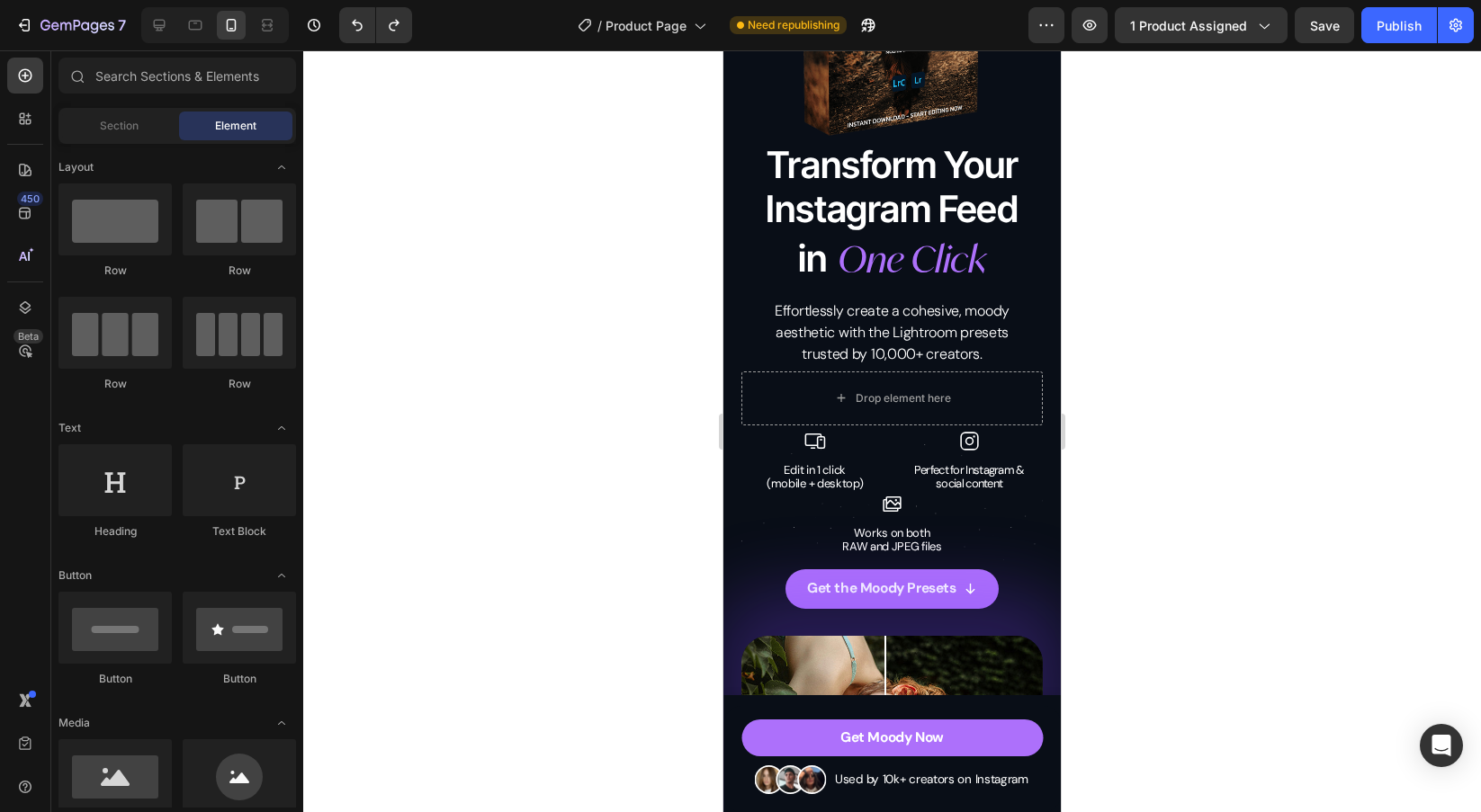 click 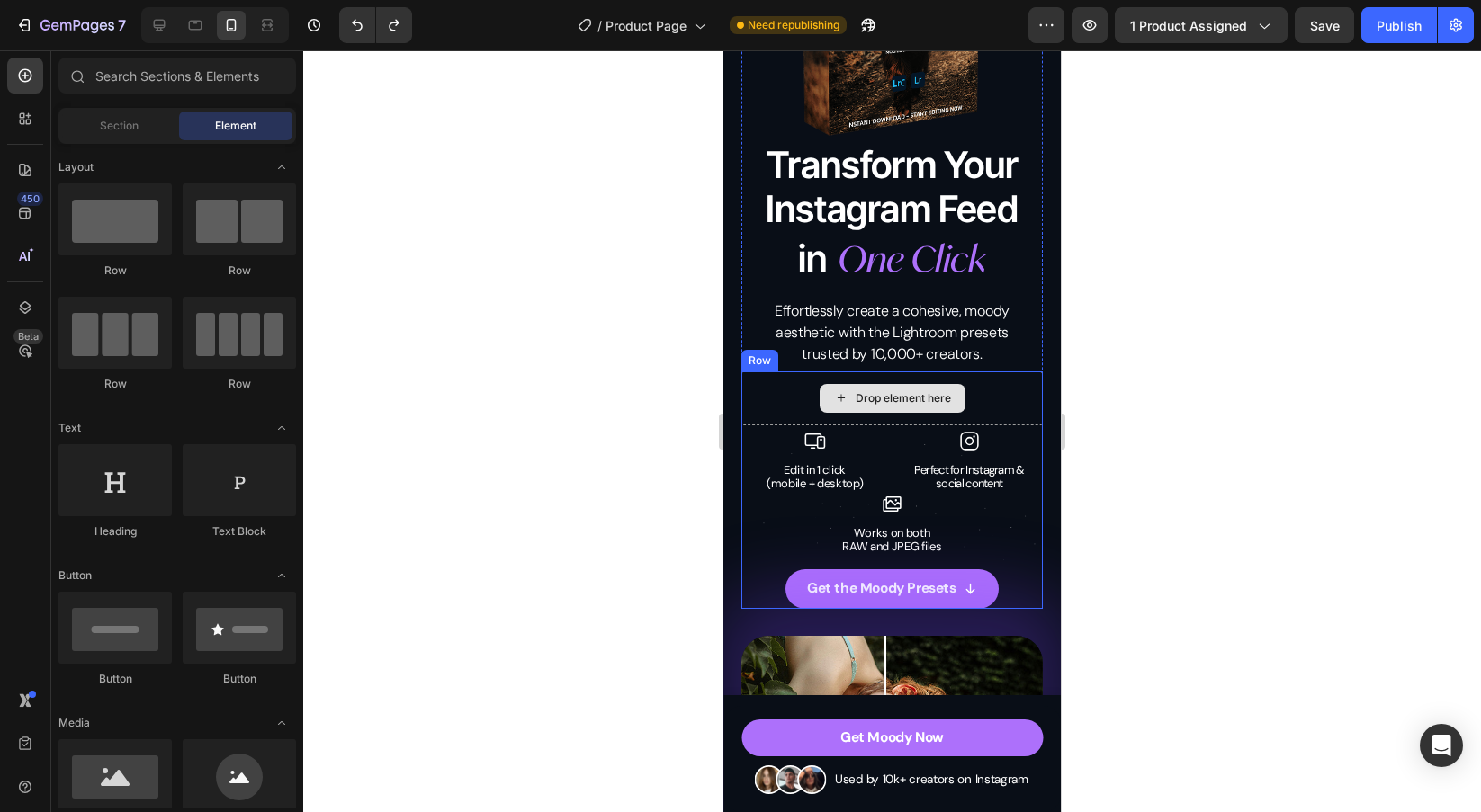 click on "Drop element here" at bounding box center (892, 398) 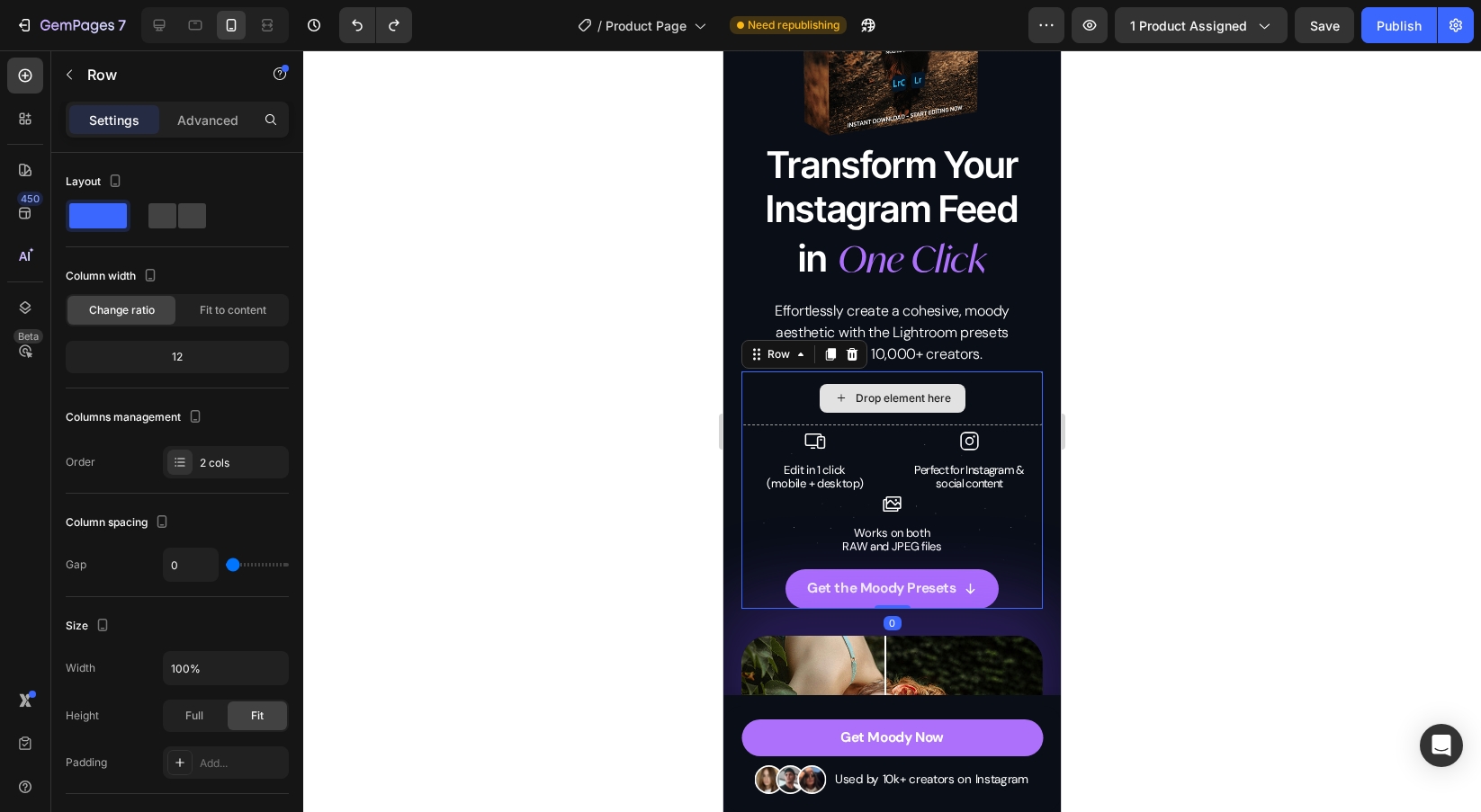 click on "Drop element here" at bounding box center (892, 398) 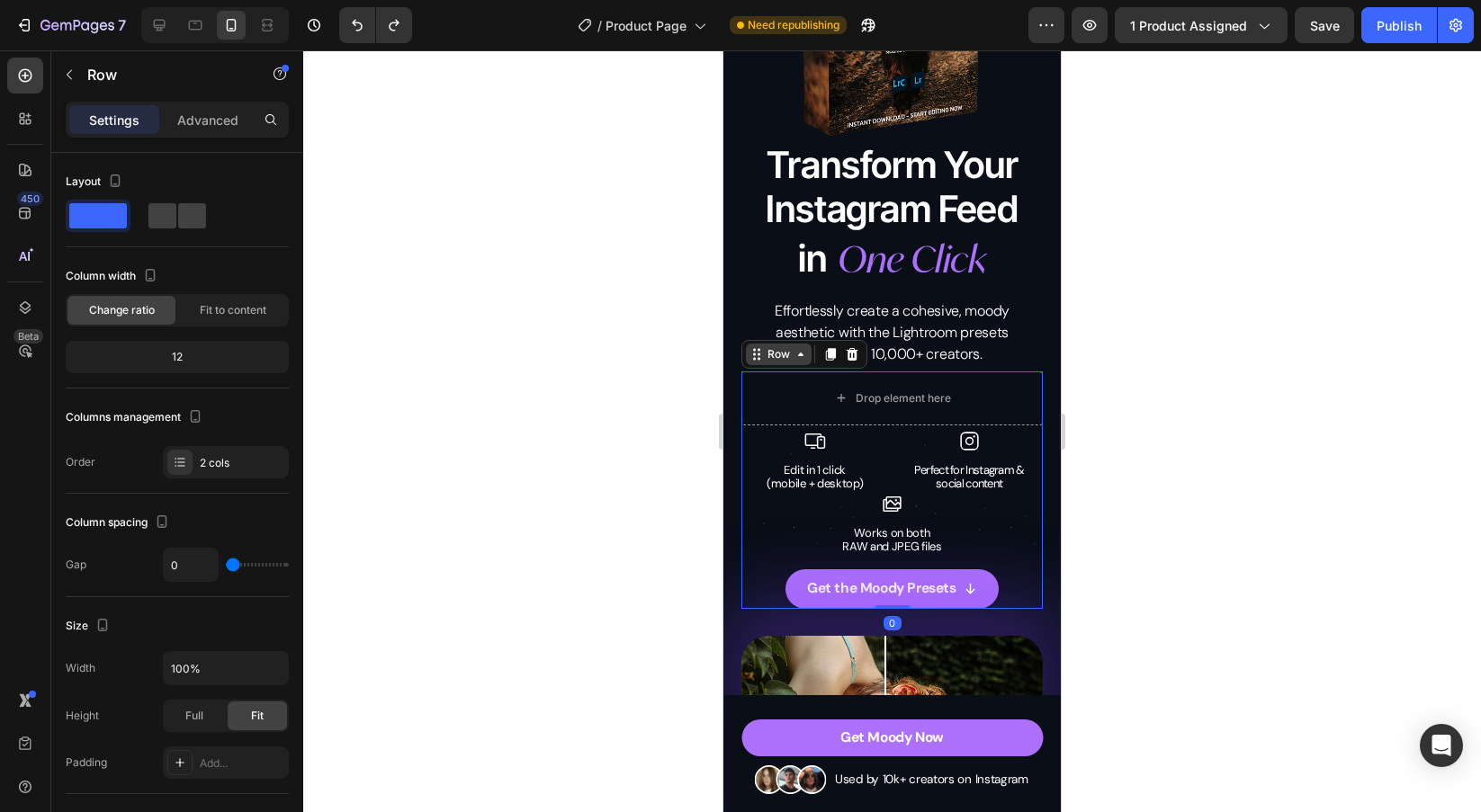 click on "Row" at bounding box center (778, 354) 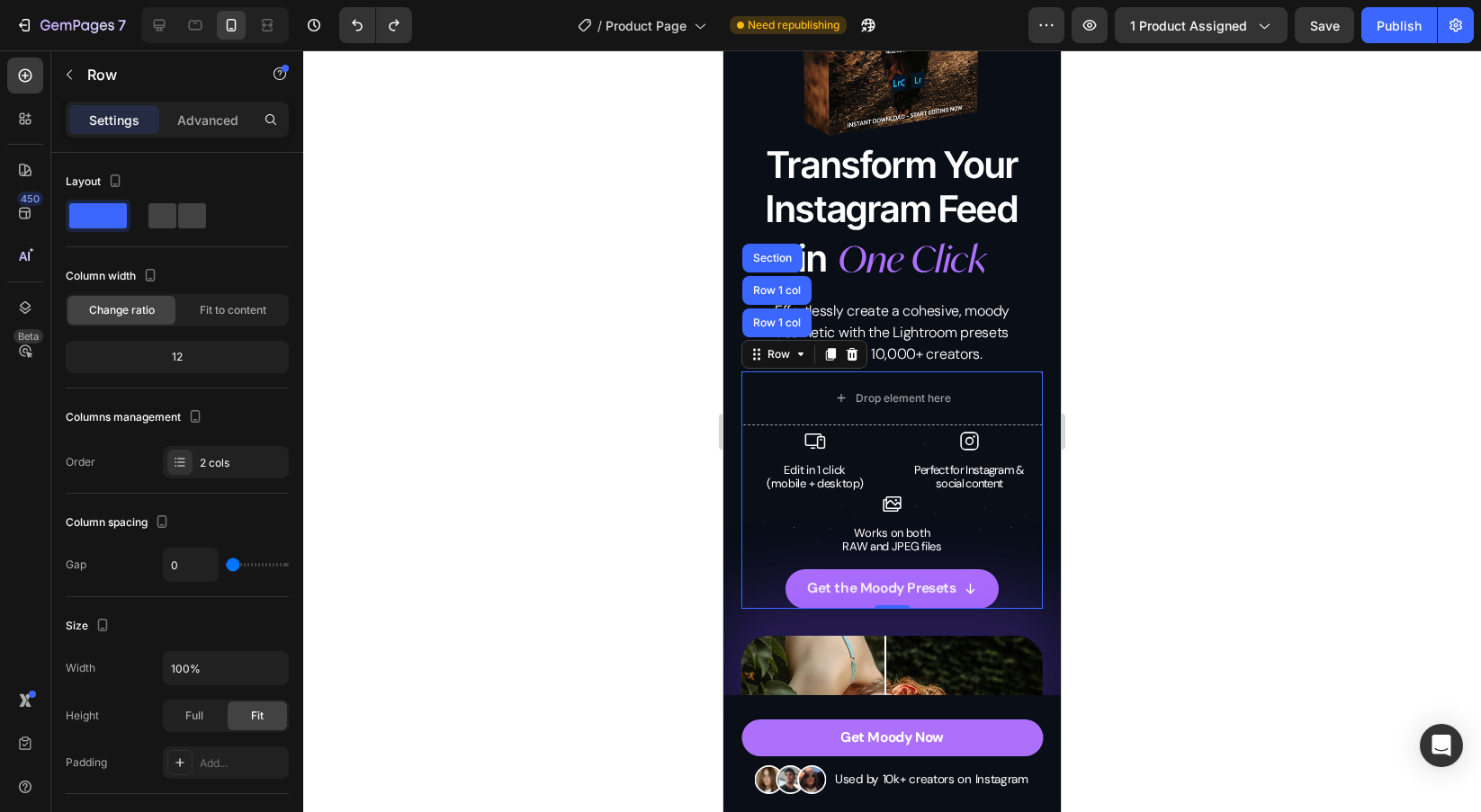 click 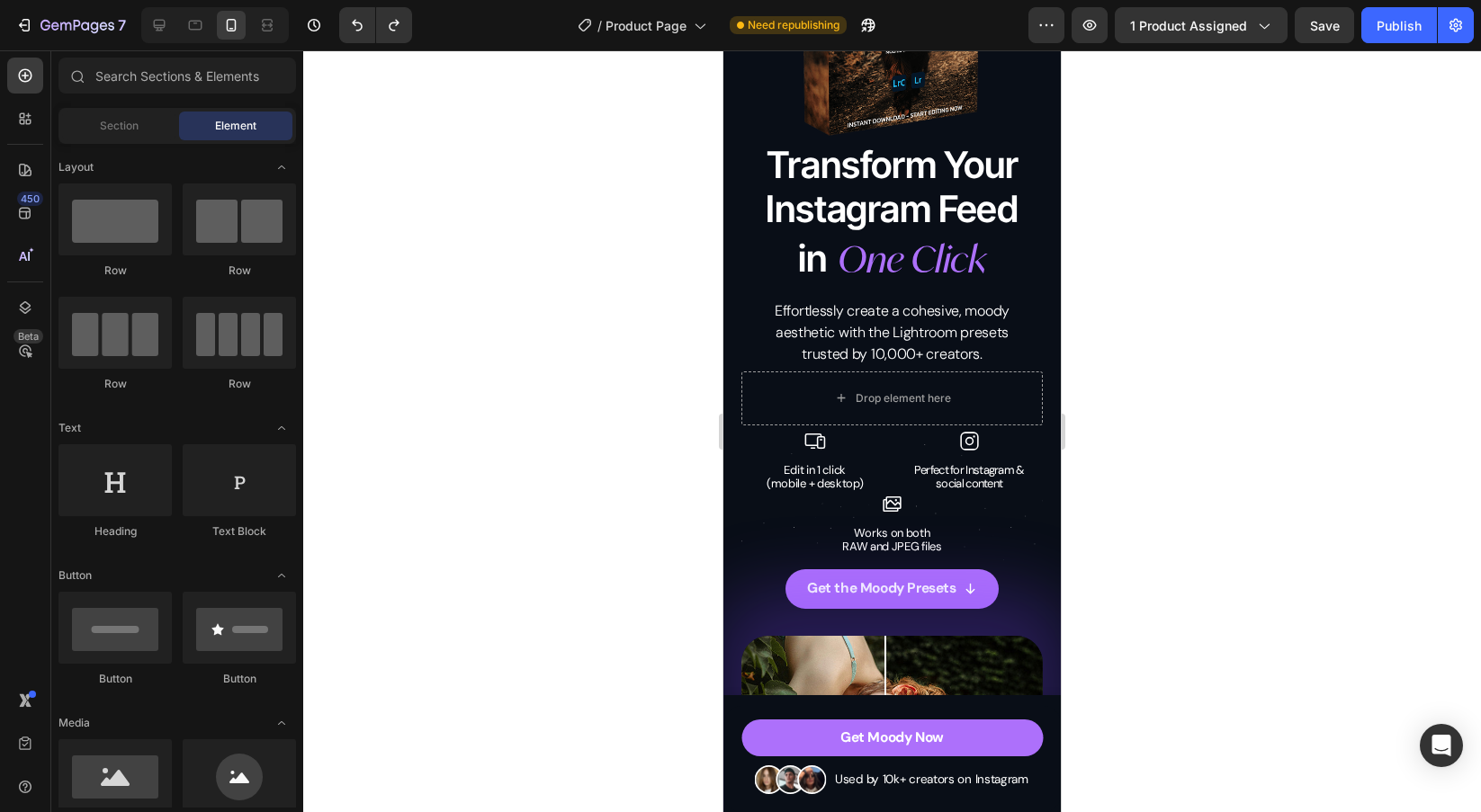 click 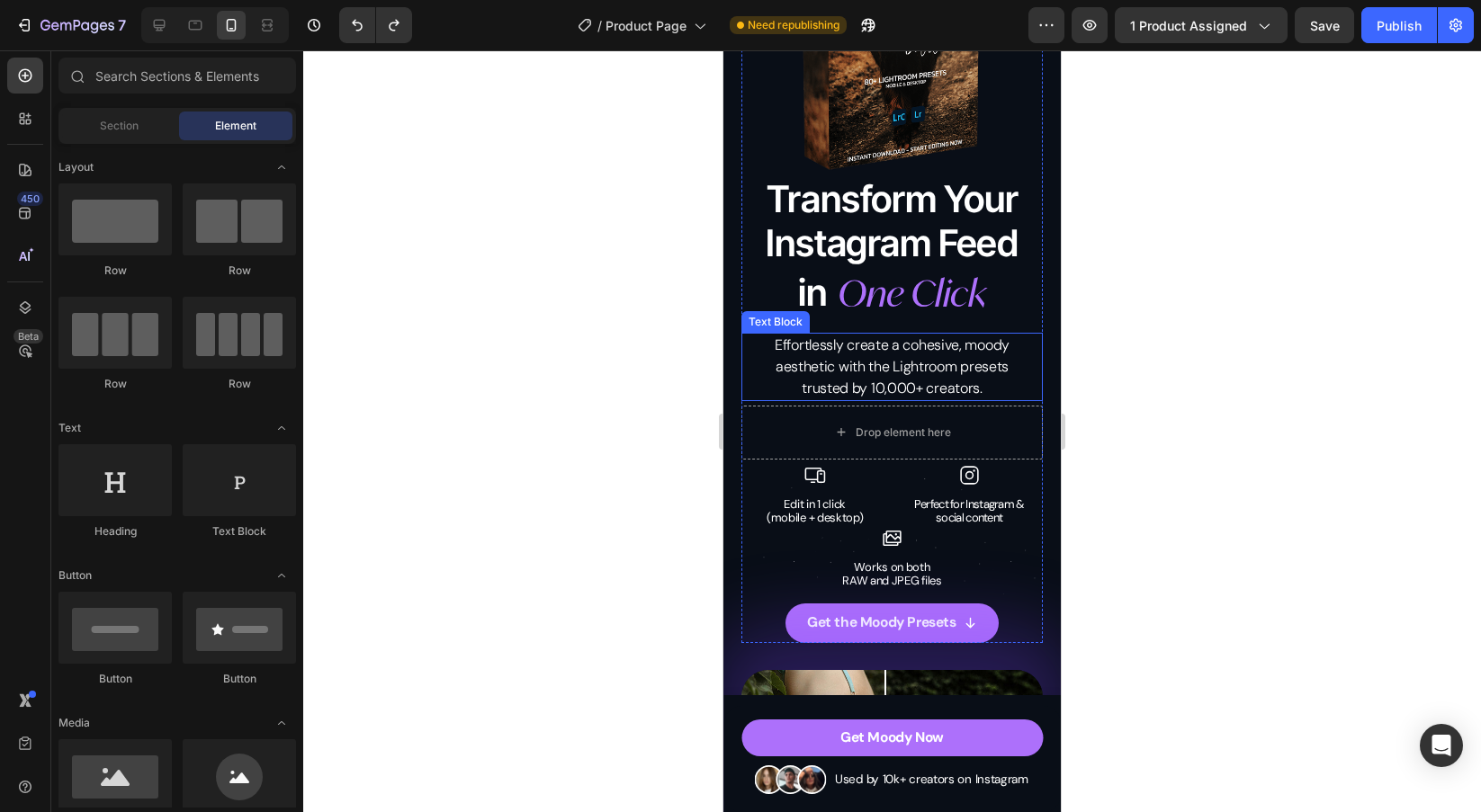 scroll, scrollTop: 144, scrollLeft: 0, axis: vertical 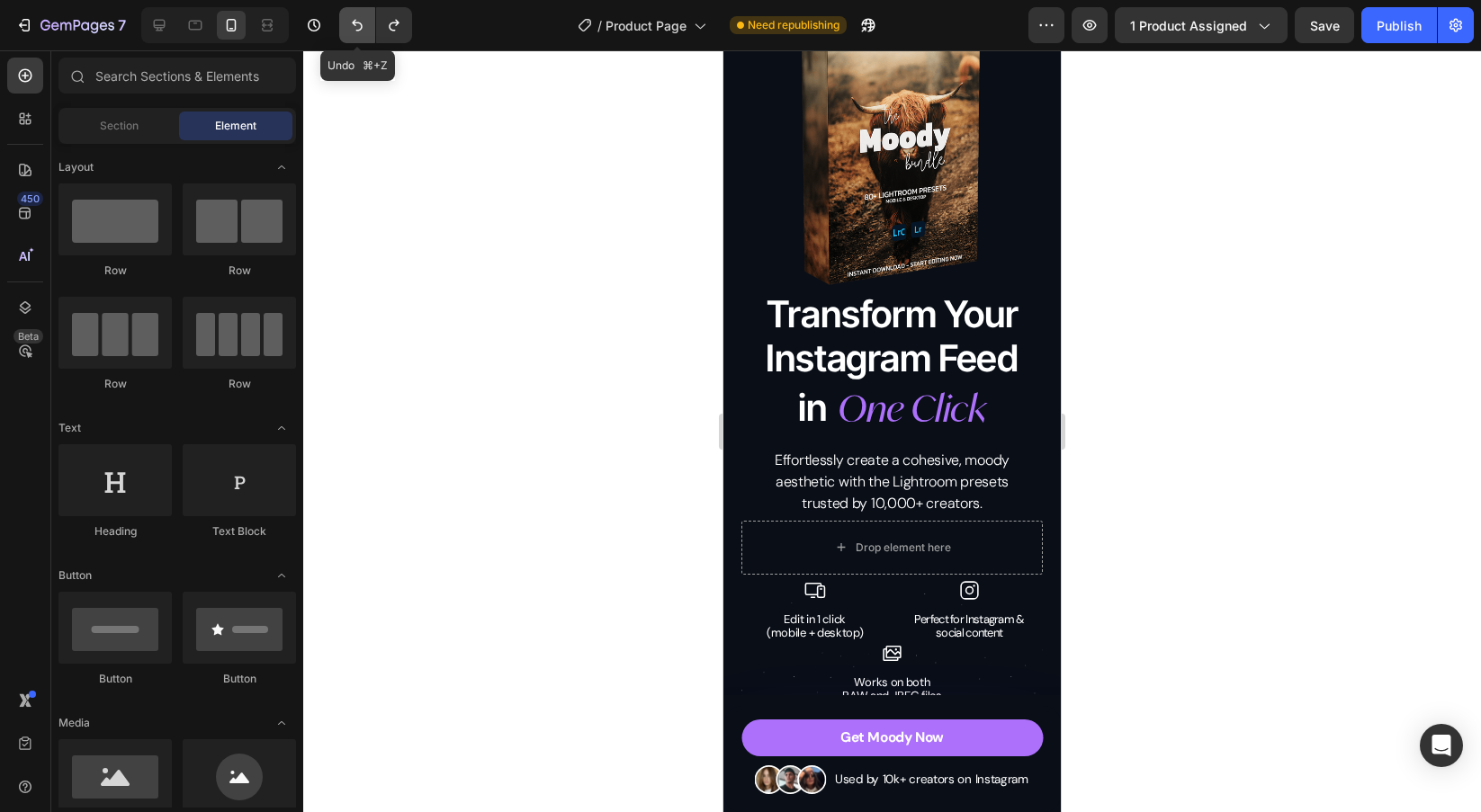 click 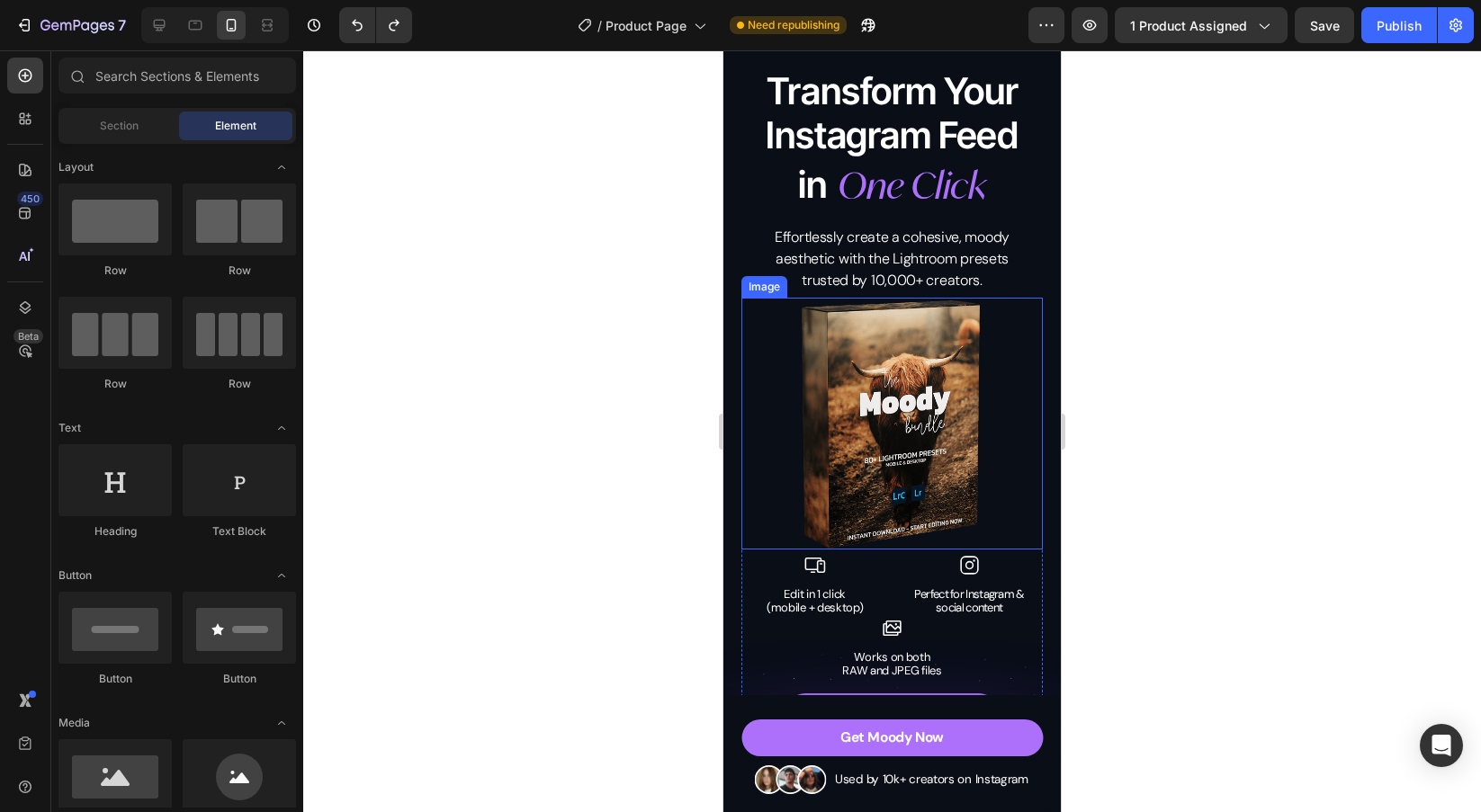 scroll, scrollTop: 0, scrollLeft: 0, axis: both 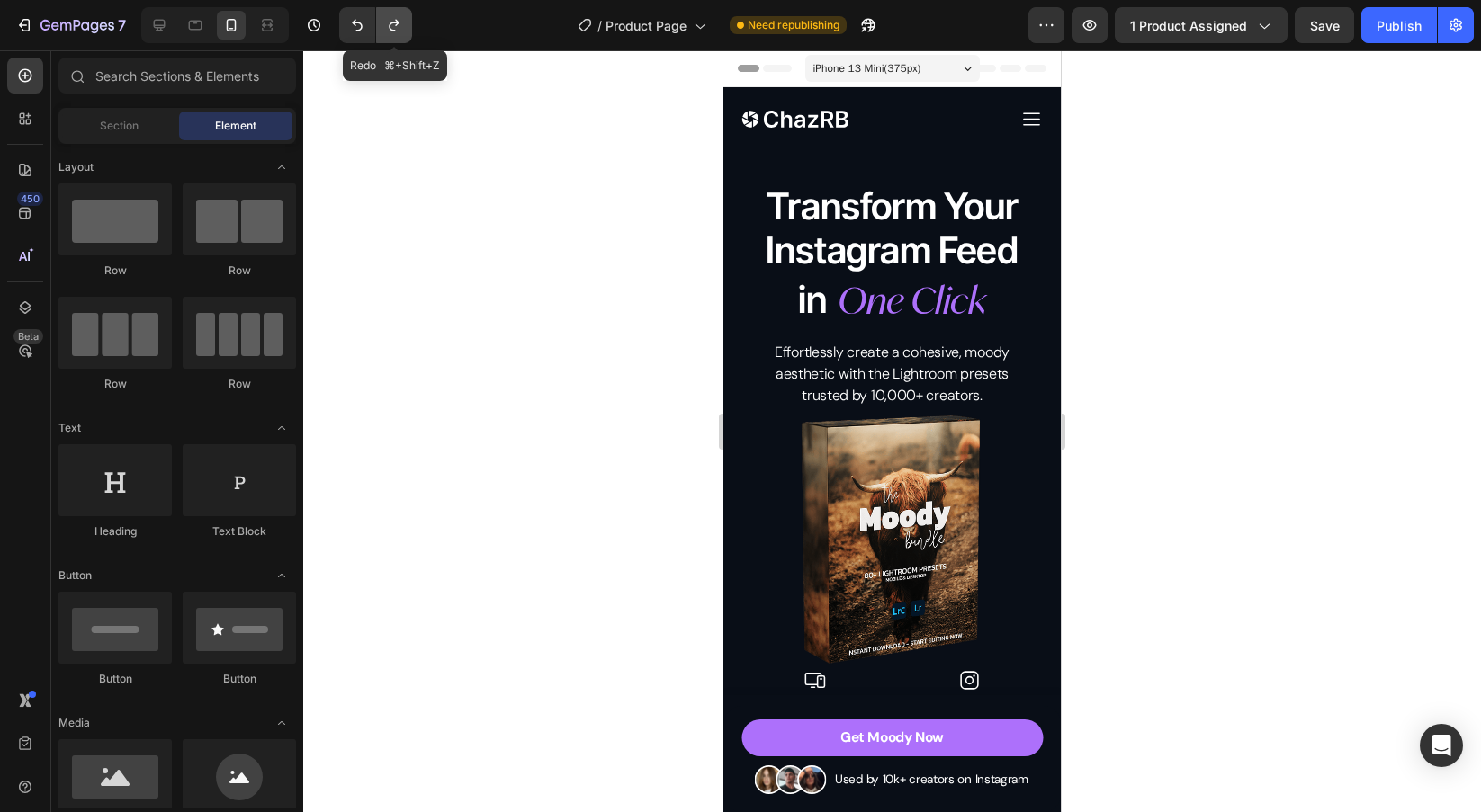 click 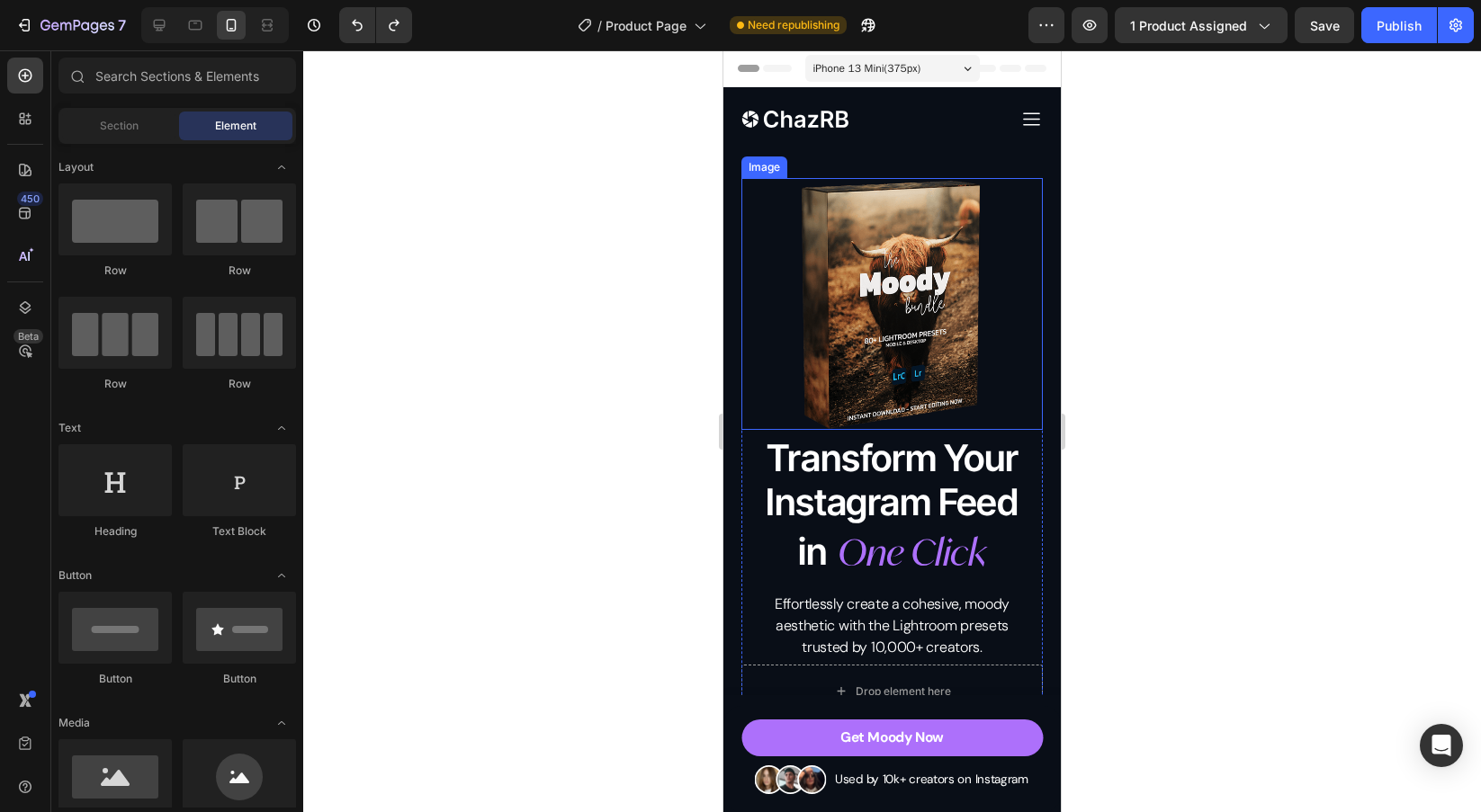 scroll, scrollTop: 25, scrollLeft: 0, axis: vertical 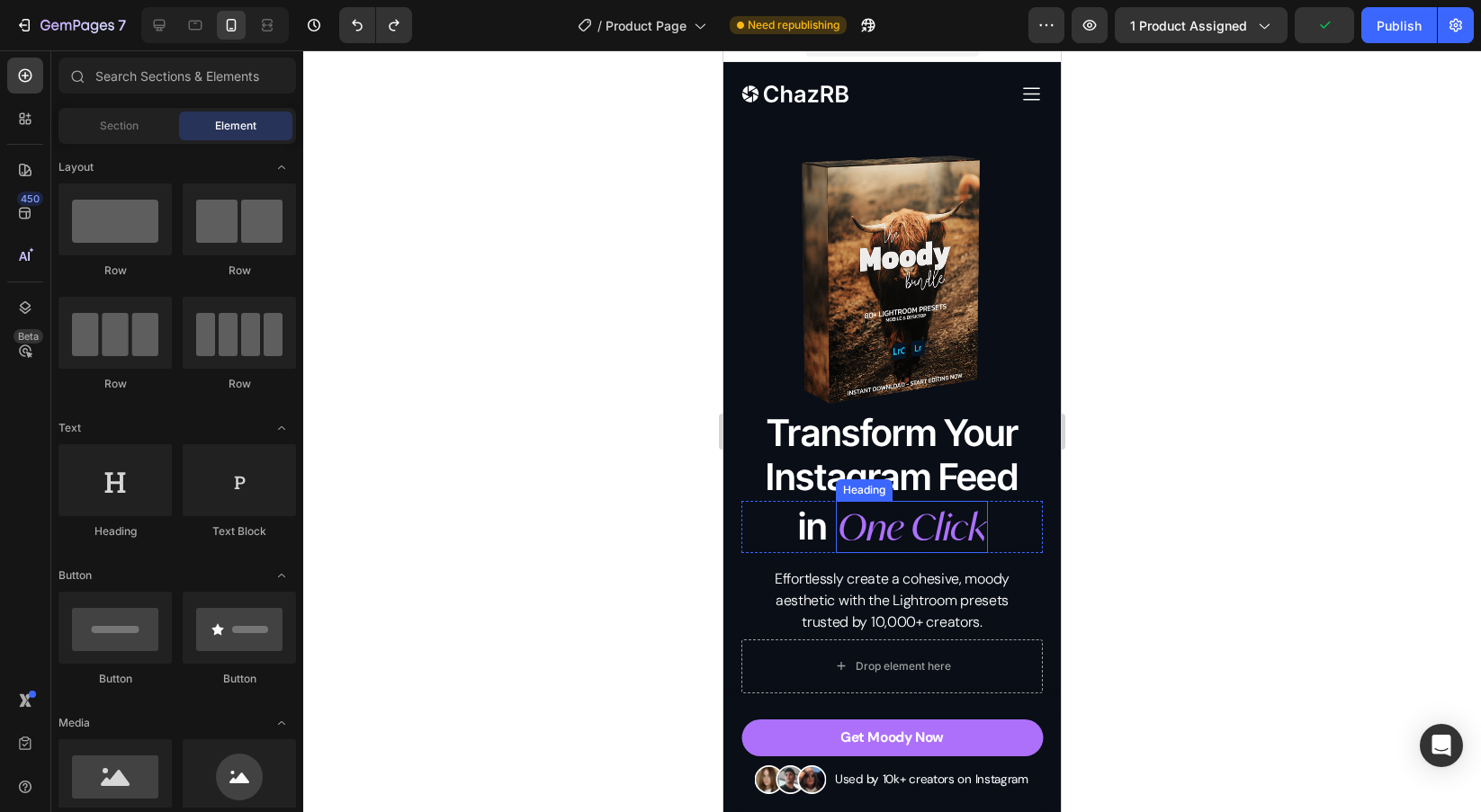 click on "One Click" at bounding box center (911, 526) 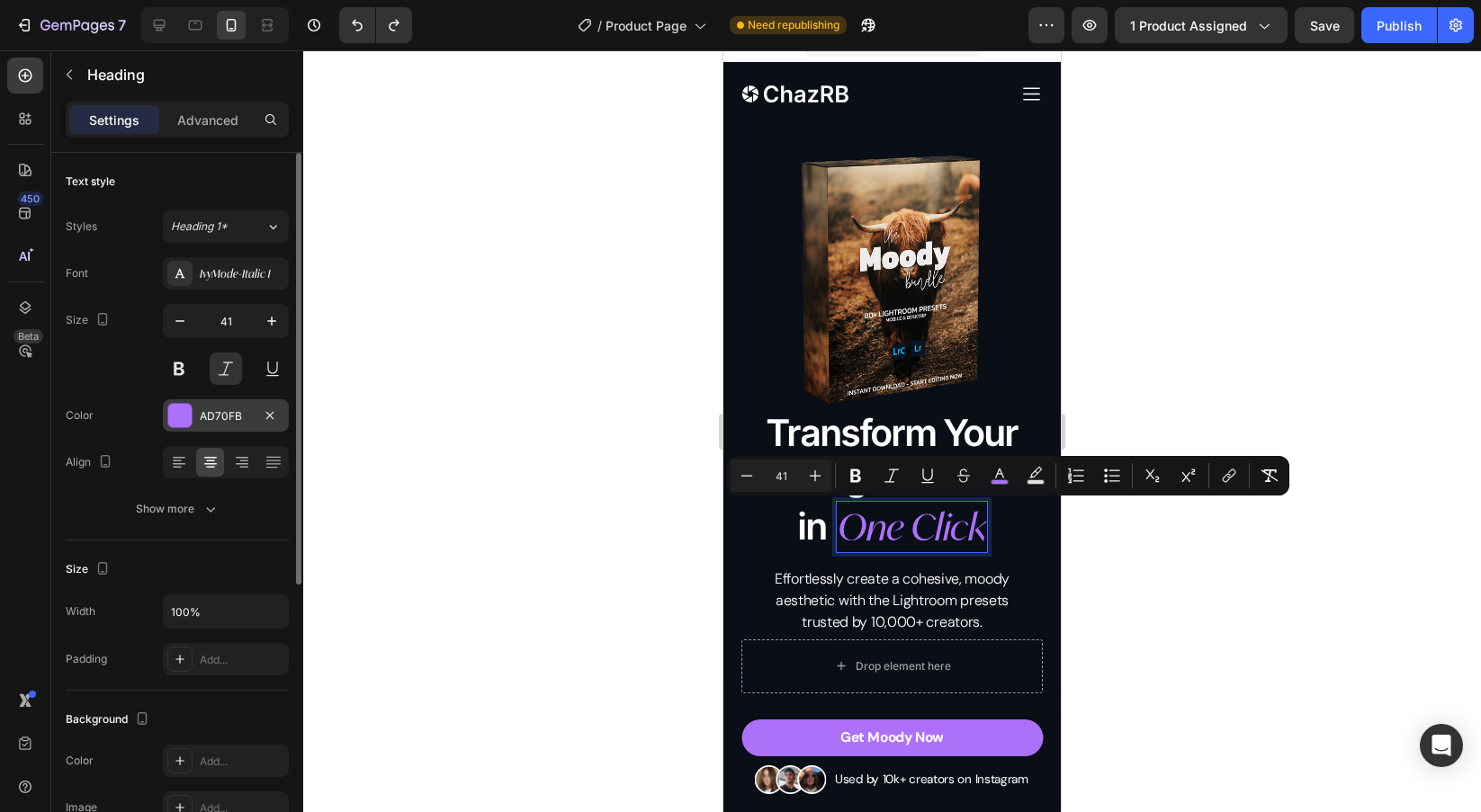 drag, startPoint x: 173, startPoint y: 416, endPoint x: 185, endPoint y: 413, distance: 12.36932 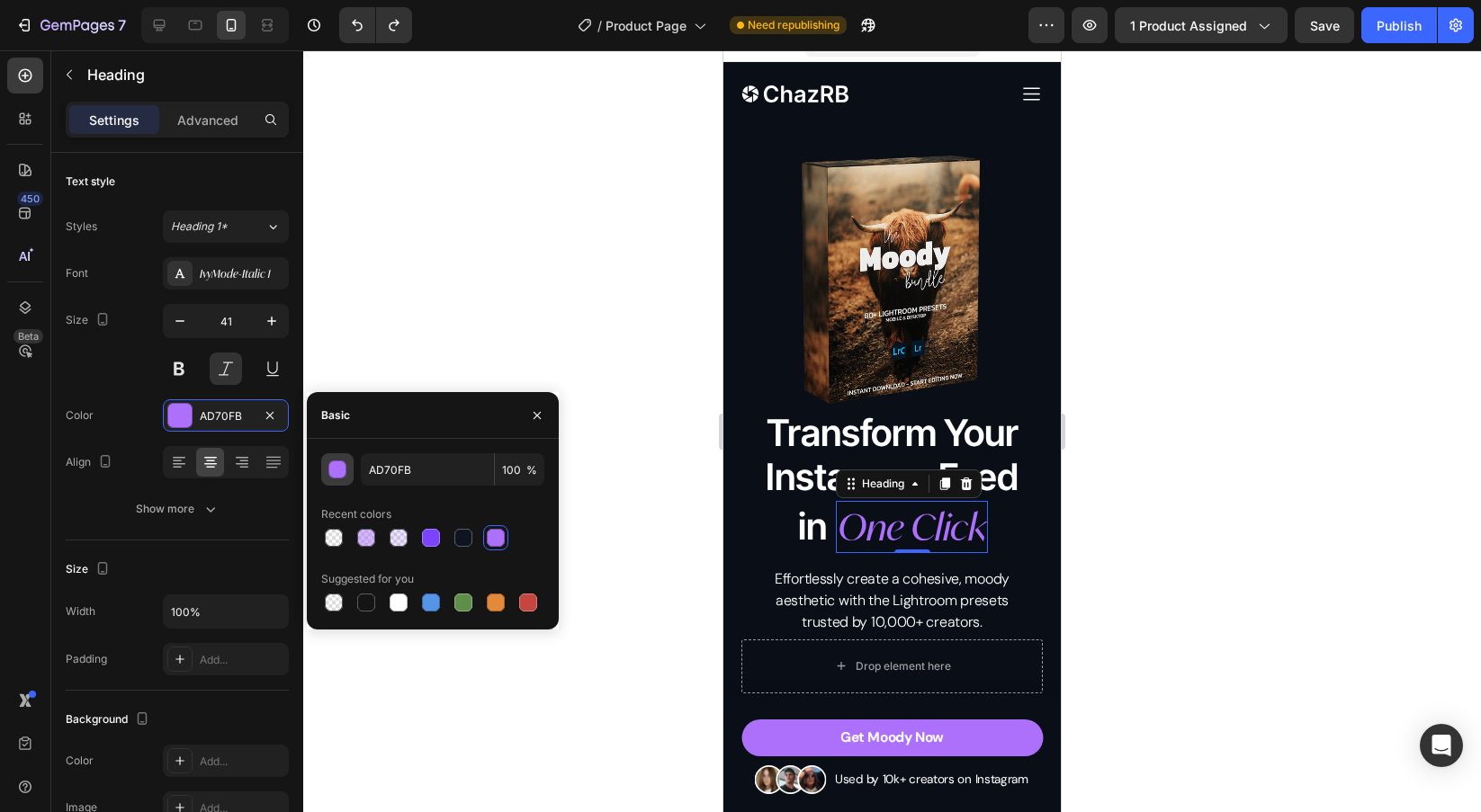 click at bounding box center (338, 470) 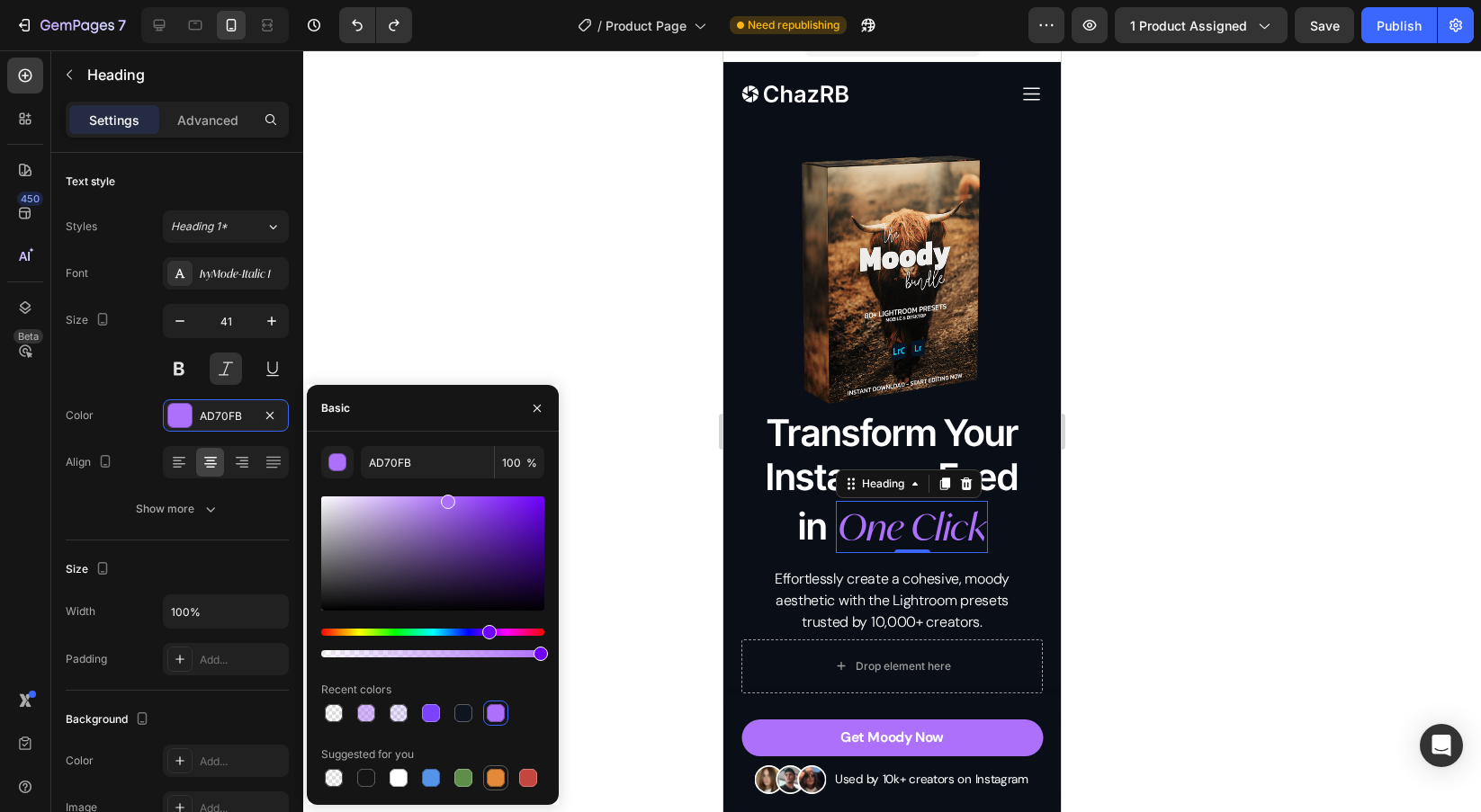click at bounding box center [496, 778] 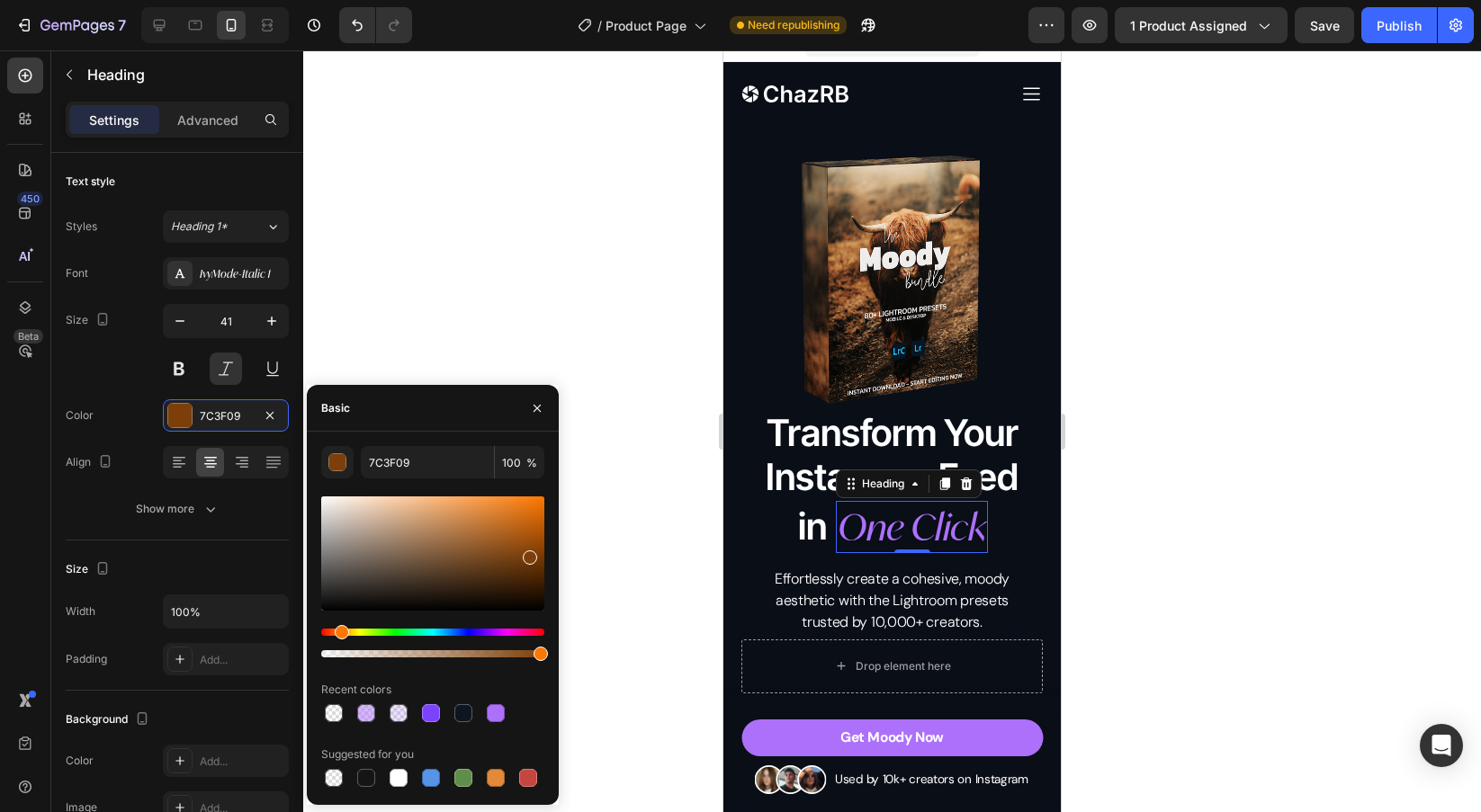 drag, startPoint x: 497, startPoint y: 515, endPoint x: 592, endPoint y: 550, distance: 101.24228 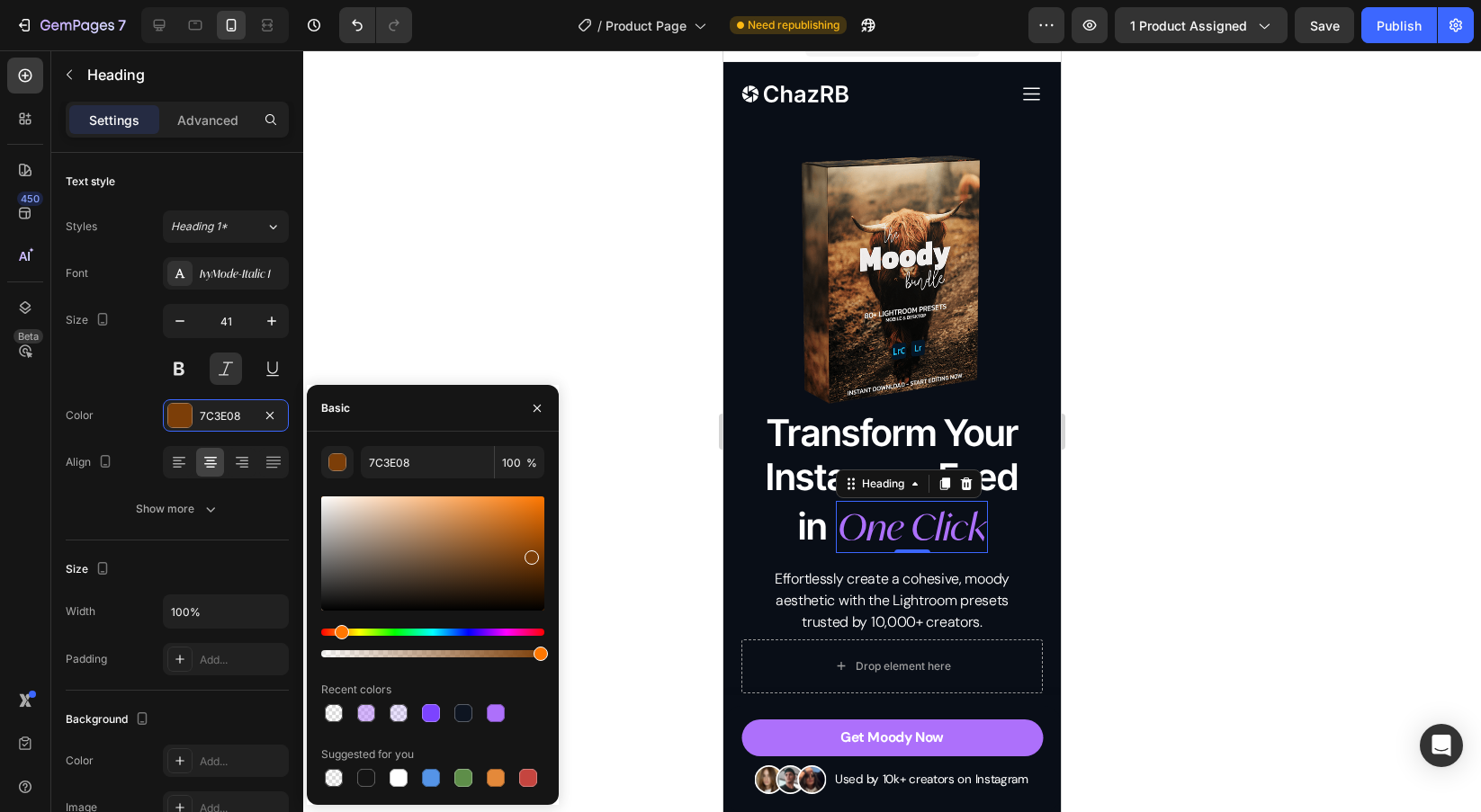 click 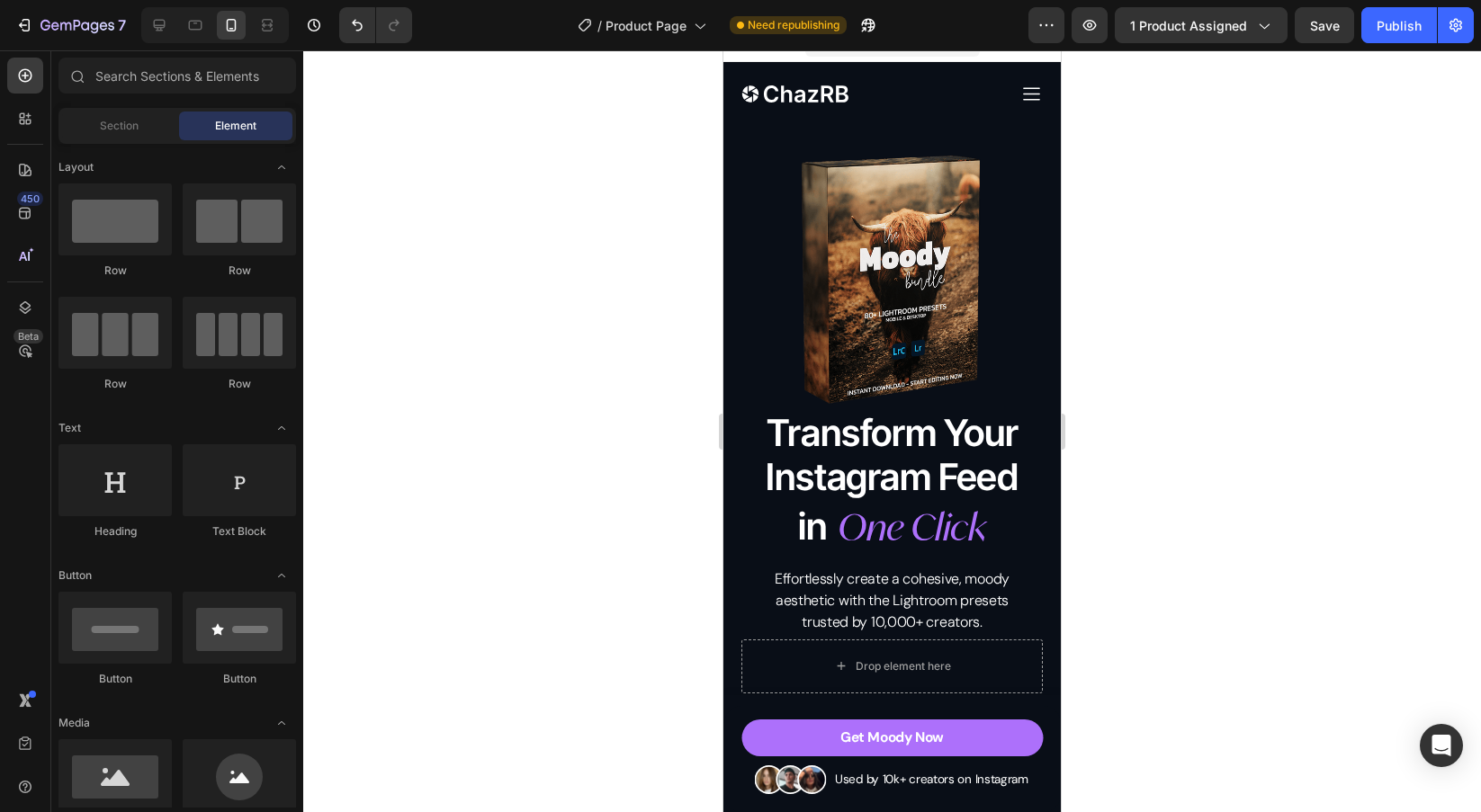 click 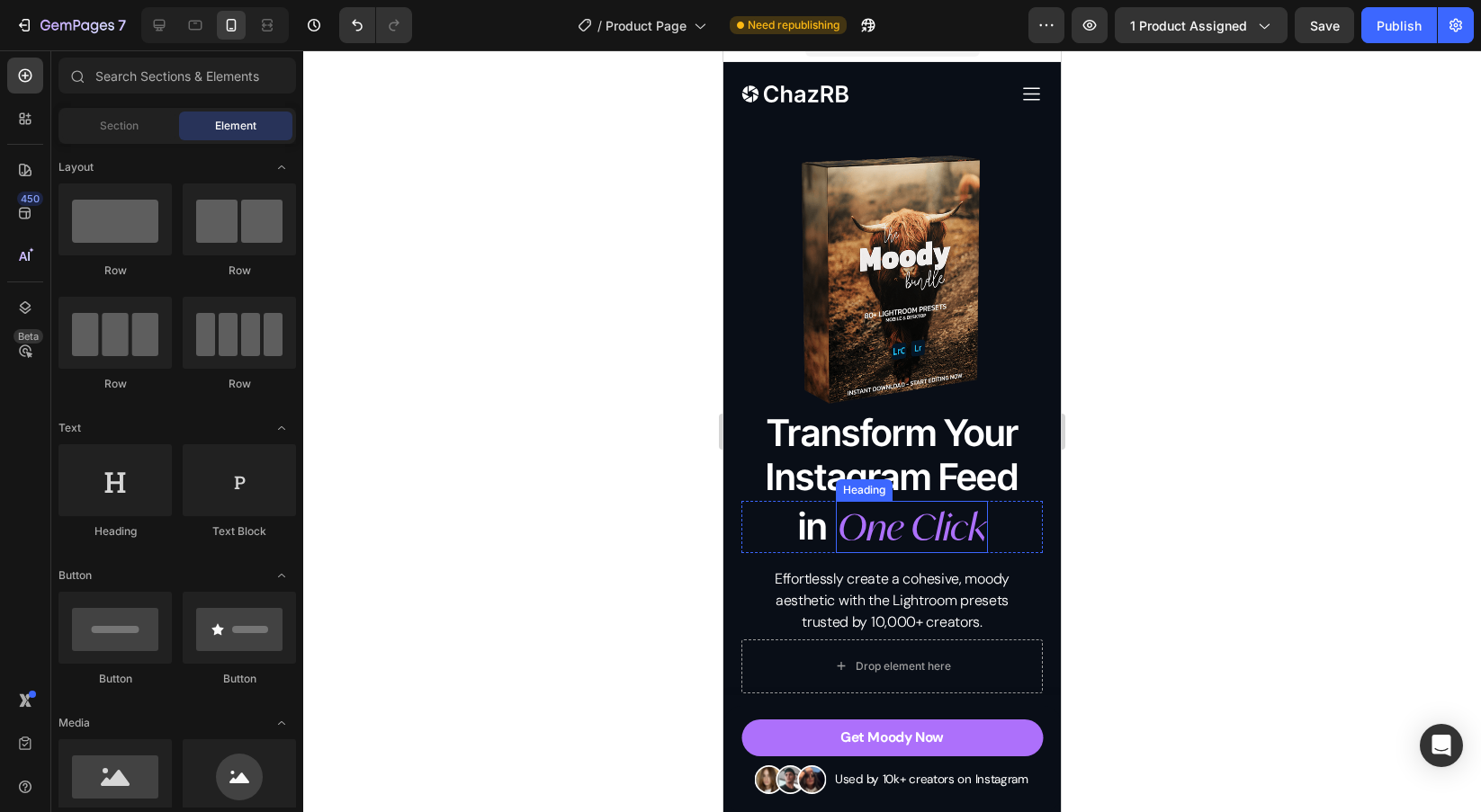 click on "One Click" at bounding box center (911, 526) 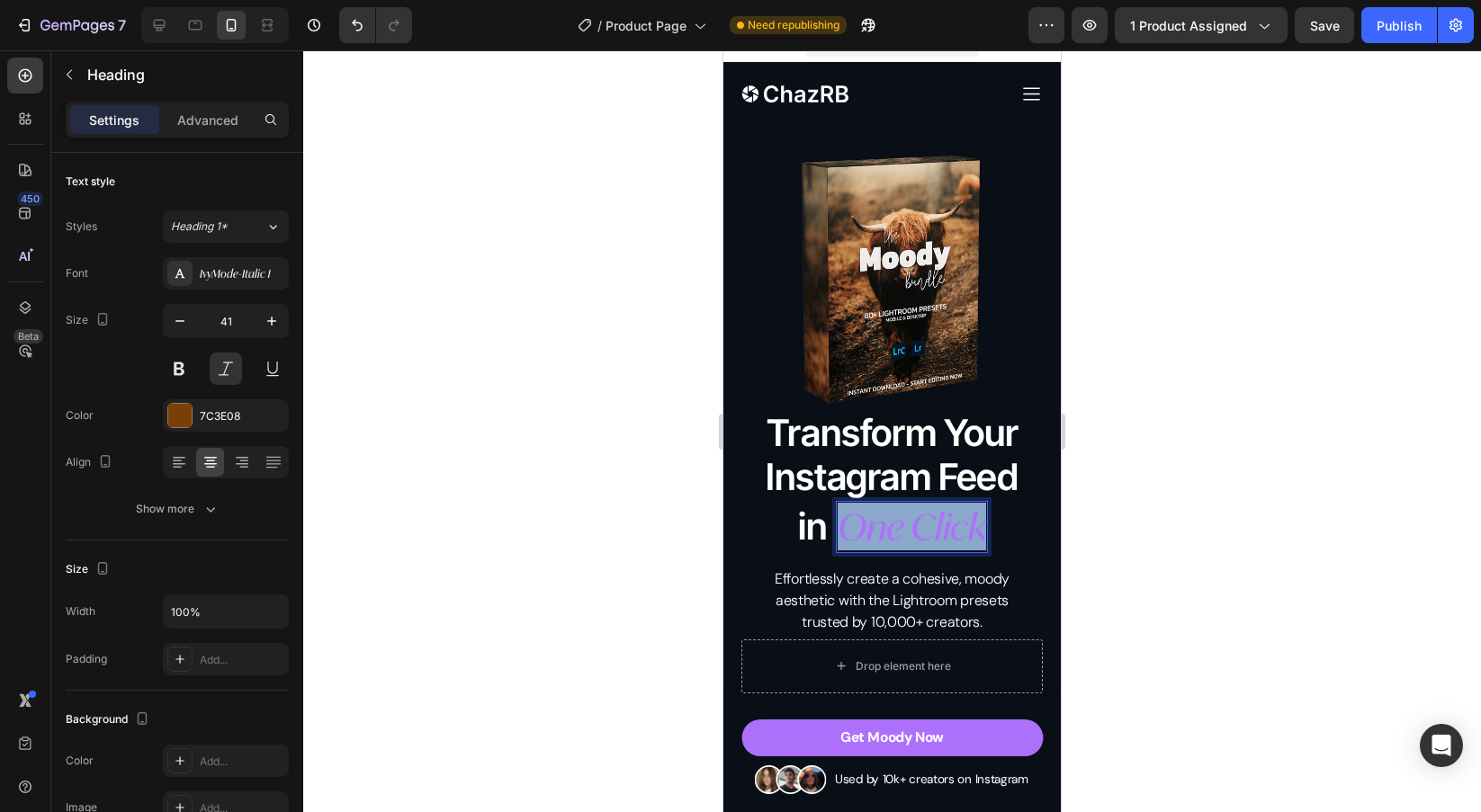 click on "One Click" at bounding box center (911, 526) 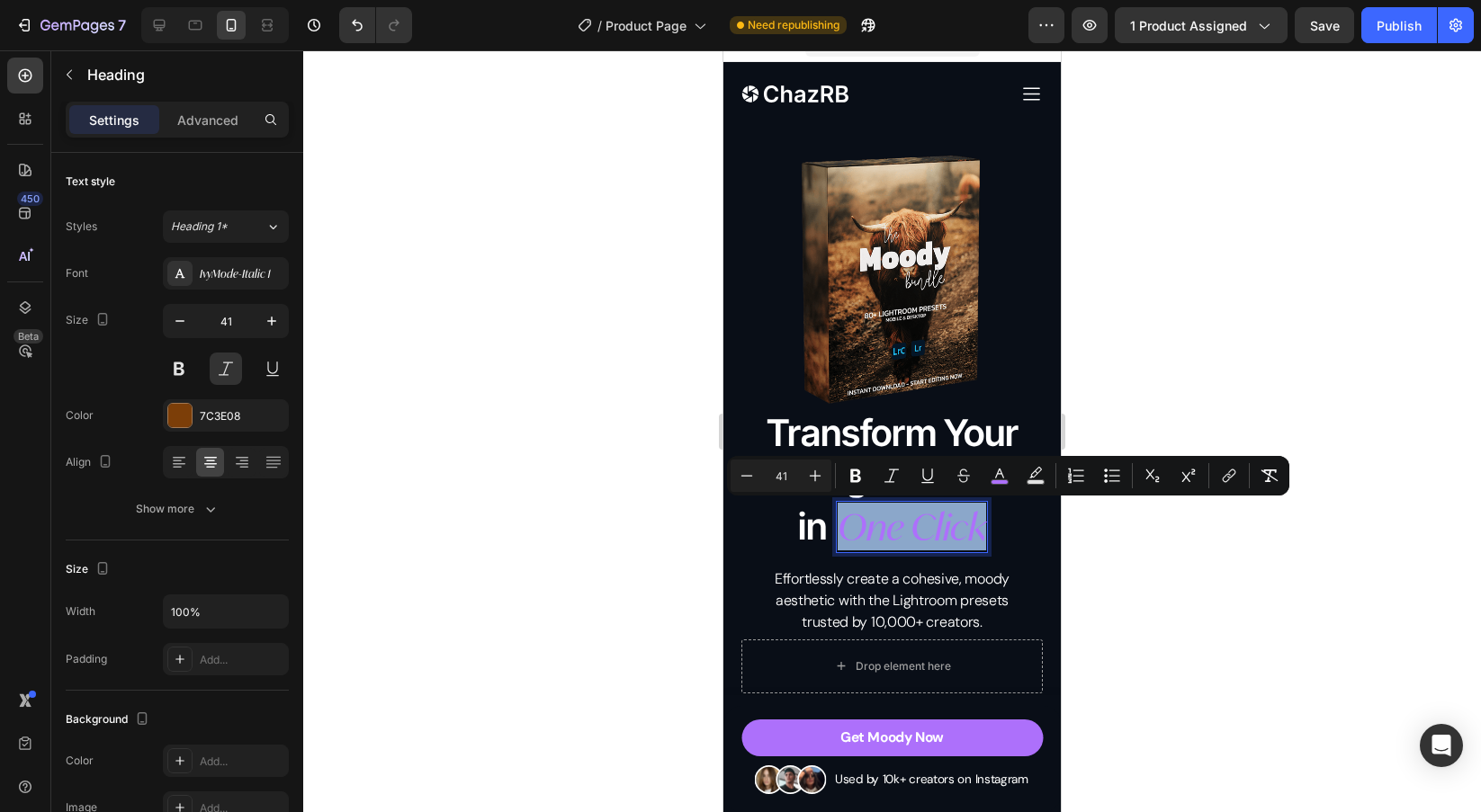 click on "One Click" at bounding box center (911, 526) 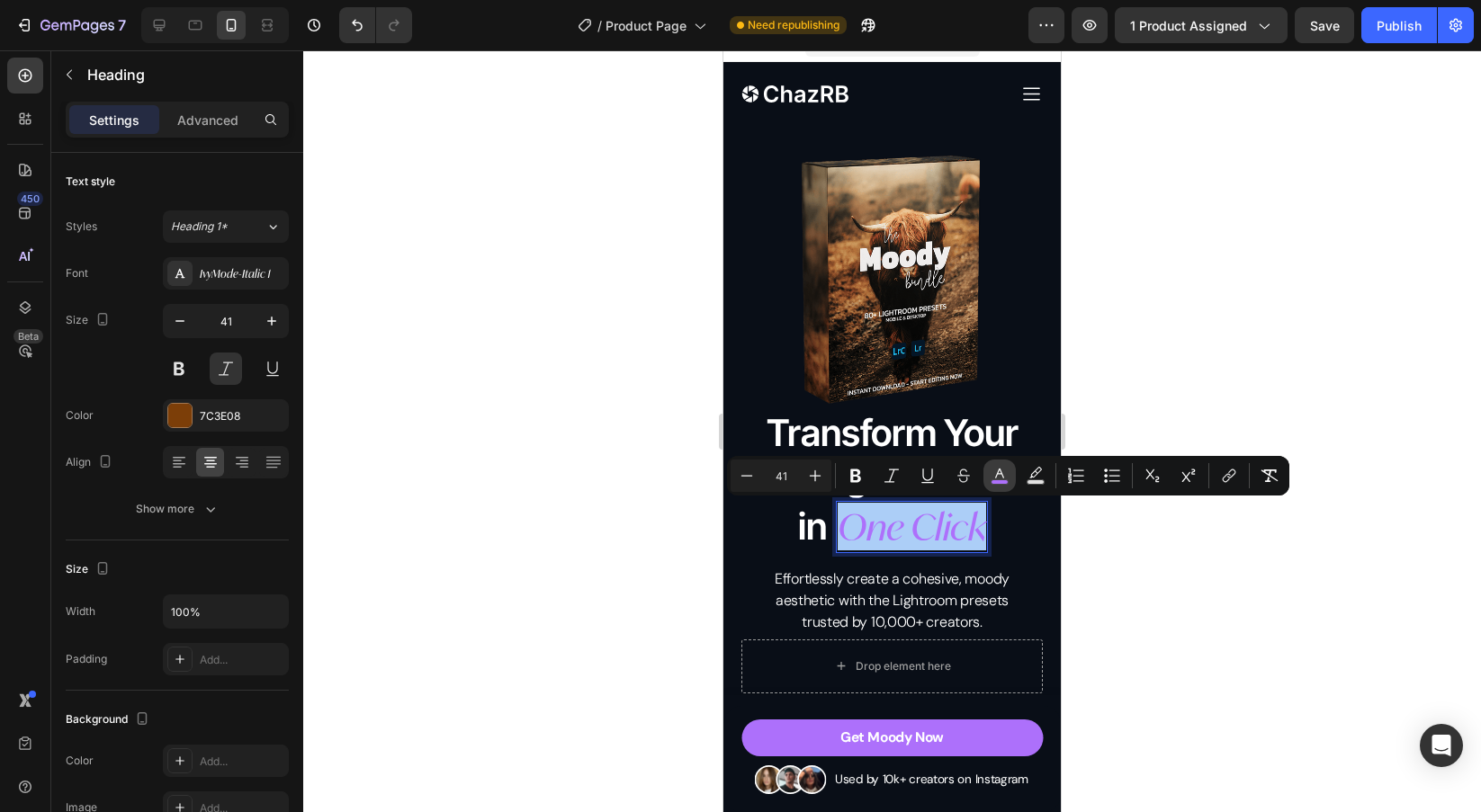 click 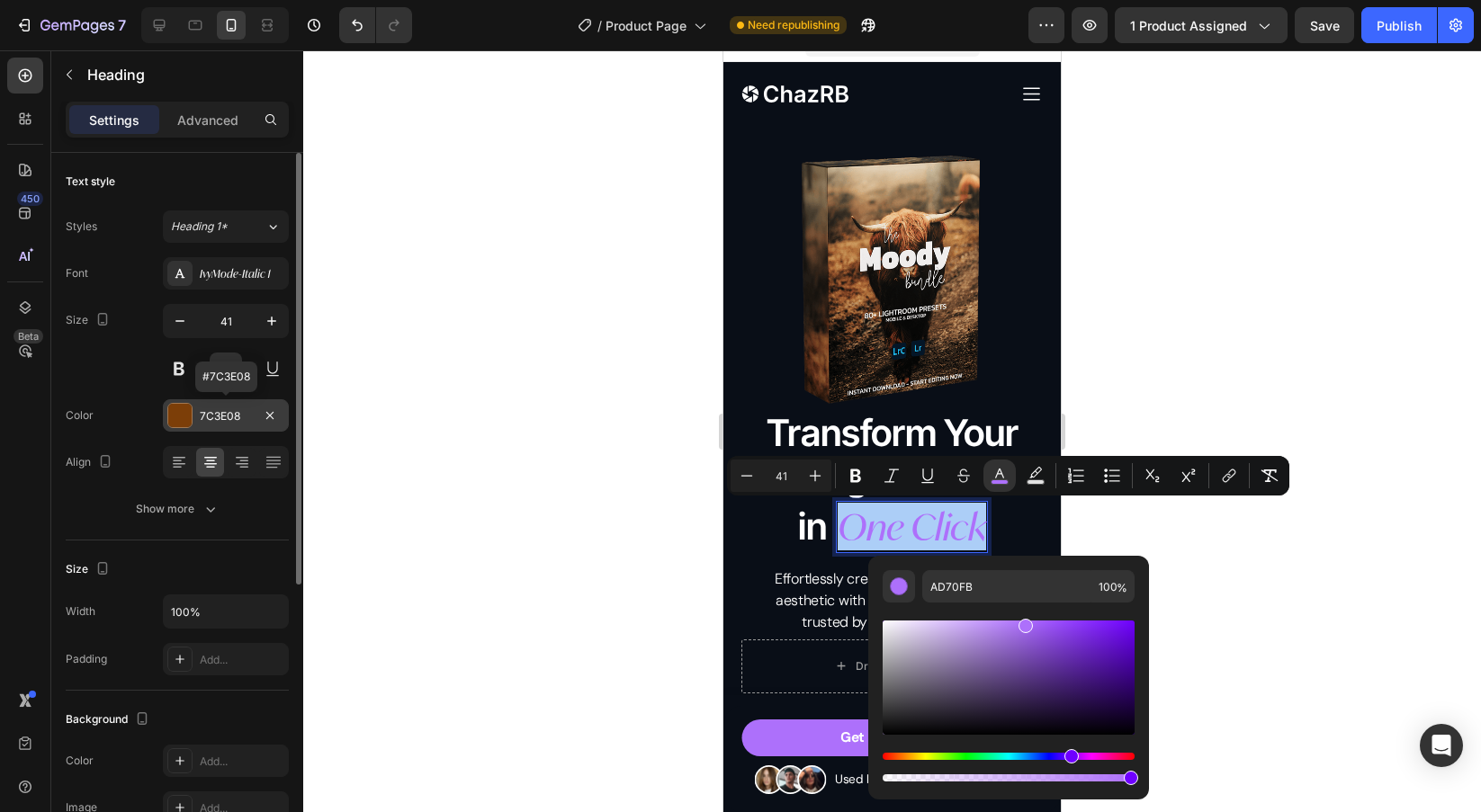 click on "7C3E08" at bounding box center [226, 416] 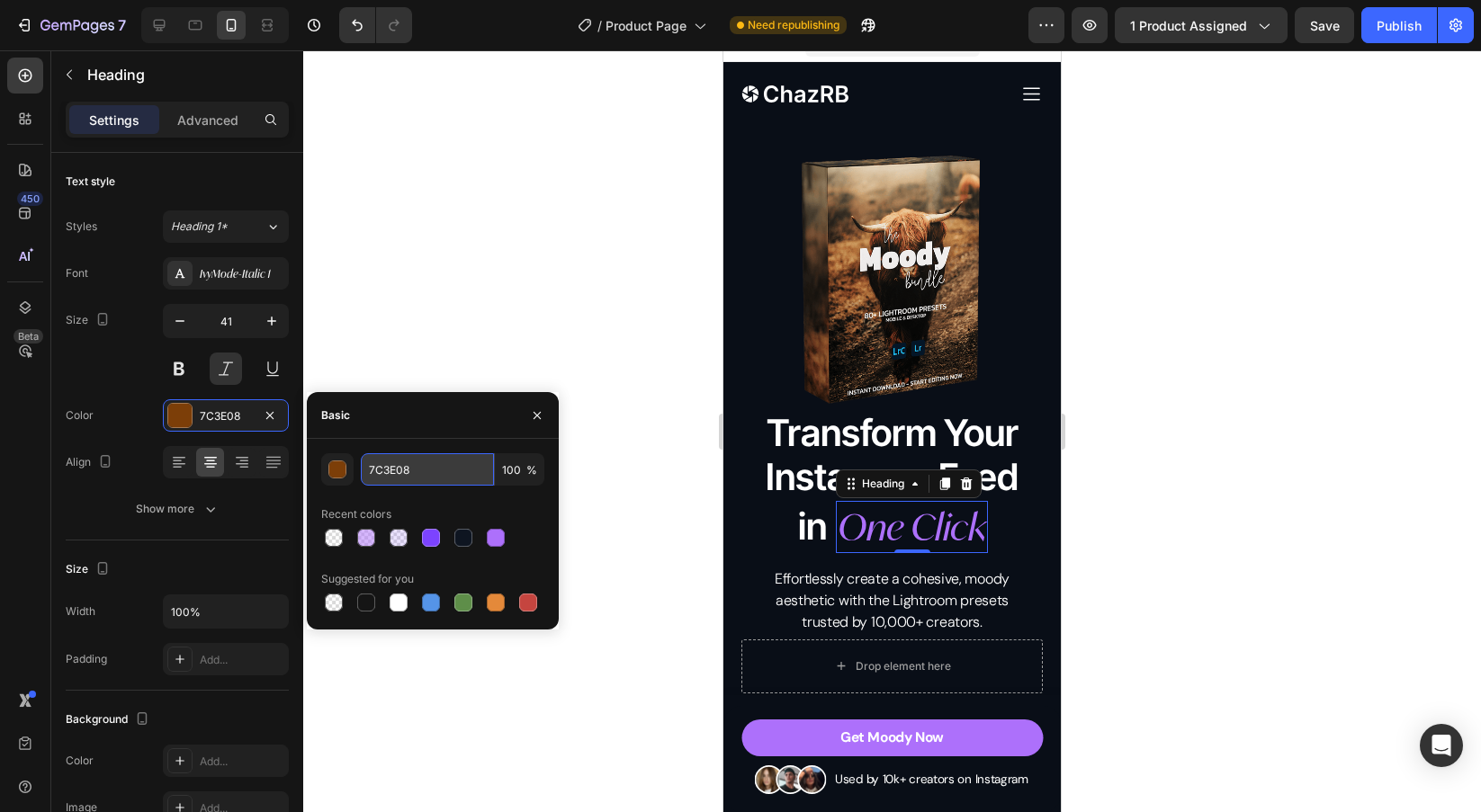 click on "7C3E08" at bounding box center [427, 469] 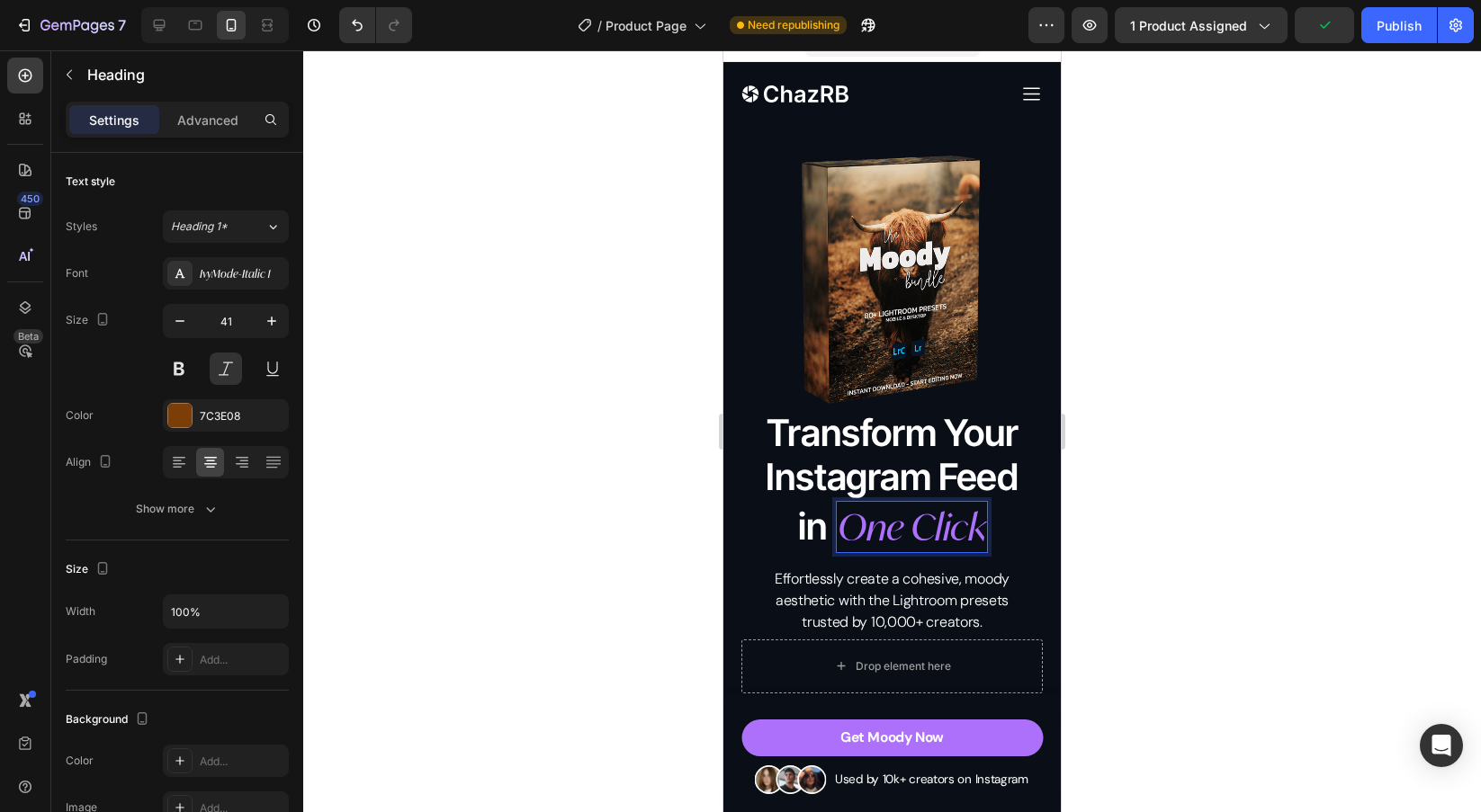 click on "One Click" at bounding box center (911, 526) 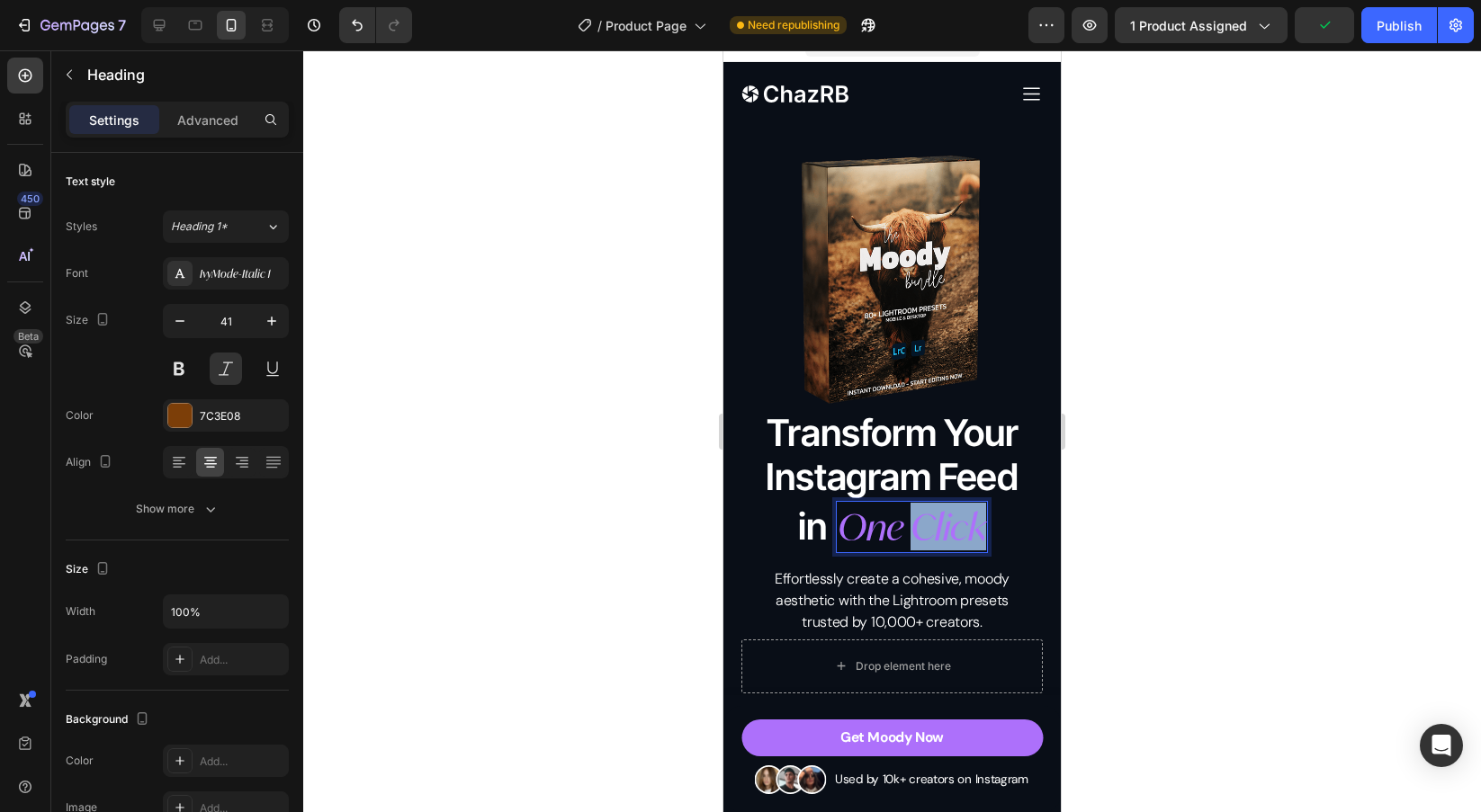 click on "One Click" at bounding box center [911, 526] 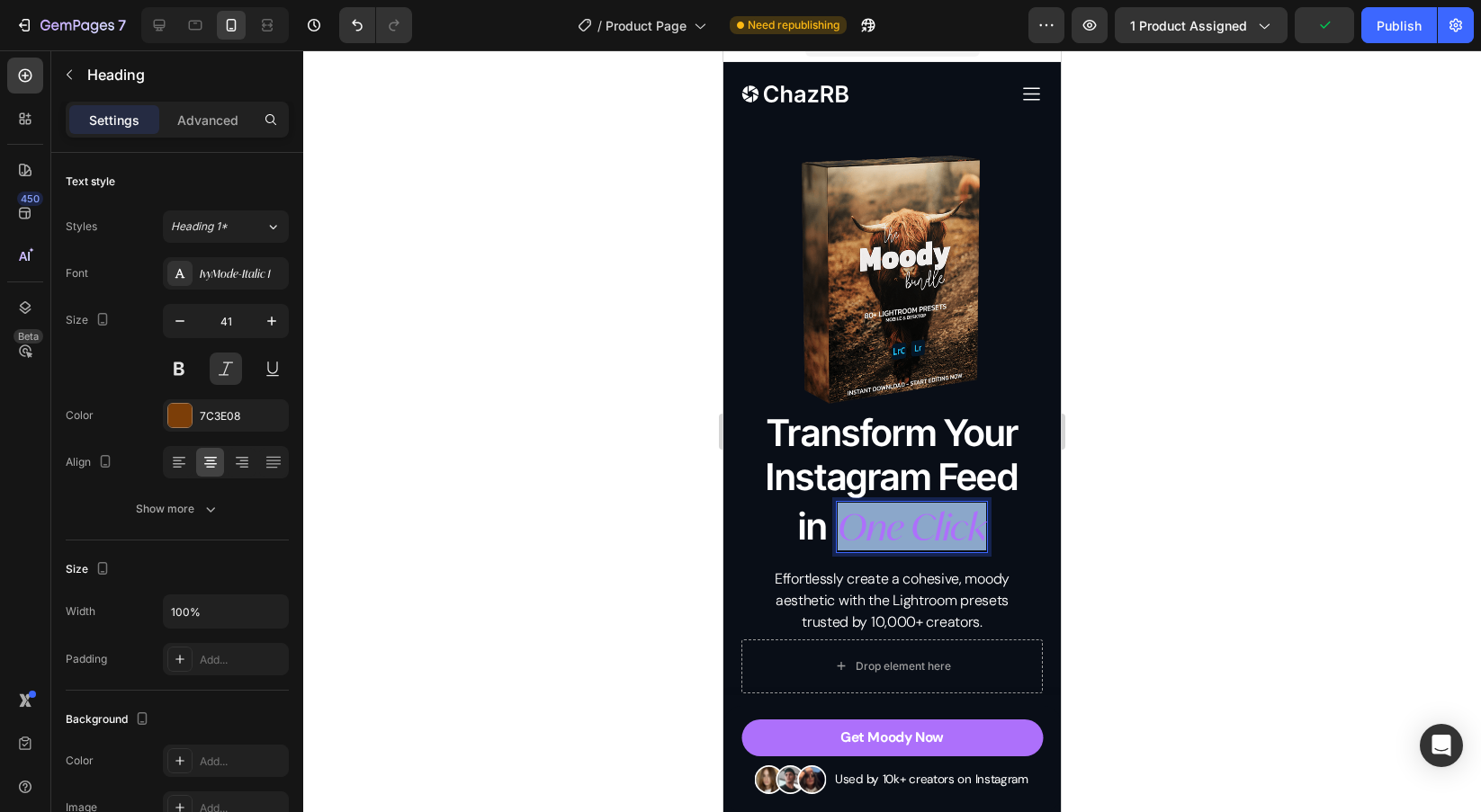 click on "One Click" at bounding box center (911, 526) 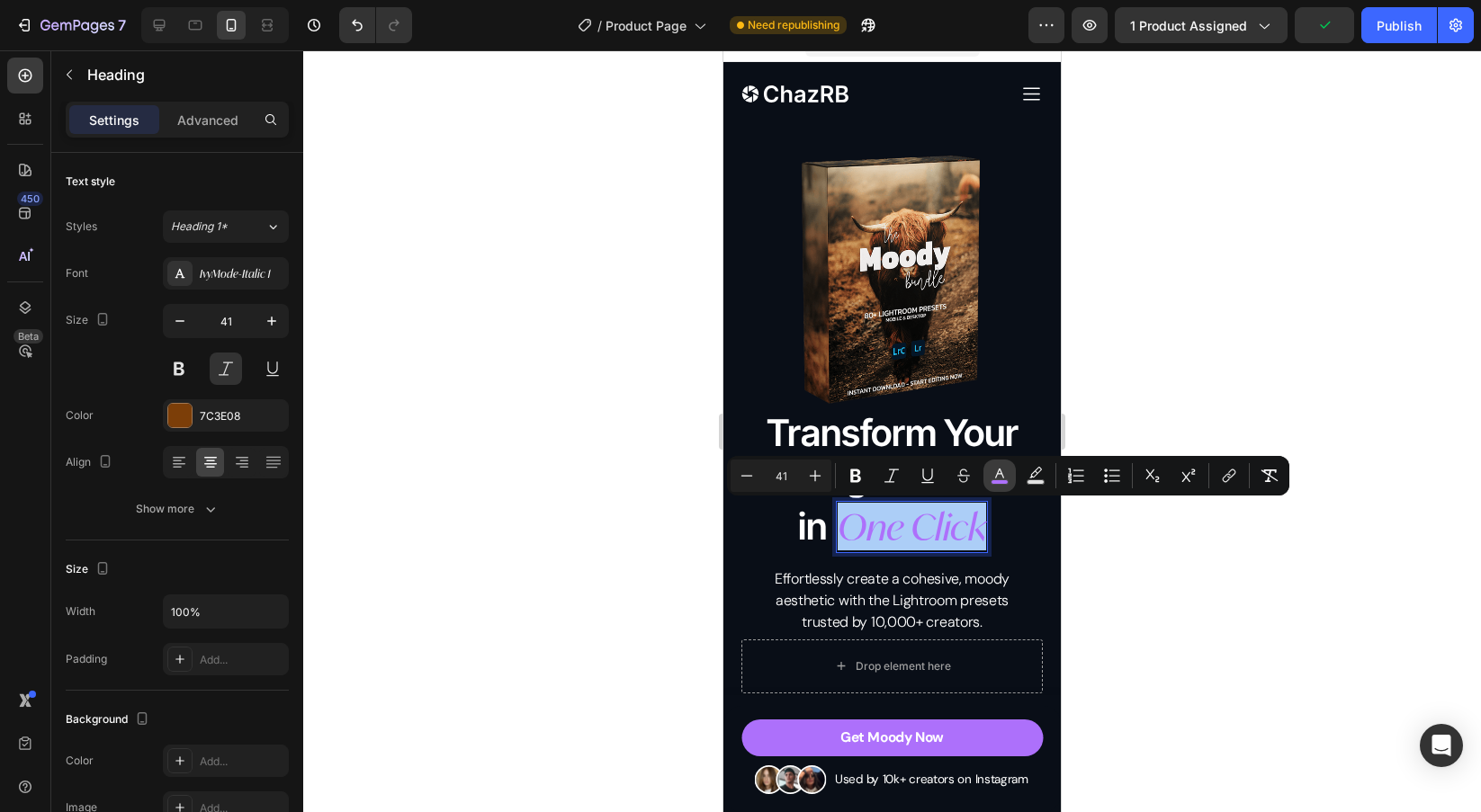 click 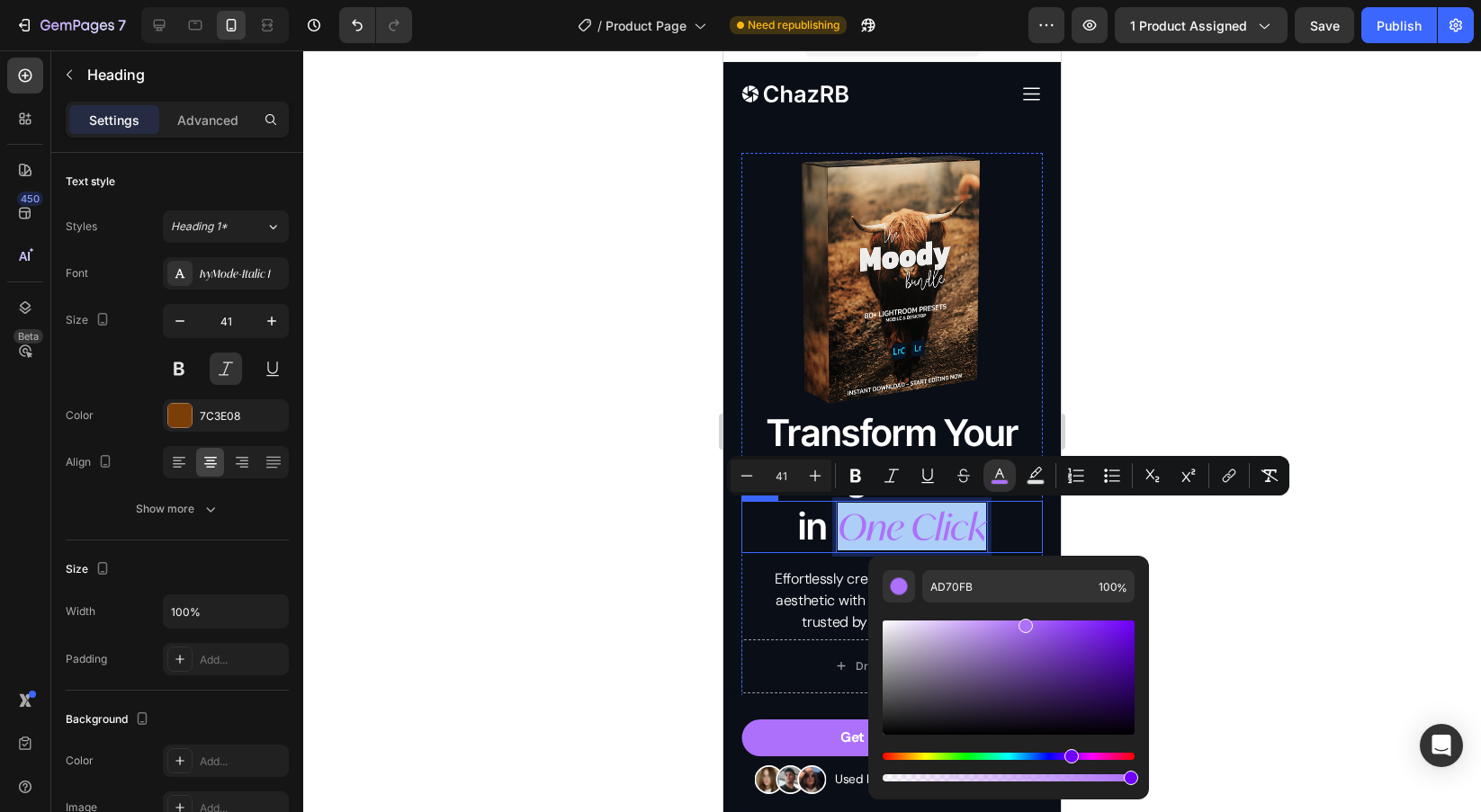 type 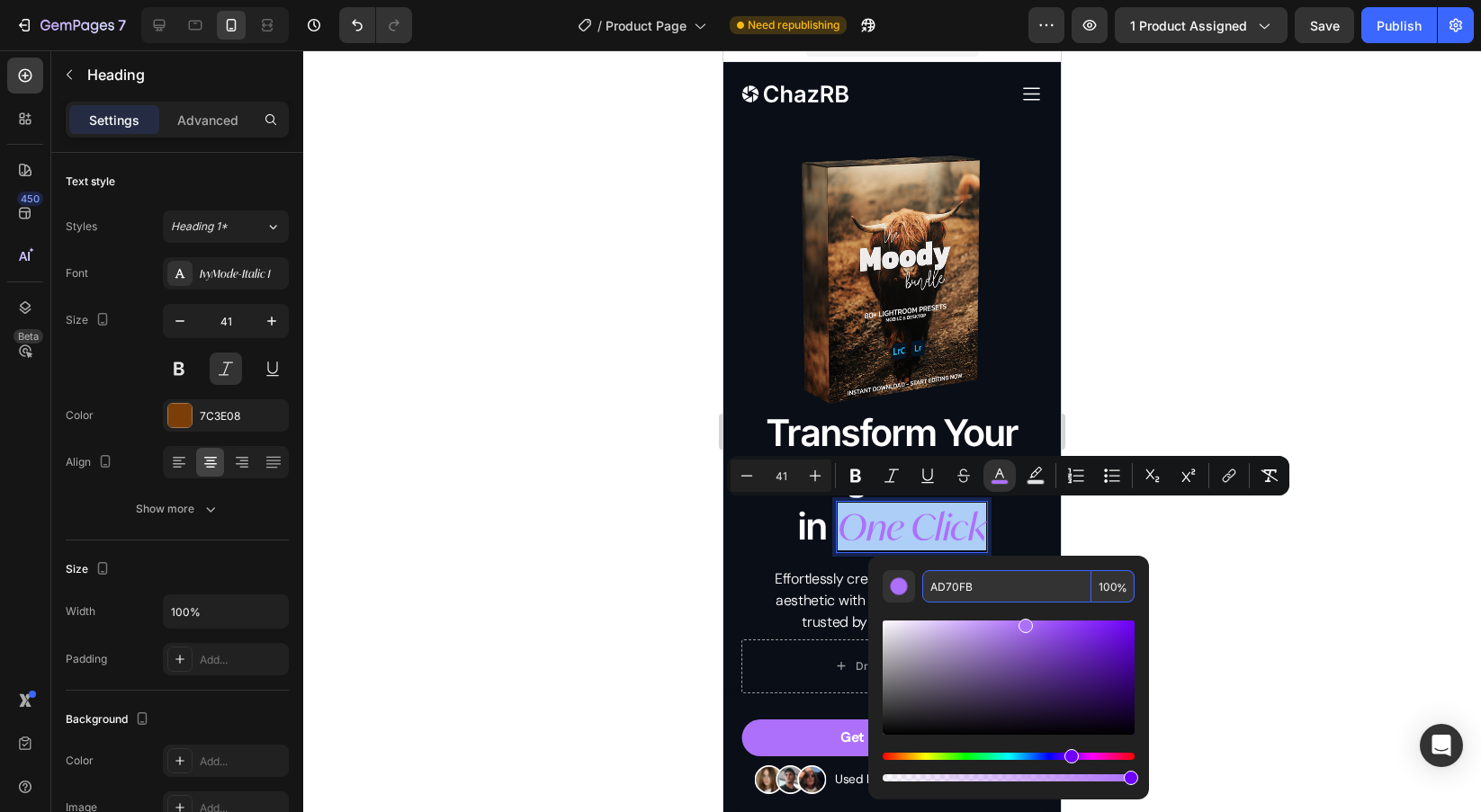 click on "AD70FB" at bounding box center (1007, 586) 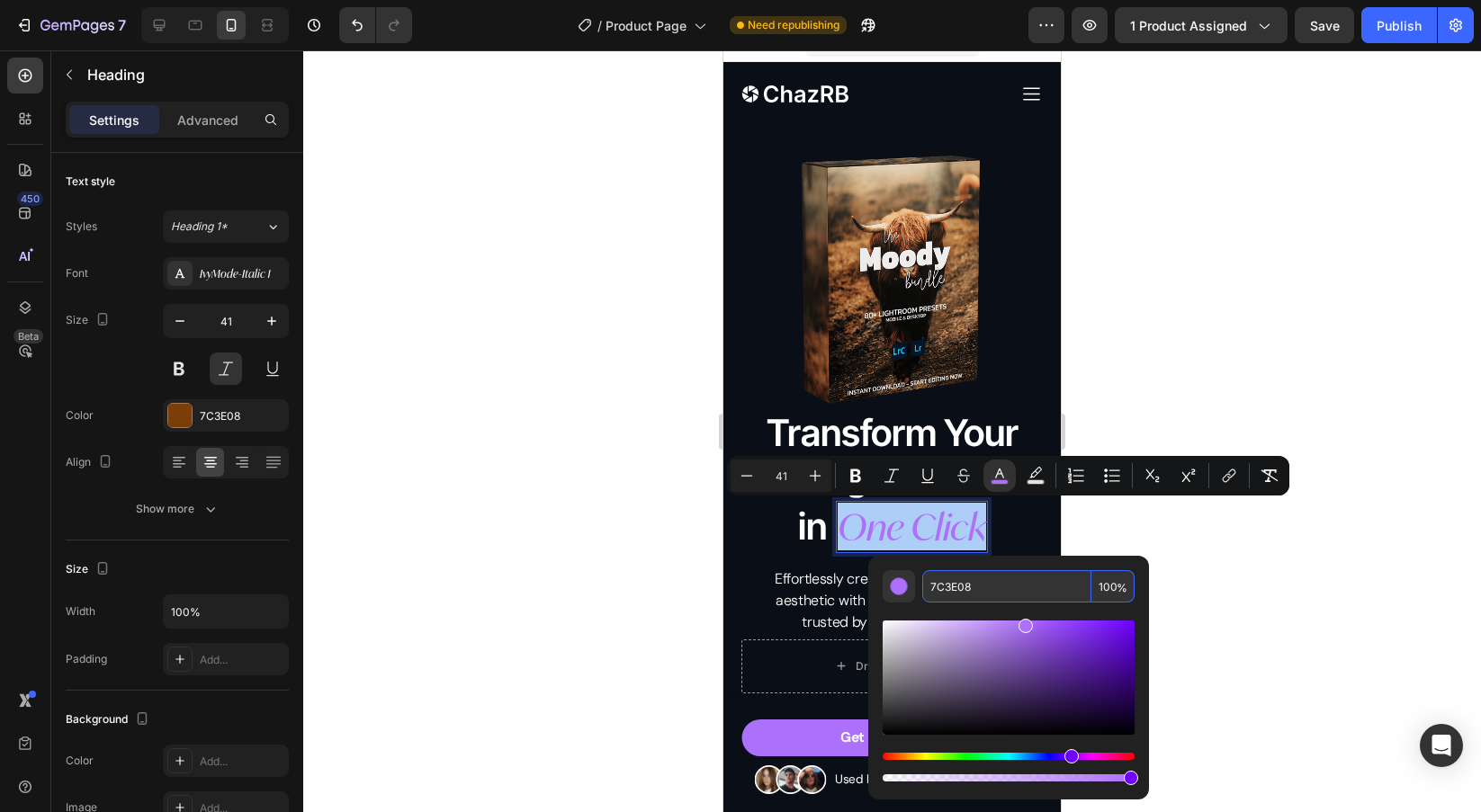 type on "7C3E08" 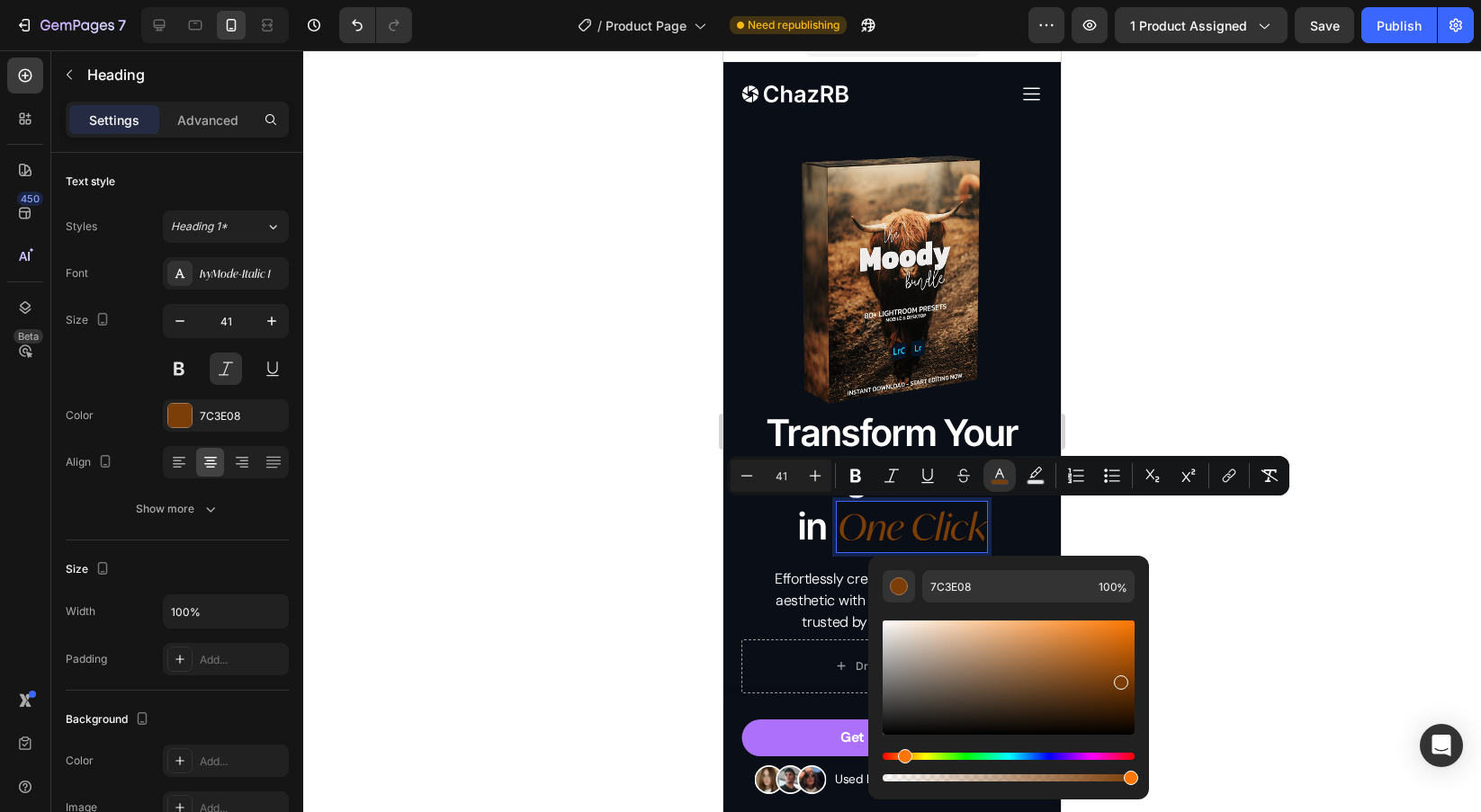 click 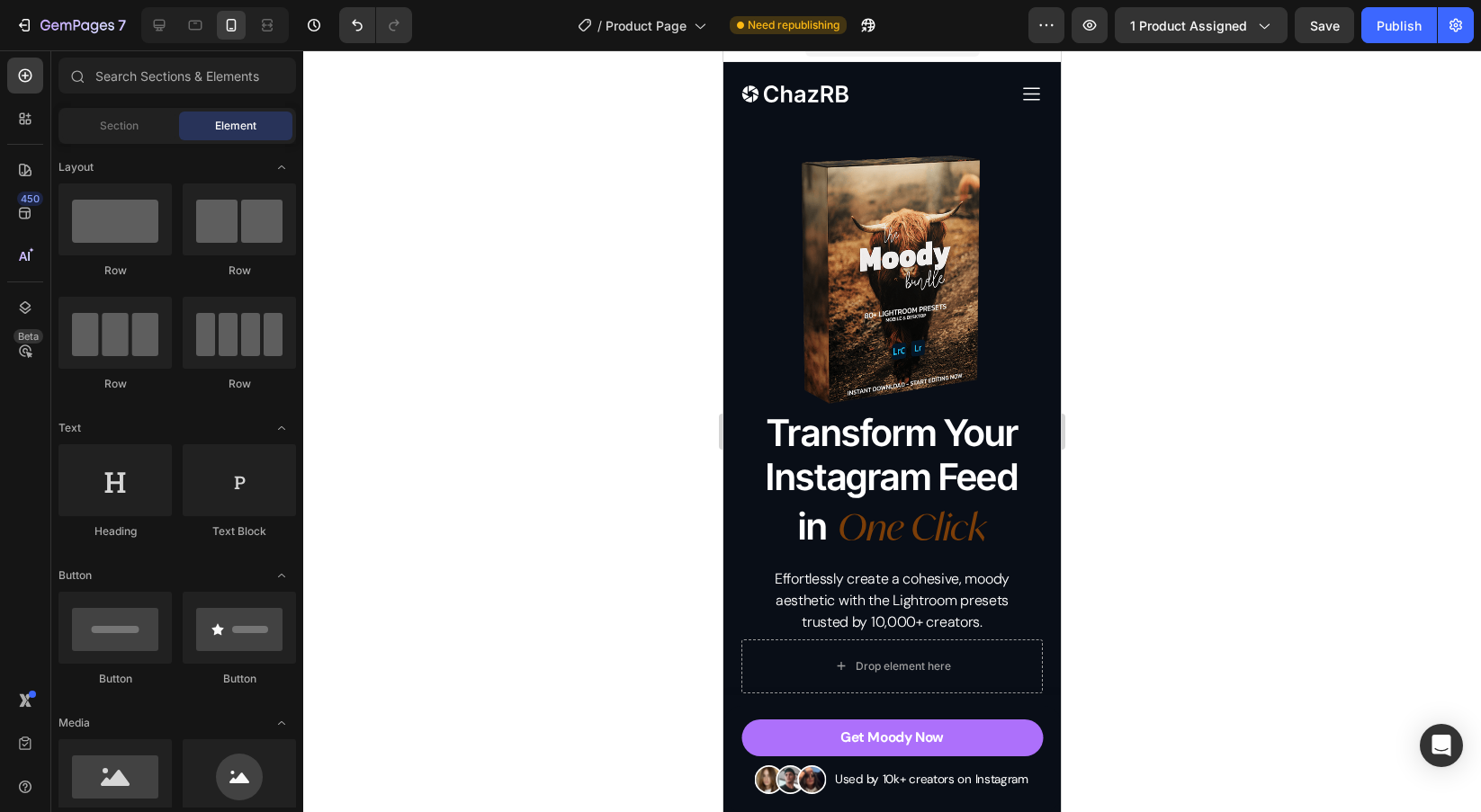 click 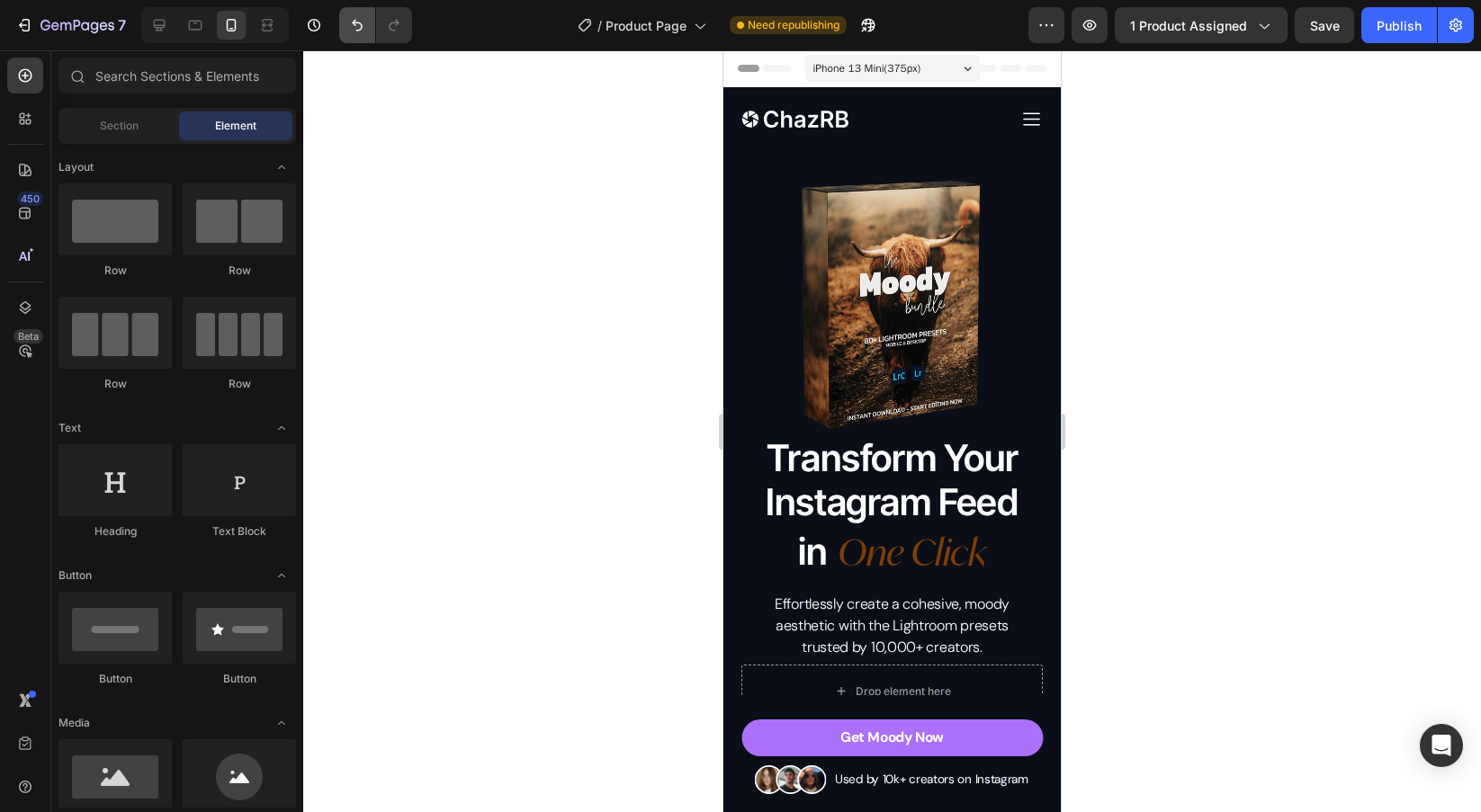click 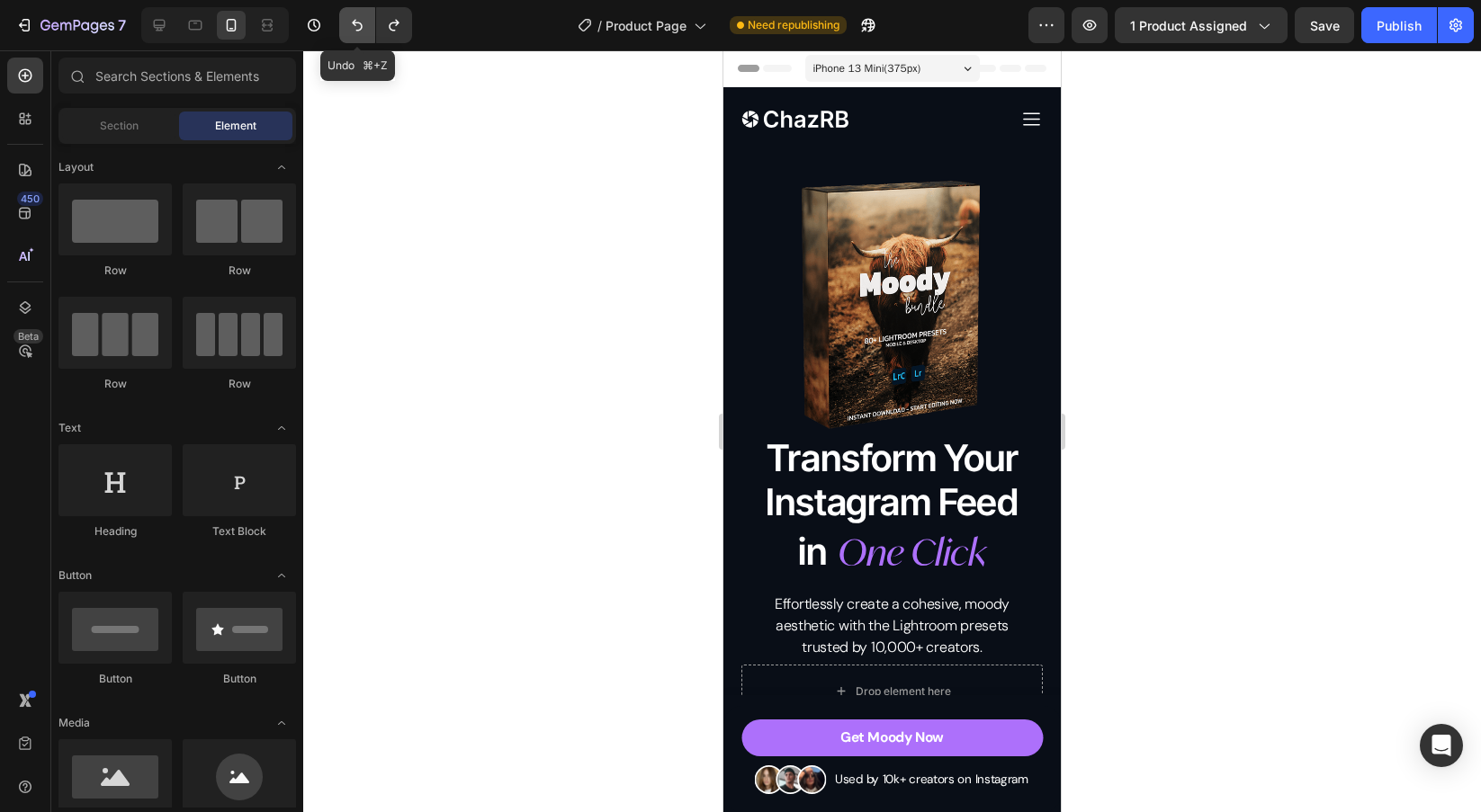 click 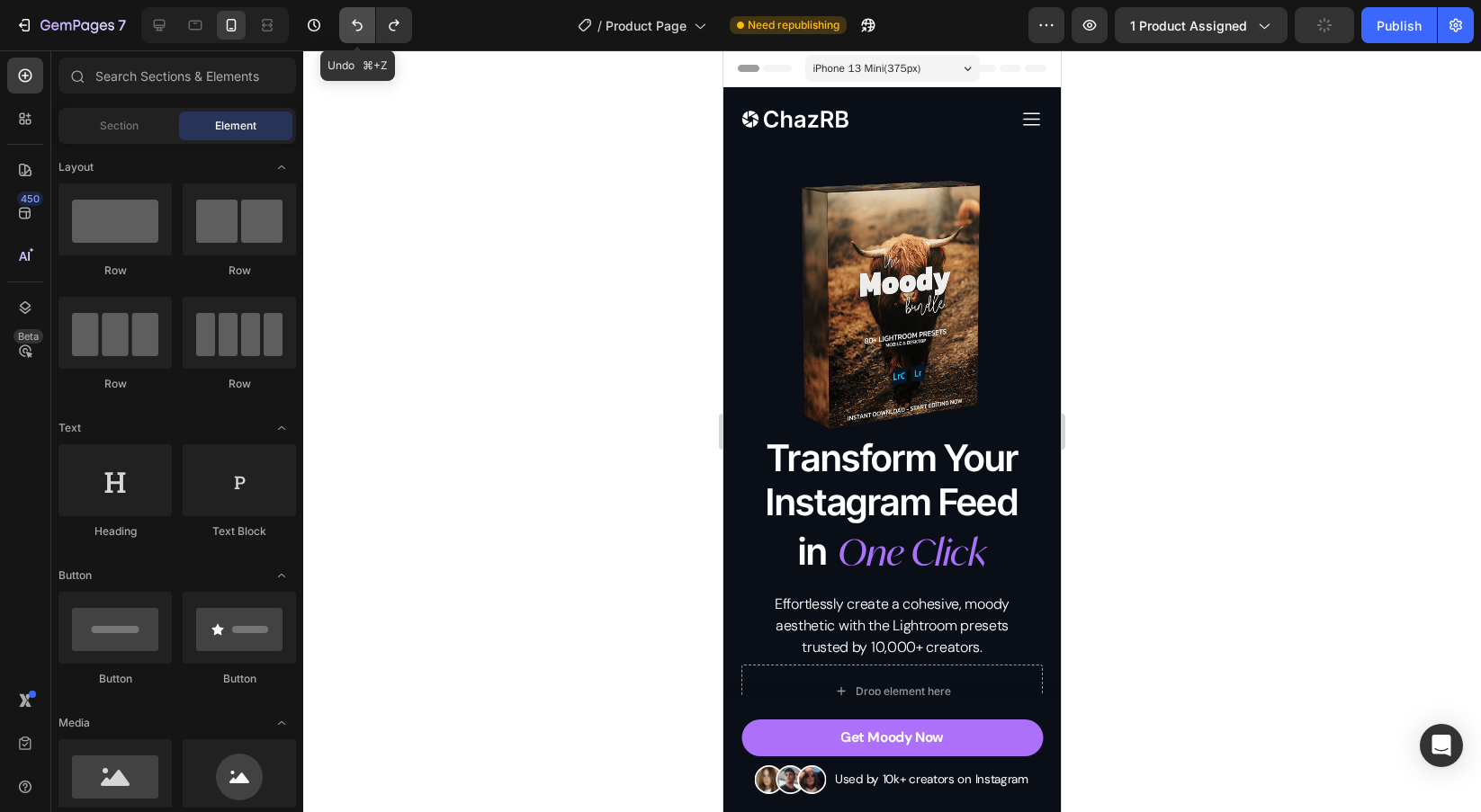 click 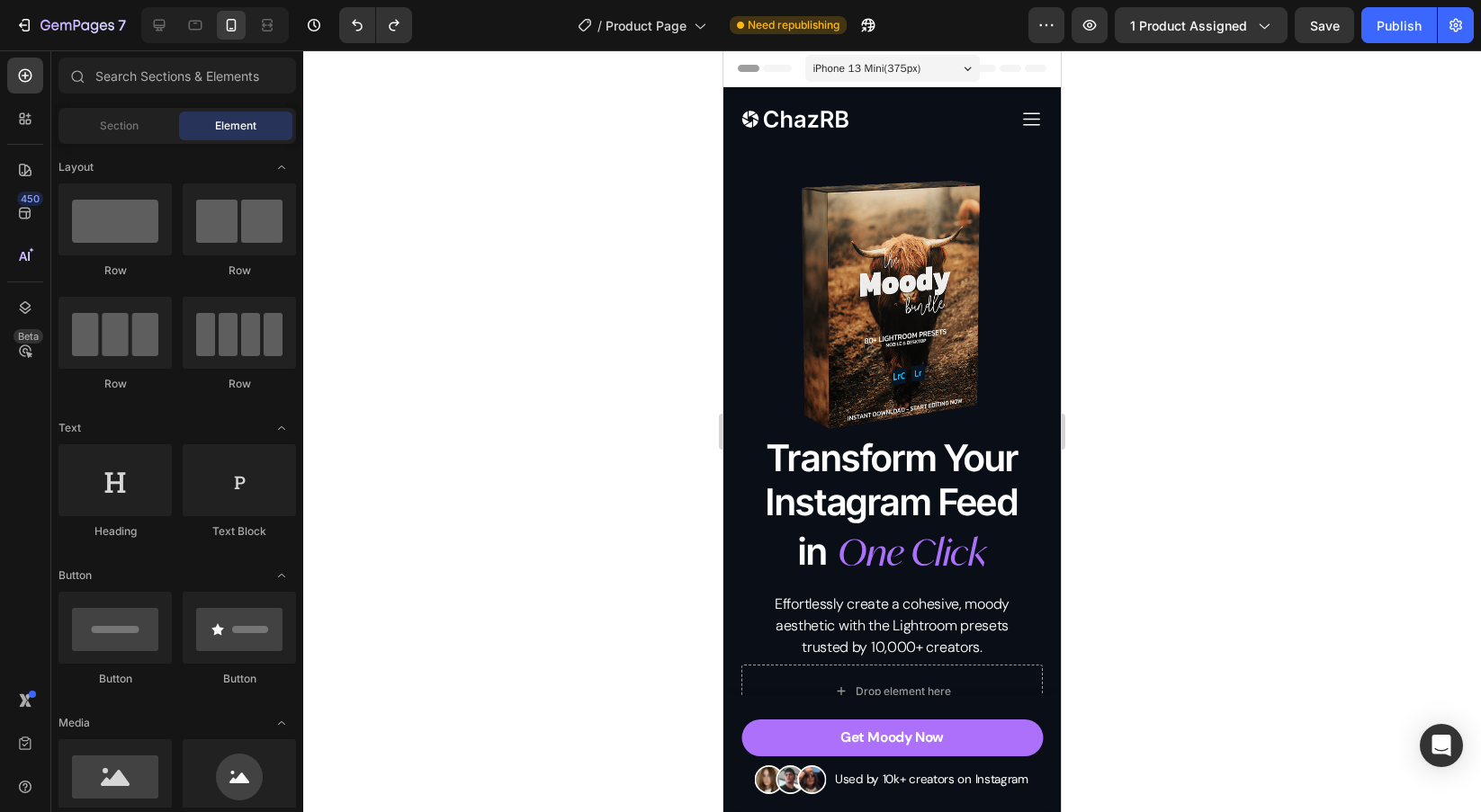 click 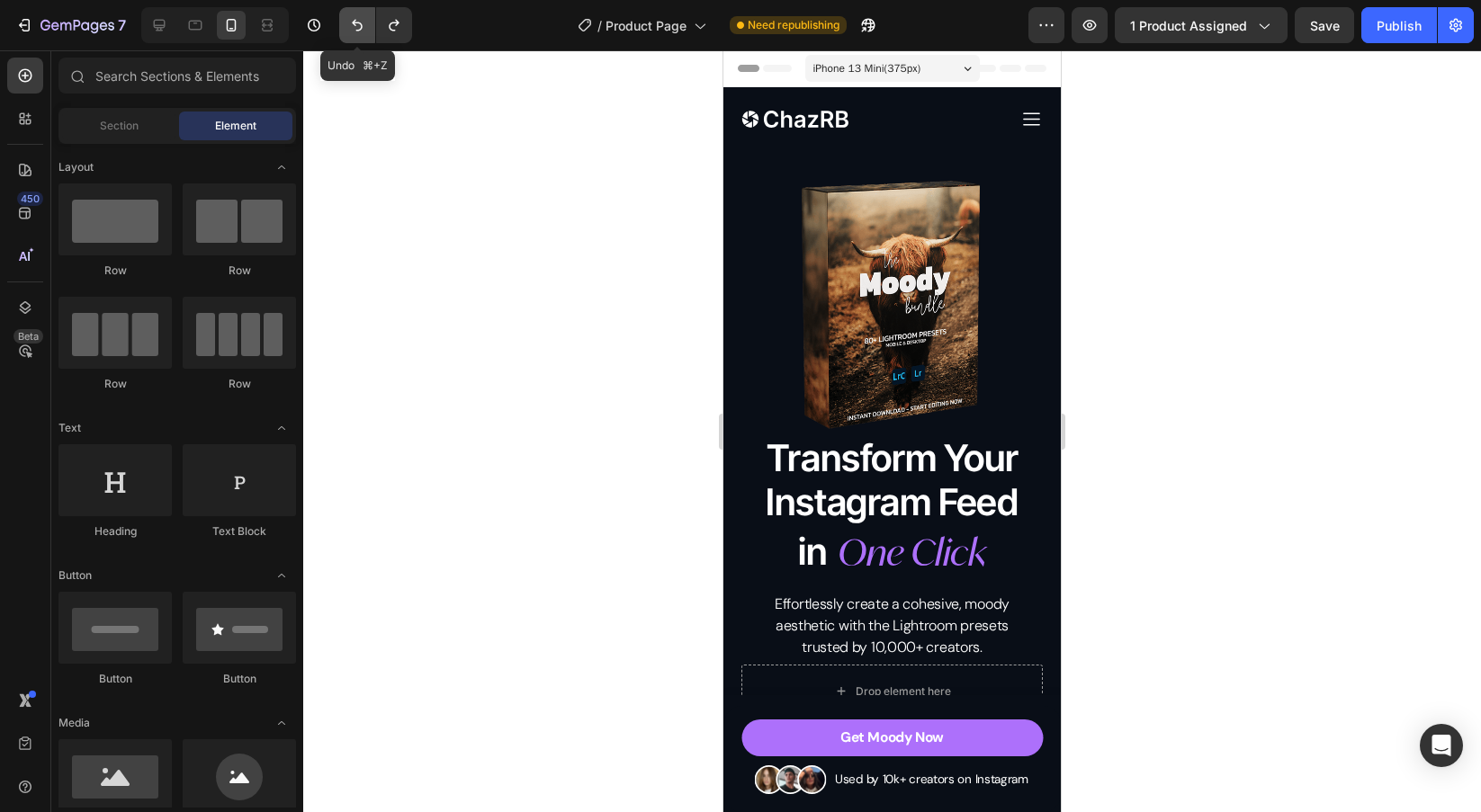 click 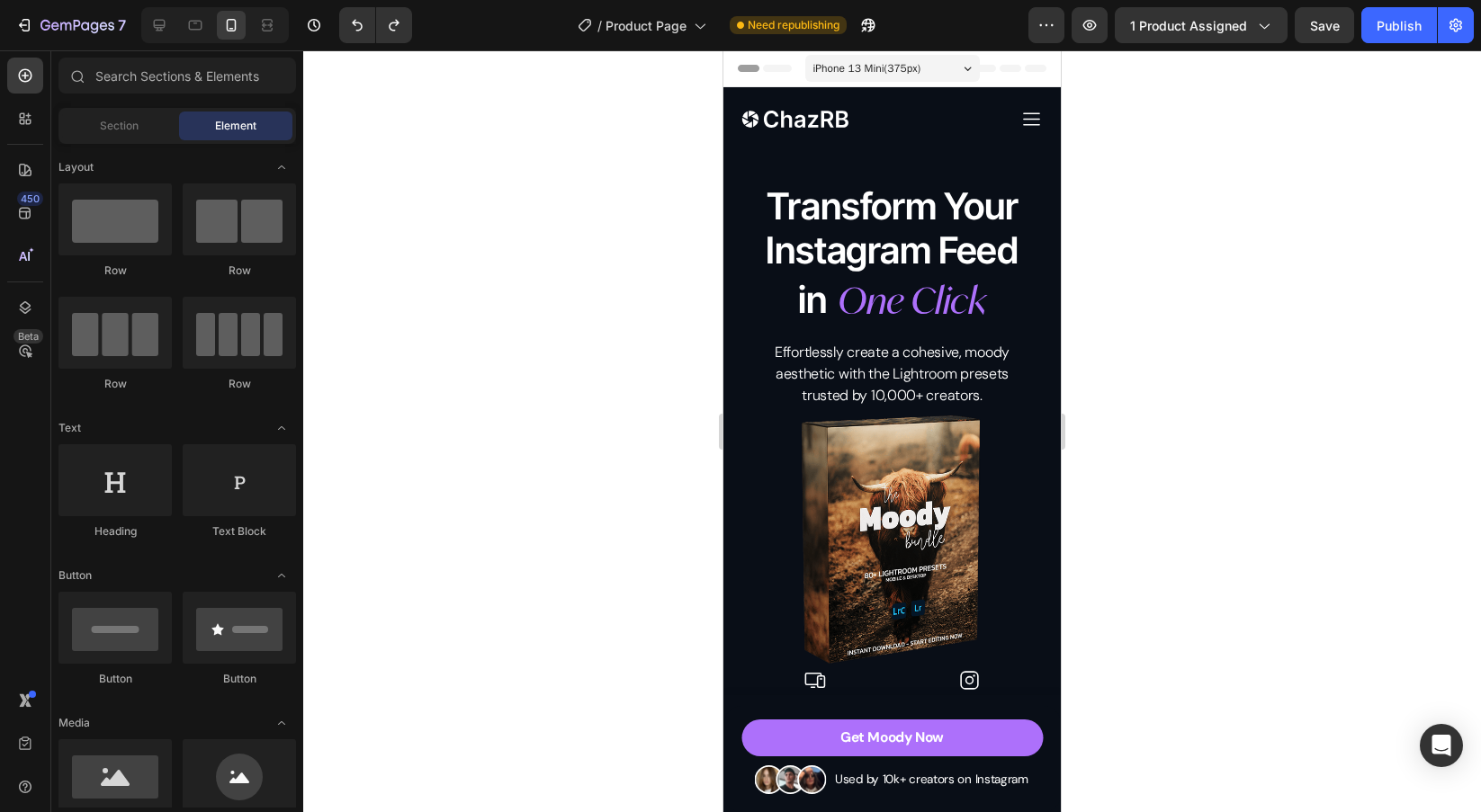 click 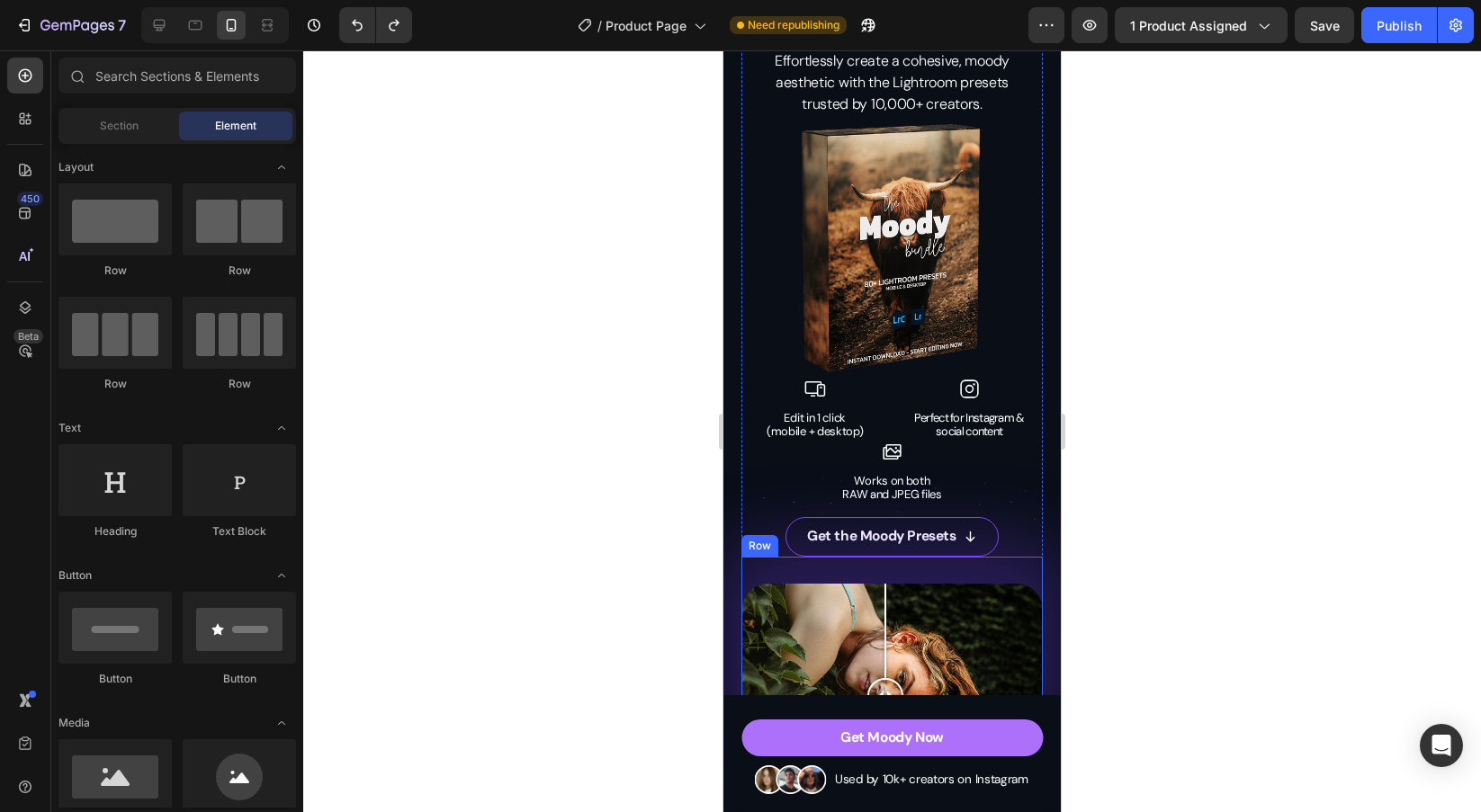 scroll, scrollTop: 10, scrollLeft: 0, axis: vertical 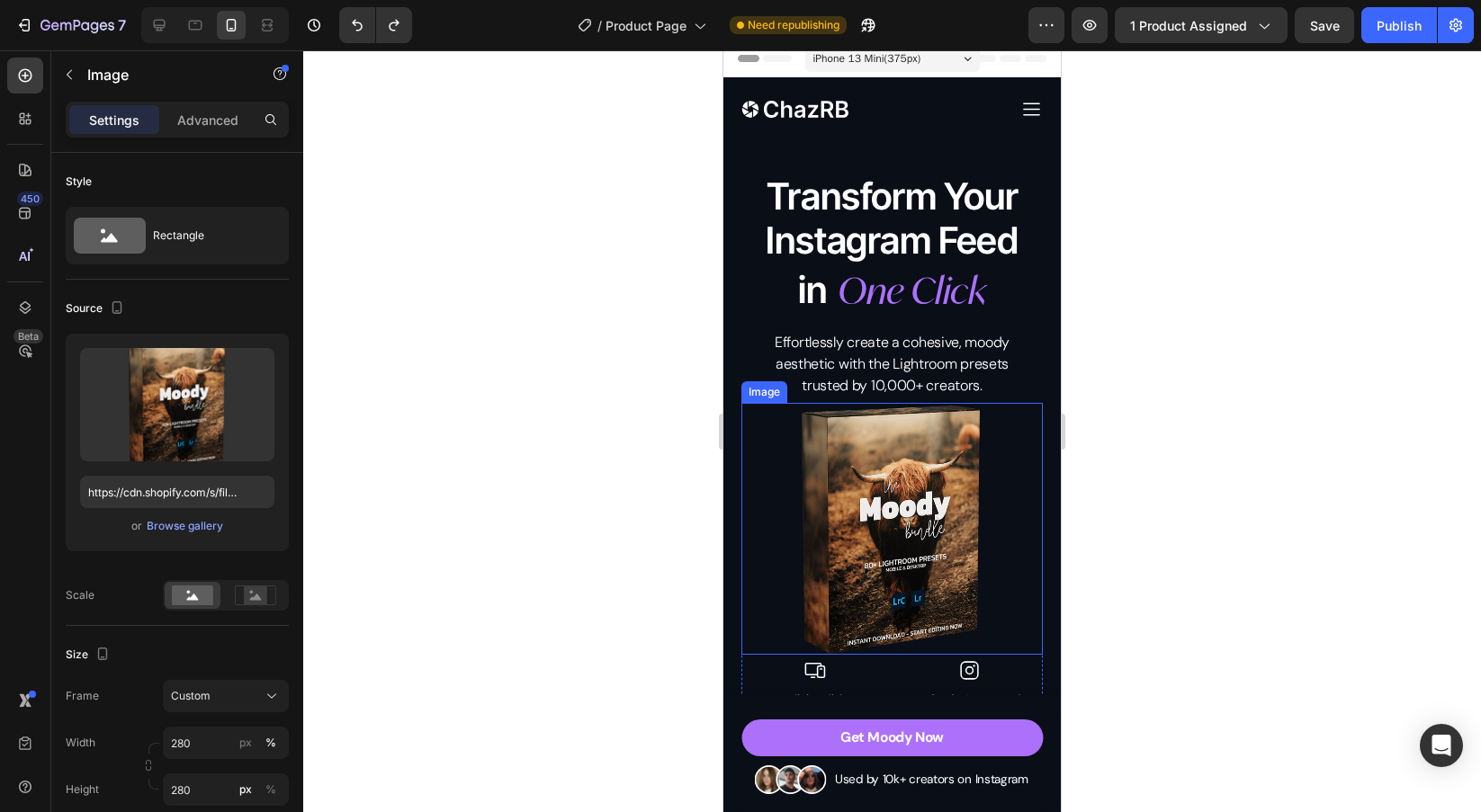 click at bounding box center (892, 529) 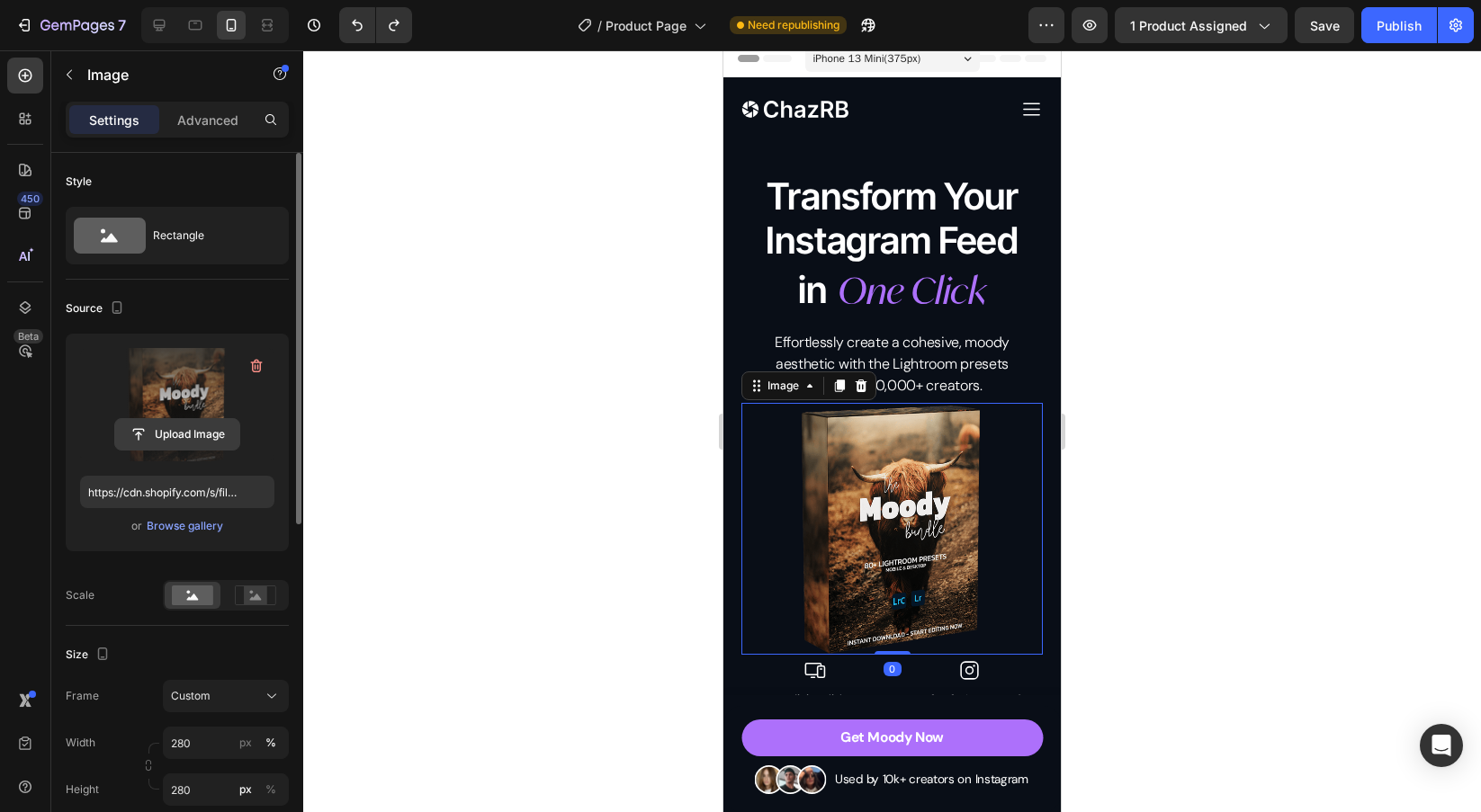 click 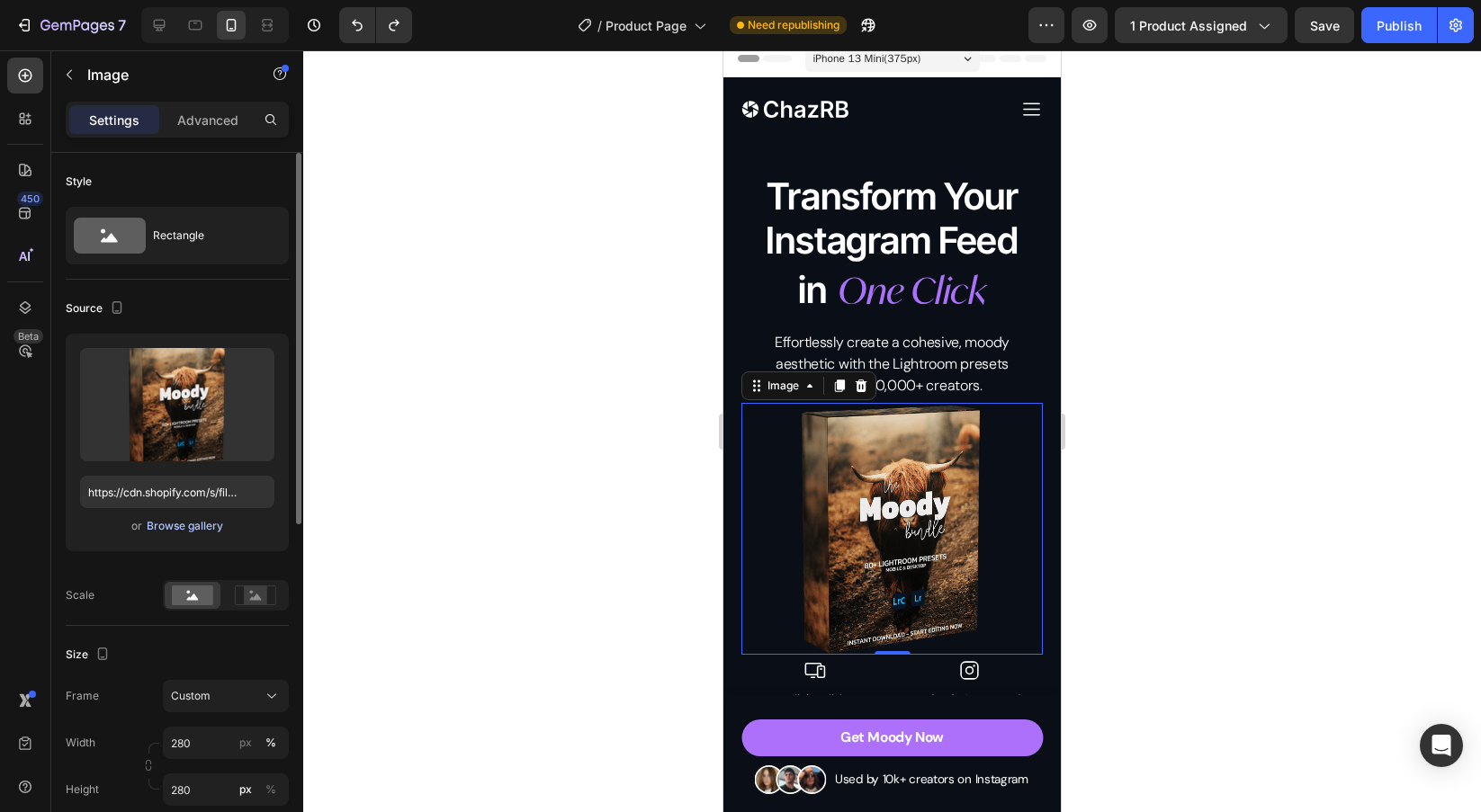 click on "Browse gallery" at bounding box center (184, 526) 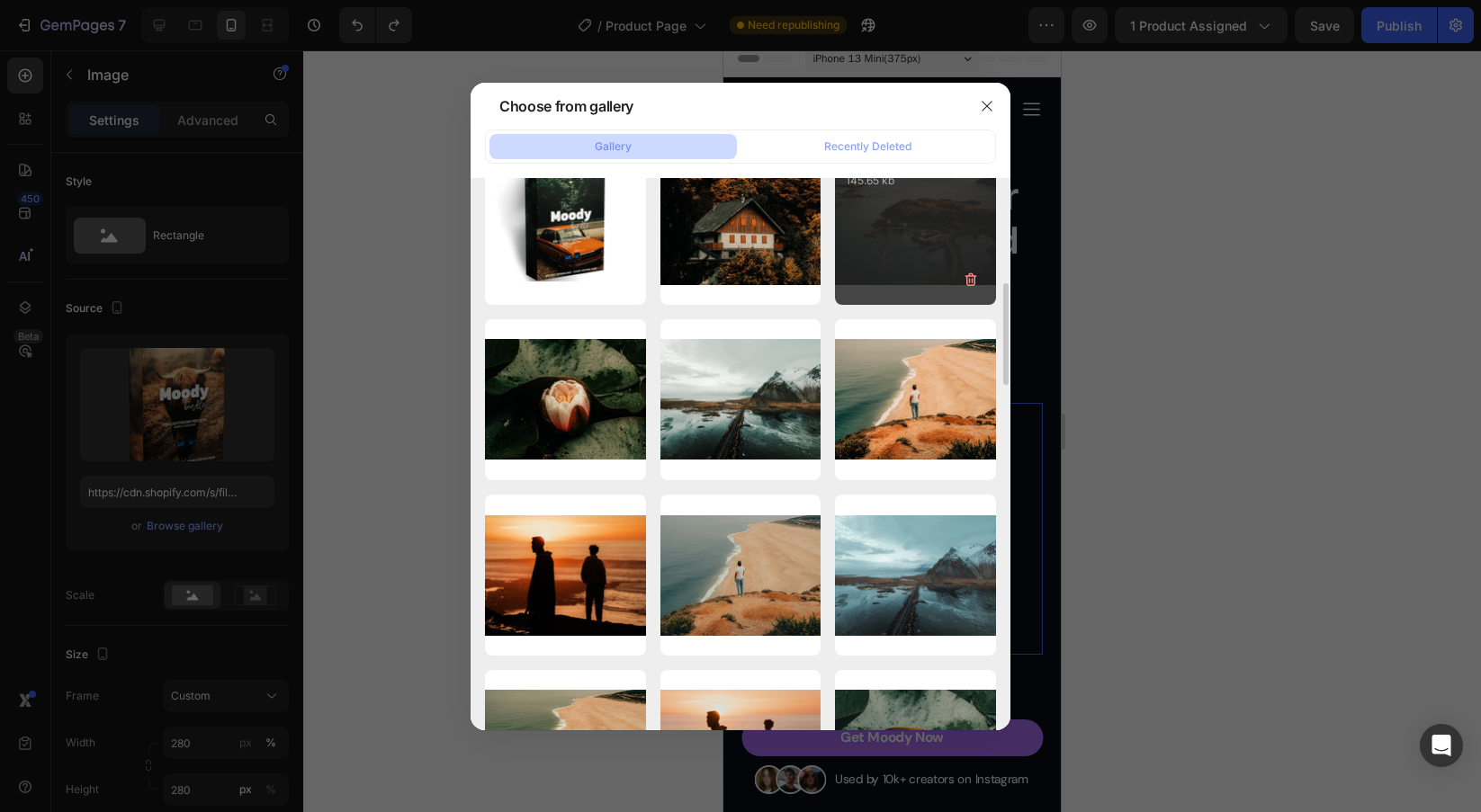 scroll, scrollTop: 304, scrollLeft: 0, axis: vertical 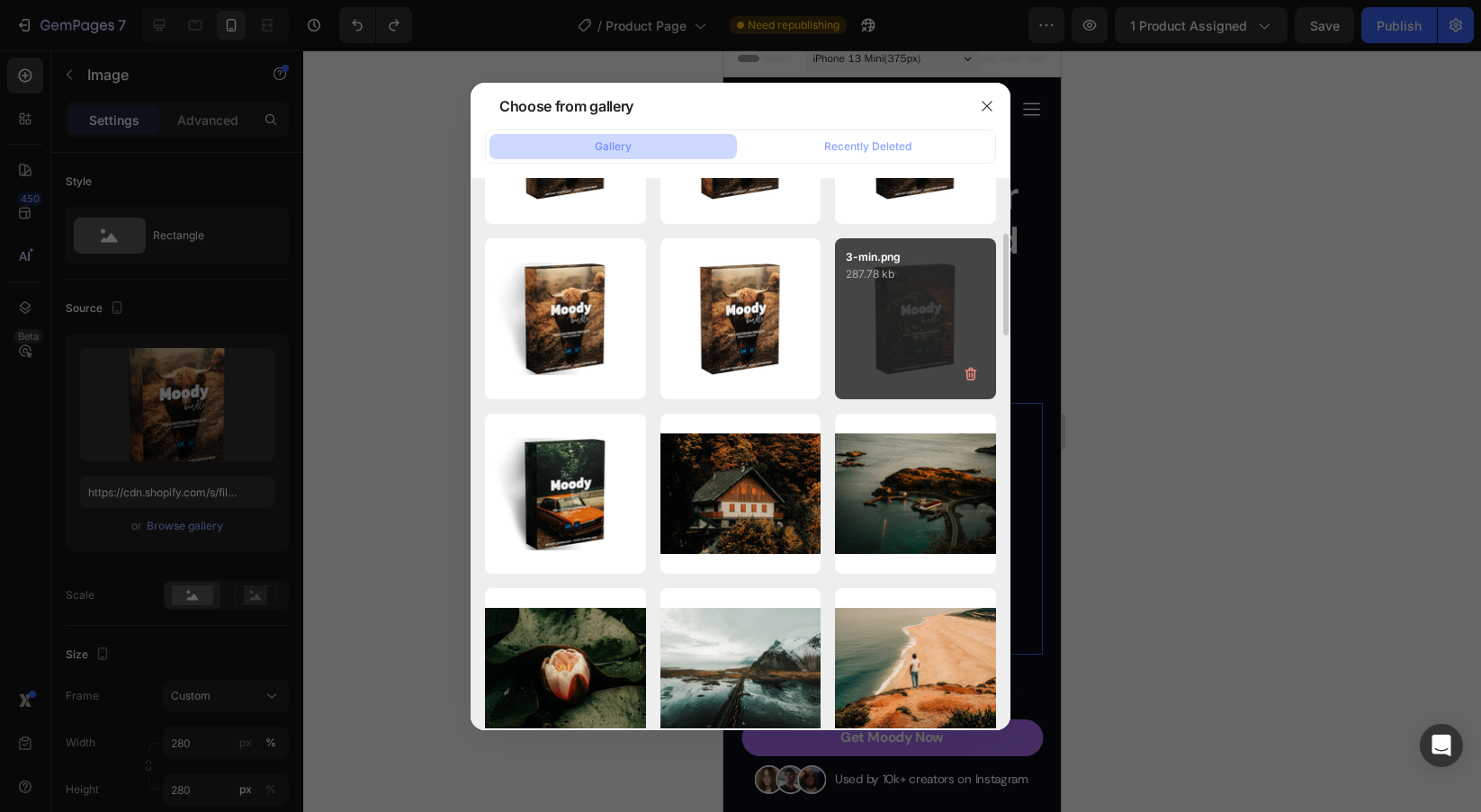 click on "3-min.png 287.78 kb" at bounding box center (915, 318) 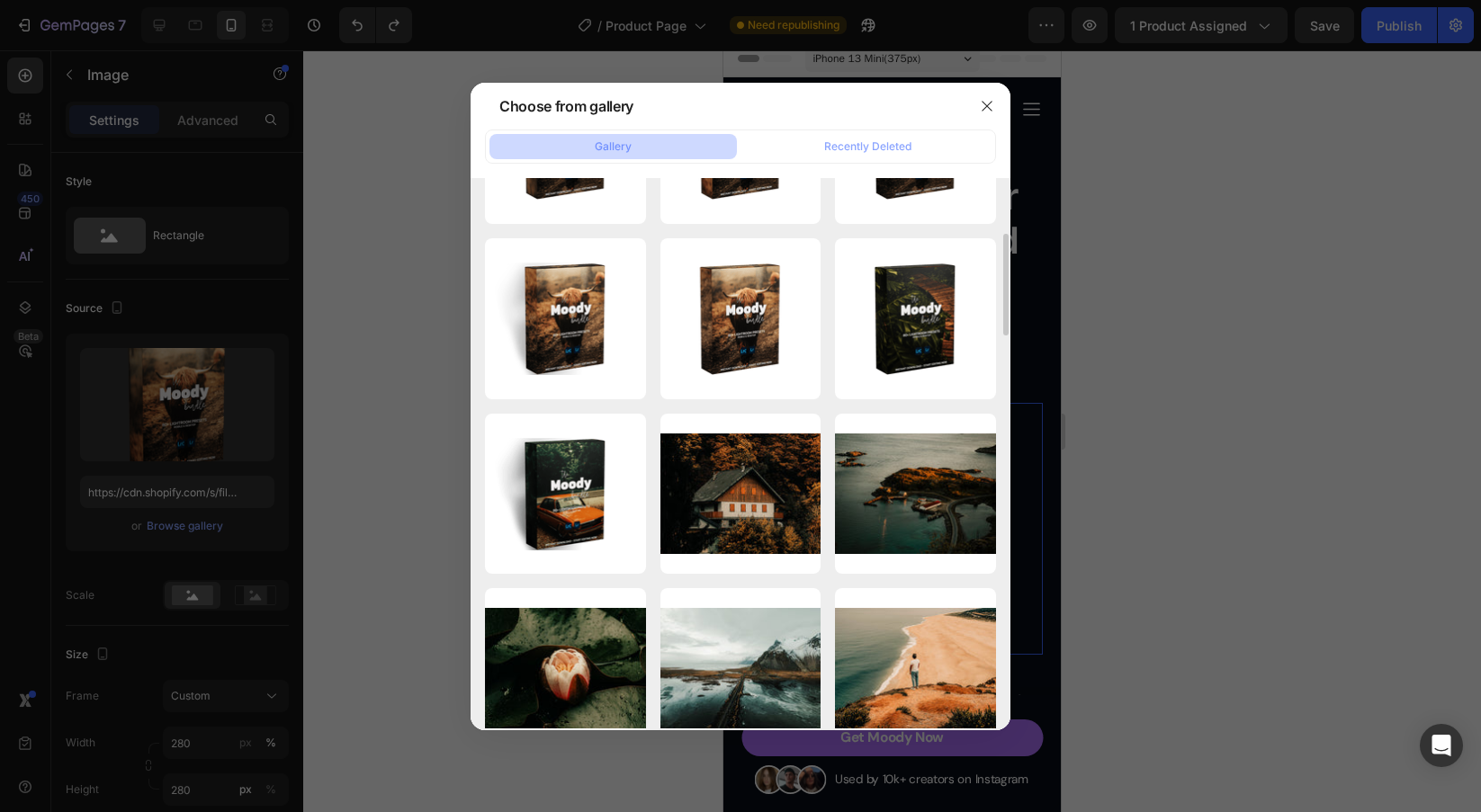 type on "https://cdn.shopify.com/s/files/1/0698/5688/6972/files/gempages_572473113388778648-c93d02aa-2a9b-4862-811c-0dc2afa55158.png" 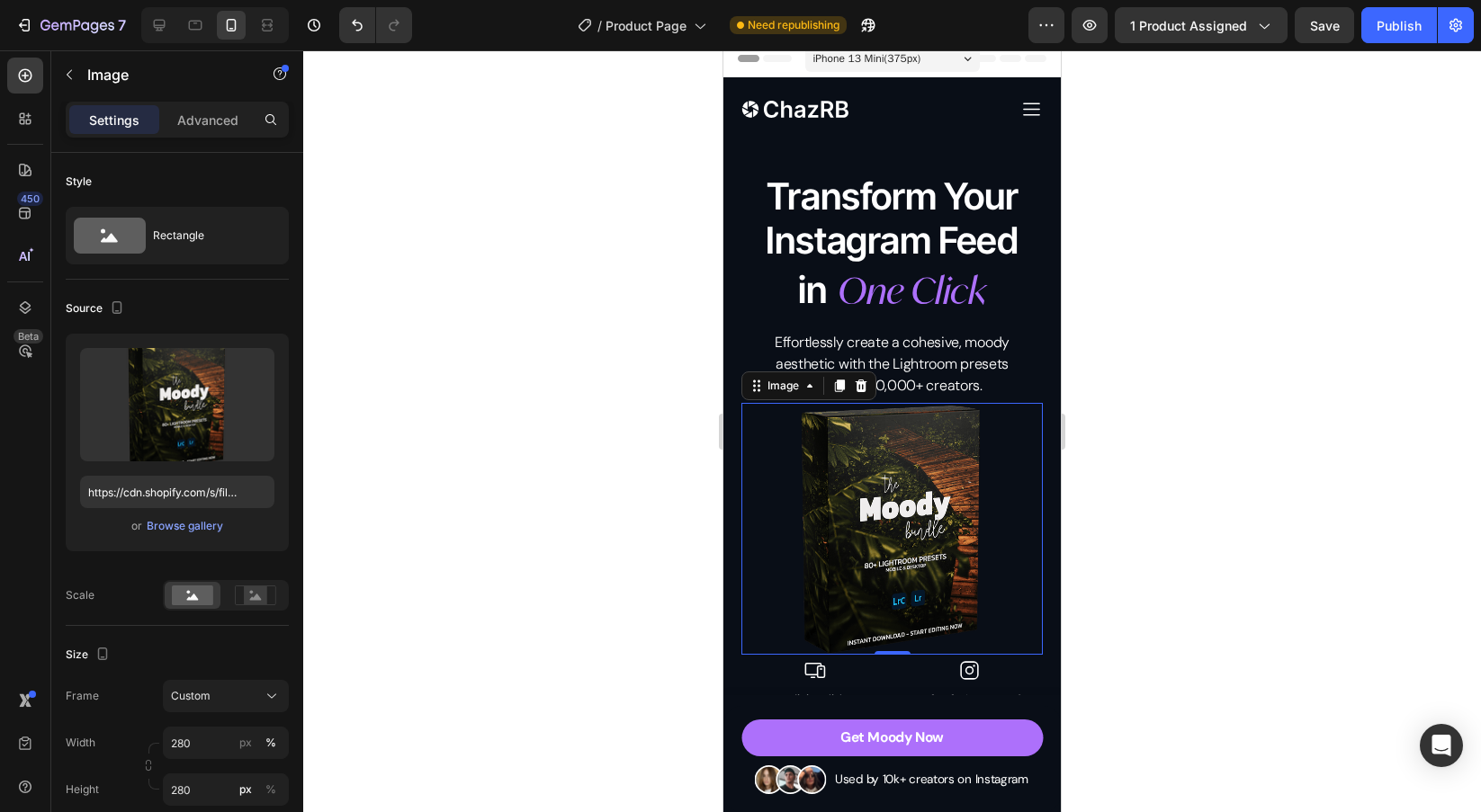 click 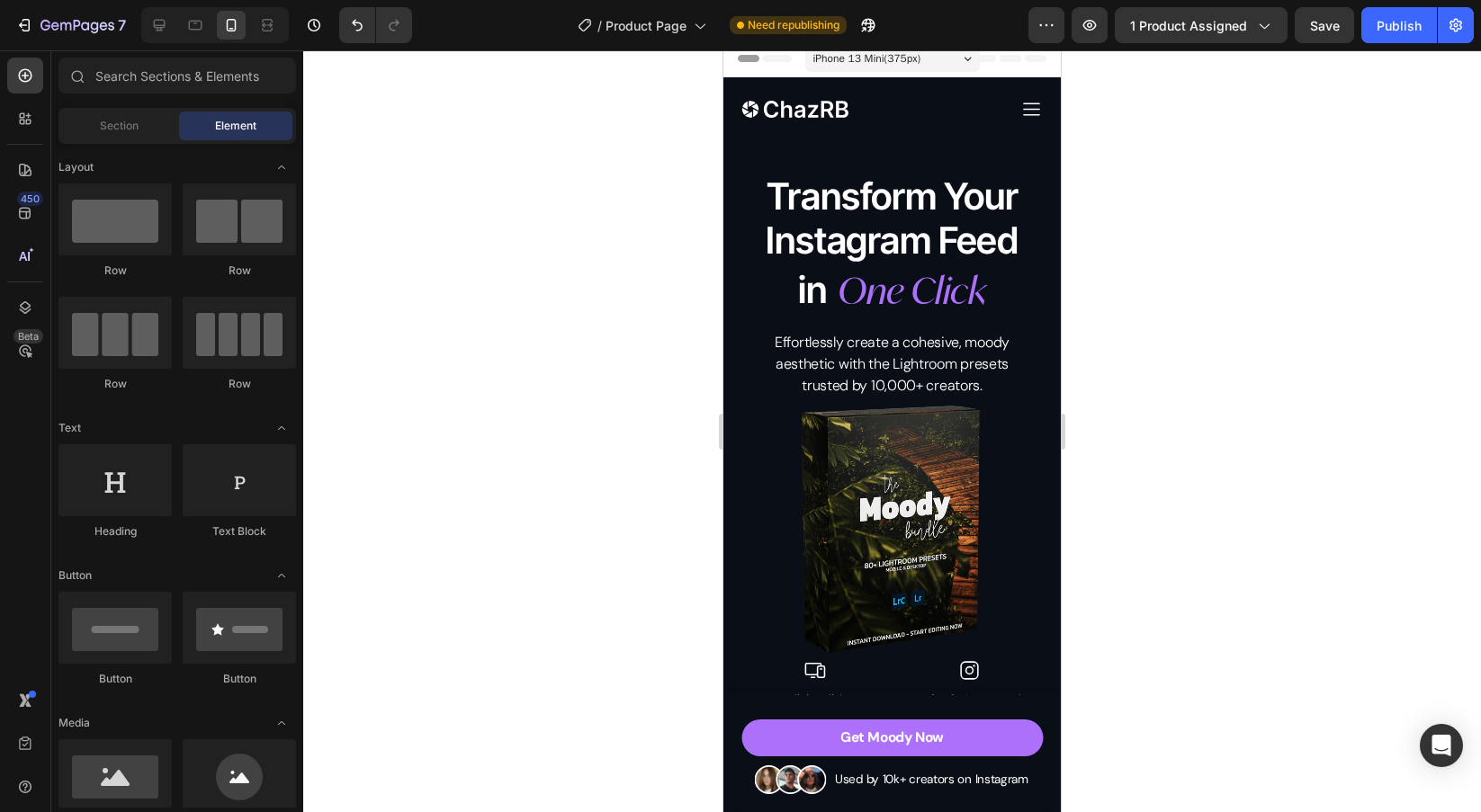 click 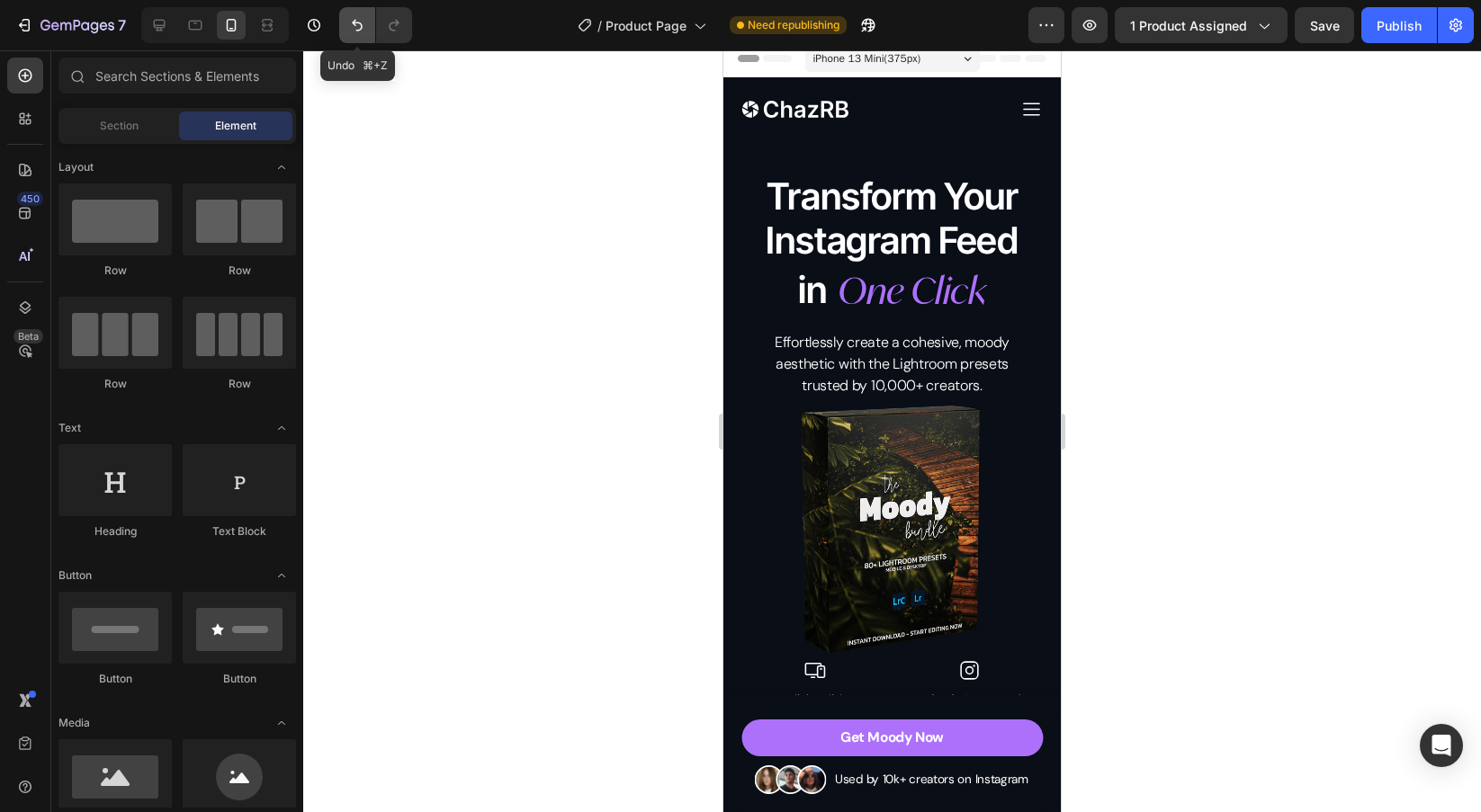 click 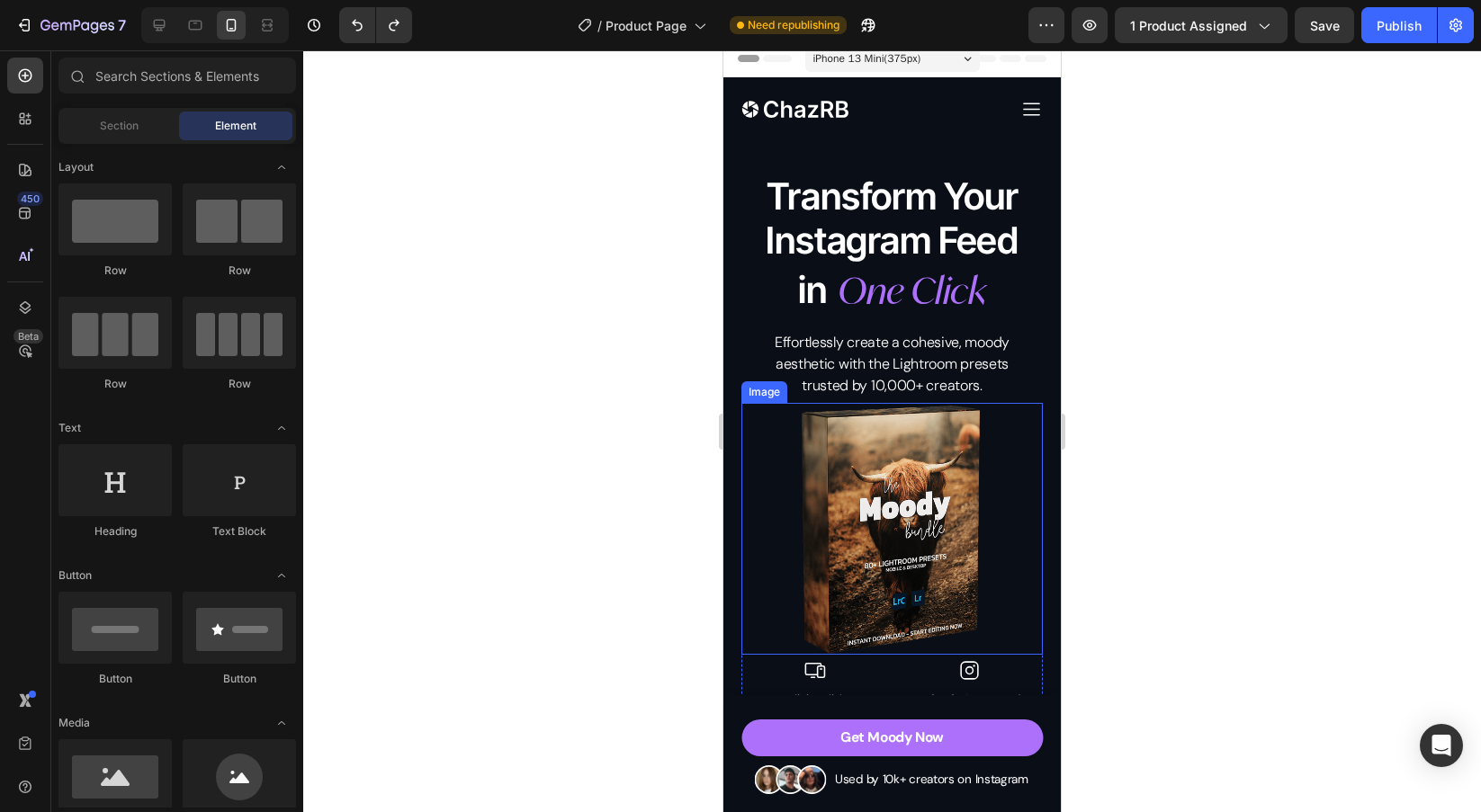 click at bounding box center [892, 529] 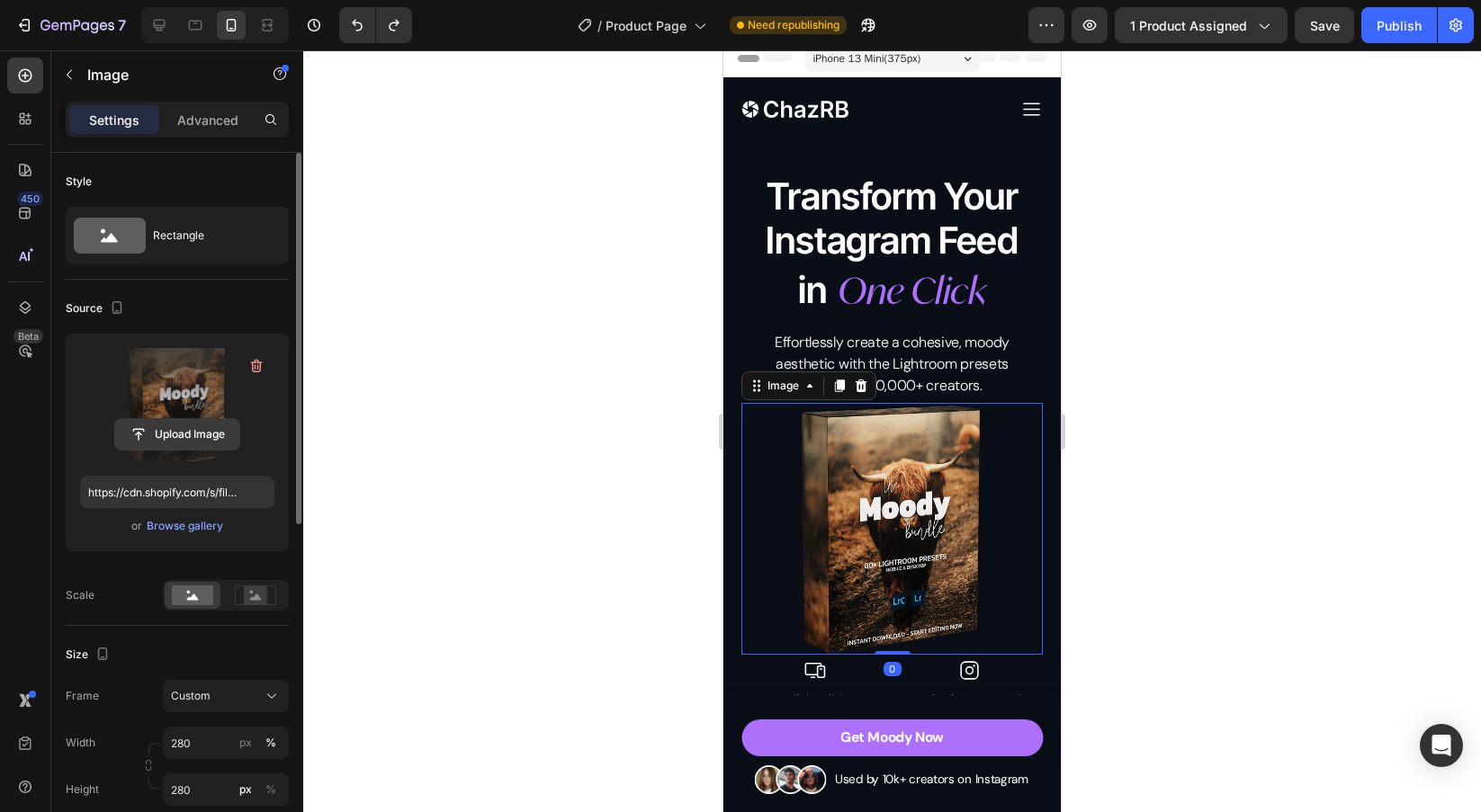 click 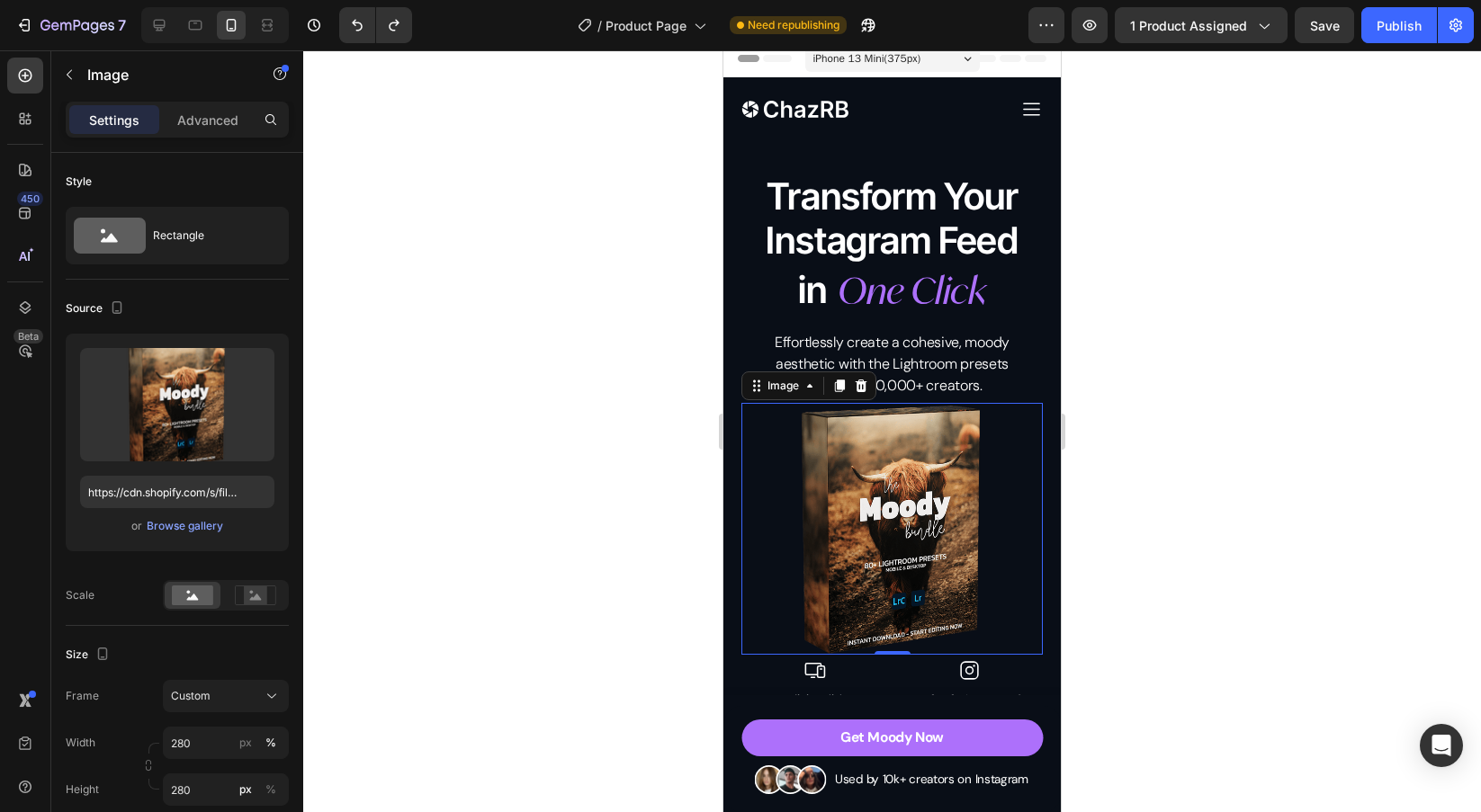 click 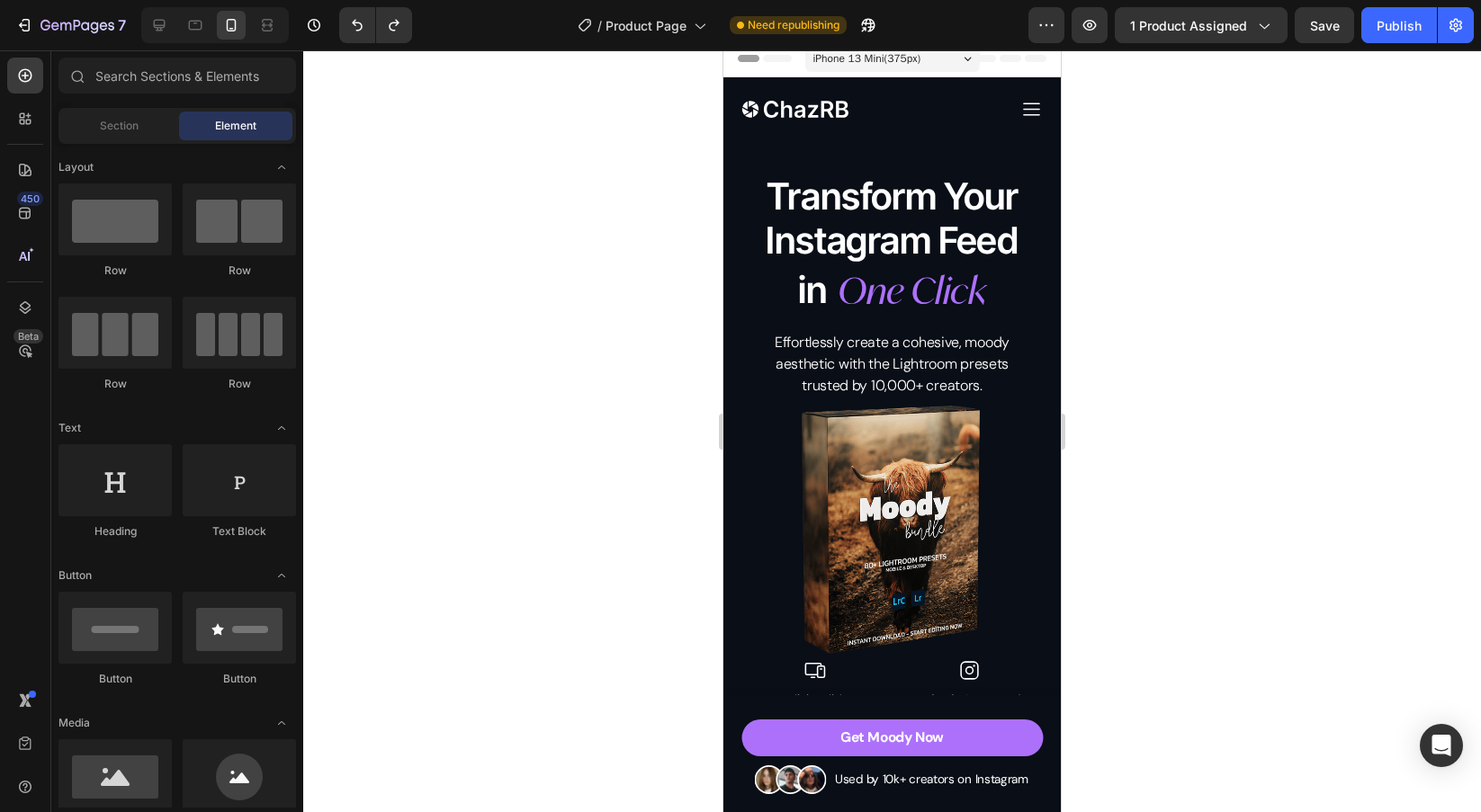 click 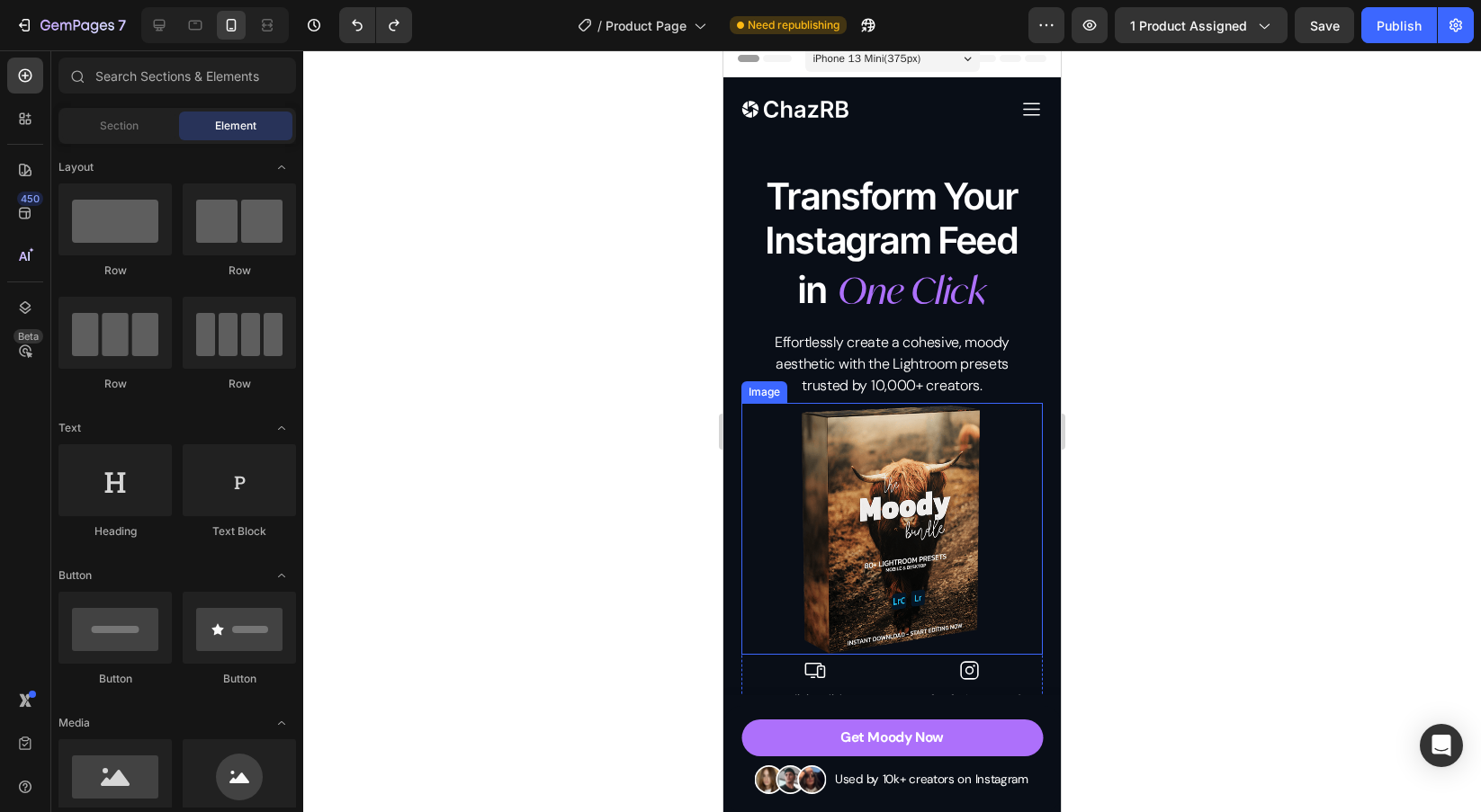 click at bounding box center [892, 529] 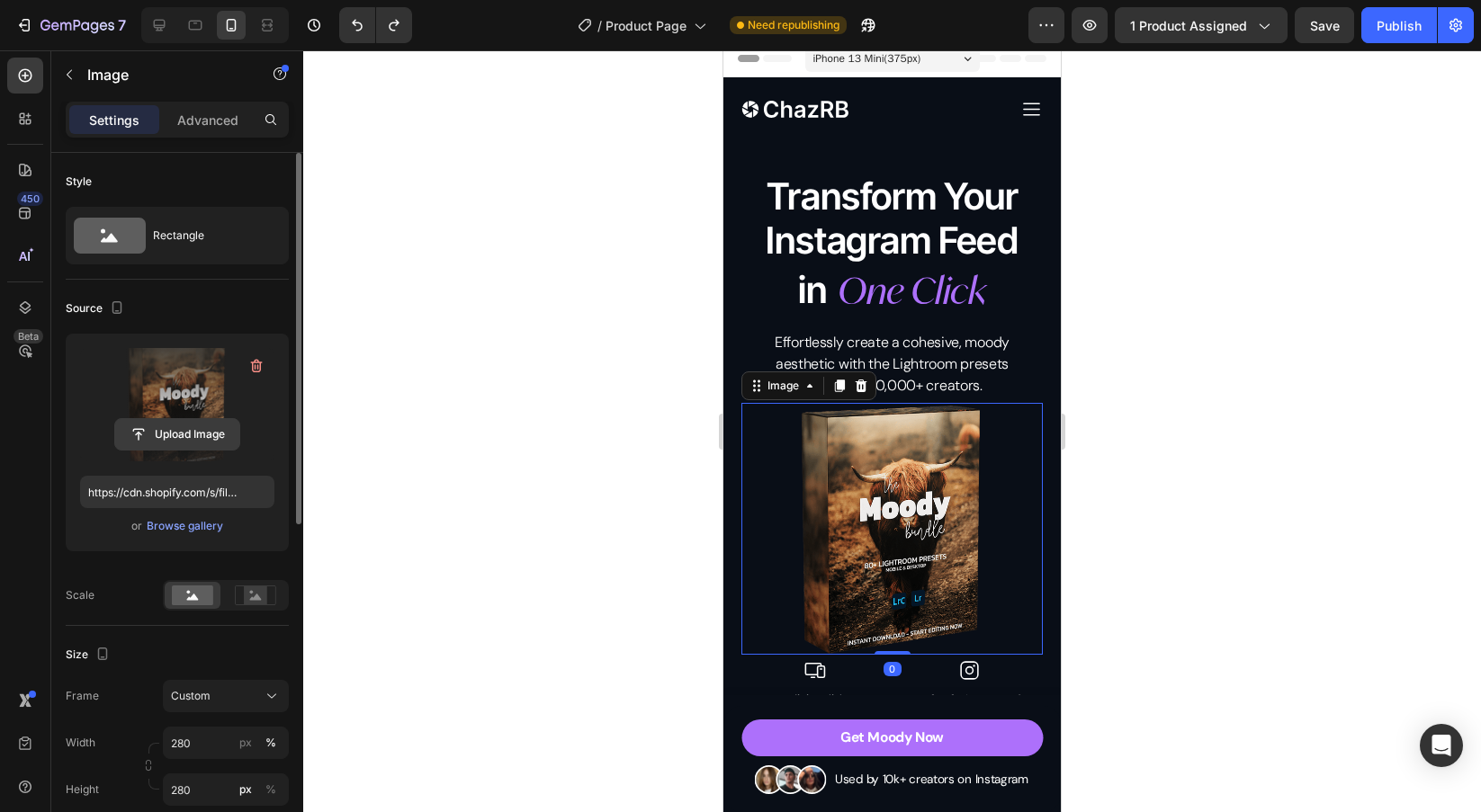 click 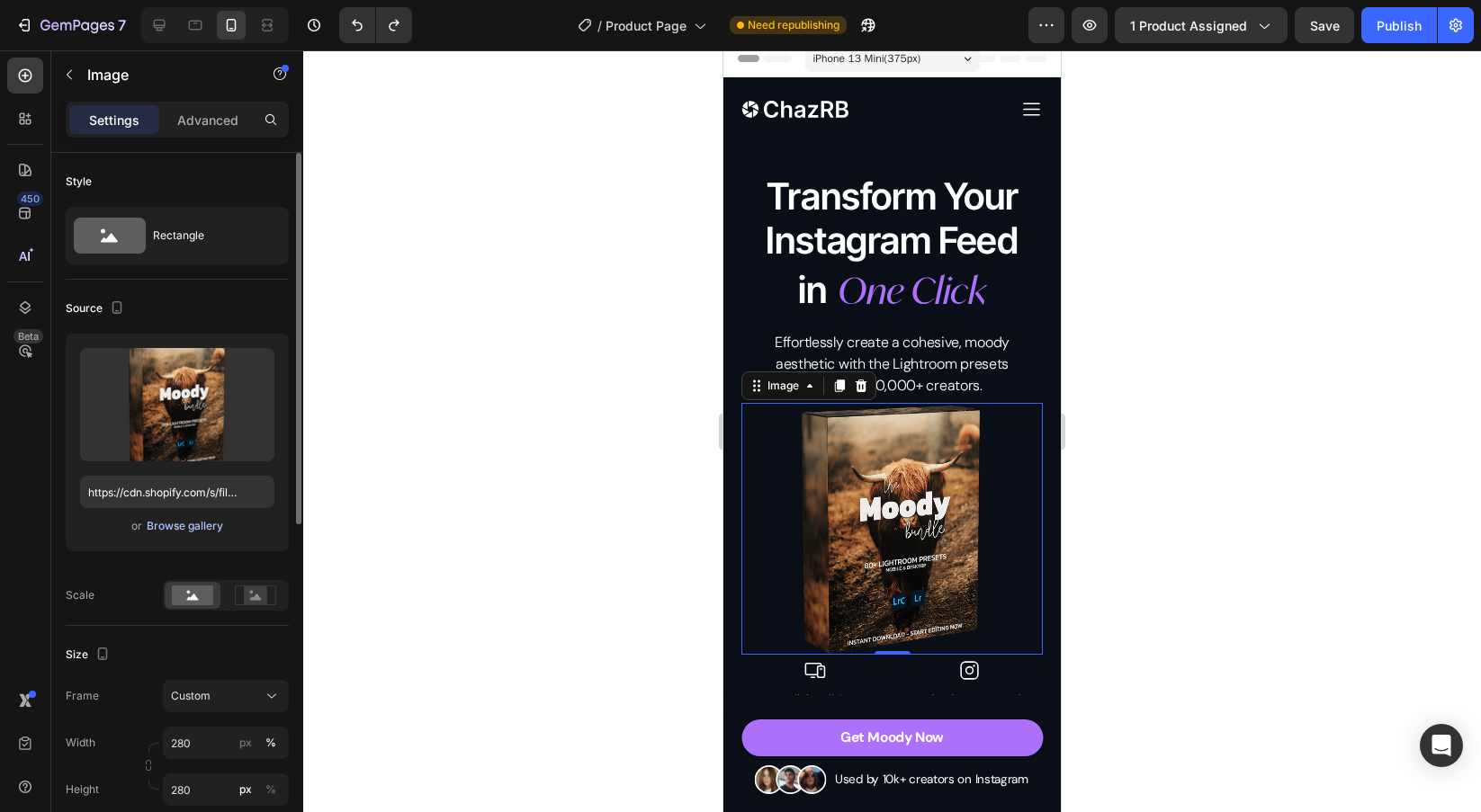 click on "Browse gallery" at bounding box center (184, 526) 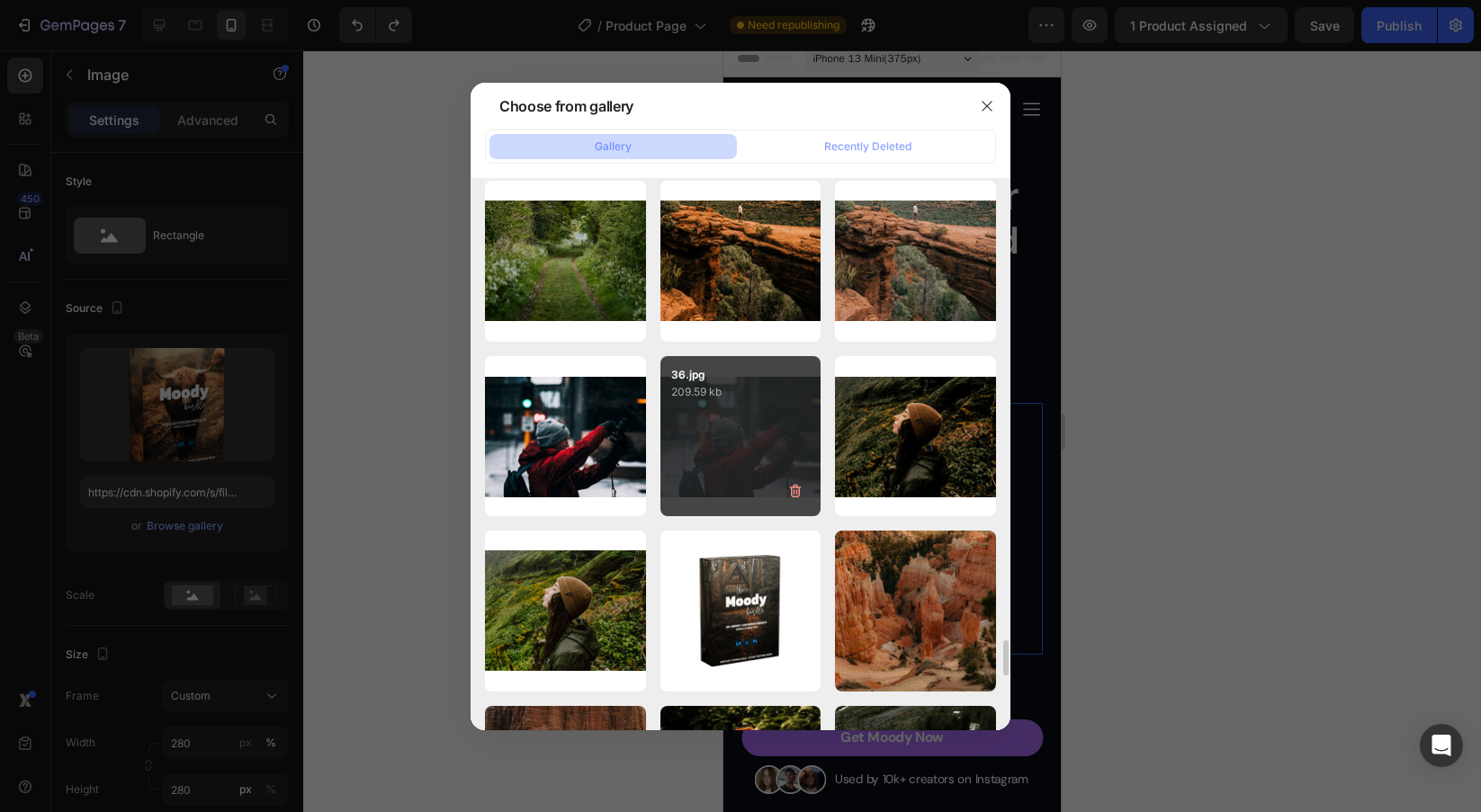scroll, scrollTop: 7211, scrollLeft: 0, axis: vertical 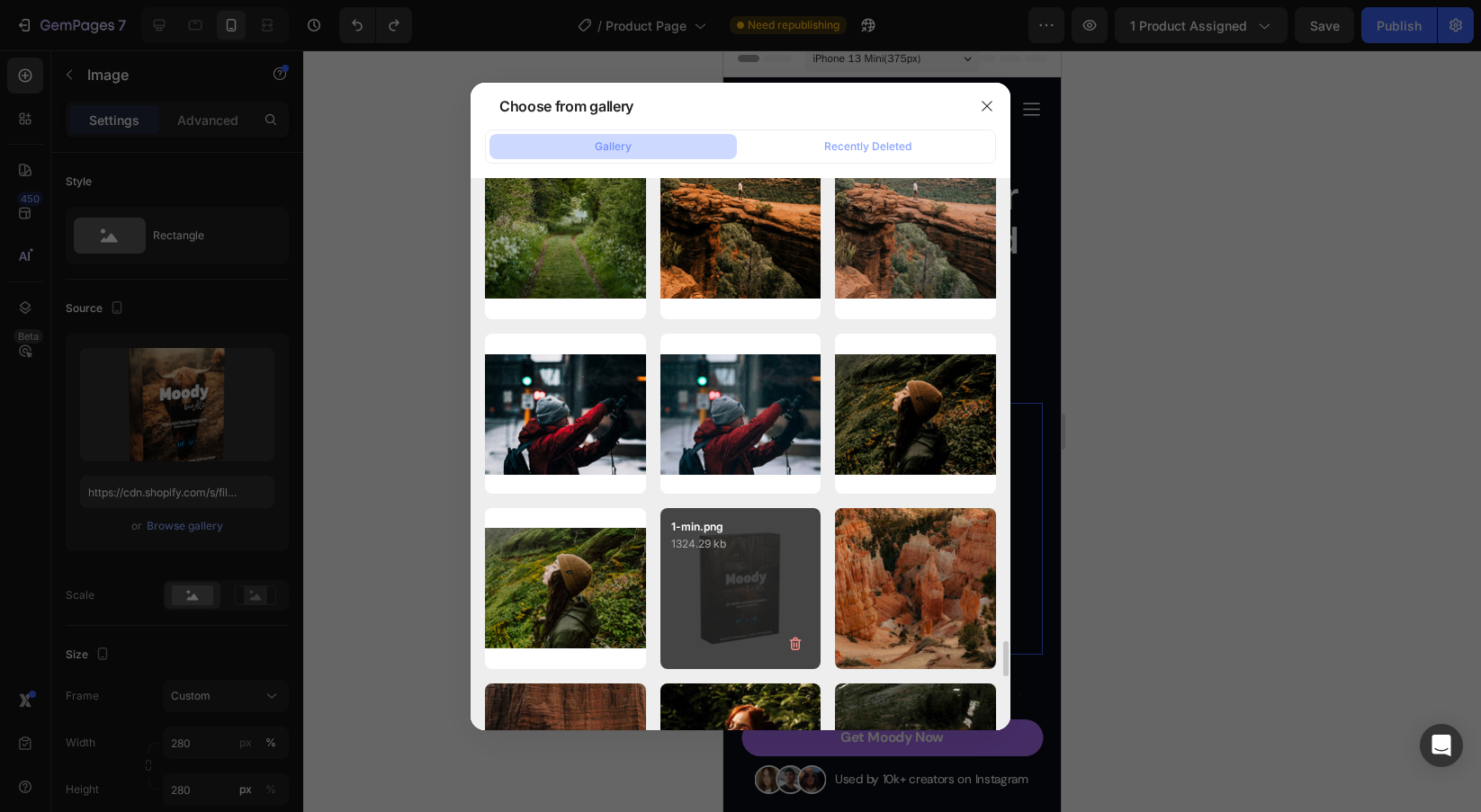 click on "1-min.png 1324.29 kb" at bounding box center (740, 588) 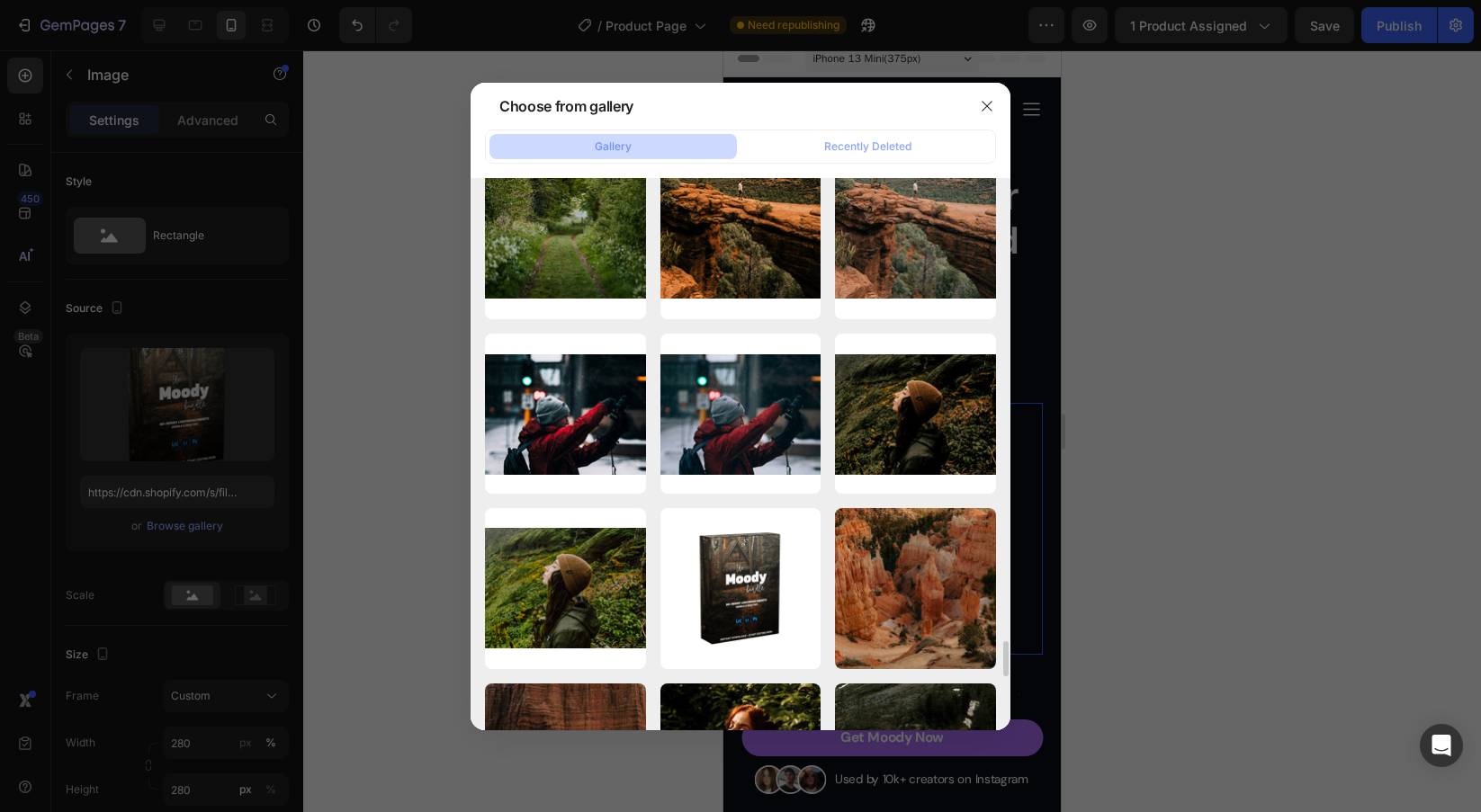 type on "https://cdn.shopify.com/s/files/1/0698/5688/6972/files/gempages_572473113388778648-f2fae2e5-2169-473f-901b-9c00814ced8e.png" 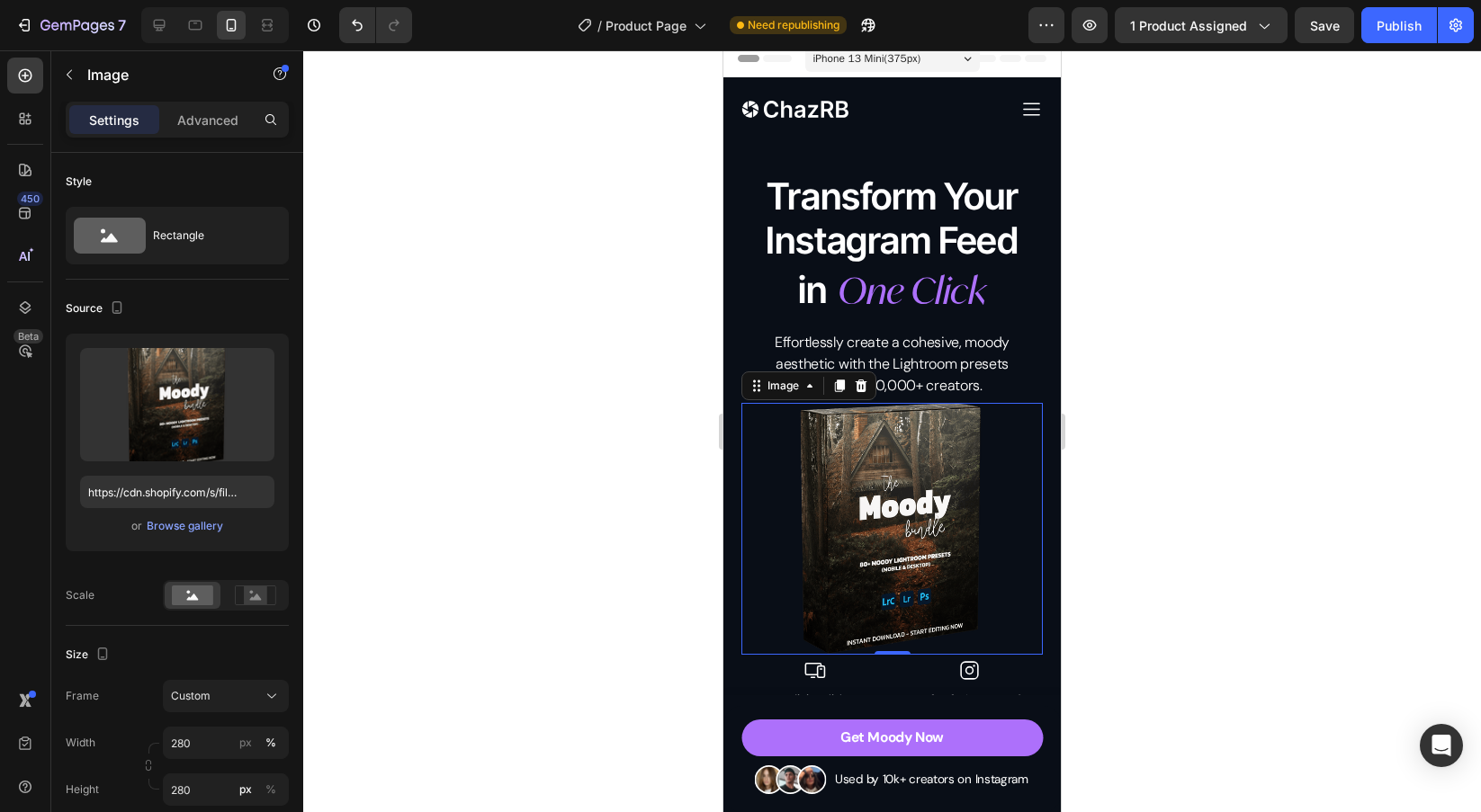 click 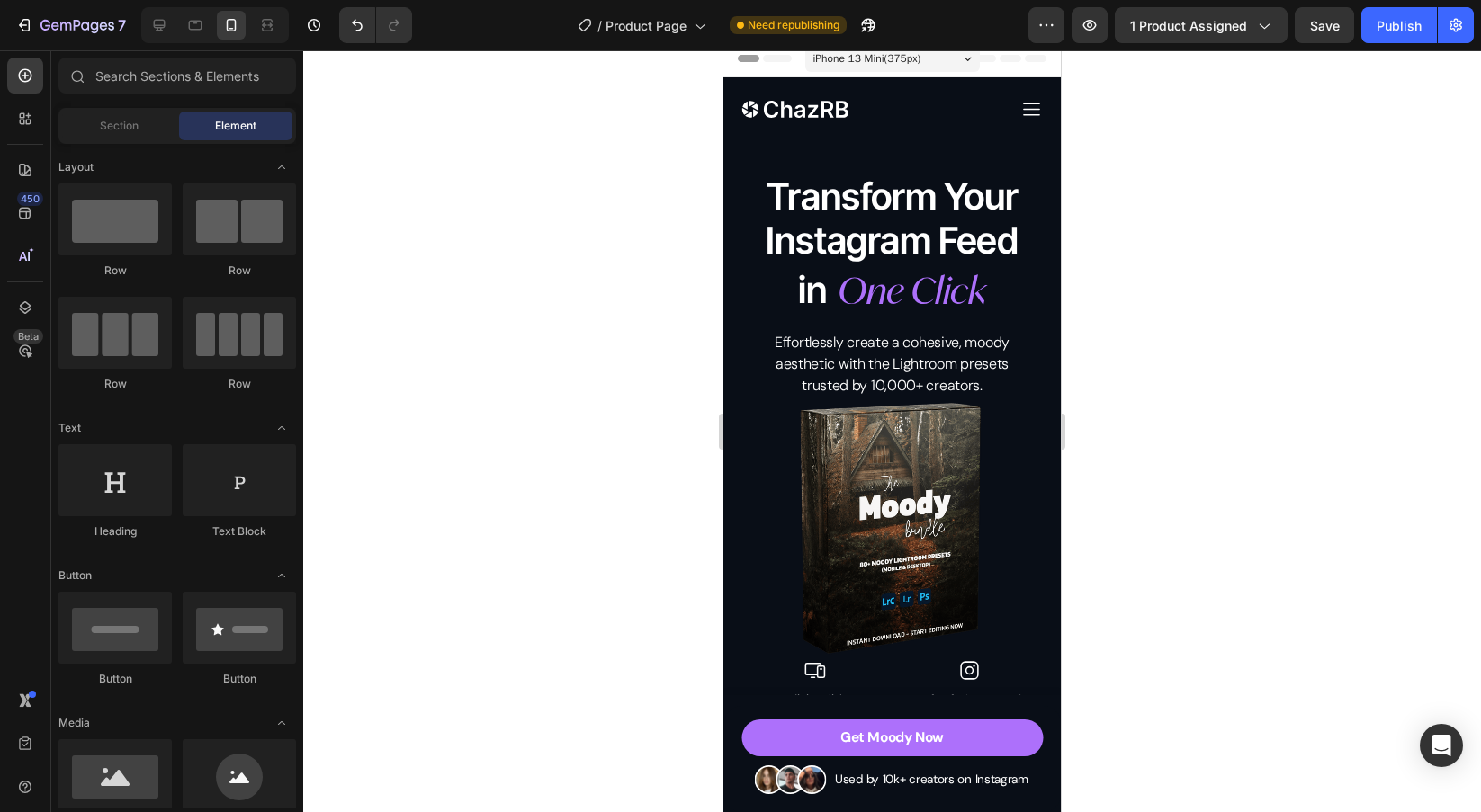 click 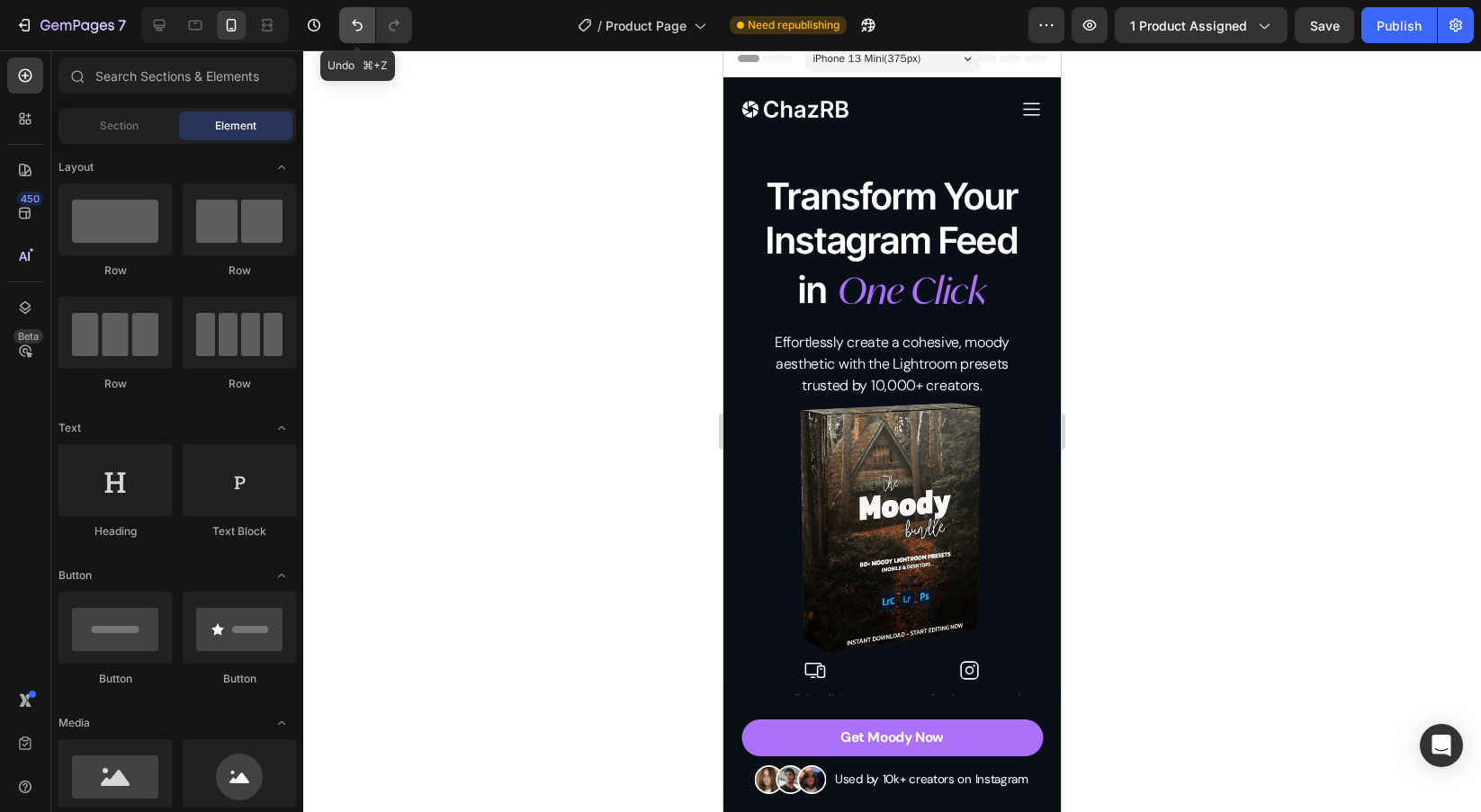 click 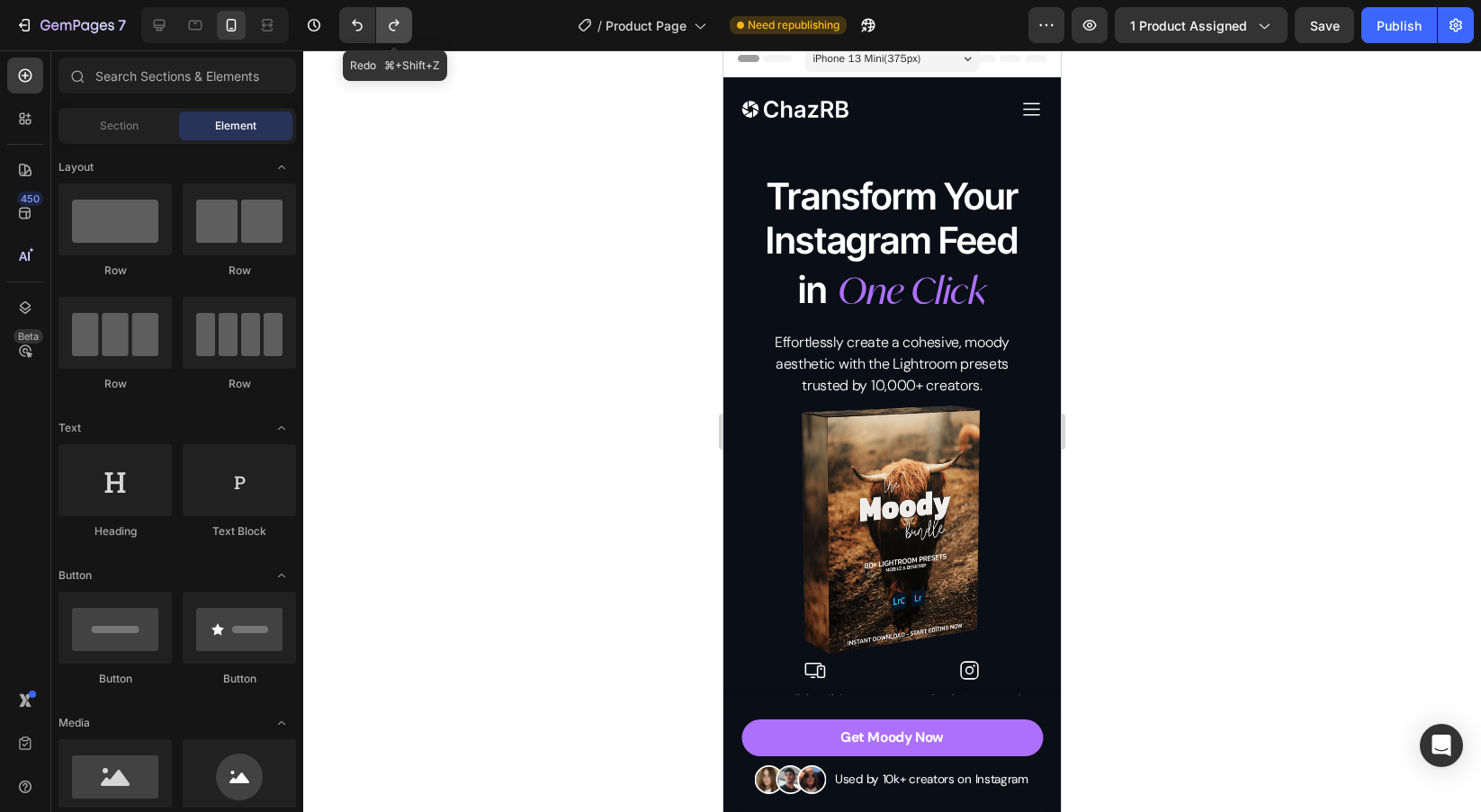 click 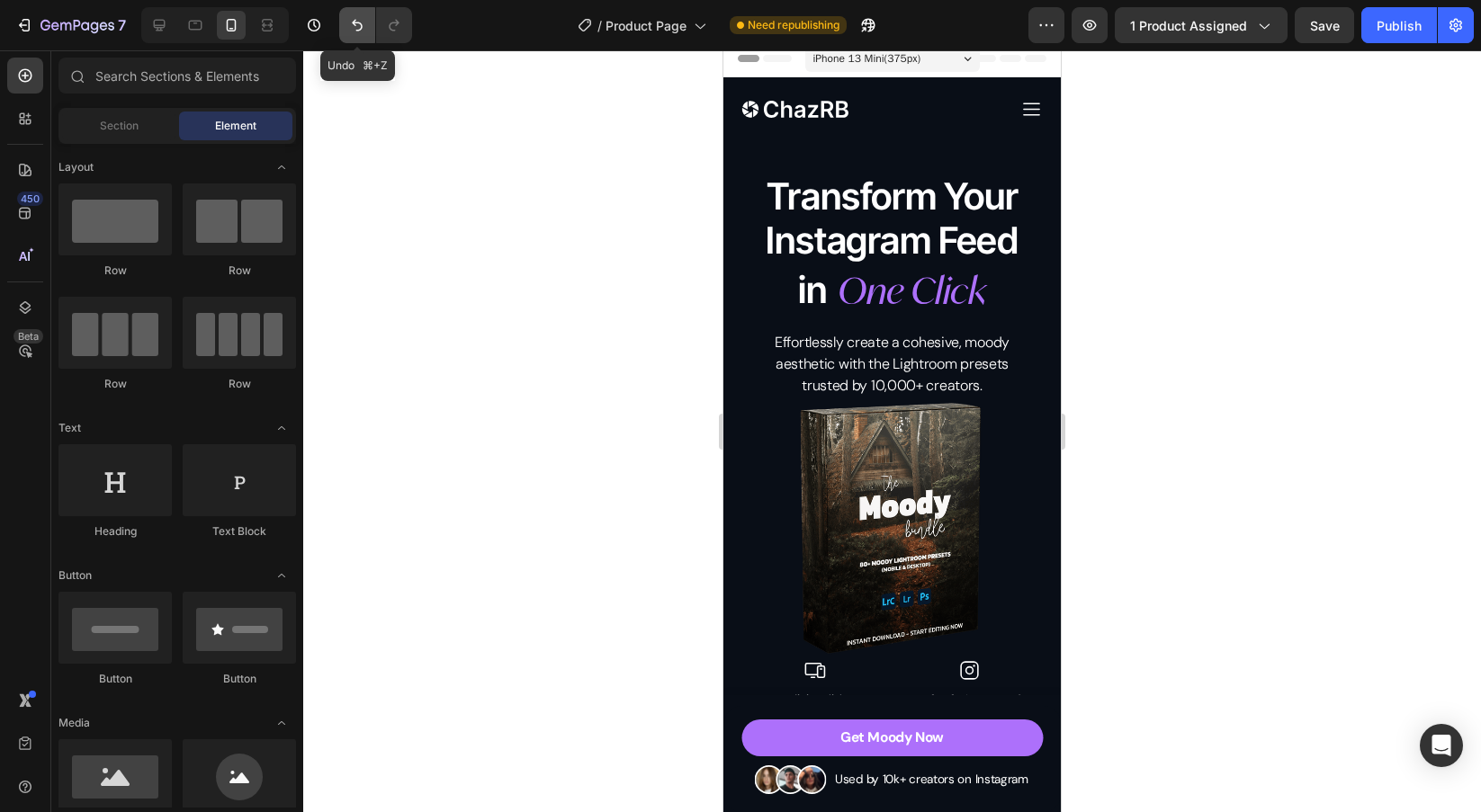 click 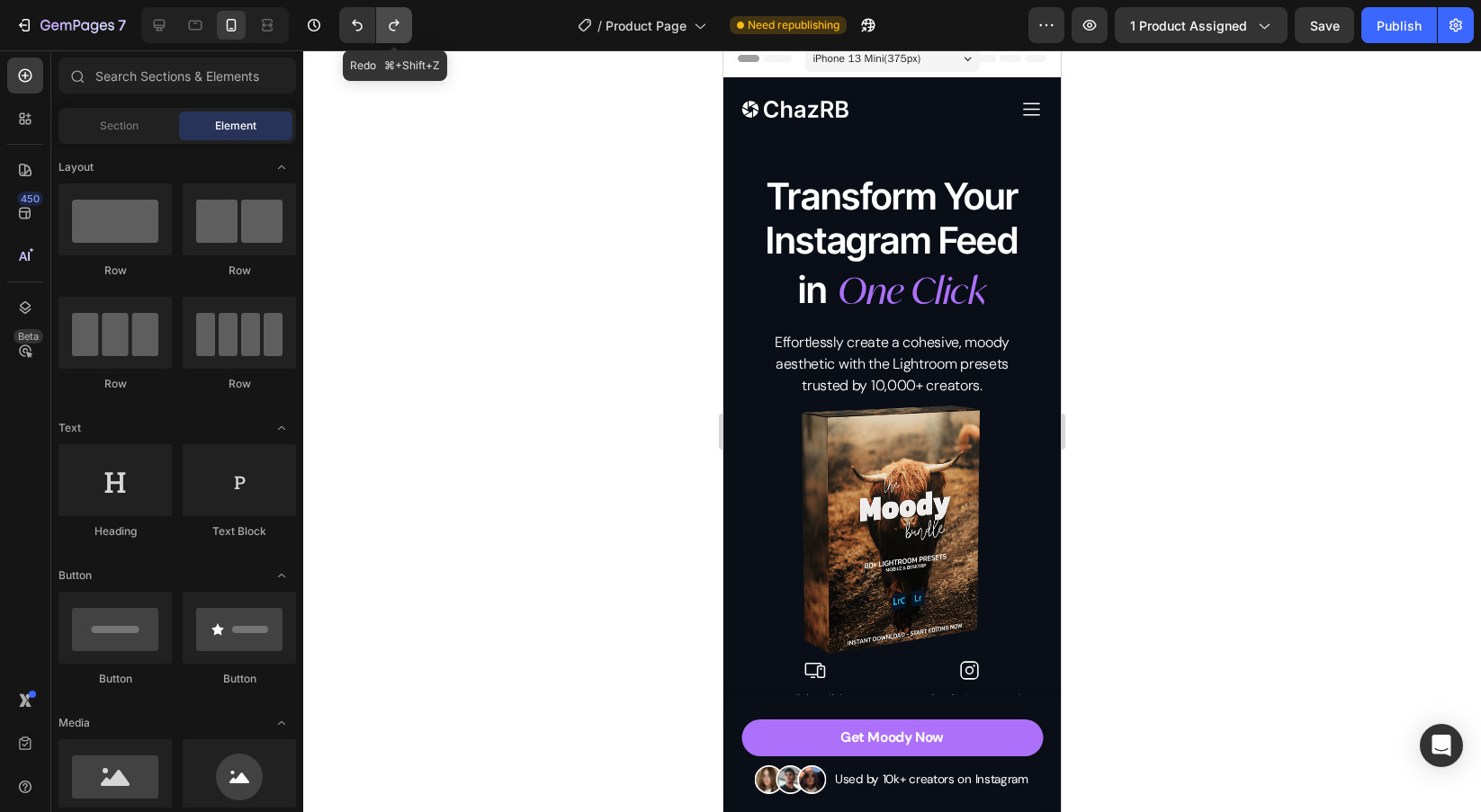 click 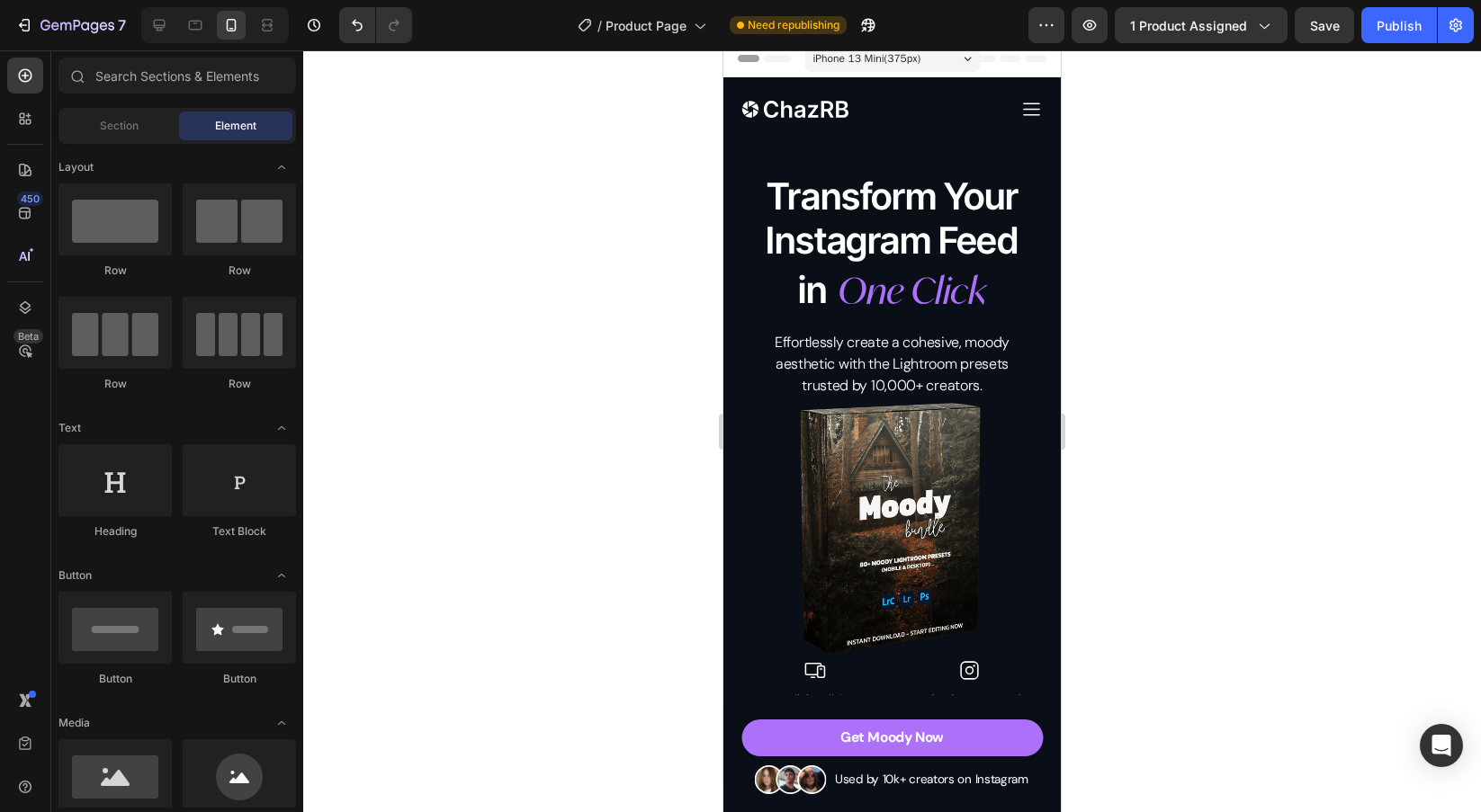 click 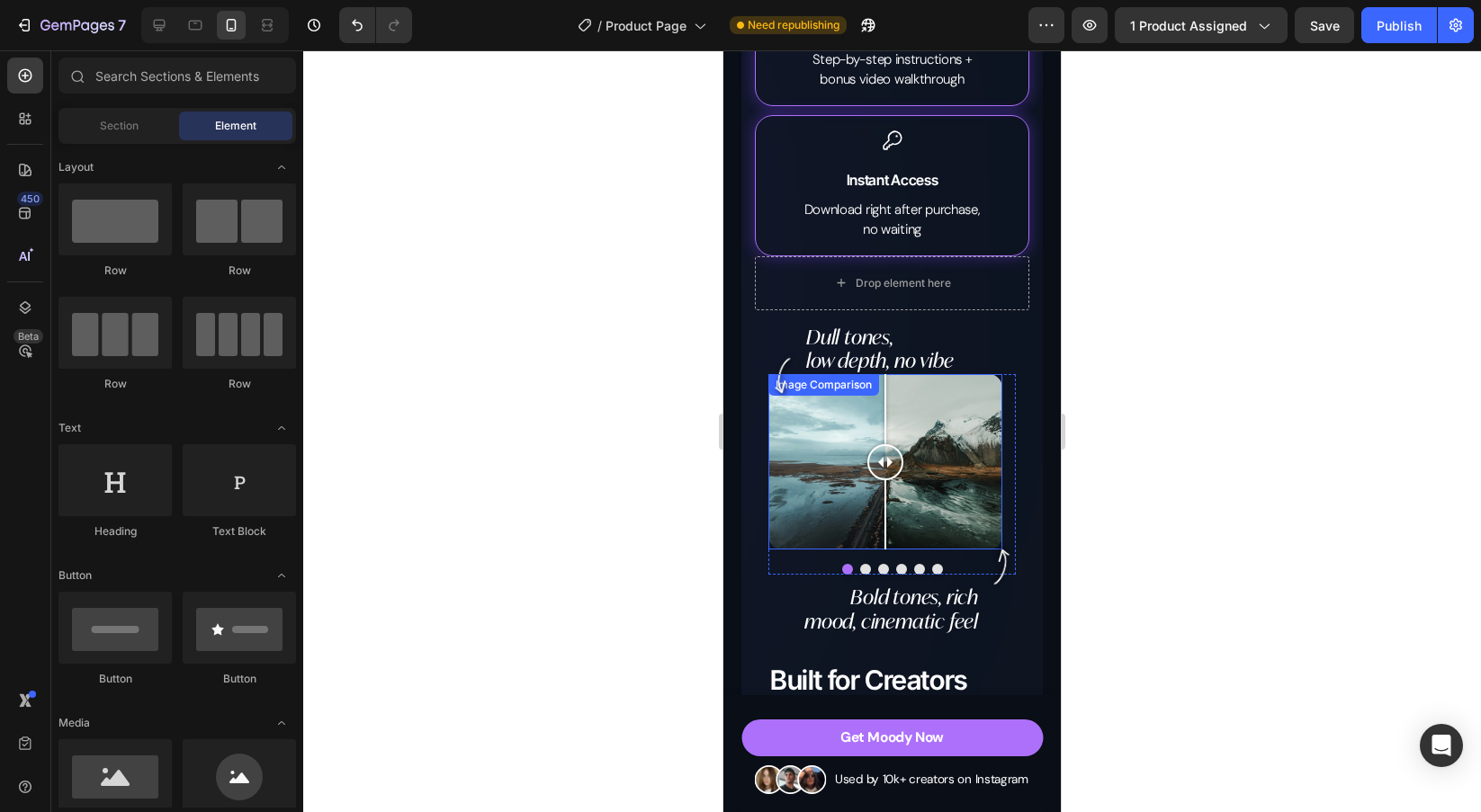 scroll, scrollTop: 4423, scrollLeft: 0, axis: vertical 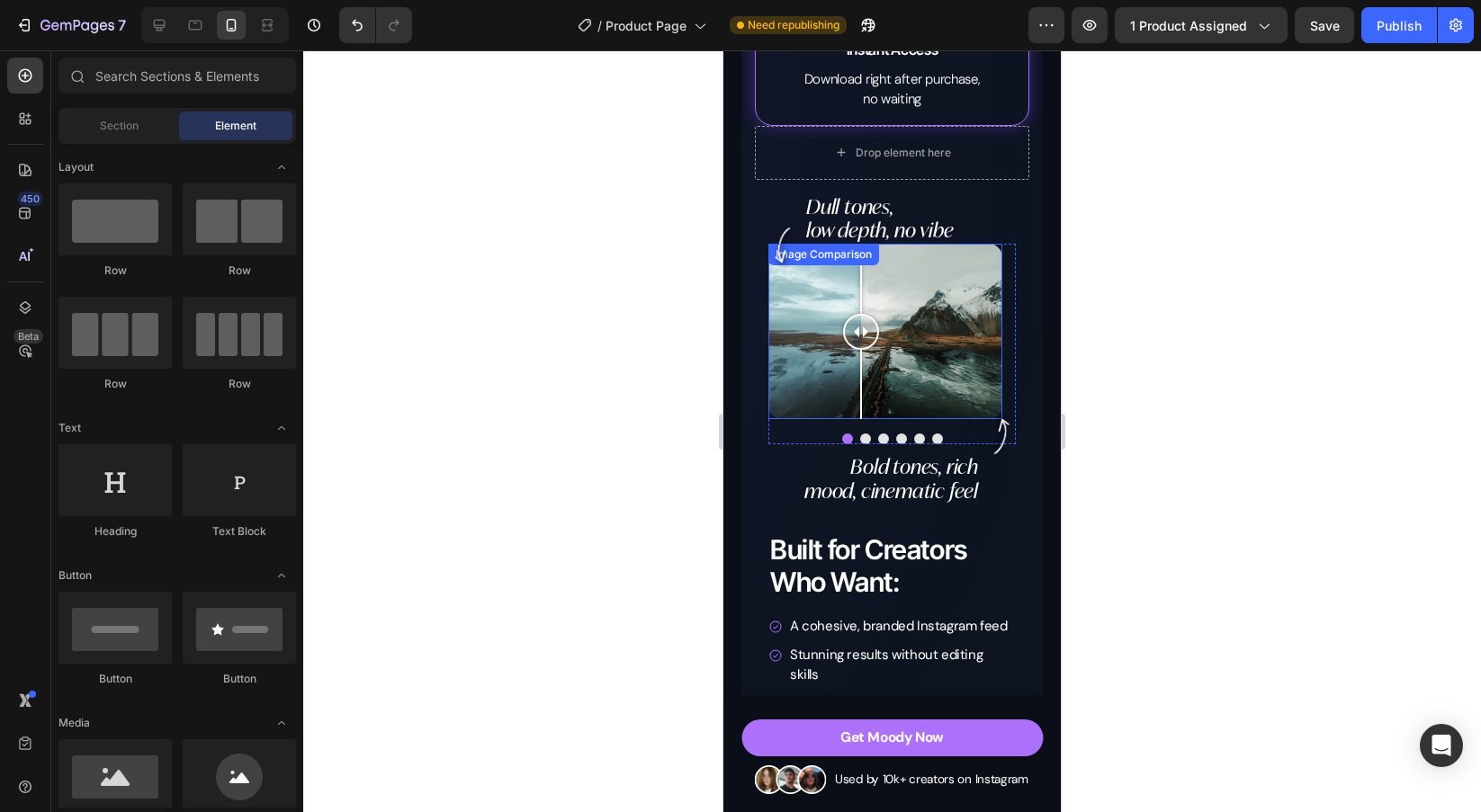 click at bounding box center (885, 331) 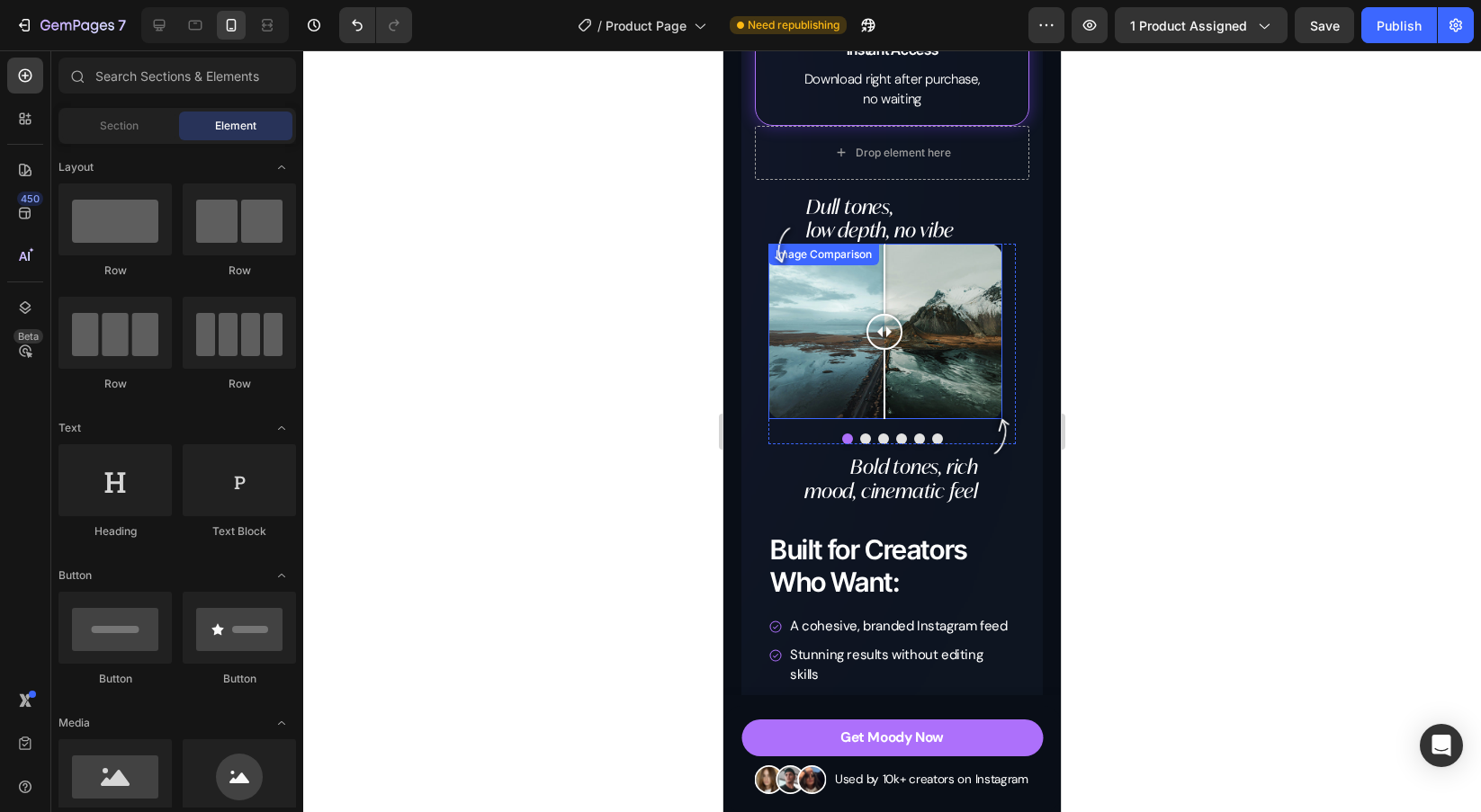 click at bounding box center (885, 331) 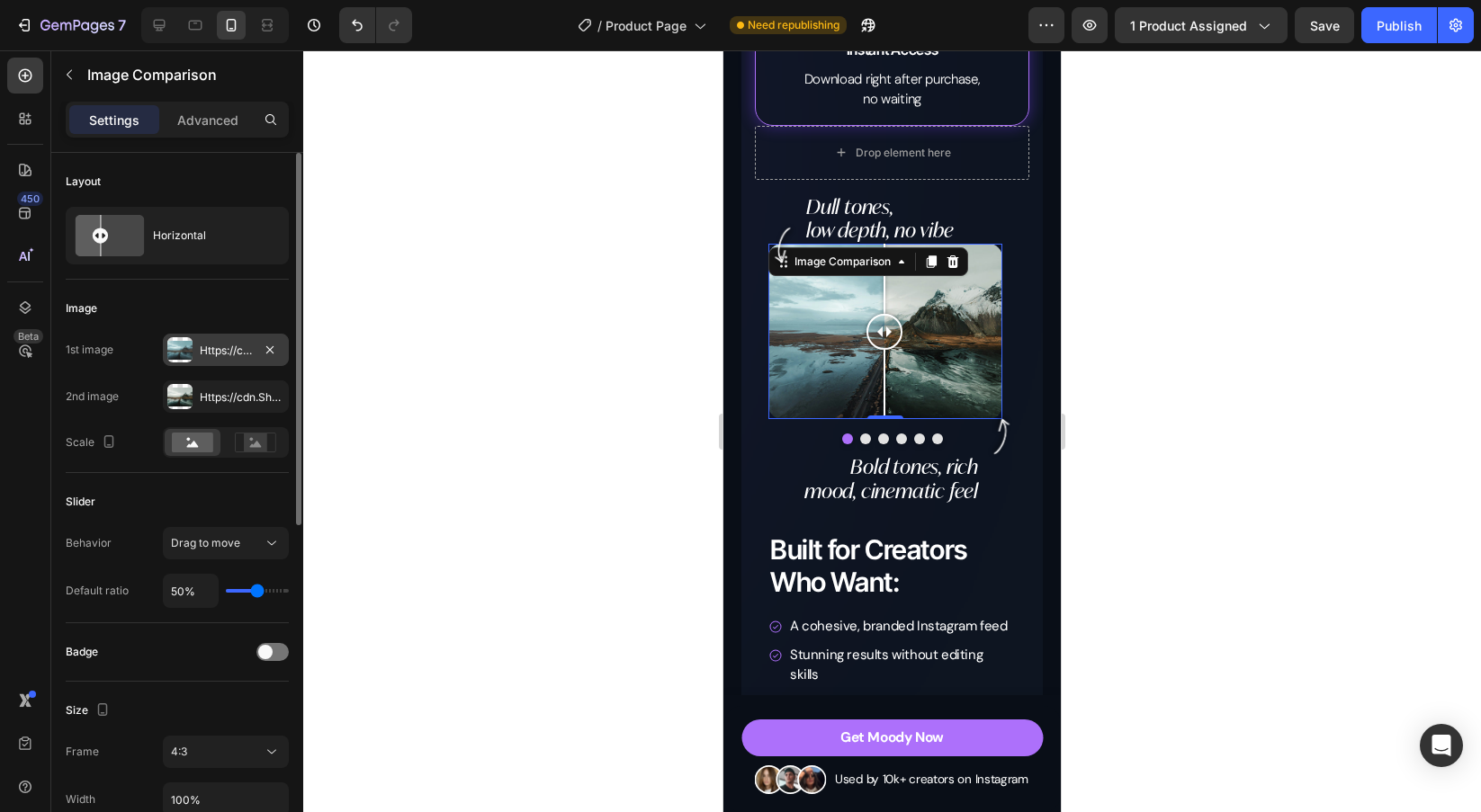 click on "Https://cdn.Shopify.Com/s/files/1/0698/5688/6972/files/gempages_572473113388778648-7e0d1981-a439-4bcc-bbc9-07bf26b538a0.Jpg" at bounding box center [226, 351] 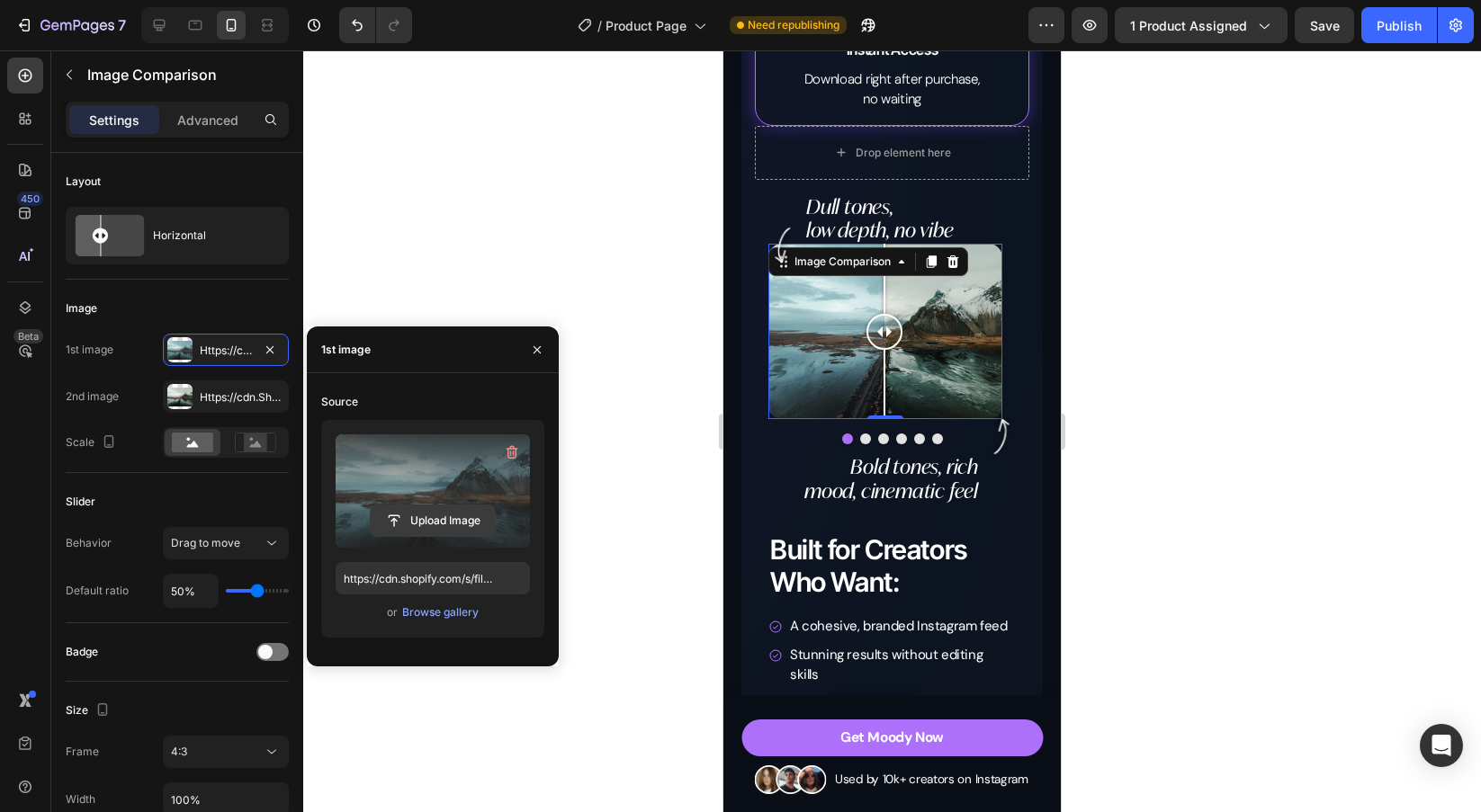 click 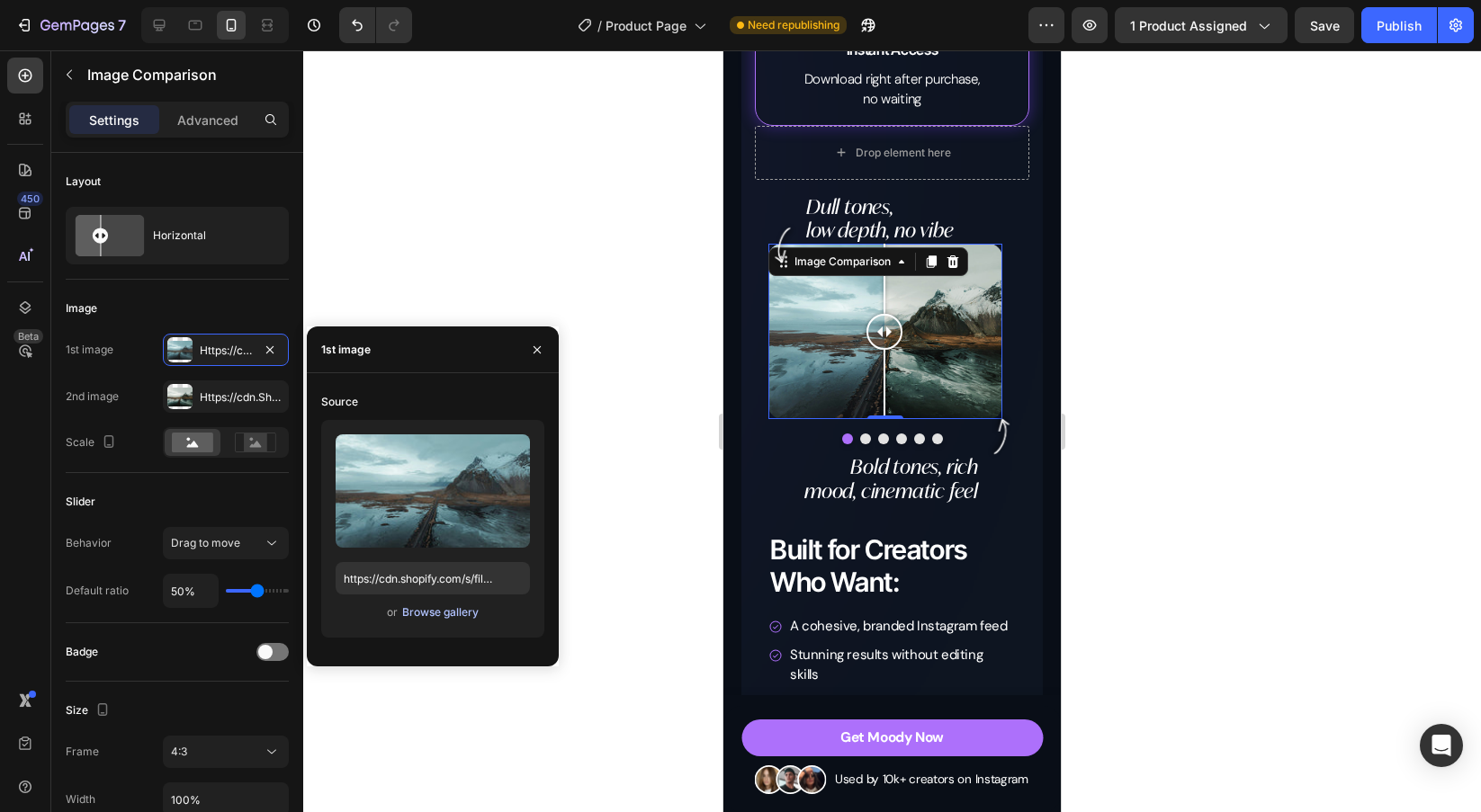 click on "Browse gallery" at bounding box center [440, 612] 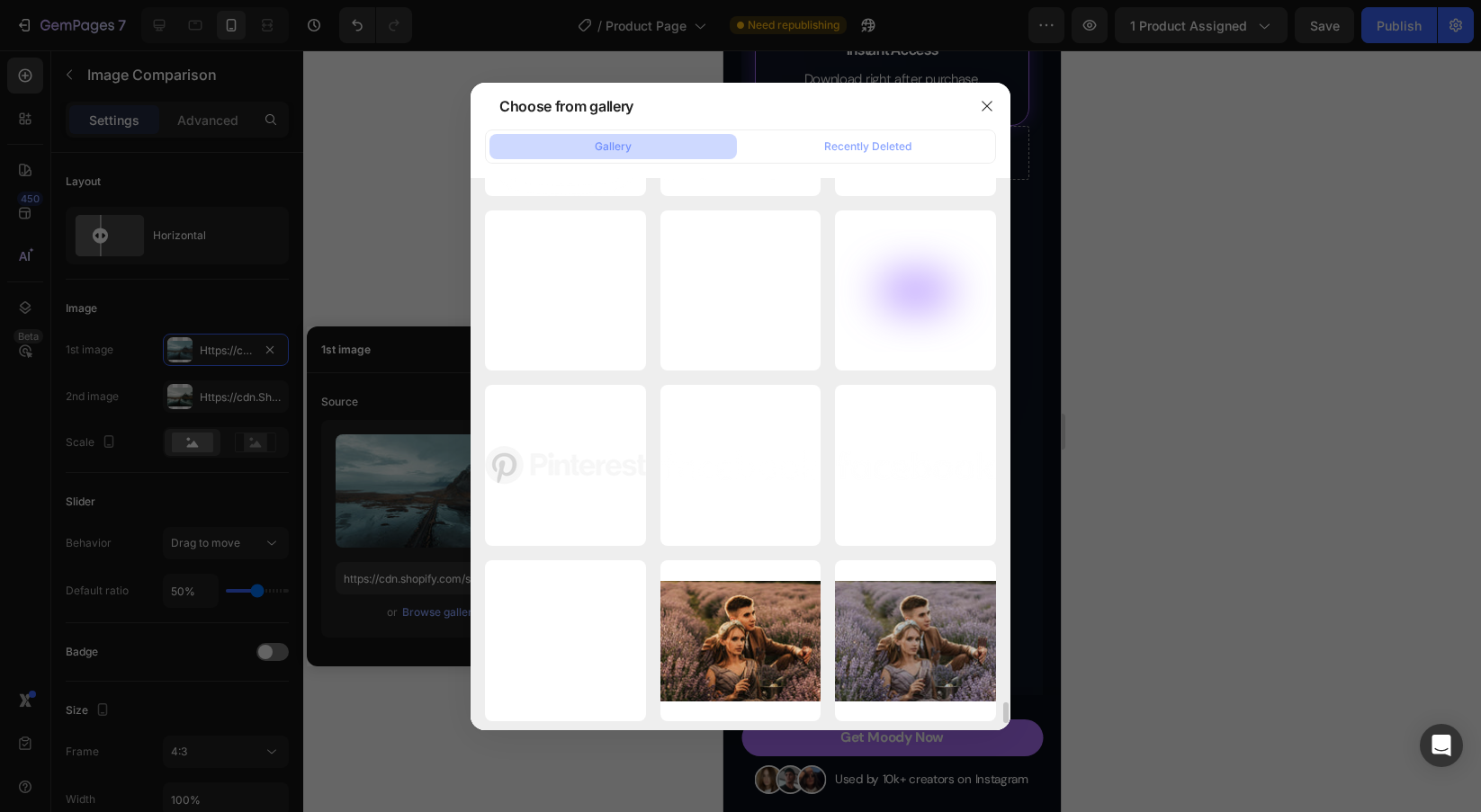 scroll, scrollTop: 13992, scrollLeft: 0, axis: vertical 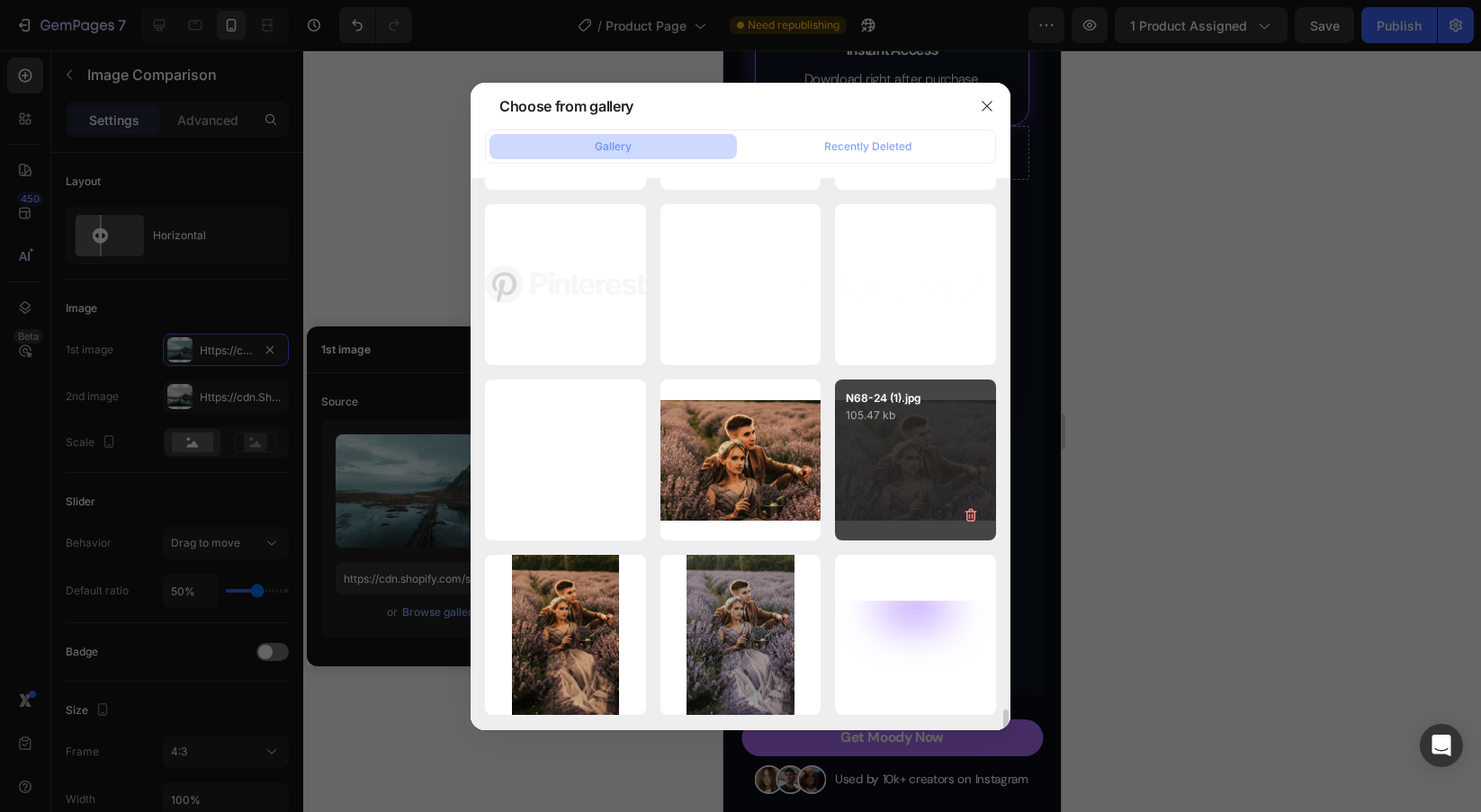 click on "N68-24 (1).jpg 105.47 kb" at bounding box center (915, 460) 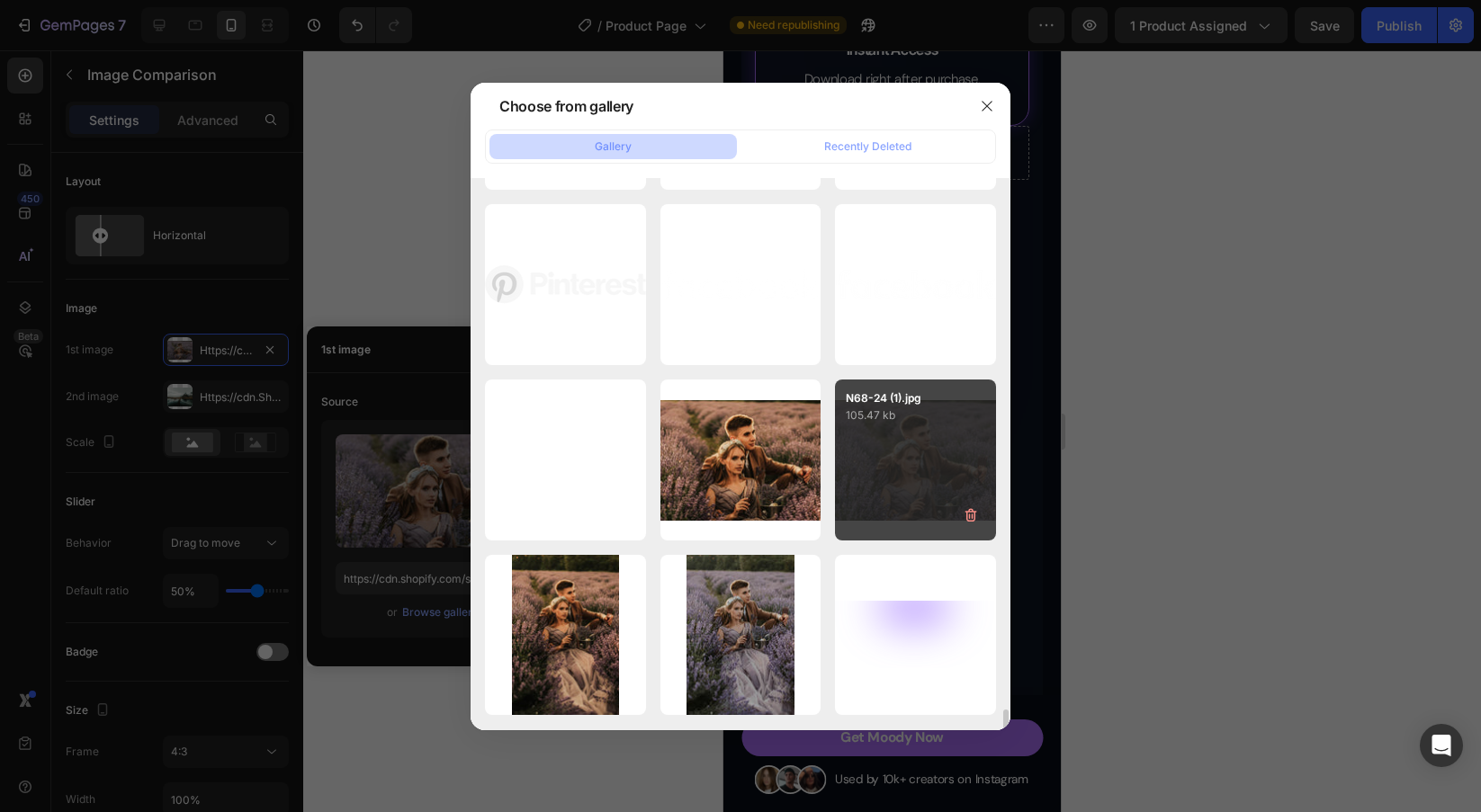type on "https://cdn.shopify.com/s/files/1/0698/5688/6972/files/gempages_572473113388778648-8983b74b-920b-422b-a391-587c0b4e1580.jpg" 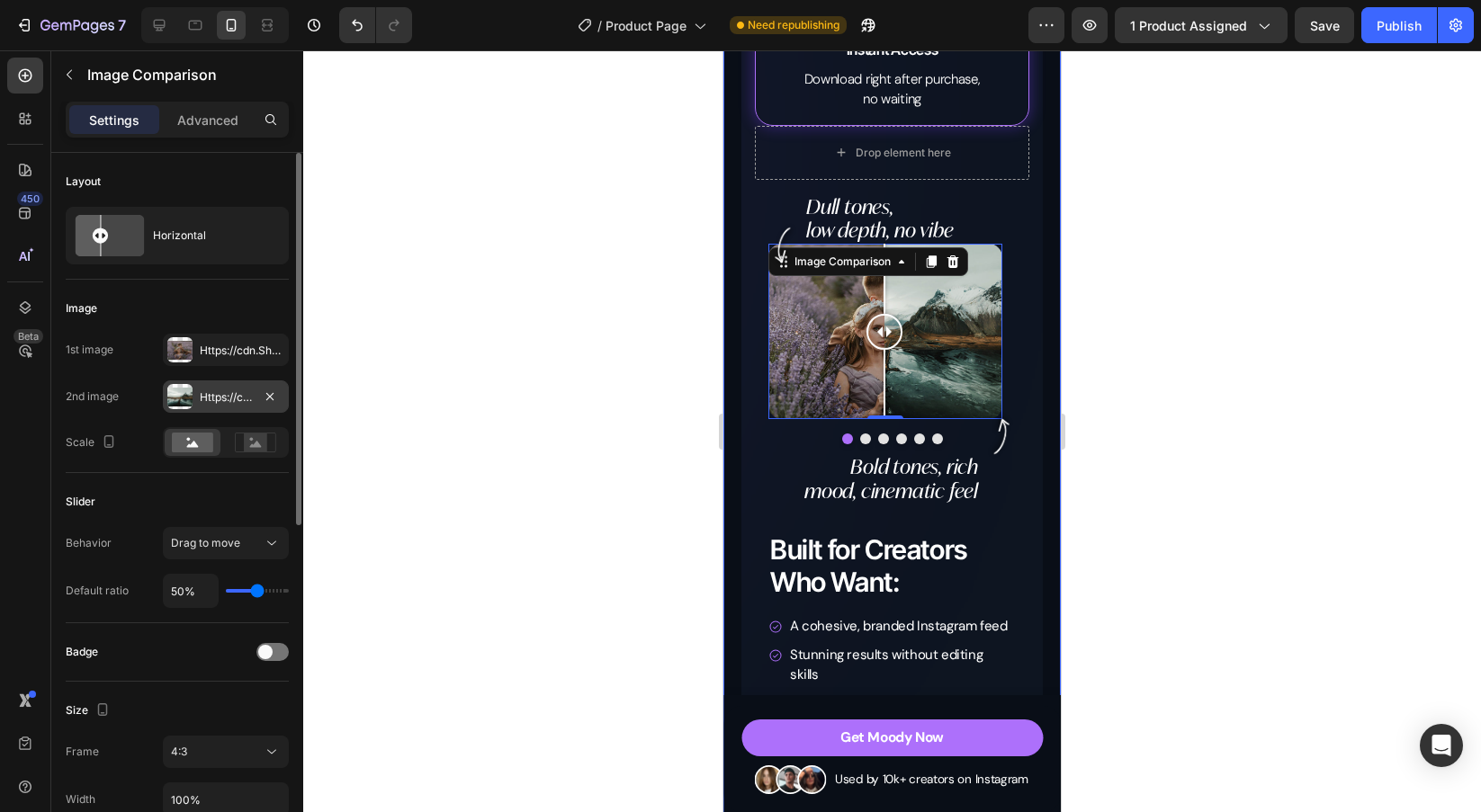 click on "Https://cdn.Shopify.Com/s/files/1/0698/5688/6972/files/gempages_572473113388778648-1f2decc6-48d6-49b0-ac63-a5bdff9f3d59.Jpg" at bounding box center (226, 397) 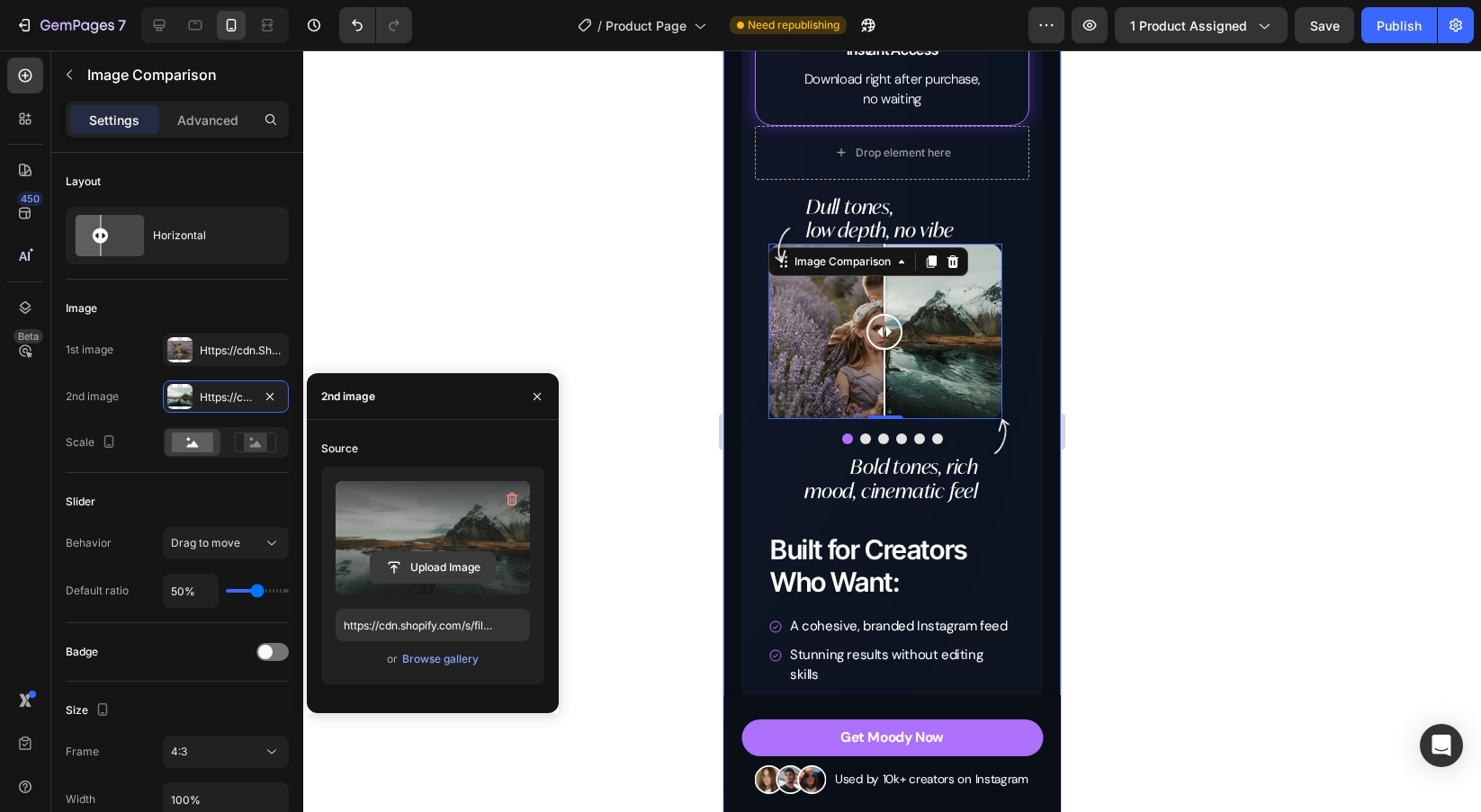click 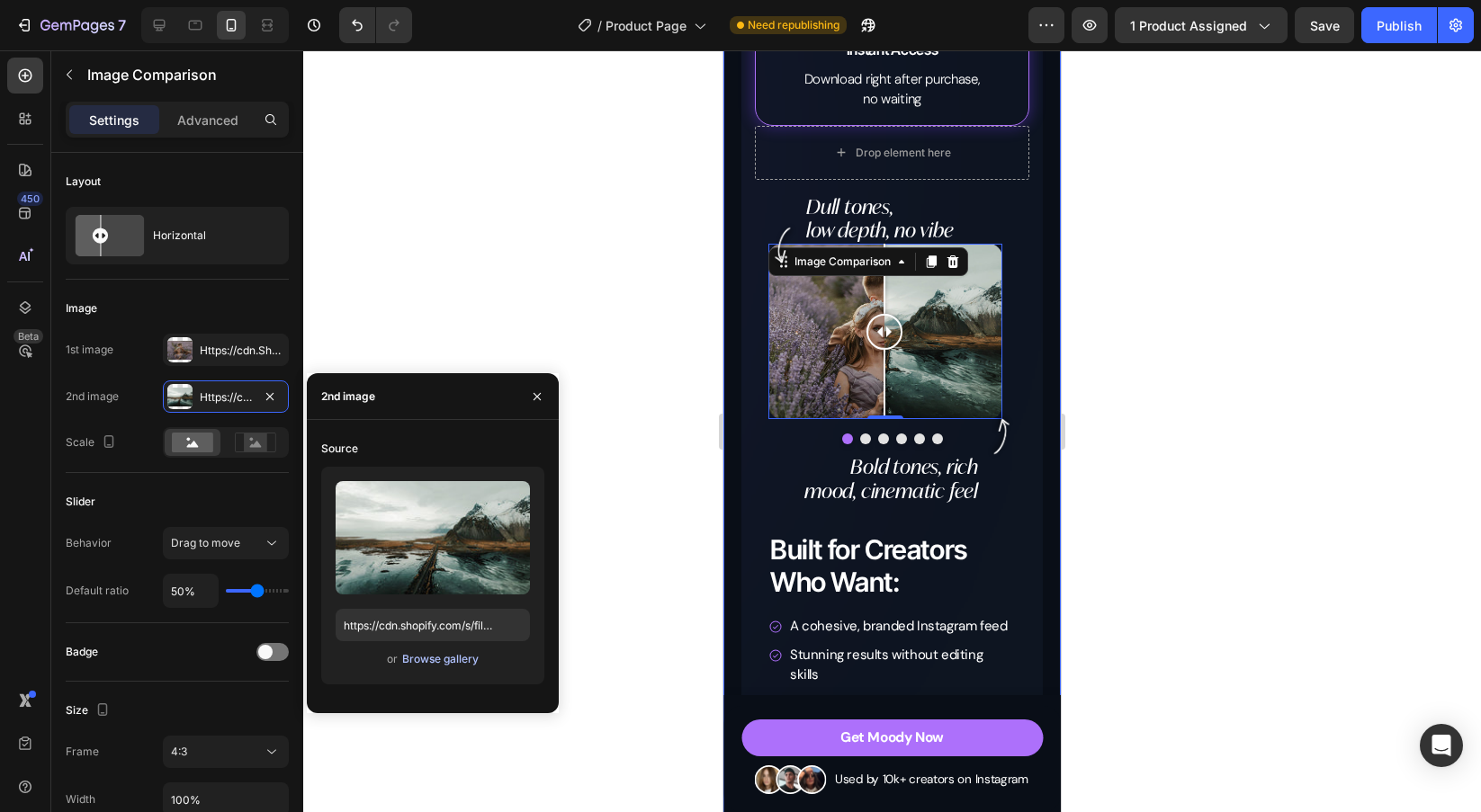 click on "Browse gallery" at bounding box center [440, 659] 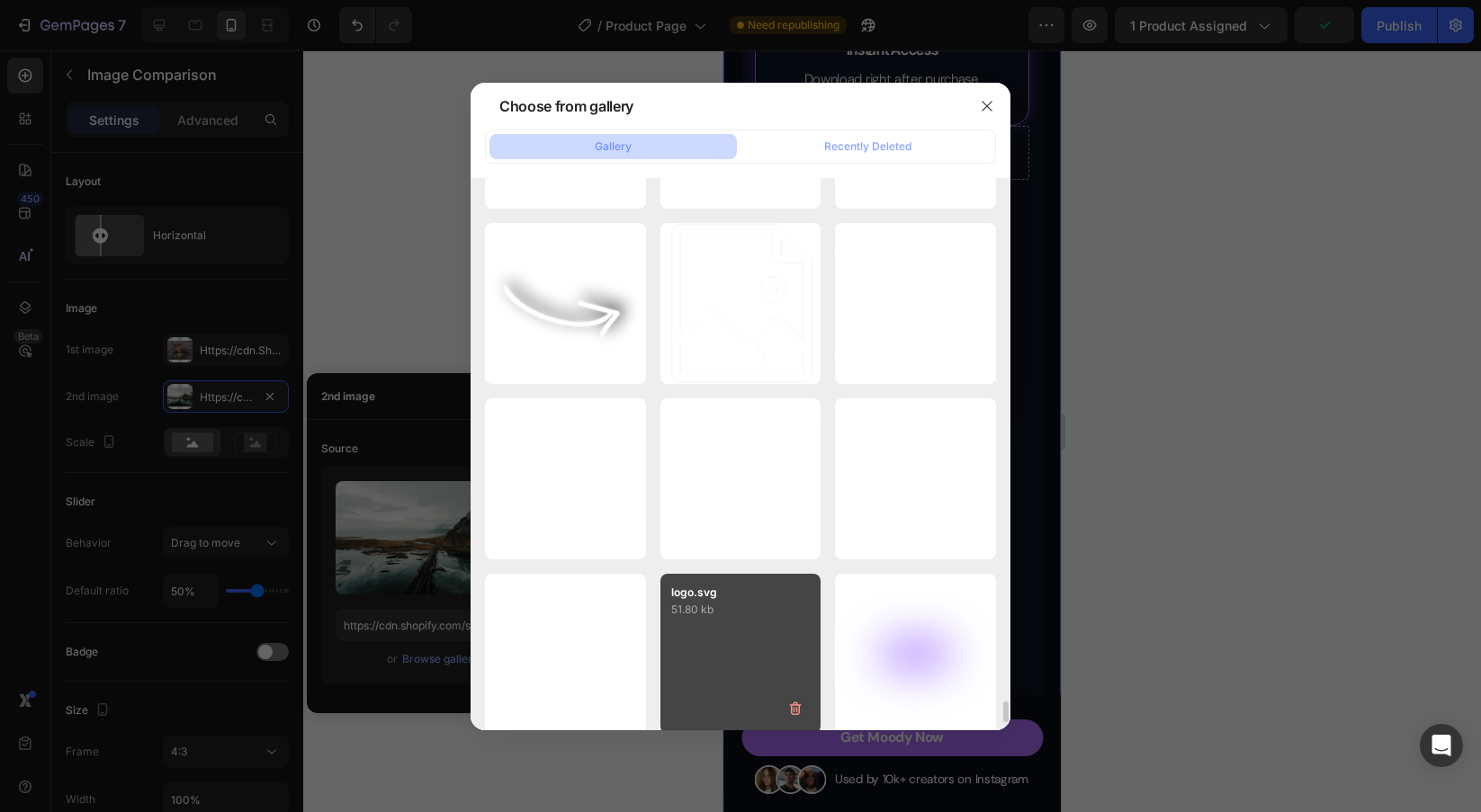 scroll, scrollTop: 13992, scrollLeft: 0, axis: vertical 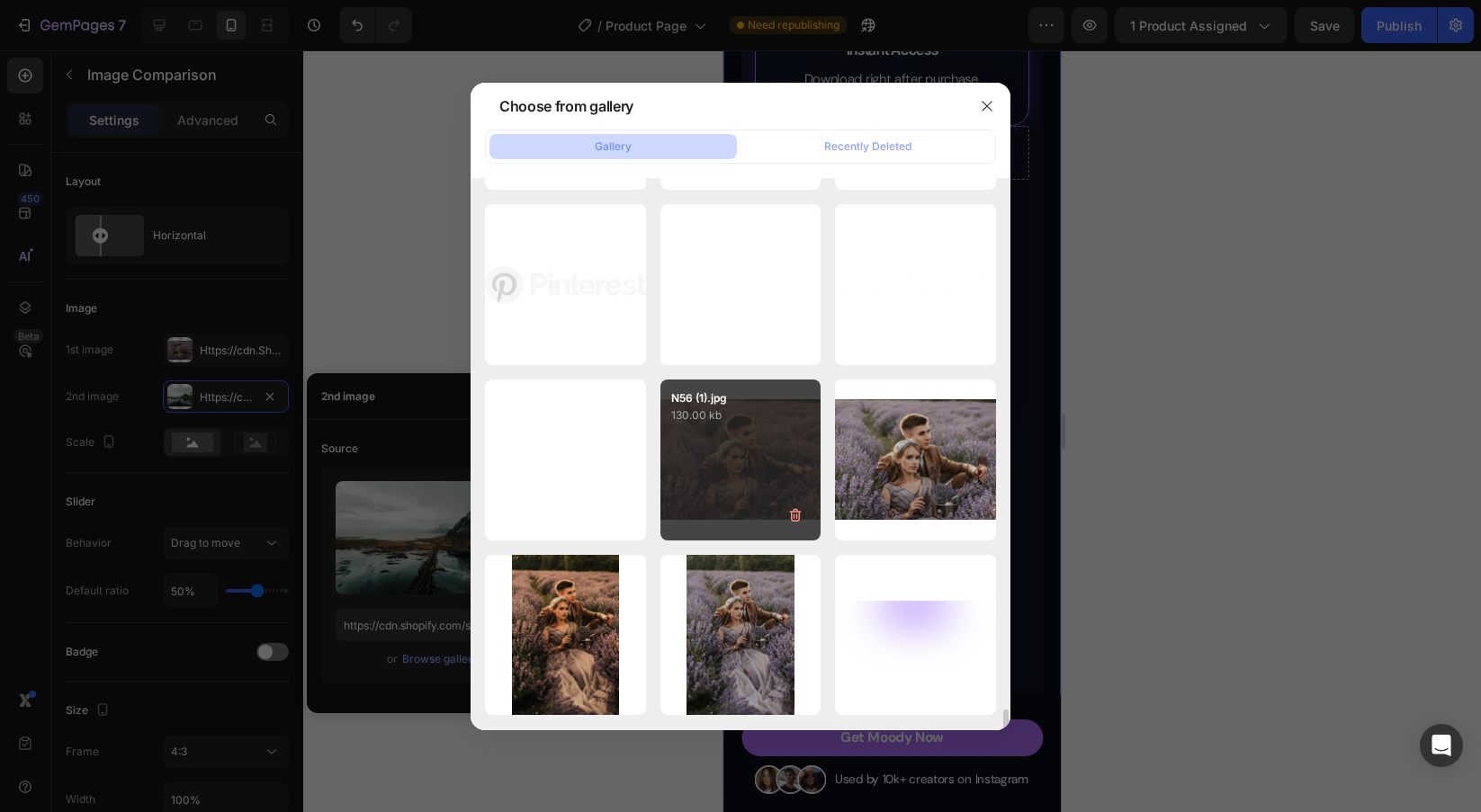 click on "N56 (1).jpg 130.00 kb" at bounding box center (740, 460) 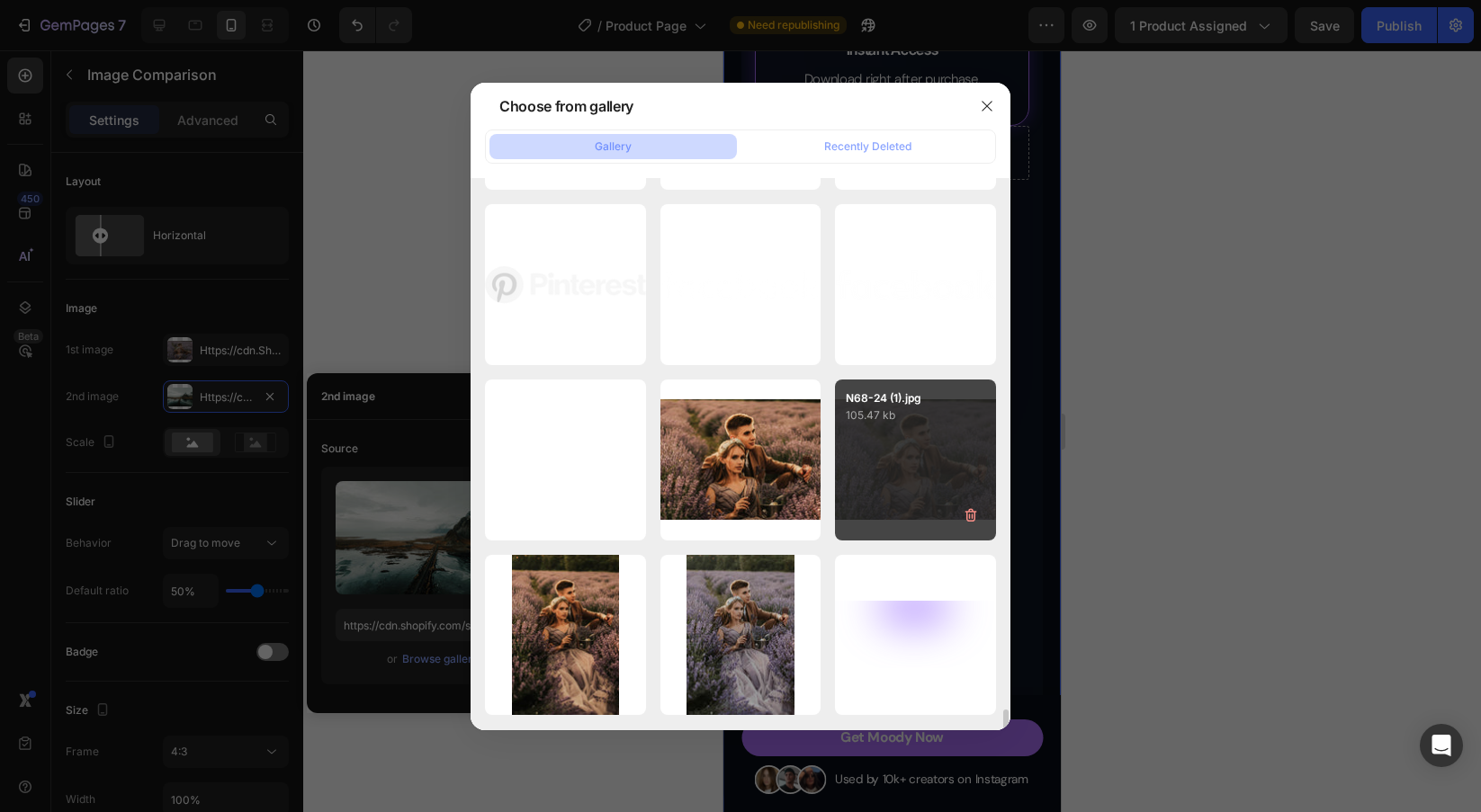 type on "https://cdn.shopify.com/s/files/1/0698/5688/6972/files/gempages_572473113388778648-96f2c4e5-ba04-4e3c-8298-31a45c0cade6.jpg" 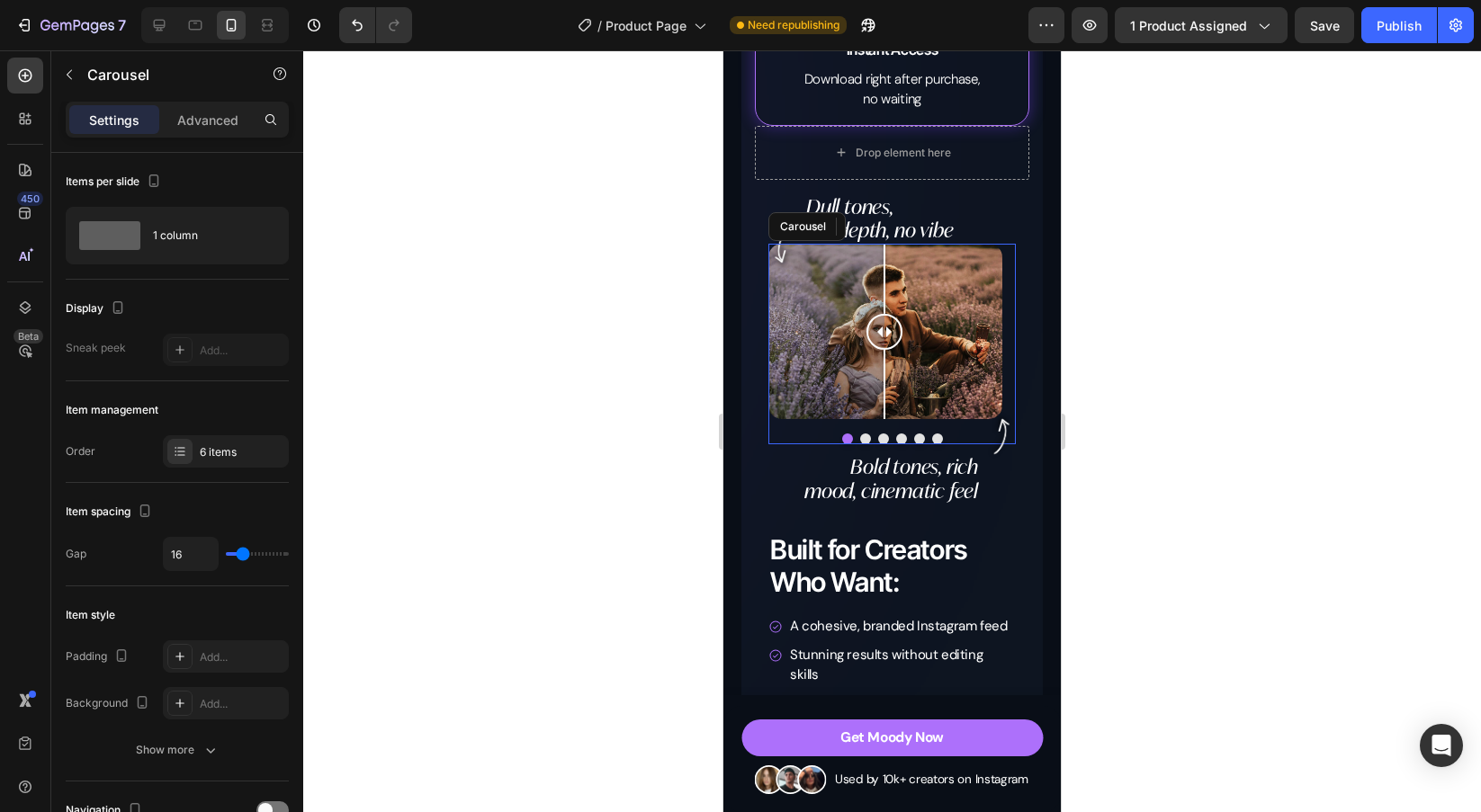 drag, startPoint x: 857, startPoint y: 430, endPoint x: 767, endPoint y: 478, distance: 102 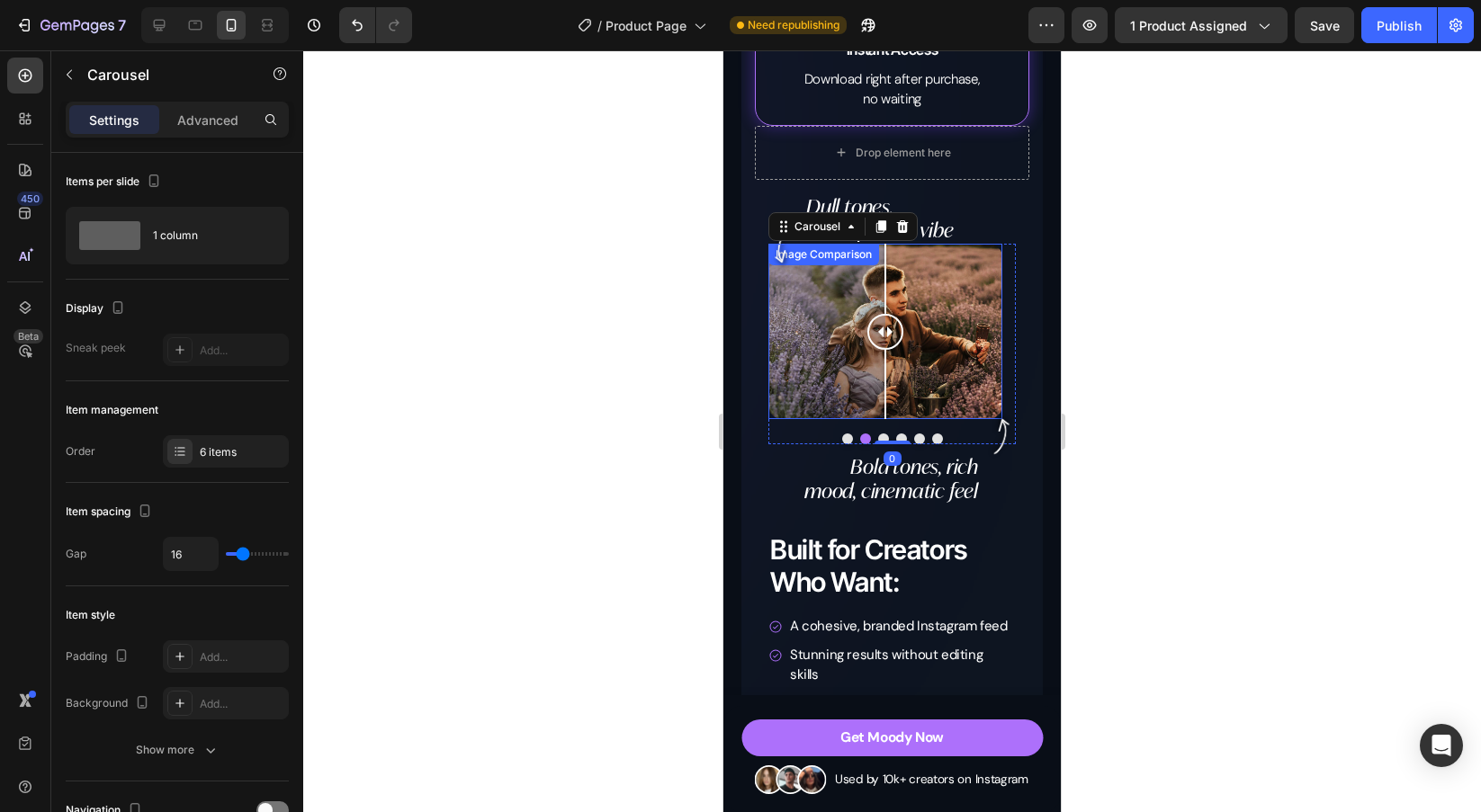 click at bounding box center [885, 331] 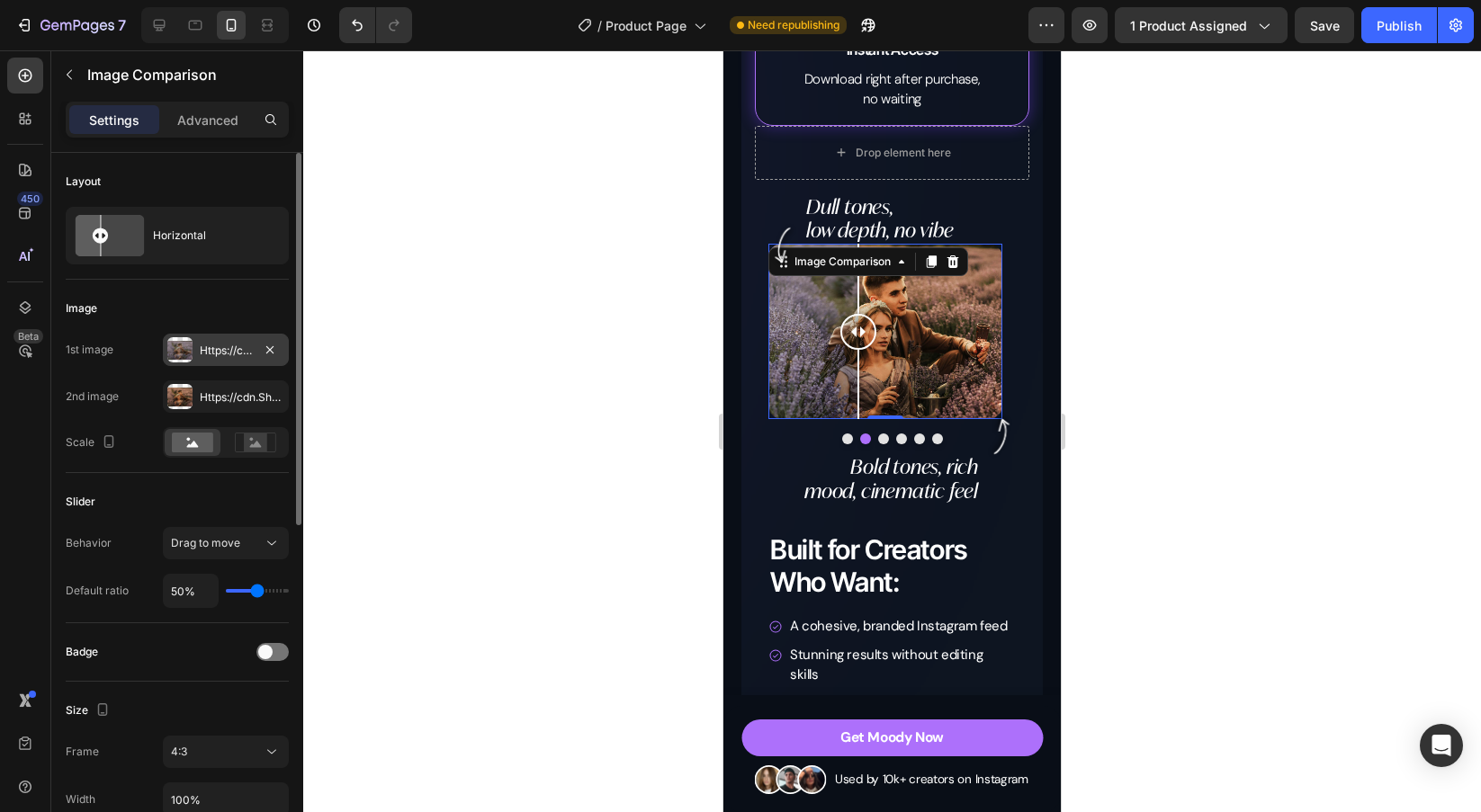 click on "Https://cdn.Shopify.Com/s/files/1/0698/5688/6972/files/gempages_572473113388778648-8983b74b-920b-422b-a391-587c0b4e1580.Jpg" at bounding box center (226, 351) 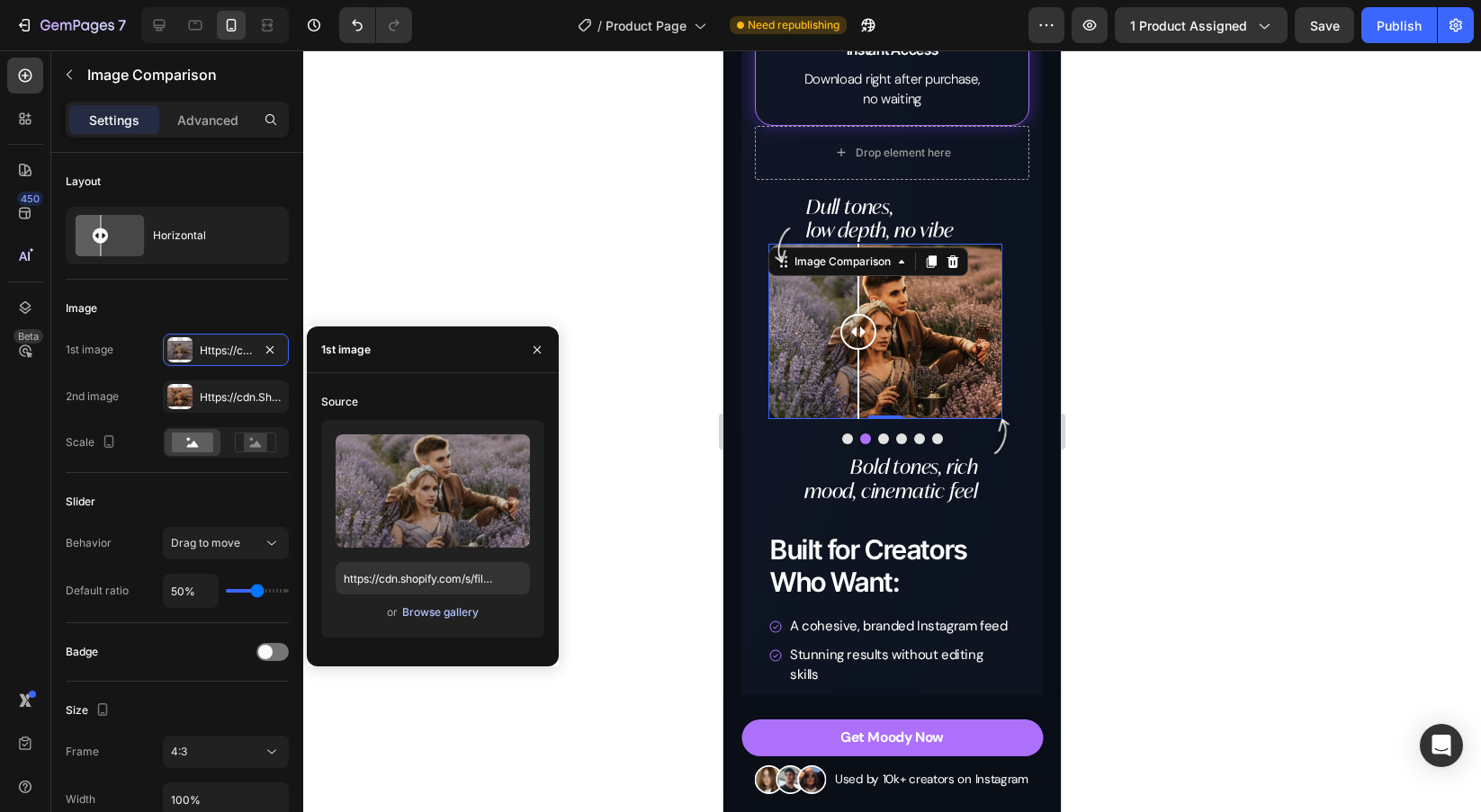 click on "Browse gallery" at bounding box center [440, 612] 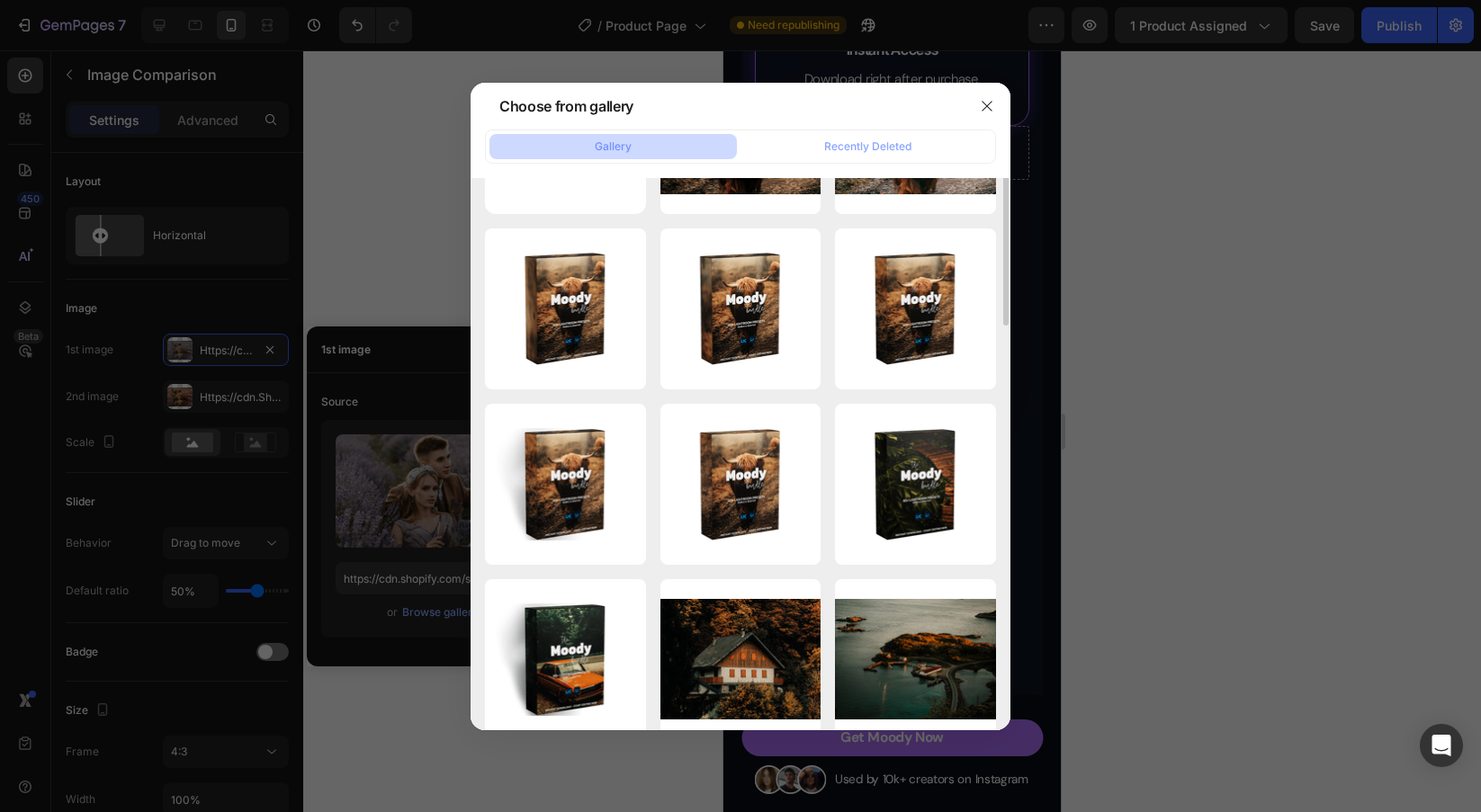 scroll, scrollTop: 739, scrollLeft: 0, axis: vertical 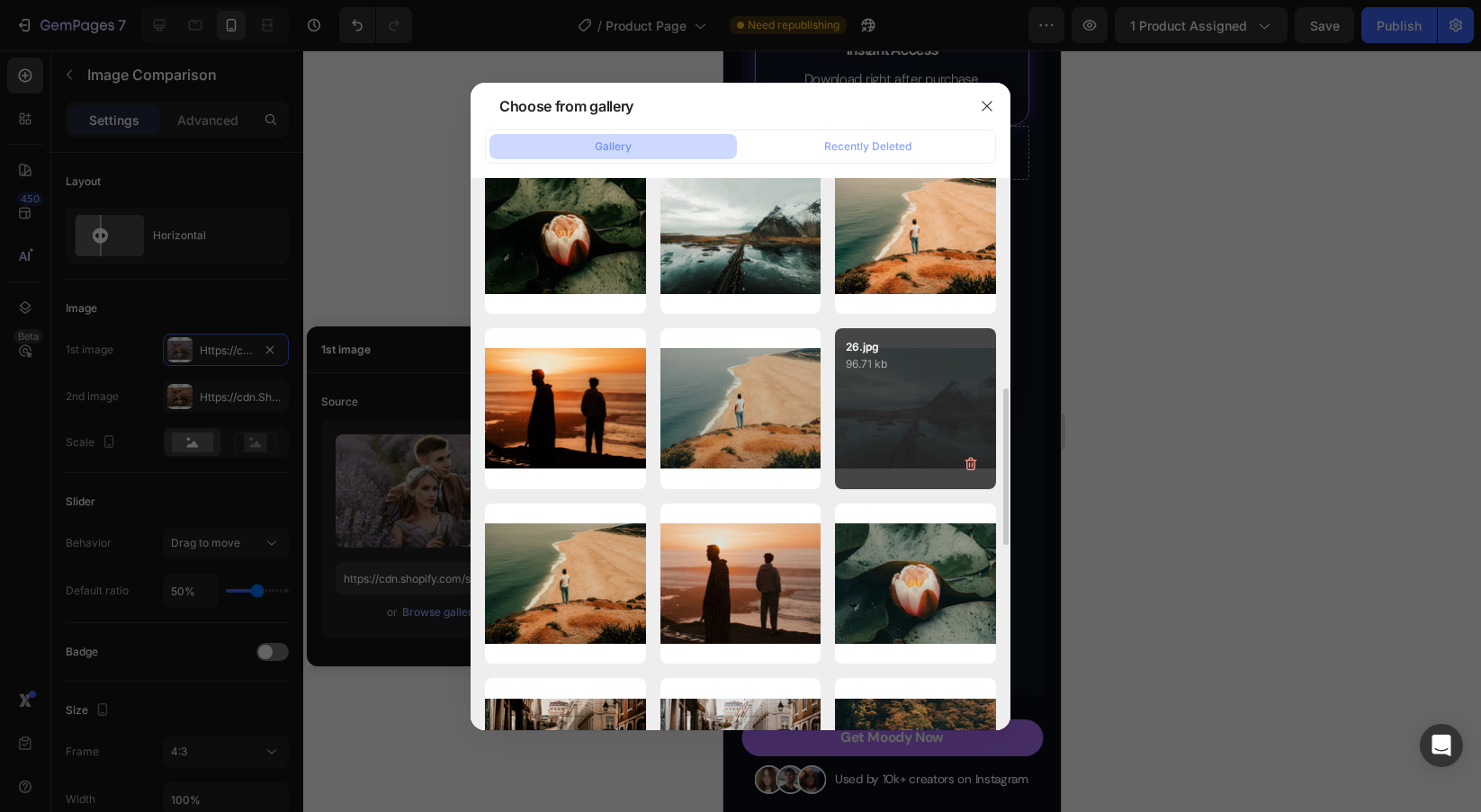 click on "26.jpg 96.71 kb" at bounding box center (915, 408) 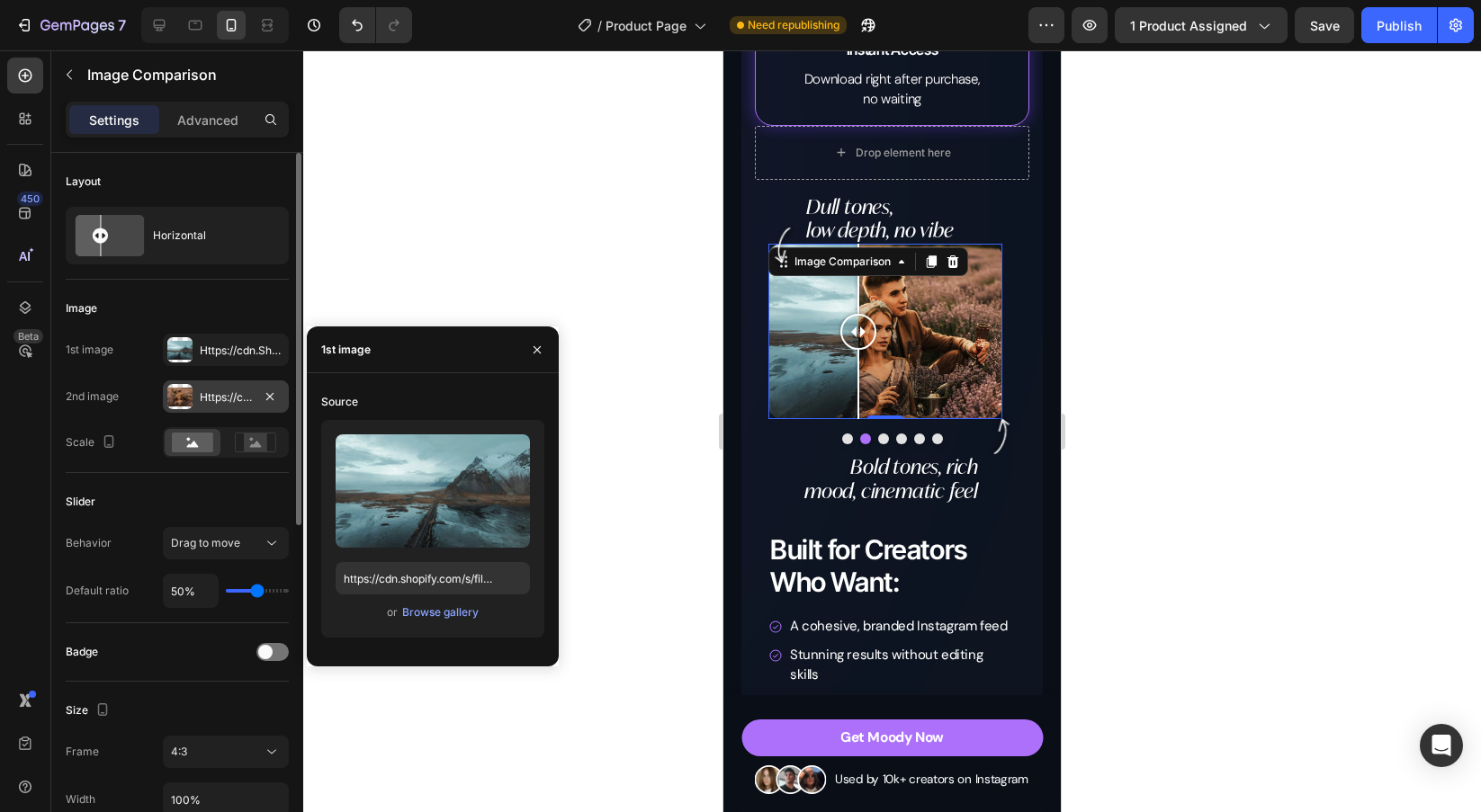 click on "Https://cdn.Shopify.Com/s/files/1/0698/5688/6972/files/gempages_572473113388778648-96f2c4e5-ba04-4e3c-8298-31a45c0cade6.Jpg" at bounding box center (226, 397) 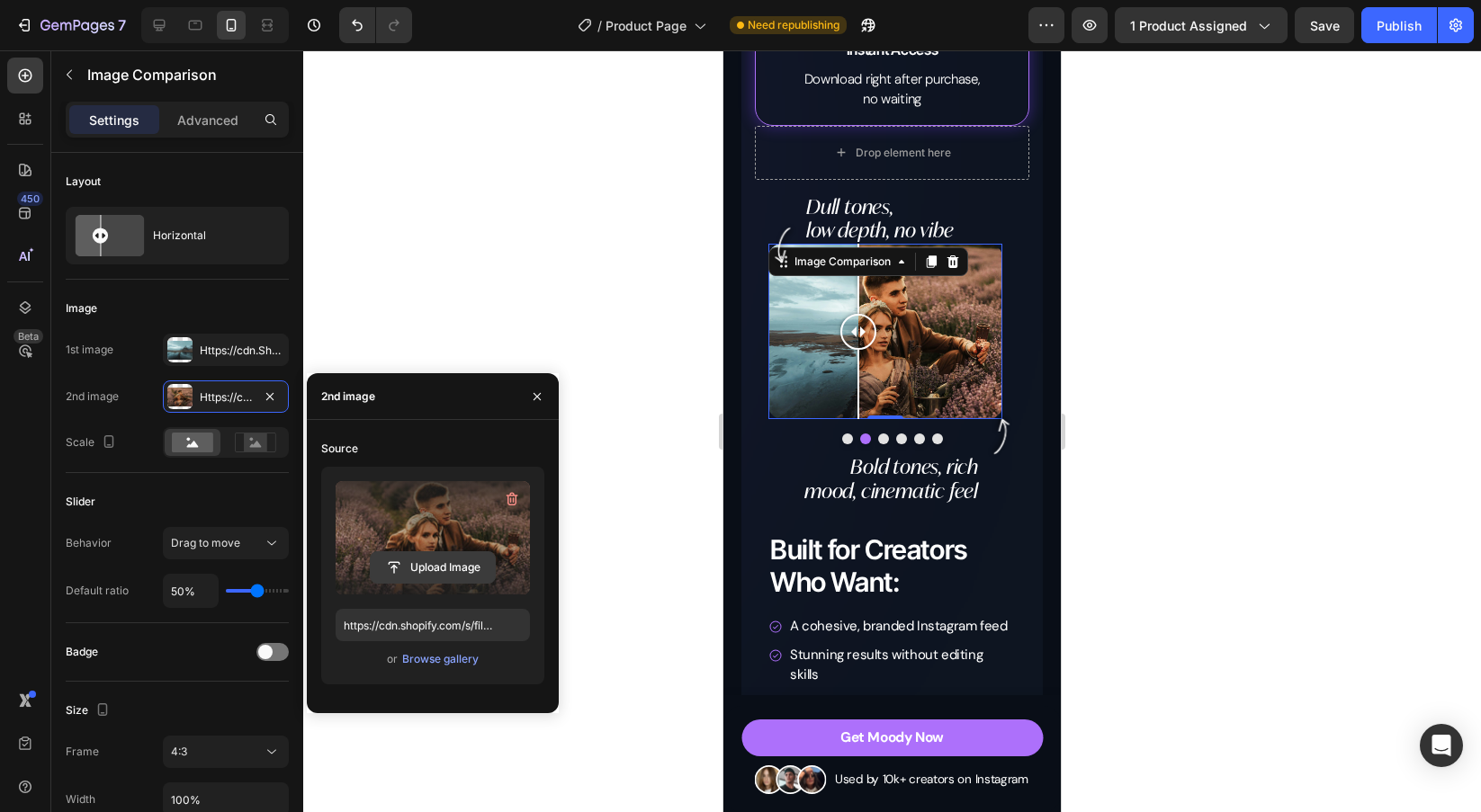 click 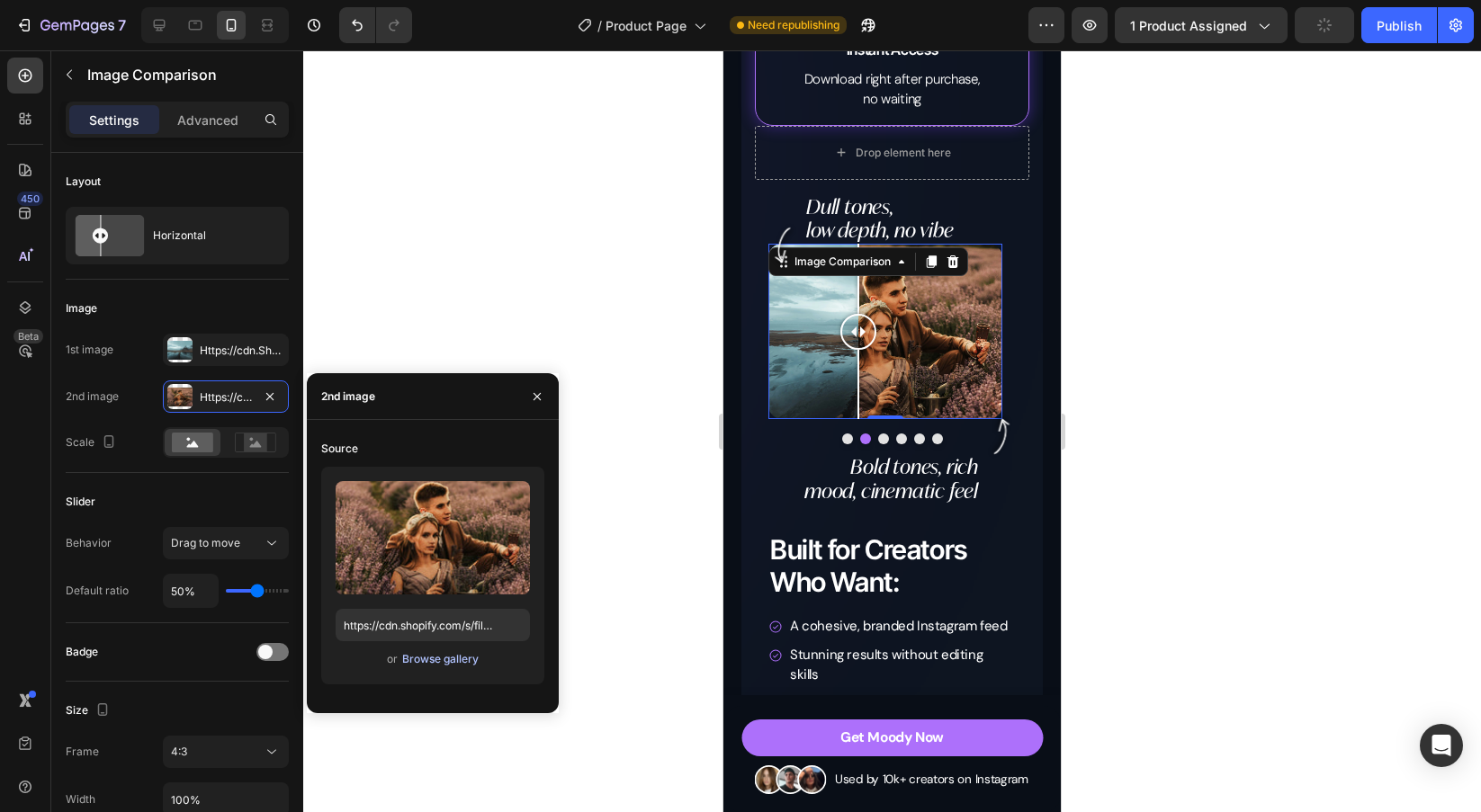 click on "Browse gallery" at bounding box center [440, 659] 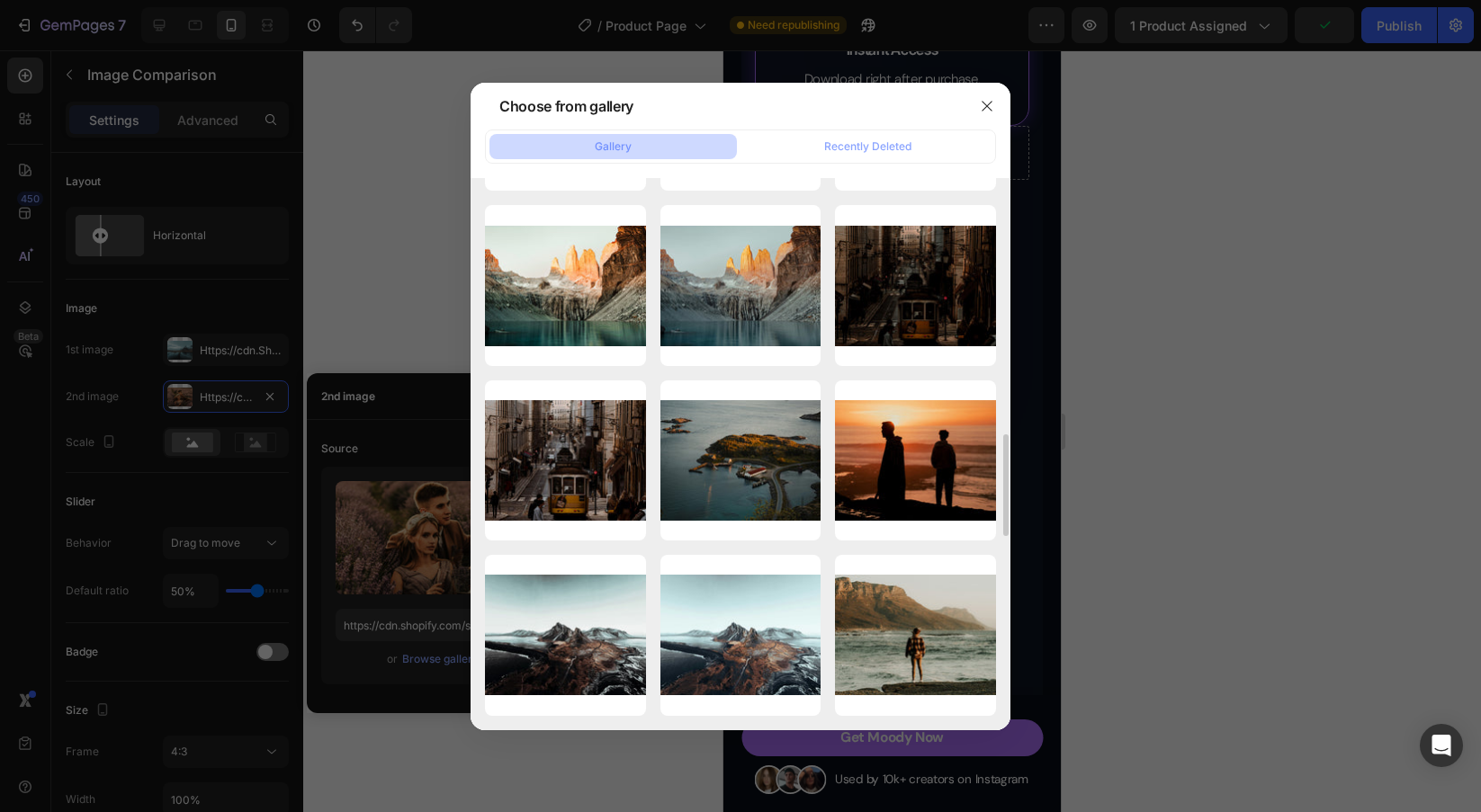 scroll, scrollTop: 531, scrollLeft: 0, axis: vertical 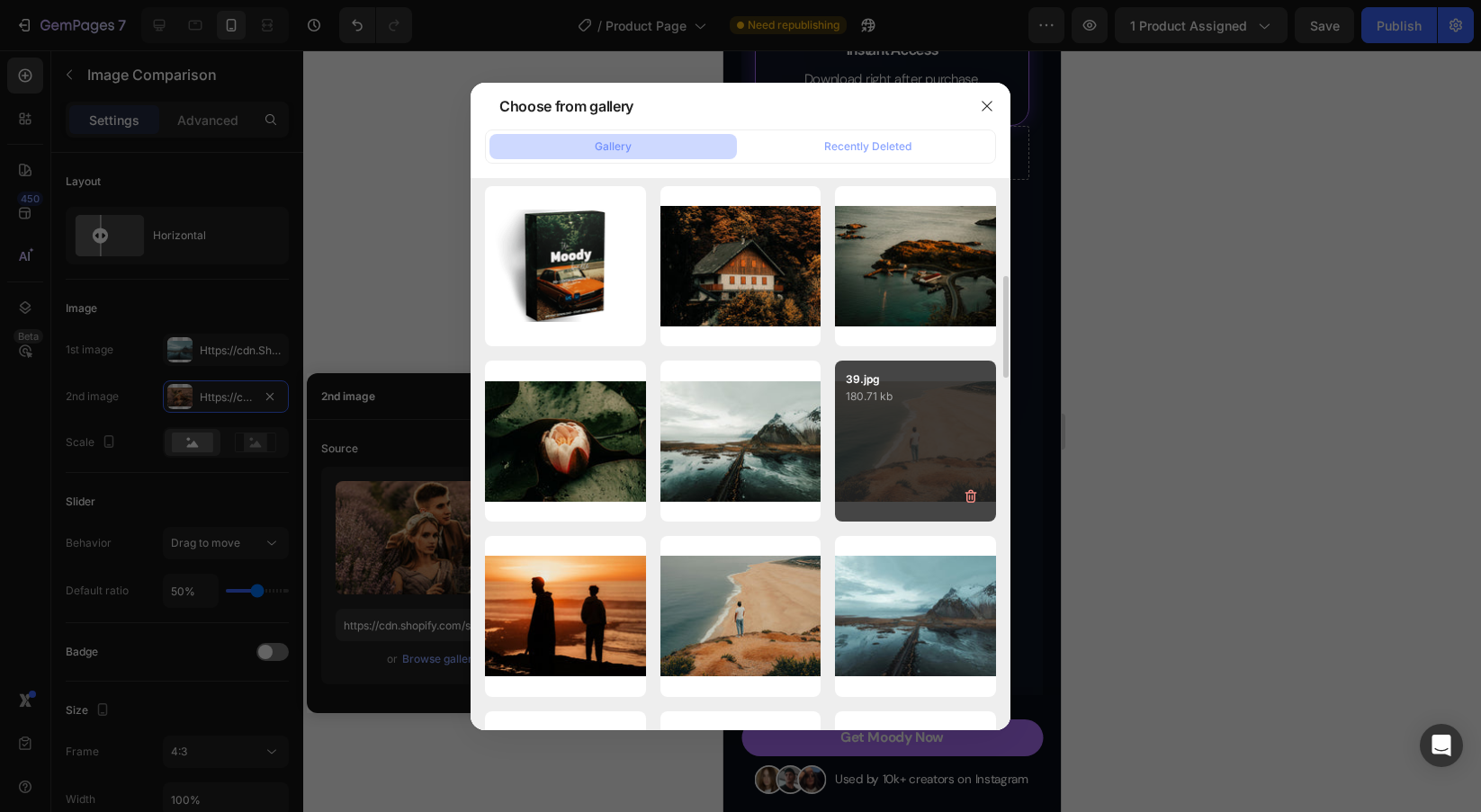 click on "27.jpg 110.89 kb" at bounding box center (0, 0) 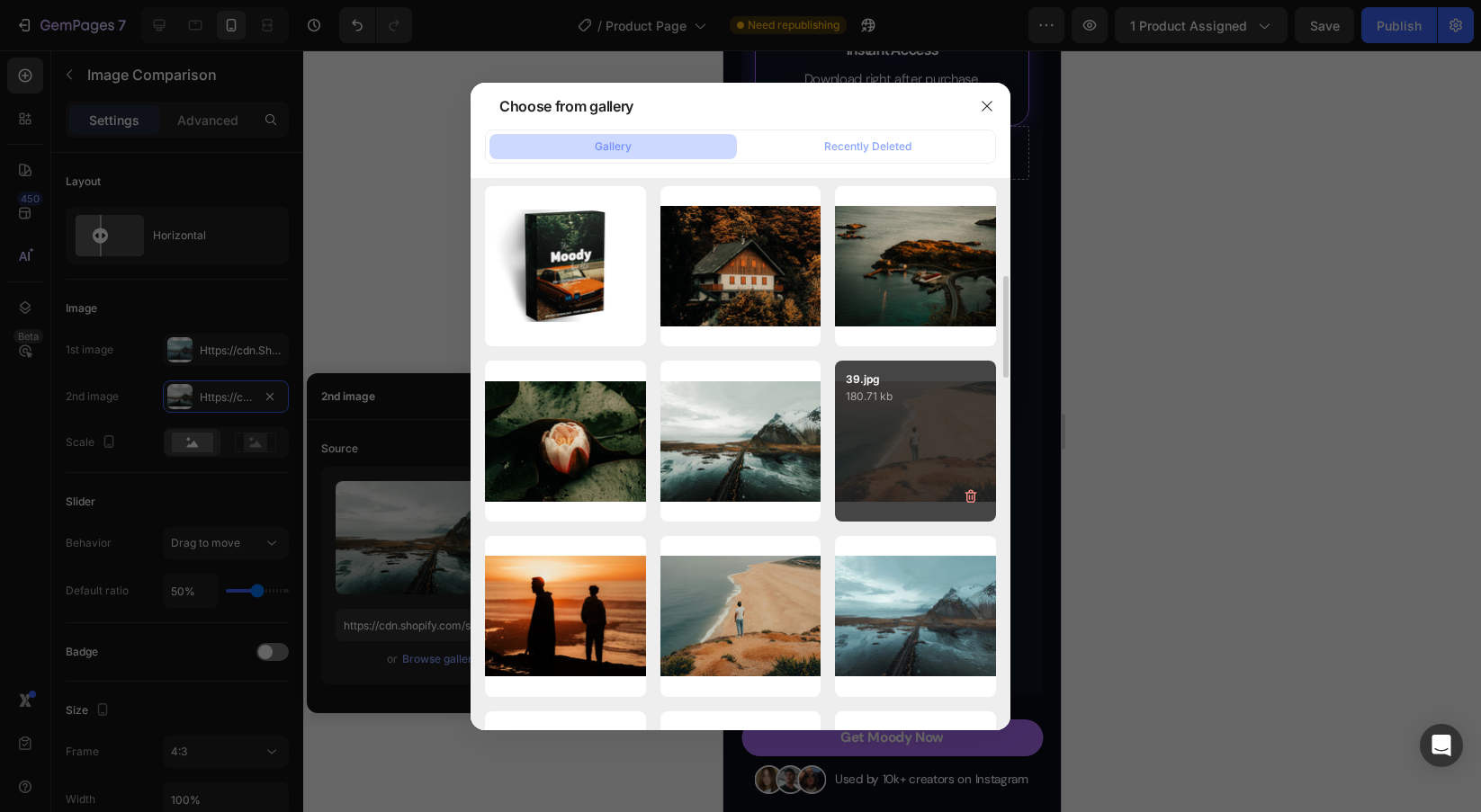 type on "https://cdn.shopify.com/s/files/1/0698/5688/6972/files/gempages_572473113388778648-1f2decc6-48d6-49b0-ac63-a5bdff9f3d59.jpg" 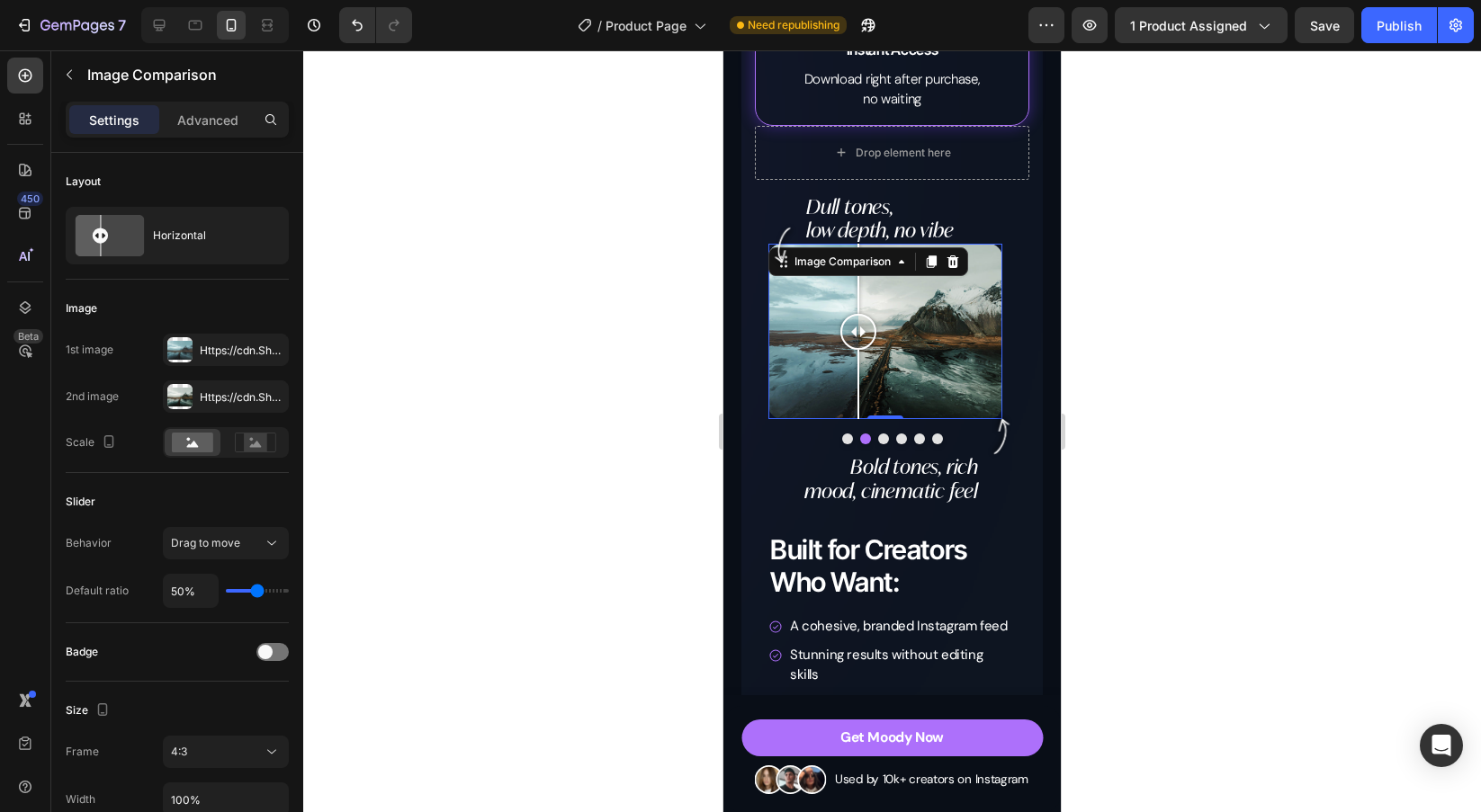 click 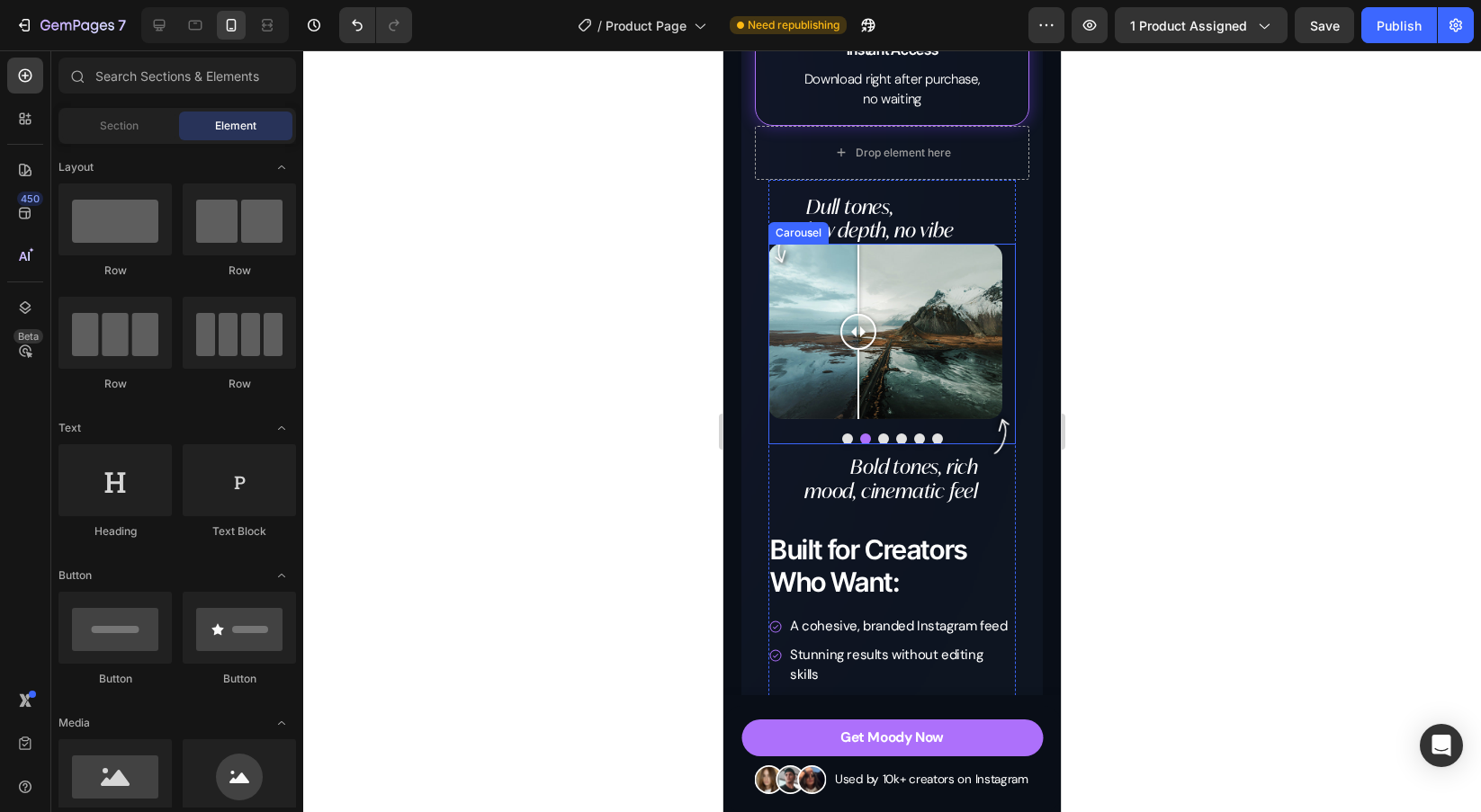 click at bounding box center (848, 439) 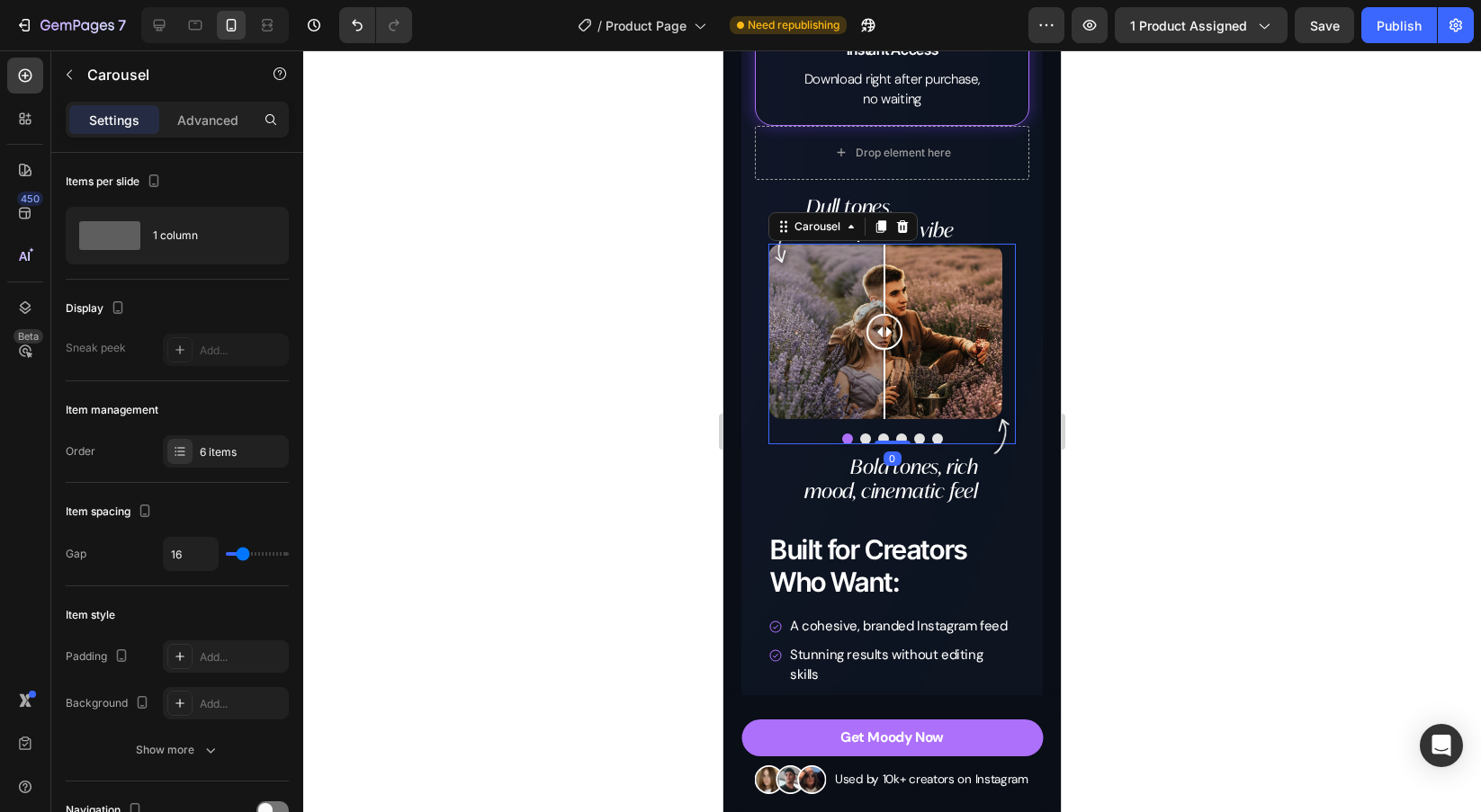 click at bounding box center (866, 439) 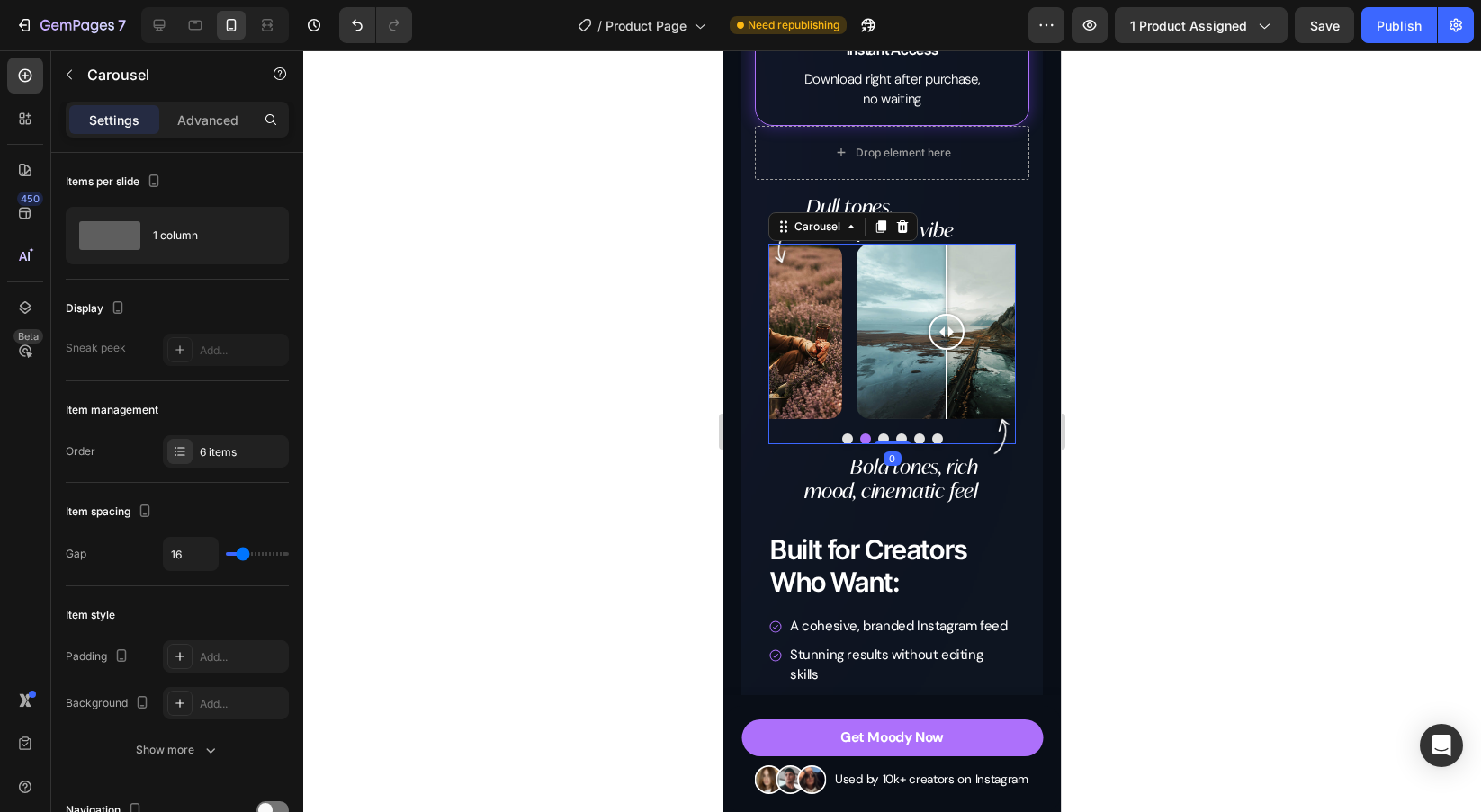 click at bounding box center (884, 439) 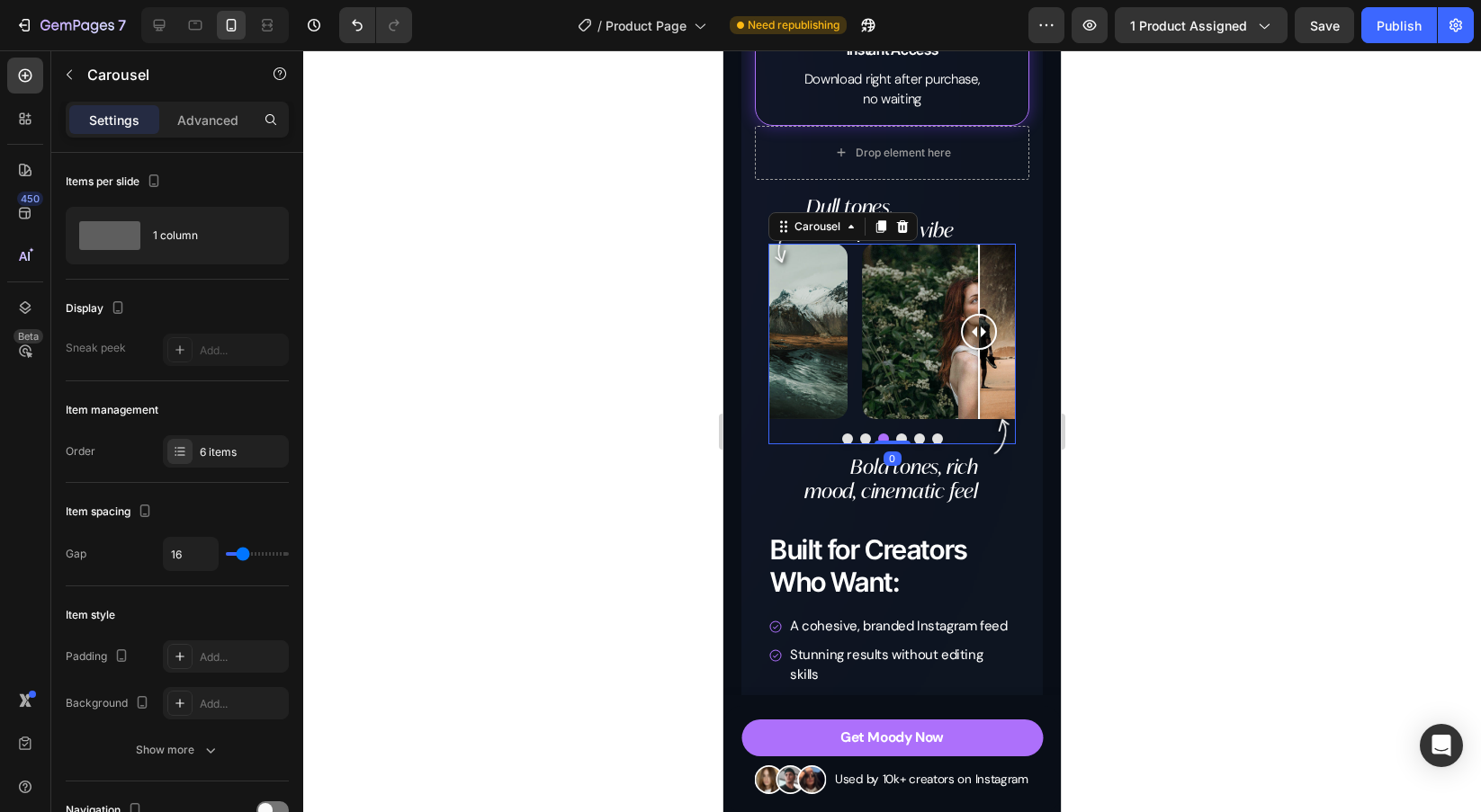 click at bounding box center (902, 439) 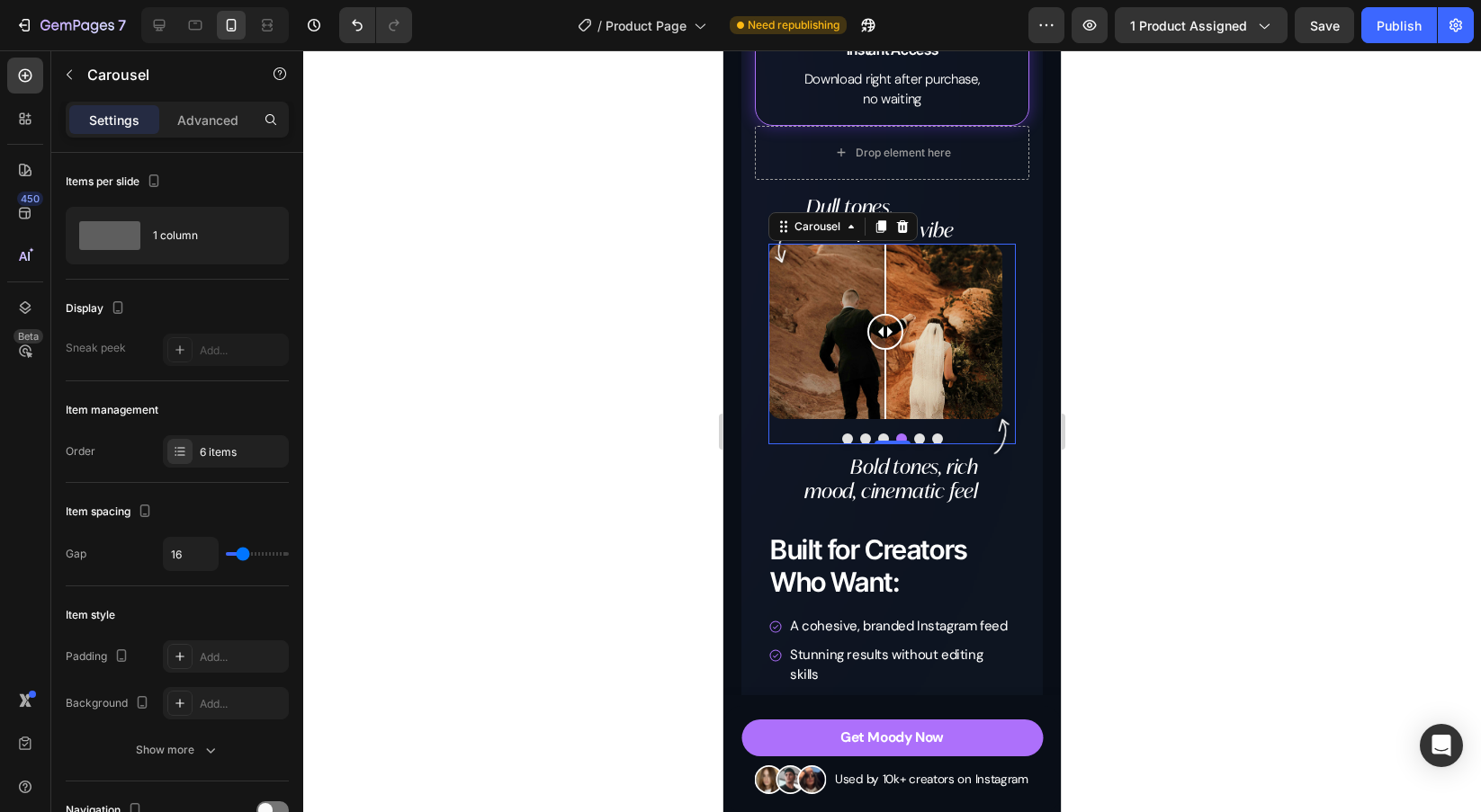 click at bounding box center [884, 439] 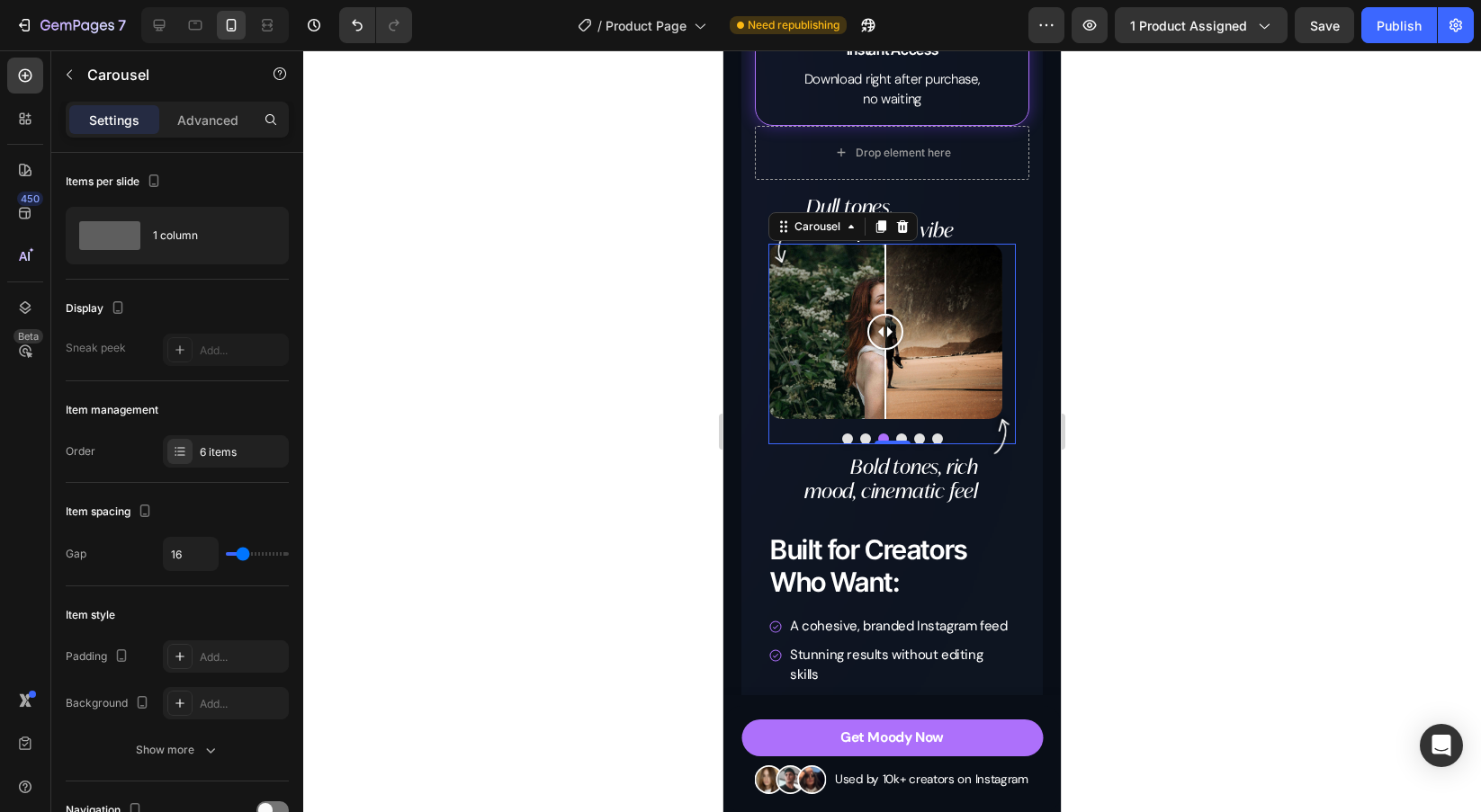 click at bounding box center [885, 331] 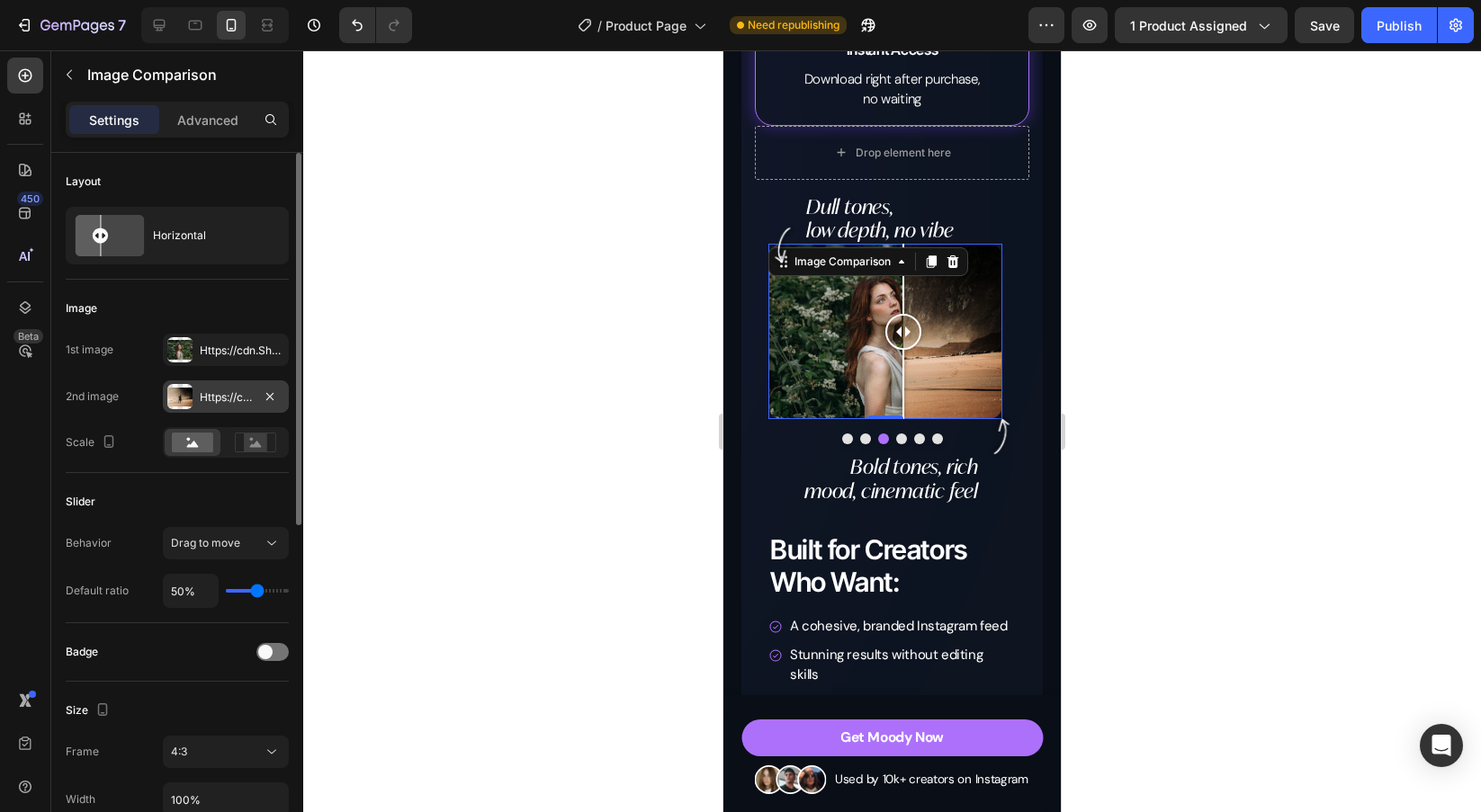 click on "Https://cdn.Shopify.Com/s/files/1/0698/5688/6972/files/gempages_572473113388778648-4e7af855-f92d-4586-99b6-6ce9b2a7a108.Jpg" at bounding box center (226, 397) 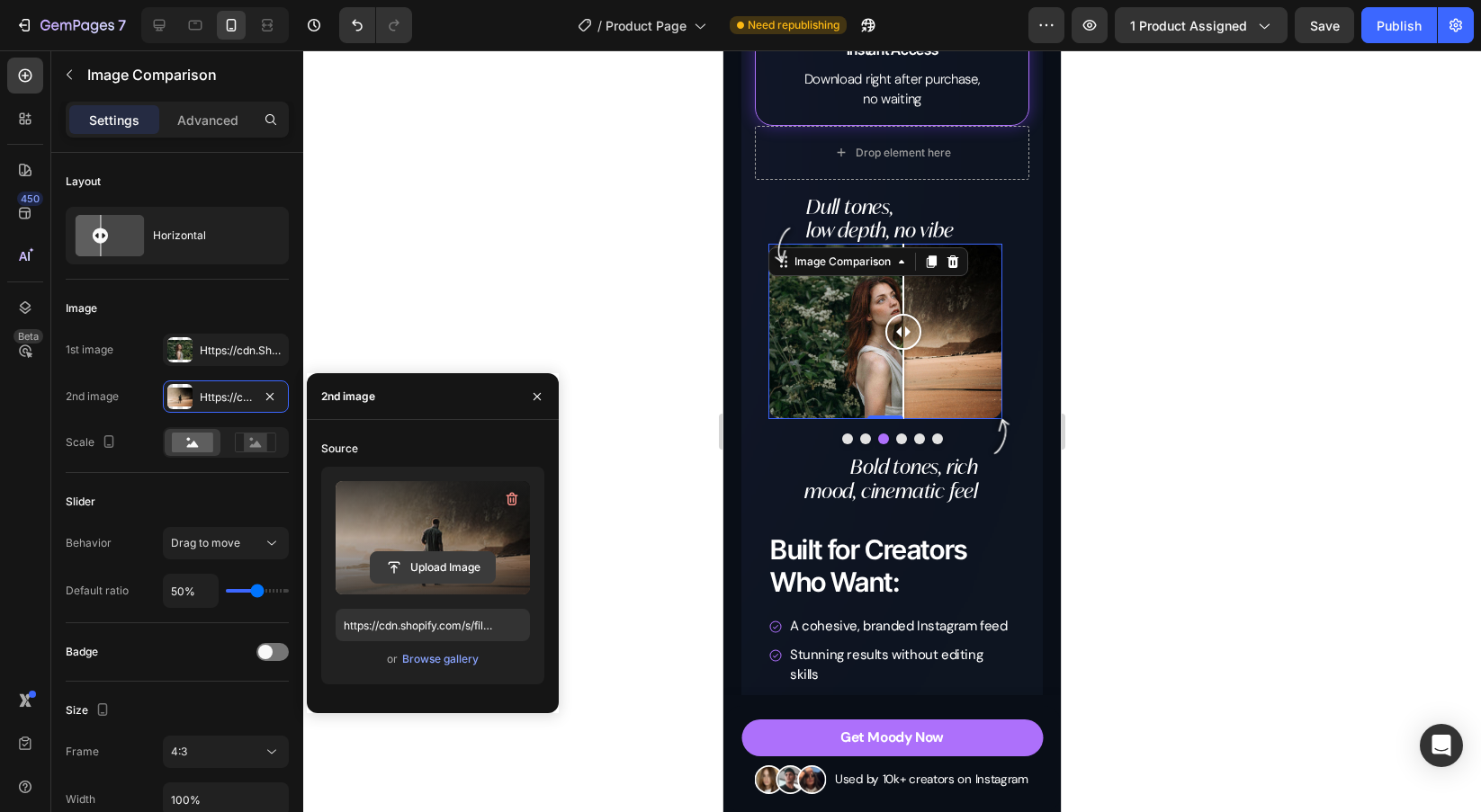 click 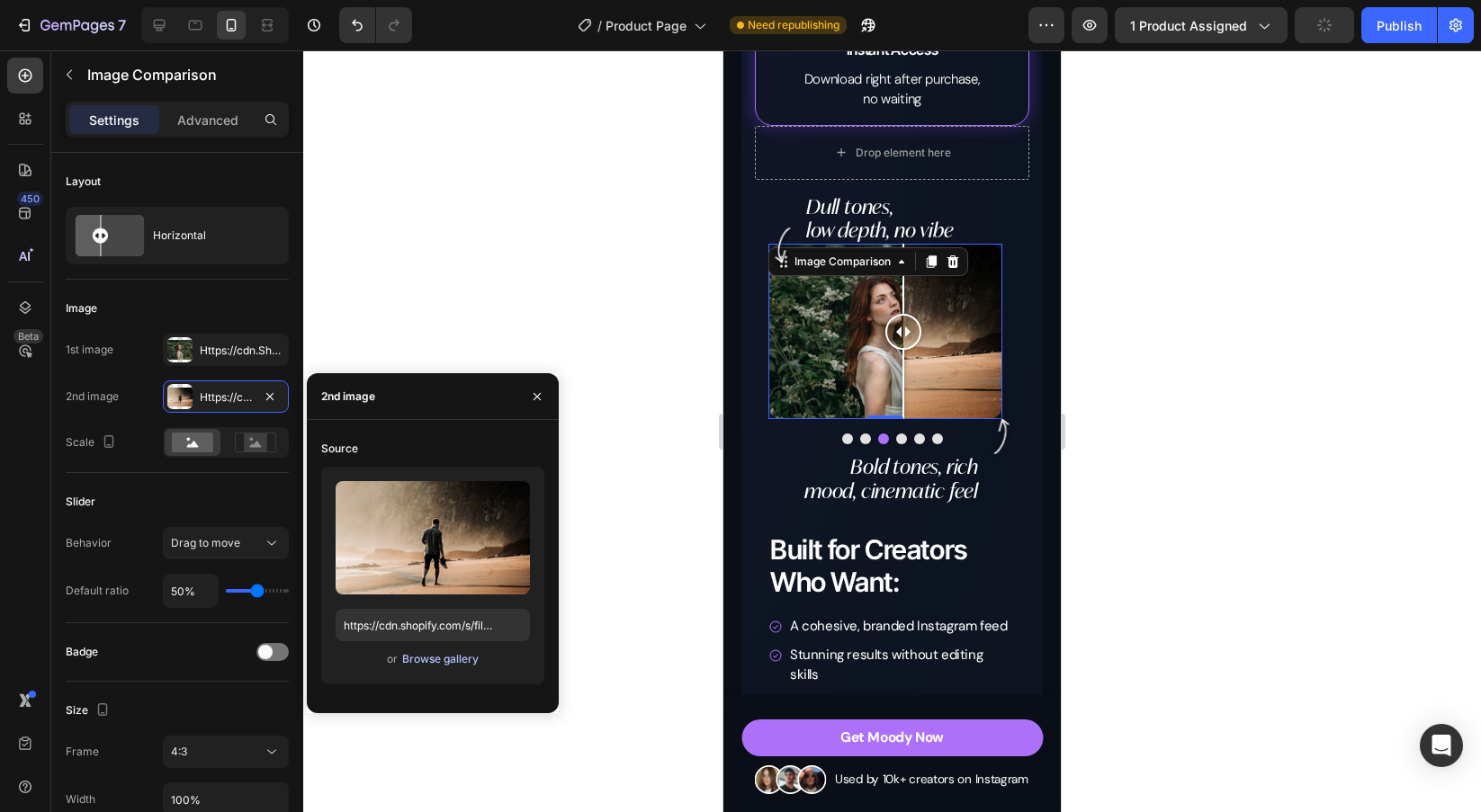 click on "Browse gallery" at bounding box center (440, 659) 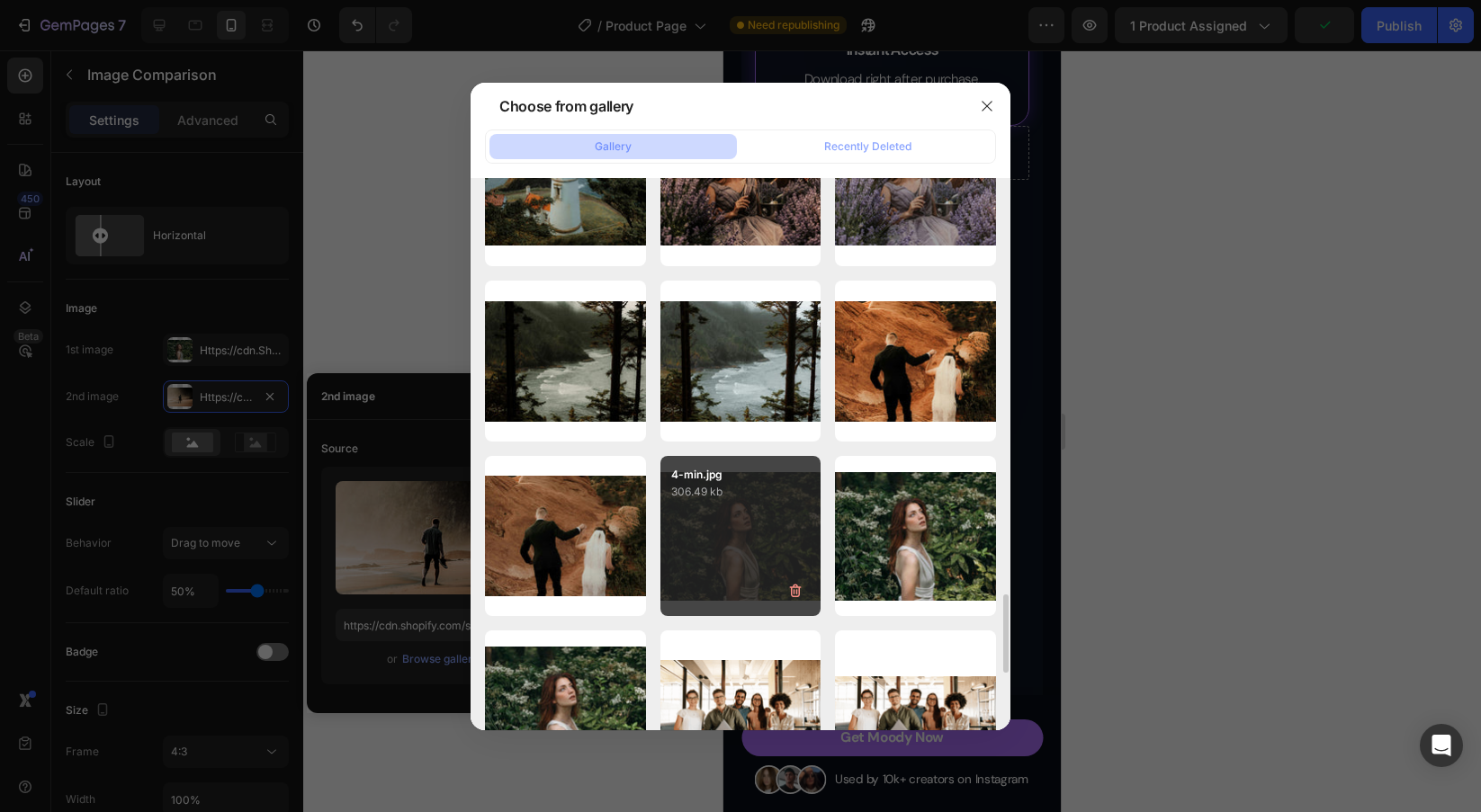 scroll, scrollTop: 2896, scrollLeft: 0, axis: vertical 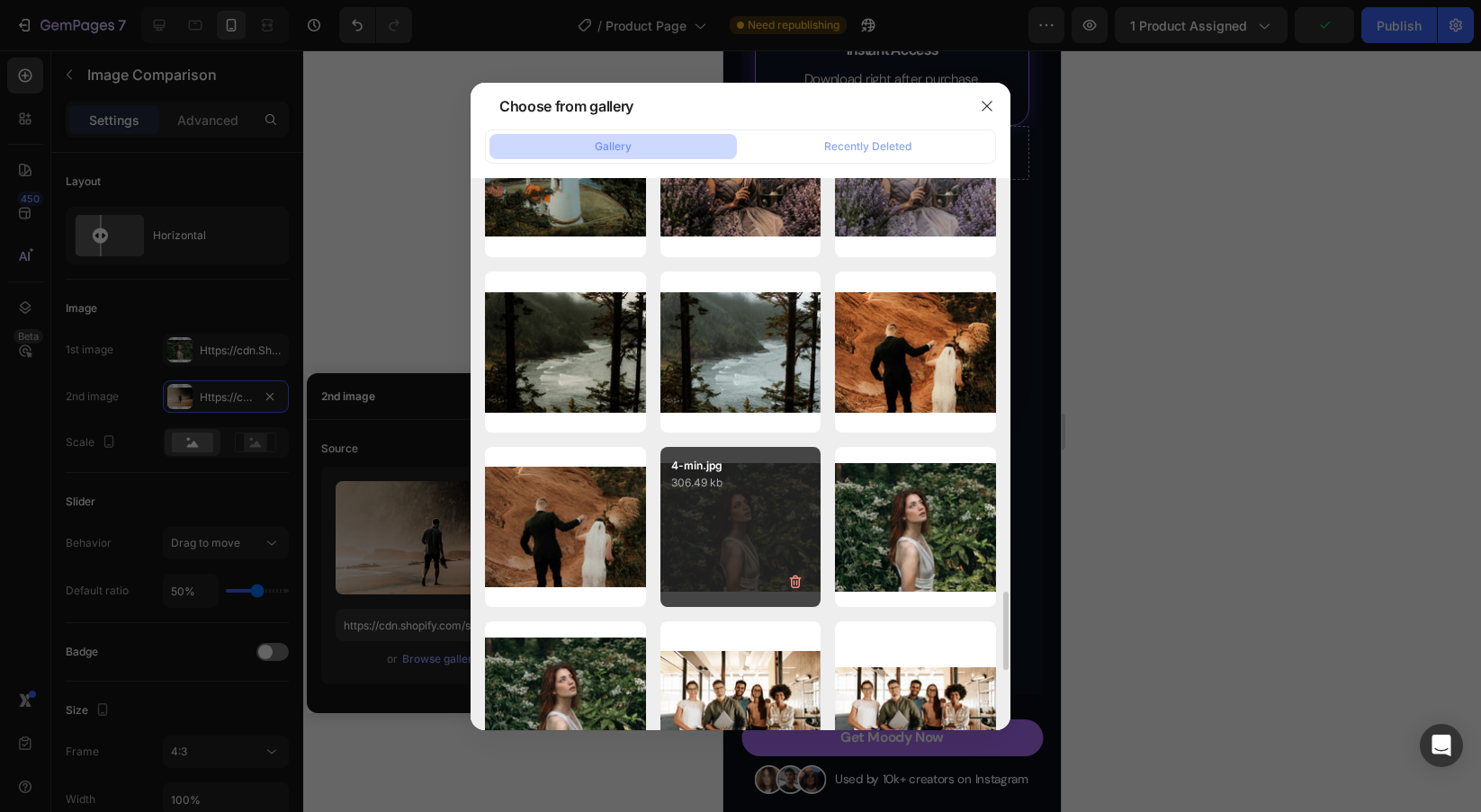 click on "4-min.jpg 306.49 kb" at bounding box center [740, 527] 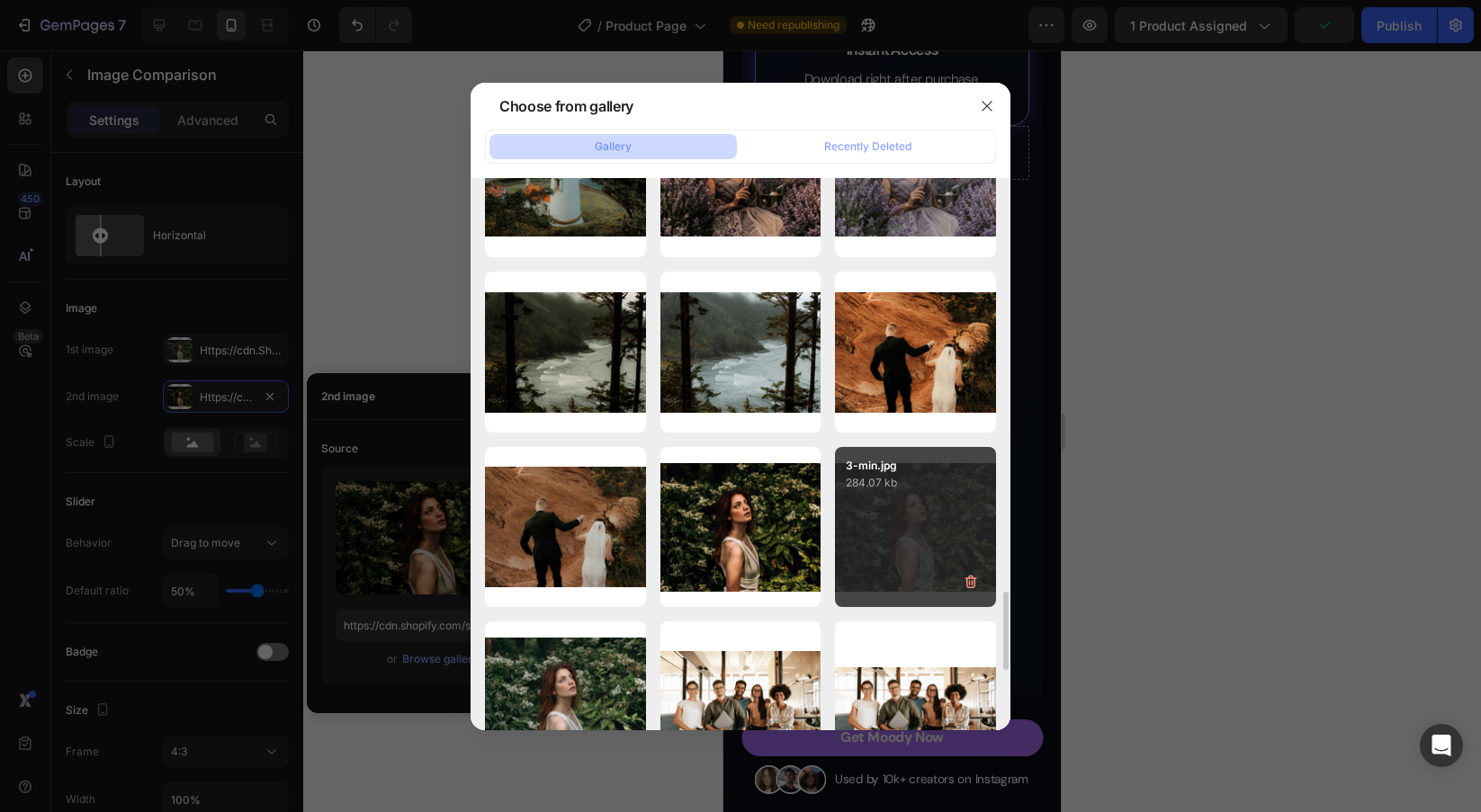 type on "https://cdn.shopify.com/s/files/1/0698/5688/6972/files/gempages_572473113388778648-75c2cdae-119b-4bc6-88e4-061c9a1185fa.jpg" 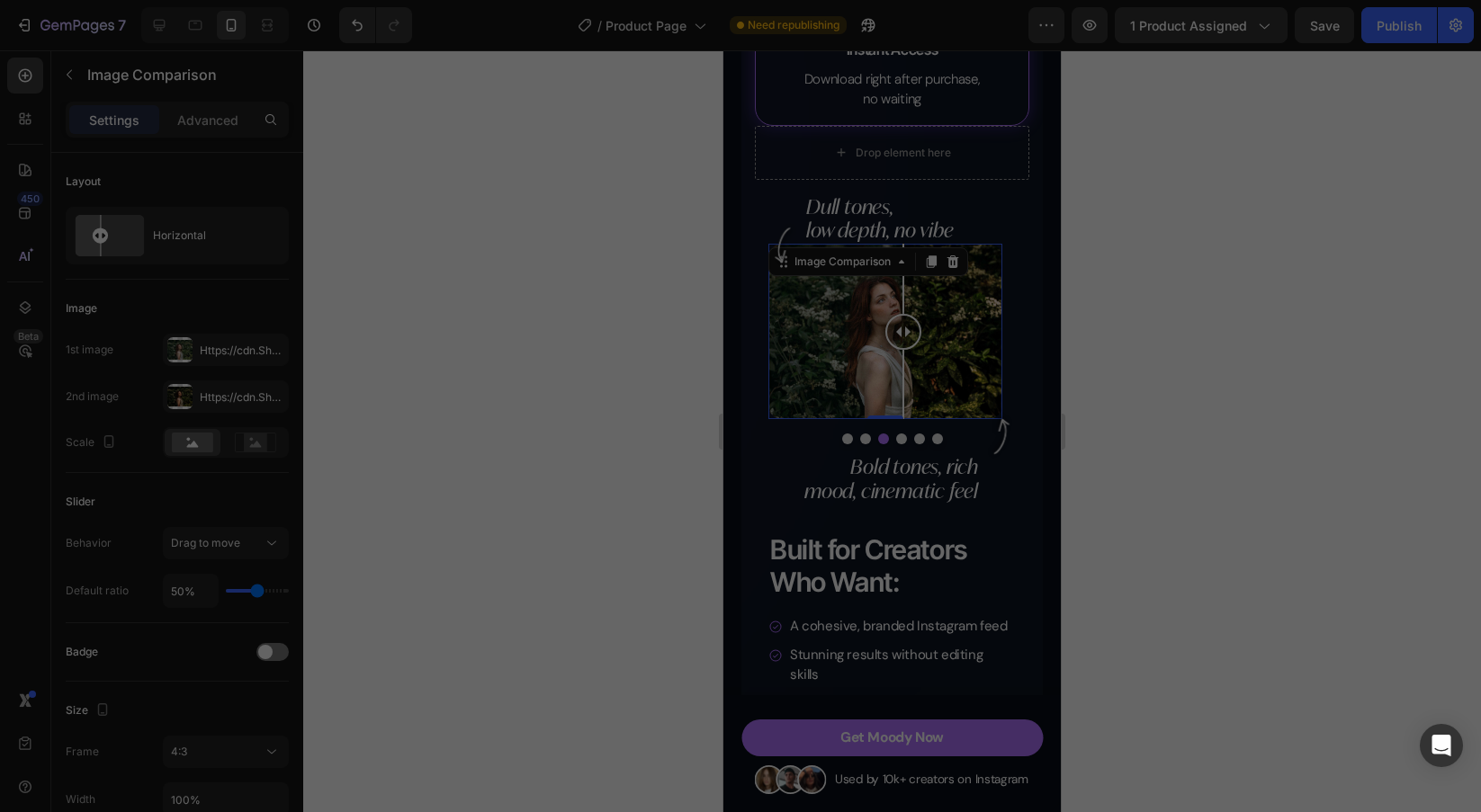 click at bounding box center (740, 406) 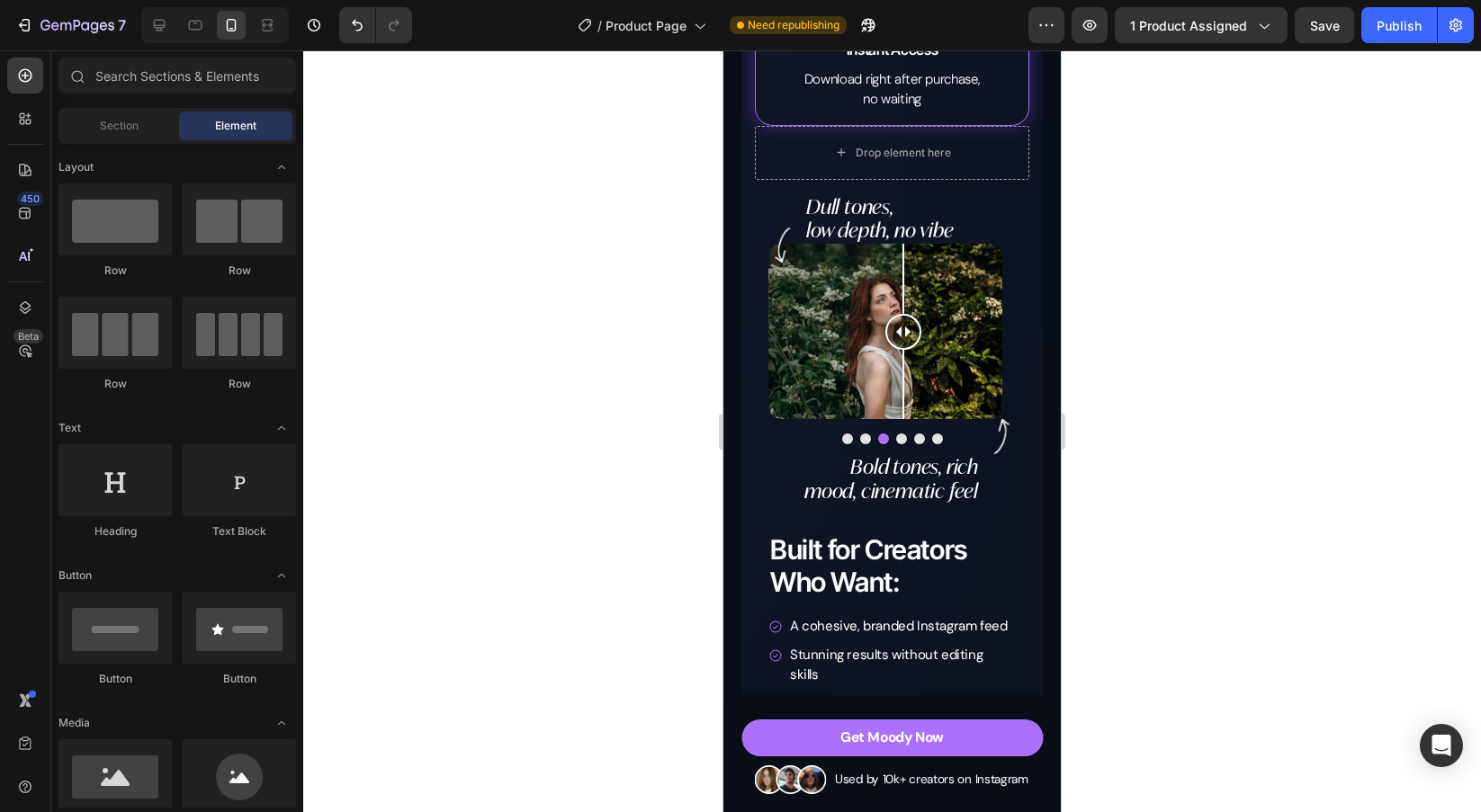 click 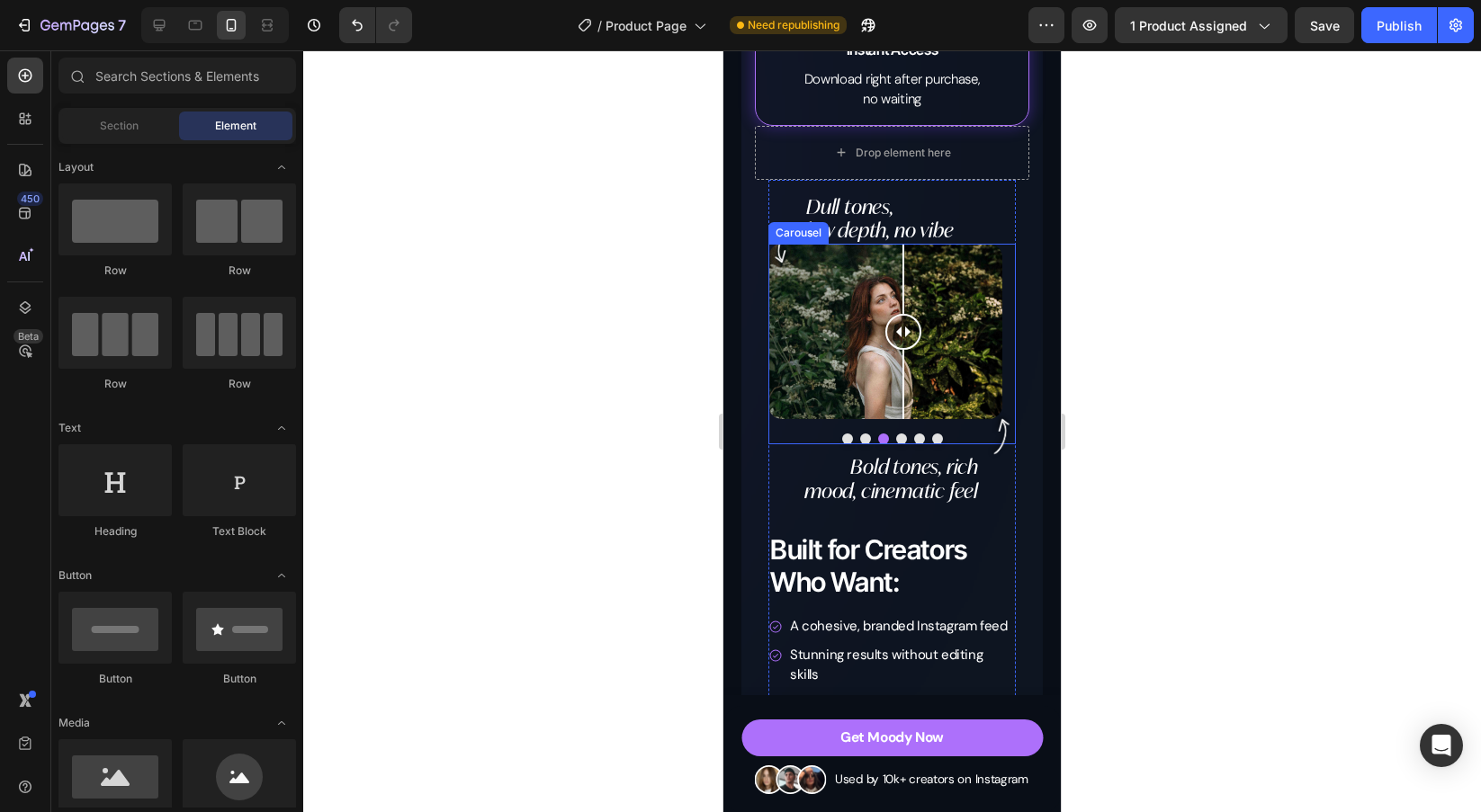 click at bounding box center [848, 439] 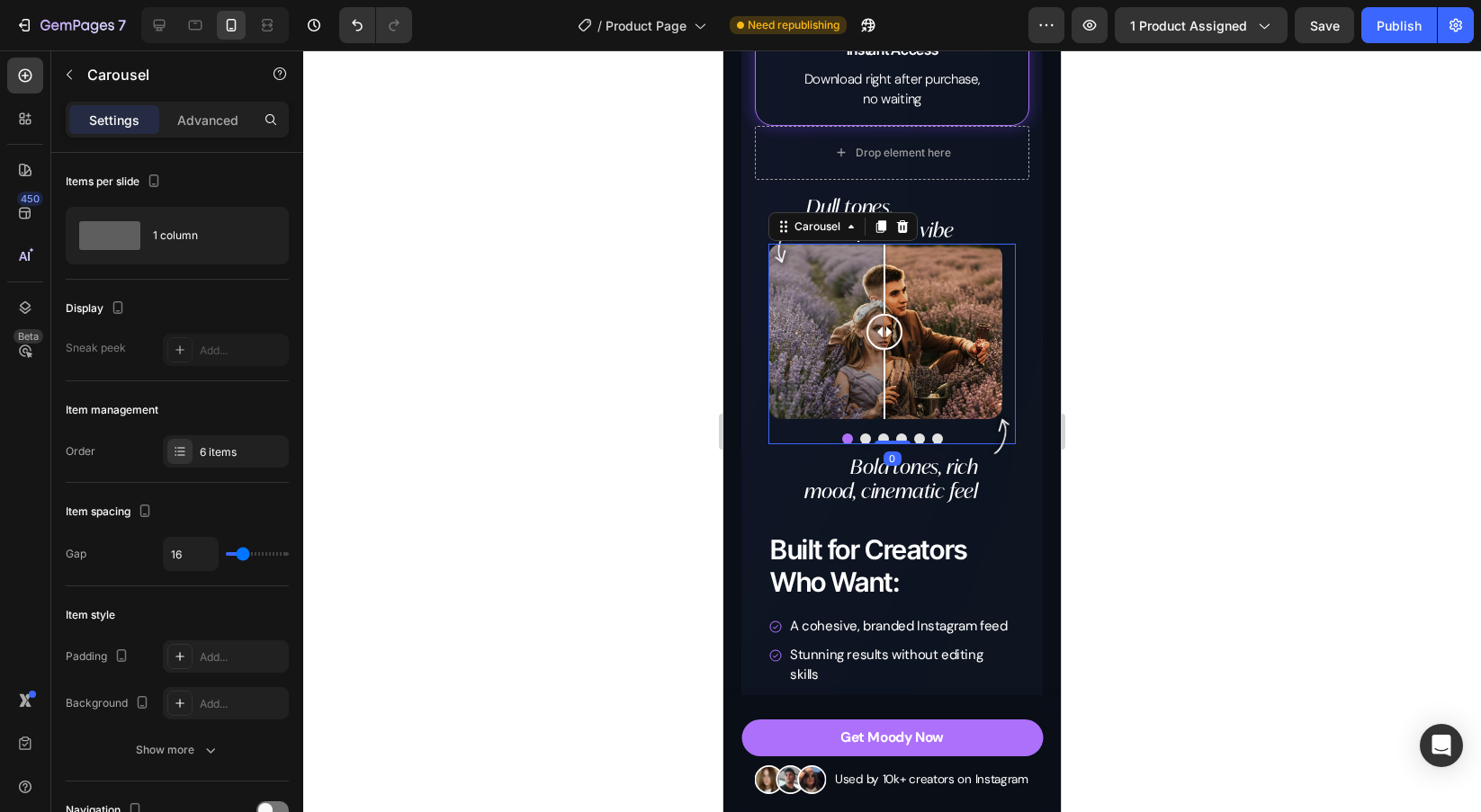 click at bounding box center (866, 439) 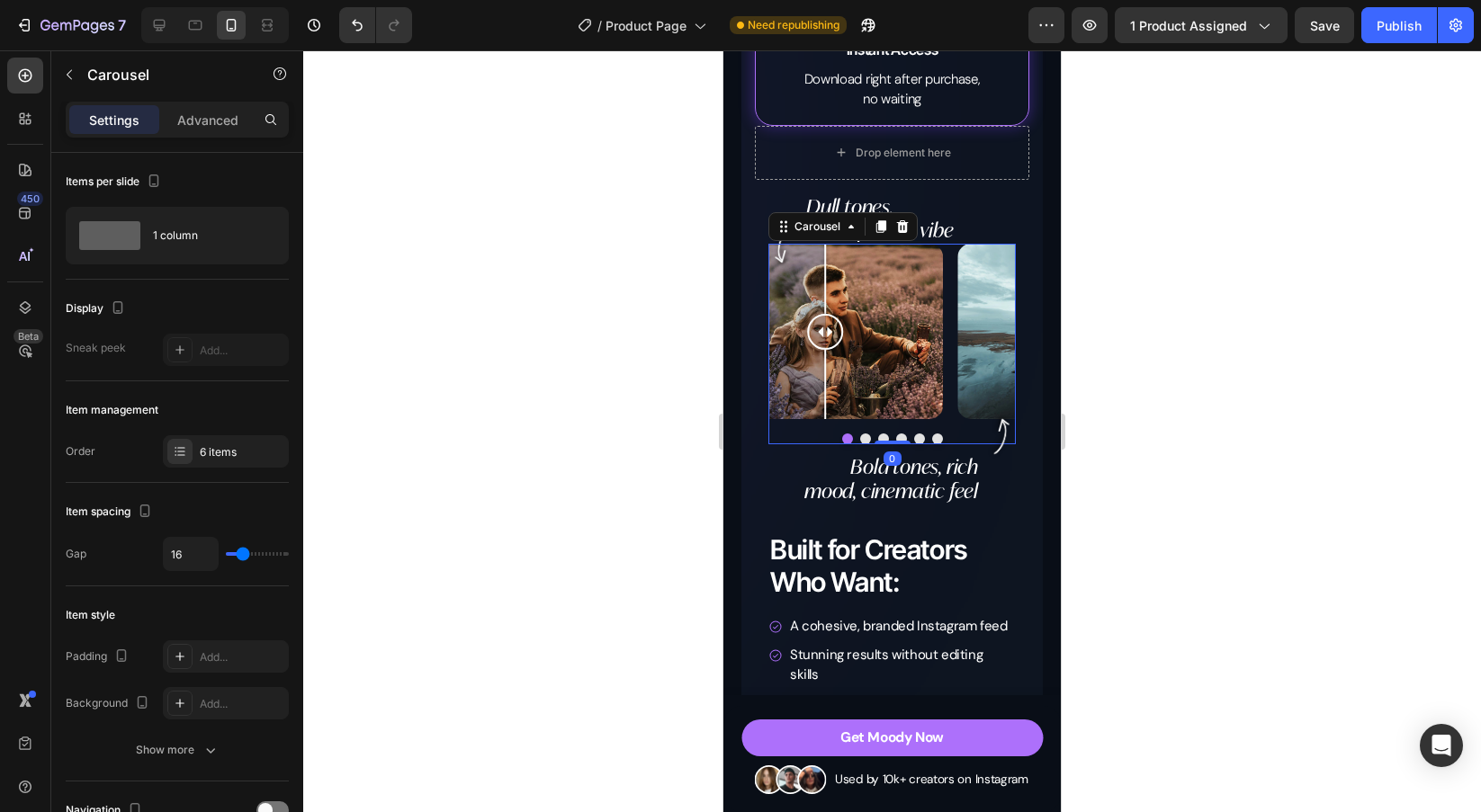 click at bounding box center [884, 439] 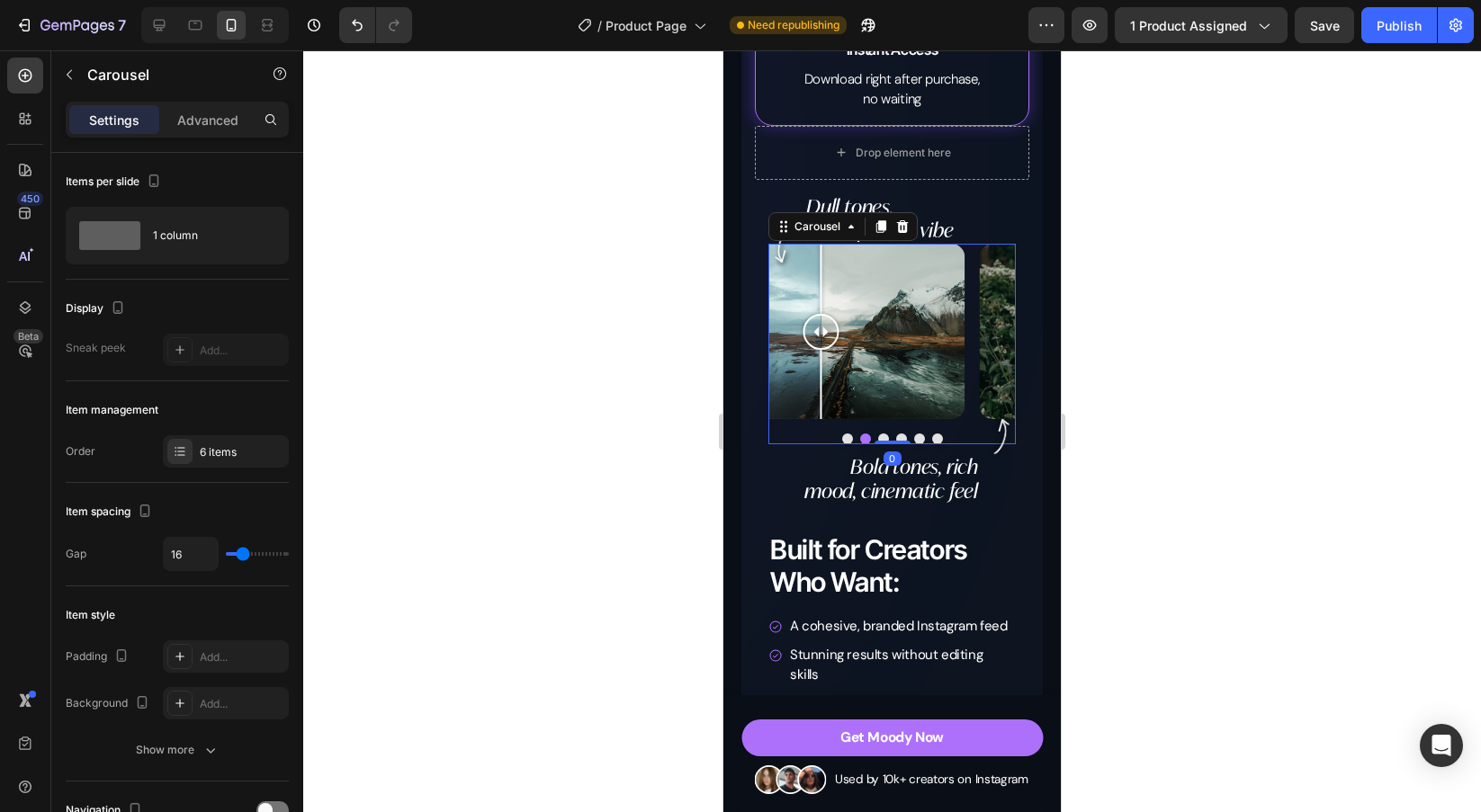 click at bounding box center [902, 439] 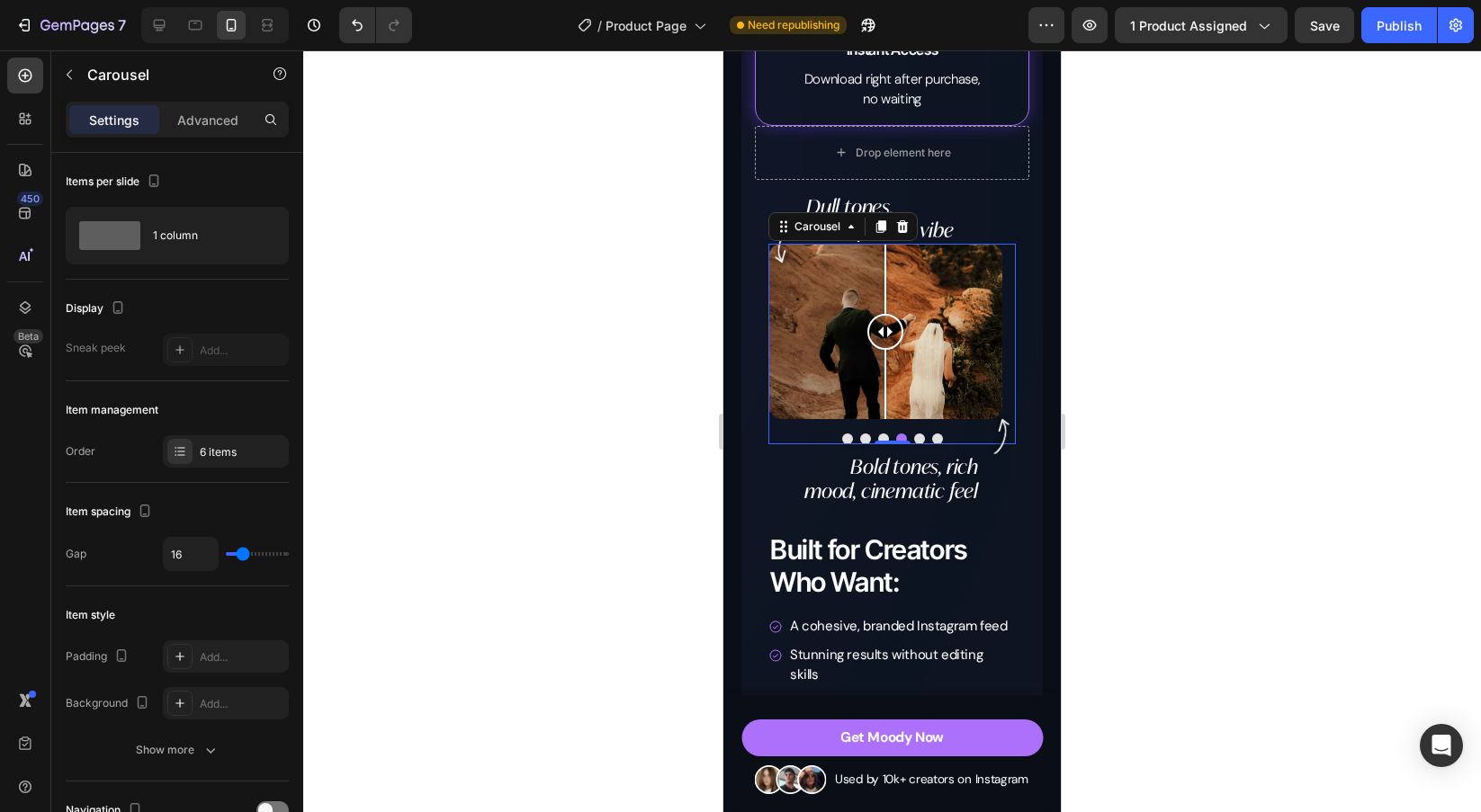 click at bounding box center (920, 439) 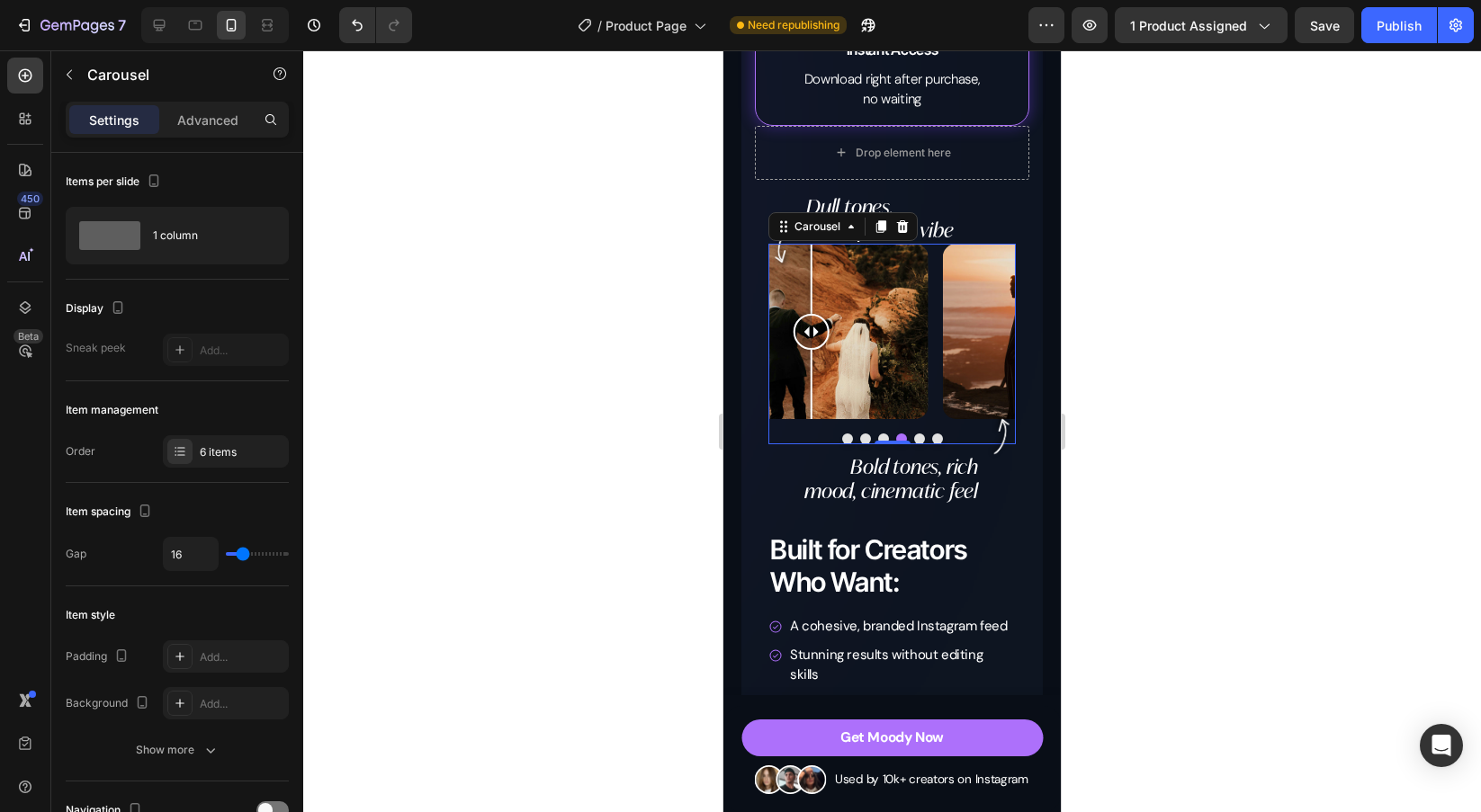 click at bounding box center (938, 439) 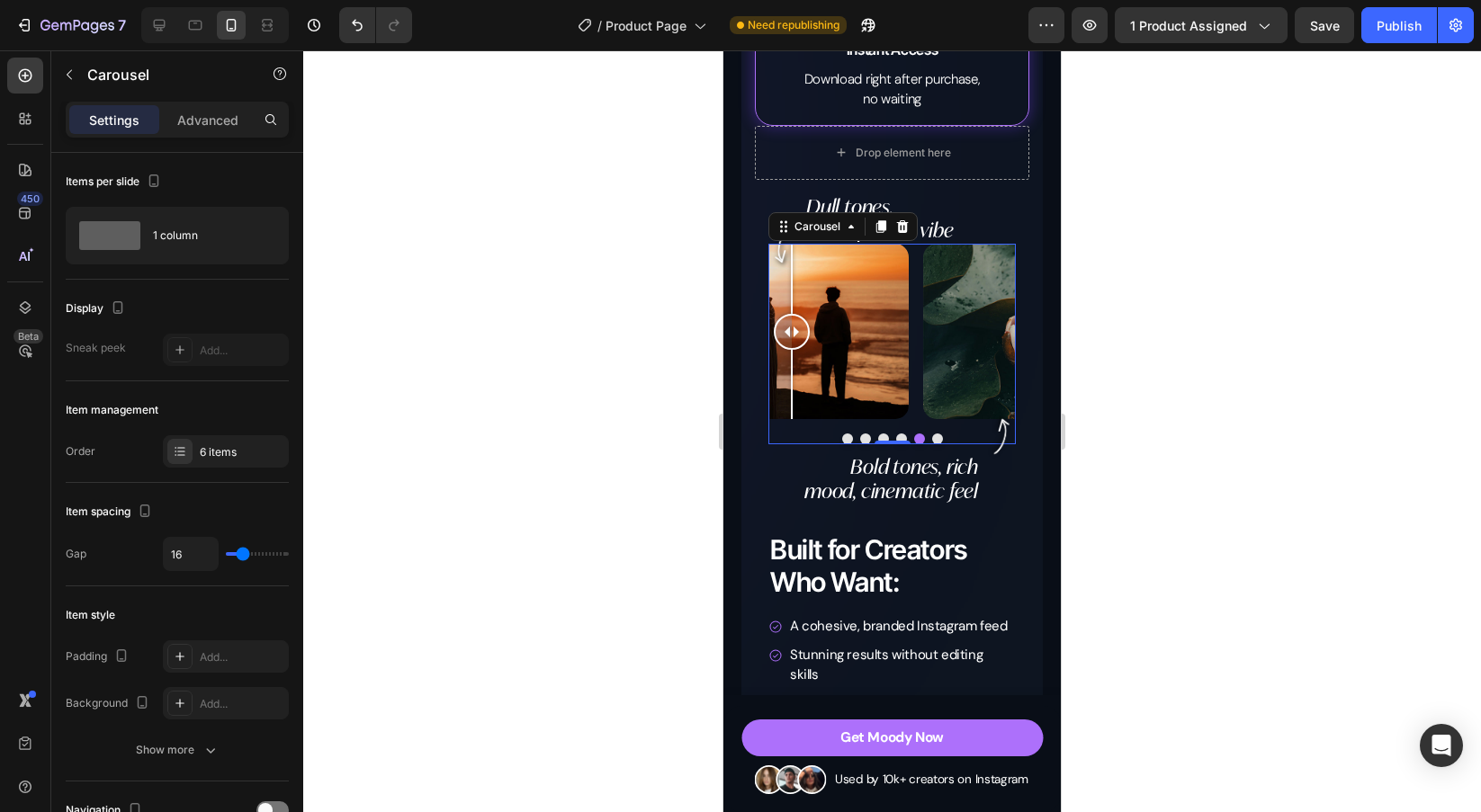 click at bounding box center (848, 439) 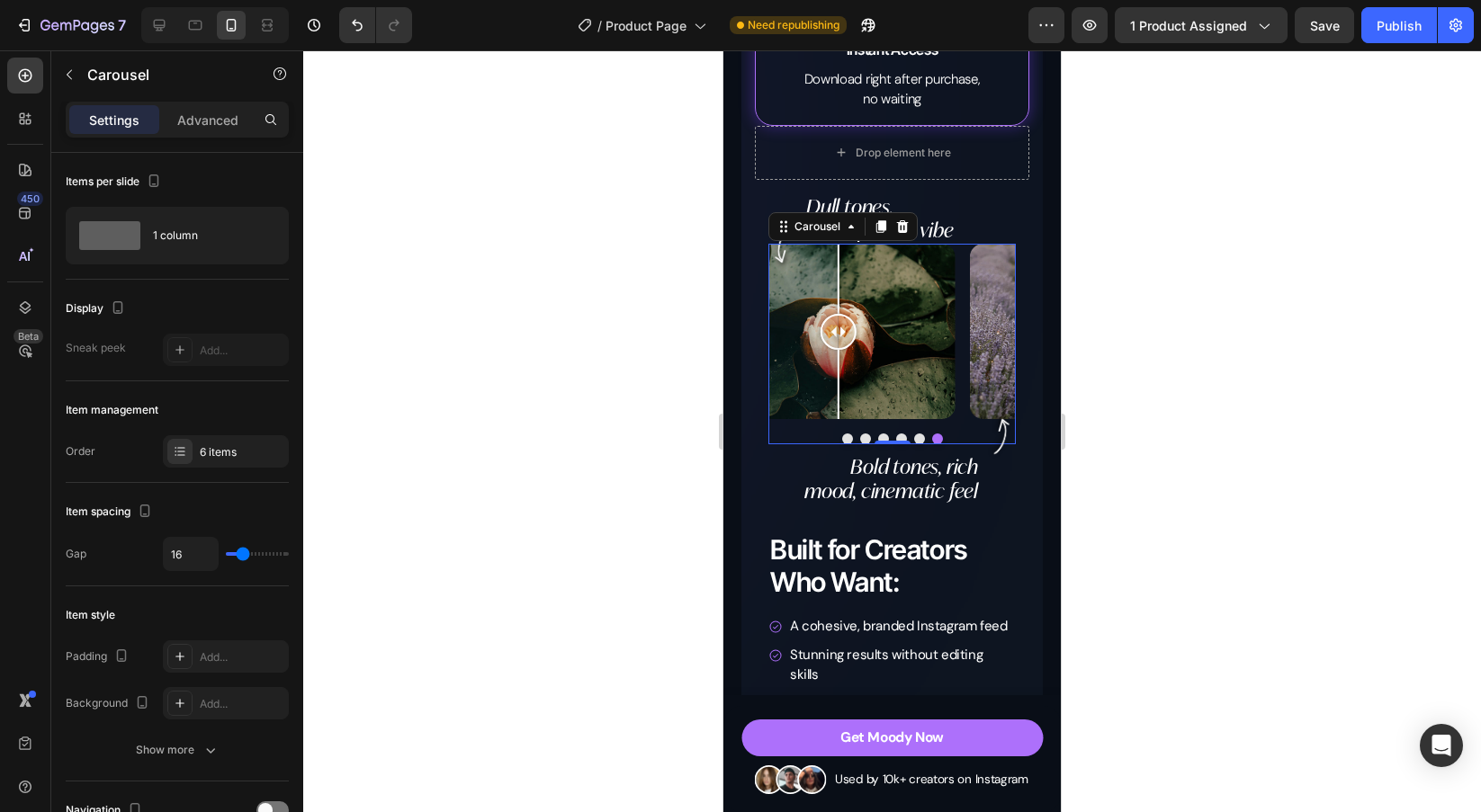 click 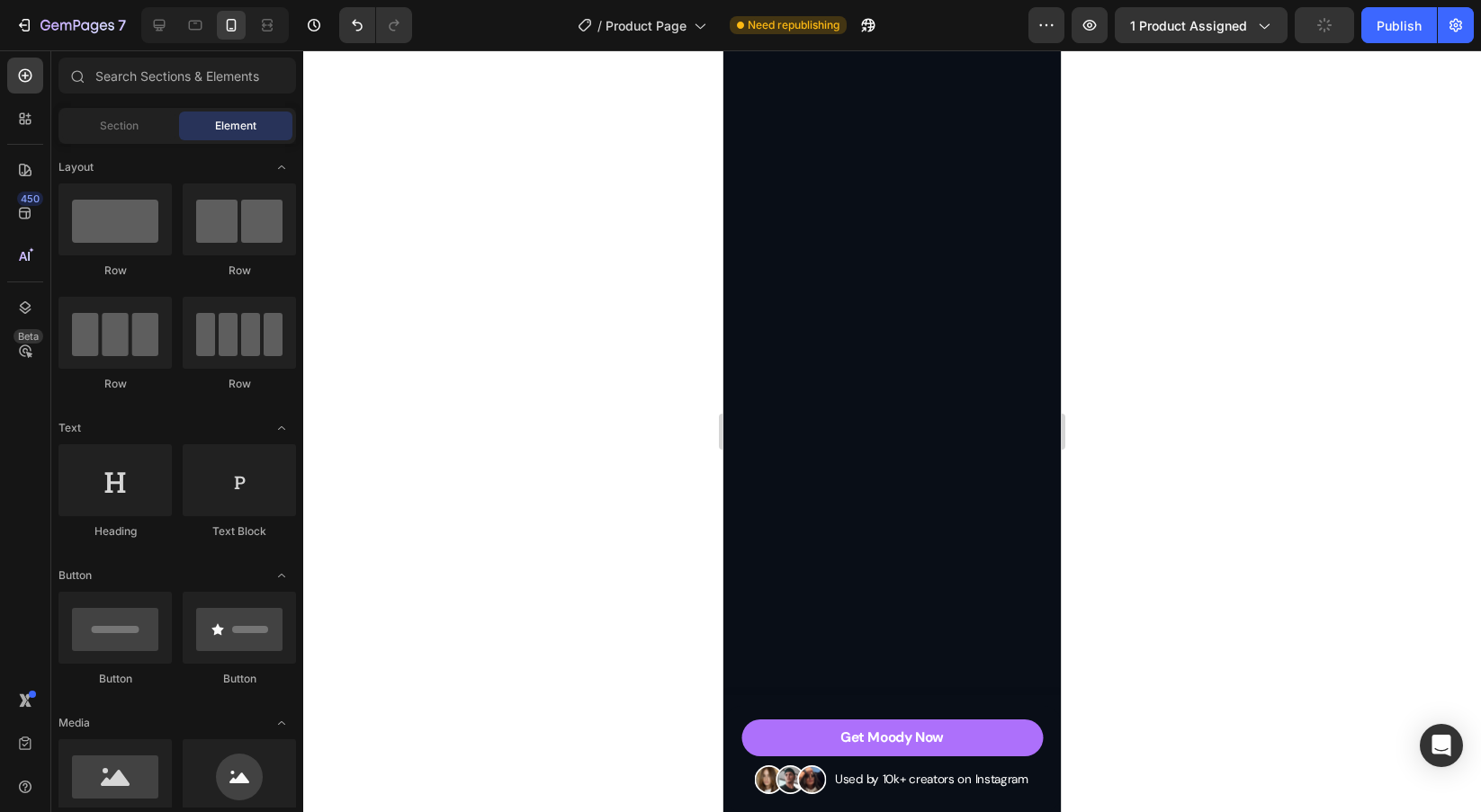 scroll, scrollTop: 0, scrollLeft: 0, axis: both 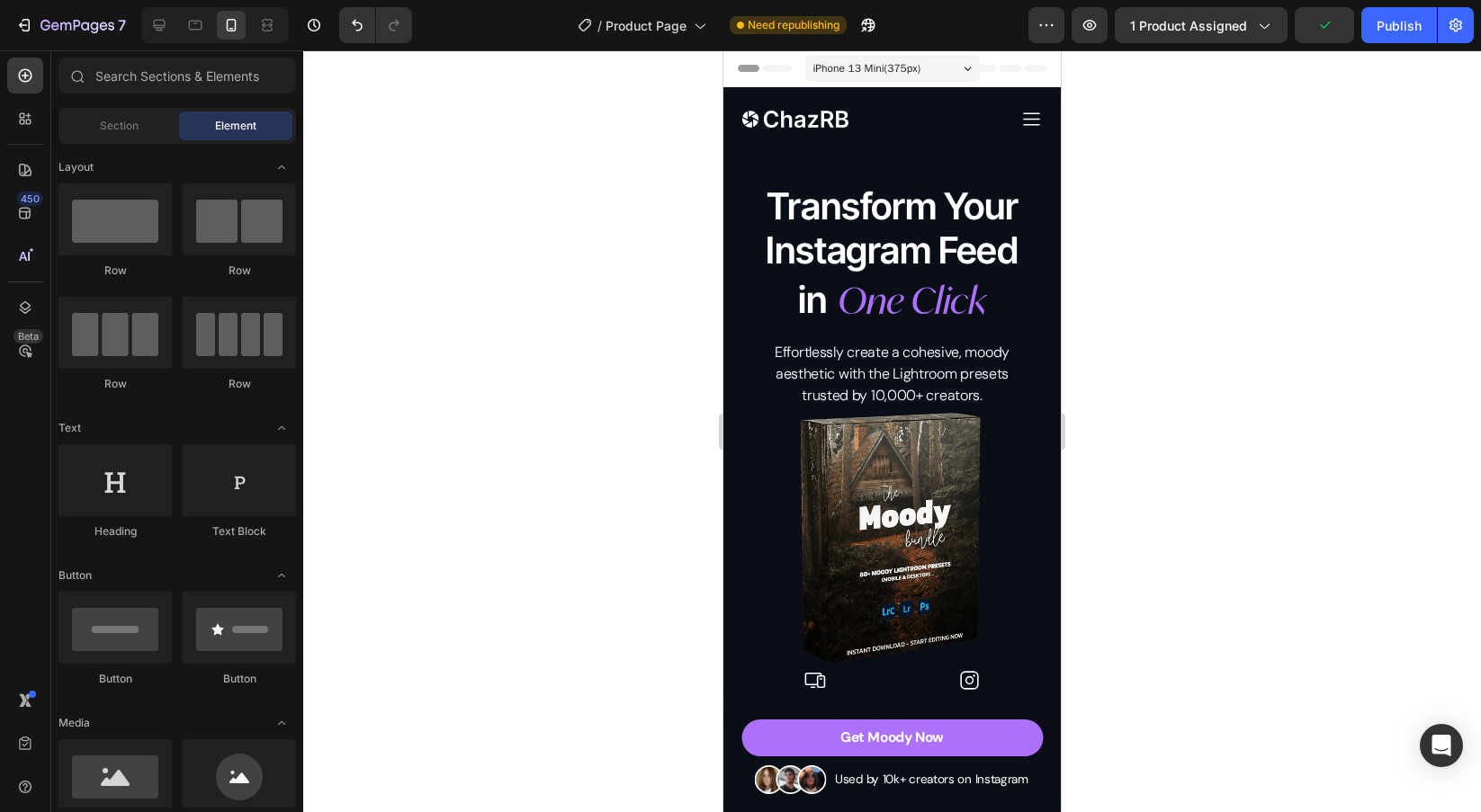 drag, startPoint x: 1388, startPoint y: 29, endPoint x: 1386, endPoint y: 69, distance: 40.049969 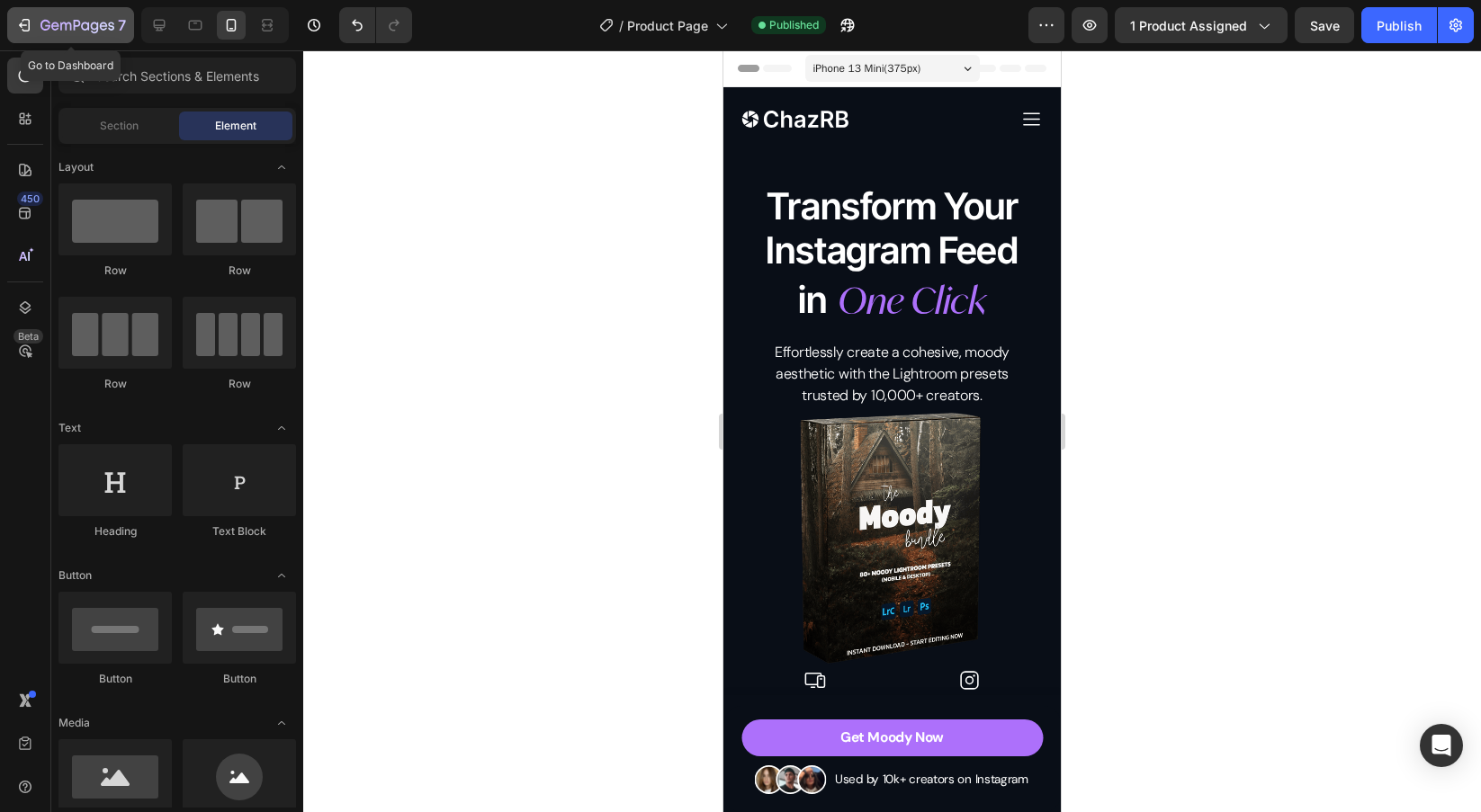 click 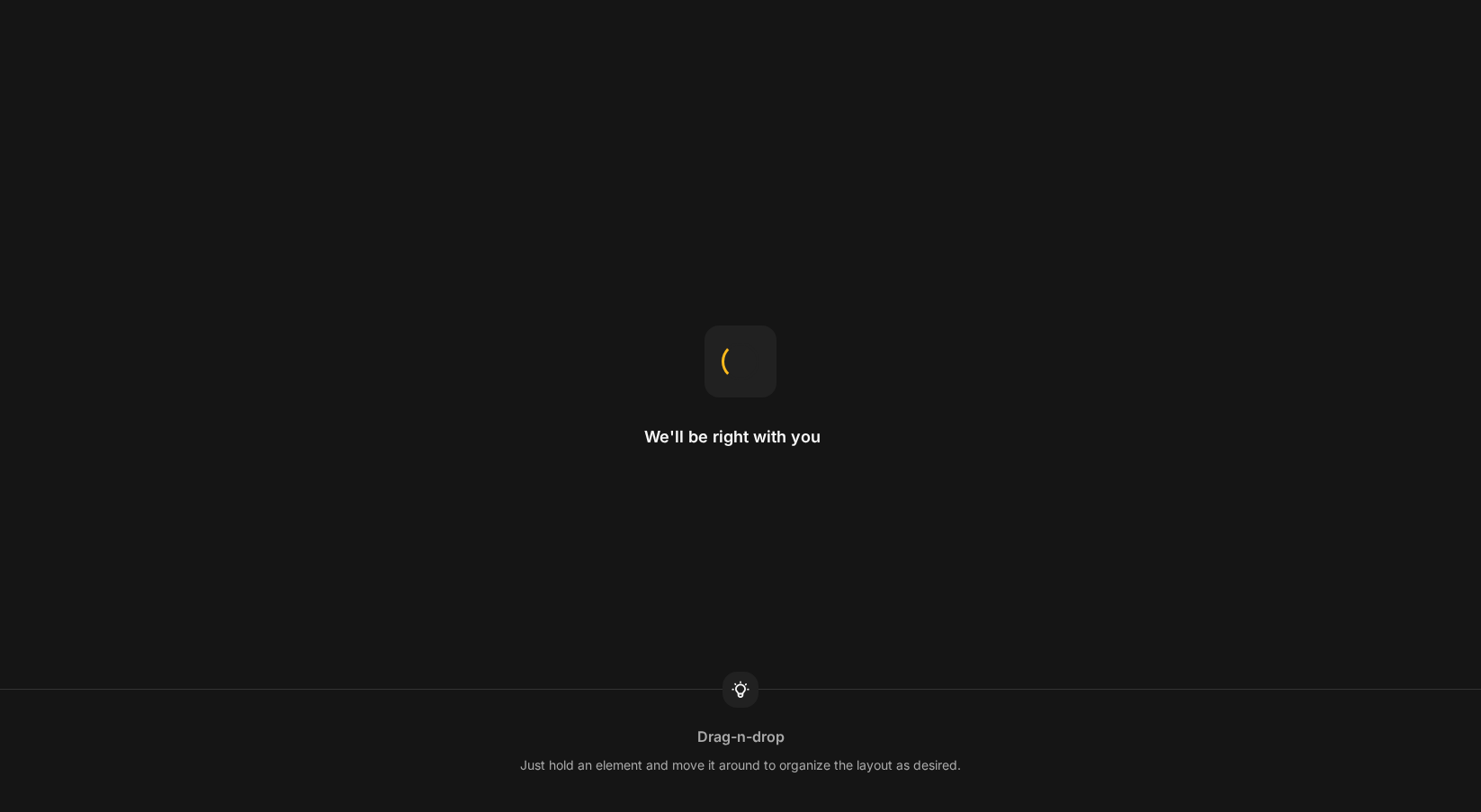 scroll, scrollTop: 0, scrollLeft: 0, axis: both 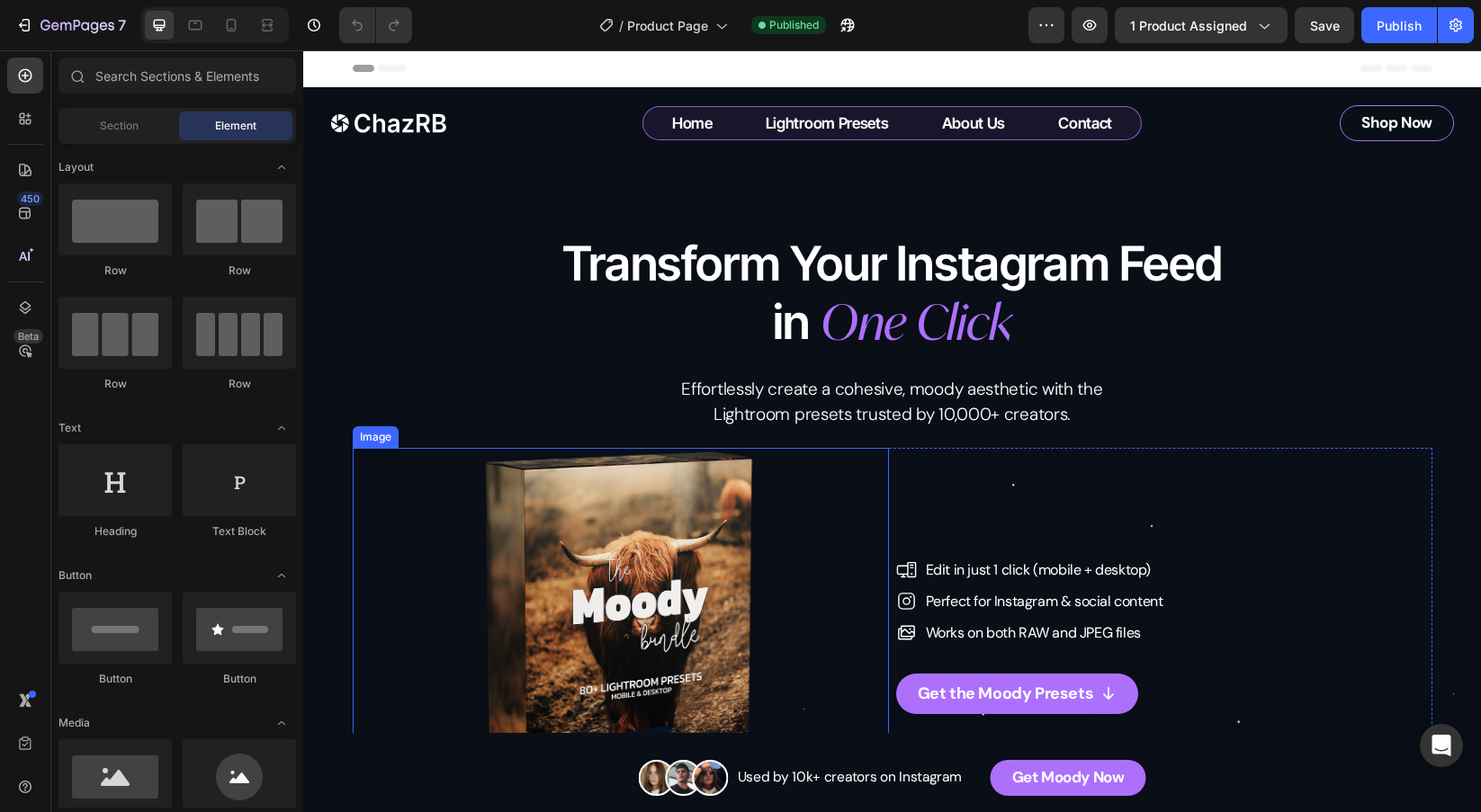 click at bounding box center (621, 635) 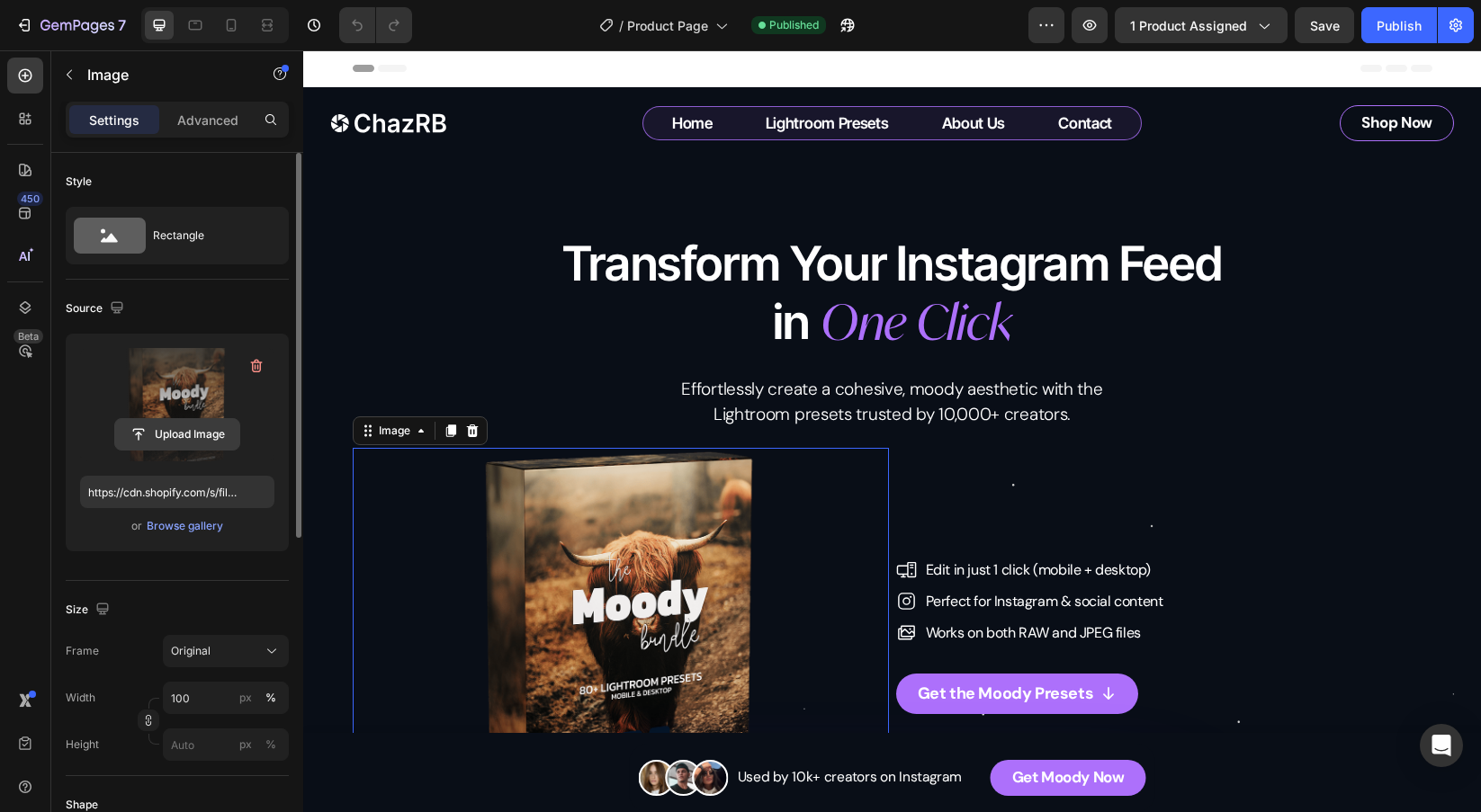 click 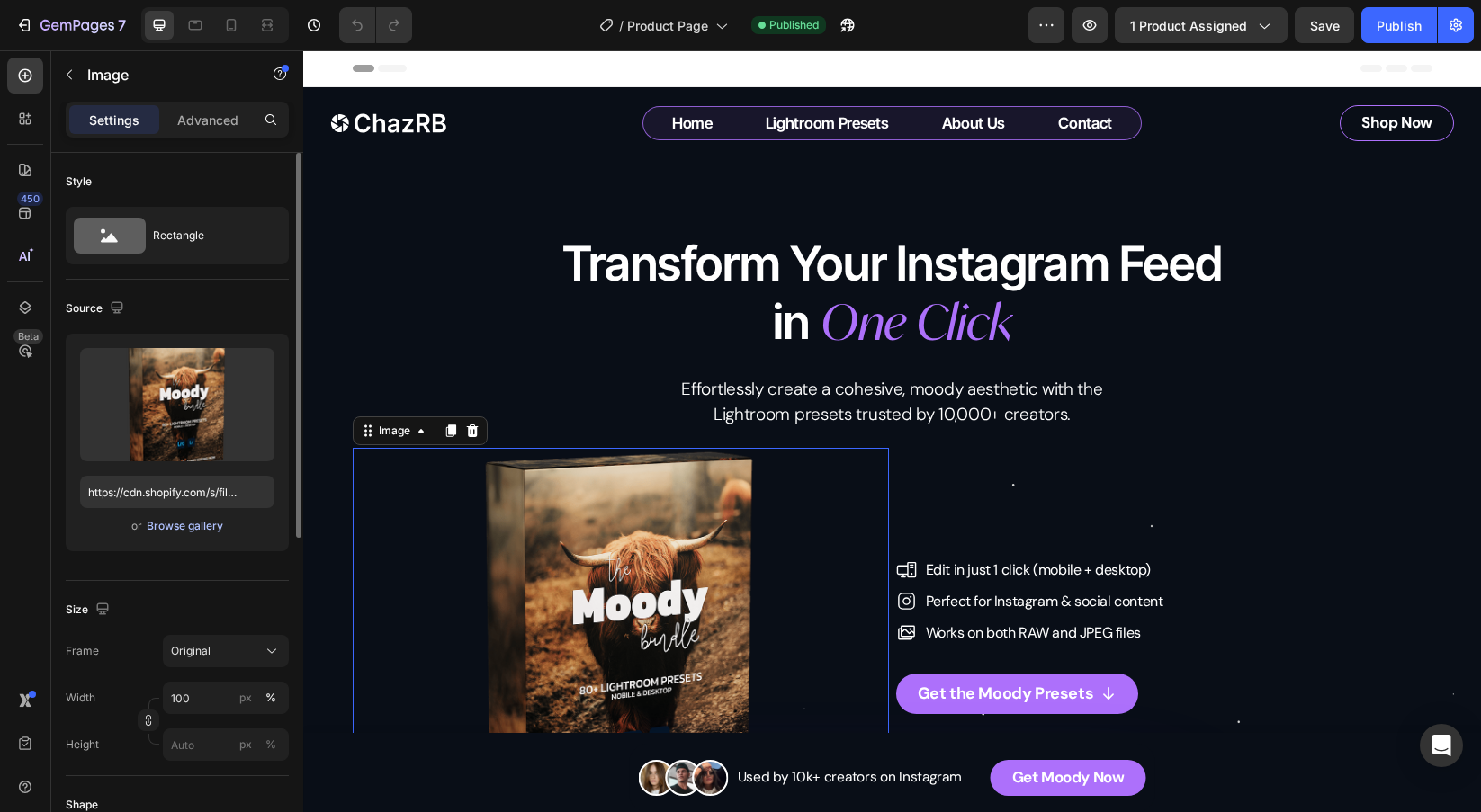 click on "Browse gallery" at bounding box center [184, 526] 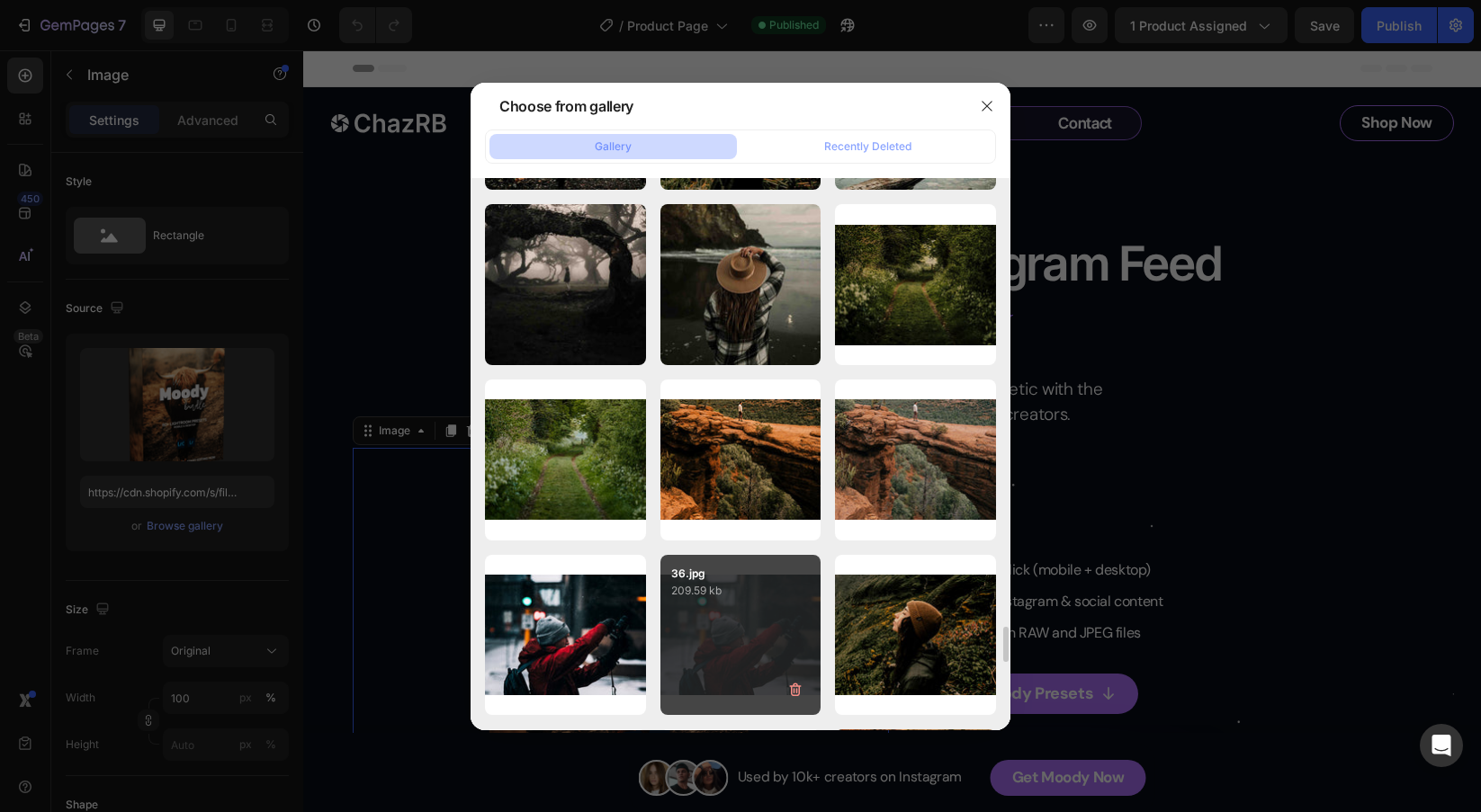 scroll, scrollTop: 7527, scrollLeft: 0, axis: vertical 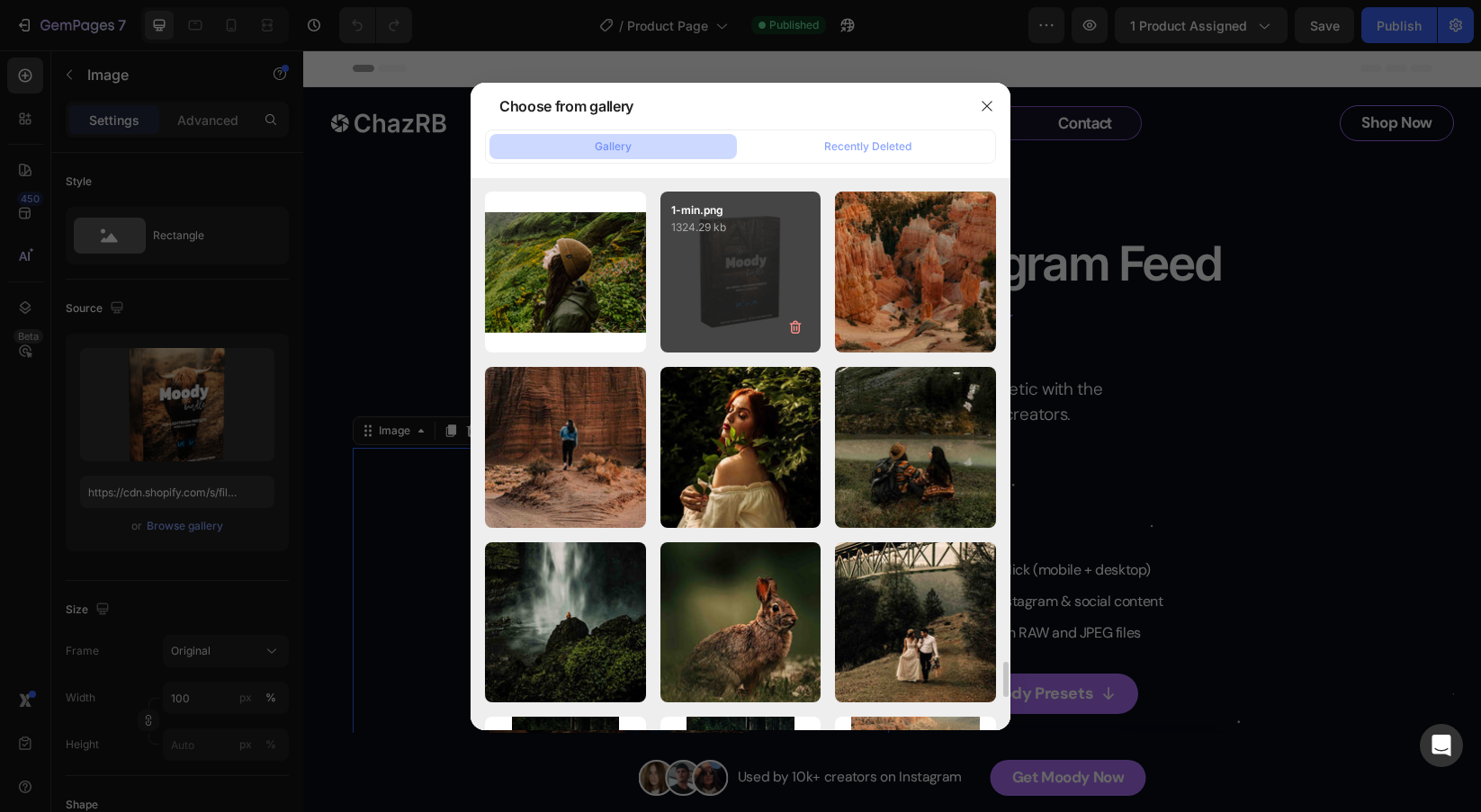 click on "1-min.png 1324.29 kb" at bounding box center (740, 272) 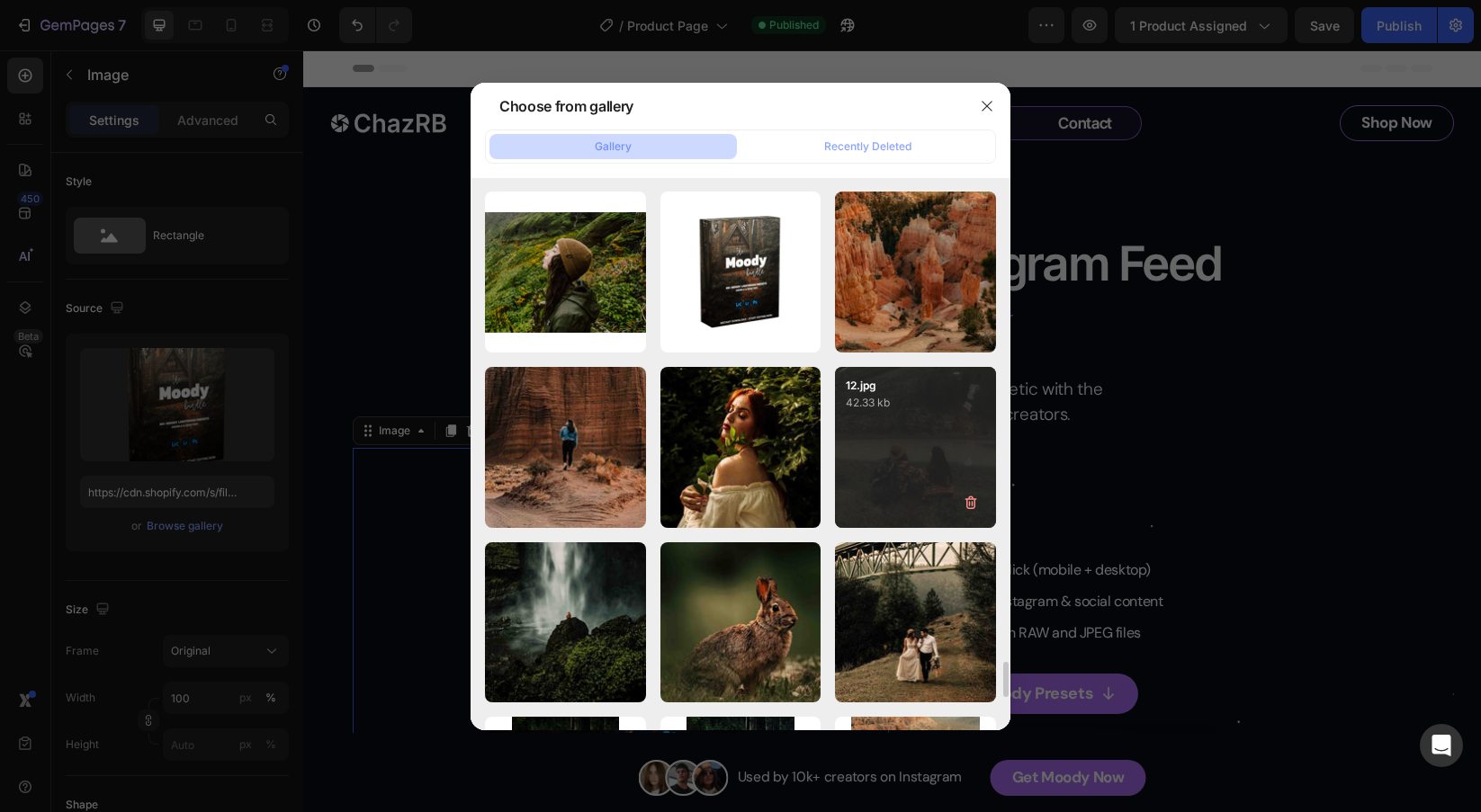 type on "https://cdn.shopify.com/s/files/1/0698/5688/6972/files/gempages_572473113388778648-f2fae2e5-2169-473f-901b-9c00814ced8e.png" 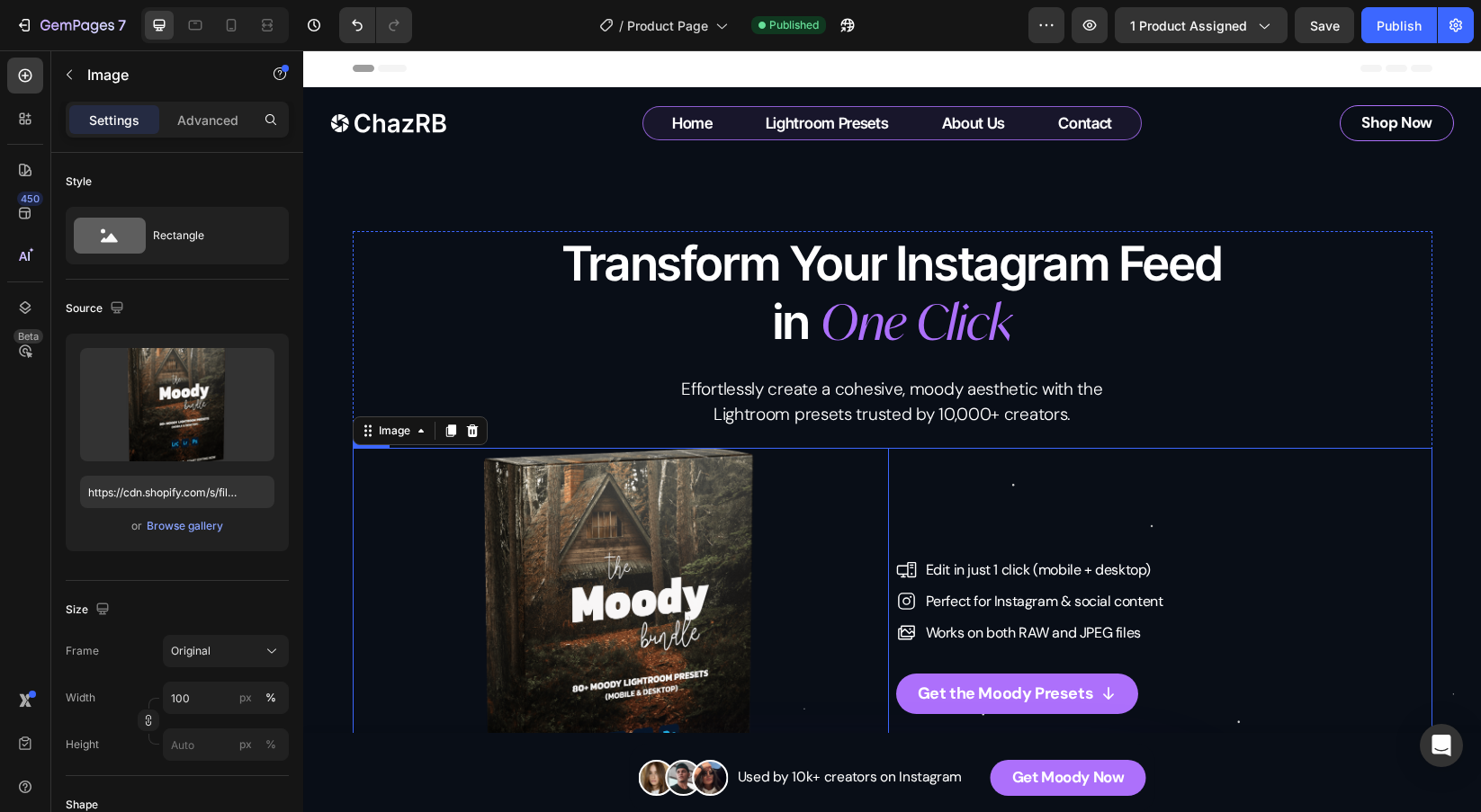 click on "Icon Edit in 1 click  (mobile + desktop) Text Block
Icon Perfect for Instagram & social content Text Block Row
Edit in just 1 click (mobile + desktop)
Perfect for Instagram & social content
Works on both RAW and JPEG files Item List
Icon Works on both  RAW and JPEG files Text Block Row
Get the Moody Presets   Button" at bounding box center (1164, 635) 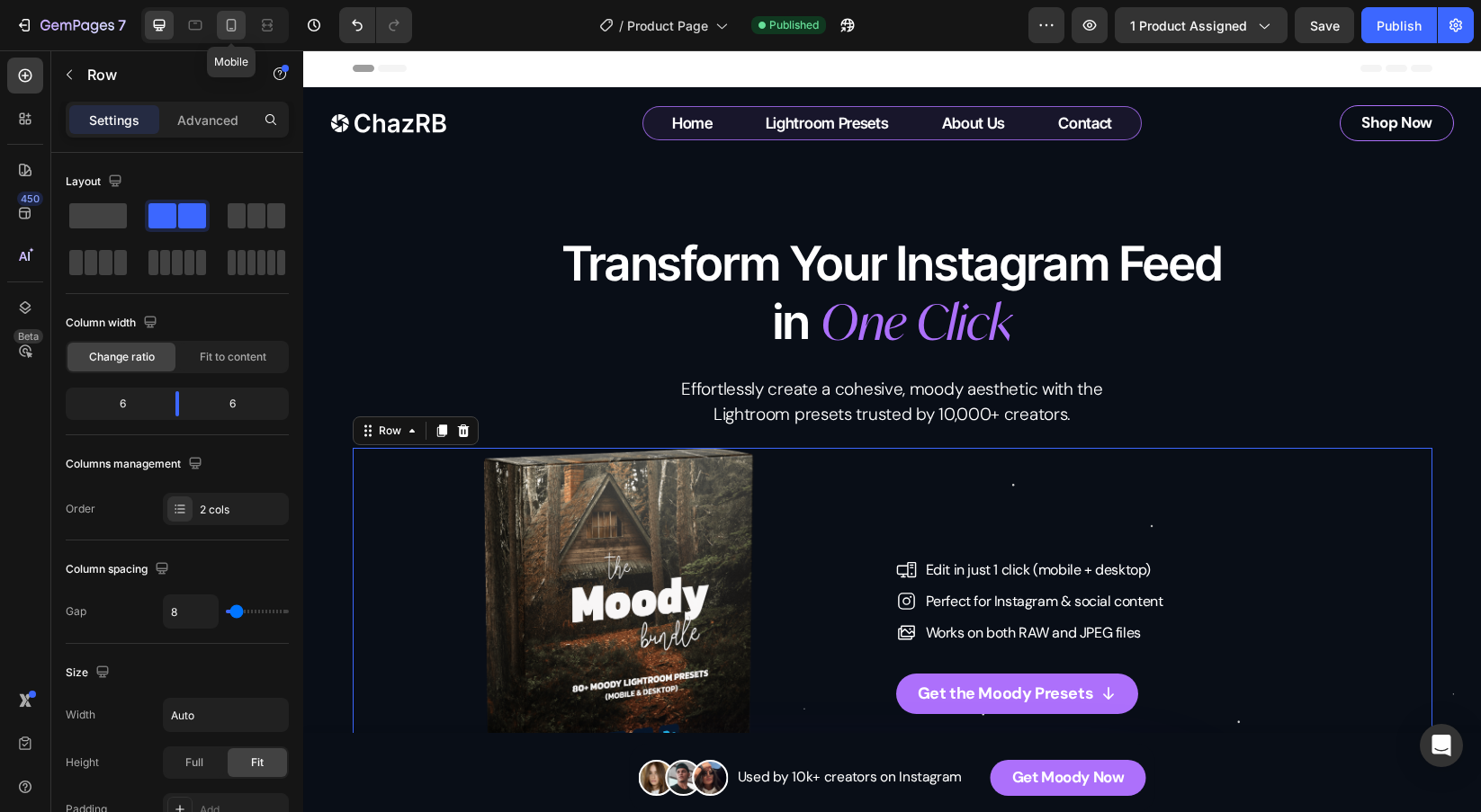 click 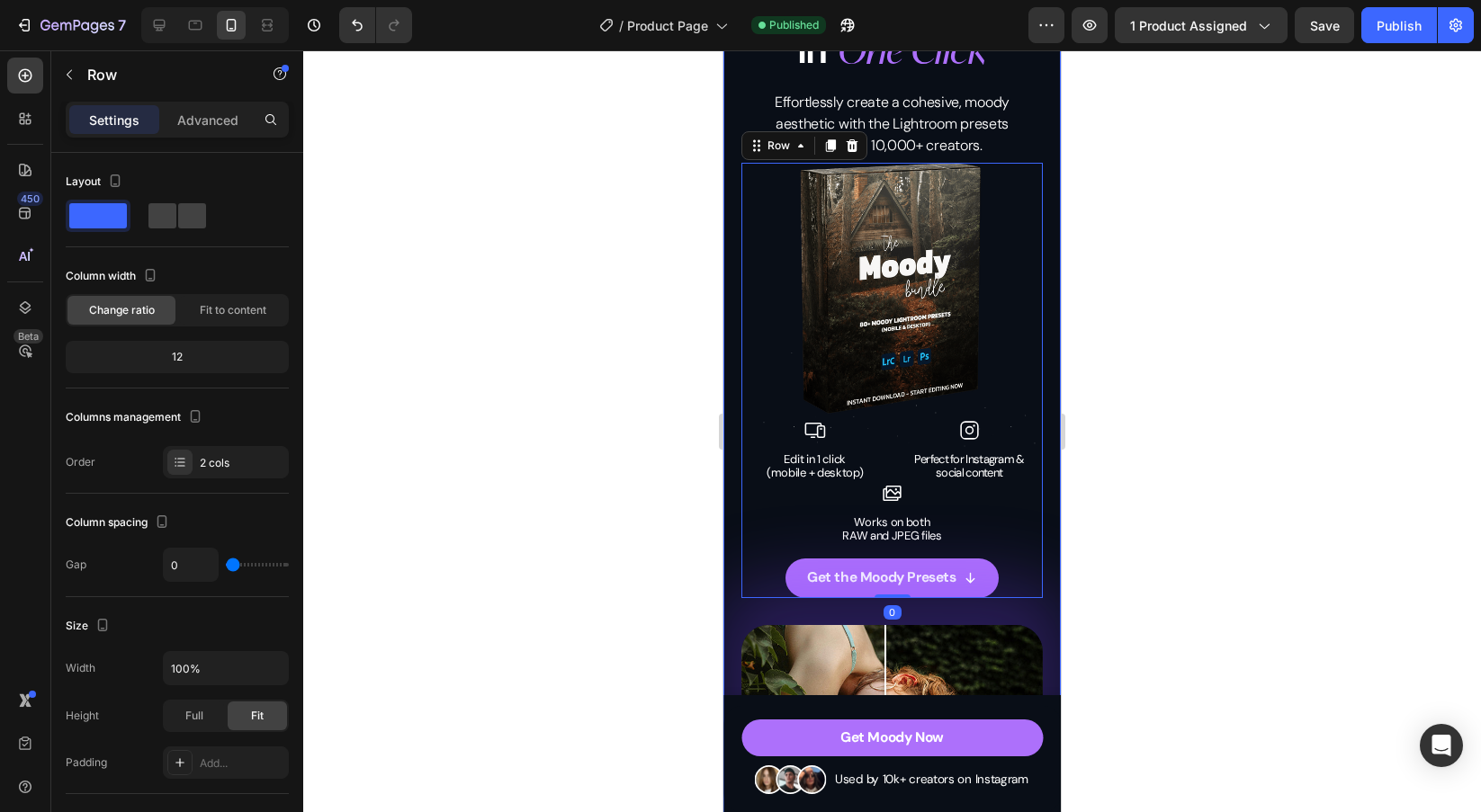 scroll, scrollTop: 298, scrollLeft: 0, axis: vertical 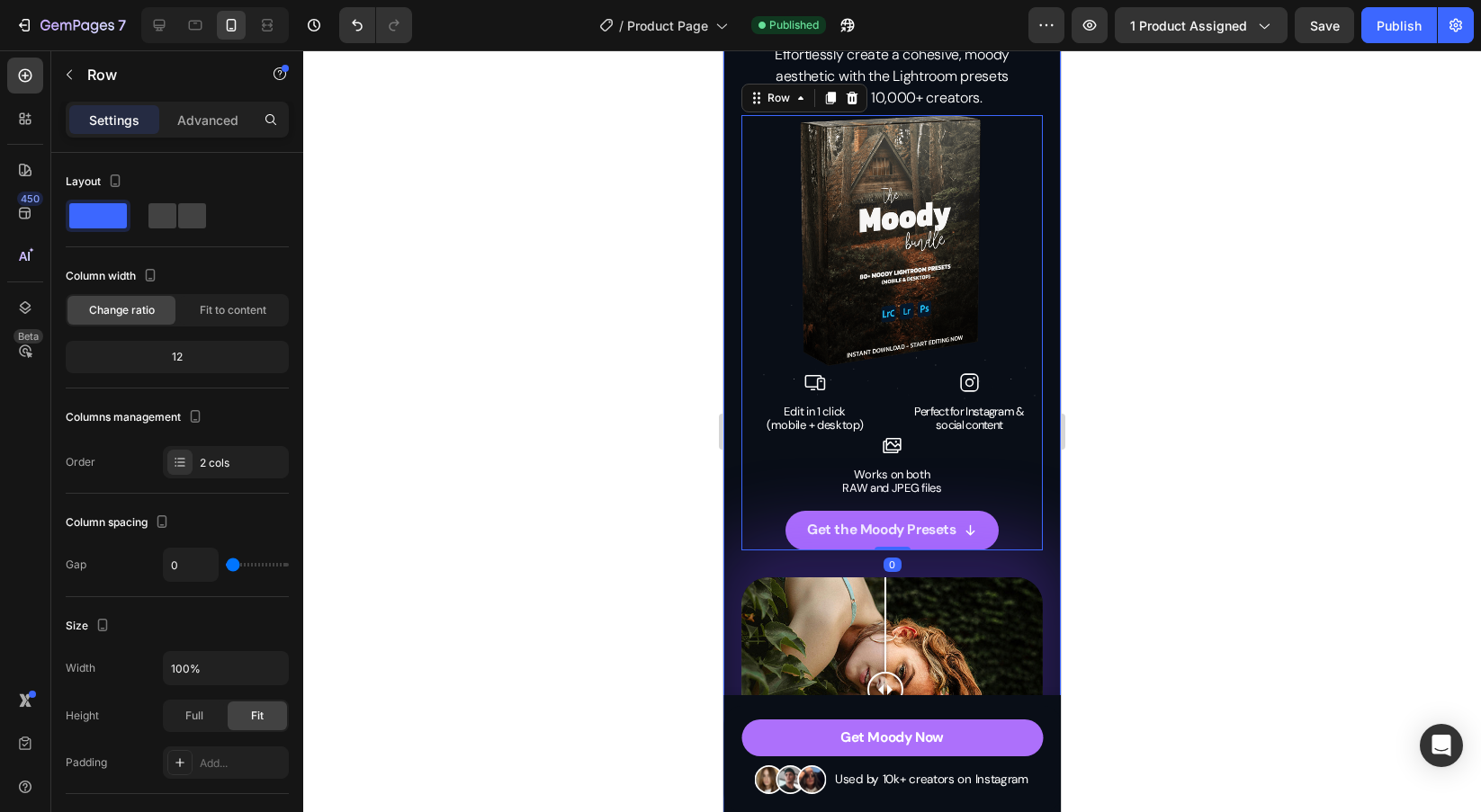 click 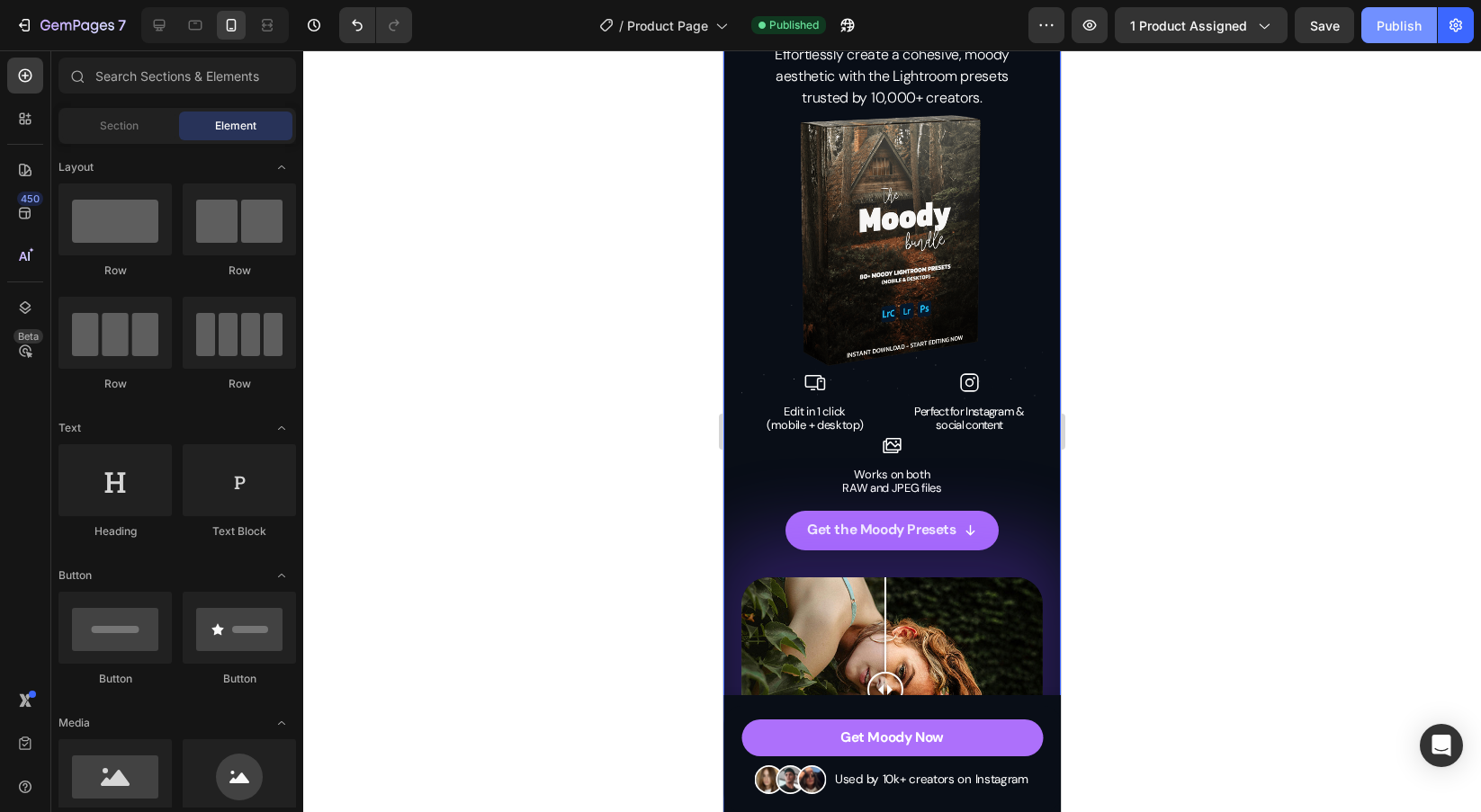 click on "Publish" at bounding box center (1399, 25) 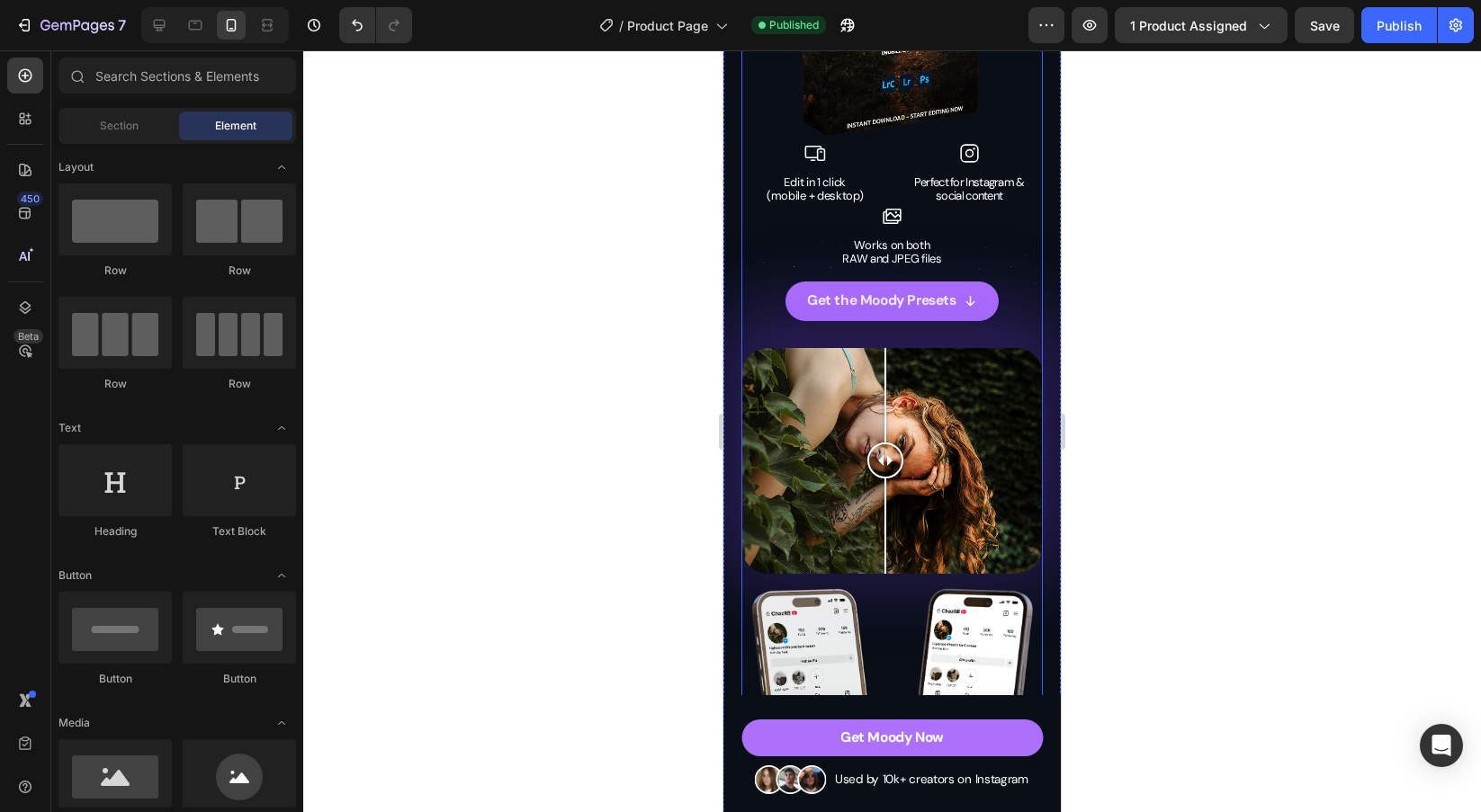 scroll, scrollTop: 743, scrollLeft: 0, axis: vertical 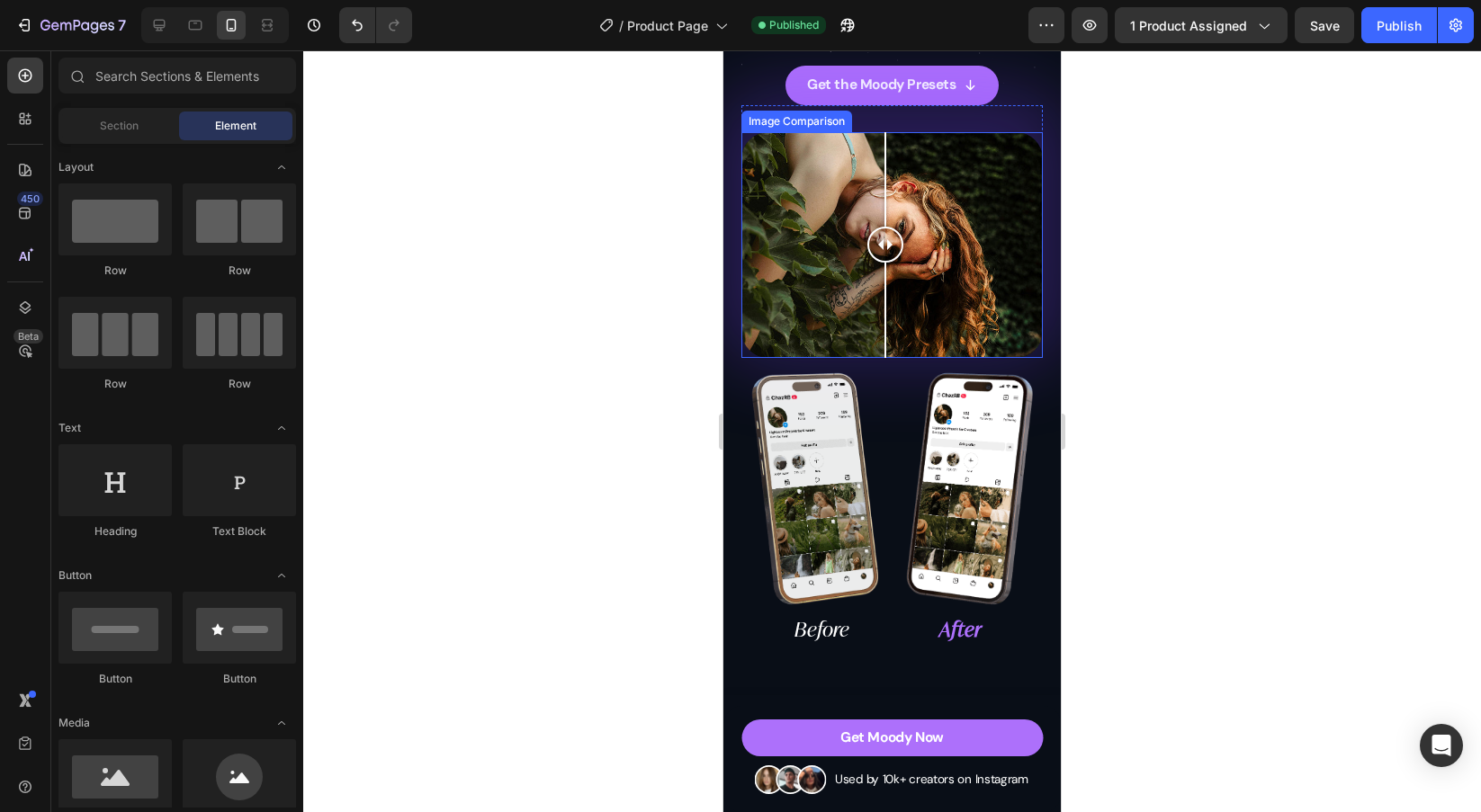 click at bounding box center (892, 245) 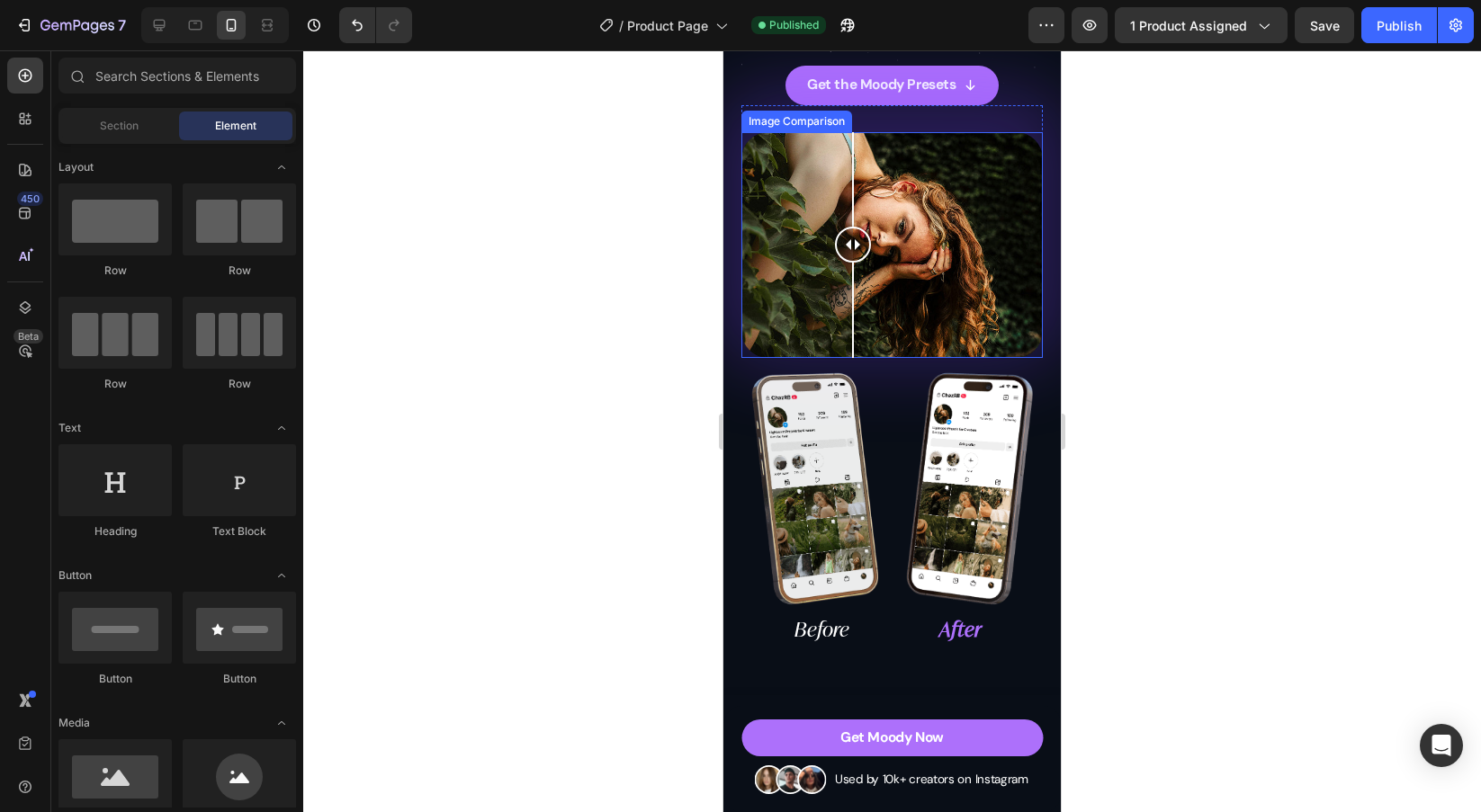 click at bounding box center (892, 245) 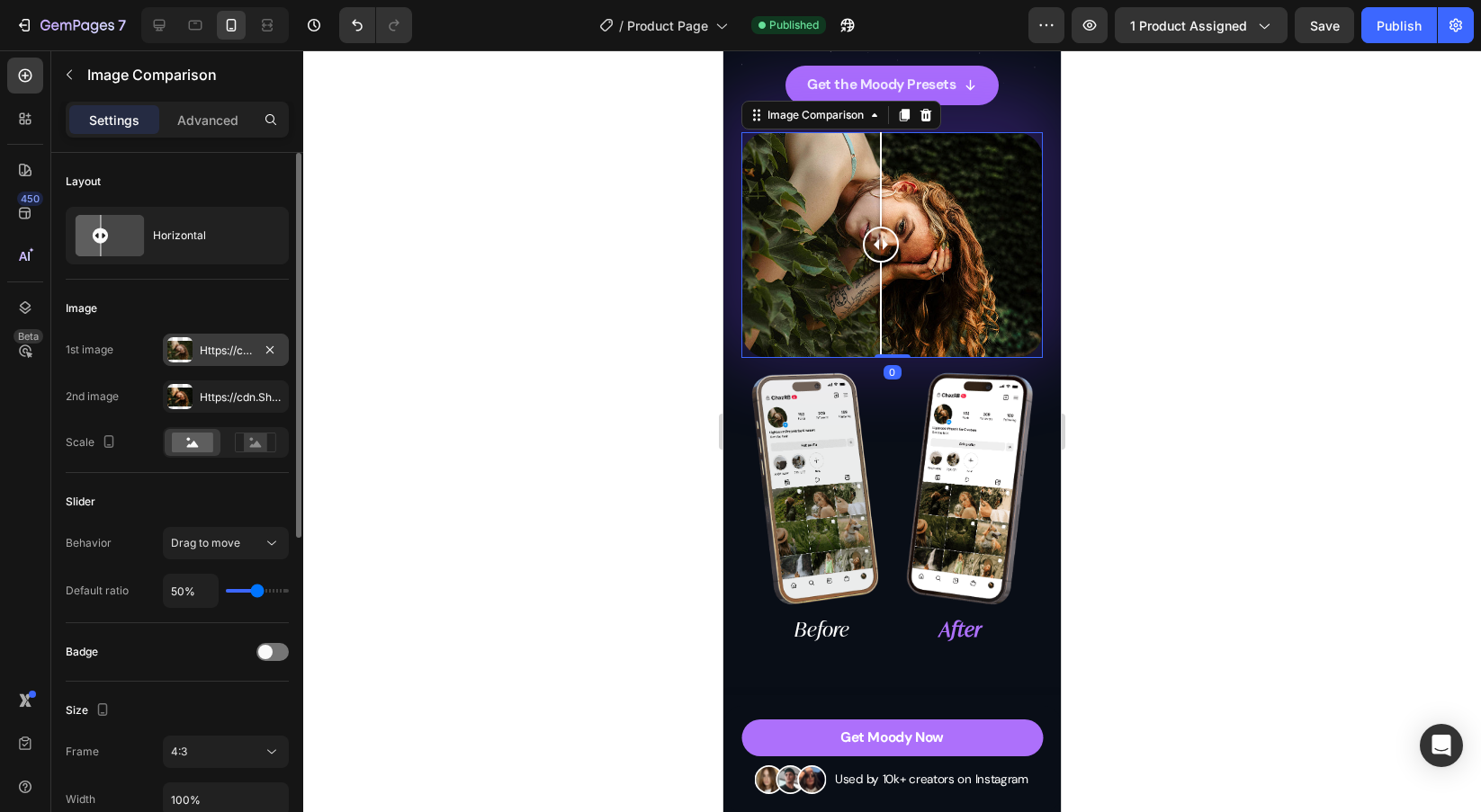 click at bounding box center (180, 350) 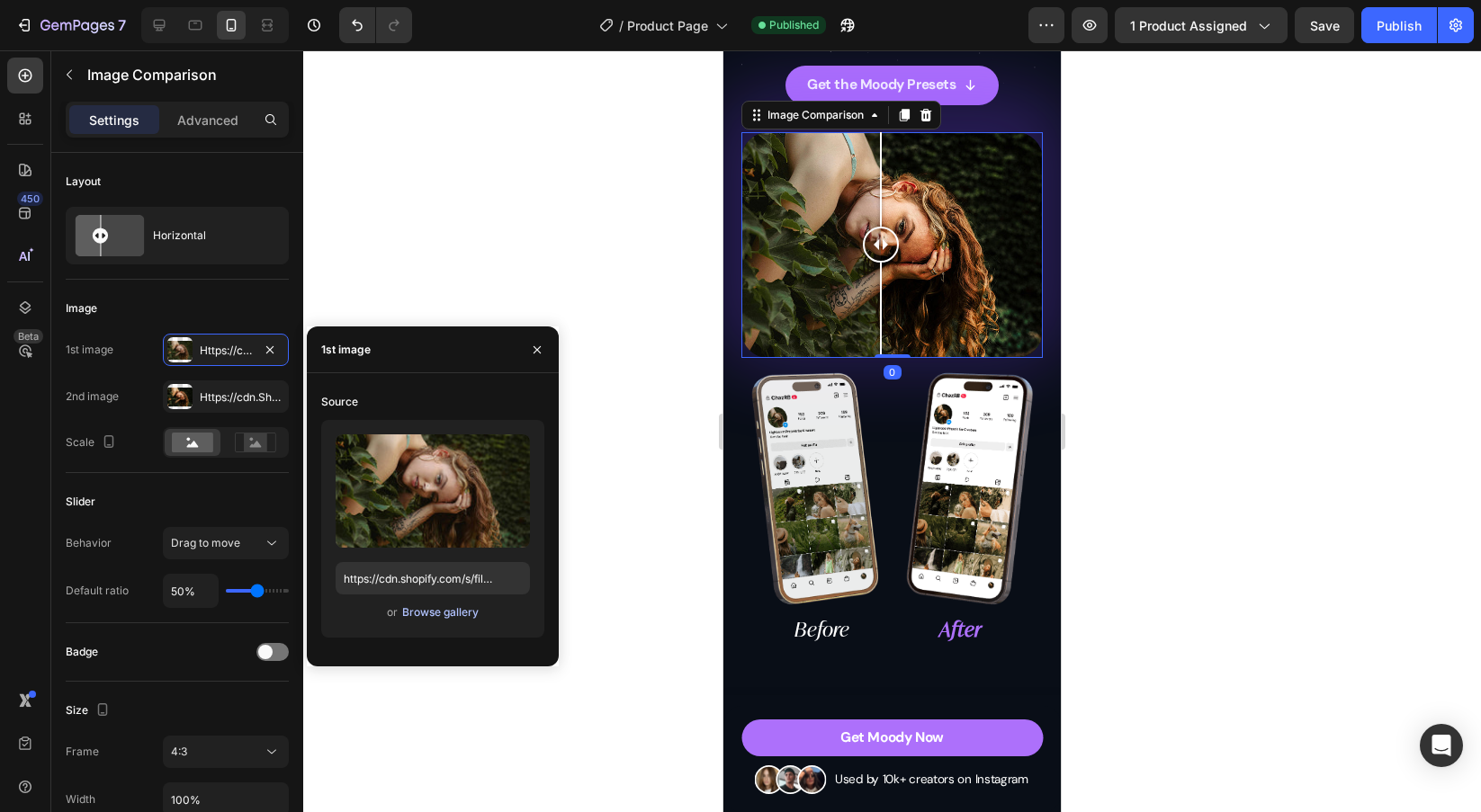 click on "Browse gallery" at bounding box center (440, 612) 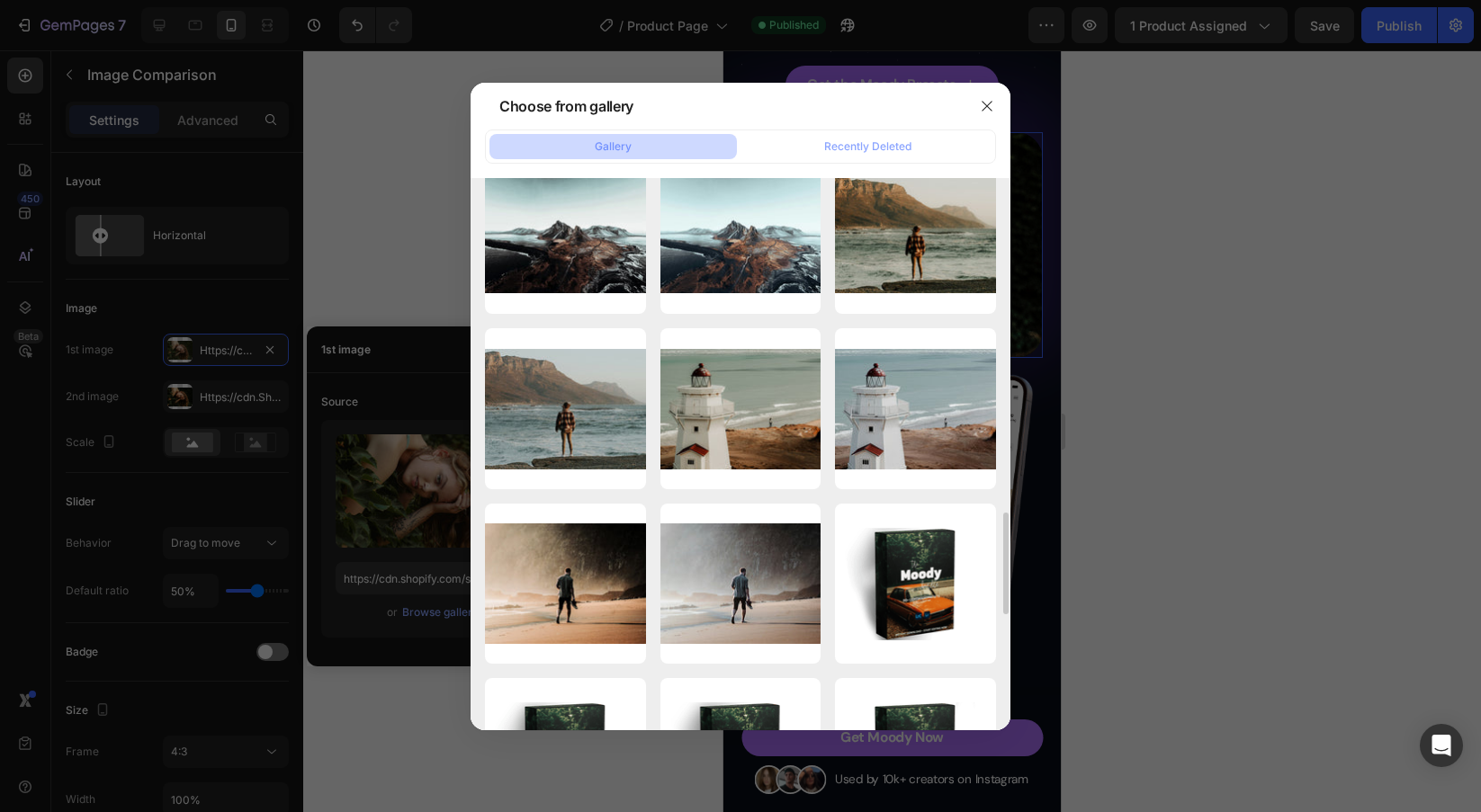 scroll, scrollTop: 1793, scrollLeft: 0, axis: vertical 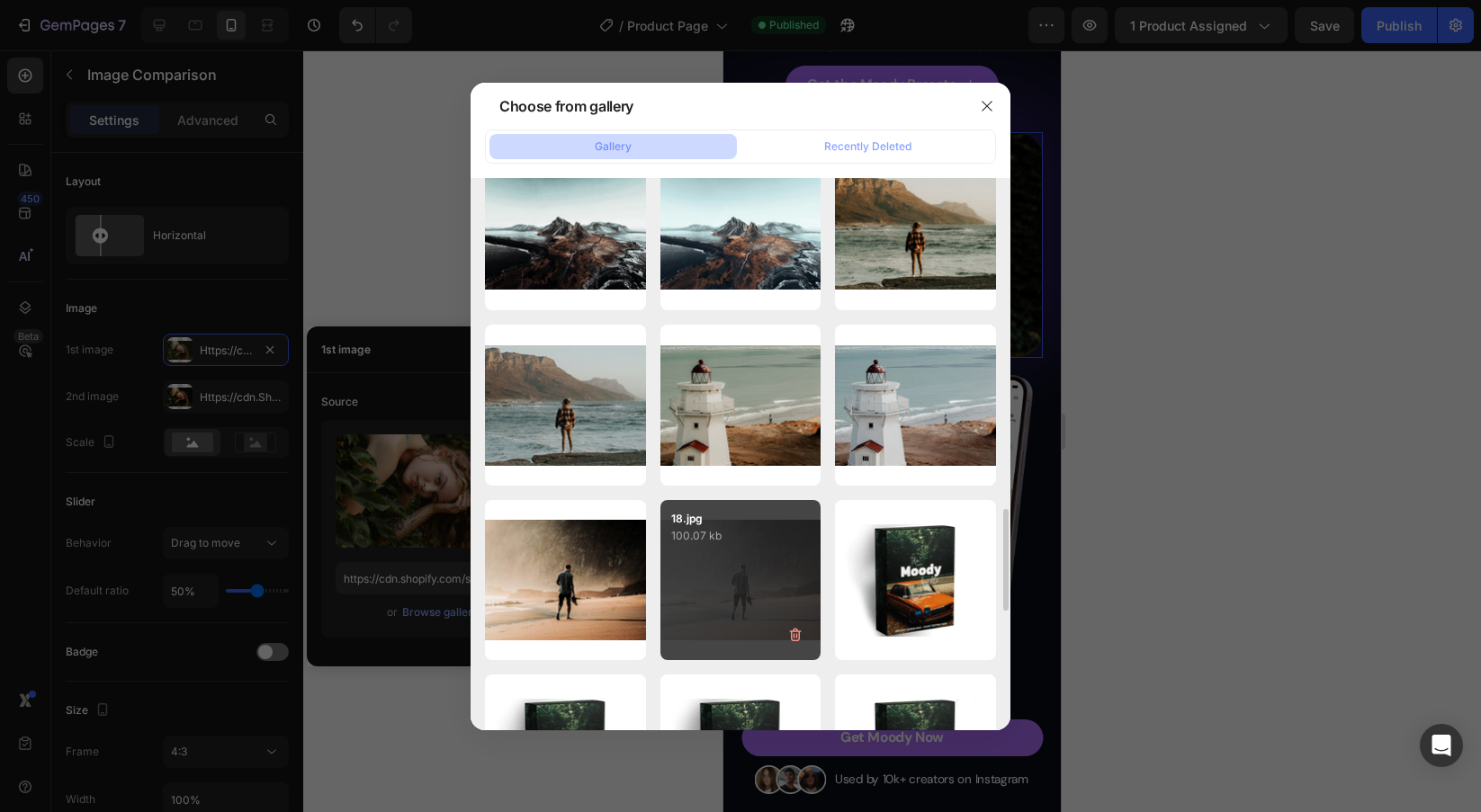 click on "18.jpg 100.07 kb" at bounding box center (740, 580) 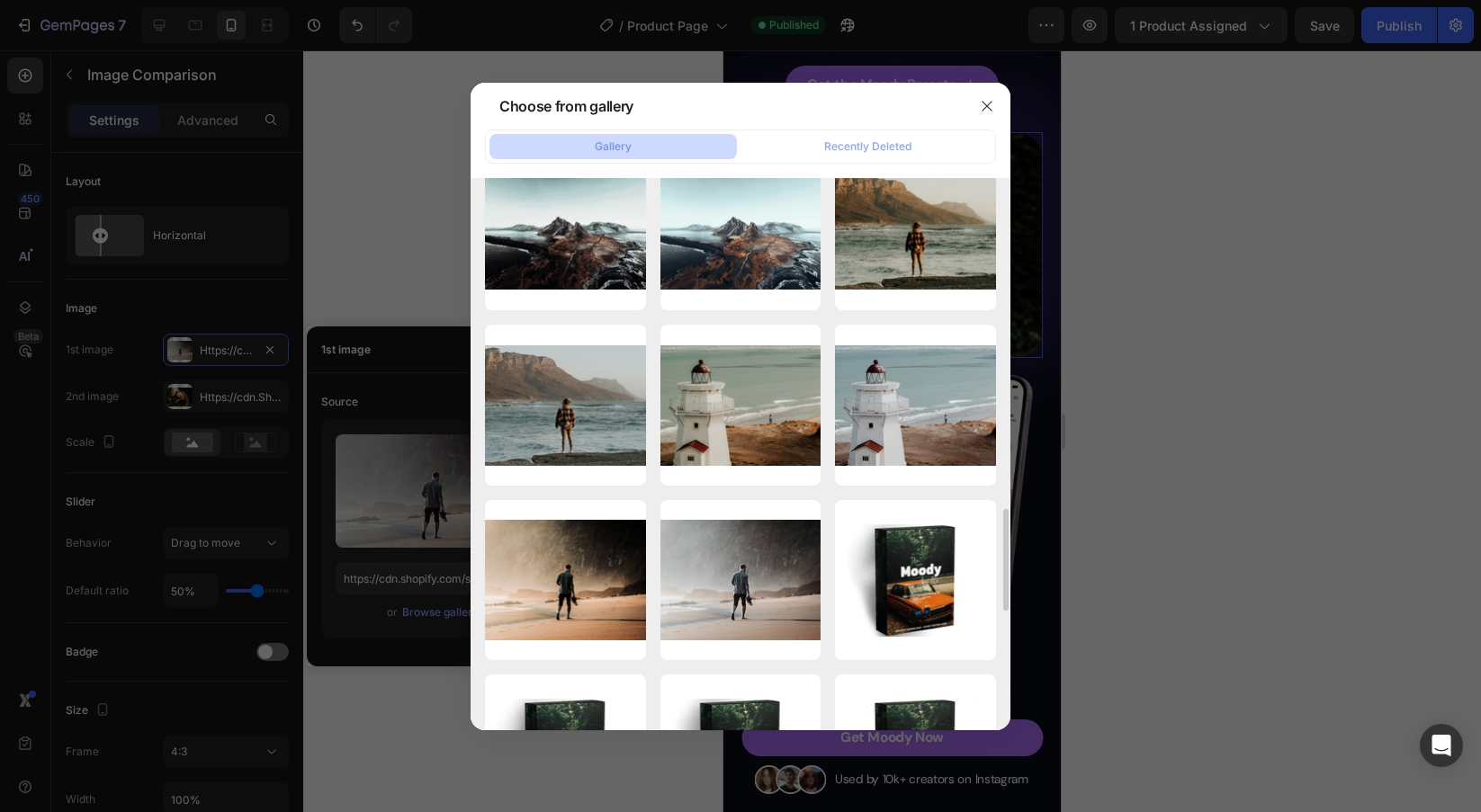 type on "https://cdn.shopify.com/s/files/1/0698/5688/6972/files/gempages_572473113388778648-80402f67-839d-455e-844a-68d8a54c29e5.jpg" 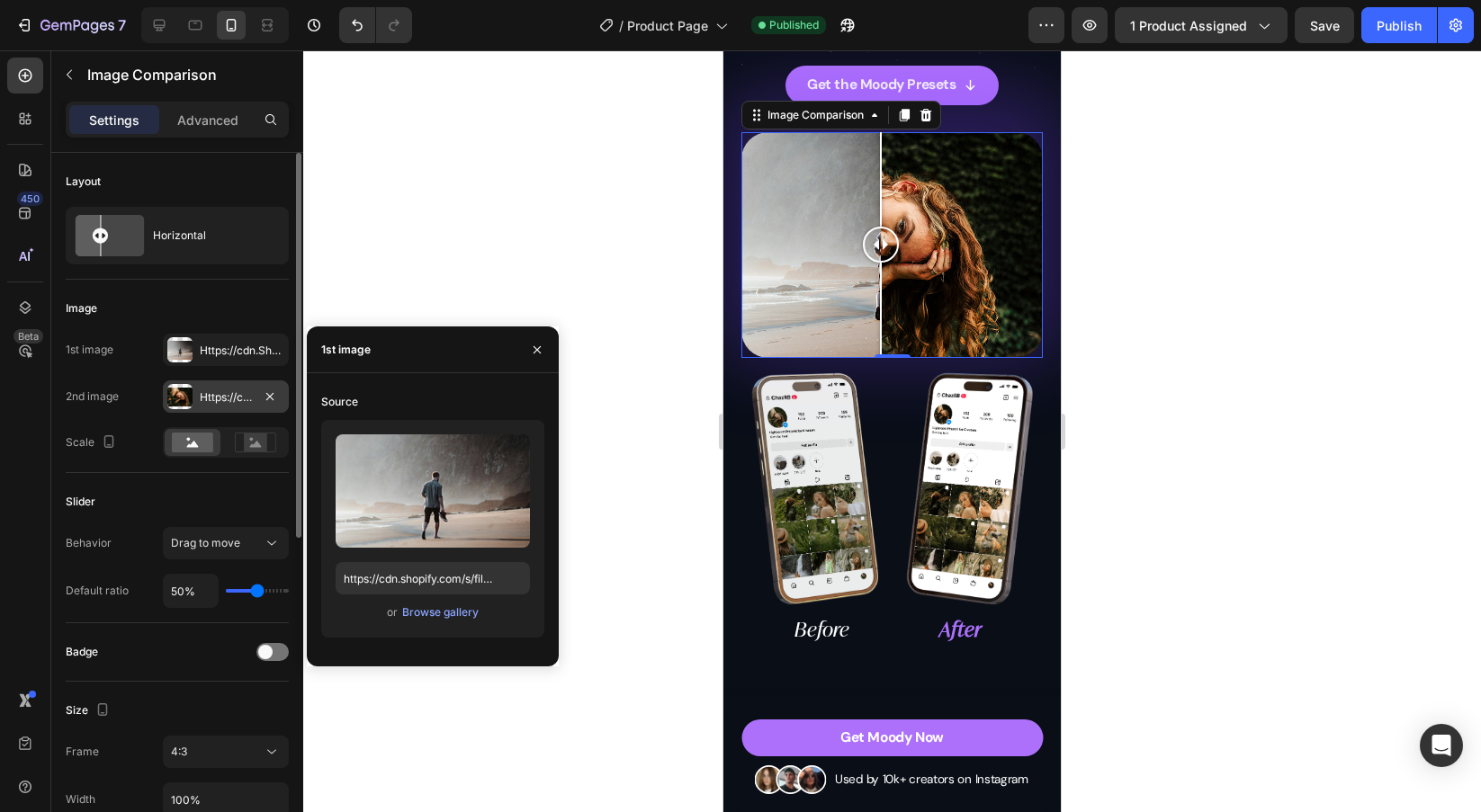 click on "Https://cdn.Shopify.Com/s/files/1/0698/5688/6972/files/gempages_572473113388778648-e6078ded-2a31-4a9b-a72d-af27d940cf31.Jpg" at bounding box center (226, 397) 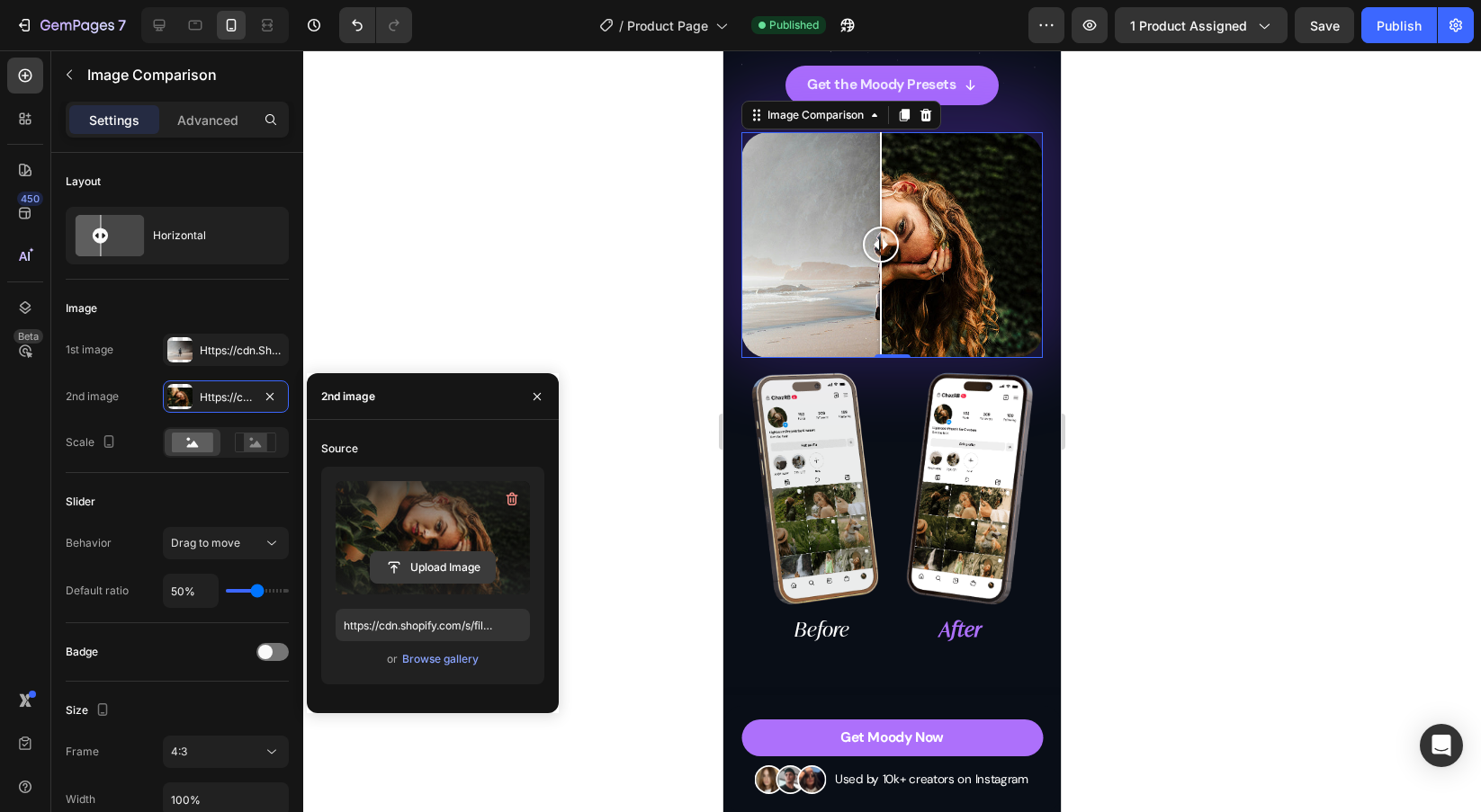 click 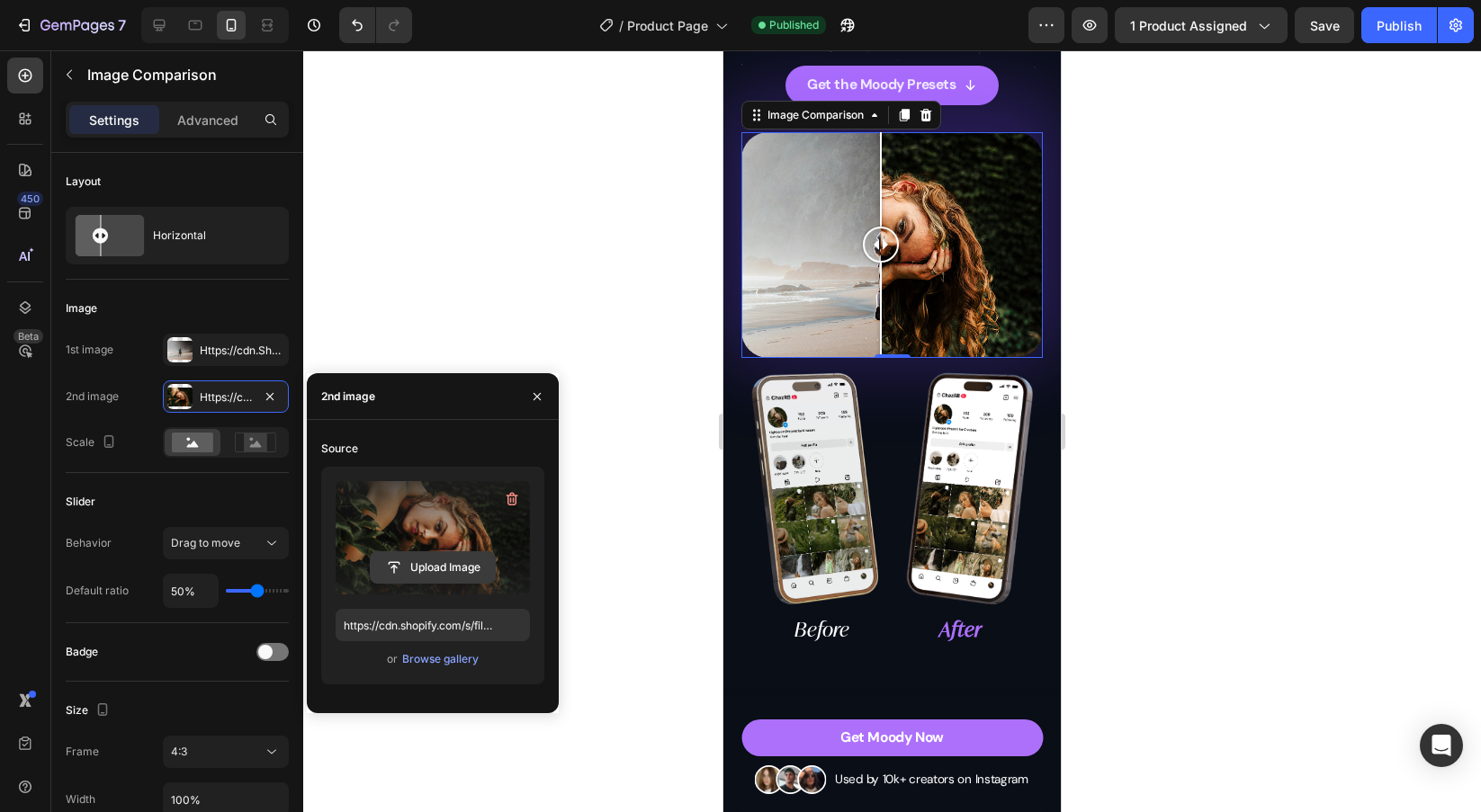 click 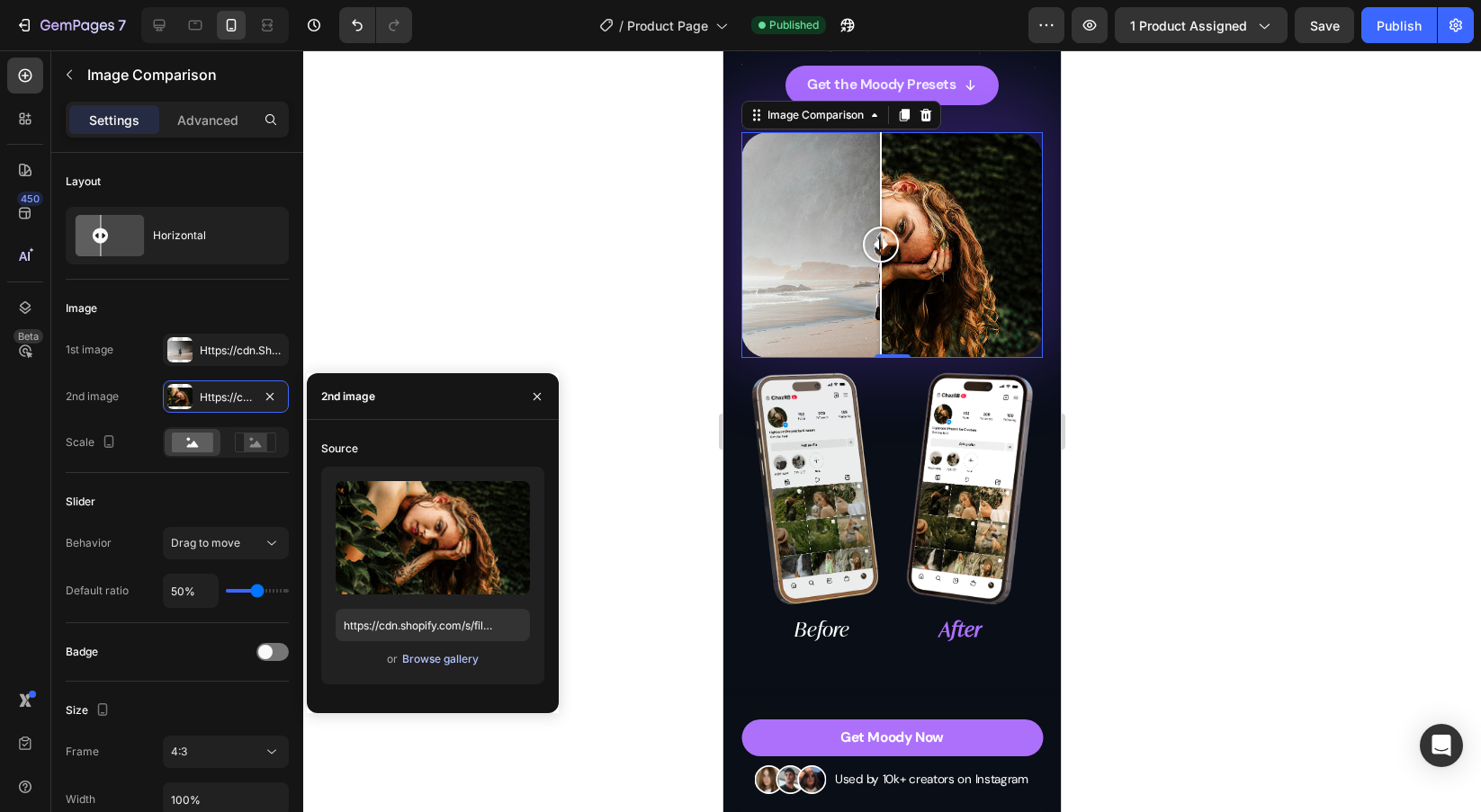 click on "Browse gallery" at bounding box center (440, 659) 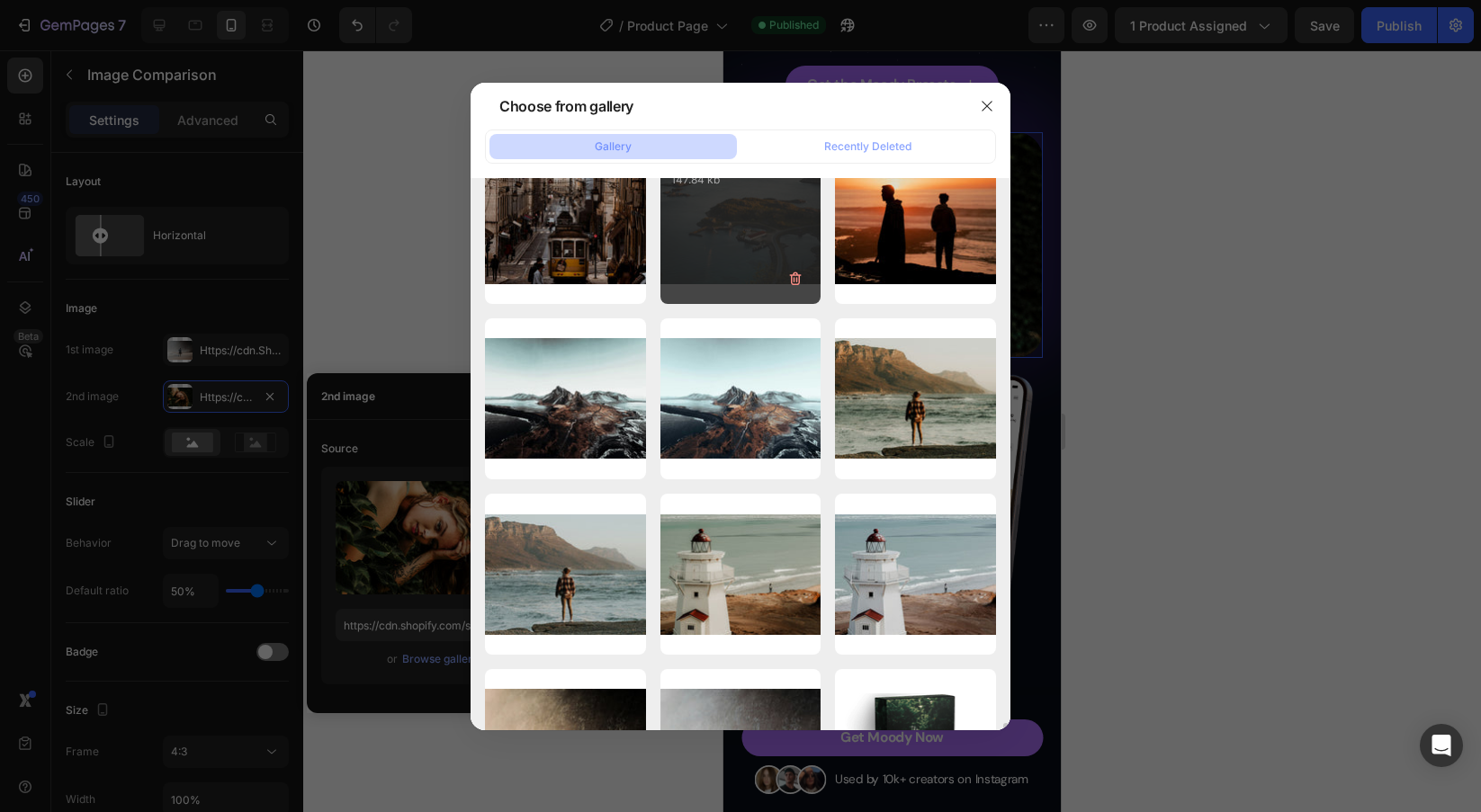 scroll, scrollTop: 1831, scrollLeft: 0, axis: vertical 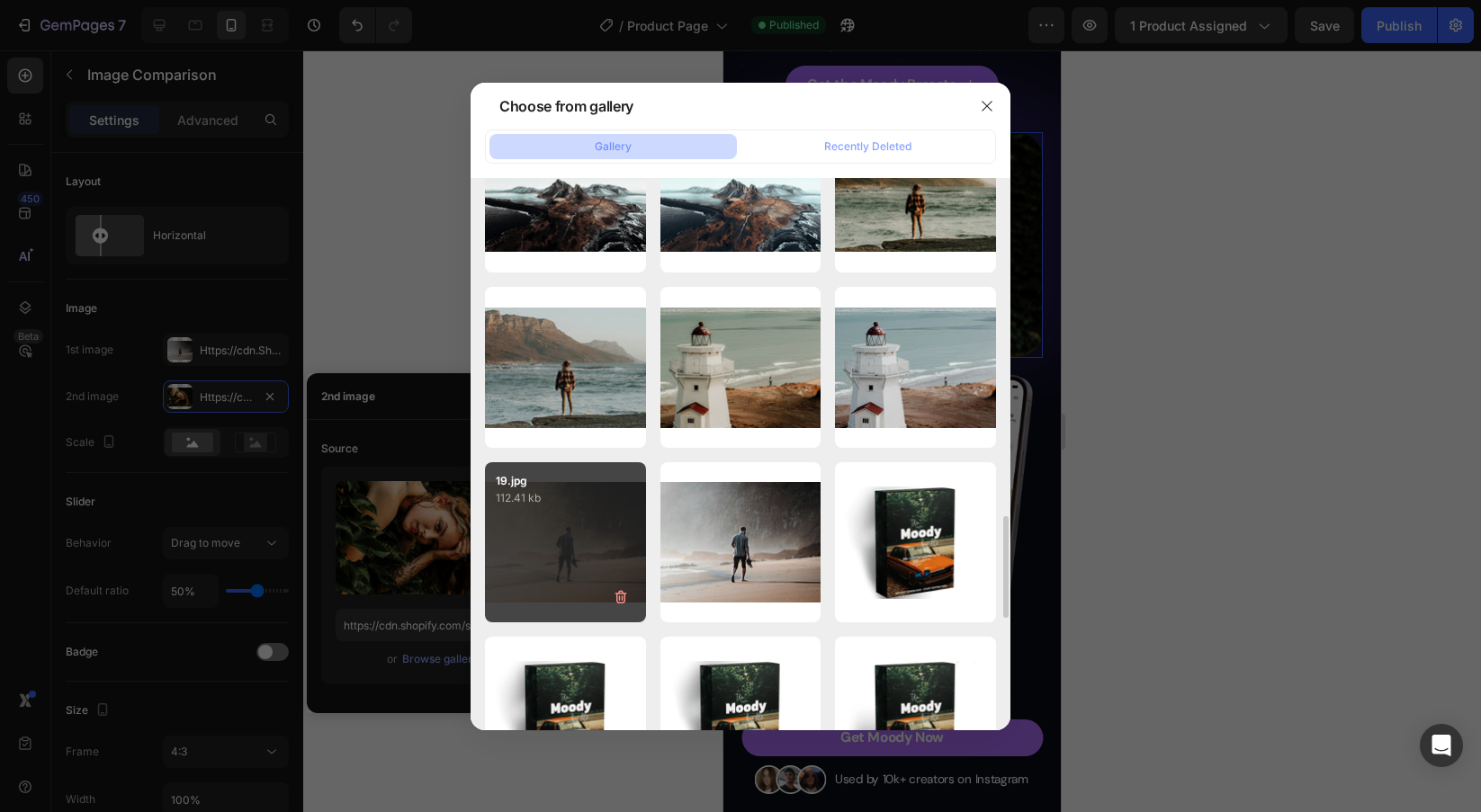 click on "19.jpg 112.41 kb" at bounding box center (565, 542) 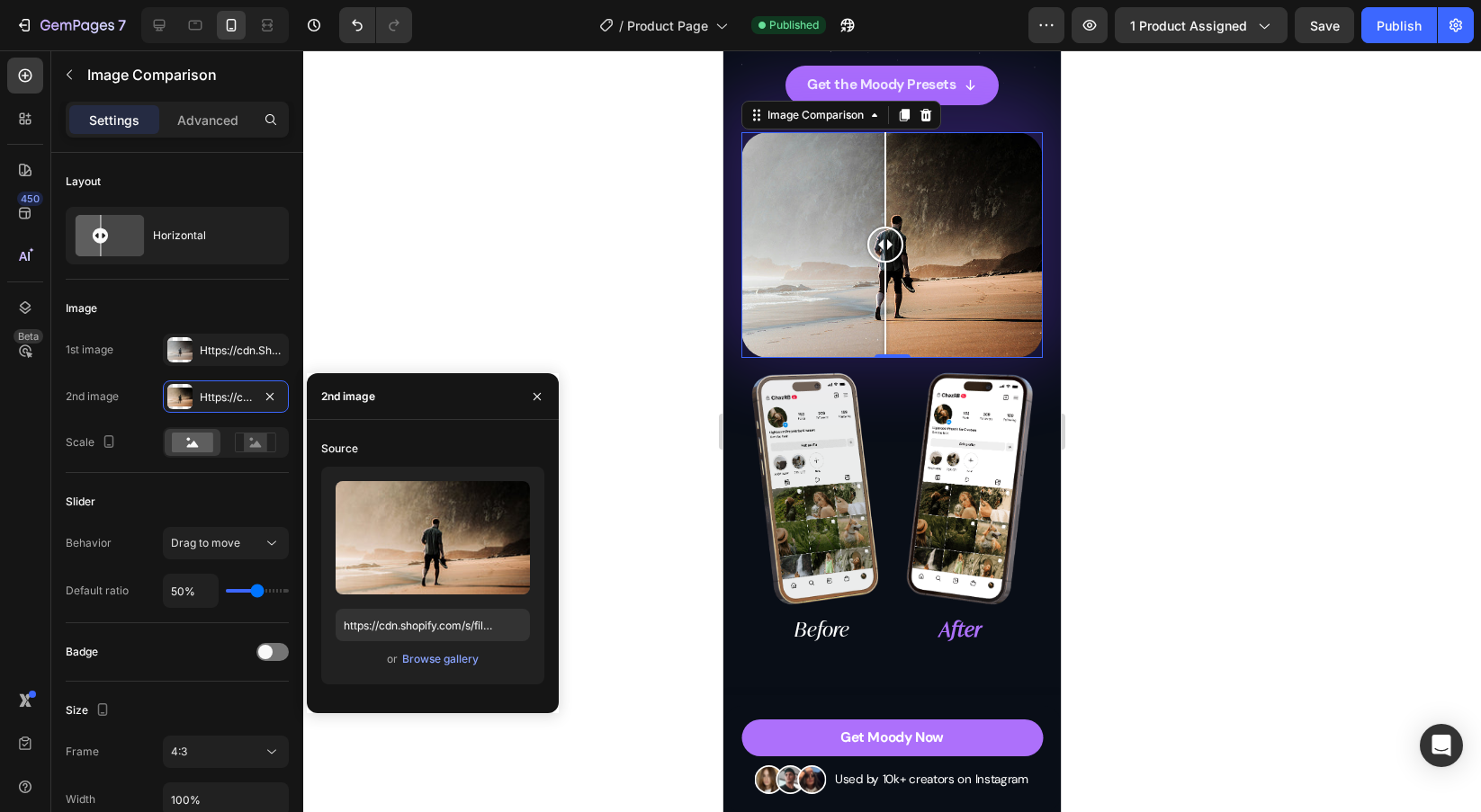 click 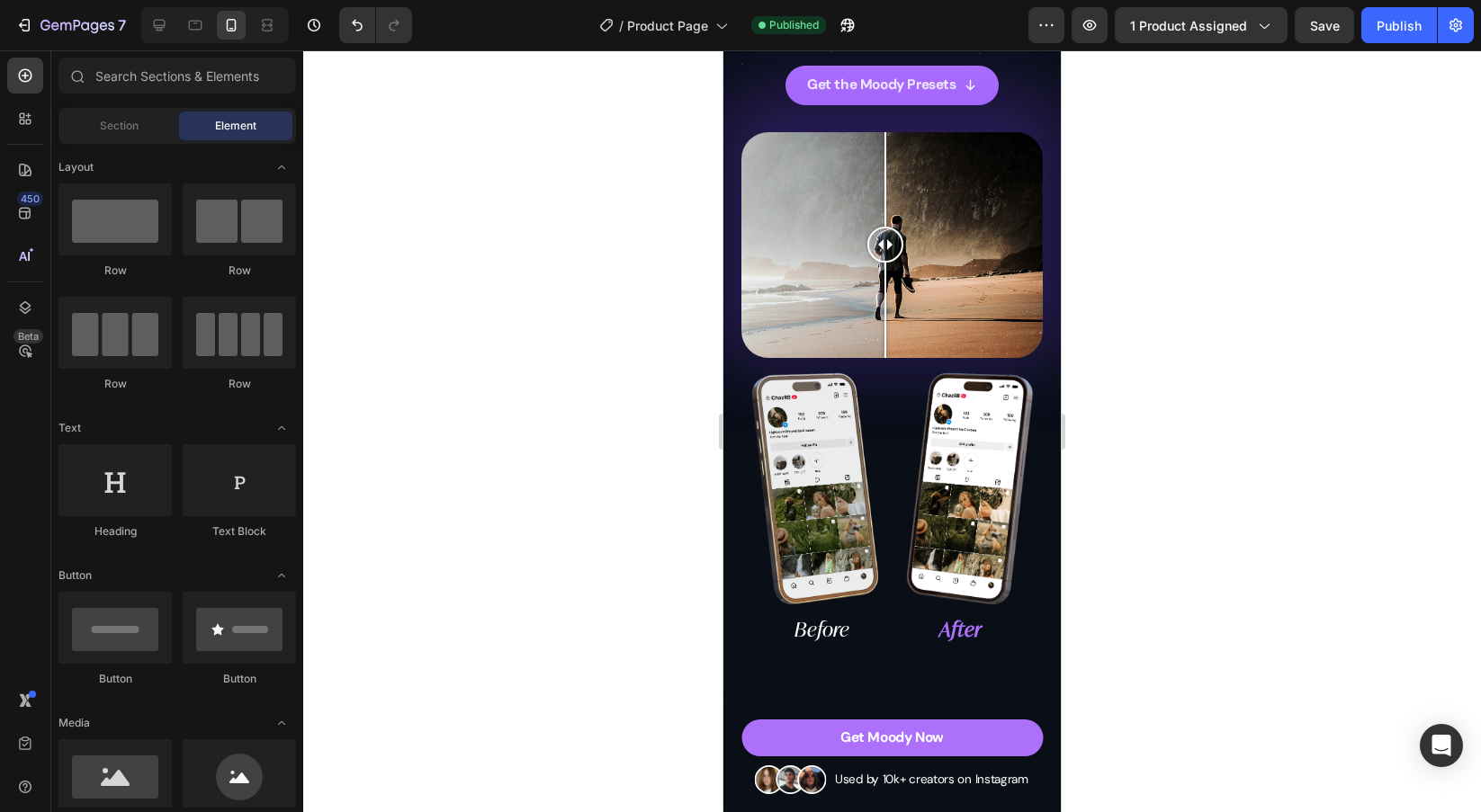 click 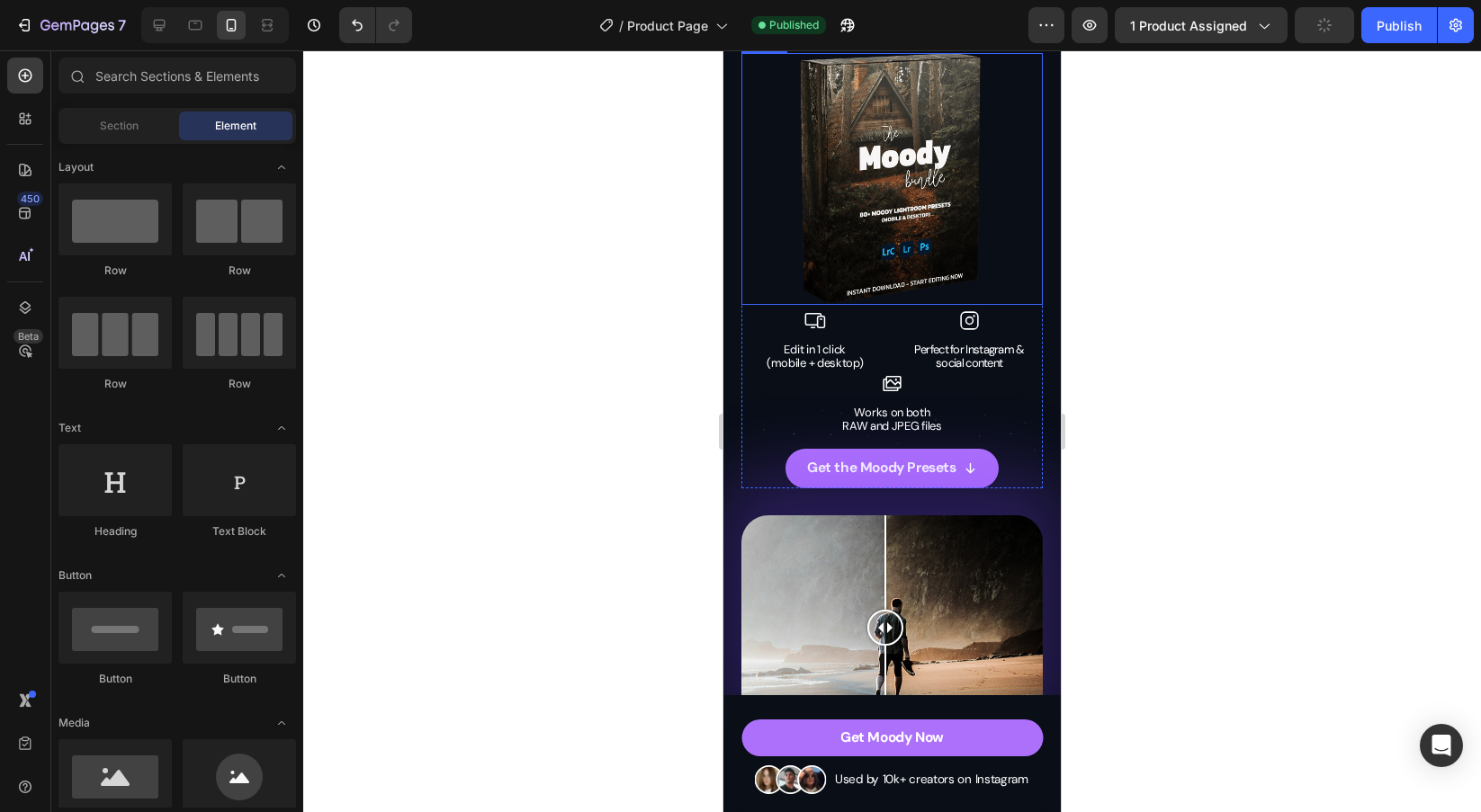 scroll, scrollTop: 571, scrollLeft: 0, axis: vertical 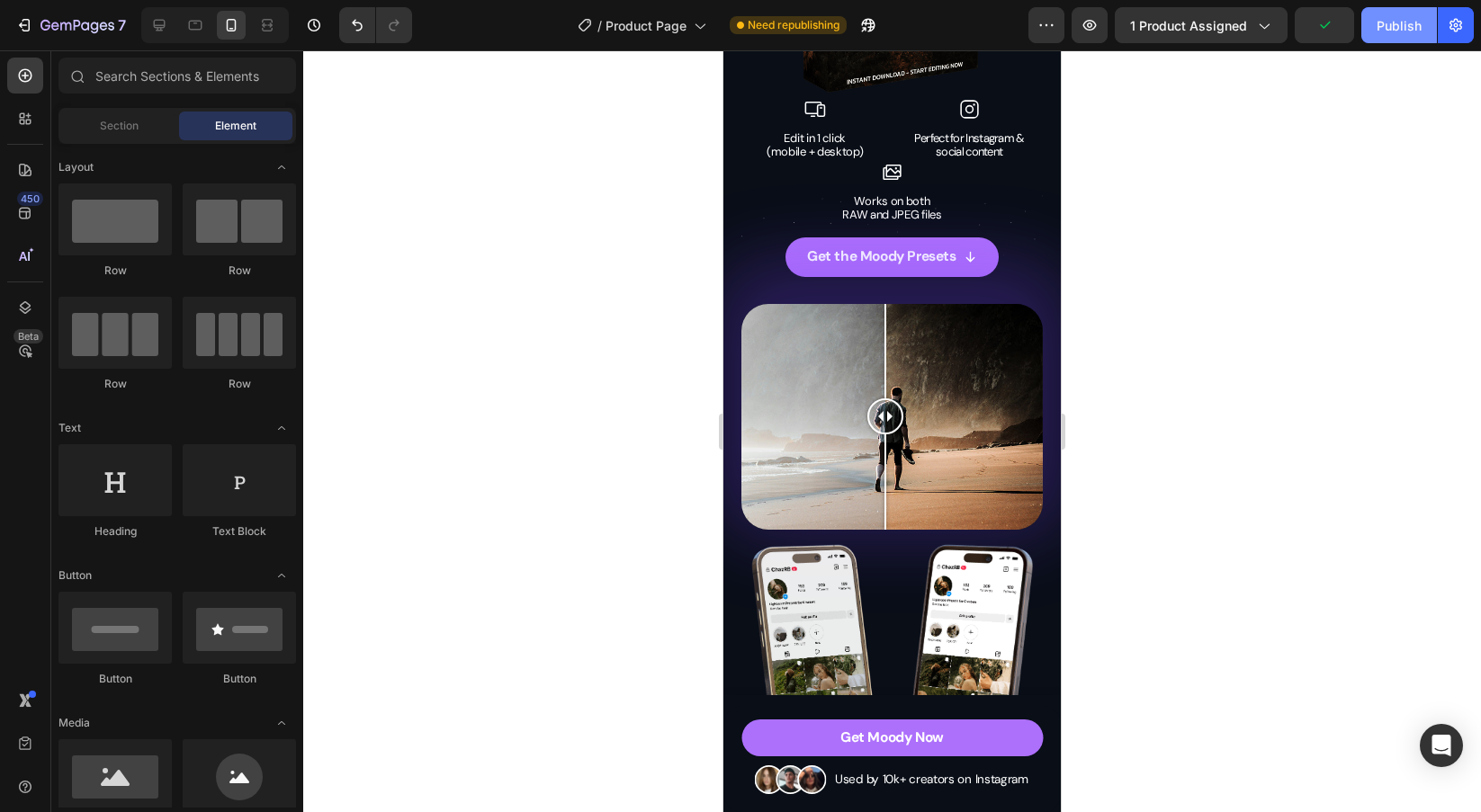 click on "Publish" at bounding box center [1399, 25] 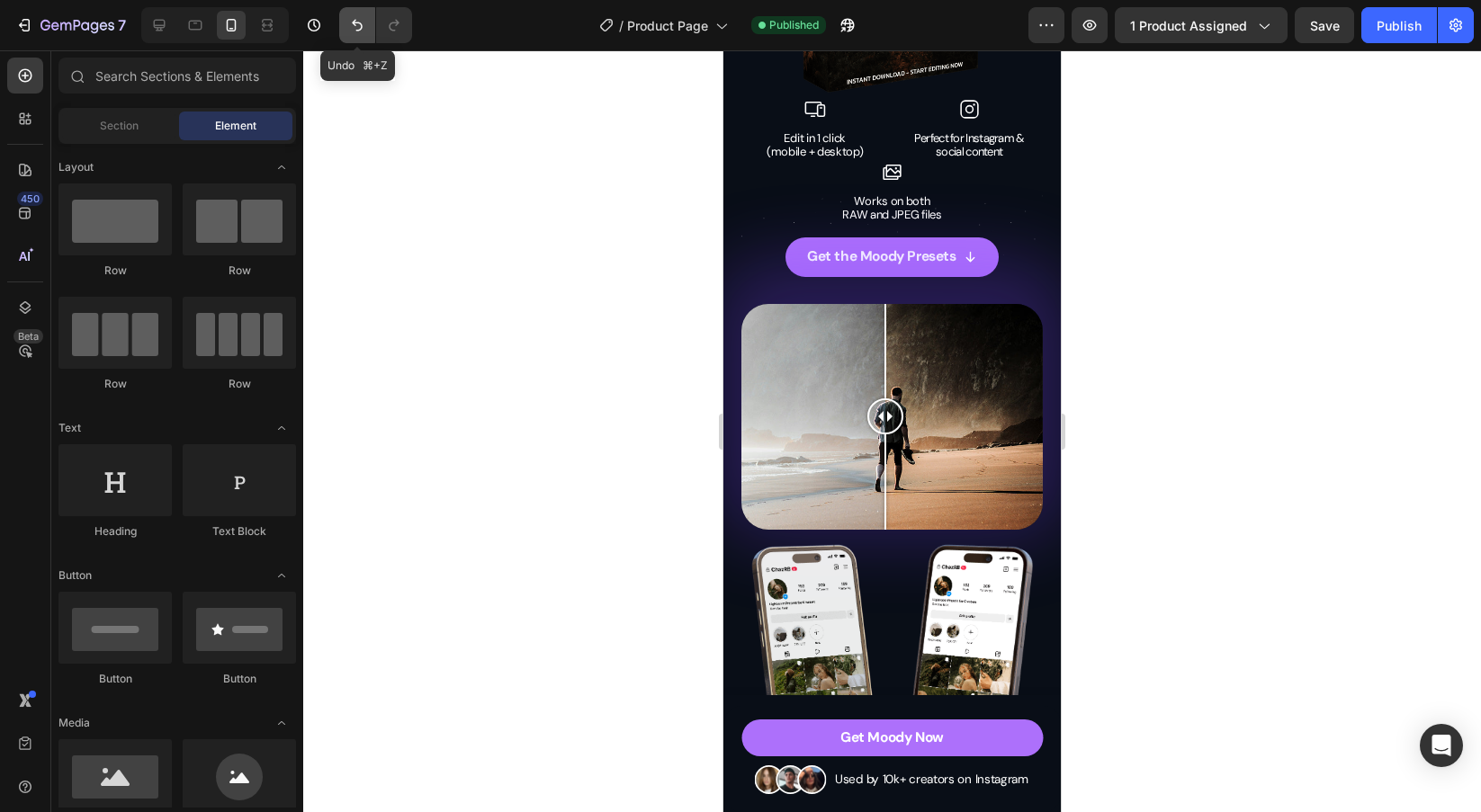 click 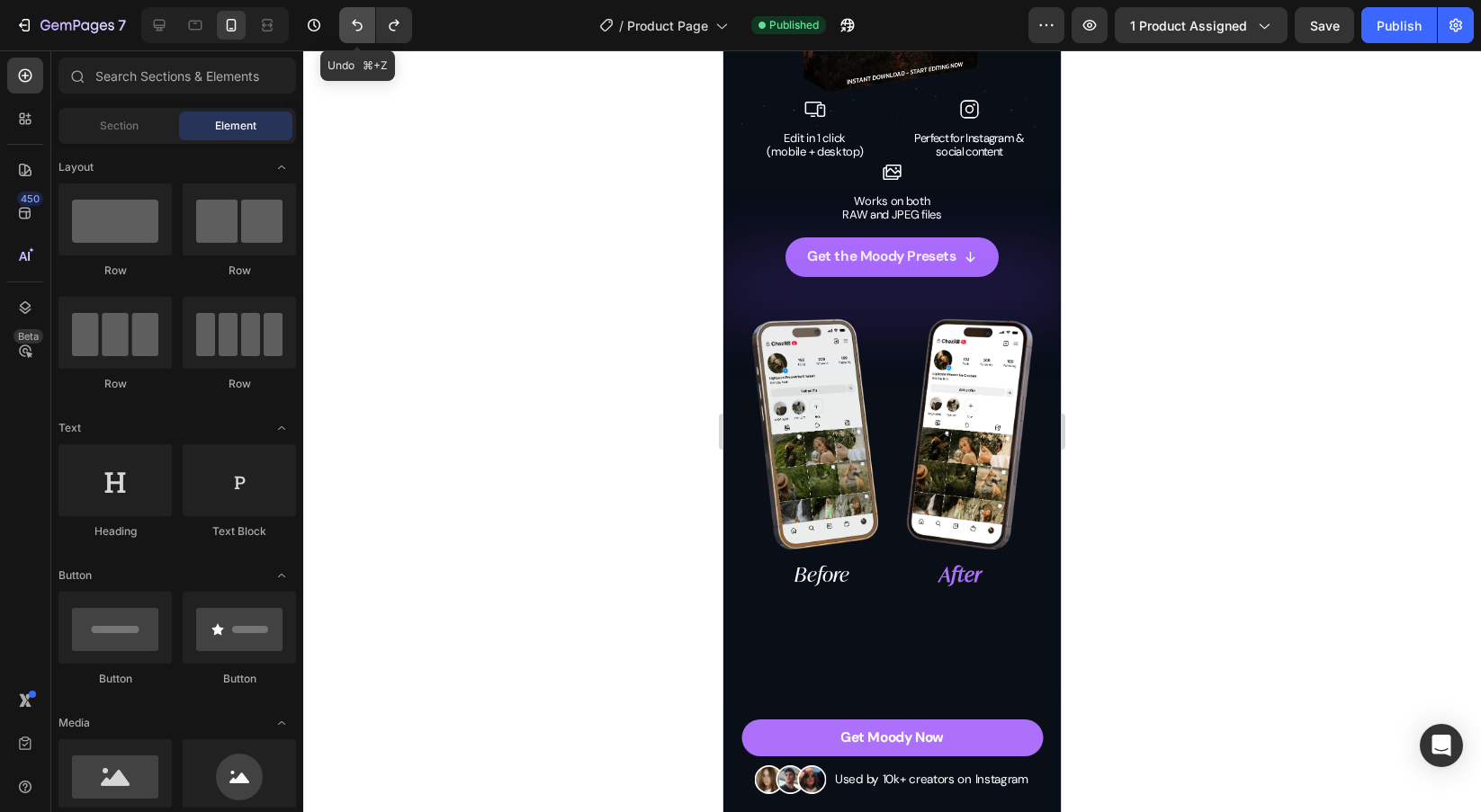 click 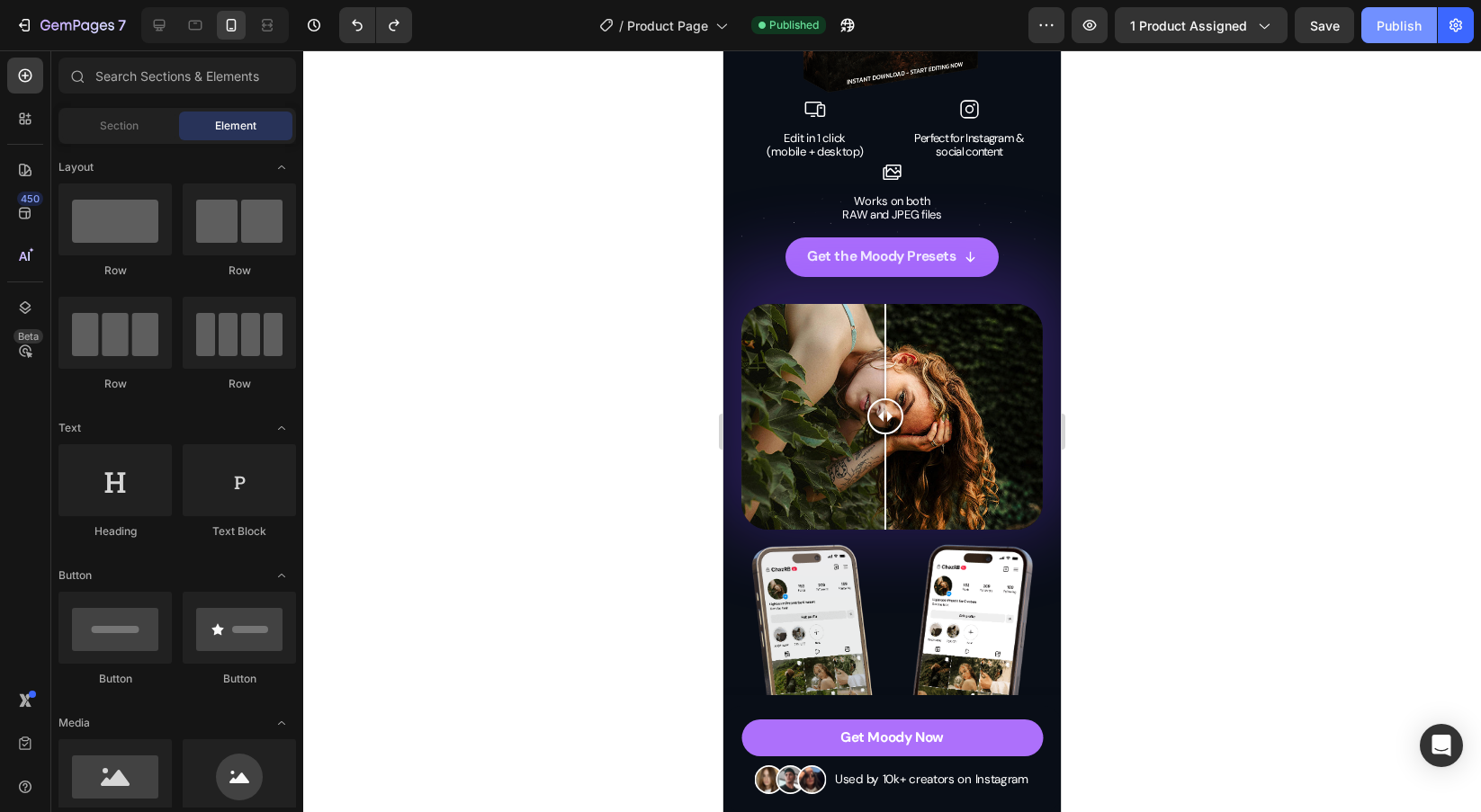 click on "Publish" at bounding box center [1399, 25] 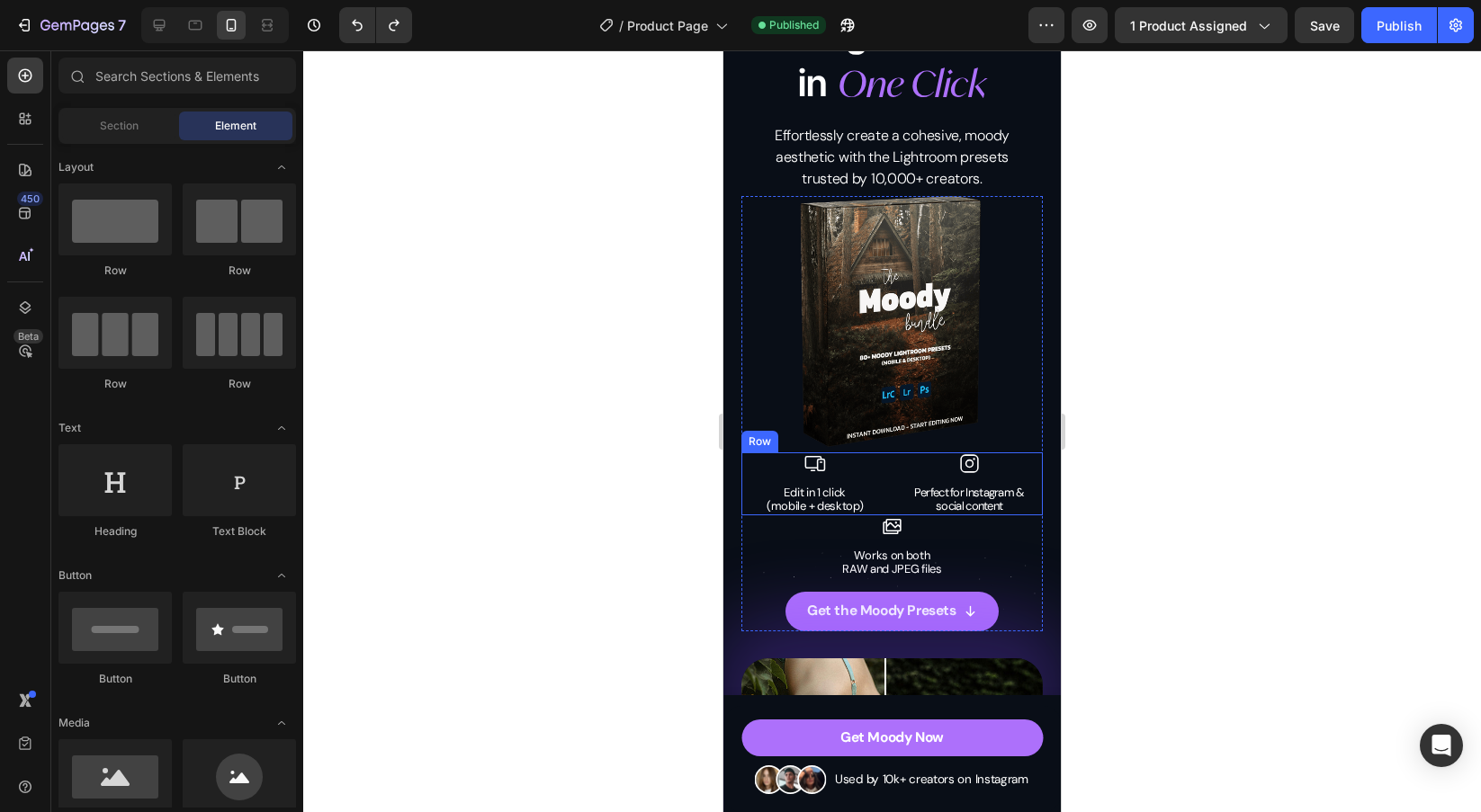 scroll, scrollTop: 69, scrollLeft: 0, axis: vertical 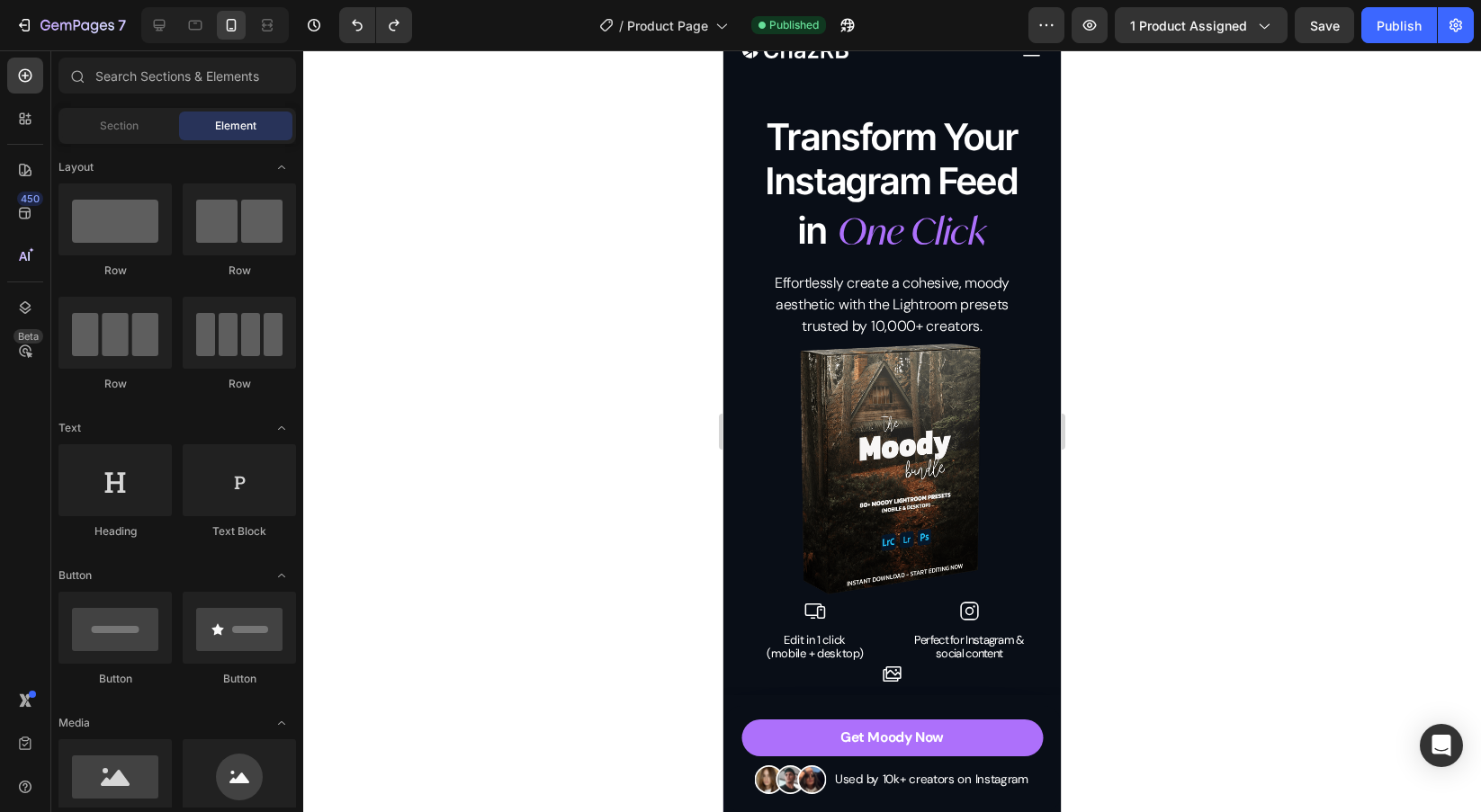 click 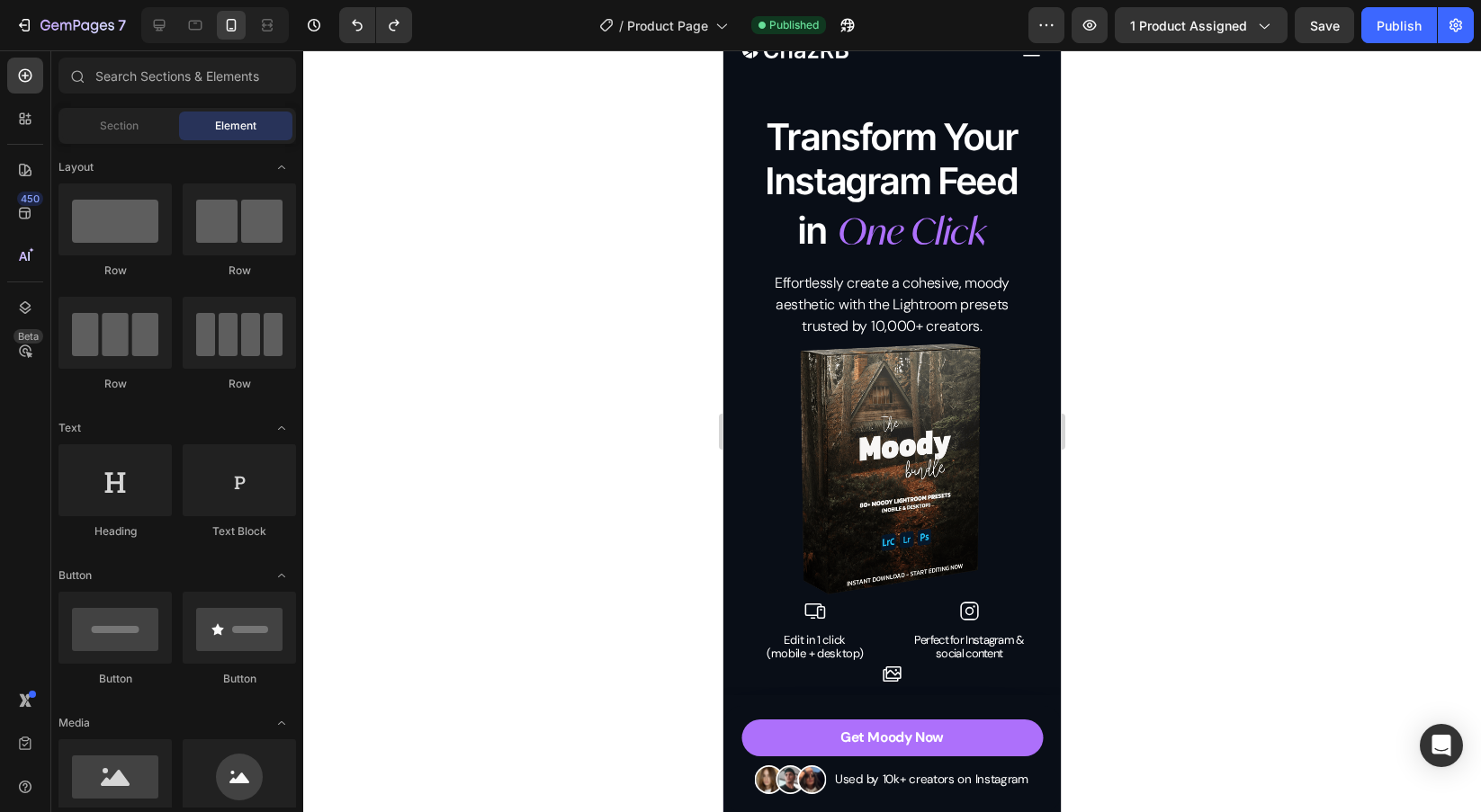 click 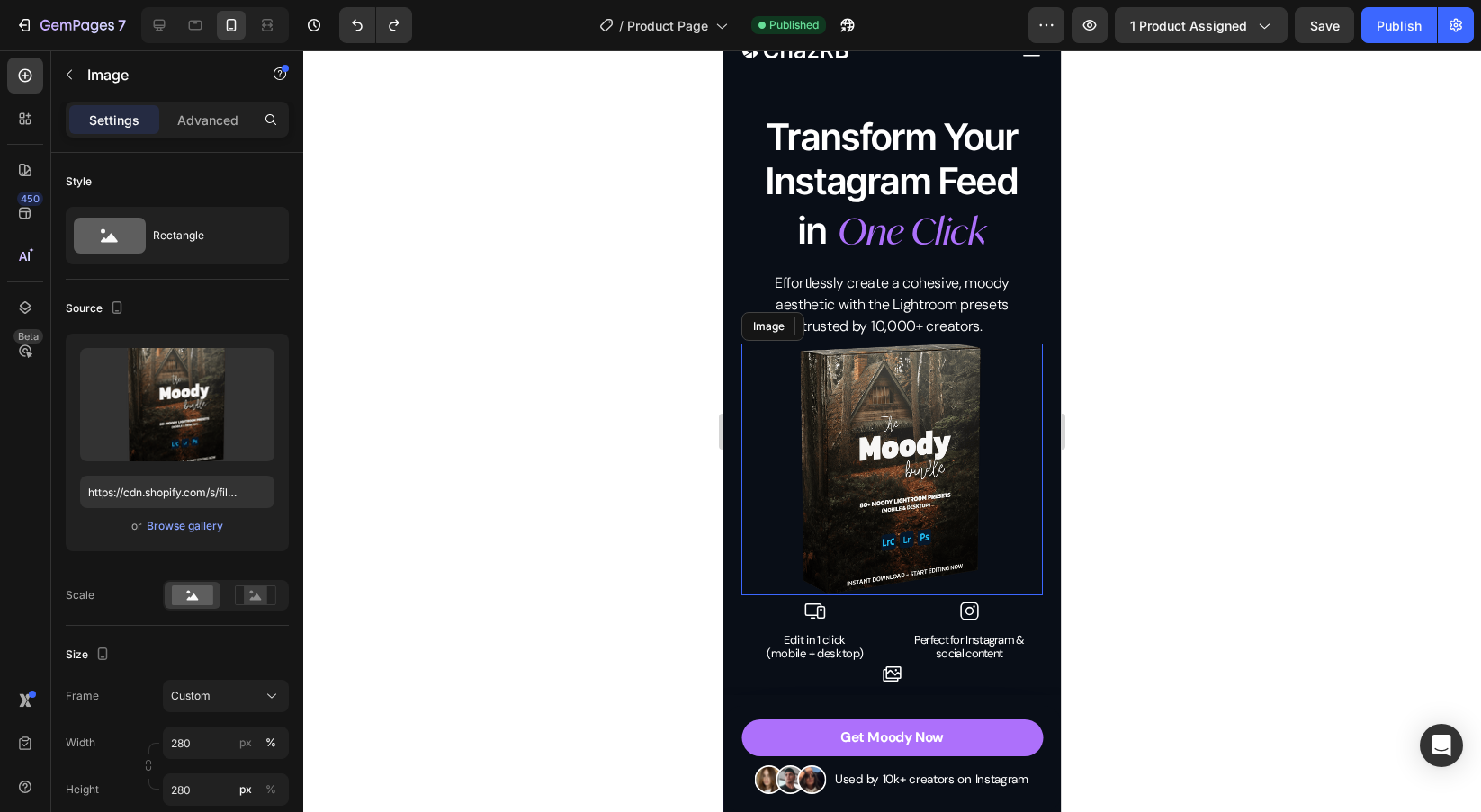 click at bounding box center (892, 469) 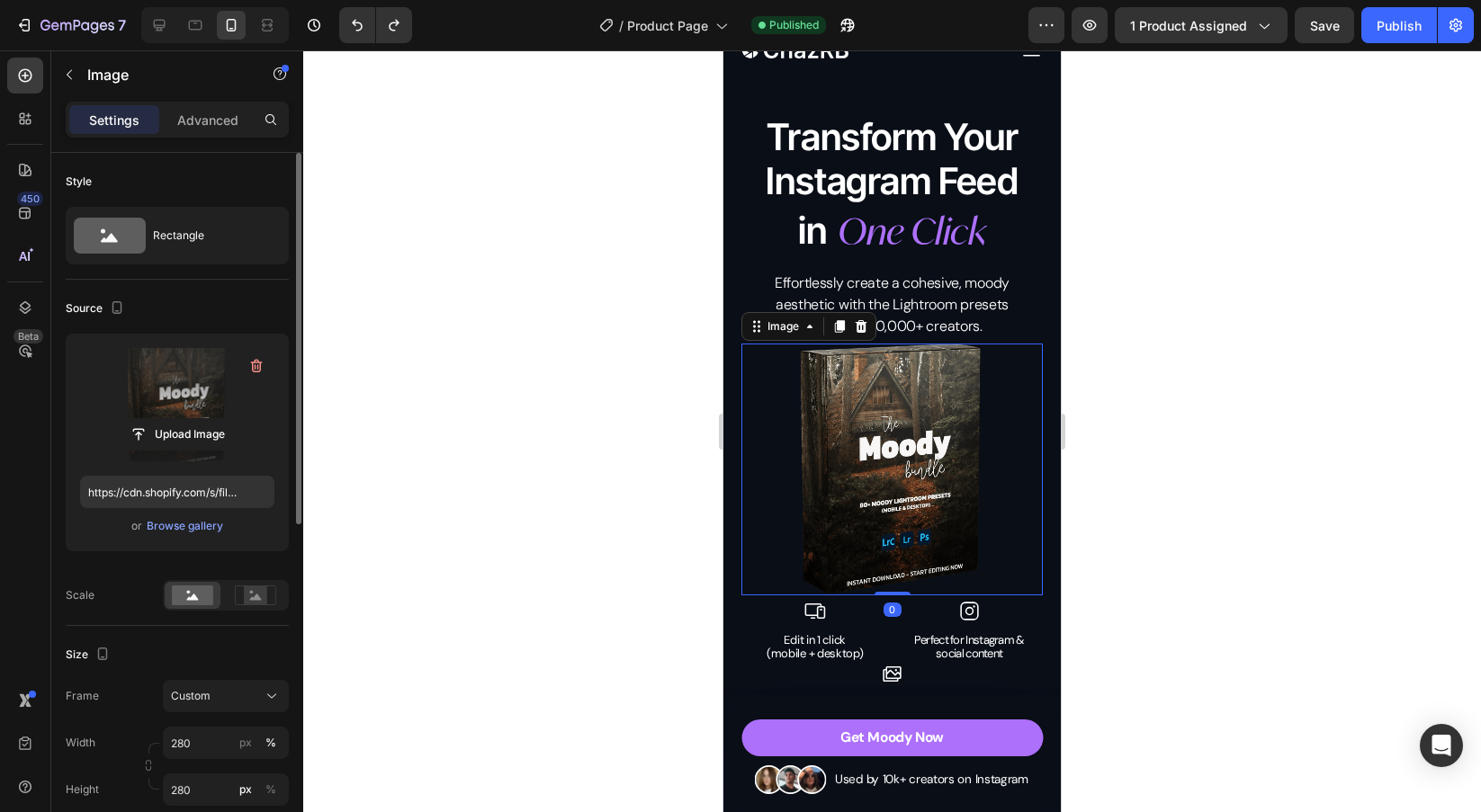 click at bounding box center [177, 405] 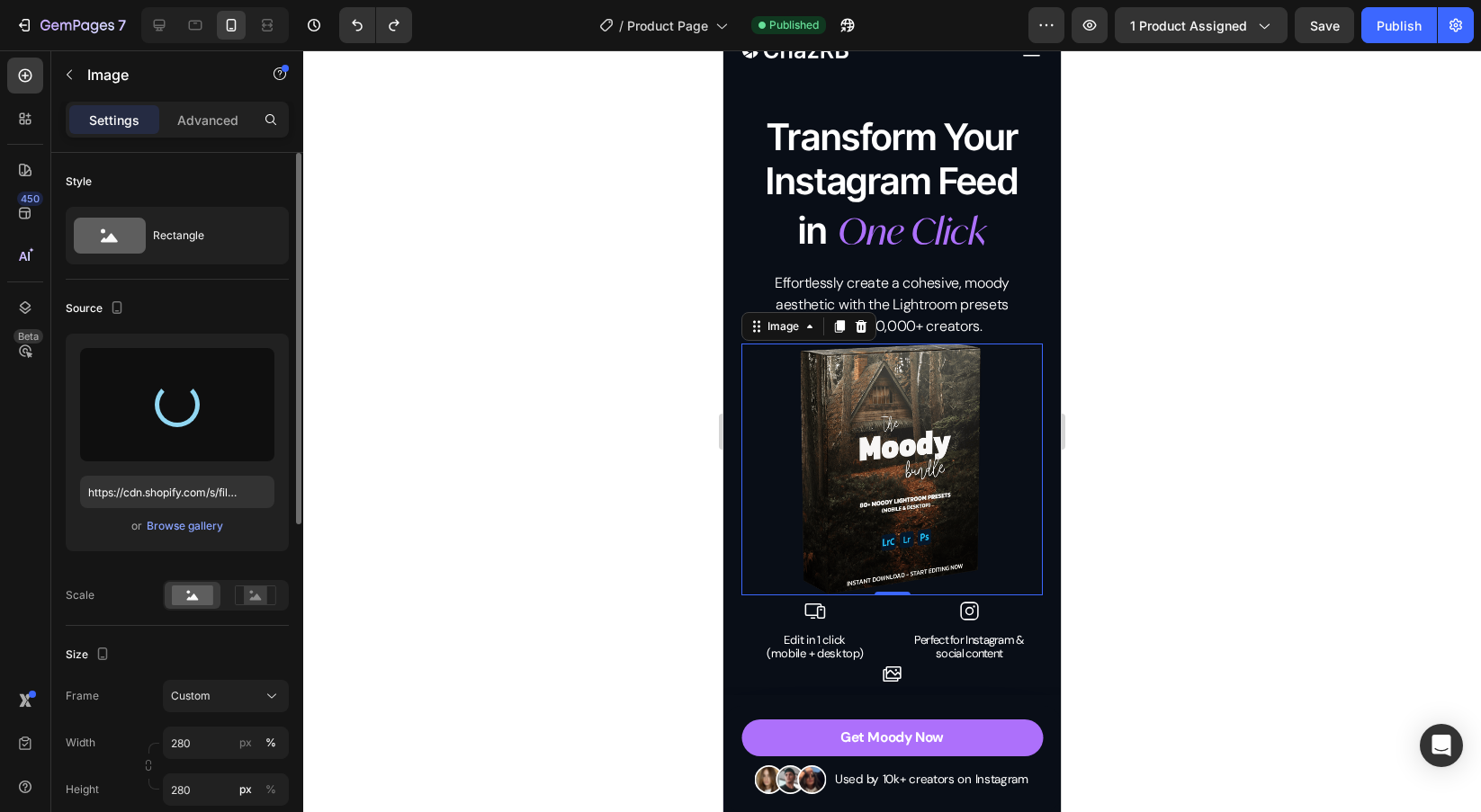 click 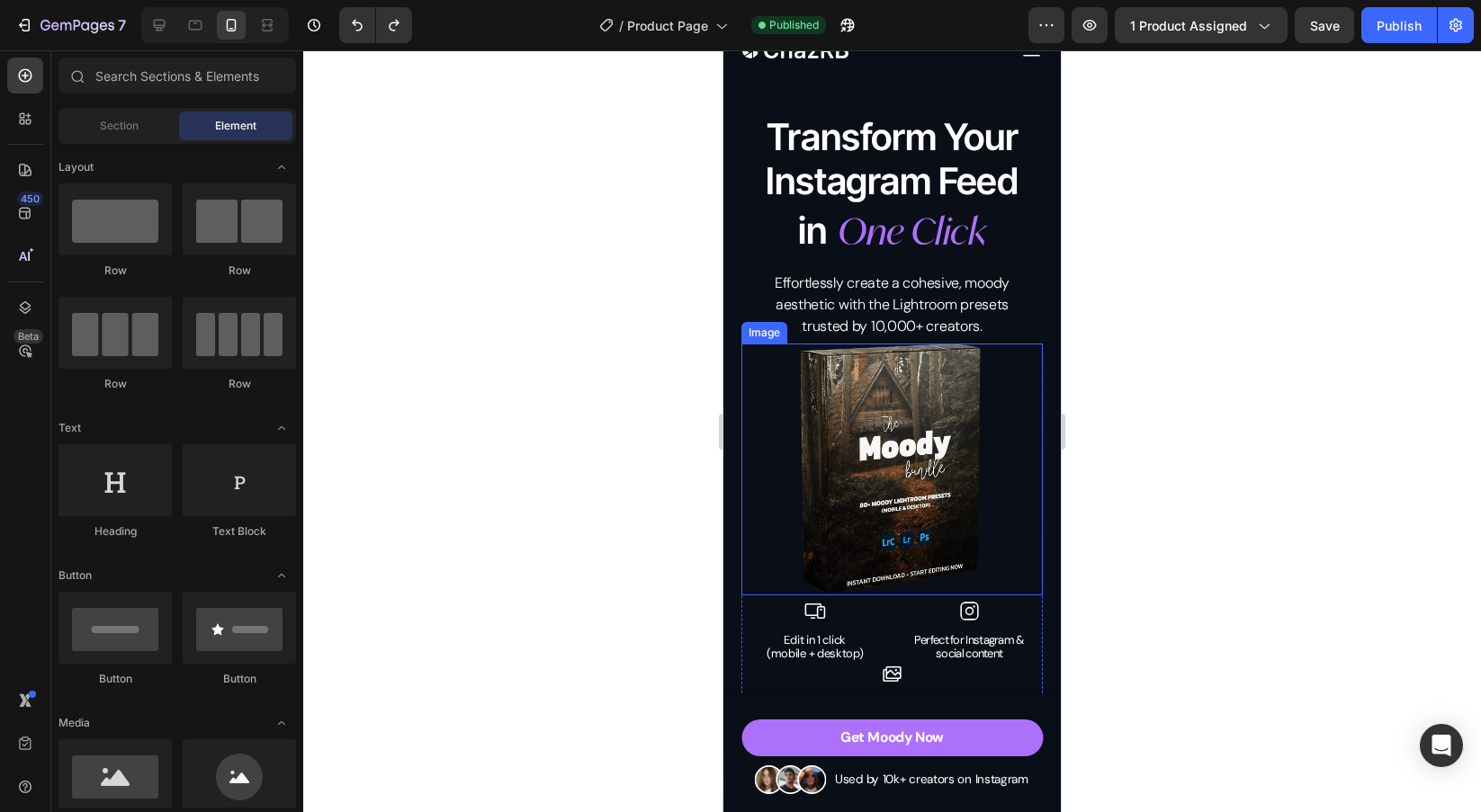 click at bounding box center [892, 469] 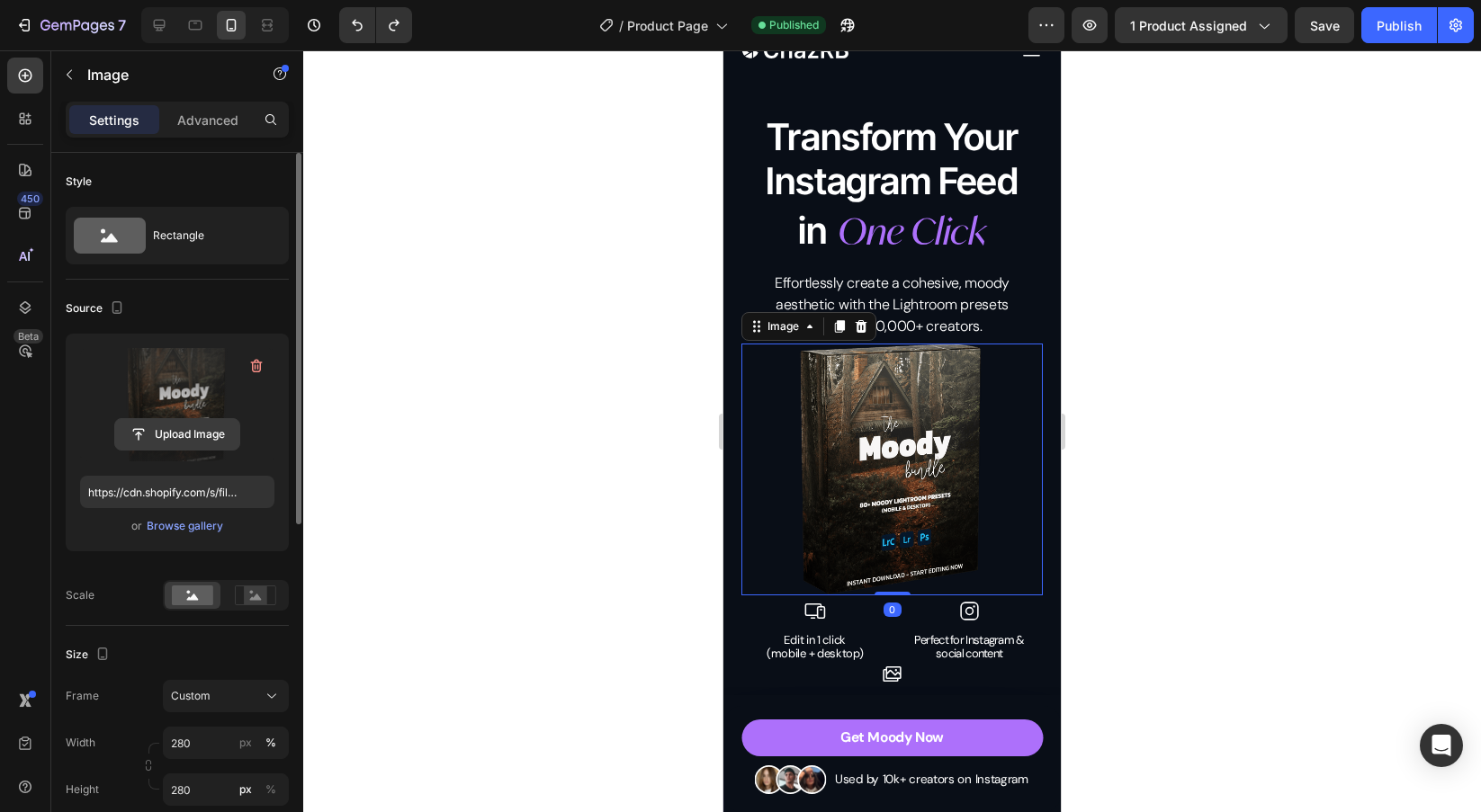 click 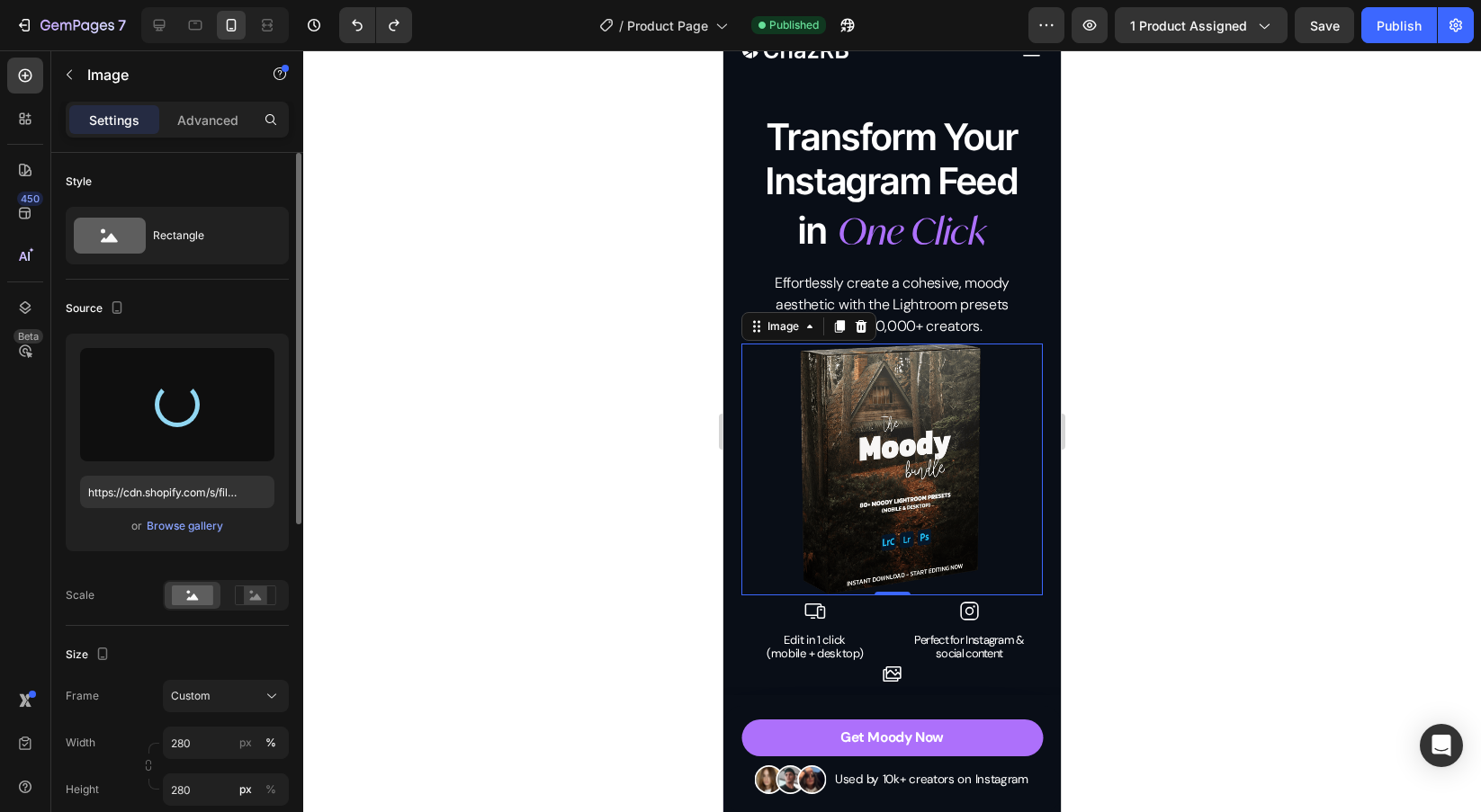 type on "https://cdn.shopify.com/s/files/1/0698/5688/6972/files/gempages_572473113388778648-fa8787e2-27a8-443d-815c-a9425a24ef46.png" 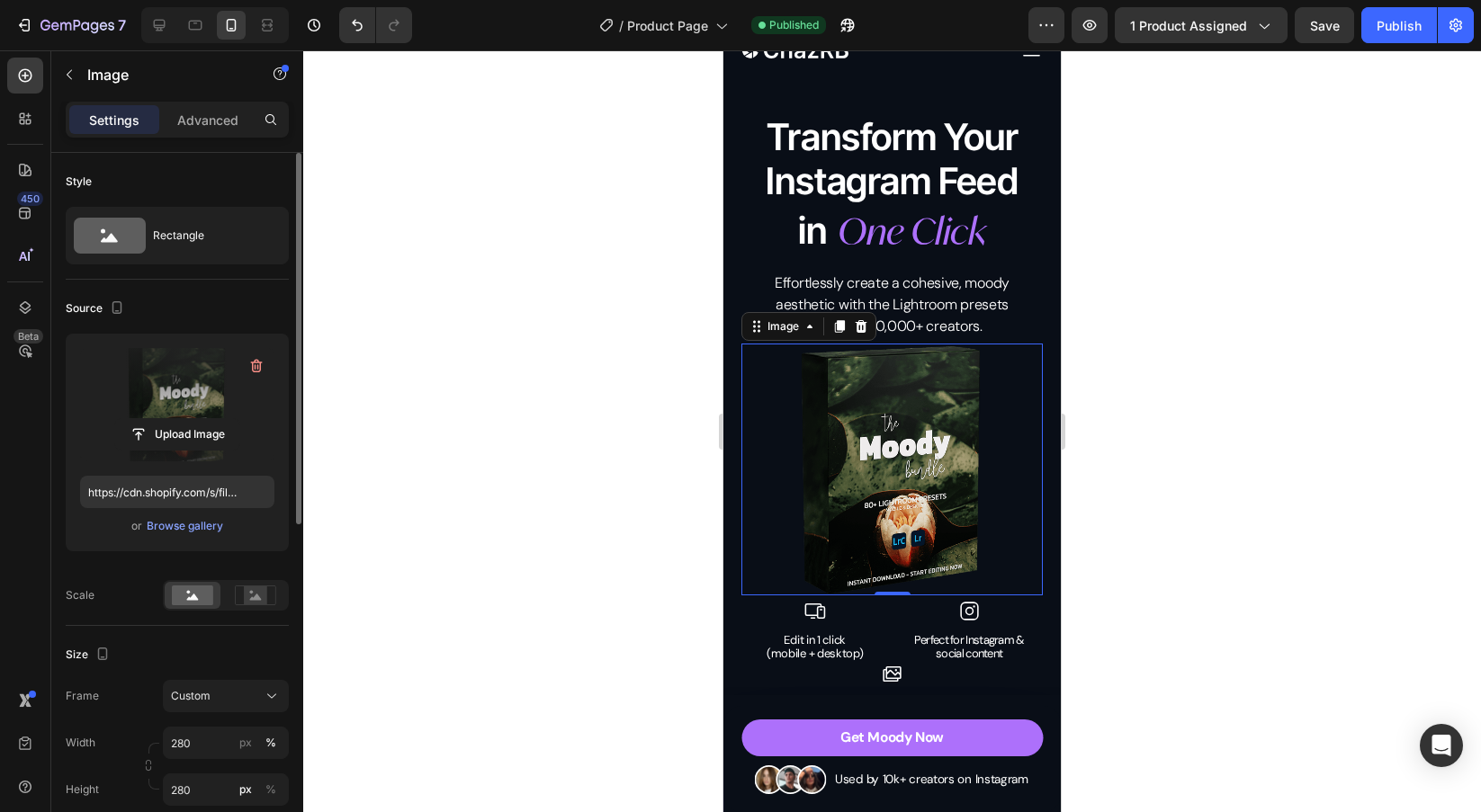 click 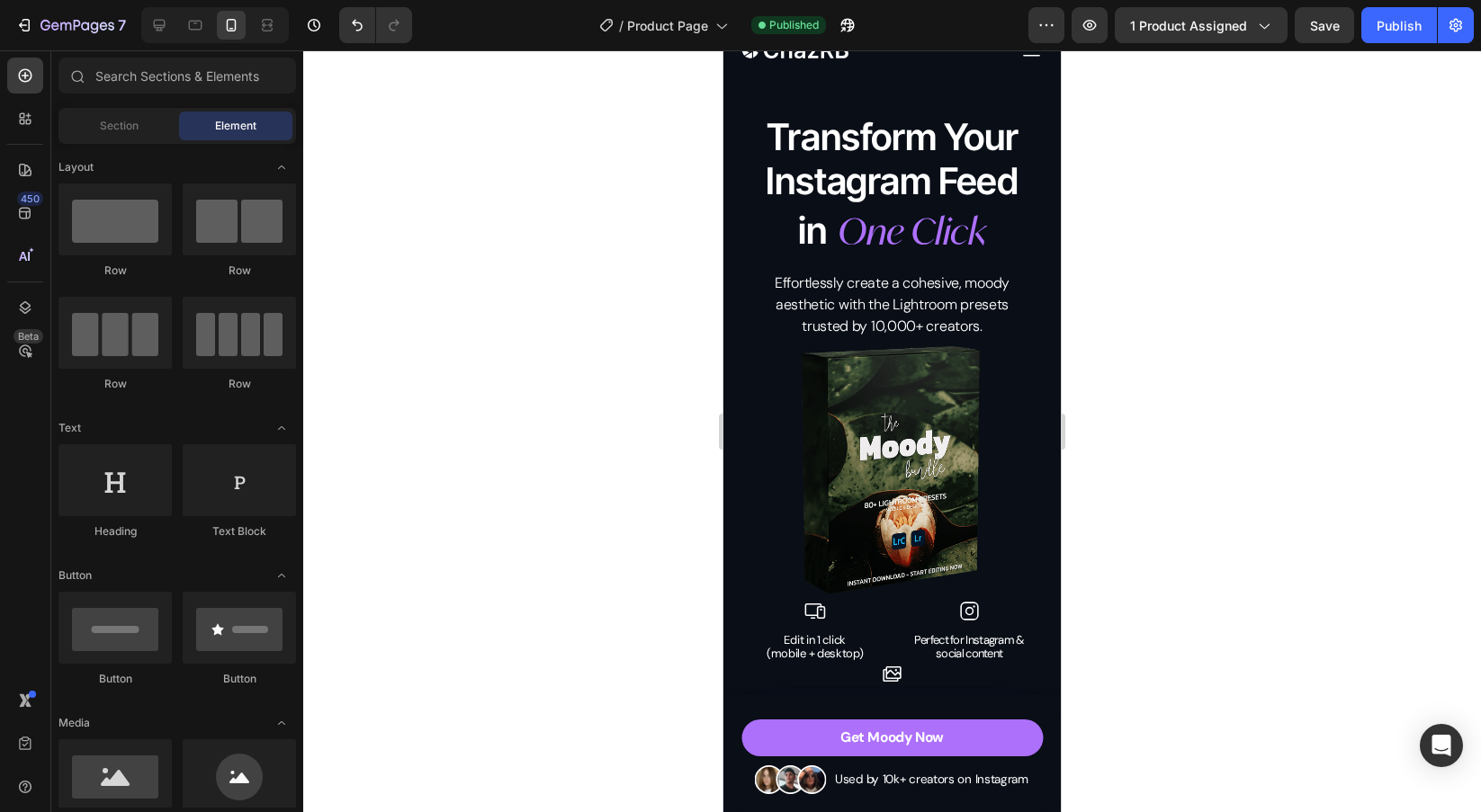 click 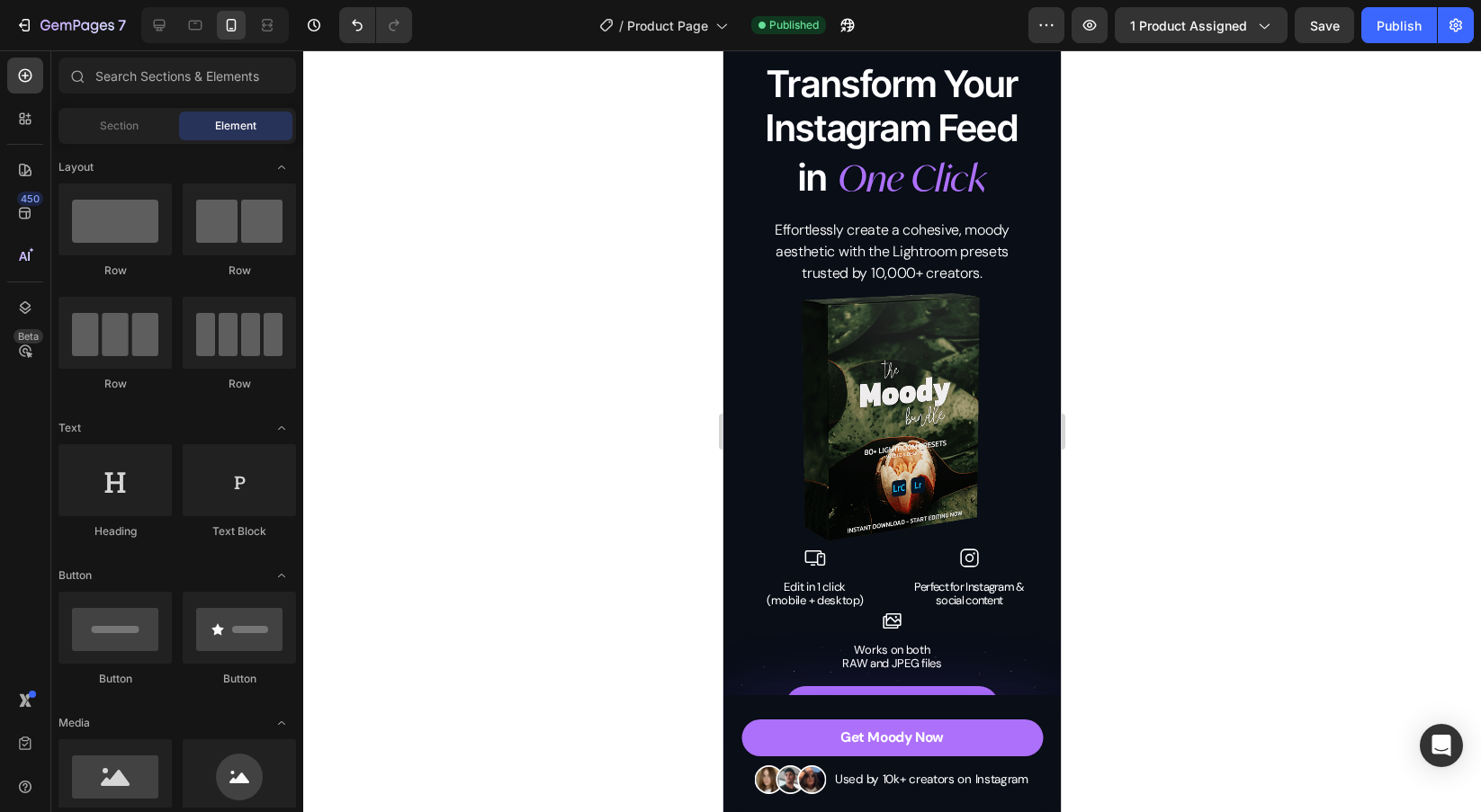 scroll, scrollTop: 0, scrollLeft: 0, axis: both 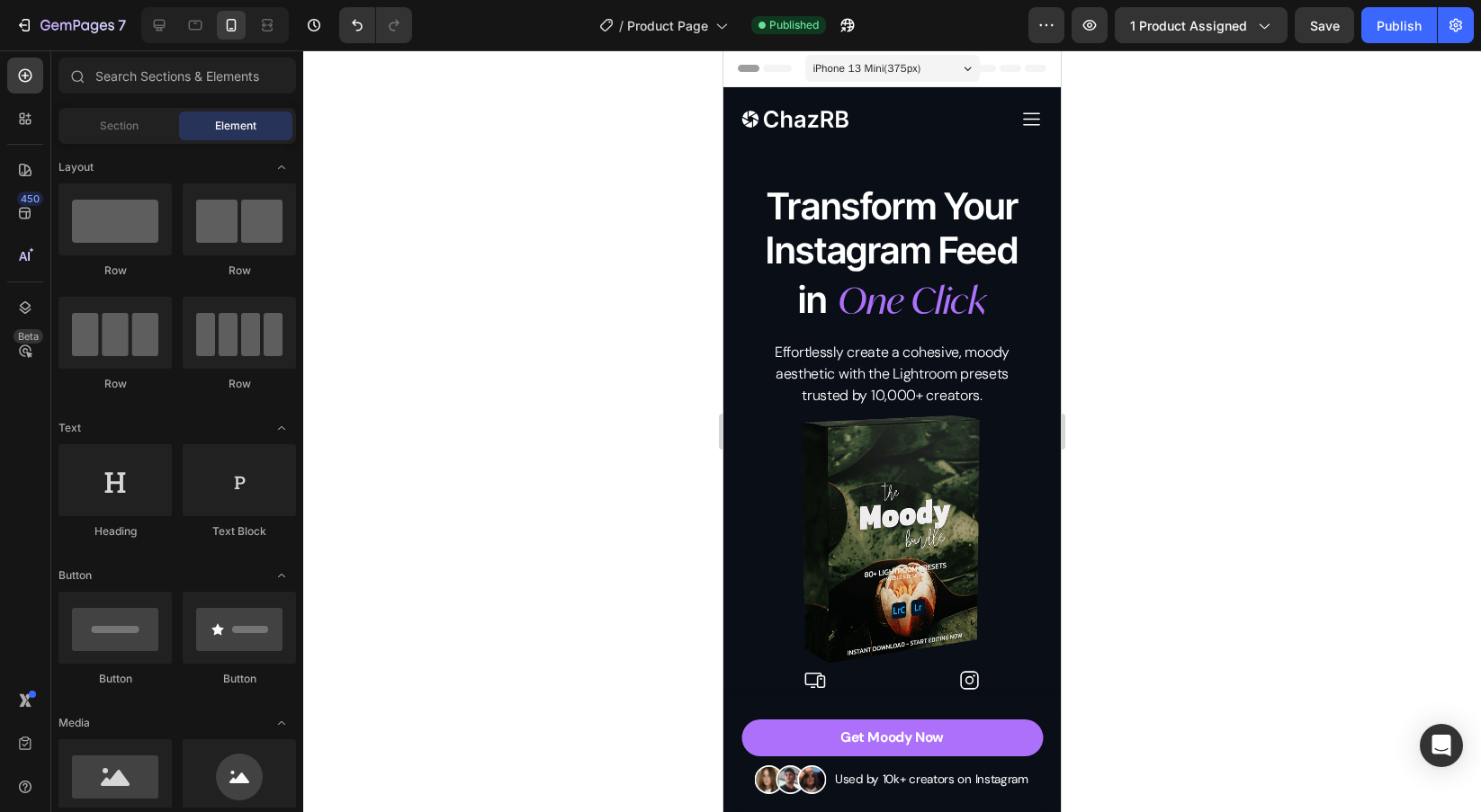 click 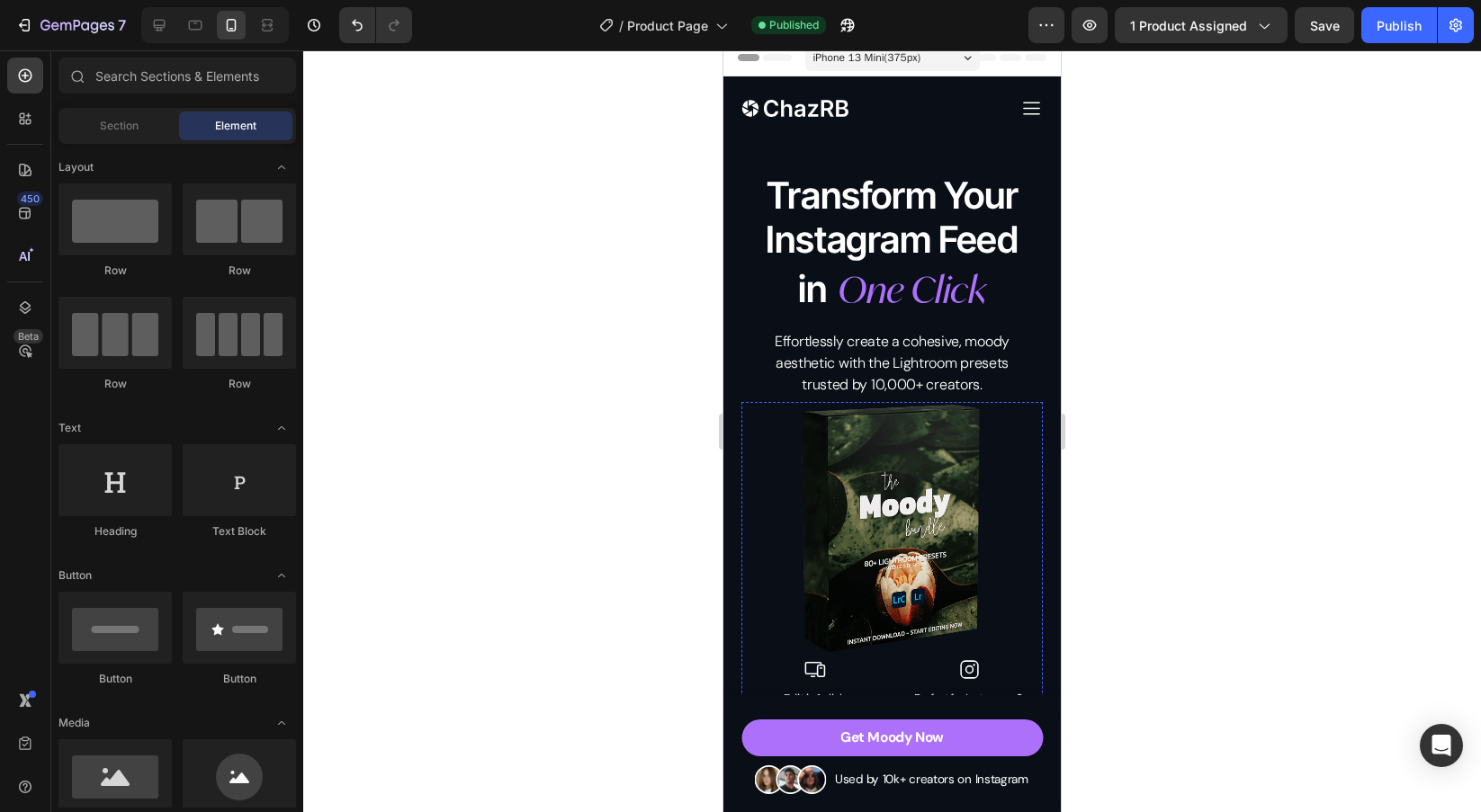 scroll, scrollTop: 0, scrollLeft: 0, axis: both 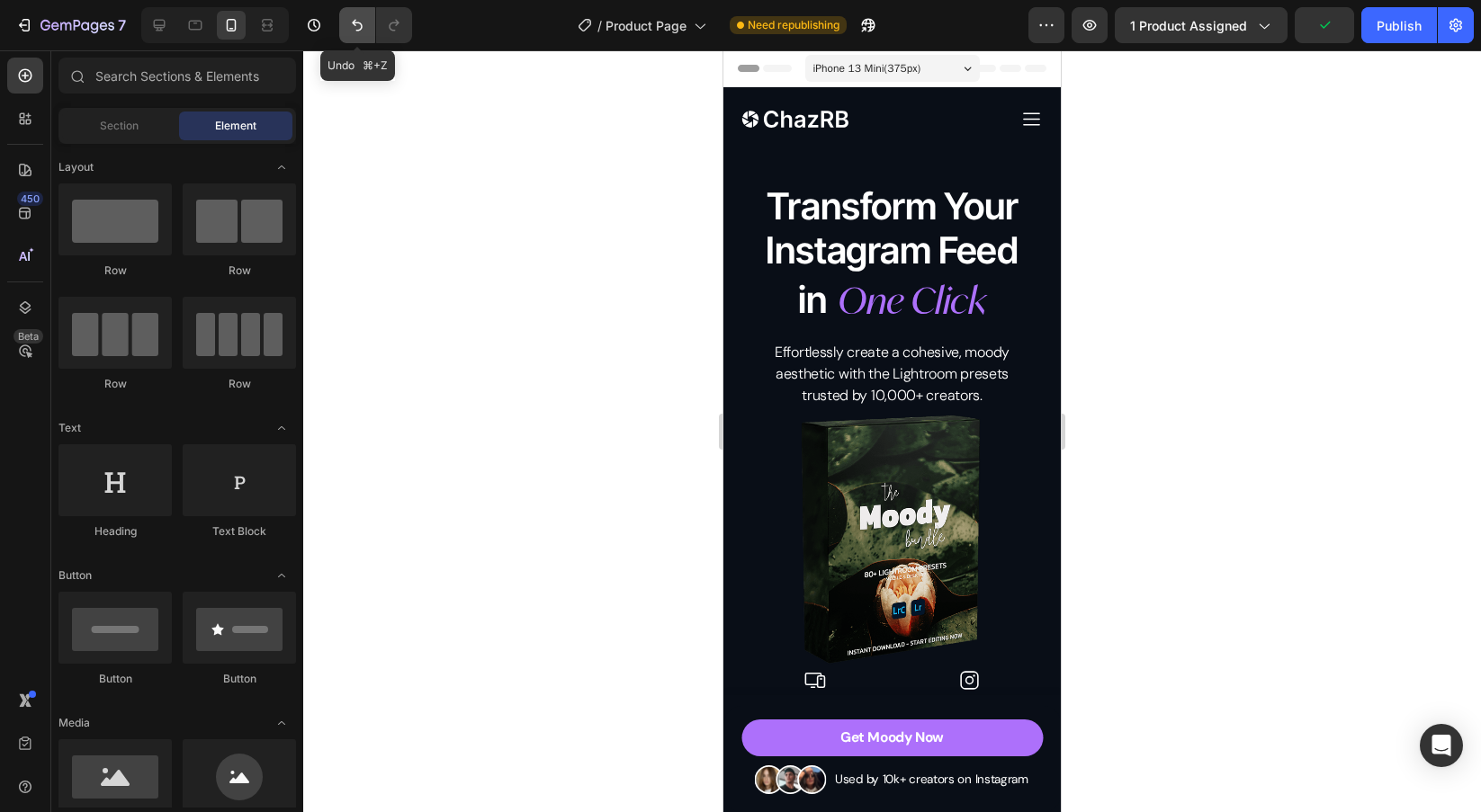 click 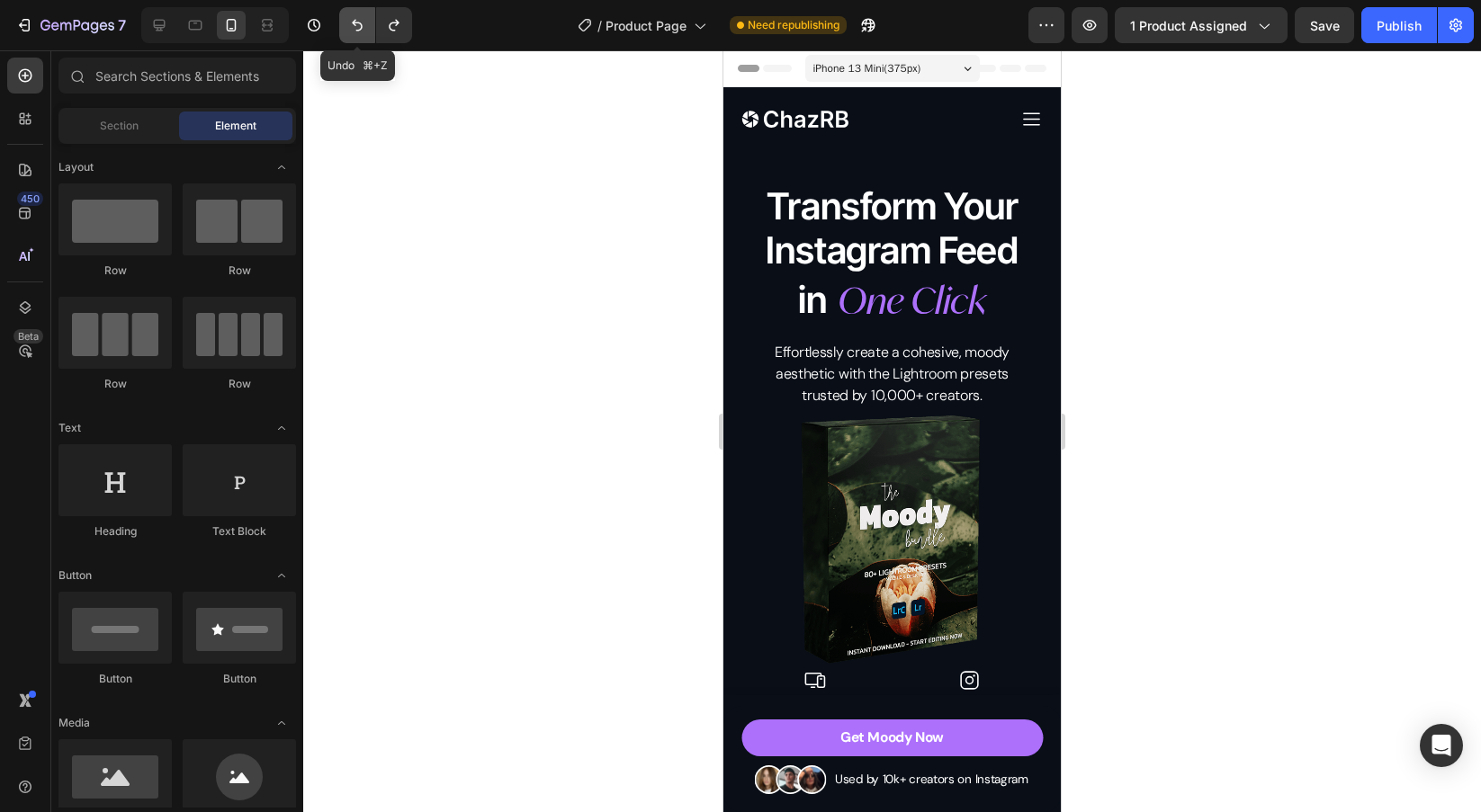 click 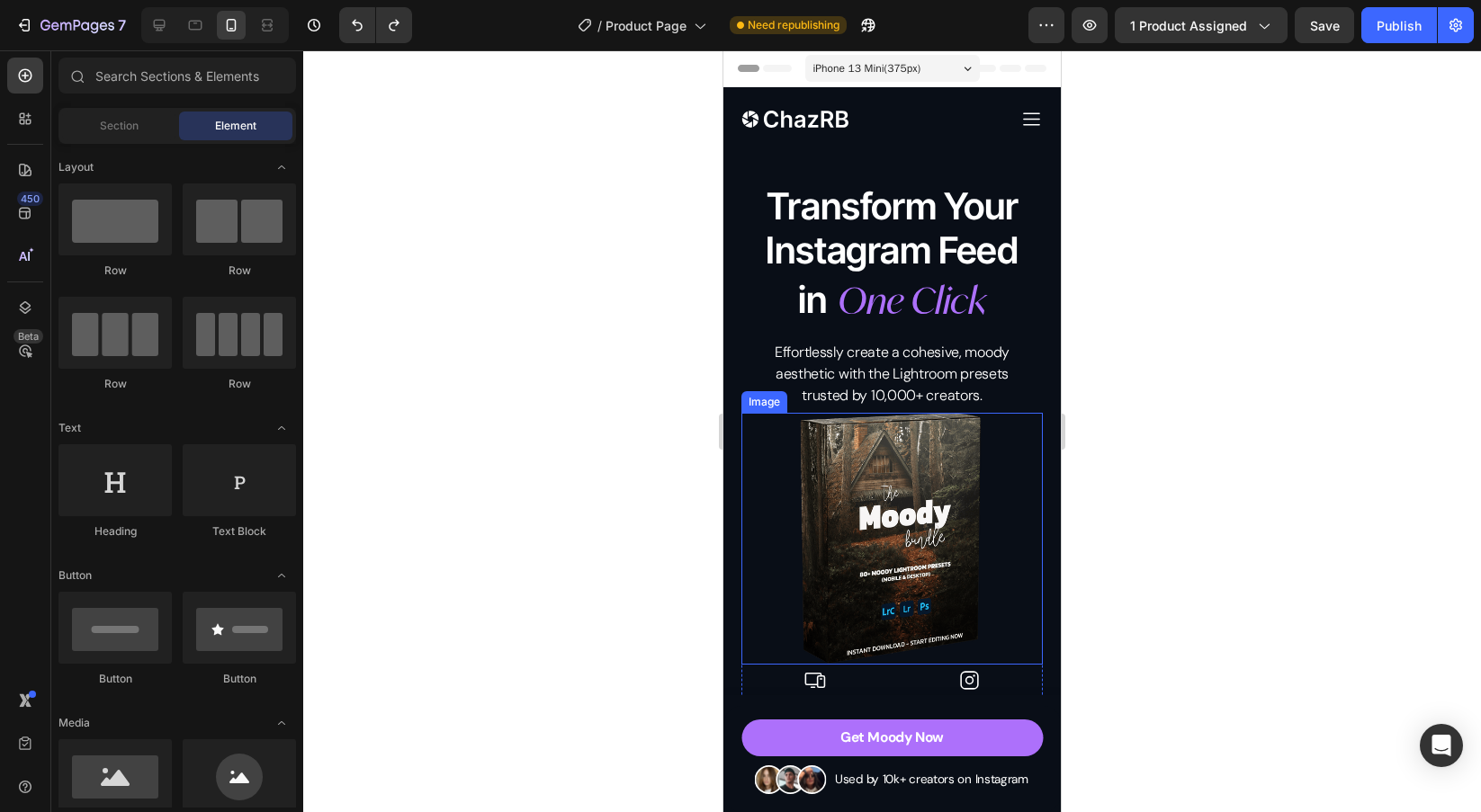 click at bounding box center (892, 539) 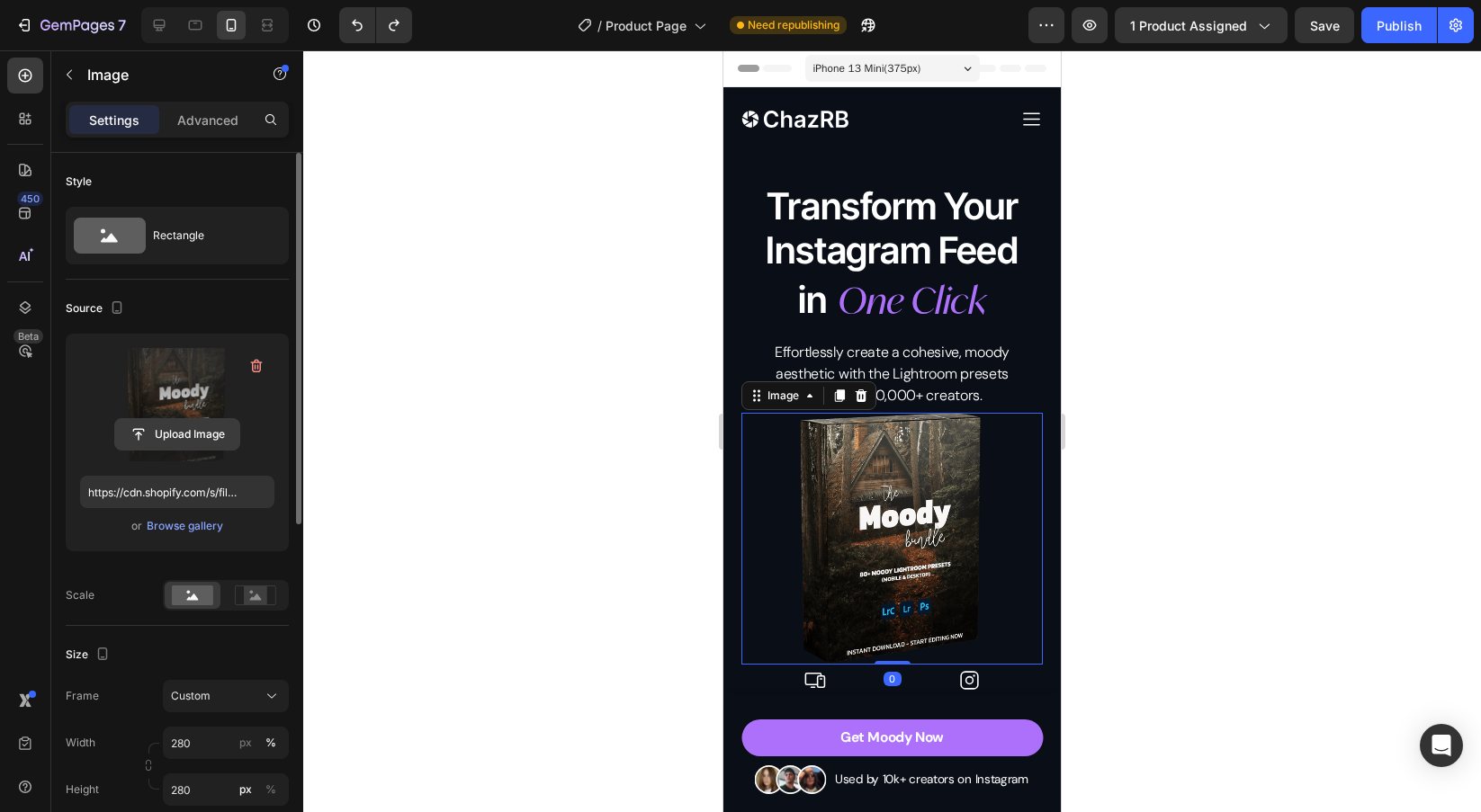 click 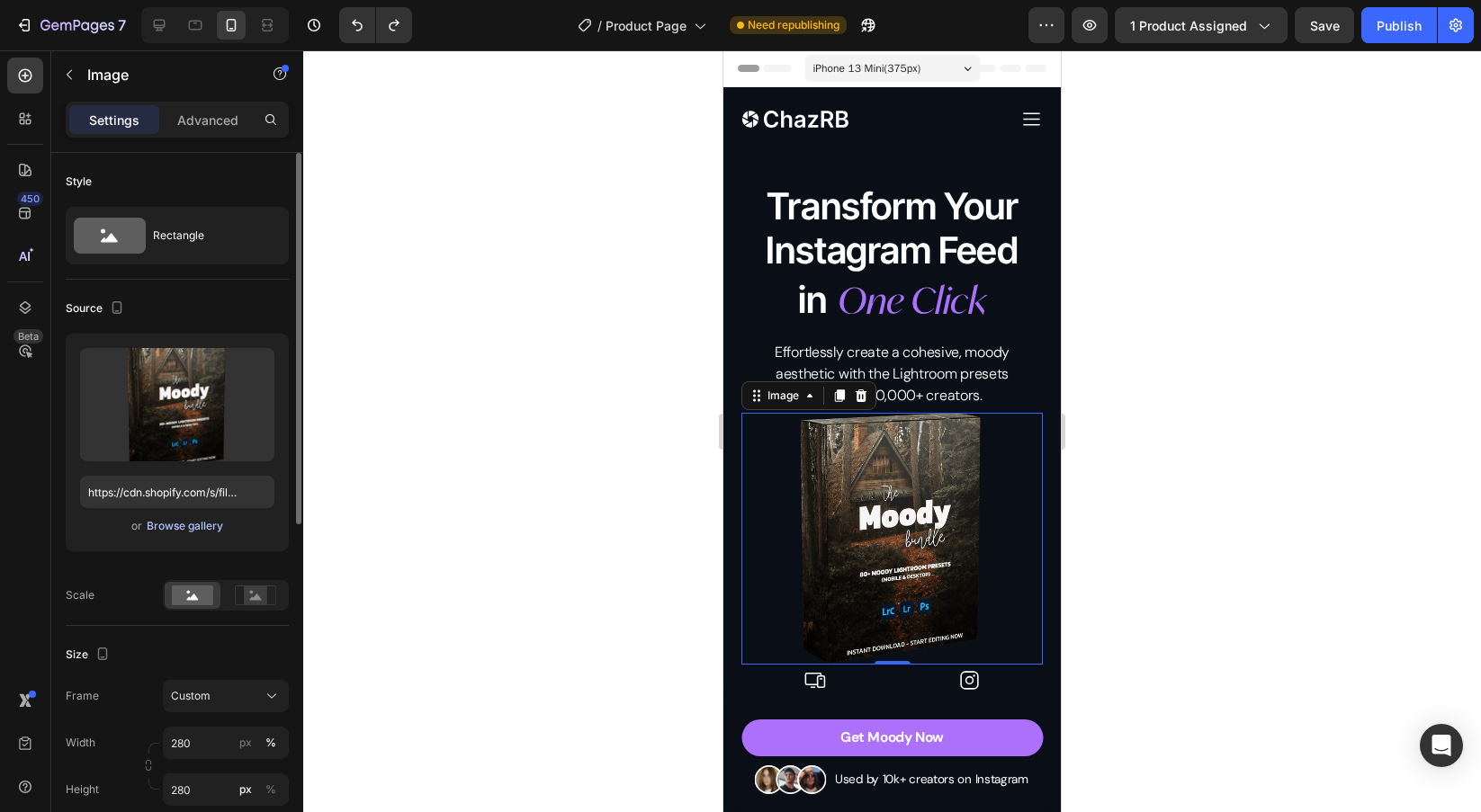 click on "Browse gallery" at bounding box center (184, 526) 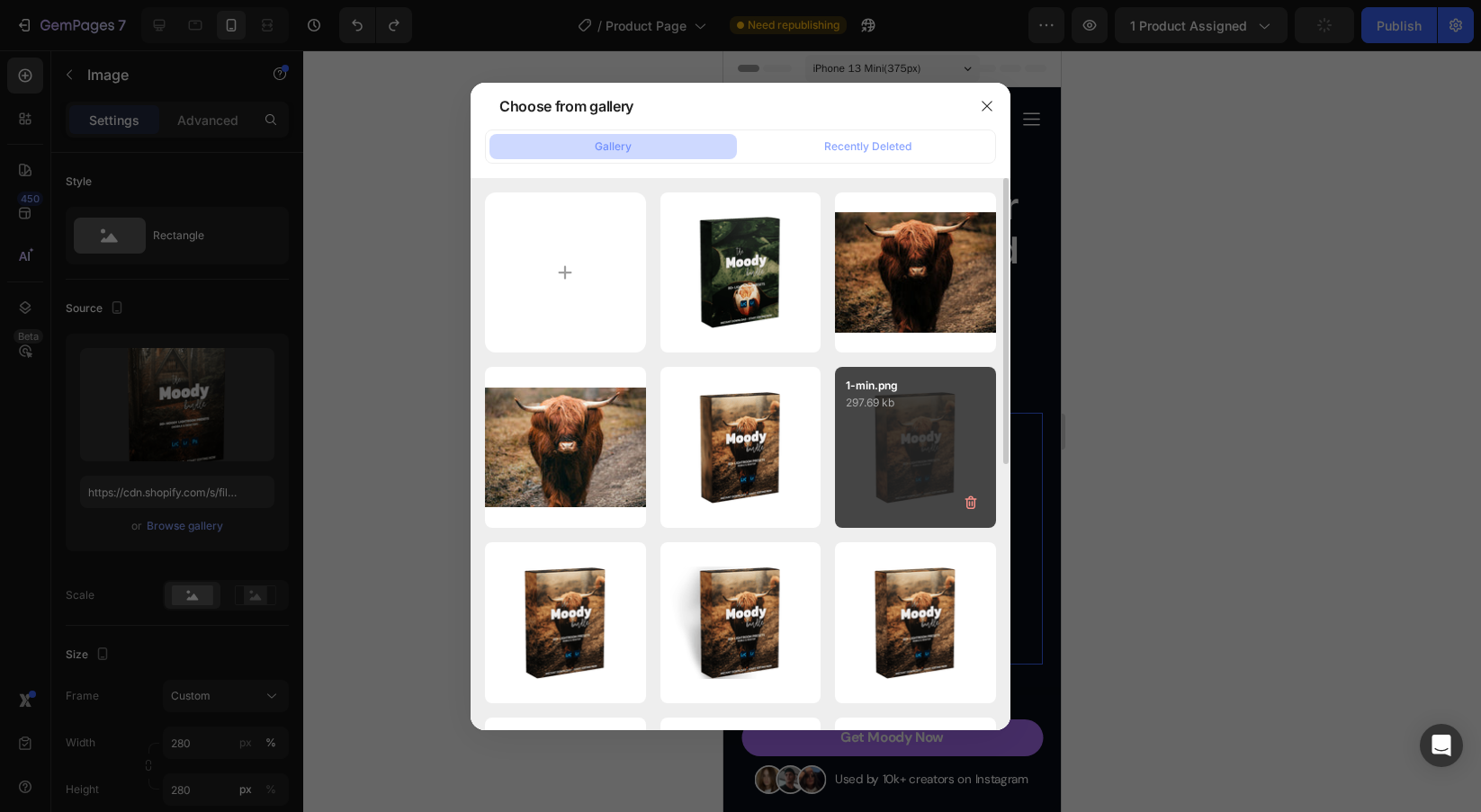 click on "1-min.png 297.69 kb" at bounding box center (915, 447) 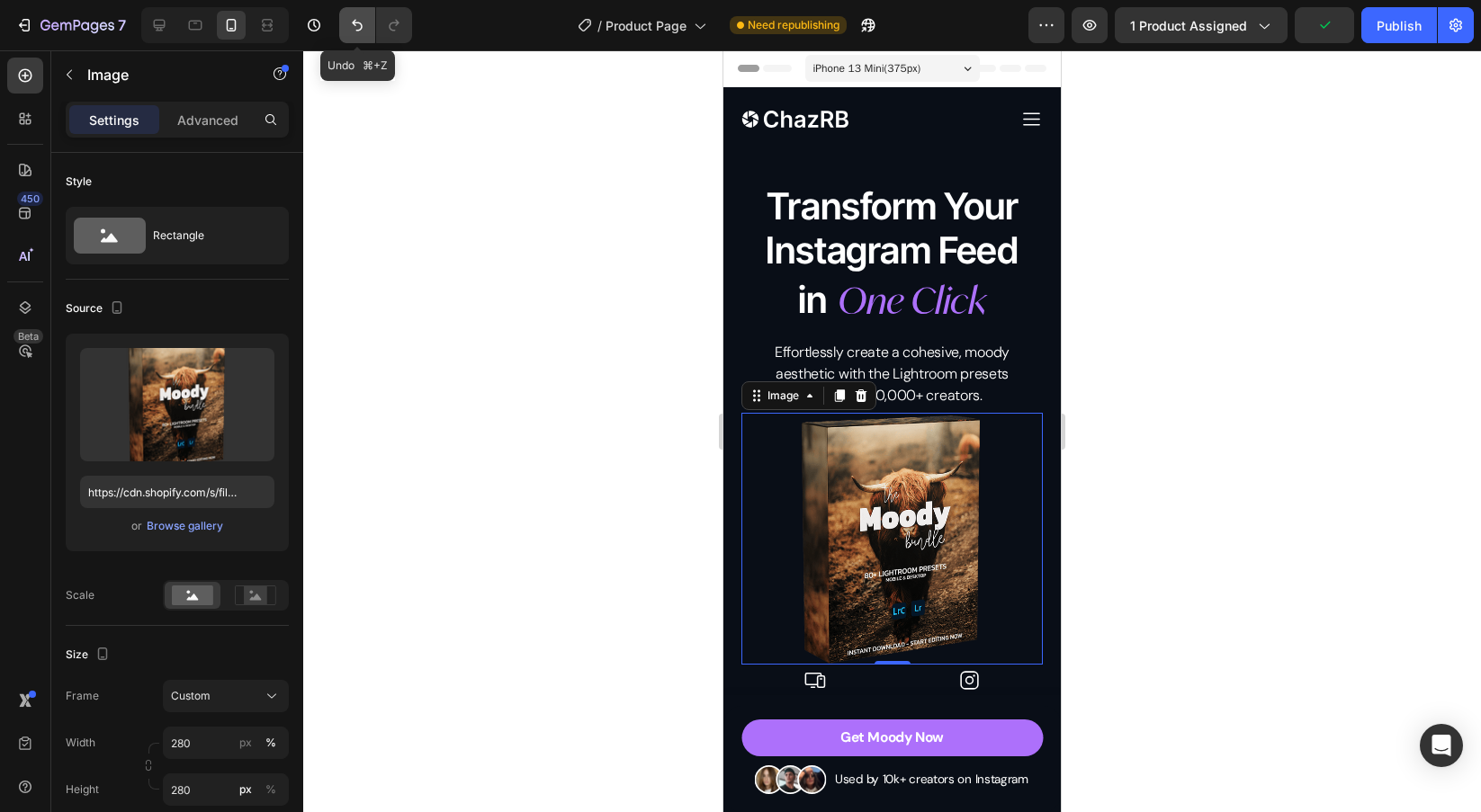click 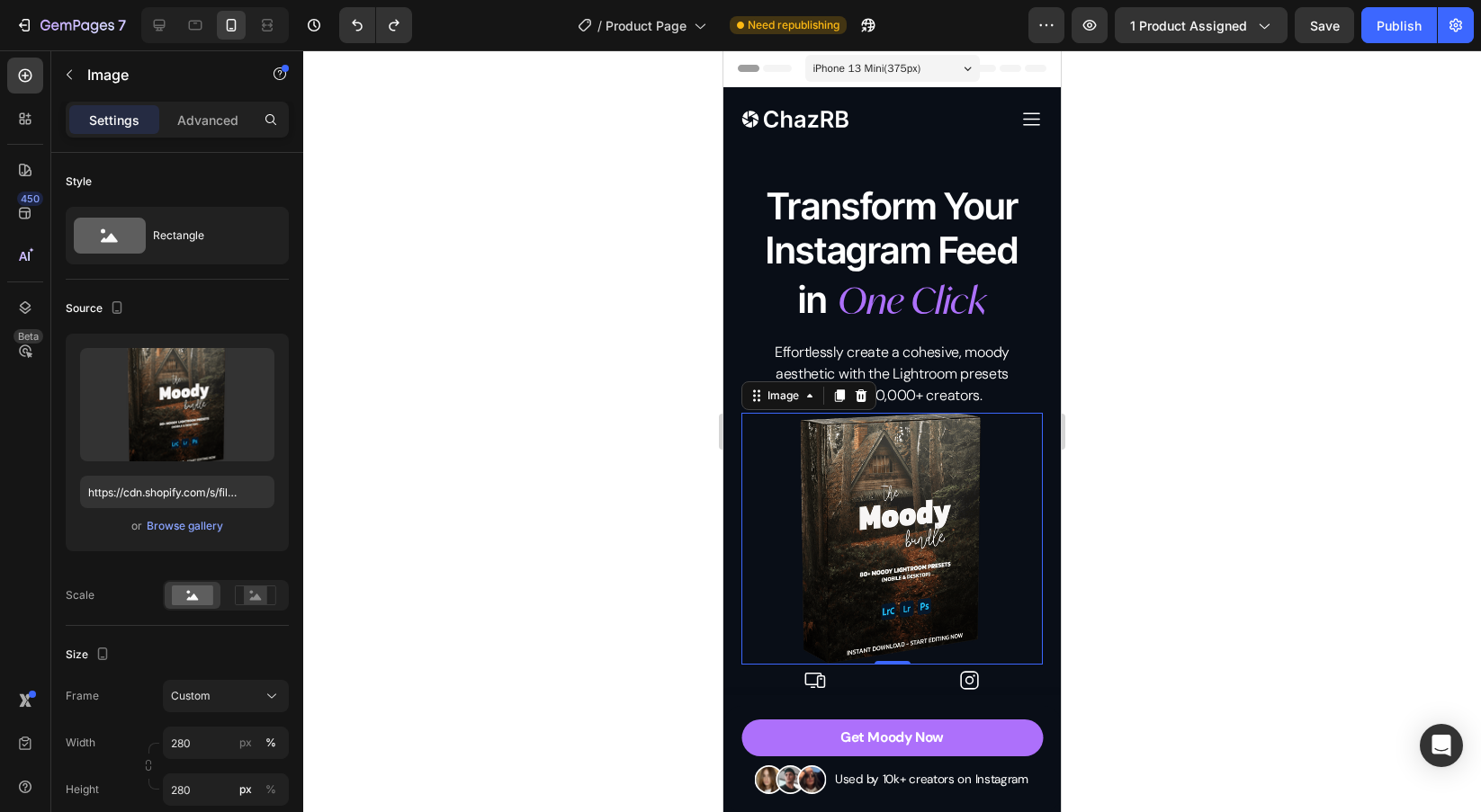 click 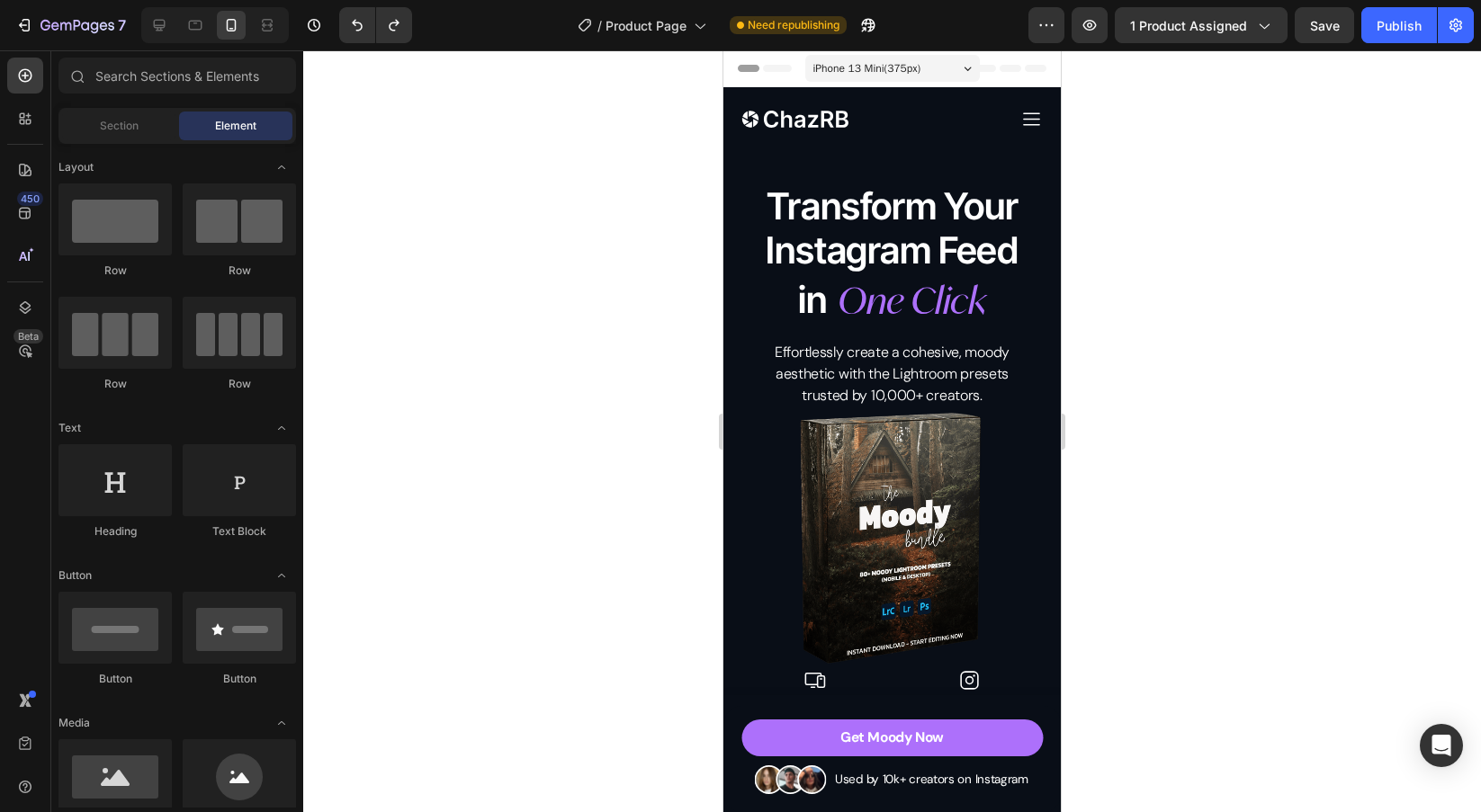 click 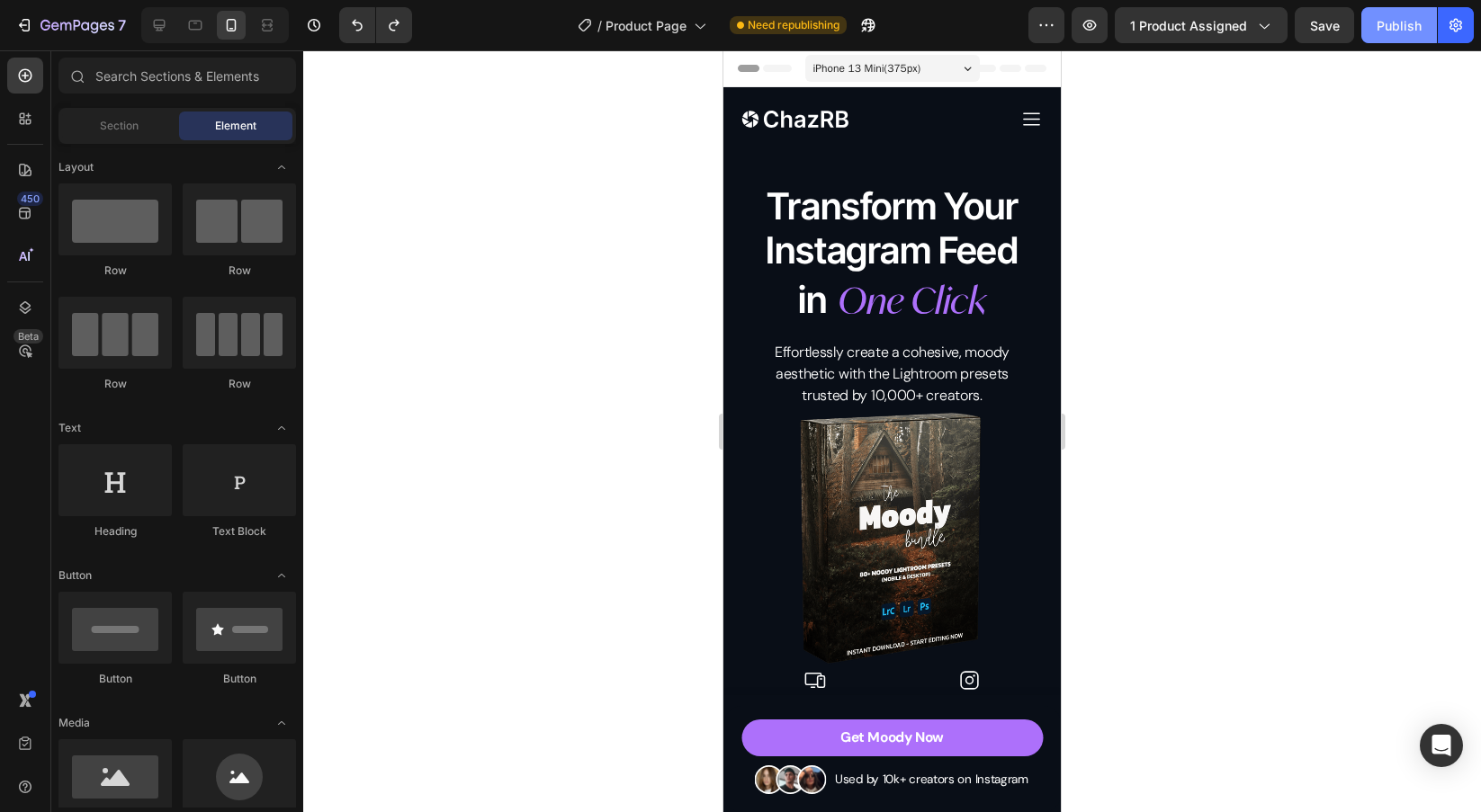 click on "Publish" at bounding box center (1399, 25) 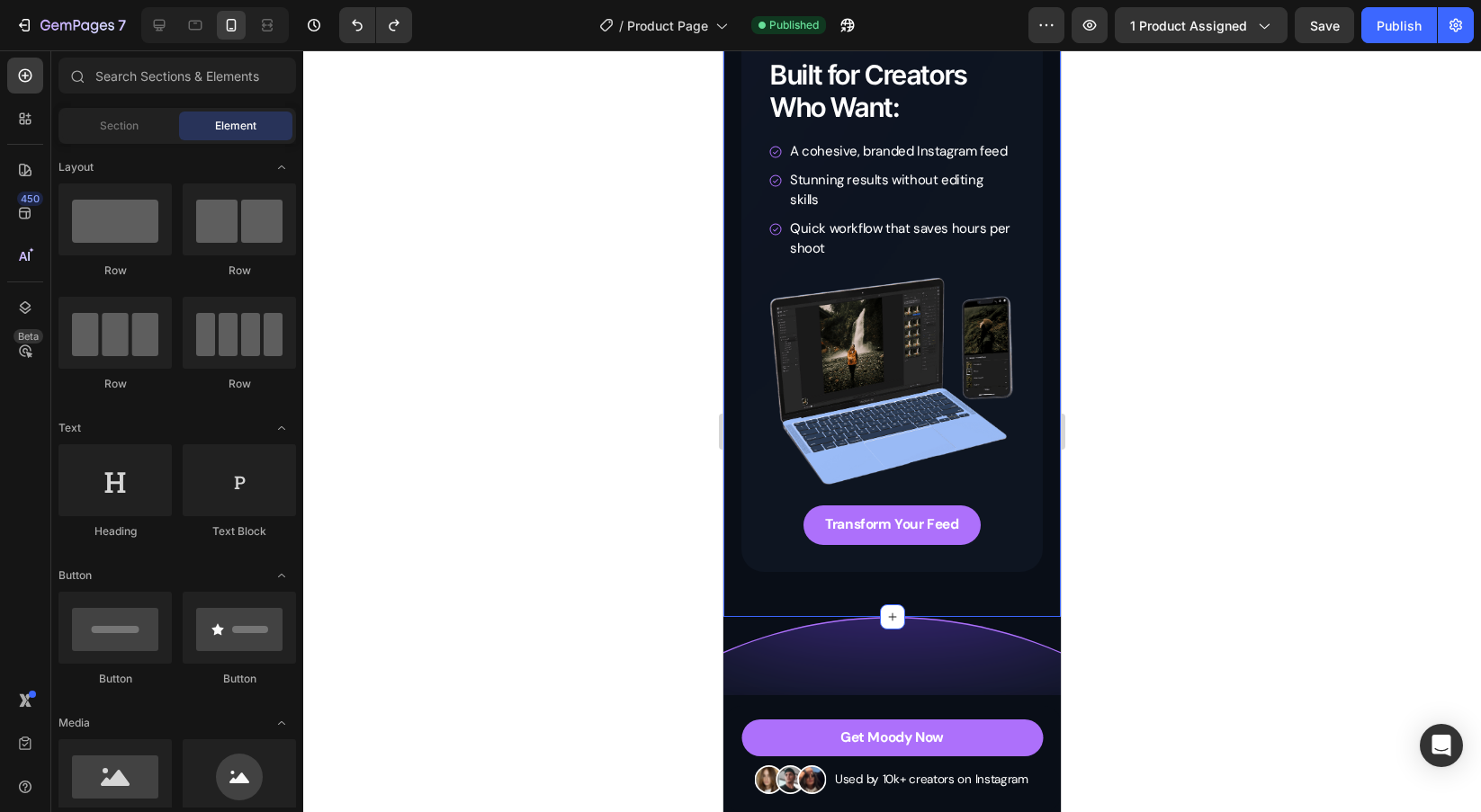 scroll, scrollTop: 4363, scrollLeft: 0, axis: vertical 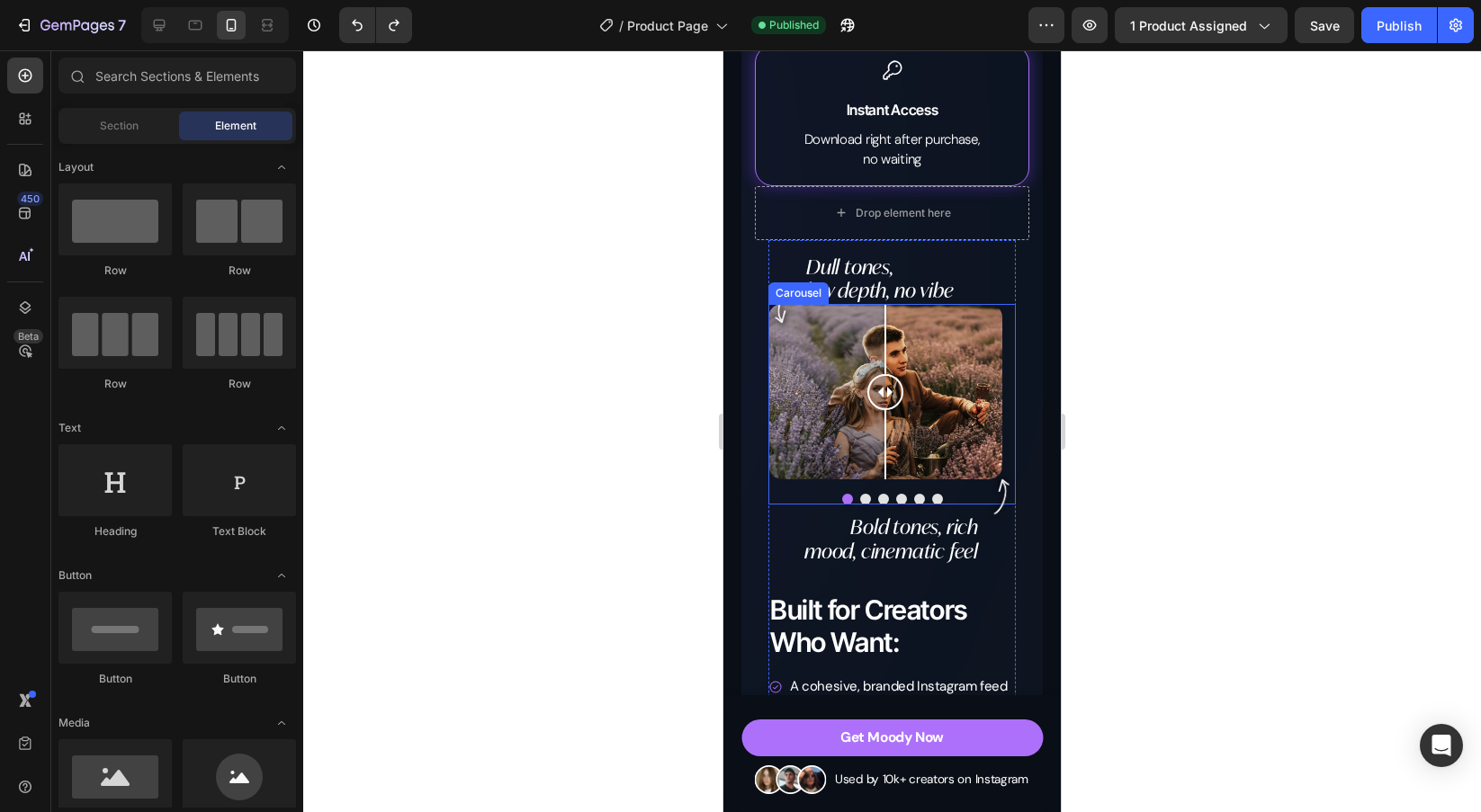 click at bounding box center (866, 499) 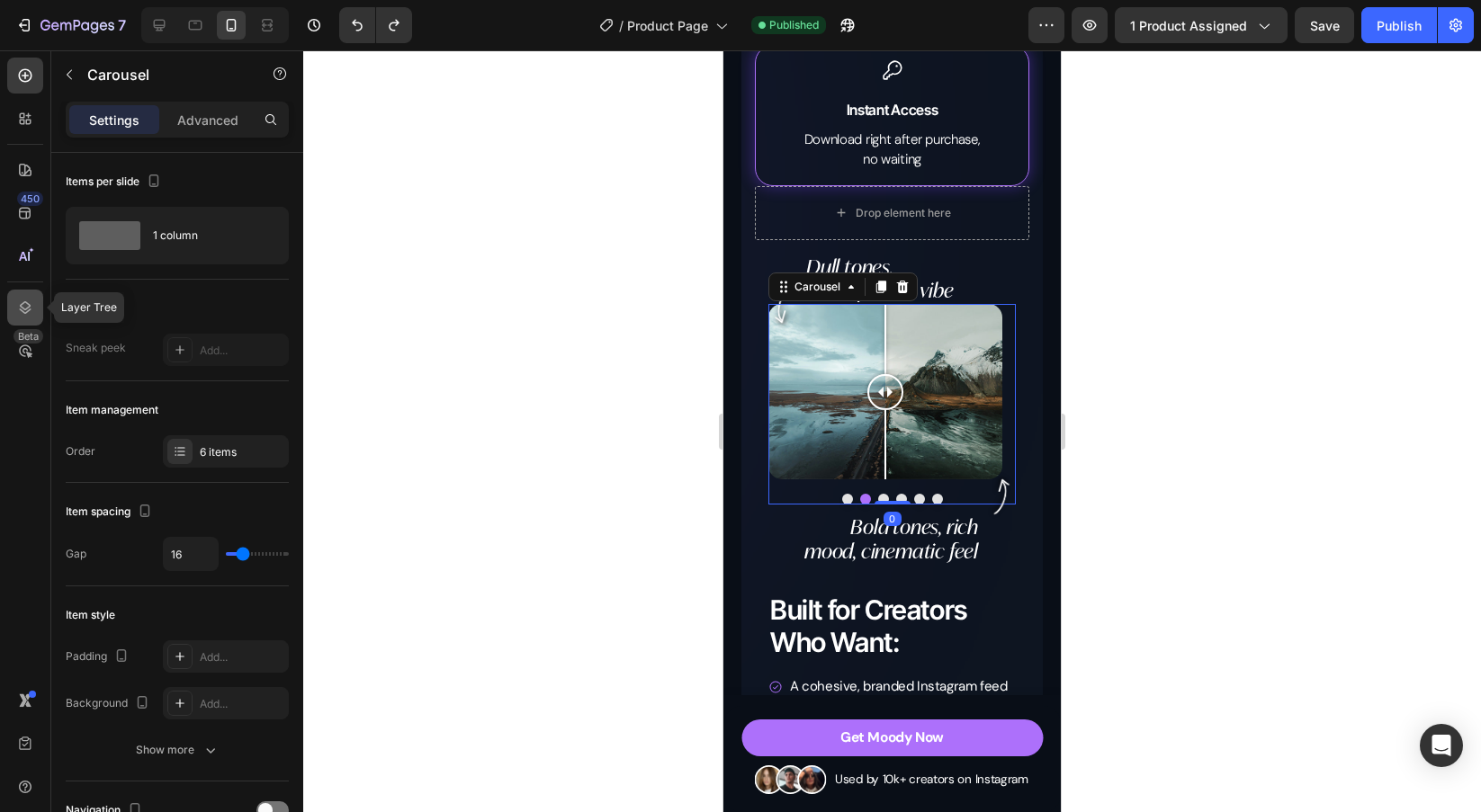 click 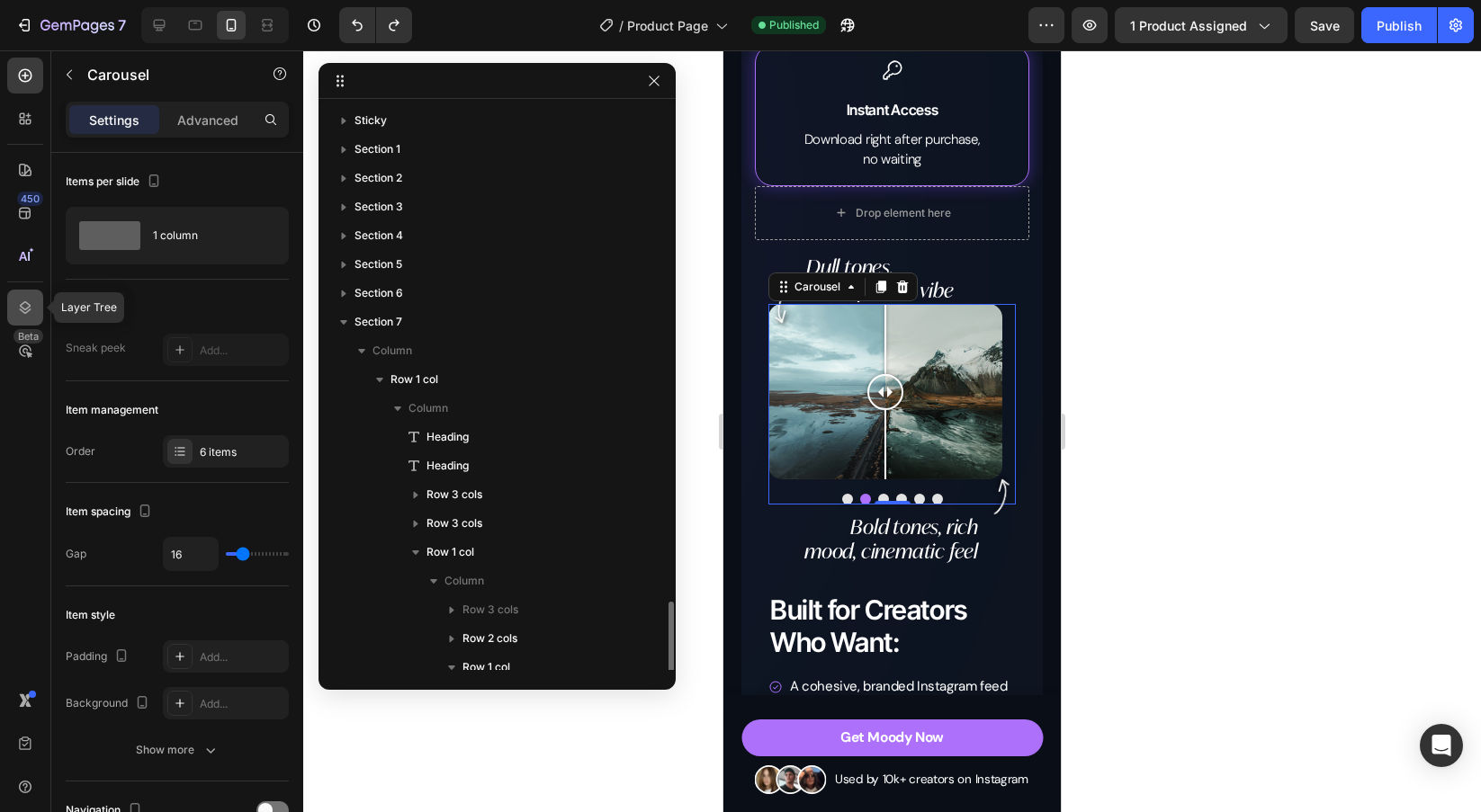 scroll, scrollTop: 299, scrollLeft: 0, axis: vertical 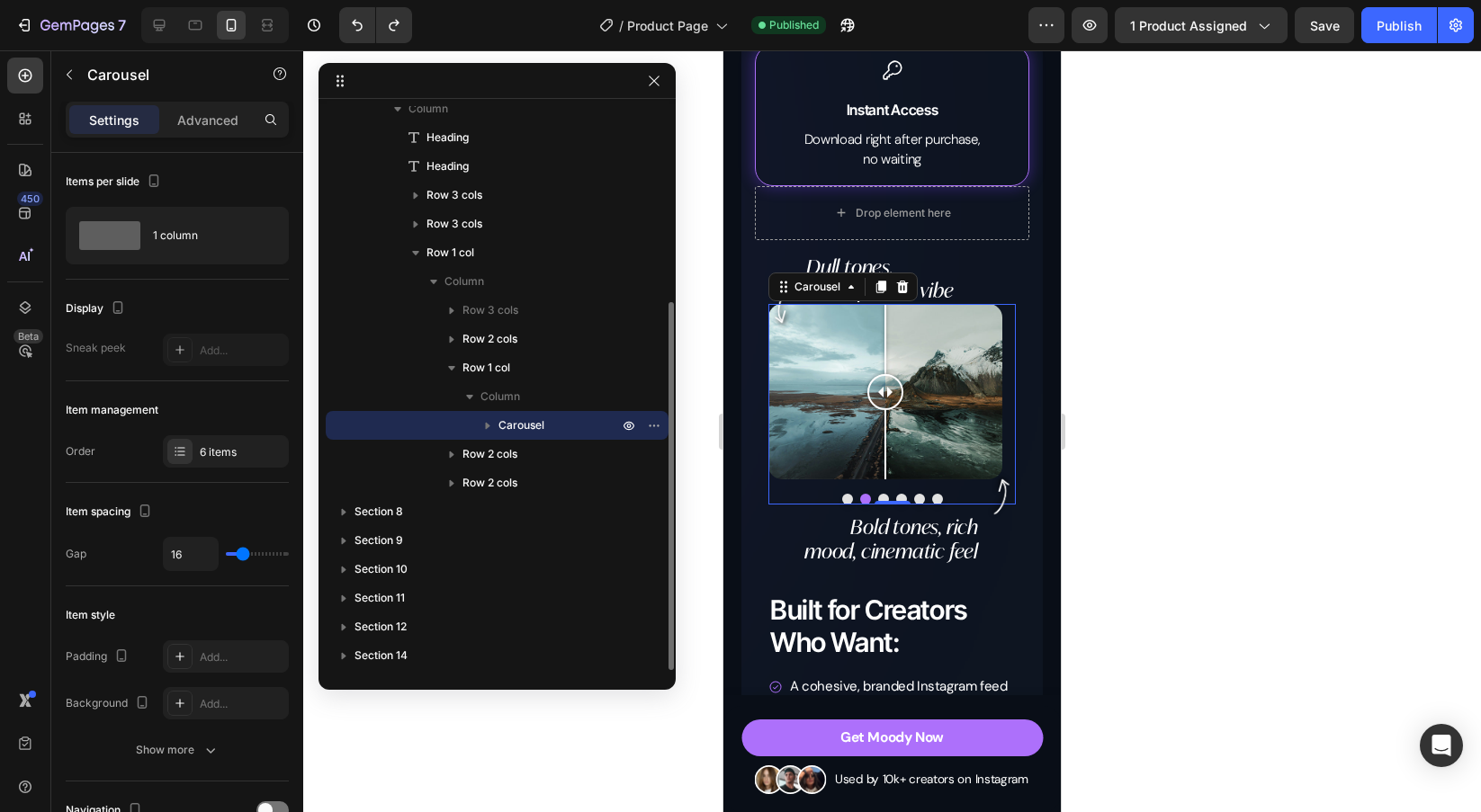 click 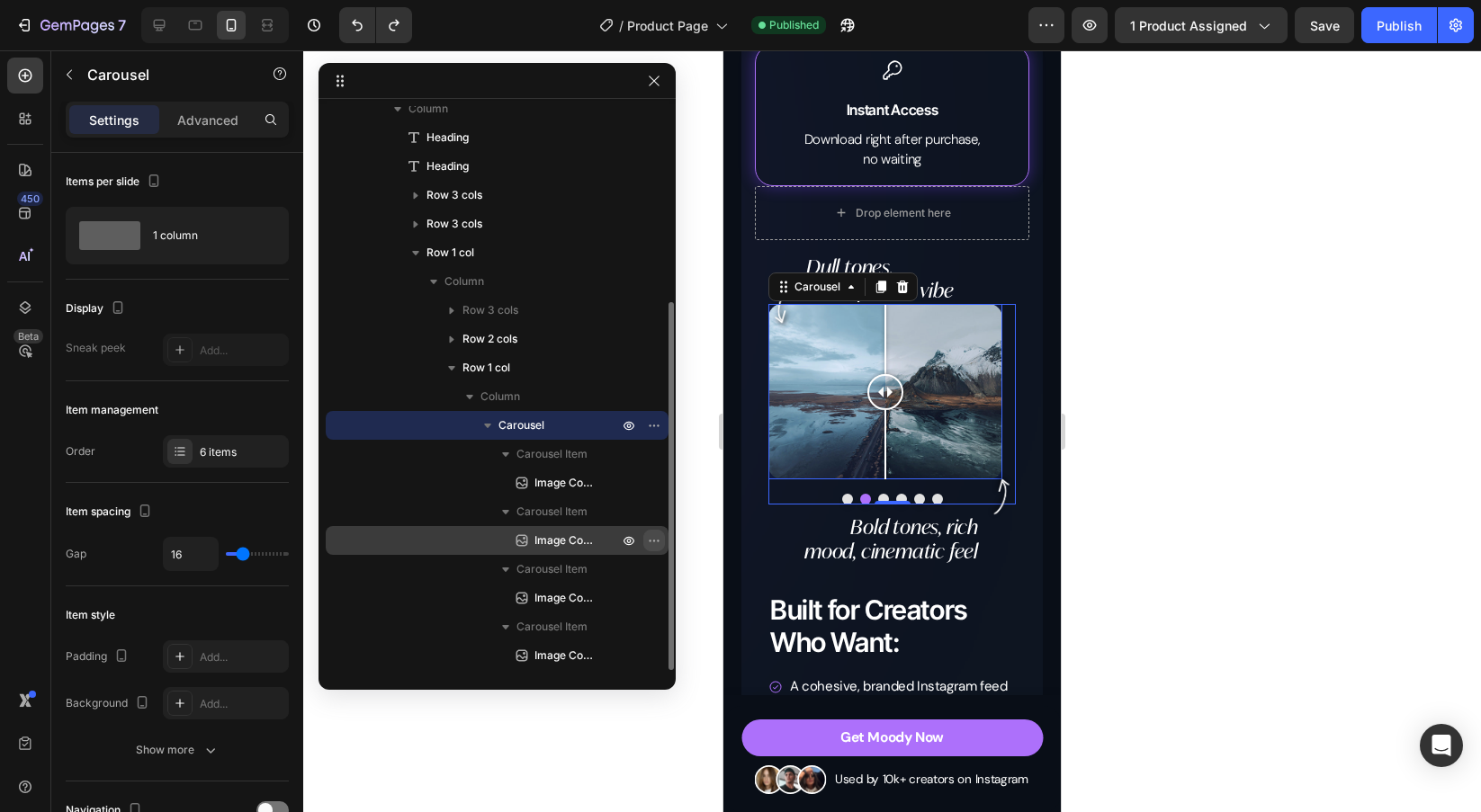 click 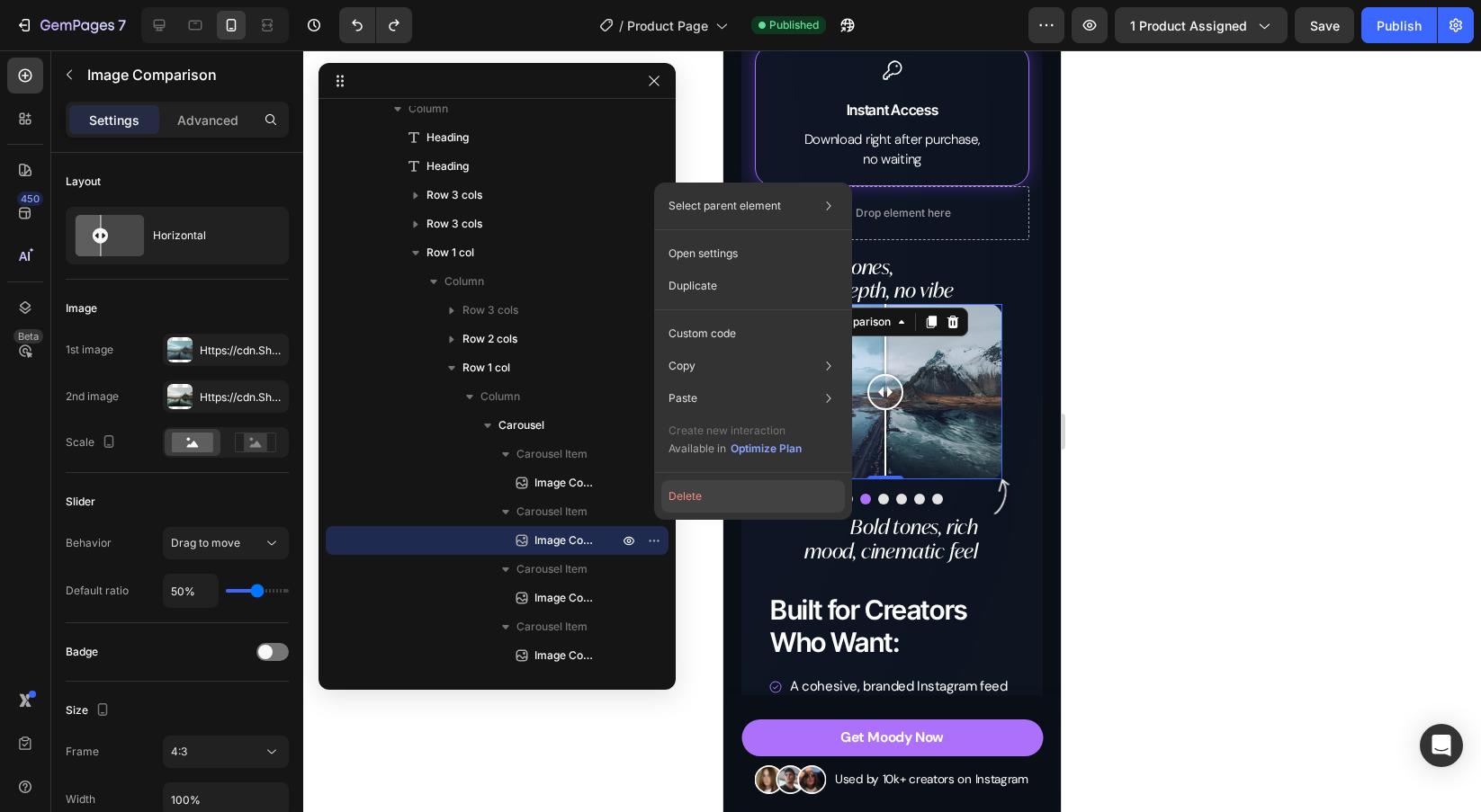 click on "Delete" 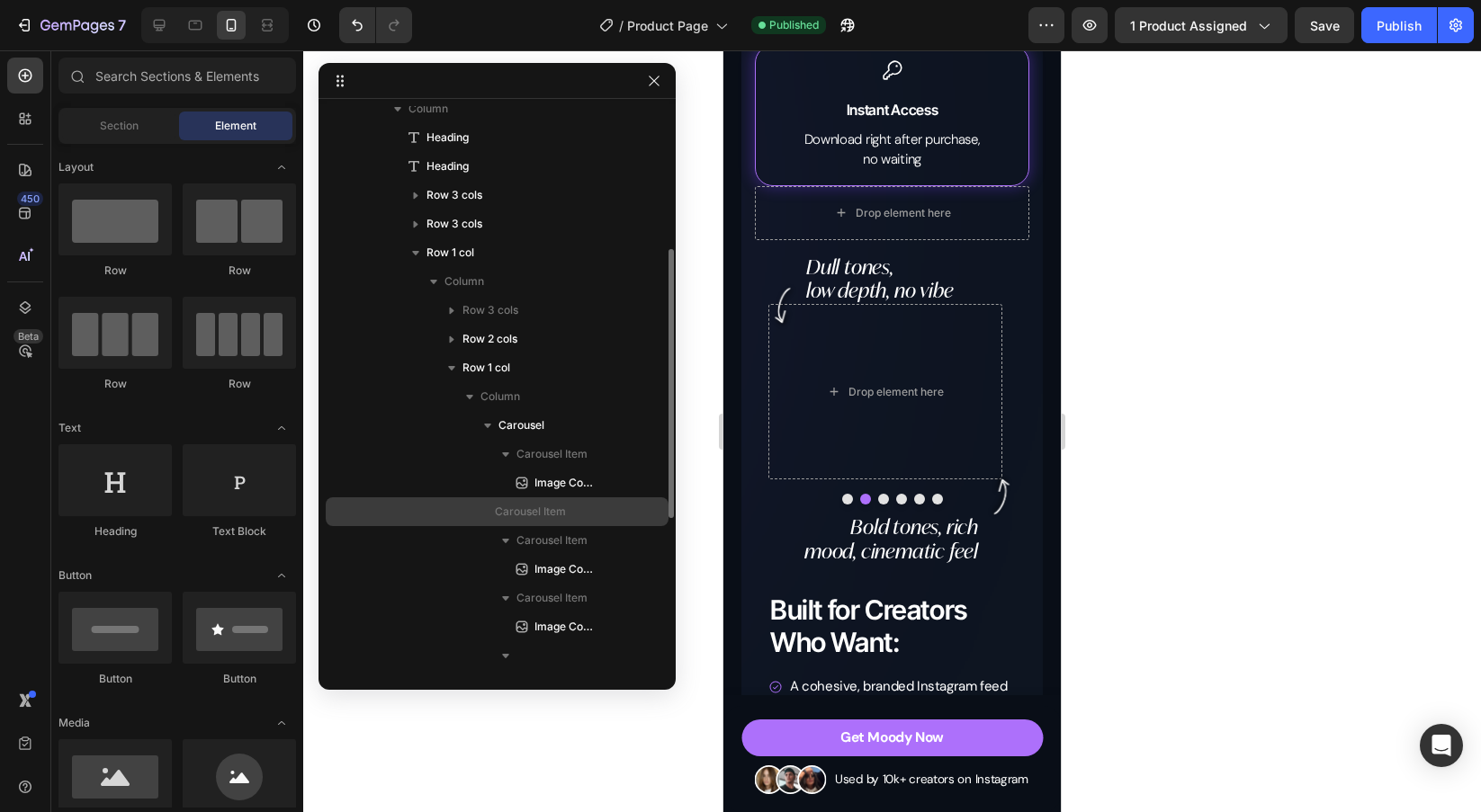 click on "Carousel Item" at bounding box center [497, 512] 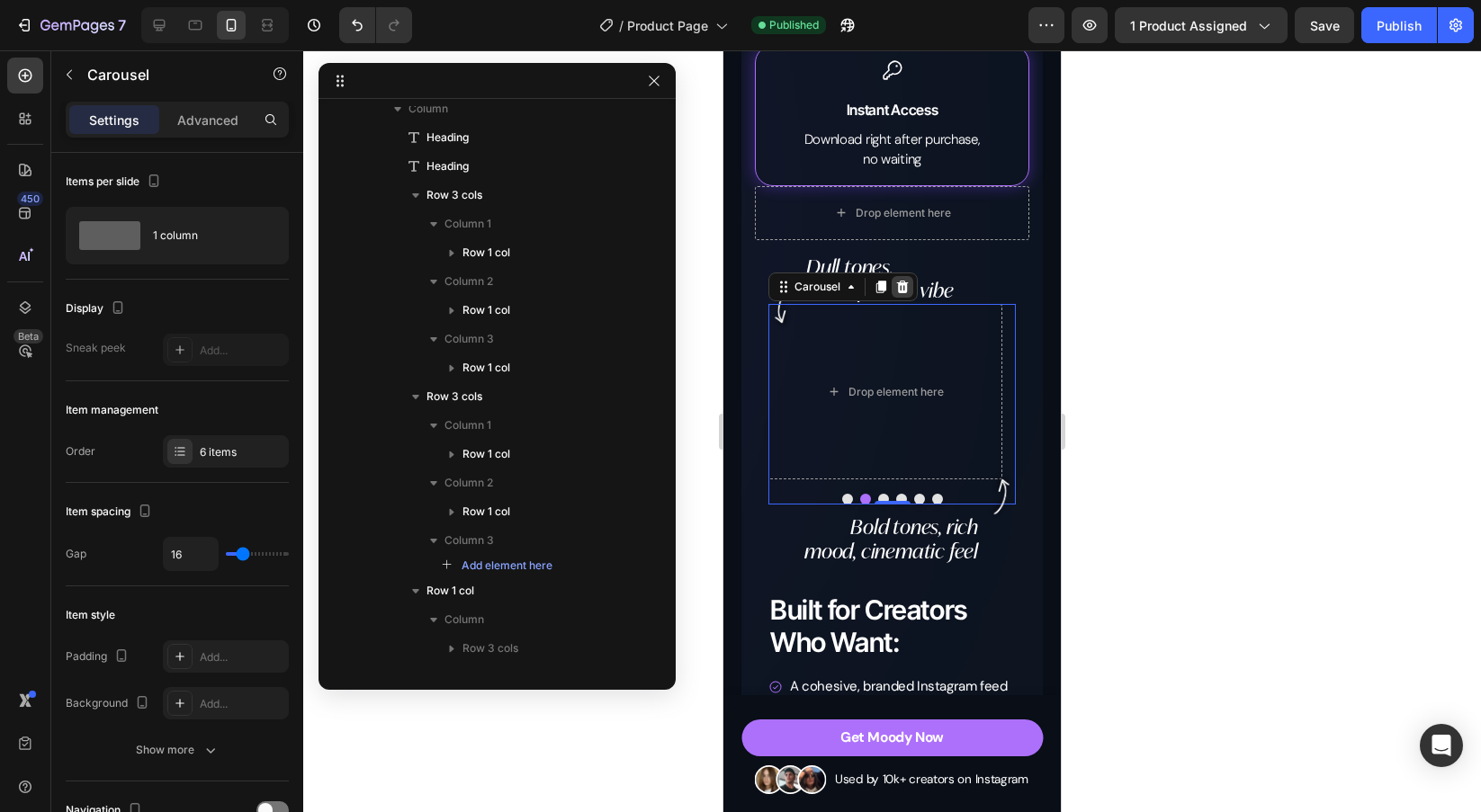 click 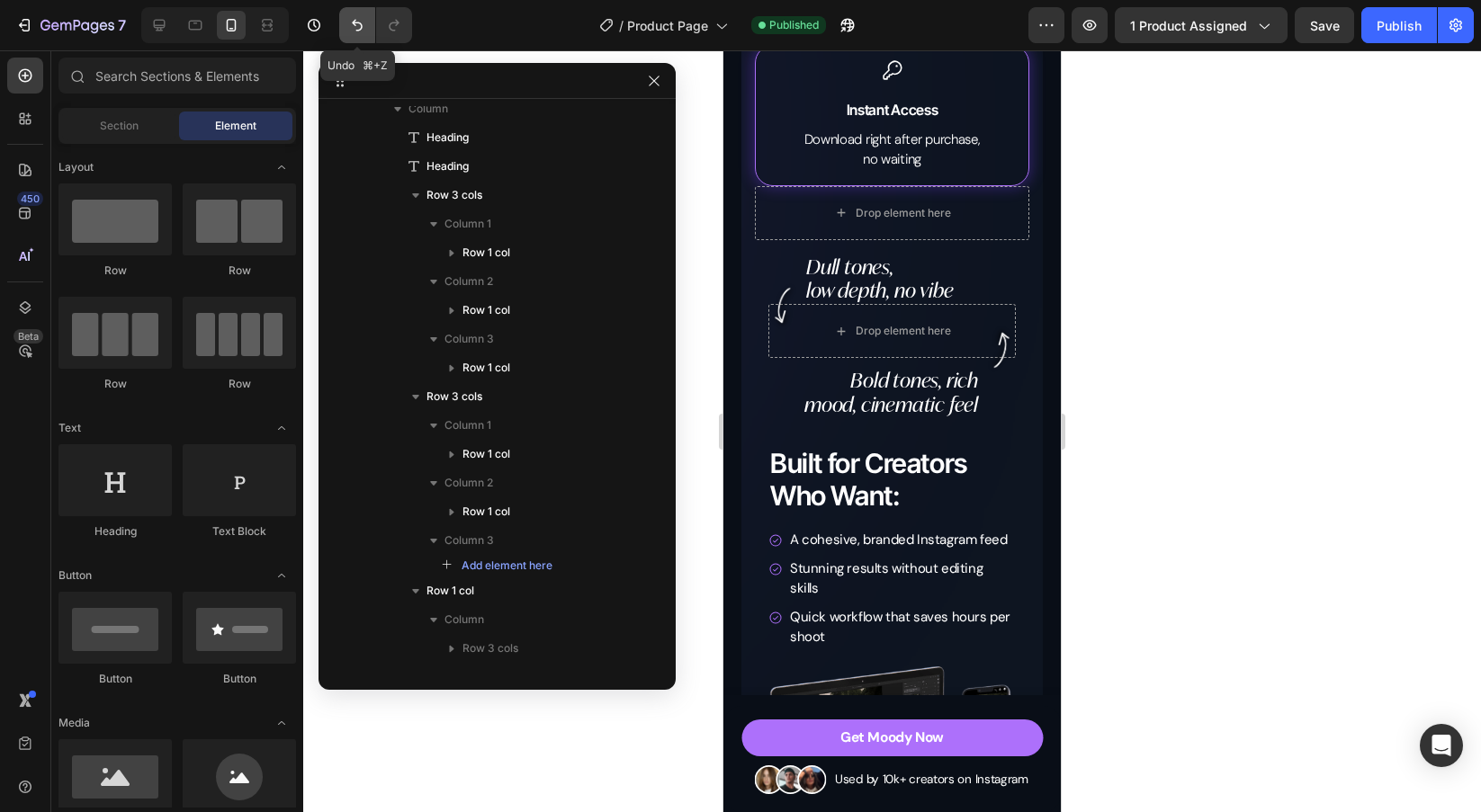 click 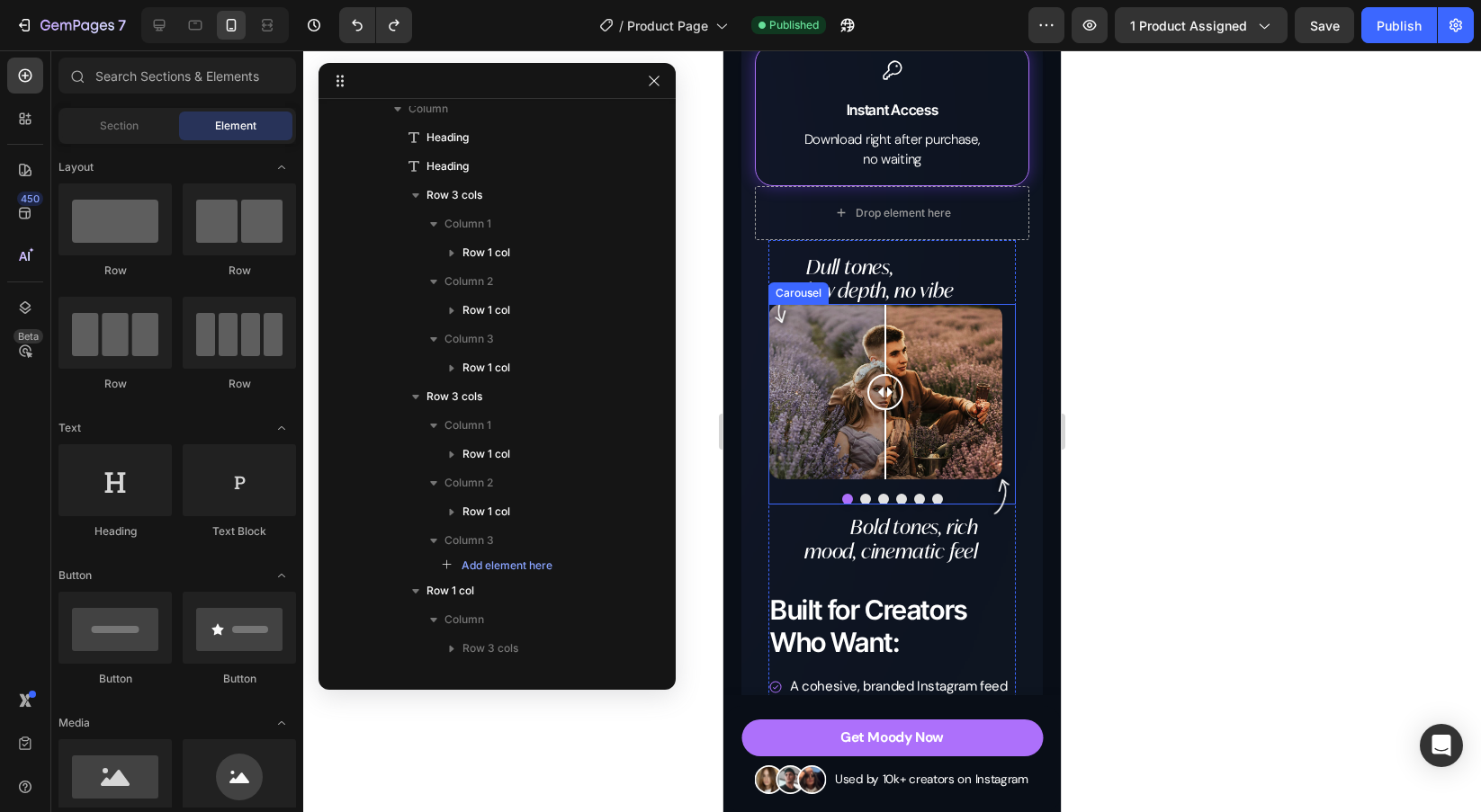click at bounding box center [866, 499] 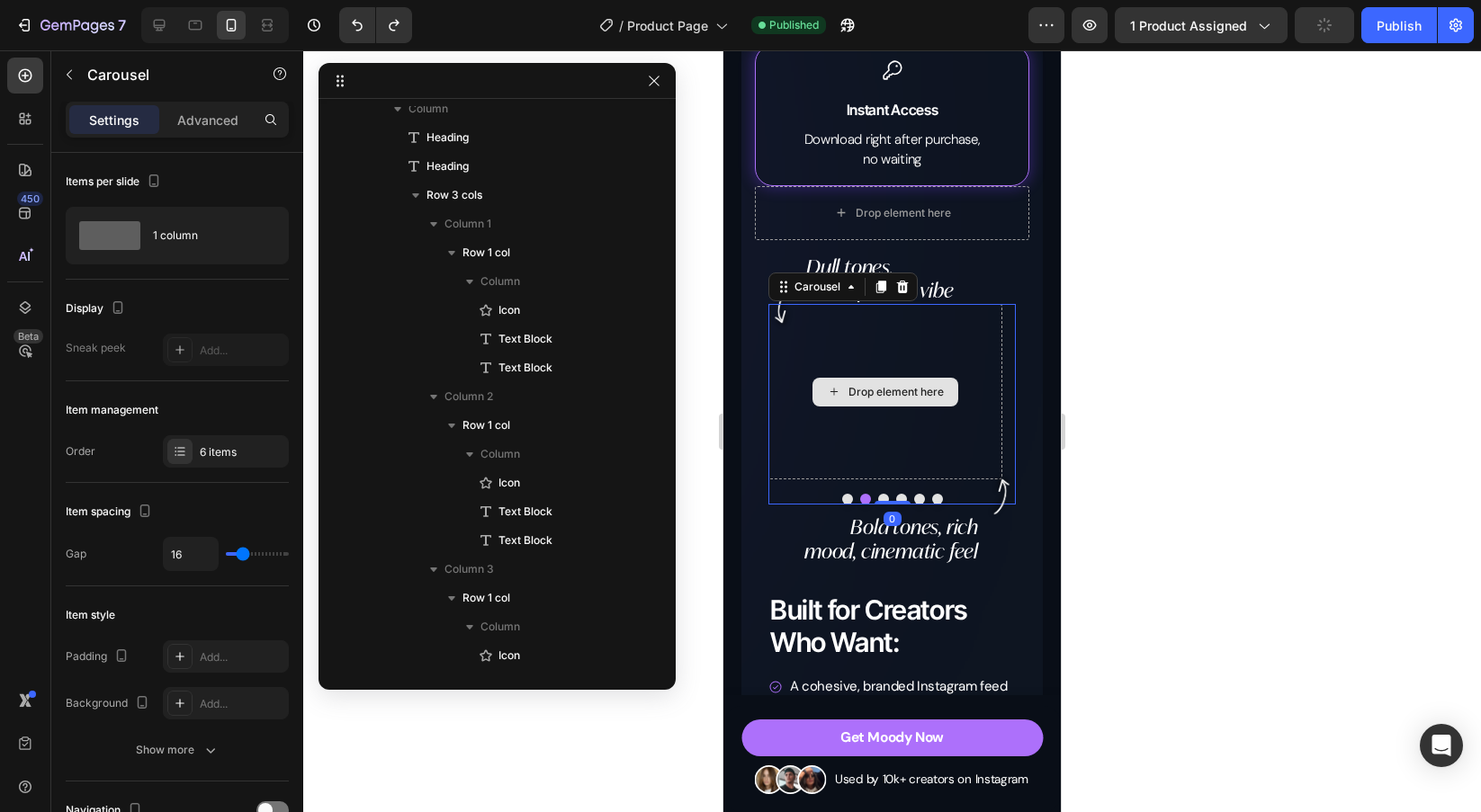 click on "Drop element here" at bounding box center [885, 391] 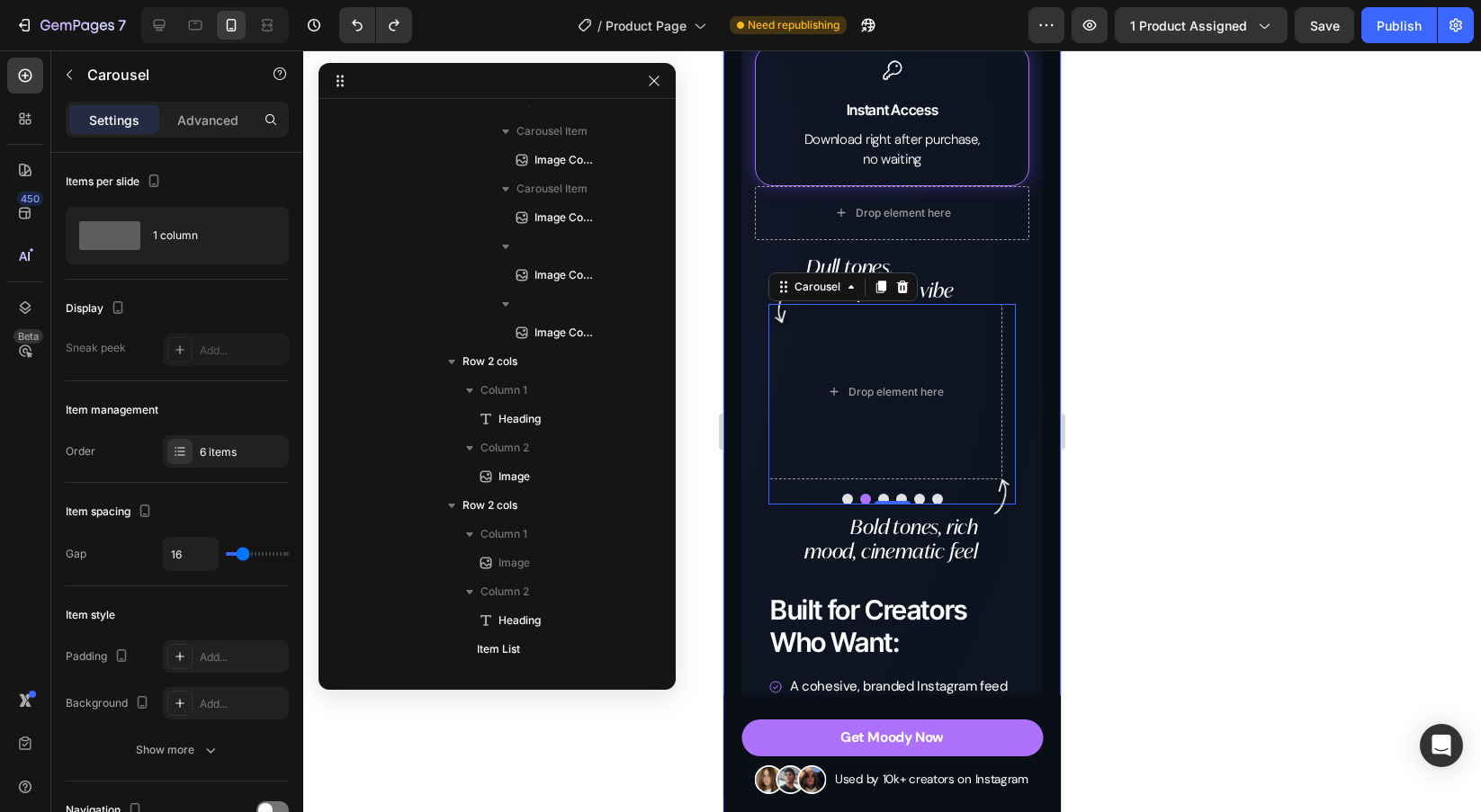 scroll, scrollTop: 1961, scrollLeft: 0, axis: vertical 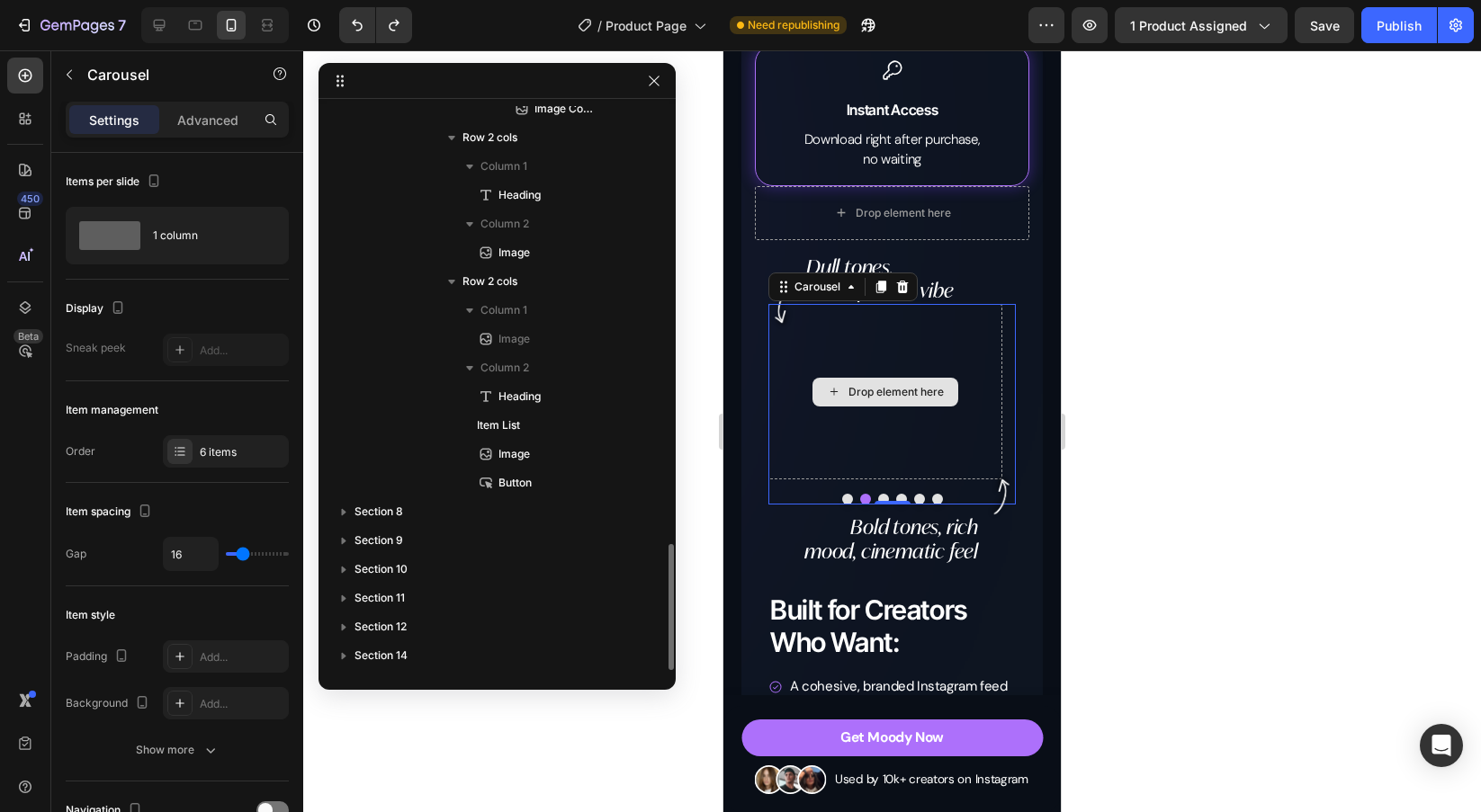 click on "Drop element here" at bounding box center [885, 391] 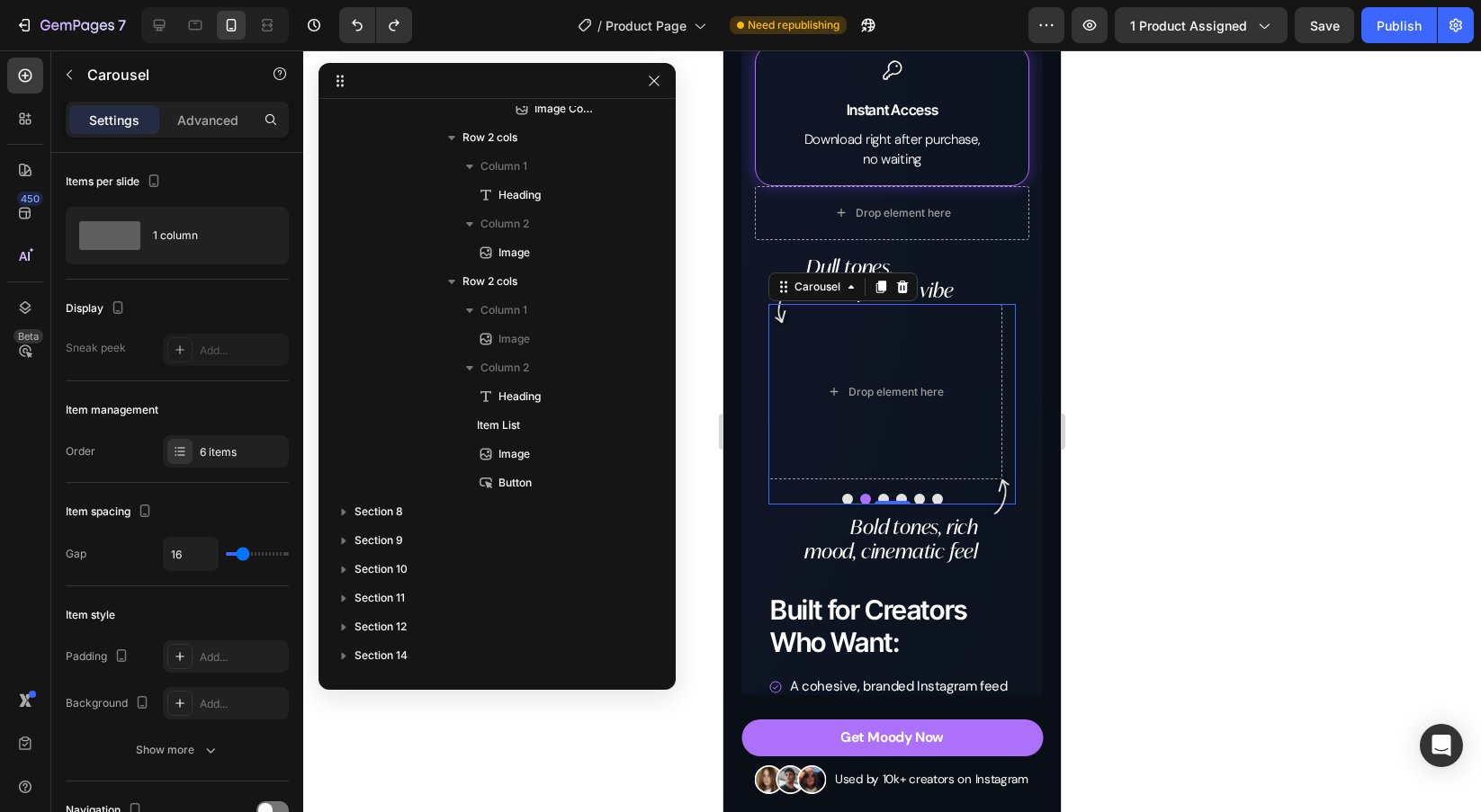 click at bounding box center [848, 499] 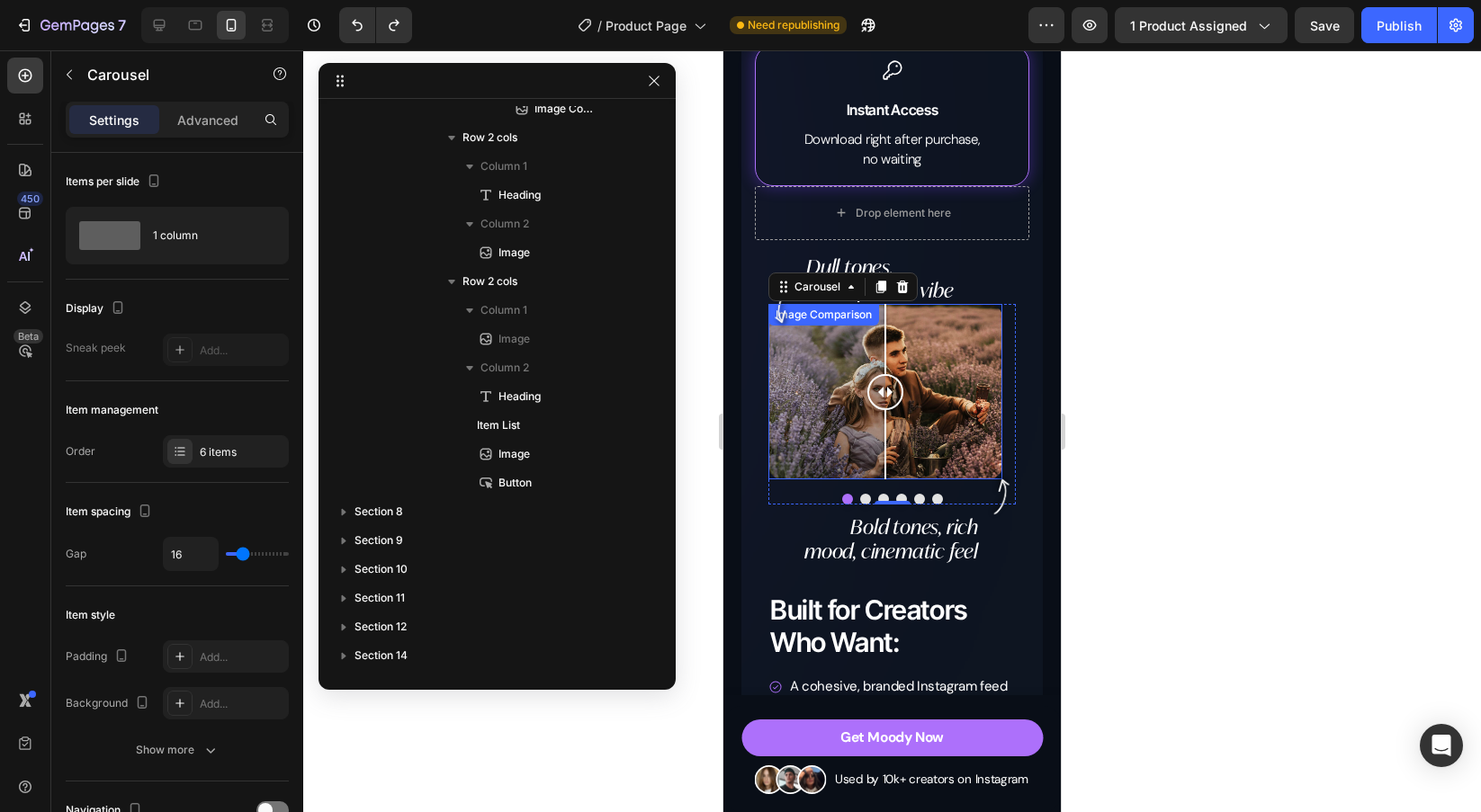 click at bounding box center (885, 391) 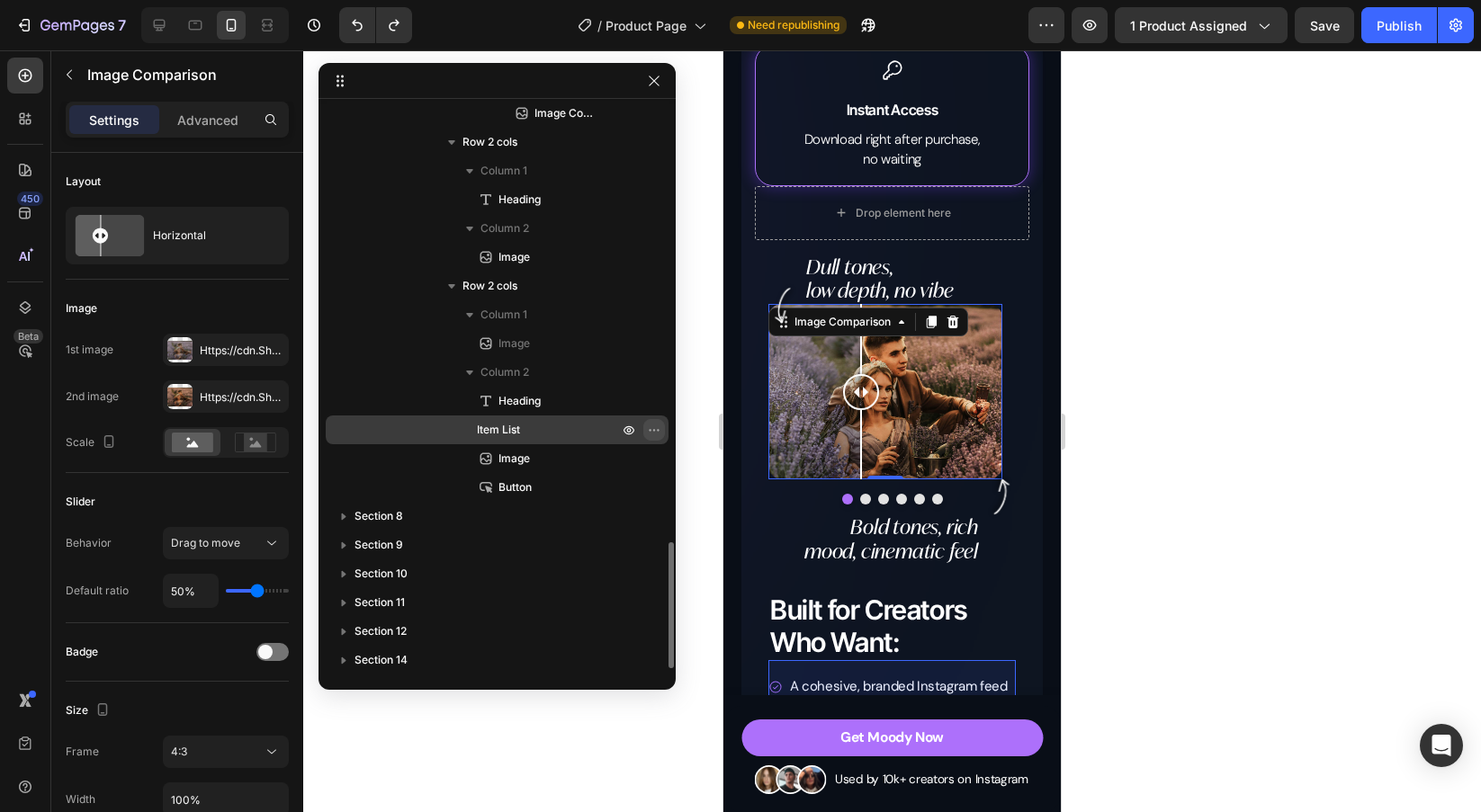 scroll, scrollTop: 1944, scrollLeft: 0, axis: vertical 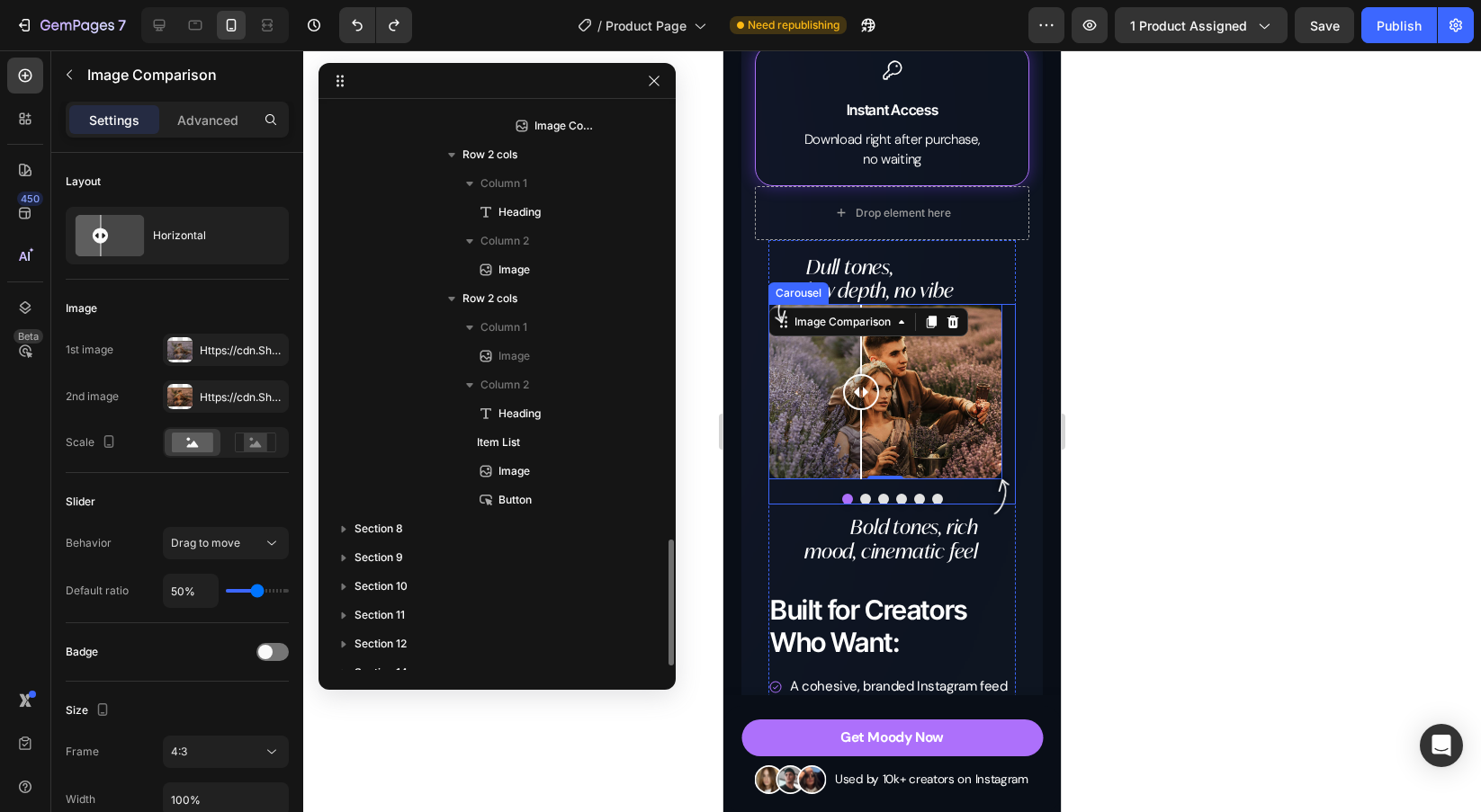 click at bounding box center [866, 499] 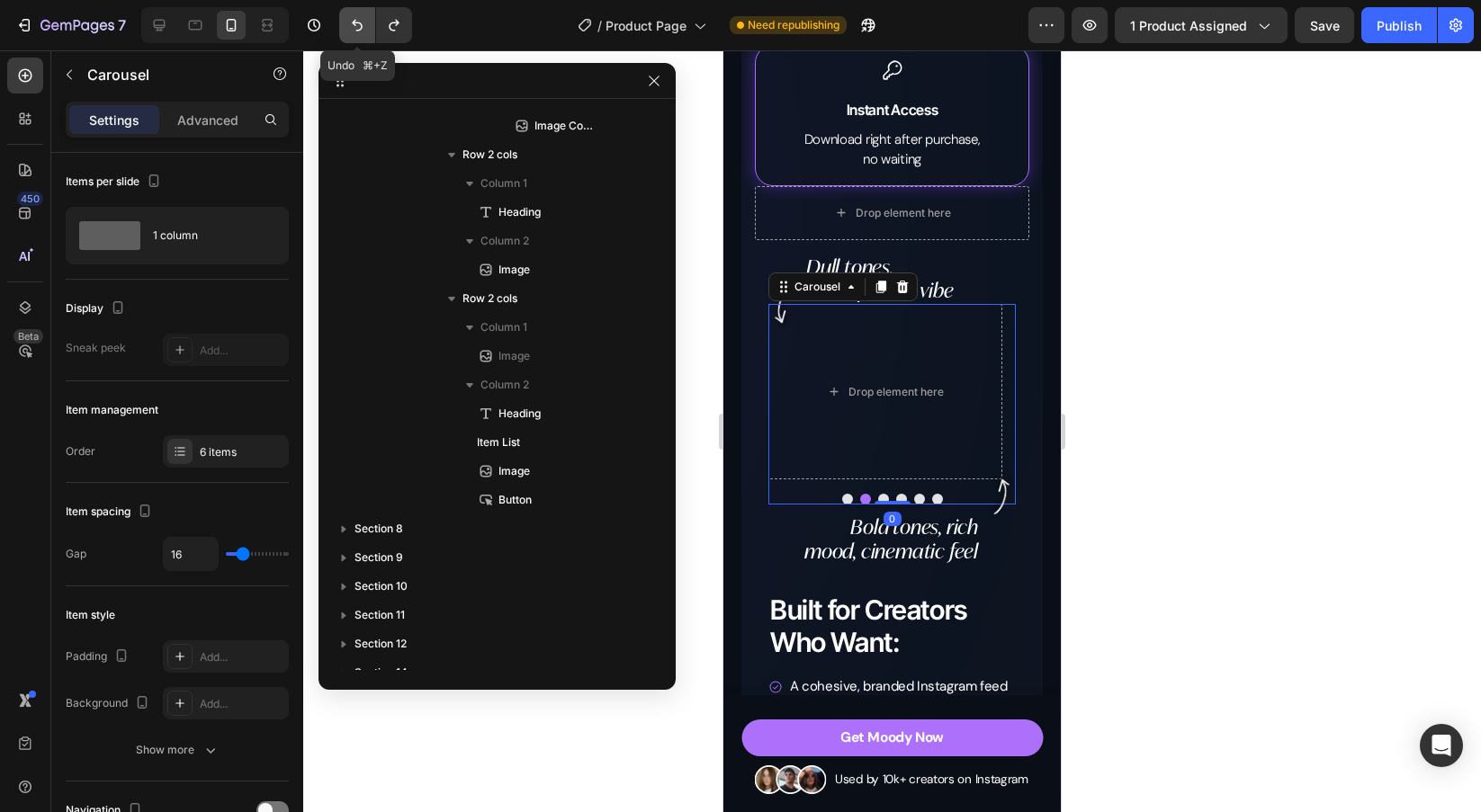 click 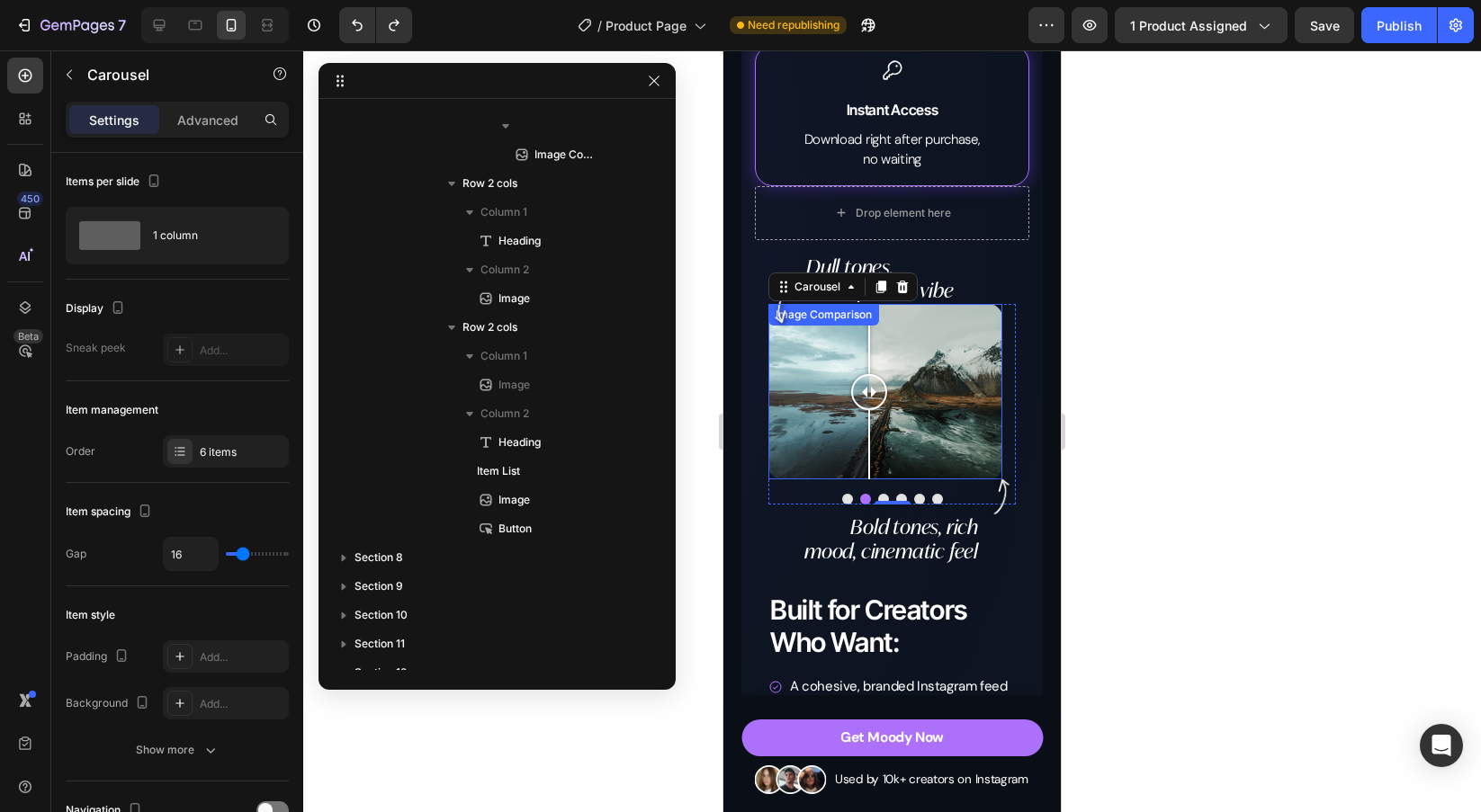 click at bounding box center (869, 391) 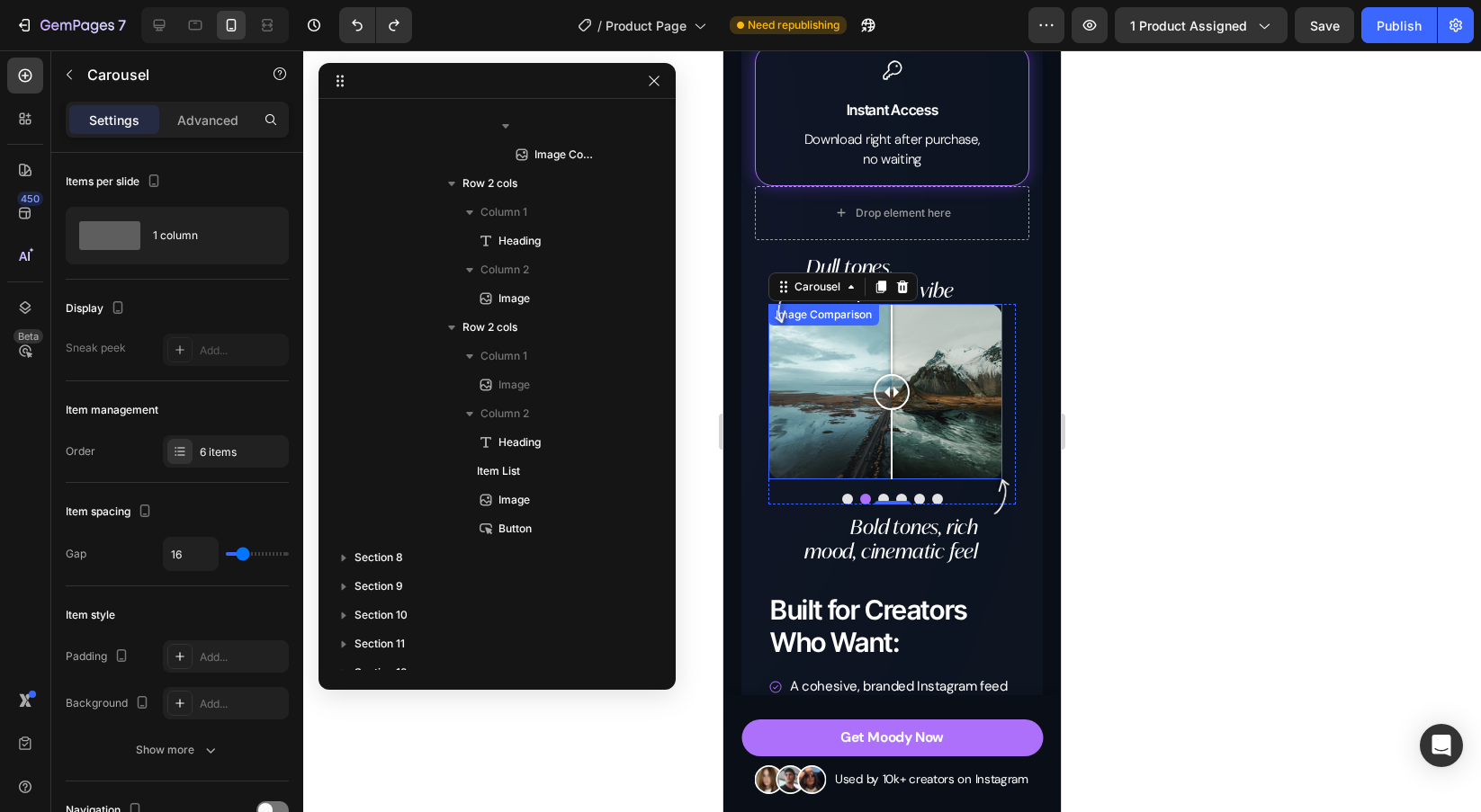 click at bounding box center [885, 391] 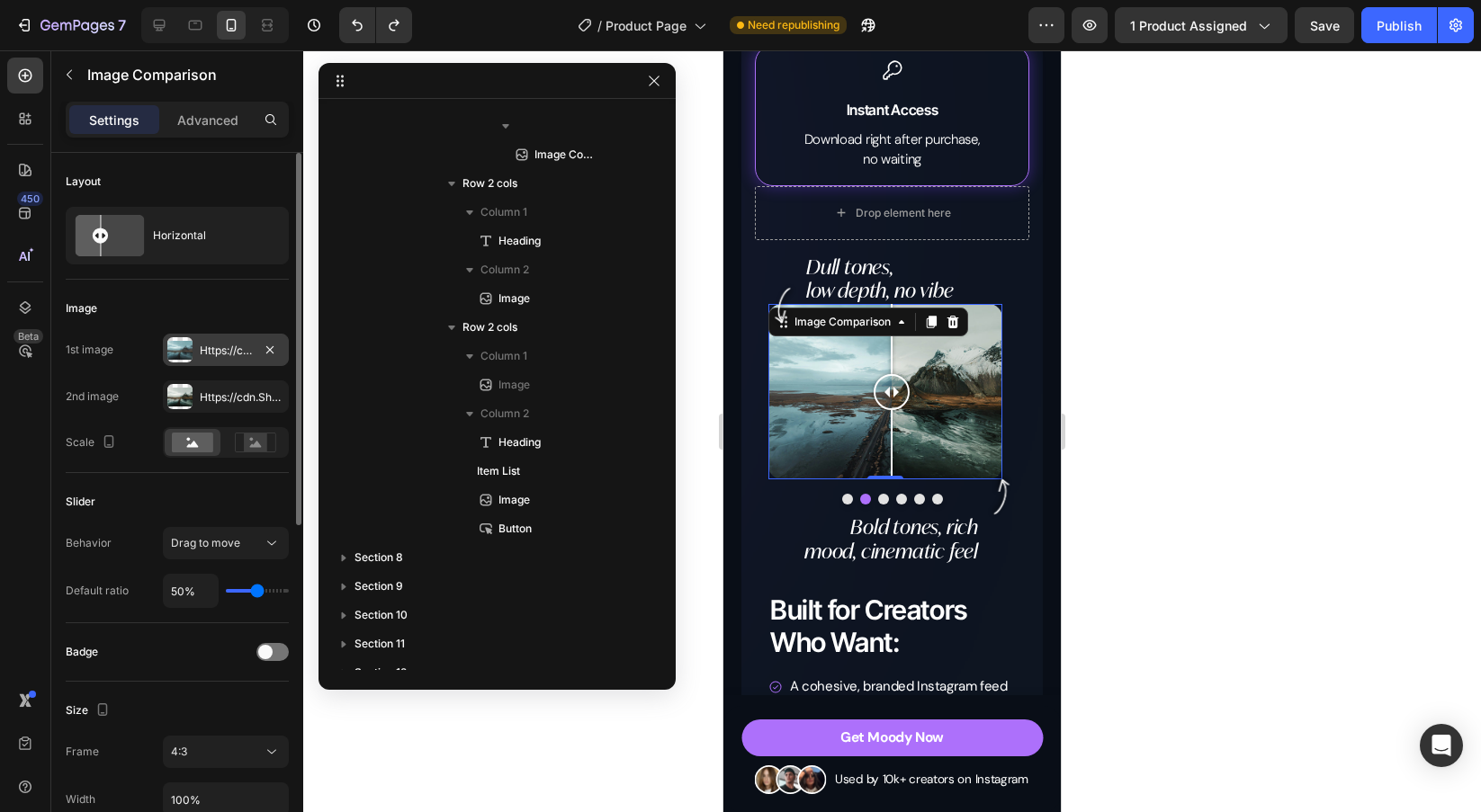 click at bounding box center [180, 350] 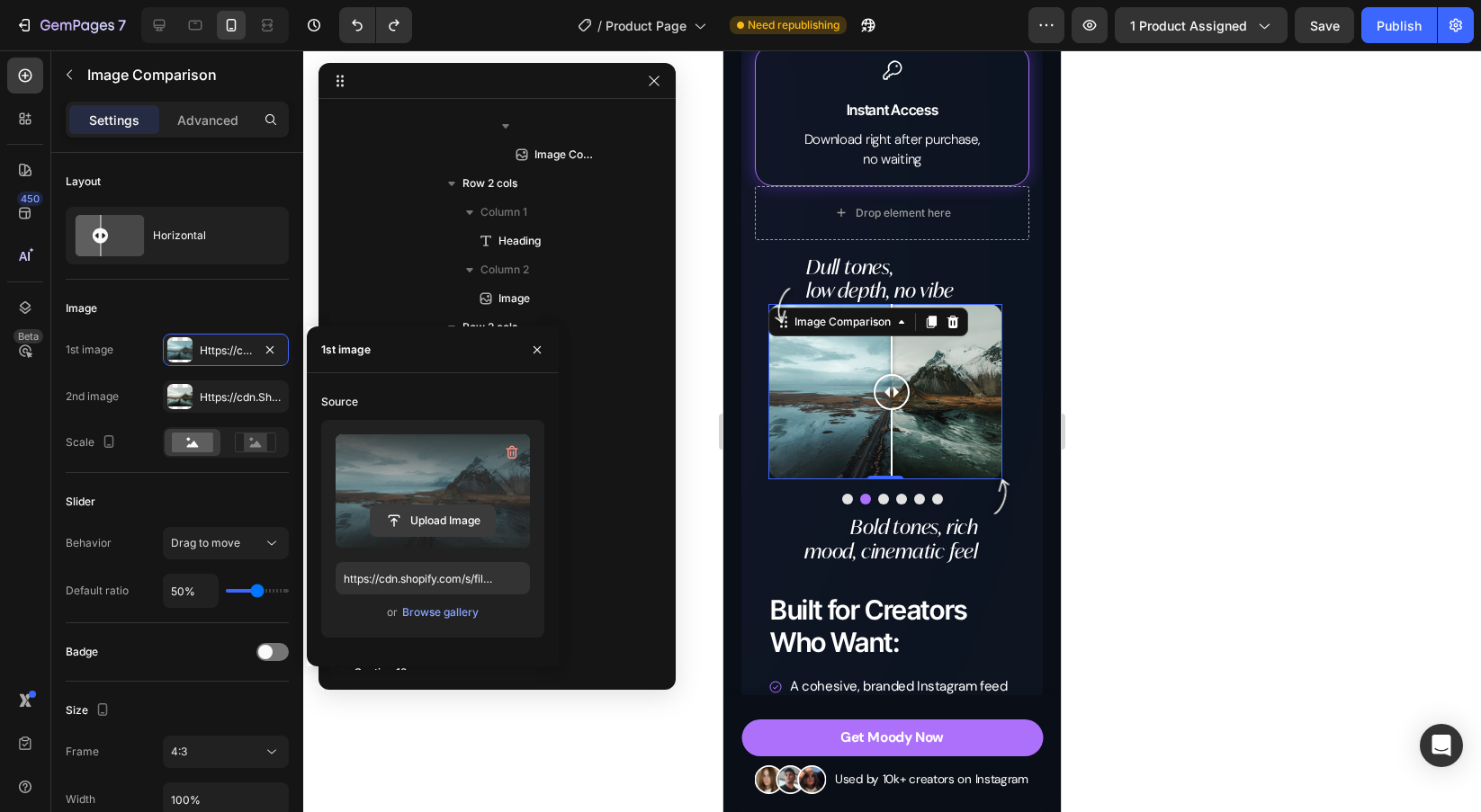 click 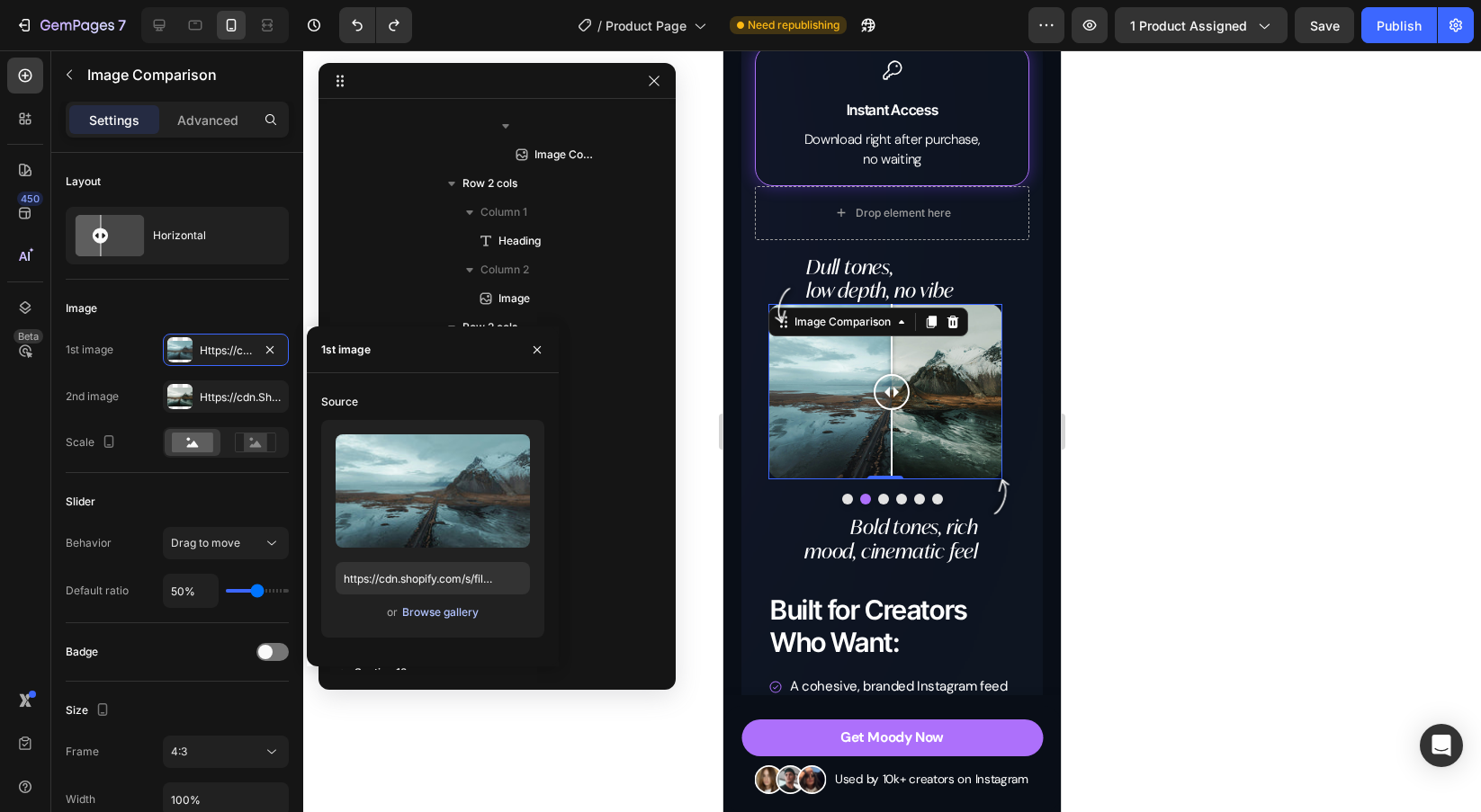click on "Browse gallery" at bounding box center (440, 612) 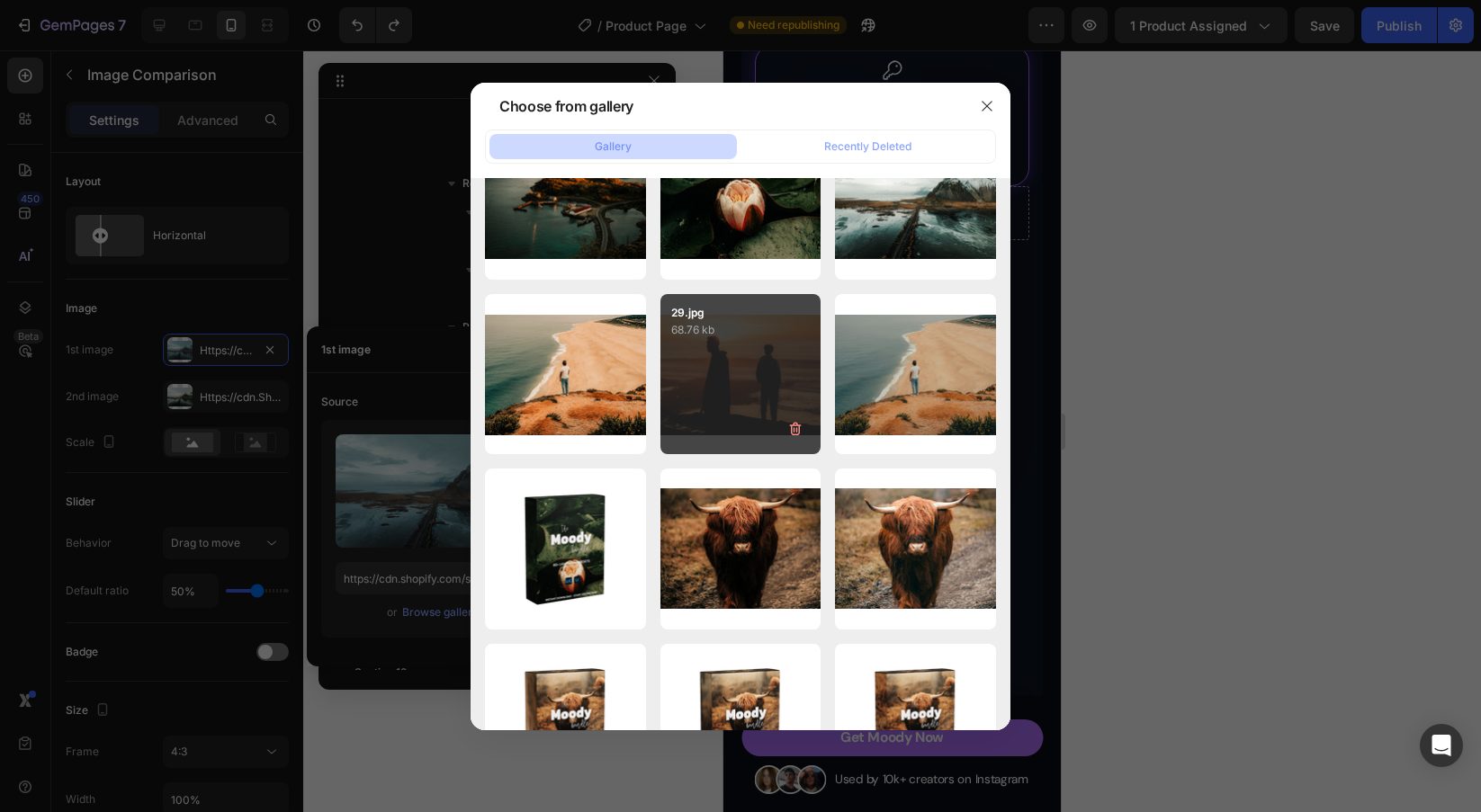 scroll, scrollTop: 7094, scrollLeft: 0, axis: vertical 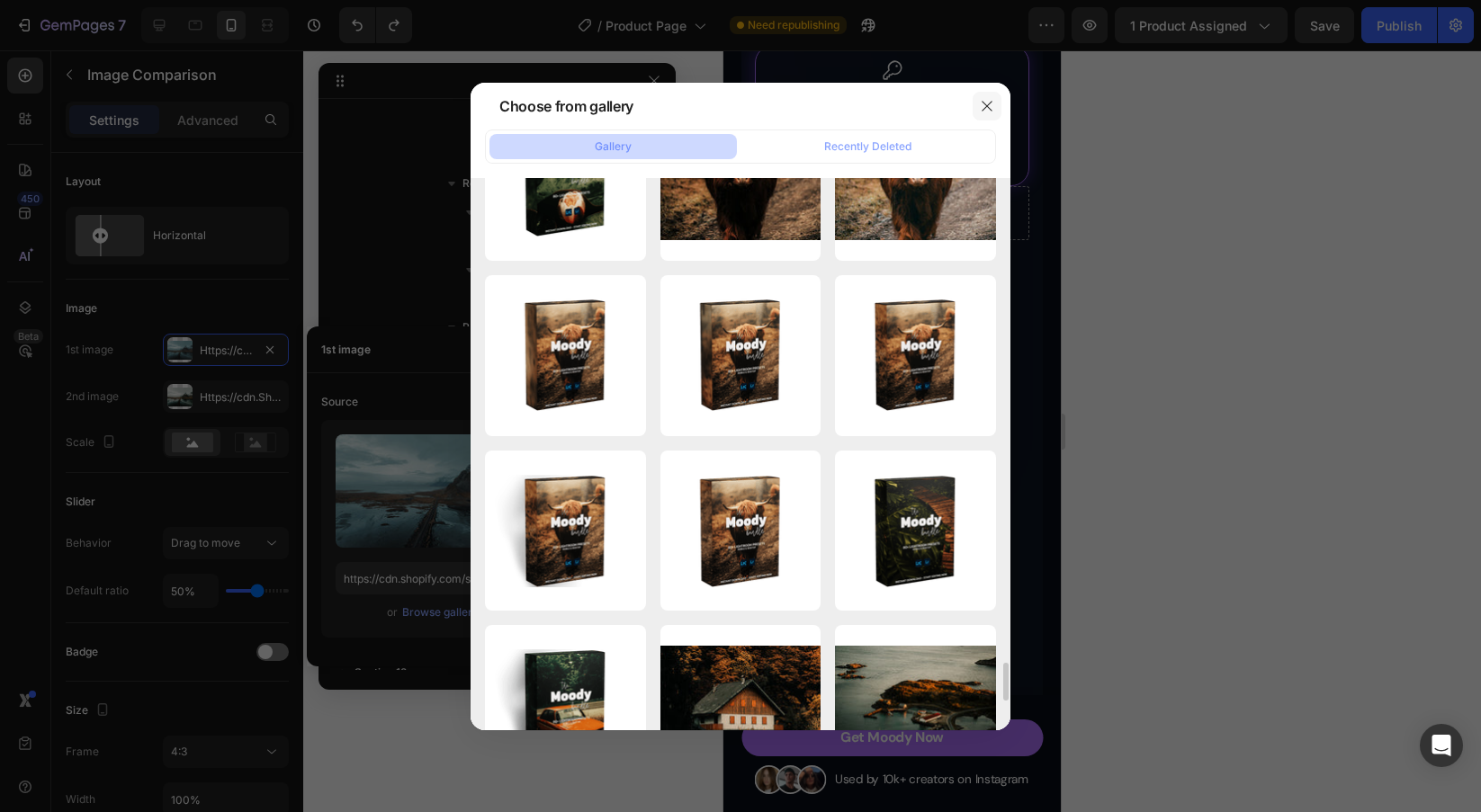 click at bounding box center [987, 106] 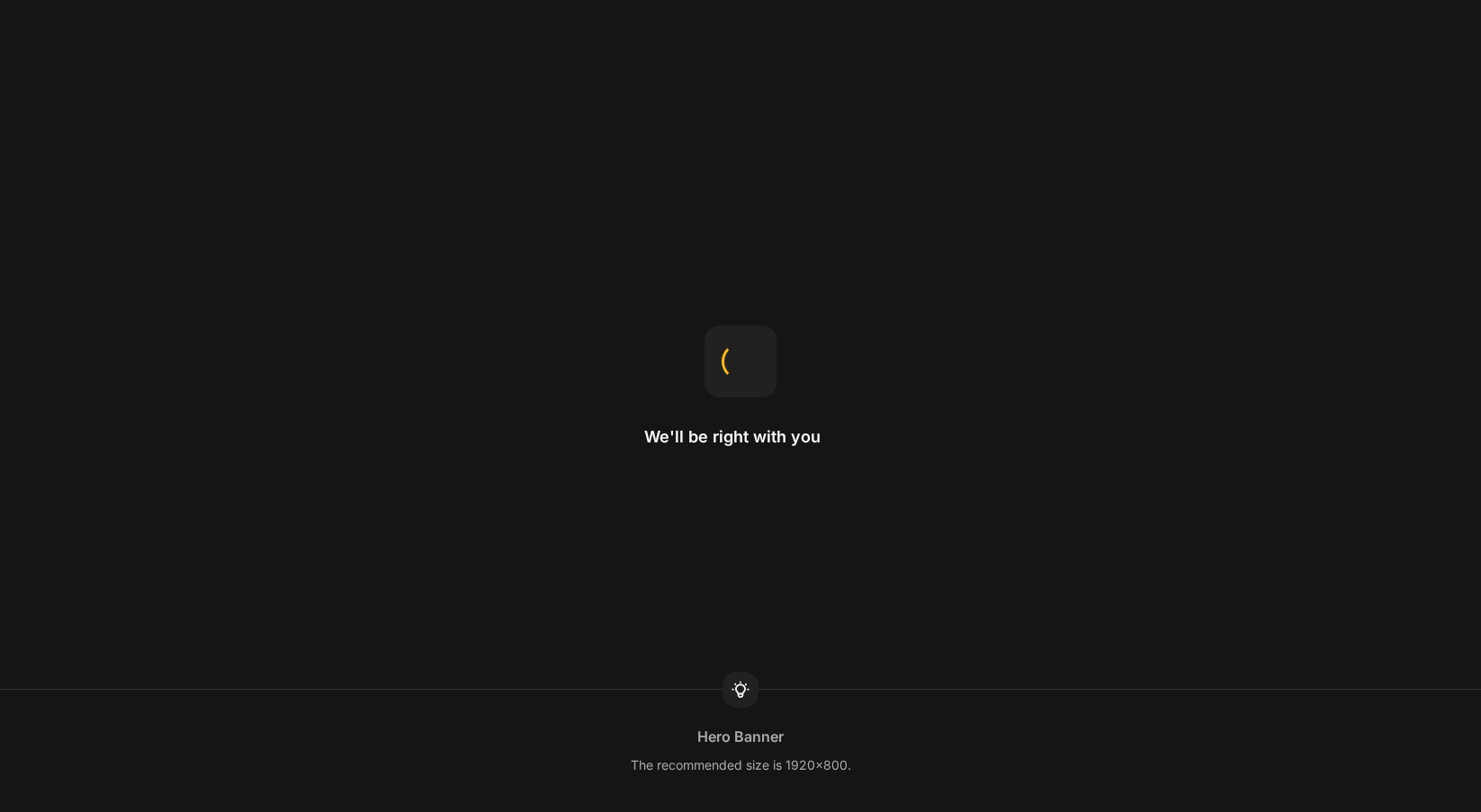 scroll, scrollTop: 0, scrollLeft: 0, axis: both 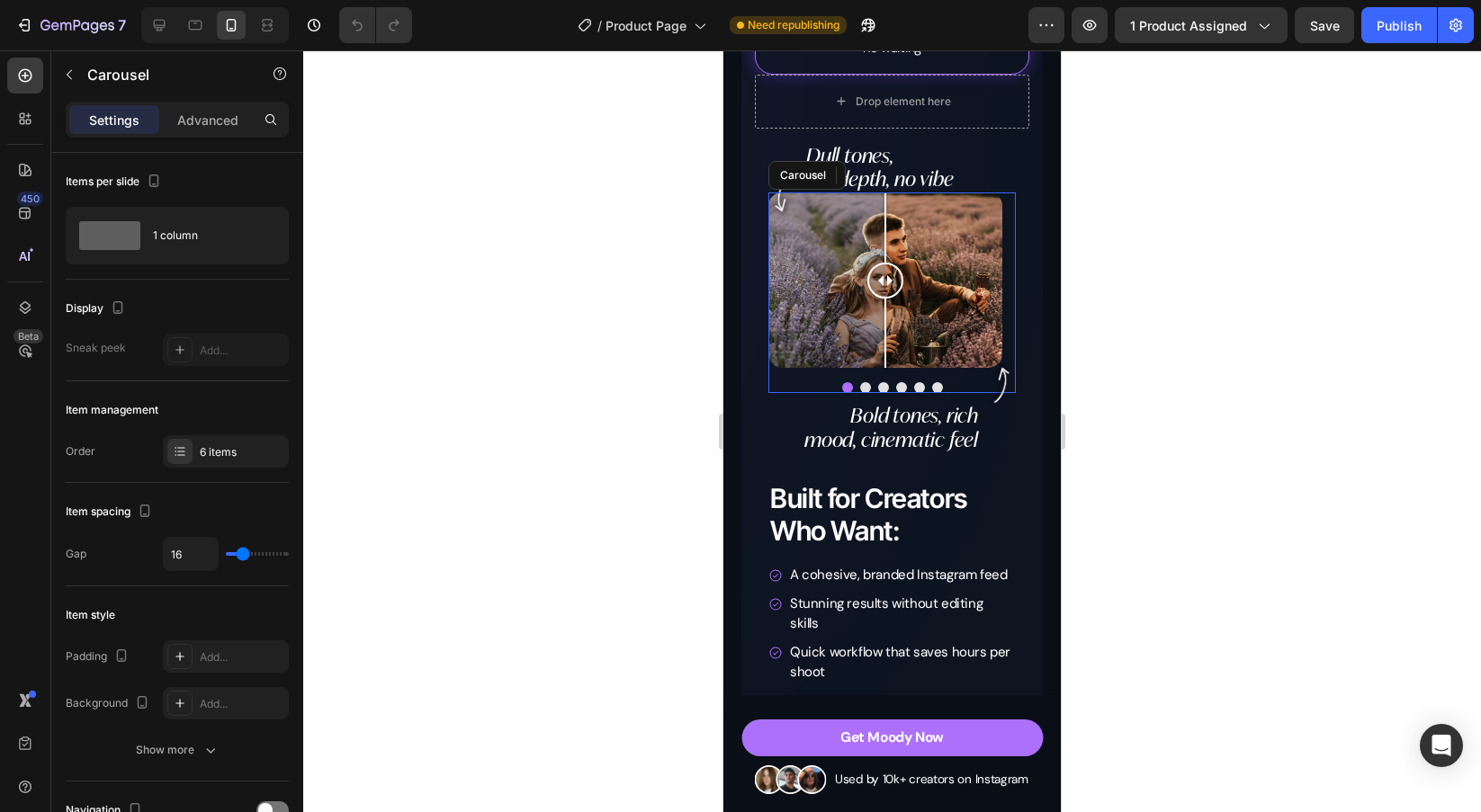 click at bounding box center (866, 388) 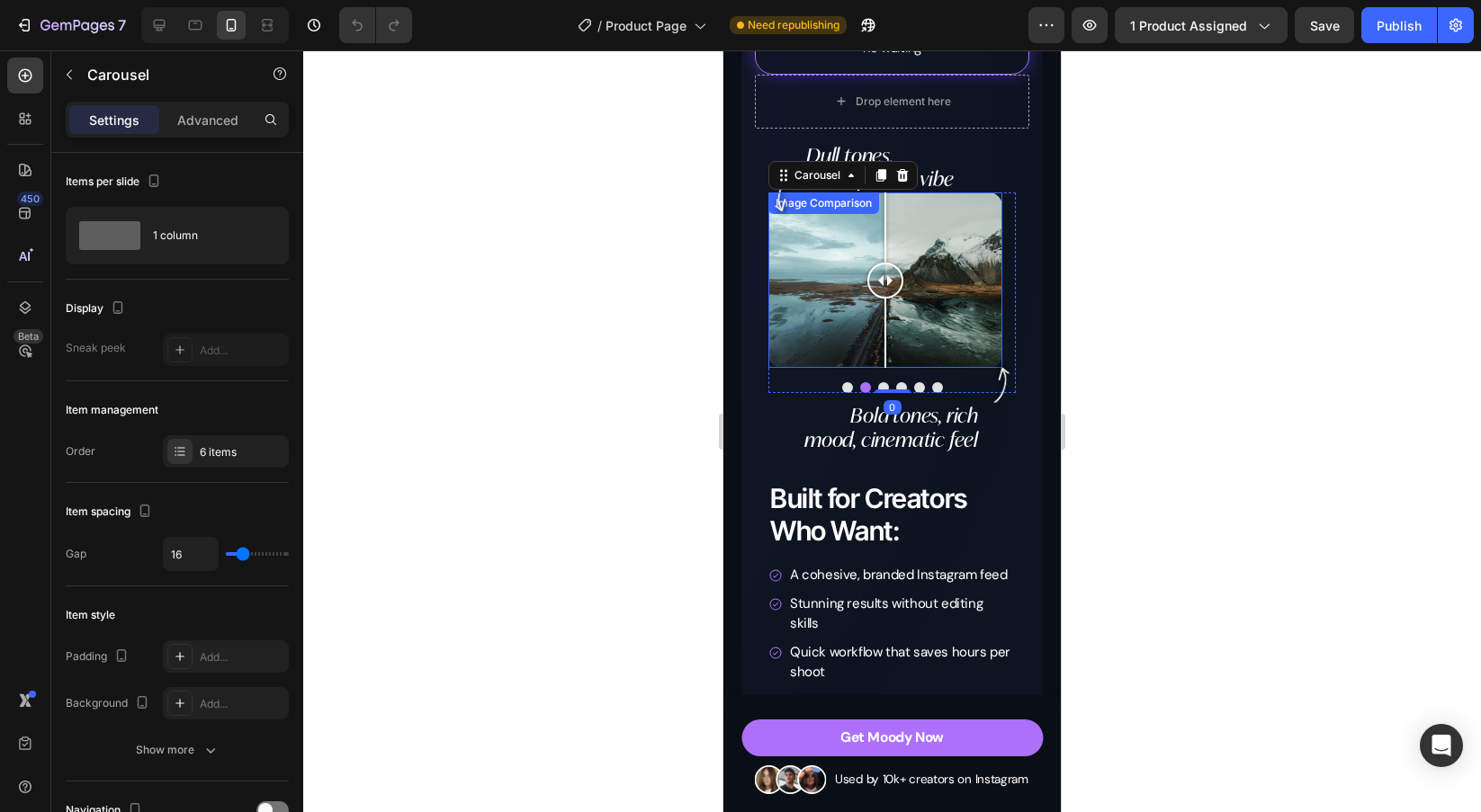 click at bounding box center (885, 280) 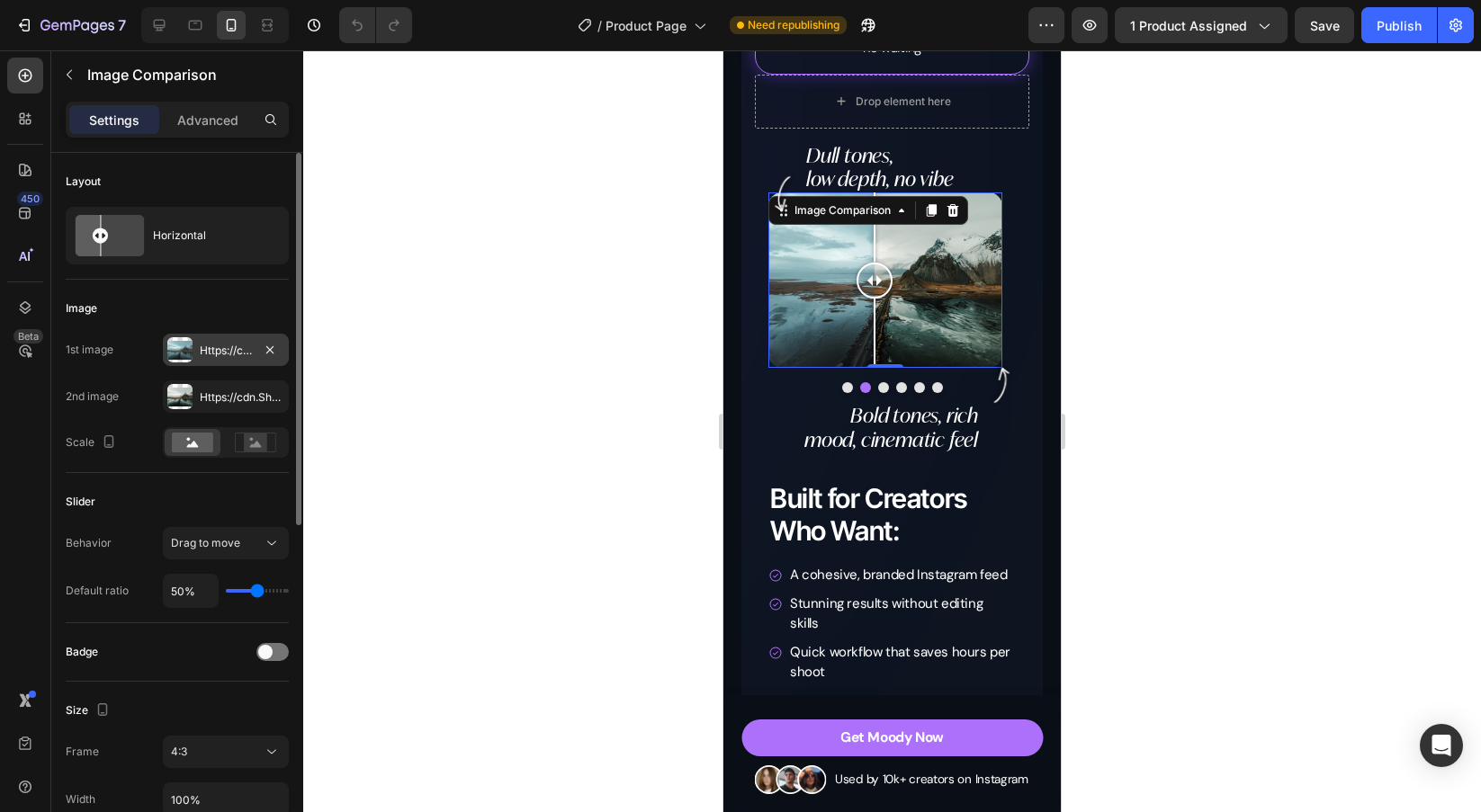 click on "Https://cdn.Shopify.Com/s/files/1/0698/5688/6972/files/gempages_572473113388778648-7e0d1981-a439-4bcc-bbc9-07bf26b538a0.Jpg" at bounding box center [226, 350] 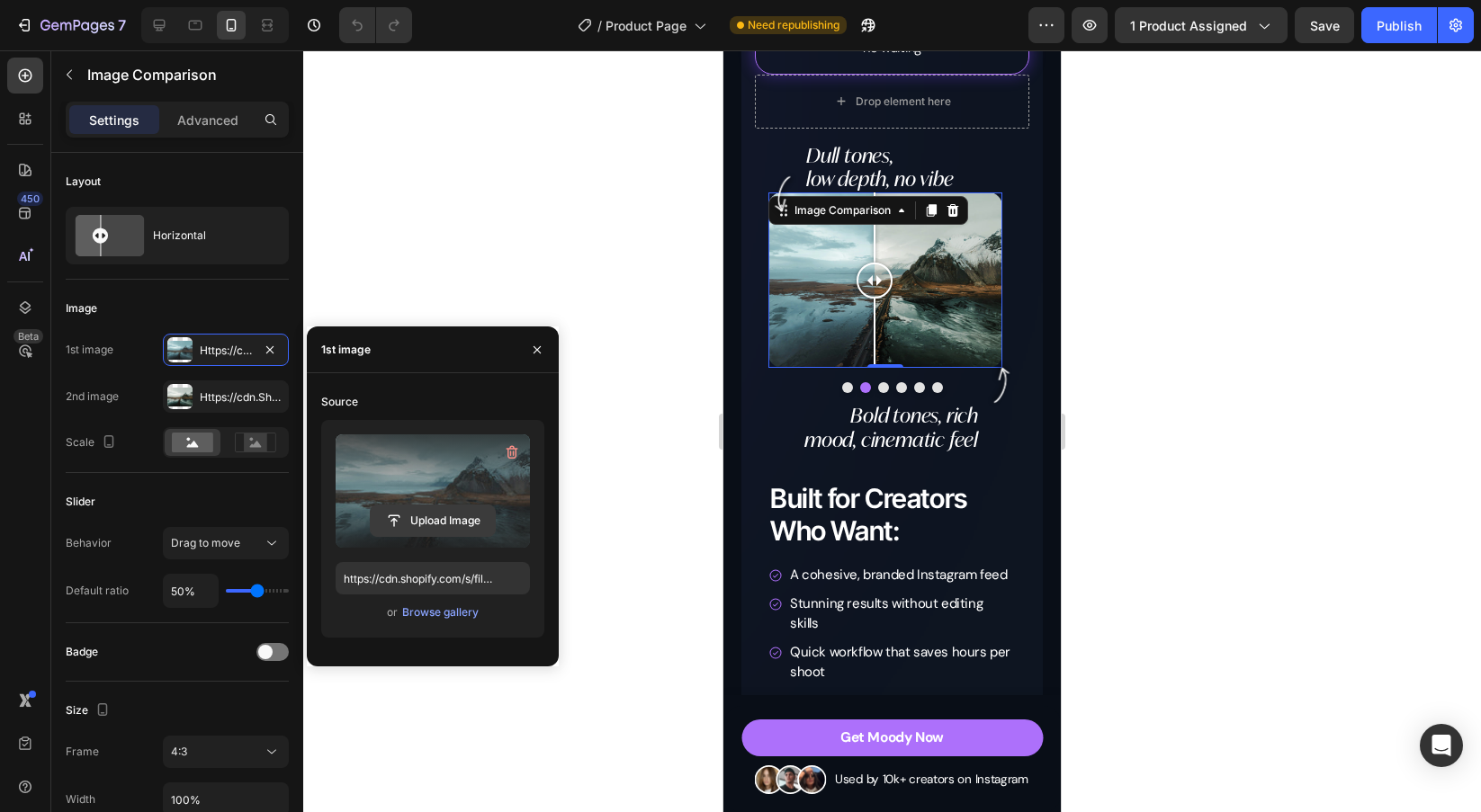 click 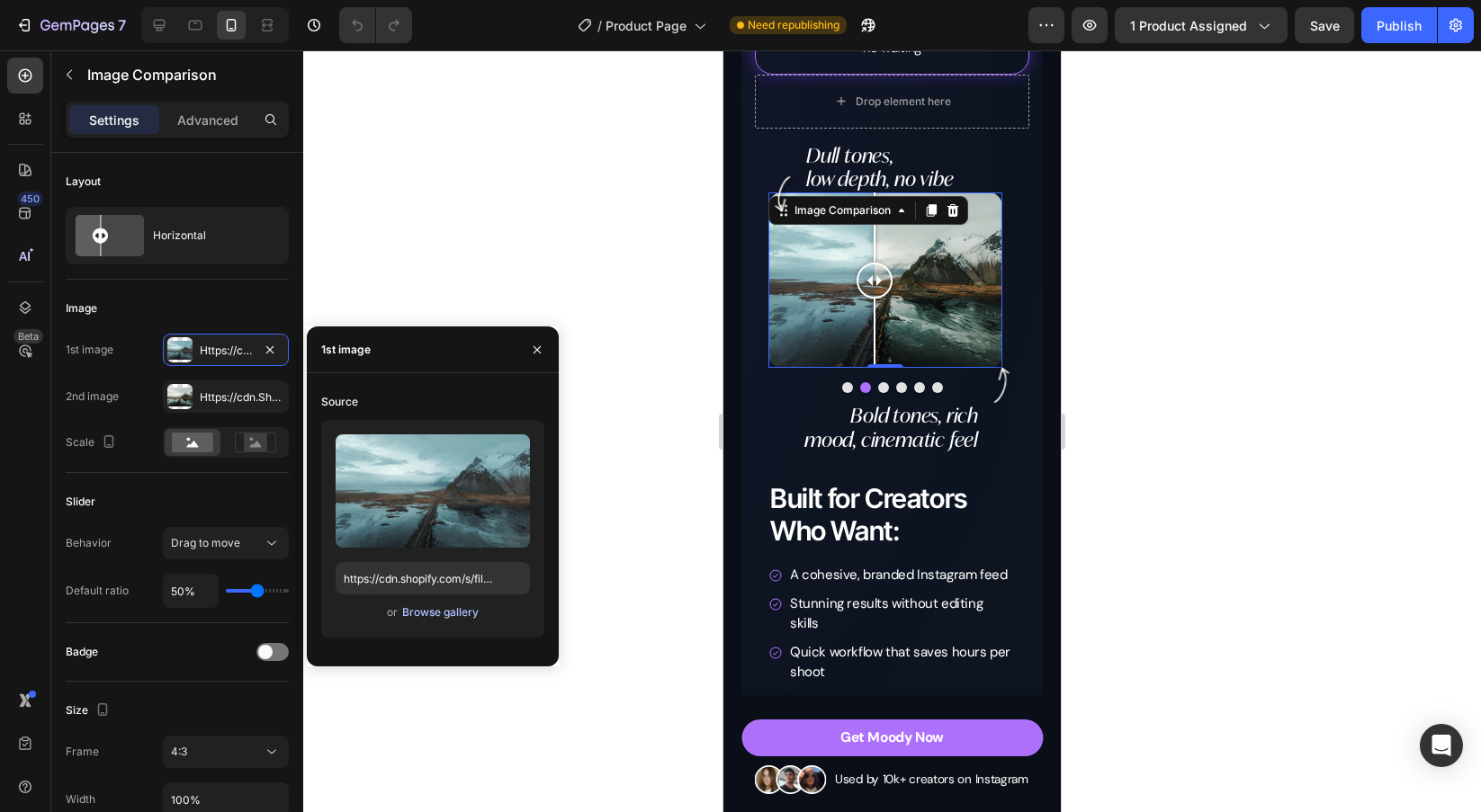 click on "Browse gallery" at bounding box center [440, 612] 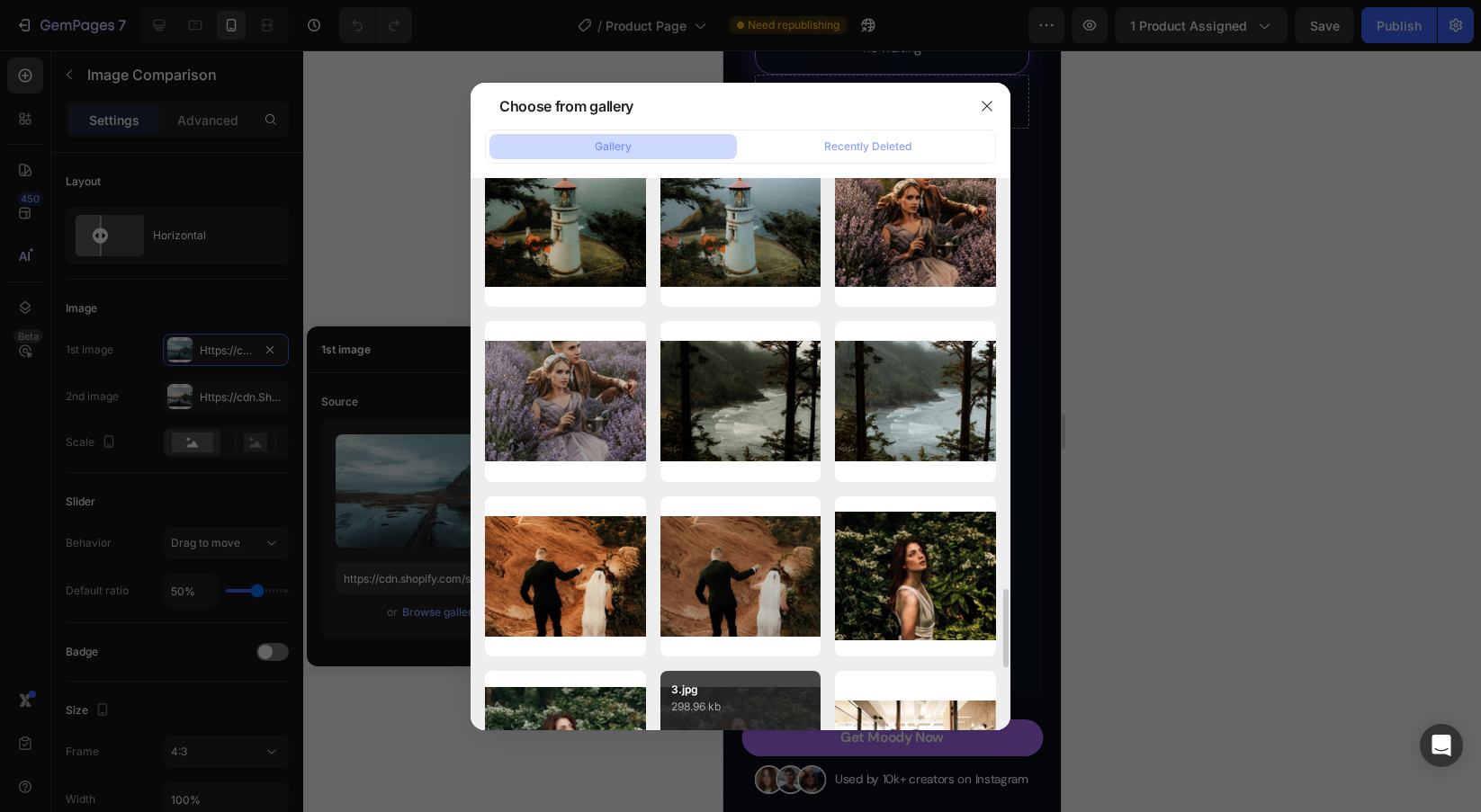 scroll, scrollTop: 2990, scrollLeft: 0, axis: vertical 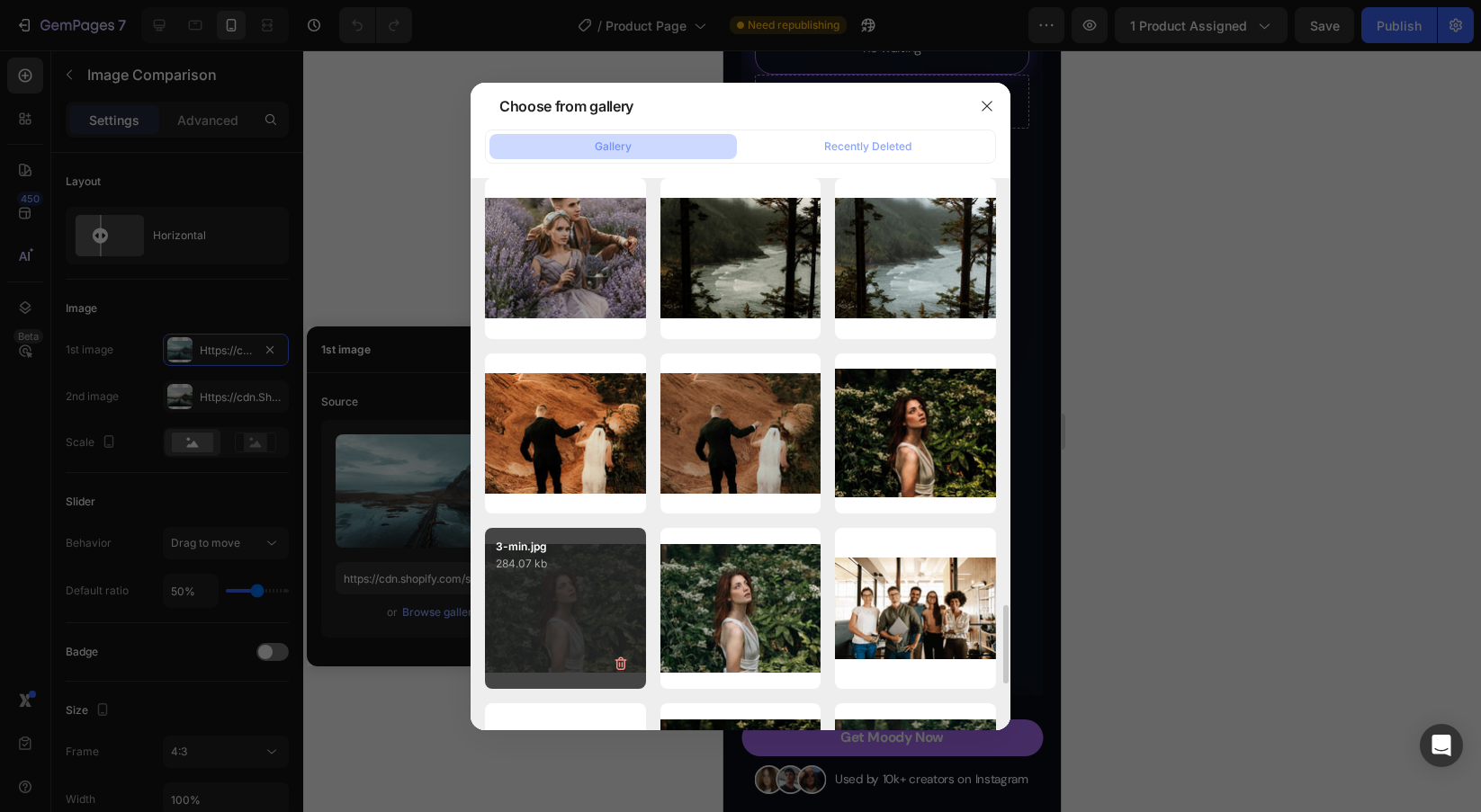 click on "3-min.jpg 284.07 kb" at bounding box center [565, 608] 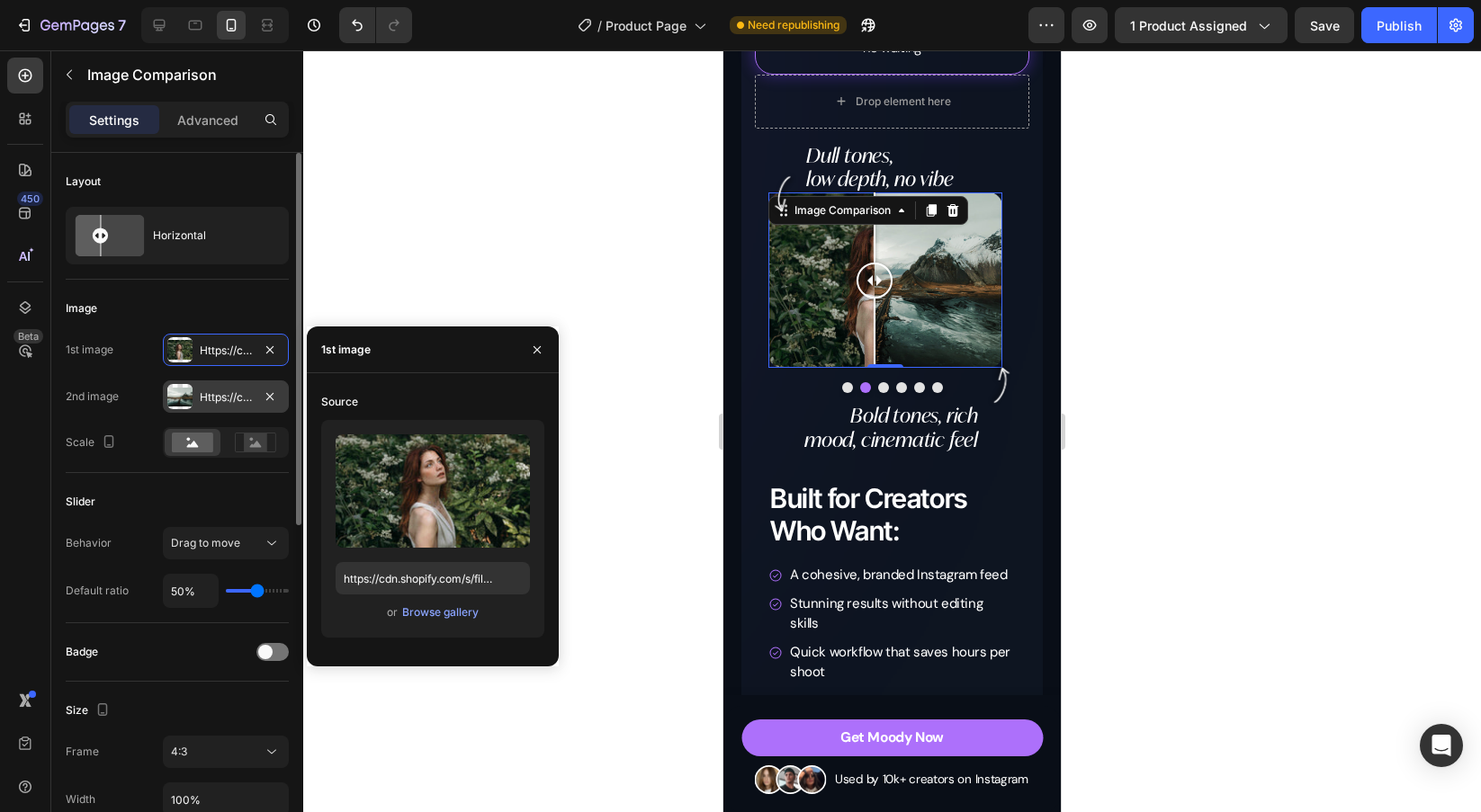 click at bounding box center (180, 397) 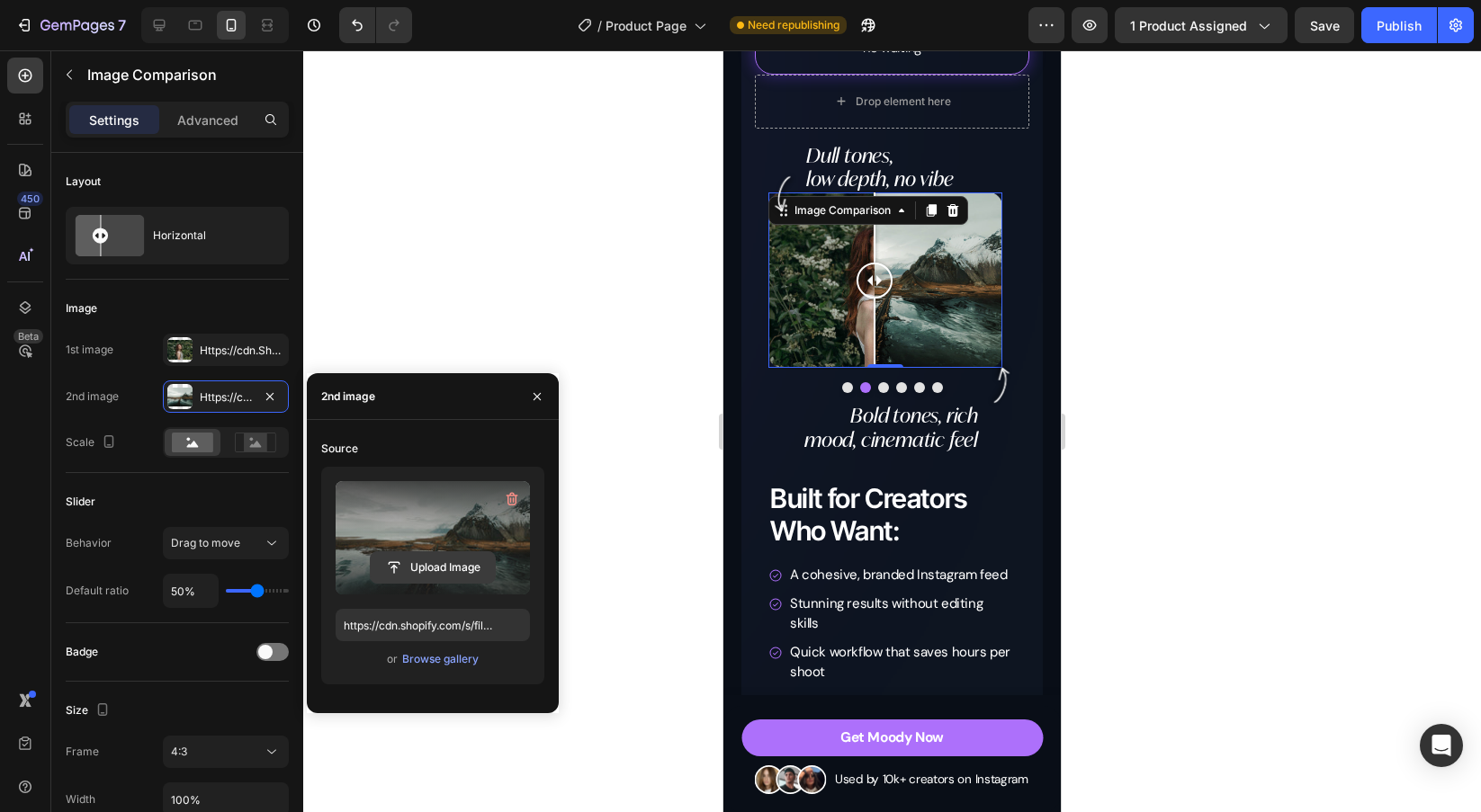 click 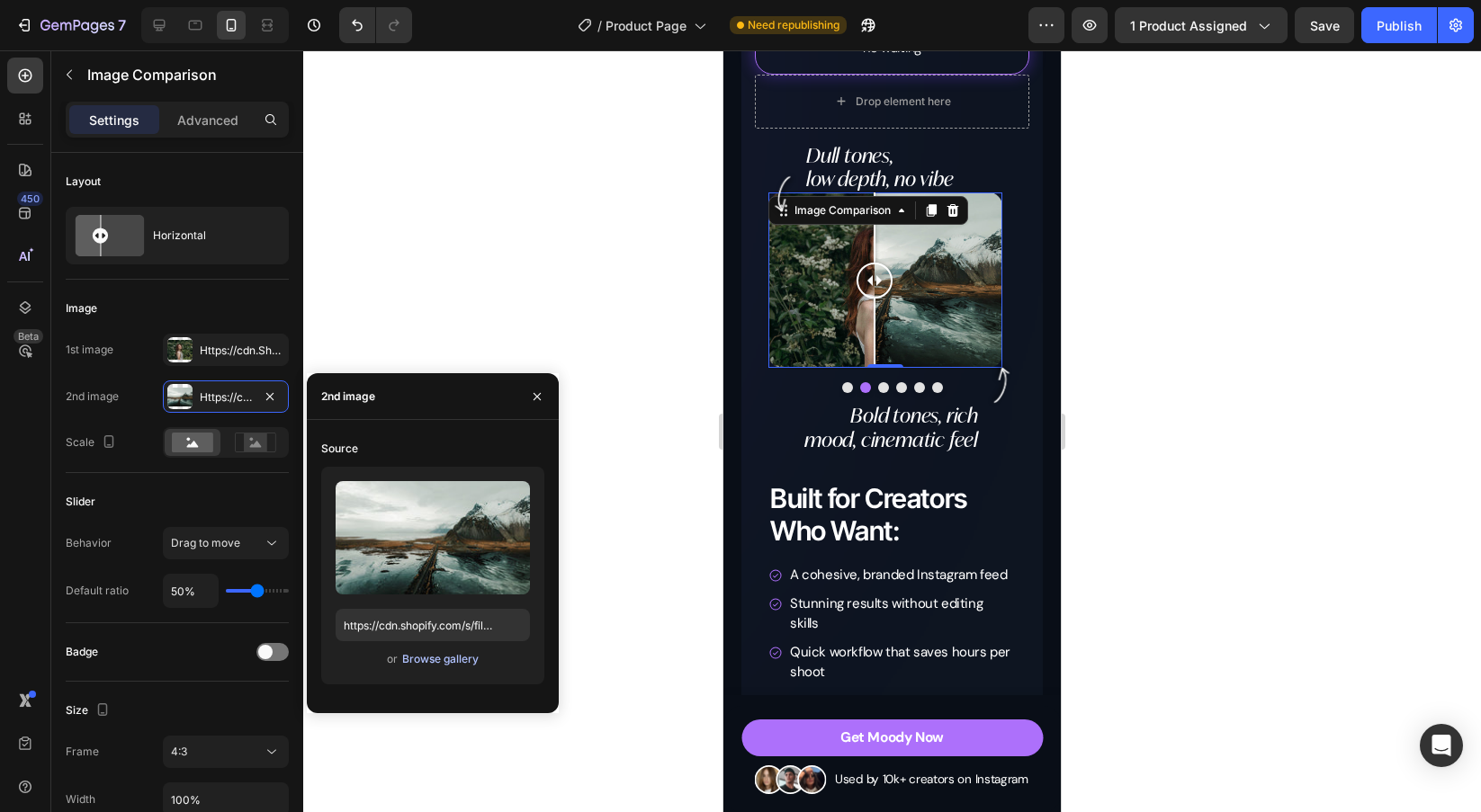 click on "Browse gallery" at bounding box center [440, 659] 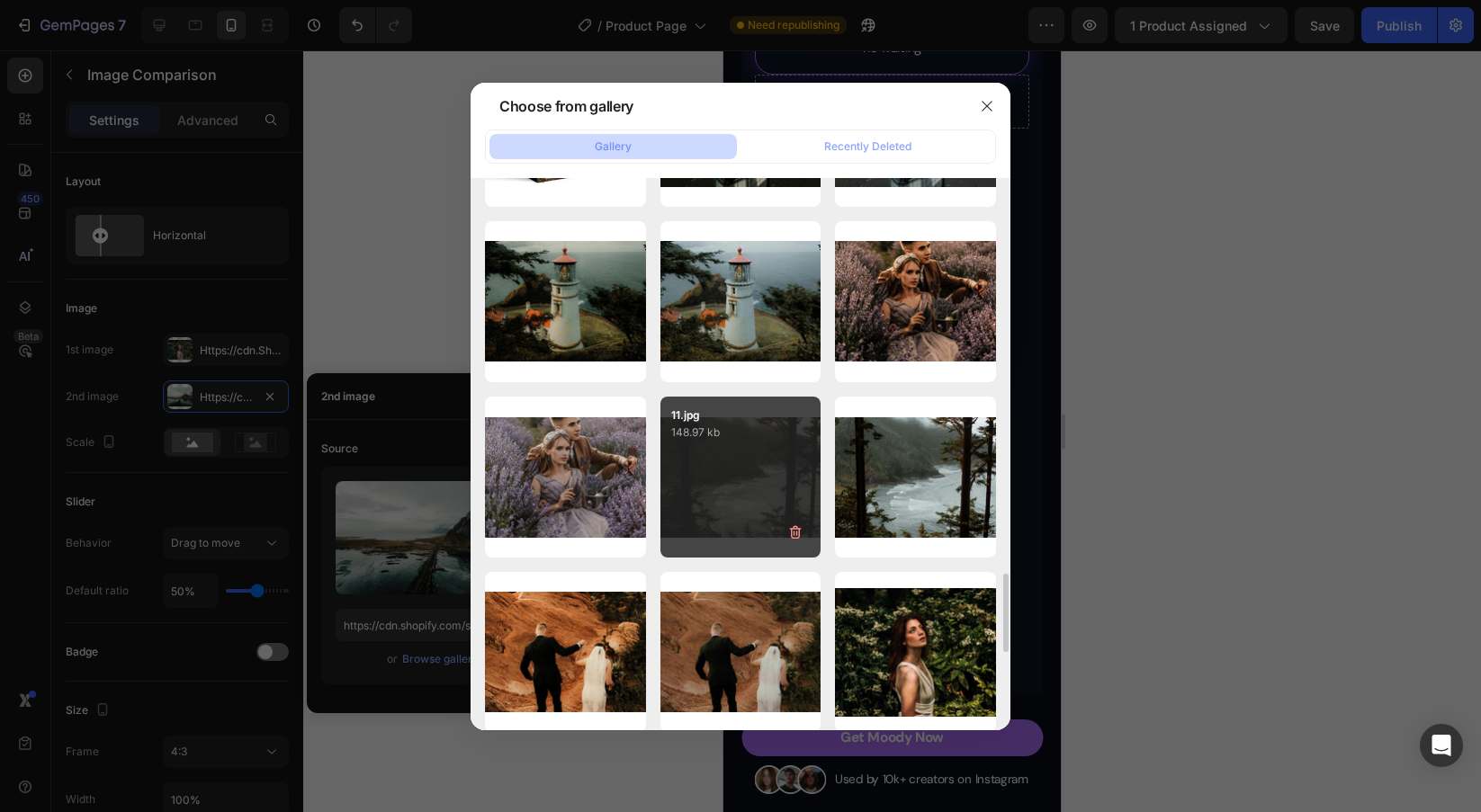 scroll, scrollTop: 3106, scrollLeft: 0, axis: vertical 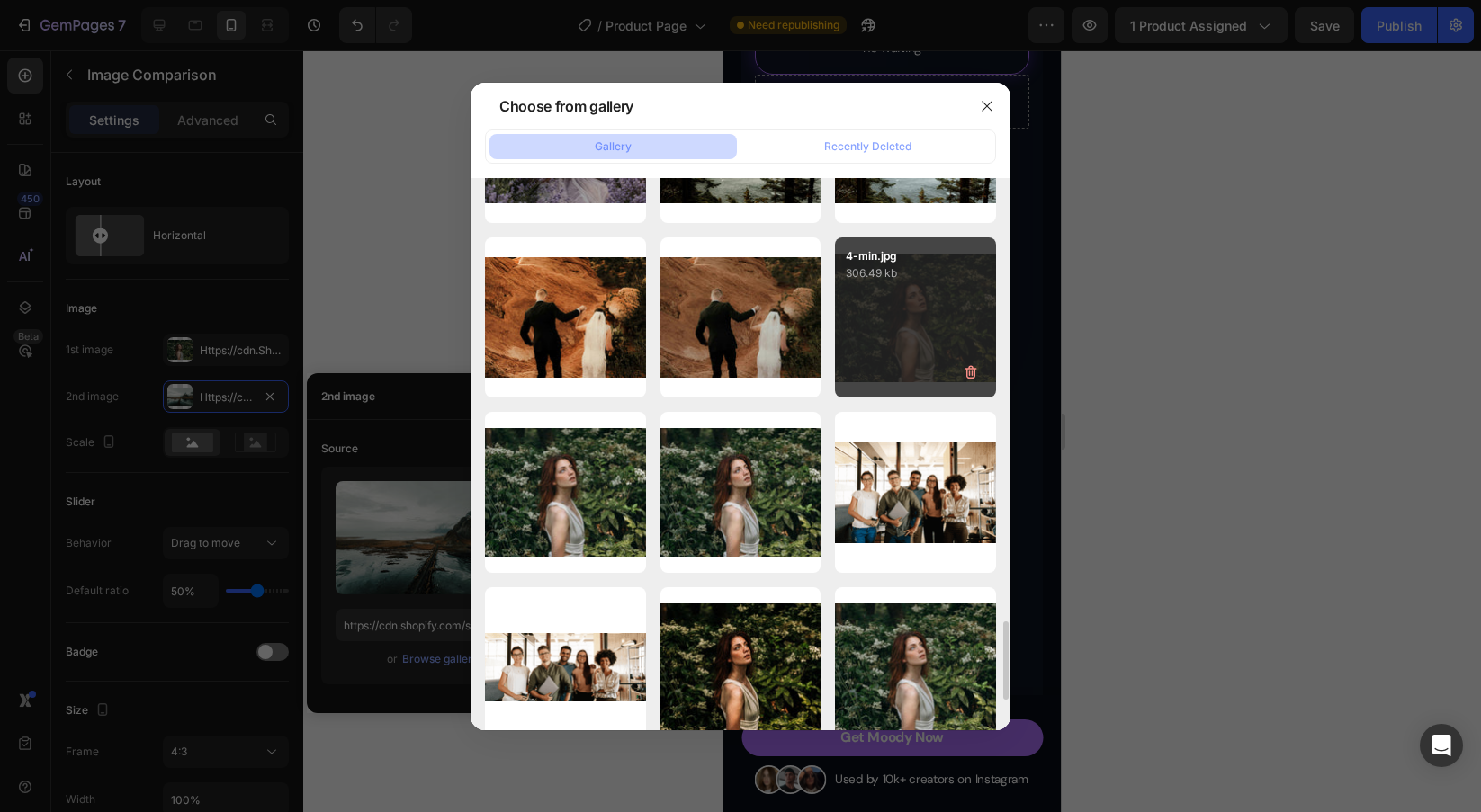 click on "4-min.jpg 306.49 kb" at bounding box center (915, 317) 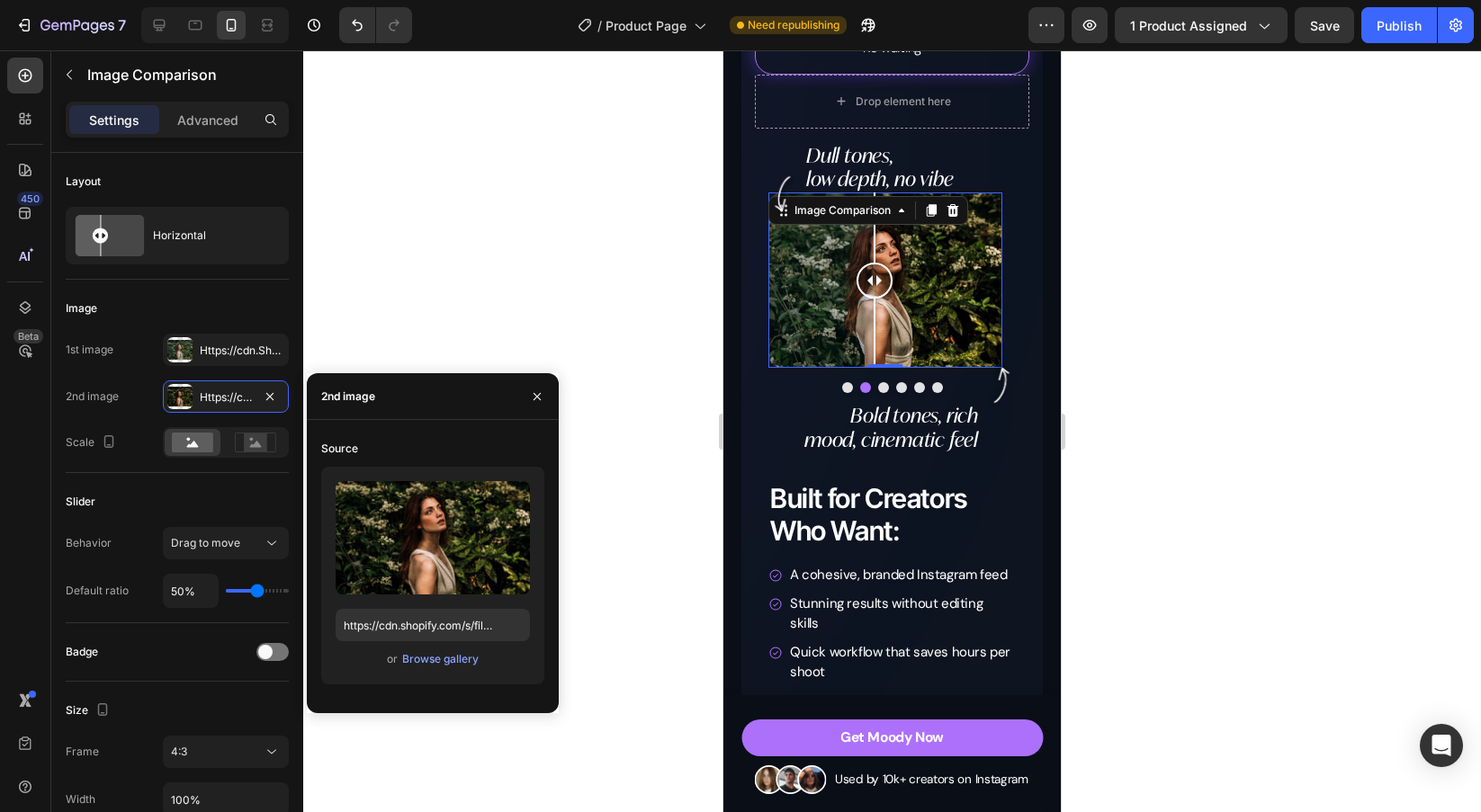 click 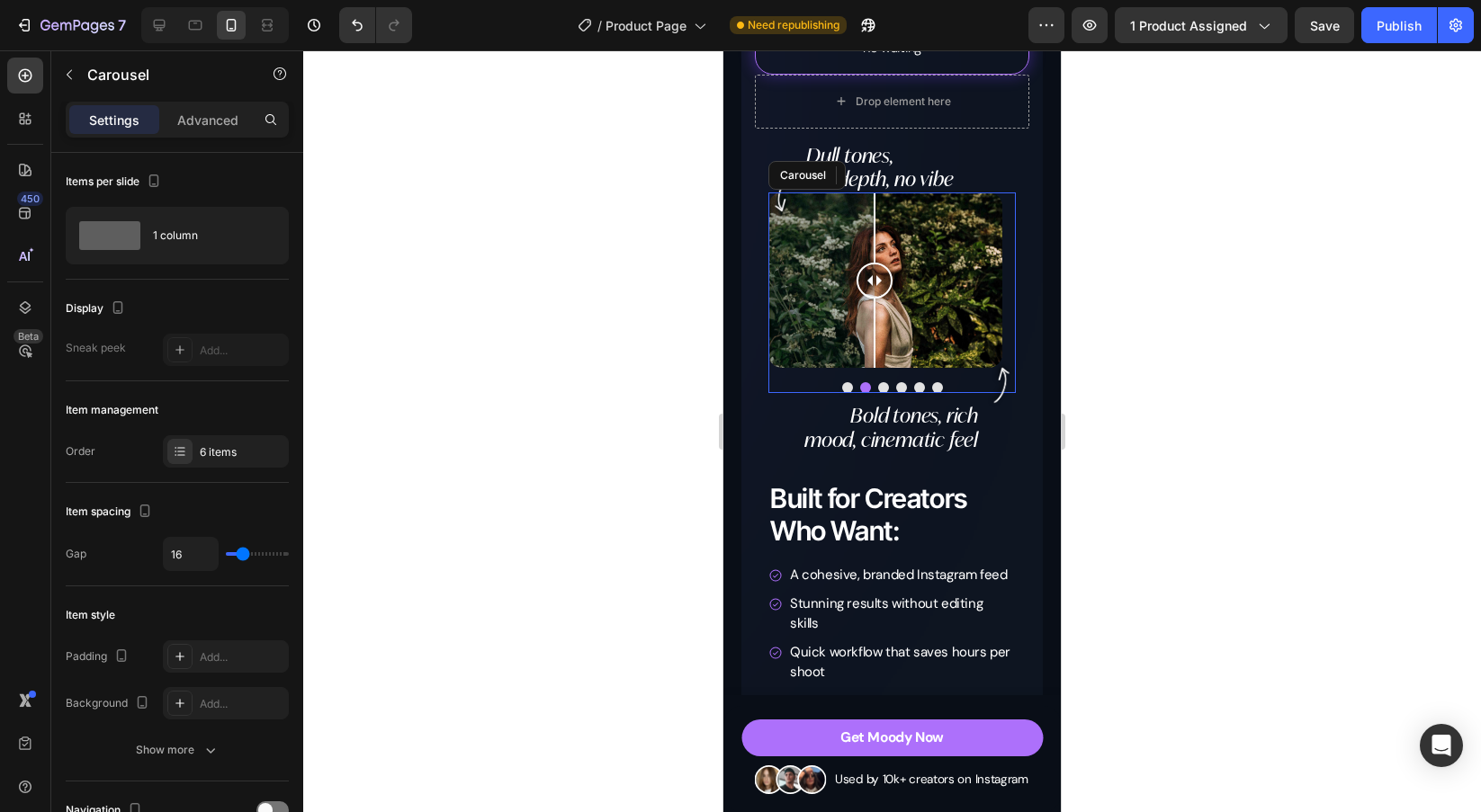 click at bounding box center [892, 388] 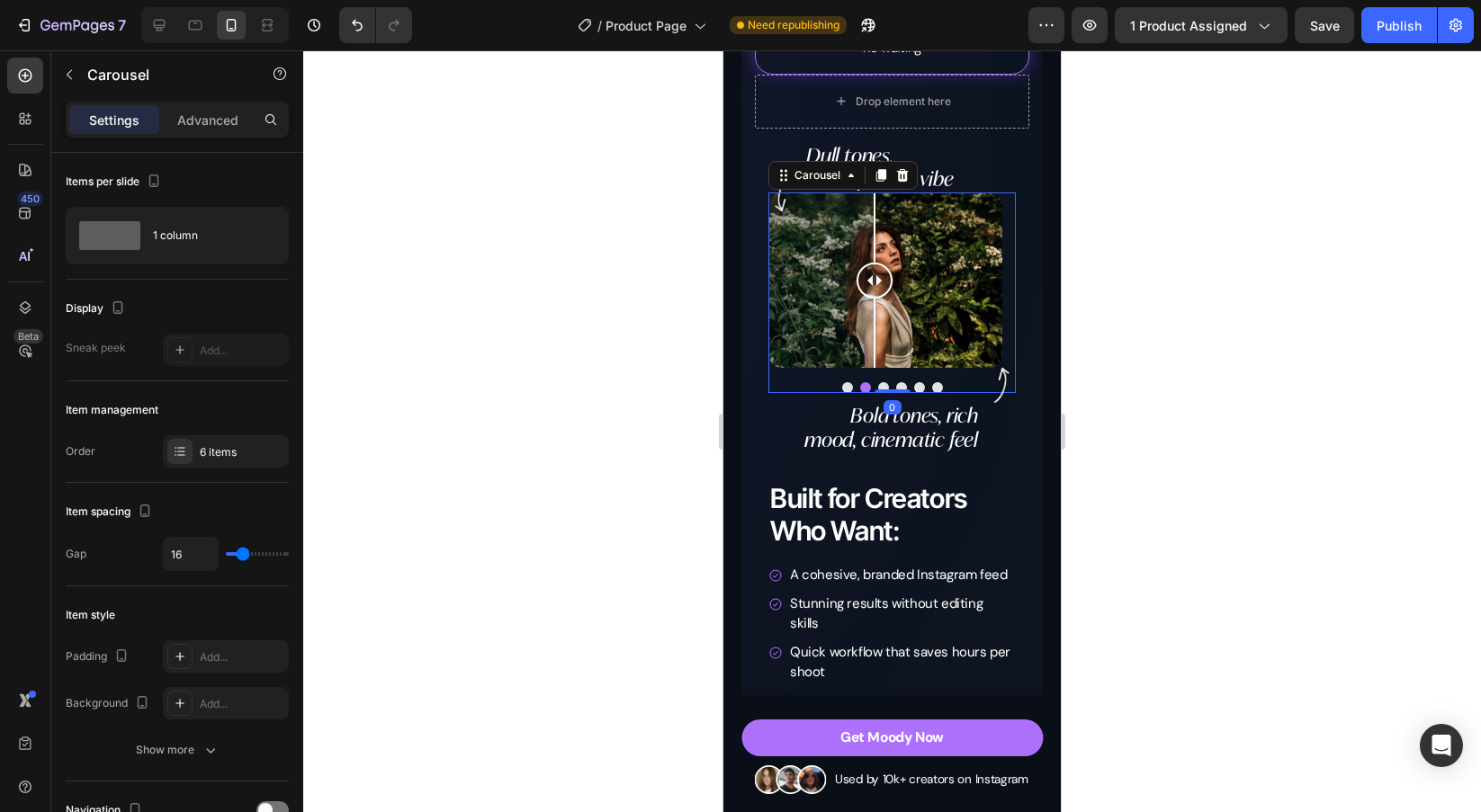 click at bounding box center (848, 388) 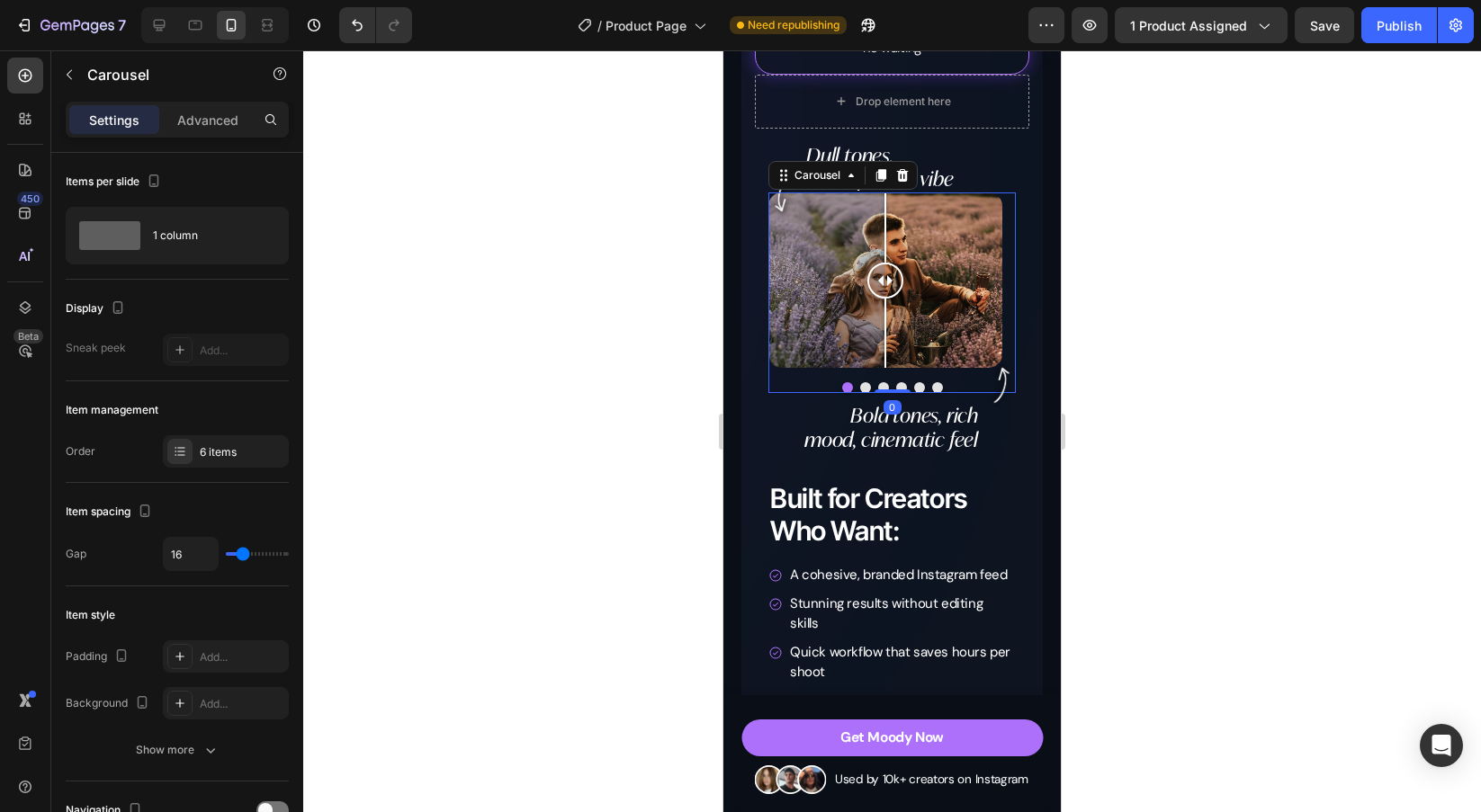 click at bounding box center [866, 388] 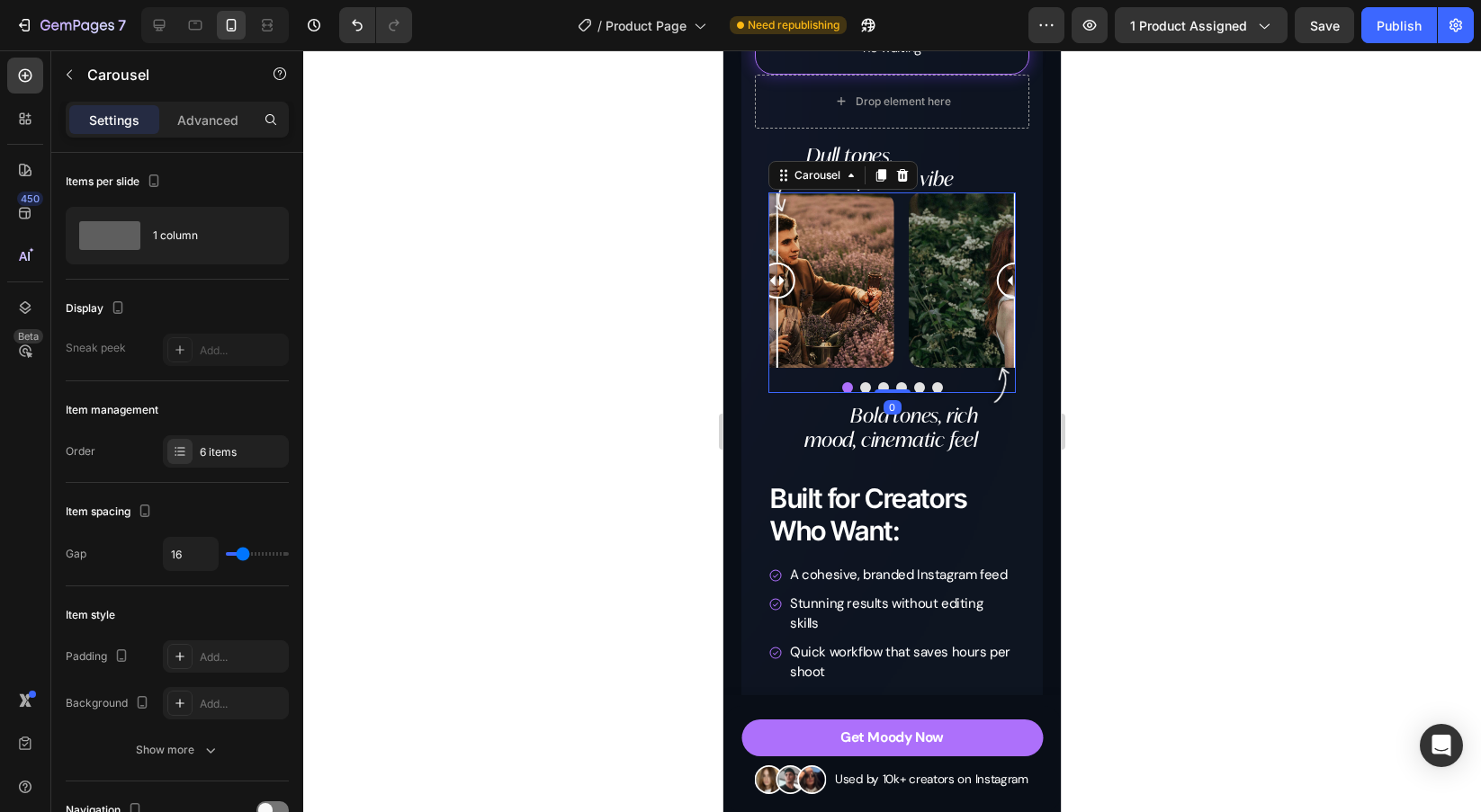 click at bounding box center [884, 388] 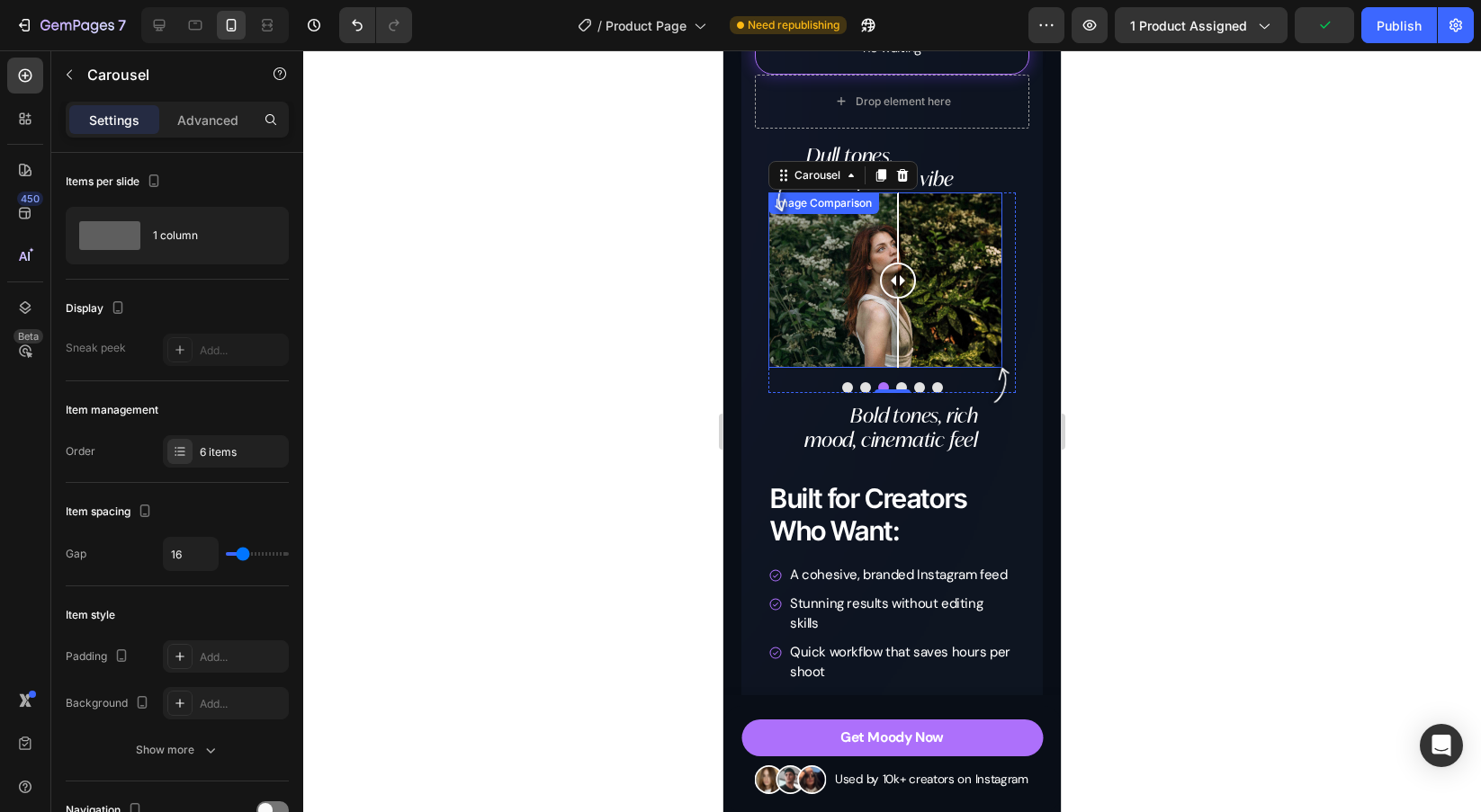 click at bounding box center [898, 280] 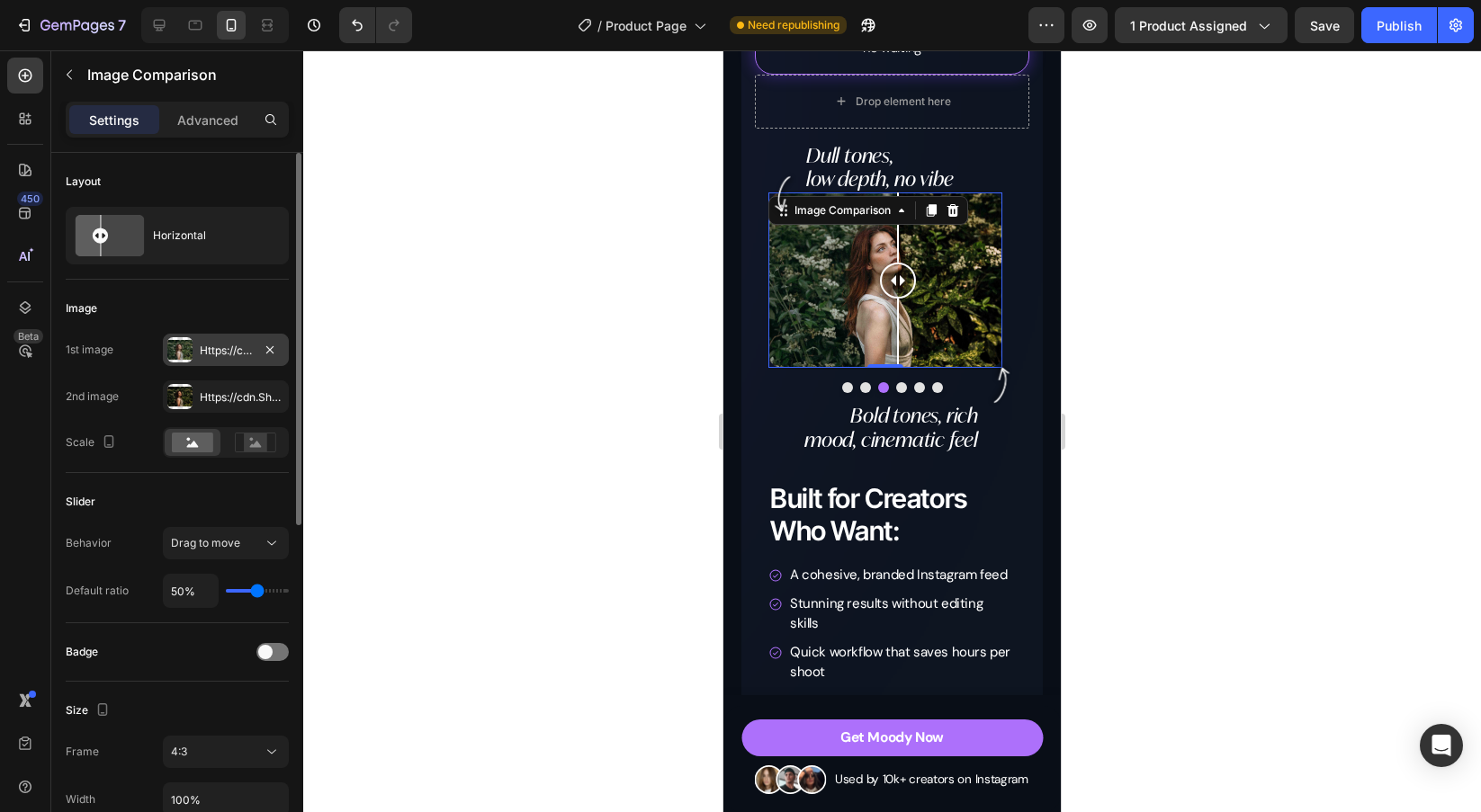 click on "Https://cdn.Shopify.Com/s/files/1/0698/5688/6972/files/gempages_572473113388778648-b2de75e6-e4f3-422b-9d19-1984b57b9609.Jpg" at bounding box center [226, 351] 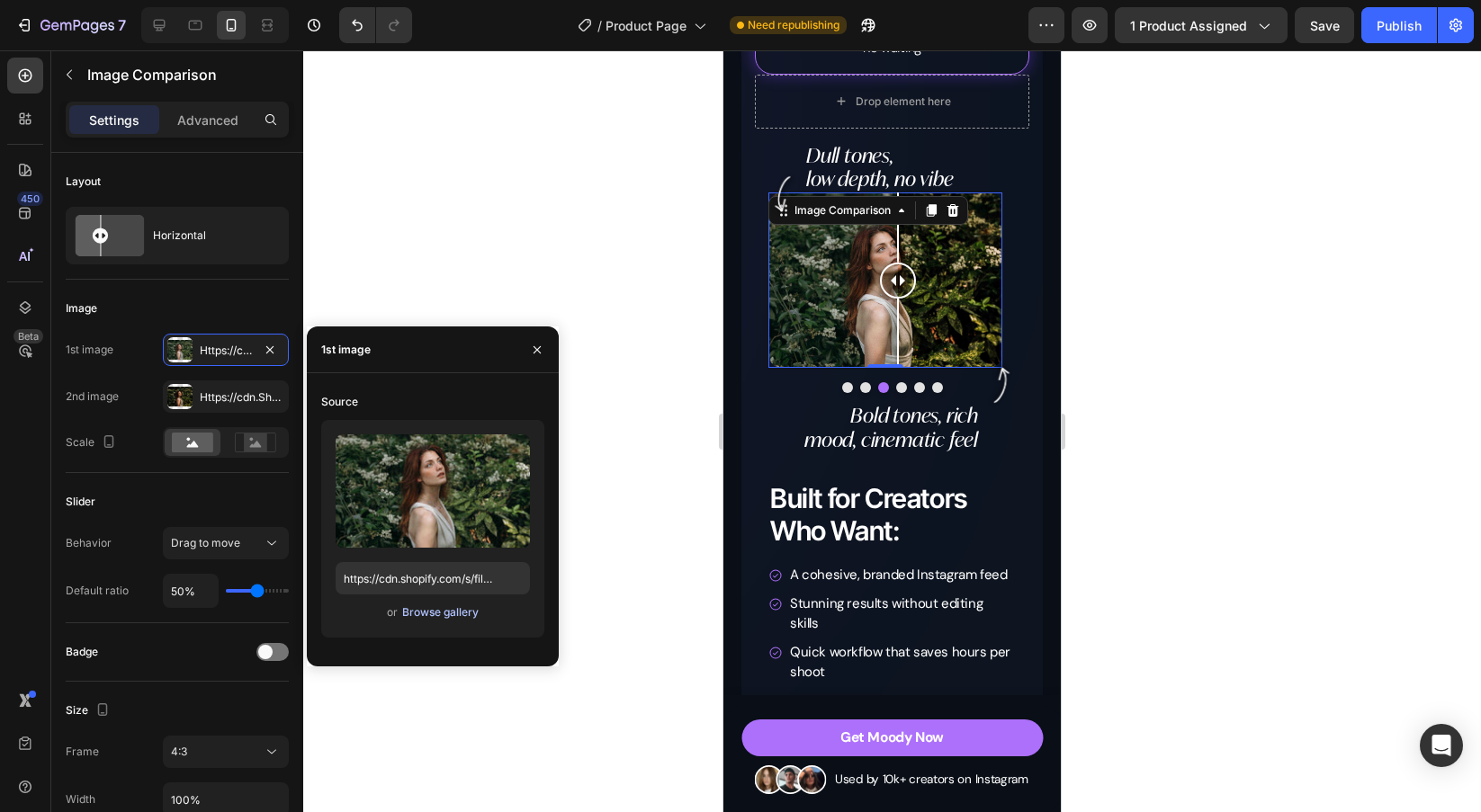 click on "Browse gallery" at bounding box center (440, 612) 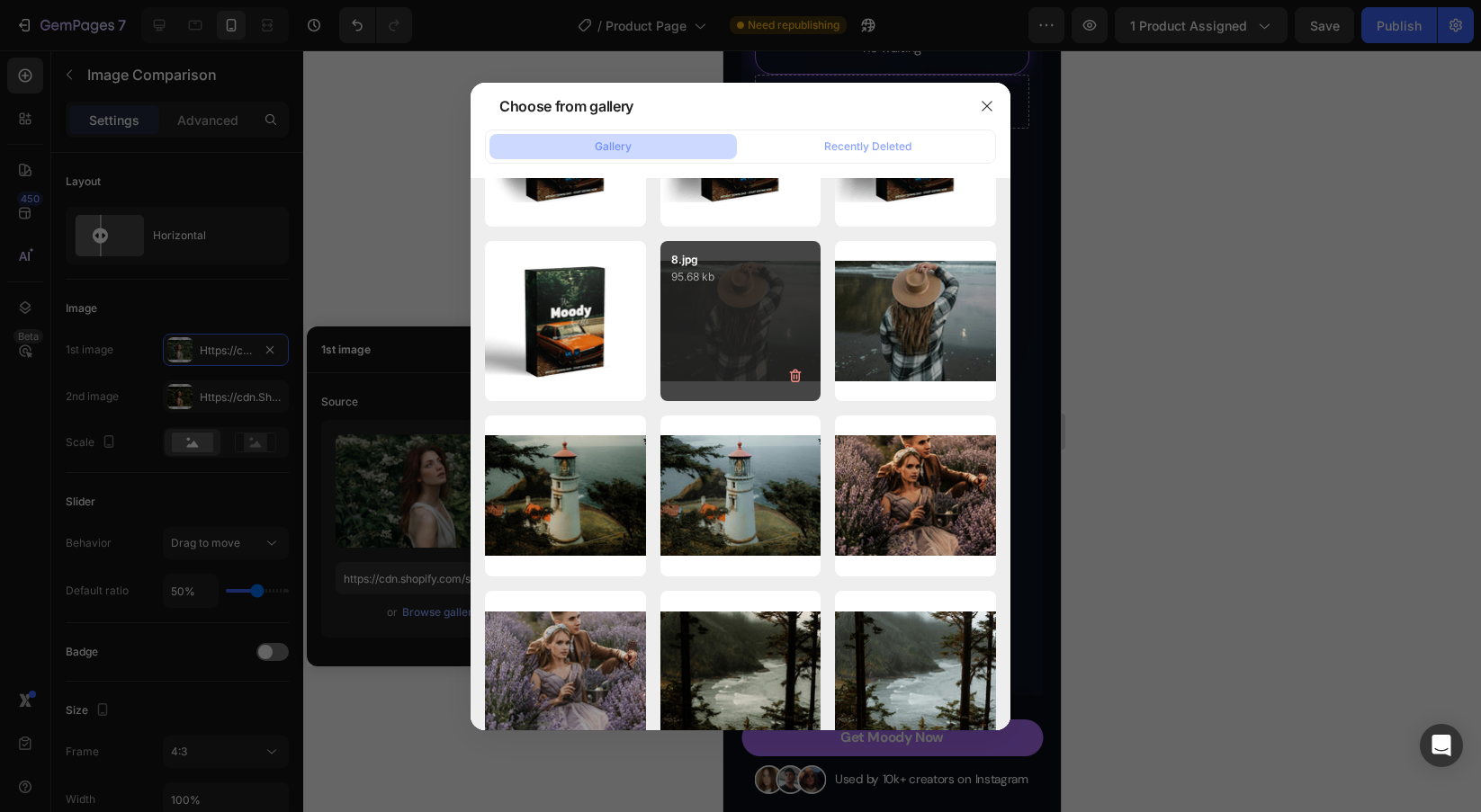 scroll, scrollTop: 2895, scrollLeft: 0, axis: vertical 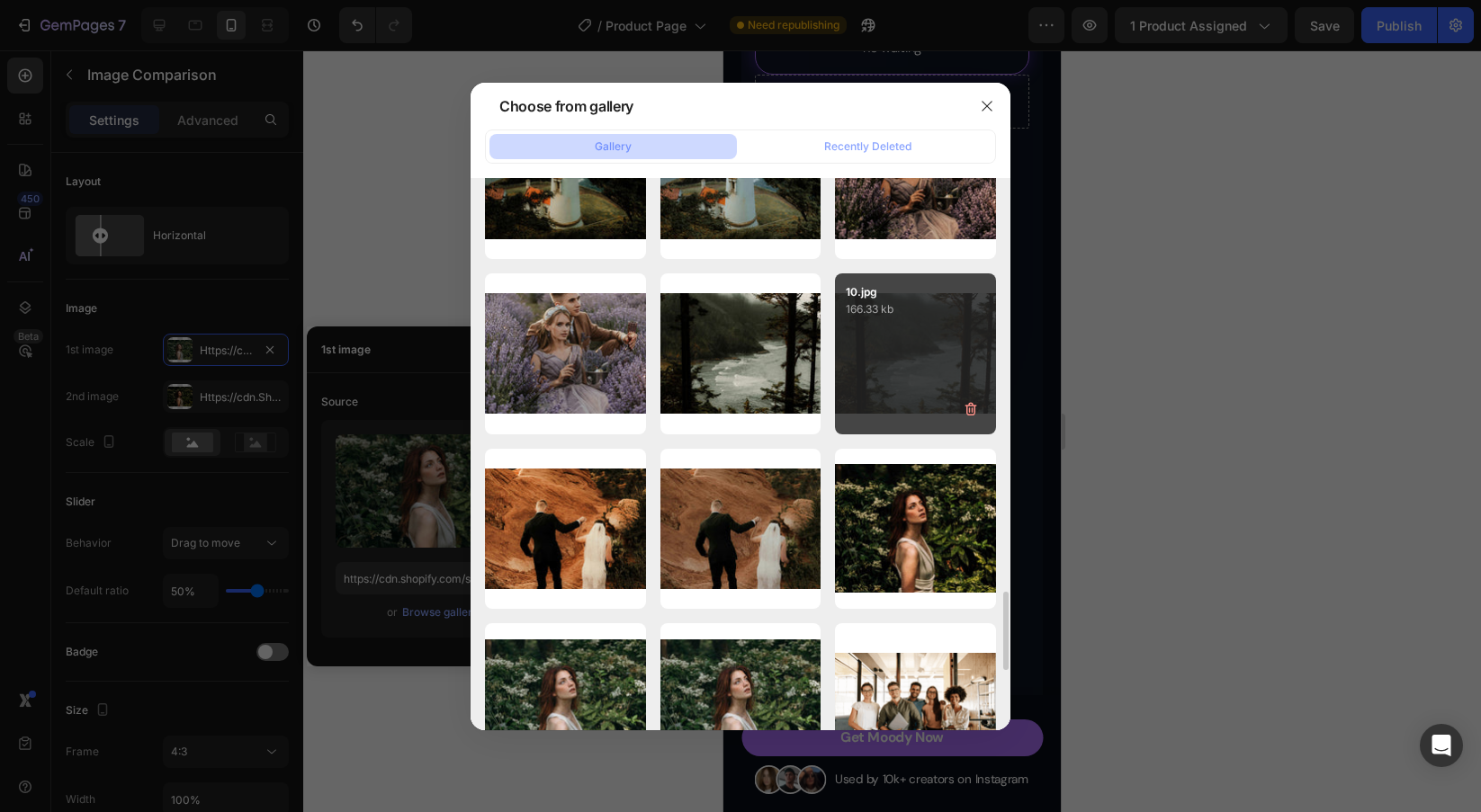 click on "10.jpg 166.33 kb" at bounding box center (915, 353) 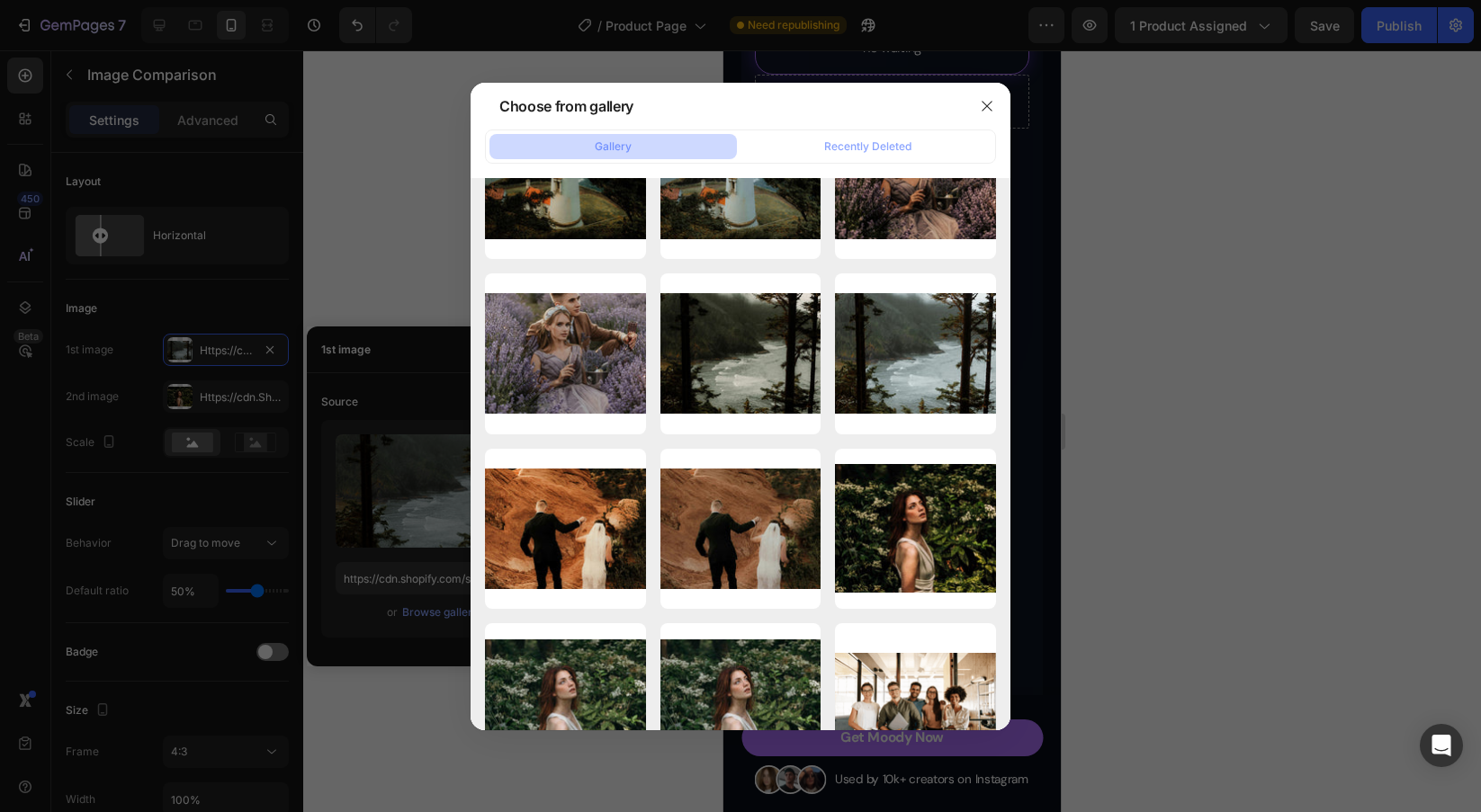 type on "https://cdn.shopify.com/s/files/1/0698/5688/6972/files/gempages_572473113388778648-790392fd-b26a-4657-91af-bbbd277016e9.jpg" 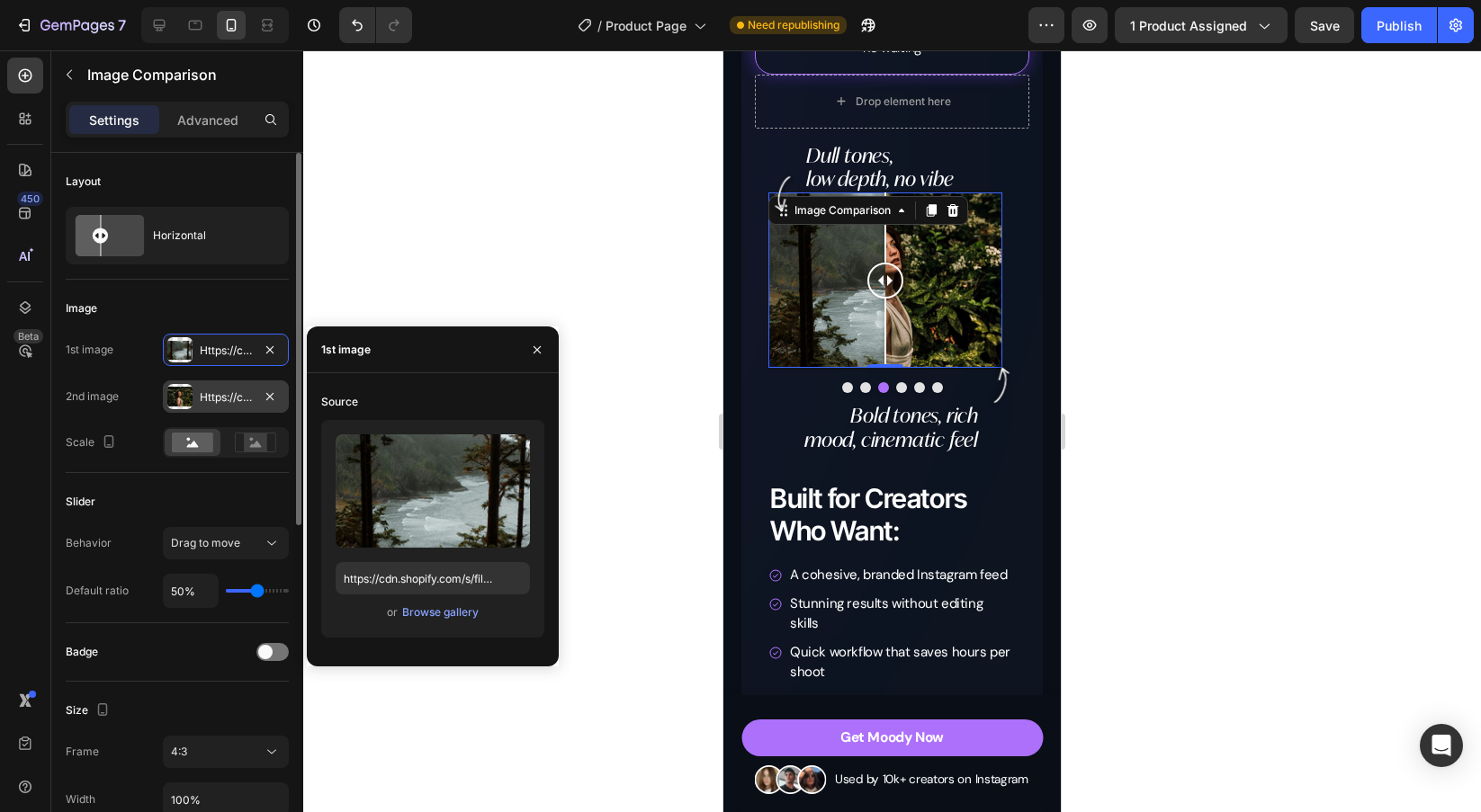 click on "Https://cdn.Shopify.Com/s/files/1/0698/5688/6972/files/gempages_572473113388778648-75c2cdae-119b-4bc6-88e4-061c9a1185fa.Jpg" at bounding box center [226, 397] 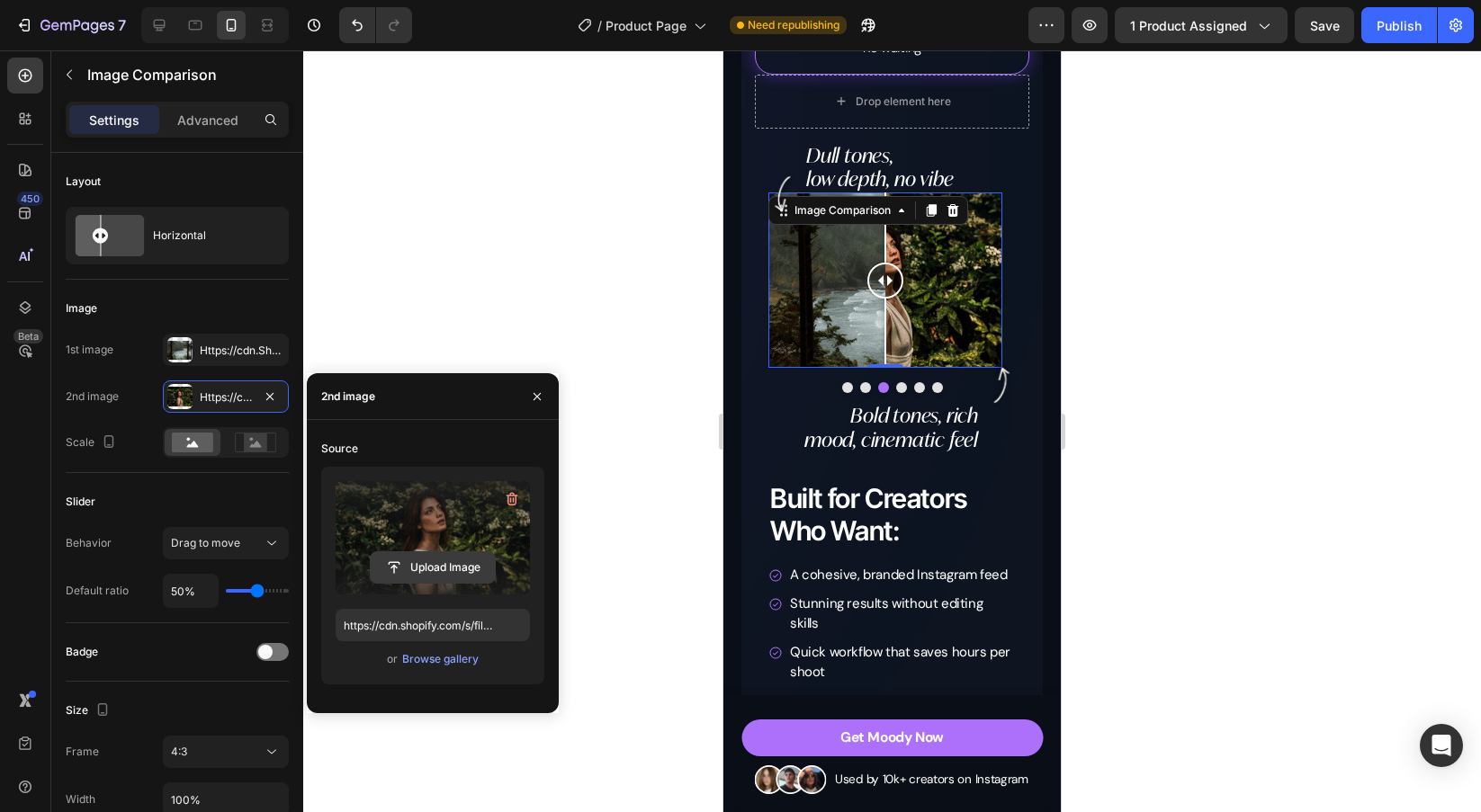 click 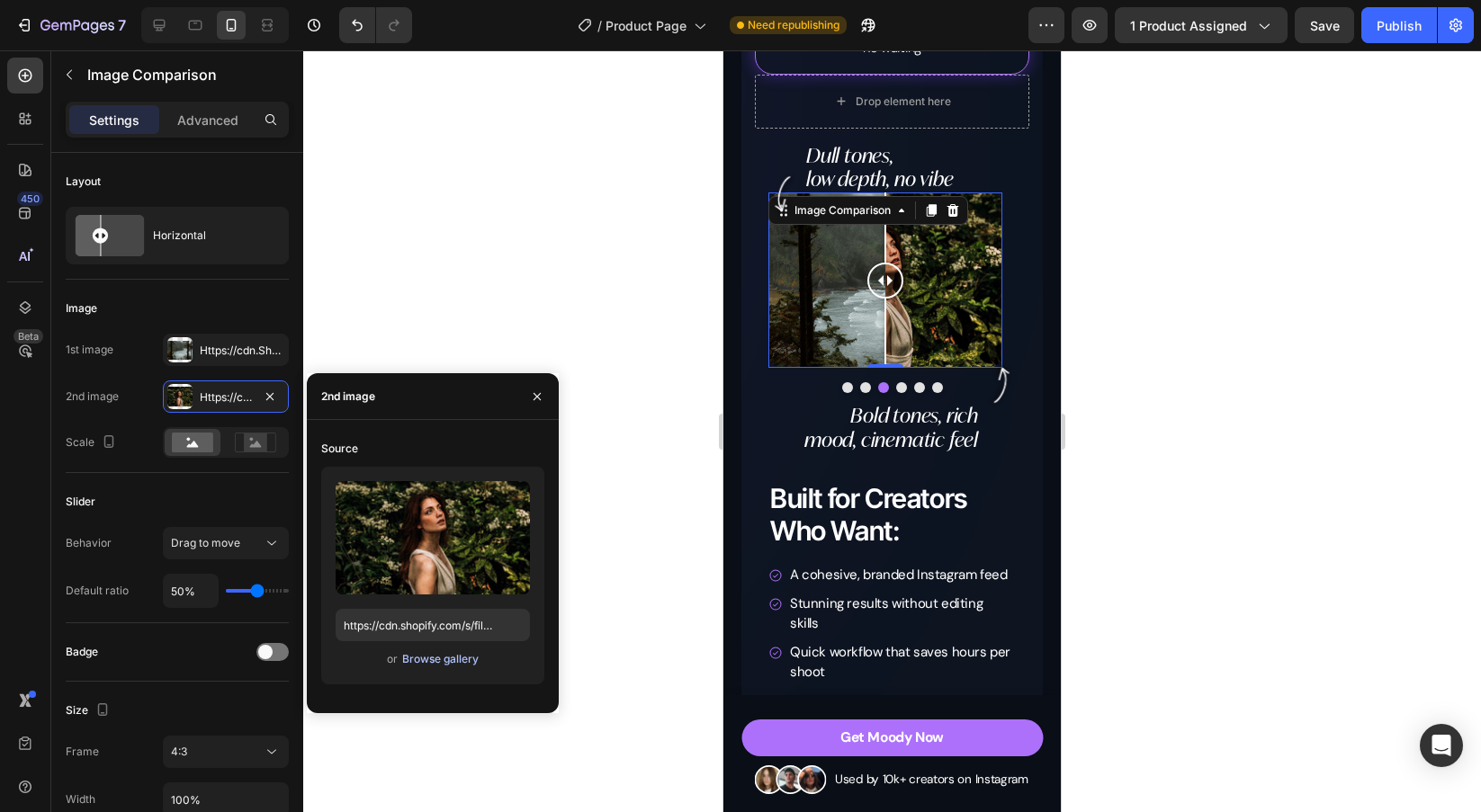 click on "Browse gallery" at bounding box center (440, 659) 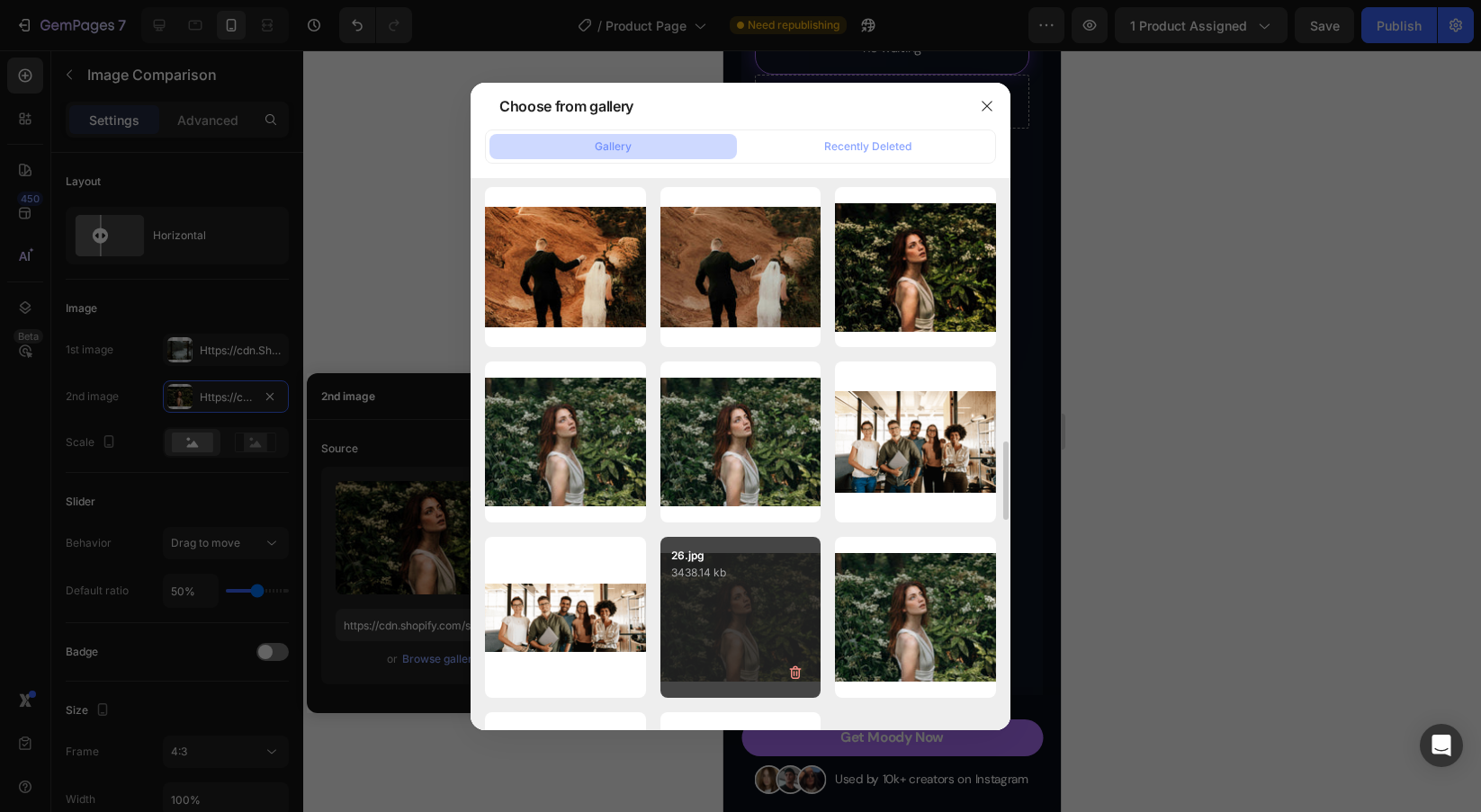 scroll, scrollTop: 2993, scrollLeft: 0, axis: vertical 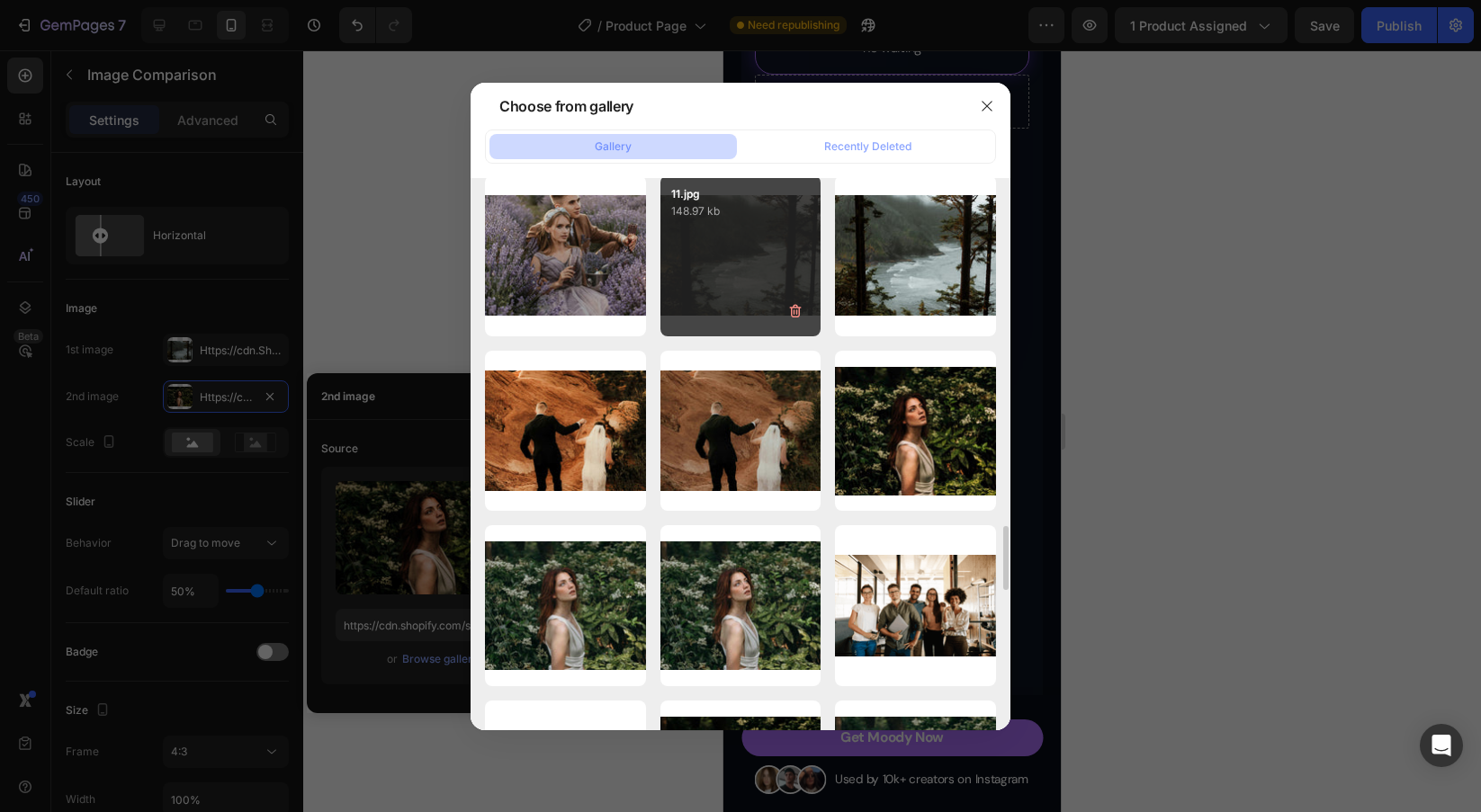 click on "11.jpg 148.97 kb" at bounding box center [740, 255] 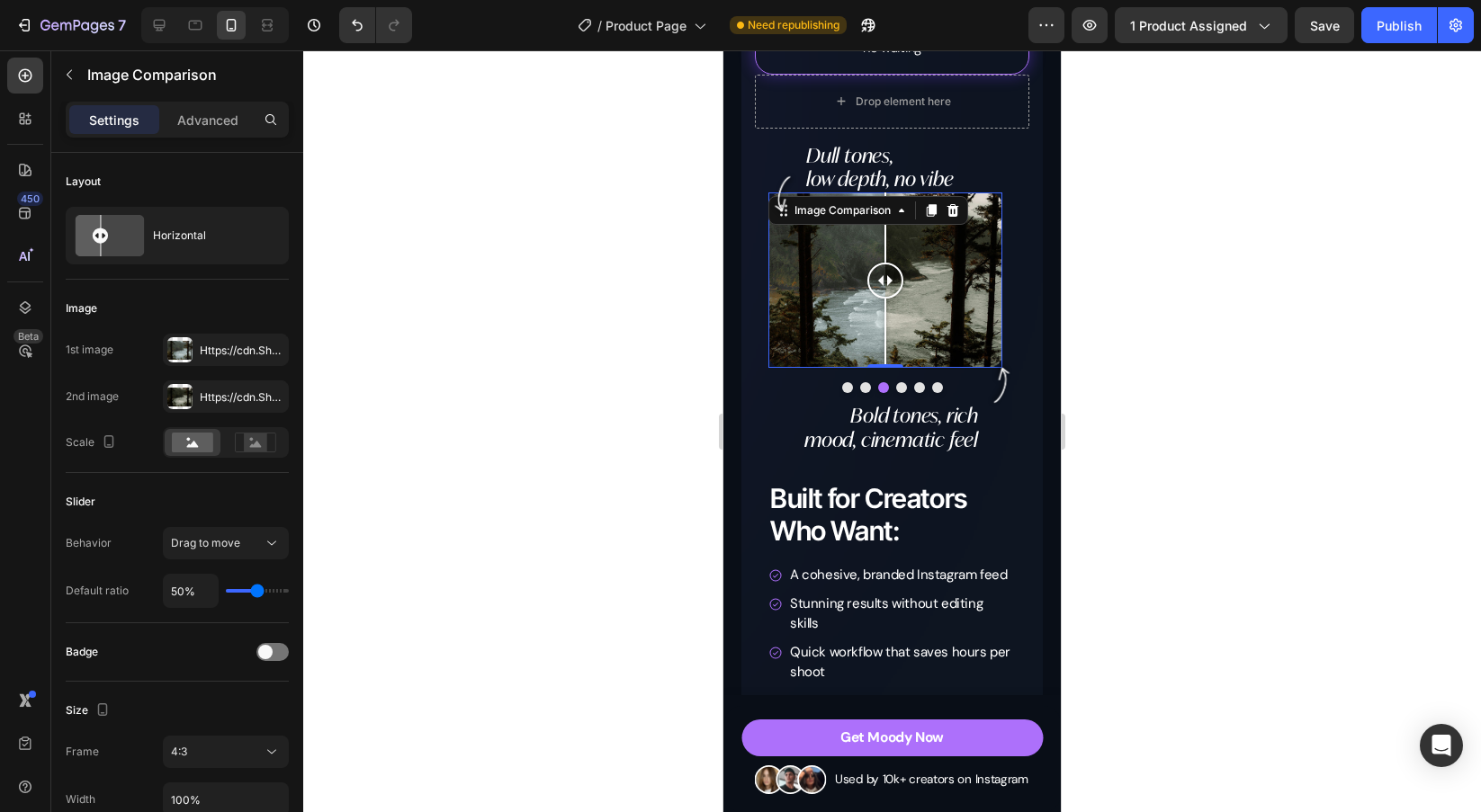 click 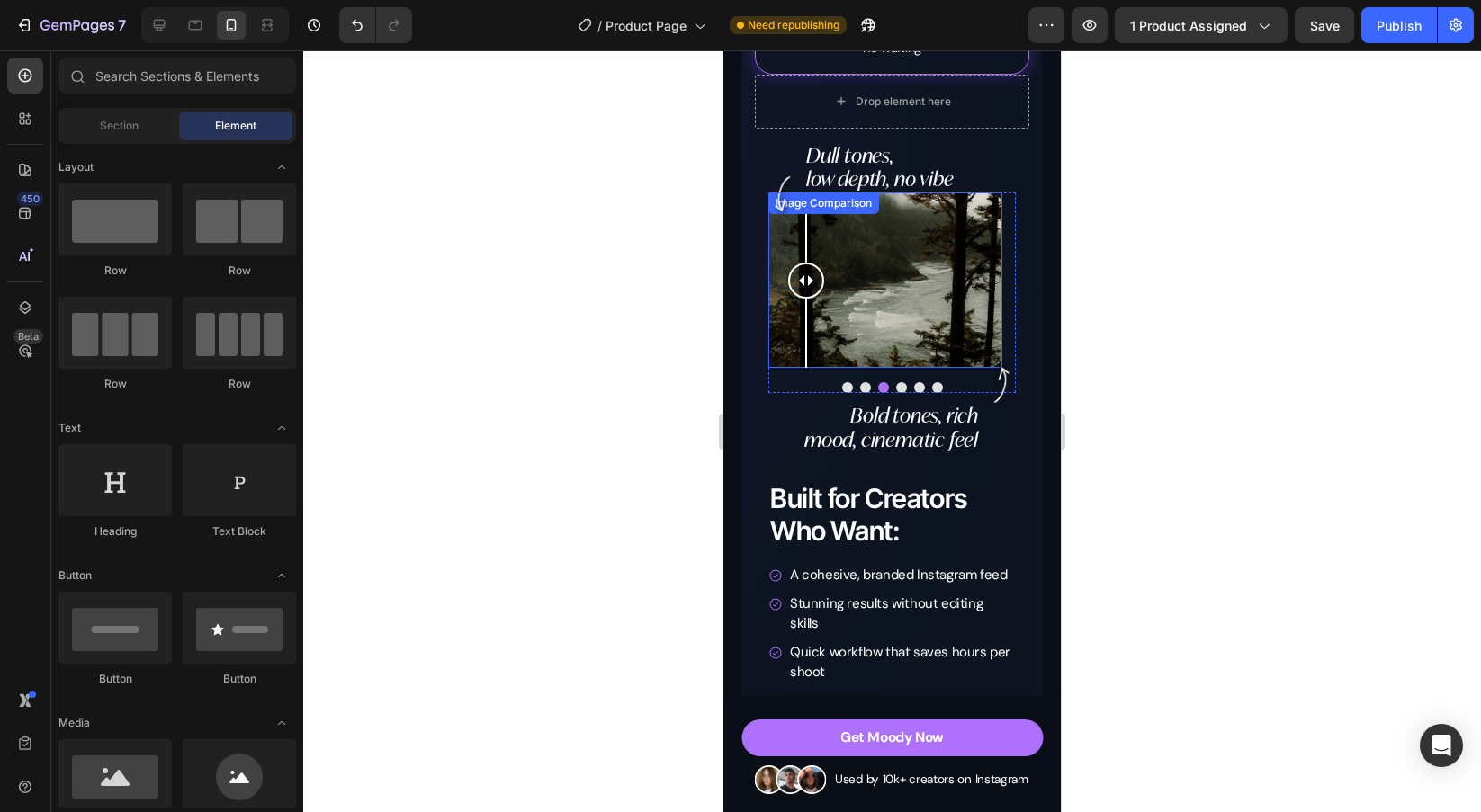 drag, startPoint x: 881, startPoint y: 271, endPoint x: 832, endPoint y: 298, distance: 55.9464 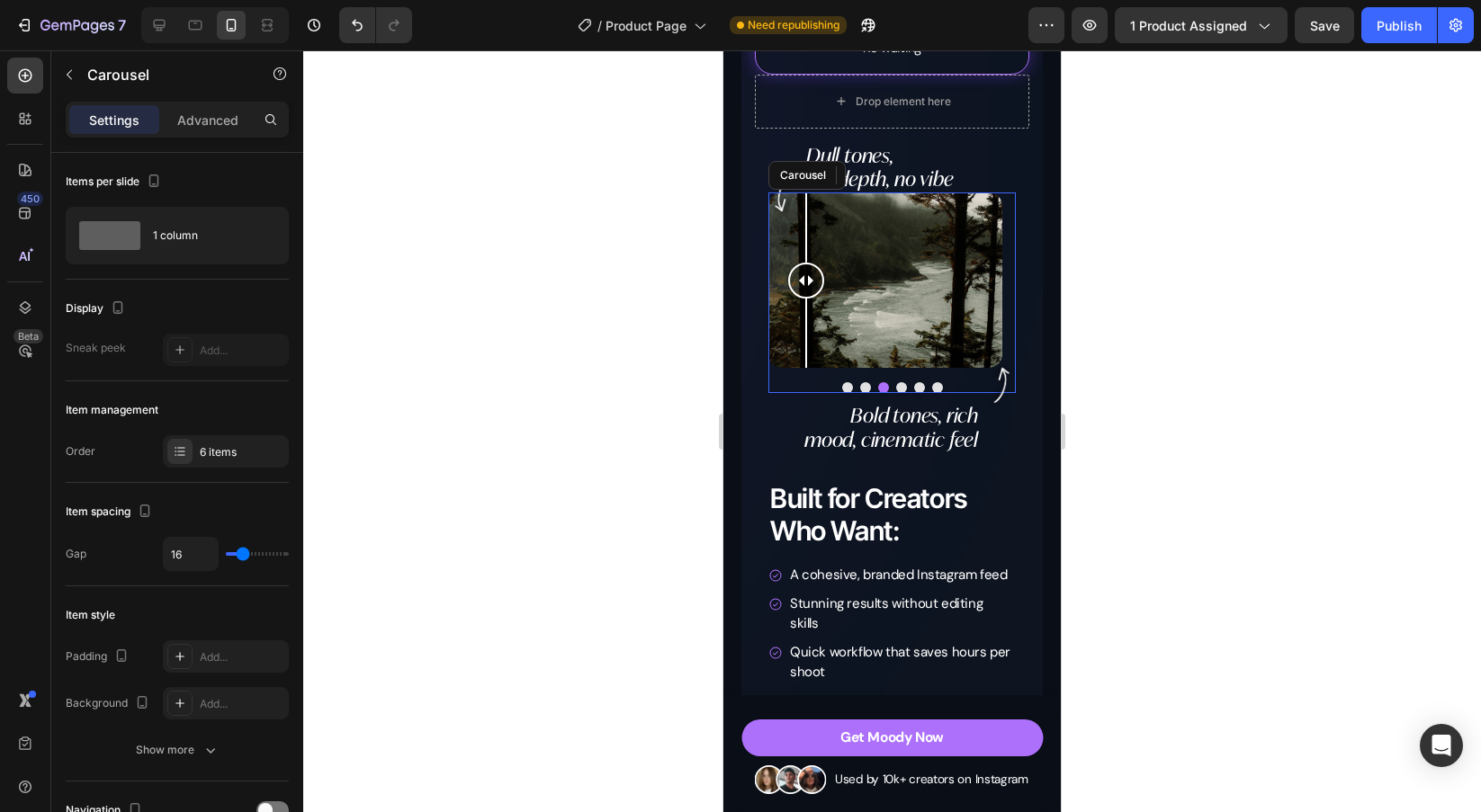 click at bounding box center [866, 388] 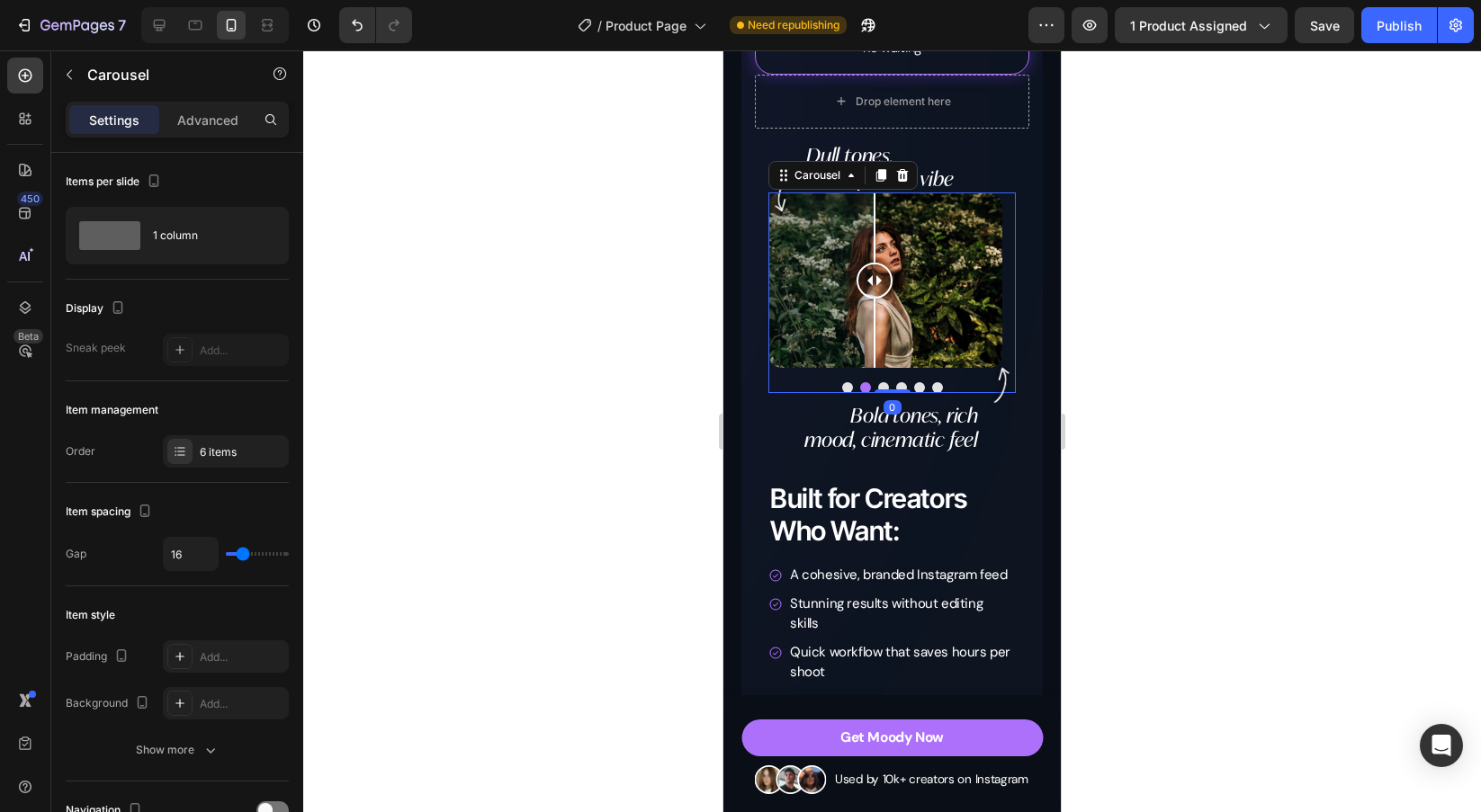 click at bounding box center [848, 388] 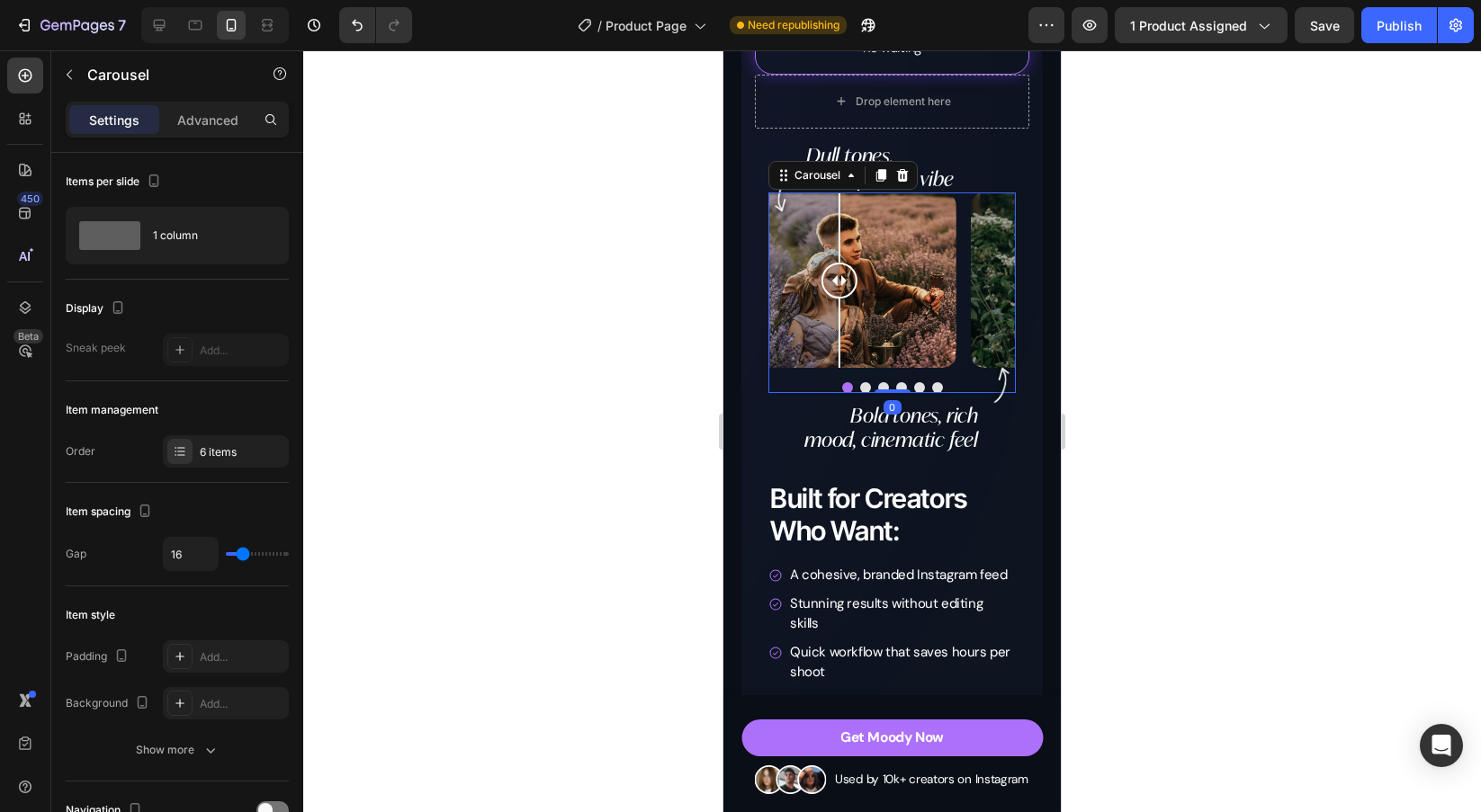 click at bounding box center [866, 388] 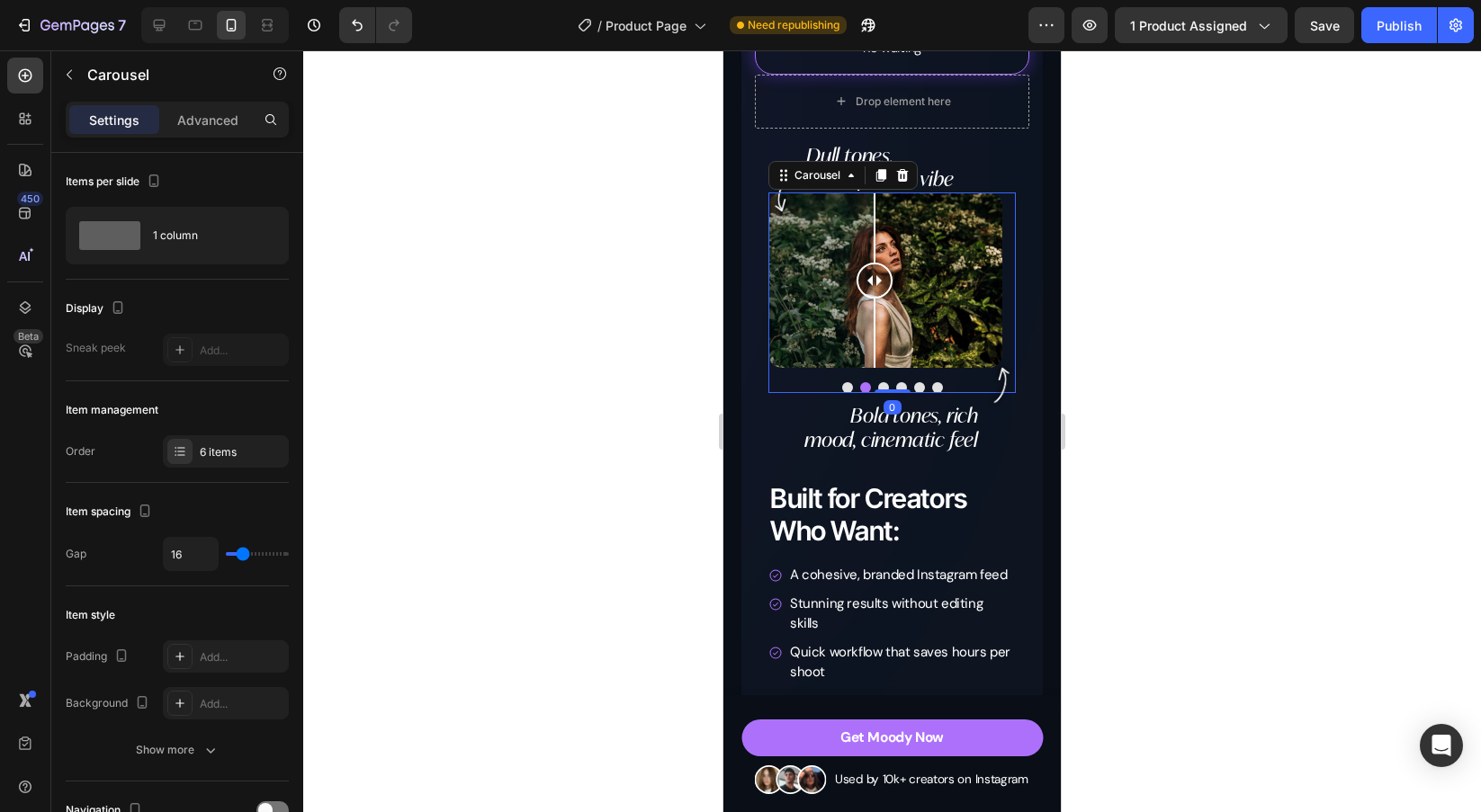 click at bounding box center (884, 388) 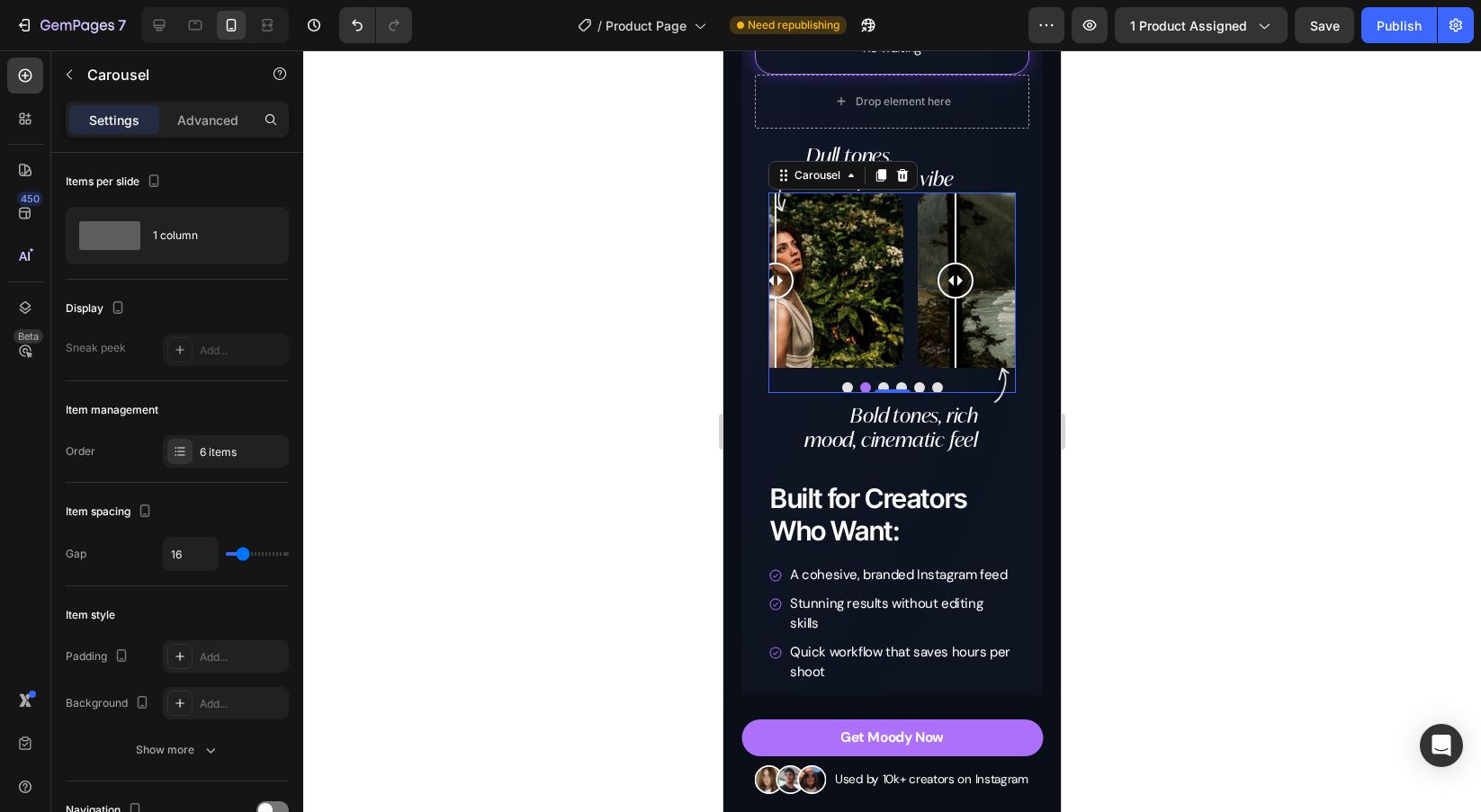 click at bounding box center [902, 388] 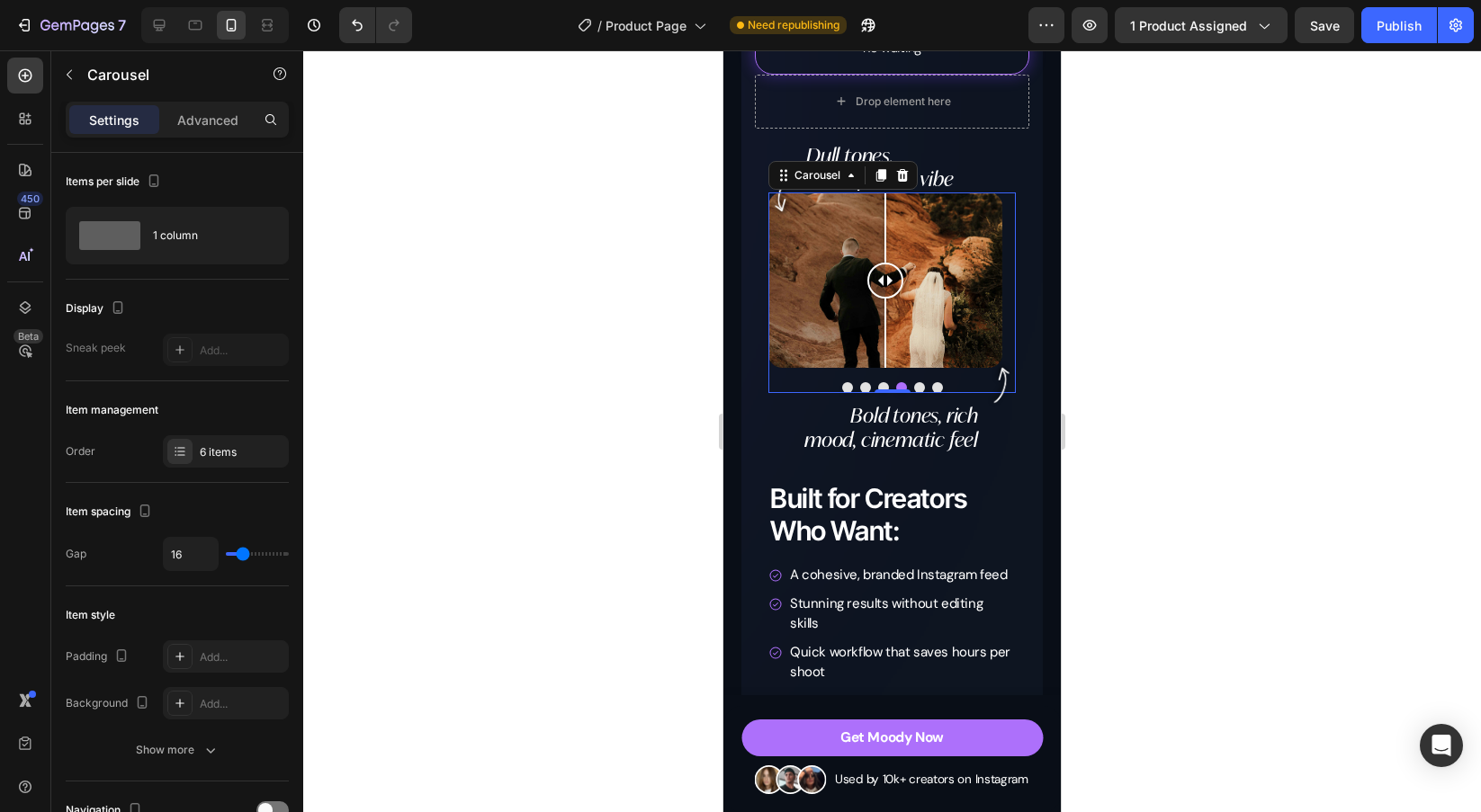 click at bounding box center [920, 388] 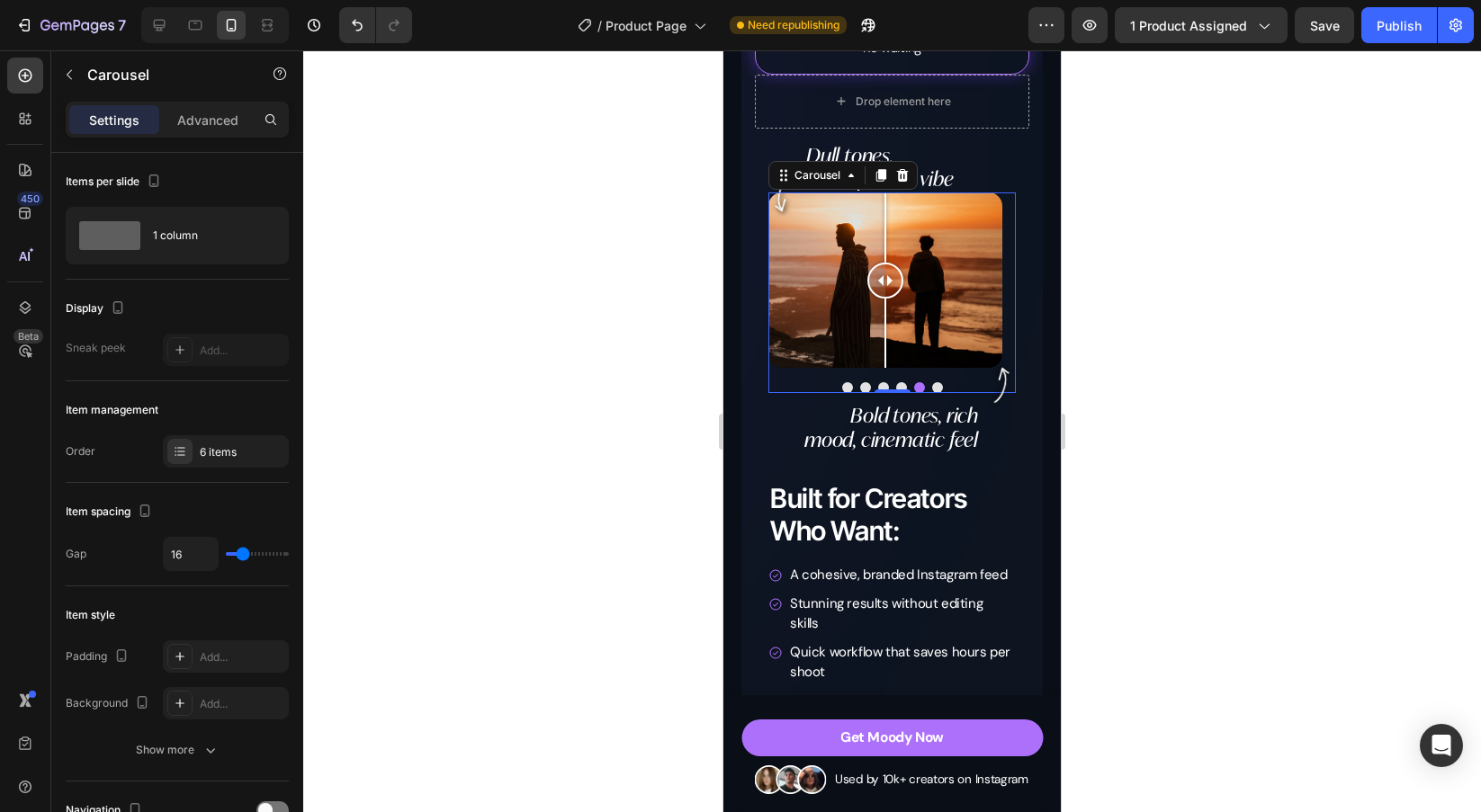 click at bounding box center [885, 280] 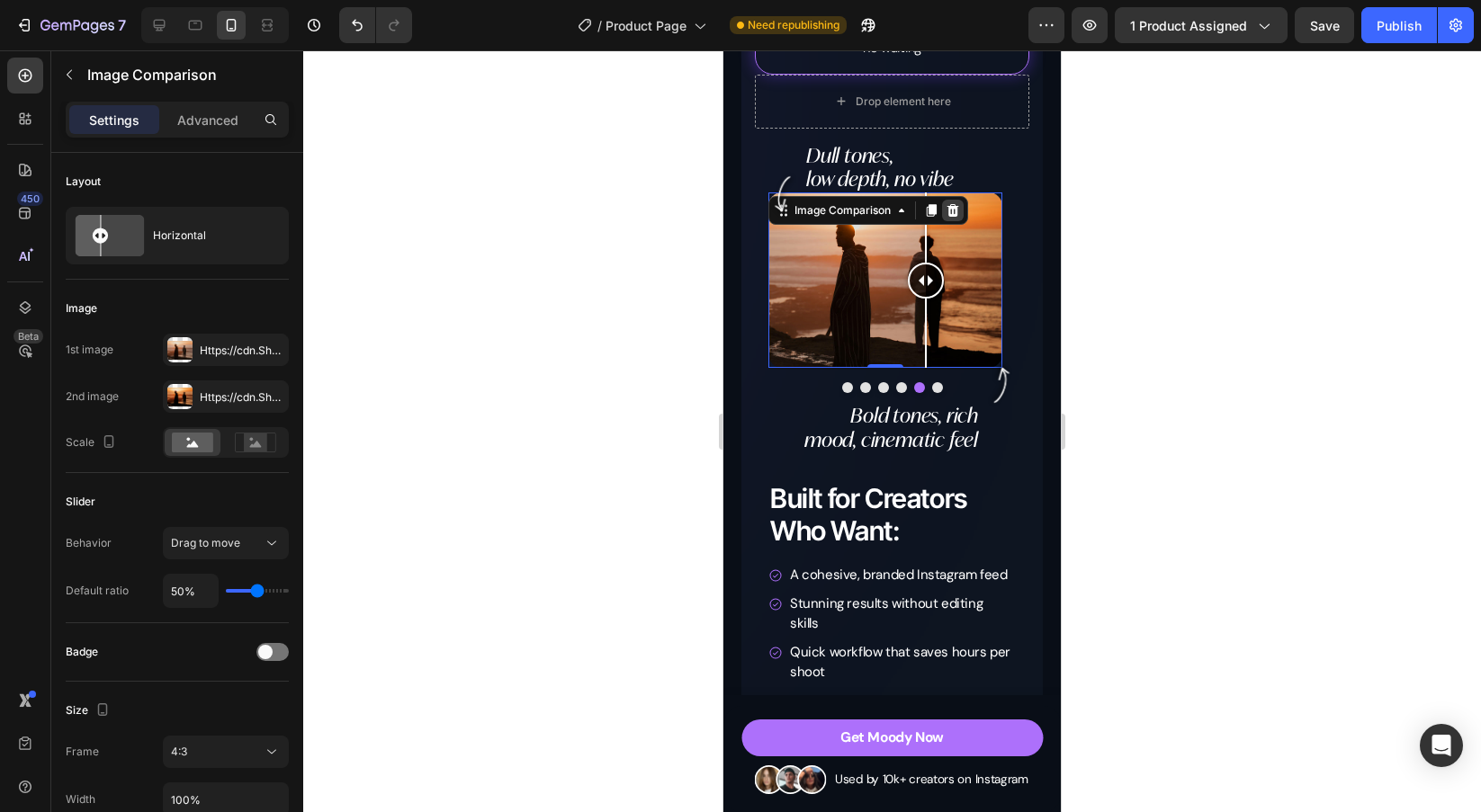 click 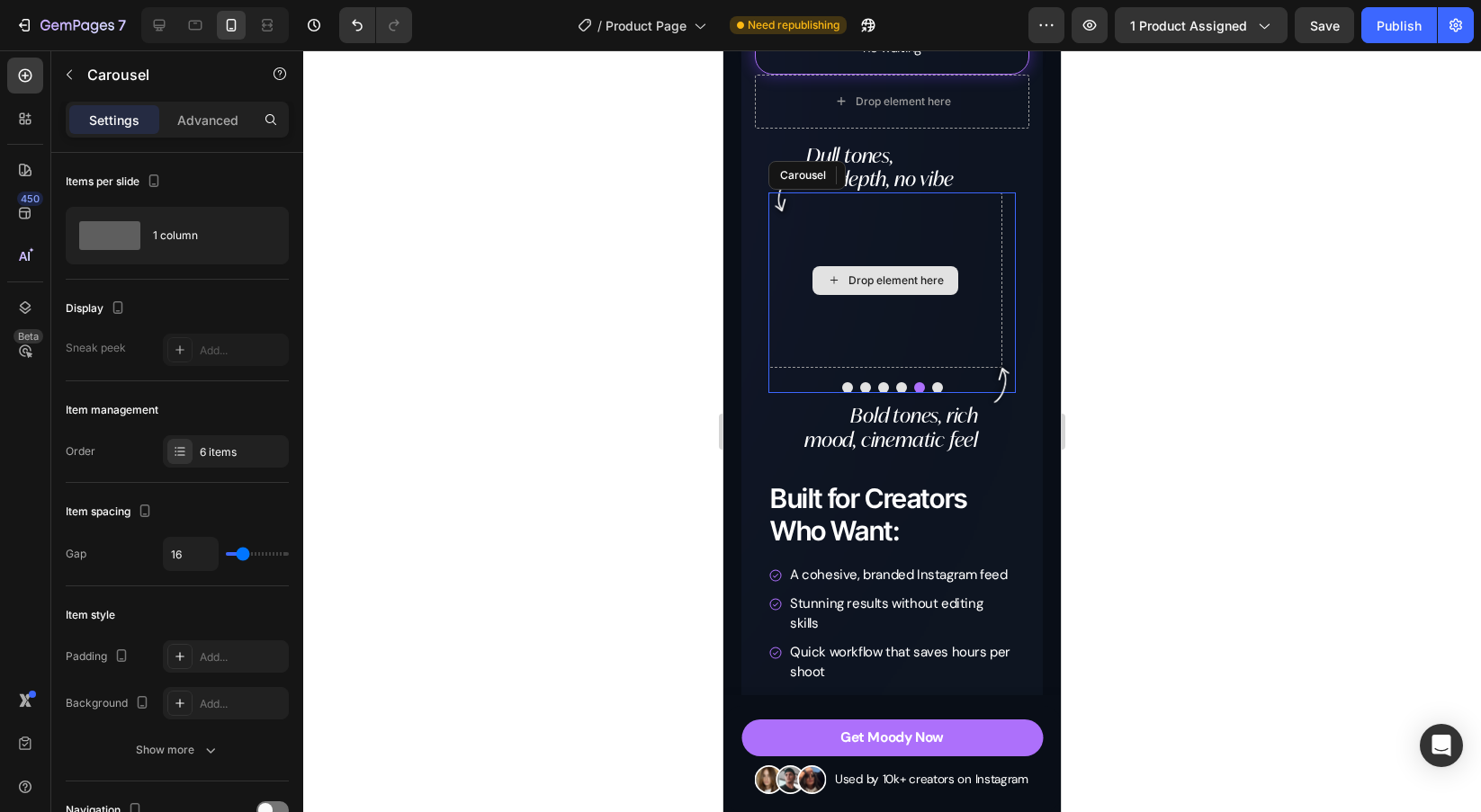 click on "Drop element here" at bounding box center (885, 280) 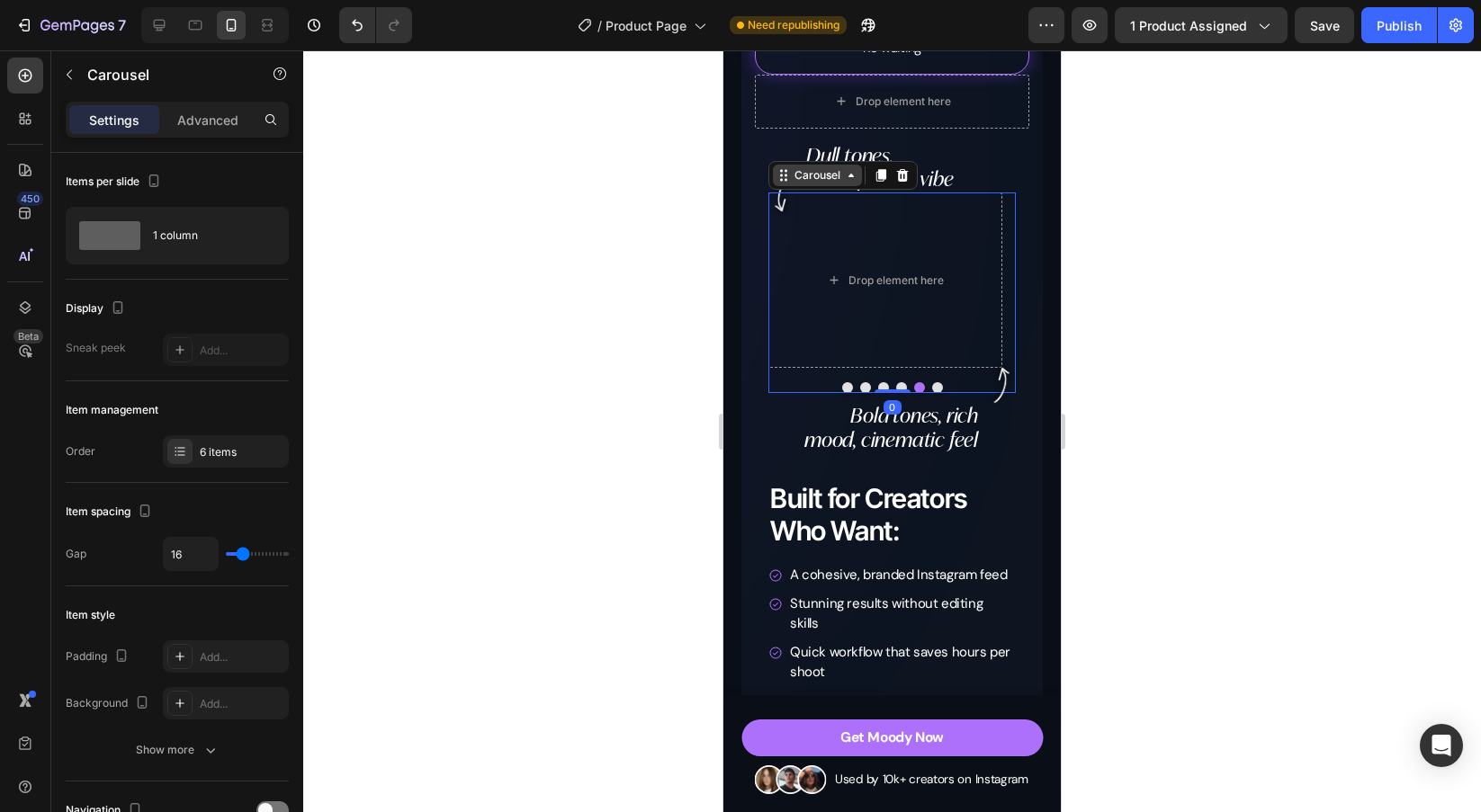 click on "Carousel" at bounding box center [817, 175] 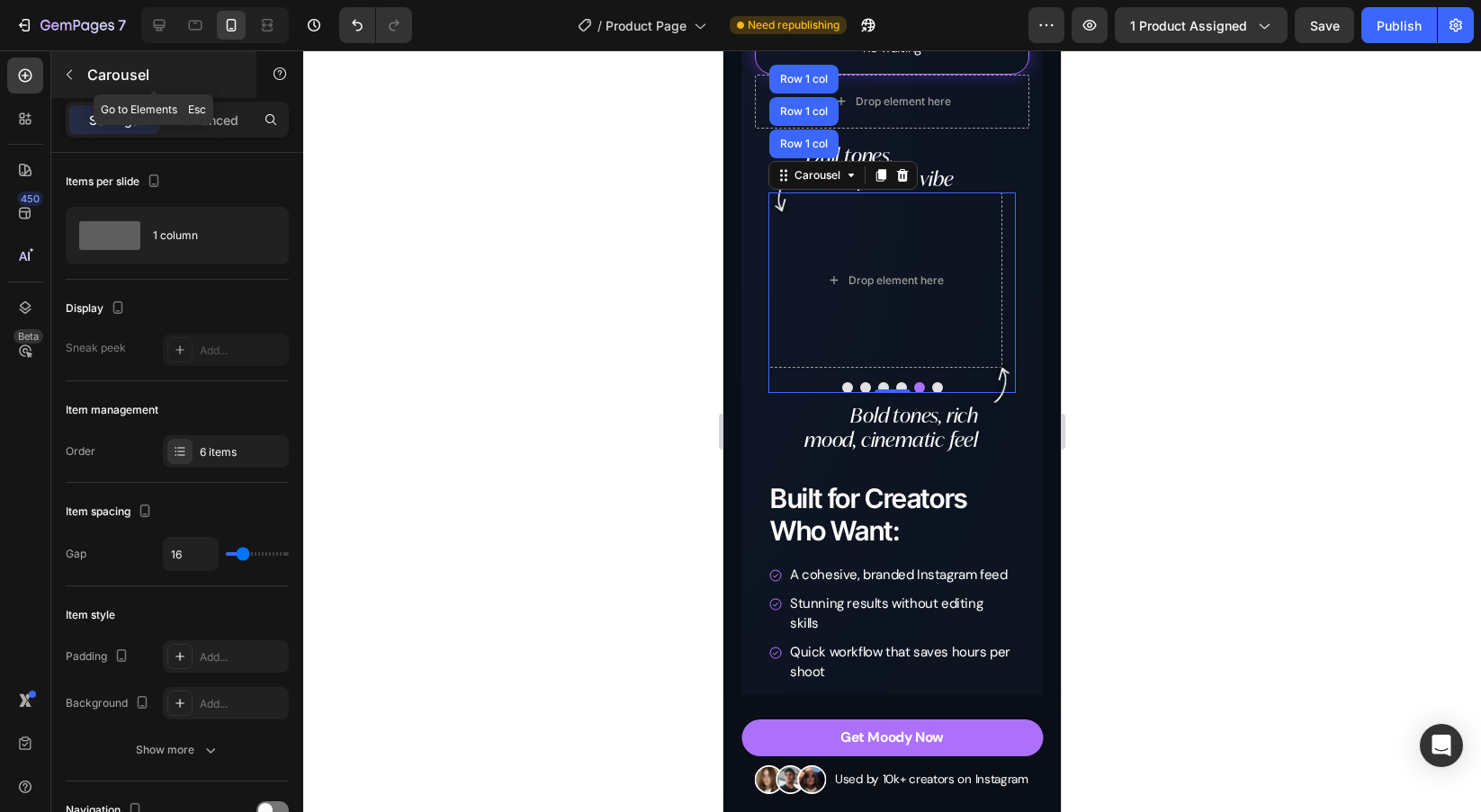click 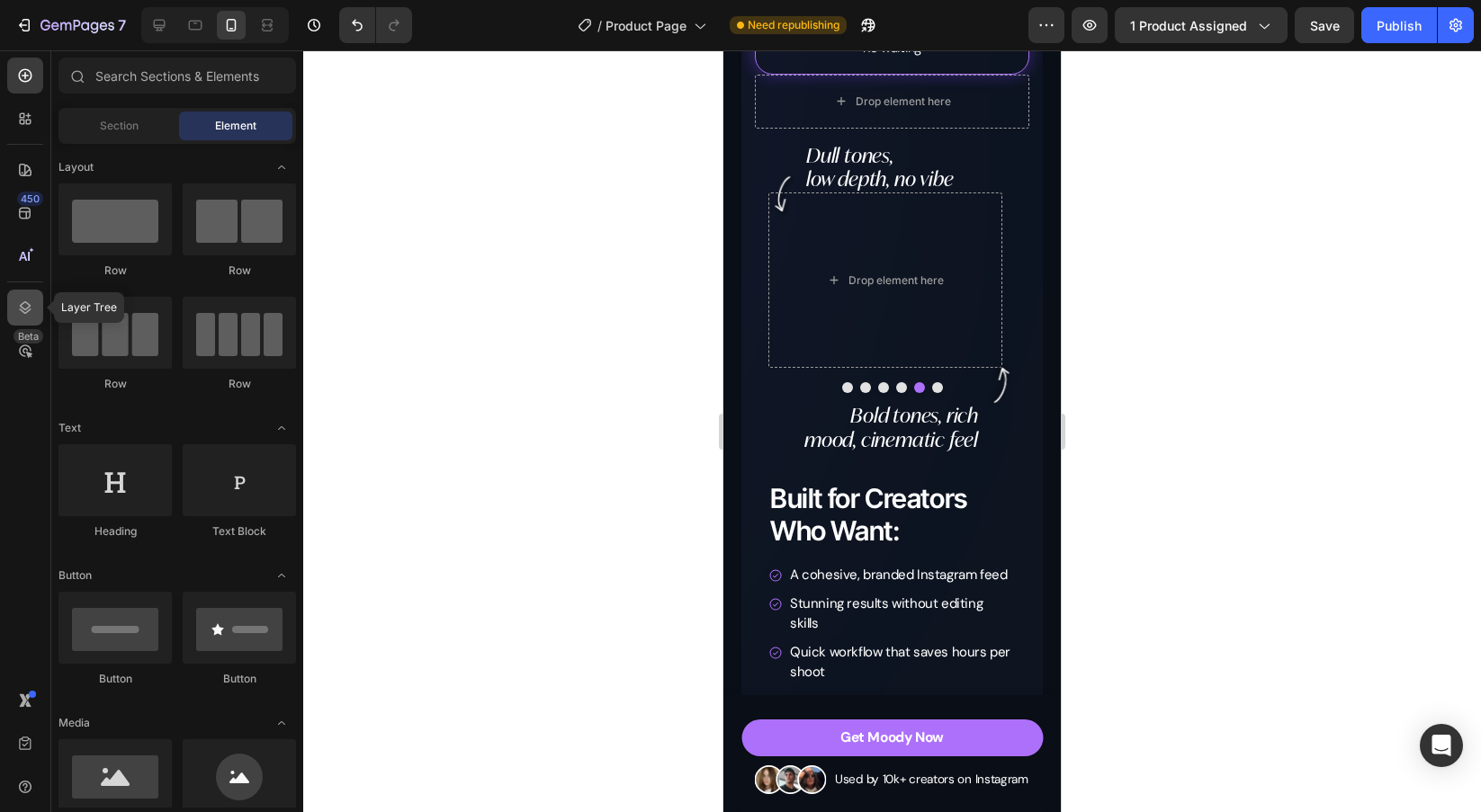 click 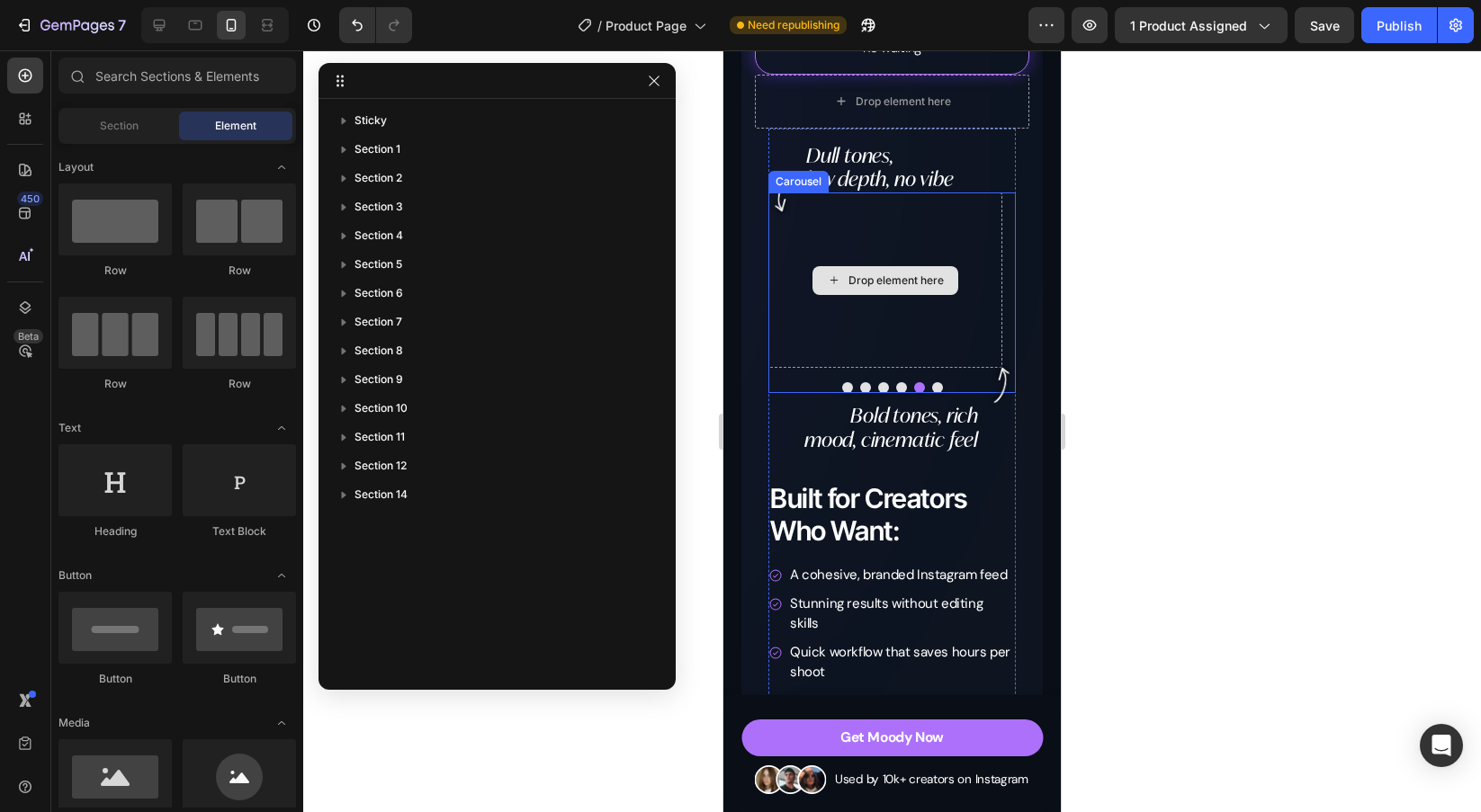 click on "Drop element here" at bounding box center (885, 280) 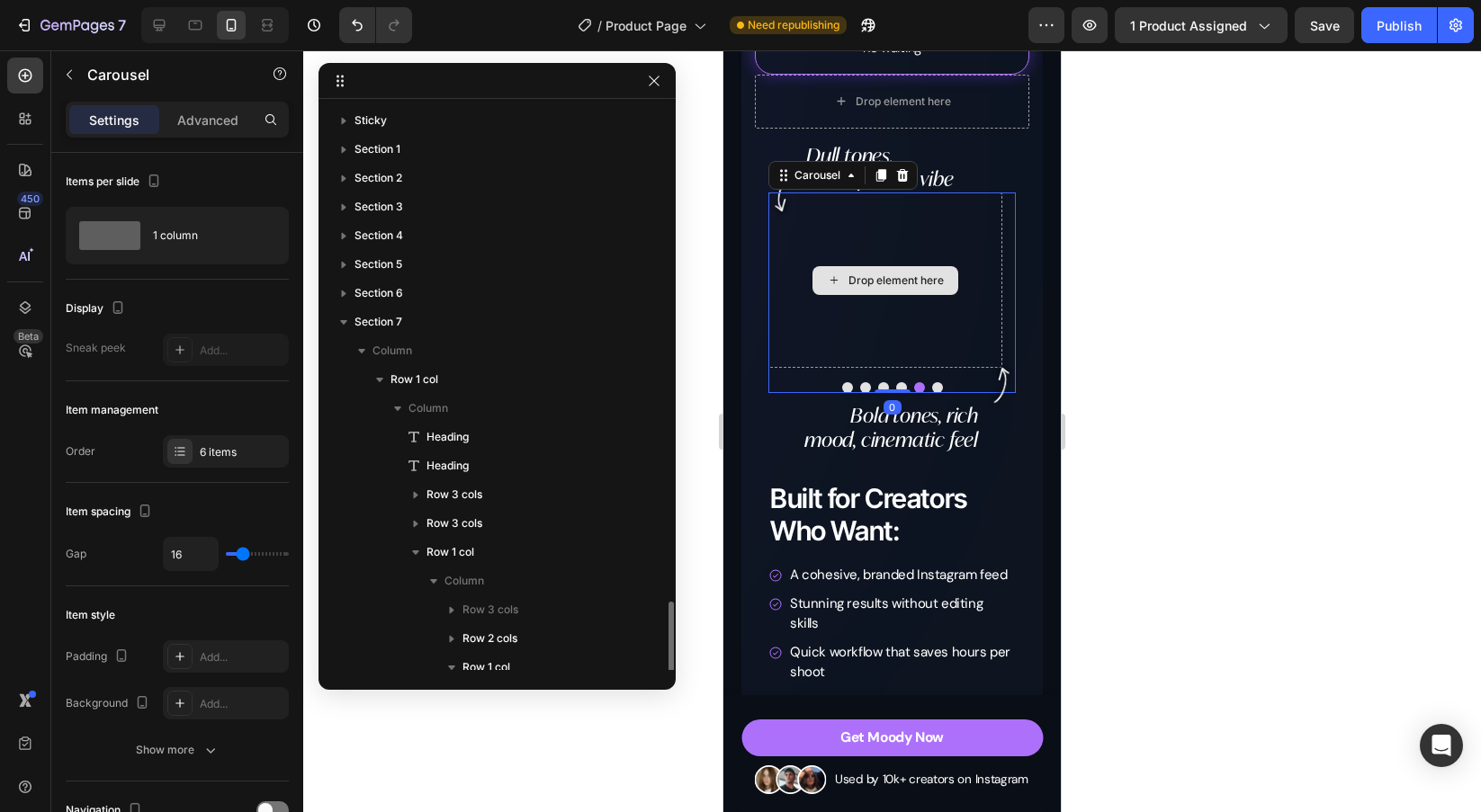 scroll, scrollTop: 299, scrollLeft: 0, axis: vertical 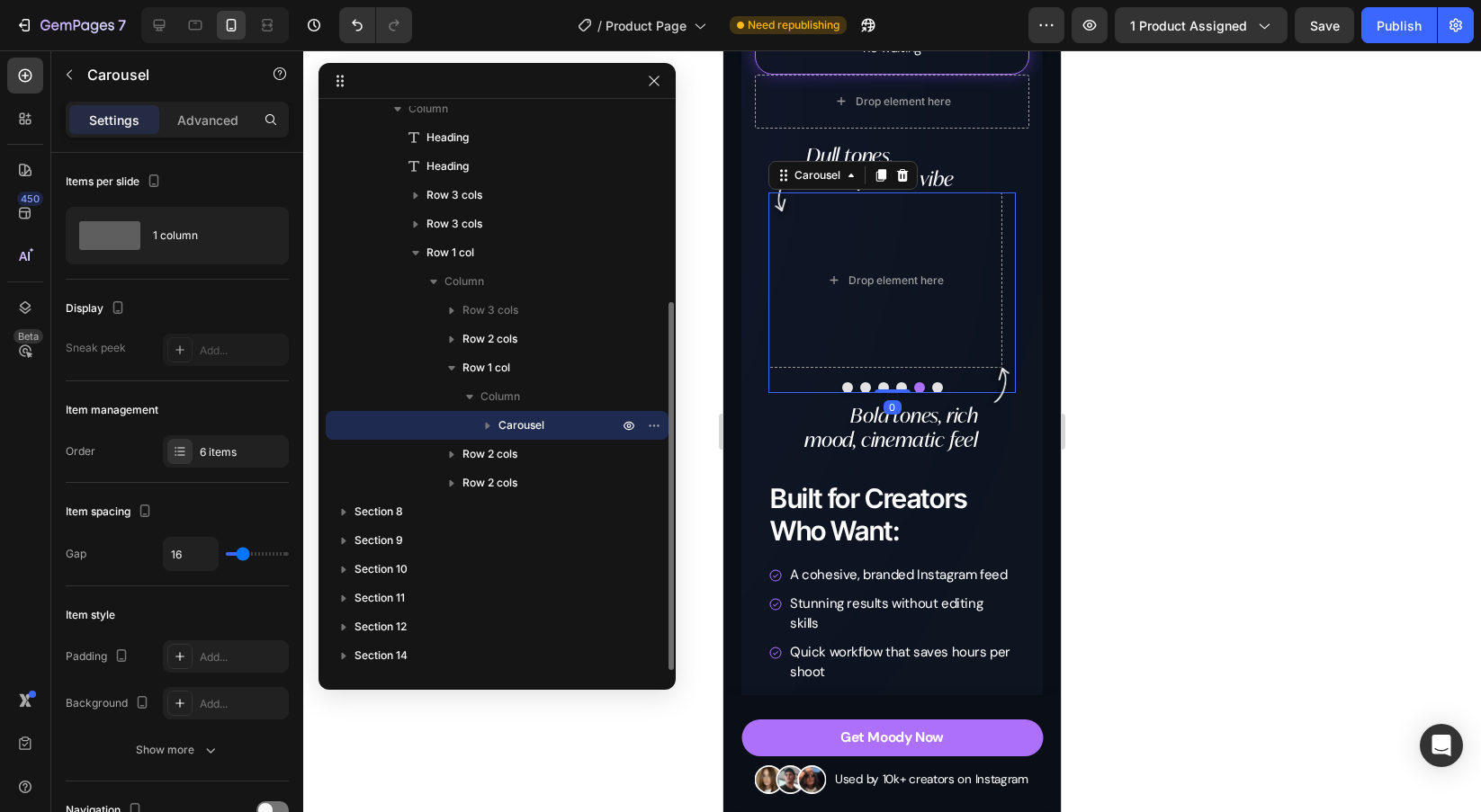 click 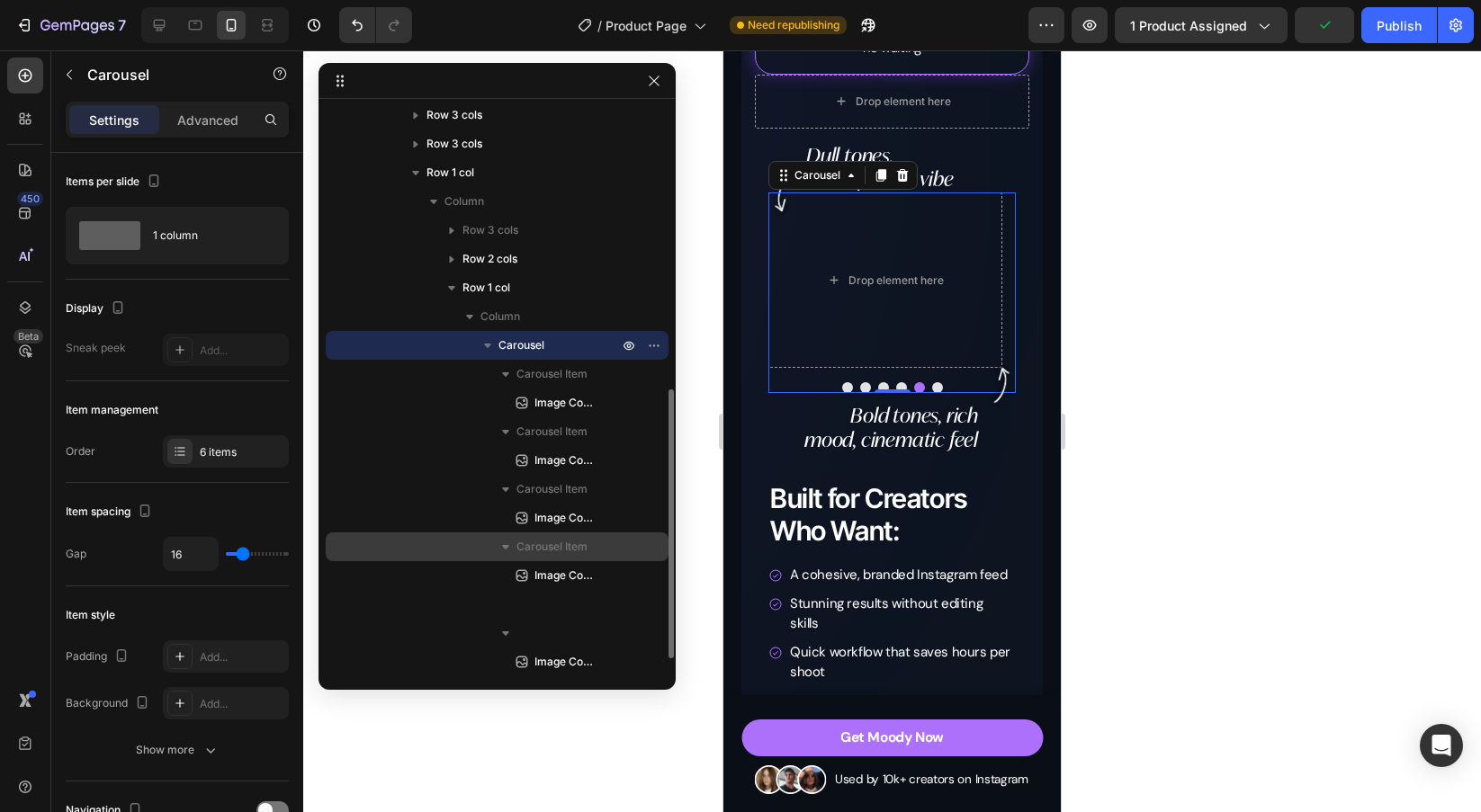 scroll, scrollTop: 449, scrollLeft: 0, axis: vertical 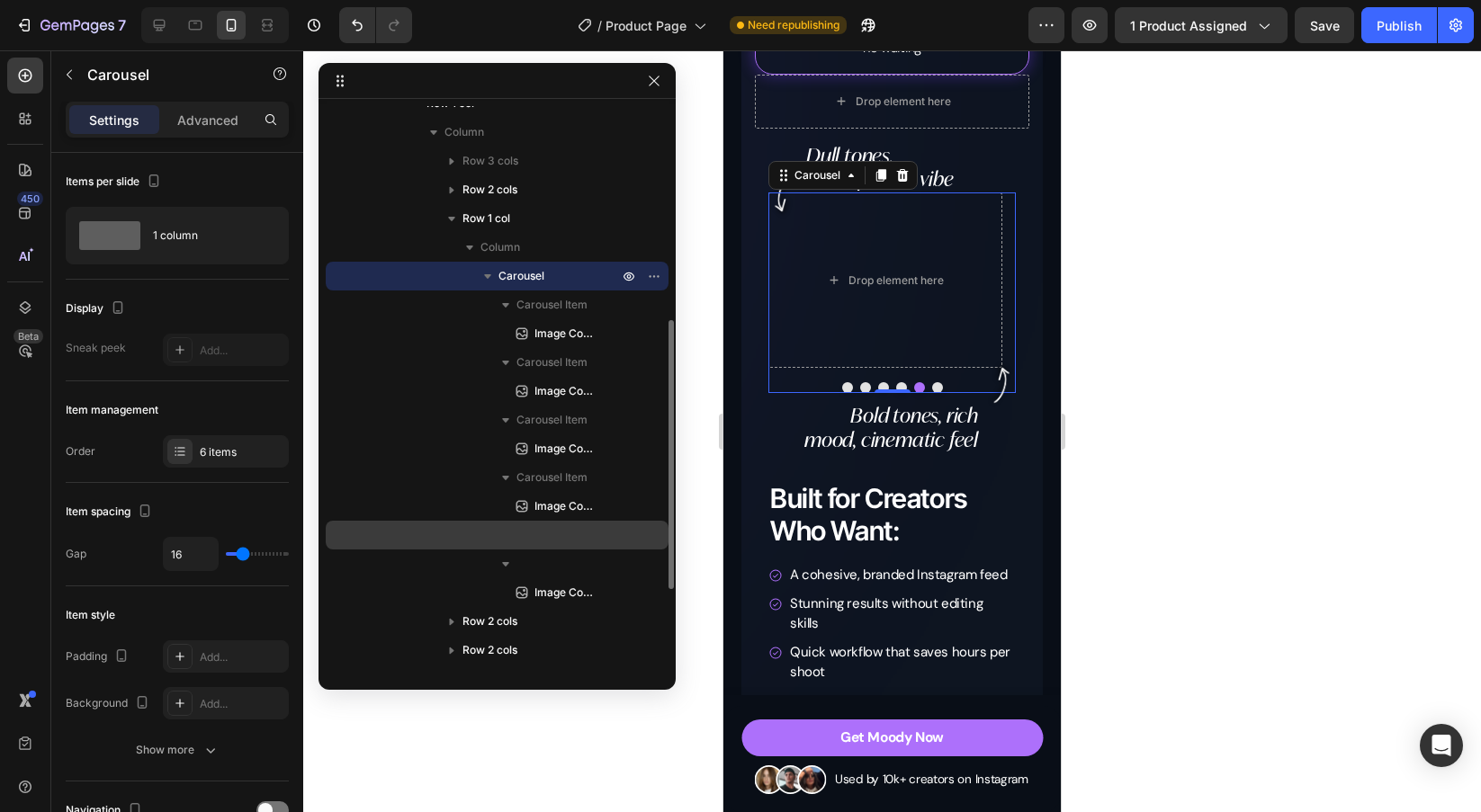 click at bounding box center [497, 535] 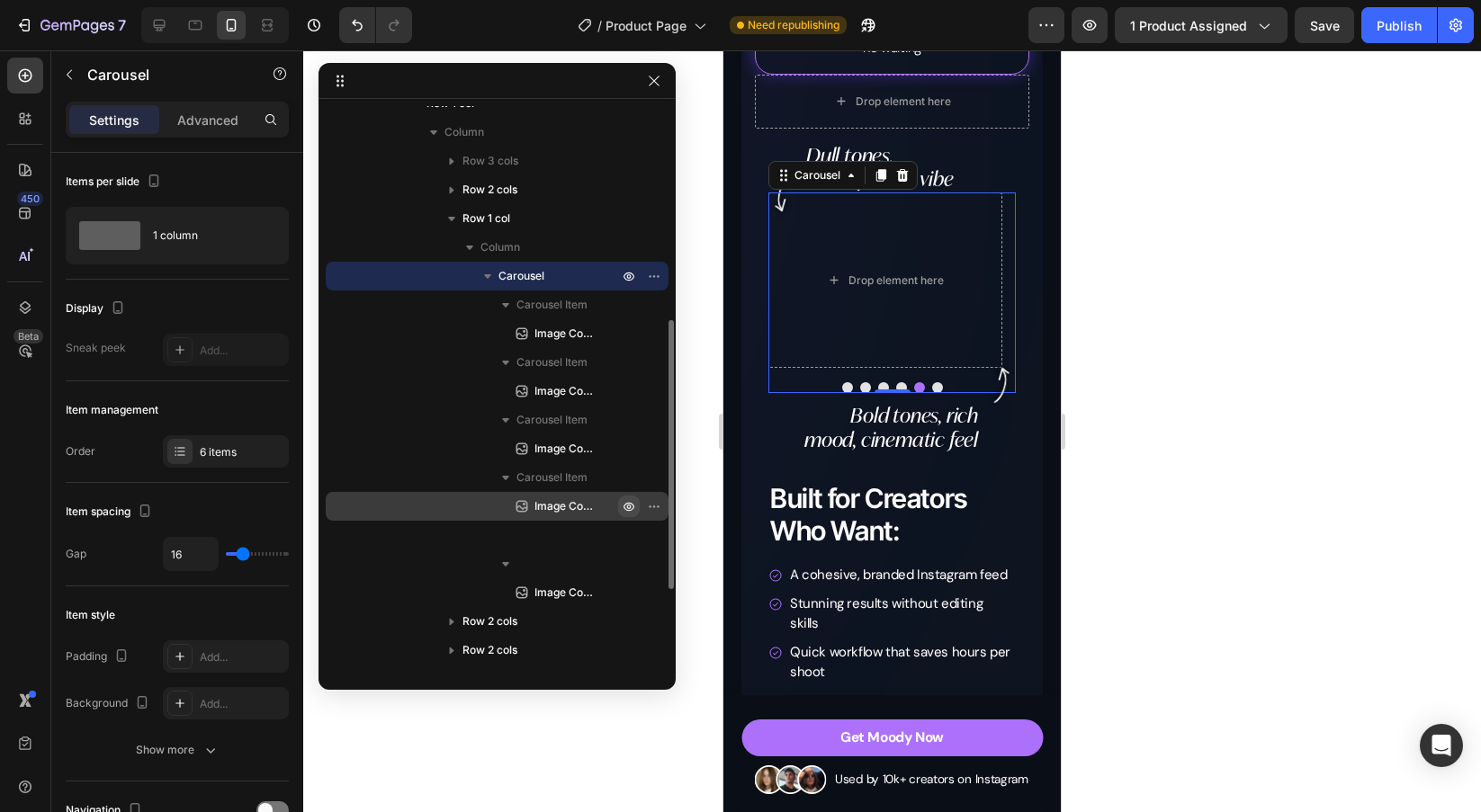 click 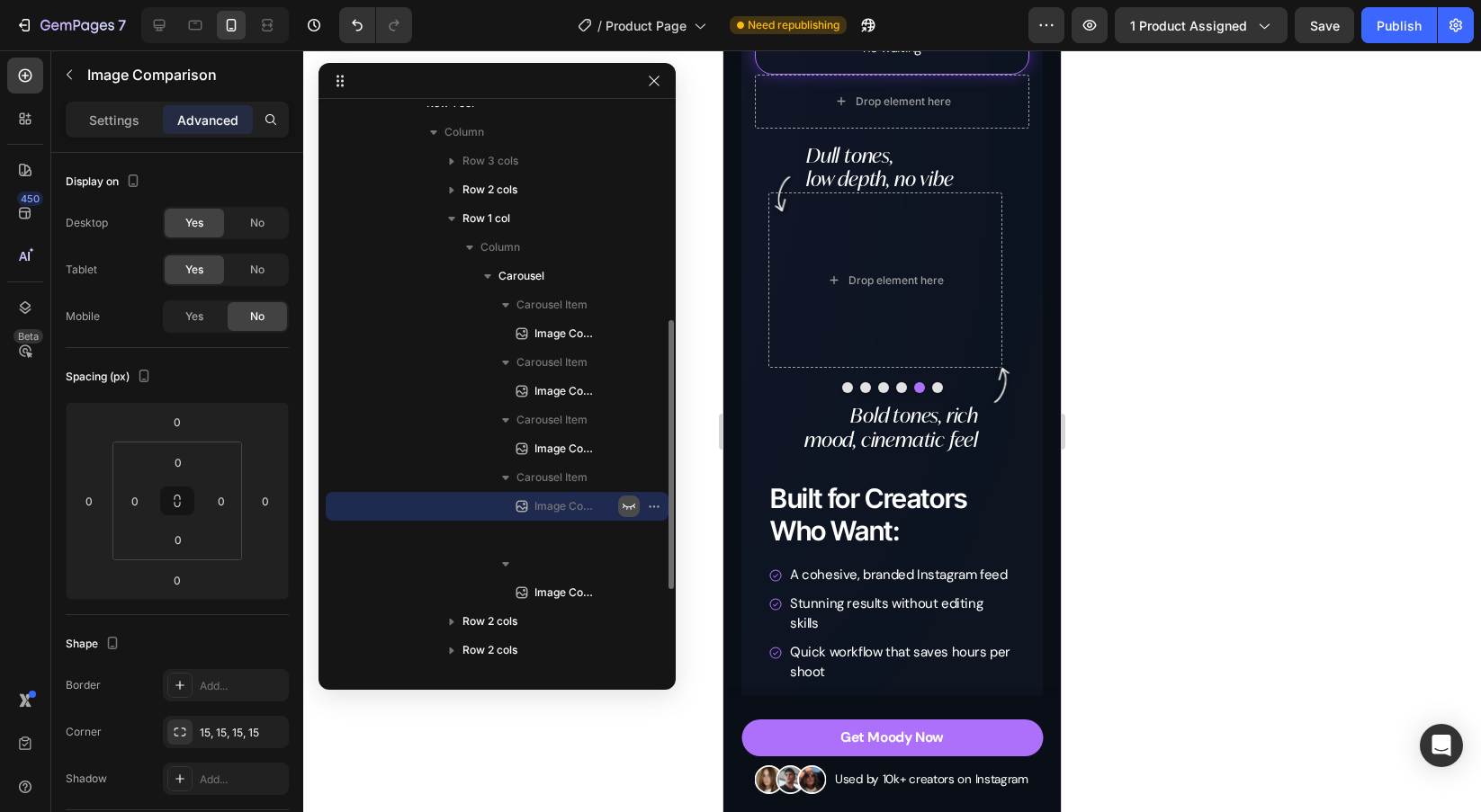 click 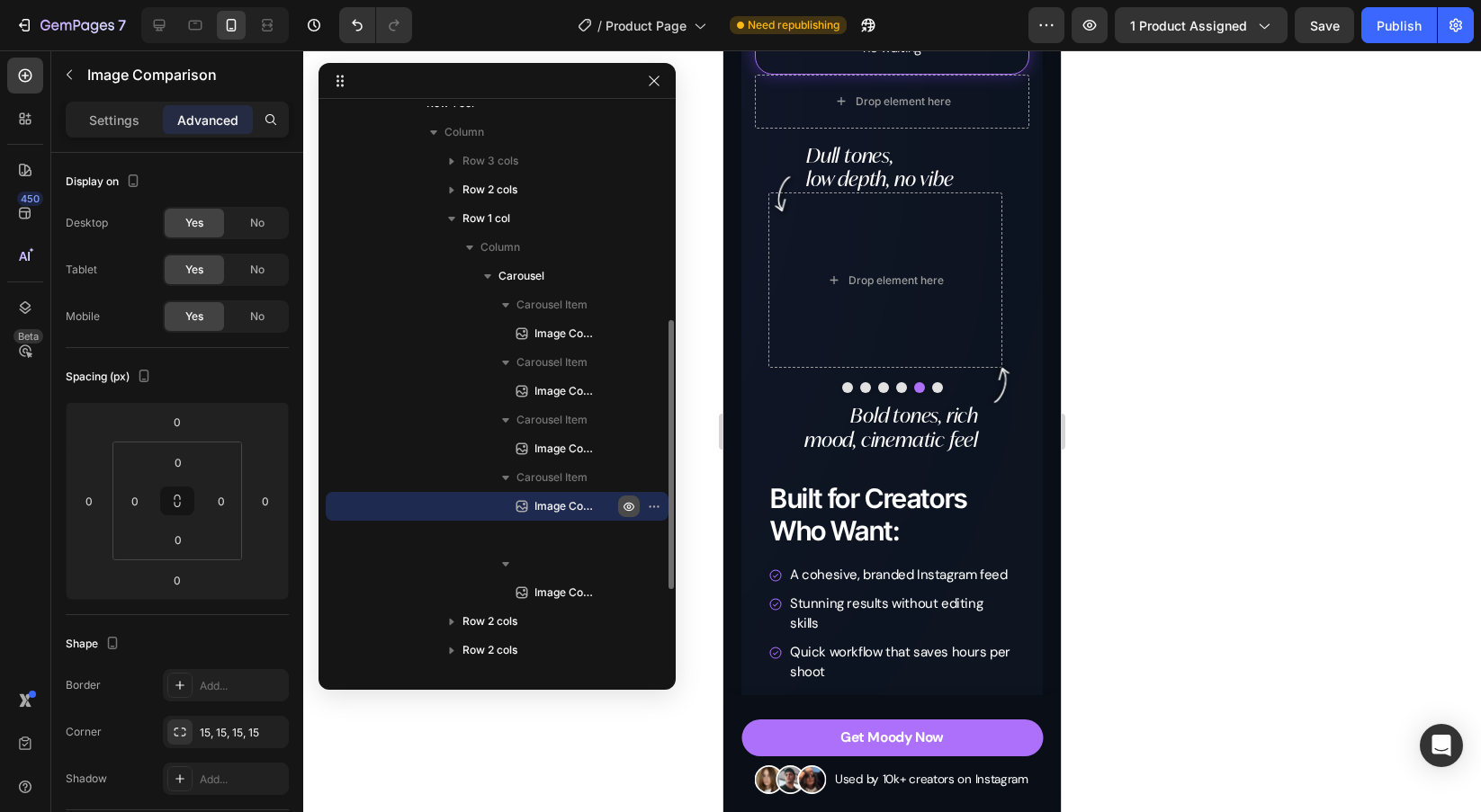 click 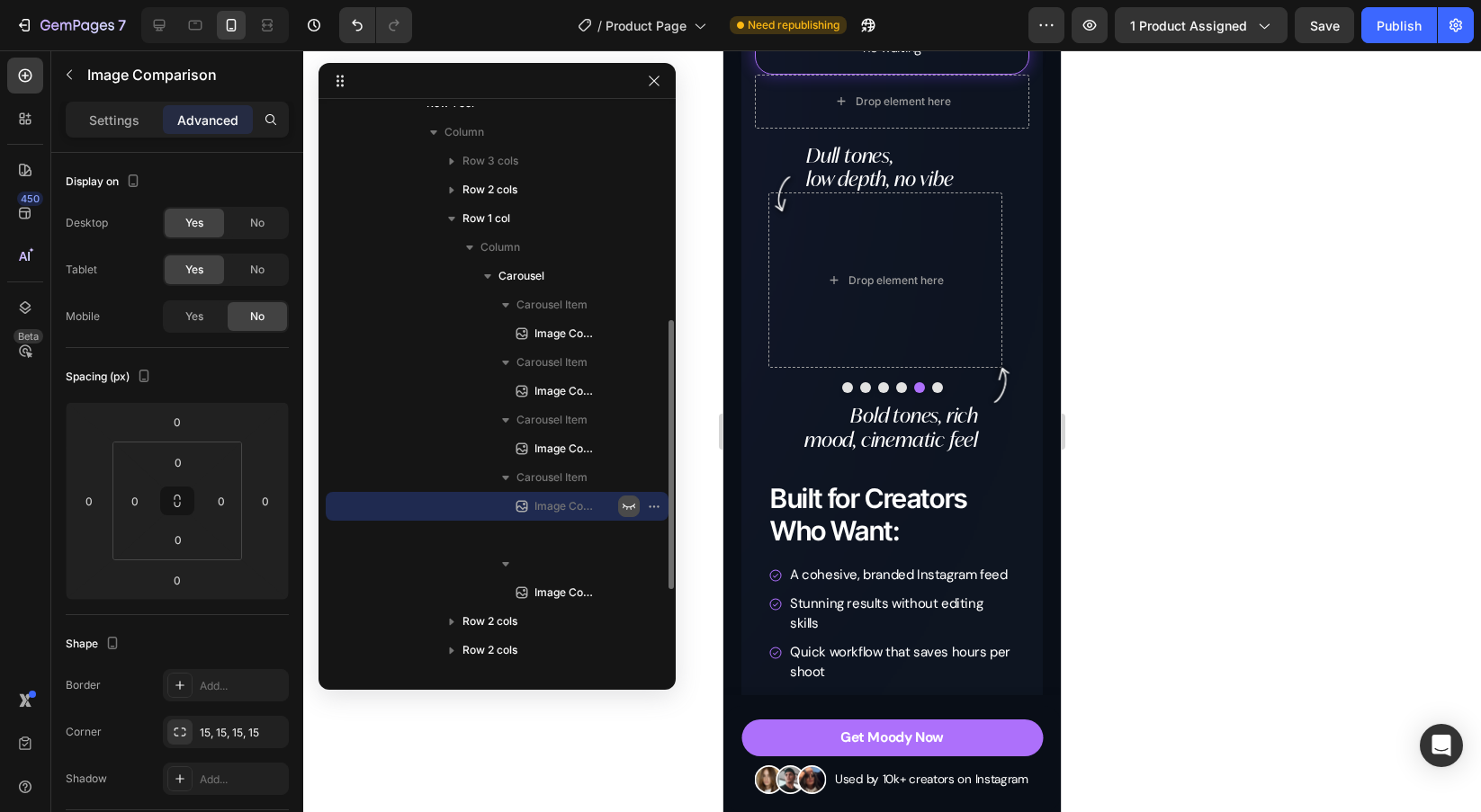 click 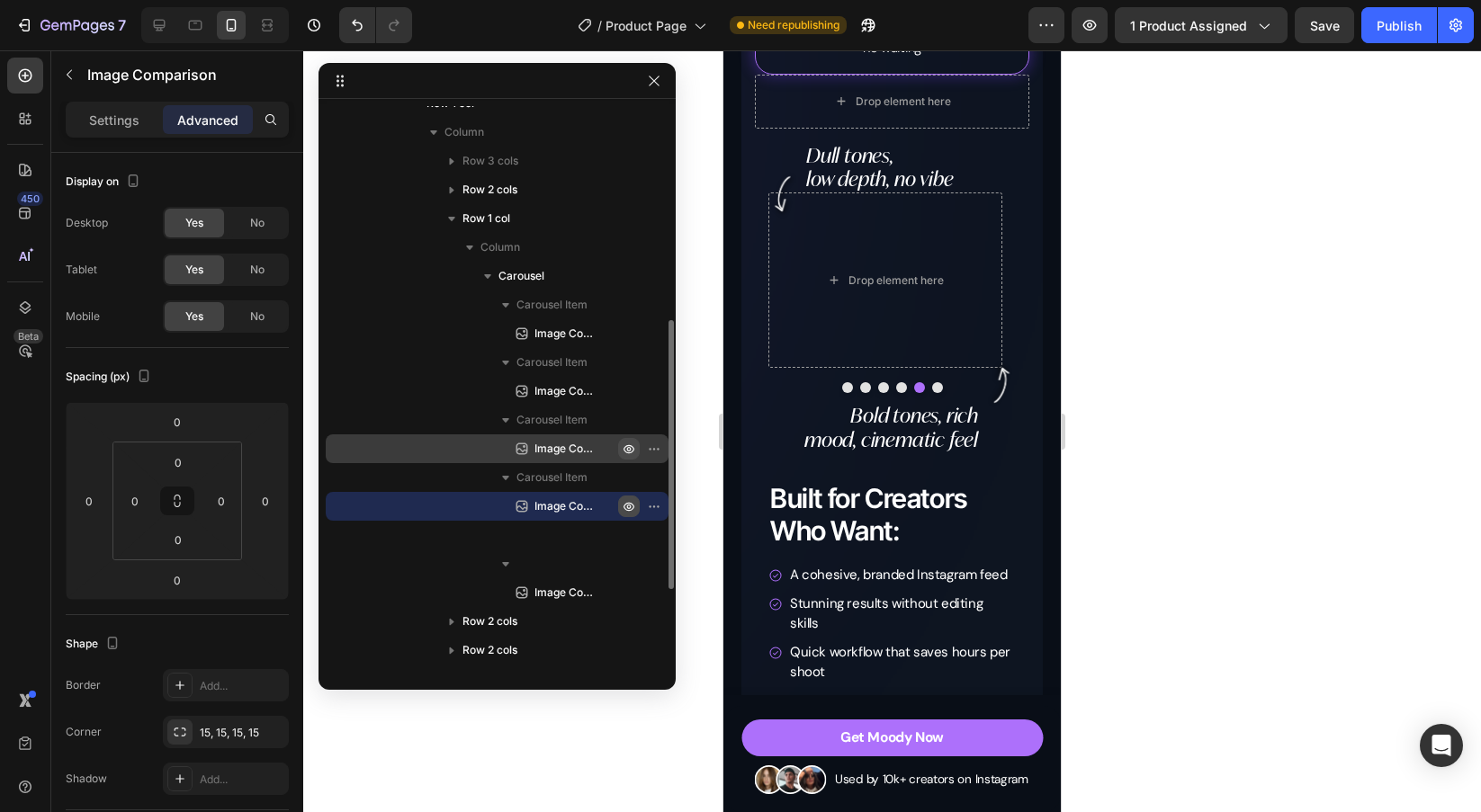 click 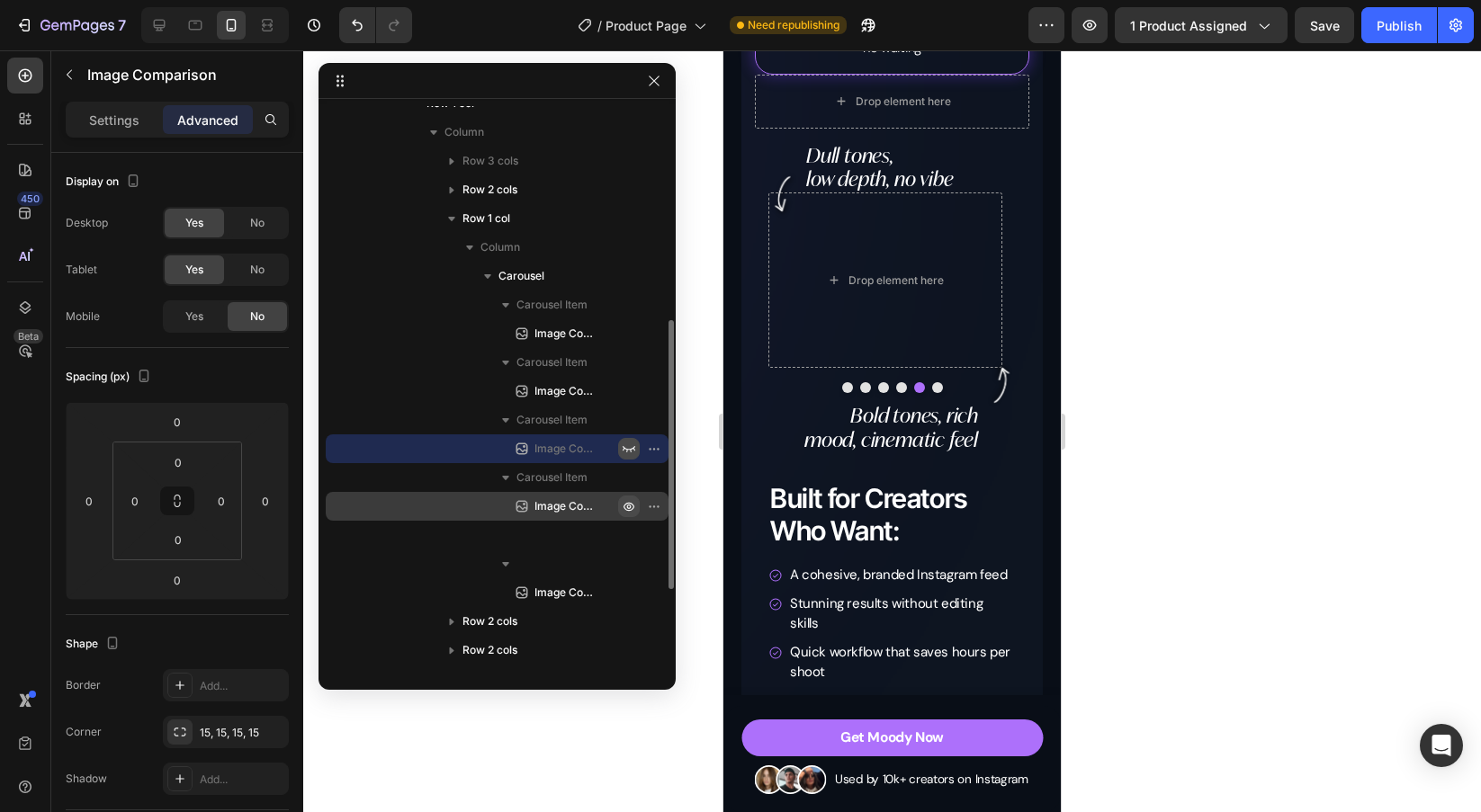 click 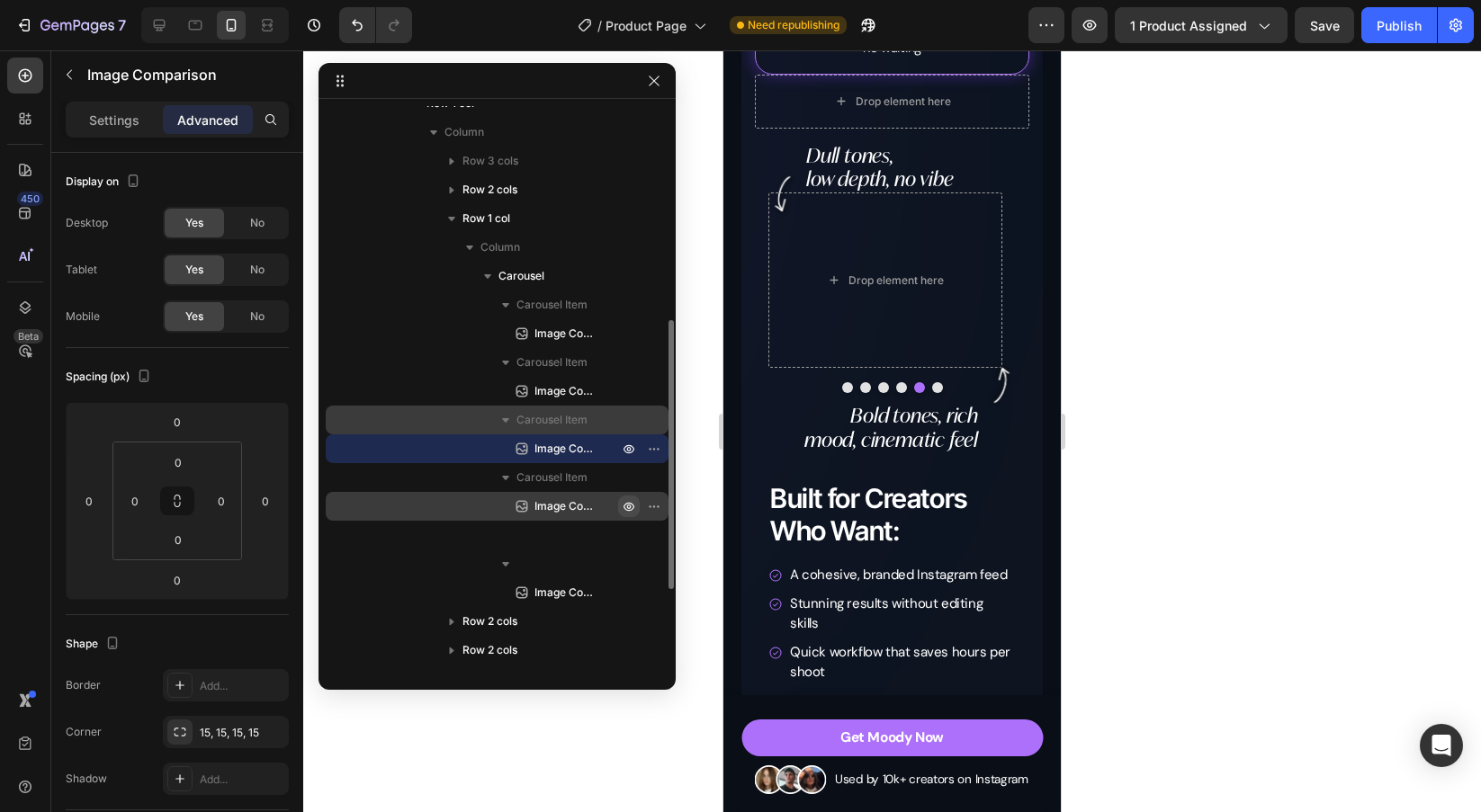 click on "Carousel Item" at bounding box center (497, 420) 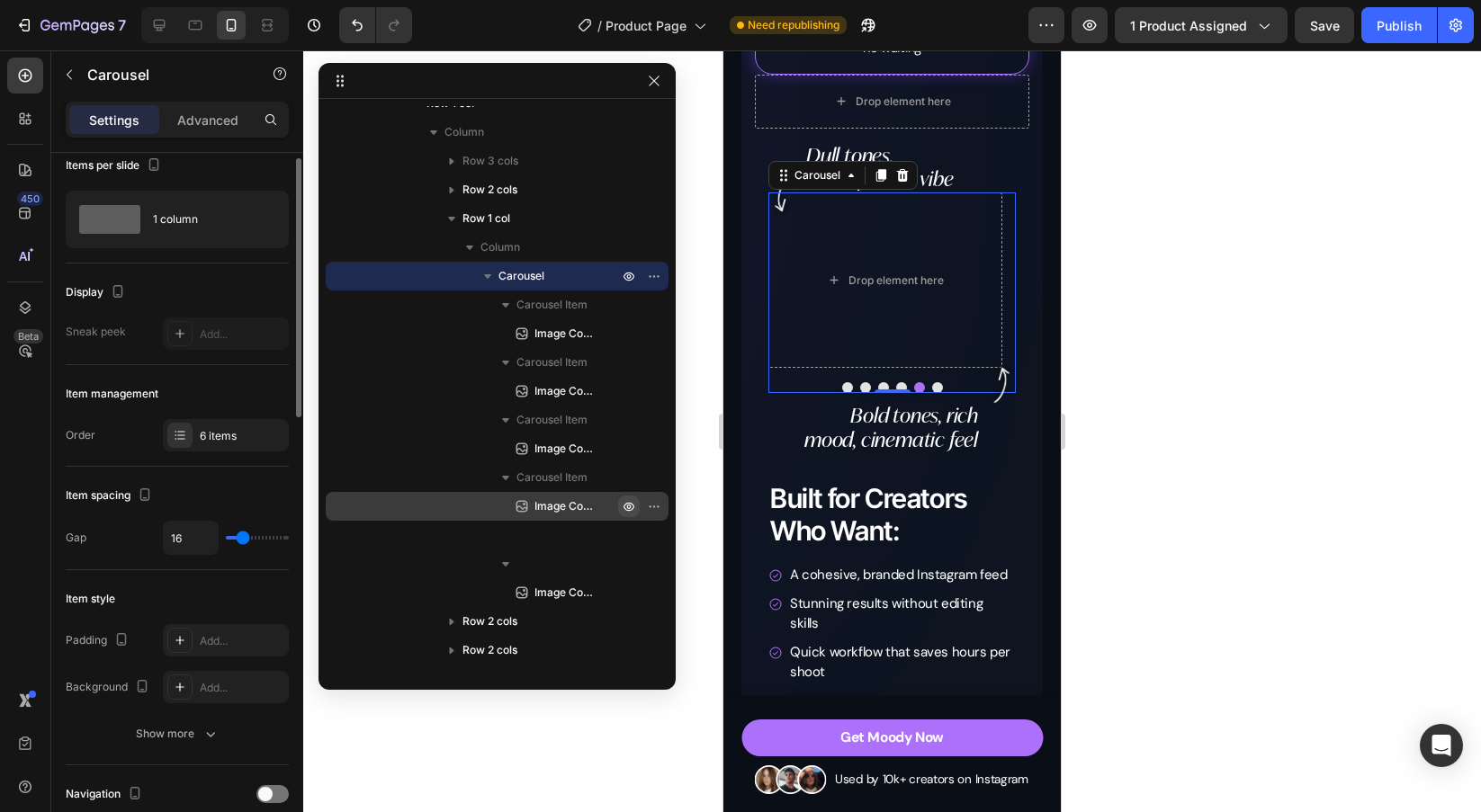 scroll, scrollTop: 74, scrollLeft: 0, axis: vertical 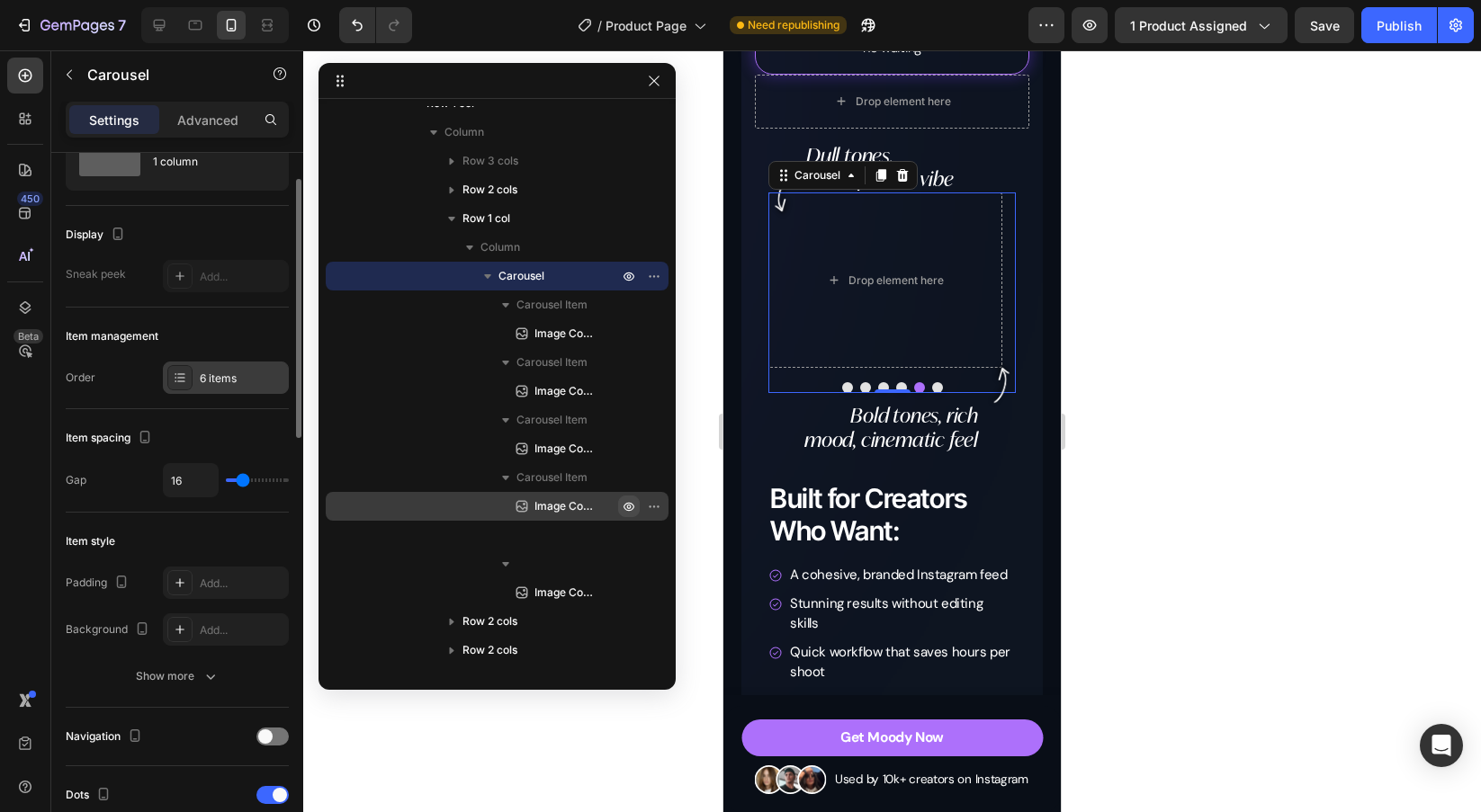 click on "6 items" at bounding box center [242, 379] 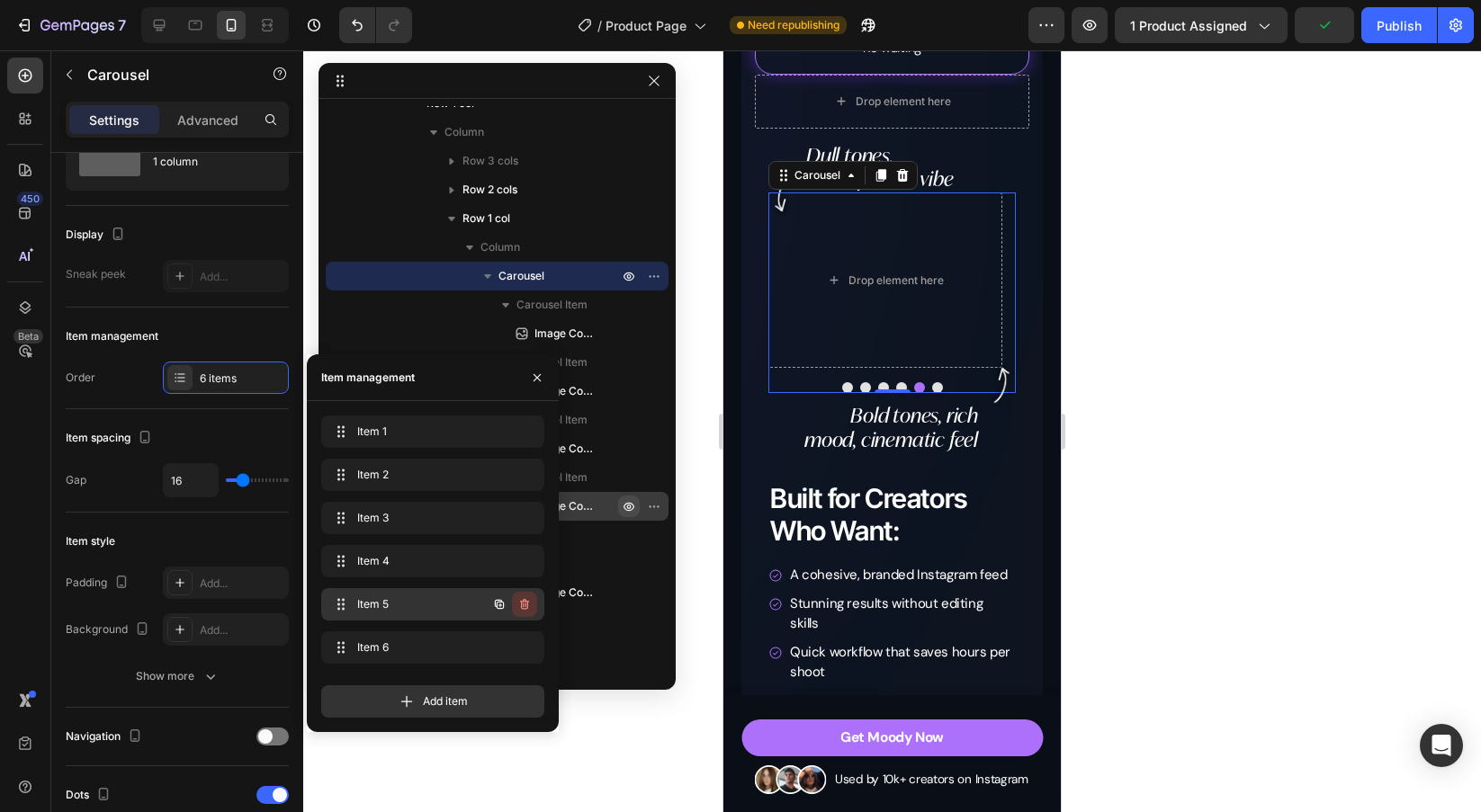 click 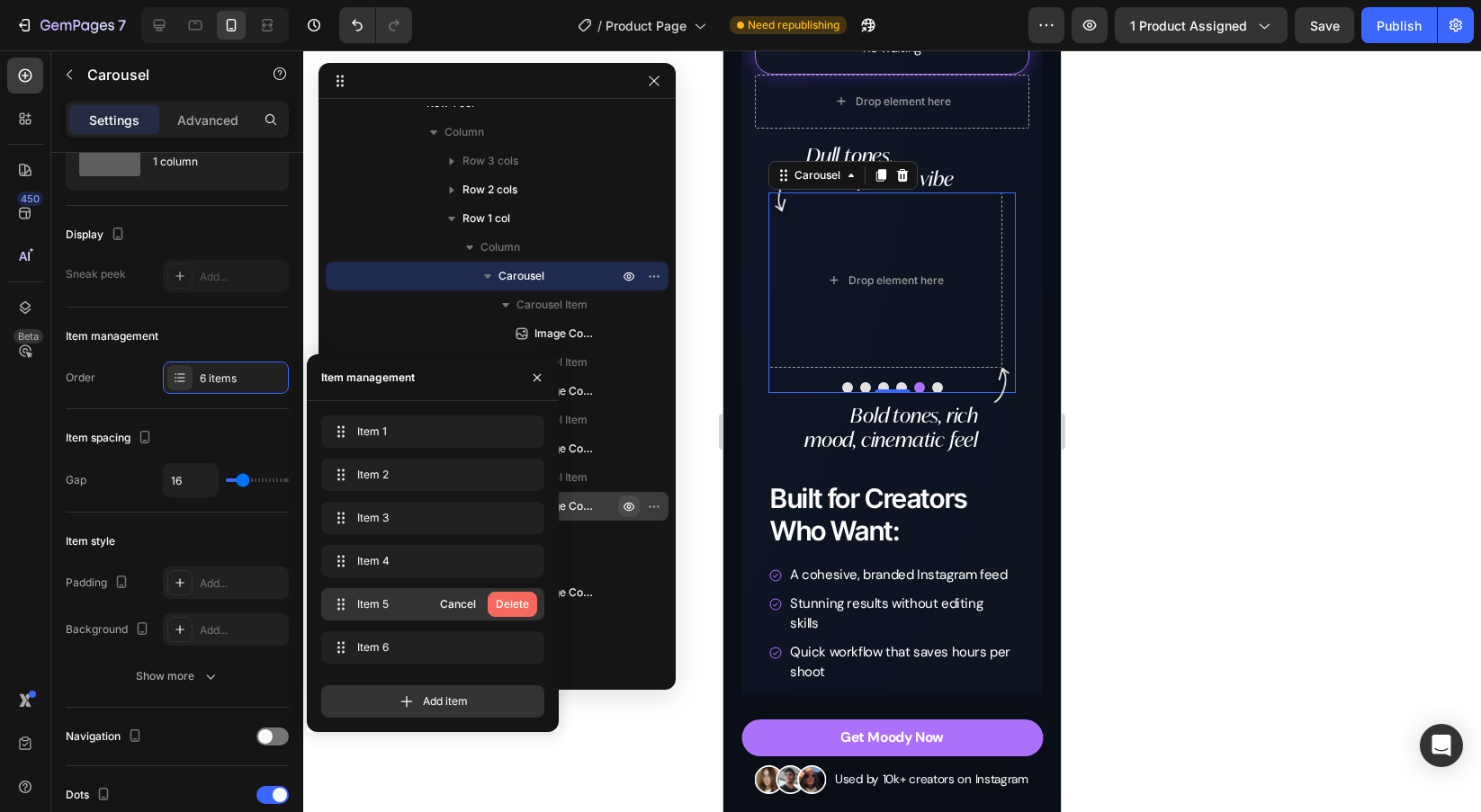 click on "Delete" at bounding box center (512, 604) 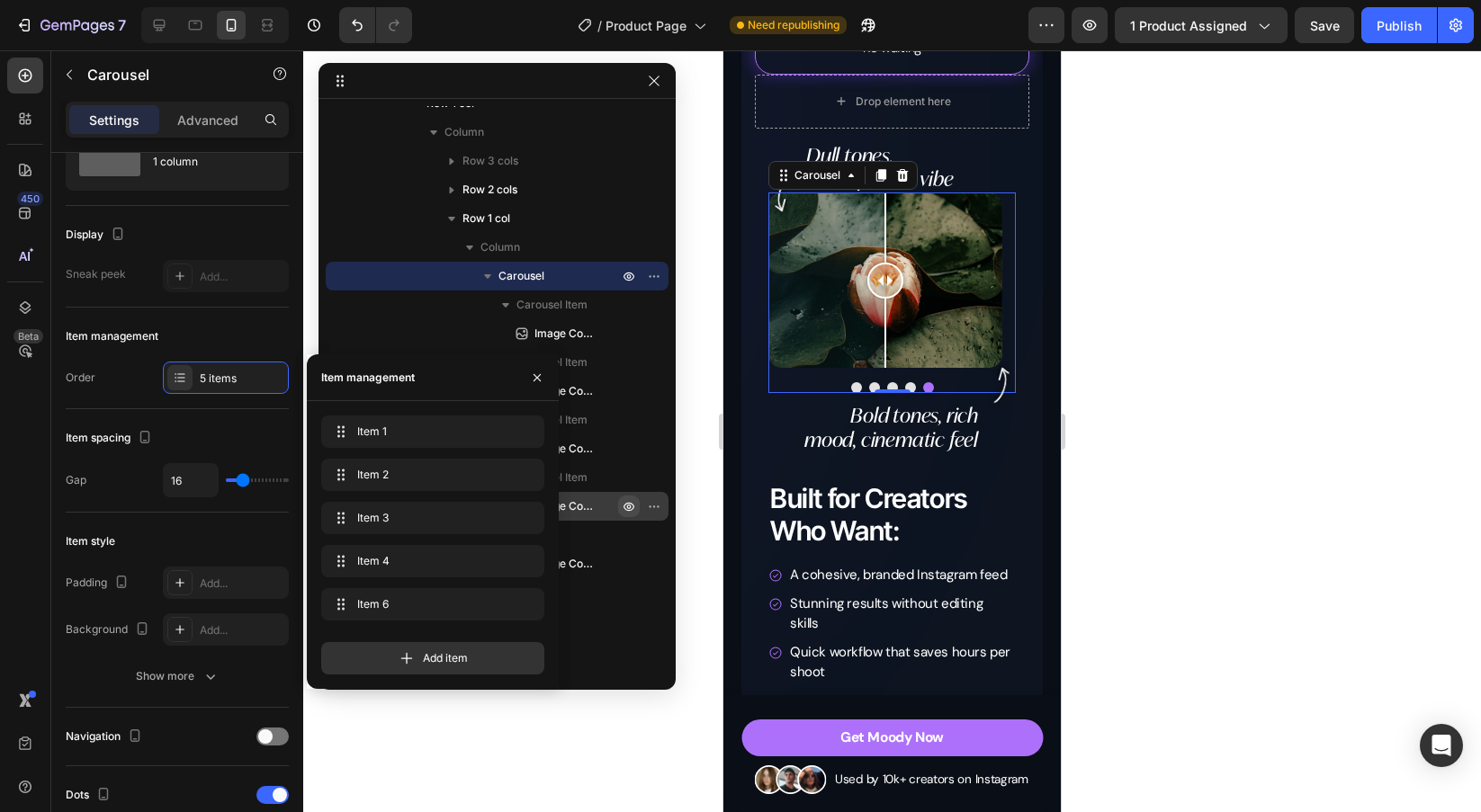 click at bounding box center [857, 388] 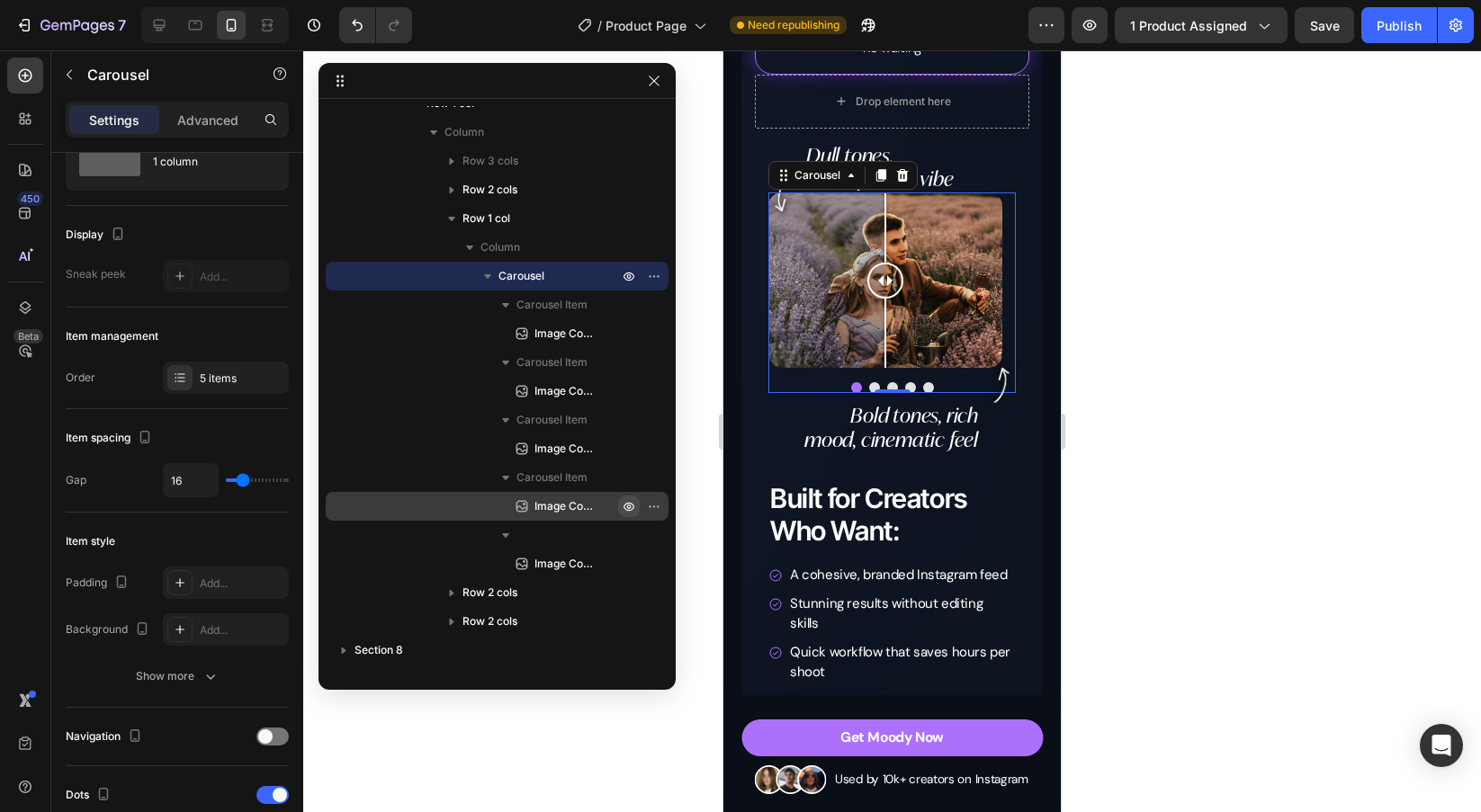 click at bounding box center [875, 388] 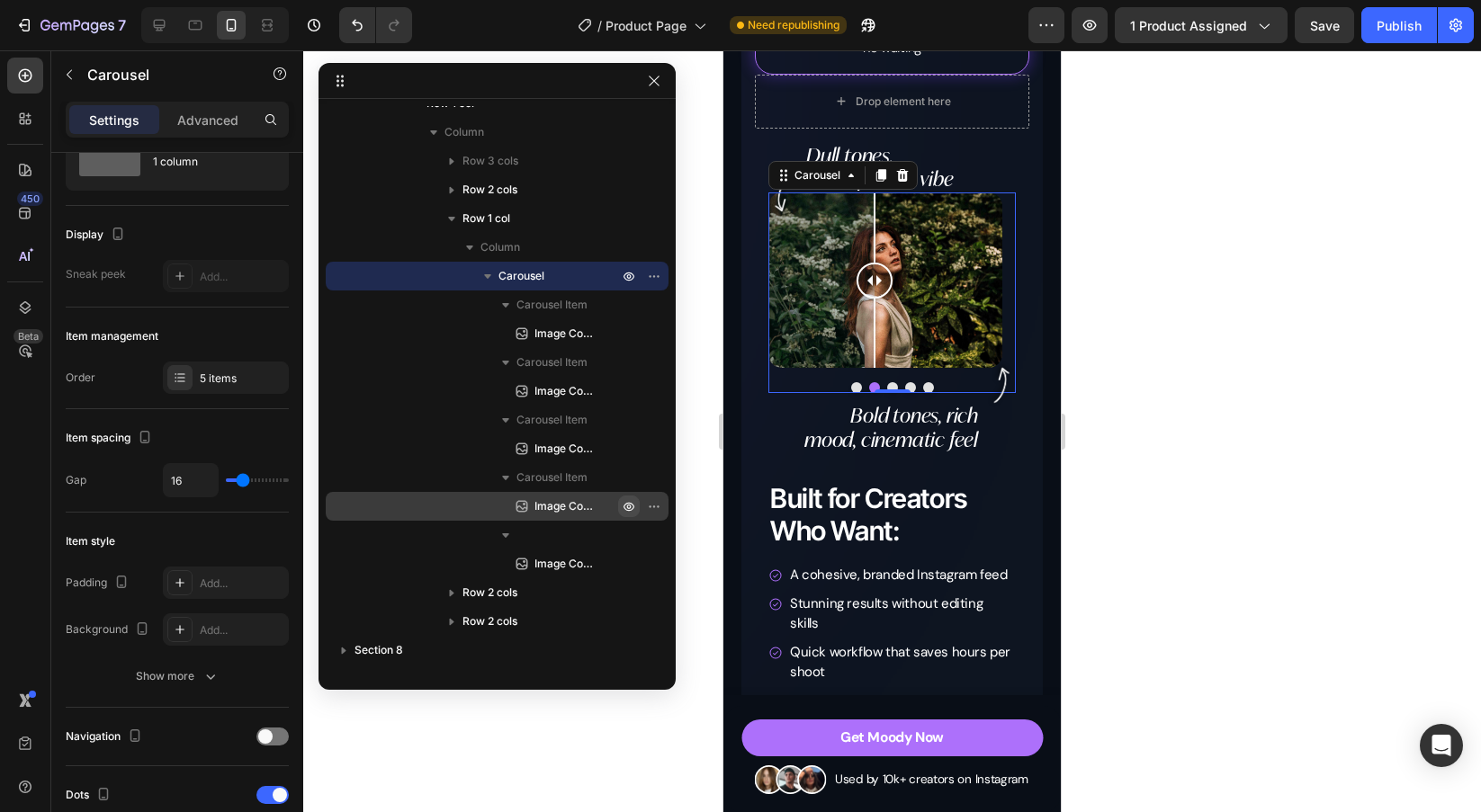 click at bounding box center (893, 388) 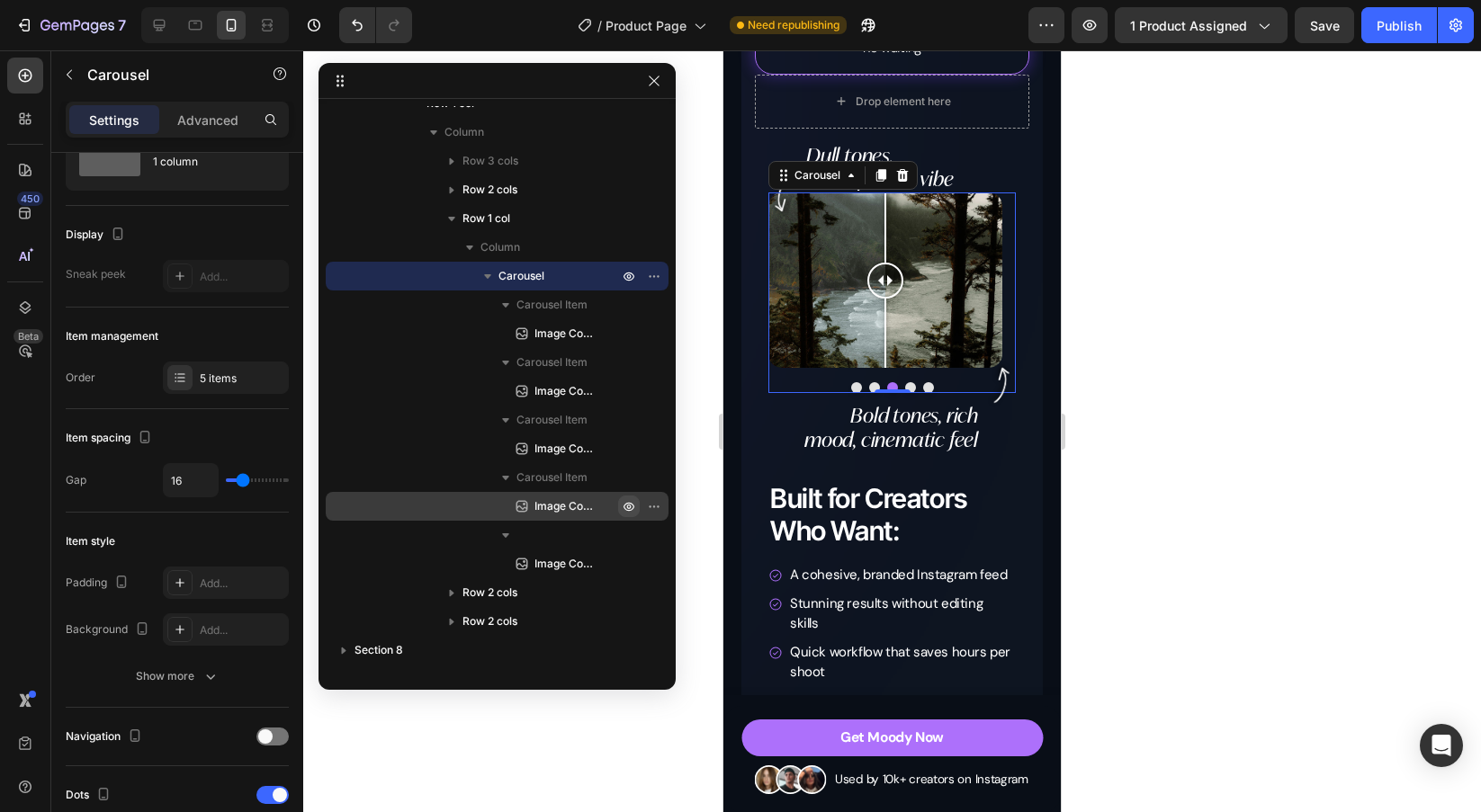 click at bounding box center [911, 388] 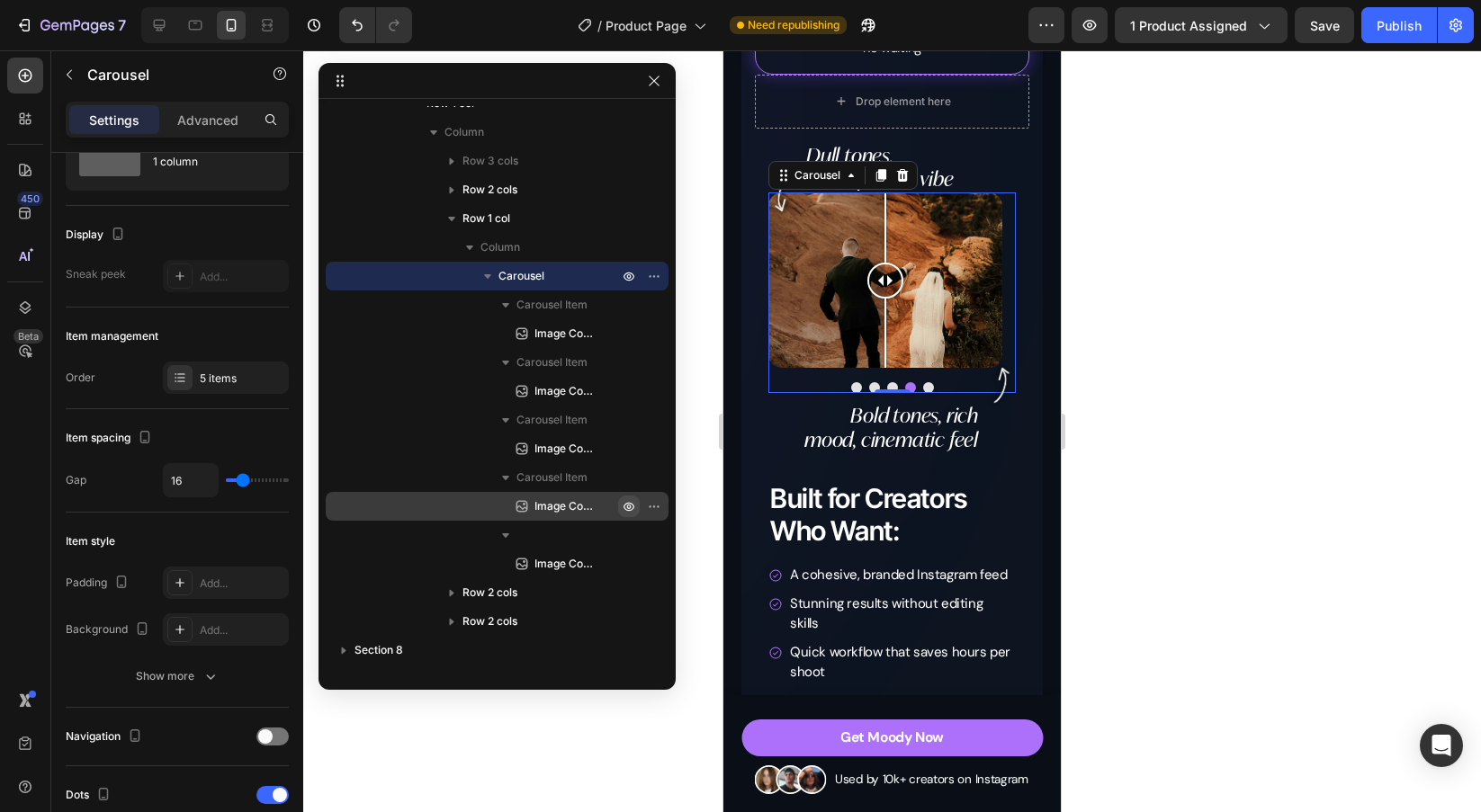 click at bounding box center [875, 388] 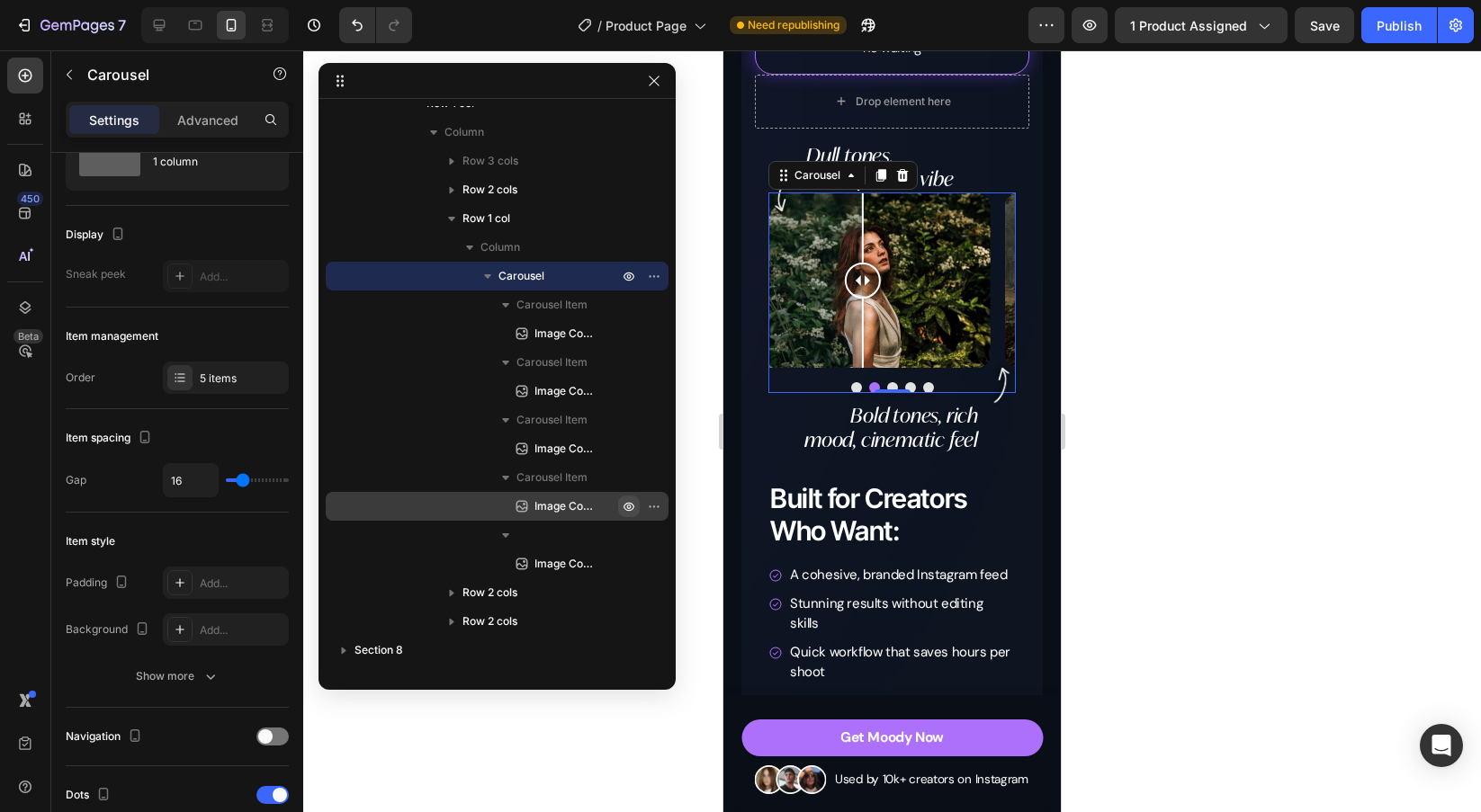 click at bounding box center [893, 388] 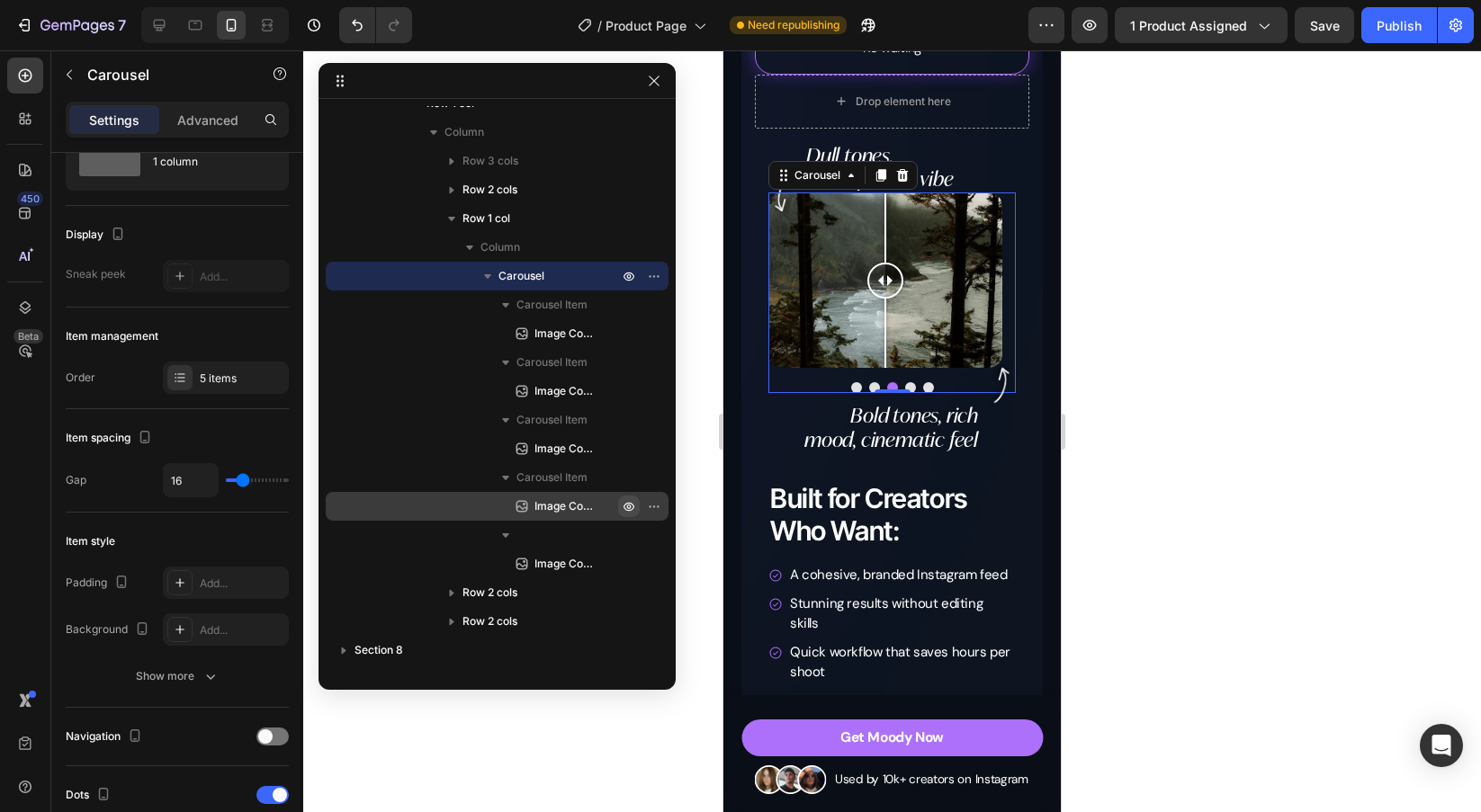 click 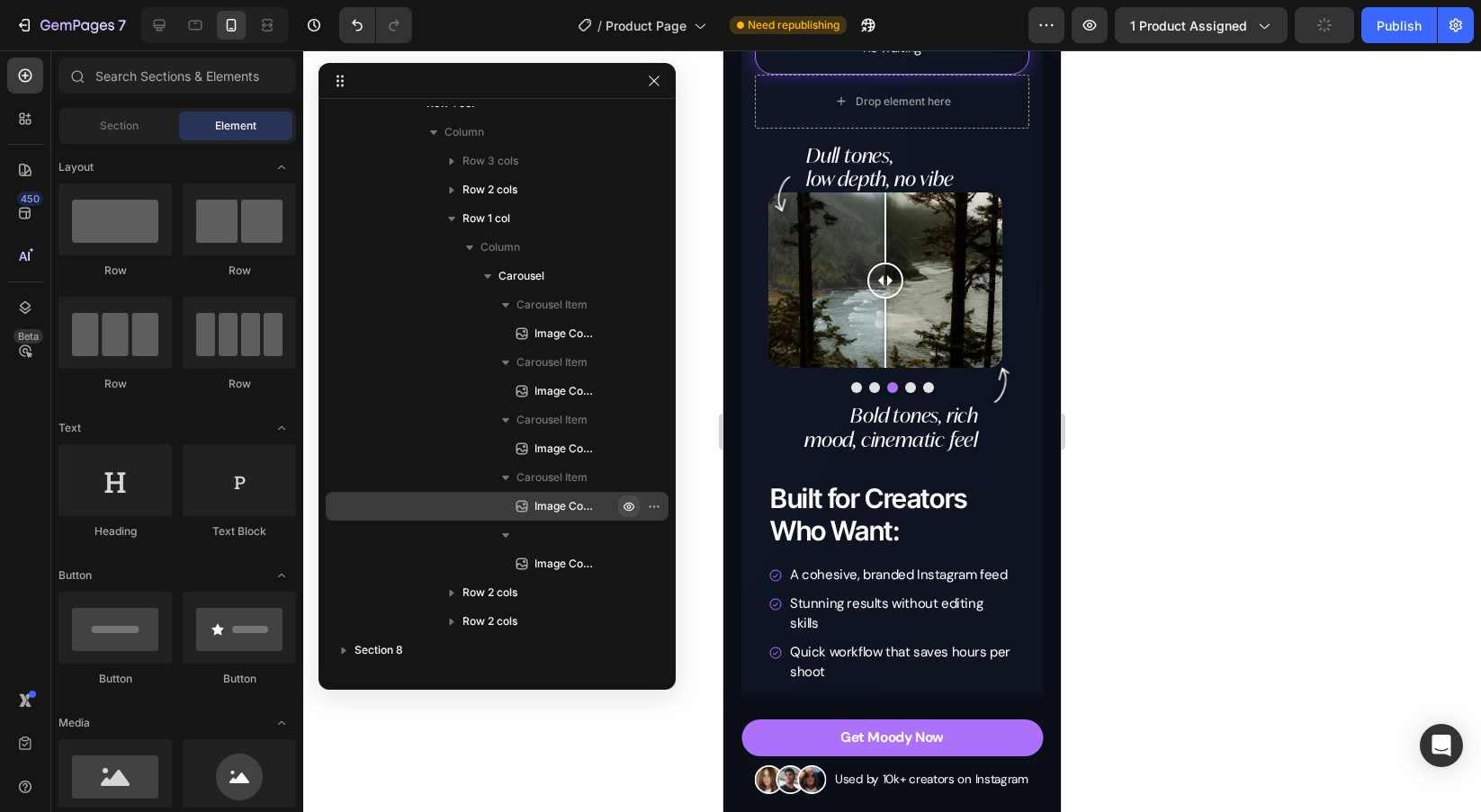 click 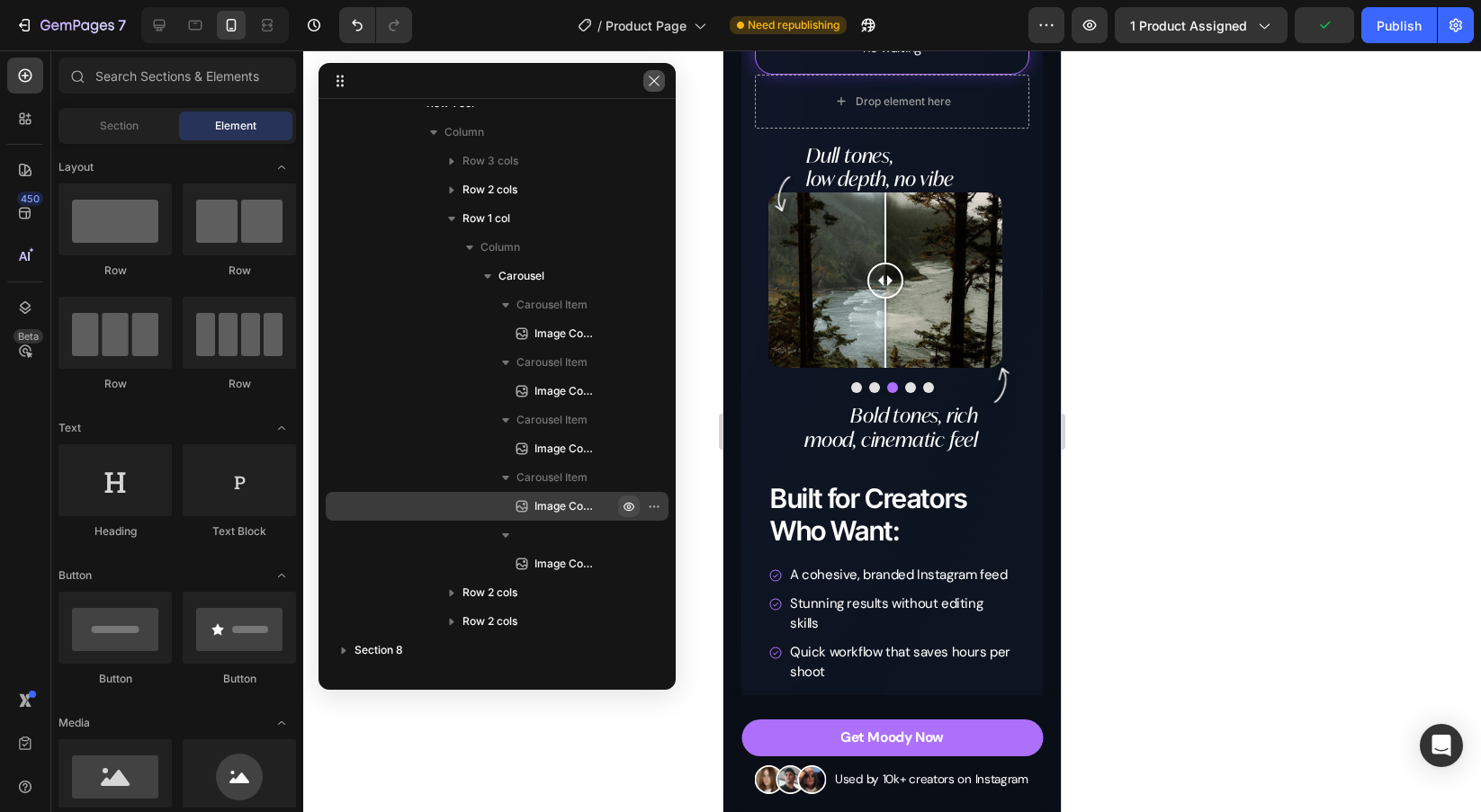 click 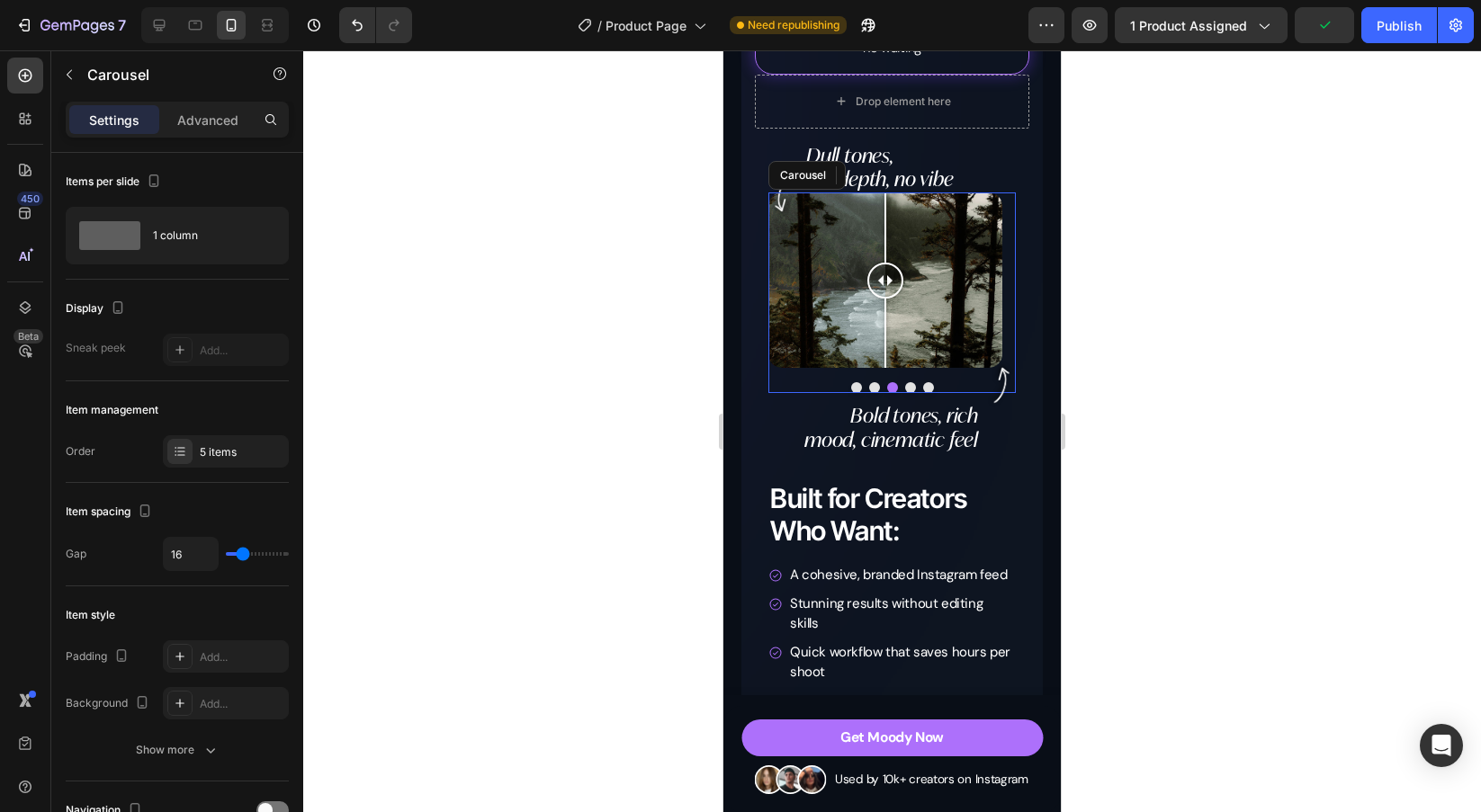 click at bounding box center [911, 388] 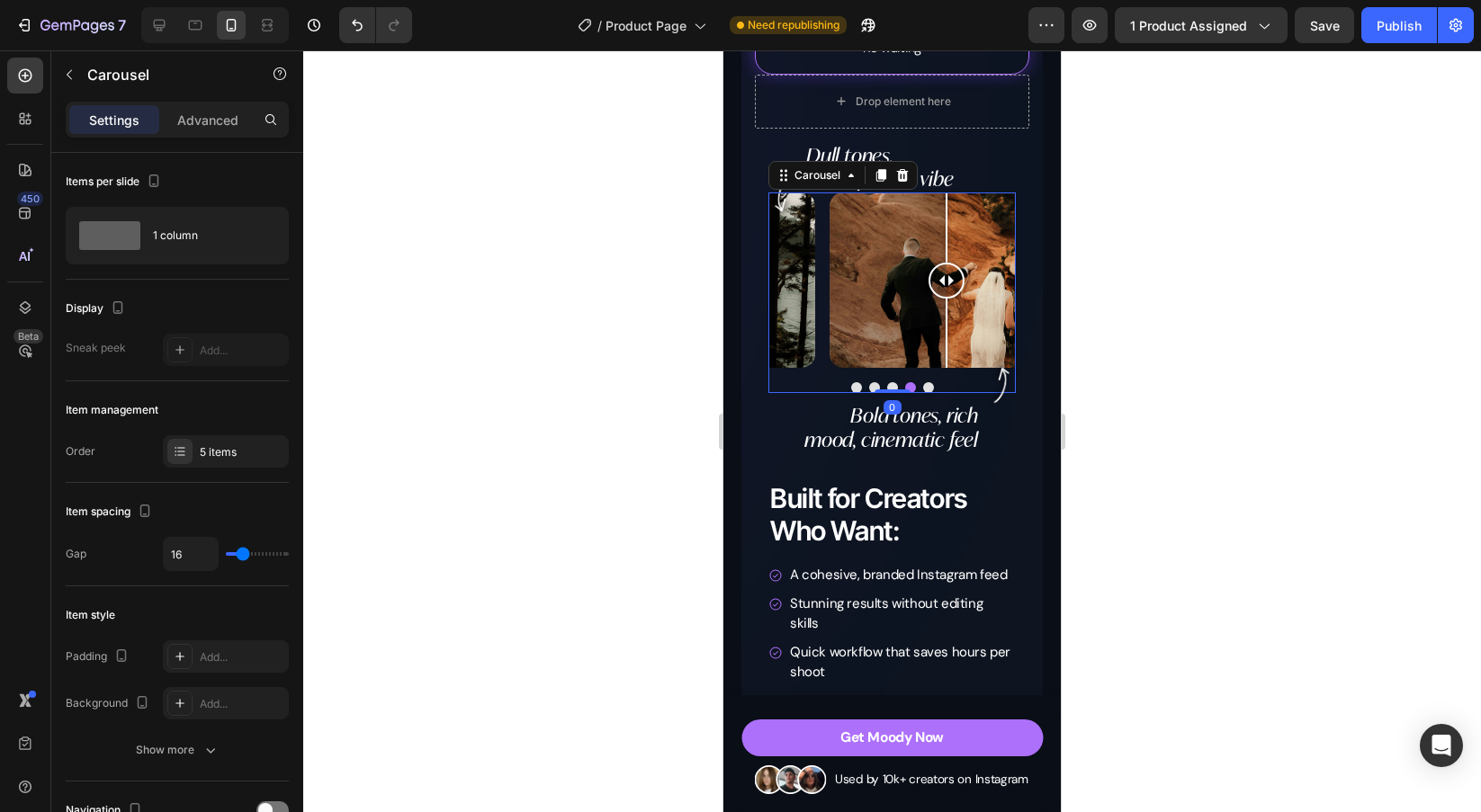 click at bounding box center [929, 388] 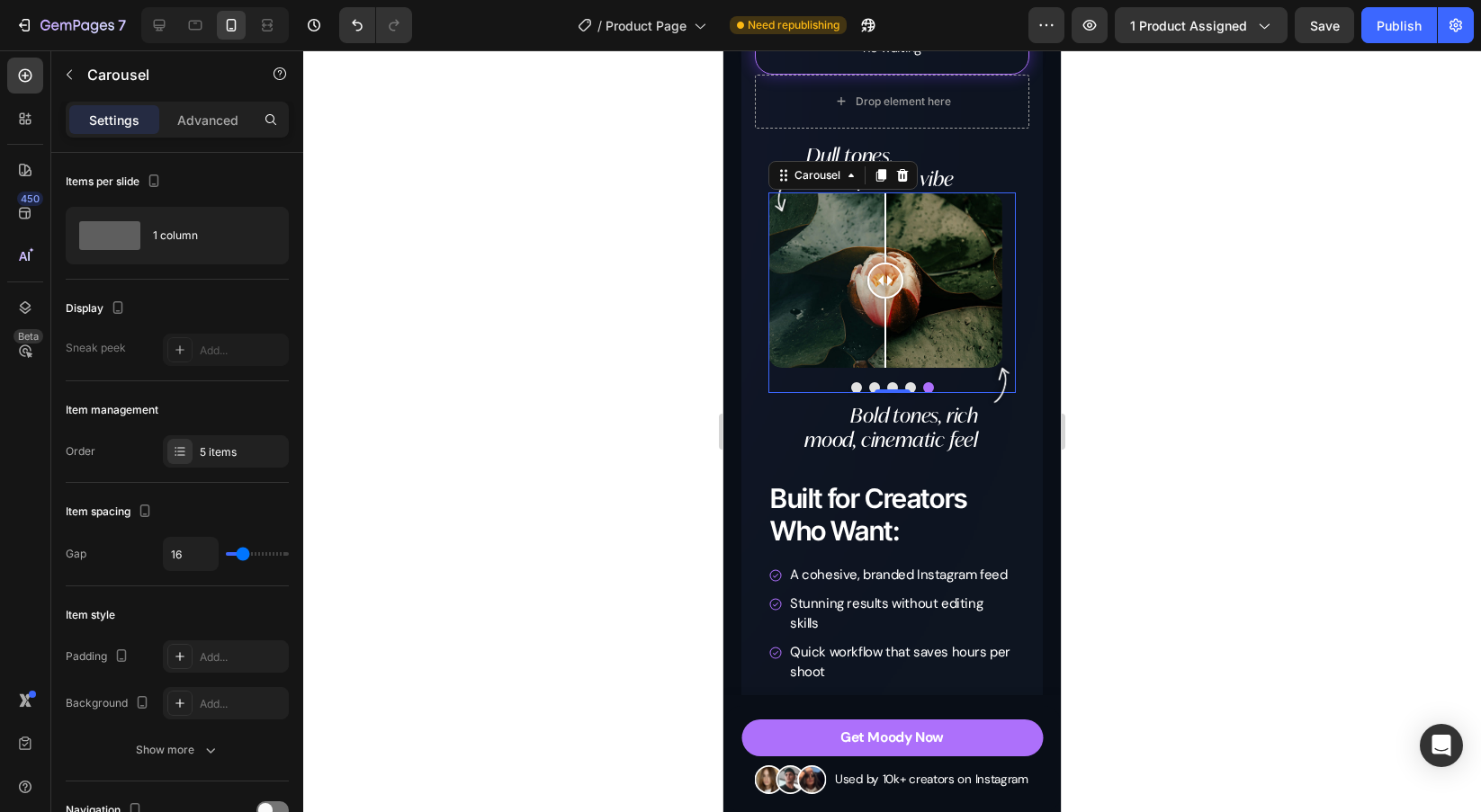click at bounding box center [857, 388] 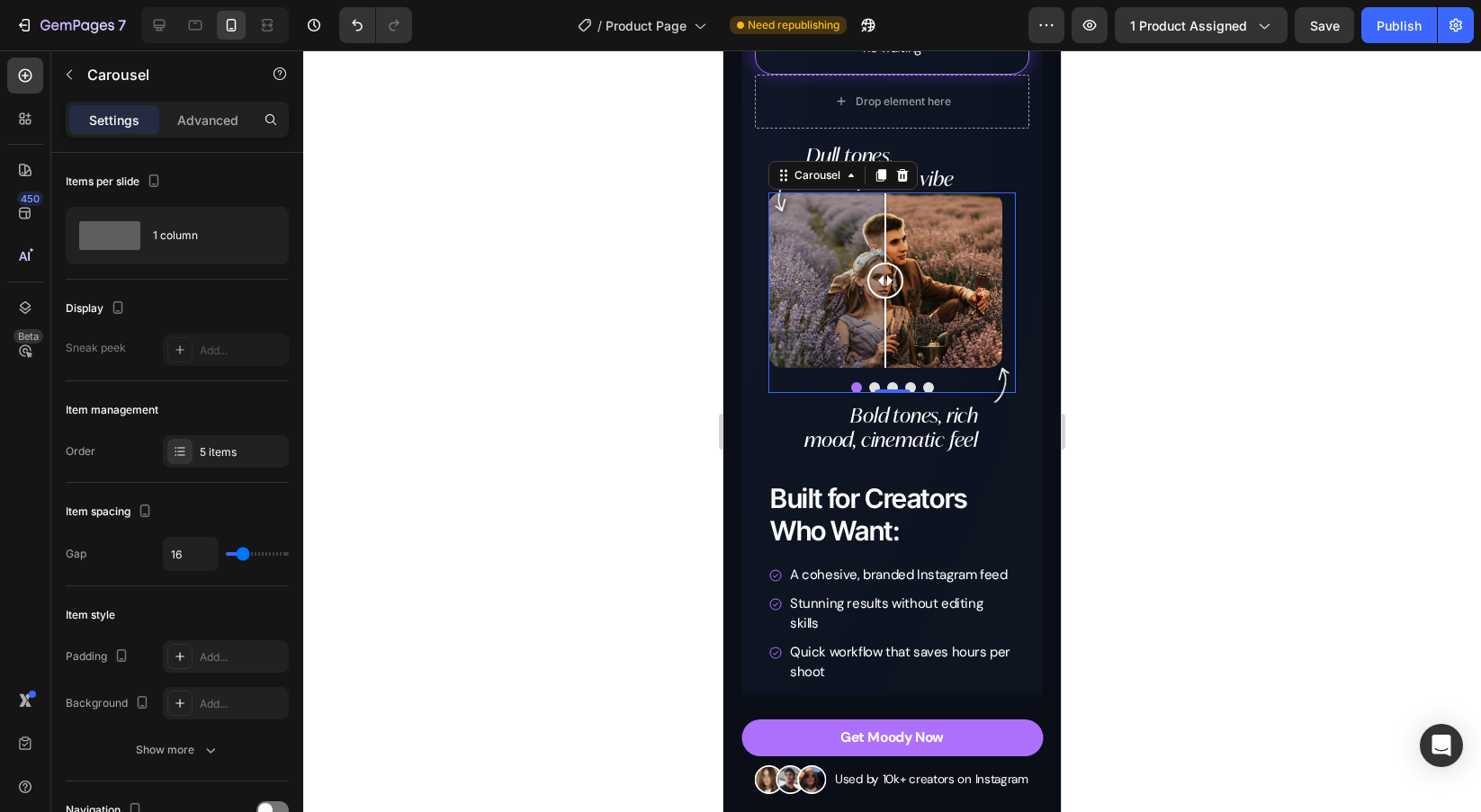 click at bounding box center [875, 388] 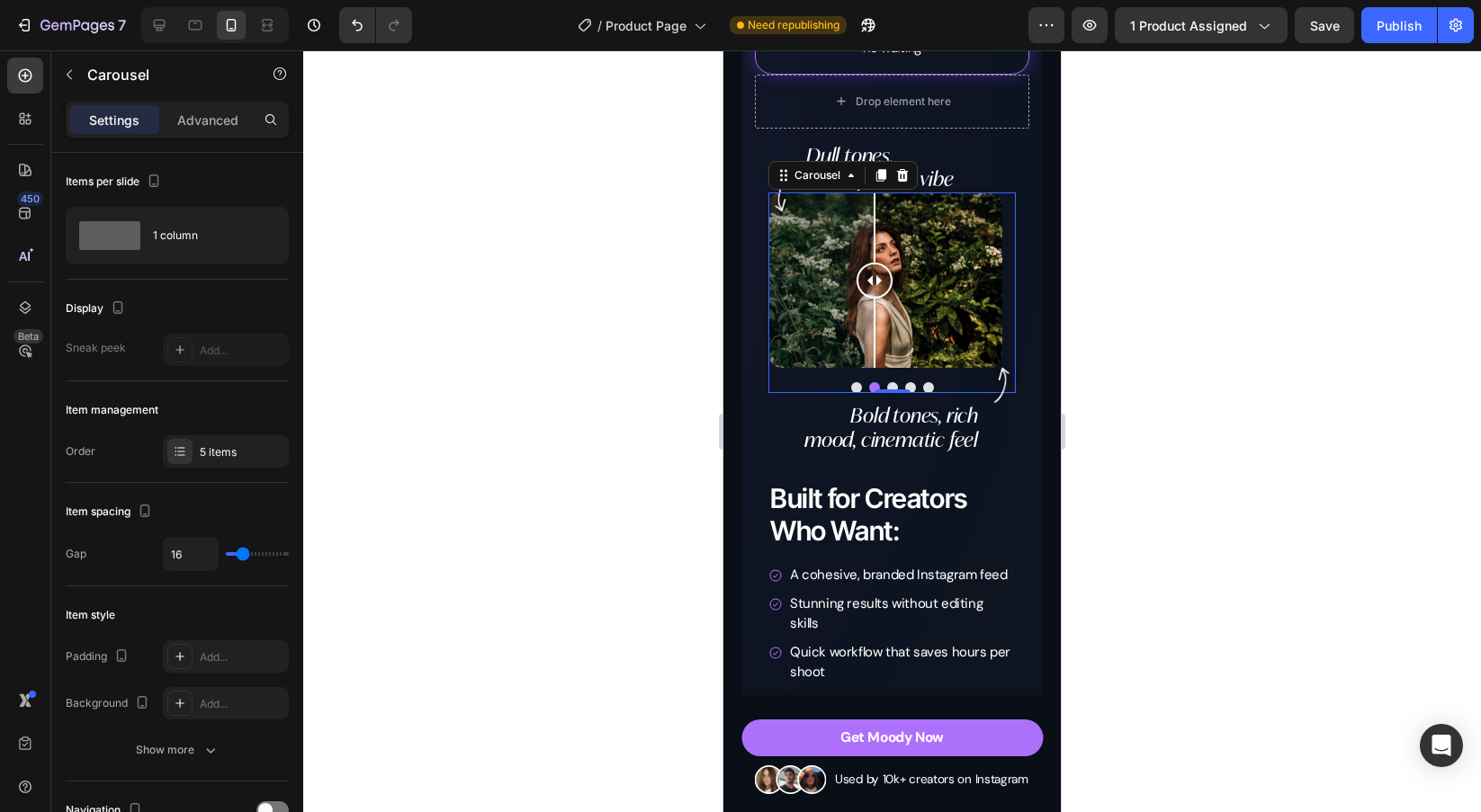 click at bounding box center (893, 388) 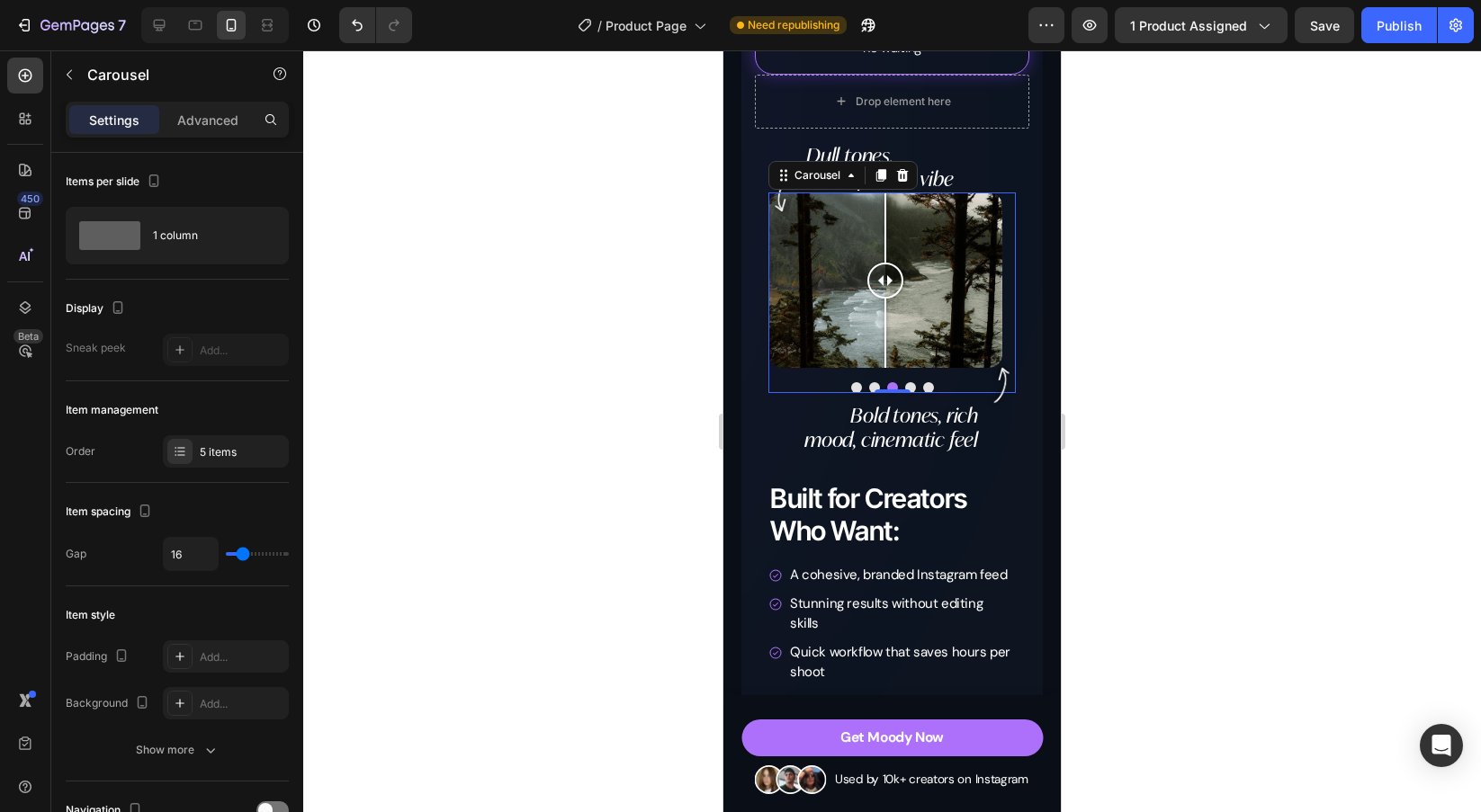 click at bounding box center (911, 388) 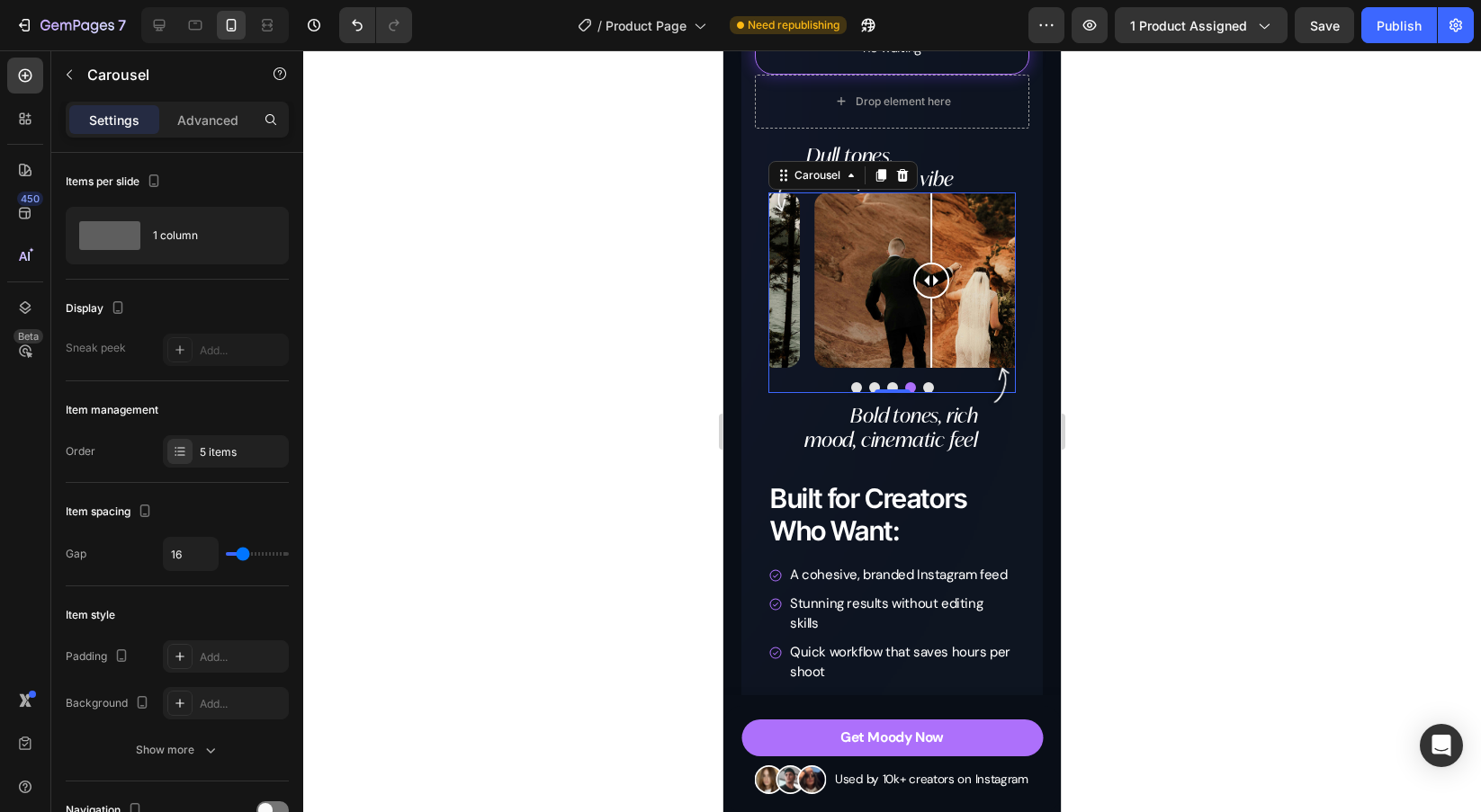 click at bounding box center (929, 388) 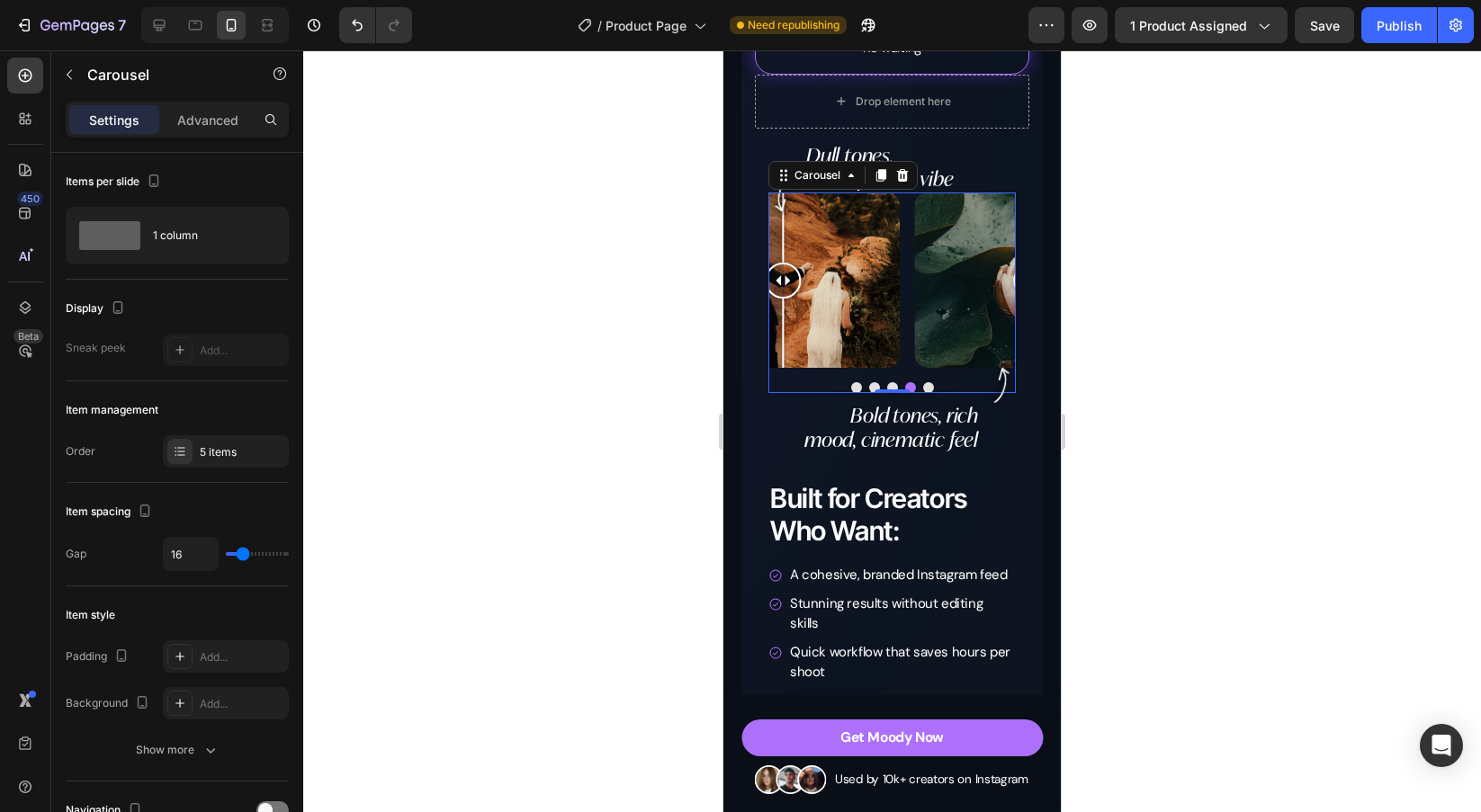 click 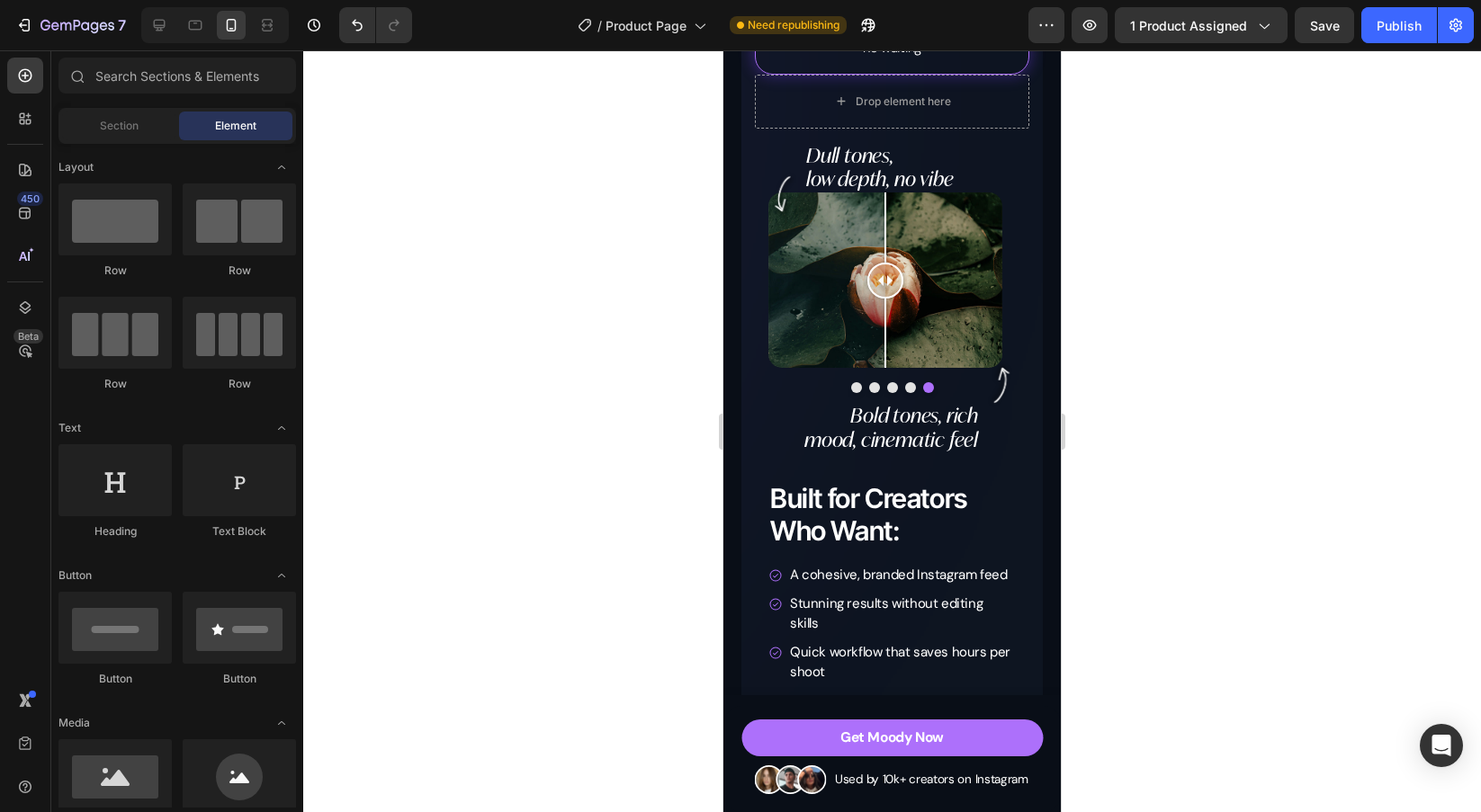 click 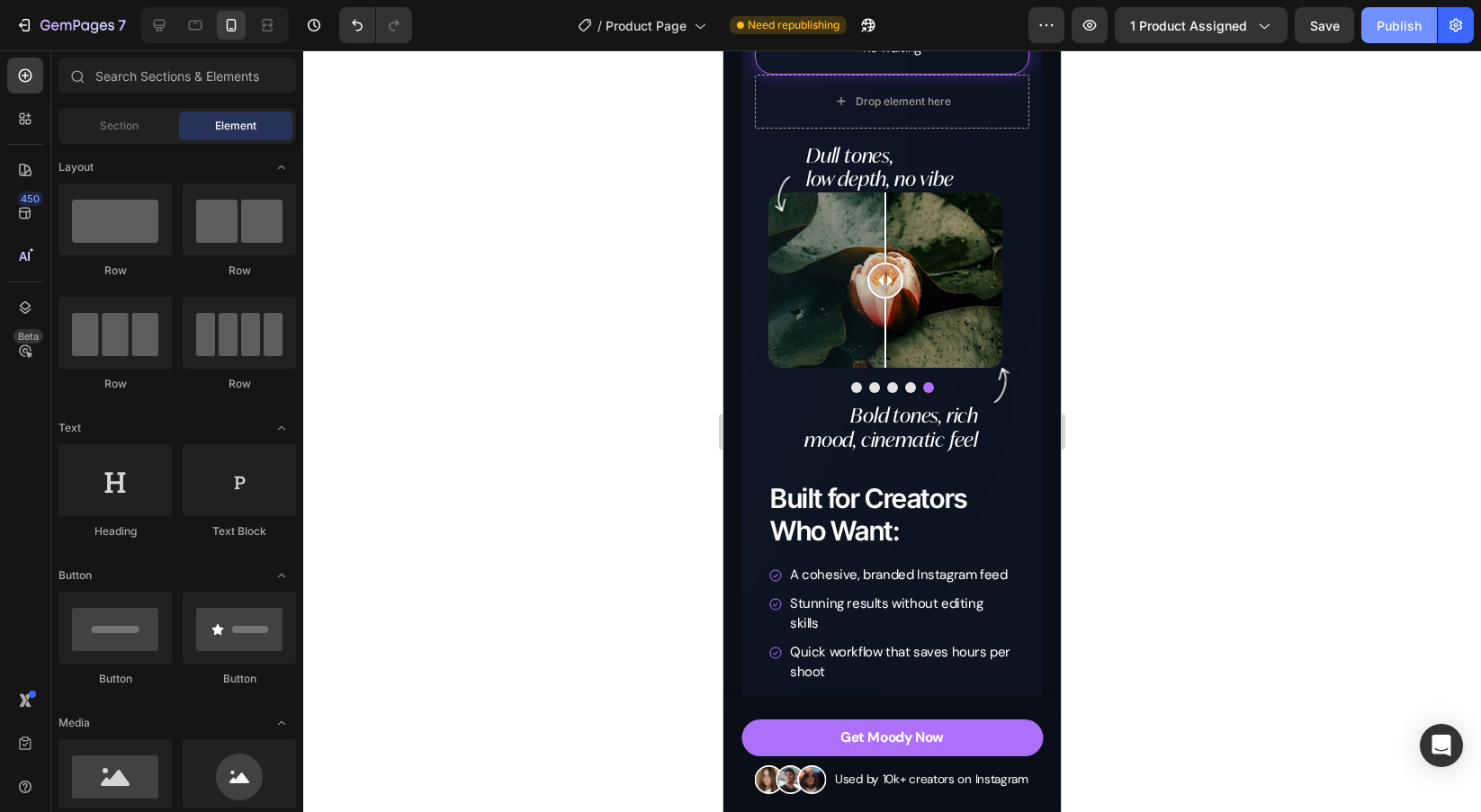 click on "Publish" at bounding box center (1399, 25) 